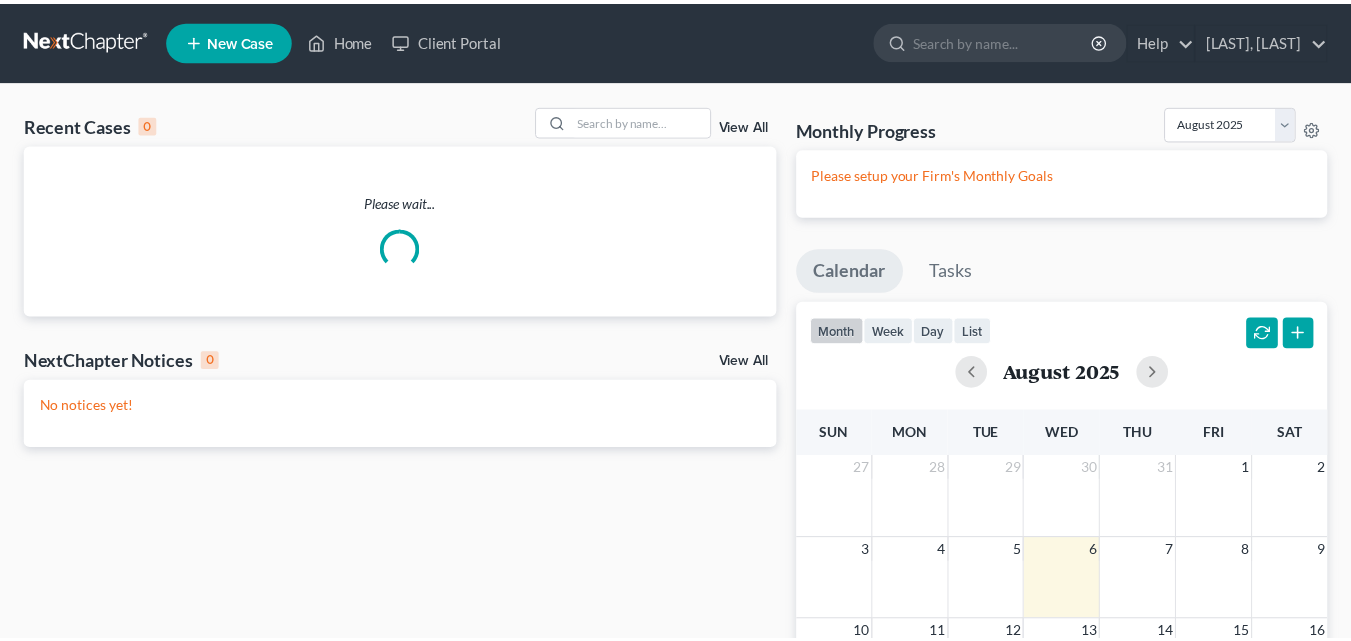 scroll, scrollTop: 0, scrollLeft: 0, axis: both 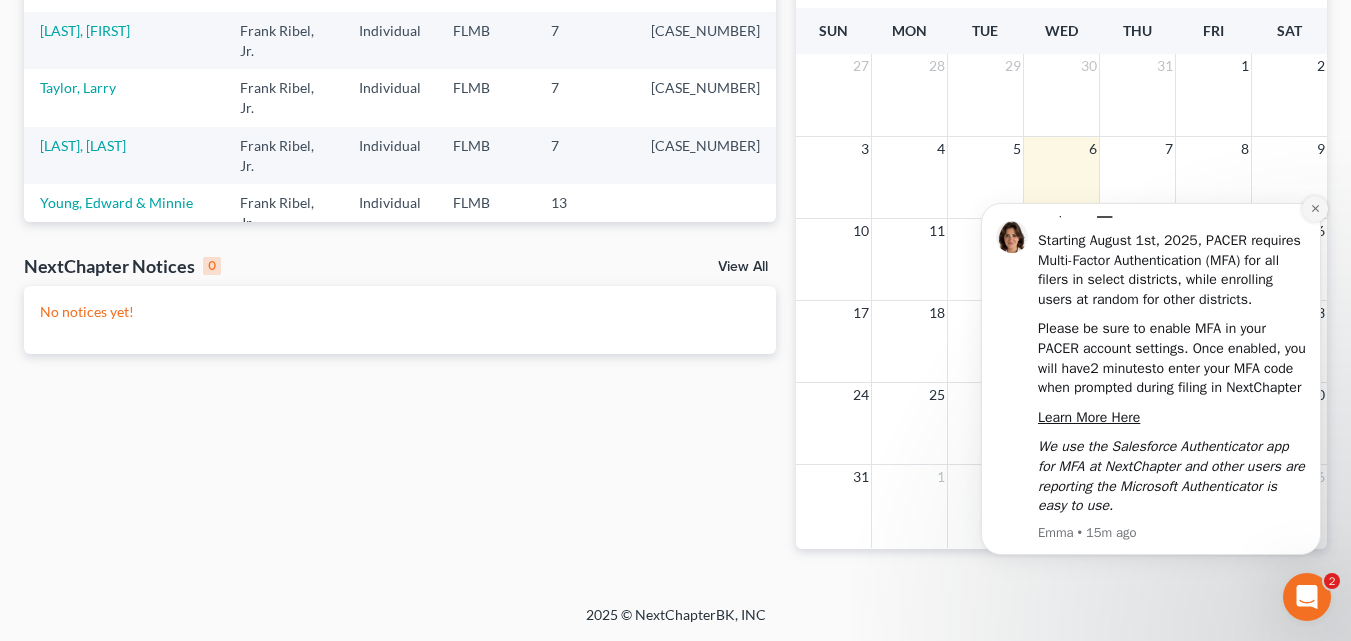 click 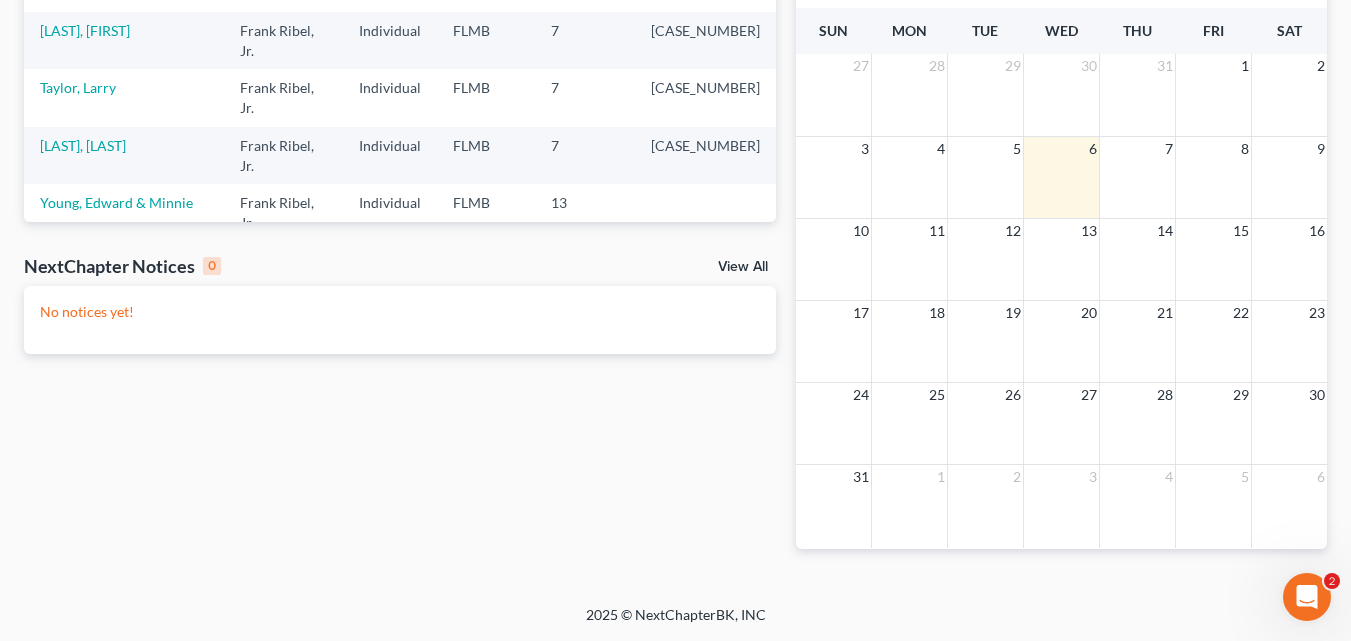 click 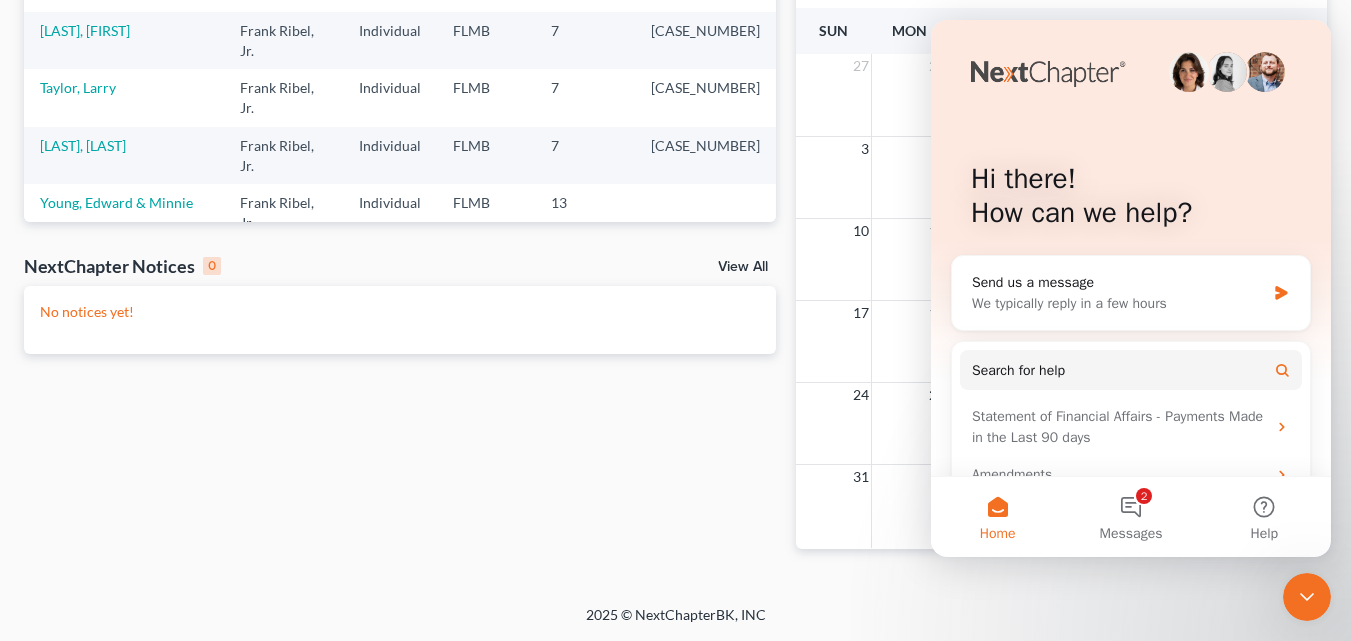 scroll, scrollTop: 0, scrollLeft: 0, axis: both 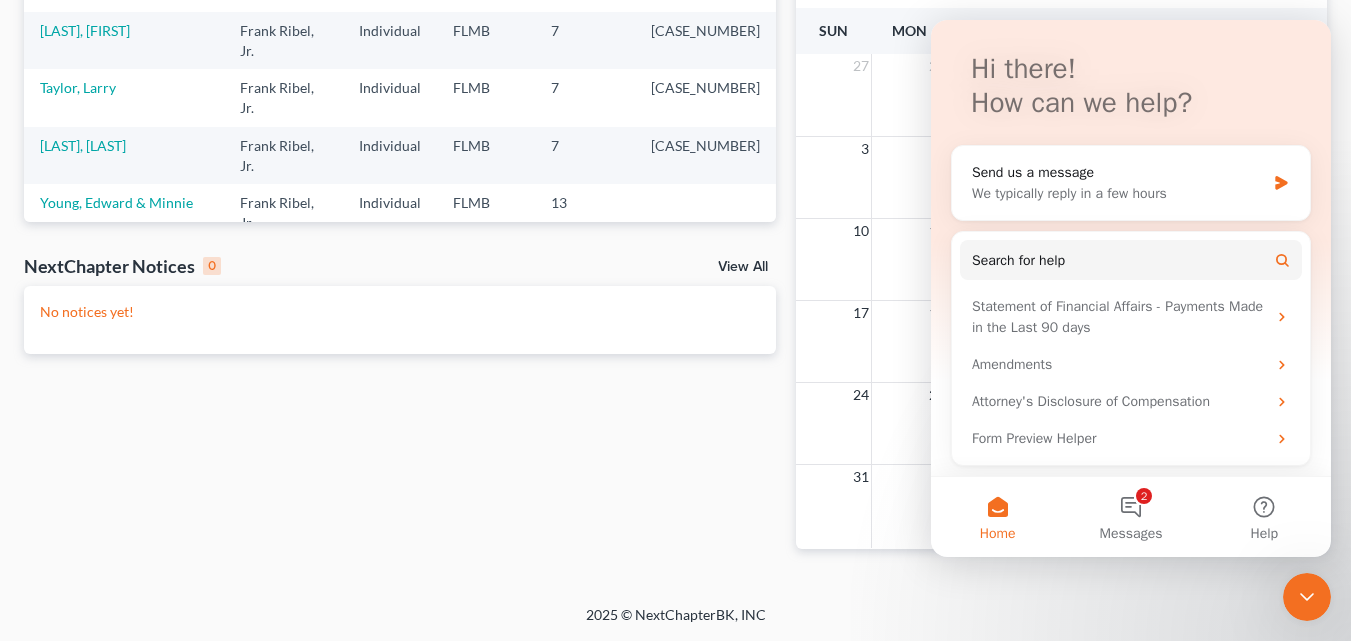 click 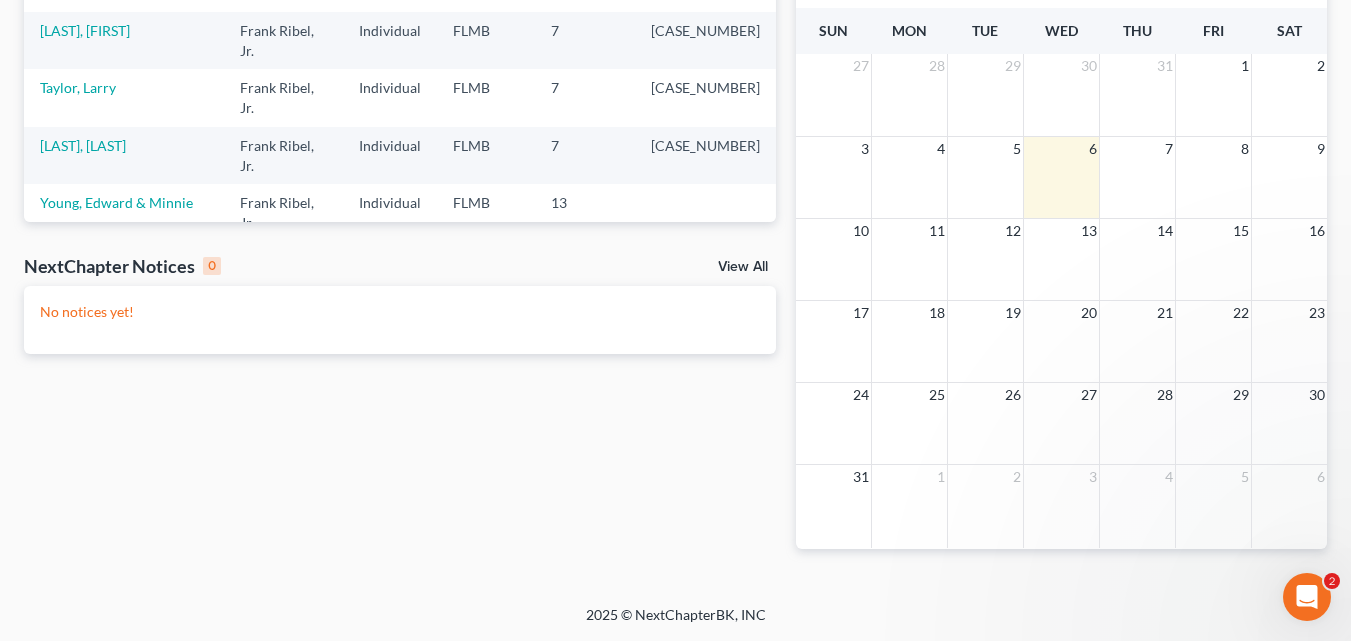 scroll, scrollTop: 0, scrollLeft: 0, axis: both 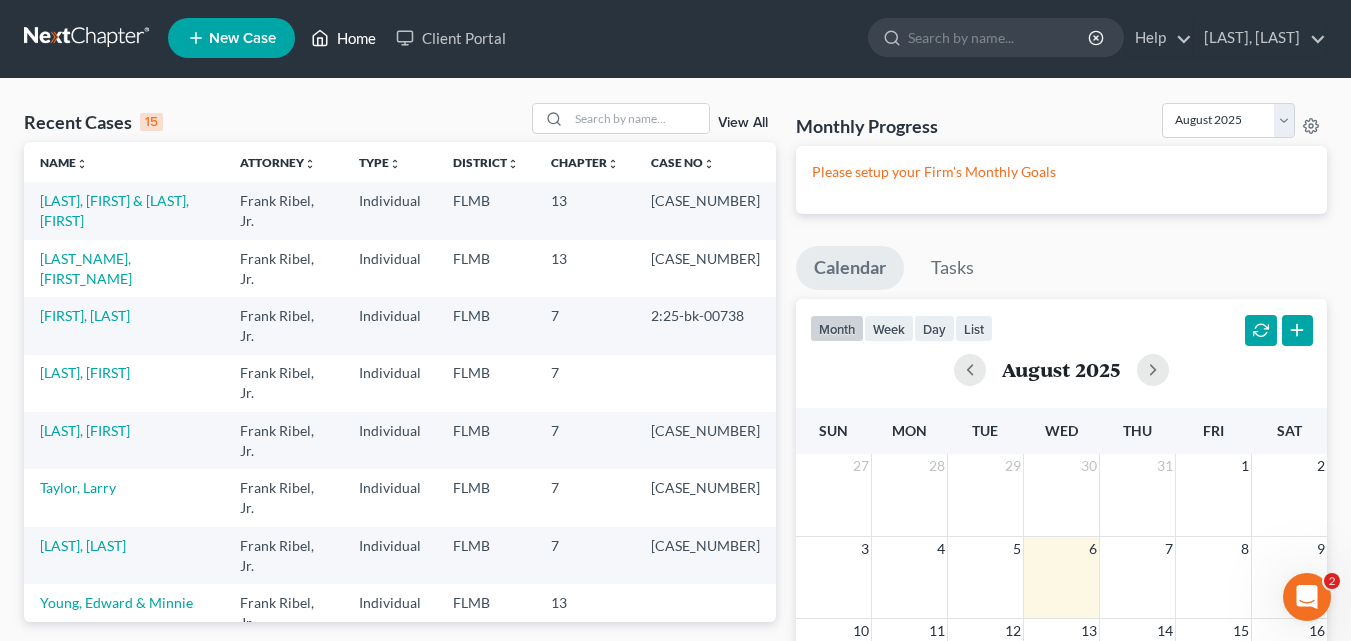 click on "Home" at bounding box center (343, 38) 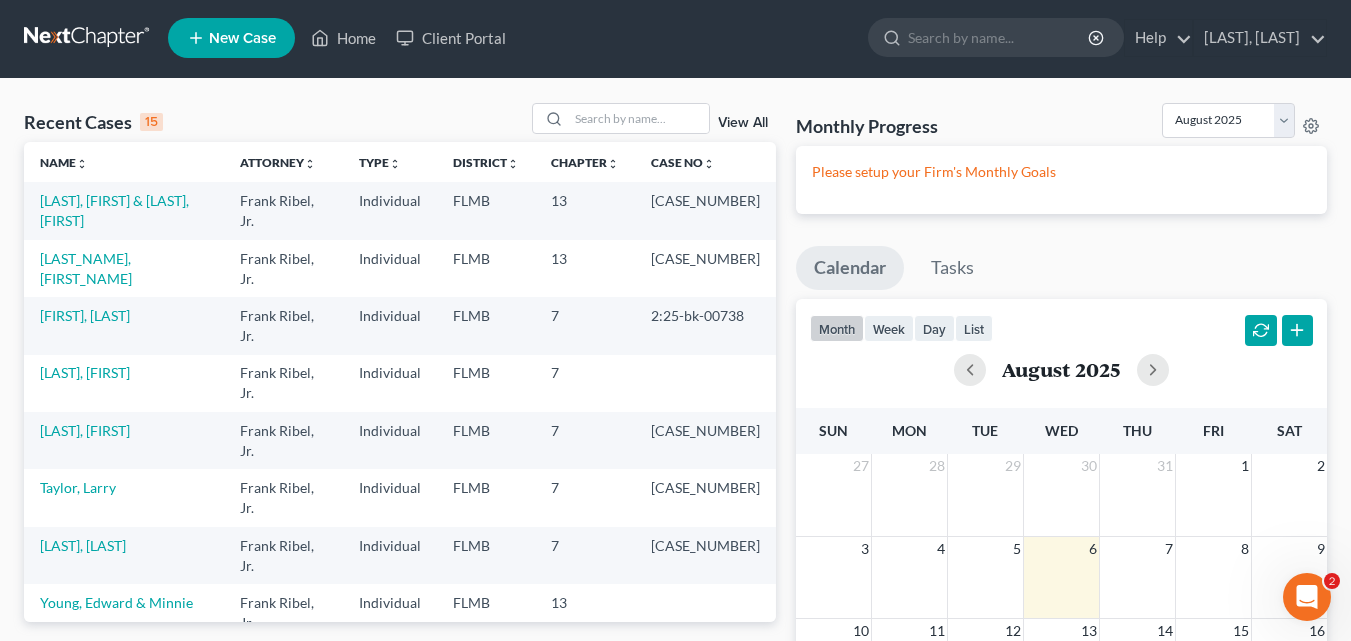 click on "New Case" at bounding box center (242, 38) 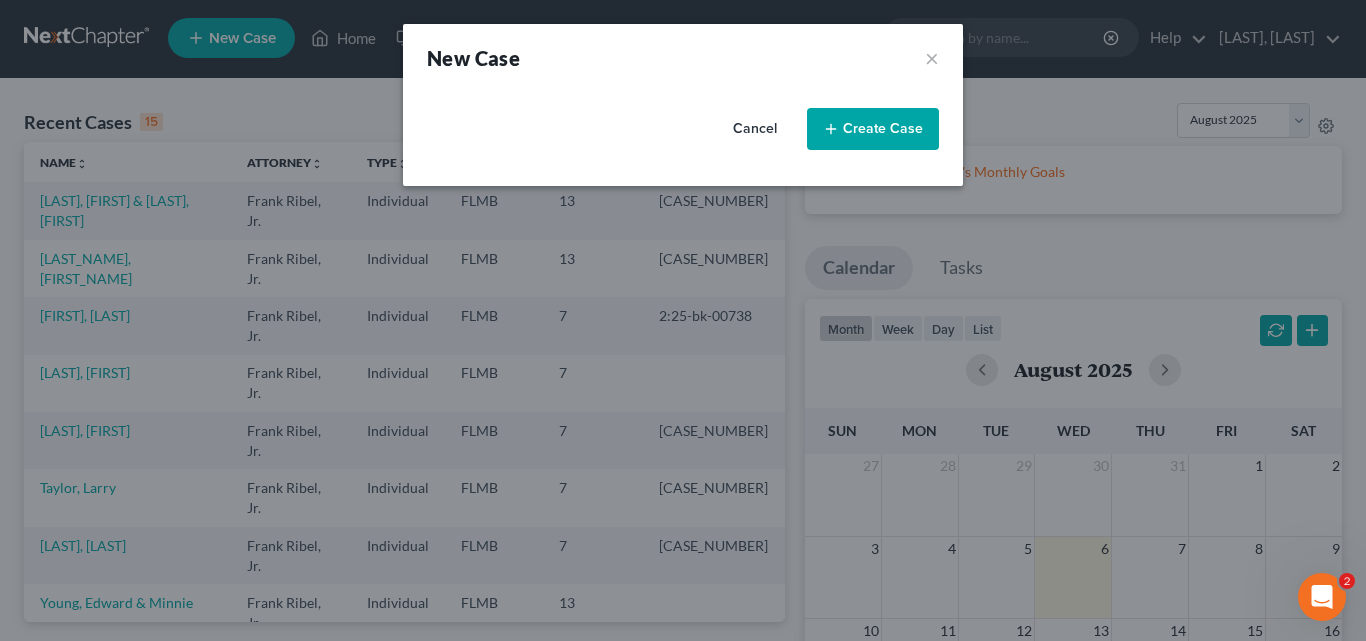 select on "15" 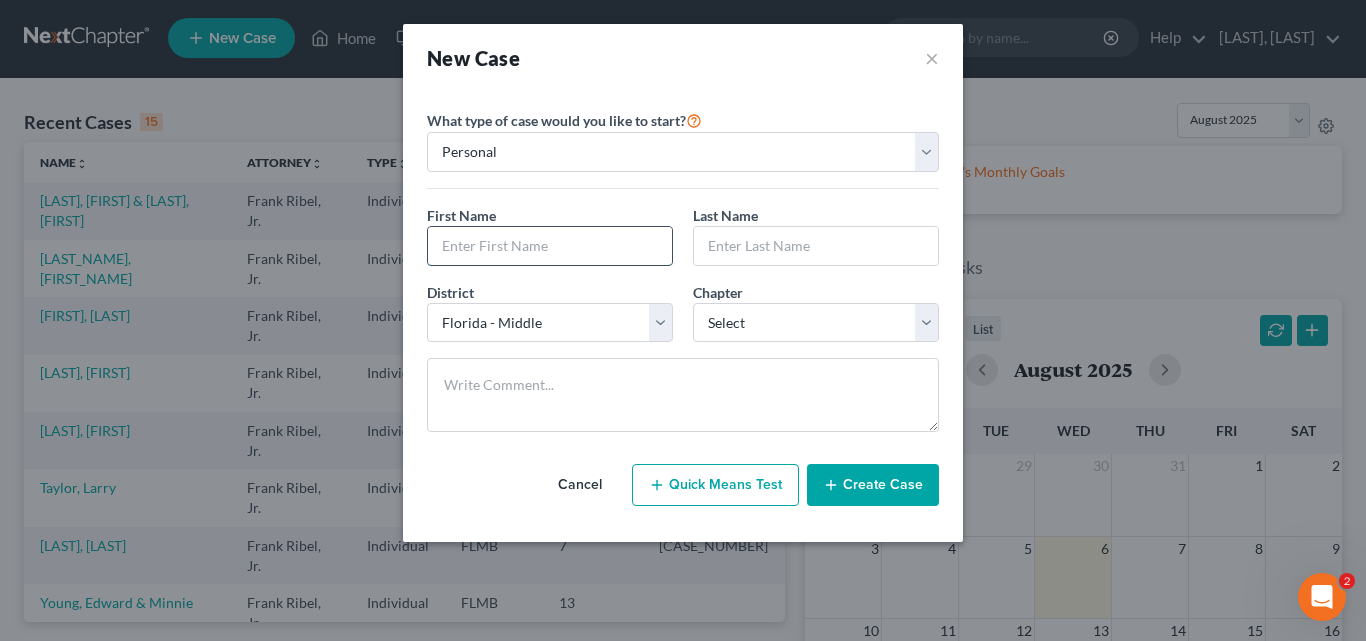 click at bounding box center [550, 246] 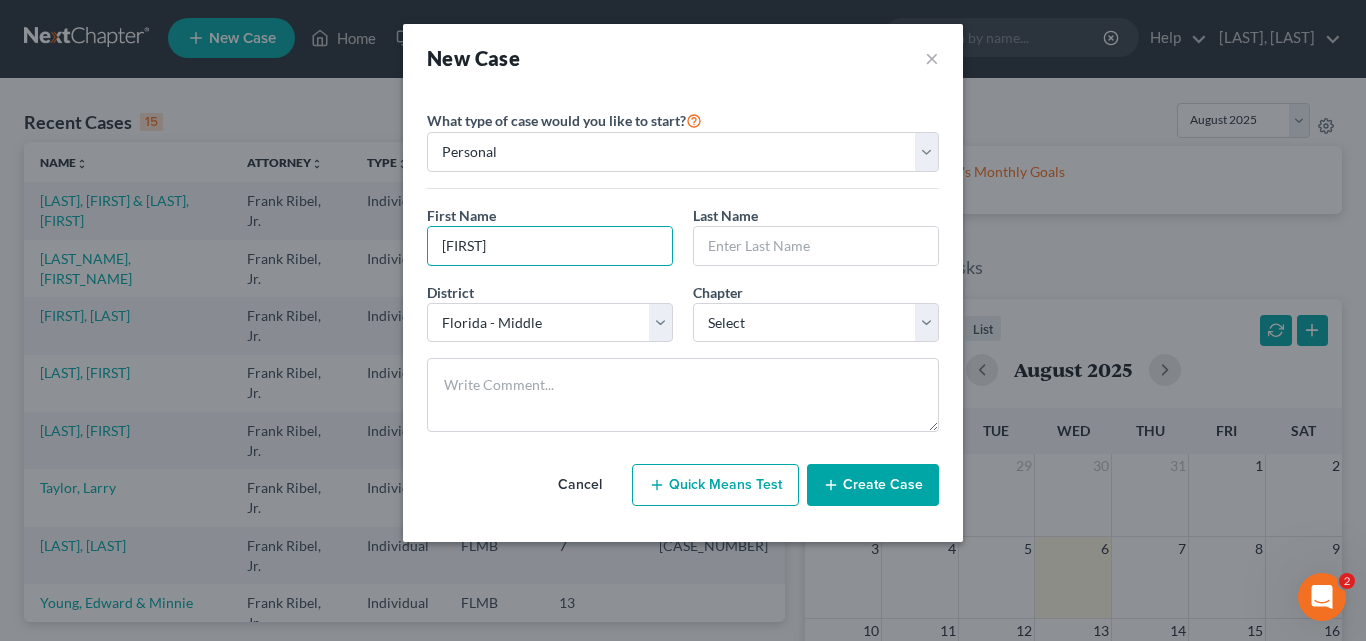 type on "[FIRST]" 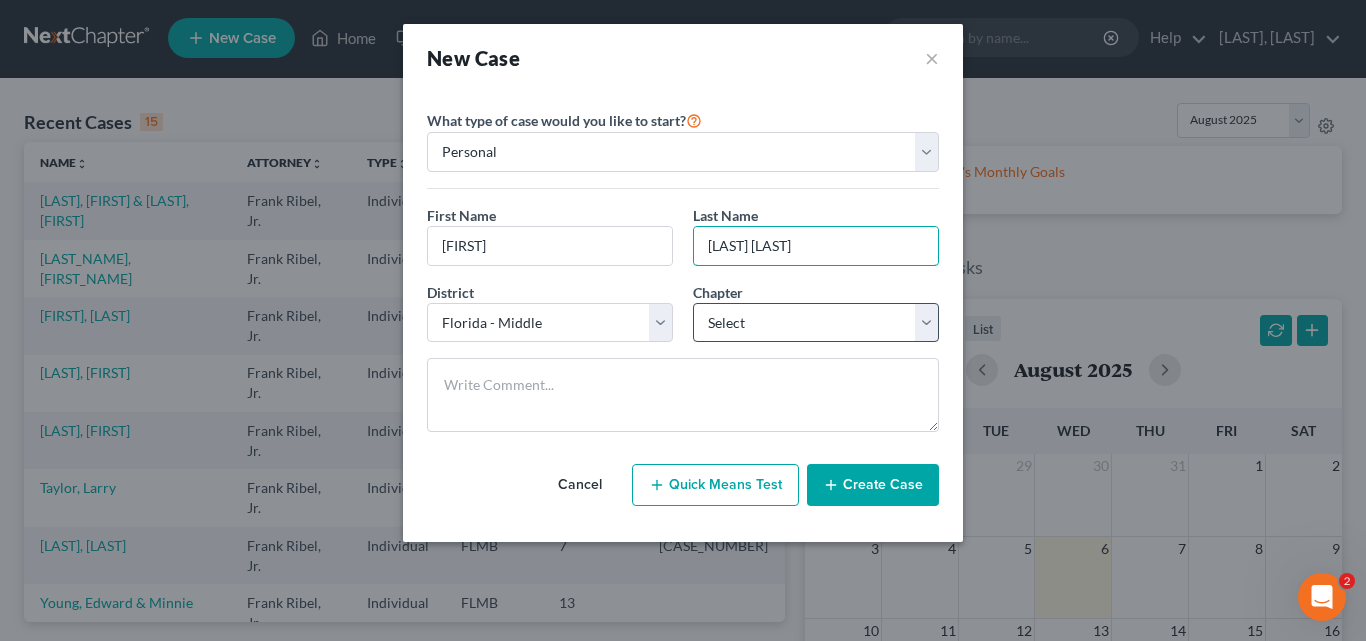 type on "[LAST] [LAST]" 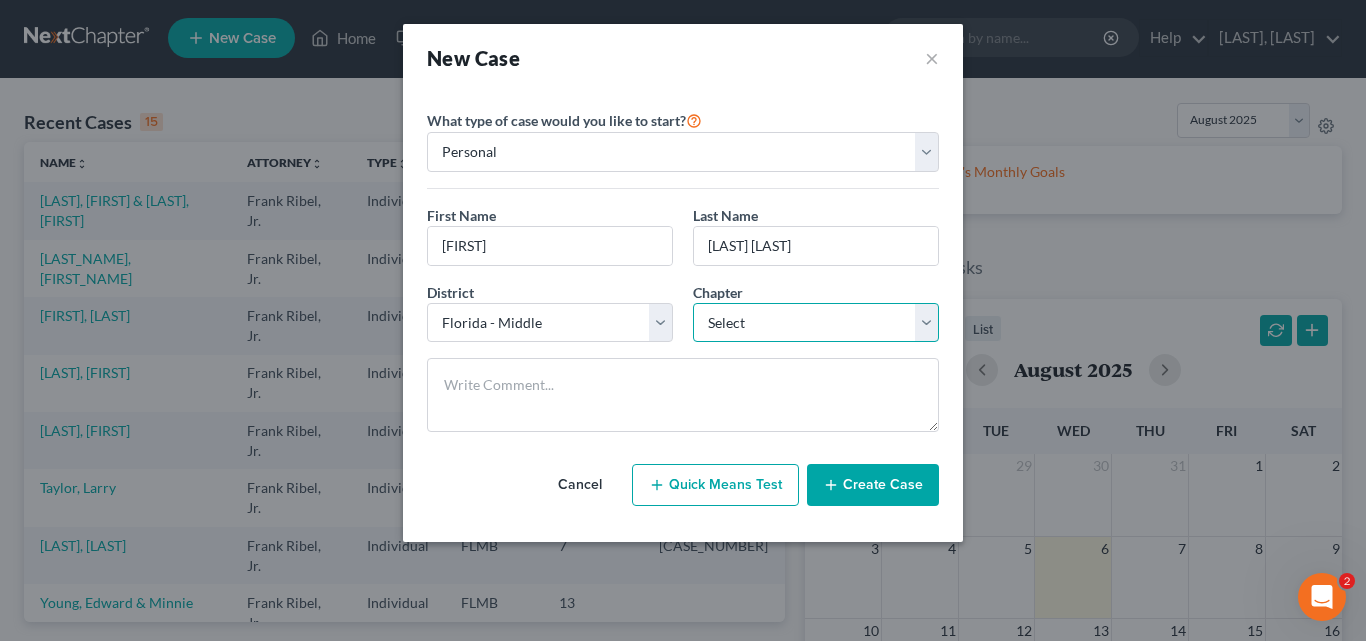 click on "Select 7 11 12 13" at bounding box center (816, 323) 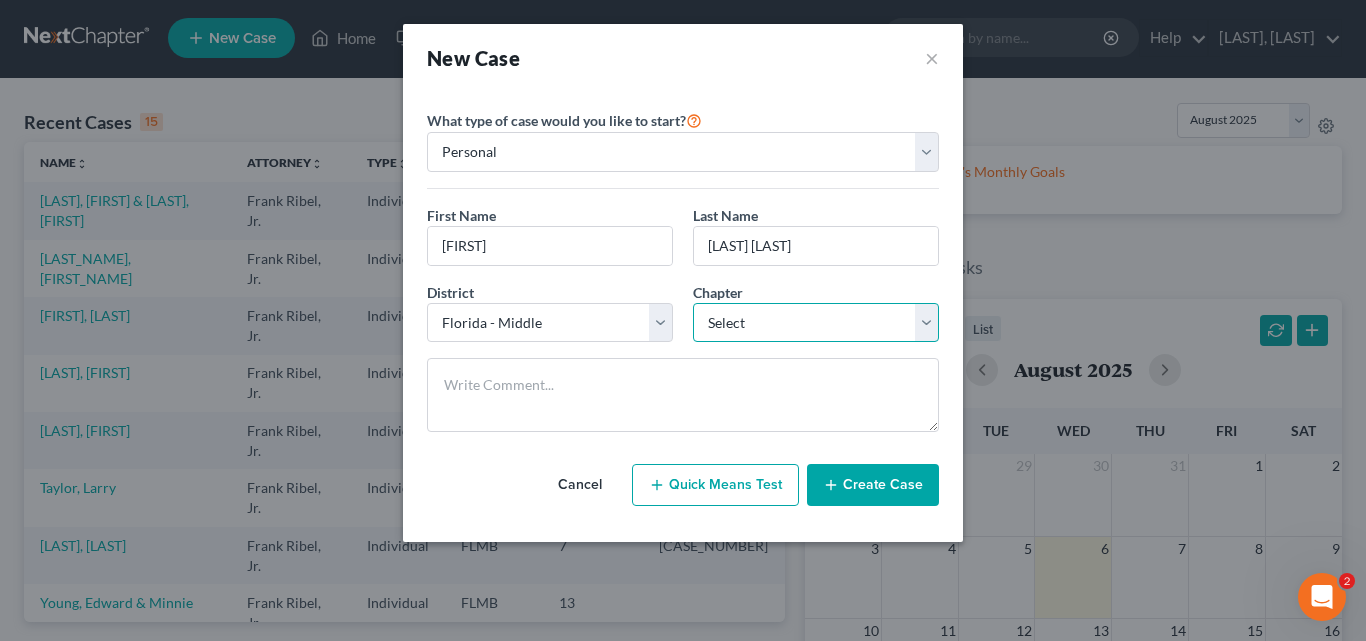 select on "0" 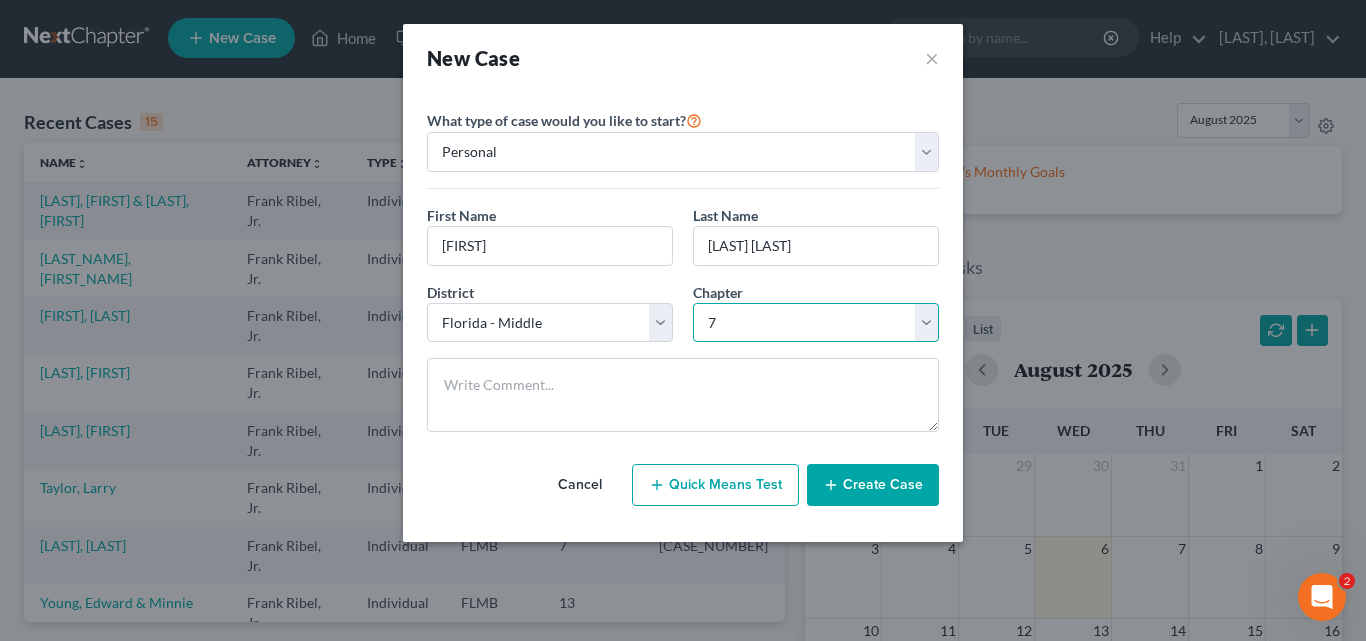 click on "Select 7 11 12 13" at bounding box center [816, 323] 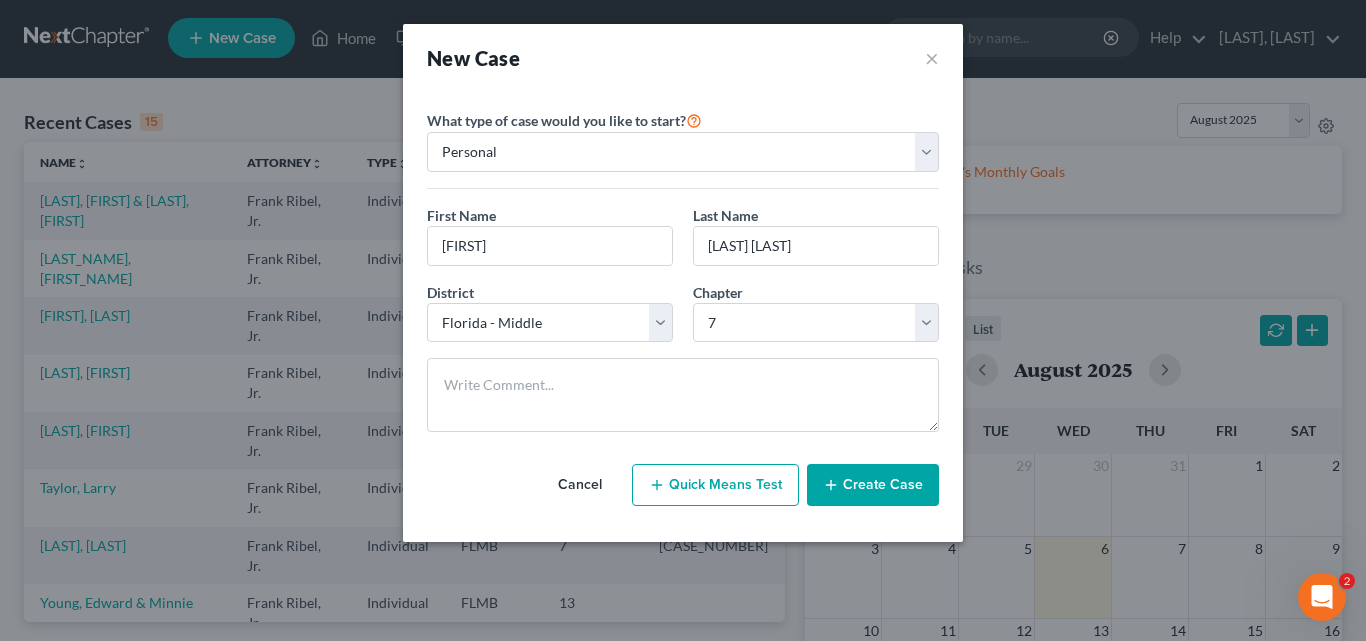 click on "Create Case" at bounding box center [873, 485] 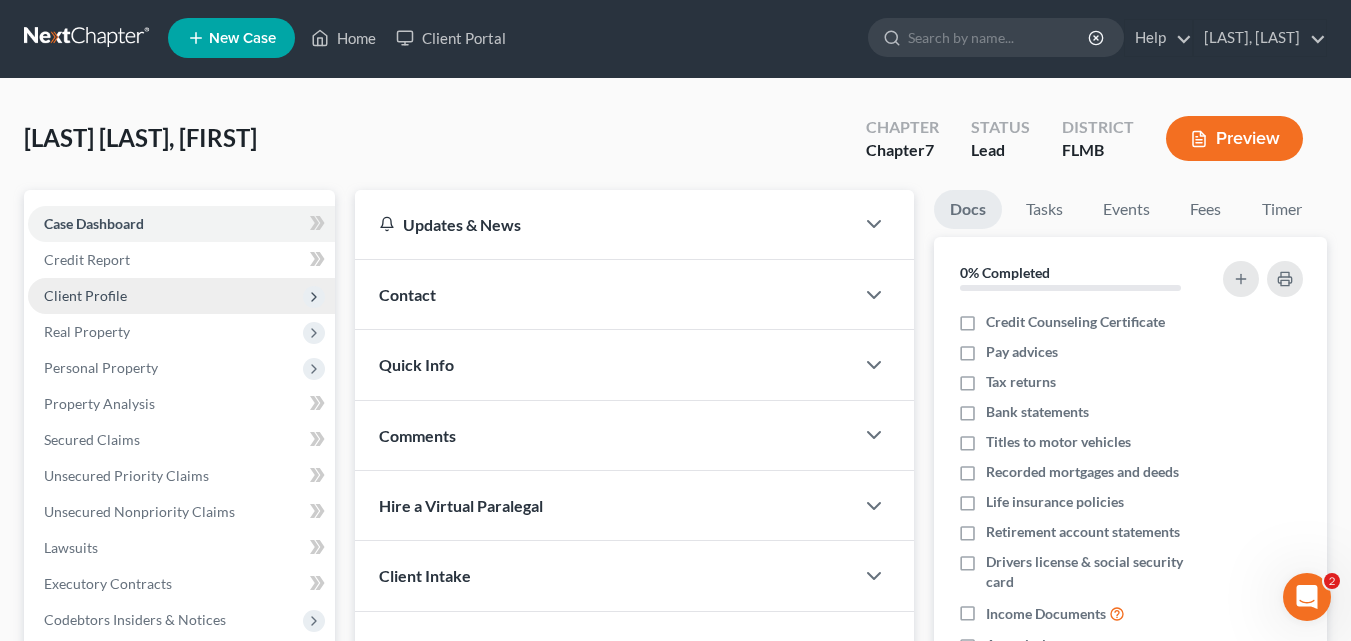 click on "Client Profile" at bounding box center [181, 296] 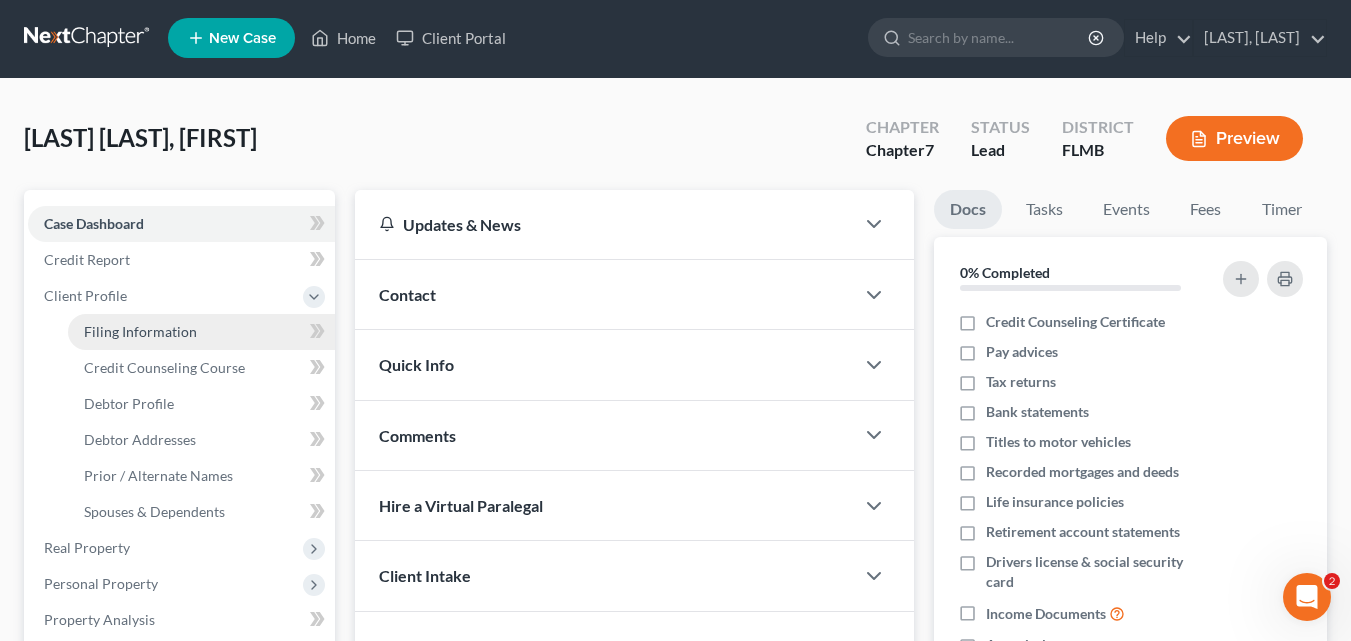 click on "Filing Information" at bounding box center (140, 331) 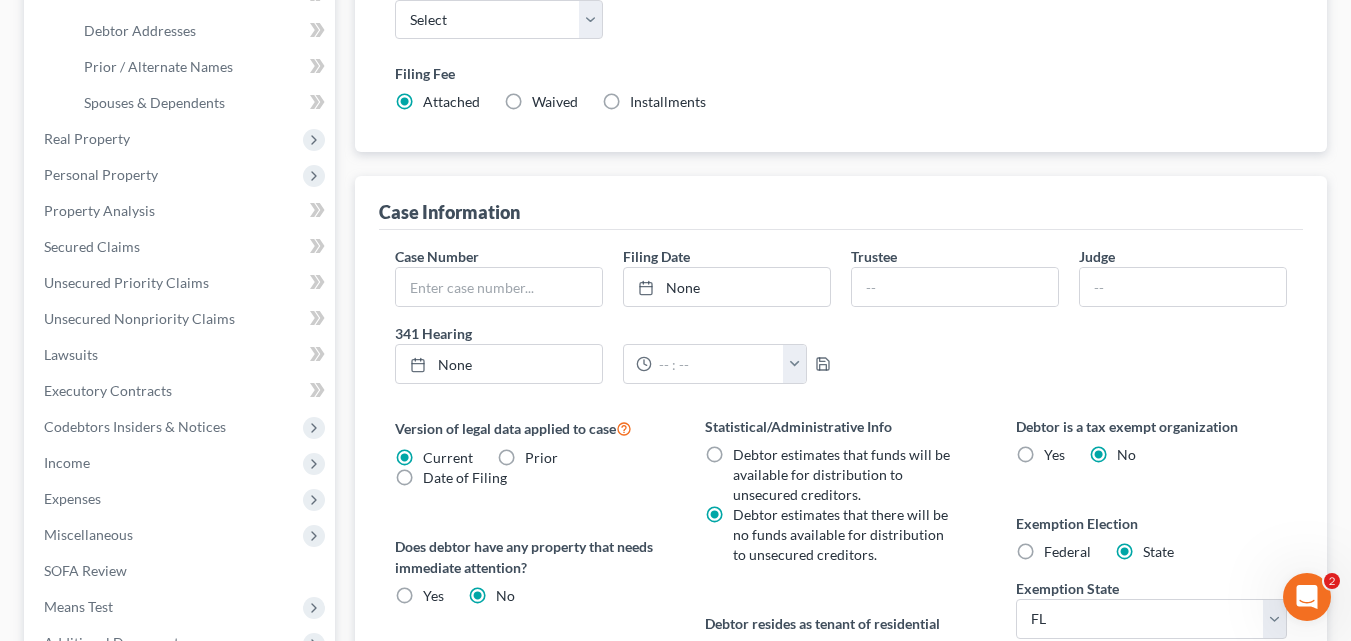 scroll, scrollTop: 400, scrollLeft: 0, axis: vertical 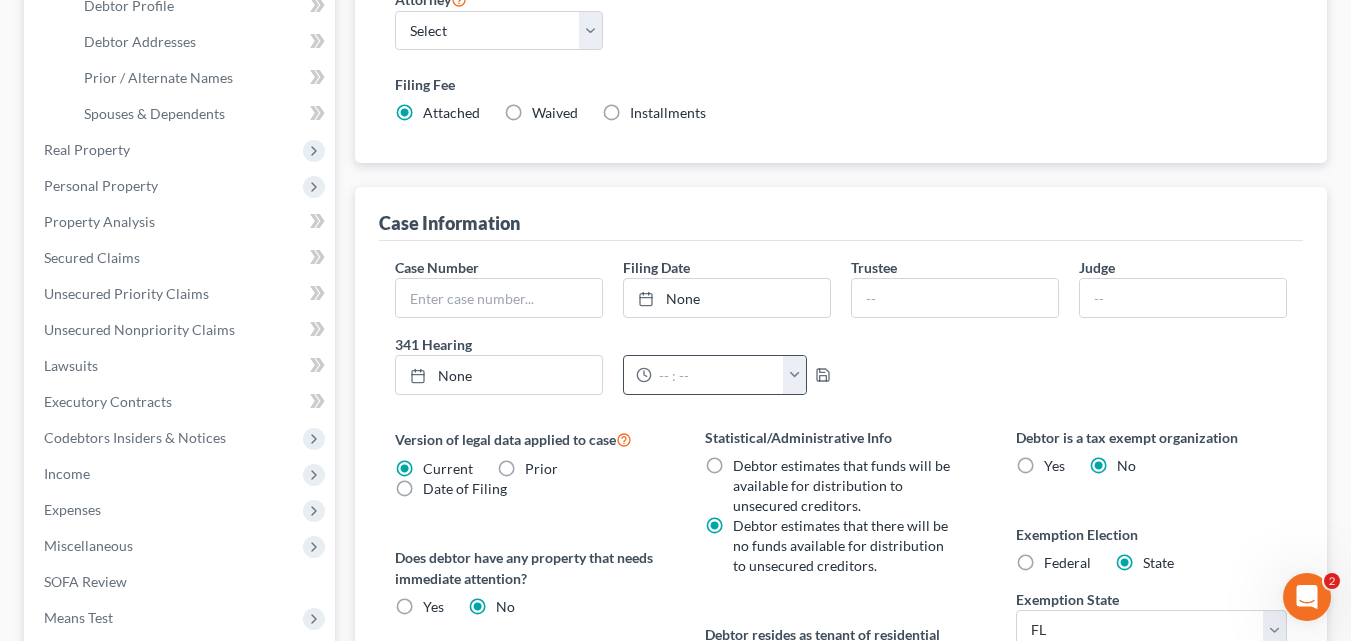 click at bounding box center [794, 375] 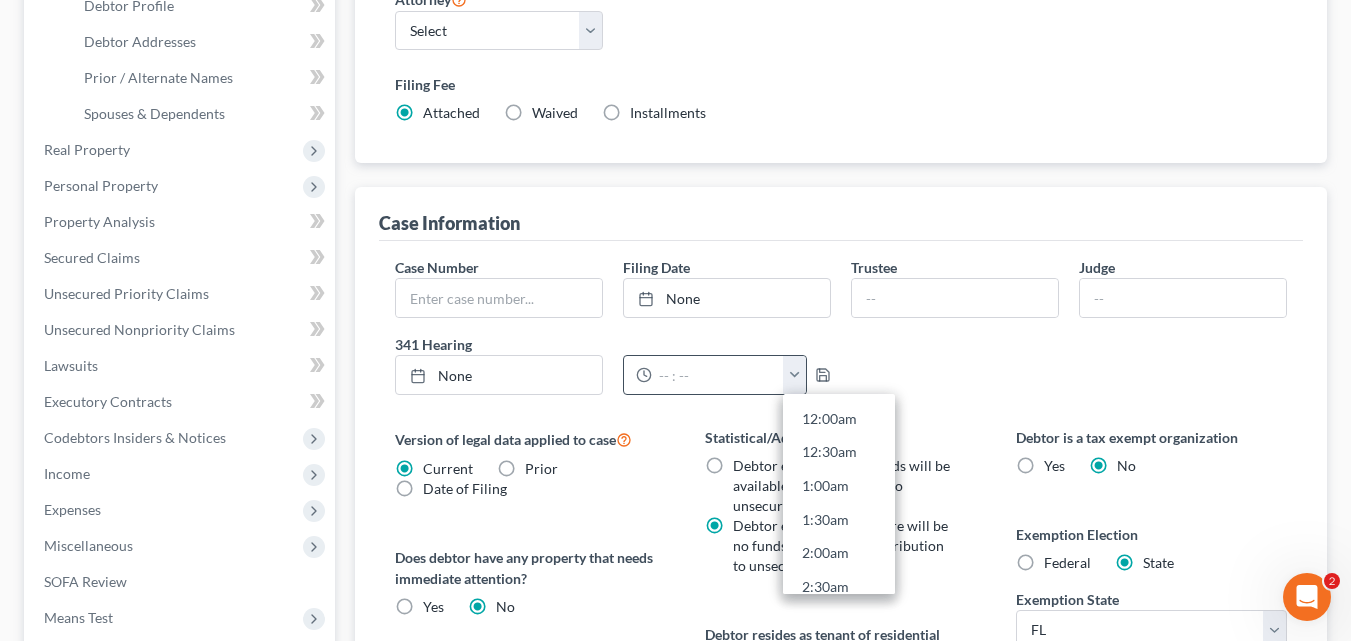 click at bounding box center [794, 375] 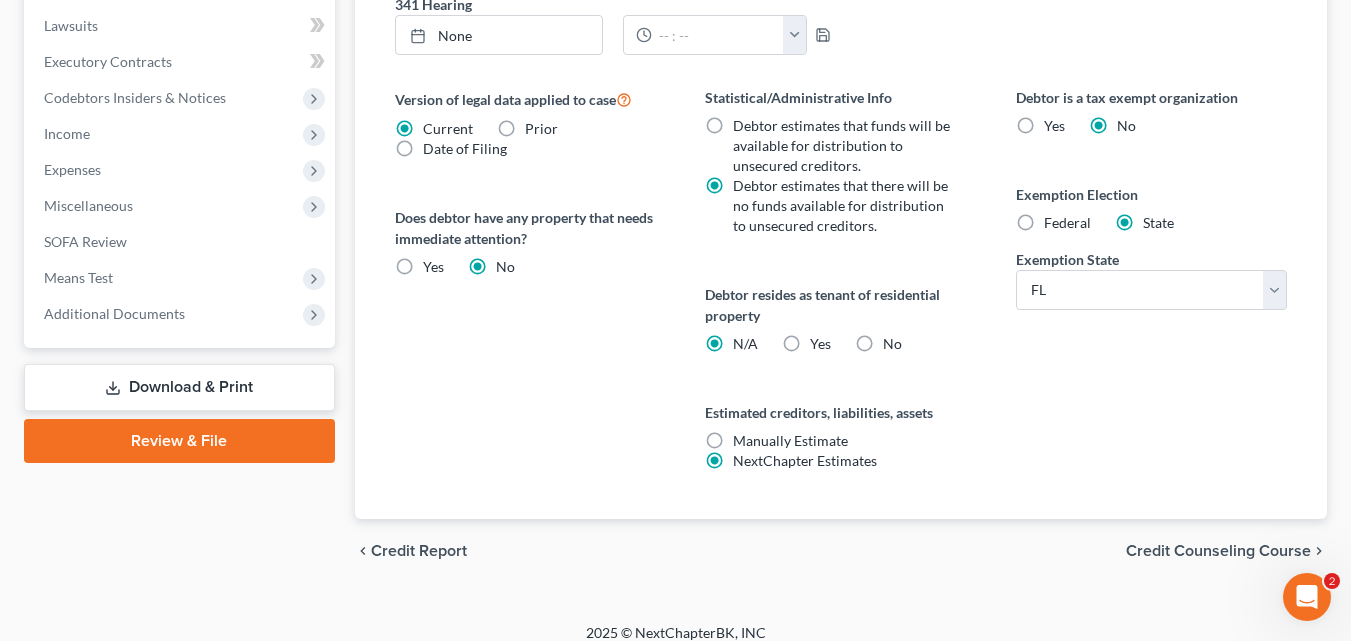 scroll, scrollTop: 758, scrollLeft: 0, axis: vertical 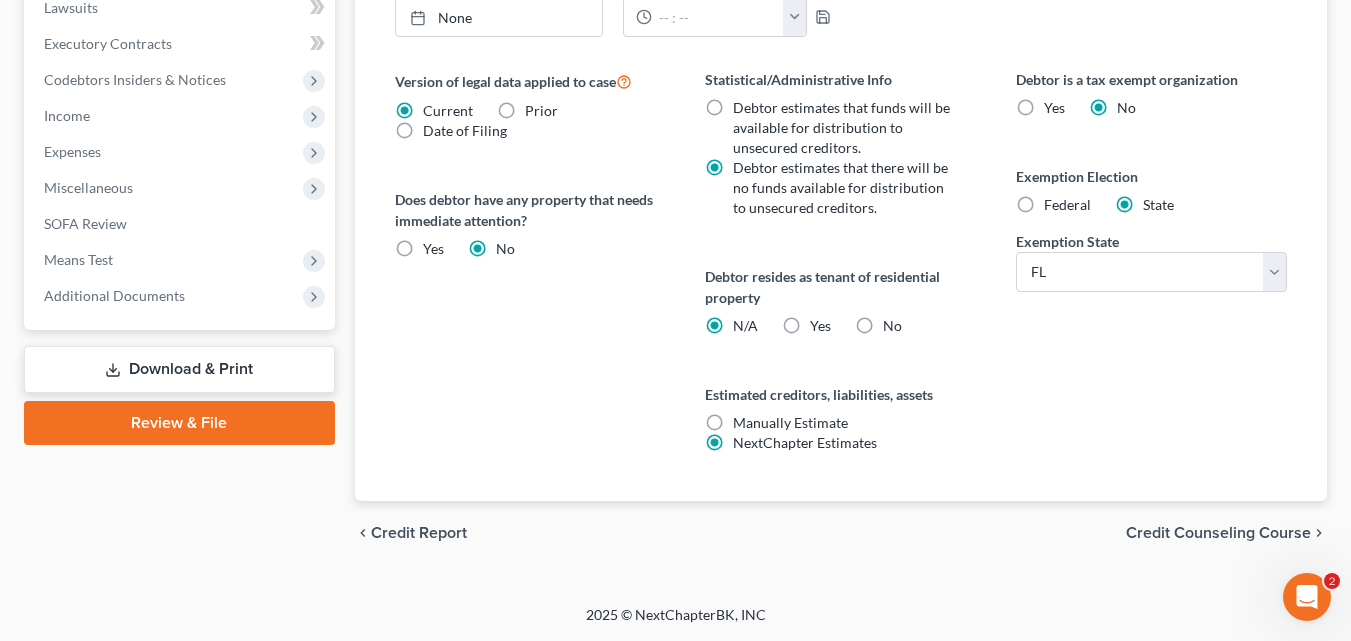 click on "Credit Counseling Course" at bounding box center [1218, 533] 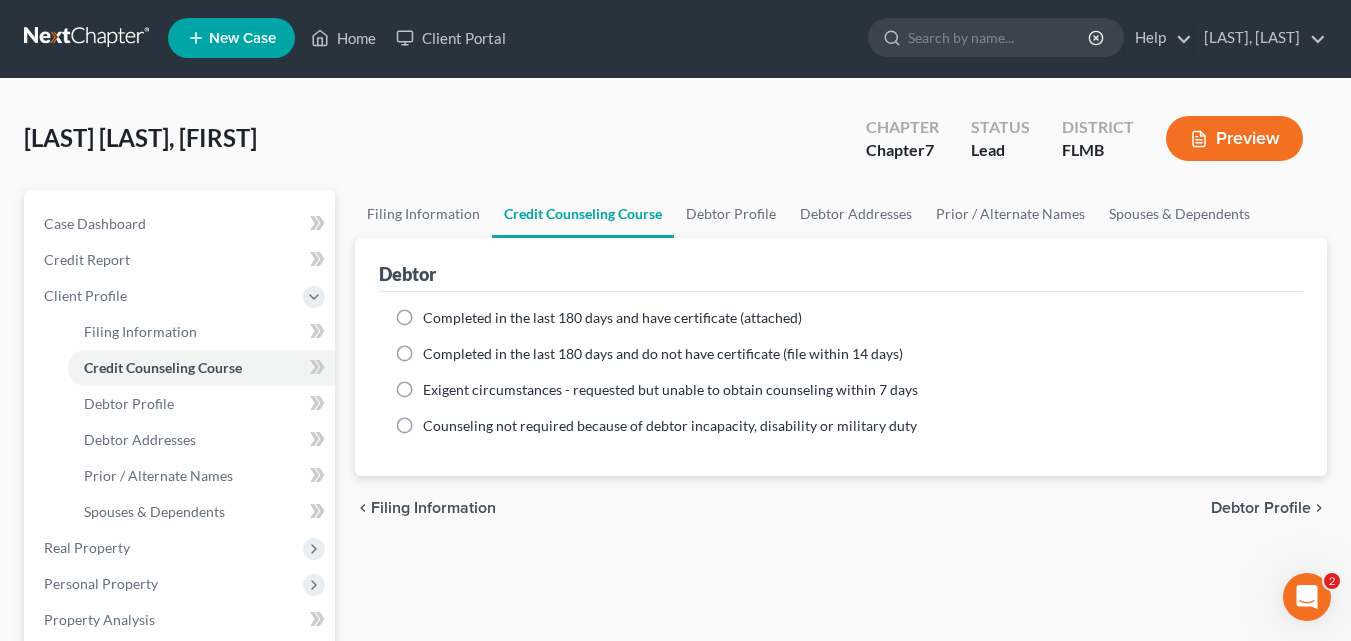 scroll, scrollTop: 0, scrollLeft: 0, axis: both 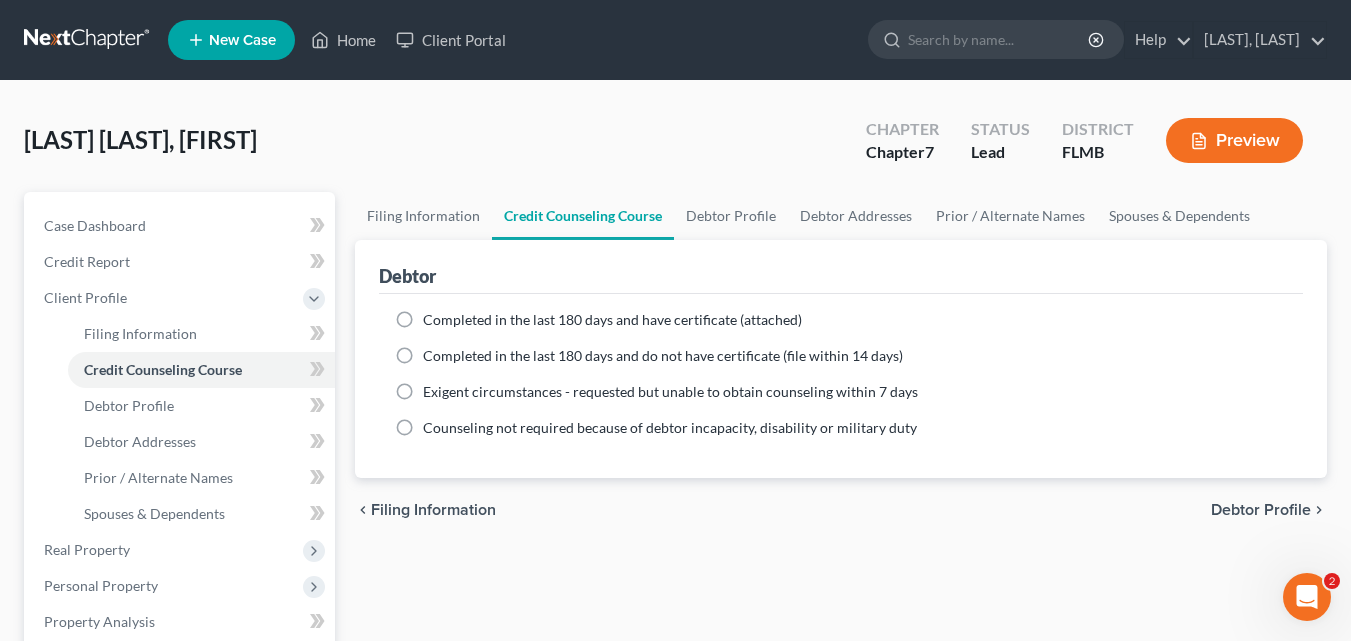 click on "Completed in the last 180 days and have certificate (attached)" at bounding box center (612, 320) 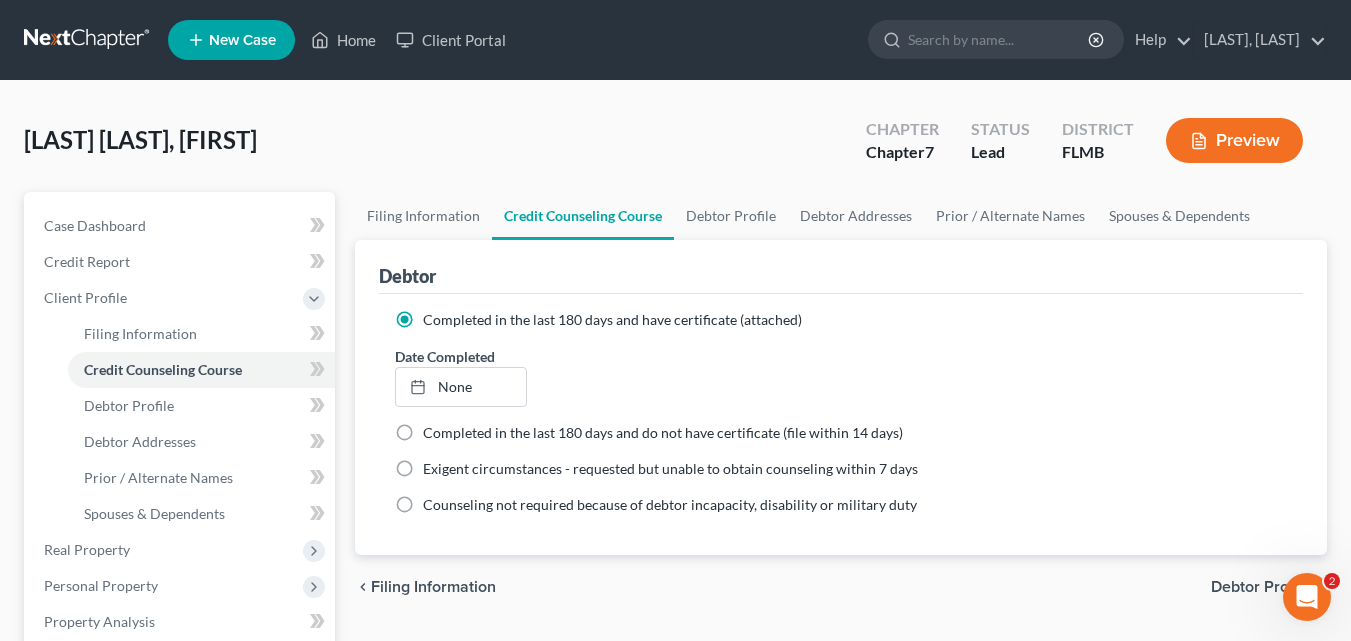 click on "Debtor Profile" at bounding box center (1261, 587) 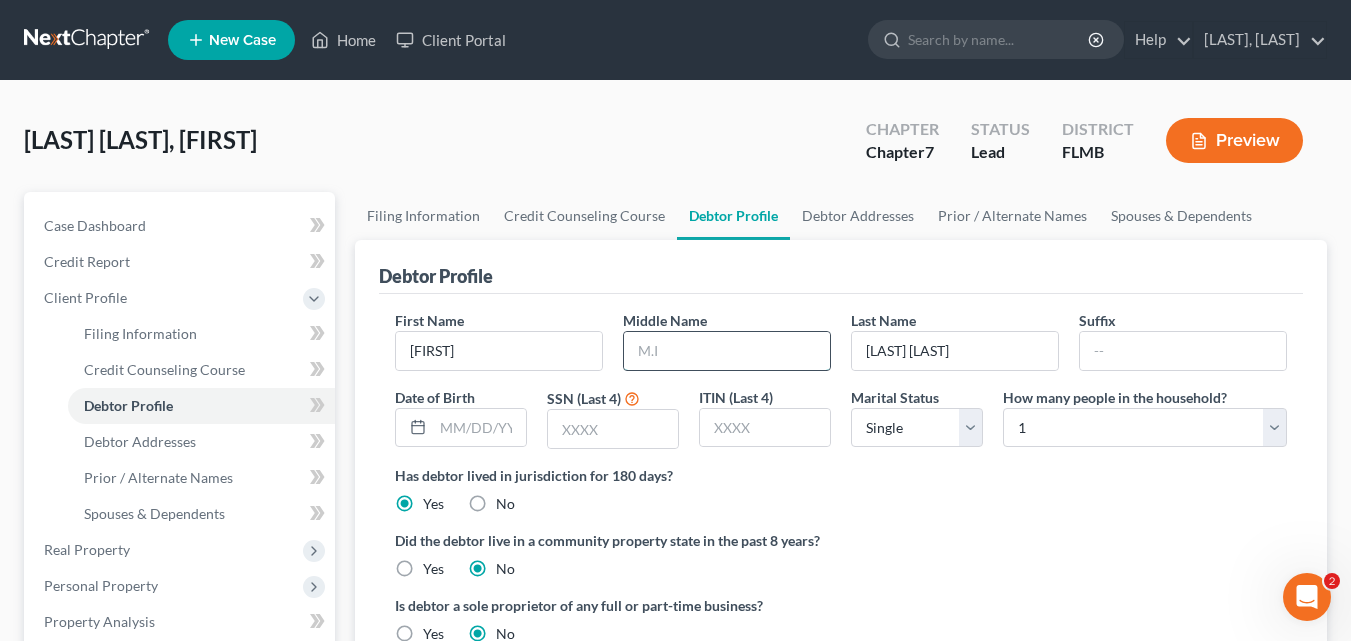 click at bounding box center (727, 351) 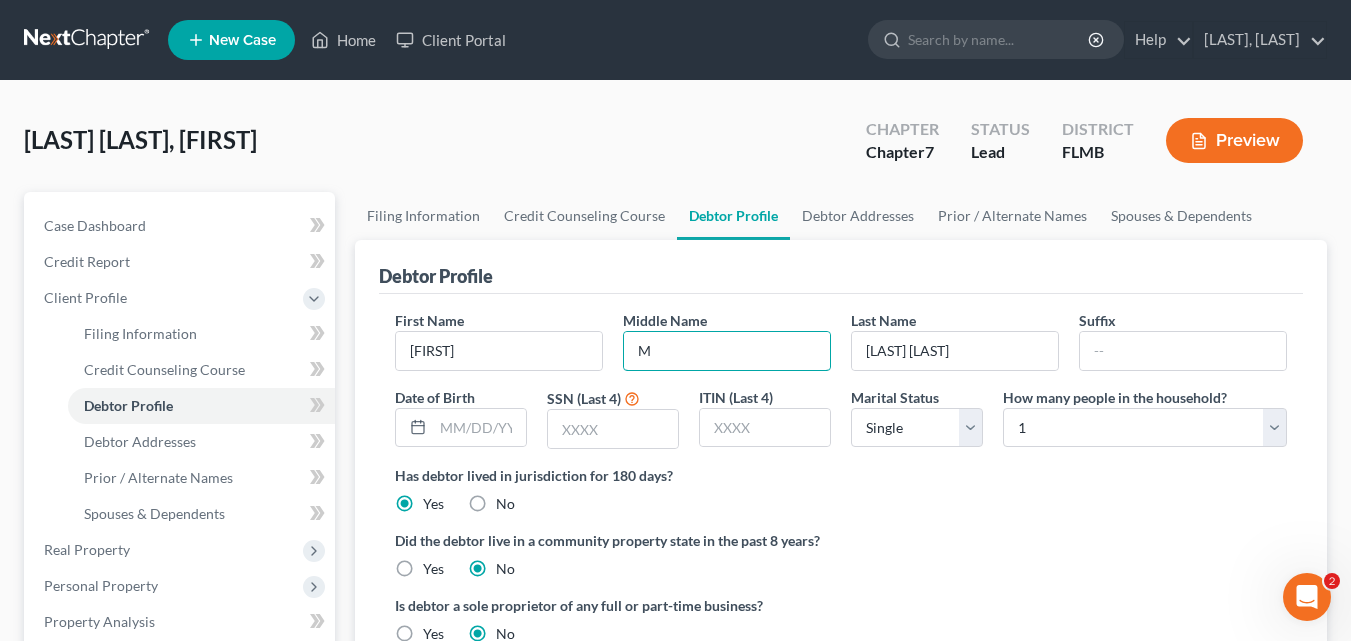 type on "M" 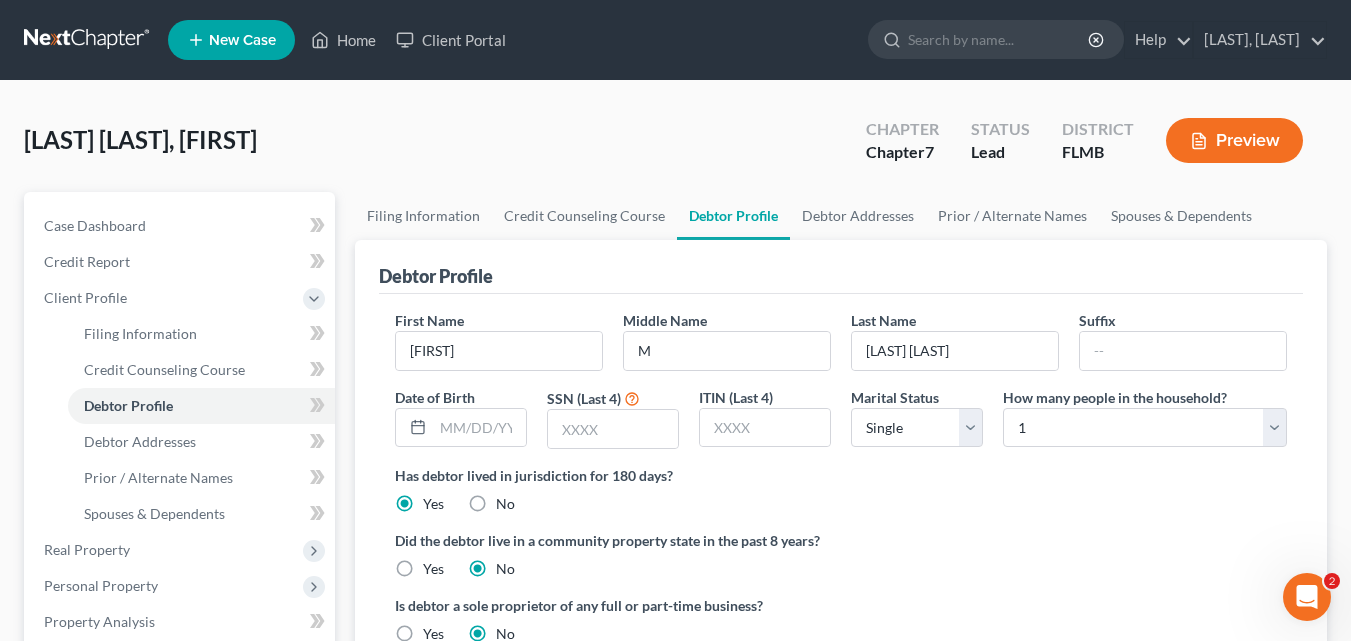 click on "Has debtor lived in jurisdiction for 180 days? Yes No Debtor must reside in jurisdiction for 180 prior to filing bankruptcy pursuant to U.S.C. 11 28 USC § 1408.   More Info" at bounding box center (841, 489) 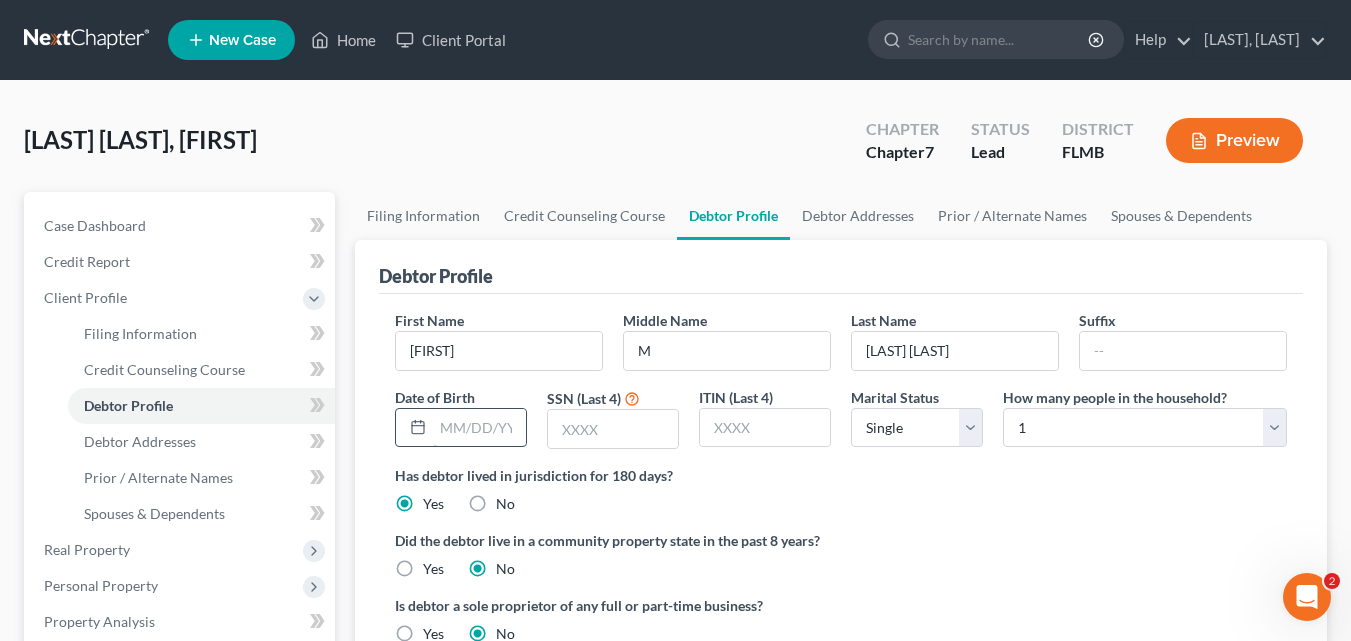 click at bounding box center (479, 428) 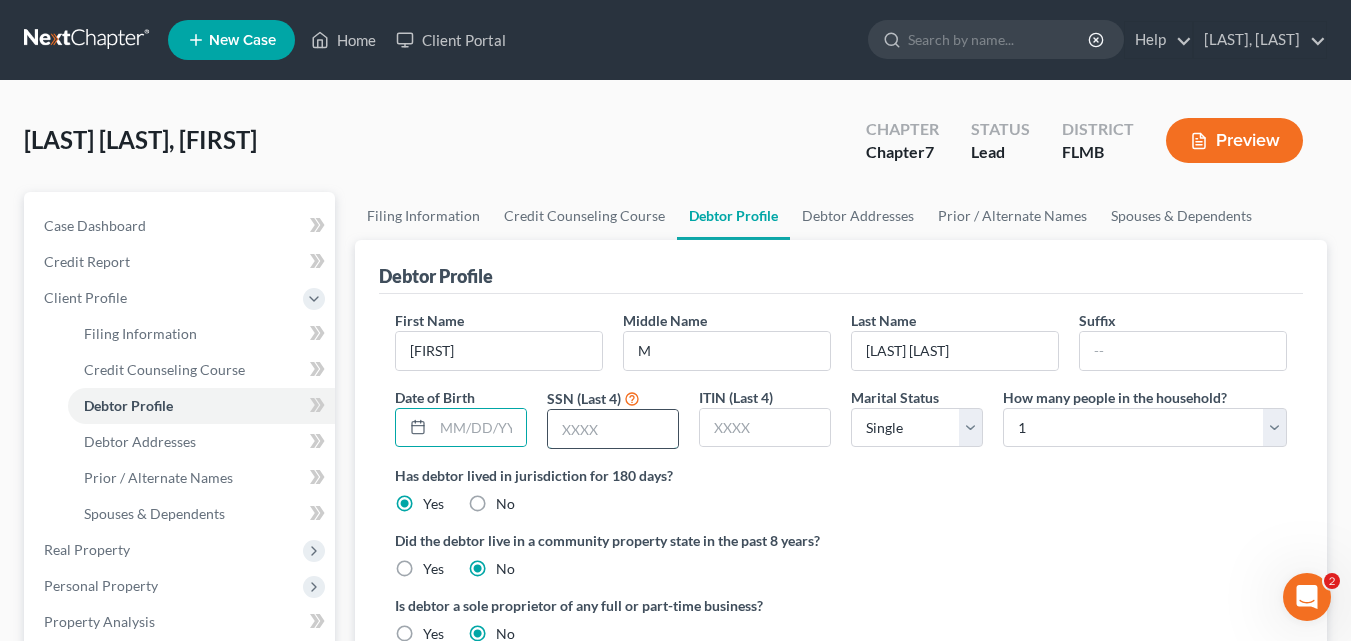 click at bounding box center (613, 429) 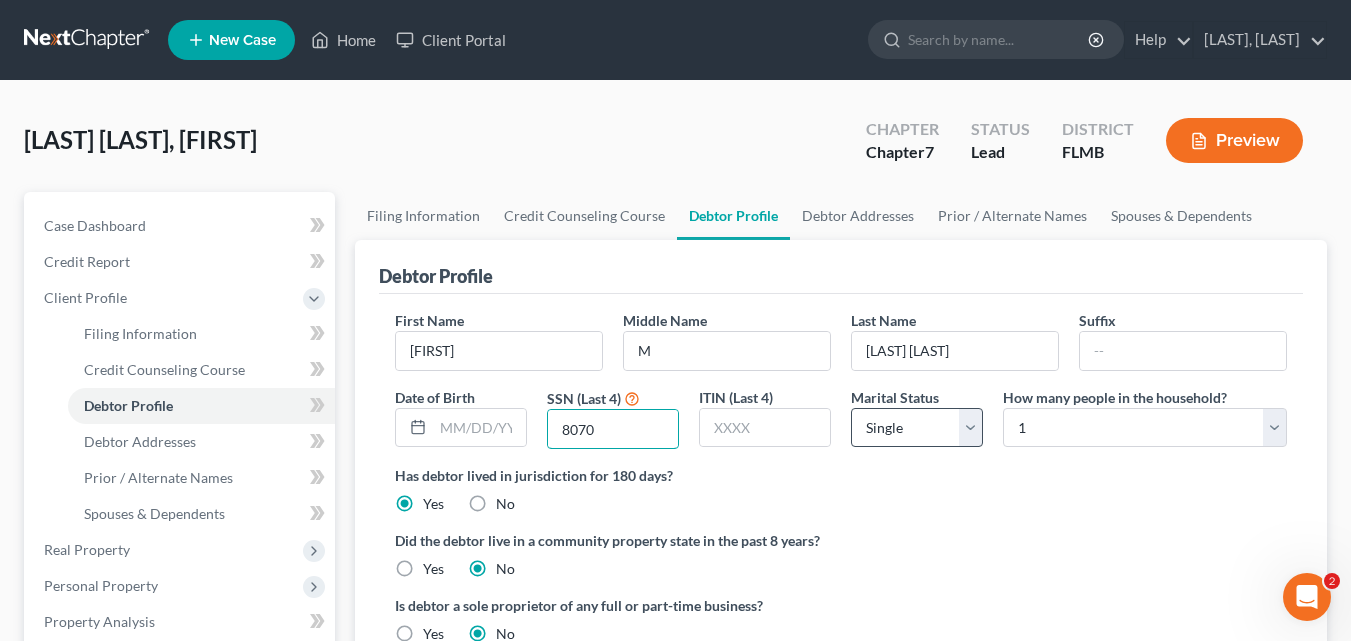 type on "8070" 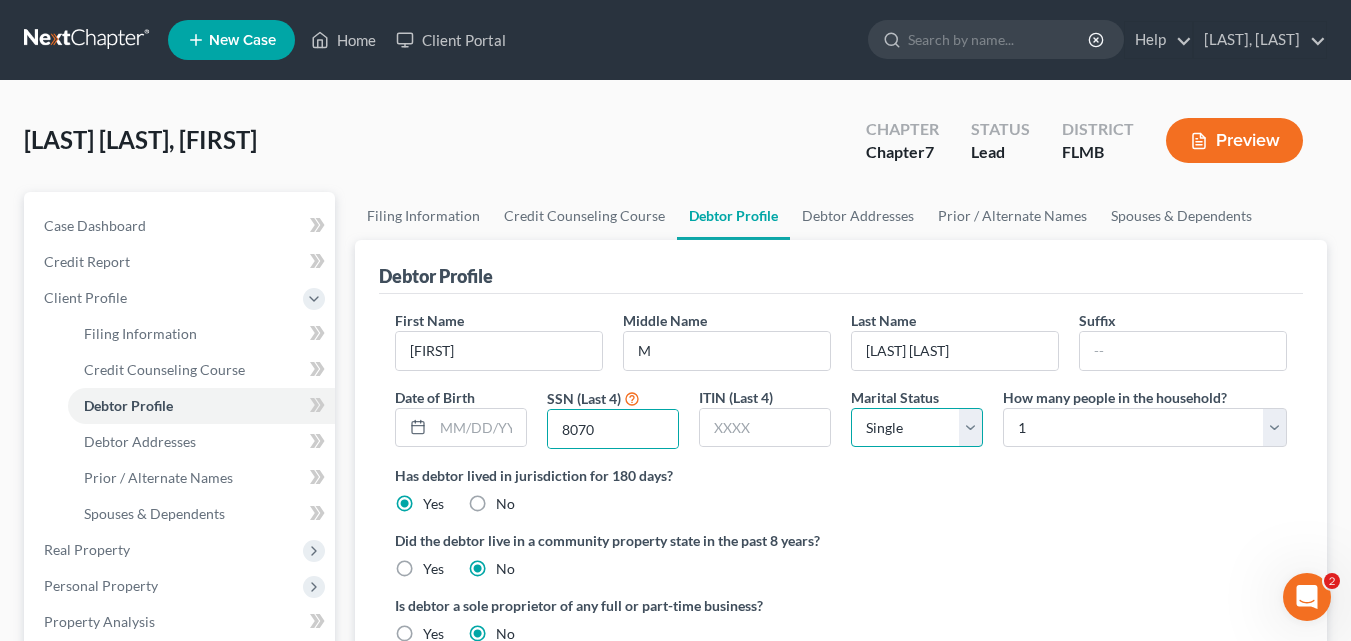 click on "Select Single Married Separated Divorced Widowed" at bounding box center (917, 428) 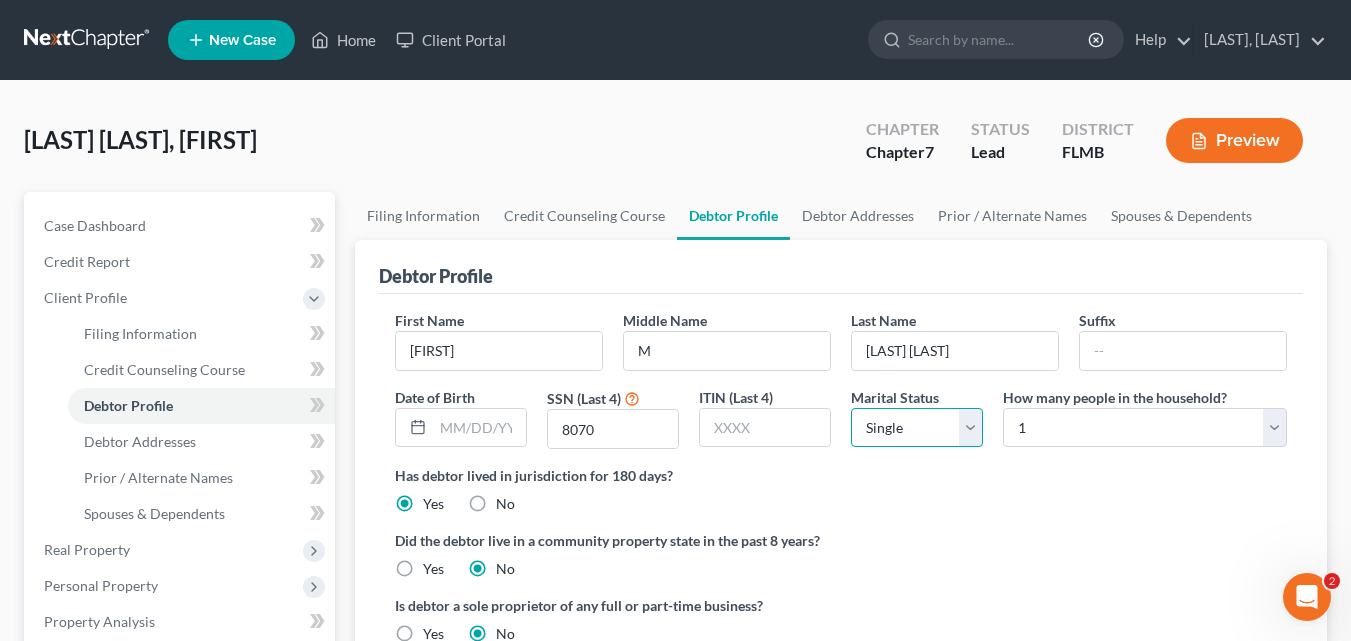 select on "1" 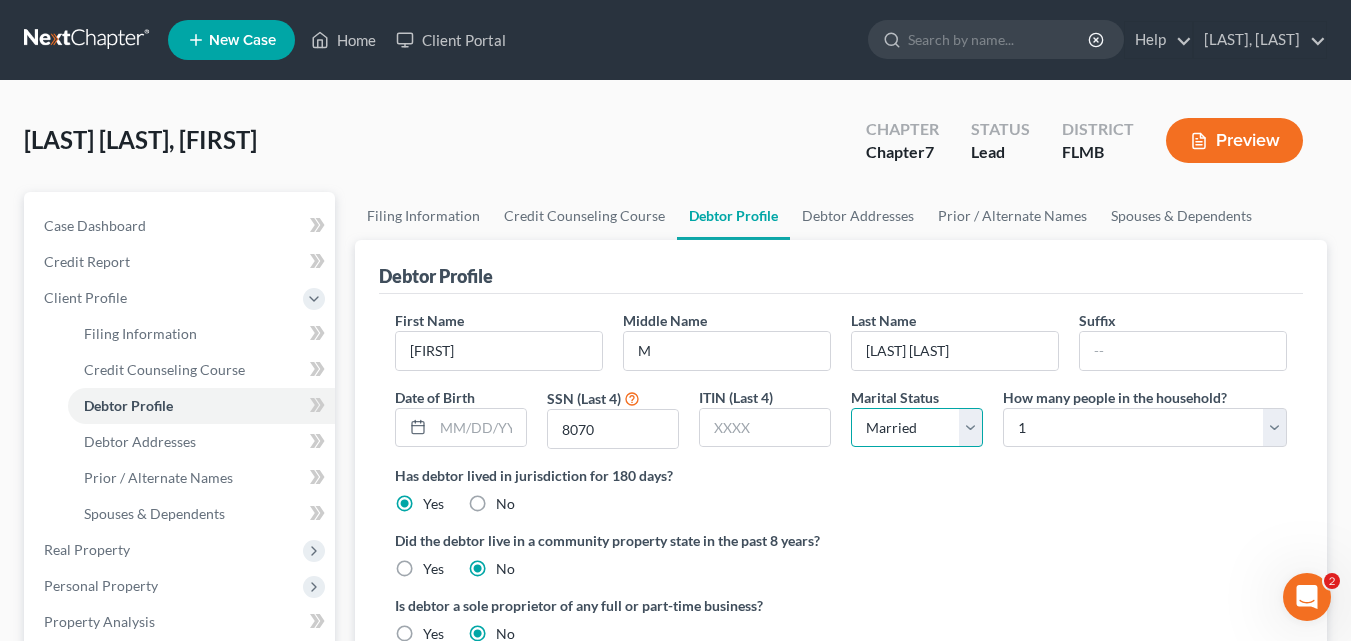 click on "Select Single Married Separated Divorced Widowed" at bounding box center (917, 428) 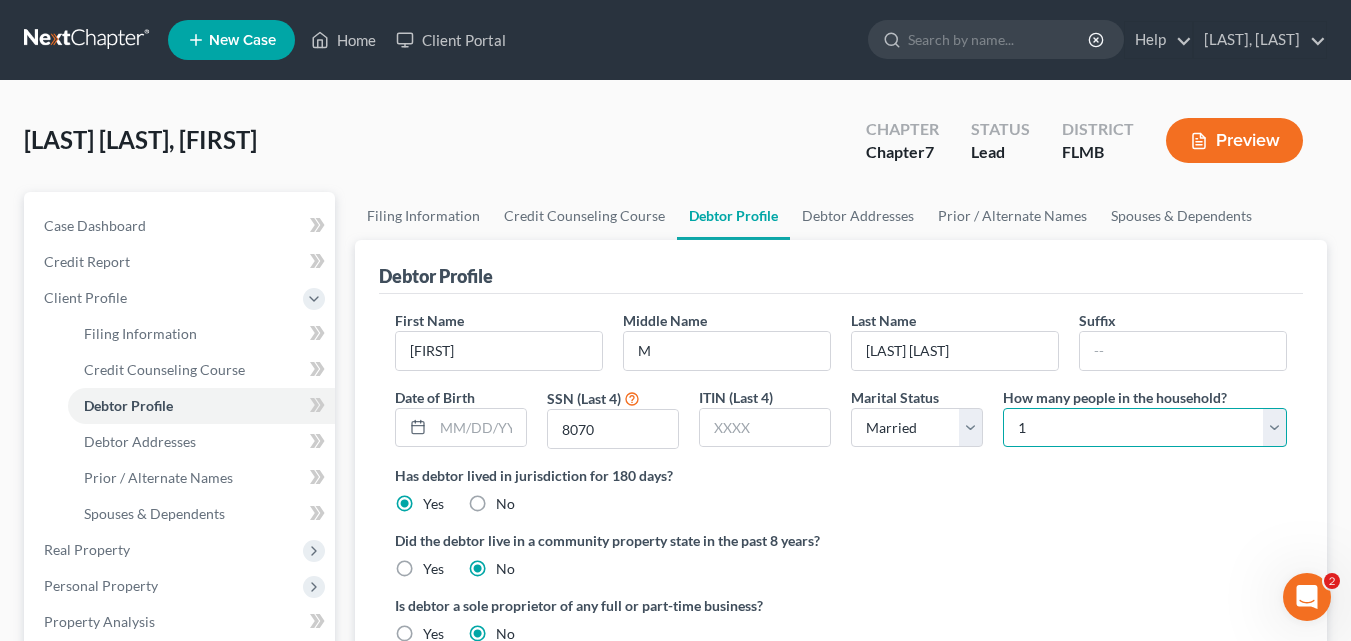 click on "Select 1 2 3 4 5 6 7 8 9 10 11 12 13 14 15 16 17 18 19 20" at bounding box center (1145, 428) 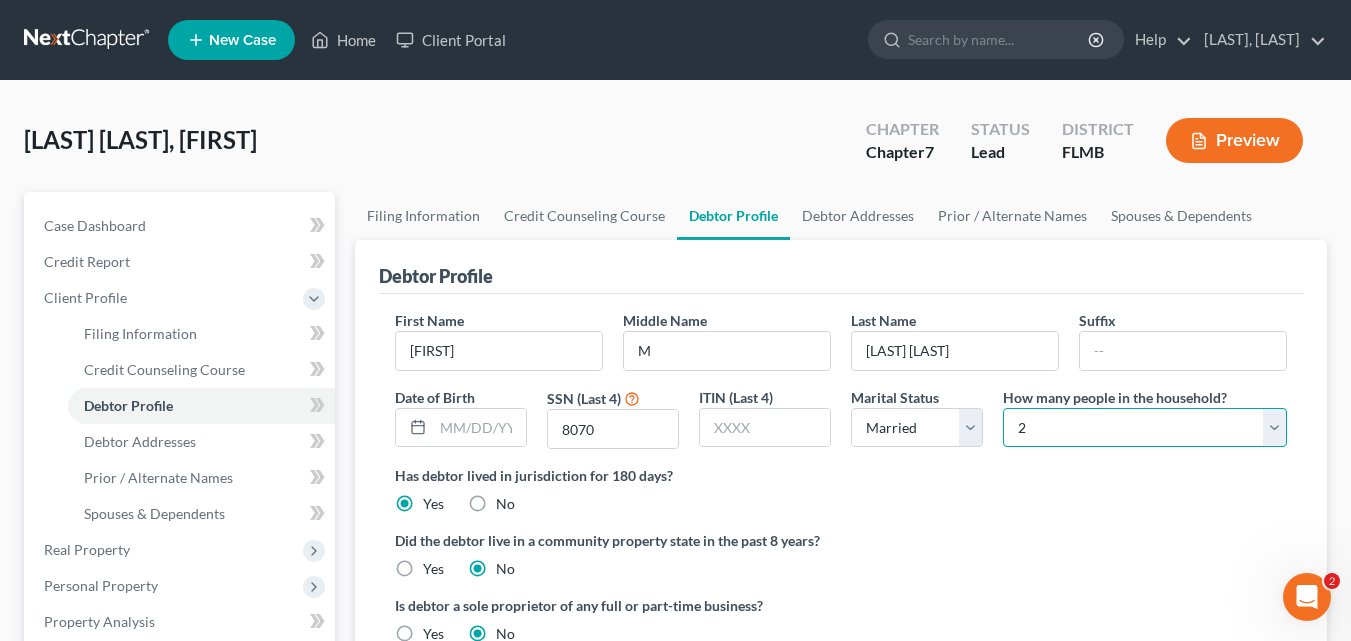 click on "Select 1 2 3 4 5 6 7 8 9 10 11 12 13 14 15 16 17 18 19 20" at bounding box center [1145, 428] 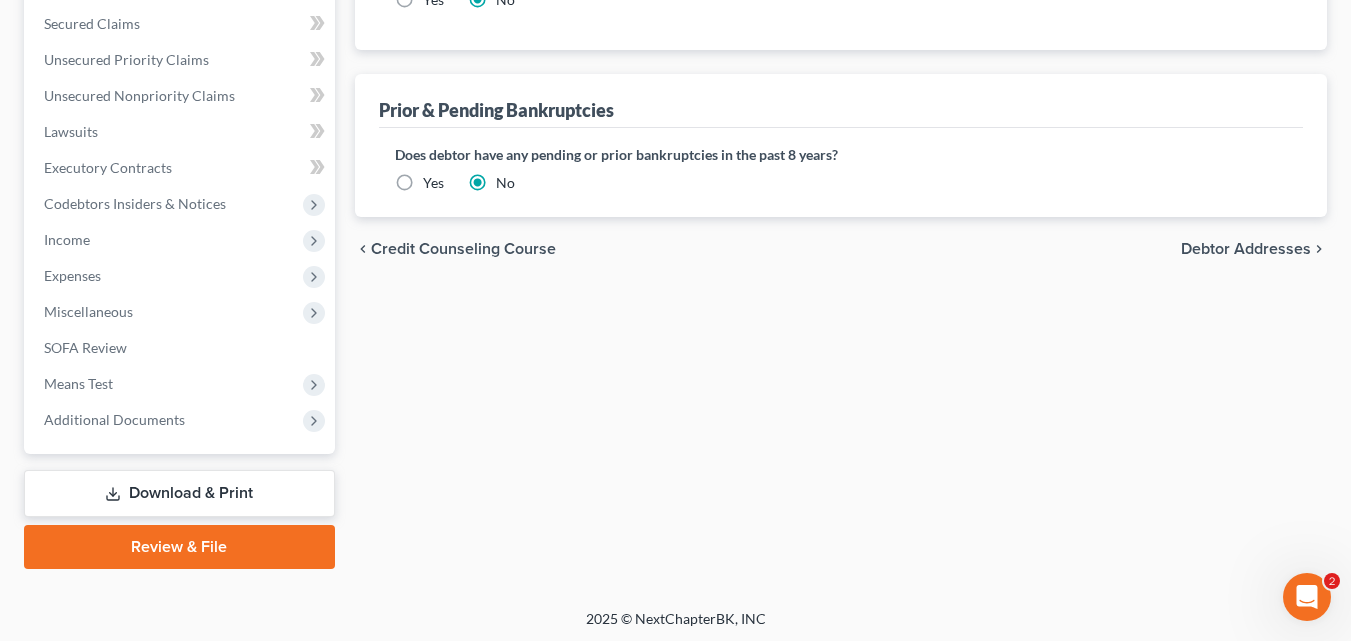 scroll, scrollTop: 638, scrollLeft: 0, axis: vertical 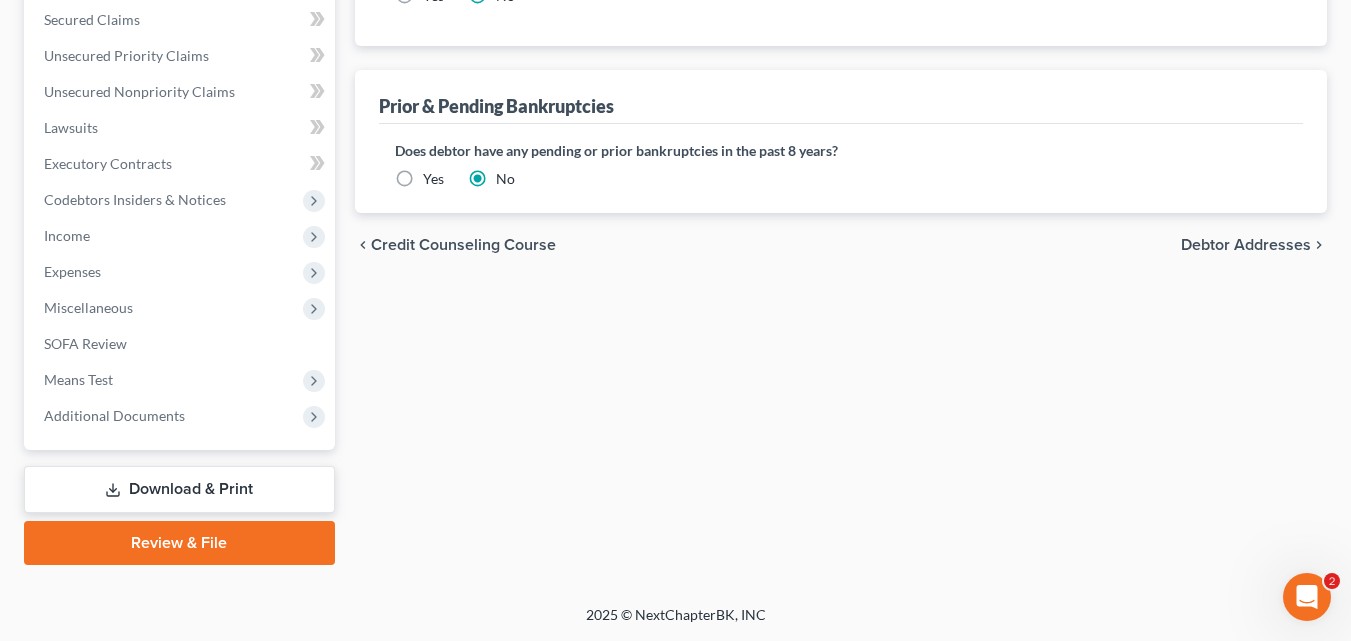 click on "Yes" at bounding box center (433, 179) 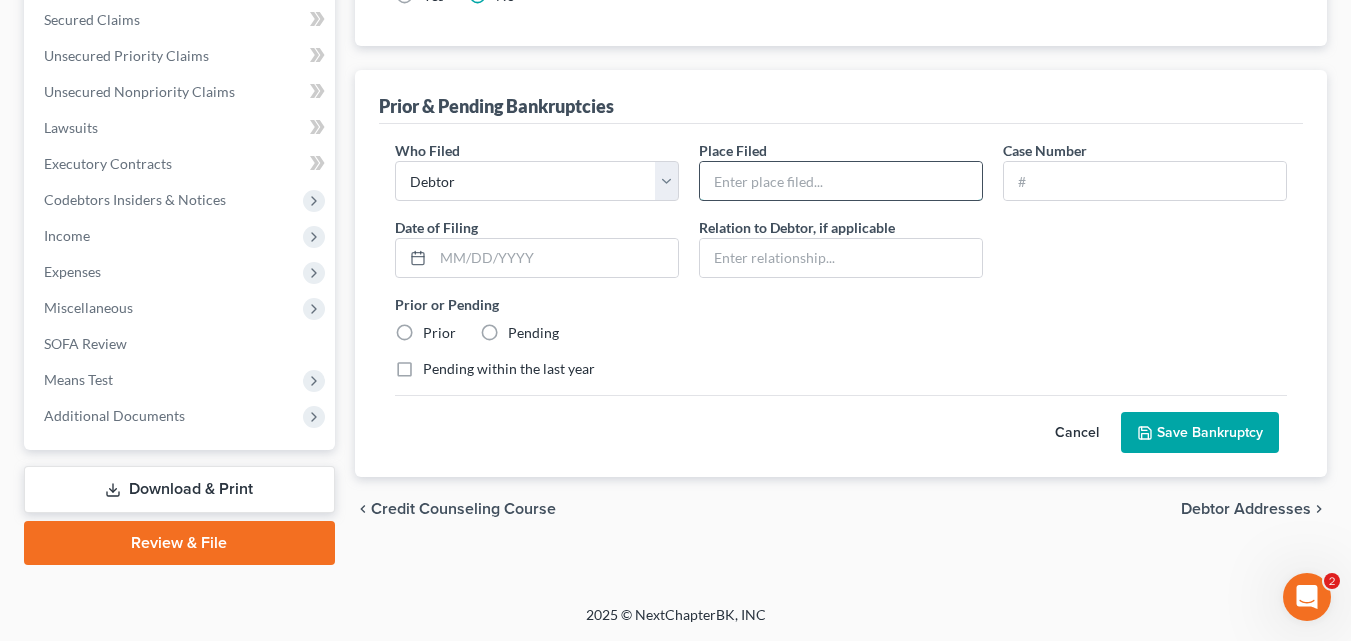 click at bounding box center [841, 181] 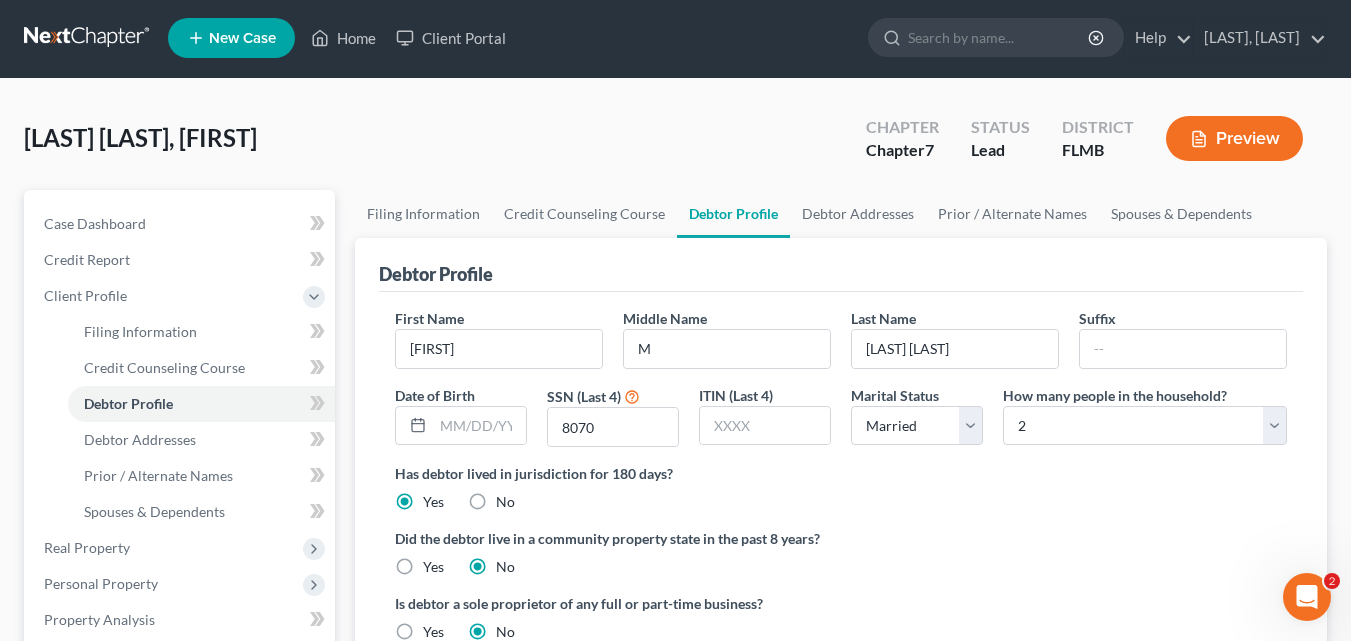 scroll, scrollTop: 0, scrollLeft: 0, axis: both 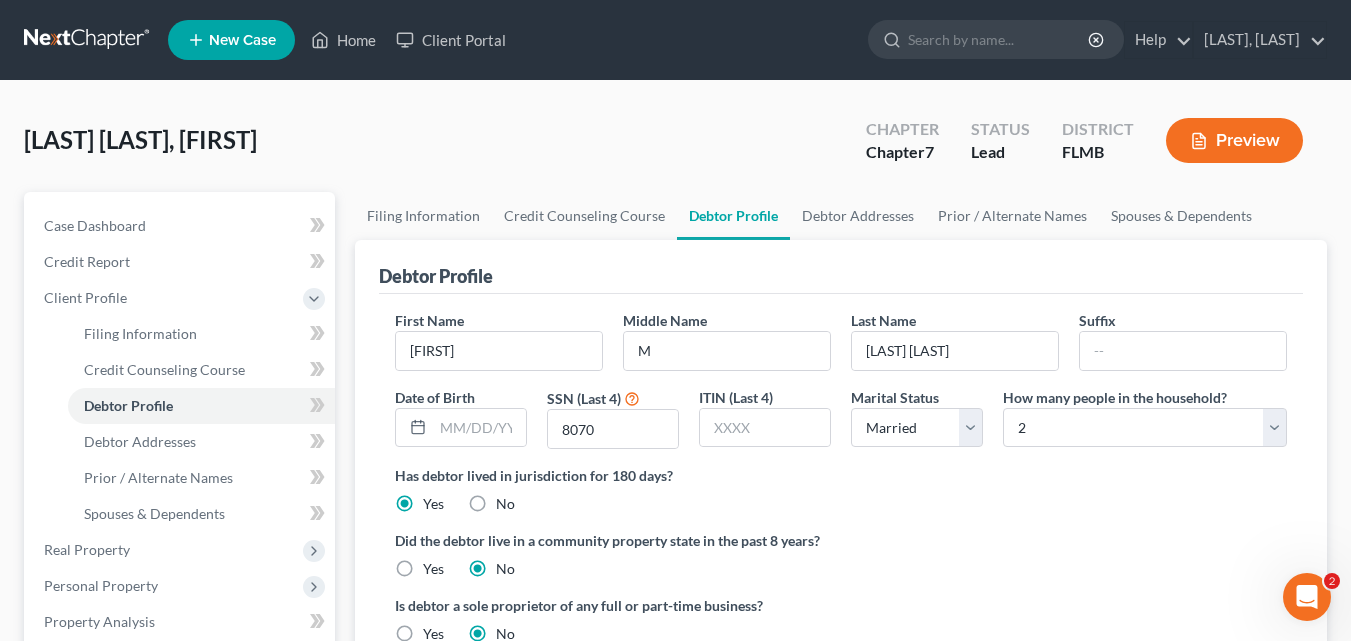 click on "[LAST] [LAST], [FIRST]" at bounding box center (140, 139) 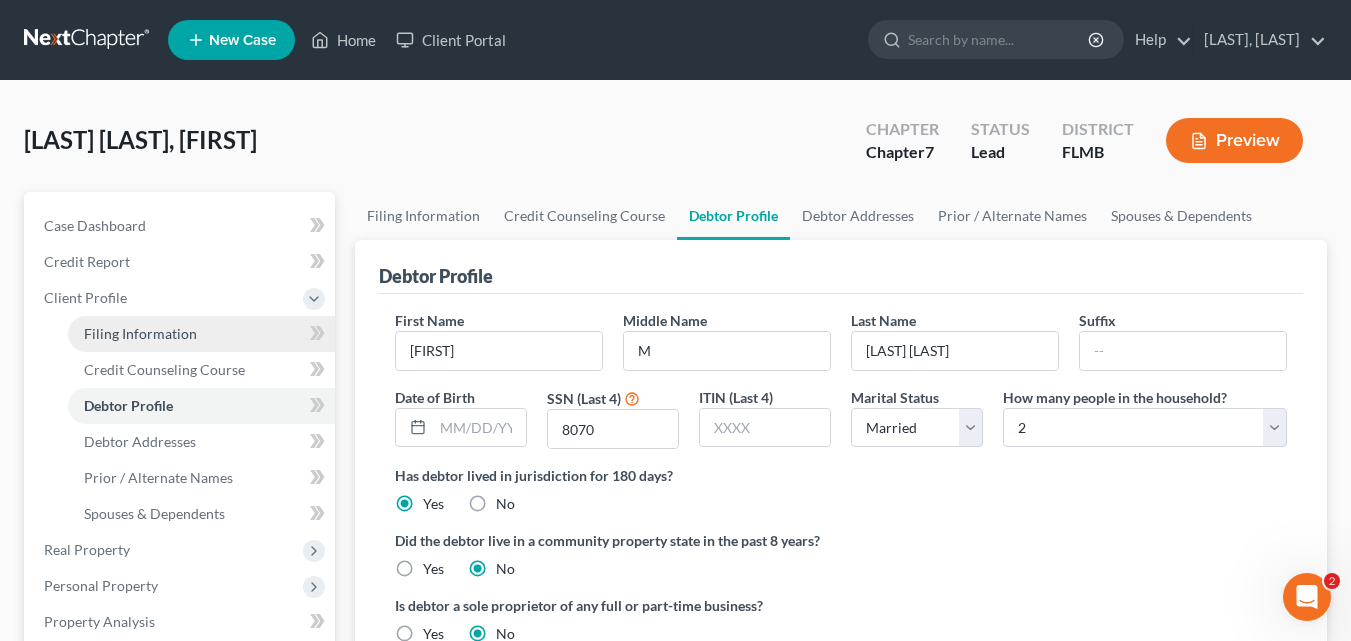 click on "Filing Information" at bounding box center [140, 333] 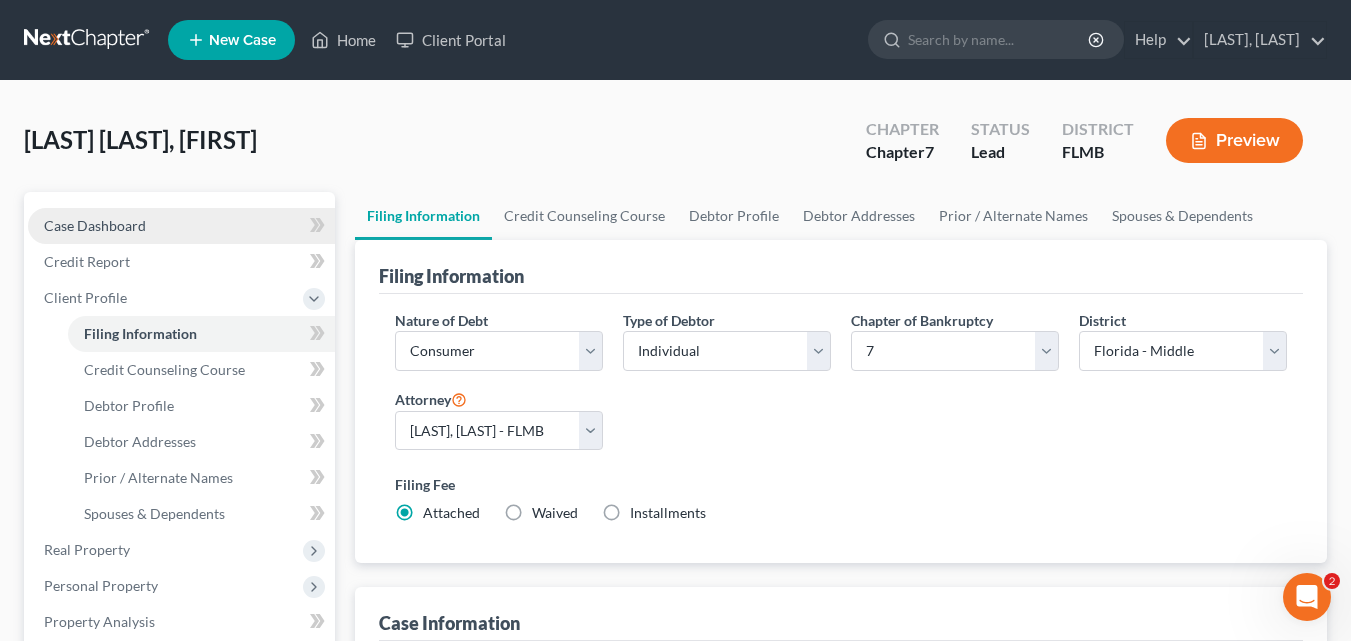 click on "Case Dashboard" at bounding box center (95, 225) 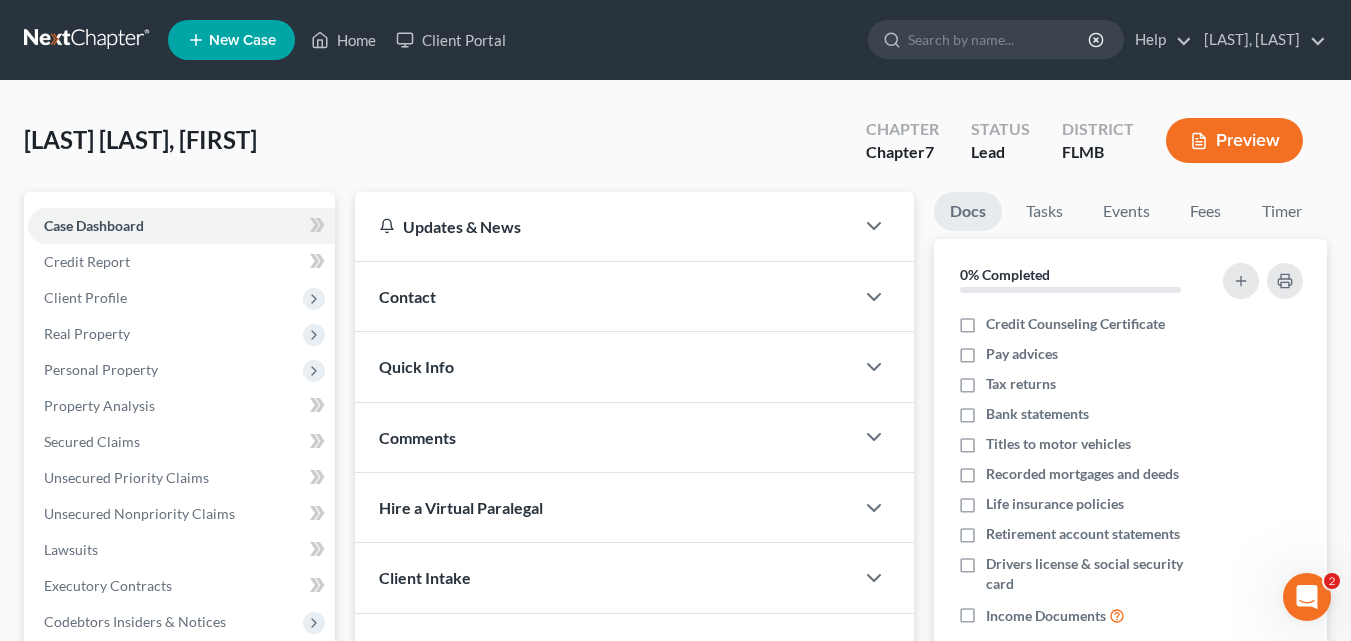 click on "Contact" at bounding box center [604, 296] 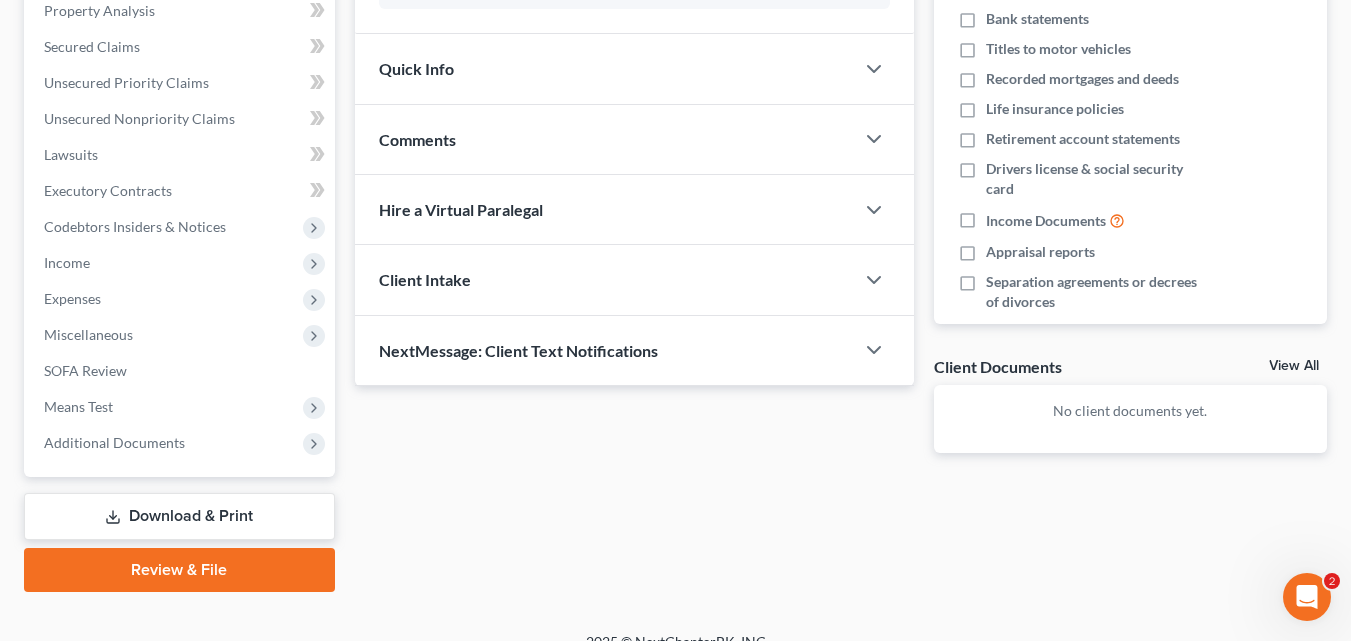scroll, scrollTop: 400, scrollLeft: 0, axis: vertical 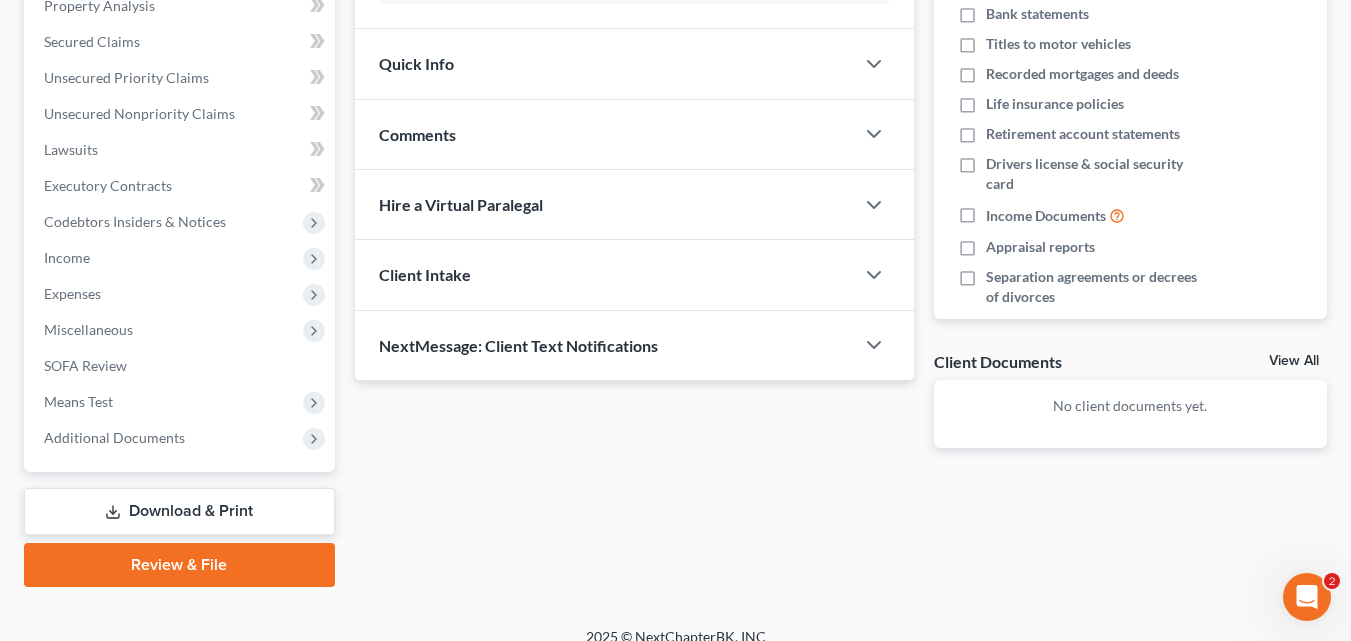 click on "Client Intake" at bounding box center [604, 274] 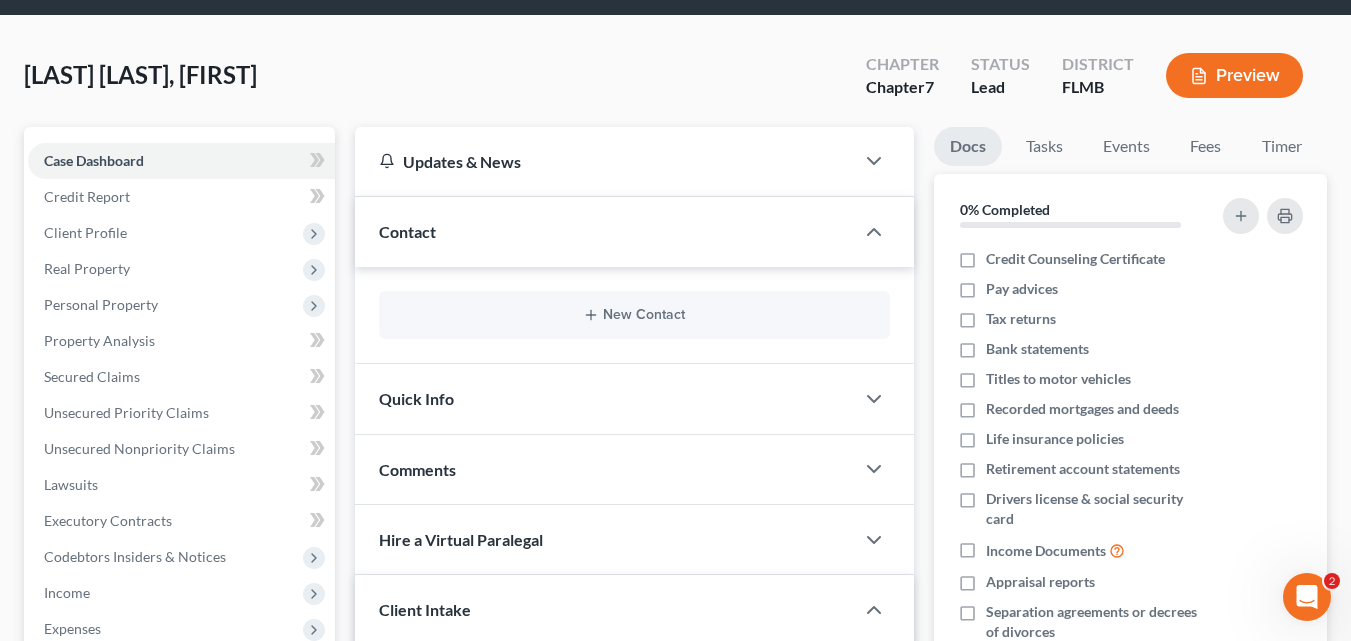 scroll, scrollTop: 0, scrollLeft: 0, axis: both 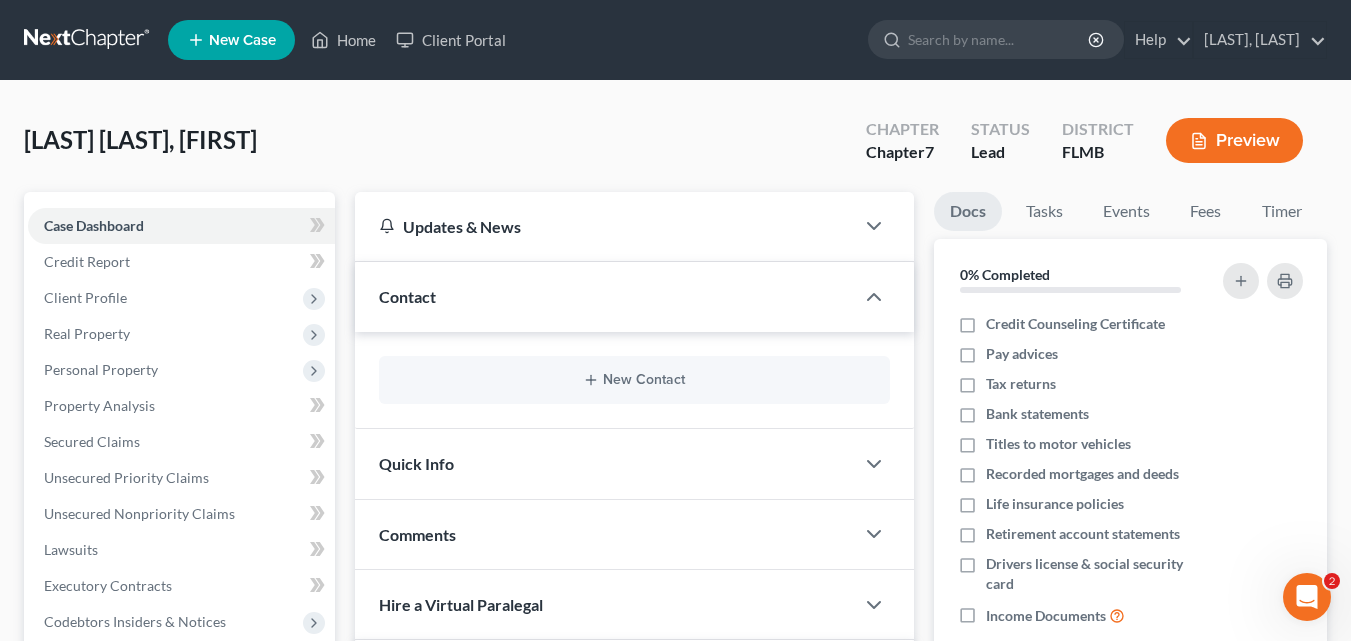 click on "[LAST] [LAST], [FIRST]" at bounding box center (140, 139) 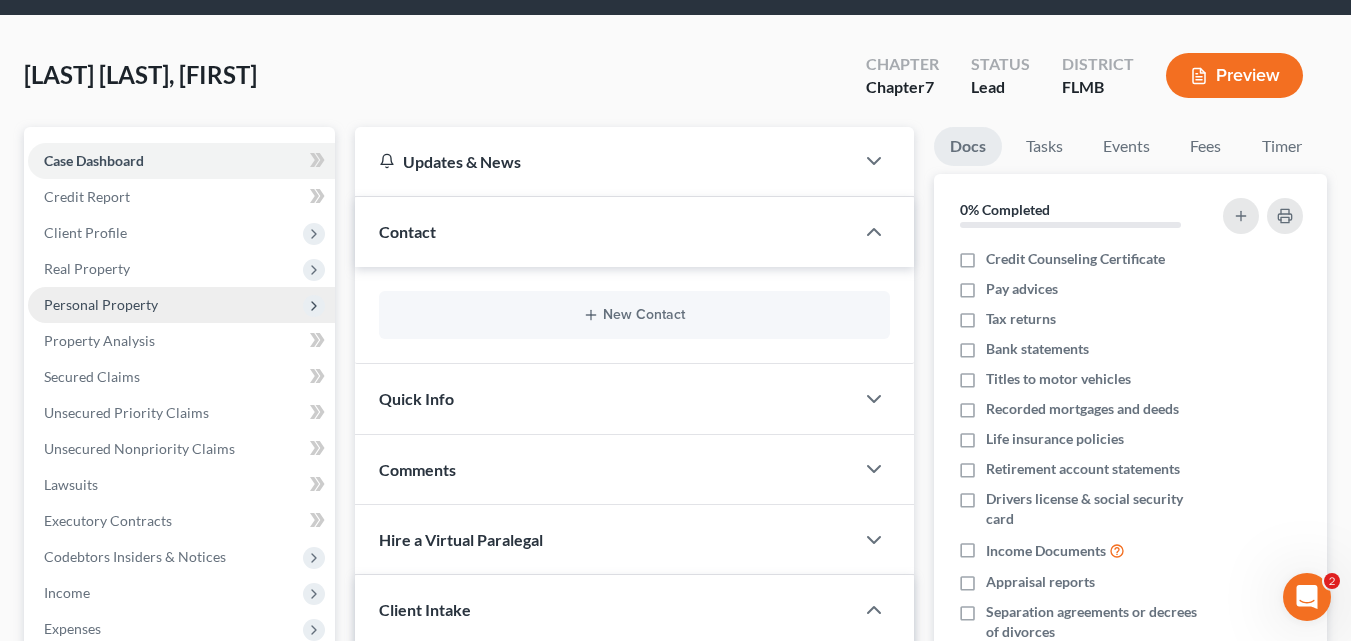 scroll, scrollTop: 0, scrollLeft: 0, axis: both 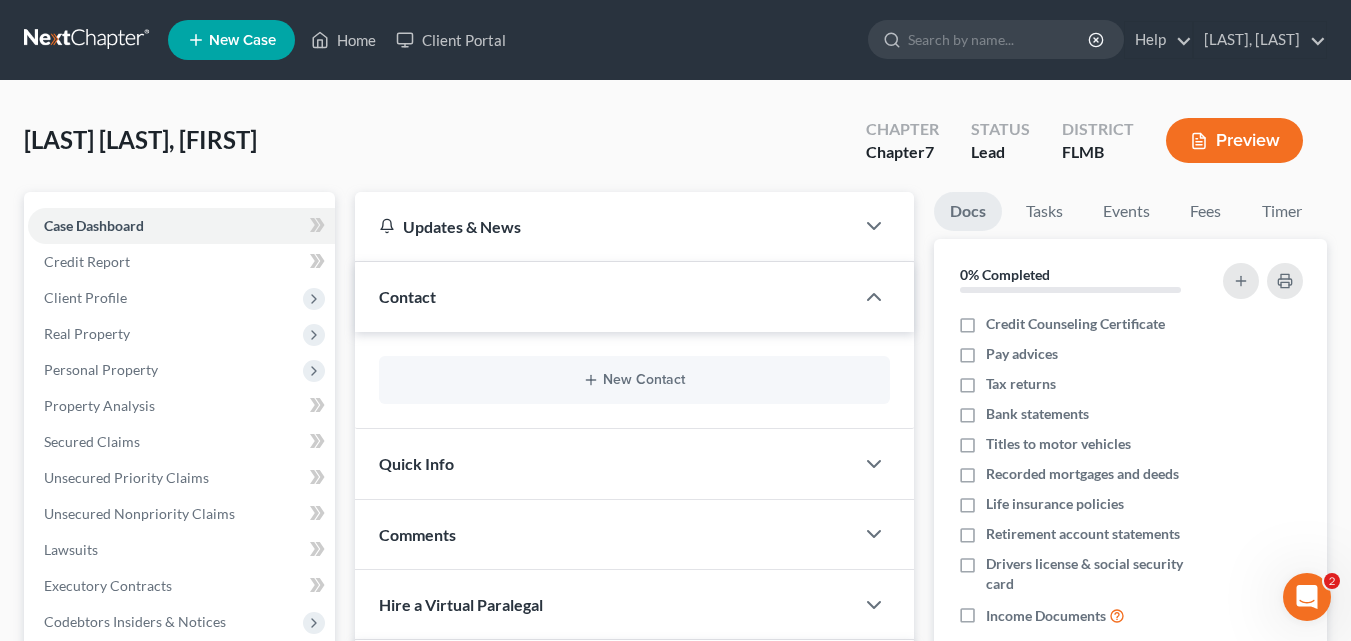 click on "[LAST] [LAST], [FIRST]" at bounding box center (140, 139) 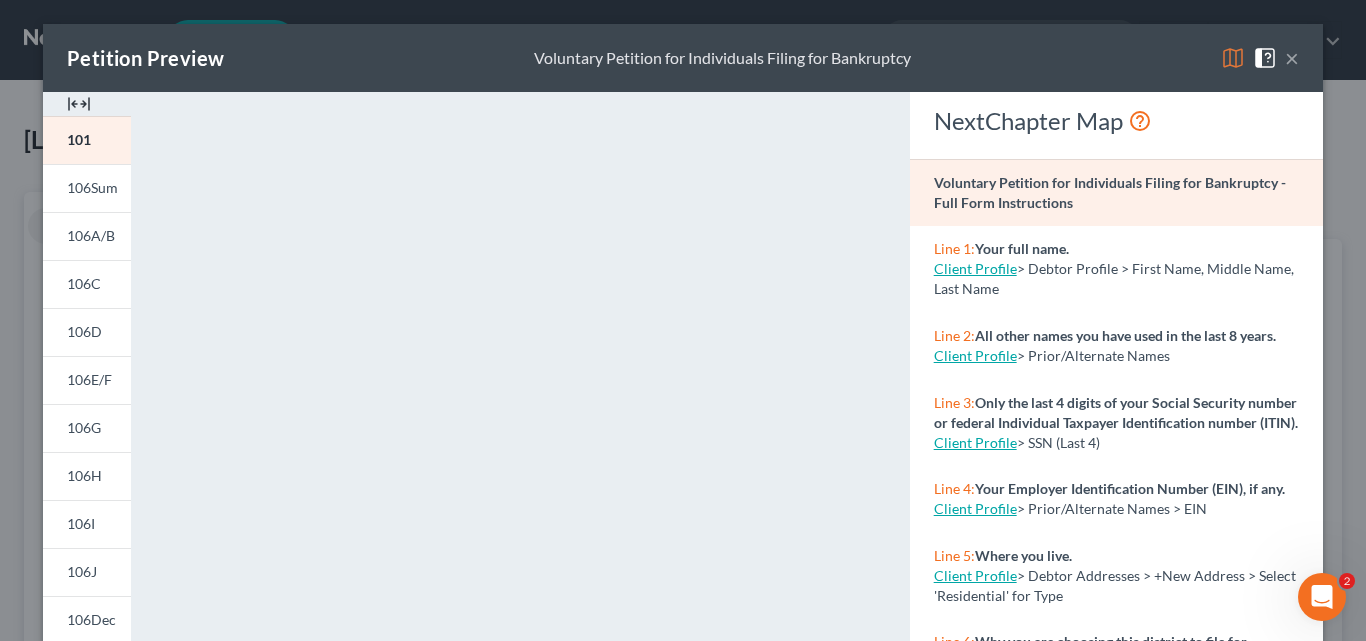 click on "×" at bounding box center [1292, 58] 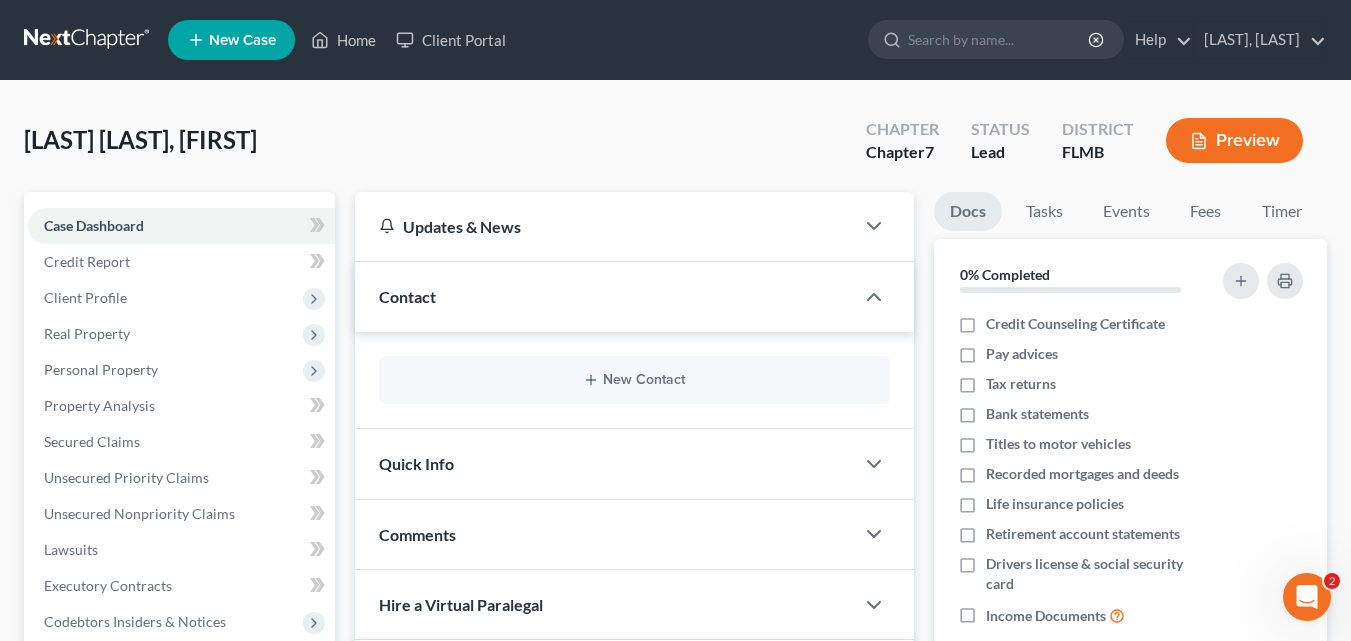 click on "[LAST] [LAST], [FIRST]" at bounding box center [140, 139] 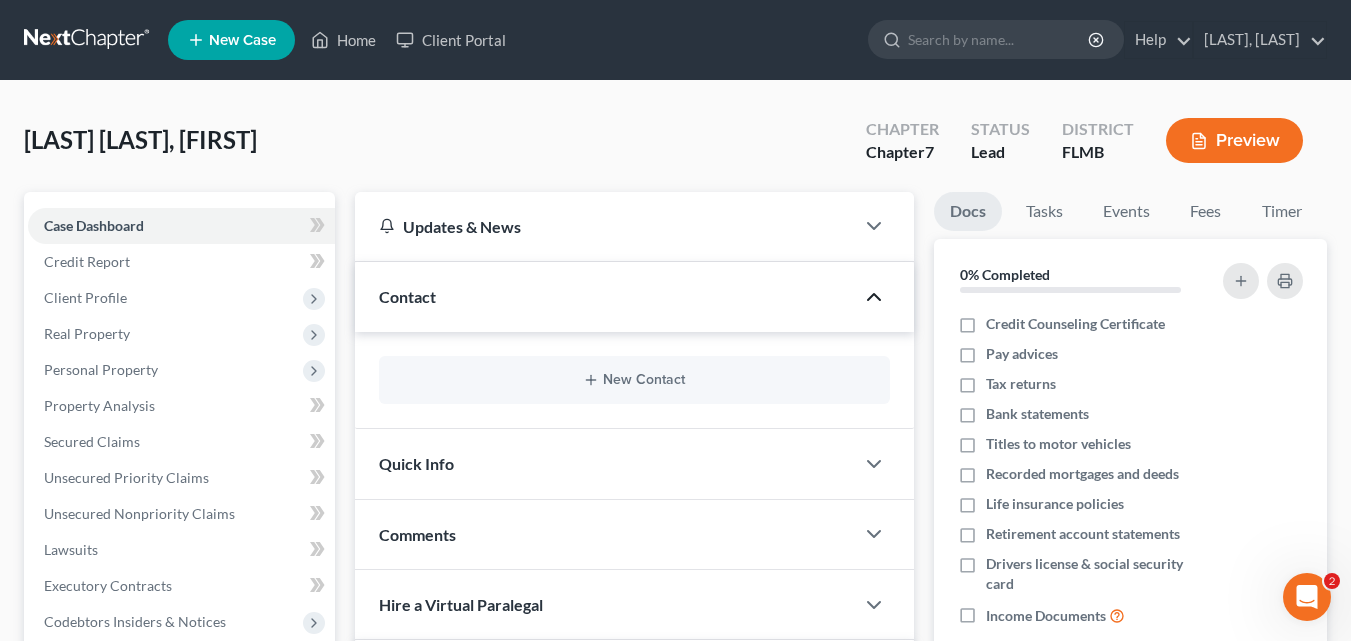 click 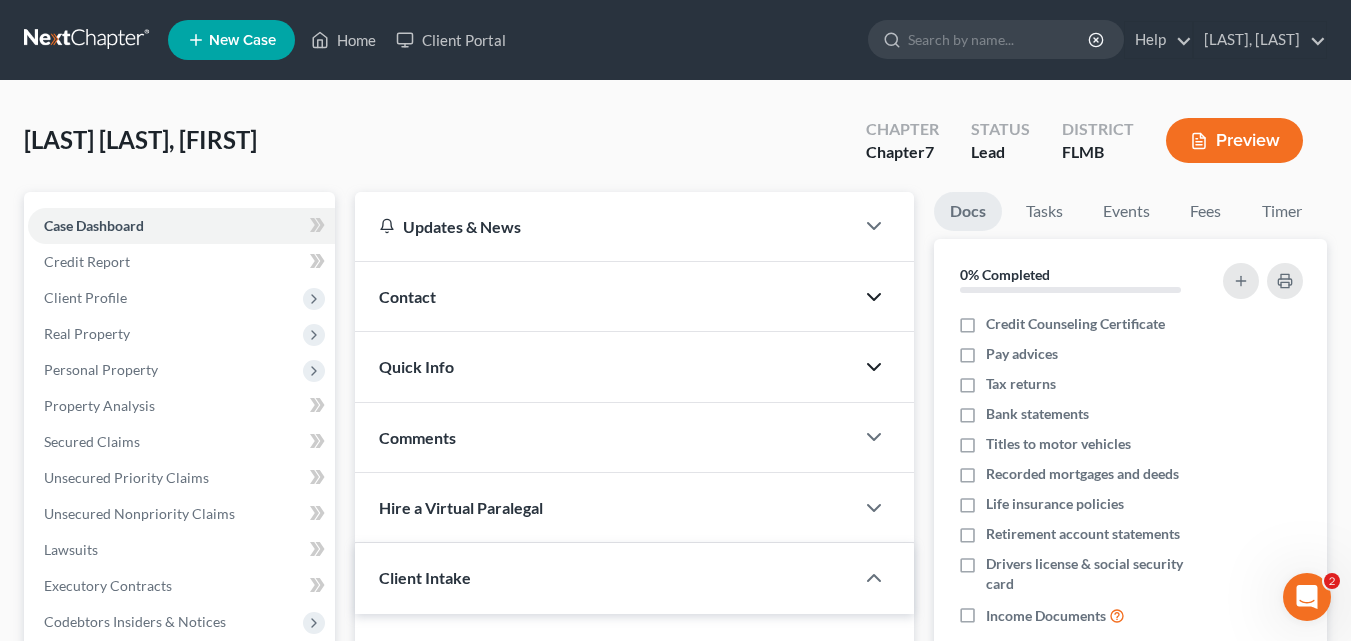 click 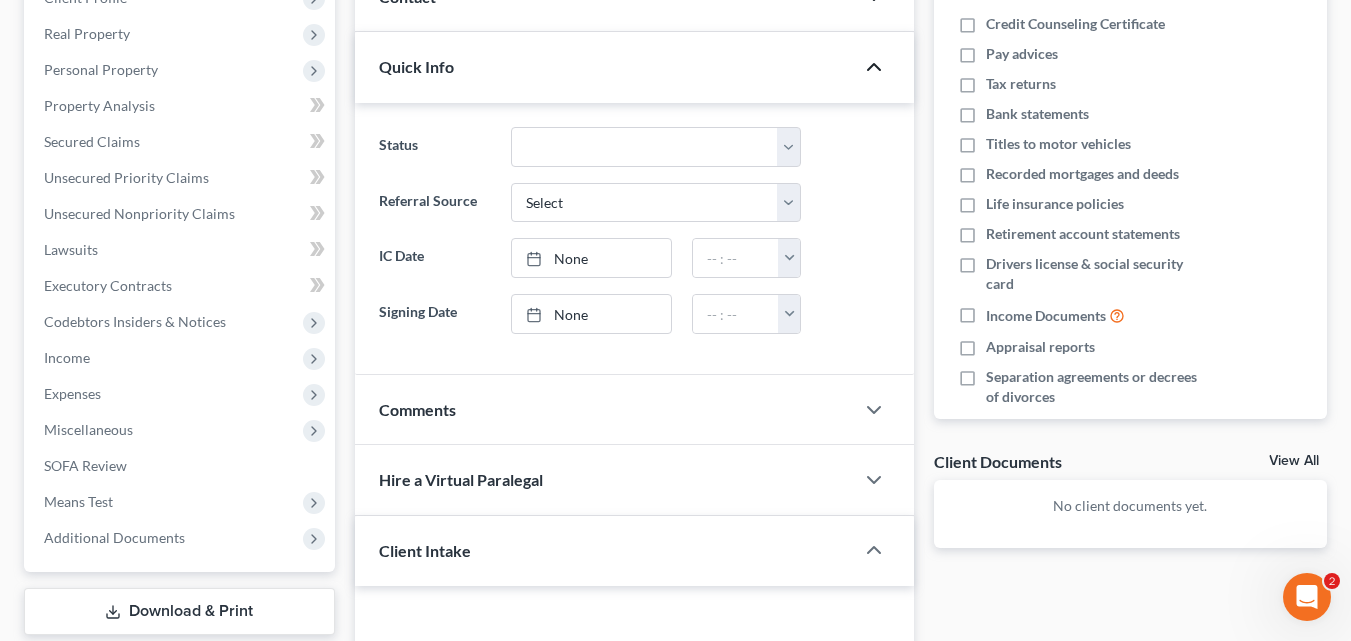 scroll, scrollTop: 0, scrollLeft: 0, axis: both 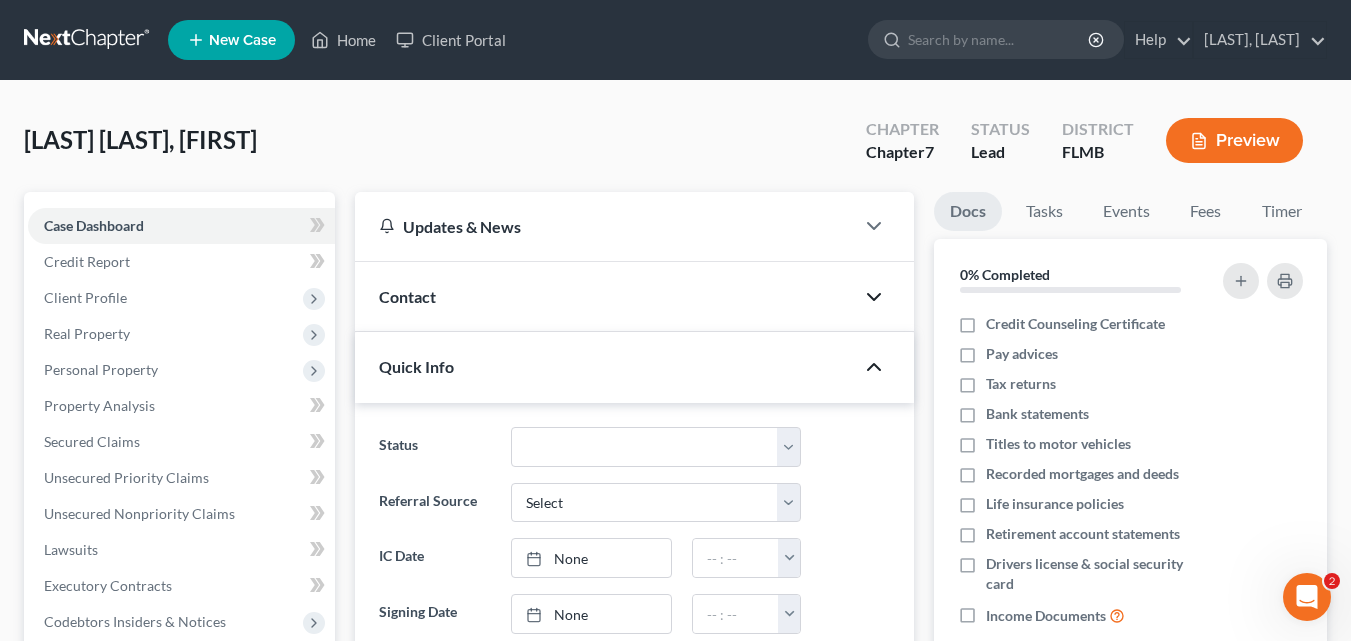 click 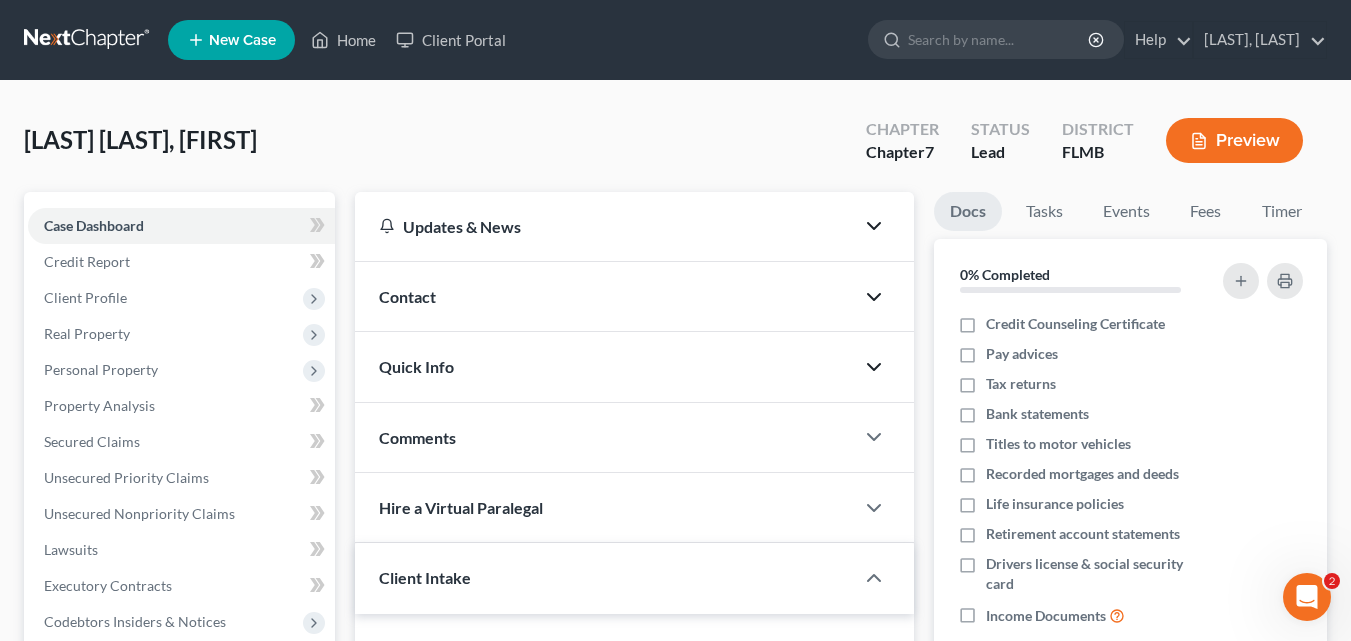 click 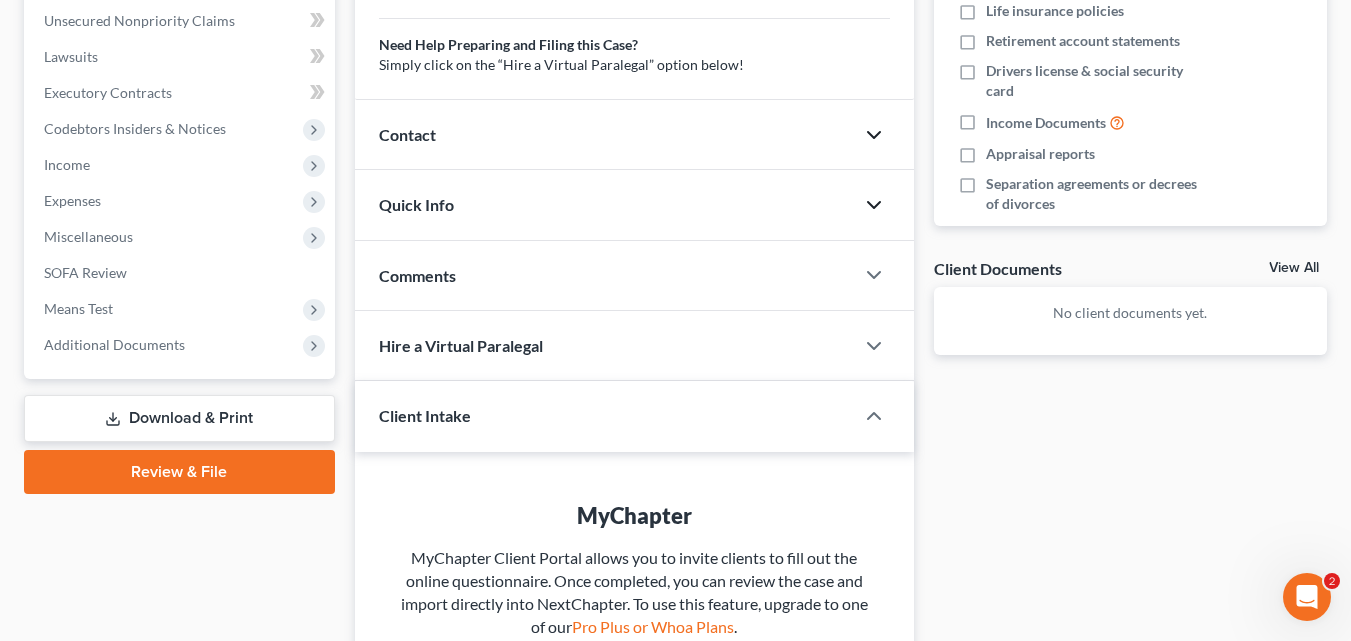 scroll, scrollTop: 500, scrollLeft: 0, axis: vertical 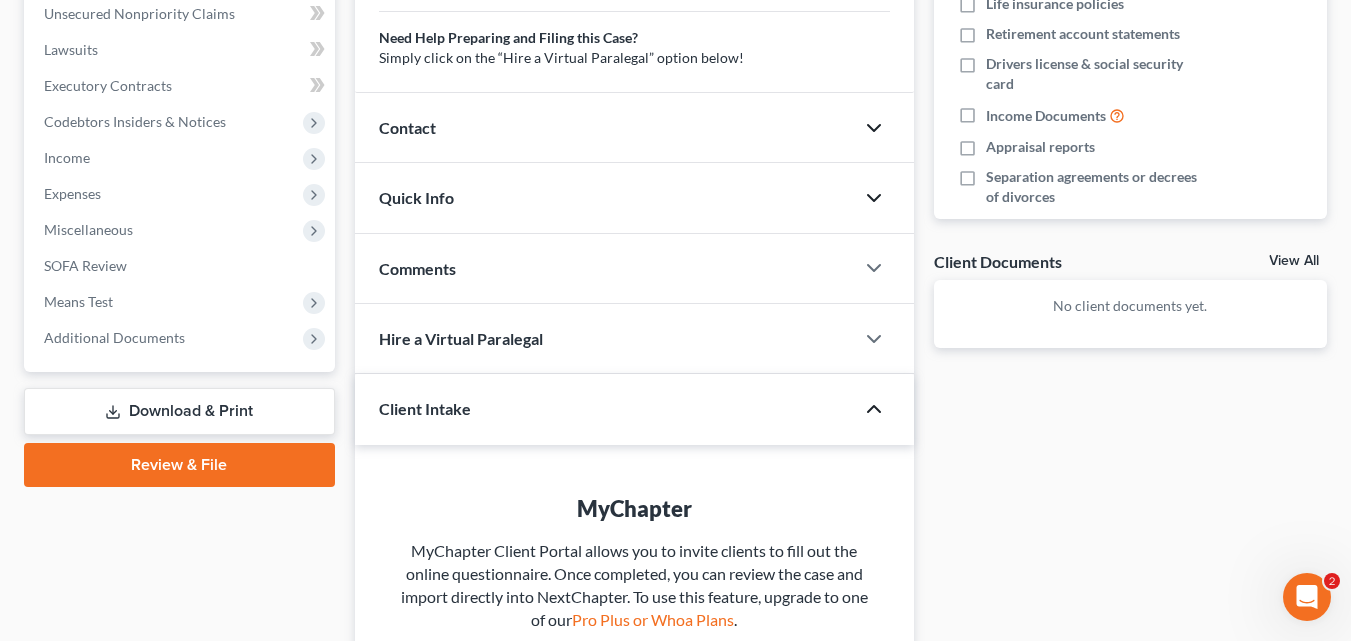 click 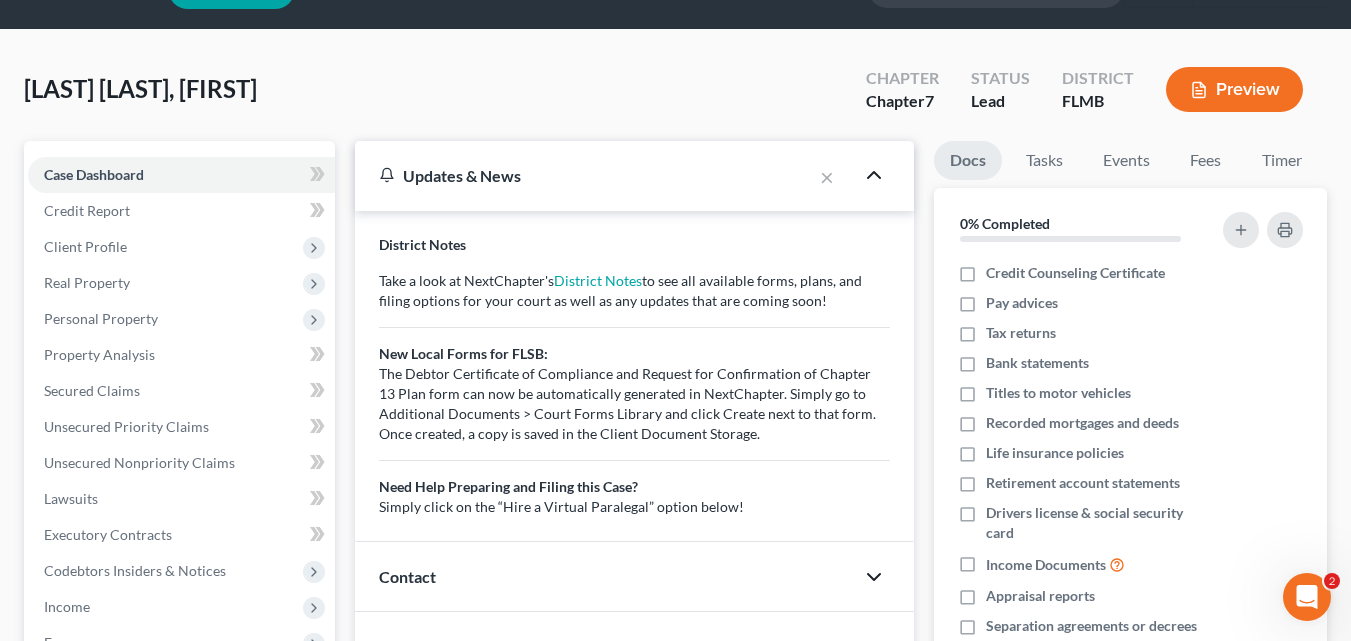 scroll, scrollTop: 50, scrollLeft: 0, axis: vertical 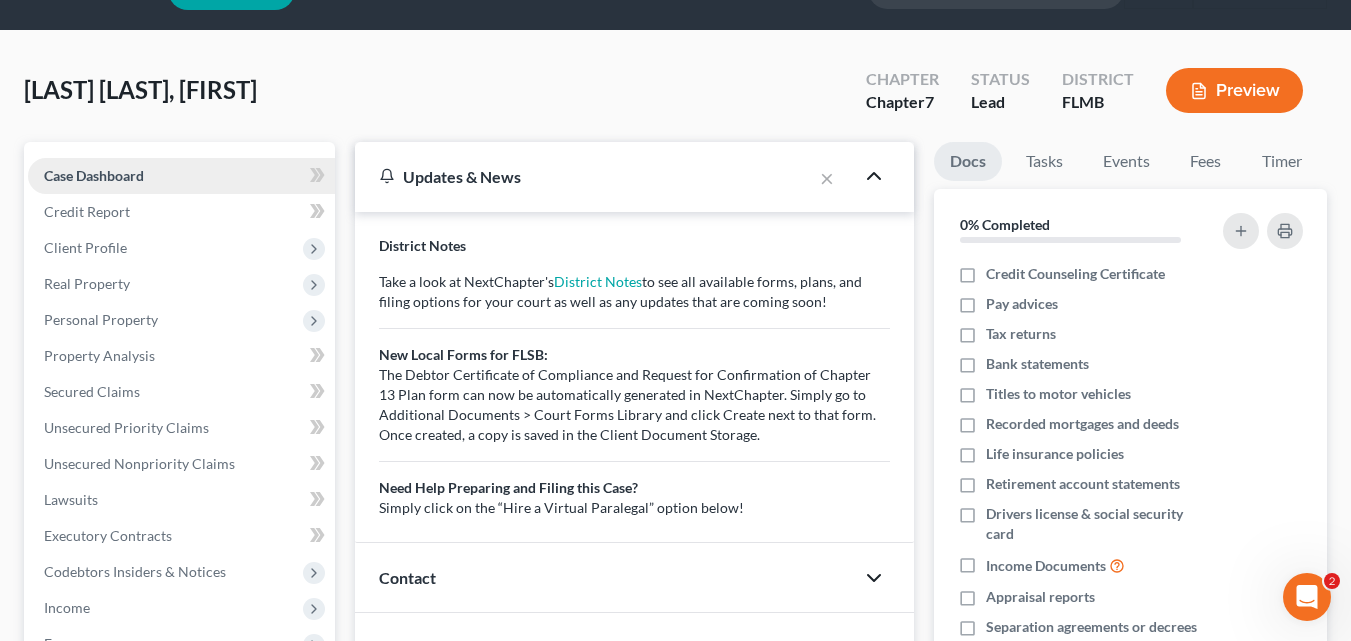 click on "Case Dashboard" at bounding box center (181, 176) 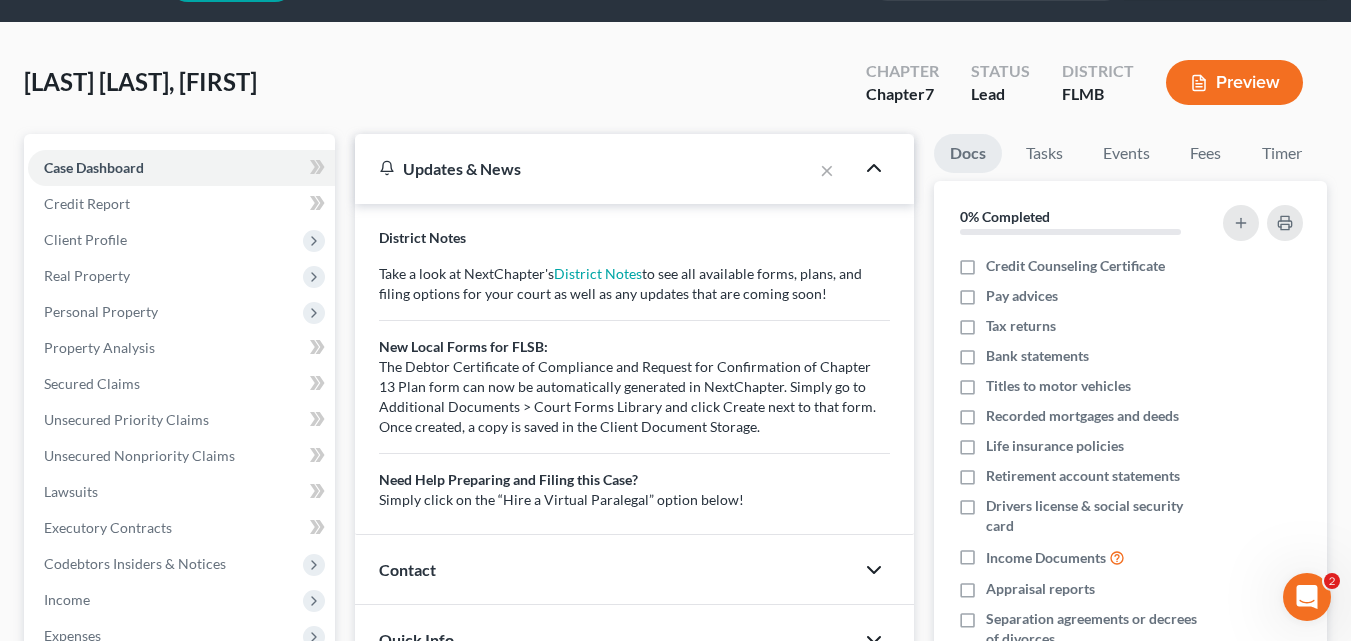 scroll, scrollTop: 50, scrollLeft: 0, axis: vertical 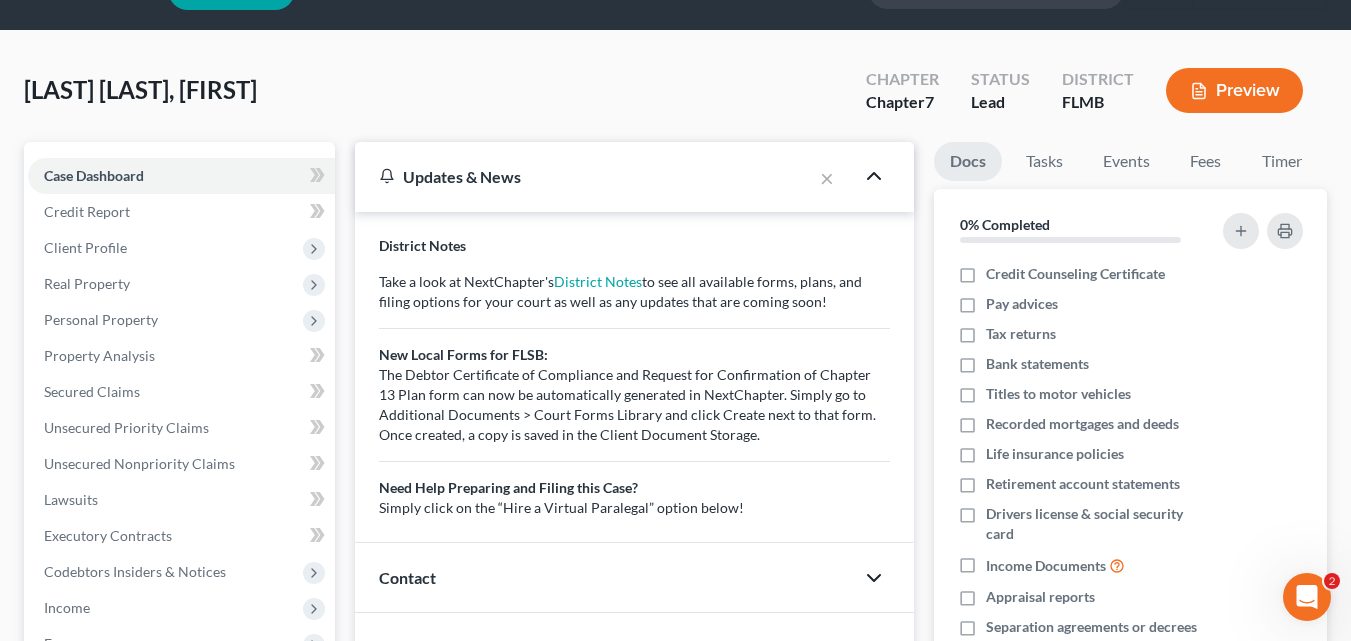 click 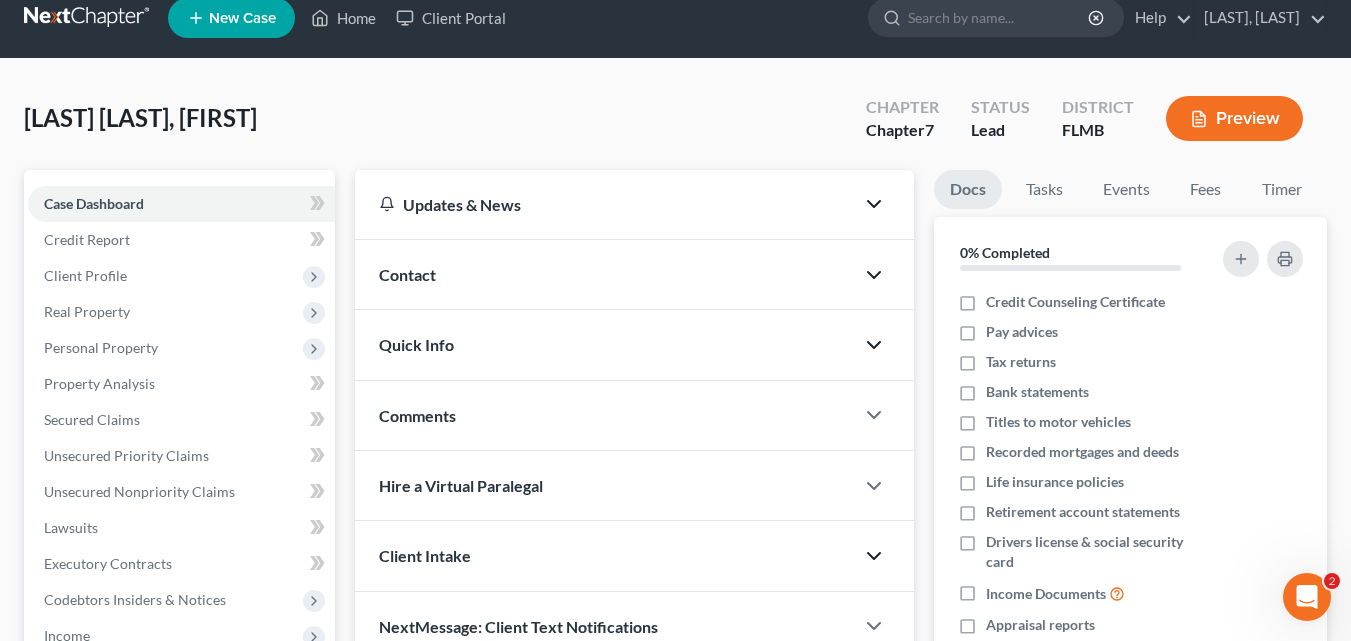 scroll, scrollTop: 0, scrollLeft: 0, axis: both 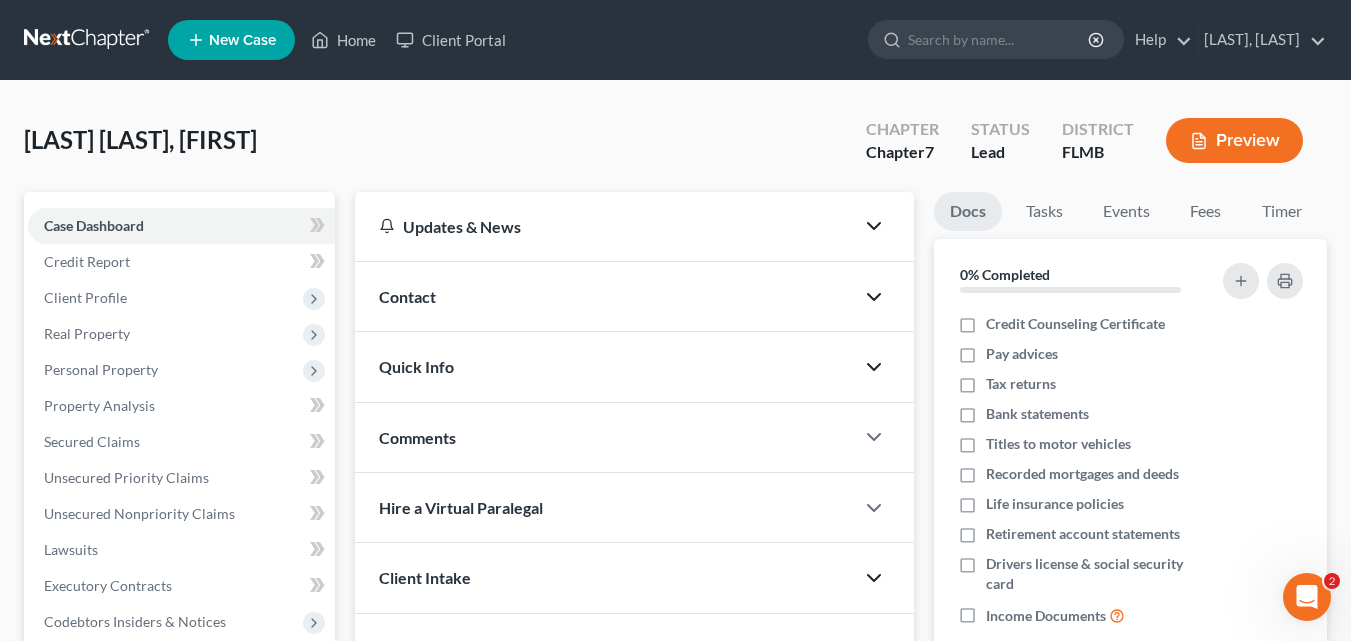 click on "[LAST] [LAST], [FIRST]" at bounding box center [140, 139] 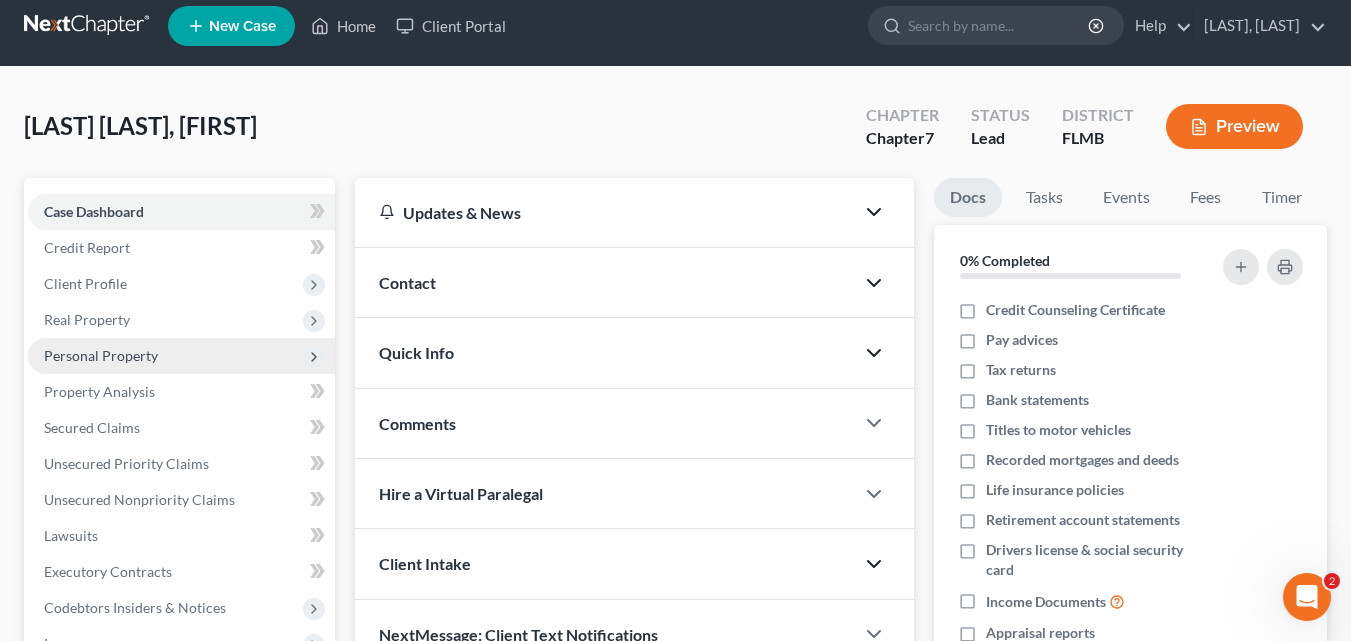scroll, scrollTop: 0, scrollLeft: 0, axis: both 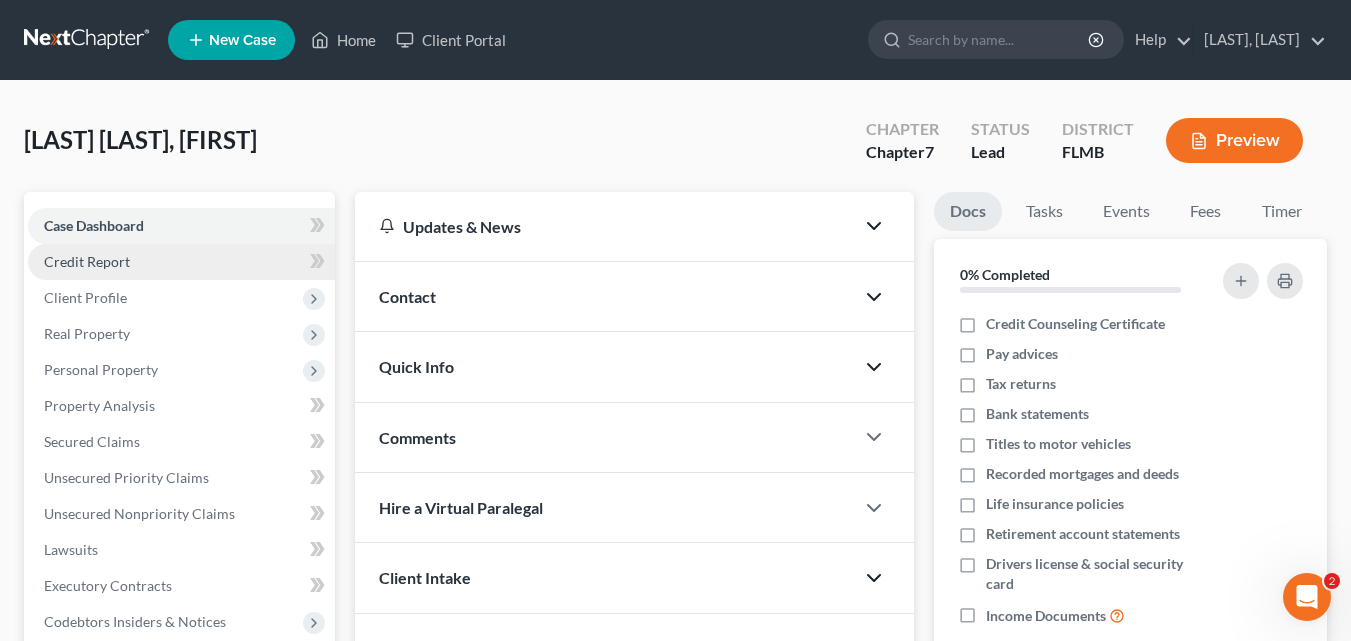 click on "Credit Report" at bounding box center [181, 262] 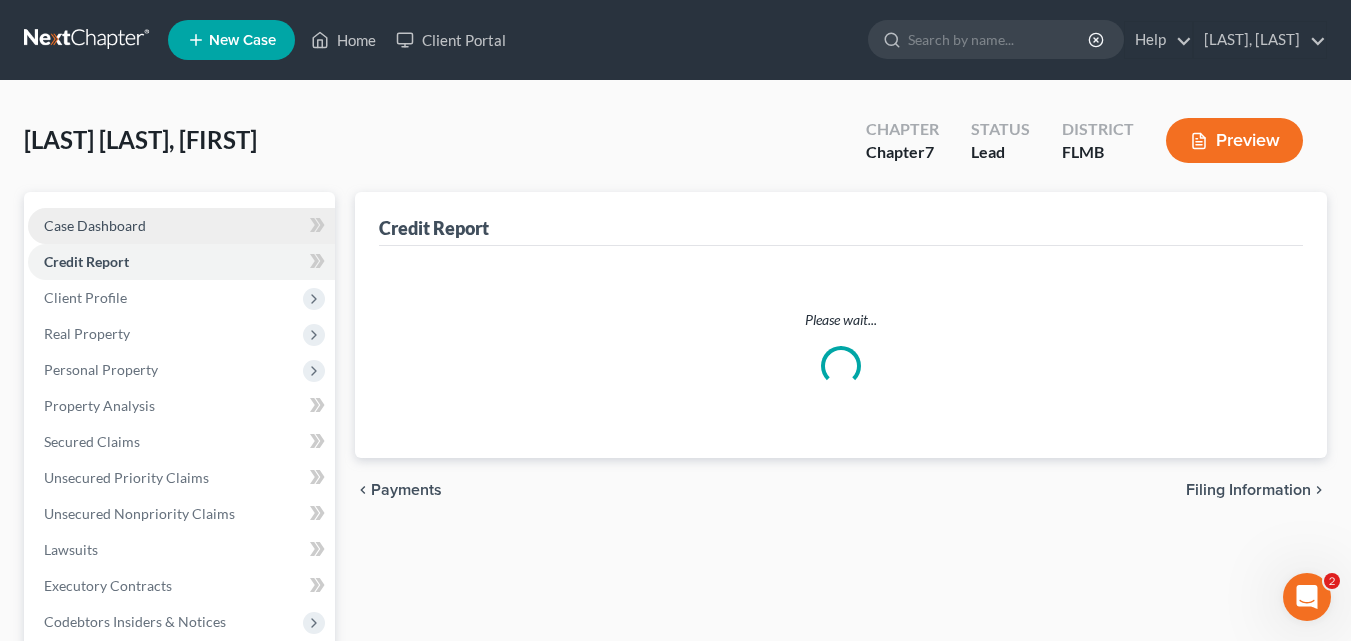click on "Case Dashboard" at bounding box center [181, 226] 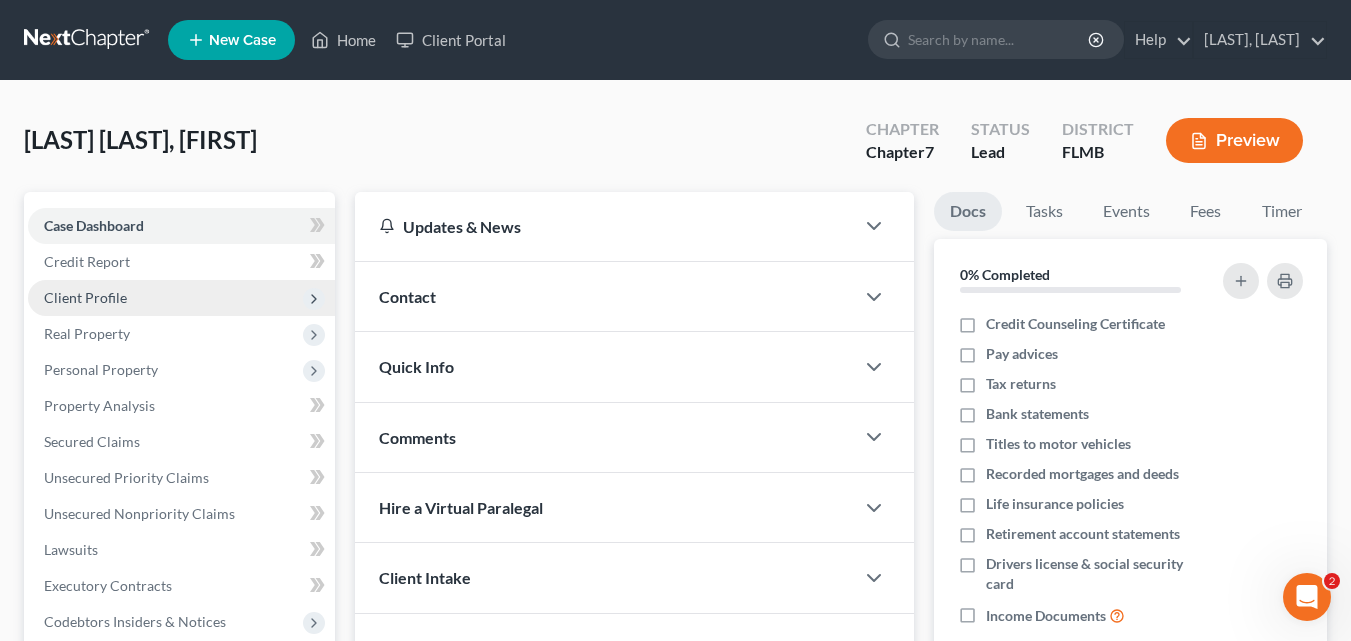 click on "Client Profile" at bounding box center (181, 298) 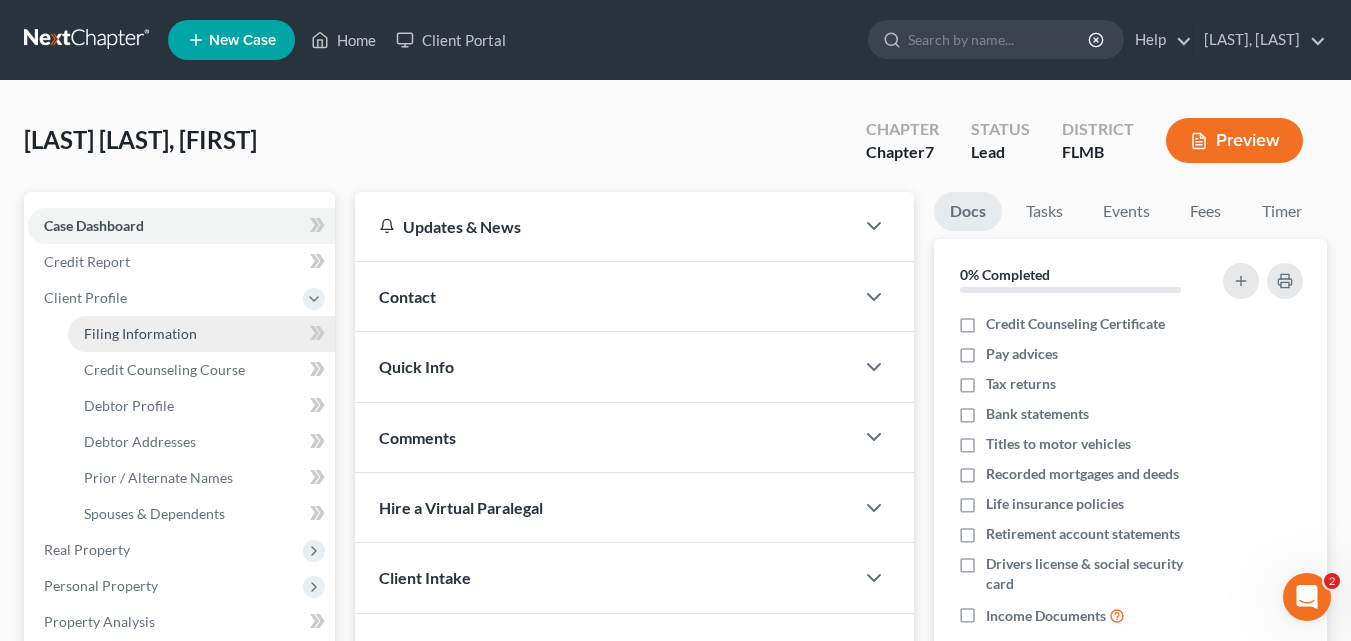 click on "Filing Information" at bounding box center (140, 333) 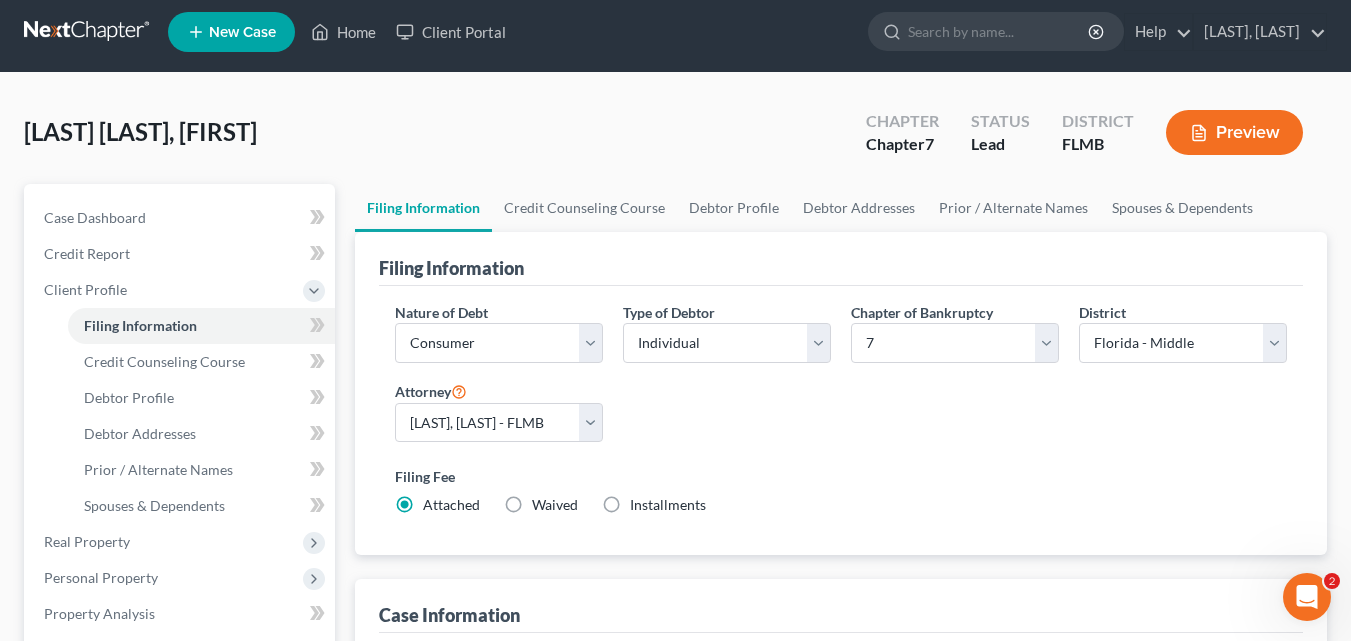 scroll, scrollTop: 0, scrollLeft: 0, axis: both 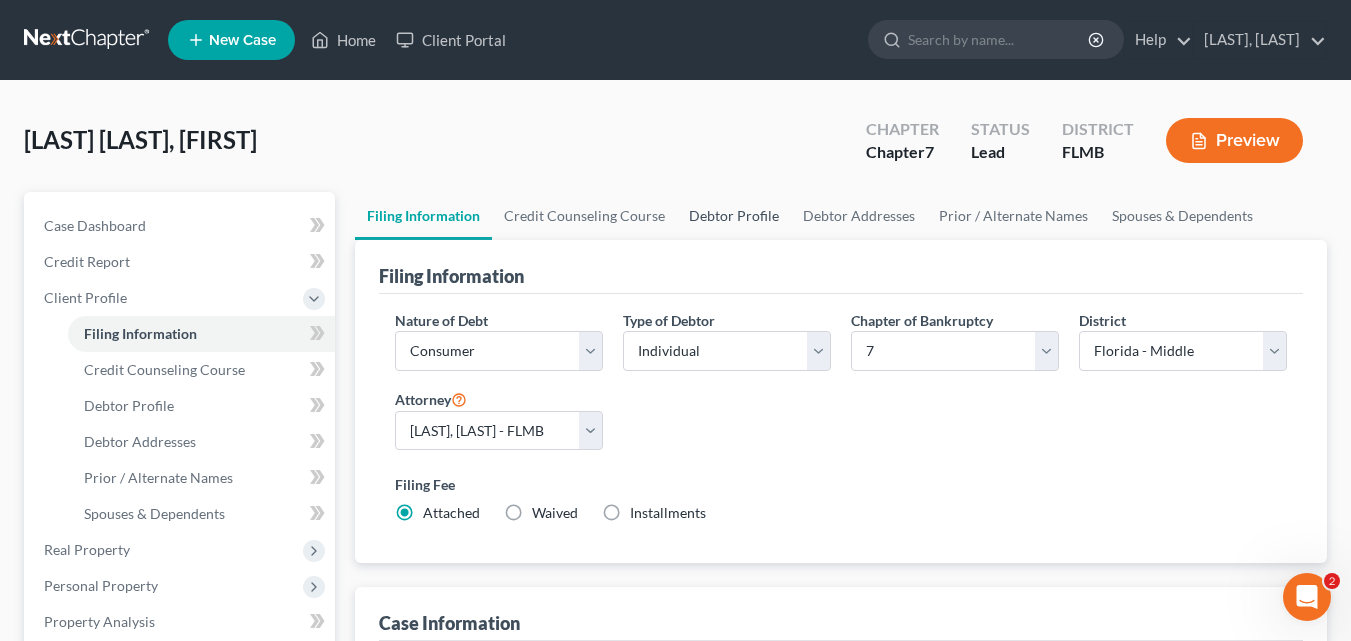 click on "Debtor Profile" at bounding box center [734, 216] 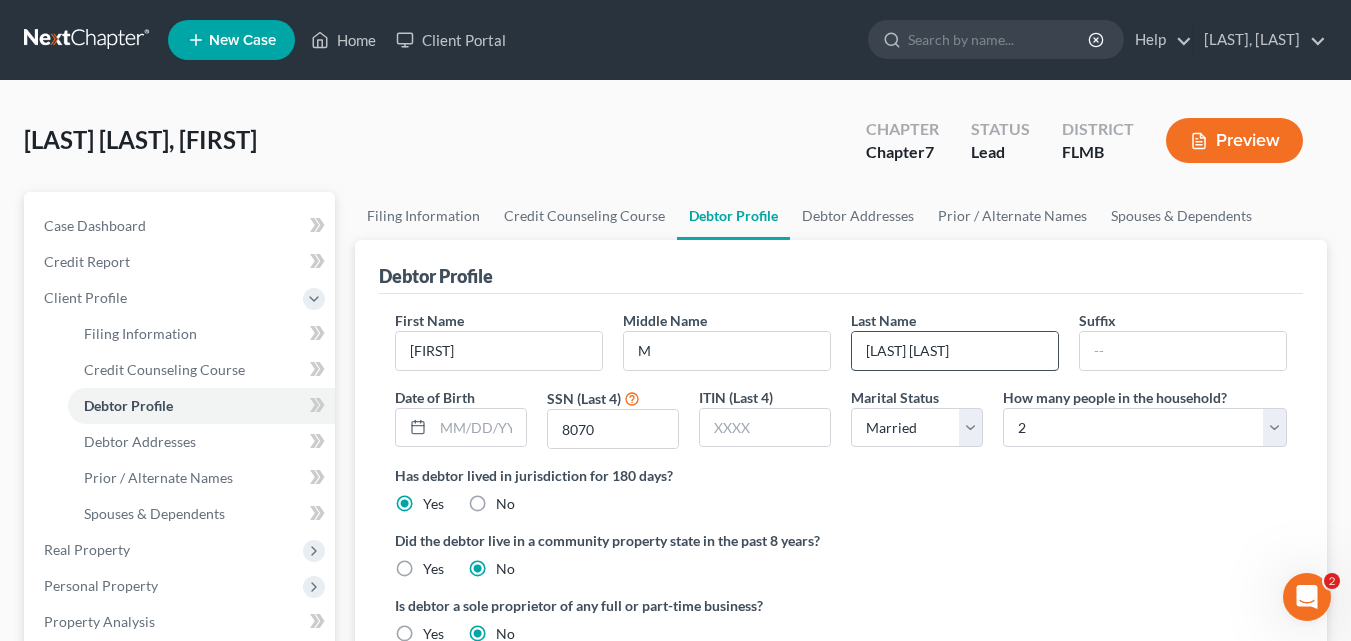 click on "[LAST] [LAST]" at bounding box center (955, 351) 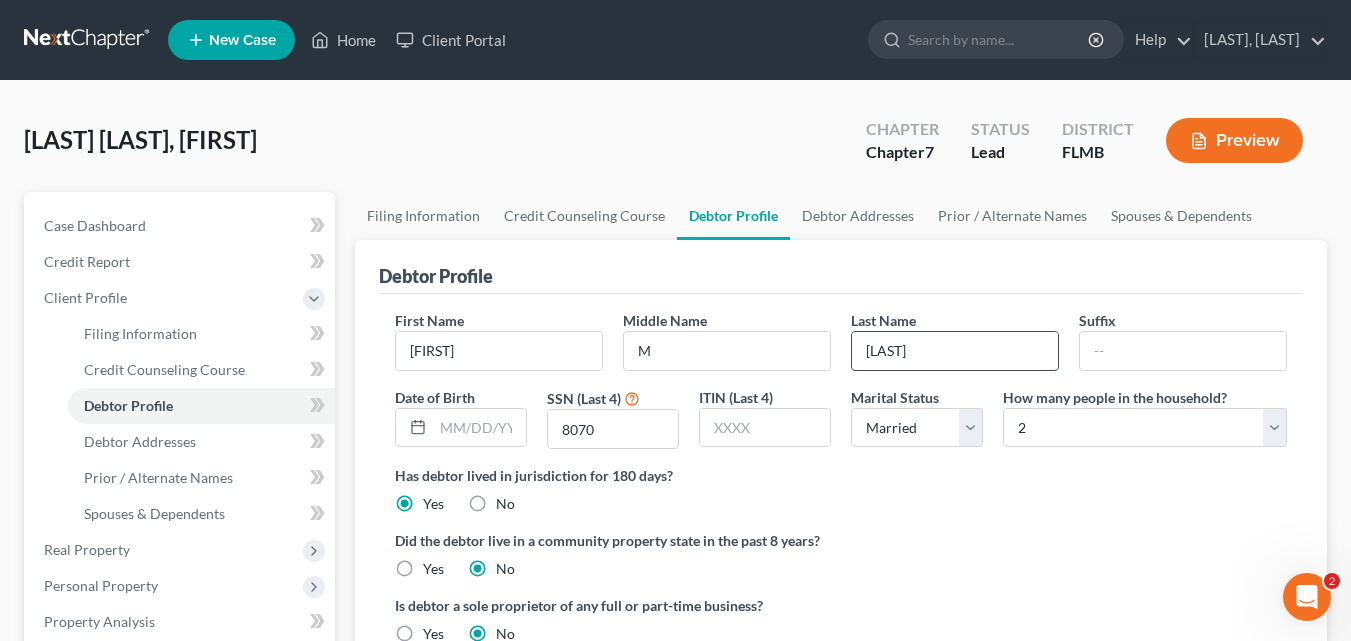 click on "[LAST]" at bounding box center (955, 351) 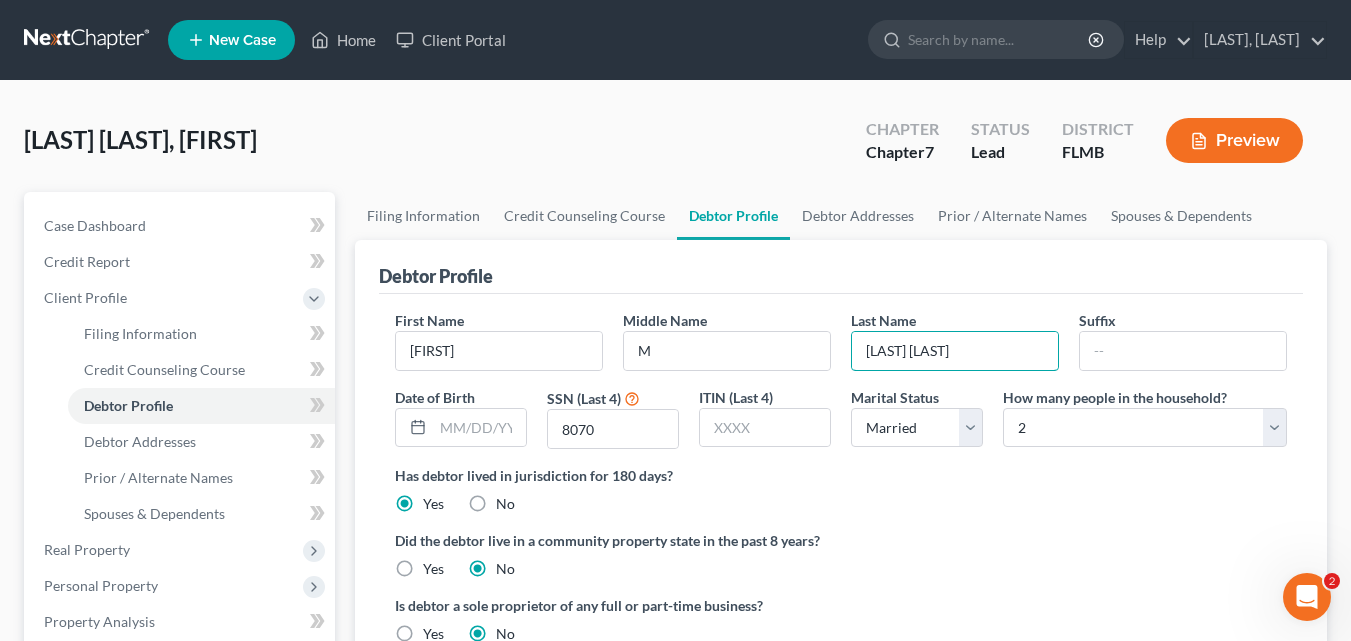 type on "[LAST] [LAST]" 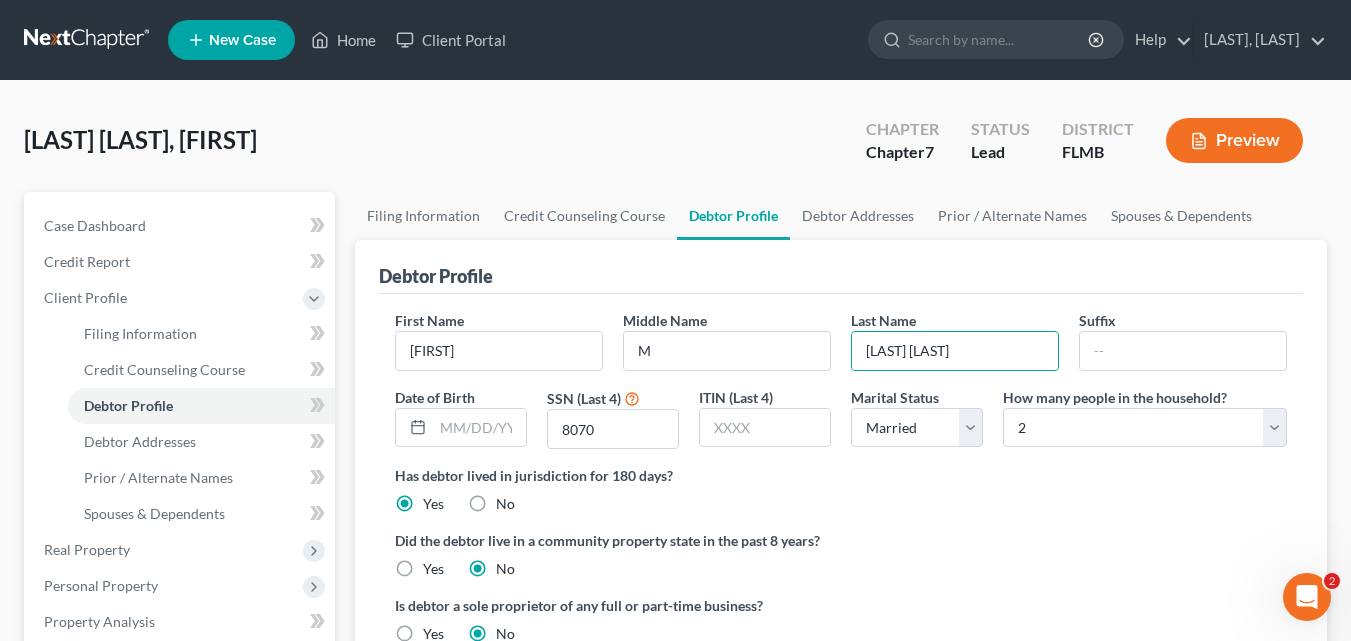 click on "Has debtor lived in jurisdiction for 180 days?" at bounding box center [841, 475] 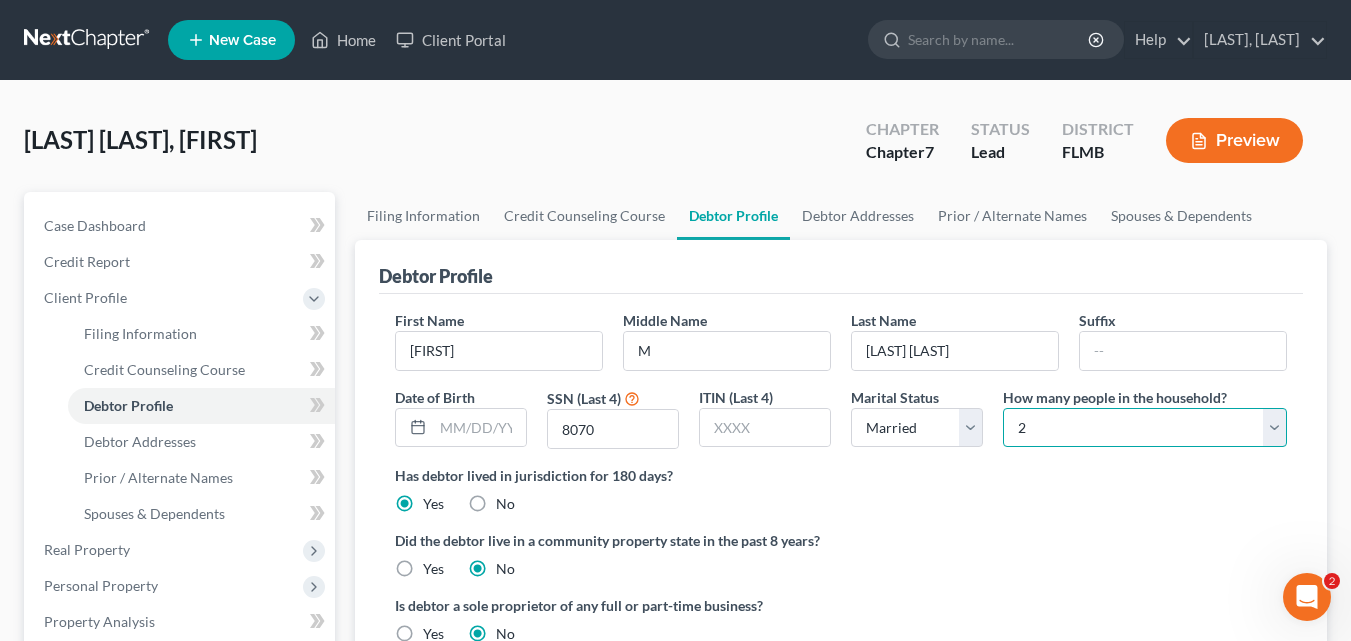 click on "Select 1 2 3 4 5 6 7 8 9 10 11 12 13 14 15 16 17 18 19 20" at bounding box center [1145, 428] 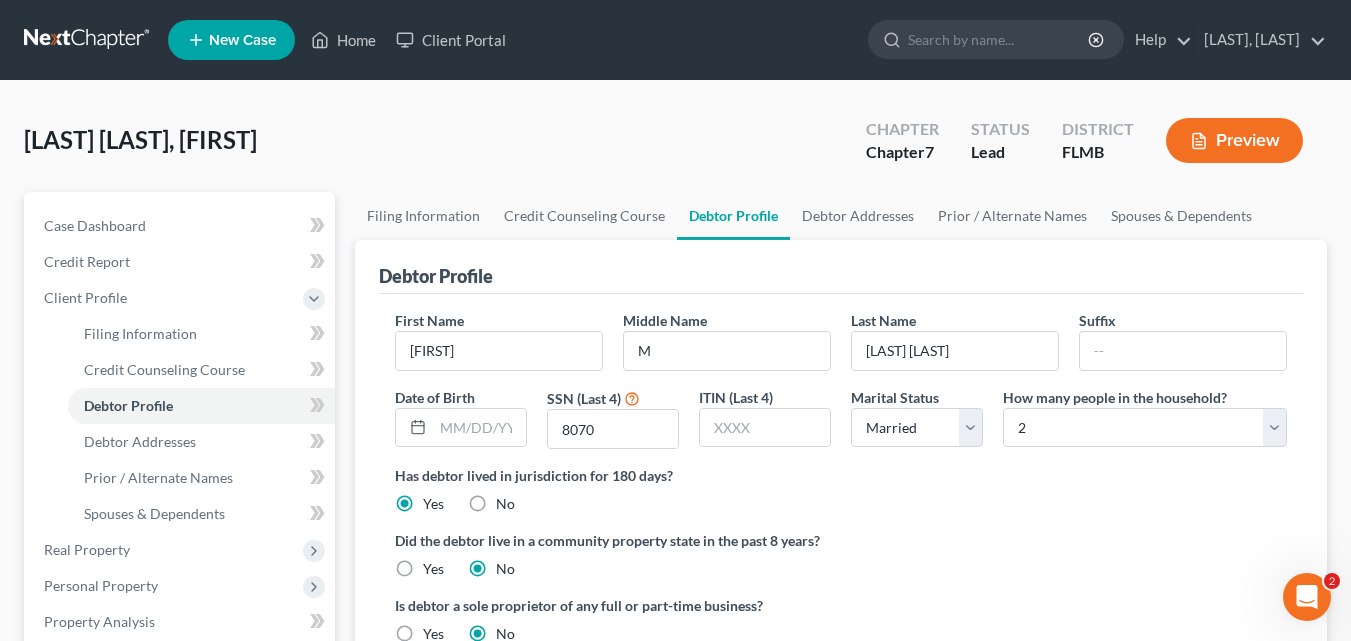 click on "Has debtor lived in jurisdiction for 180 days? Yes No Debtor must reside in jurisdiction for 180 prior to filing bankruptcy pursuant to U.S.C. 11 28 USC § 1408.   More Info" at bounding box center [841, 489] 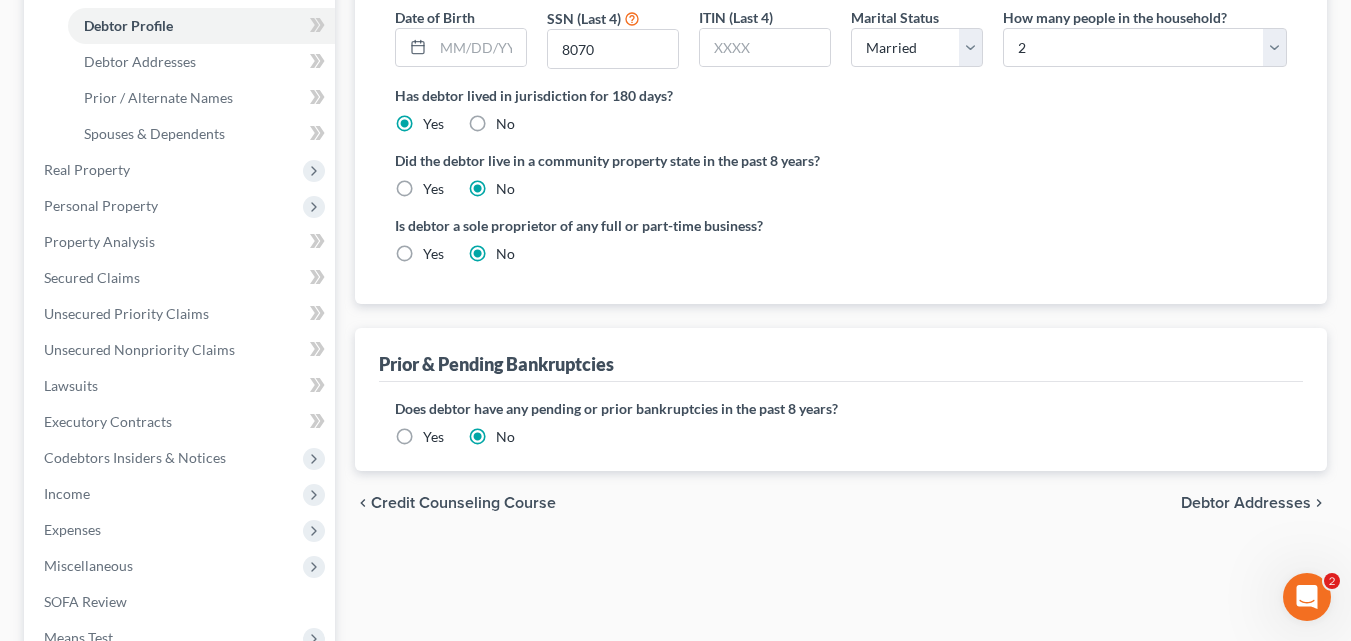 scroll, scrollTop: 500, scrollLeft: 0, axis: vertical 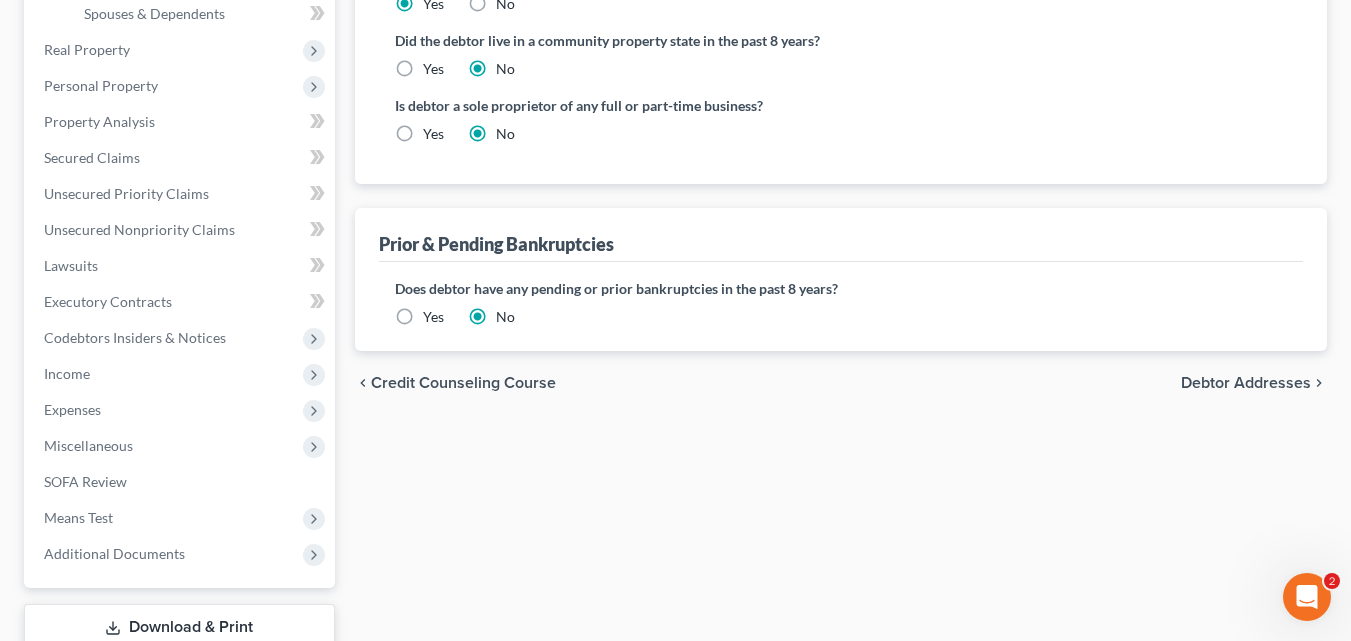 click on "Debtor Addresses" at bounding box center (1246, 383) 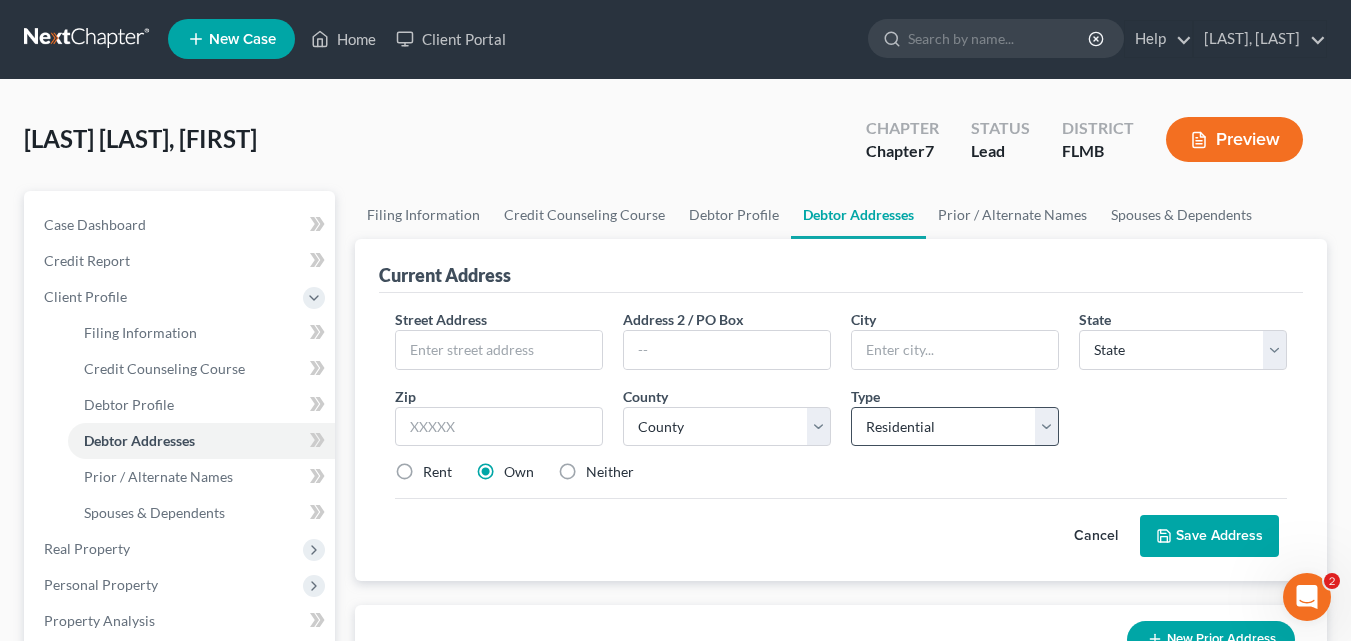 scroll, scrollTop: 0, scrollLeft: 0, axis: both 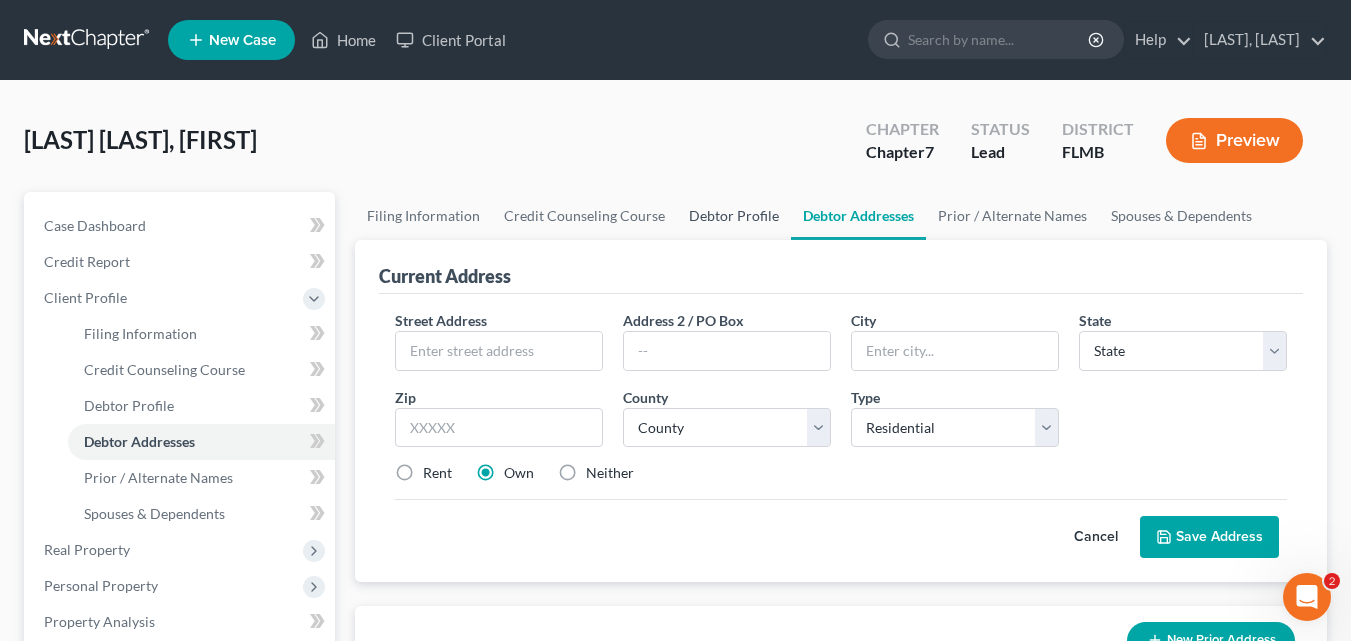click on "Debtor Profile" at bounding box center [734, 216] 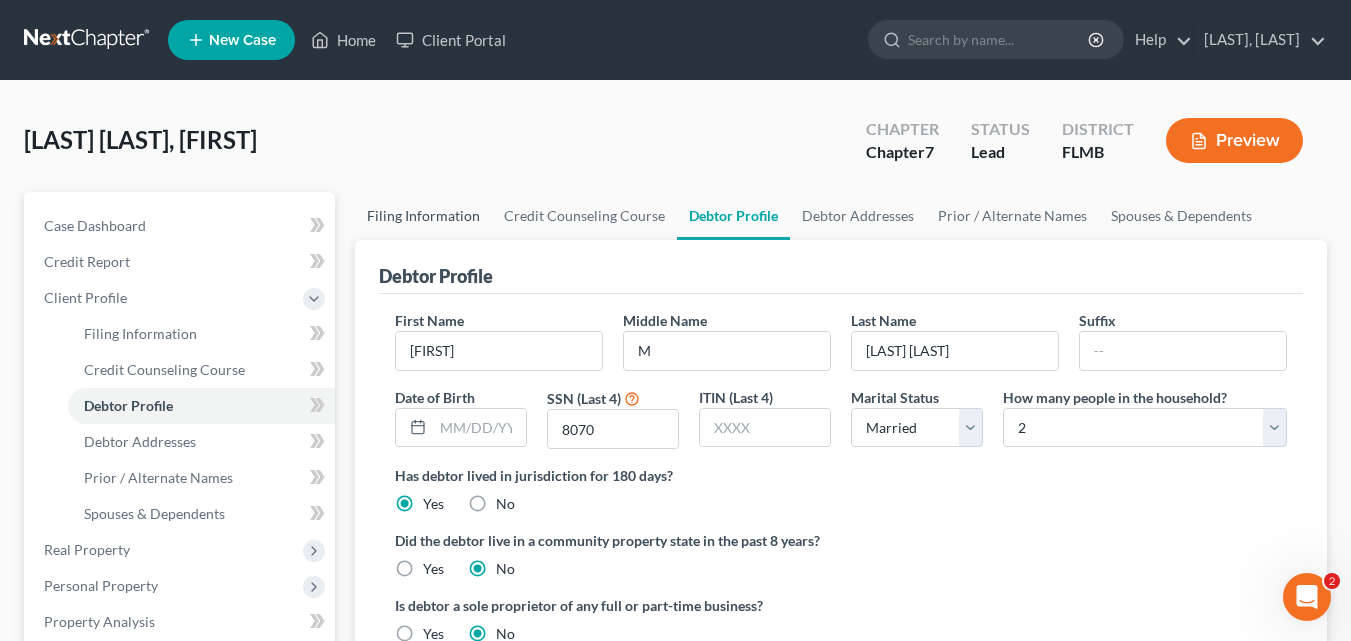 click on "Filing Information" at bounding box center [423, 216] 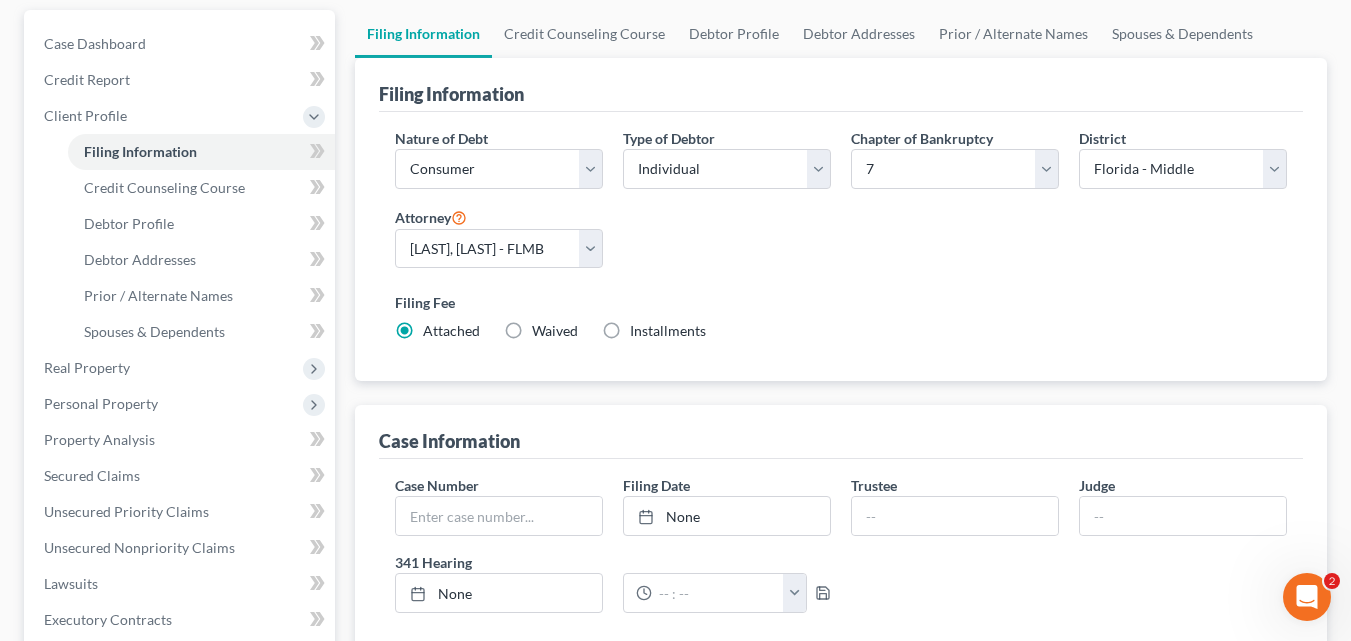 scroll, scrollTop: 0, scrollLeft: 0, axis: both 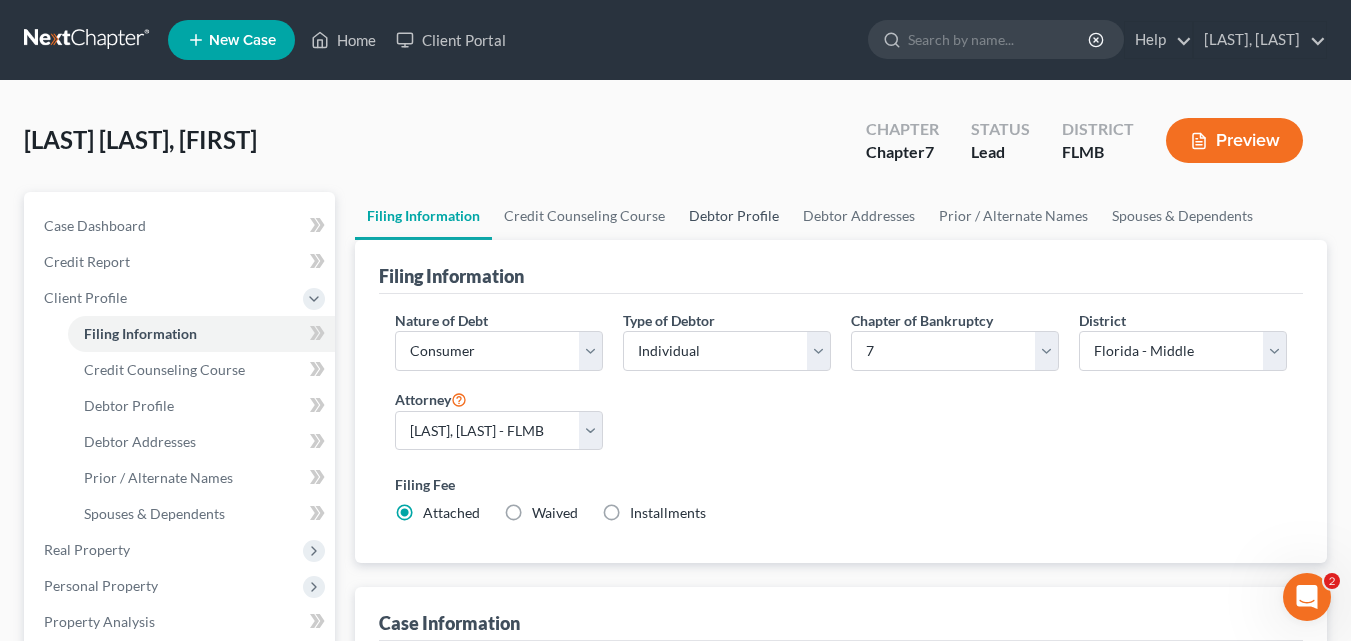 click on "Debtor Profile" at bounding box center (734, 216) 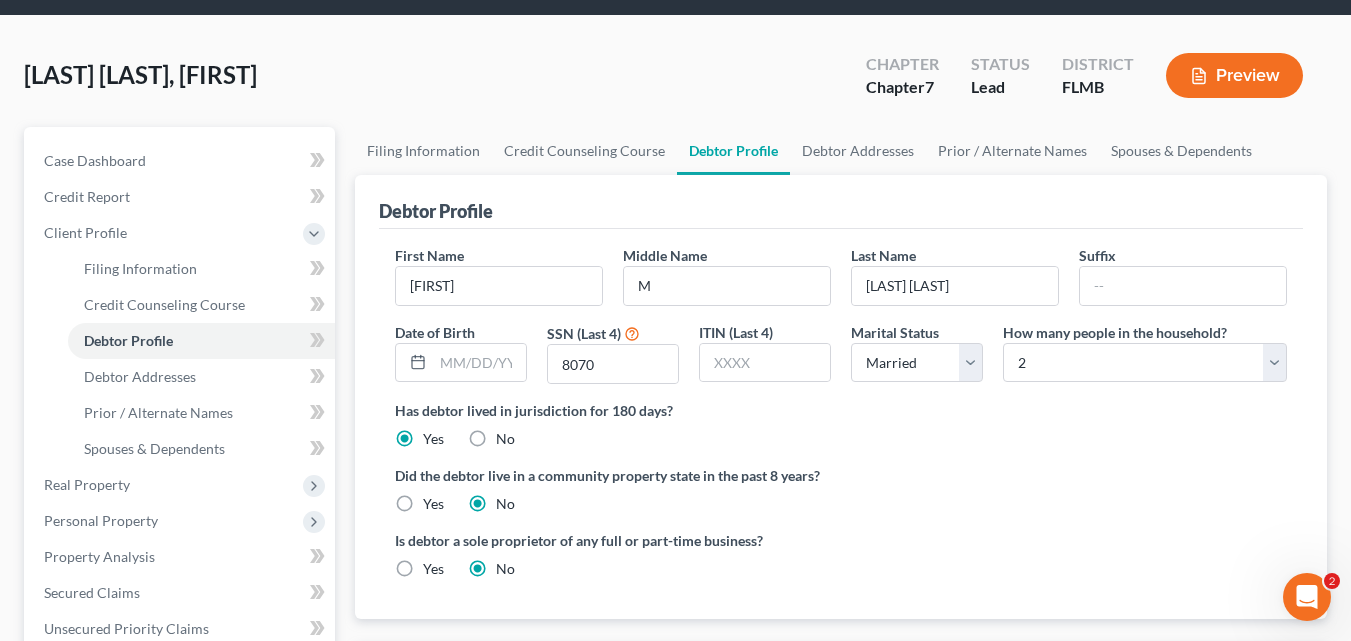 scroll, scrollTop: 100, scrollLeft: 0, axis: vertical 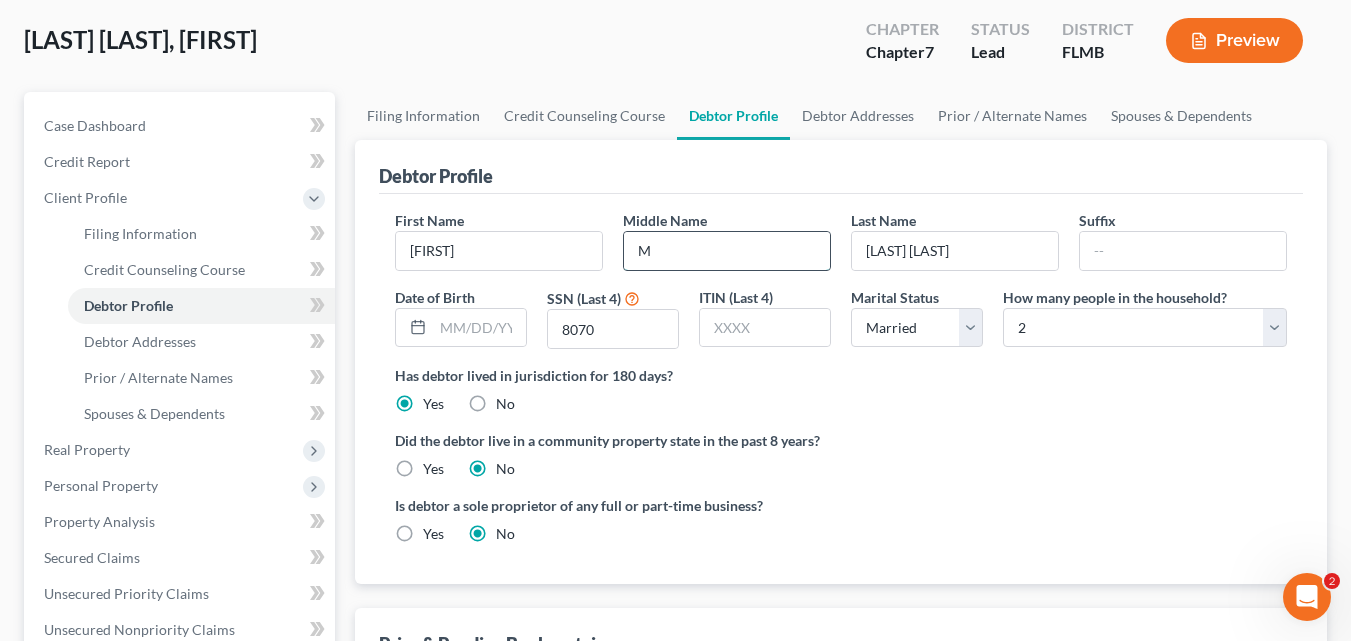 click on "M" at bounding box center (727, 251) 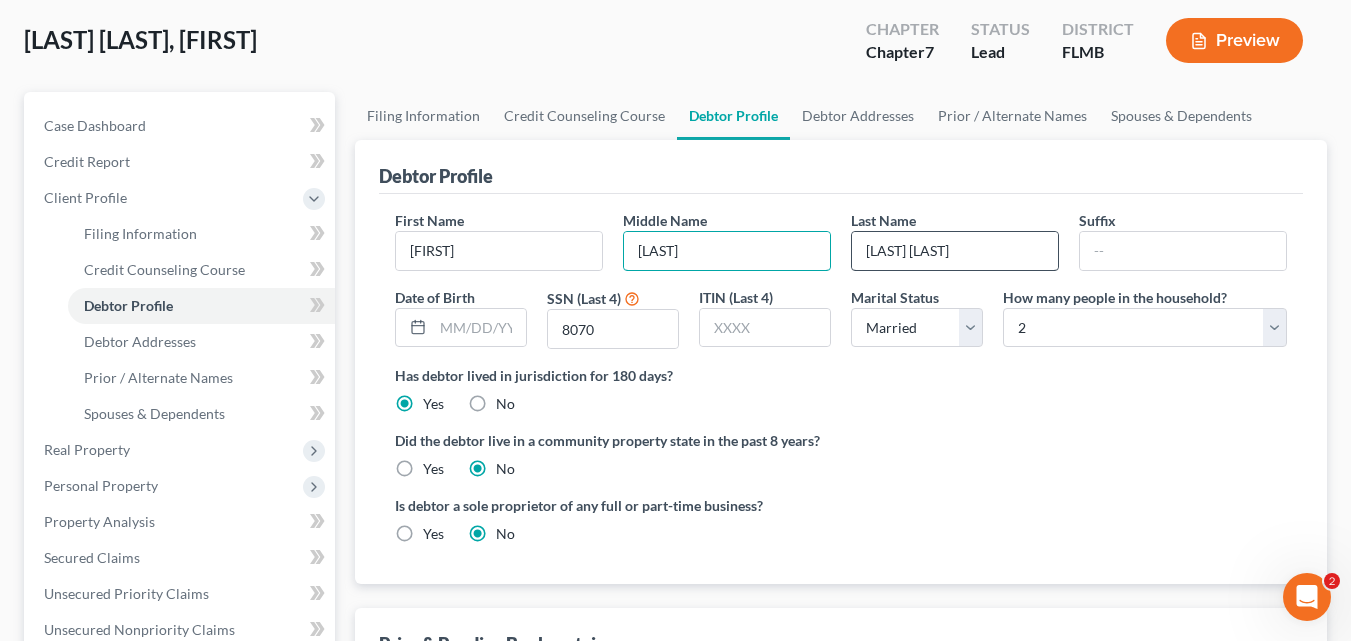 type on "[LAST]" 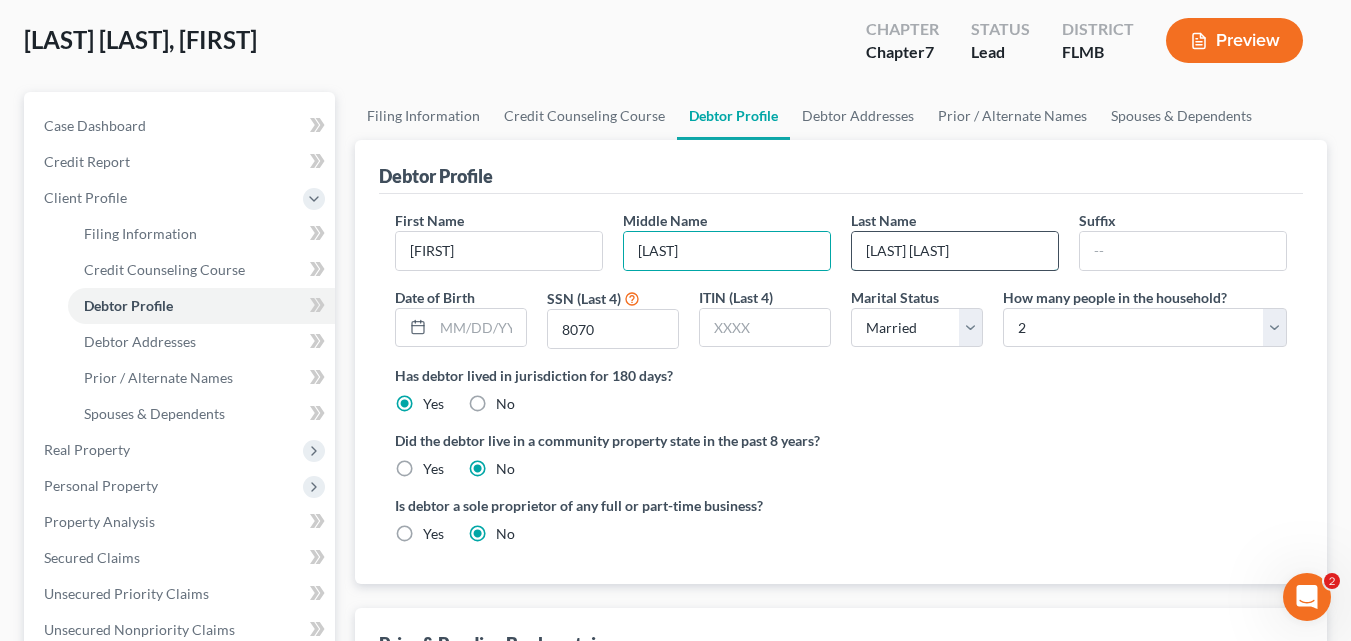 click on "[LAST] [LAST]" at bounding box center [955, 251] 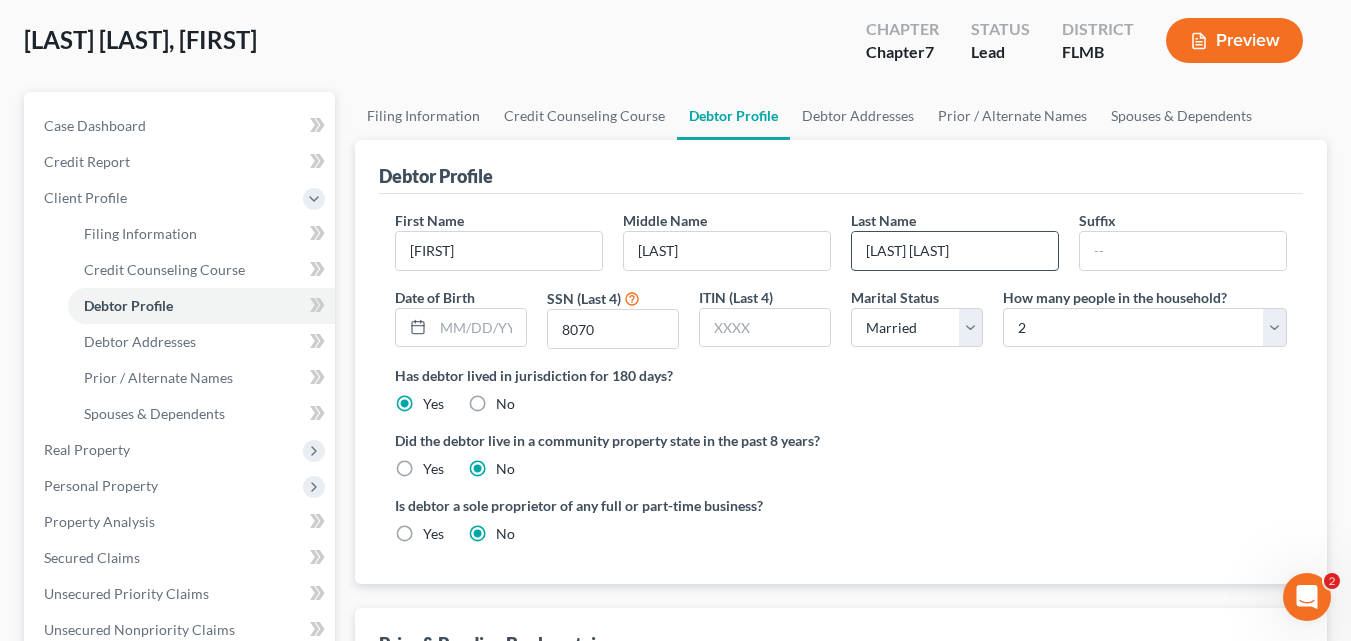 click on "[LAST] [LAST]" at bounding box center (955, 251) 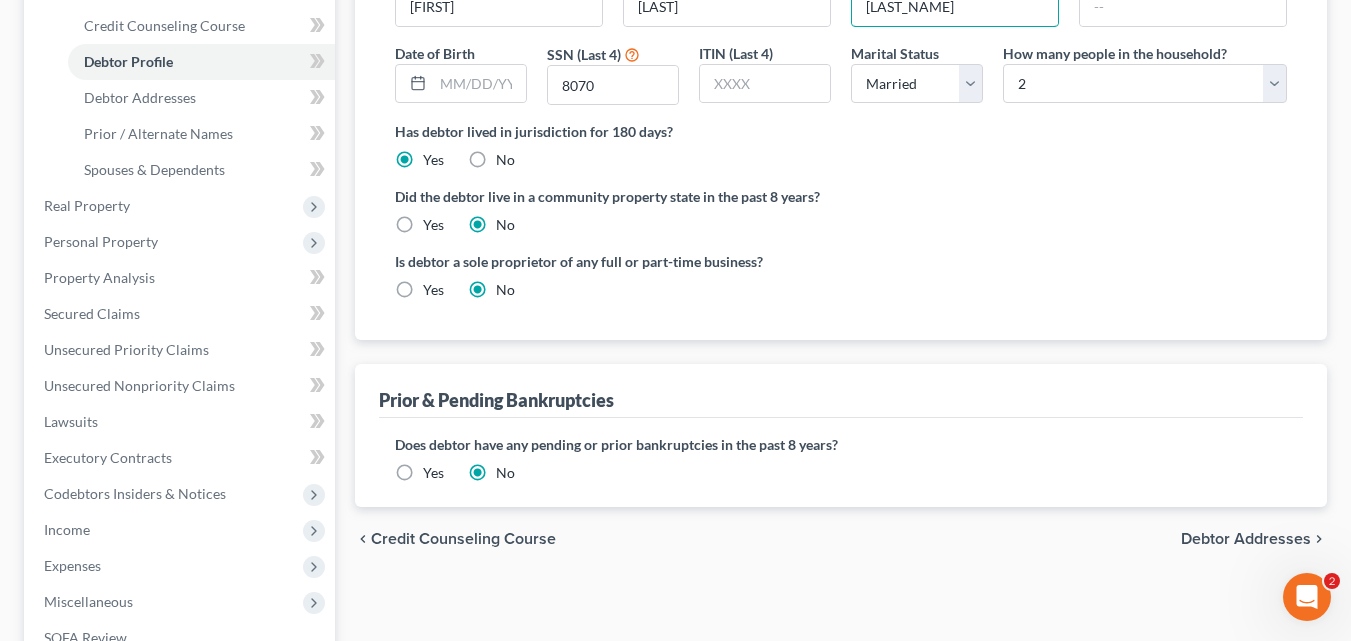 scroll, scrollTop: 400, scrollLeft: 0, axis: vertical 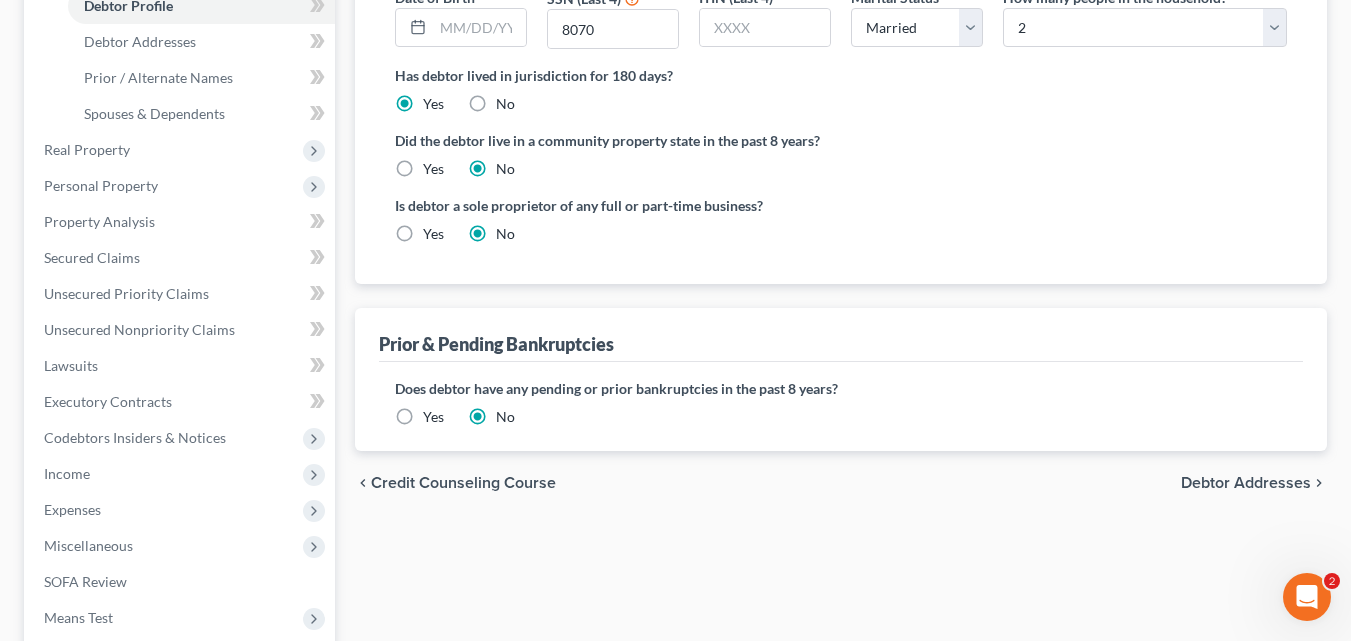 type on "[LAST_NAME]" 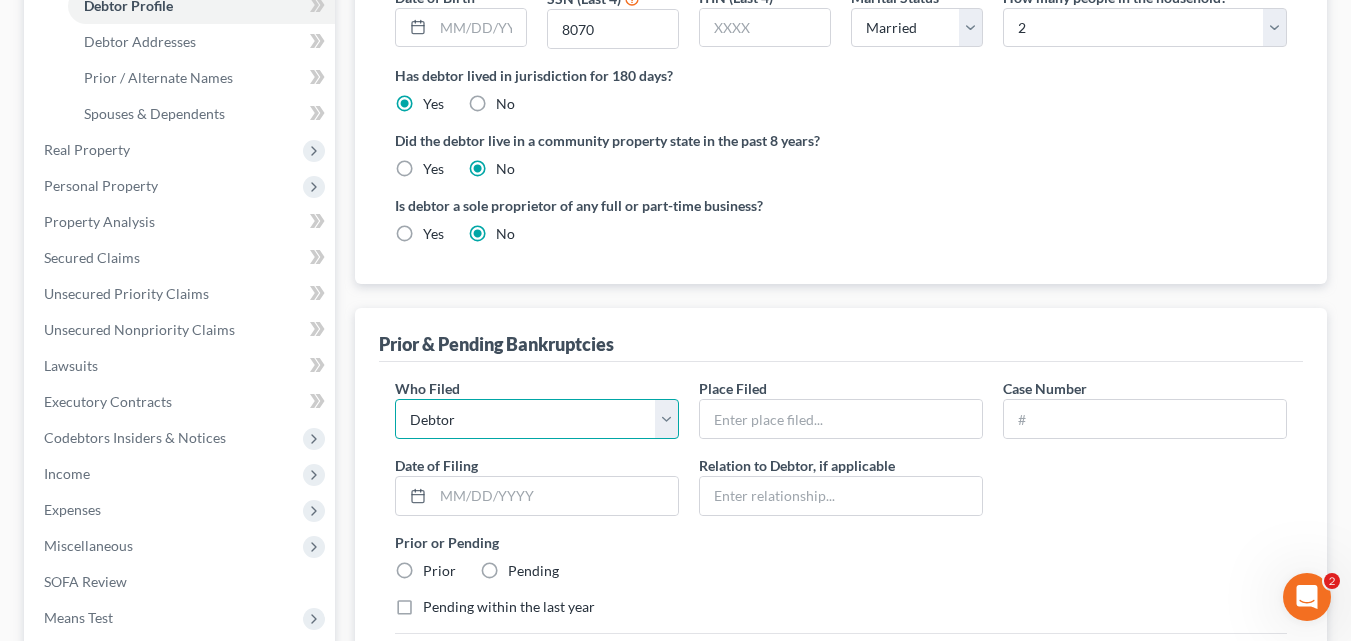 click on "Debtor Other" at bounding box center [537, 419] 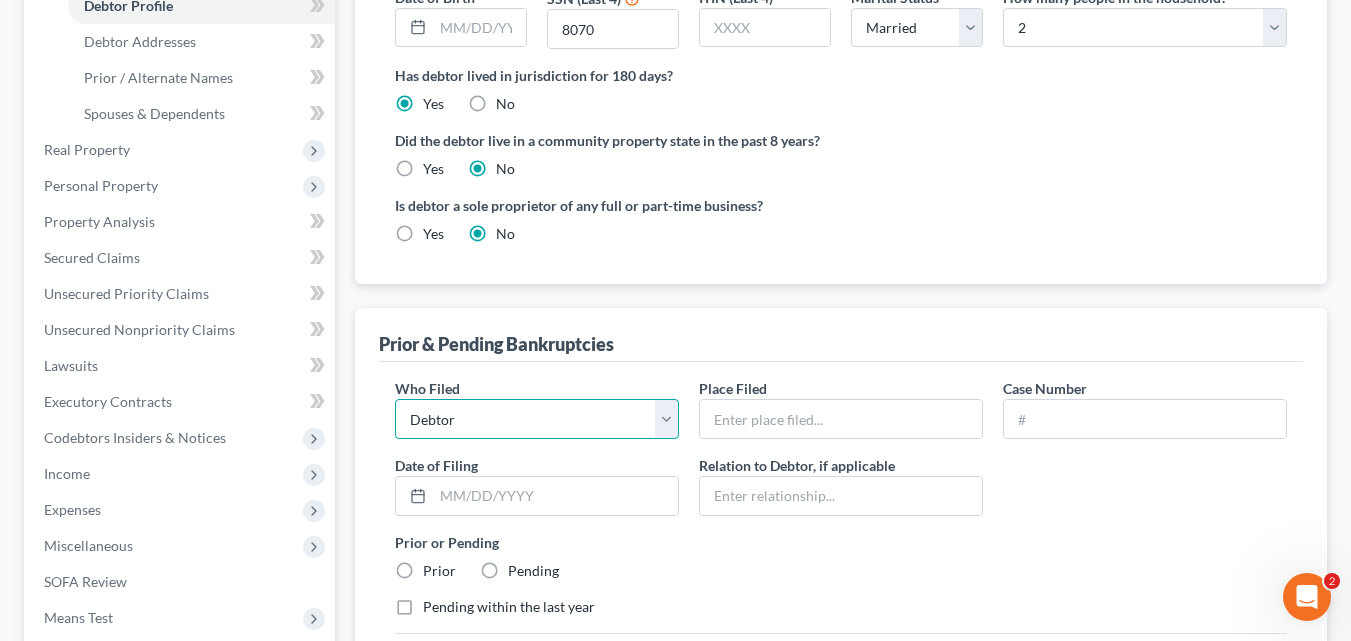 click on "Debtor Other" at bounding box center [537, 419] 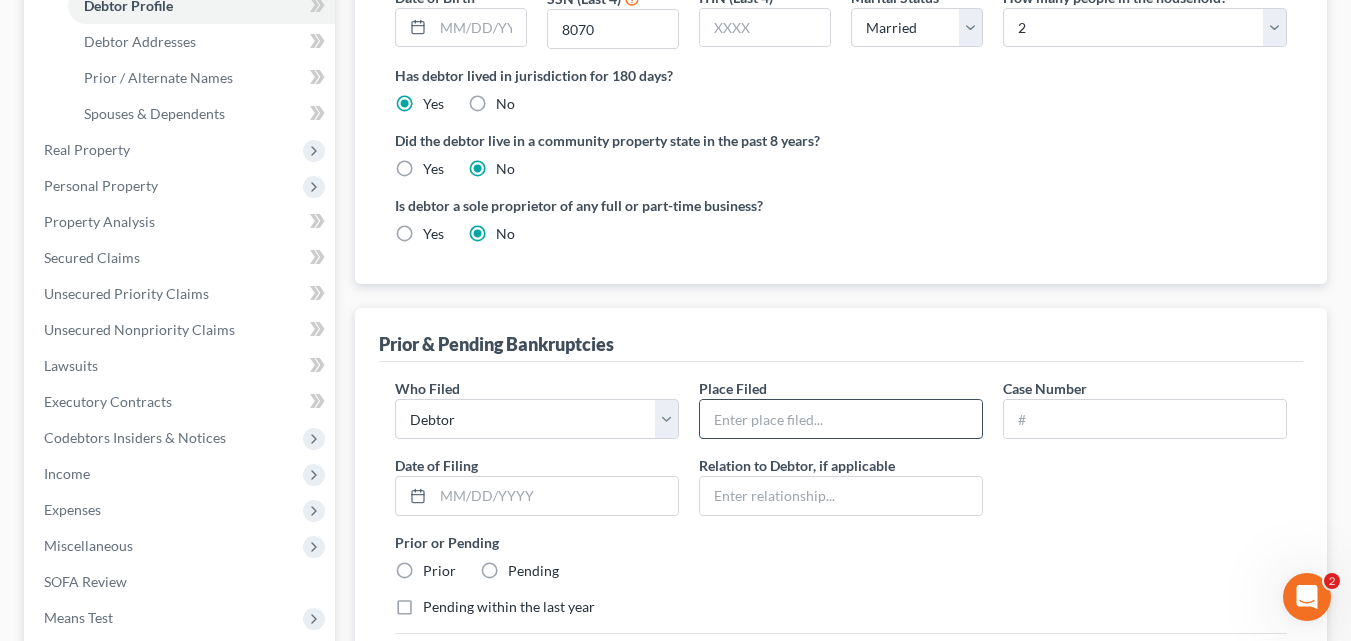 click at bounding box center [841, 419] 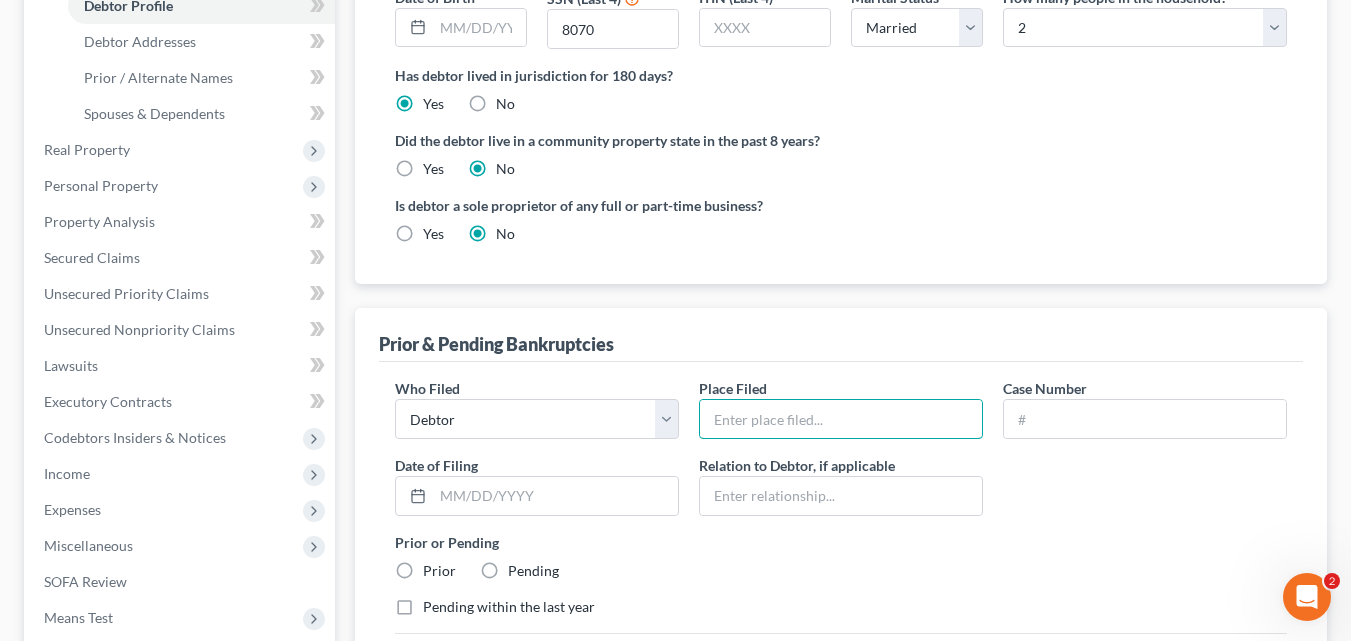 type on "Florida Middle District" 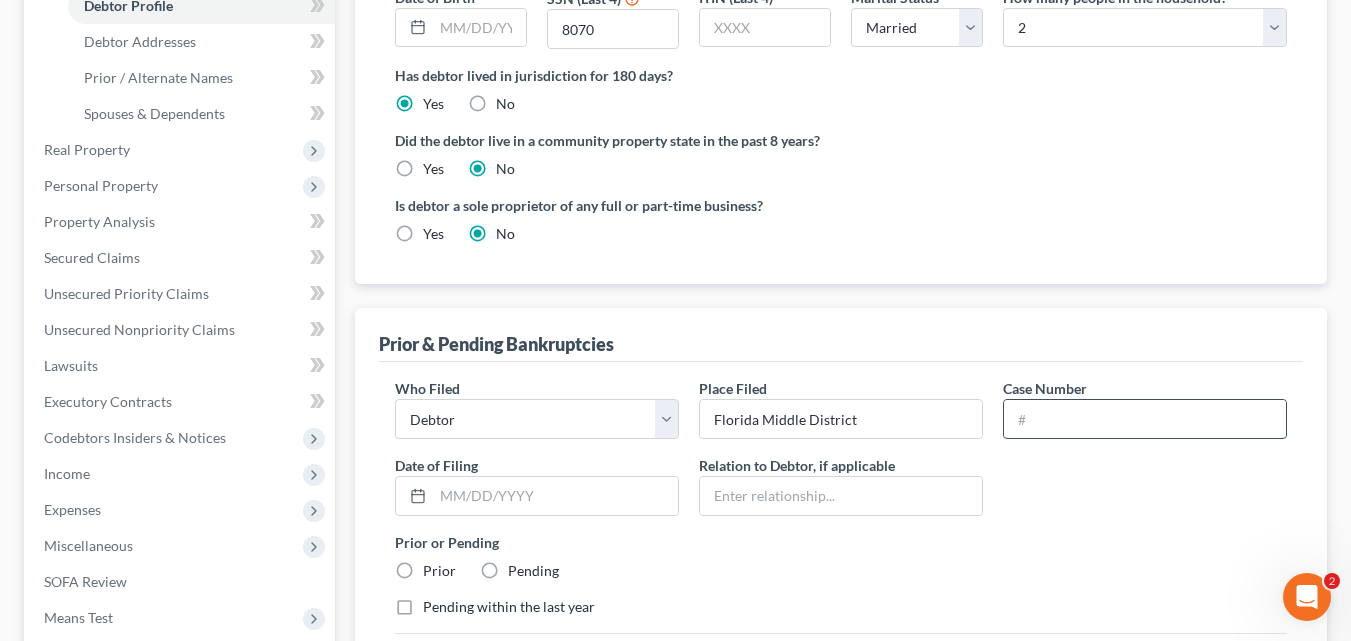 click at bounding box center [1145, 419] 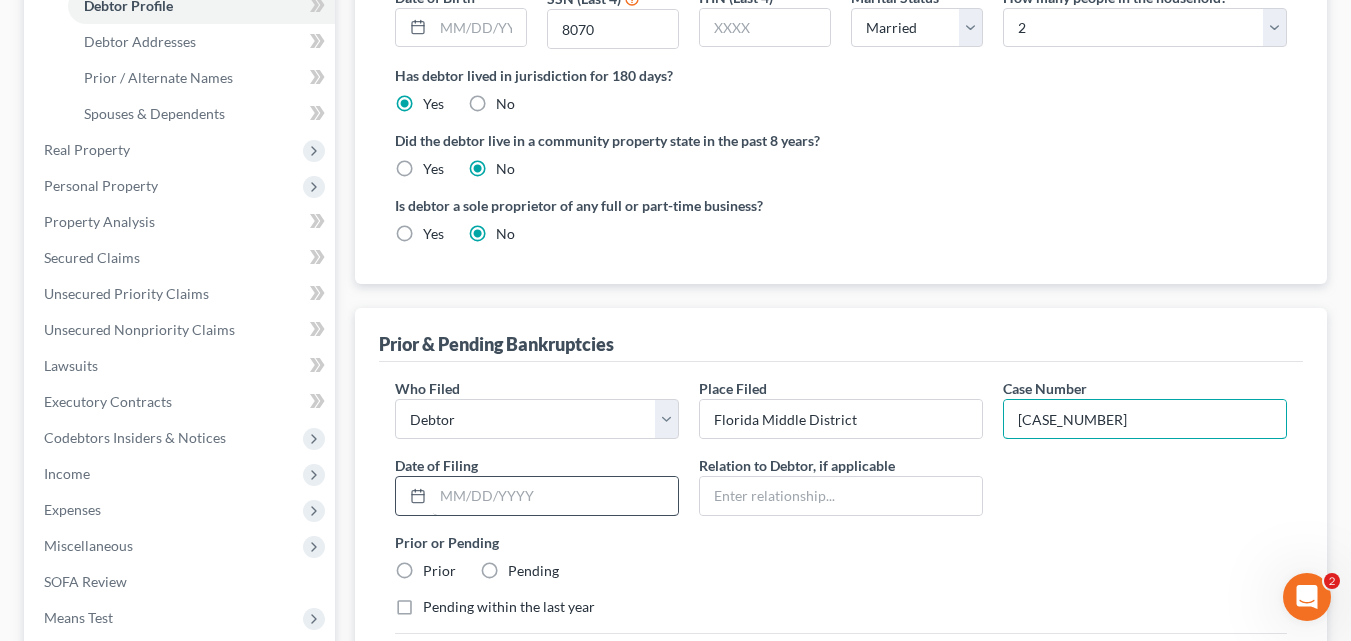 type on "[CASE_NUMBER]" 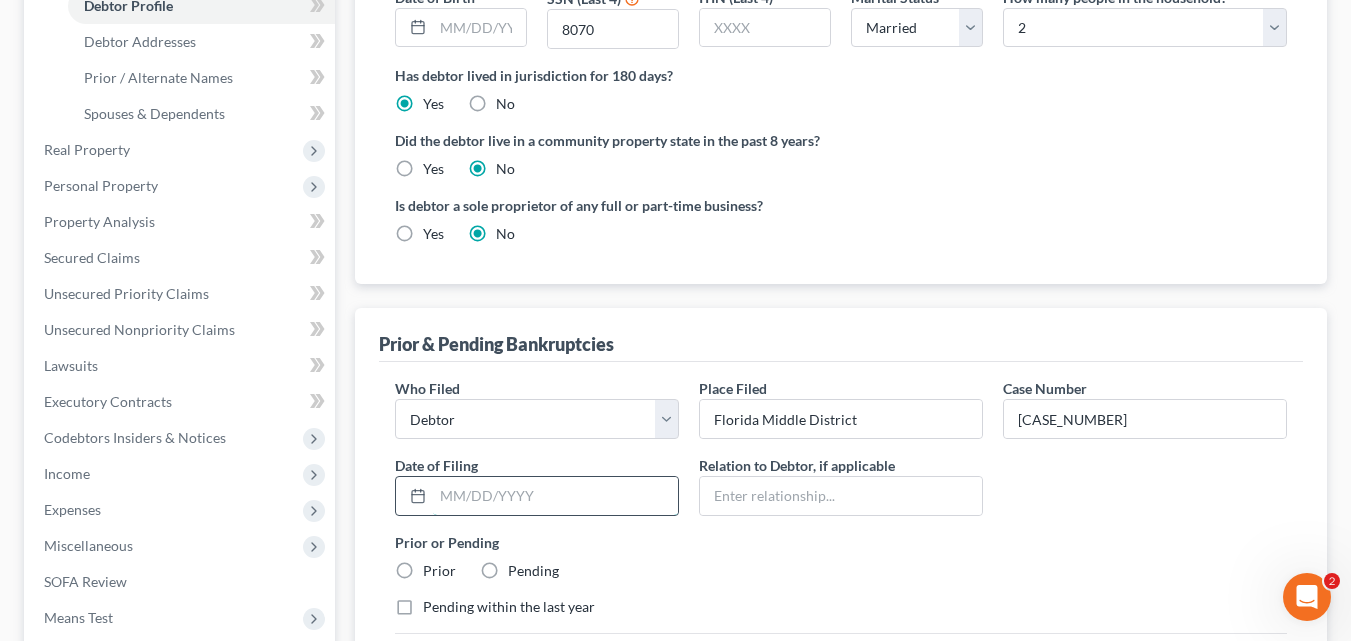 click at bounding box center [555, 496] 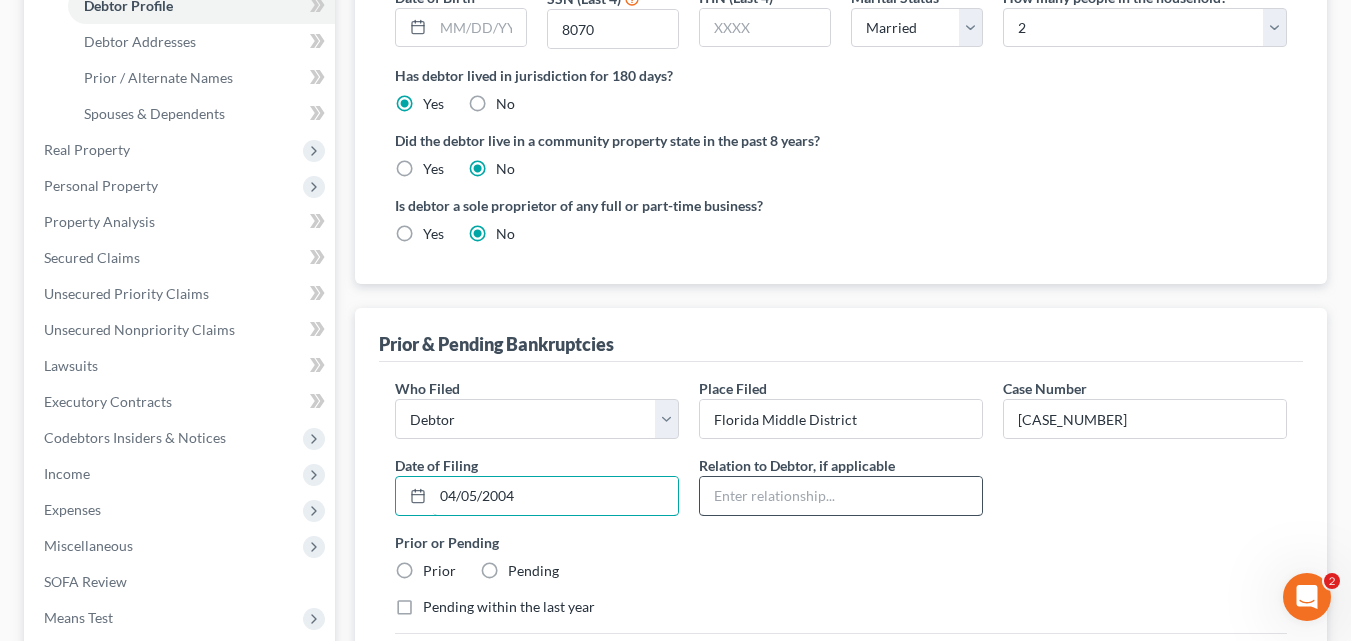 type on "04/05/2004" 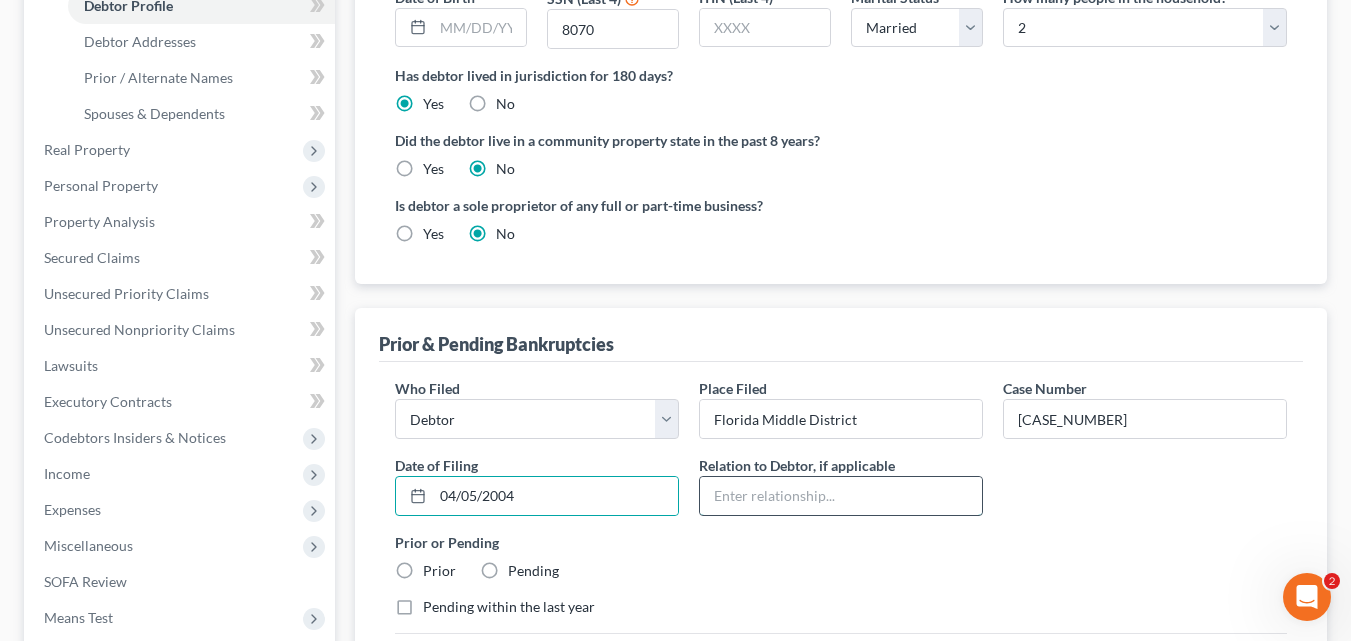 click at bounding box center (841, 496) 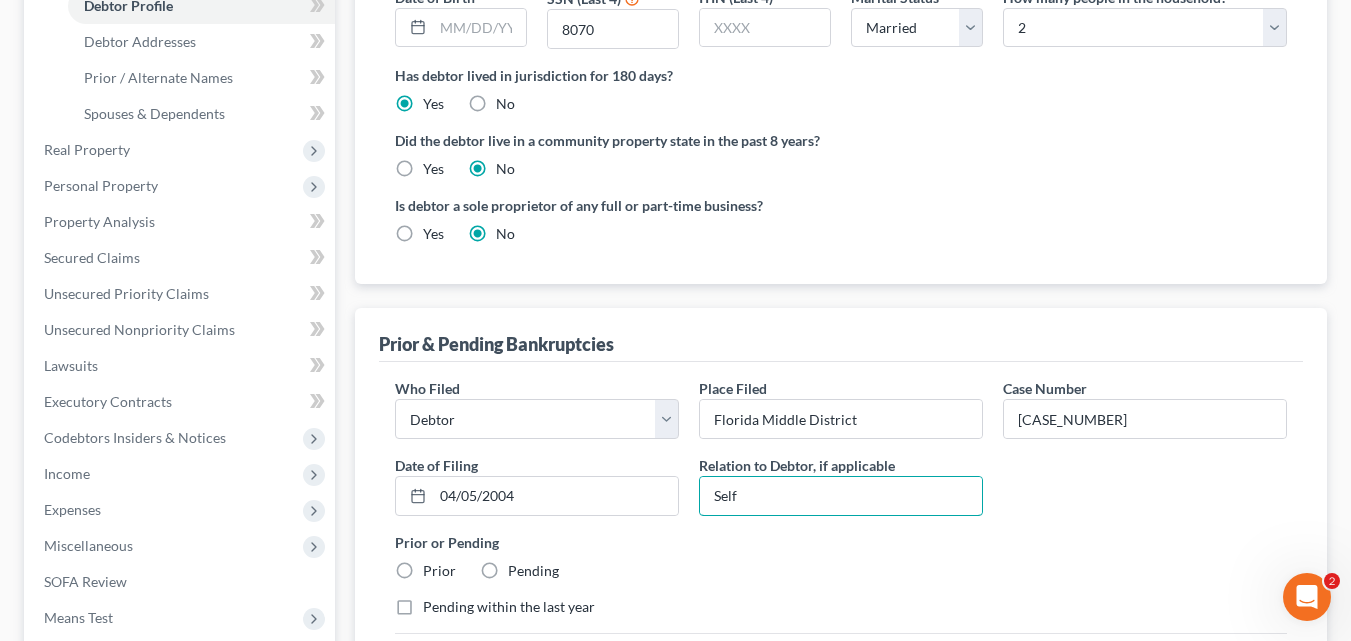 type on "Self" 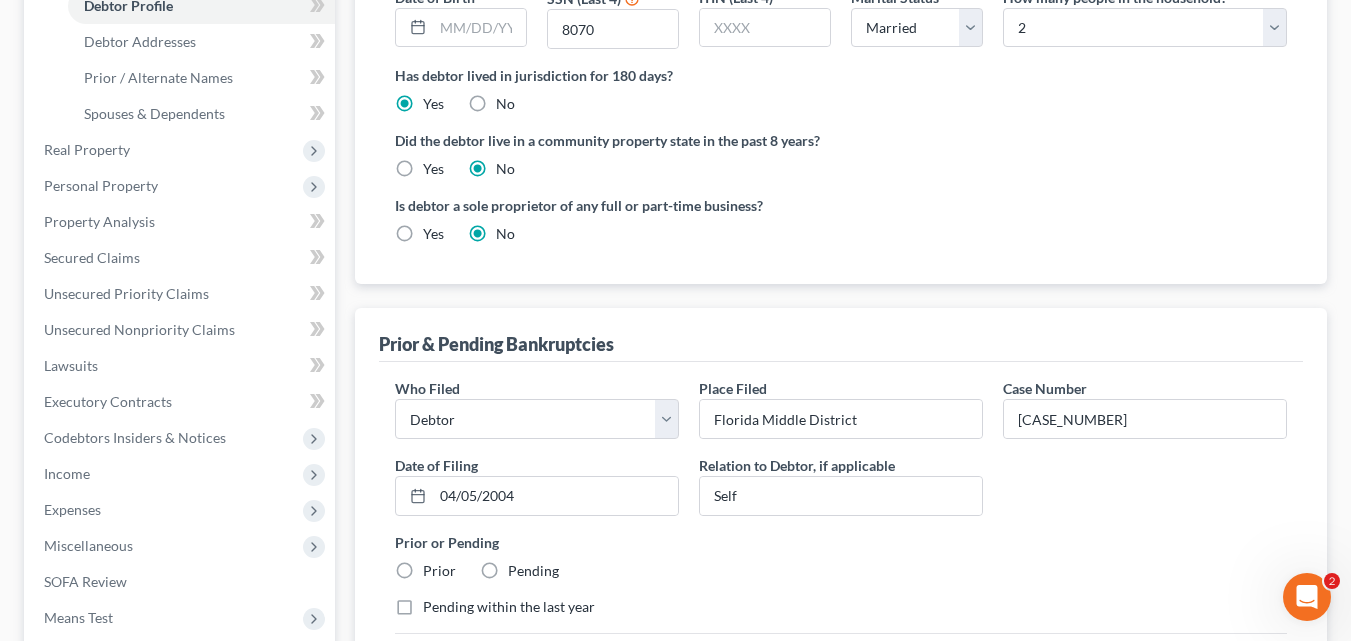 click on "Prior" at bounding box center [439, 571] 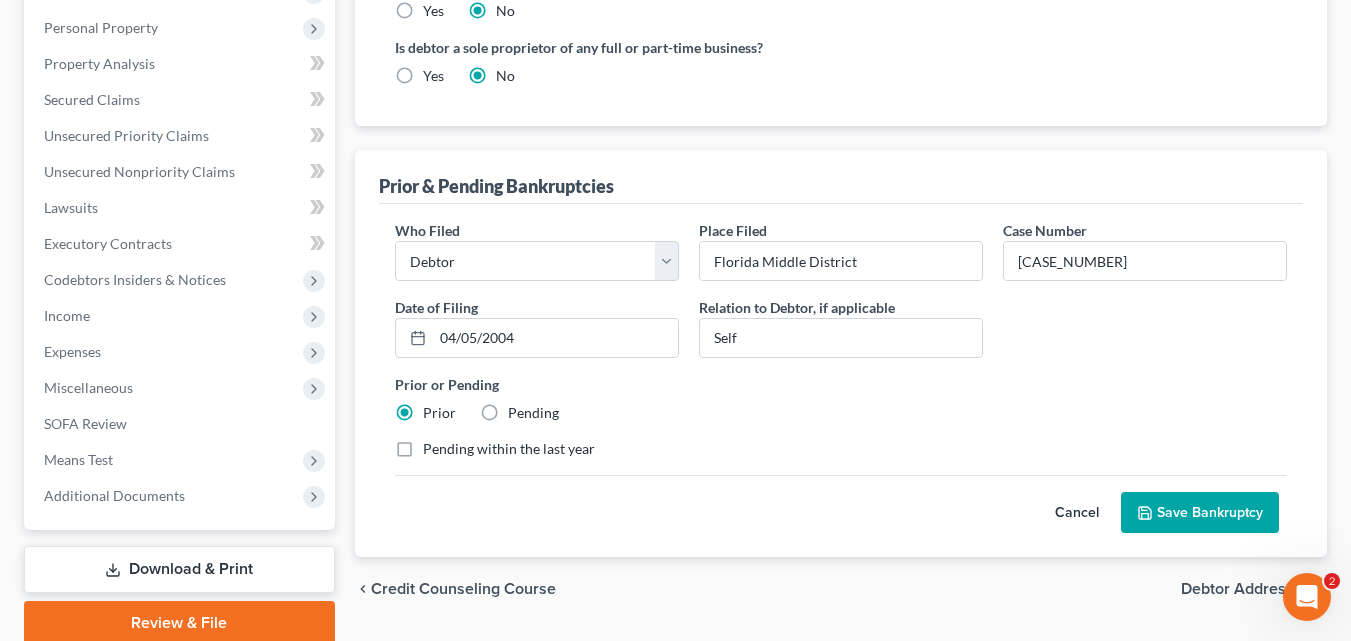 scroll, scrollTop: 600, scrollLeft: 0, axis: vertical 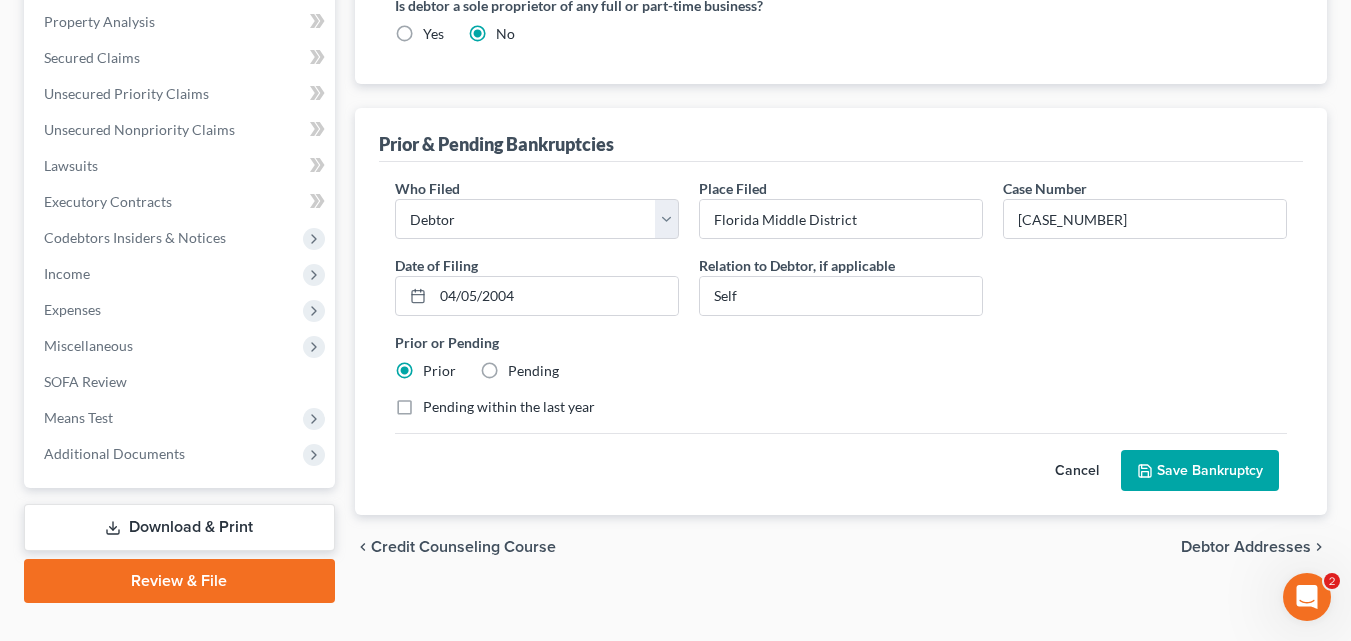 click on "Save Bankruptcy" at bounding box center (1200, 471) 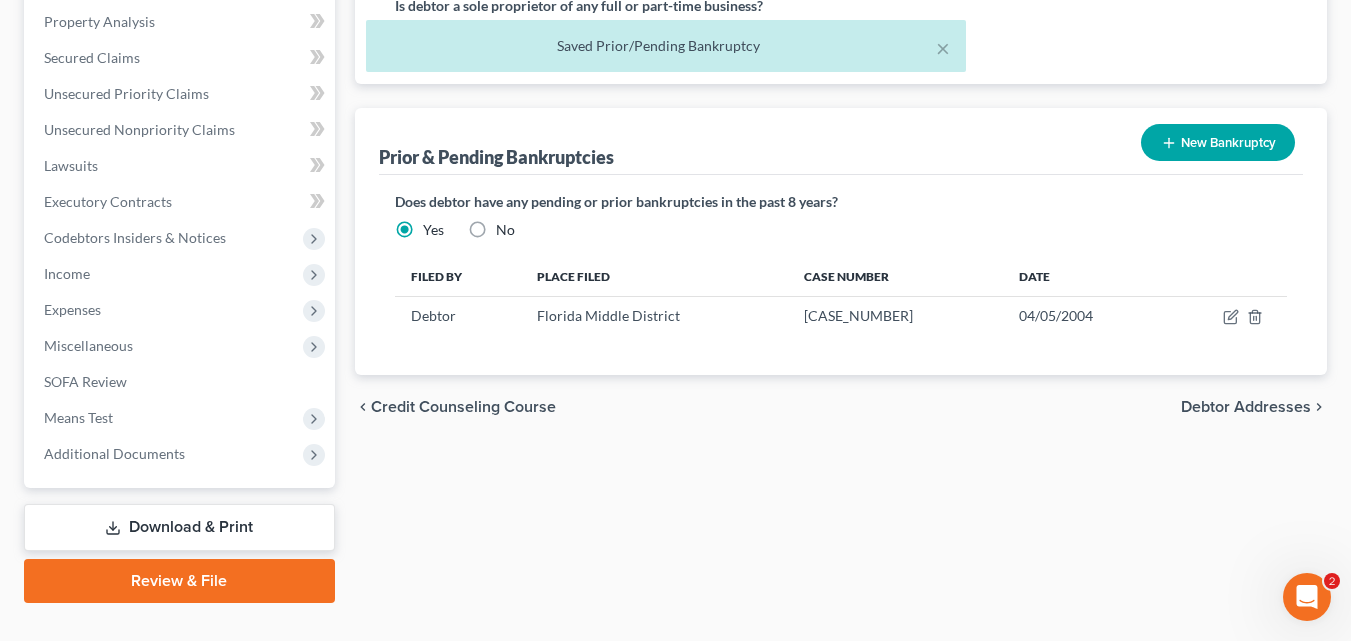 click on "Debtor Addresses" at bounding box center (1246, 407) 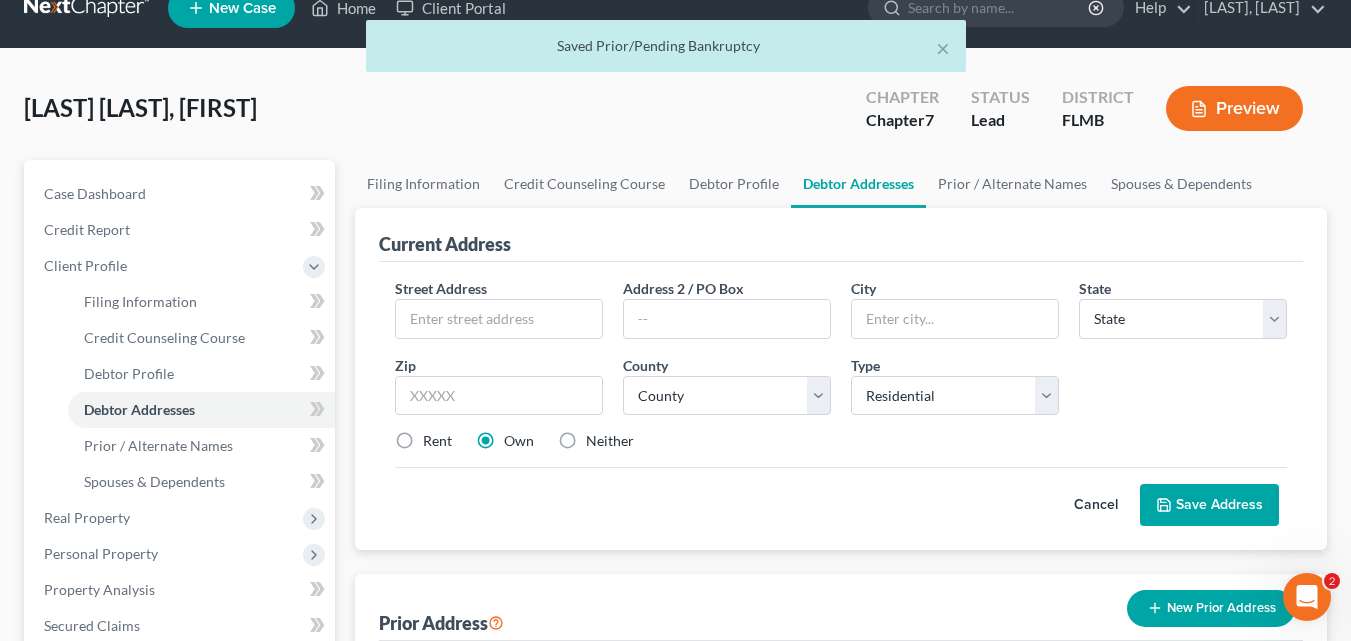 scroll, scrollTop: 0, scrollLeft: 0, axis: both 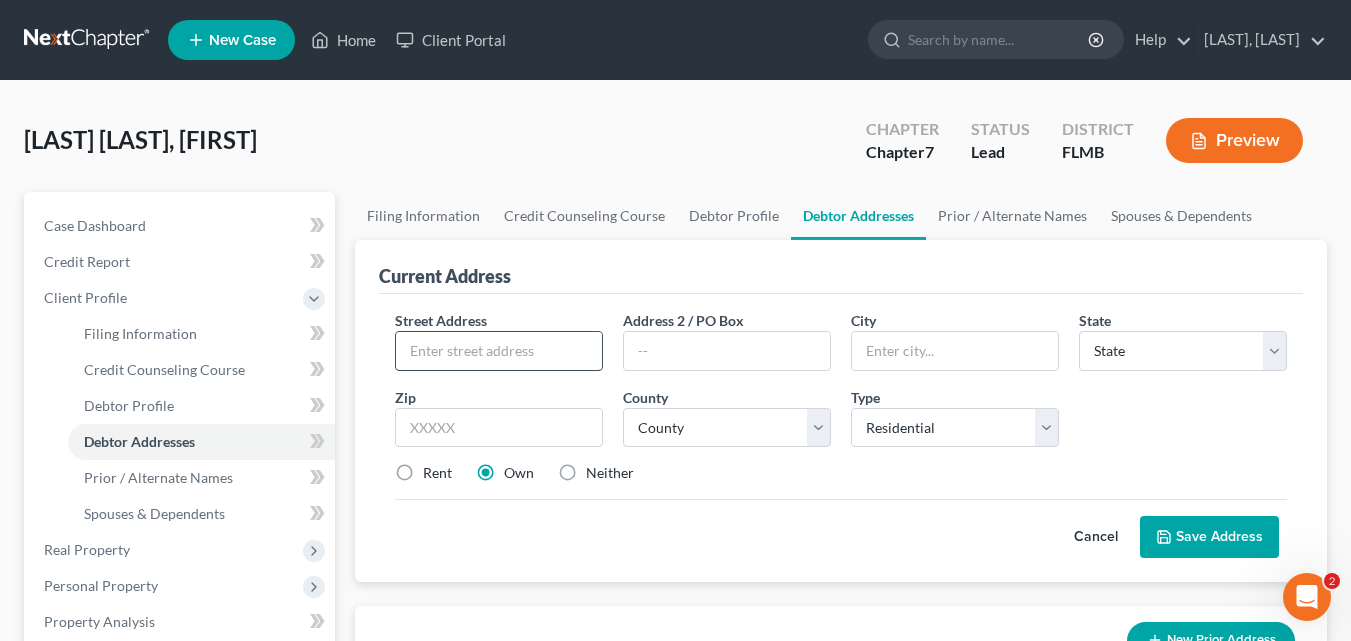click at bounding box center [499, 351] 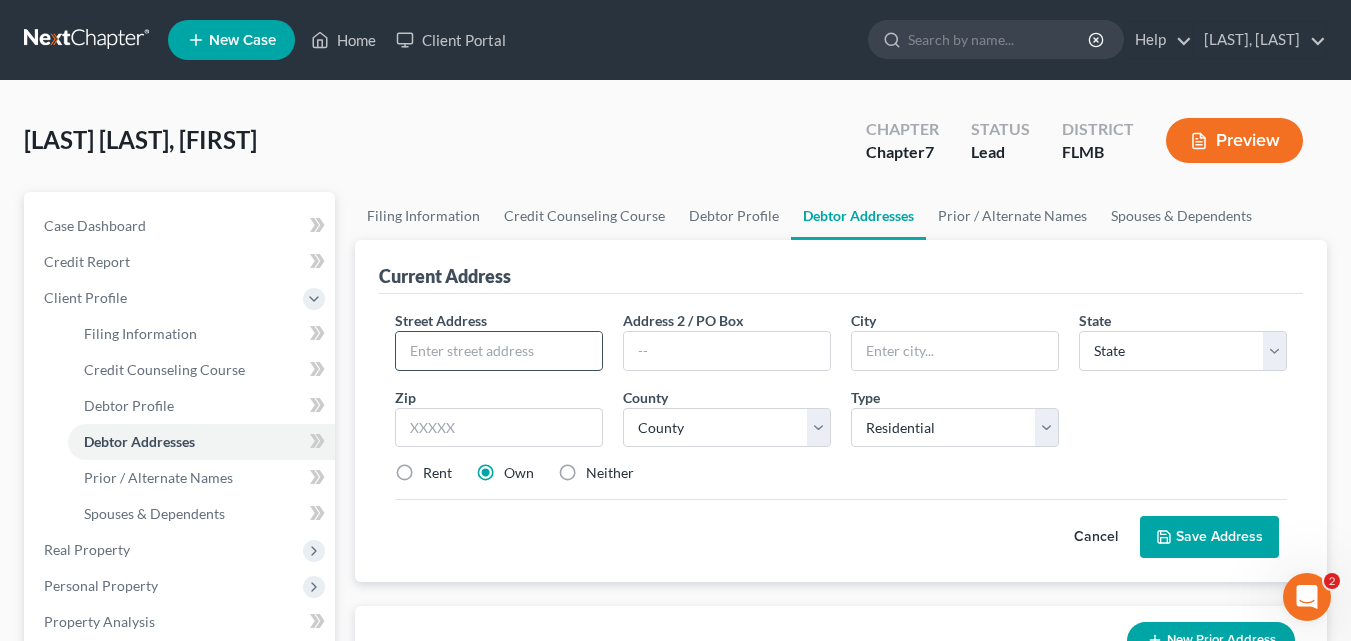 type on "6" 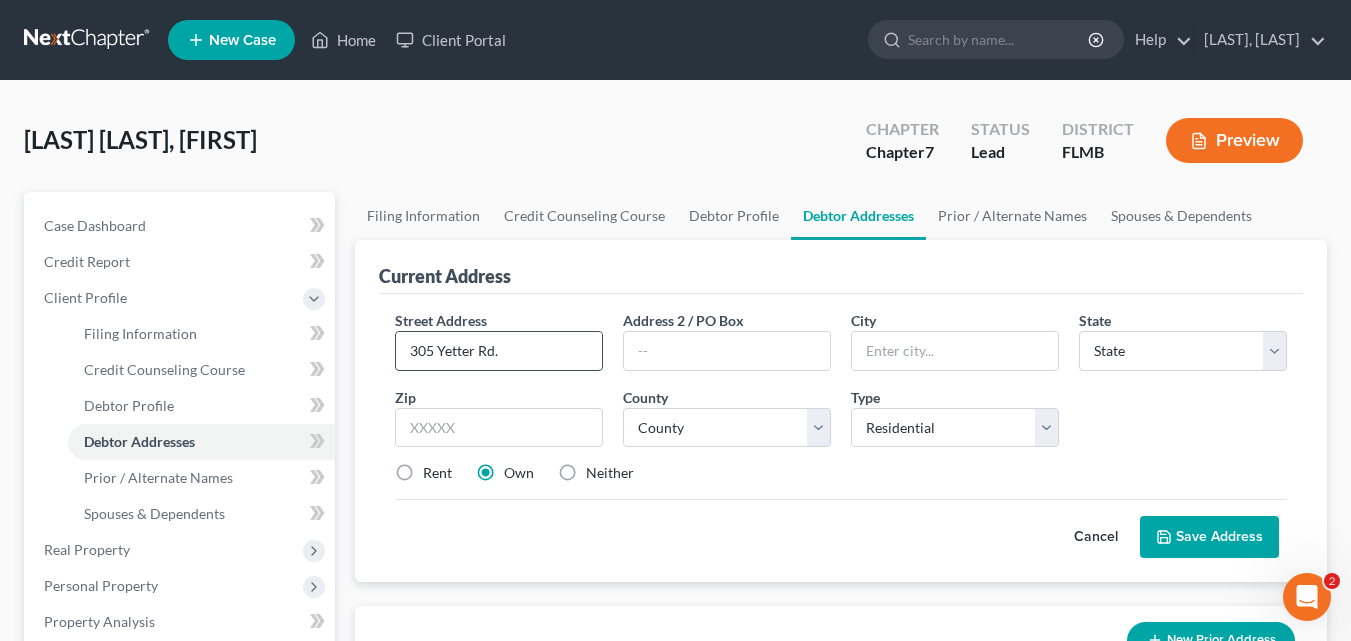 type on "305 Yetter Rd." 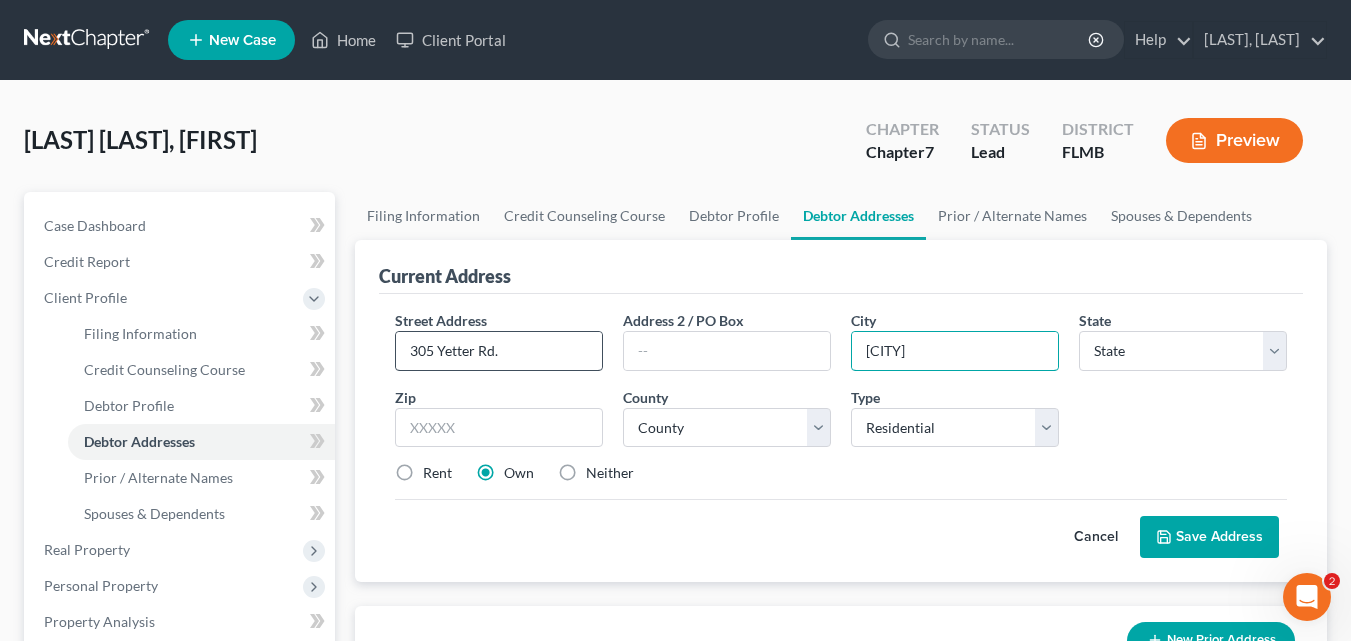 type on "[CITY]" 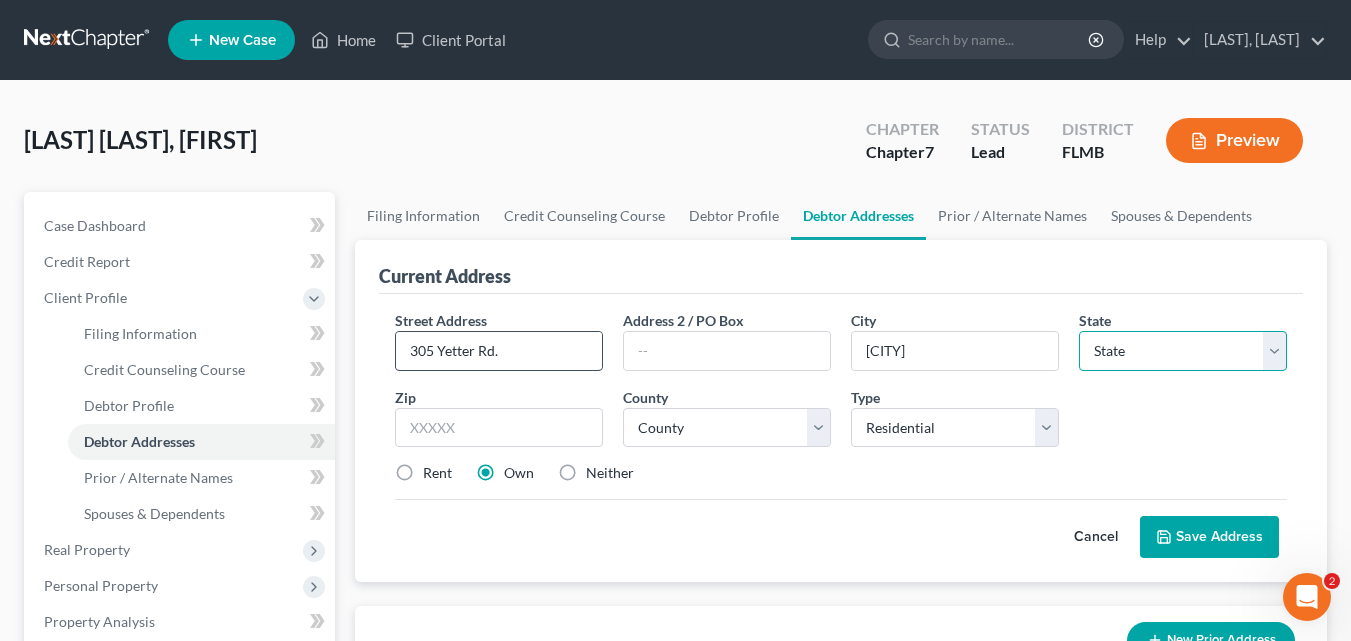 select on "9" 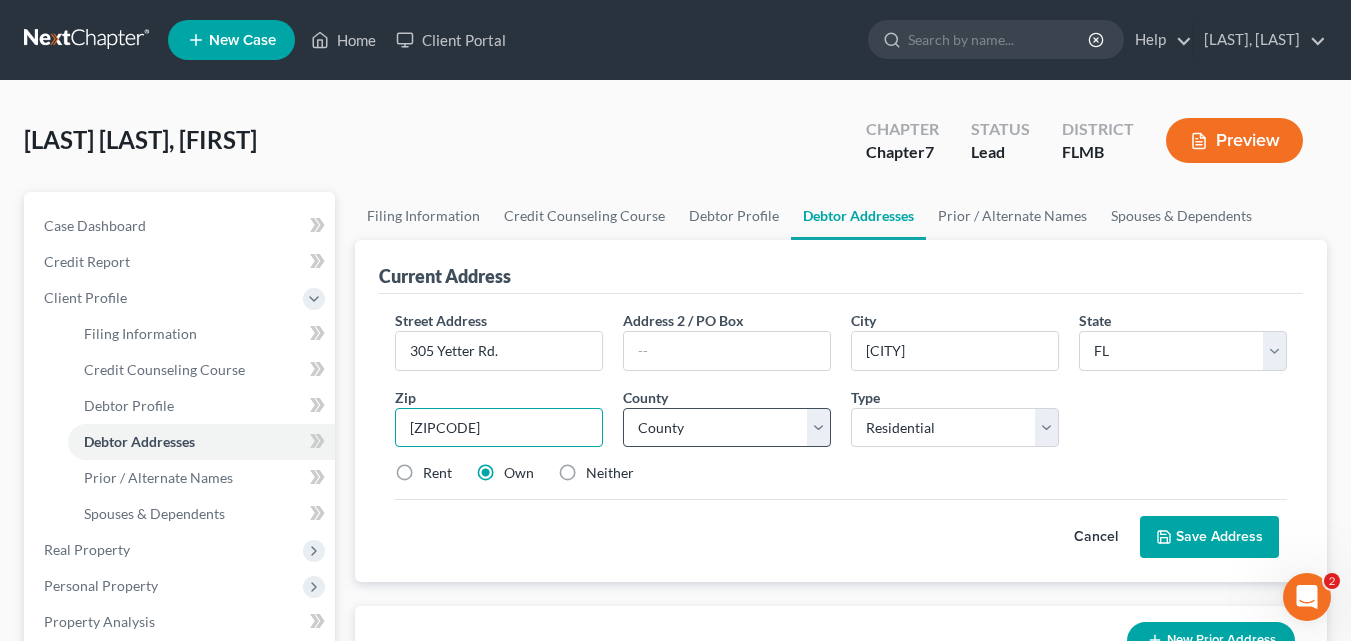 type on "[ZIPCODE]" 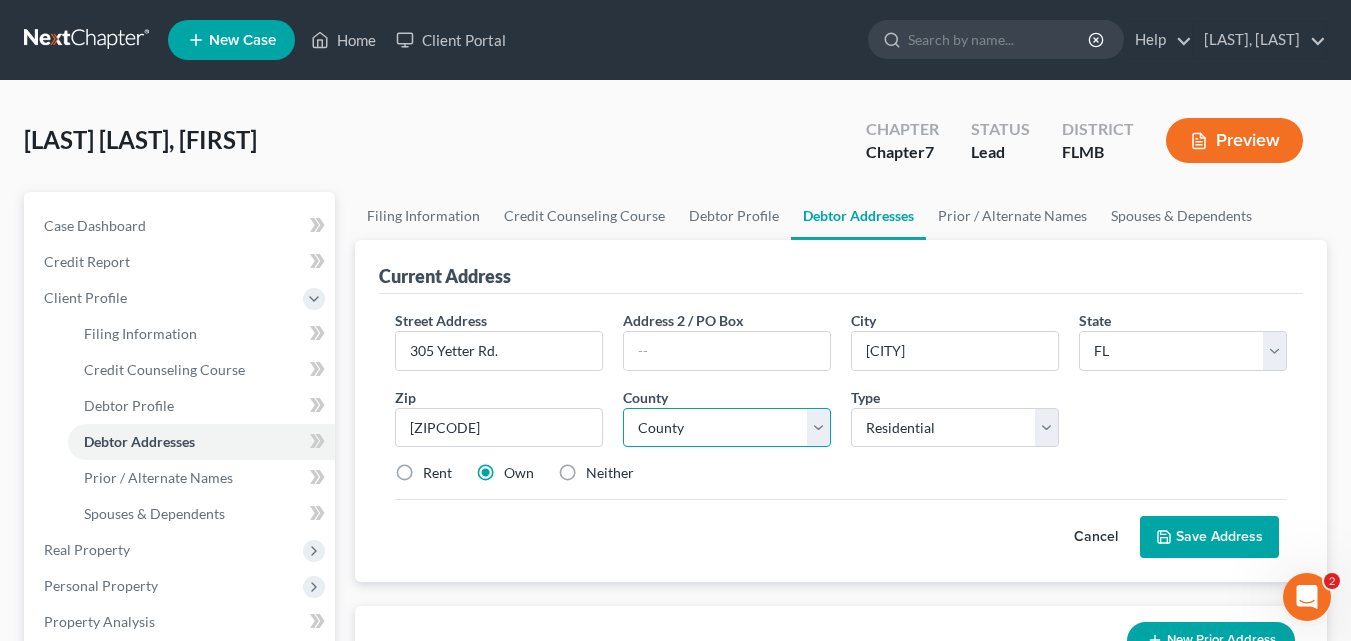 click on "County Alachua County Baker County Bay County Bradford County Brevard County Broward County Calhoun County Charlotte County Citrus County Clay County Collier County Columbia County DeSoto County Dixie County Duval County Escambia County Flagler County Franklin County Gadsden County Gilchrist County Glades County Gulf County Hamilton County Hardee County Hendry County Hernando County Highlands County Hillsborough County Holmes County Indian River County Jackson County Jefferson County Lafayette County Lake County Lee County Leon County Levy County Liberty County Madison County Manatee County Marion County Martin County Miami-Dade County Monroe County Nassau County Okaloosa County Okeechobee County Orange County Osceola County Palm Beach County Pasco County Pinellas County Polk County Putnam County Santa Rosa County Sarasota County Seminole County St. Johns County St. Lucie County Sumter County Suwannee County Taylor County Union County Volusia County Wakulla County Walton County Washington County" at bounding box center (727, 428) 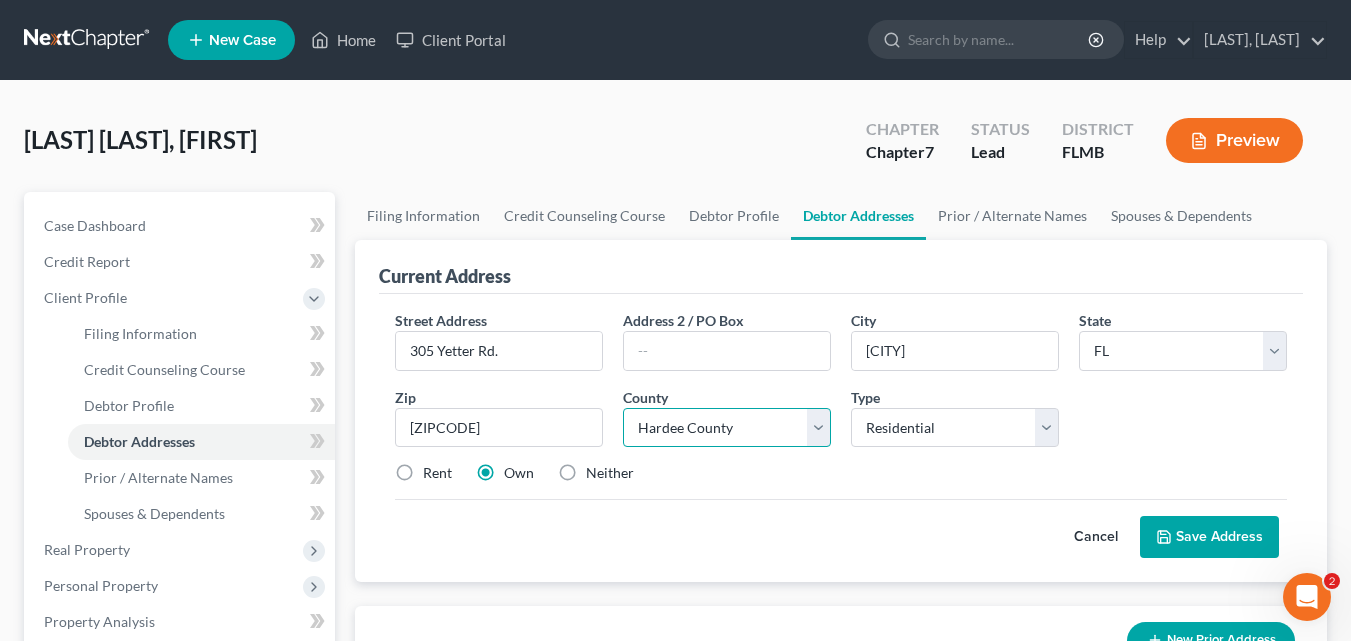 click on "County Alachua County Baker County Bay County Bradford County Brevard County Broward County Calhoun County Charlotte County Citrus County Clay County Collier County Columbia County DeSoto County Dixie County Duval County Escambia County Flagler County Franklin County Gadsden County Gilchrist County Glades County Gulf County Hamilton County Hardee County Hendry County Hernando County Highlands County Hillsborough County Holmes County Indian River County Jackson County Jefferson County Lafayette County Lake County Lee County Leon County Levy County Liberty County Madison County Manatee County Marion County Martin County Miami-Dade County Monroe County Nassau County Okaloosa County Okeechobee County Orange County Osceola County Palm Beach County Pasco County Pinellas County Polk County Putnam County Santa Rosa County Sarasota County Seminole County St. Johns County St. Lucie County Sumter County Suwannee County Taylor County Union County Volusia County Wakulla County Walton County Washington County" at bounding box center [727, 428] 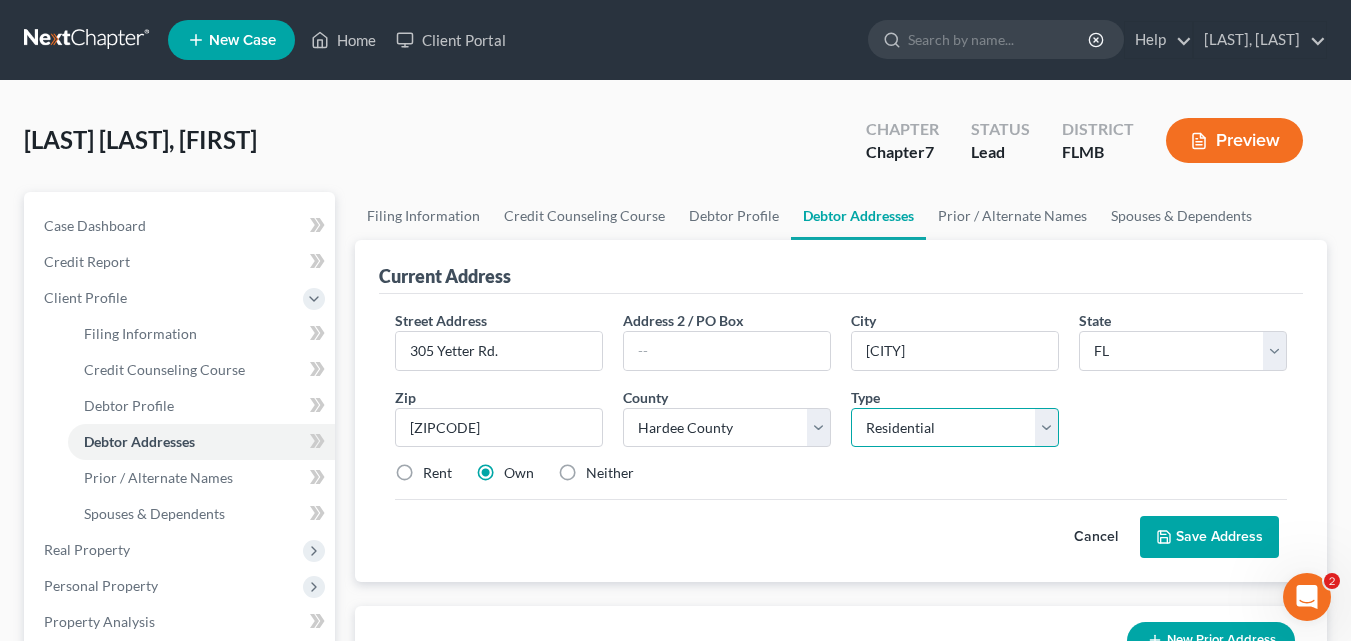 click on "Select Residential Mailing Rental Business" at bounding box center (955, 428) 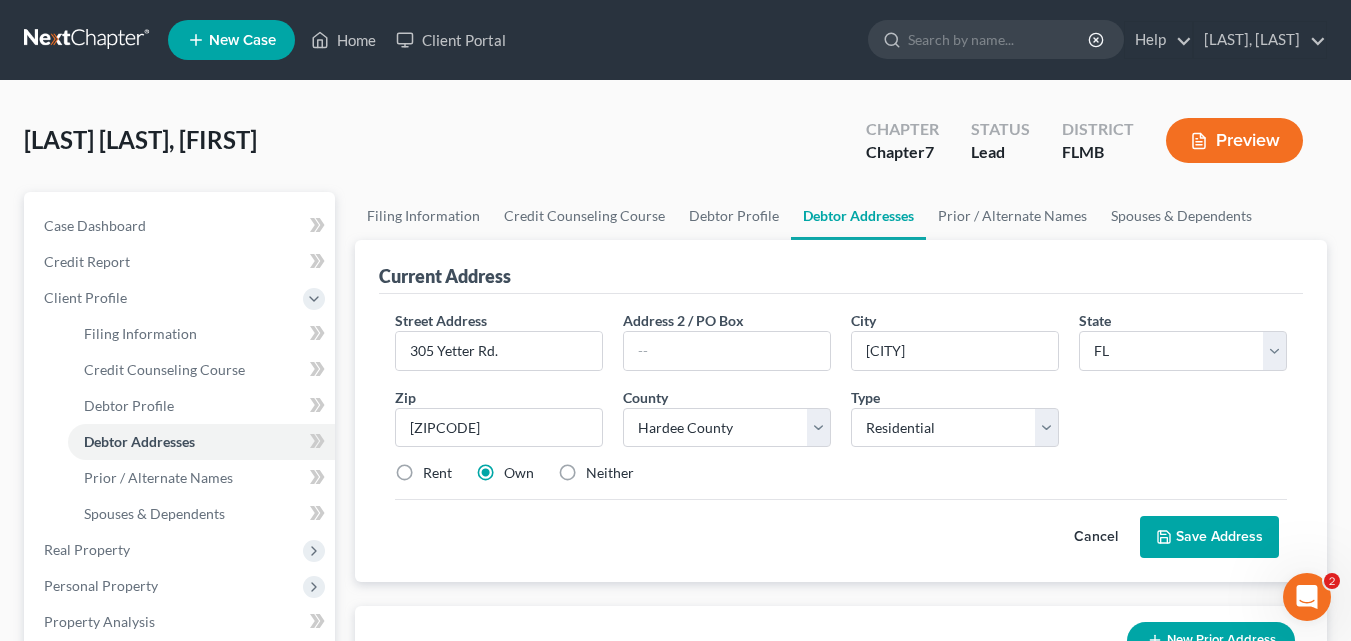 drag, startPoint x: 1220, startPoint y: 538, endPoint x: 902, endPoint y: 463, distance: 326.72464 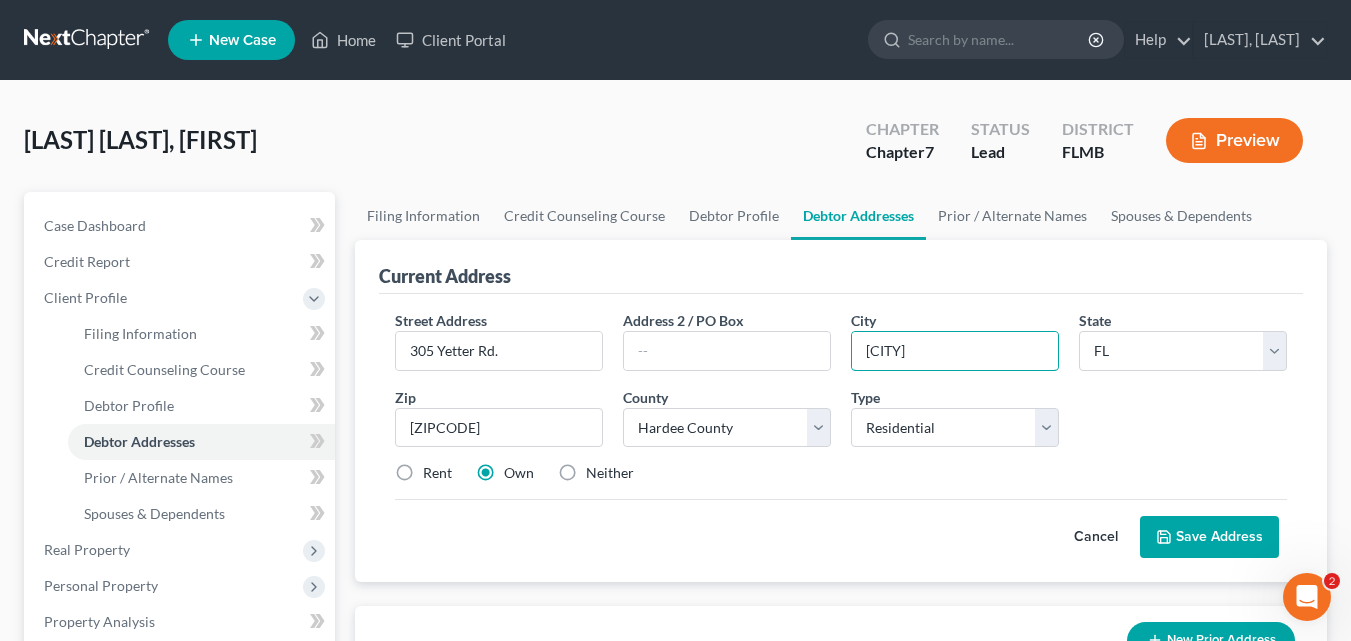 drag, startPoint x: 919, startPoint y: 346, endPoint x: 844, endPoint y: 357, distance: 75.802376 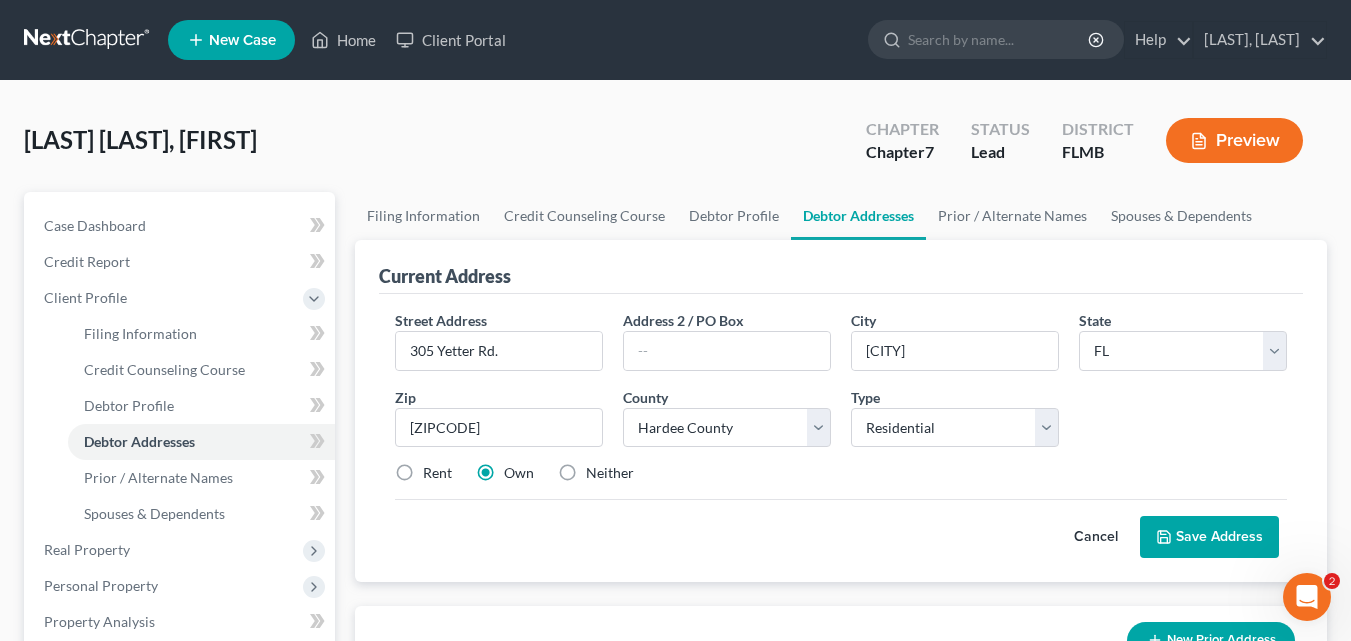click on "Rent Own Neither" at bounding box center [841, 473] 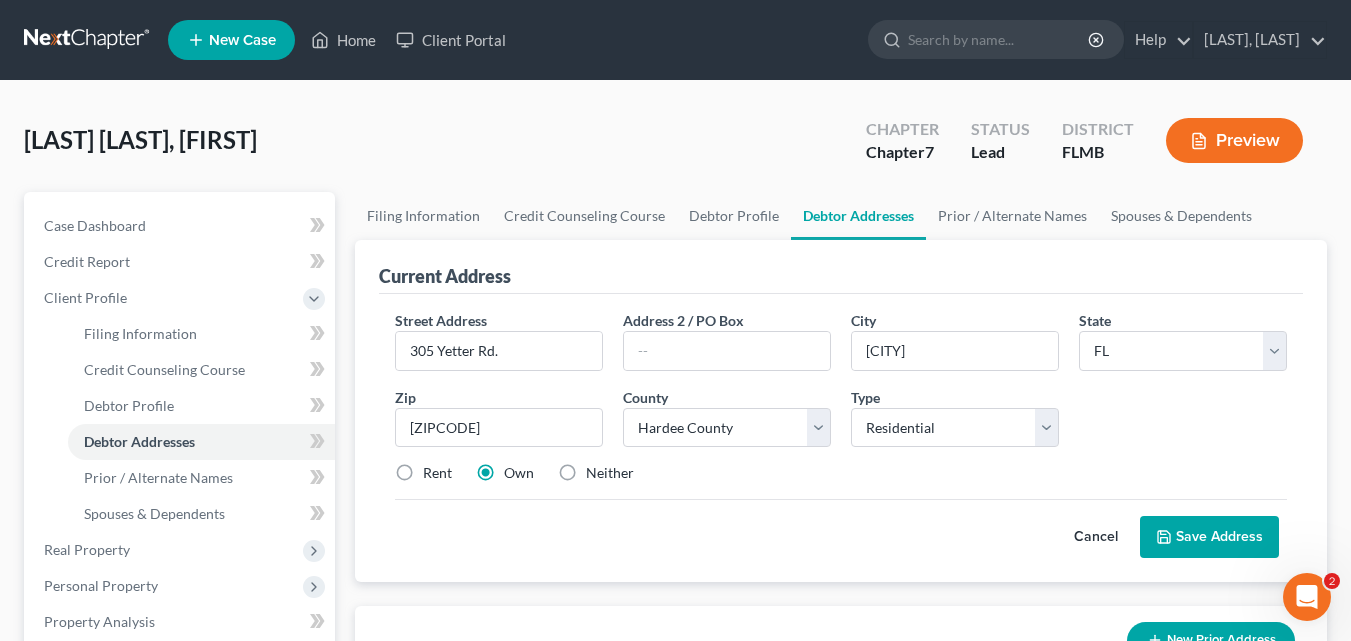 click on "Save Address" at bounding box center [1209, 537] 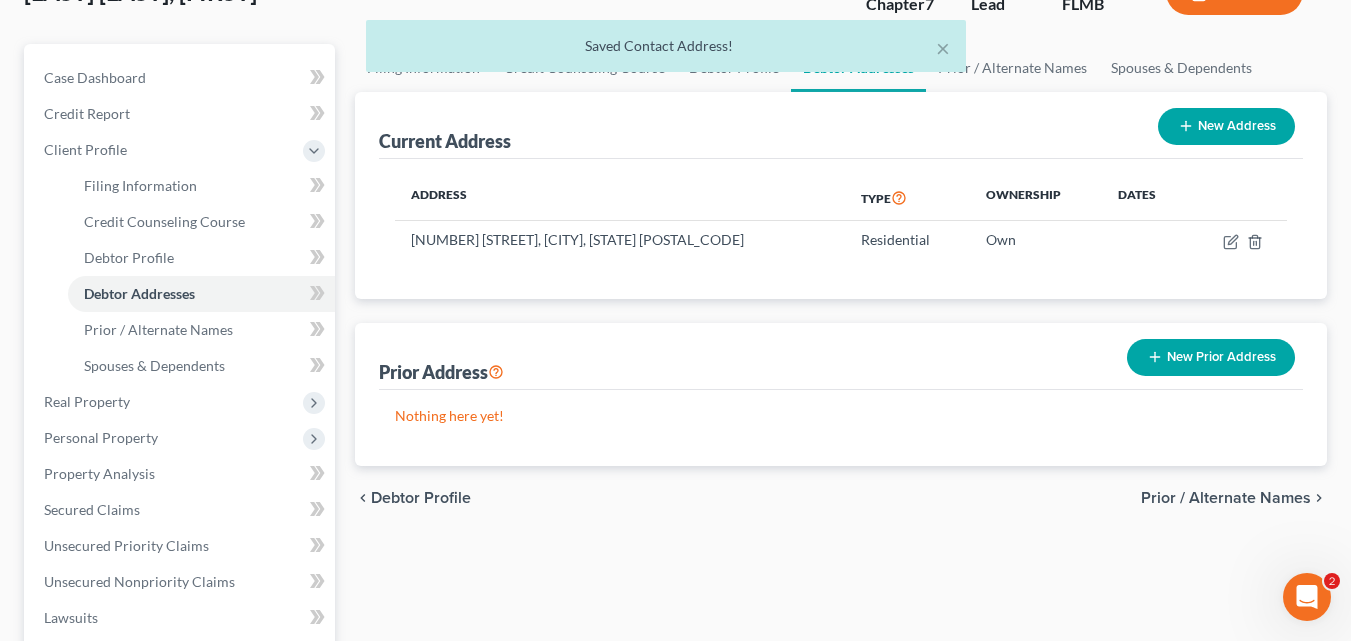 scroll, scrollTop: 100, scrollLeft: 0, axis: vertical 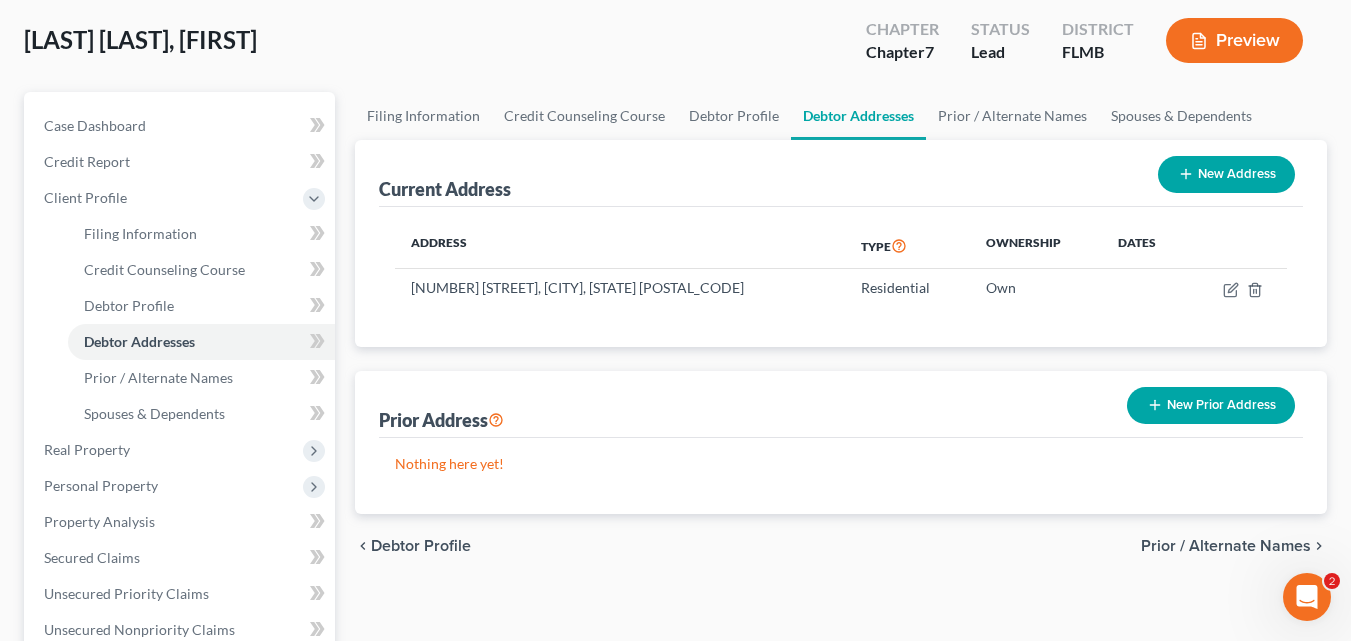 click on "Prior / Alternate Names" at bounding box center (1226, 546) 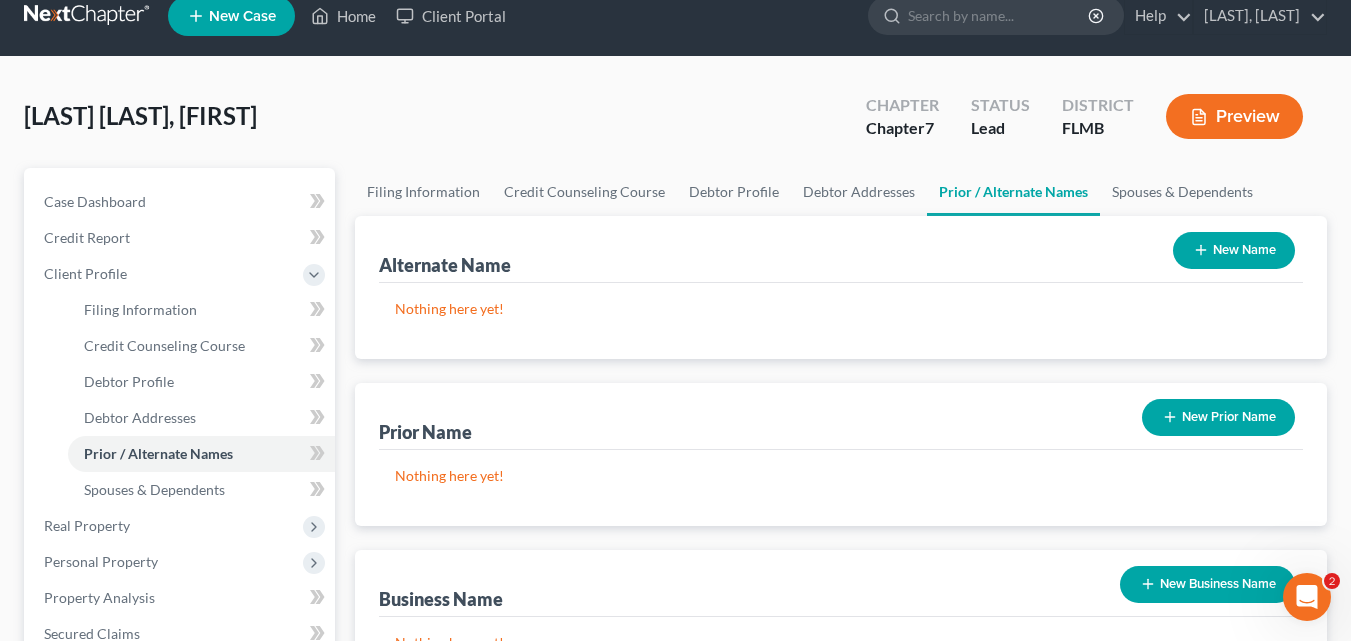 scroll, scrollTop: 0, scrollLeft: 0, axis: both 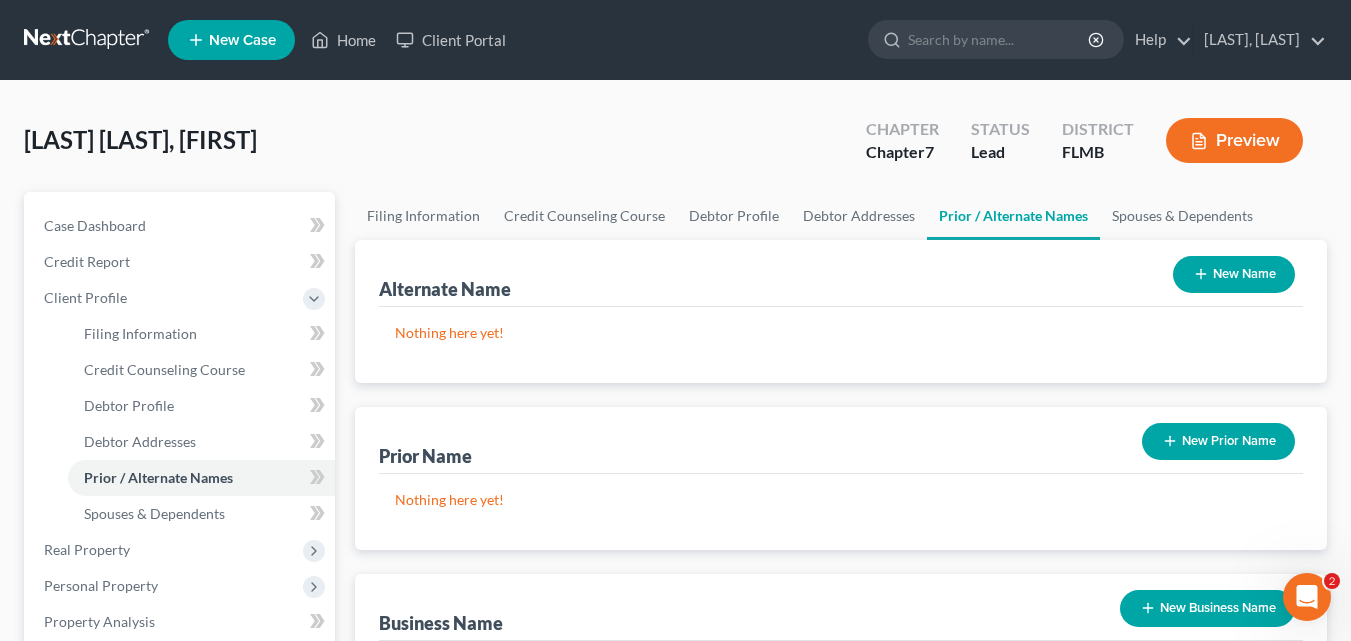 click on "New Name" at bounding box center (1234, 274) 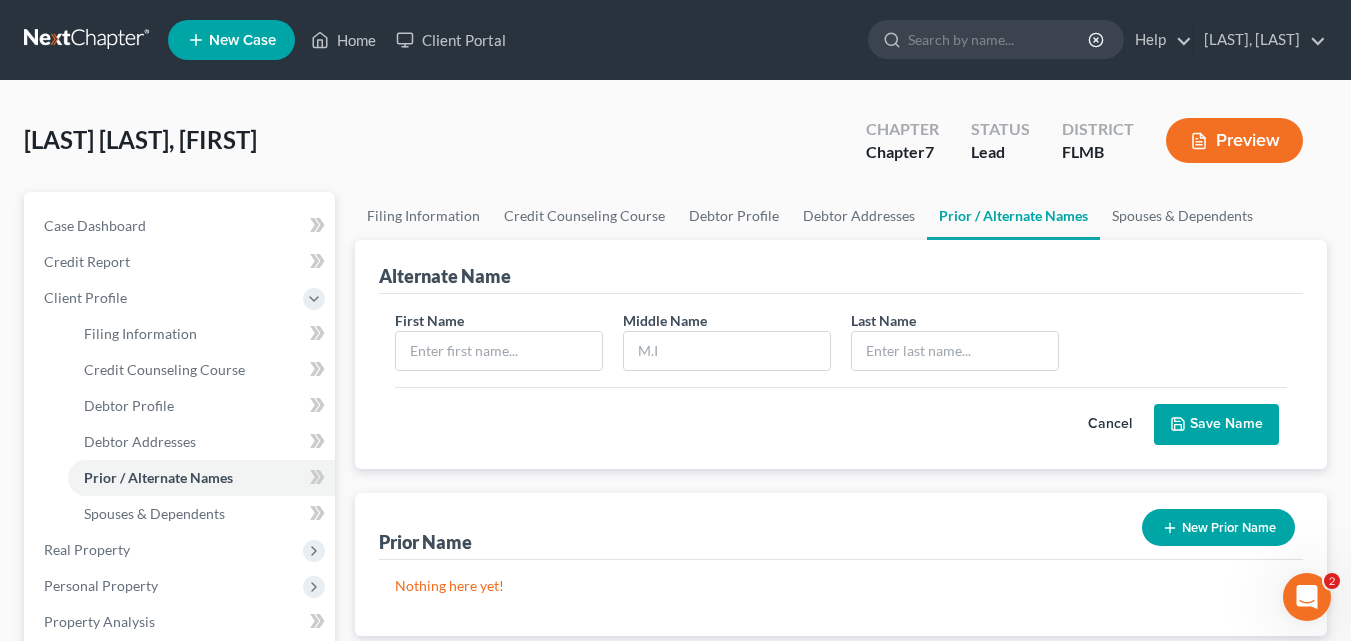 click on "Cancel" at bounding box center [1110, 425] 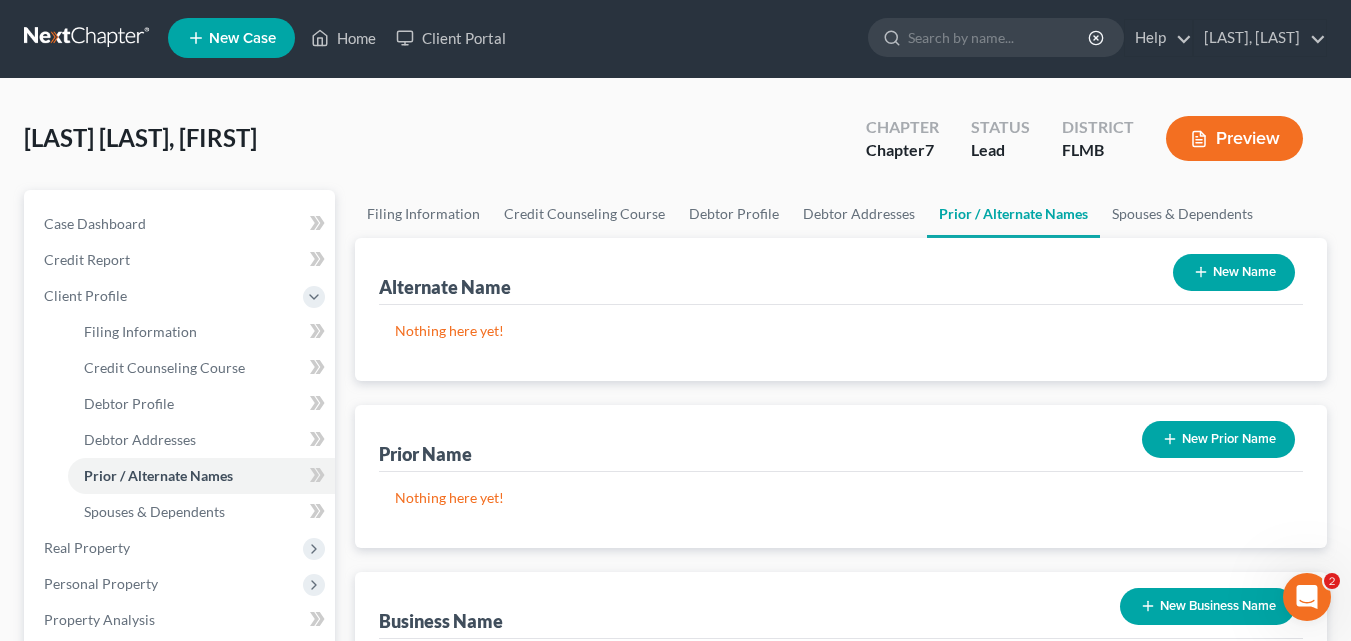 scroll, scrollTop: 0, scrollLeft: 0, axis: both 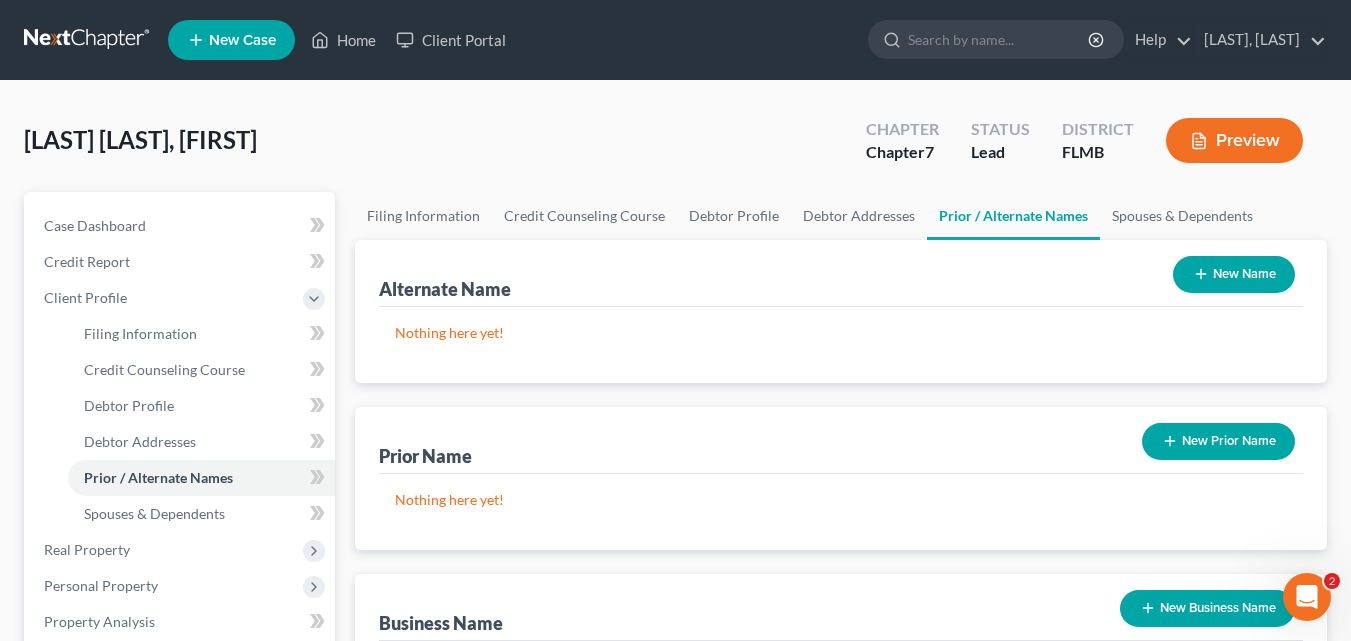 click on "New Name" at bounding box center [1234, 274] 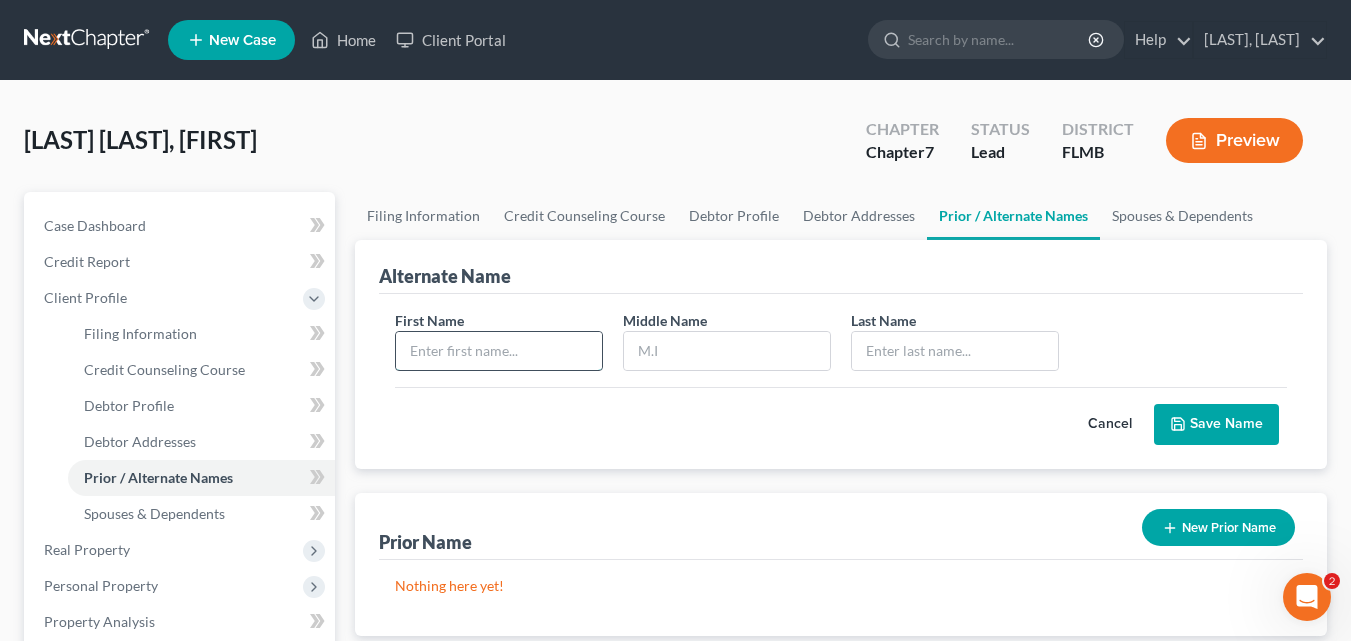 click at bounding box center (499, 351) 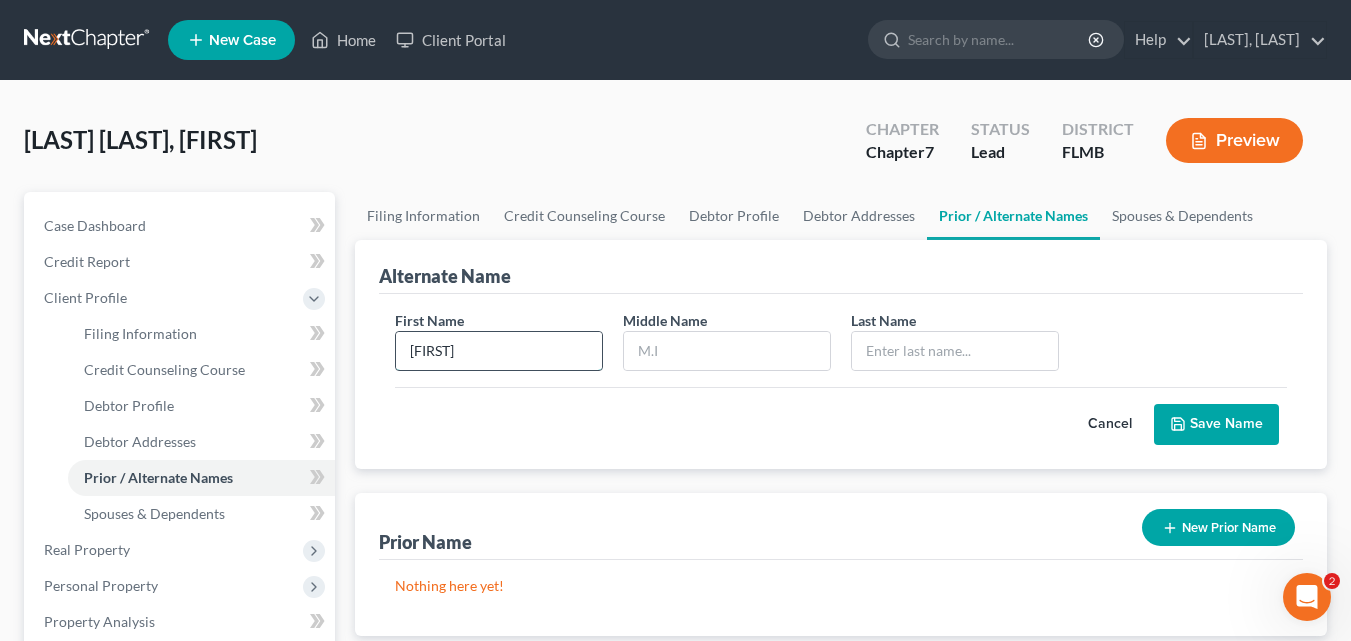 type on "[FIRST]" 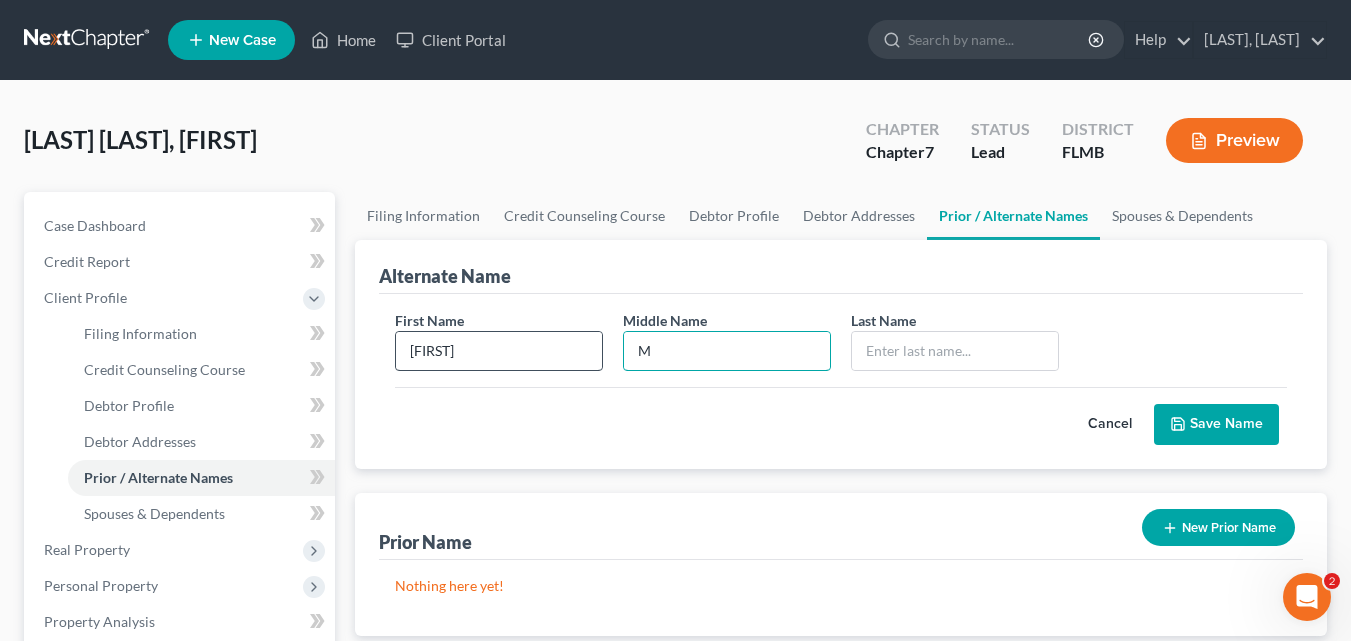 type on "M" 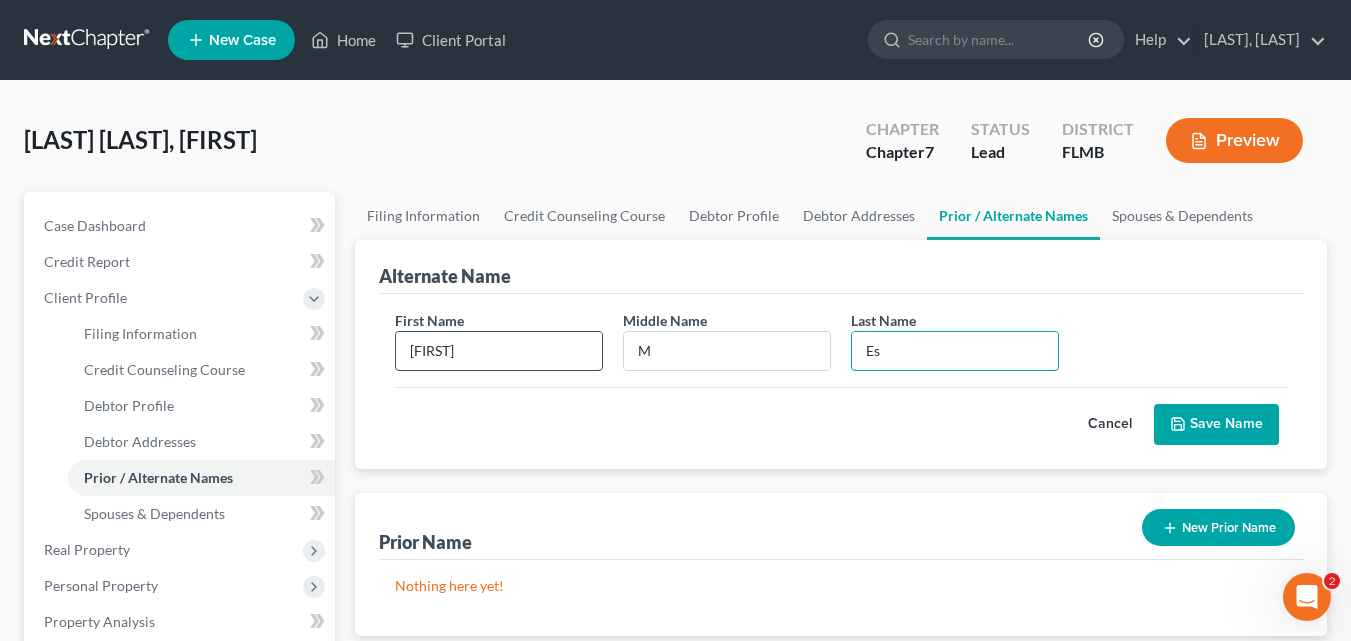 type on "E" 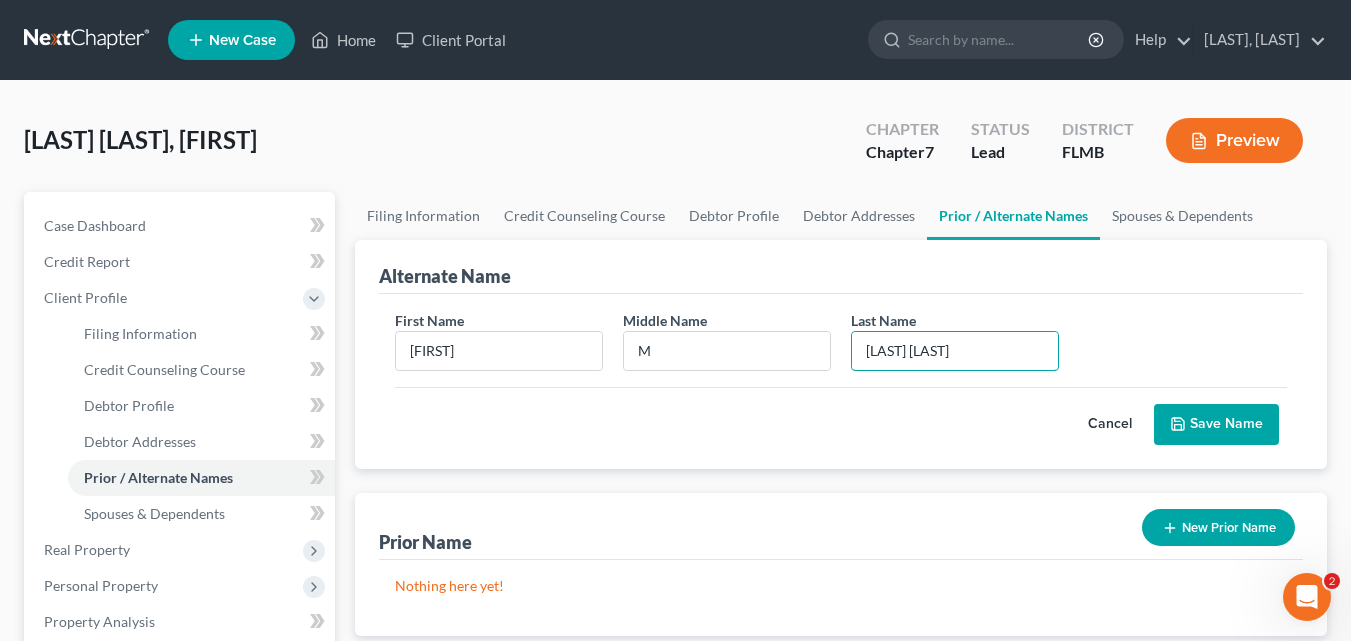 type on "[LAST] [LAST]" 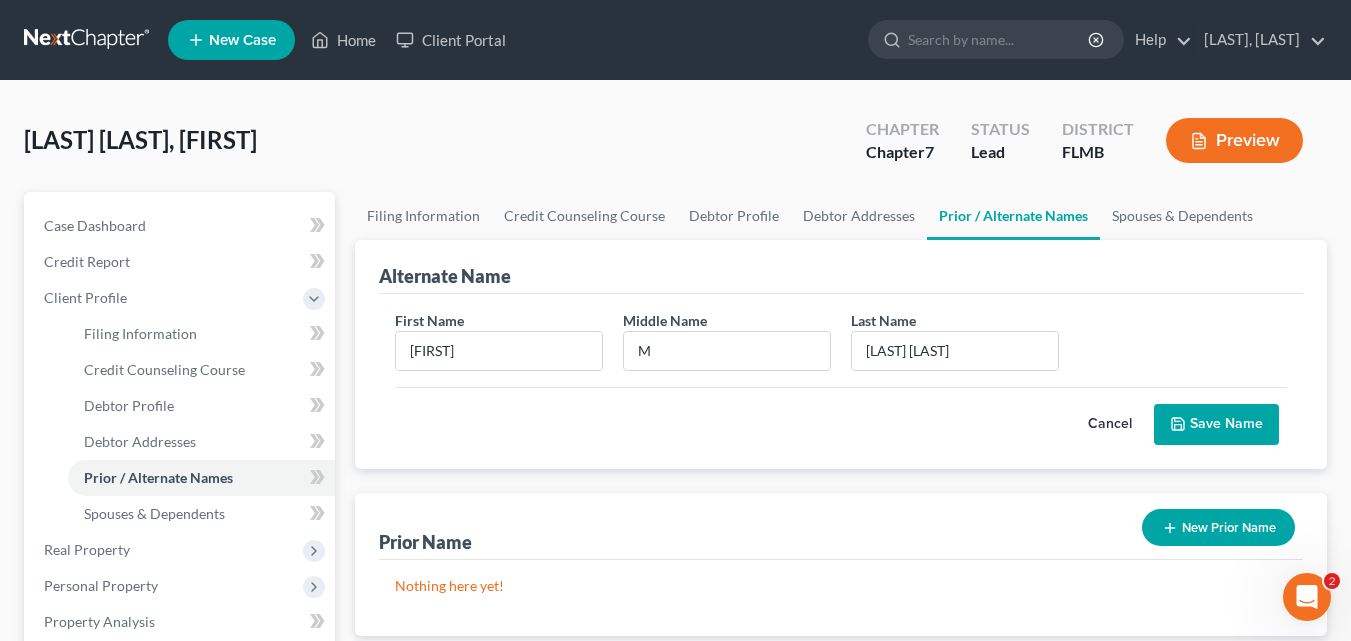 click on "Save Name" at bounding box center [1216, 425] 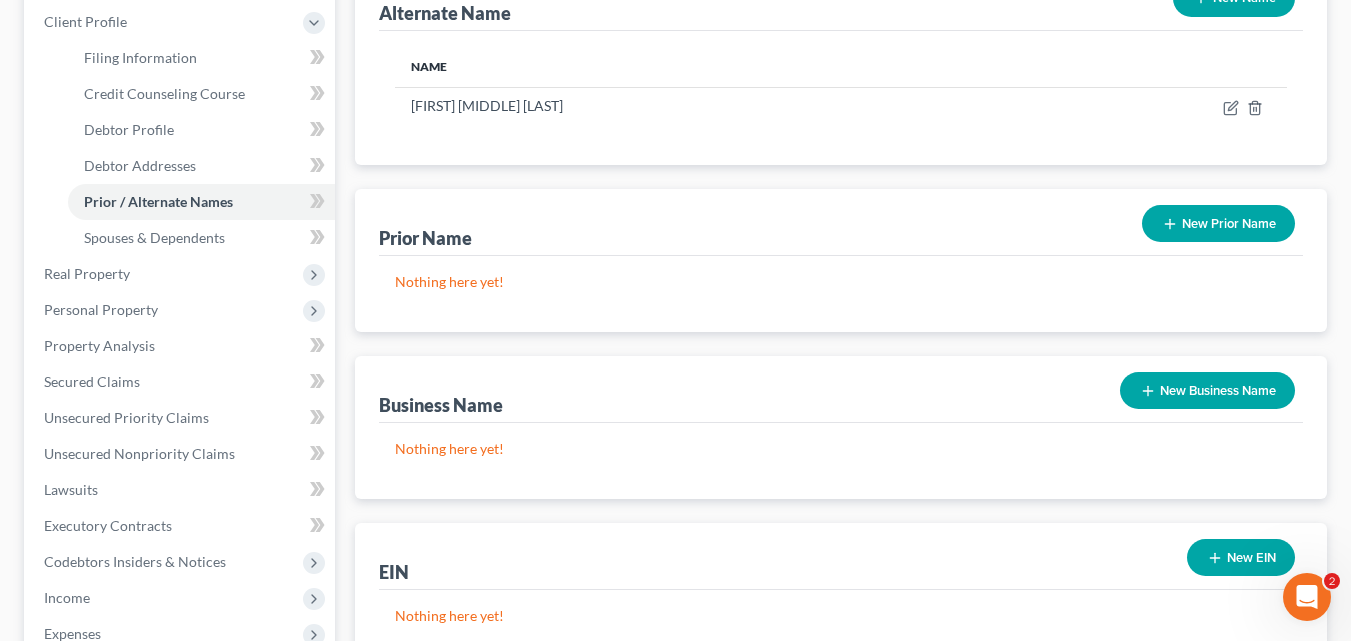 scroll, scrollTop: 0, scrollLeft: 0, axis: both 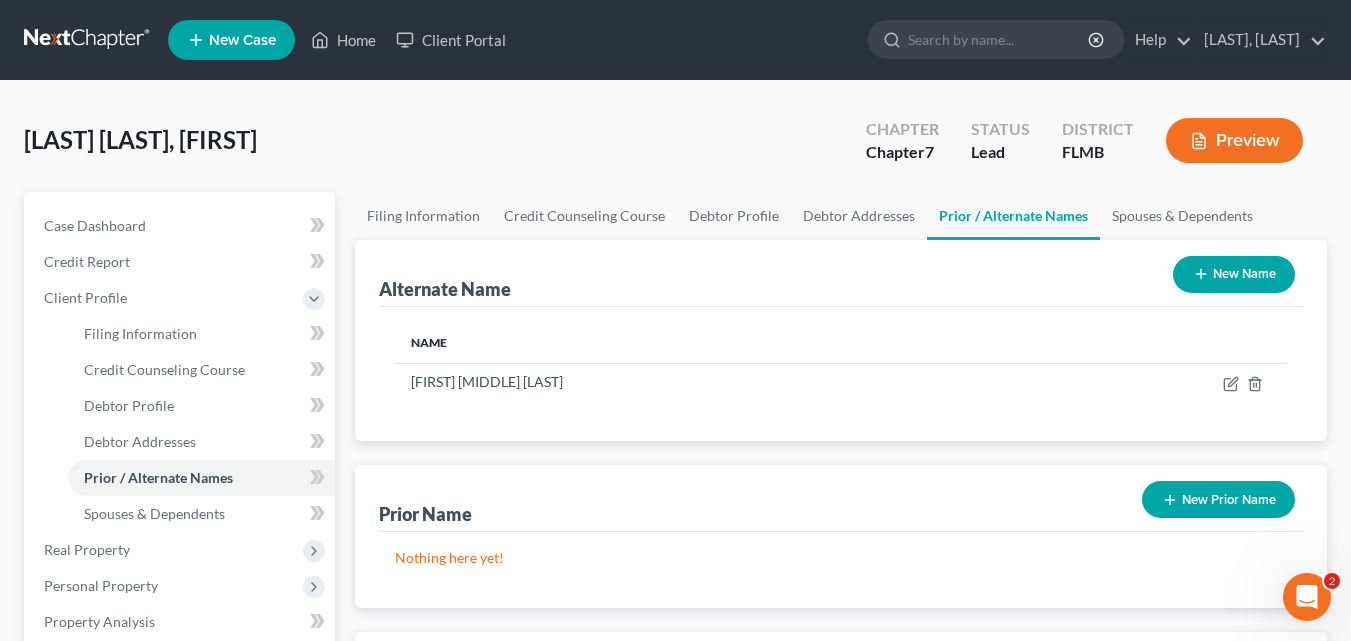 click on "New Name" at bounding box center (1234, 274) 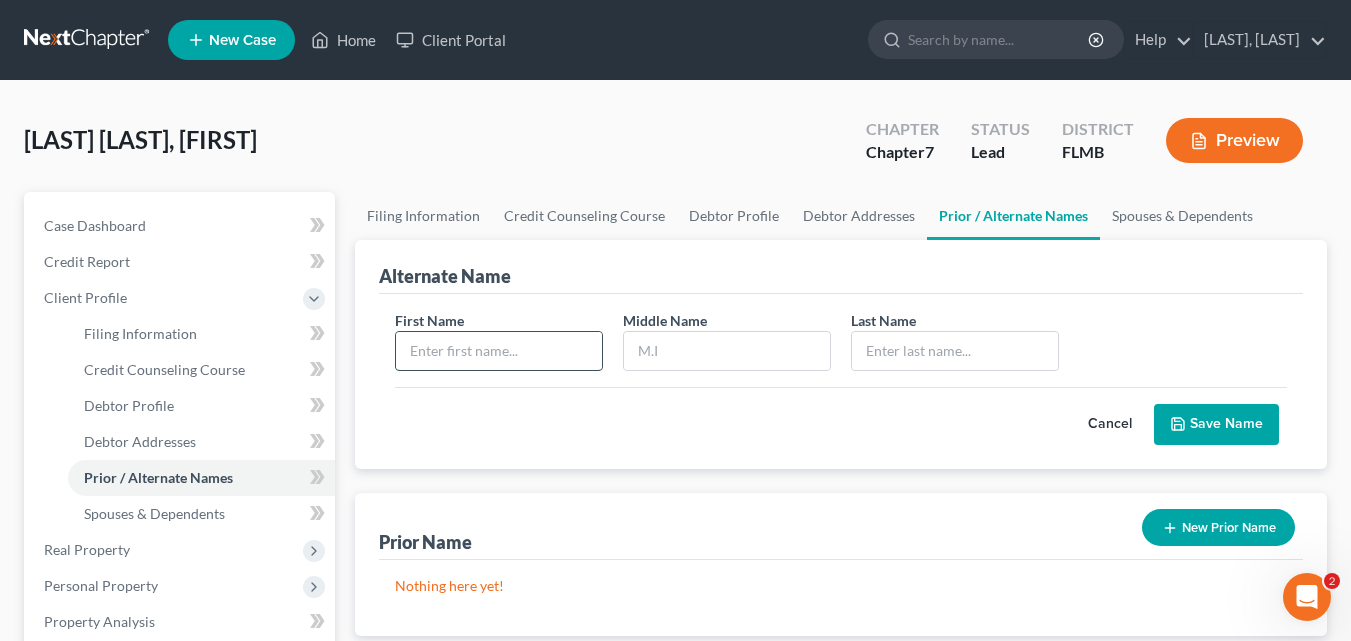 click at bounding box center (499, 351) 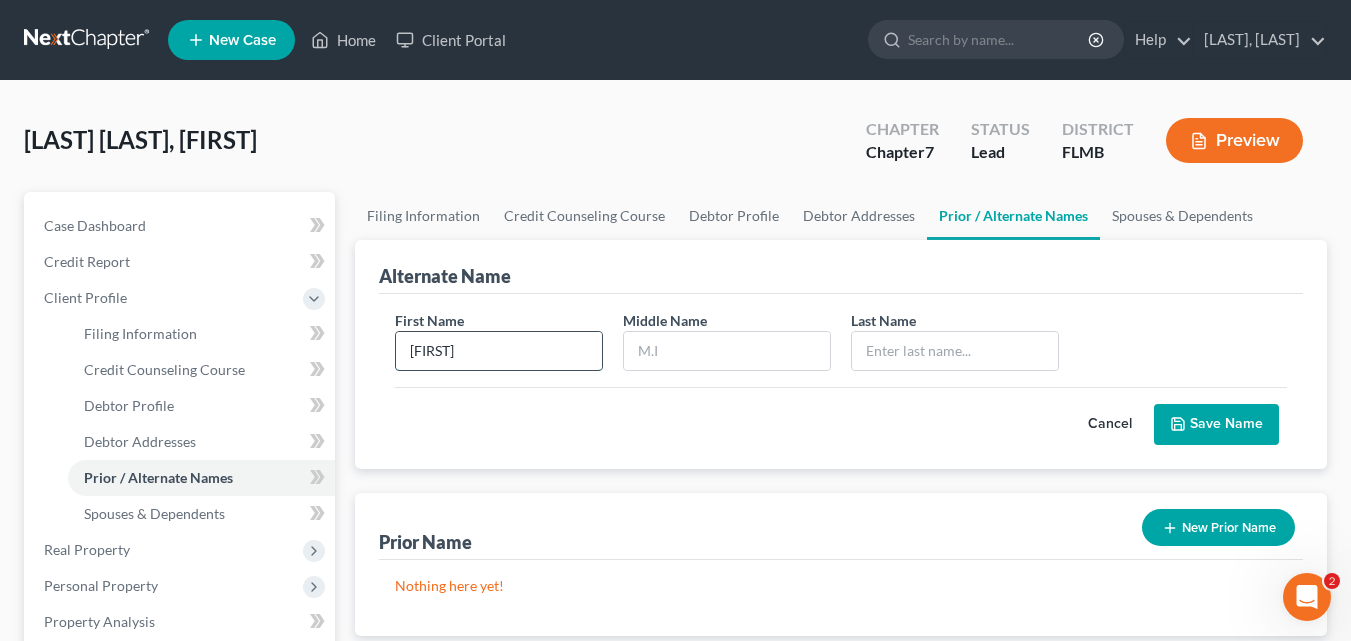 type on "[FIRST]" 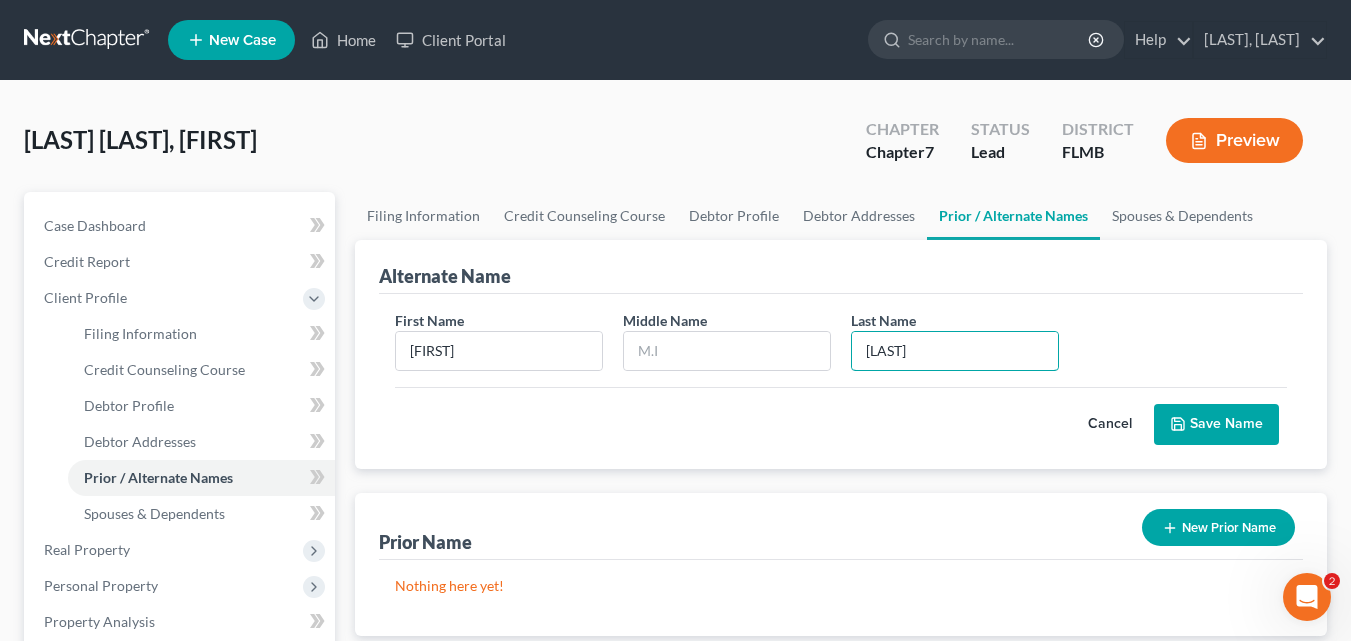 type on "[LAST]" 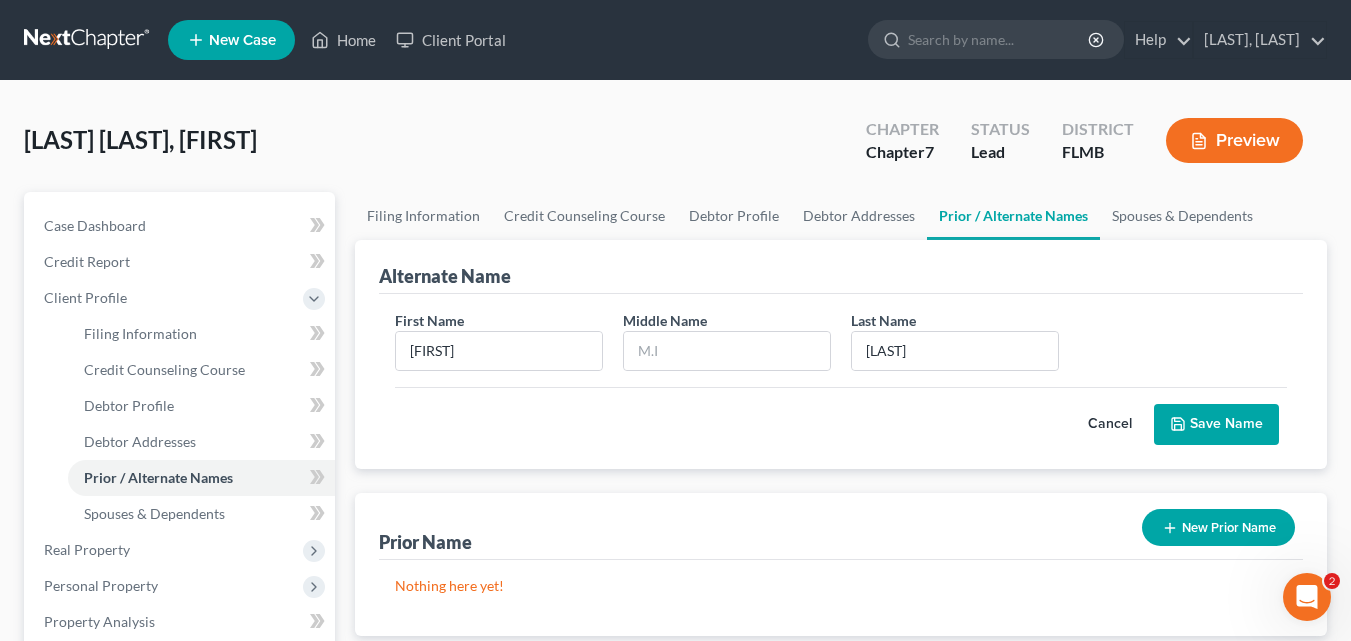 click on "First Name [FIRST] Middle Name
Last Name
*
[LAST] Cancel Save Name" at bounding box center [841, 381] 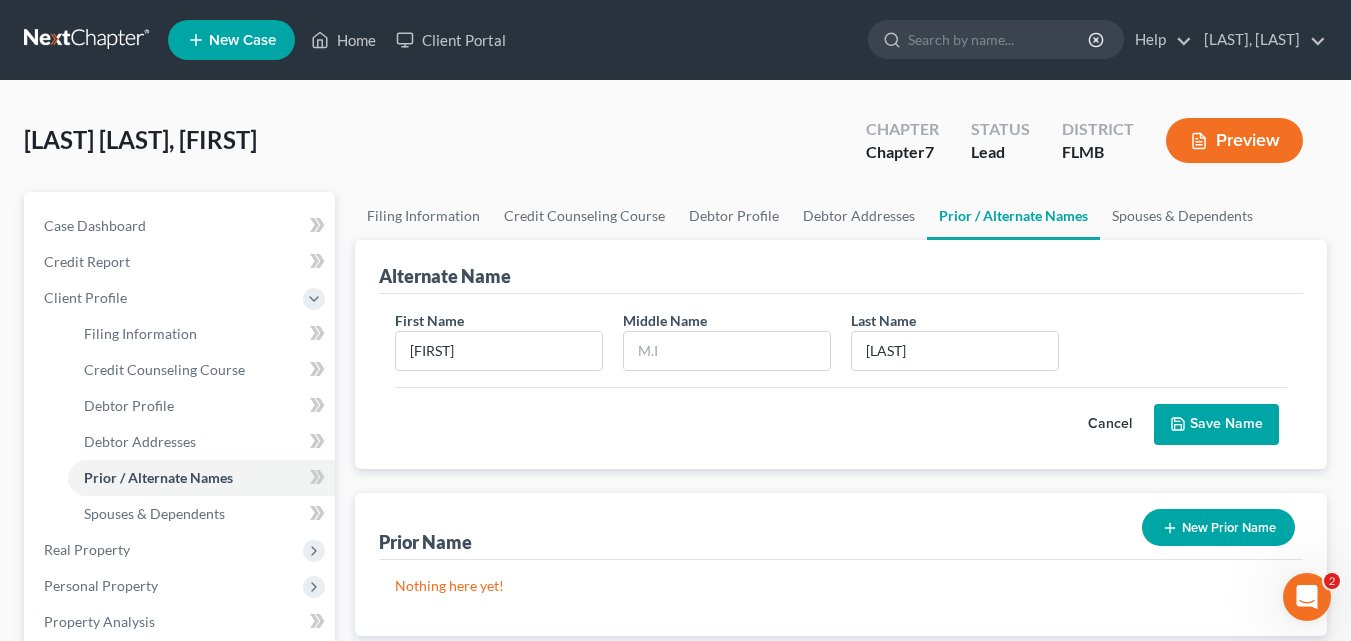click on "Save Name" at bounding box center [1216, 425] 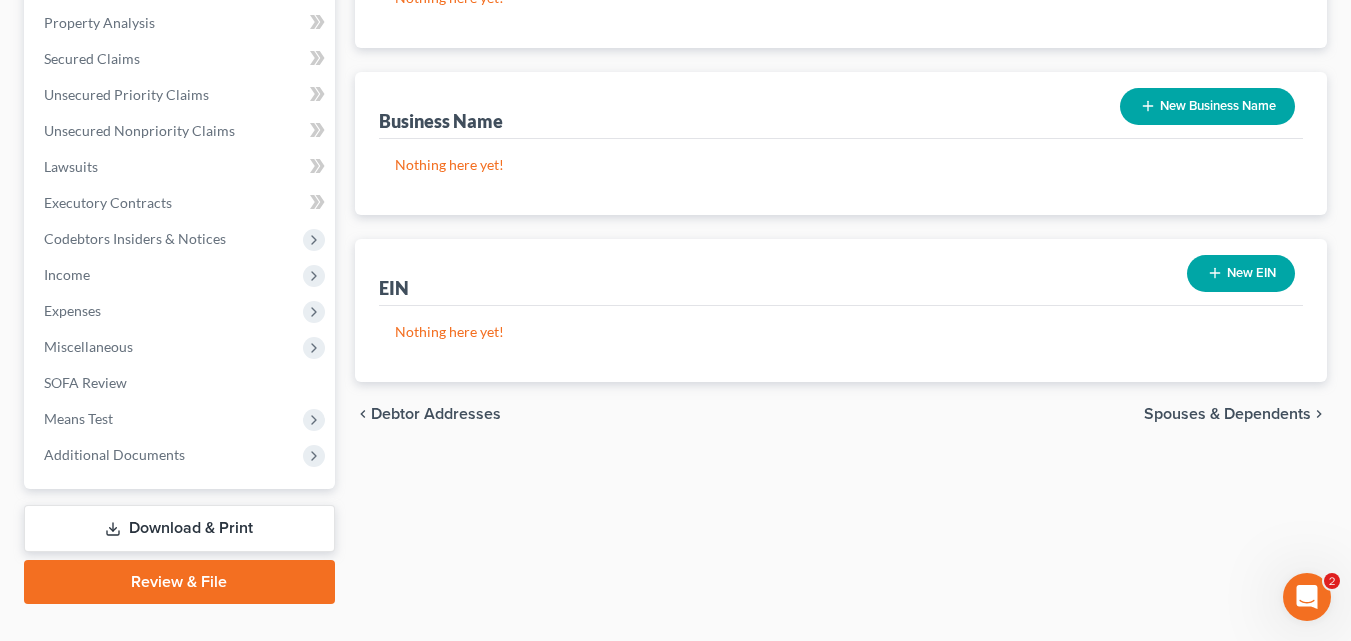 scroll, scrollTop: 600, scrollLeft: 0, axis: vertical 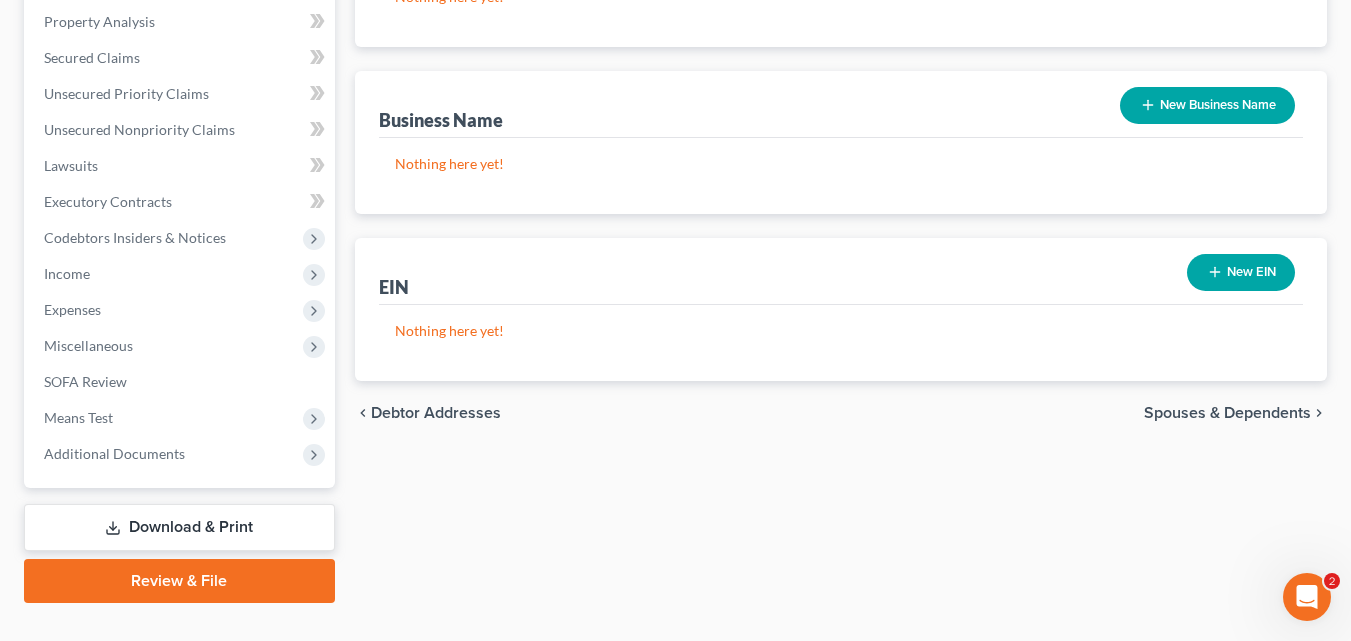 click on "Spouses & Dependents" at bounding box center (1227, 413) 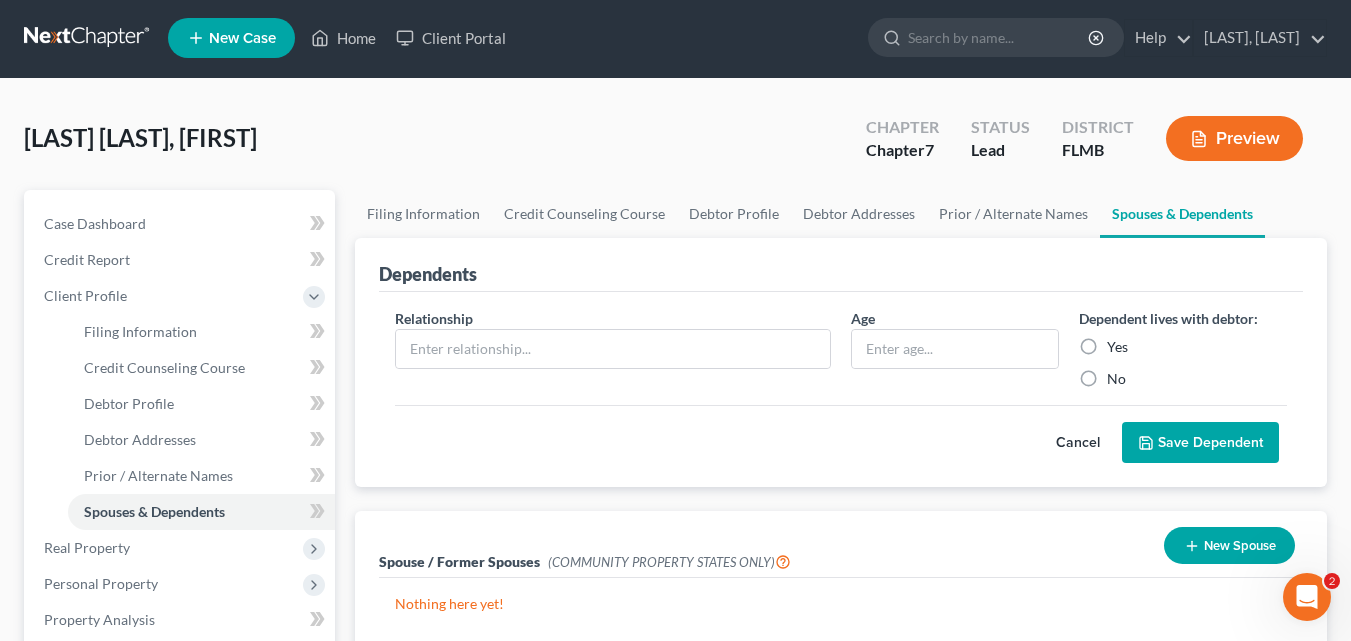 scroll, scrollTop: 0, scrollLeft: 0, axis: both 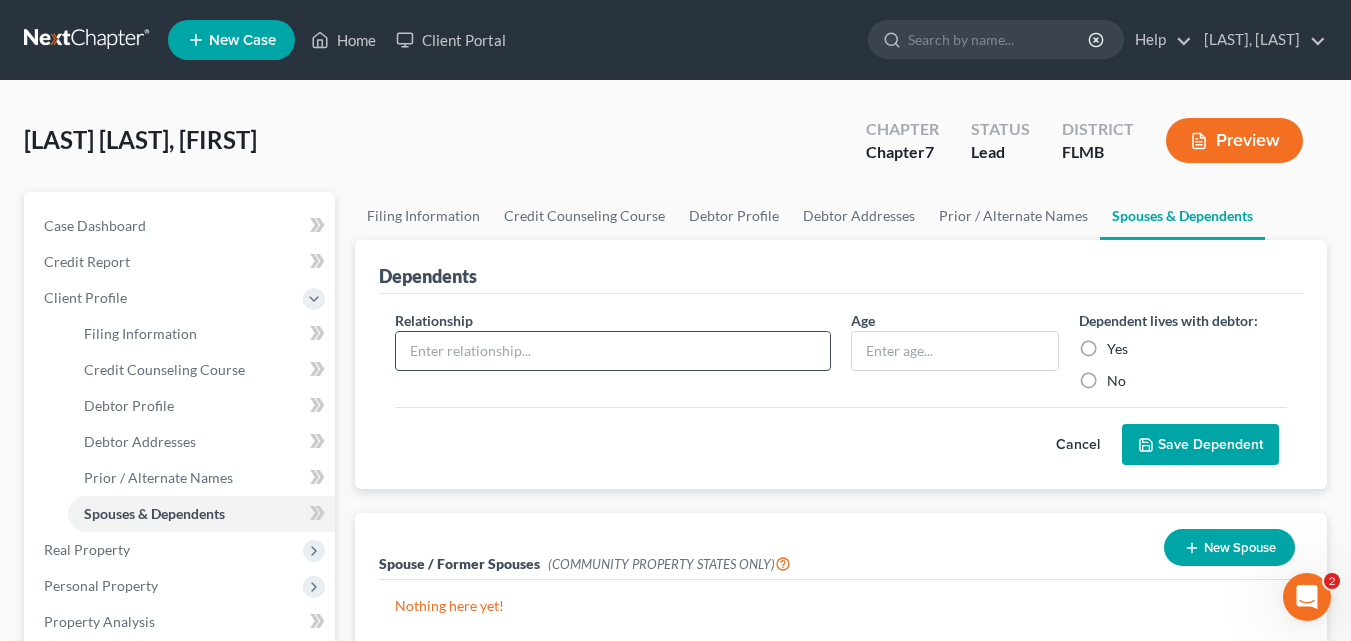 click at bounding box center (613, 351) 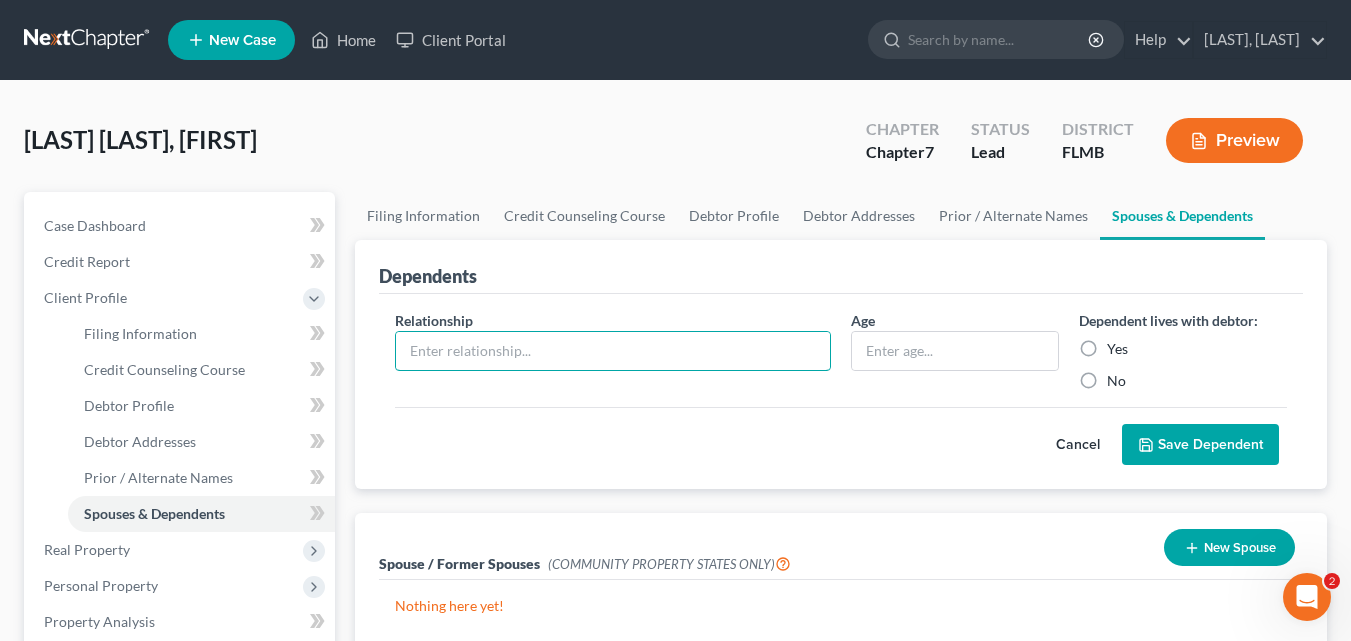 type on "Wife" 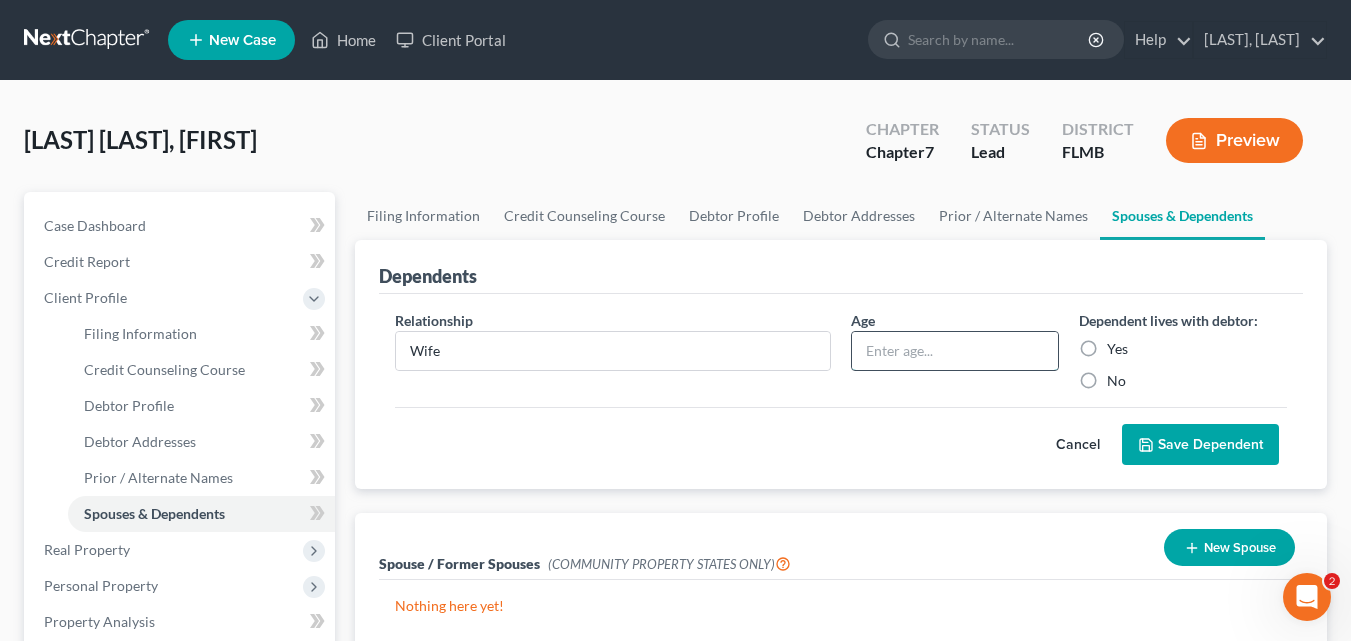 click at bounding box center (955, 351) 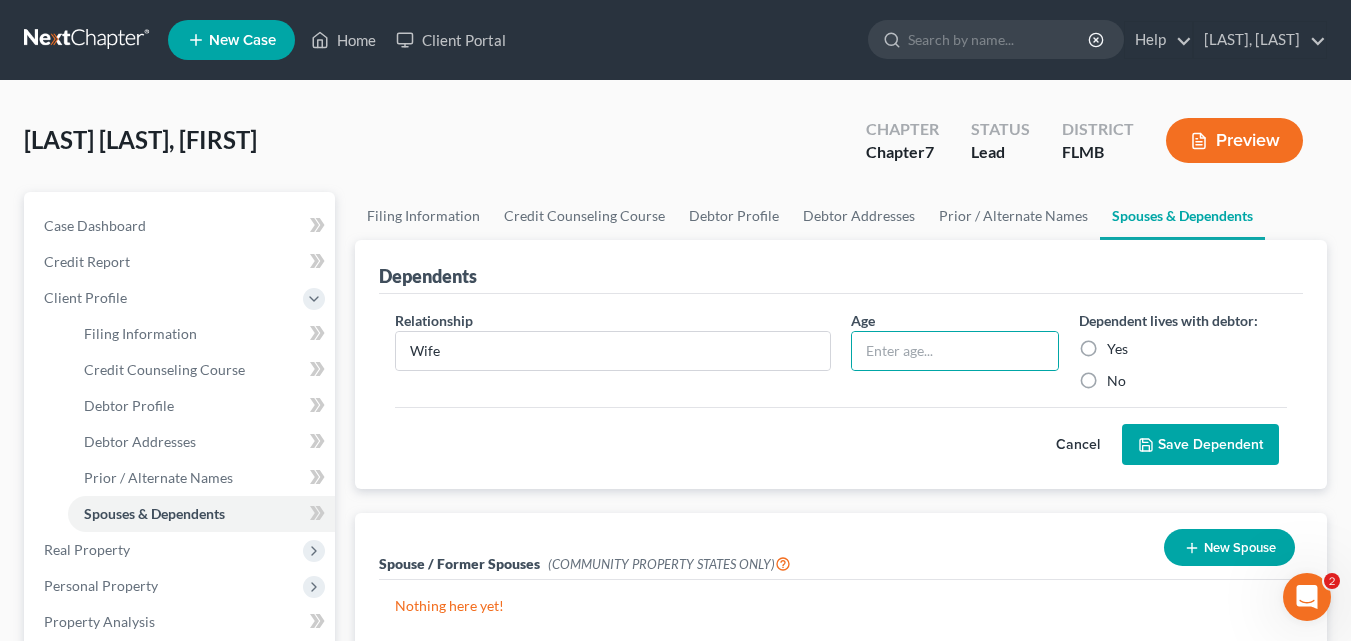 click on "Yes" at bounding box center [1117, 349] 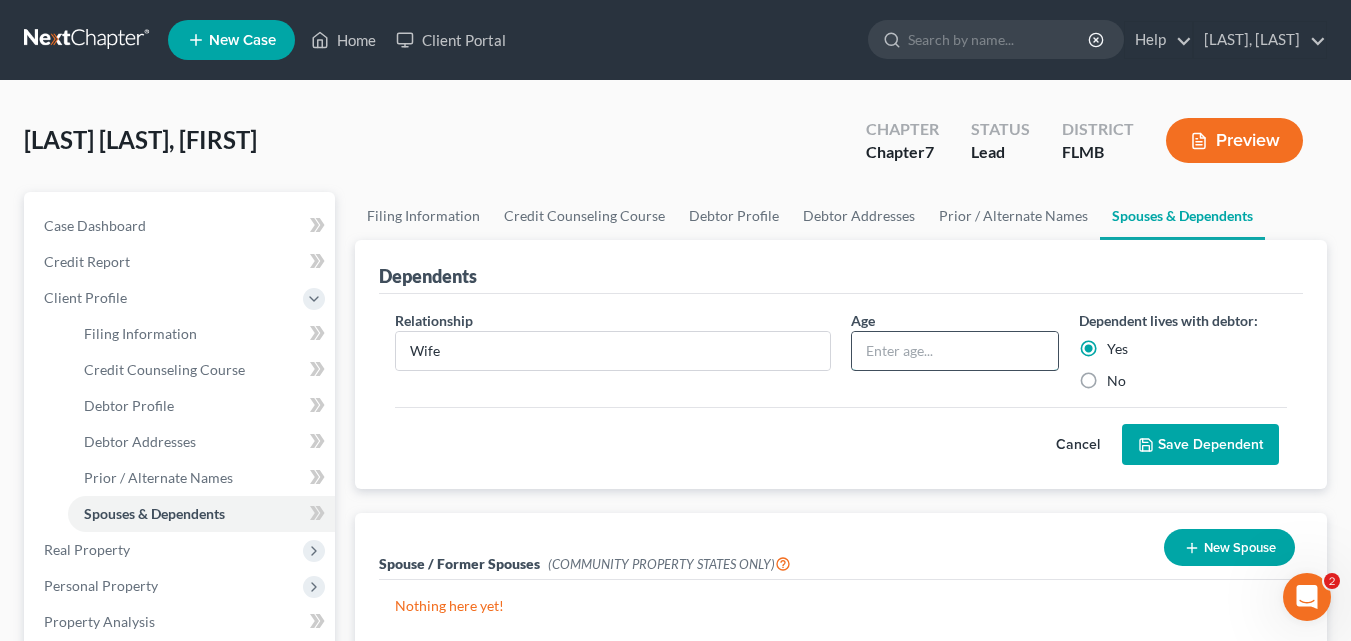 click at bounding box center (955, 351) 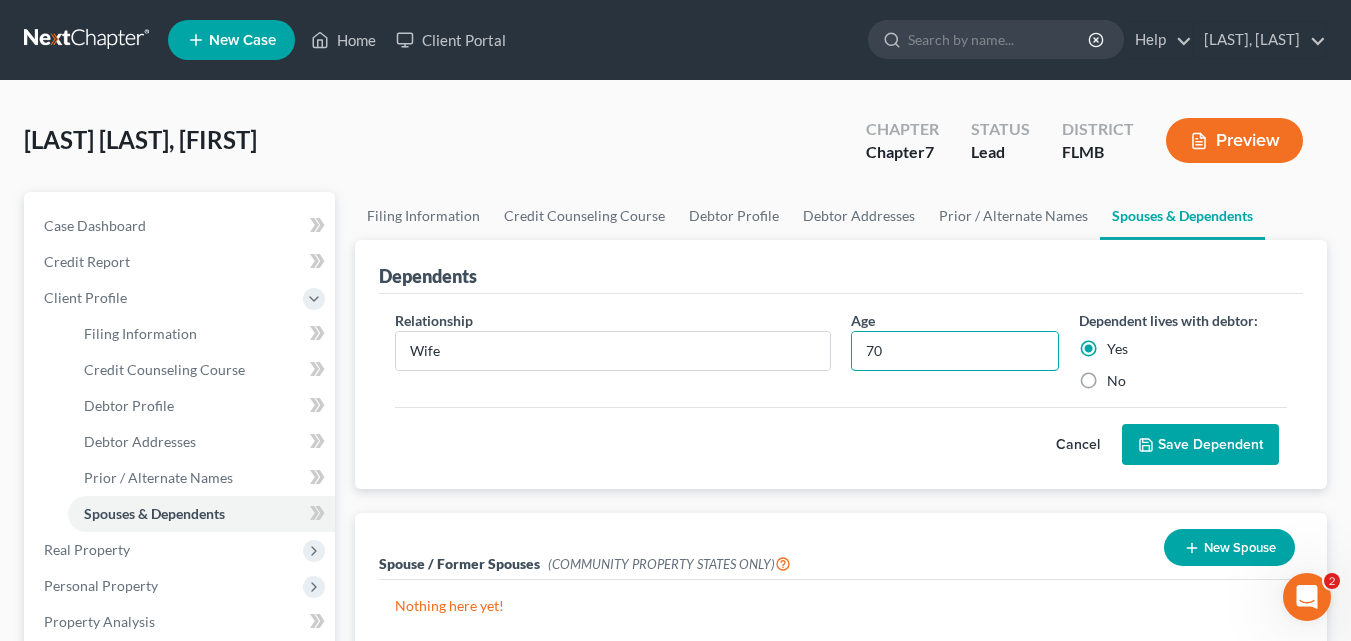 type on "70" 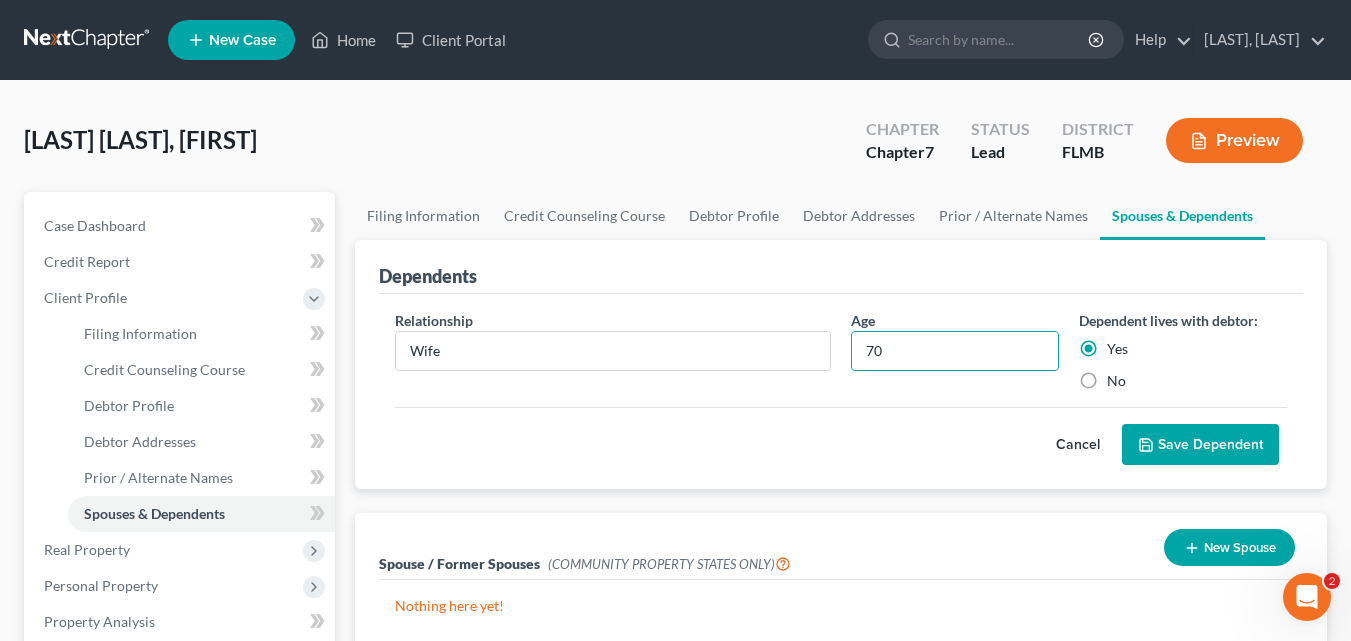 click on "Save Dependent" at bounding box center (1200, 445) 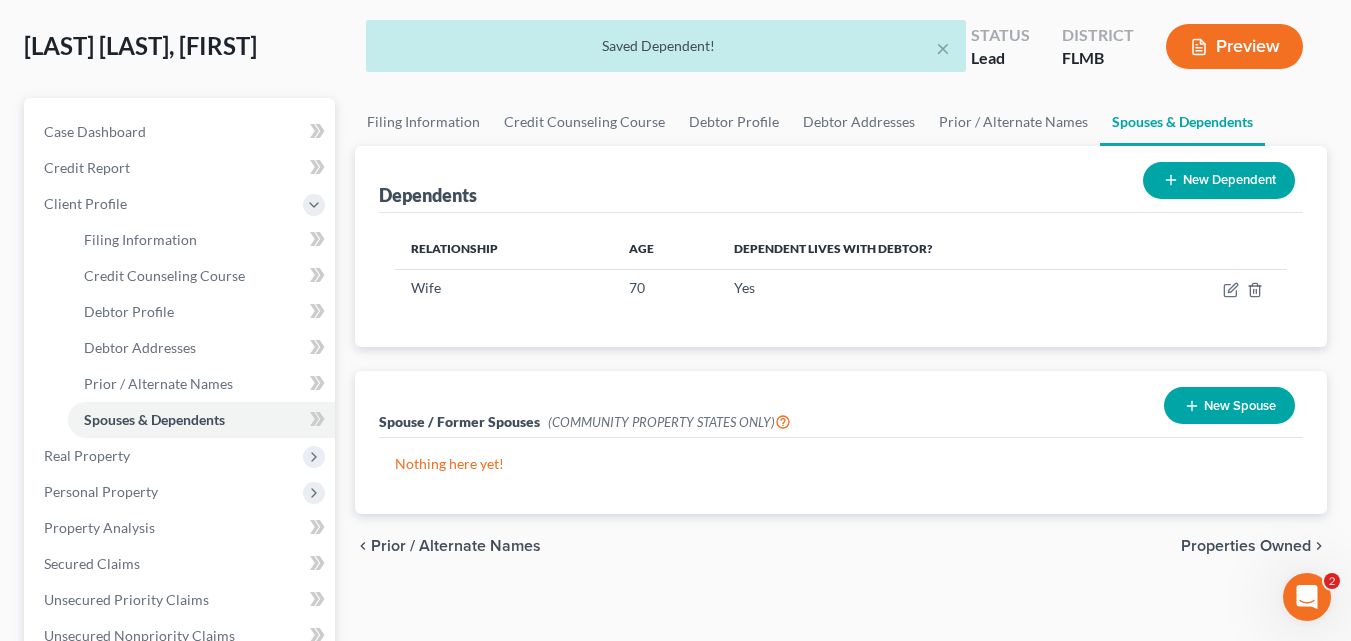 scroll, scrollTop: 200, scrollLeft: 0, axis: vertical 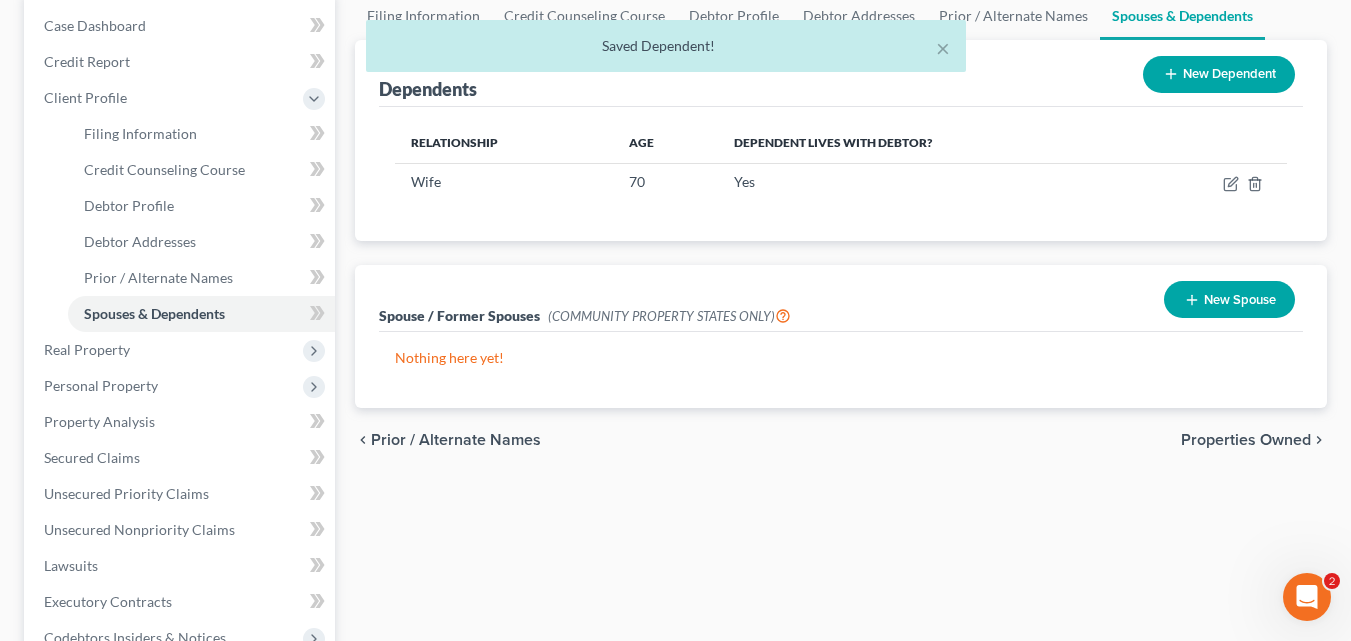 click on "Properties Owned" at bounding box center [1246, 440] 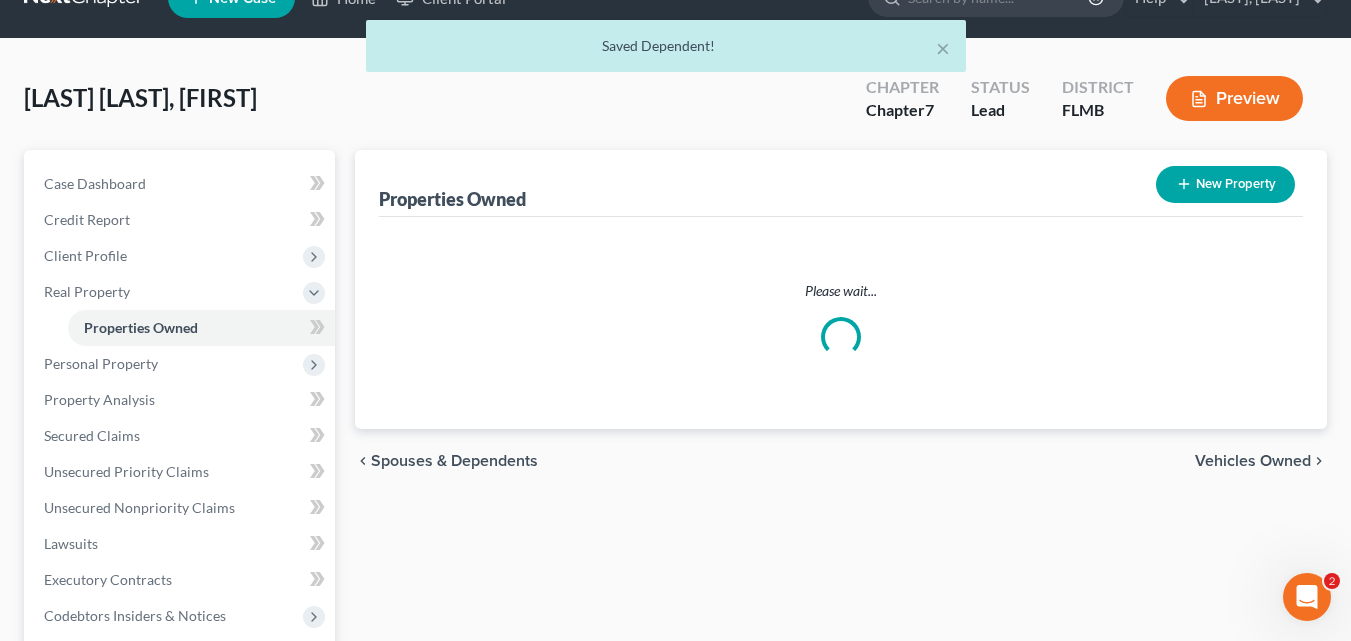 scroll, scrollTop: 0, scrollLeft: 0, axis: both 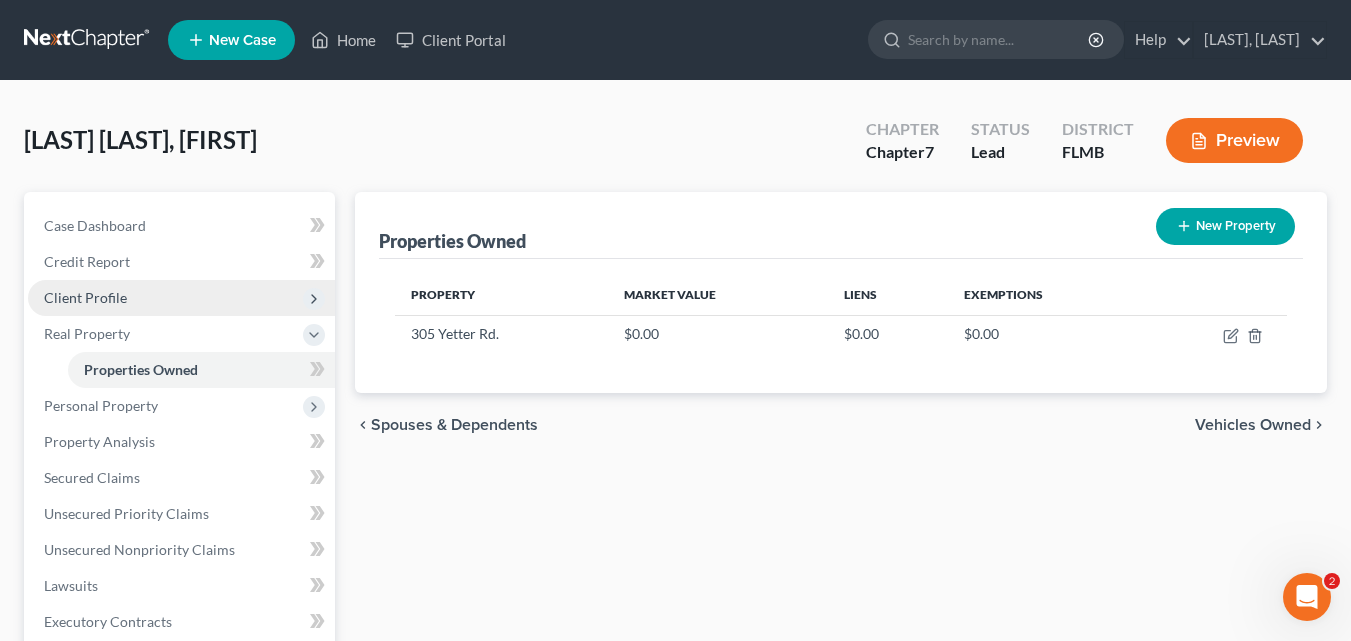 click on "Client Profile" at bounding box center (85, 297) 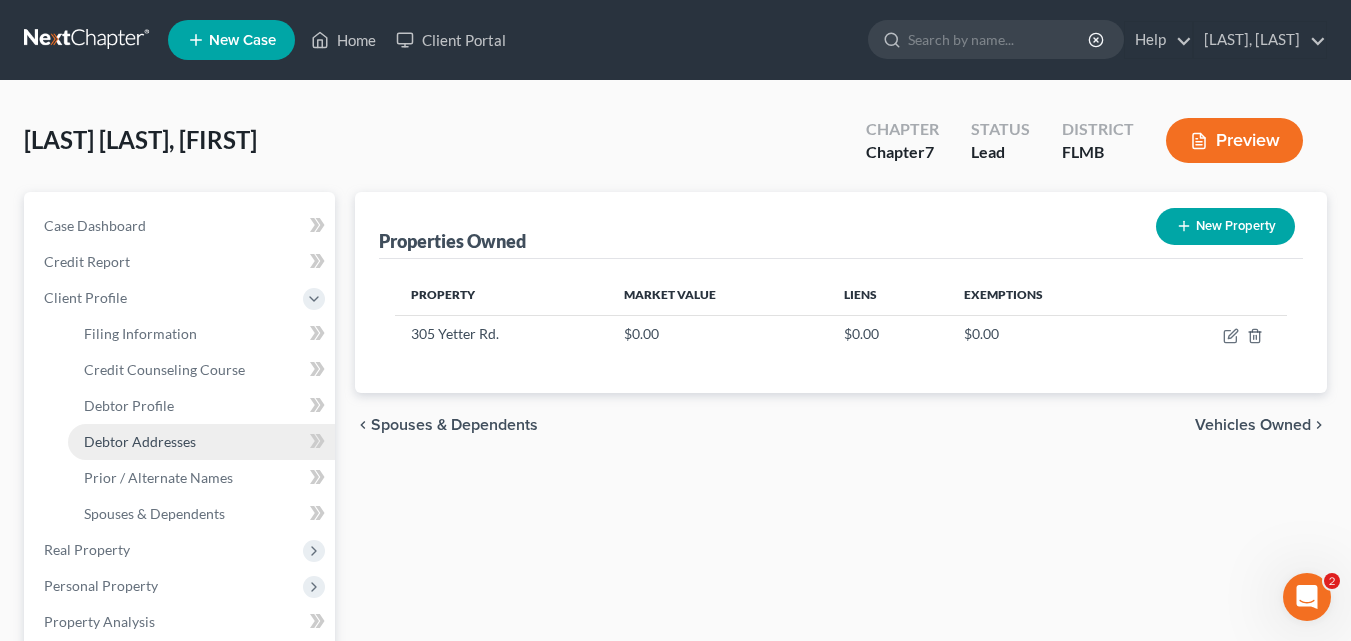 click on "Debtor Addresses" at bounding box center [140, 441] 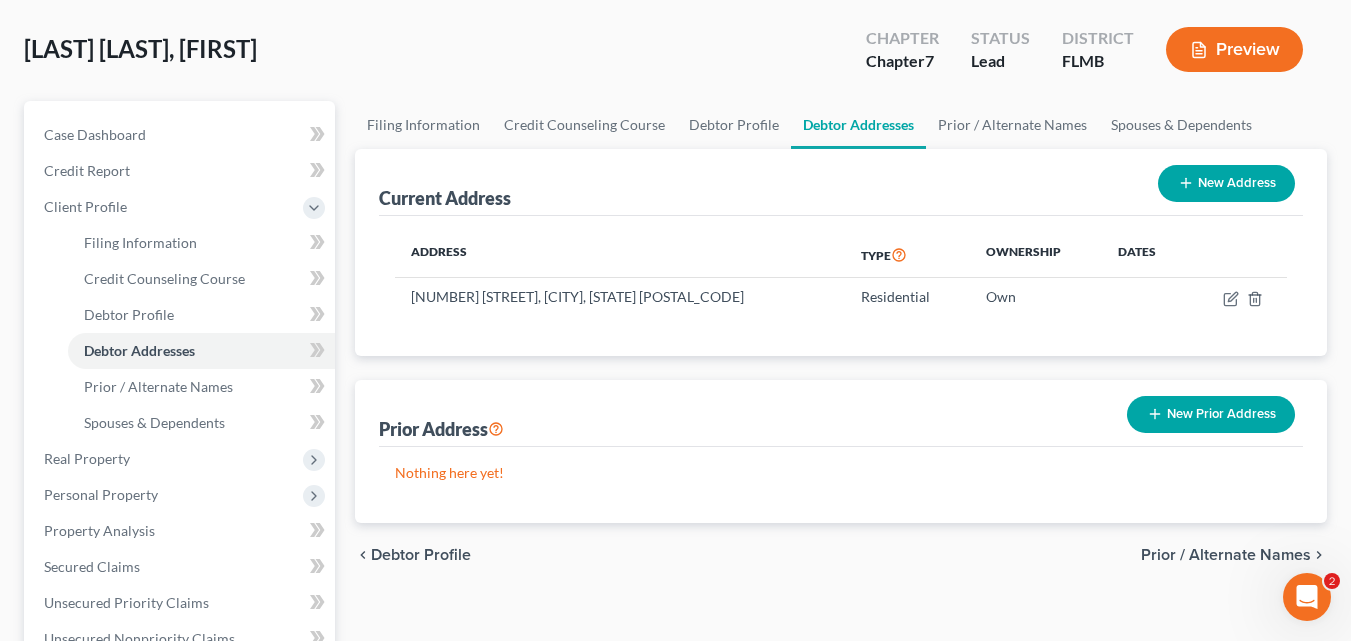 scroll, scrollTop: 0, scrollLeft: 0, axis: both 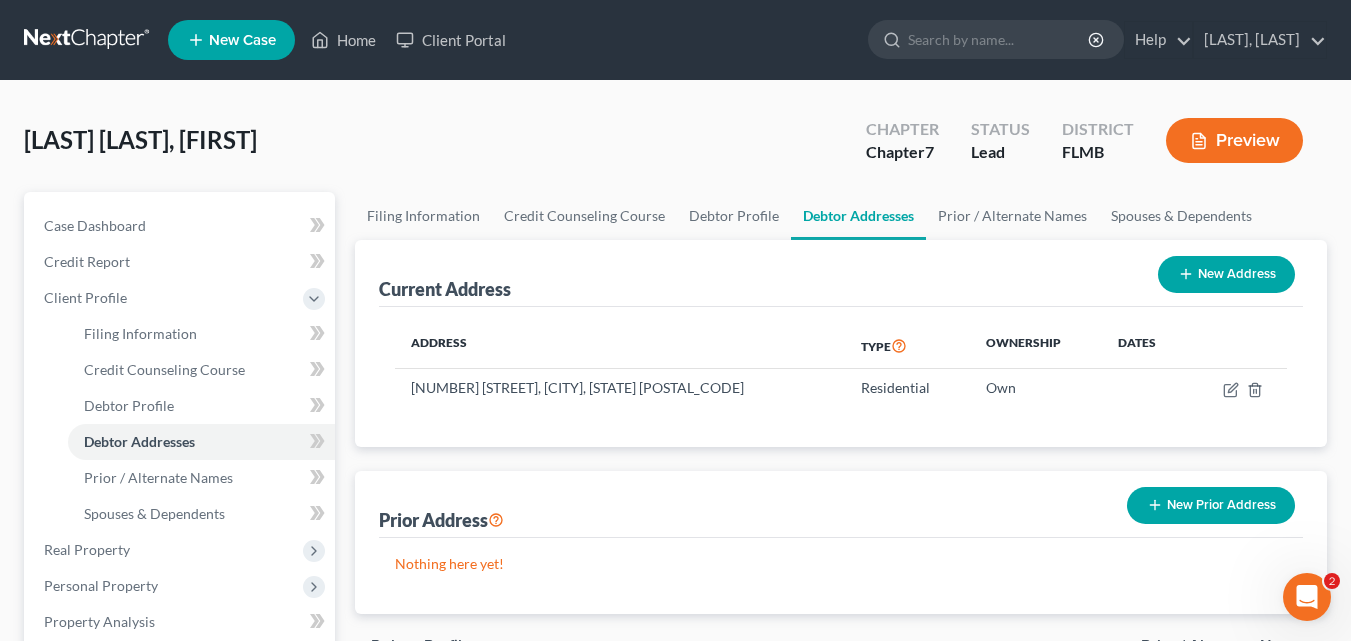 click on "New Address" at bounding box center (1226, 274) 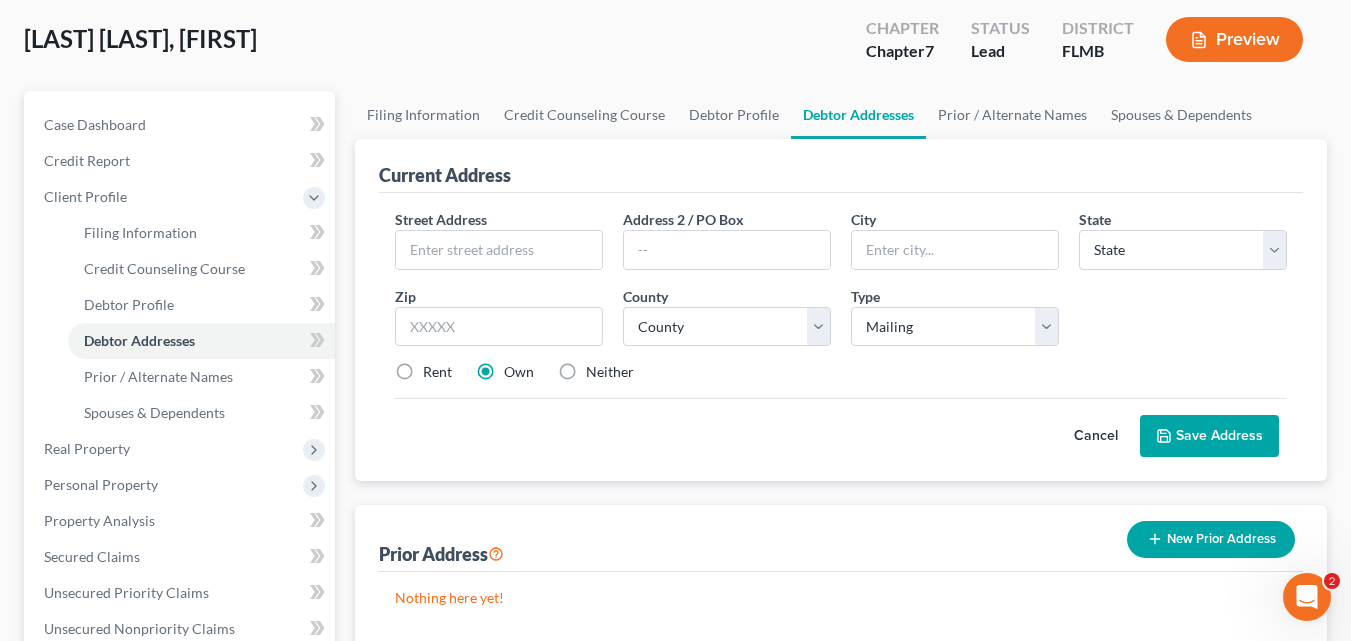 scroll, scrollTop: 0, scrollLeft: 0, axis: both 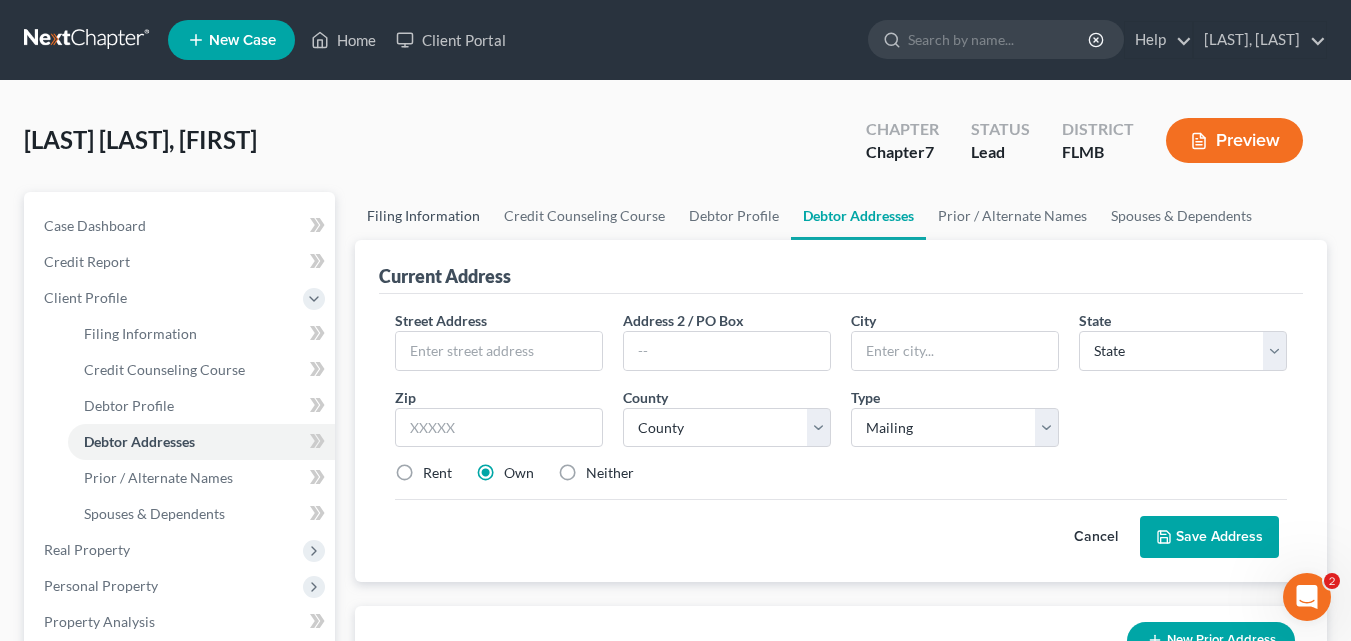 click on "Filing Information" at bounding box center [423, 216] 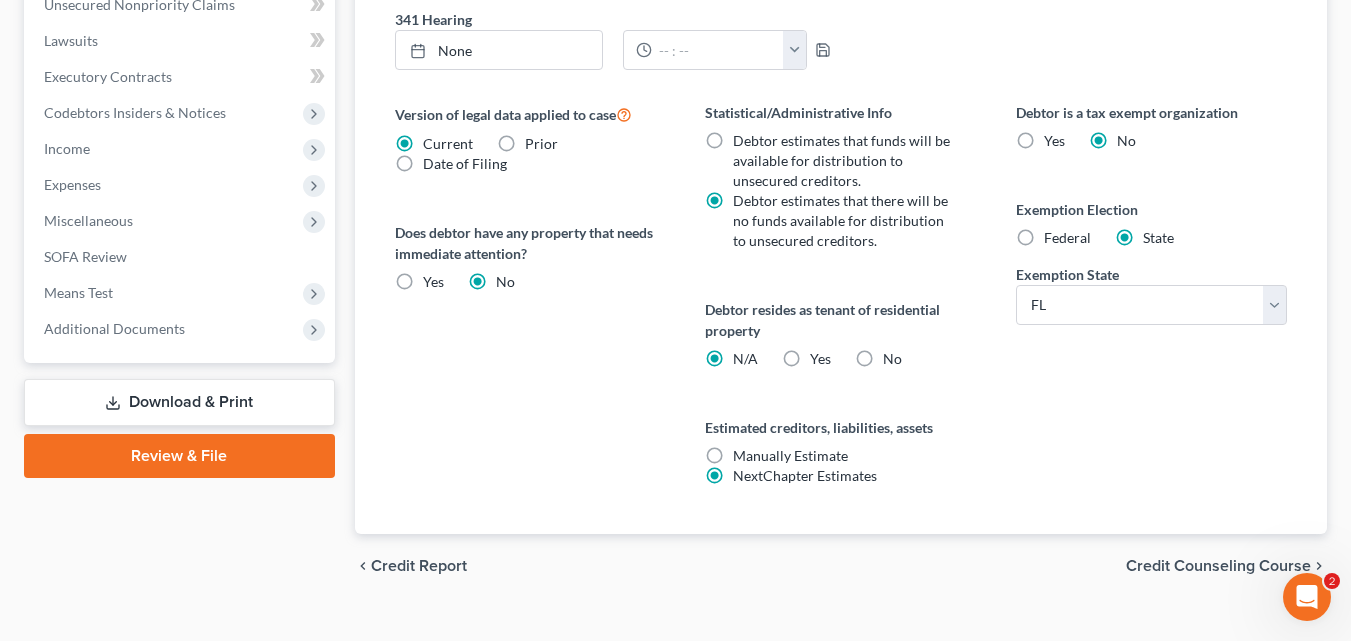 scroll, scrollTop: 758, scrollLeft: 0, axis: vertical 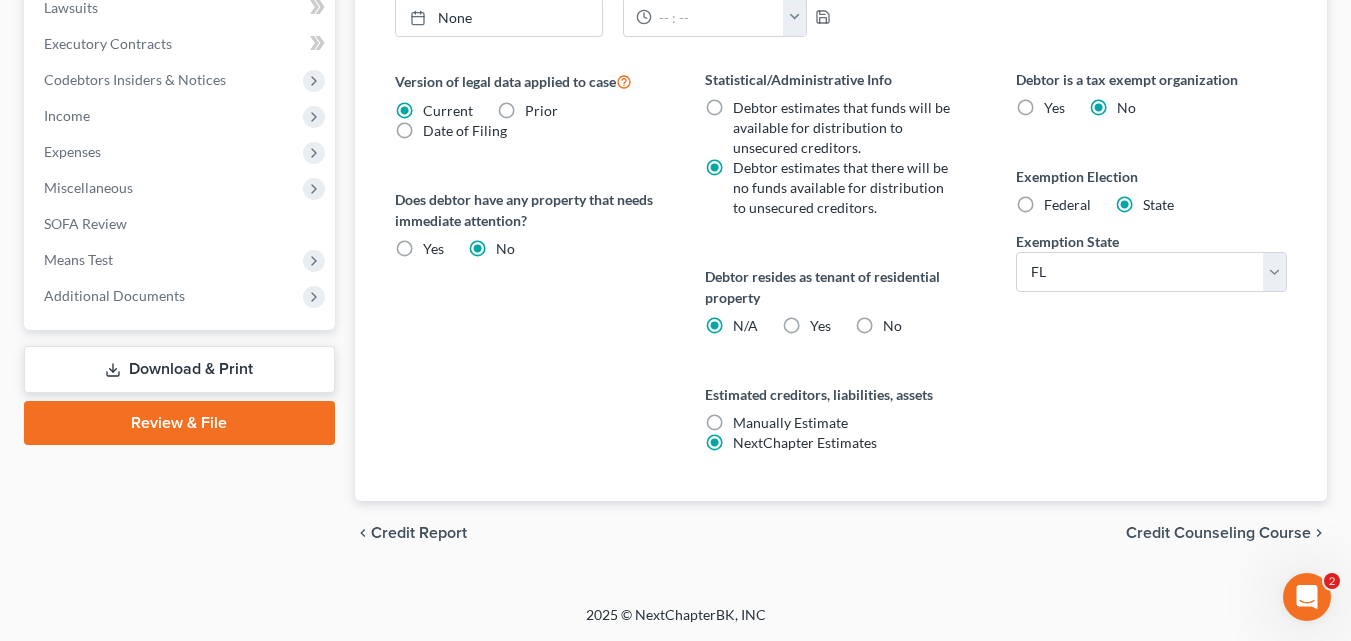 click on "Credit Counseling Course" at bounding box center (1218, 533) 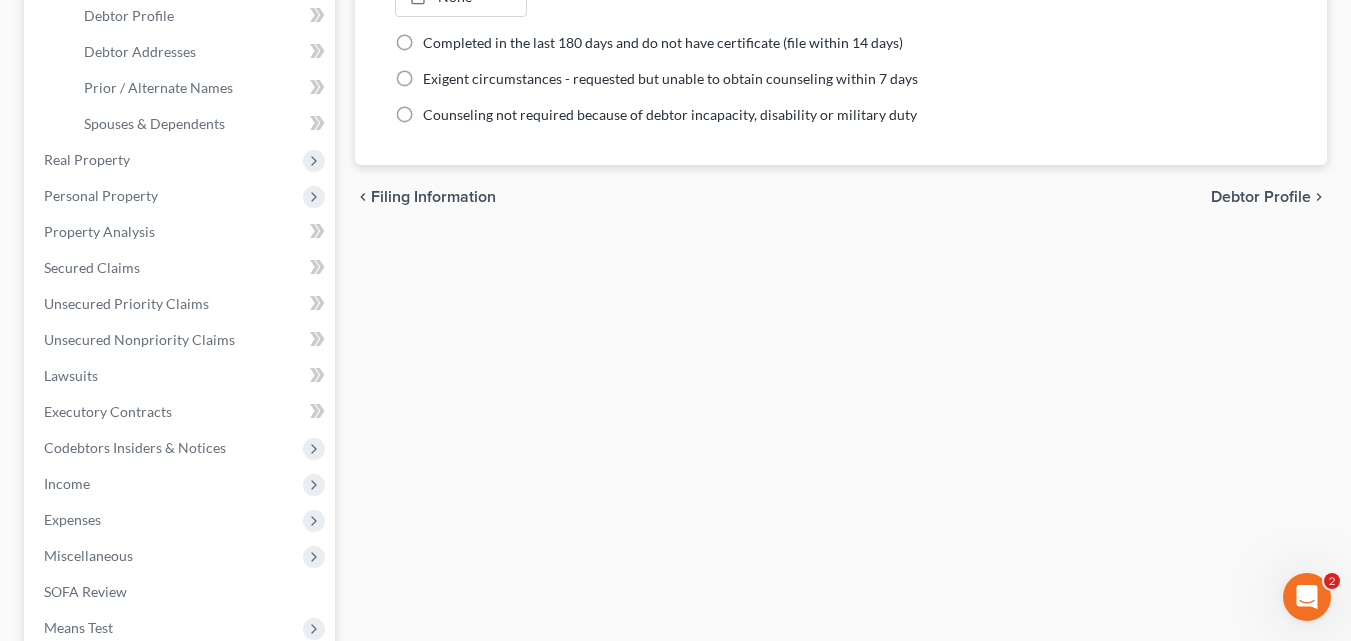 scroll, scrollTop: 400, scrollLeft: 0, axis: vertical 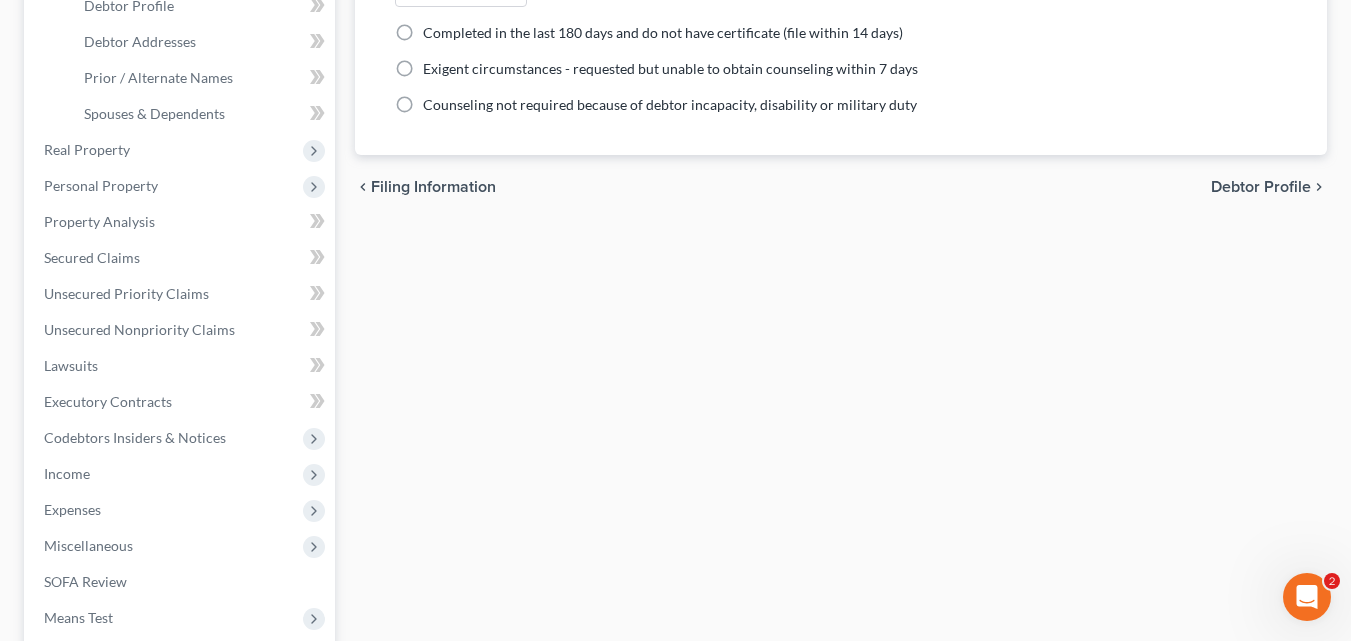 click on "Debtor Profile" at bounding box center [1261, 187] 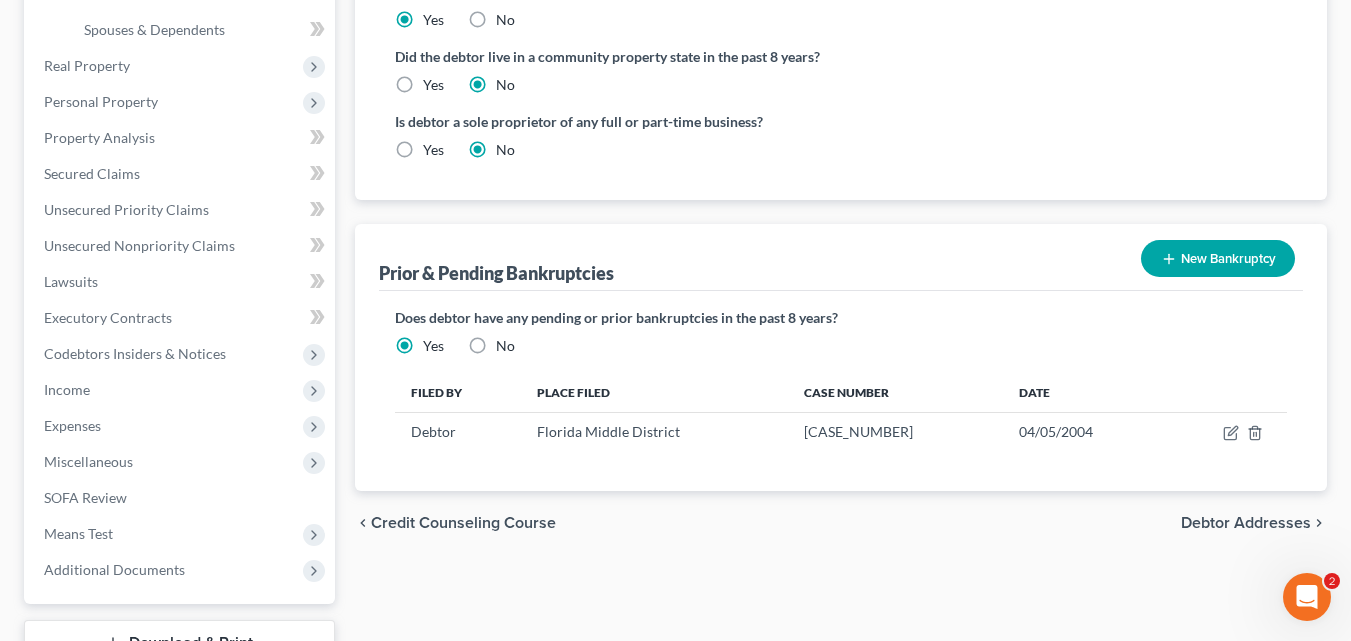scroll, scrollTop: 500, scrollLeft: 0, axis: vertical 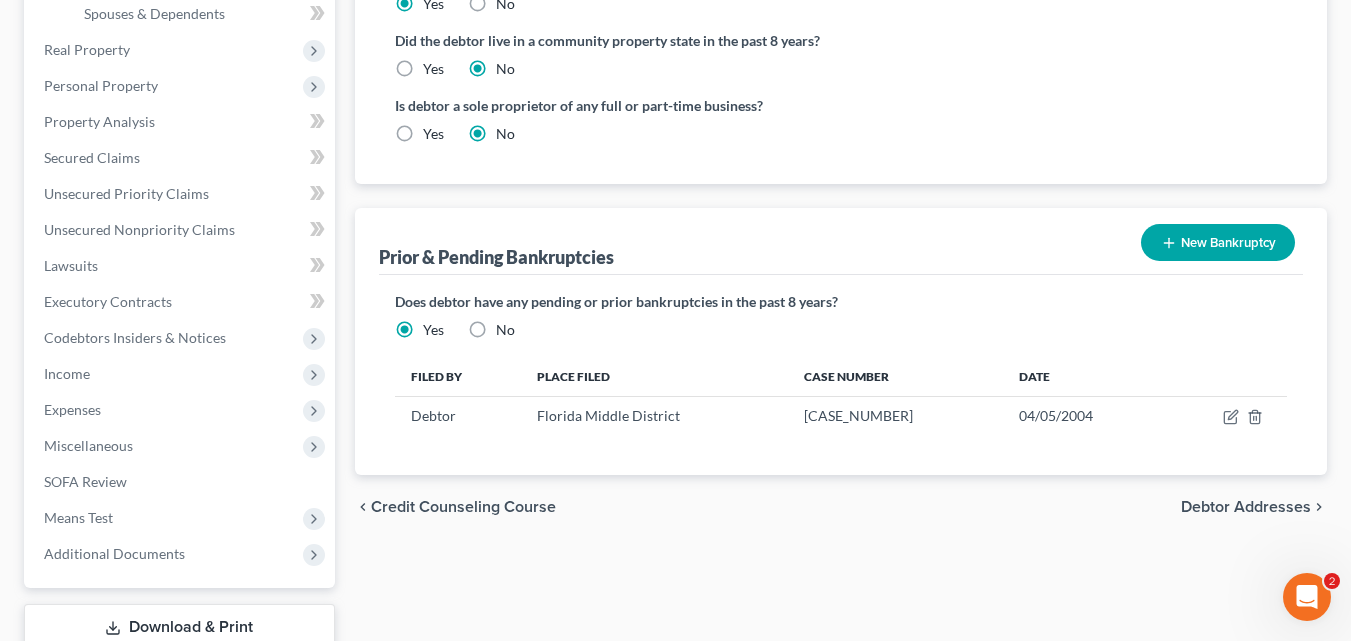 click on "Debtor Addresses" at bounding box center [1246, 507] 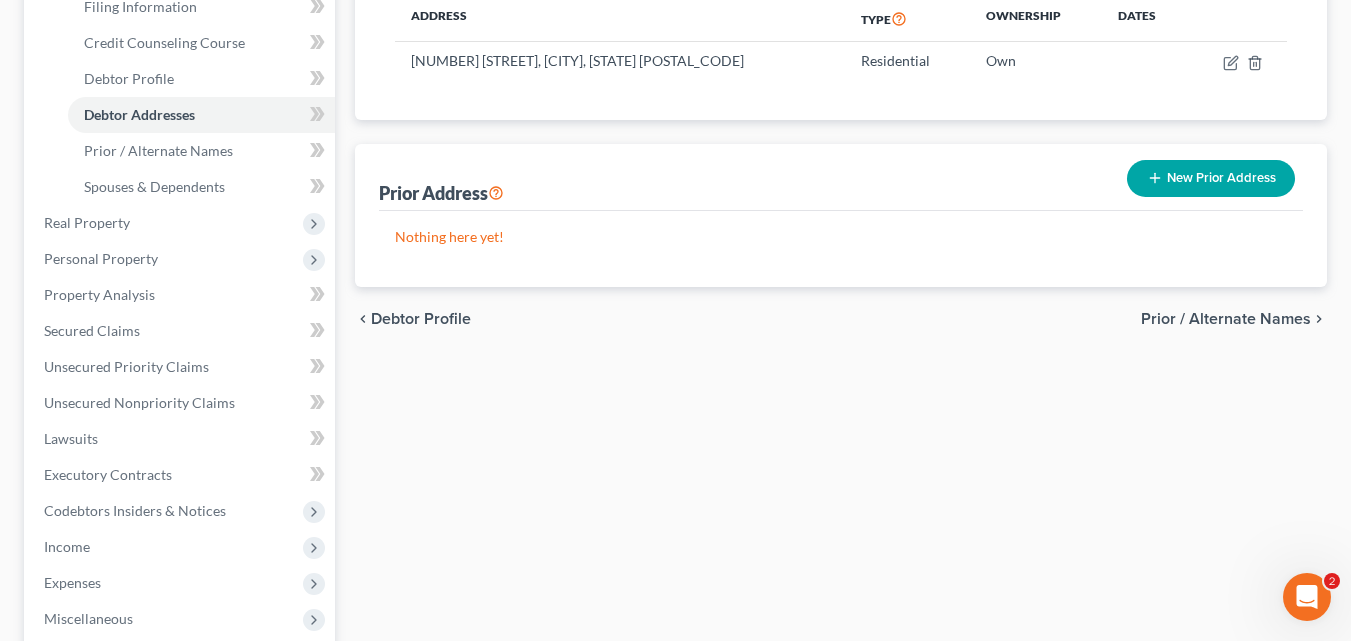 scroll, scrollTop: 400, scrollLeft: 0, axis: vertical 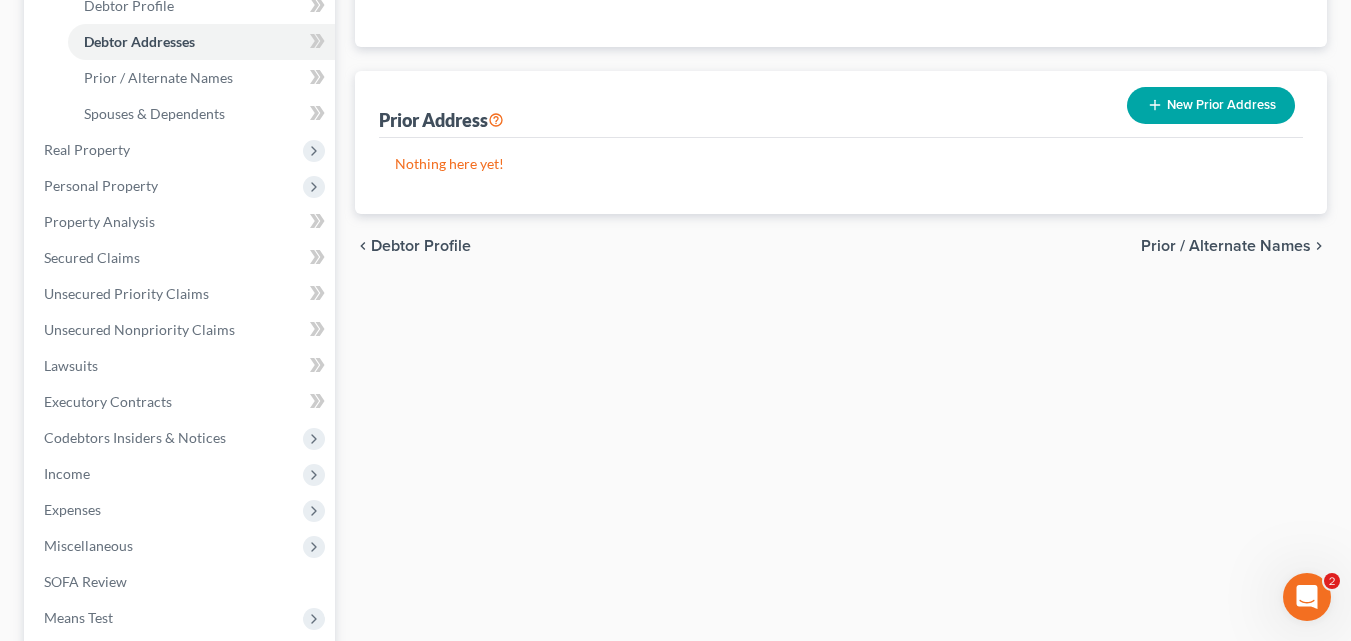 click on "Prior / Alternate Names" at bounding box center (1226, 246) 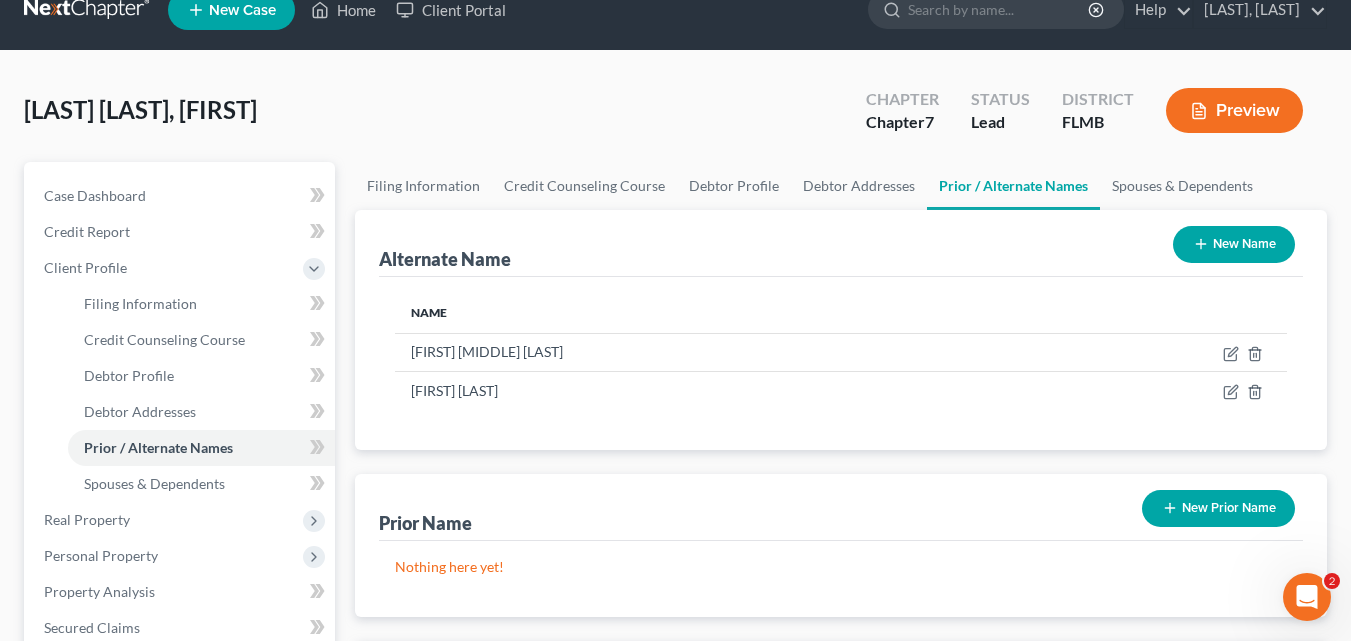 scroll, scrollTop: 0, scrollLeft: 0, axis: both 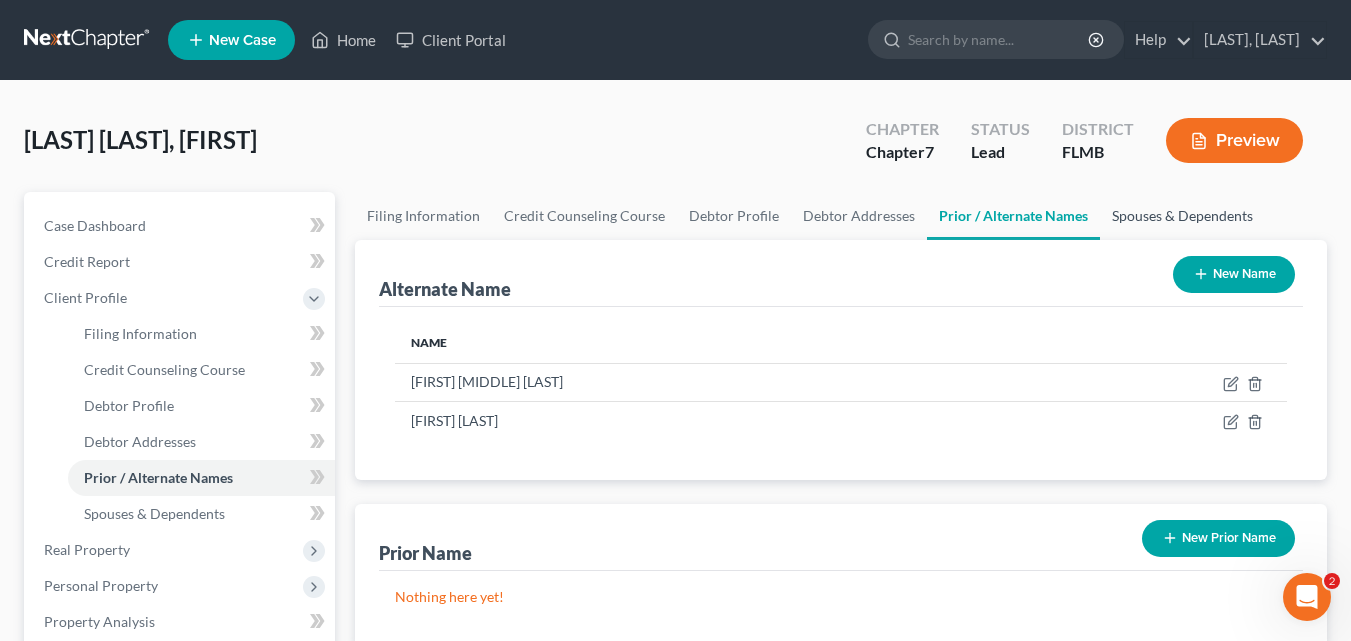 click on "Spouses & Dependents" at bounding box center [1182, 216] 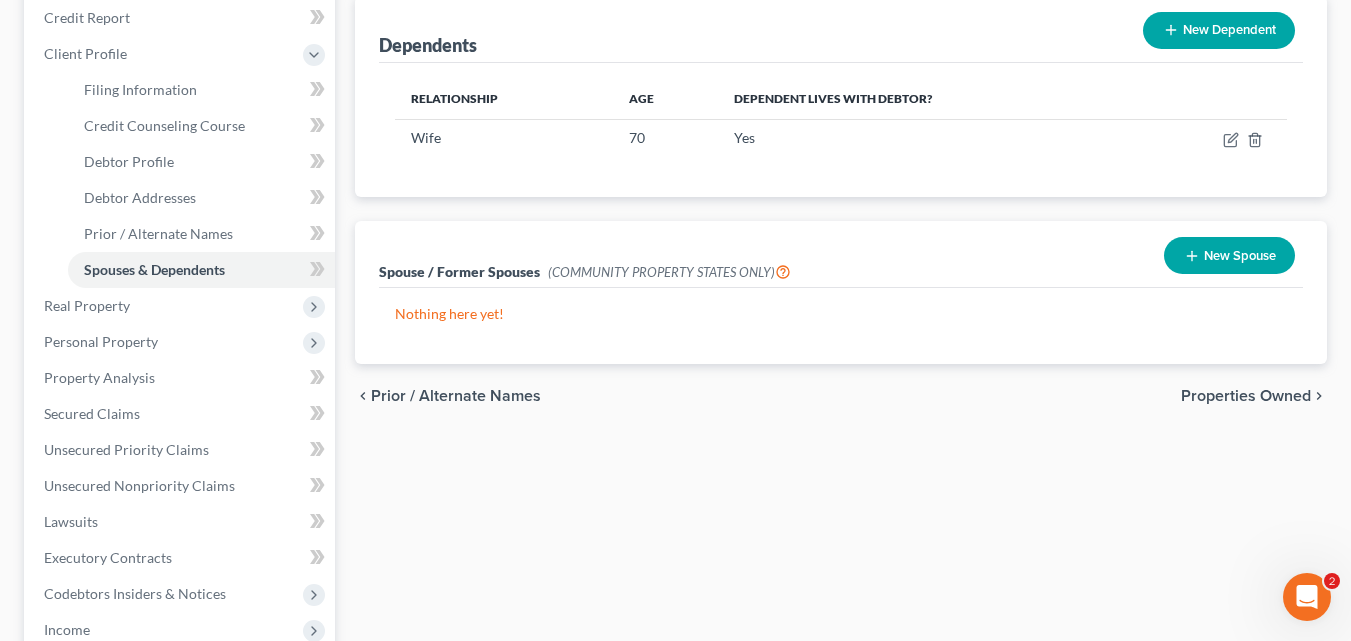 scroll, scrollTop: 300, scrollLeft: 0, axis: vertical 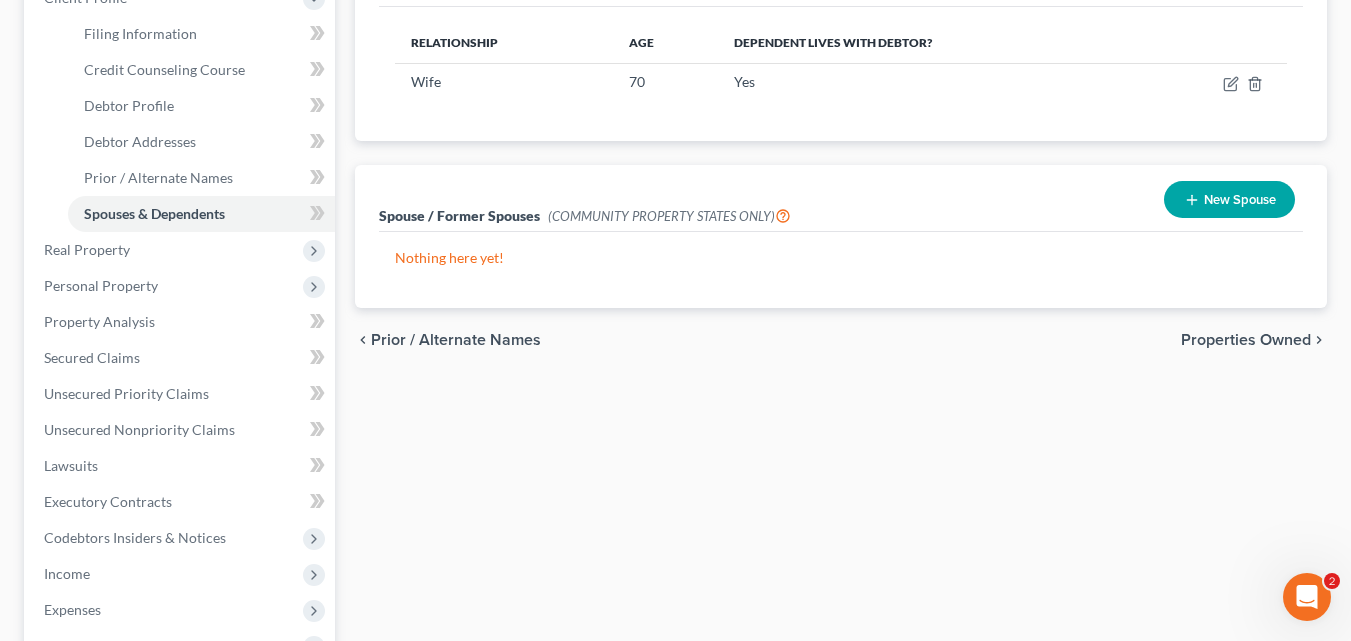click on "Properties Owned" at bounding box center [1246, 340] 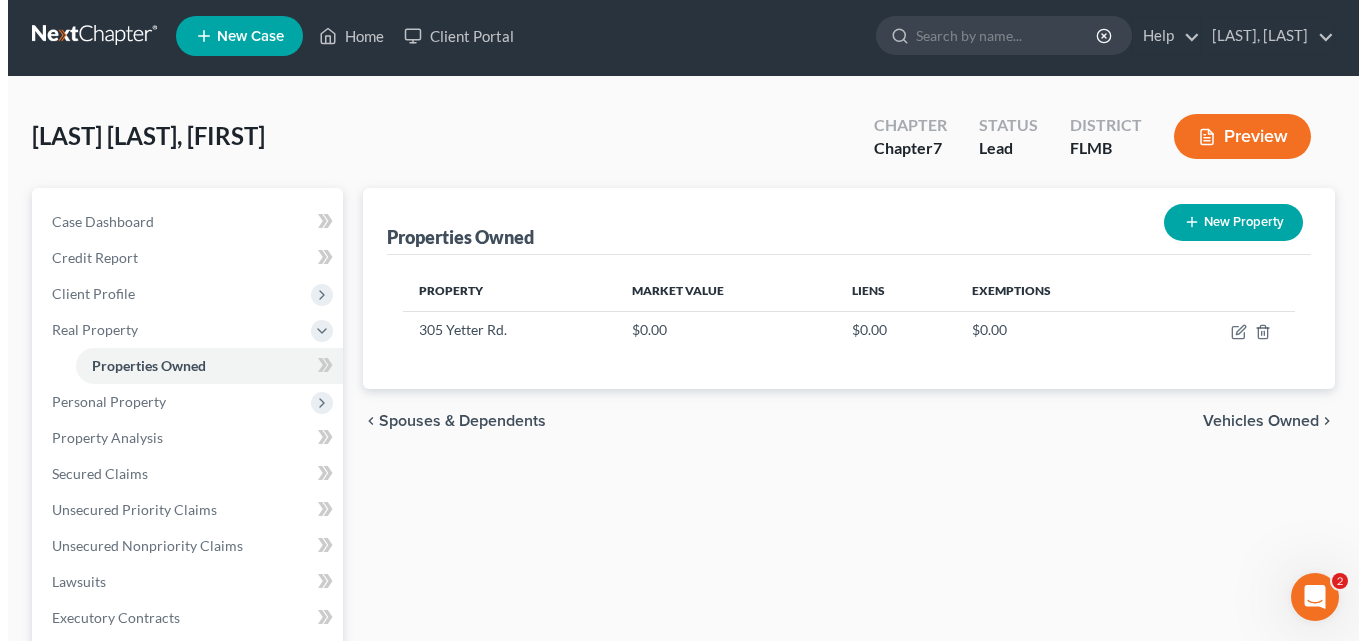 scroll, scrollTop: 0, scrollLeft: 0, axis: both 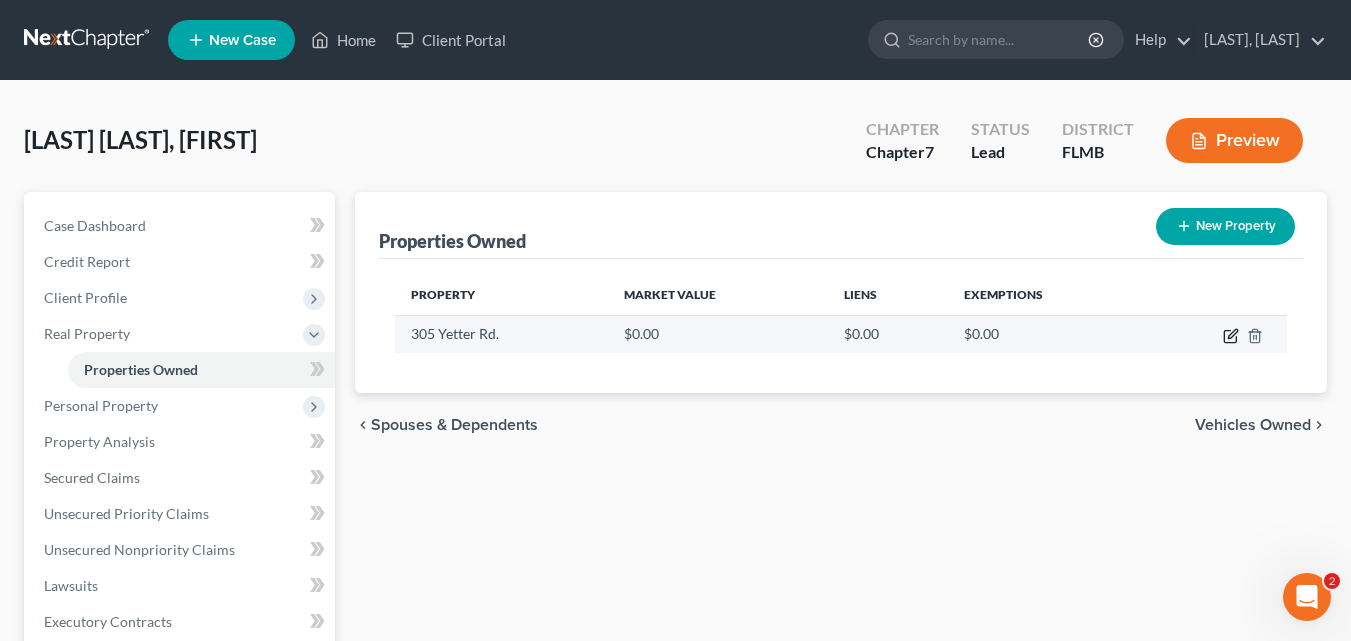 click 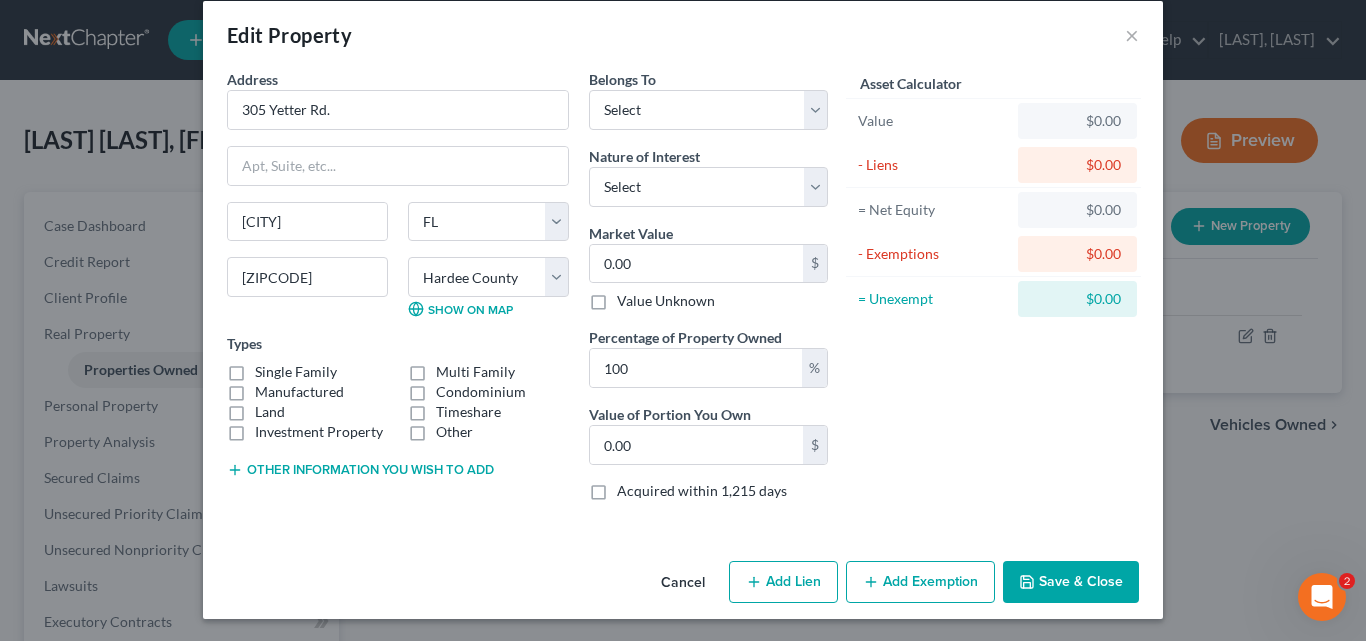 scroll, scrollTop: 25, scrollLeft: 0, axis: vertical 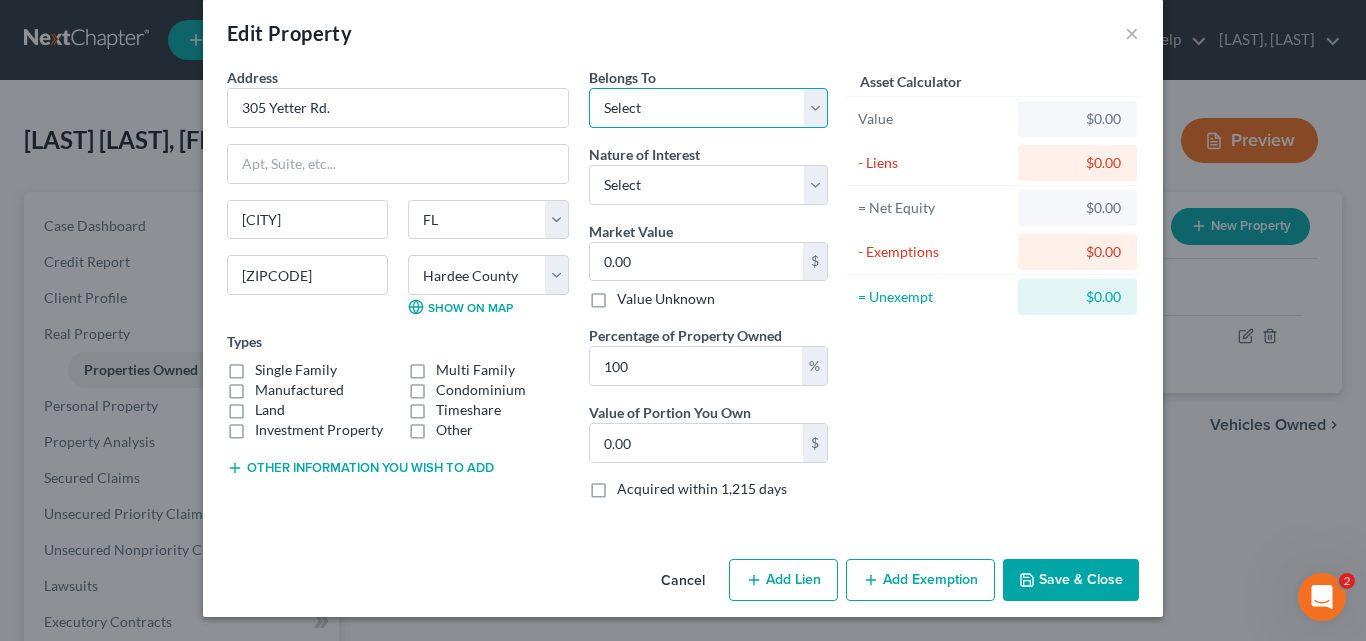 click on "Select Debtor 1 Only Debtor 2 Only Debtor 1 And Debtor 2 Only At Least One Of The Debtors And Another Community Property" at bounding box center [708, 108] 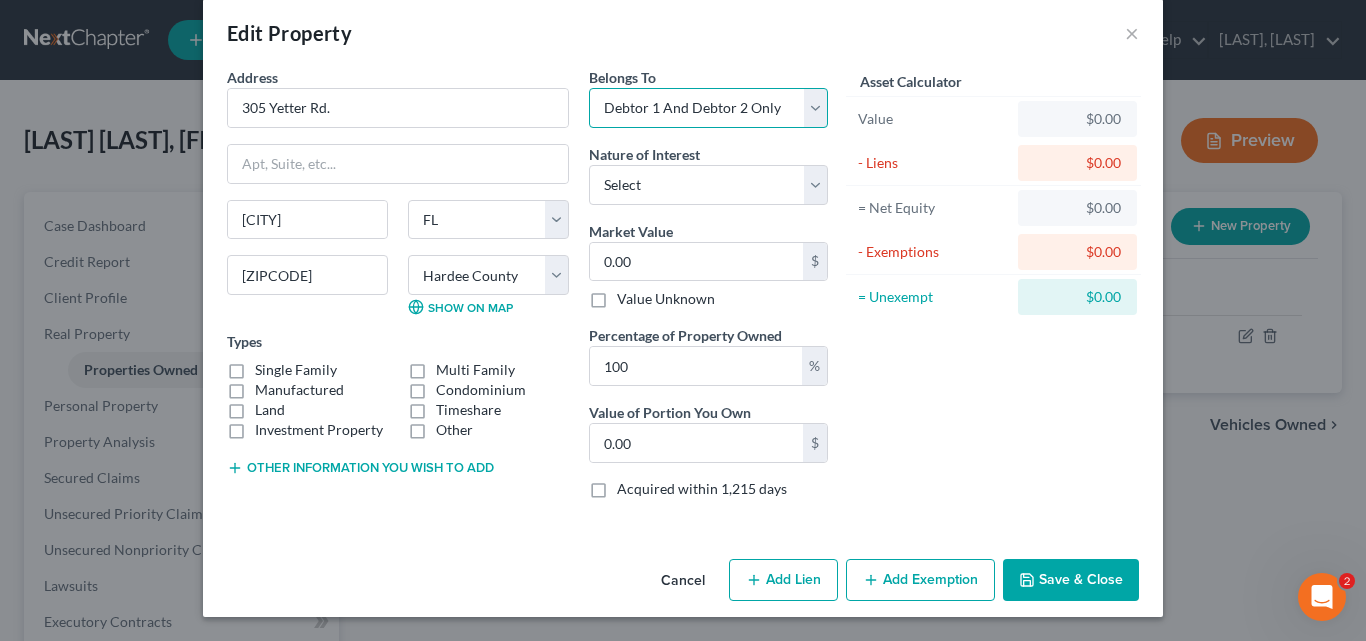 click on "Select Debtor 1 Only Debtor 2 Only Debtor 1 And Debtor 2 Only At Least One Of The Debtors And Another Community Property" at bounding box center (708, 108) 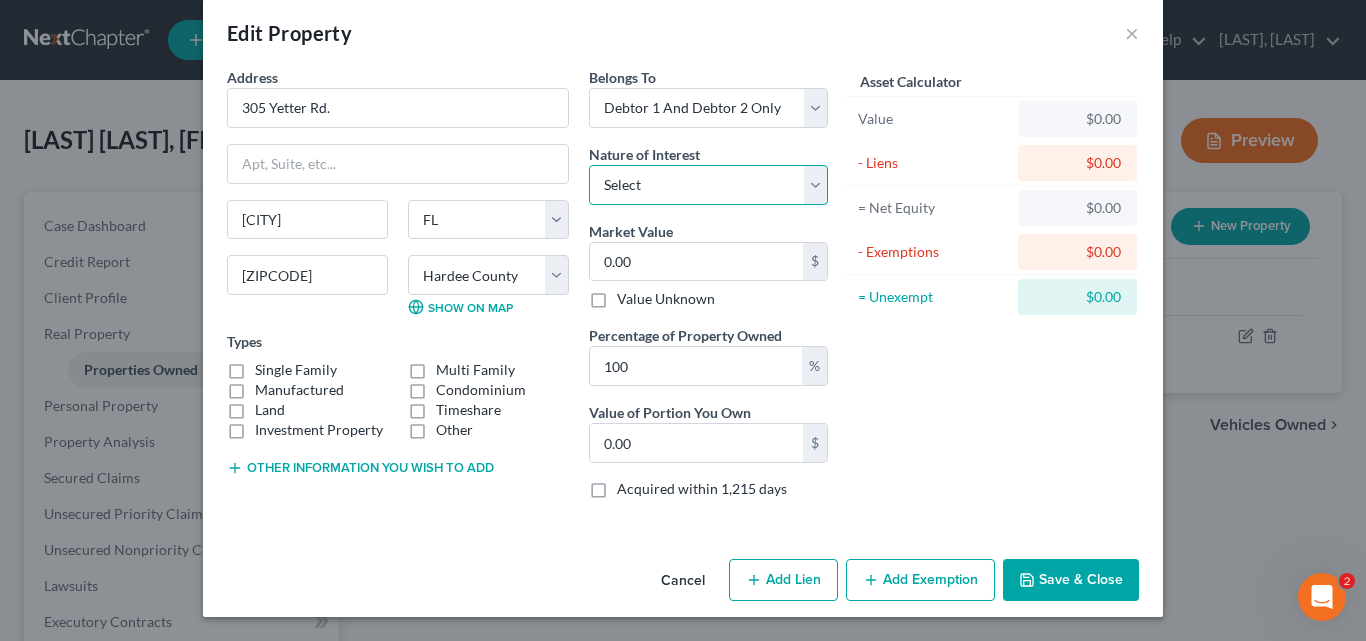 click on "Select Fee Simple Joint Tenant Life Estate Equitable Interest Future Interest Tenancy By The Entireties Tenants In Common Other" at bounding box center [708, 185] 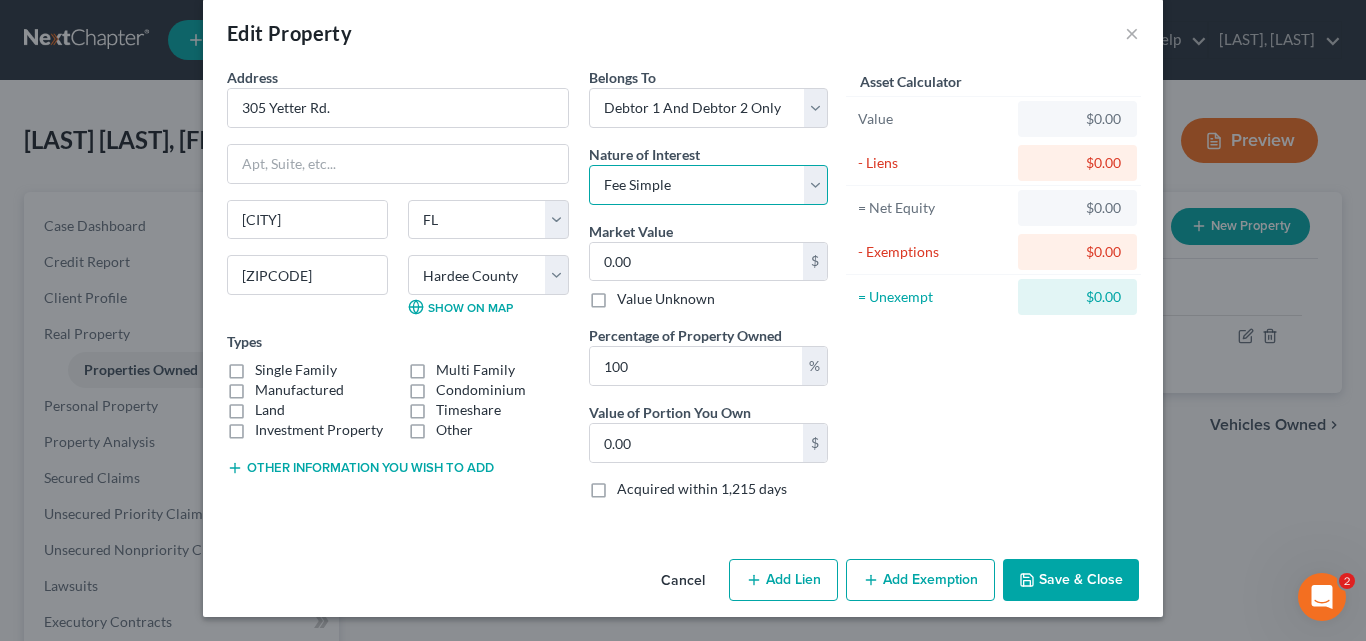 click on "Select Fee Simple Joint Tenant Life Estate Equitable Interest Future Interest Tenancy By The Entireties Tenants In Common Other" at bounding box center (708, 185) 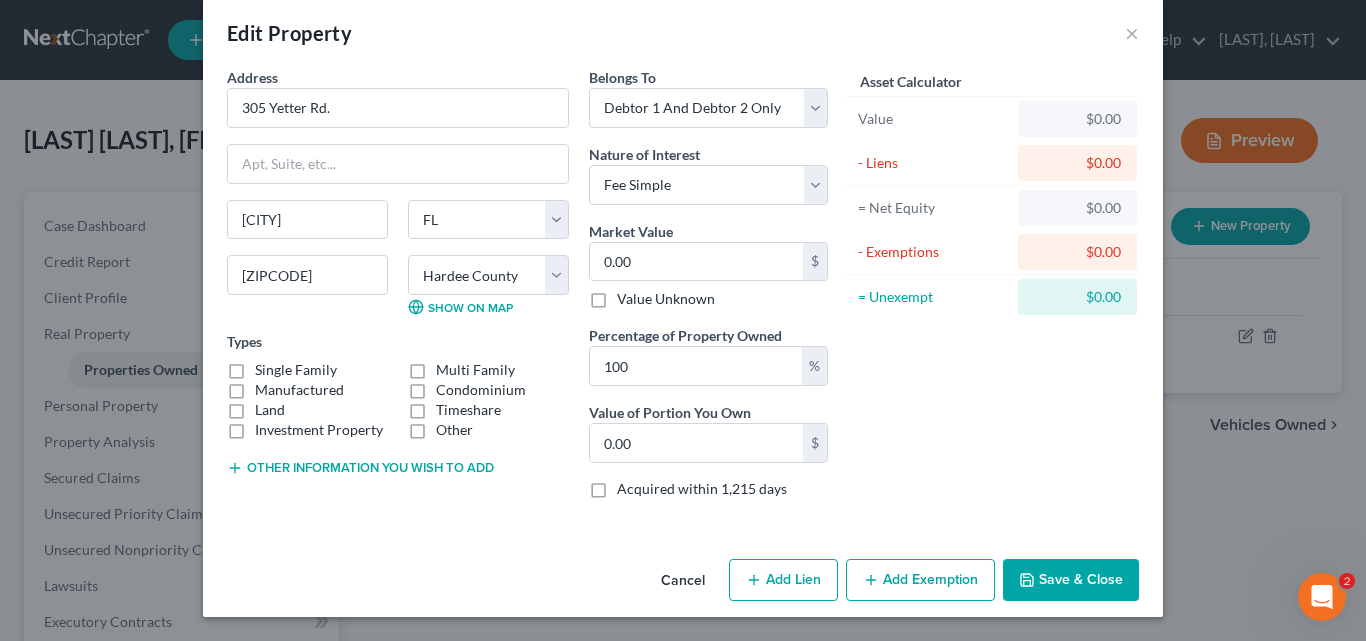 click on "Single Family" at bounding box center [296, 370] 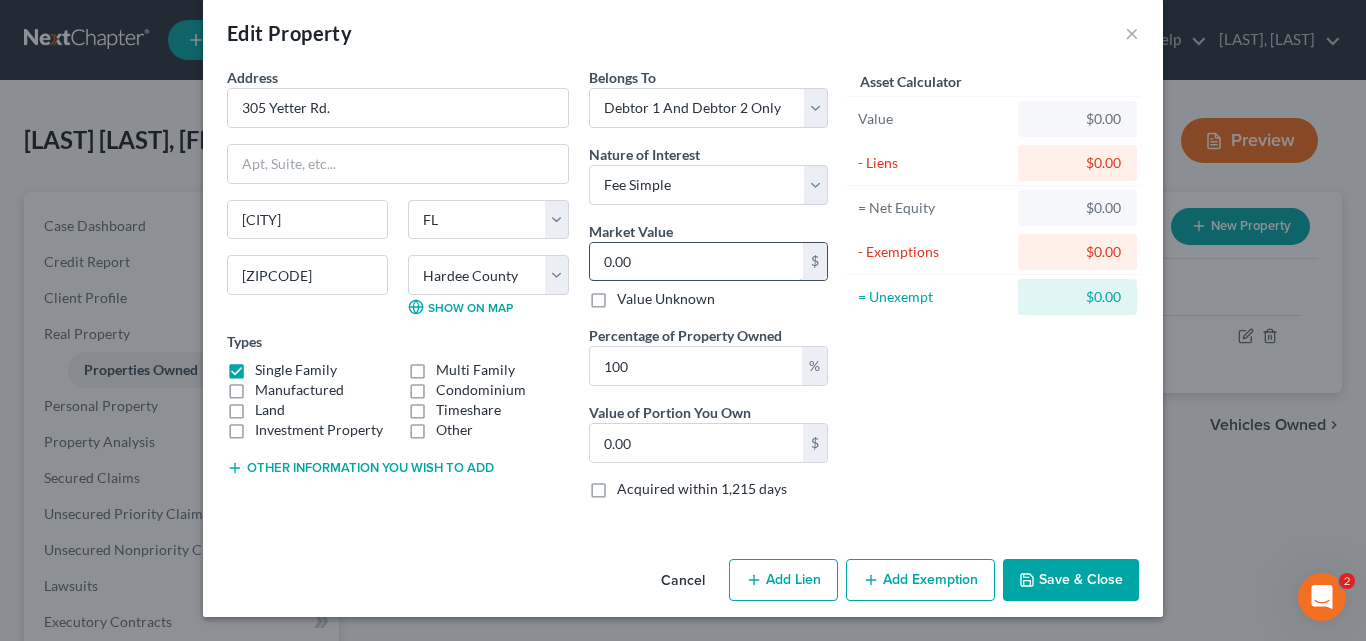 click on "0.00" at bounding box center [696, 262] 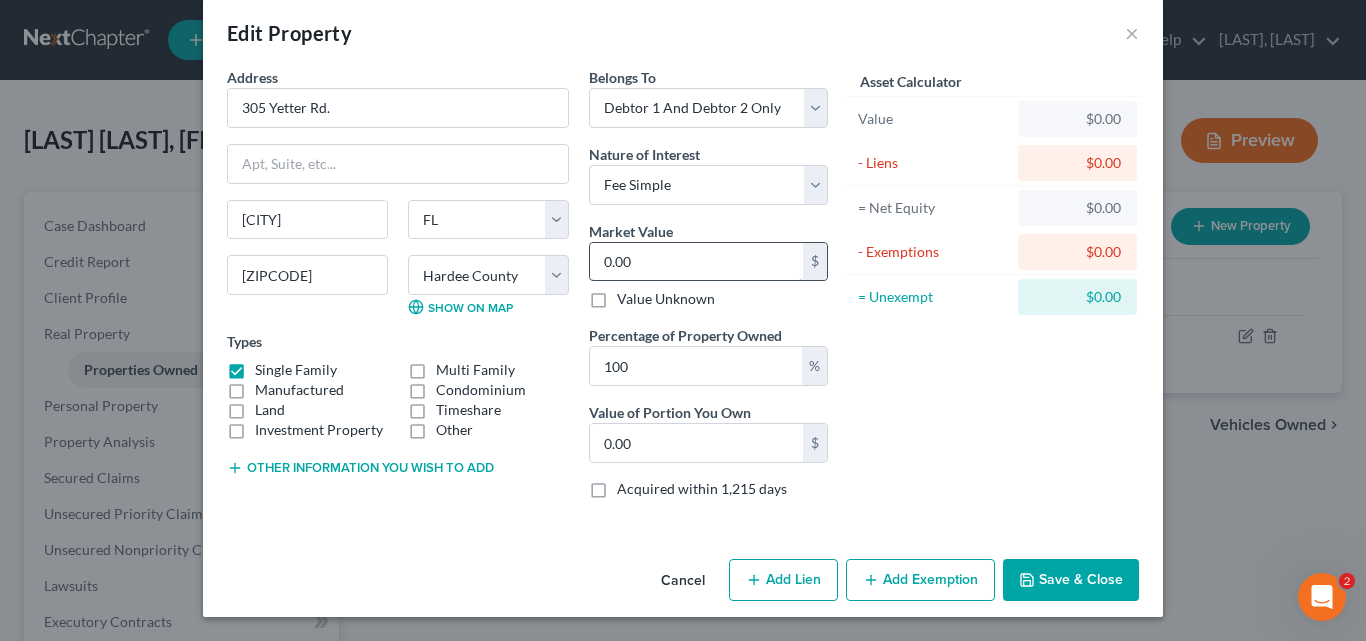 type on "5" 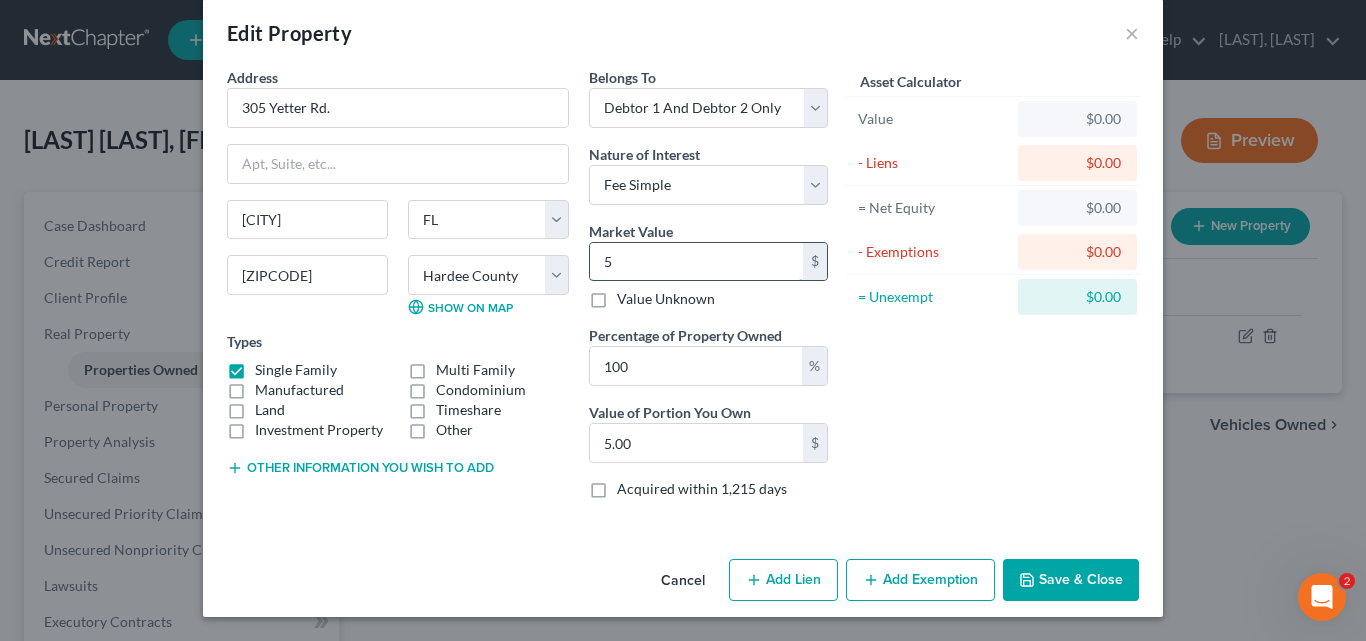 type on "50" 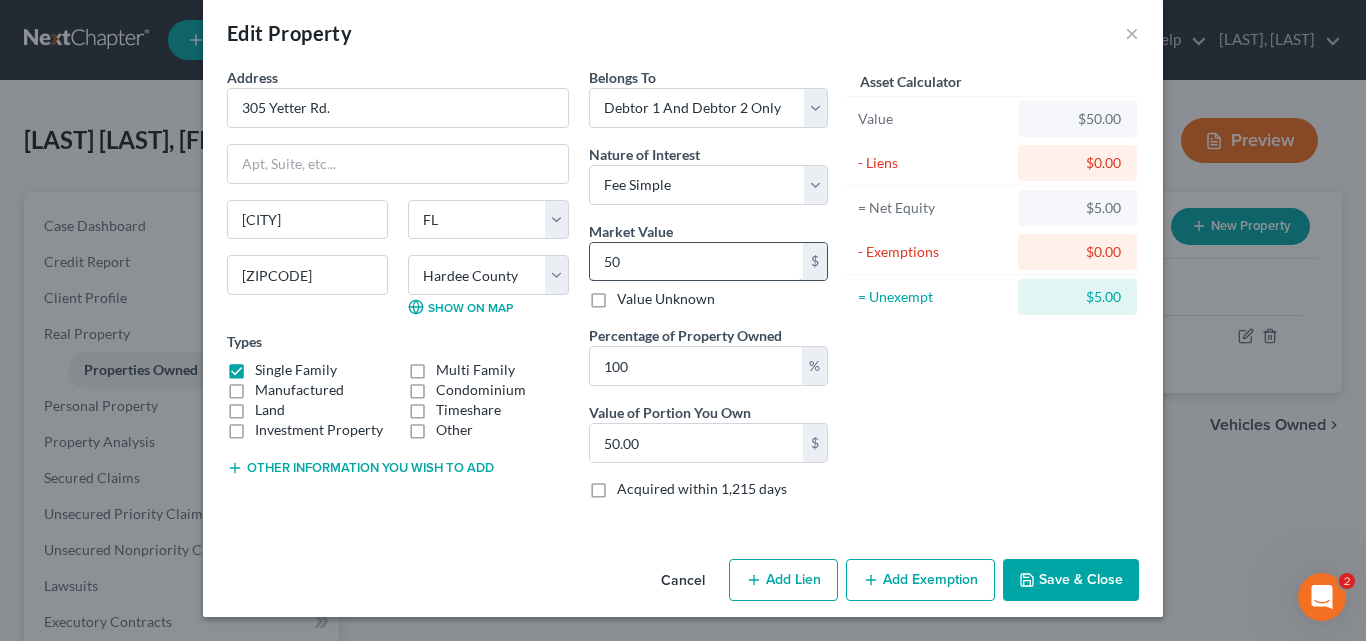 type on "500" 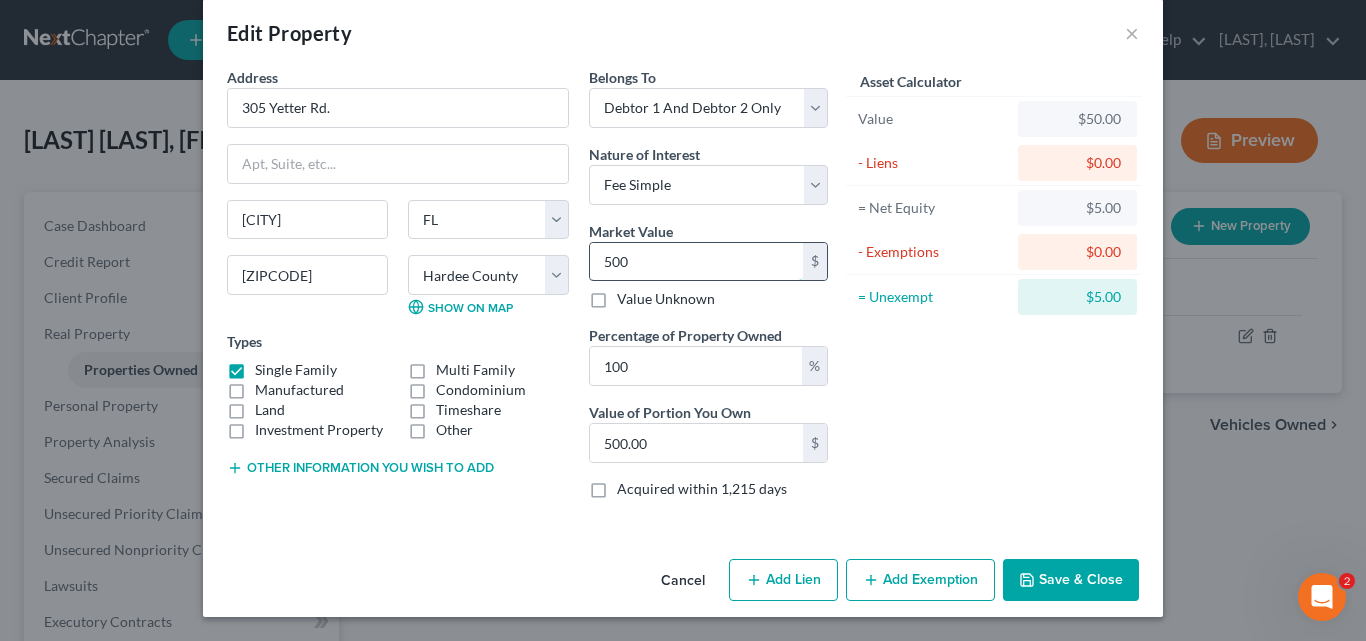 type on "5000" 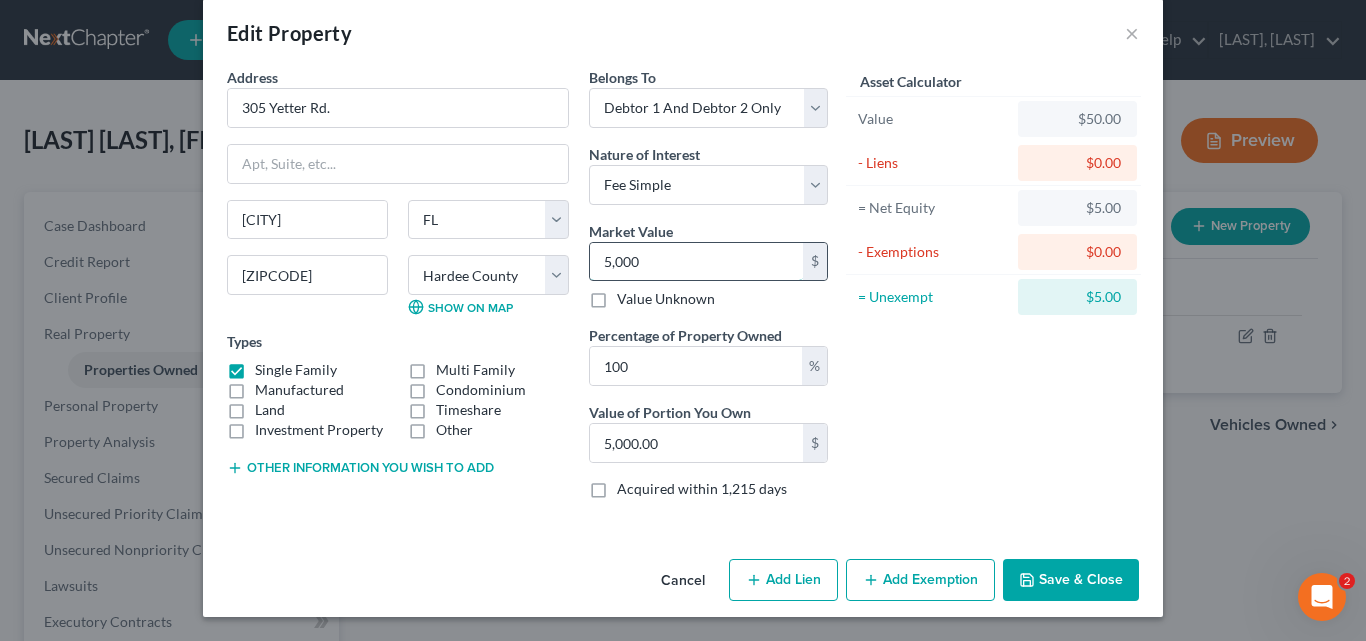 type on "5,0000" 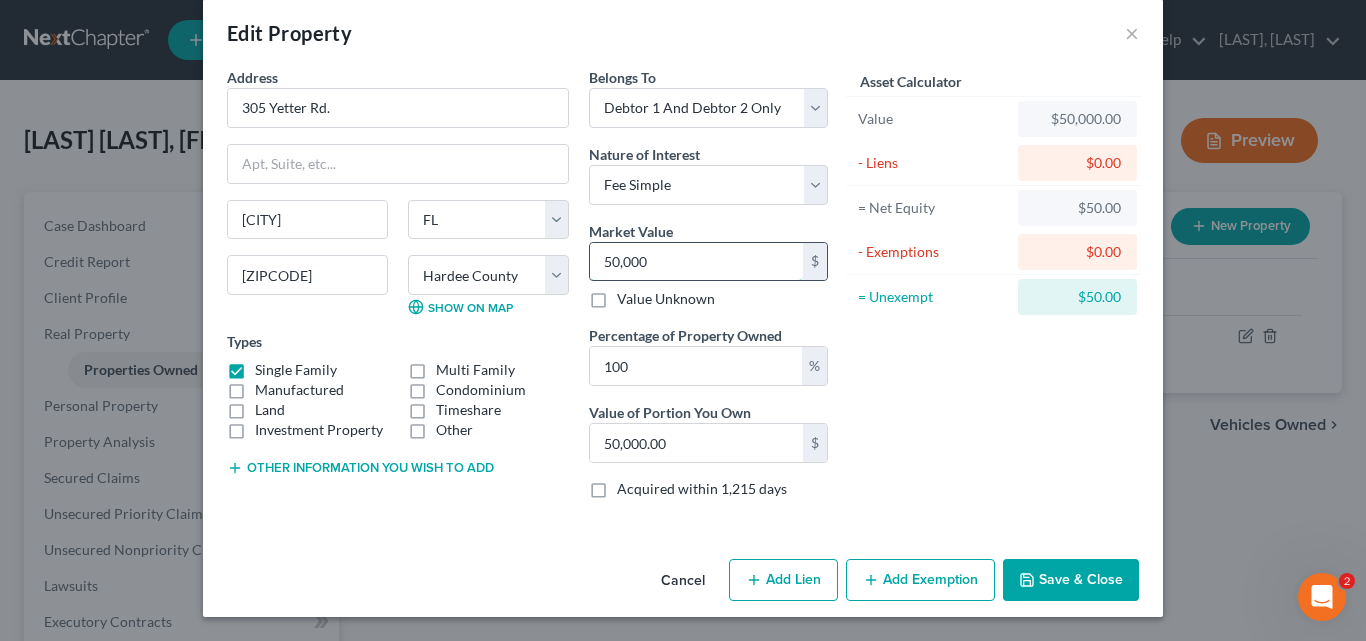 drag, startPoint x: 650, startPoint y: 269, endPoint x: 596, endPoint y: 267, distance: 54.037025 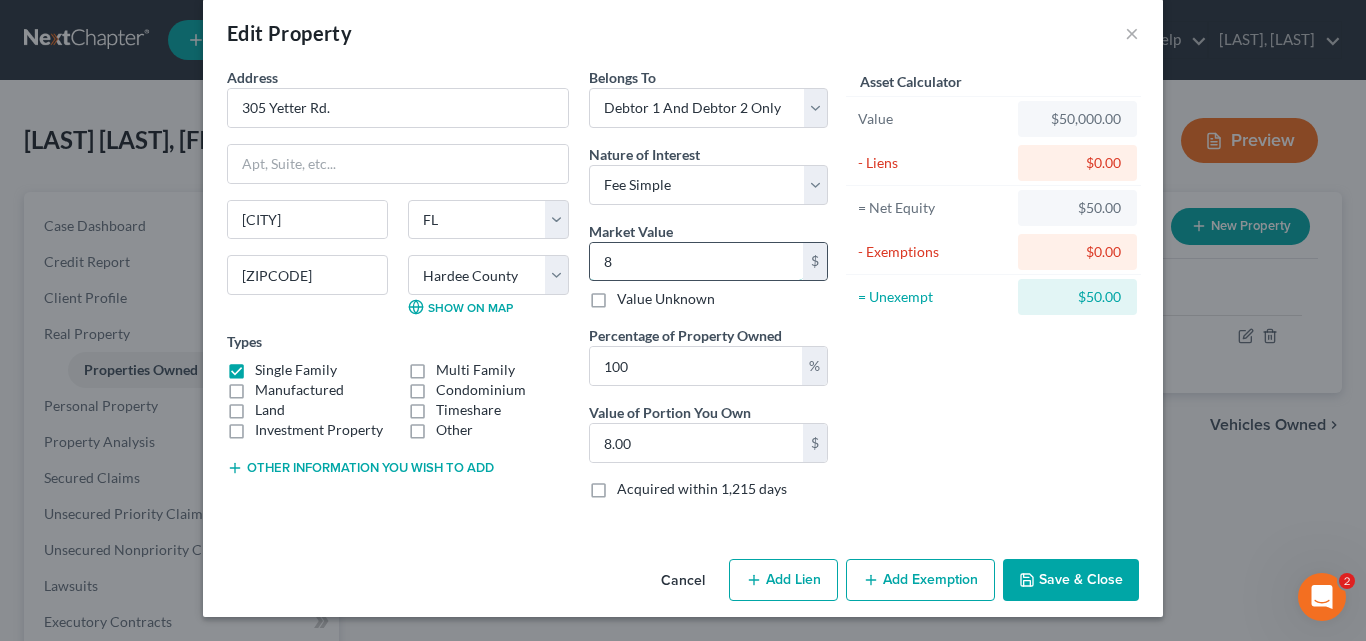 type on "85" 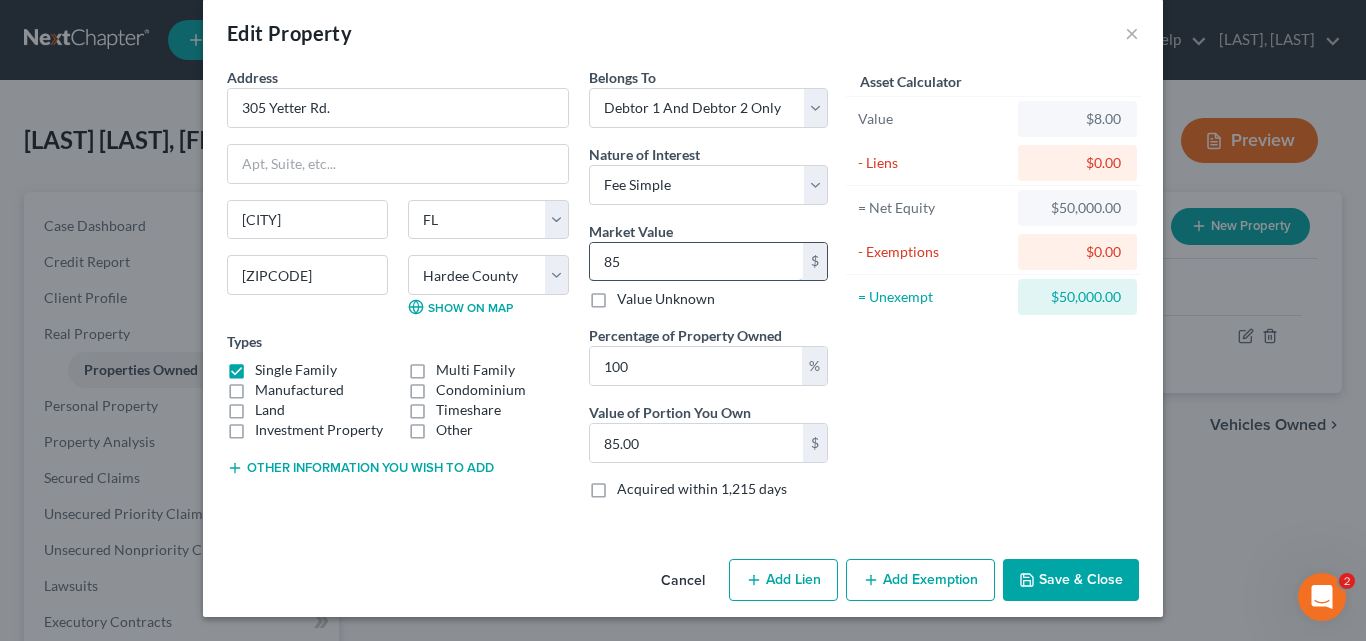type on "850" 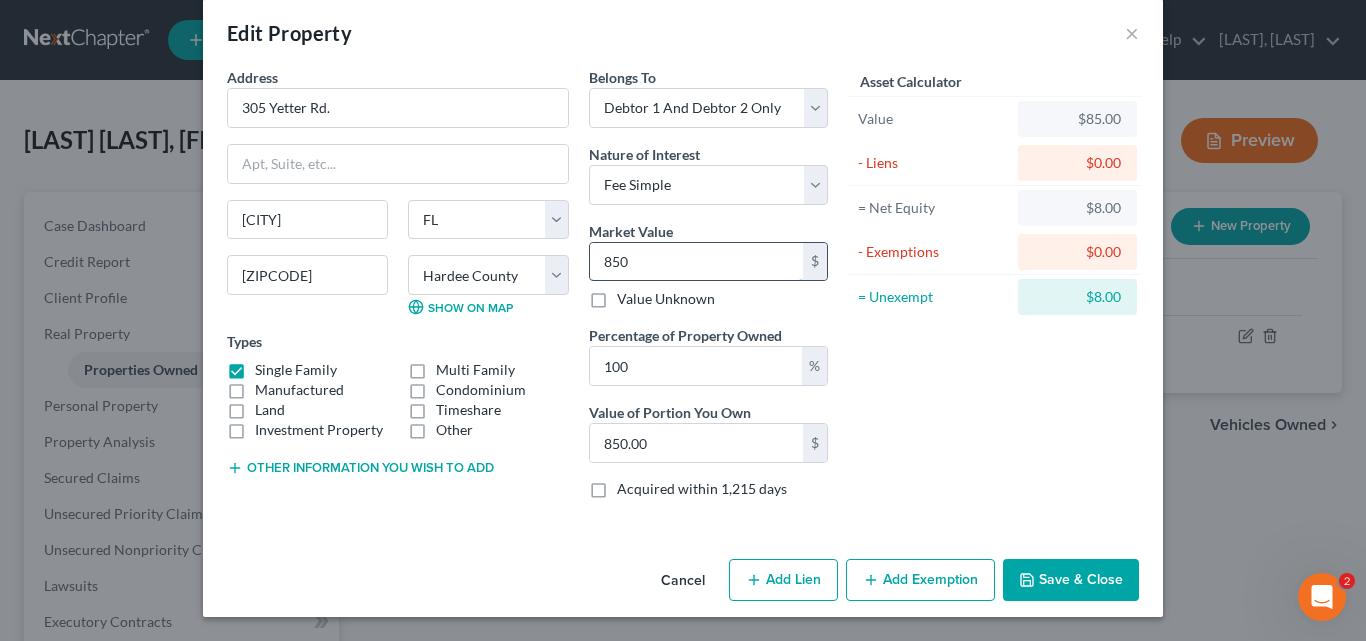 type on "8500" 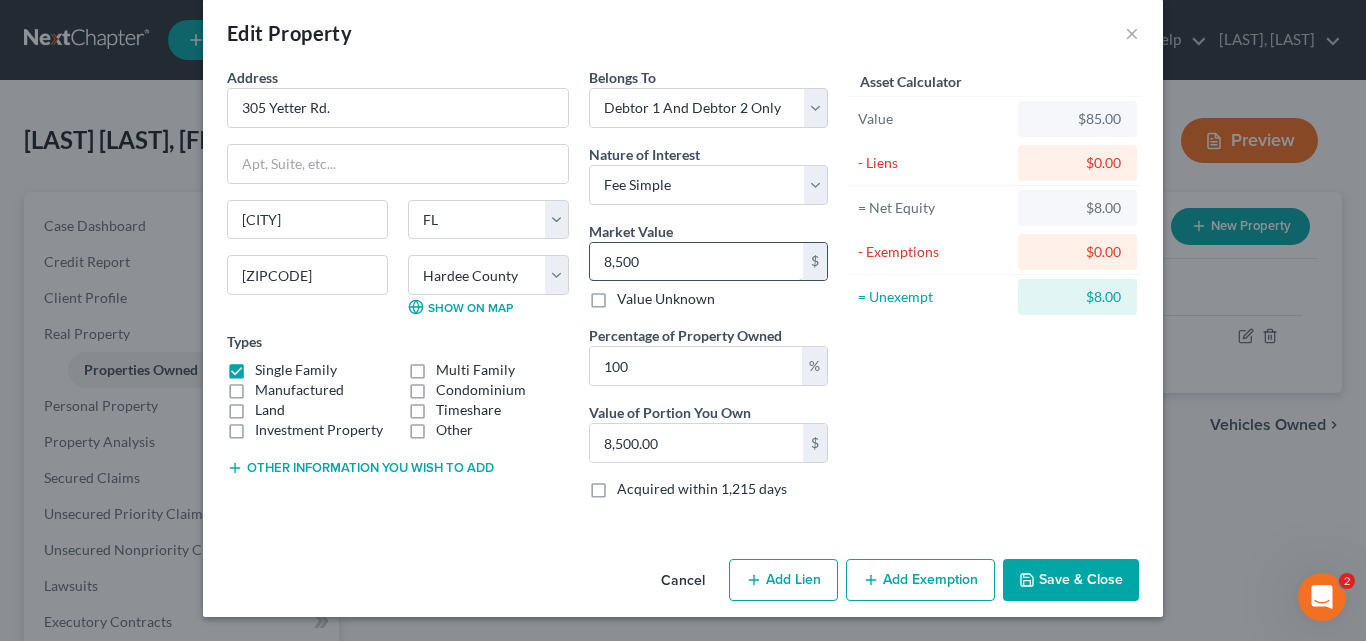 type on "8,5000" 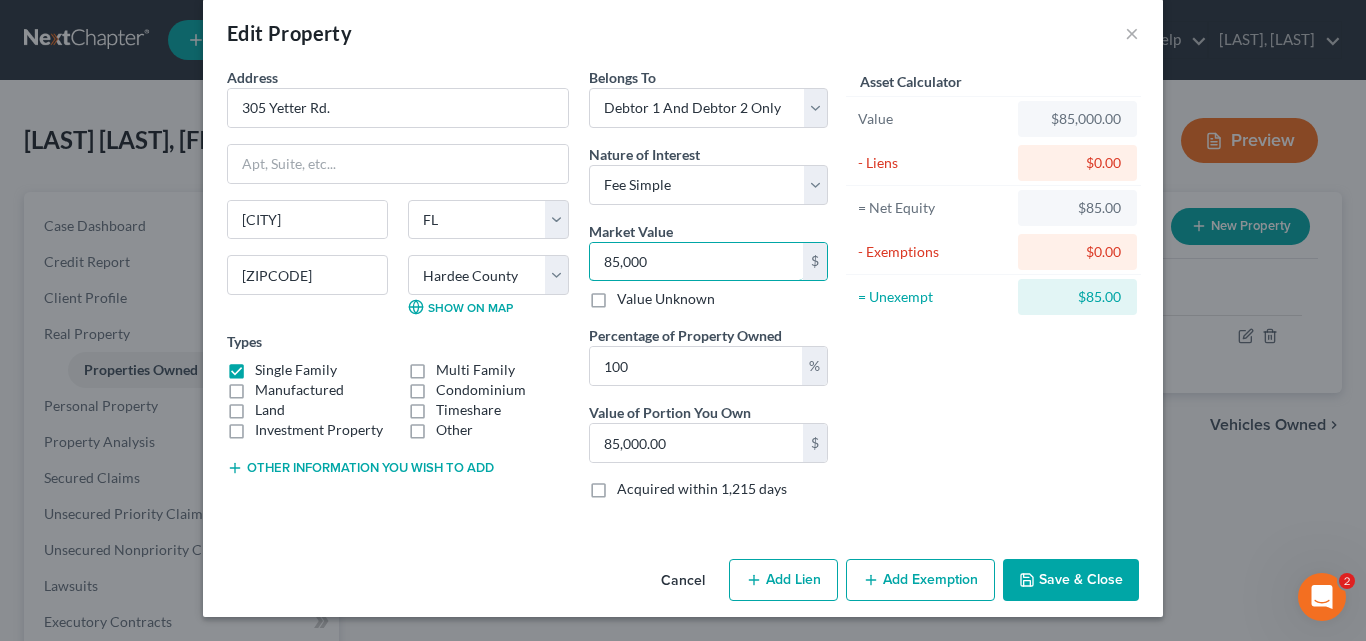 type on "85,000" 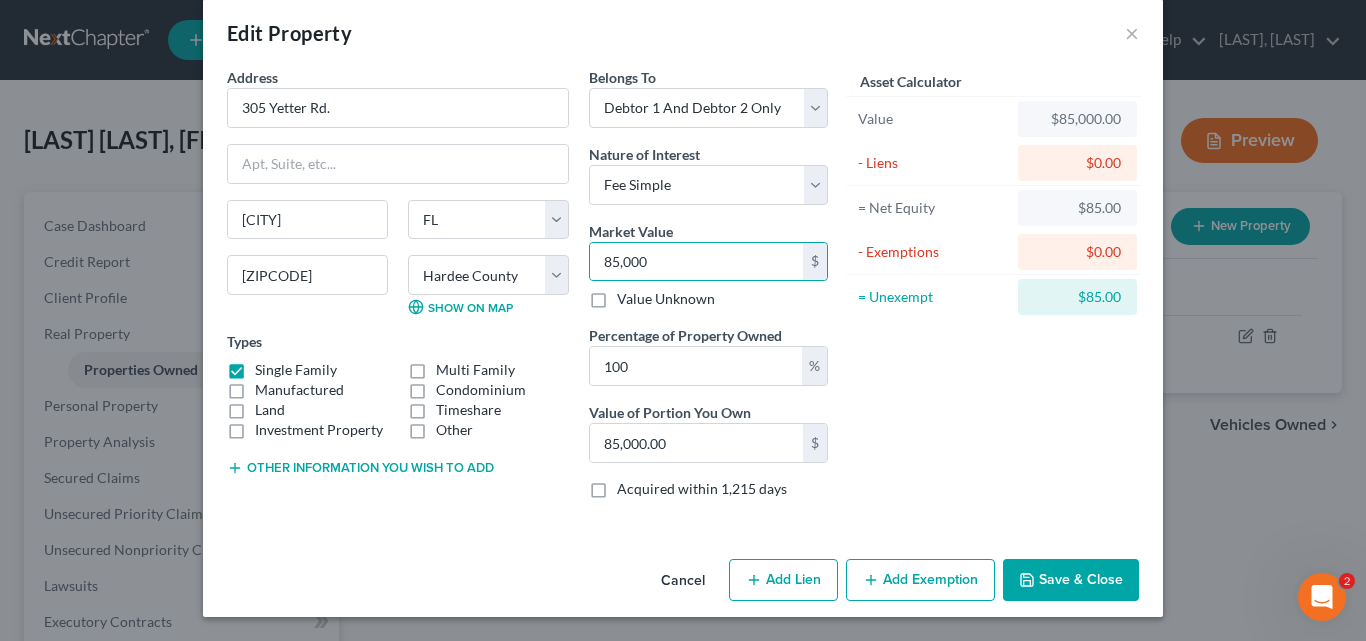 click on "Add Exemption" at bounding box center [920, 580] 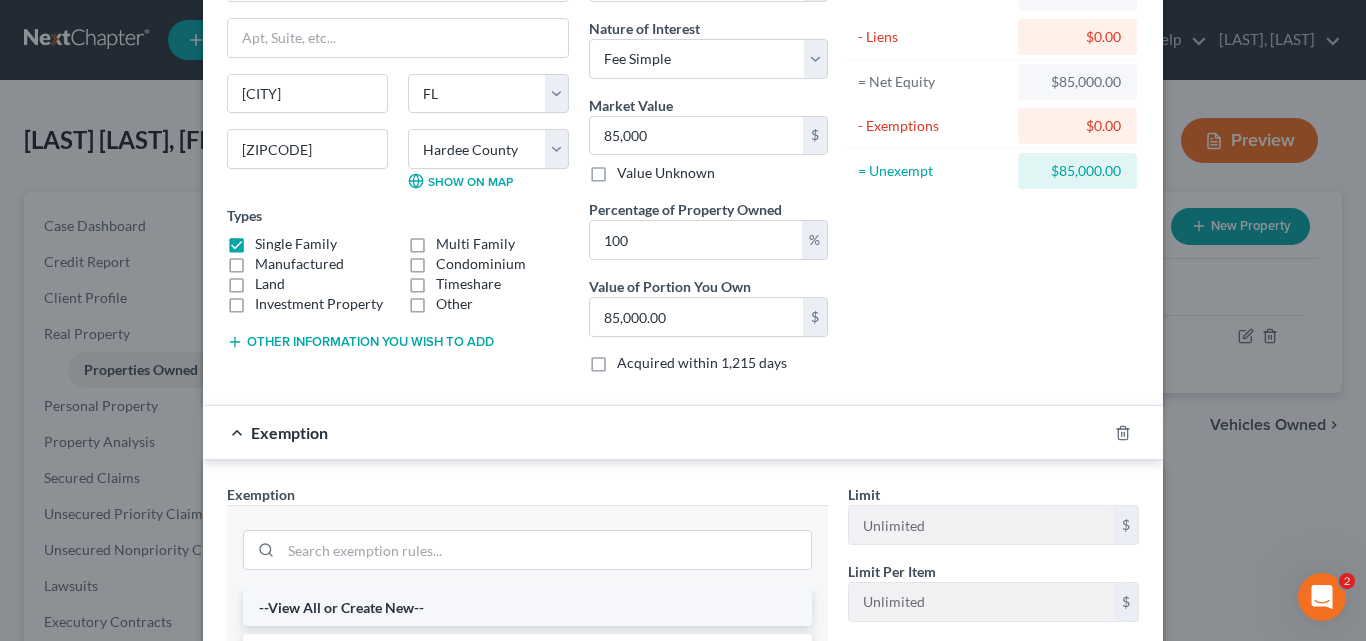 scroll, scrollTop: 325, scrollLeft: 0, axis: vertical 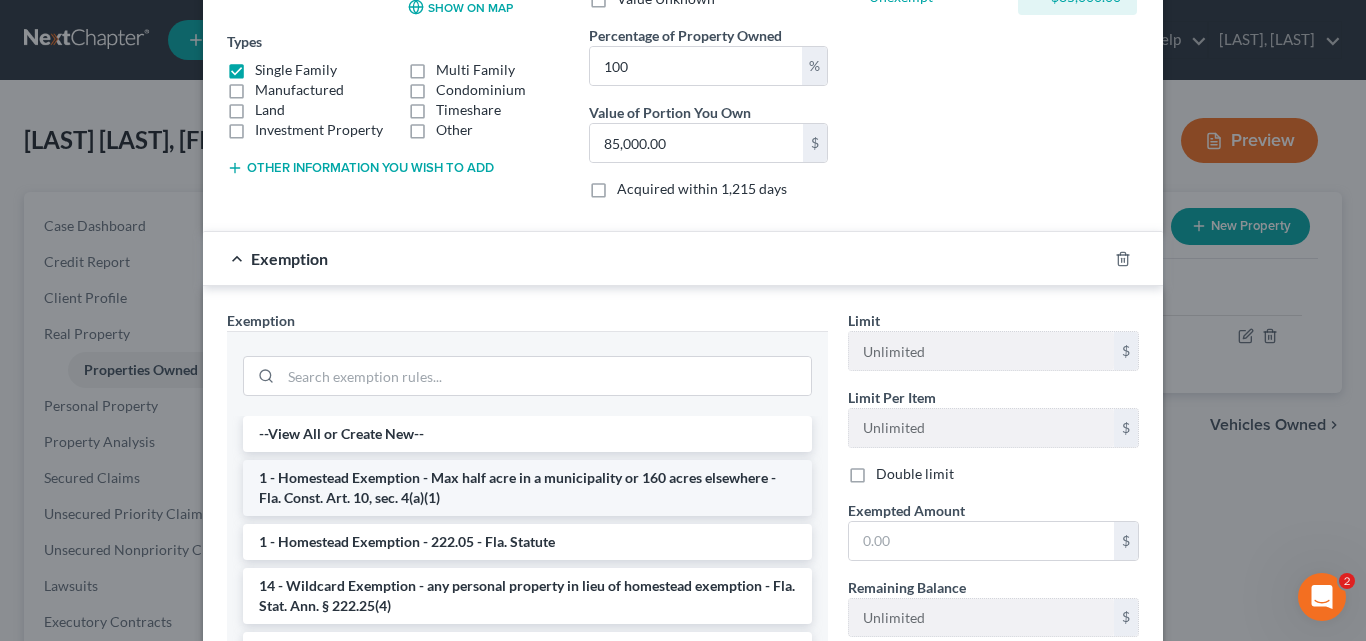 click on "1 - Homestead Exemption - Max half acre in a municipality or 160 acres elsewhere - Fla. Const. Art. 10, sec. 4(a)(1)" at bounding box center [527, 488] 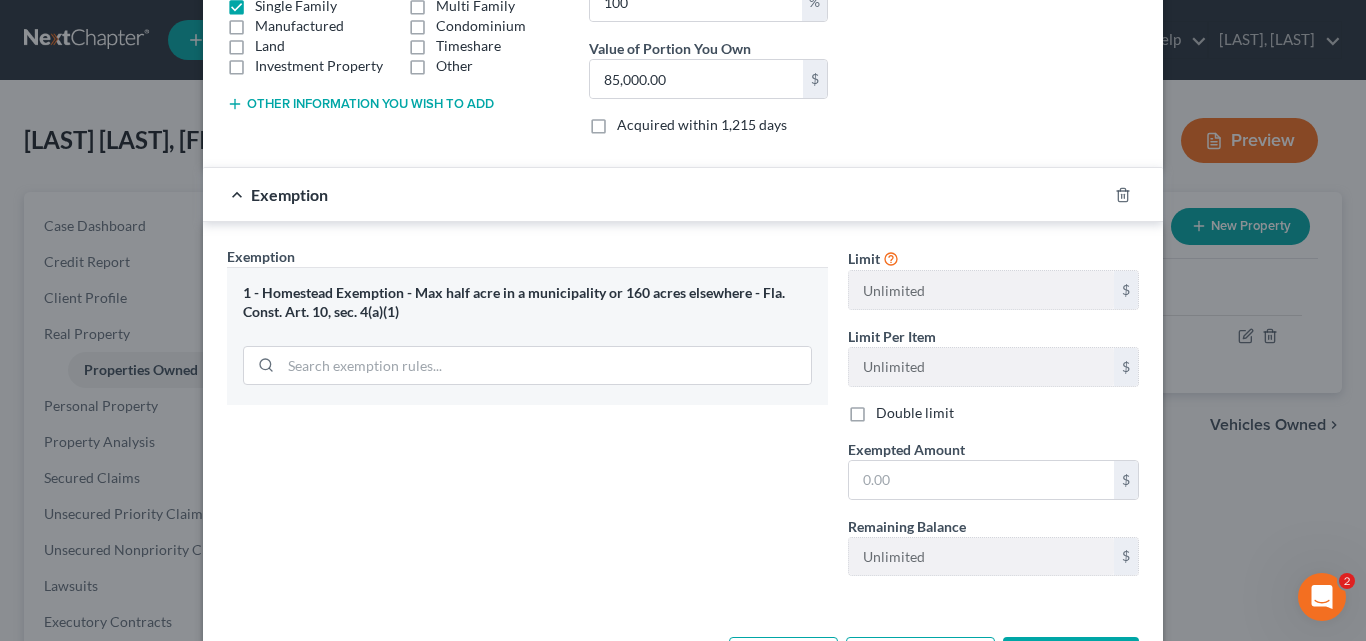 scroll, scrollTop: 467, scrollLeft: 0, axis: vertical 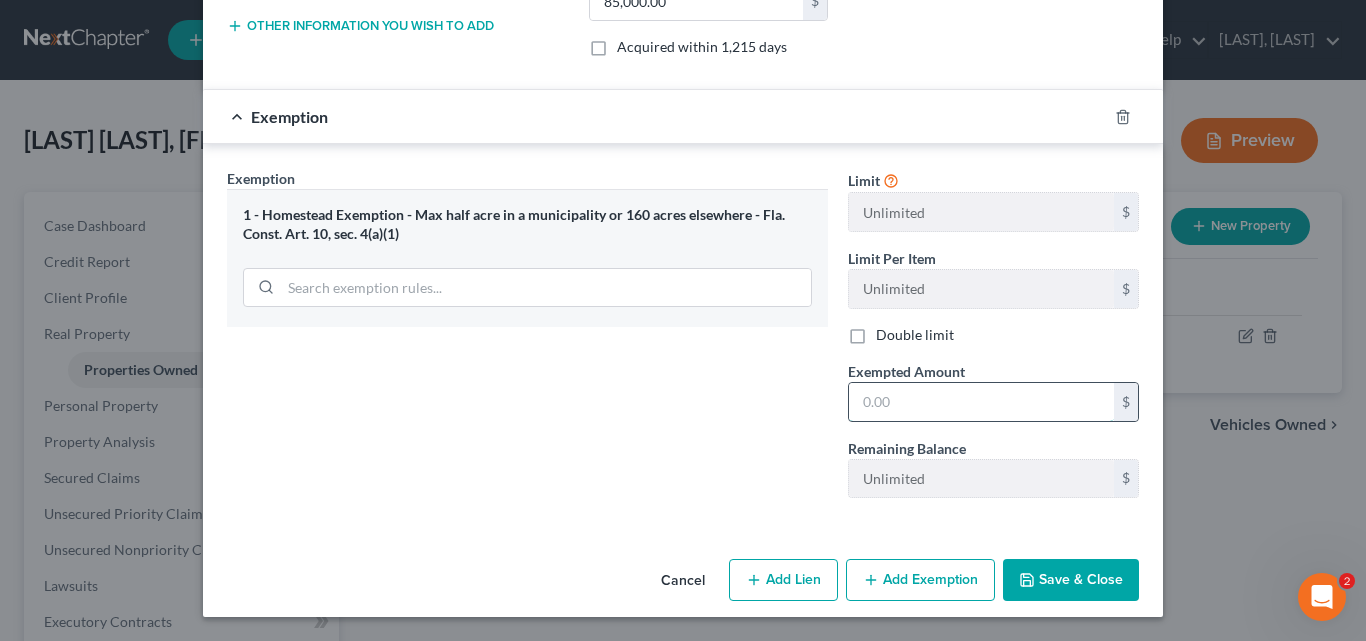 click at bounding box center (981, 402) 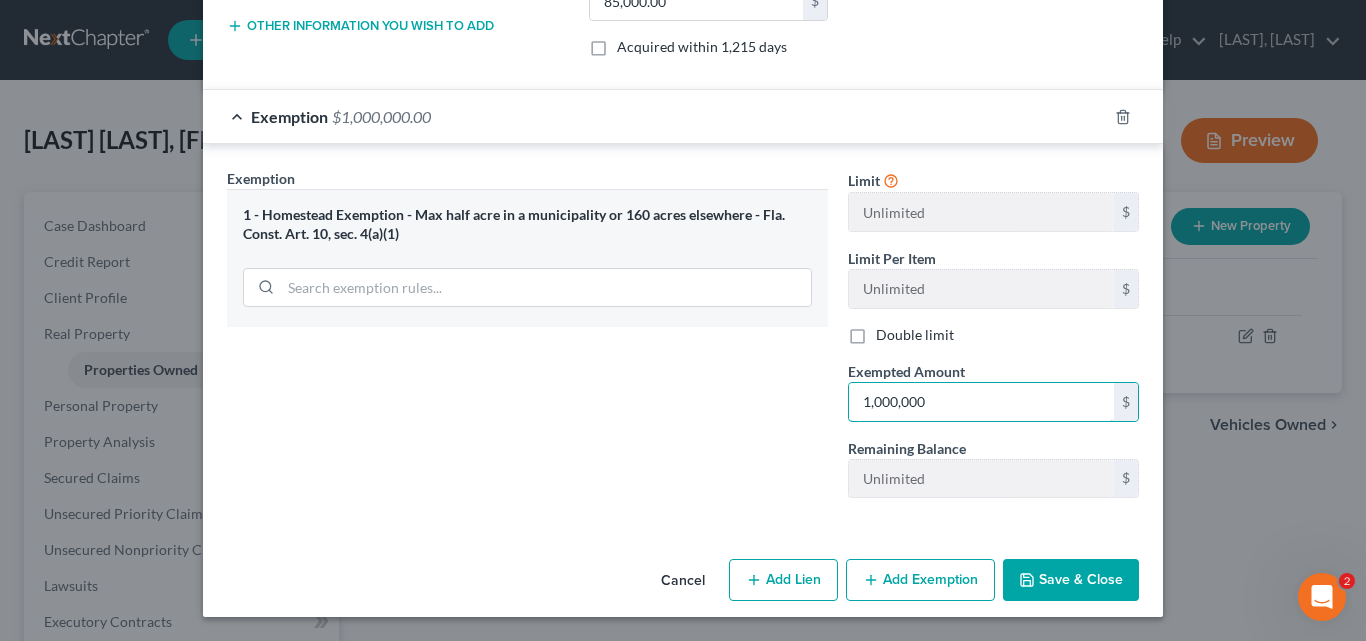 type on "1,000,000" 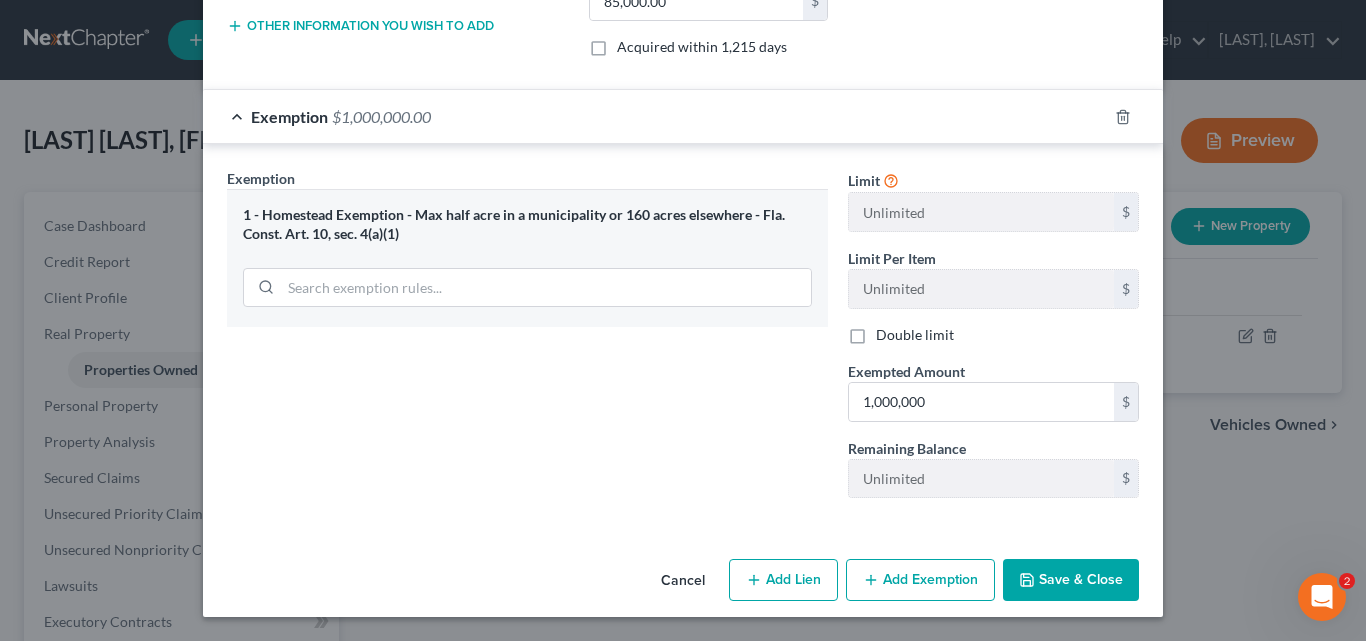 click on "Save & Close" at bounding box center [1071, 580] 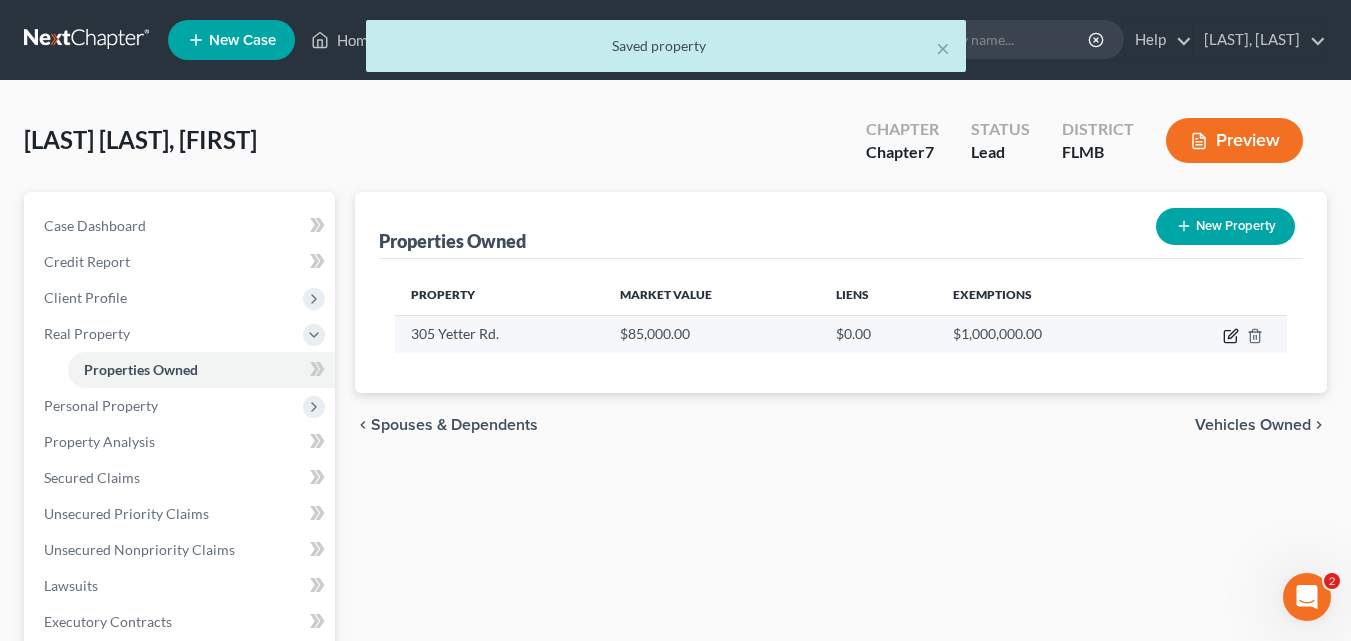 click 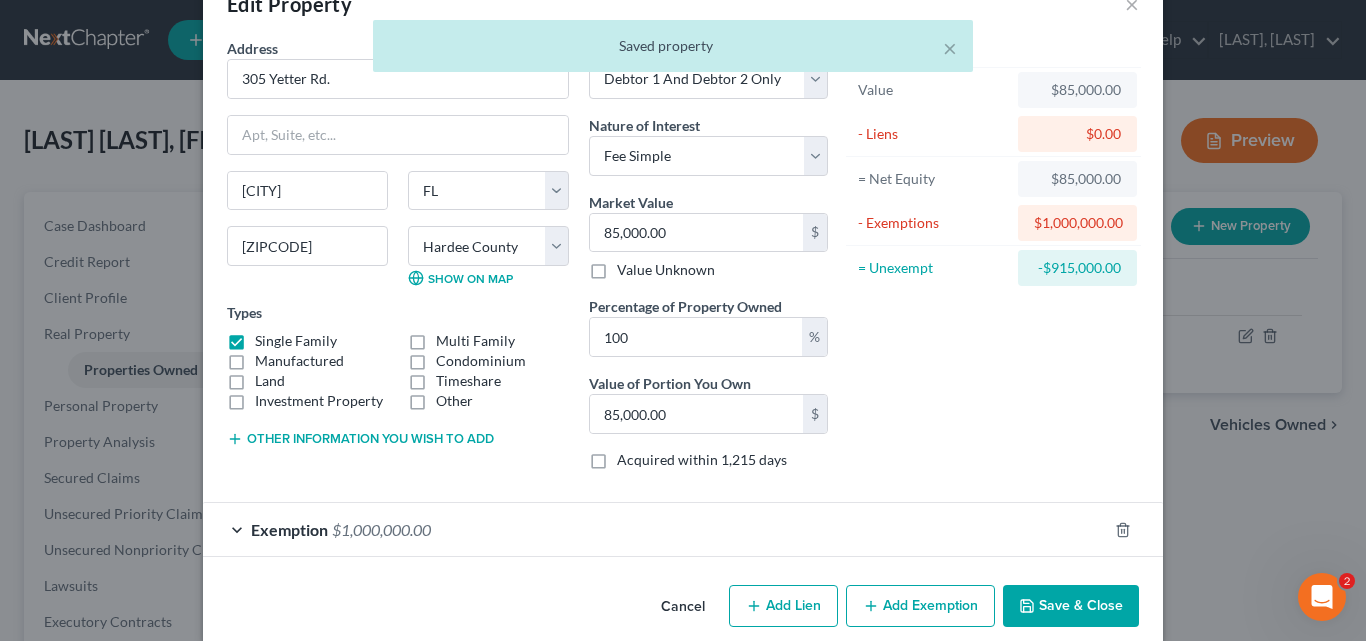 scroll, scrollTop: 80, scrollLeft: 0, axis: vertical 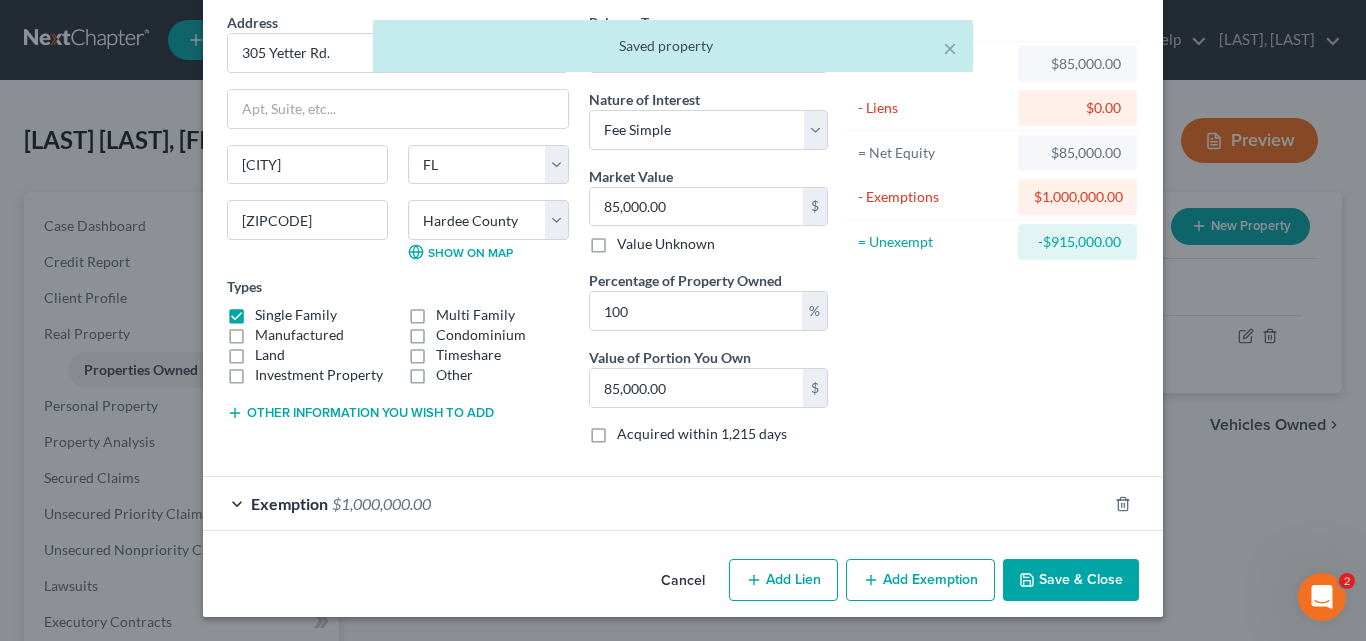click on "Add Lien" at bounding box center (783, 580) 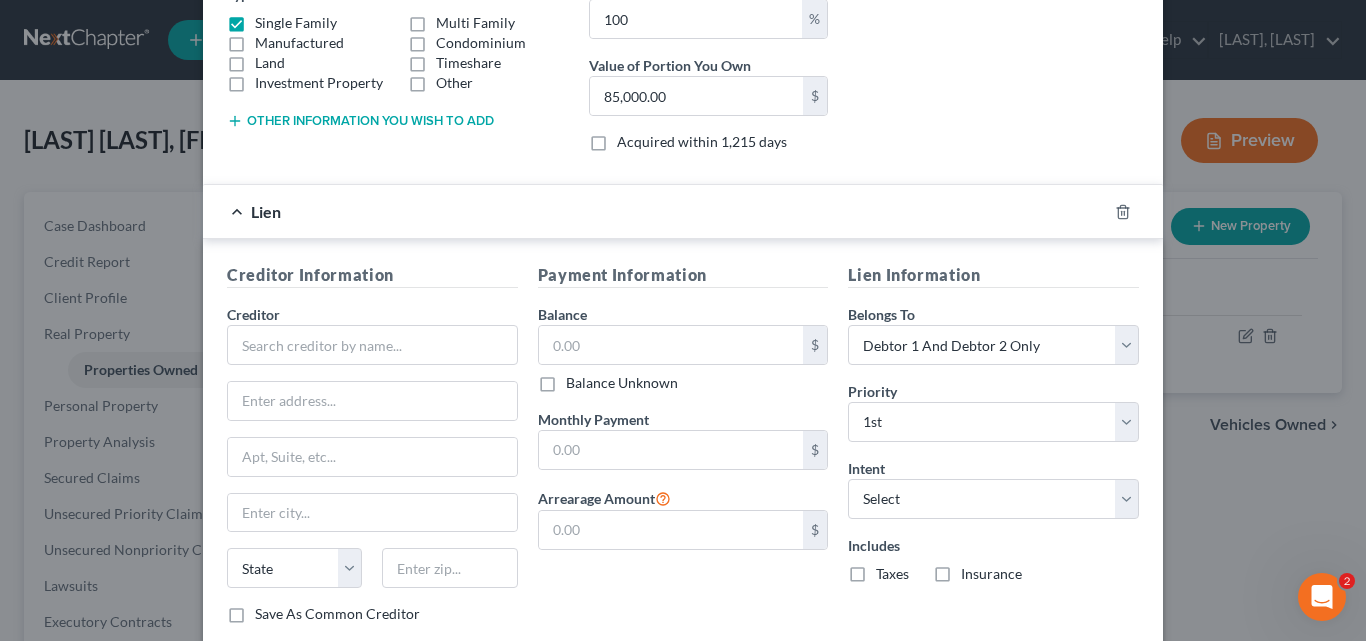 scroll, scrollTop: 380, scrollLeft: 0, axis: vertical 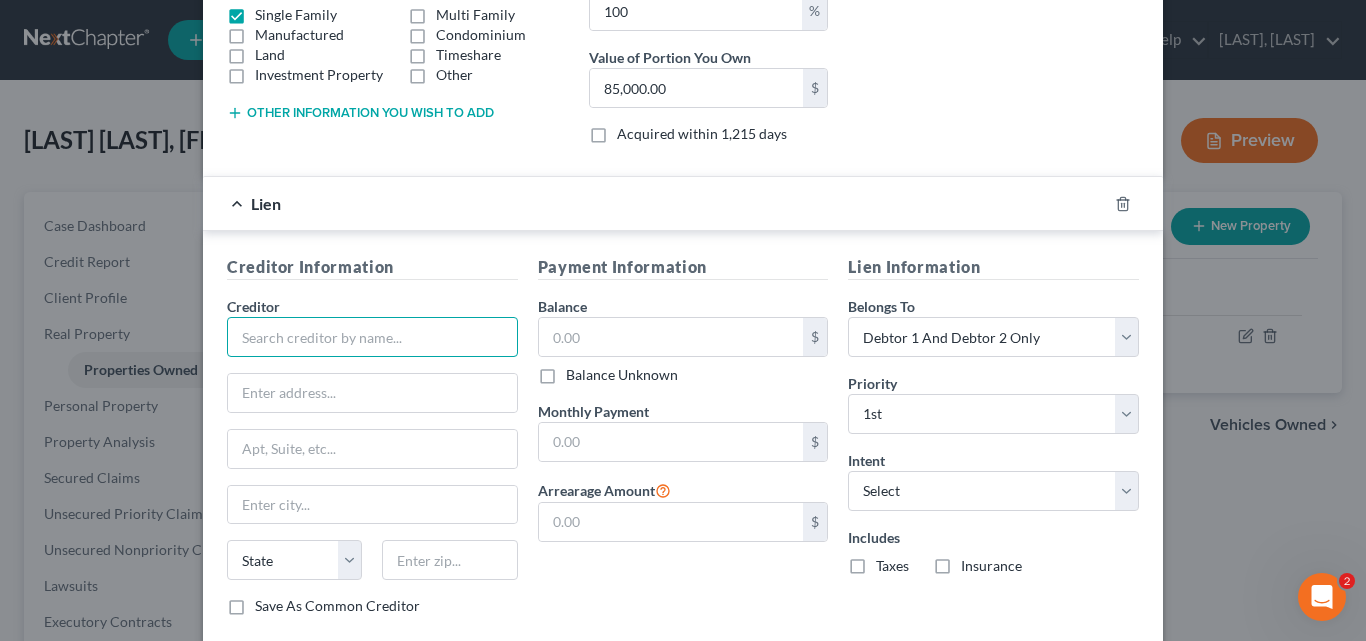 click at bounding box center [372, 337] 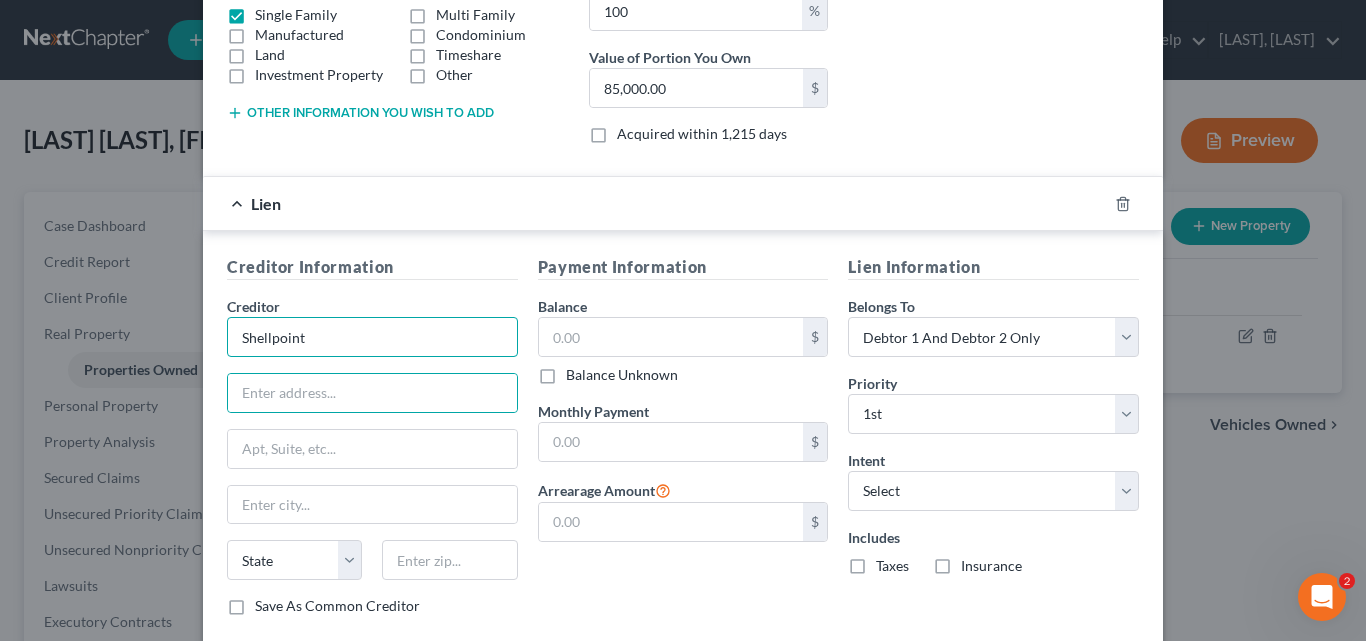 click on "Shellpoint" at bounding box center (372, 337) 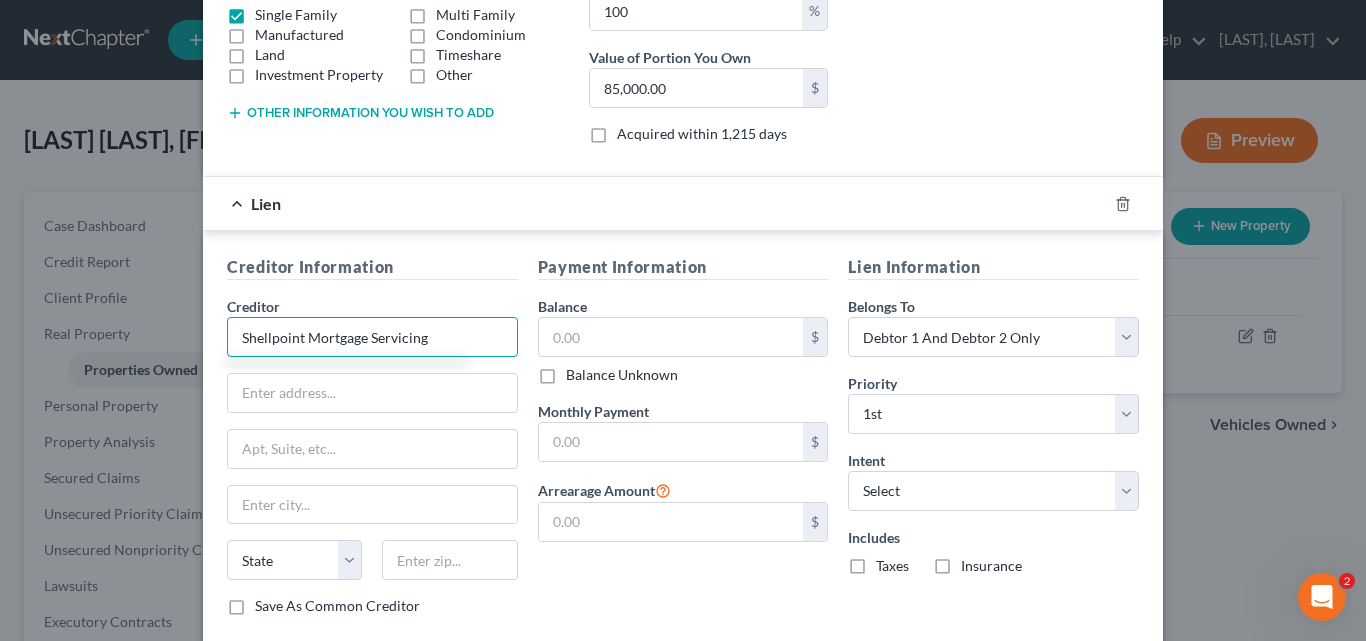 type on "Shellpoint Mortgage Servicing" 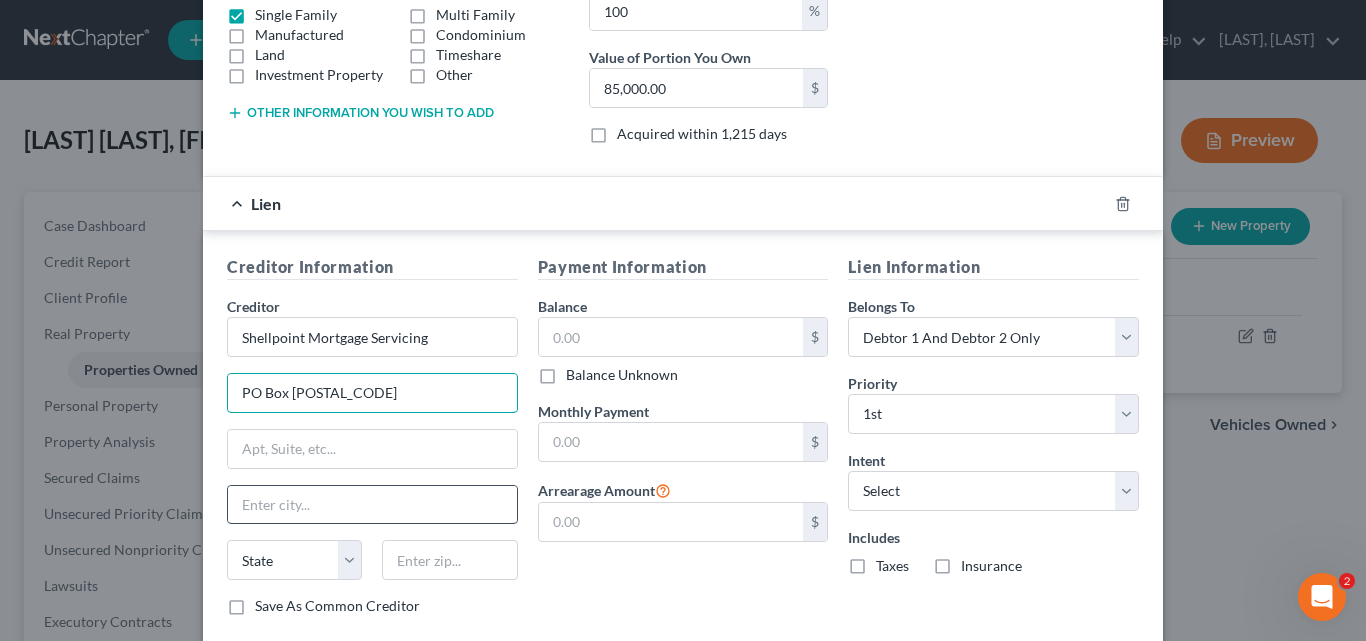 type on "PO Box [POSTAL_CODE]" 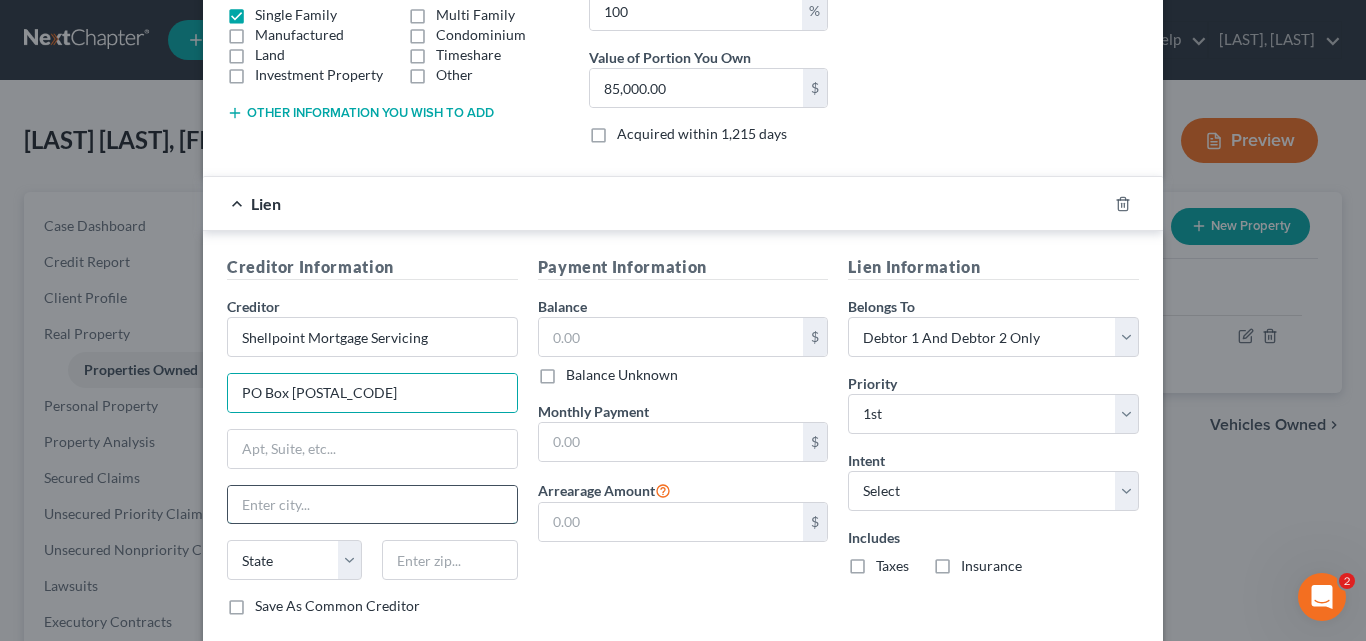 click at bounding box center (372, 505) 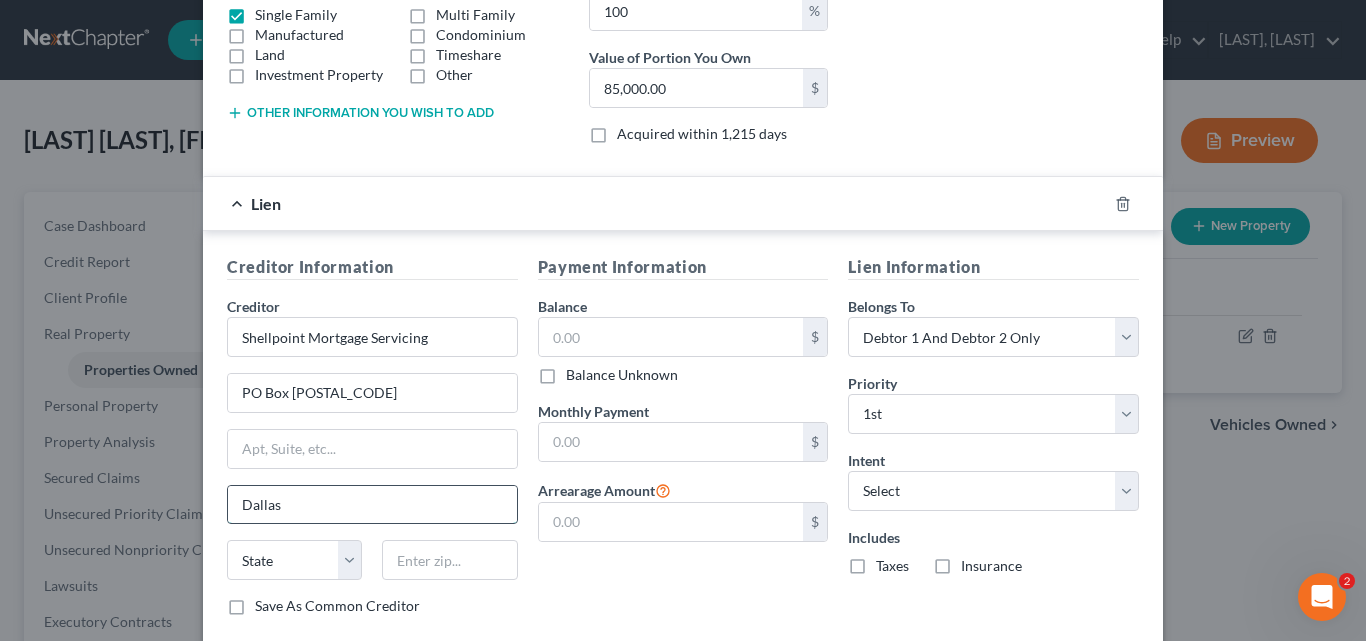 type on "Dallas" 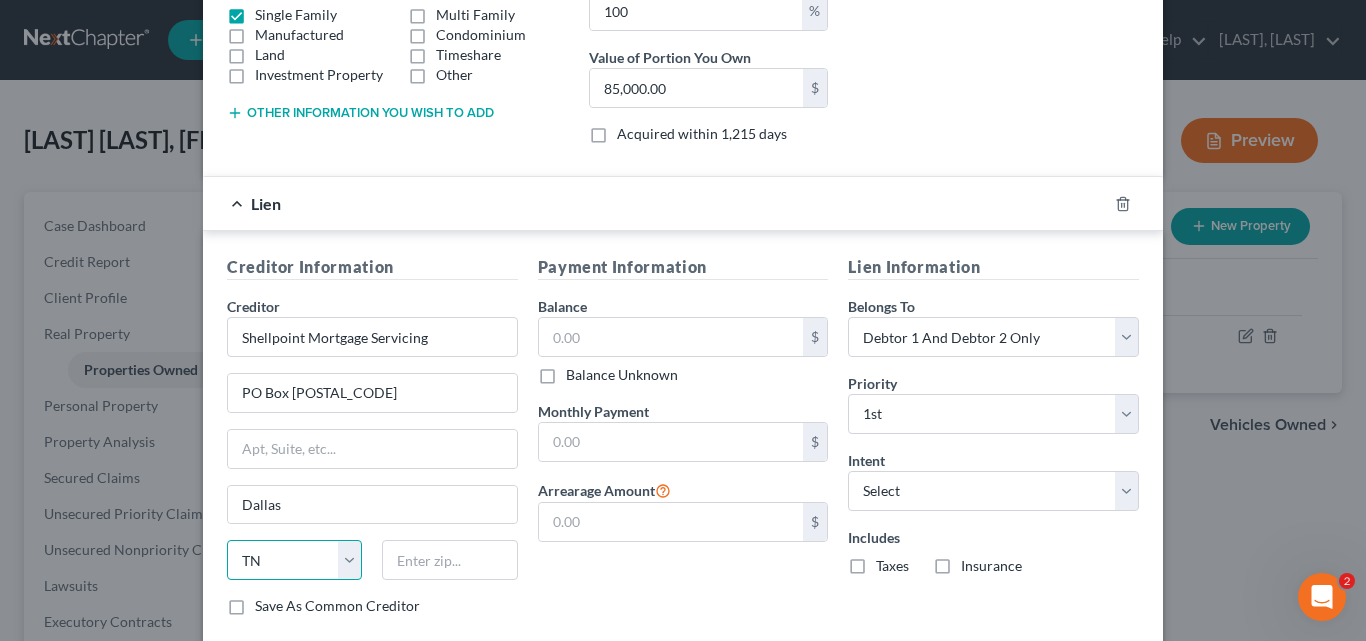 click on "State AL AK AR AZ CA CO CT DE DC FL GA GU HI ID IL IN IA KS KY LA ME MD MA MI MN MS MO MT NC ND NE NV NH NJ NM NY OH OK OR PA PR RI SC SD TN TX UT VI VA VT WA WV WI WY" at bounding box center [294, 560] 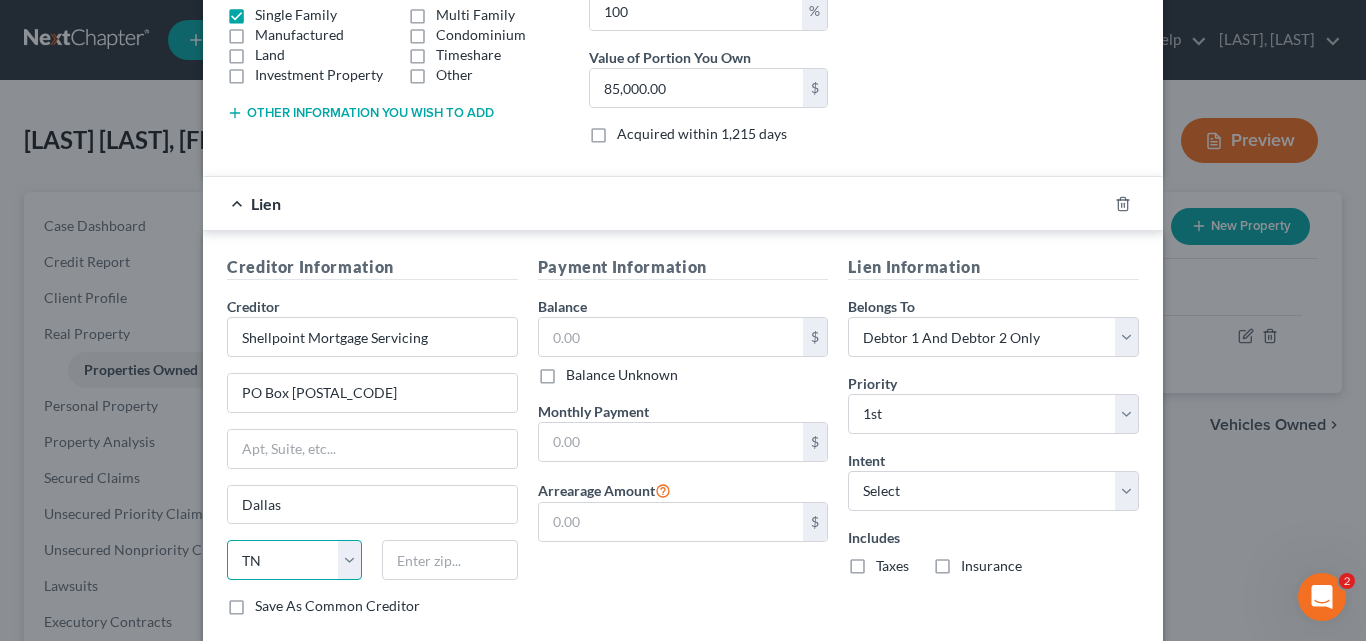 select on "45" 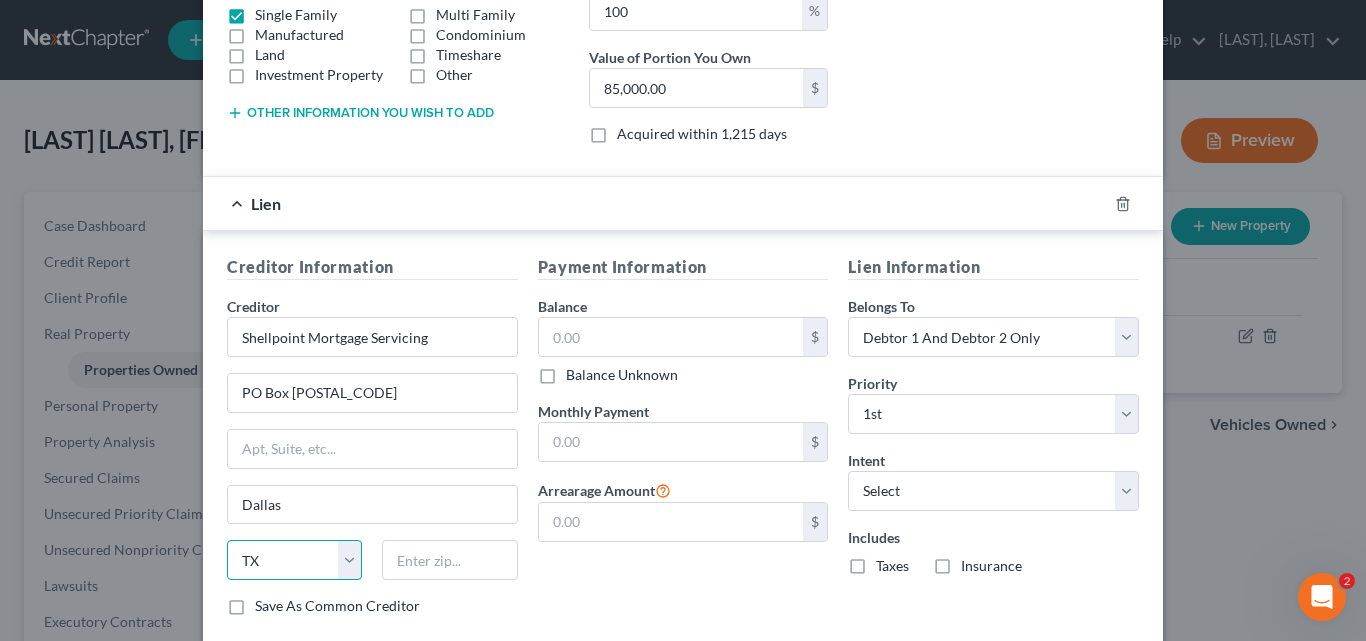 click on "State AL AK AR AZ CA CO CT DE DC FL GA GU HI ID IL IN IA KS KY LA ME MD MA MI MN MS MO MT NC ND NE NV NH NJ NM NY OH OK OR PA PR RI SC SD TN TX UT VI VA VT WA WV WI WY" at bounding box center (294, 560) 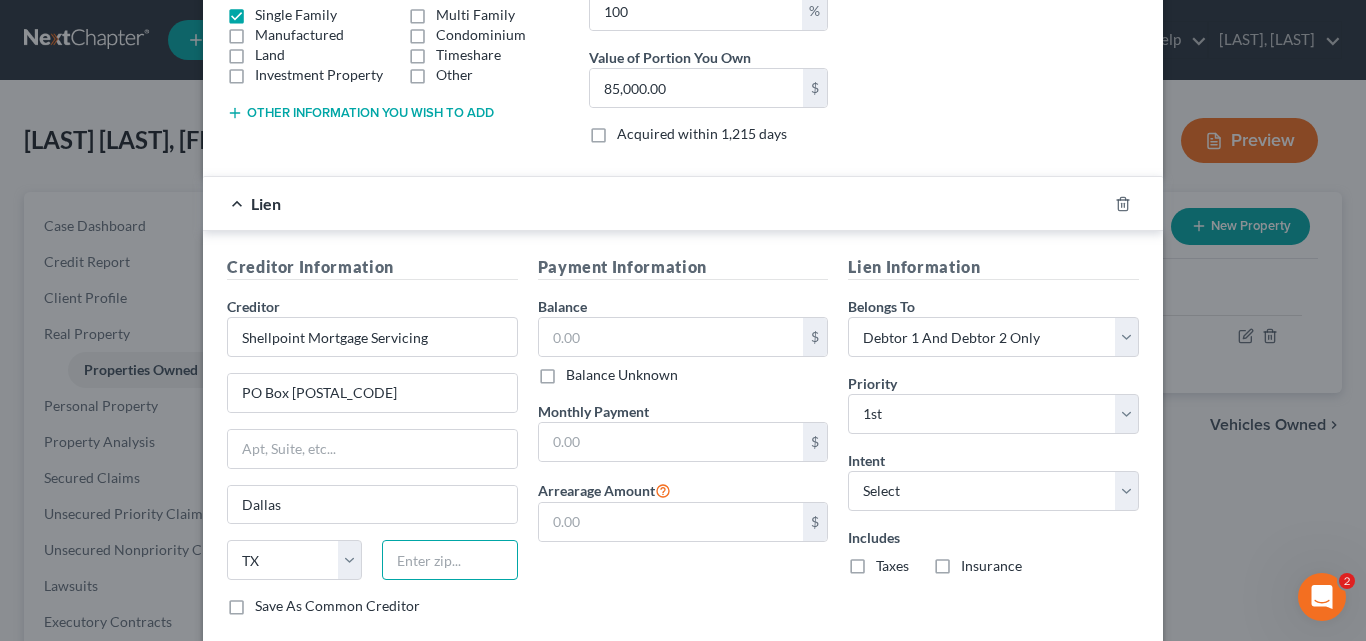 click at bounding box center [449, 560] 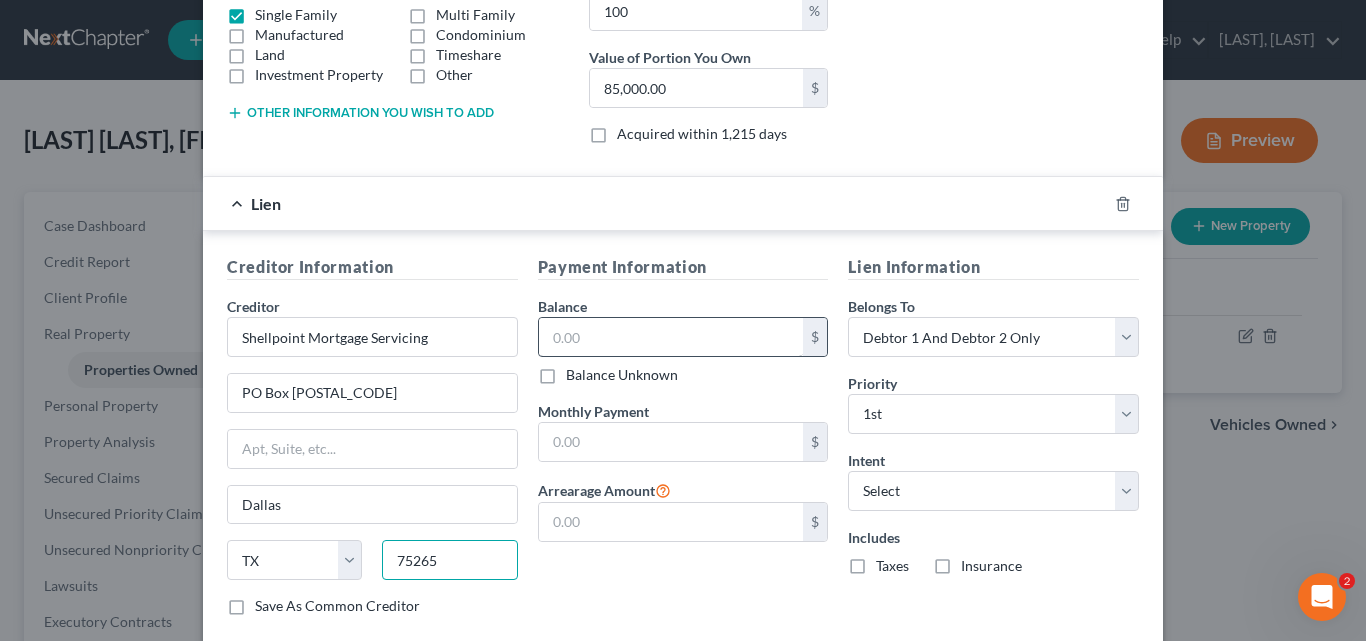 type on "75265" 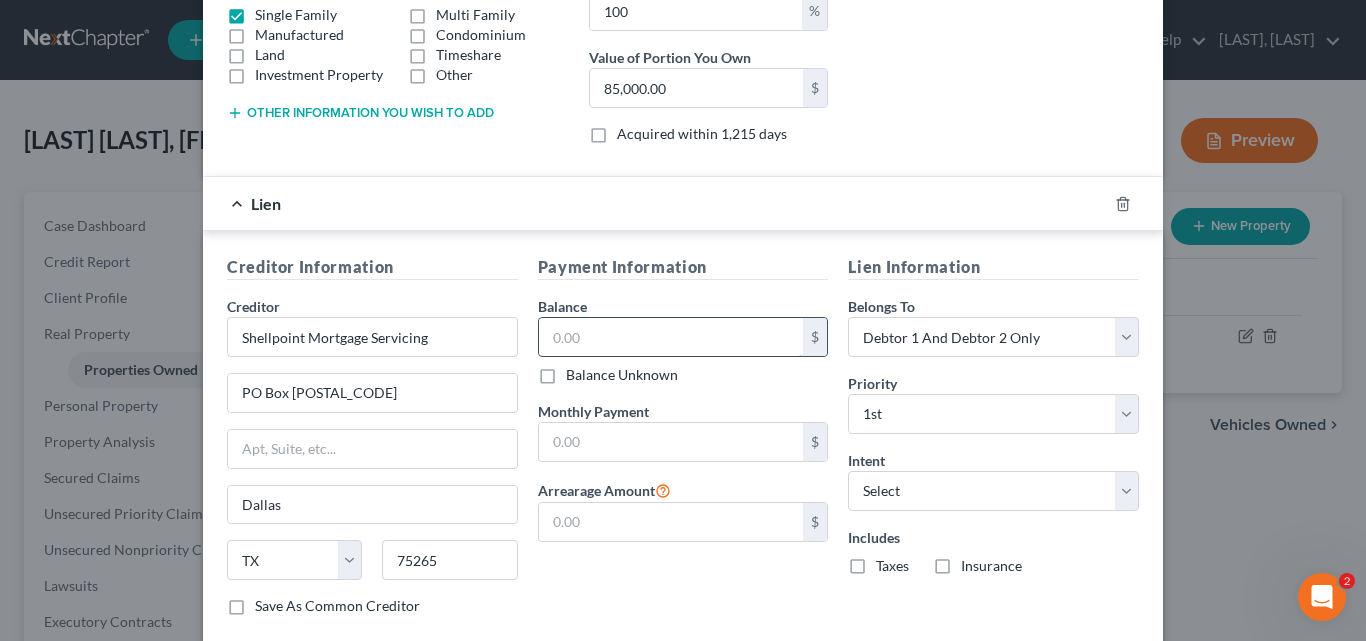 click at bounding box center (671, 337) 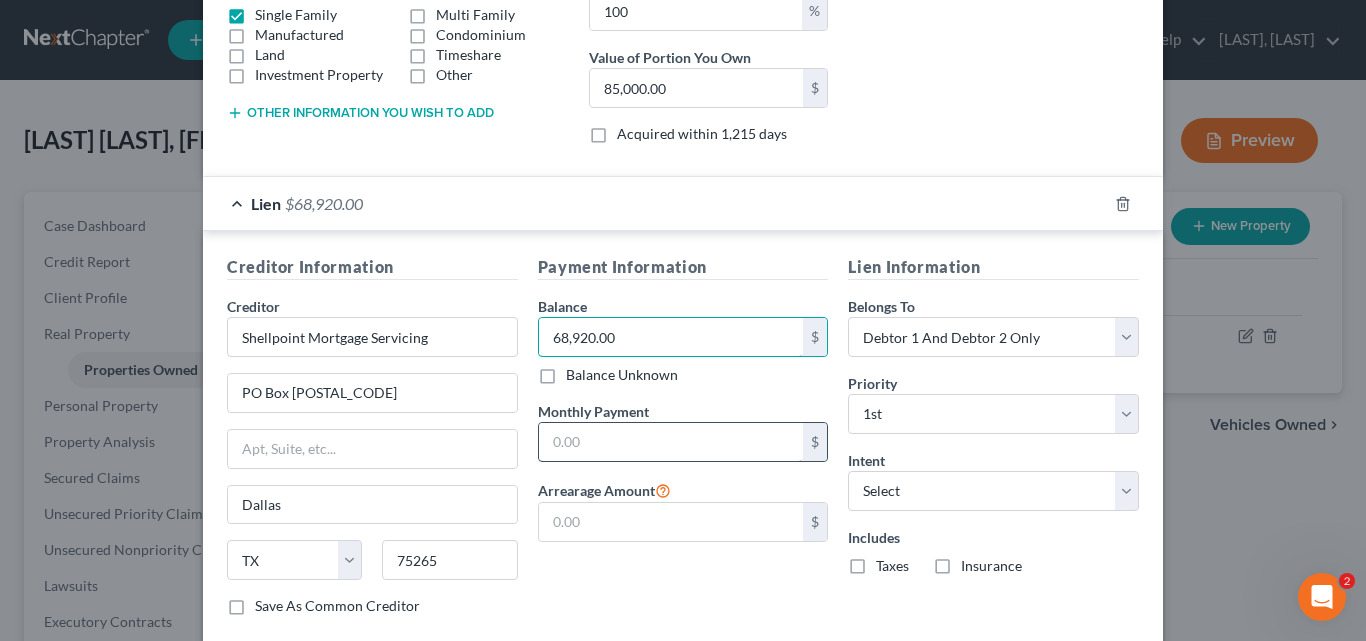 type on "68,920.00" 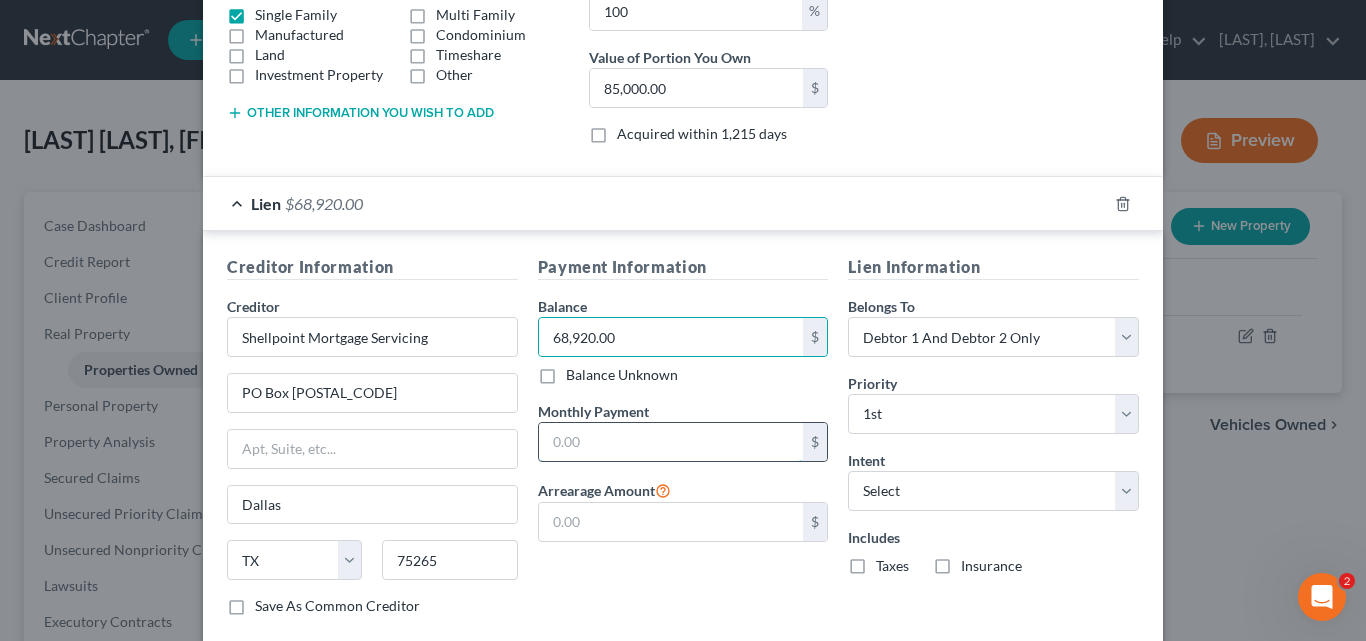 click at bounding box center (671, 442) 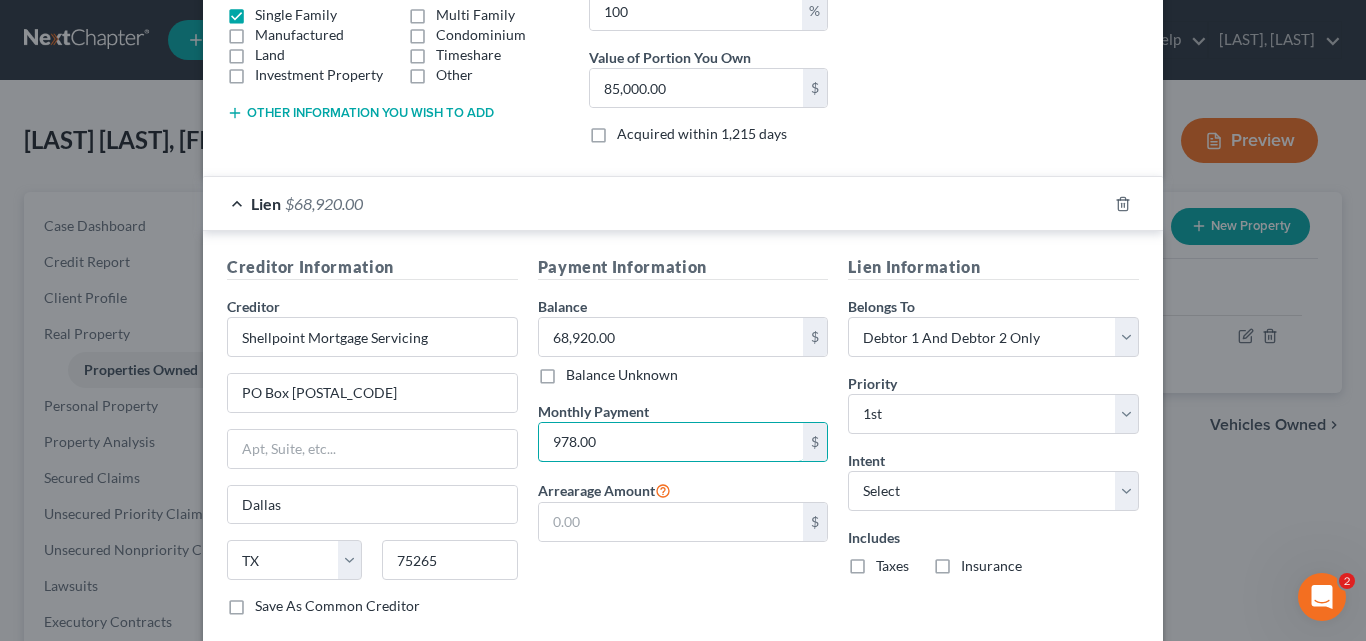 type on "978.00" 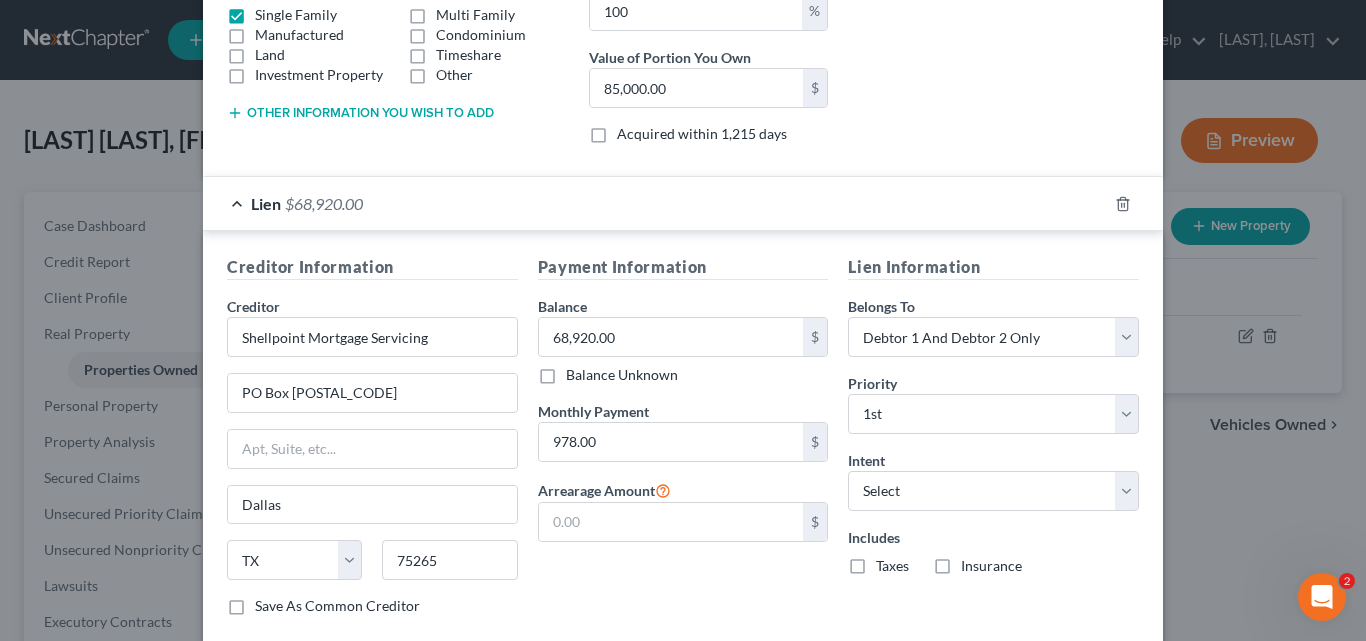 click on "Payment Information Balance
68,920.00 $
Balance Unknown
Balance Unknown
68,920.00 $
Balance Unknown
Monthly Payment 978.00 $ Arrearage Amount  $" at bounding box center [683, 443] 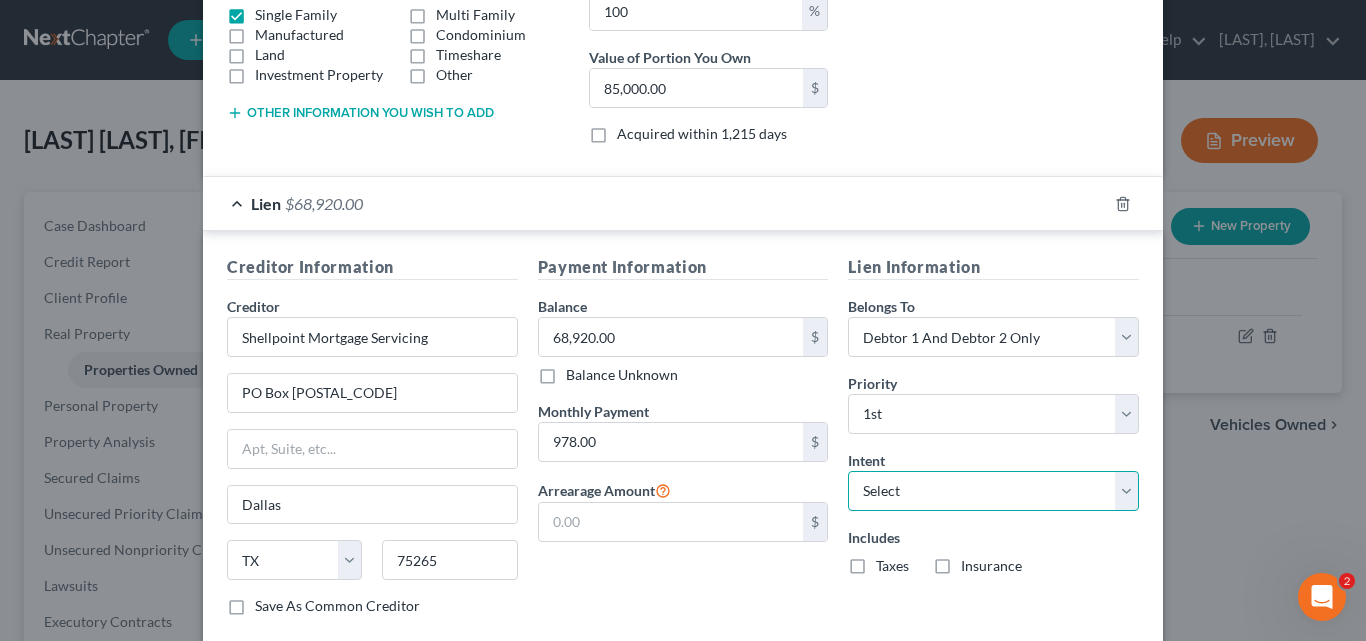click on "Select Surrender Redeem Reaffirm Avoid Other" at bounding box center (993, 491) 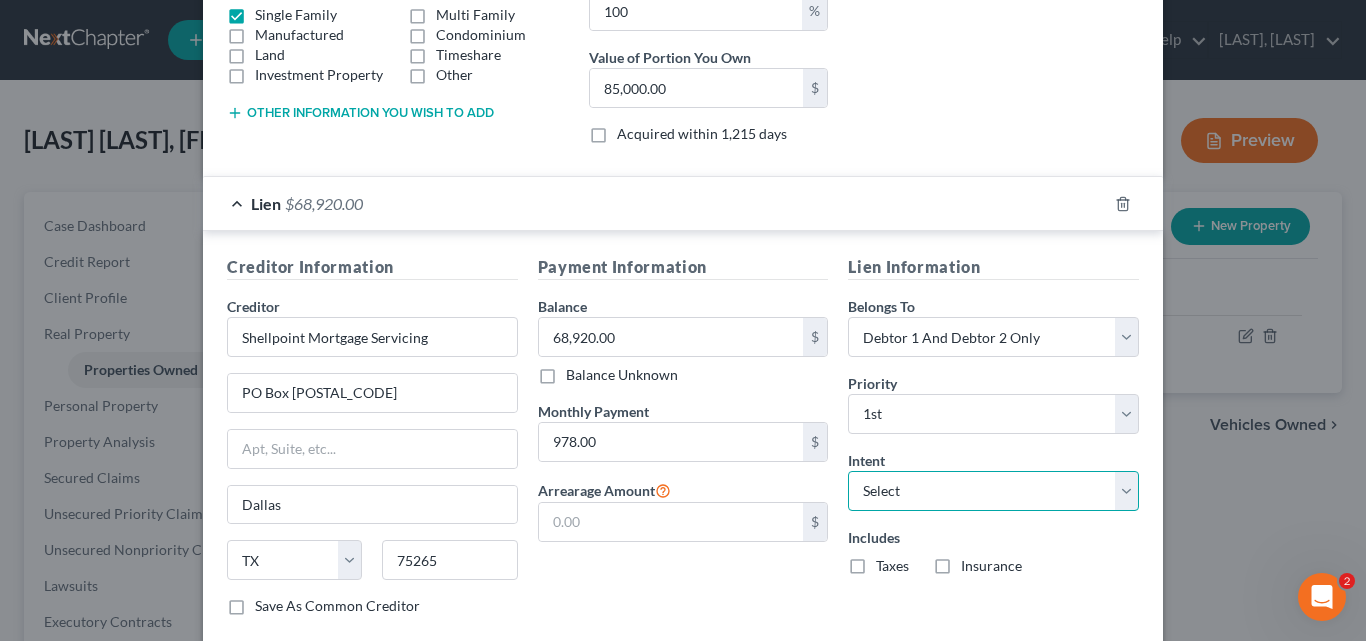 select on "2" 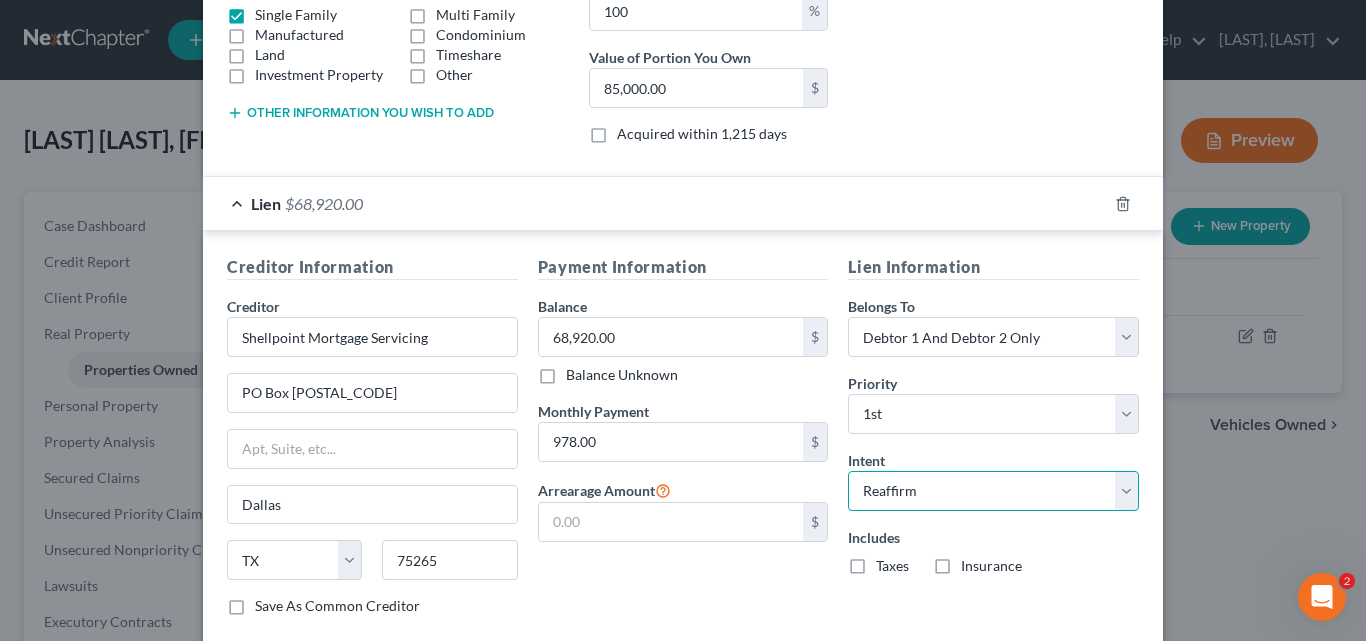 click on "Select Surrender Redeem Reaffirm Avoid Other" at bounding box center (993, 491) 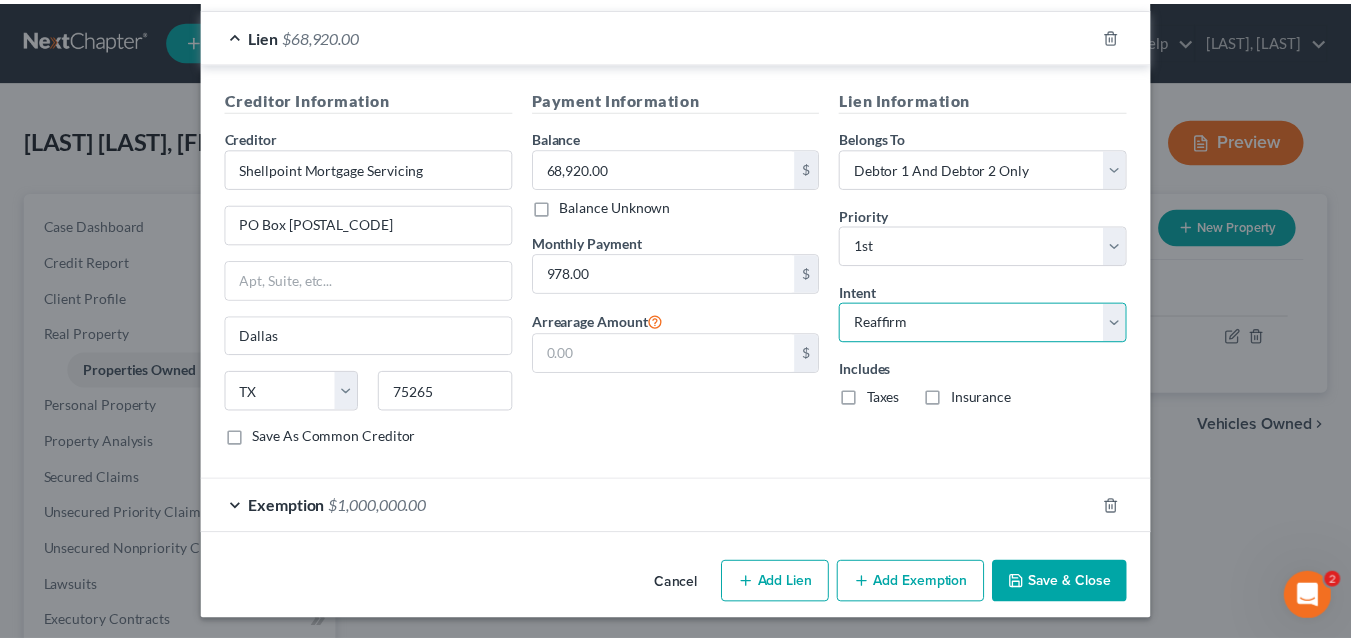 scroll, scrollTop: 552, scrollLeft: 0, axis: vertical 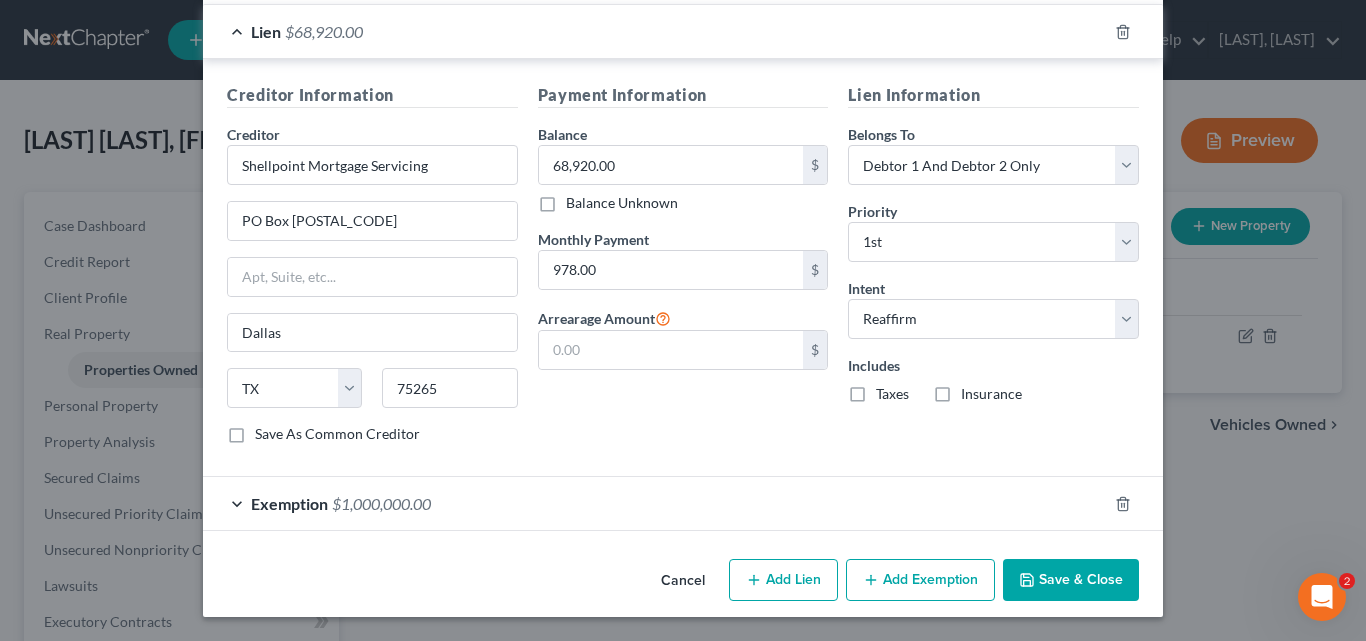 click on "Save & Close" at bounding box center [1071, 580] 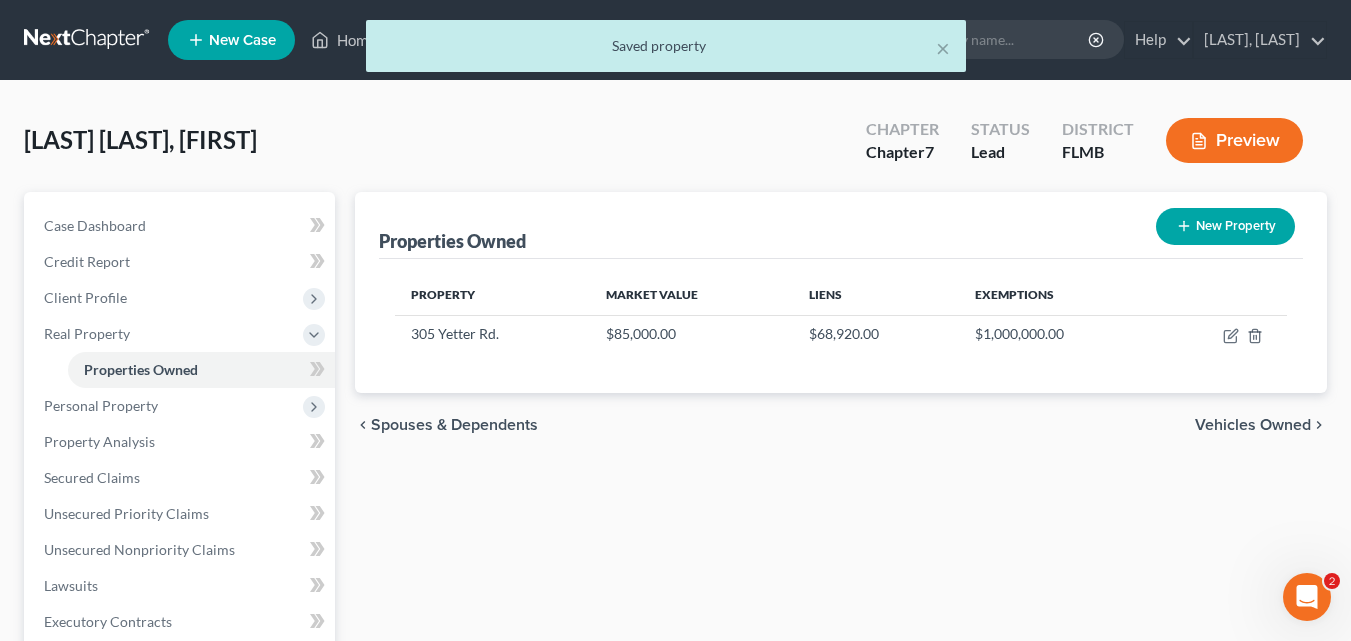 click on "Vehicles Owned" at bounding box center [1253, 425] 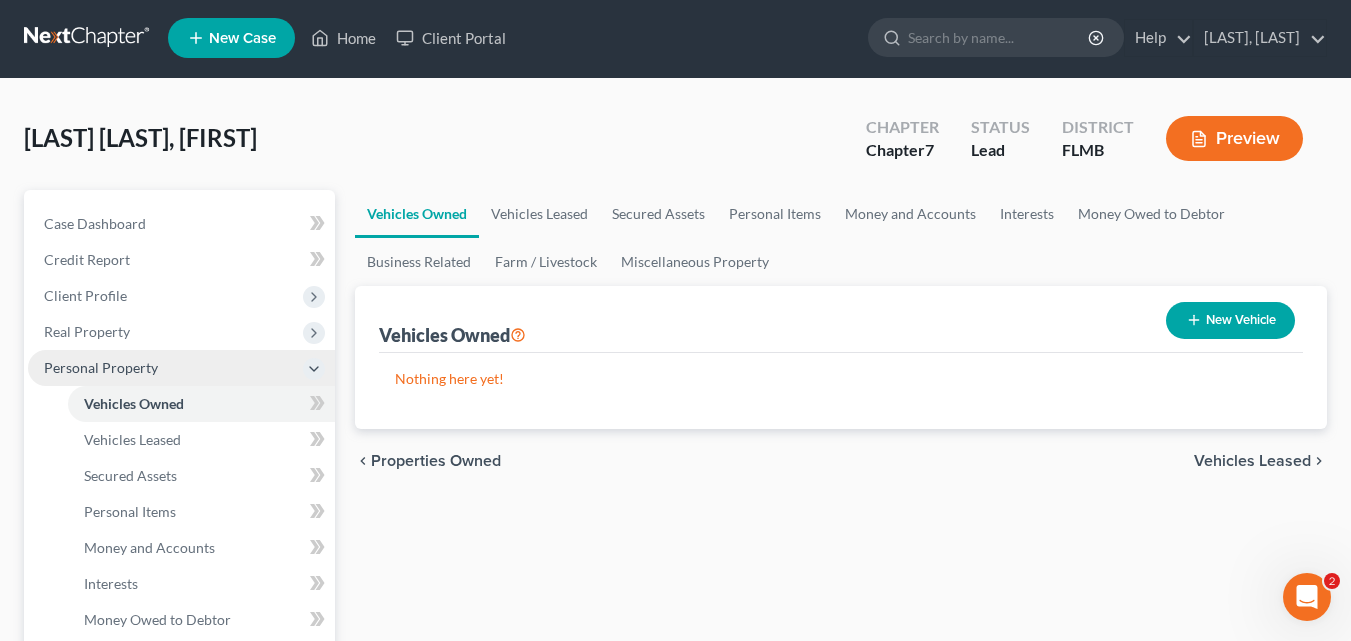 scroll, scrollTop: 0, scrollLeft: 0, axis: both 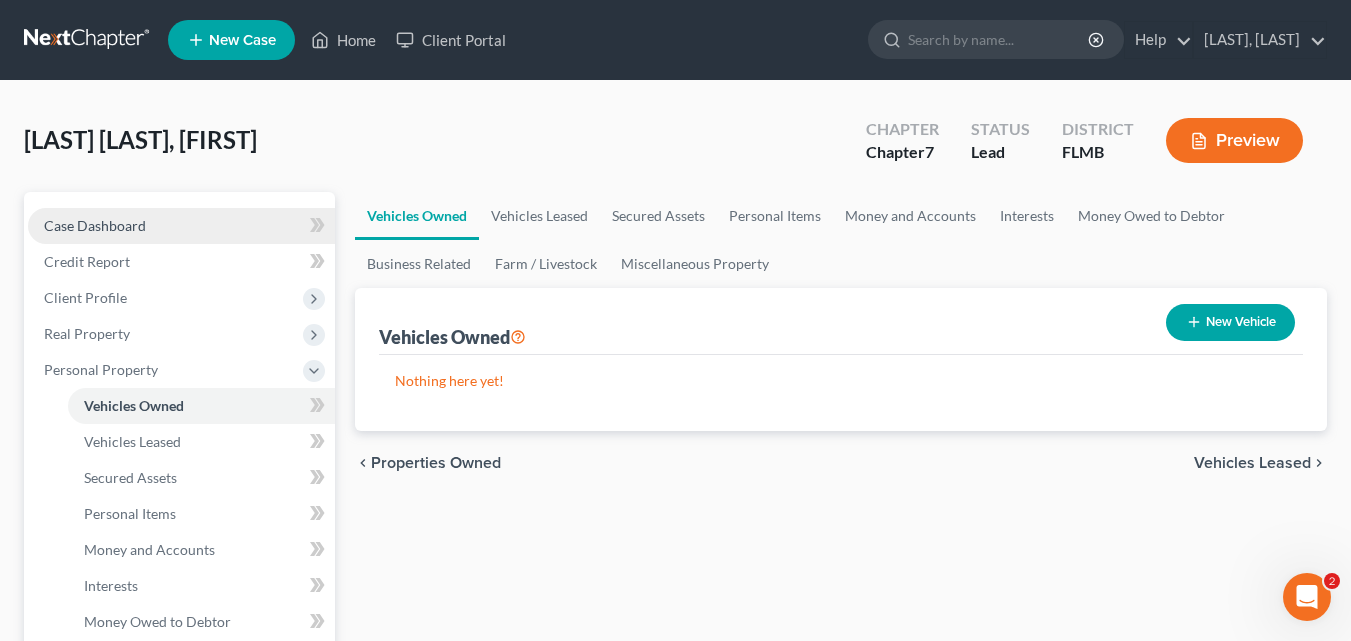 click on "Case Dashboard" at bounding box center (95, 225) 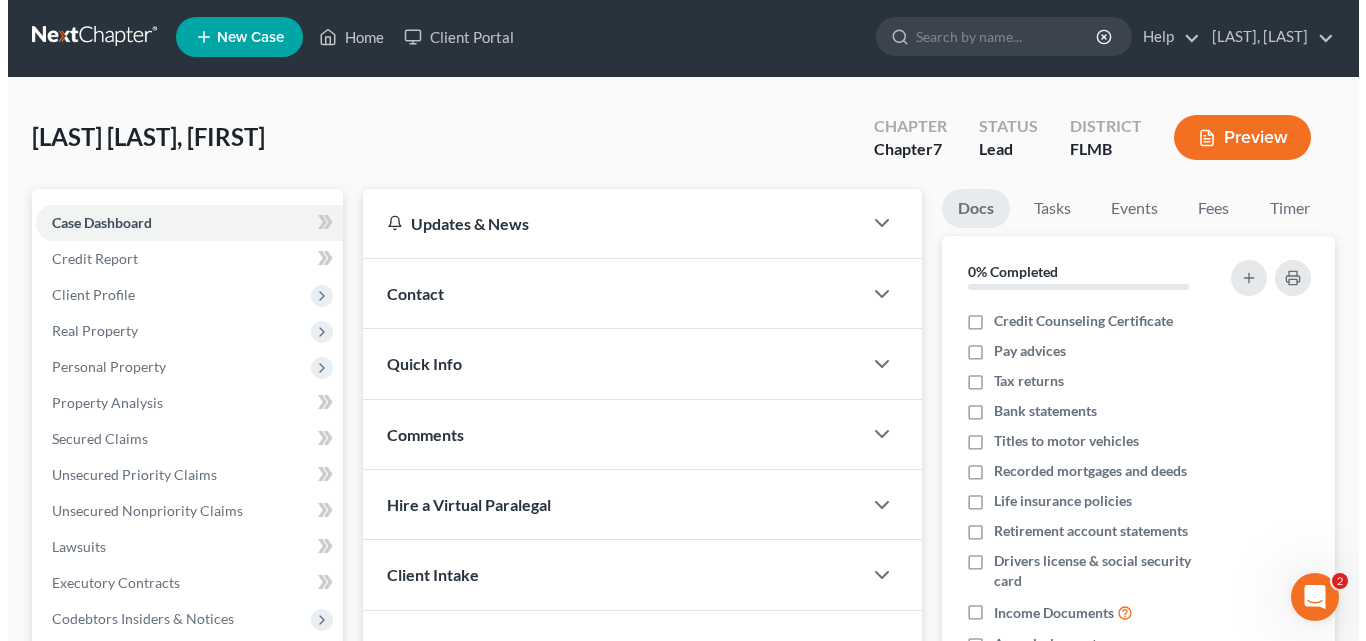 scroll, scrollTop: 0, scrollLeft: 0, axis: both 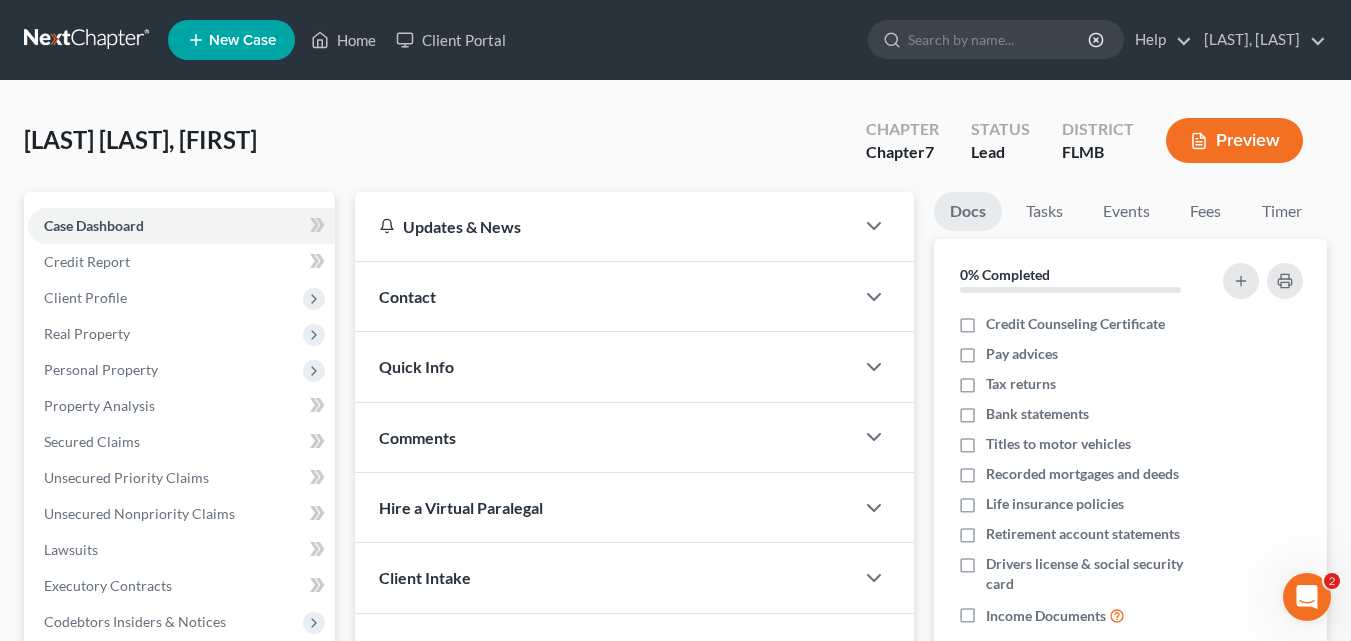 click on "Preview" at bounding box center [1234, 140] 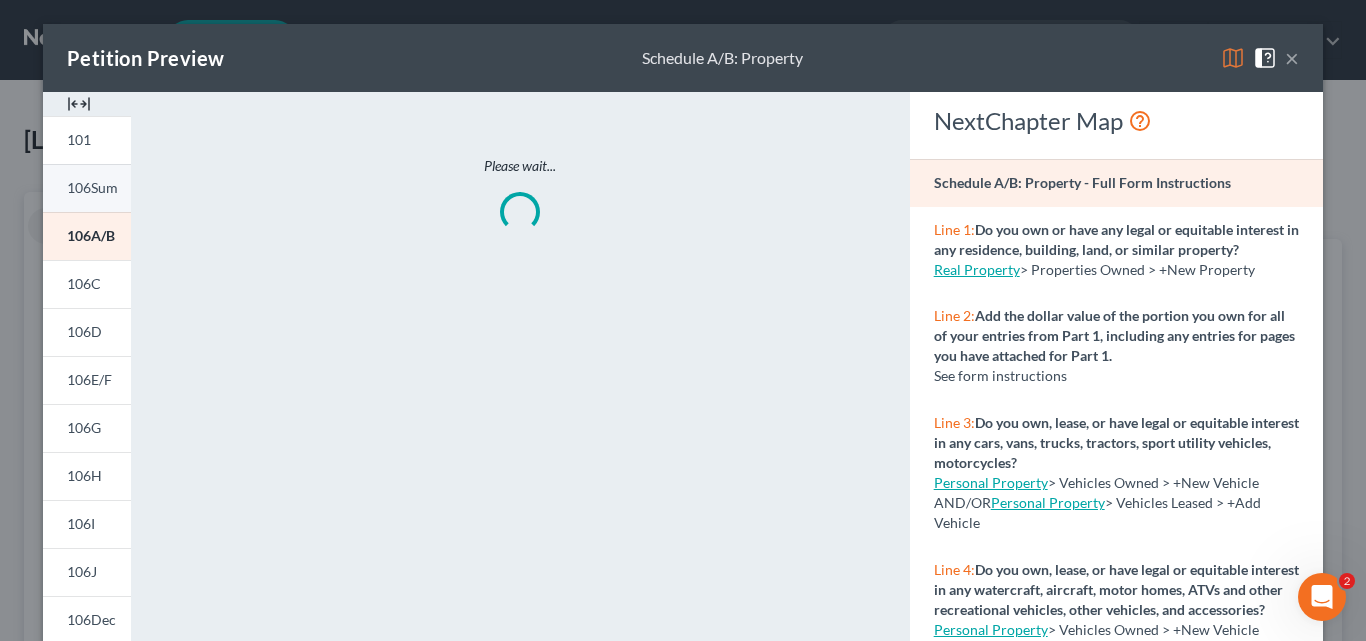click on "106Sum" at bounding box center [92, 187] 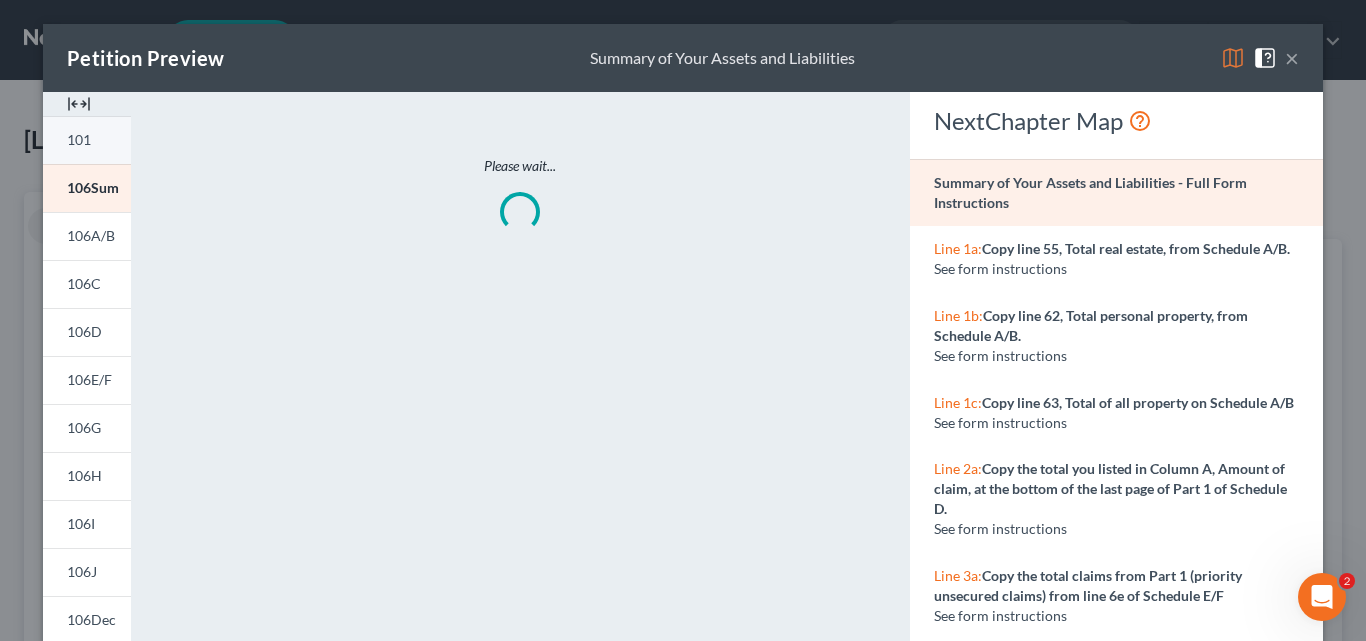 click on "101" at bounding box center (79, 139) 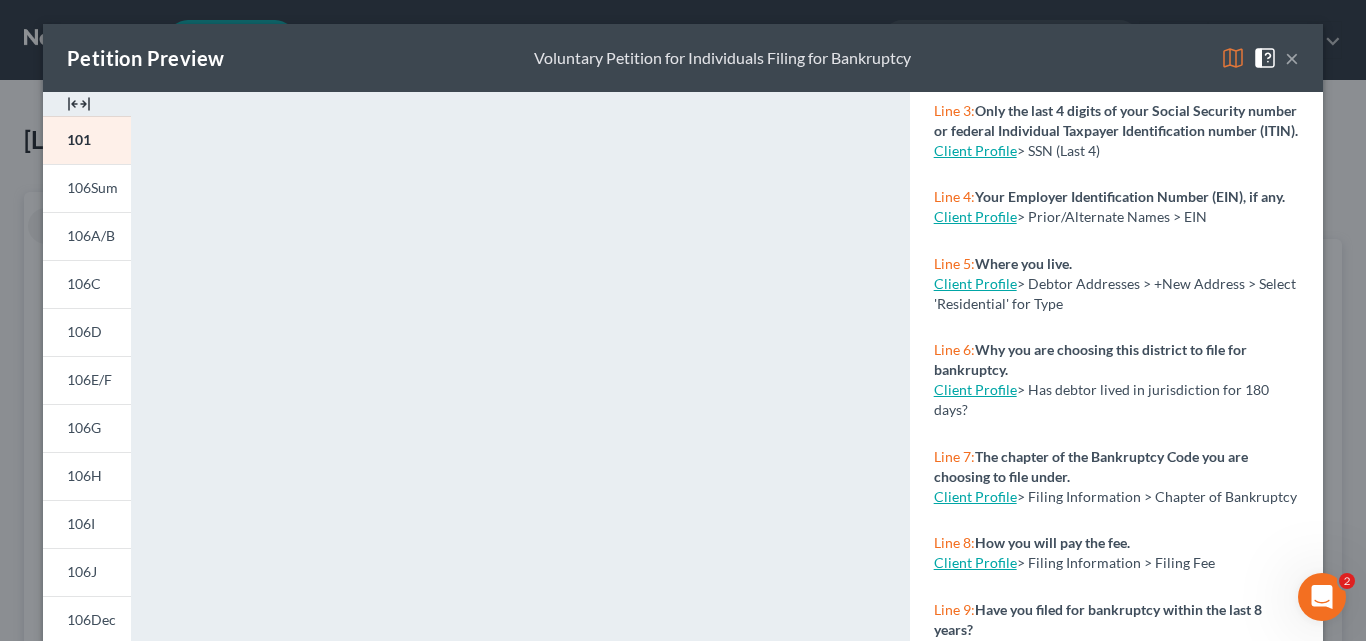 scroll, scrollTop: 400, scrollLeft: 0, axis: vertical 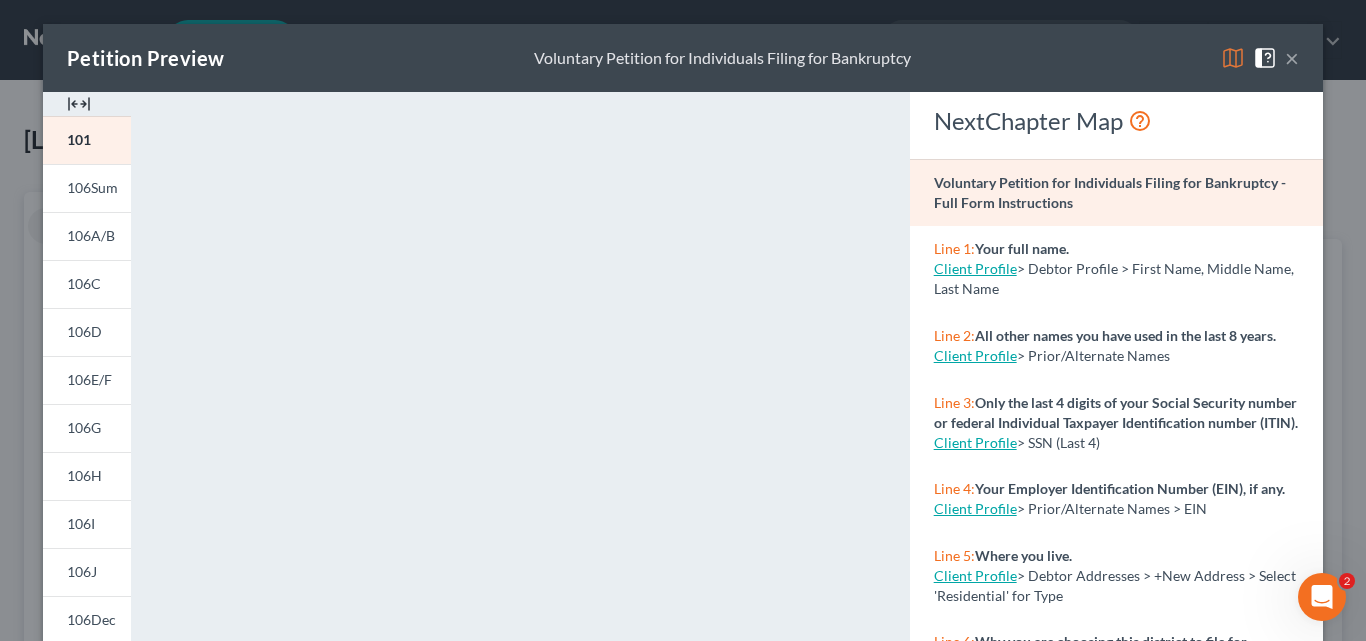 click on "×" at bounding box center [1292, 58] 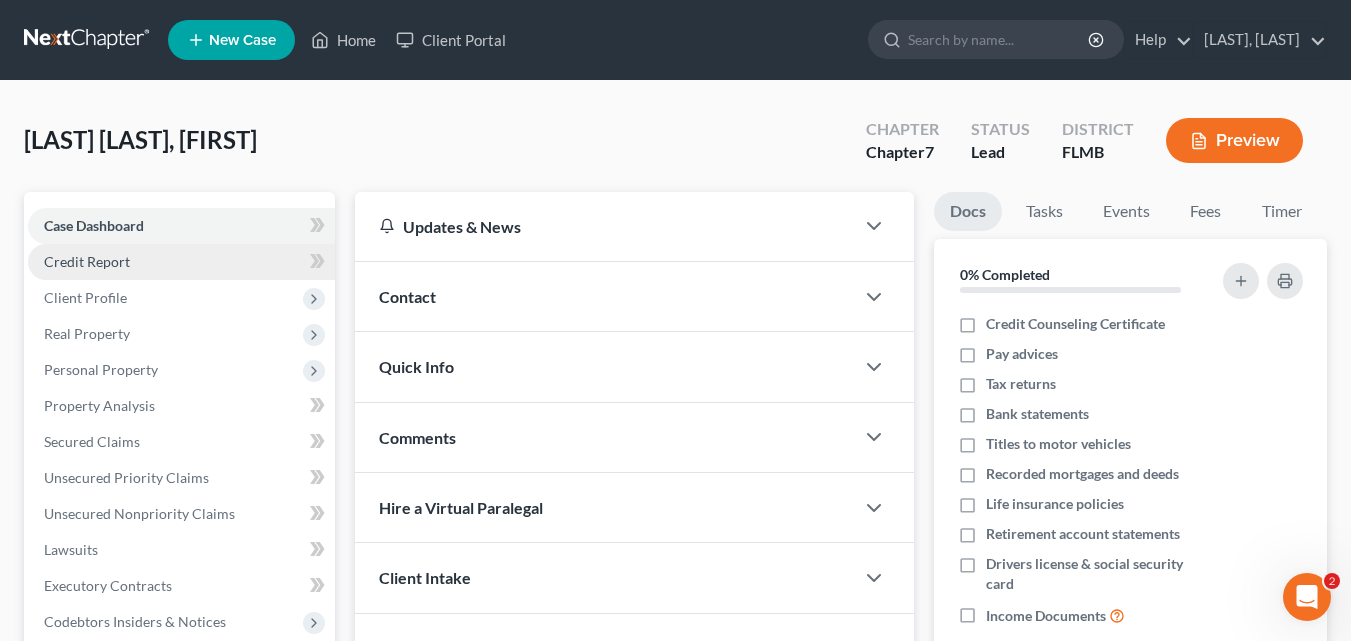 click on "Credit Report" at bounding box center [87, 261] 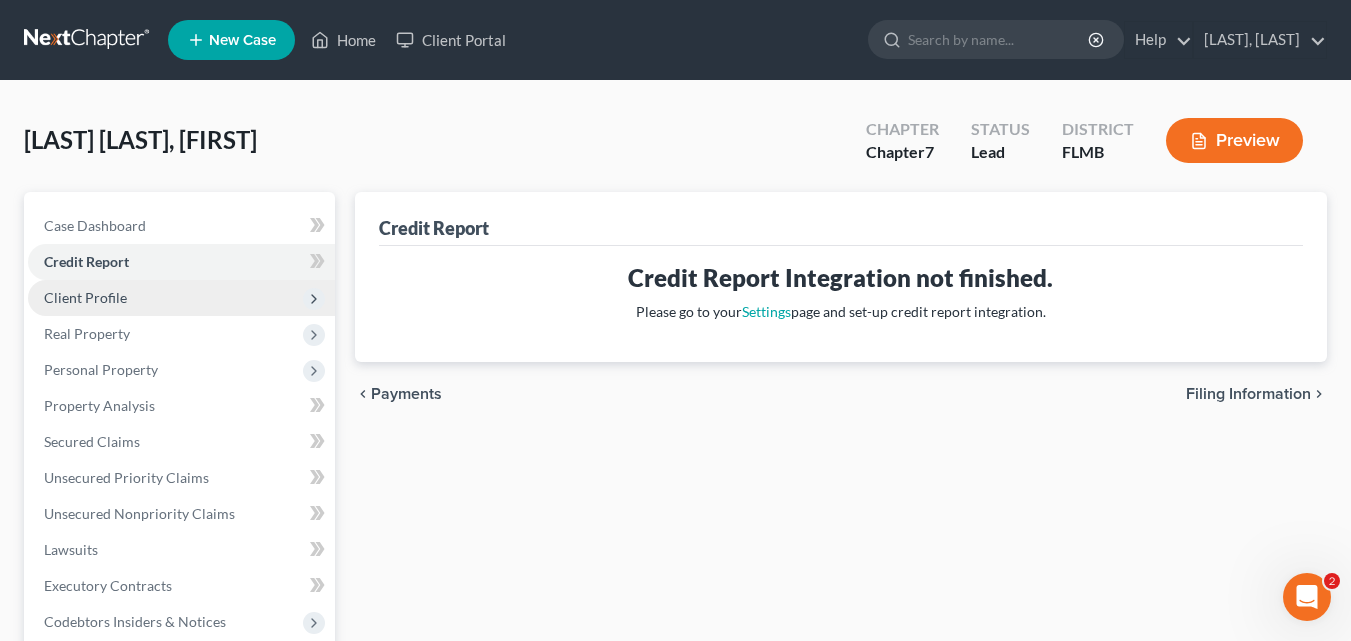click on "Client Profile" at bounding box center [85, 297] 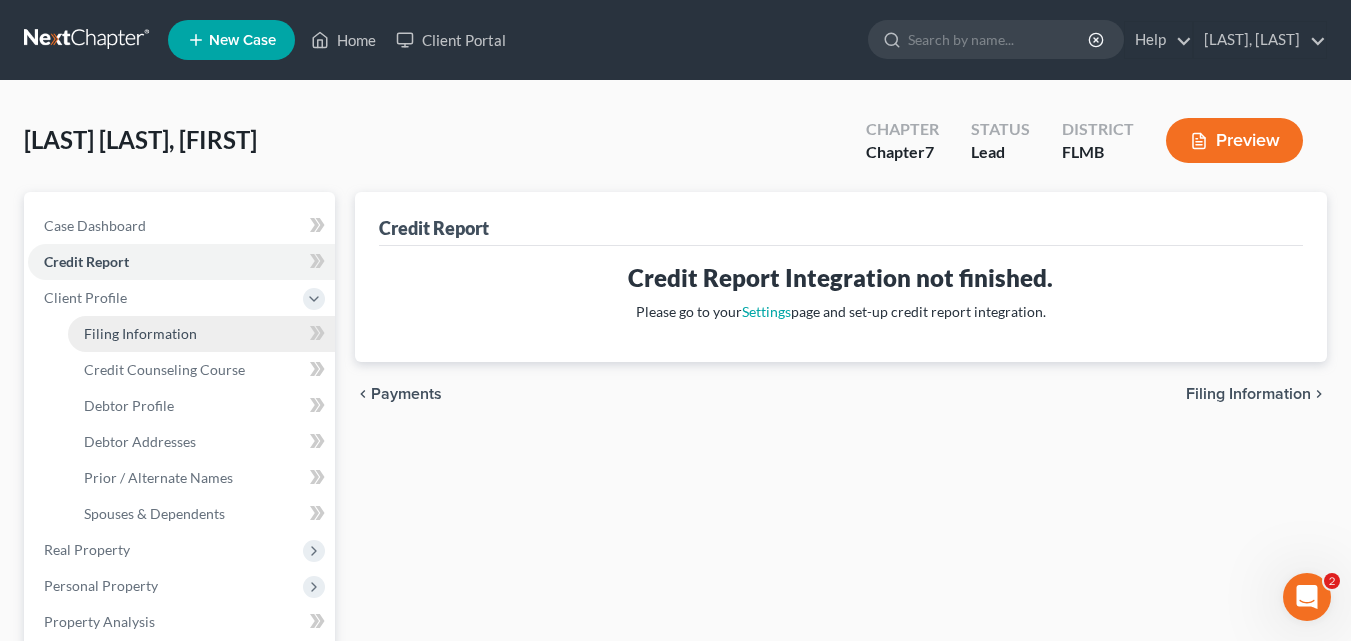 click on "Filing Information" at bounding box center (140, 333) 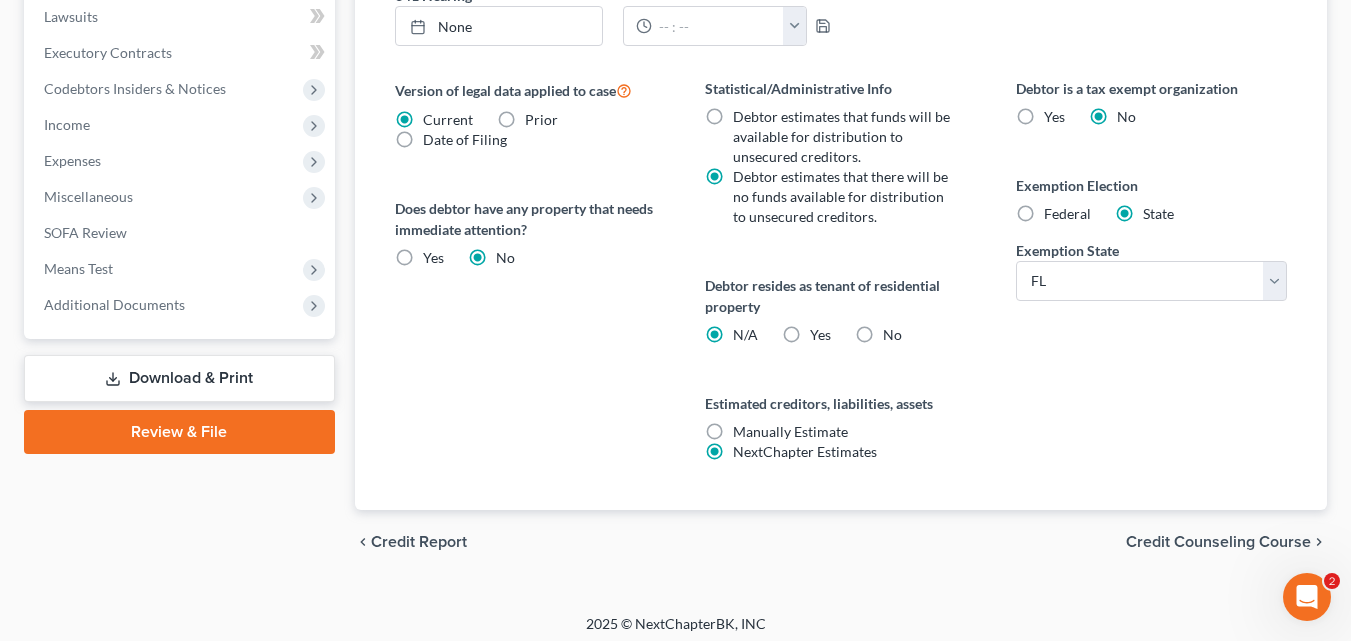 scroll, scrollTop: 758, scrollLeft: 0, axis: vertical 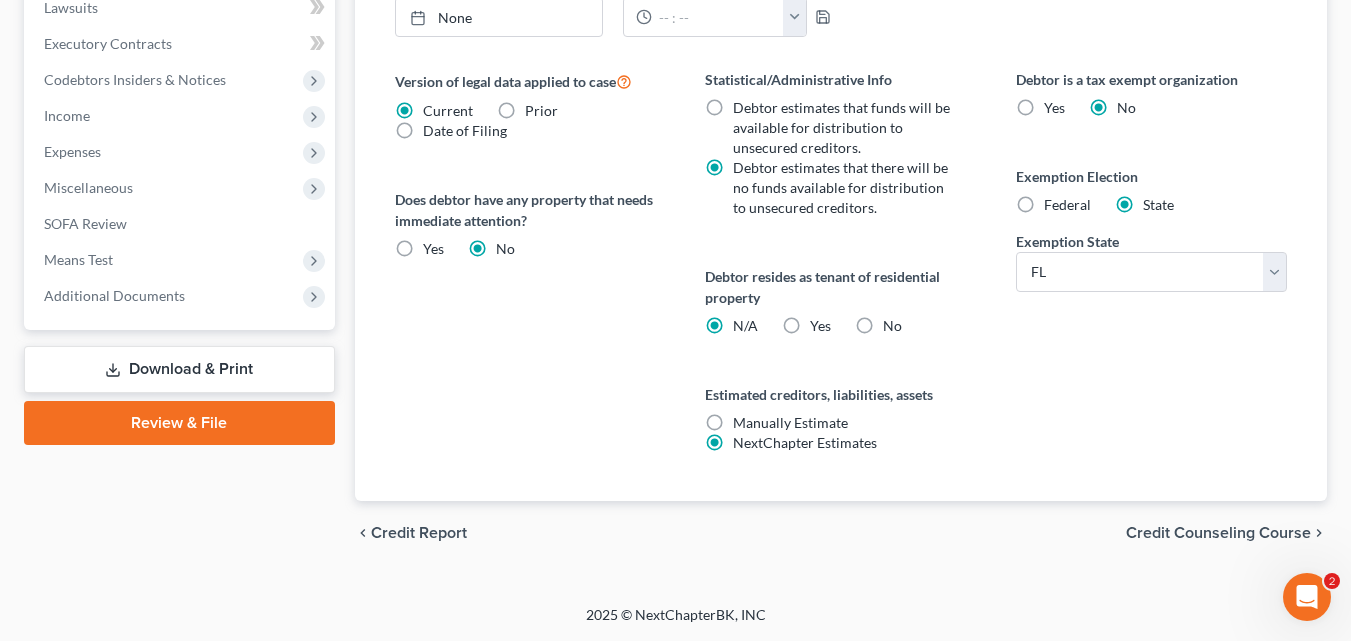 click on "Credit Counseling Course" at bounding box center (1218, 533) 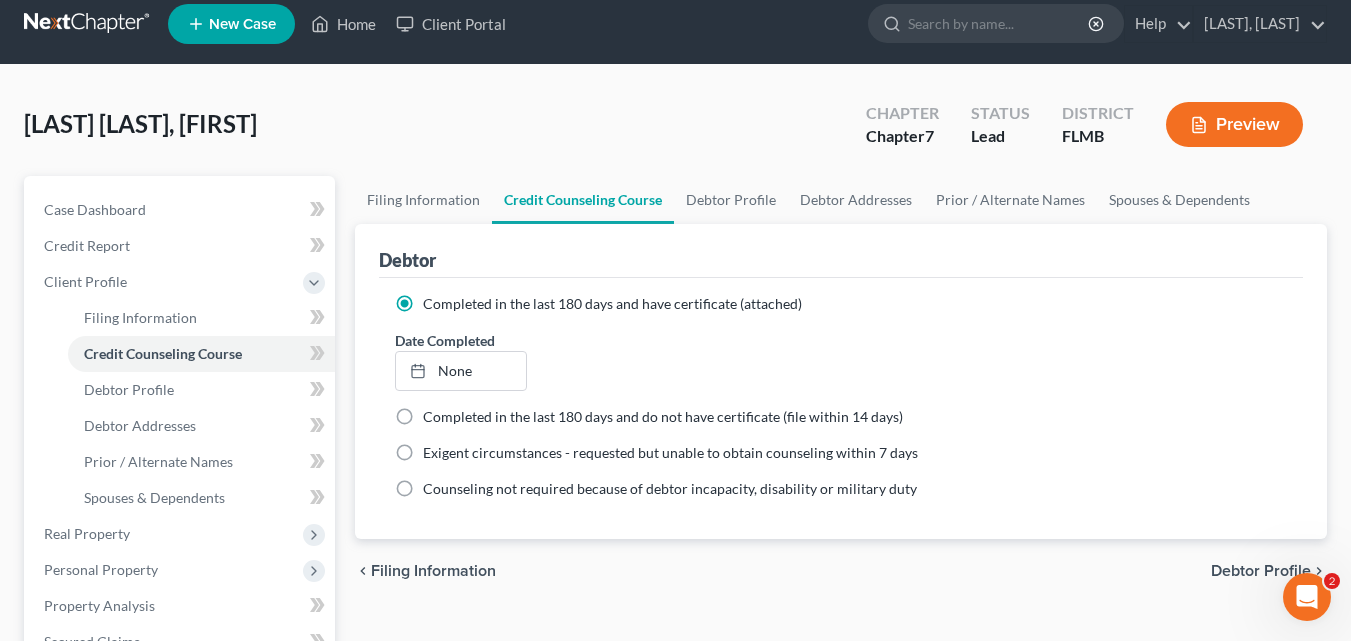 scroll, scrollTop: 0, scrollLeft: 0, axis: both 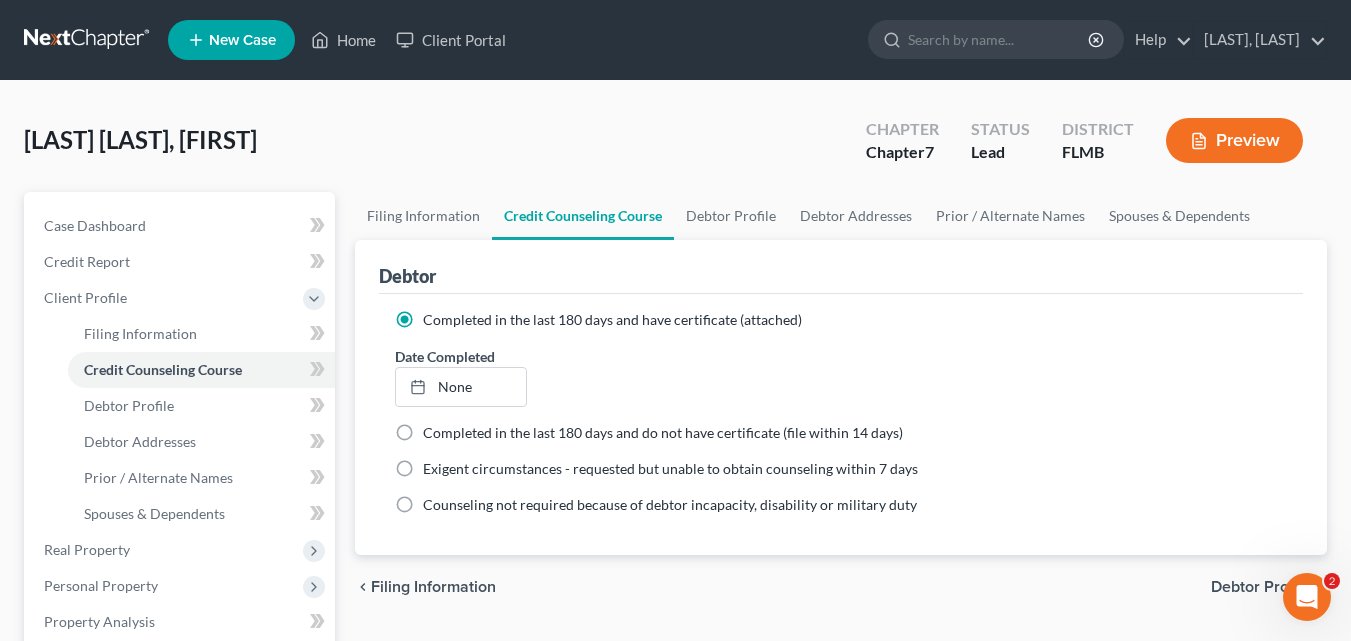 click on "Debtor Profile" at bounding box center (1261, 587) 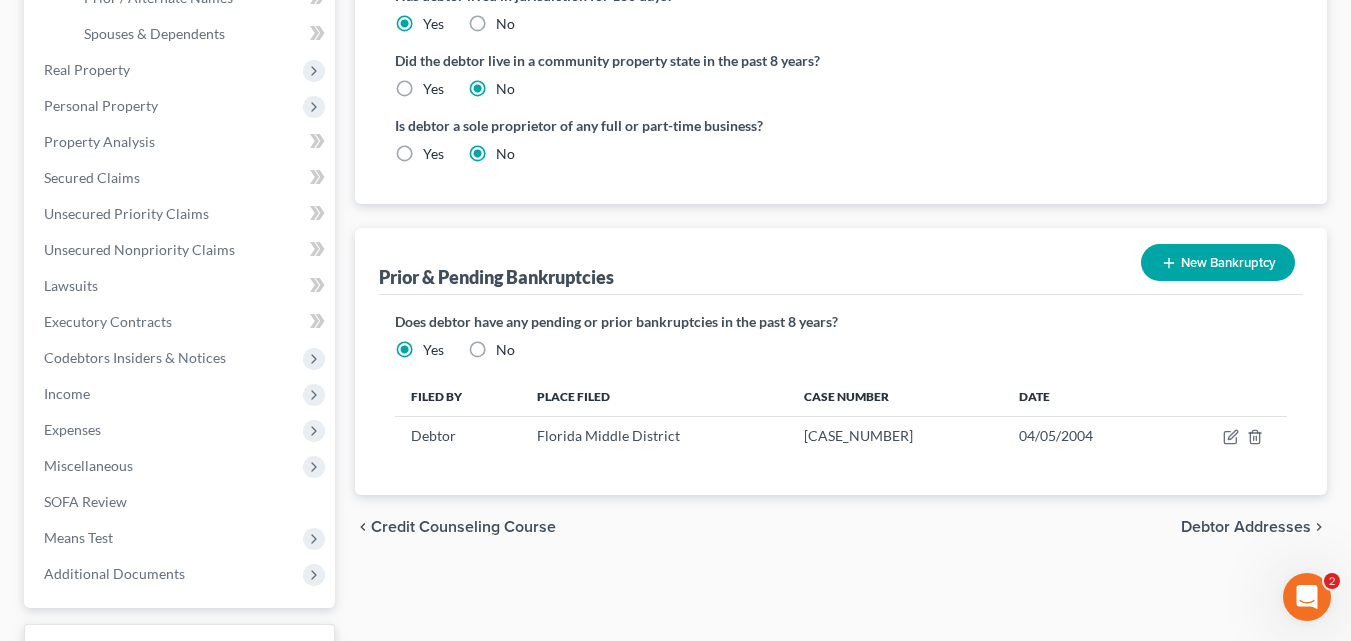 scroll, scrollTop: 500, scrollLeft: 0, axis: vertical 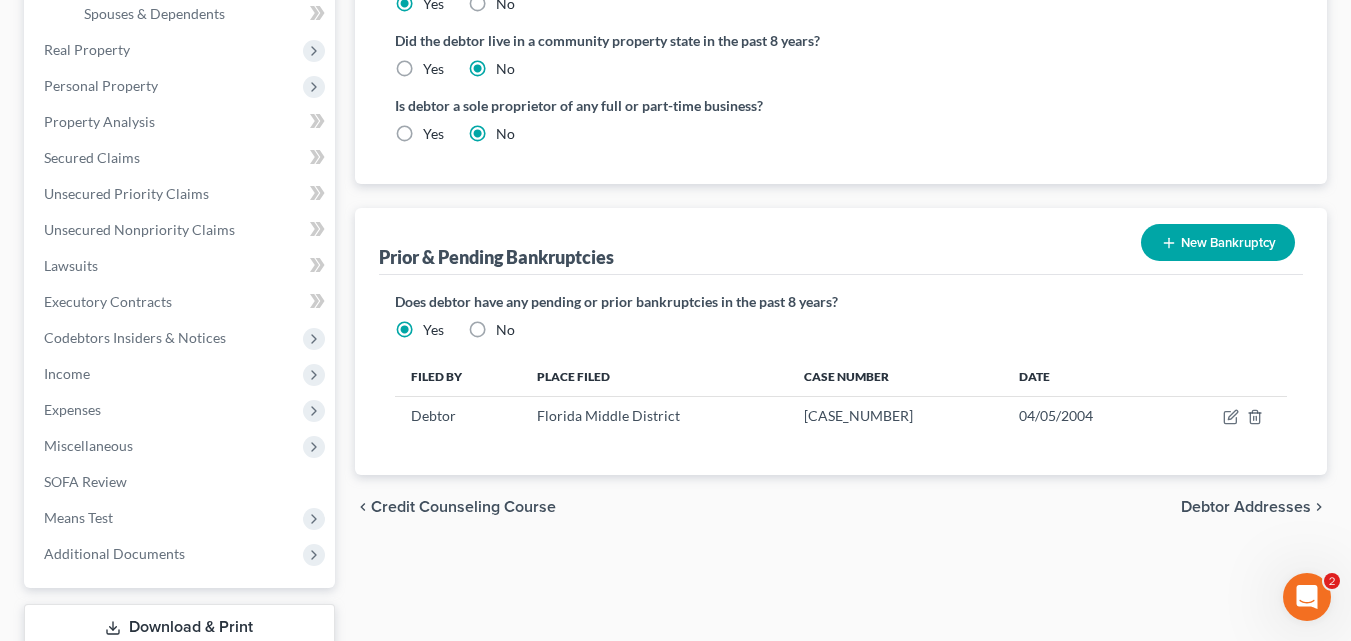 click on "Debtor Addresses" at bounding box center [1246, 507] 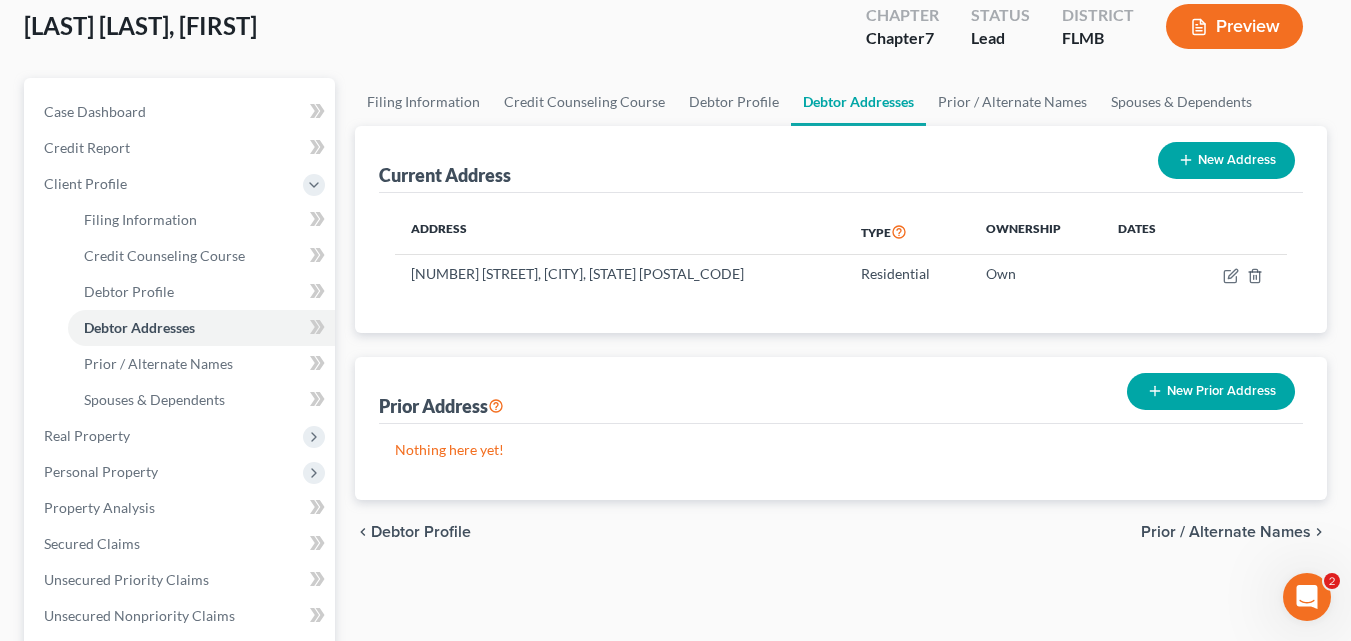 scroll, scrollTop: 0, scrollLeft: 0, axis: both 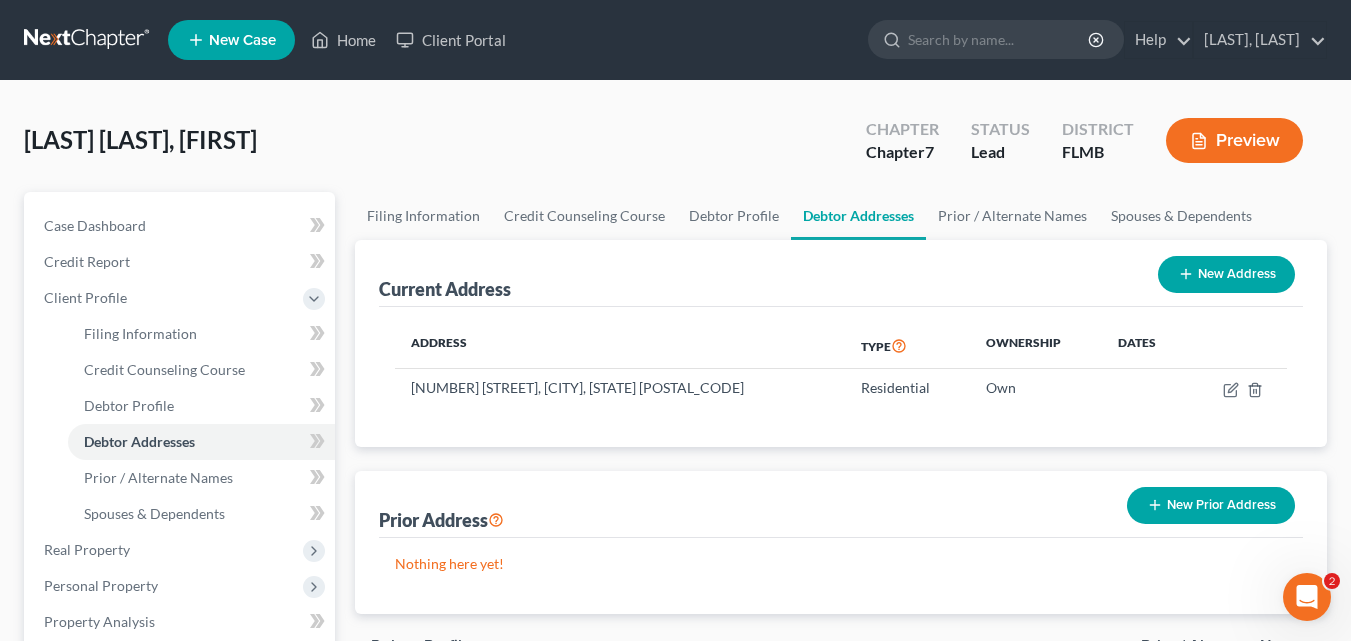 click on "New Address" at bounding box center [1226, 274] 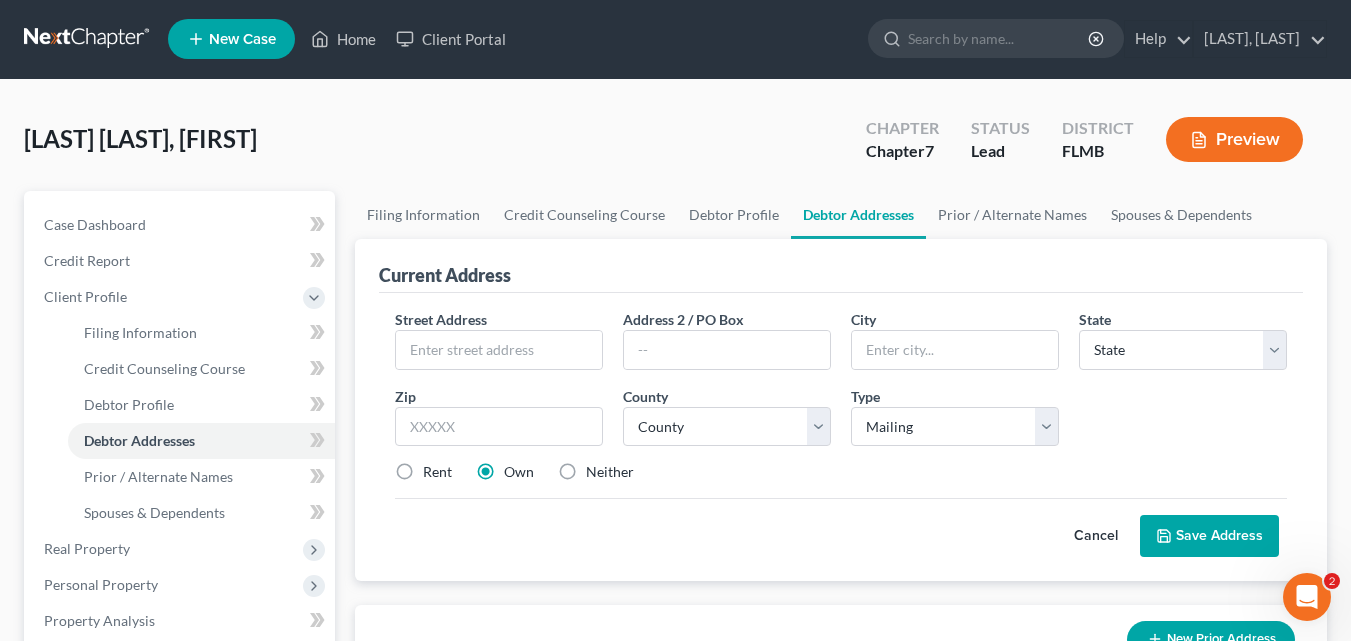 scroll, scrollTop: 0, scrollLeft: 0, axis: both 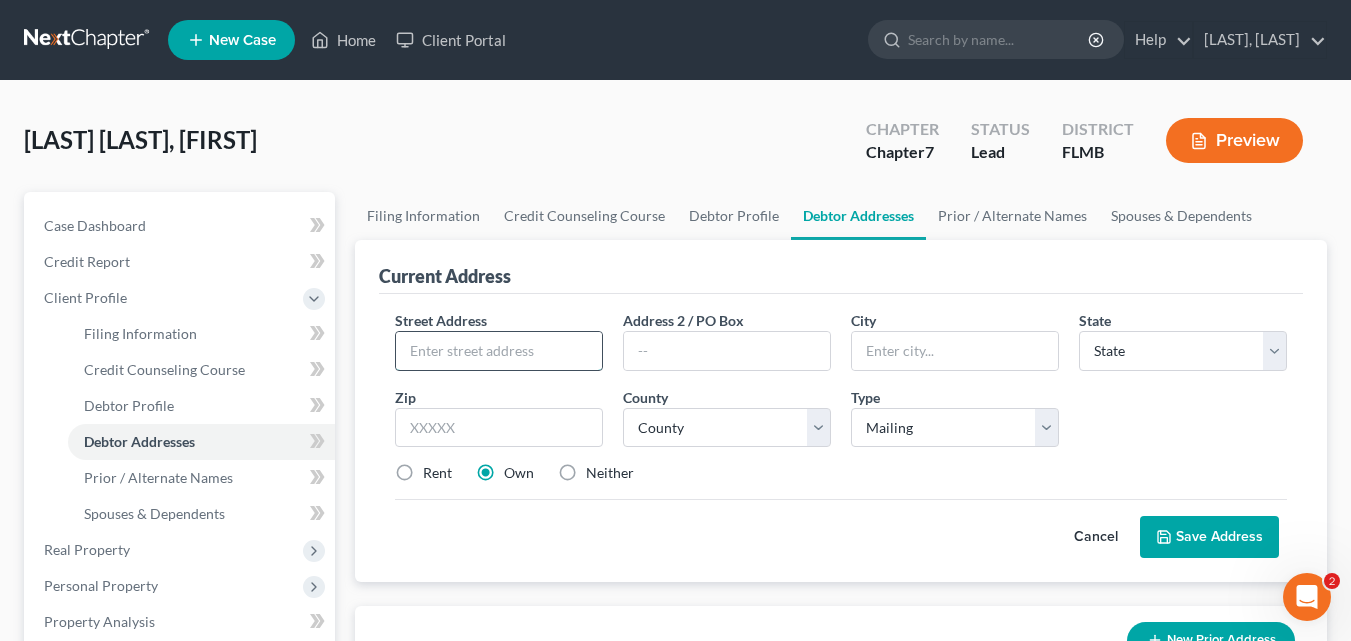 click at bounding box center (499, 351) 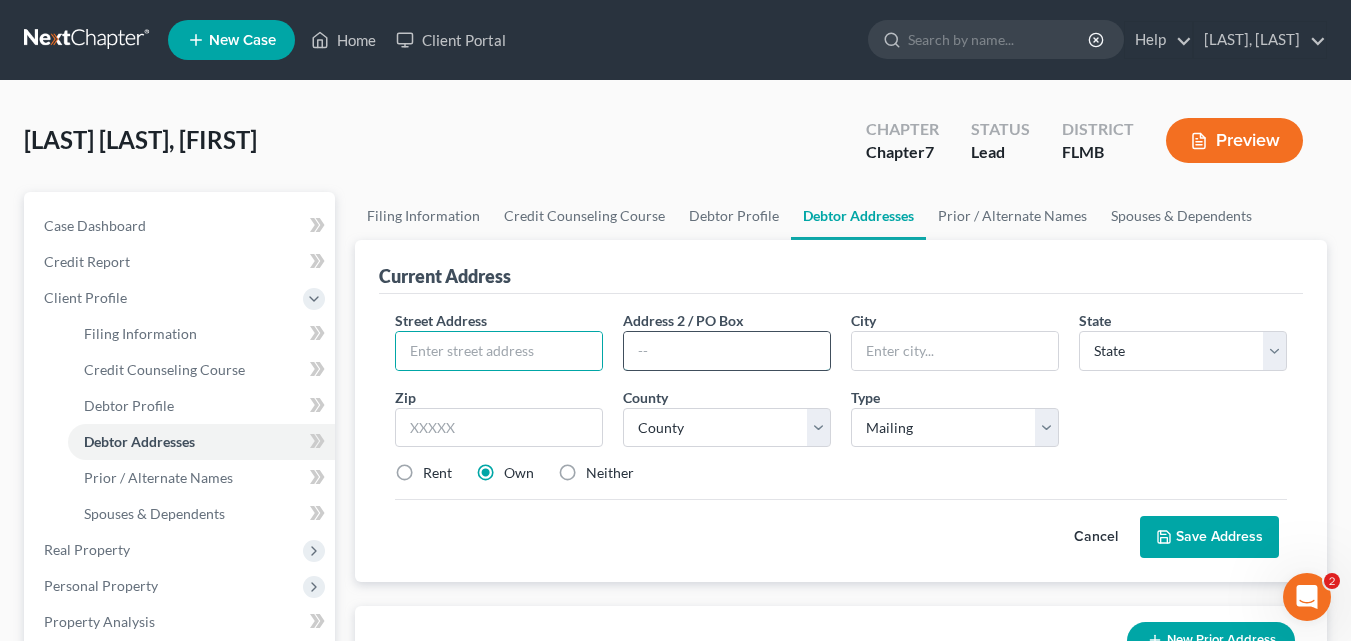 click at bounding box center [727, 351] 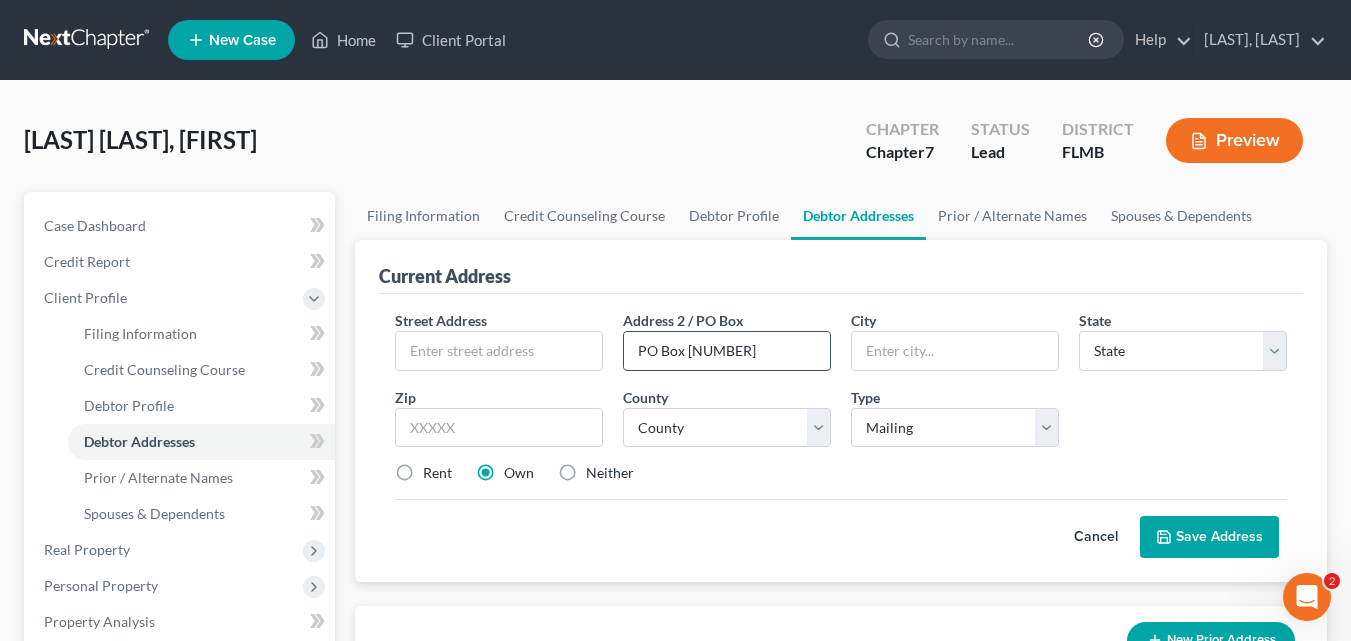 type on "PO Box [NUMBER]" 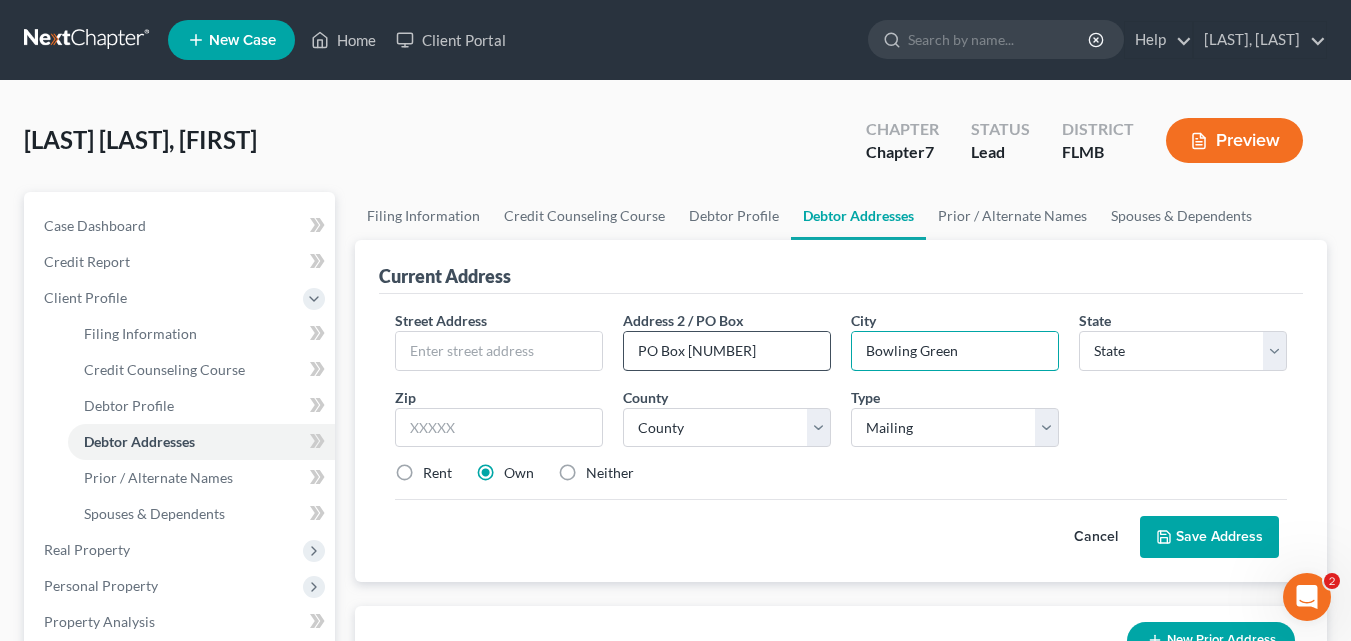 type on "Bowling Green" 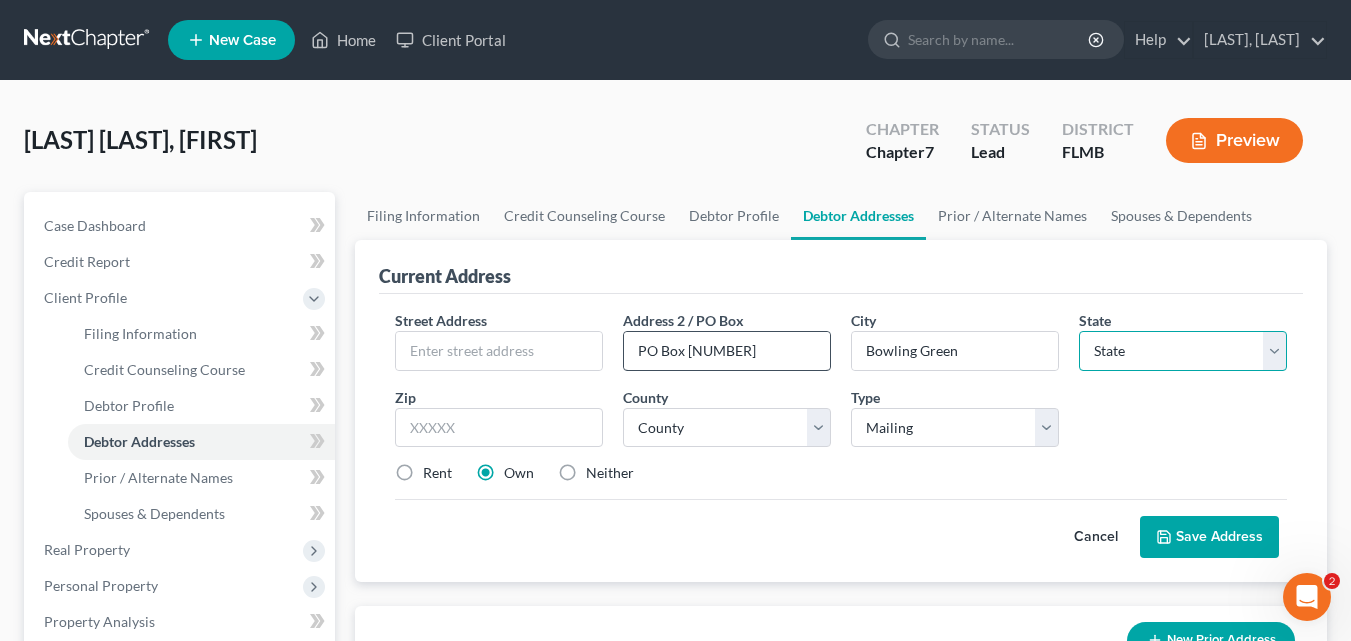 select on "9" 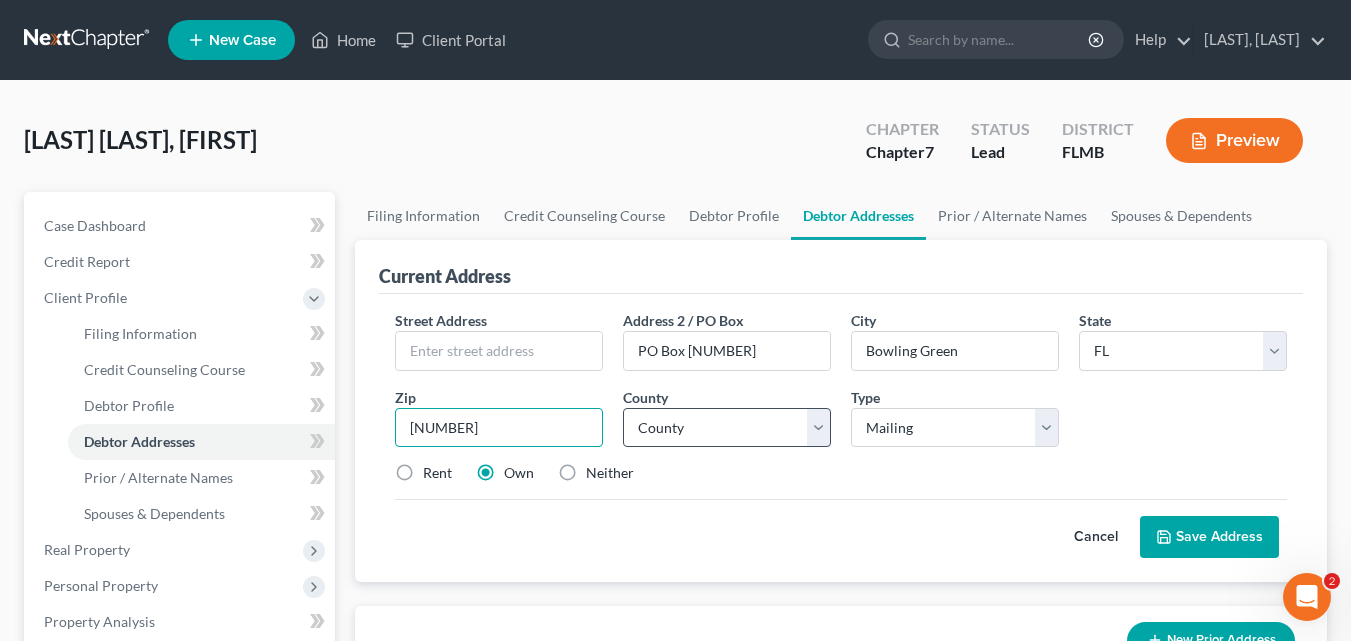 type on "[NUMBER]" 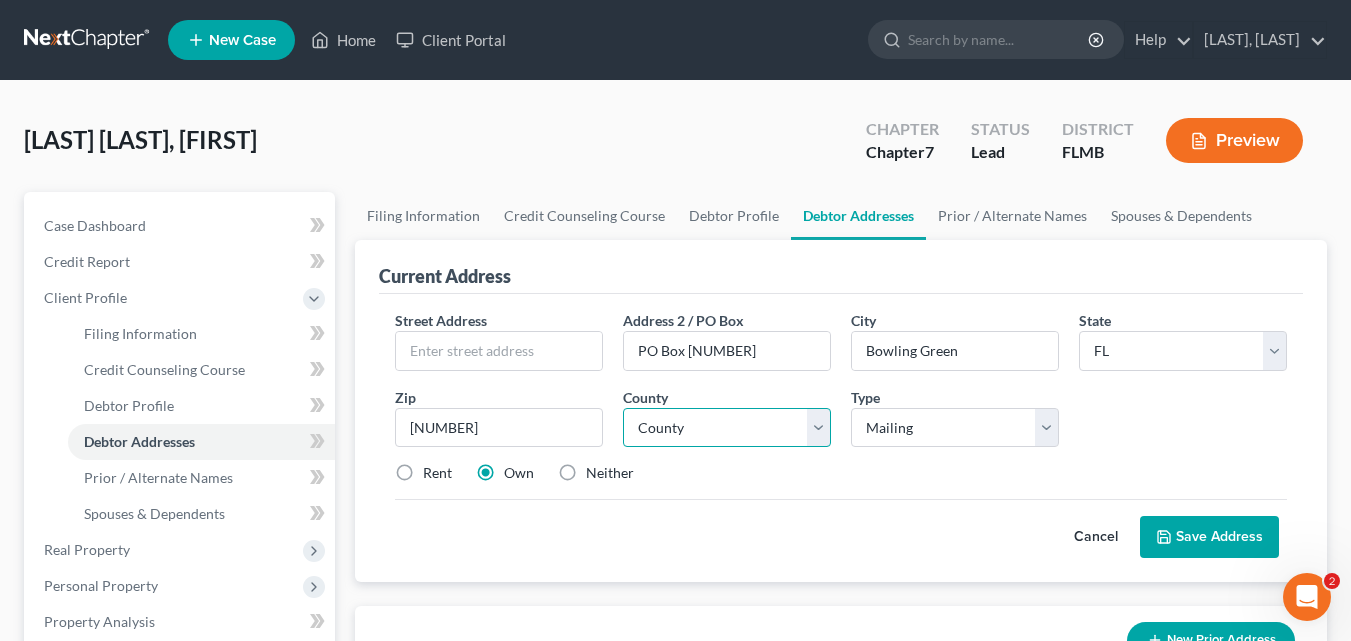 click on "County Alachua County Baker County Bay County Bradford County Brevard County Broward County Calhoun County Charlotte County Citrus County Clay County Collier County Columbia County DeSoto County Dixie County Duval County Escambia County Flagler County Franklin County Gadsden County Gilchrist County Glades County Gulf County Hamilton County Hardee County Hendry County Hernando County Highlands County Hillsborough County Holmes County Indian River County Jackson County Jefferson County Lafayette County Lake County Lee County Leon County Levy County Liberty County Madison County Manatee County Marion County Martin County Miami-Dade County Monroe County Nassau County Okaloosa County Okeechobee County Orange County Osceola County Palm Beach County Pasco County Pinellas County Polk County Putnam County Santa Rosa County Sarasota County Seminole County St. Johns County St. Lucie County Sumter County Suwannee County Taylor County Union County Volusia County Wakulla County Walton County Washington County" at bounding box center [727, 428] 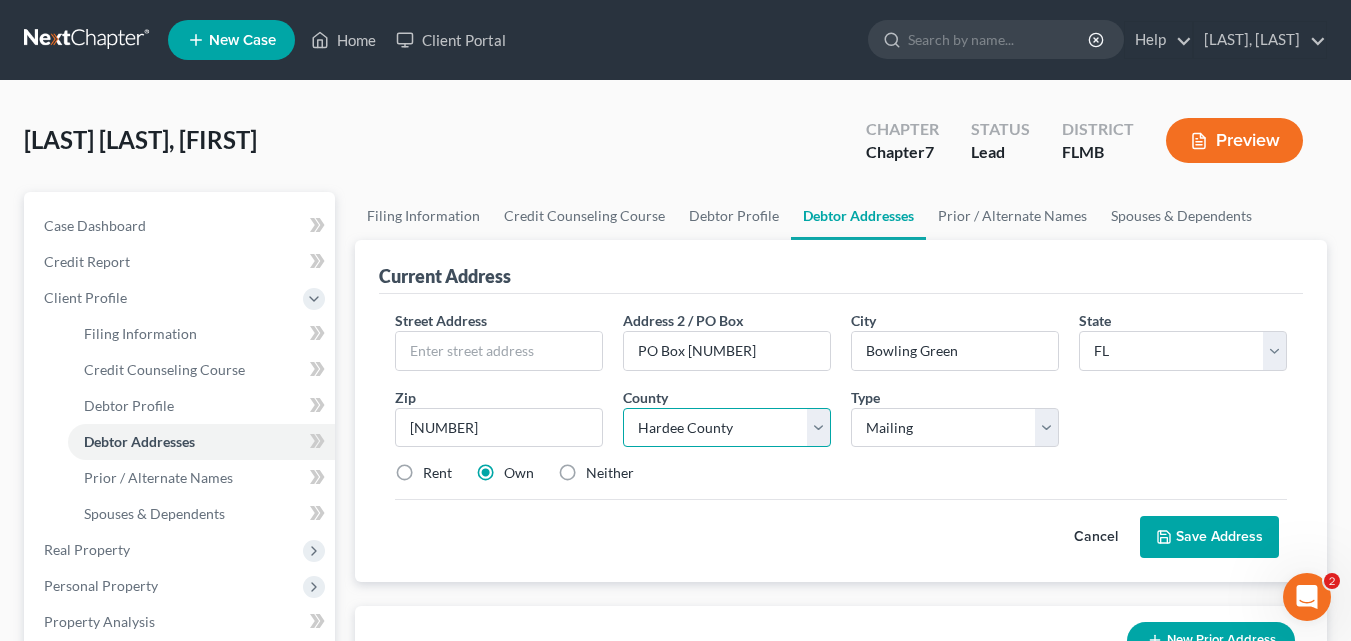 click on "County Alachua County Baker County Bay County Bradford County Brevard County Broward County Calhoun County Charlotte County Citrus County Clay County Collier County Columbia County DeSoto County Dixie County Duval County Escambia County Flagler County Franklin County Gadsden County Gilchrist County Glades County Gulf County Hamilton County Hardee County Hendry County Hernando County Highlands County Hillsborough County Holmes County Indian River County Jackson County Jefferson County Lafayette County Lake County Lee County Leon County Levy County Liberty County Madison County Manatee County Marion County Martin County Miami-Dade County Monroe County Nassau County Okaloosa County Okeechobee County Orange County Osceola County Palm Beach County Pasco County Pinellas County Polk County Putnam County Santa Rosa County Sarasota County Seminole County St. Johns County St. Lucie County Sumter County Suwannee County Taylor County Union County Volusia County Wakulla County Walton County Washington County" at bounding box center (727, 428) 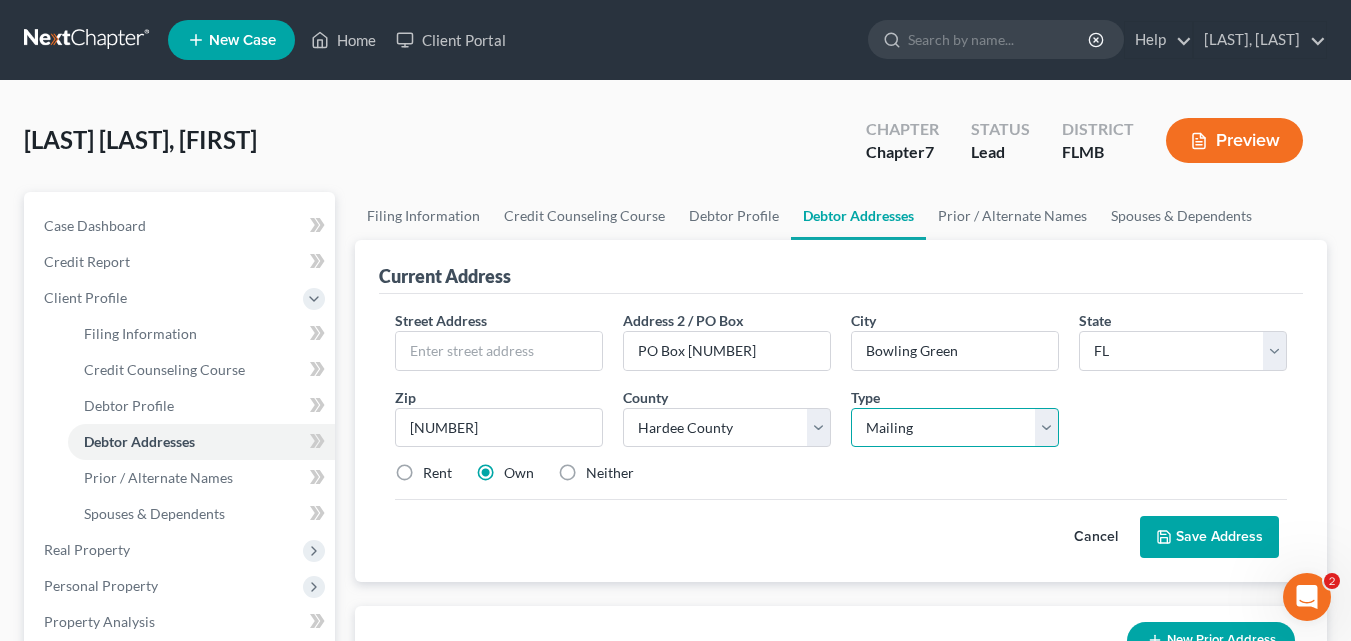 click on "Select Mailing Rental Business" at bounding box center [955, 428] 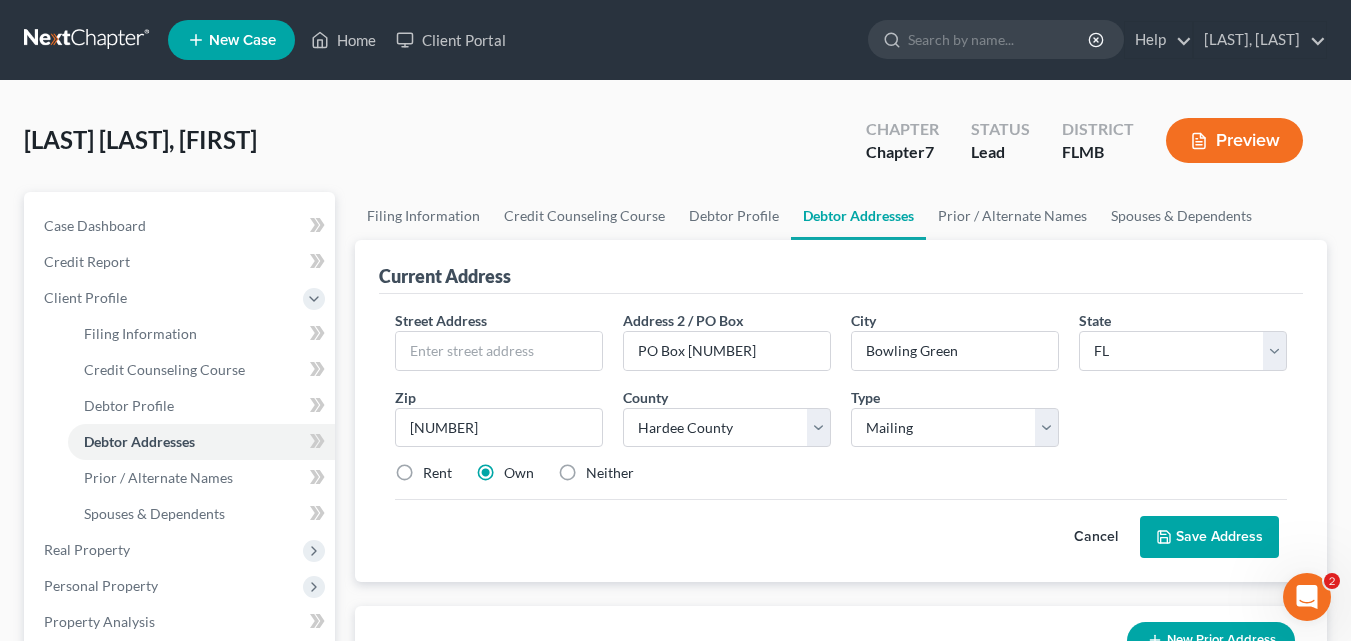 click on "Save Address" at bounding box center [1209, 537] 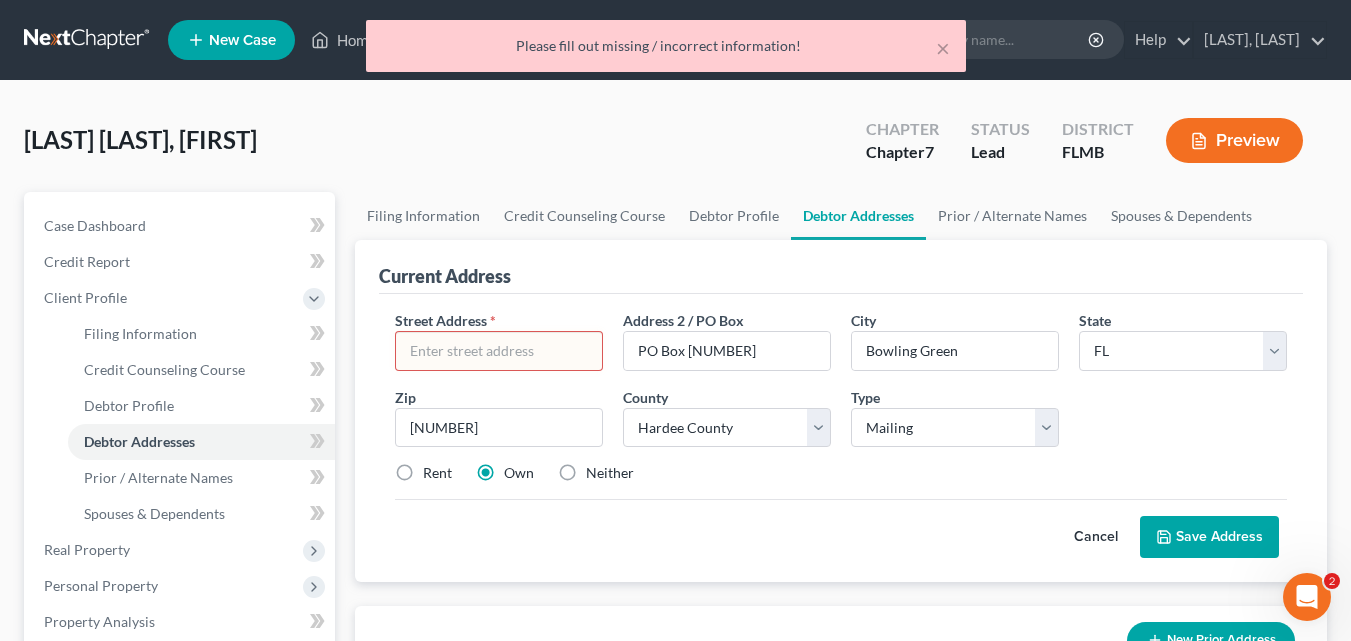 click at bounding box center (499, 351) 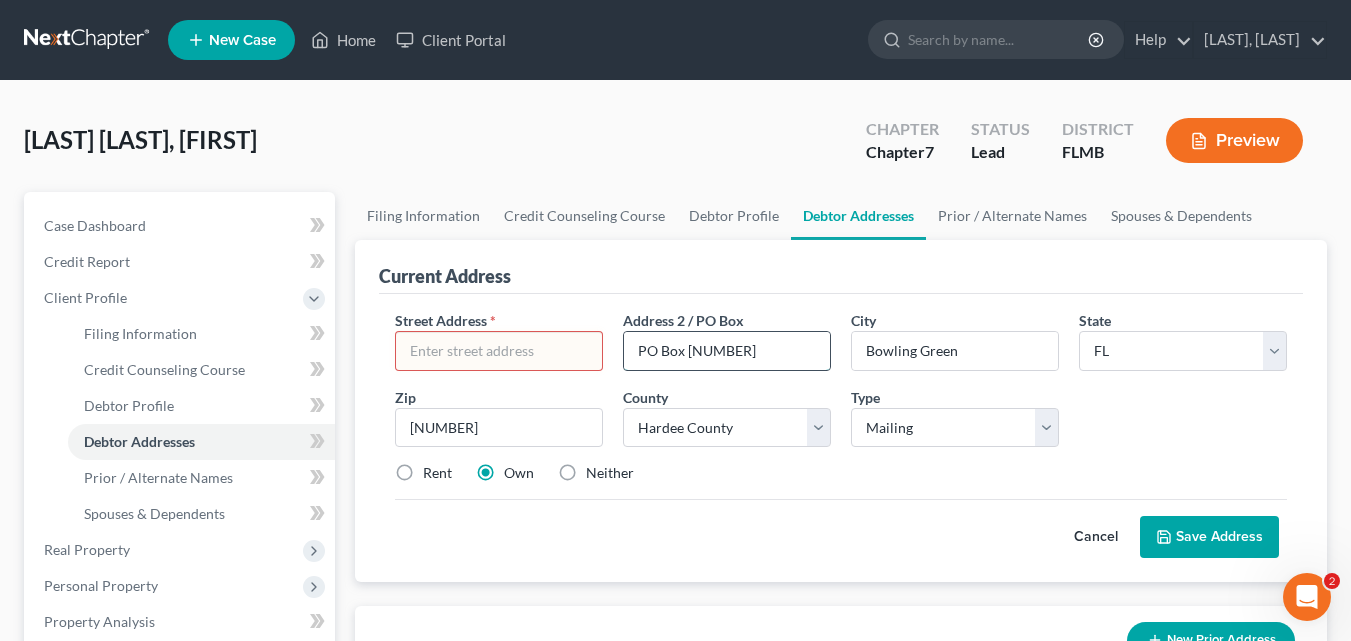 click on "PO Box [NUMBER]" at bounding box center (727, 351) 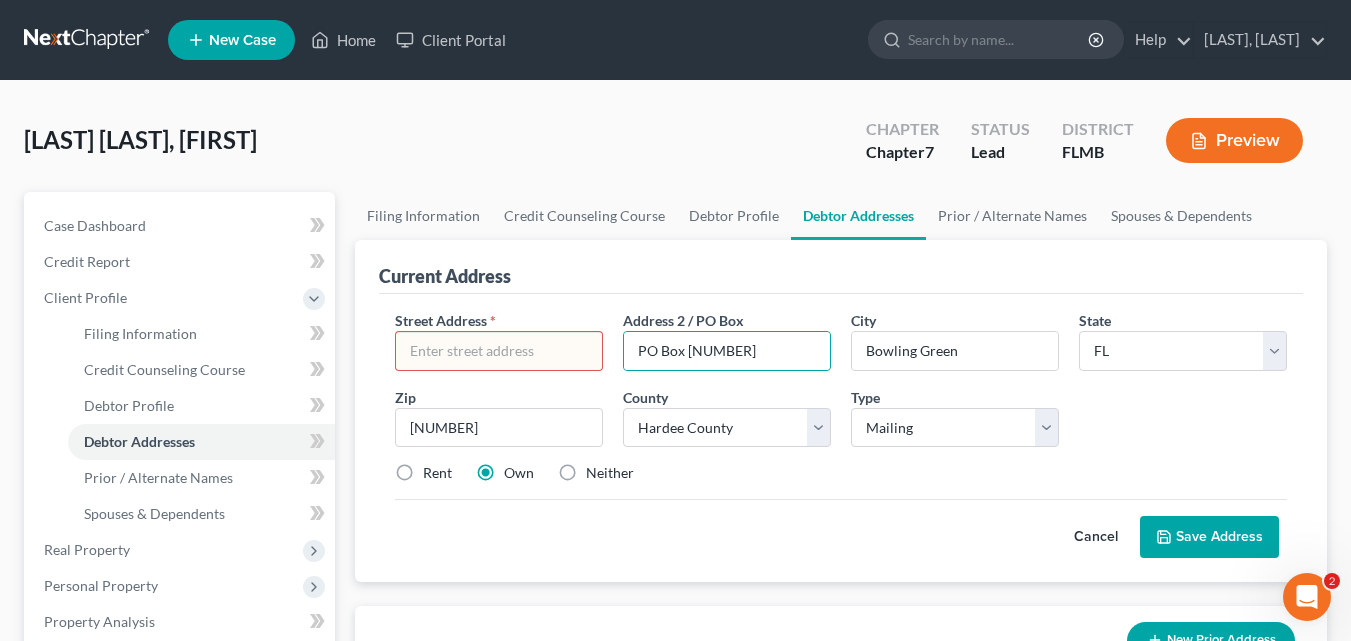 click at bounding box center (499, 351) 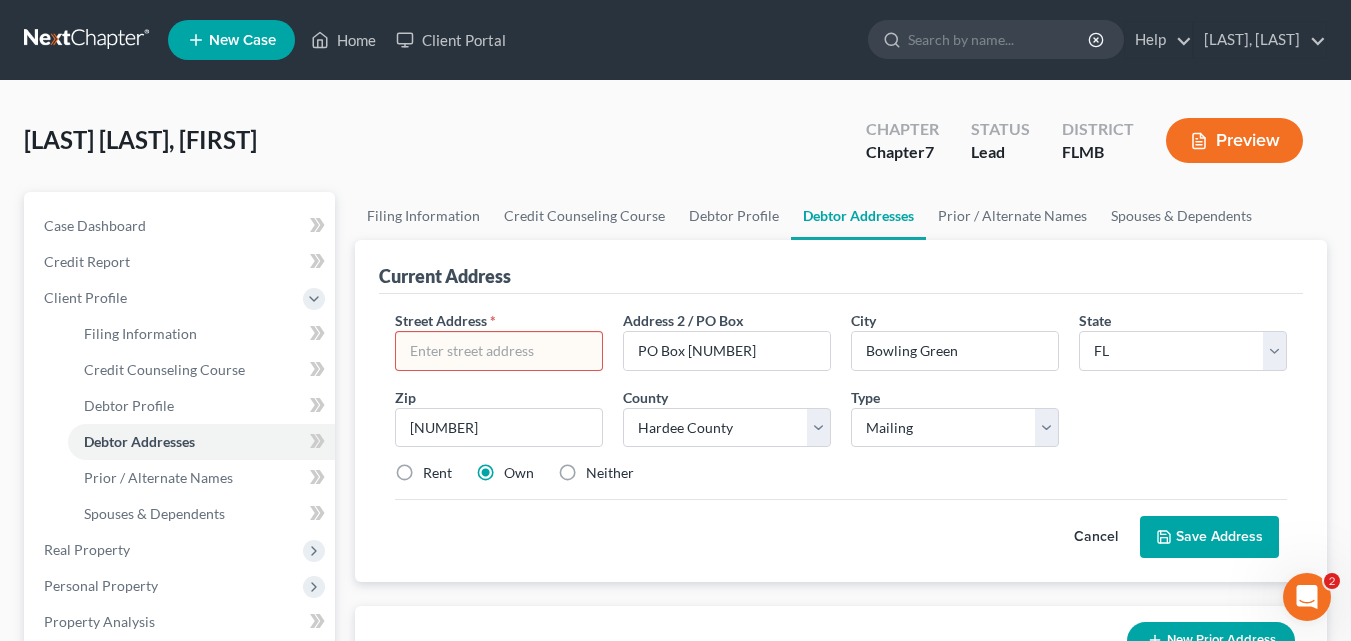 click on "Neither" at bounding box center [610, 473] 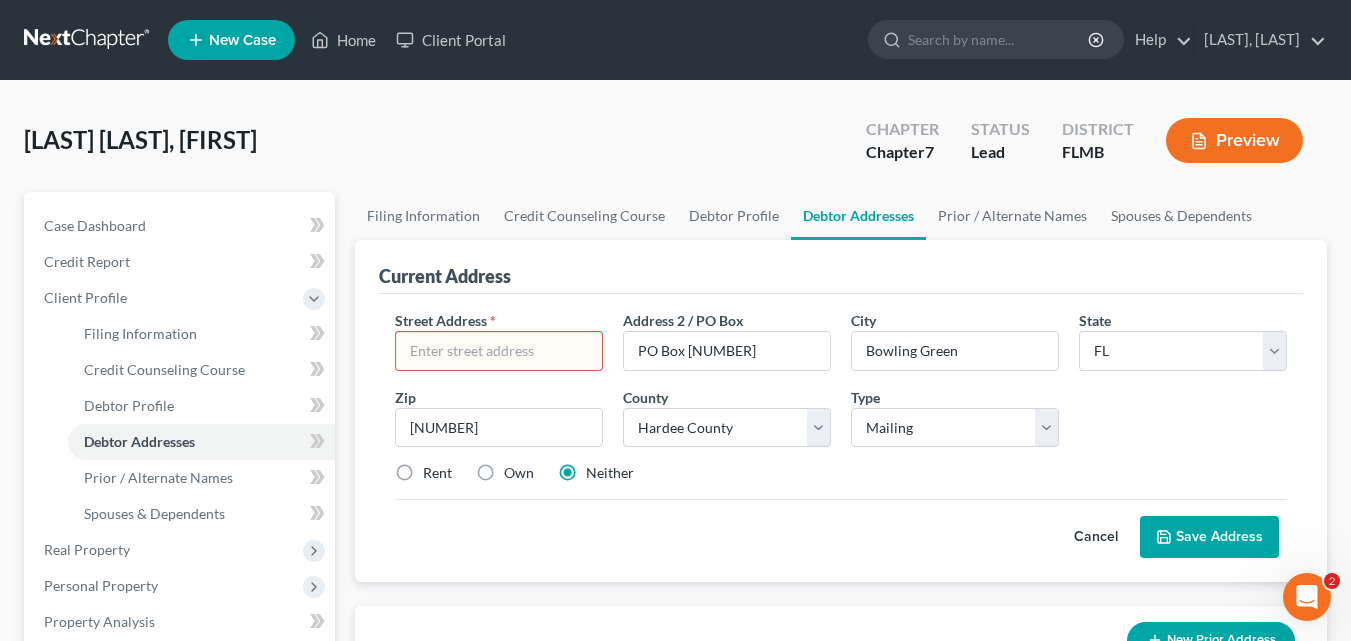 click on "Rent" at bounding box center (437, 473) 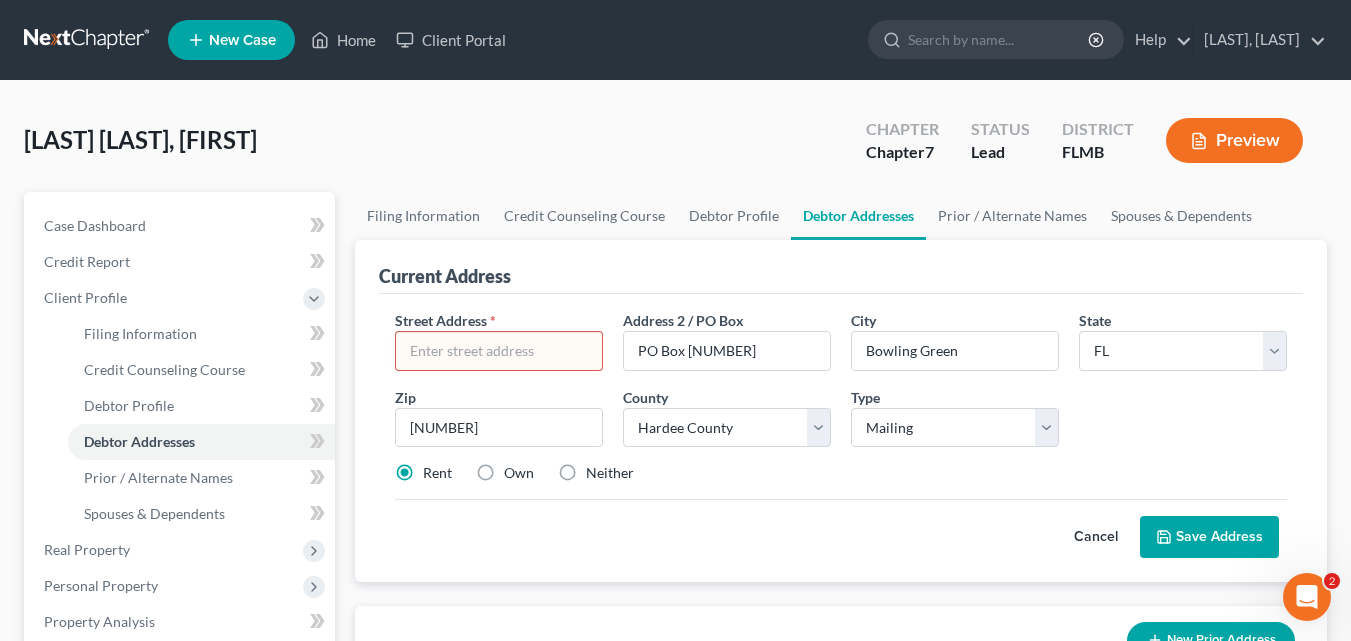 click on "Neither" at bounding box center [610, 473] 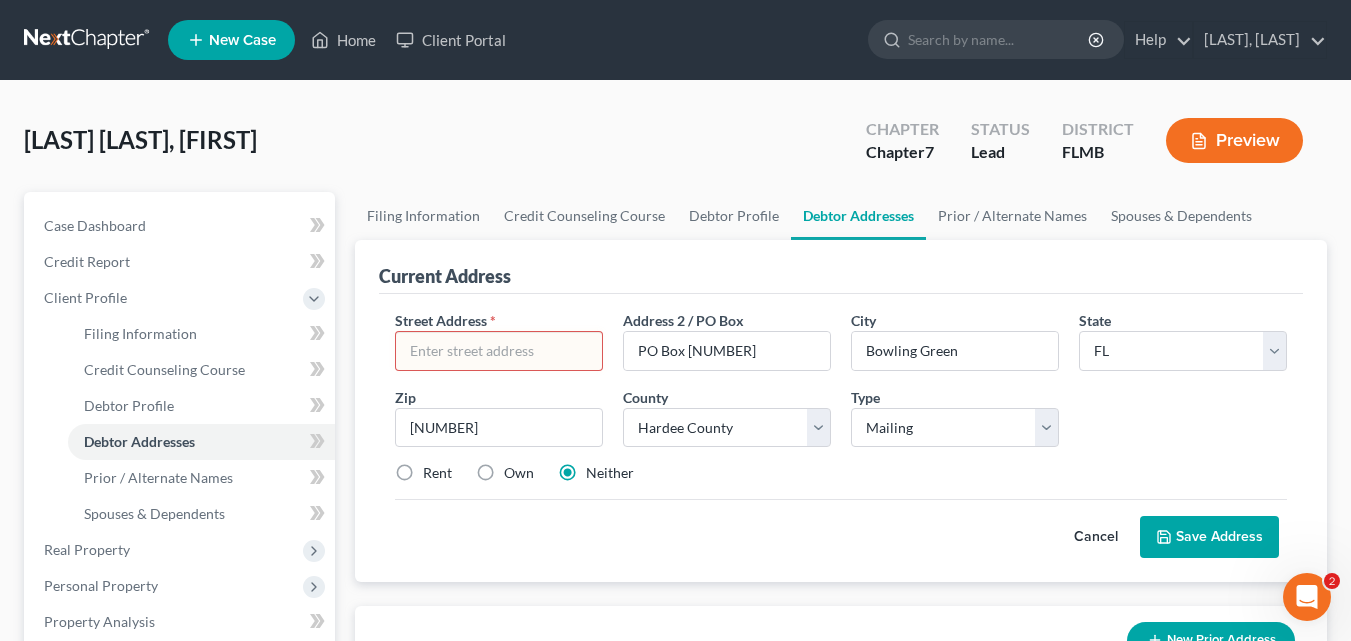 click at bounding box center (499, 351) 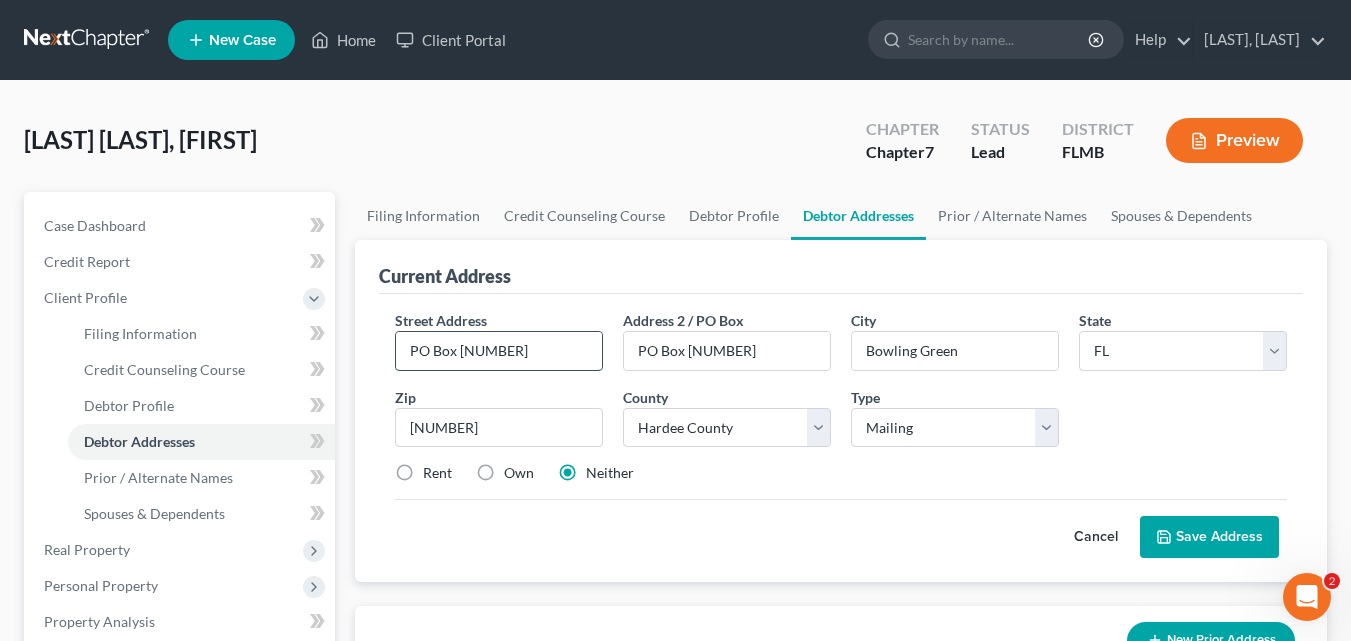type on "PO Box [NUMBER]" 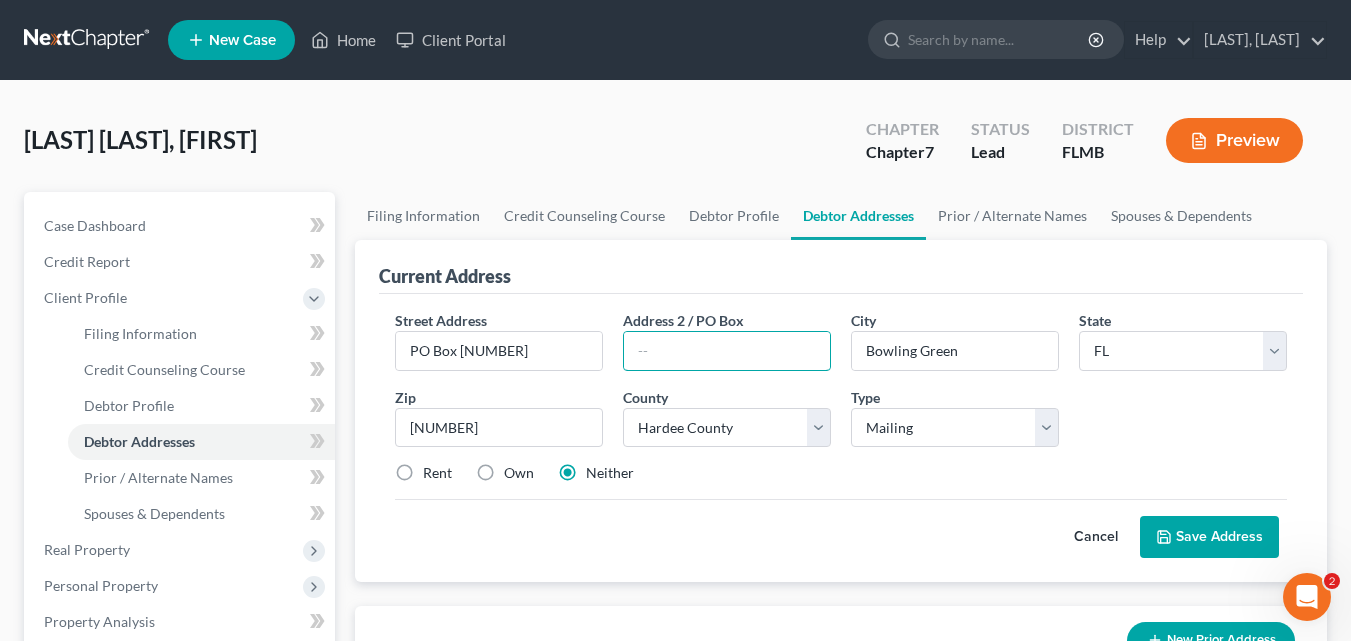 type 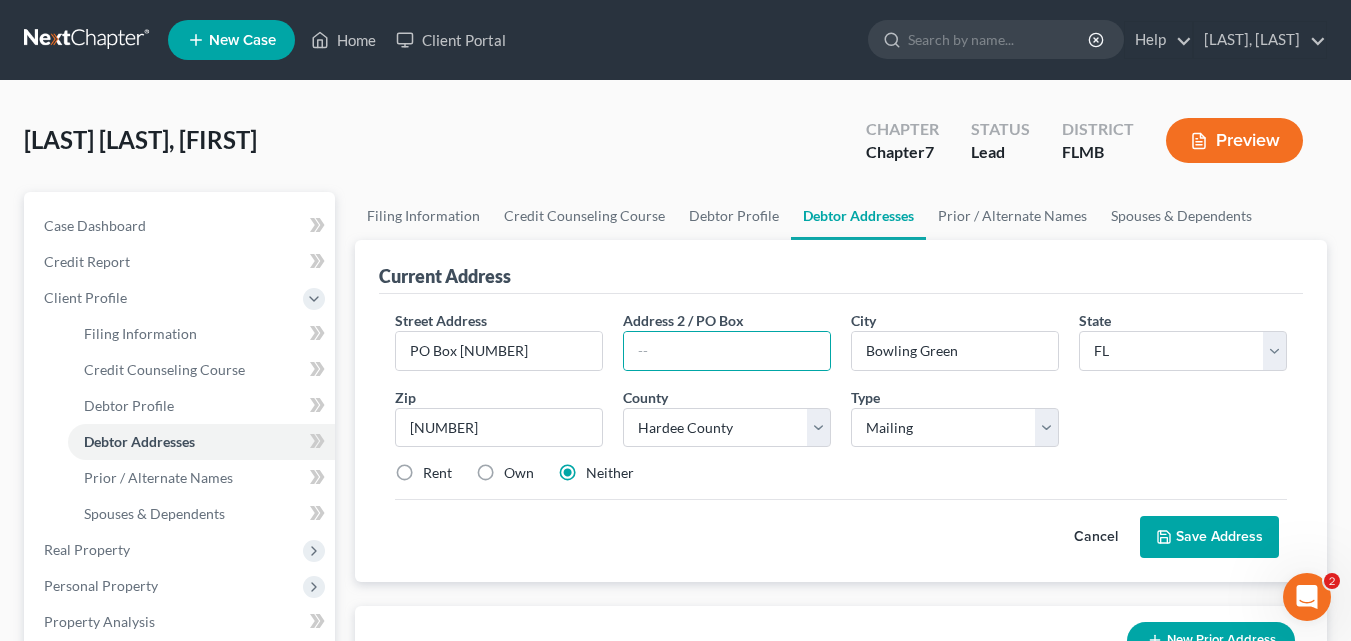 click on "Save Address" at bounding box center [1209, 537] 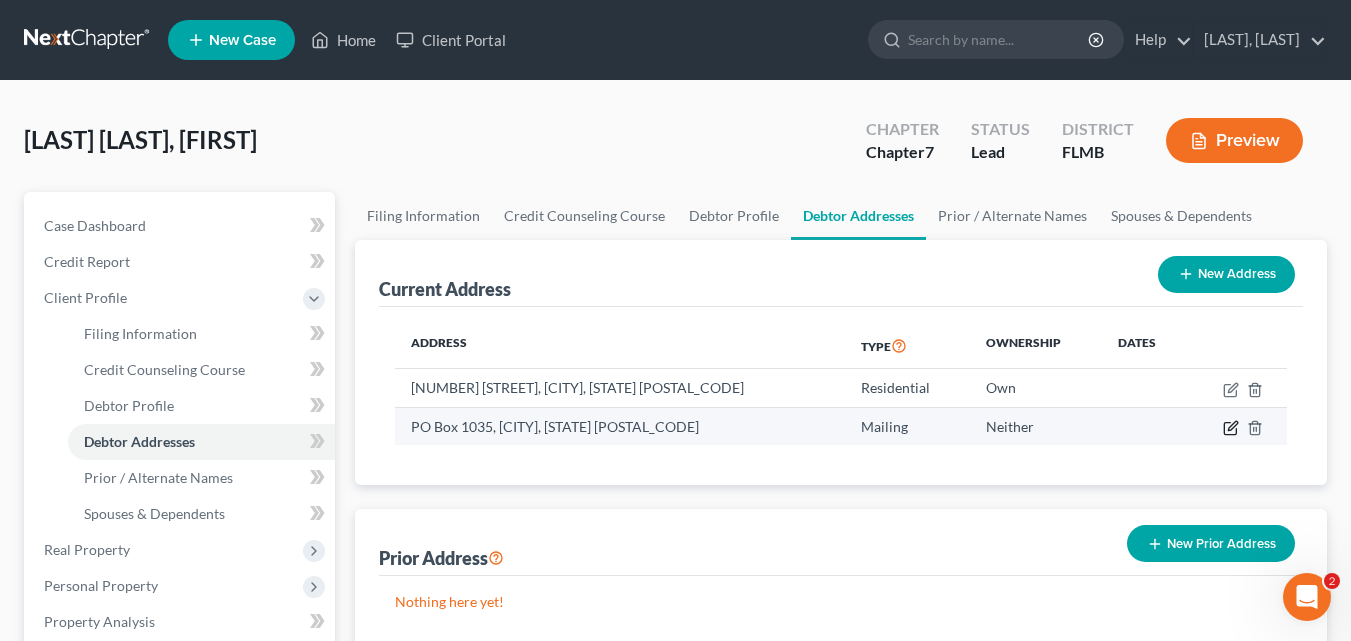 click 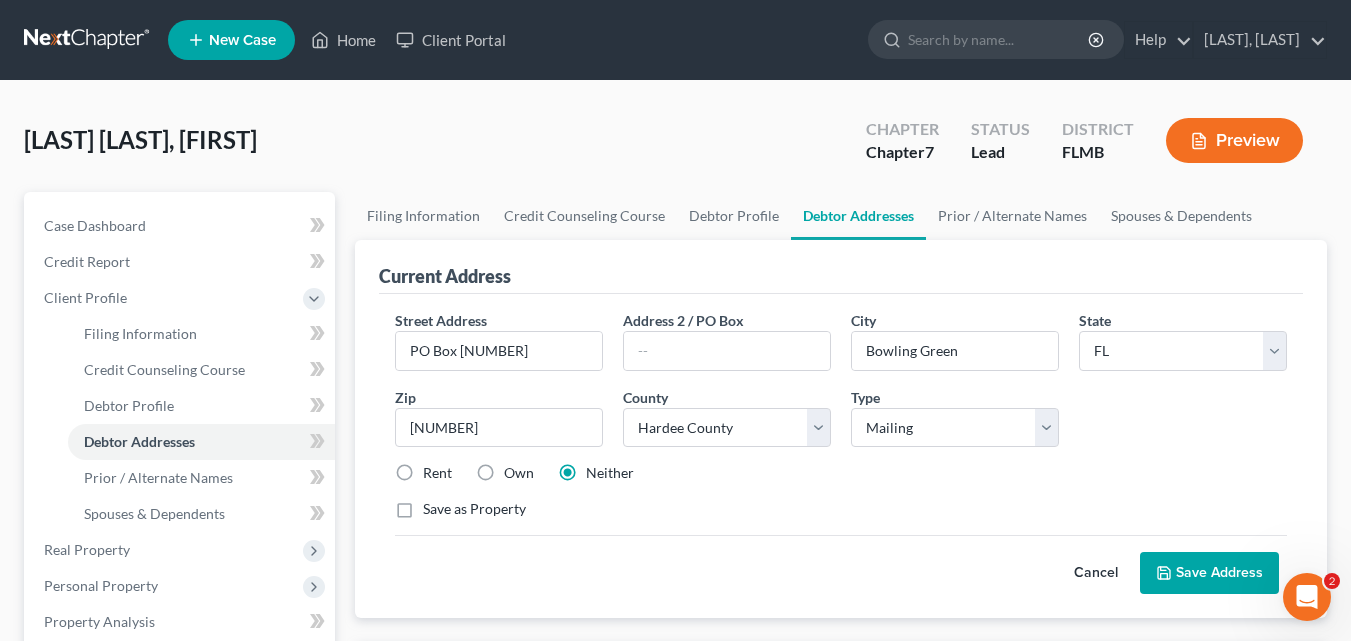 click on "Rent" at bounding box center [437, 473] 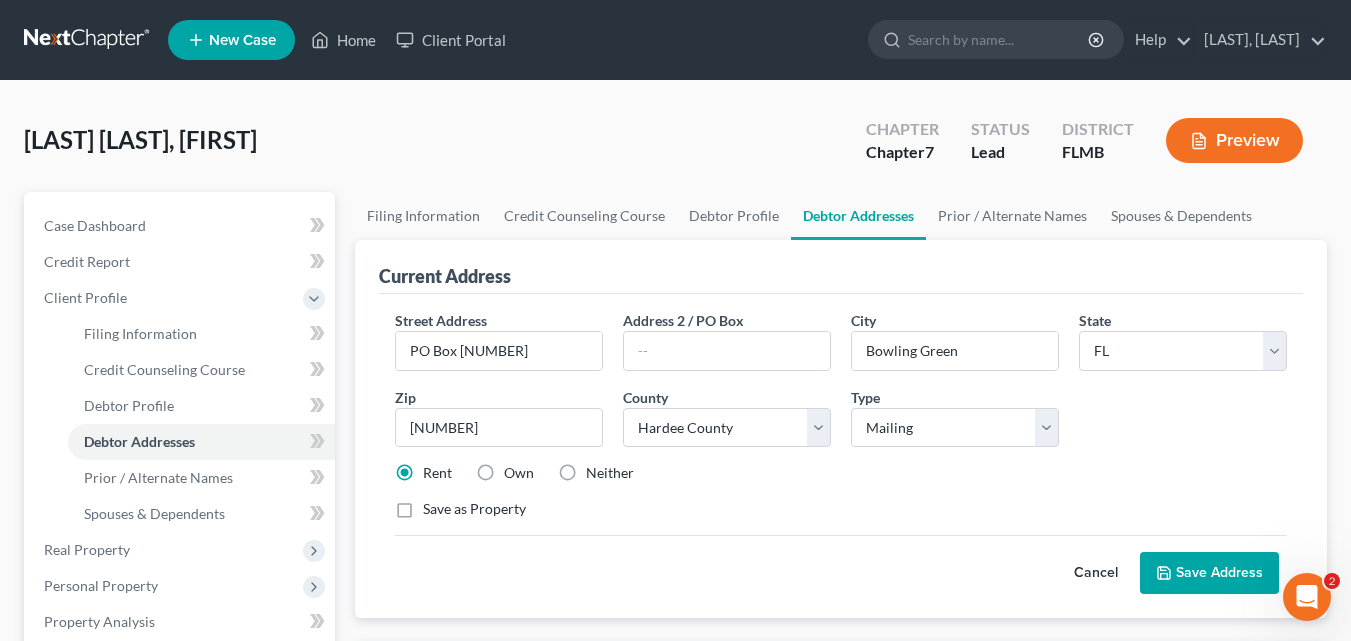 click on "Save Address" at bounding box center [1209, 573] 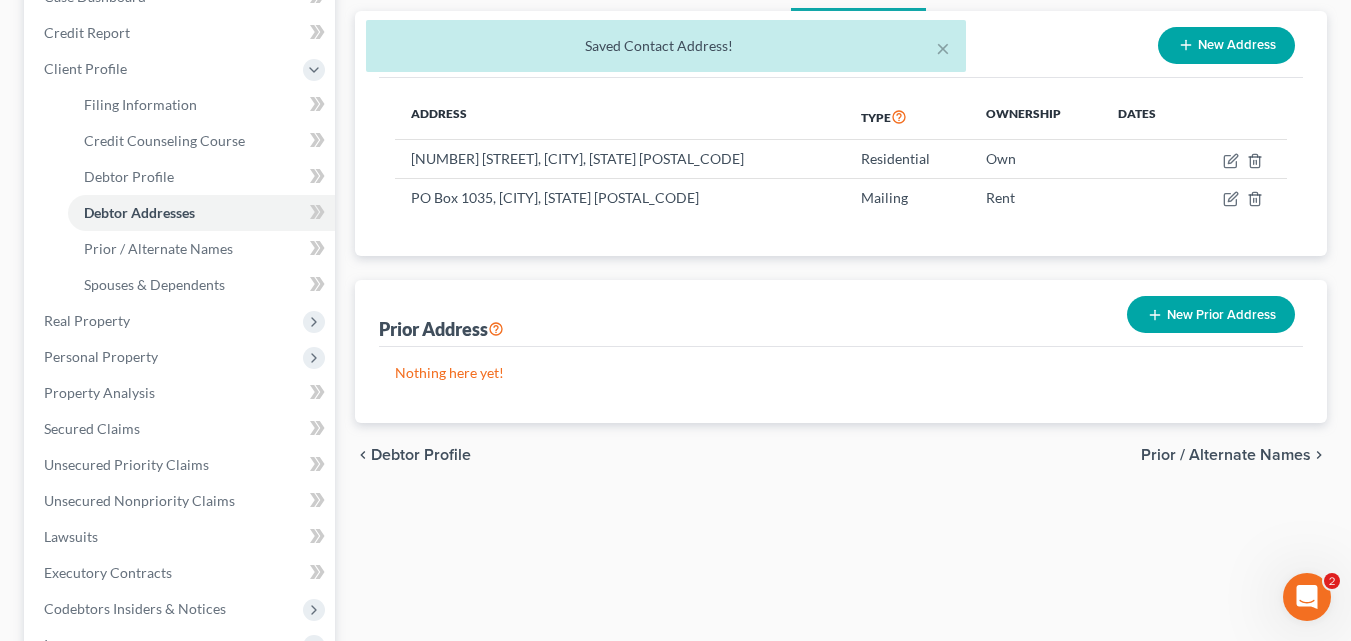 scroll, scrollTop: 100, scrollLeft: 0, axis: vertical 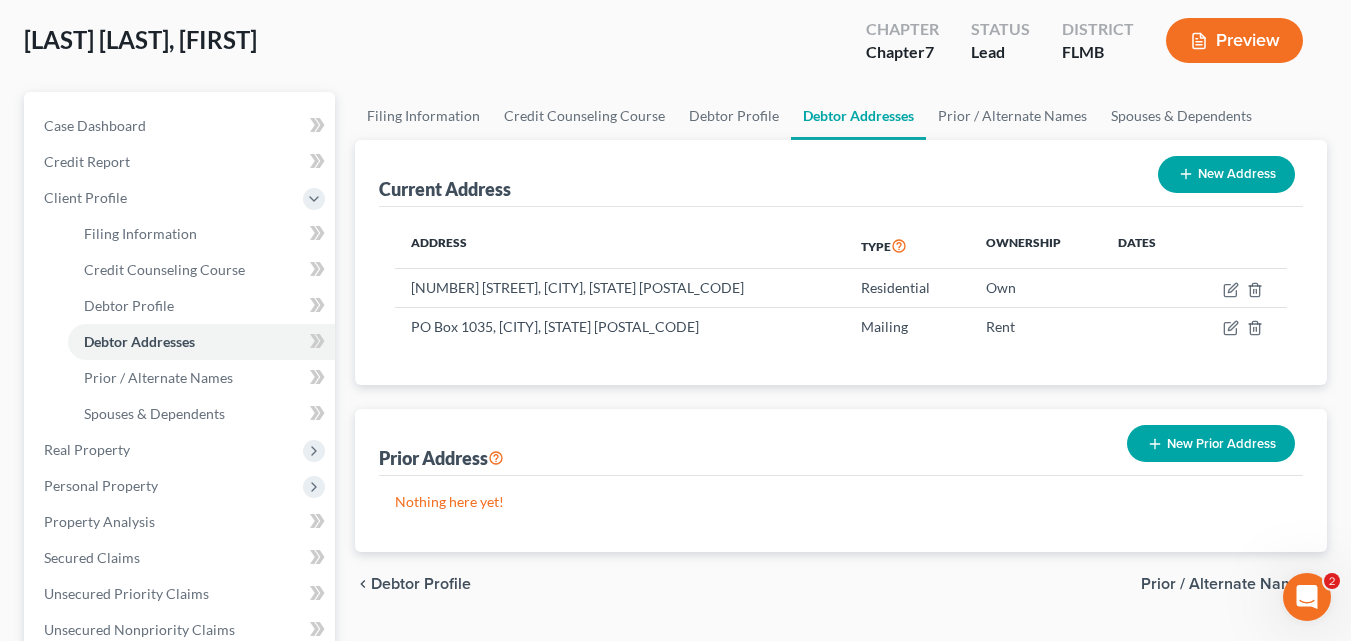 click on "Prior / Alternate Names" at bounding box center [1226, 584] 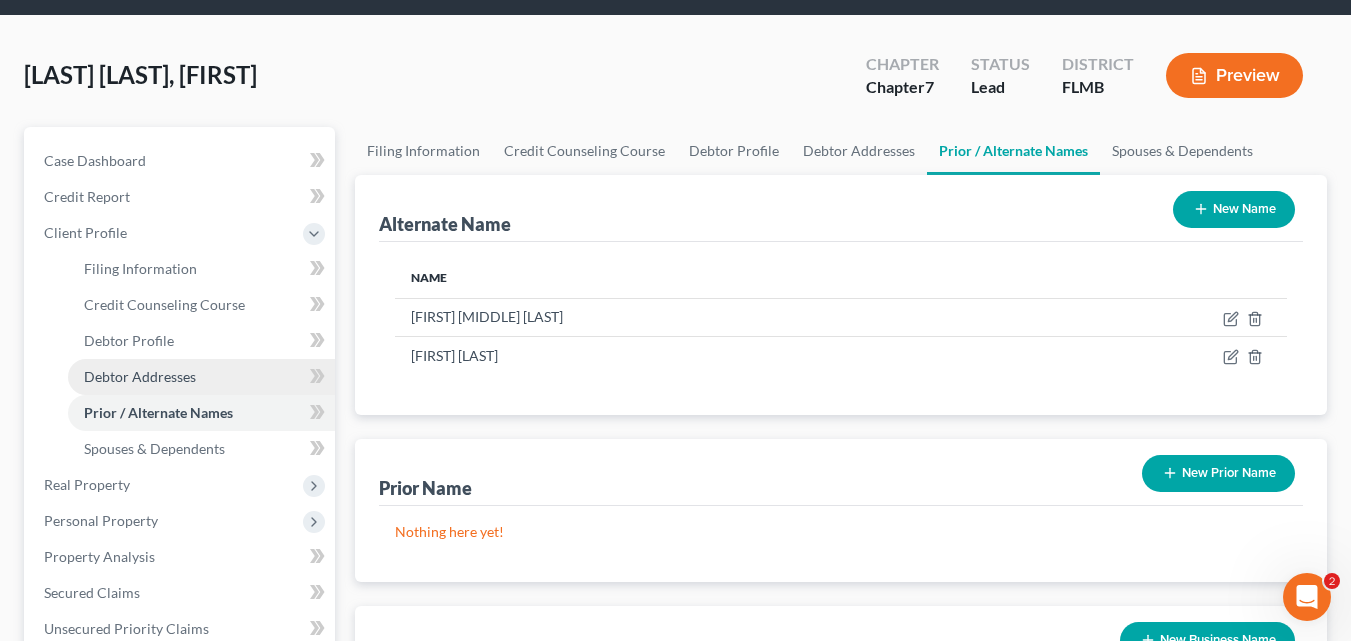 scroll, scrollTop: 100, scrollLeft: 0, axis: vertical 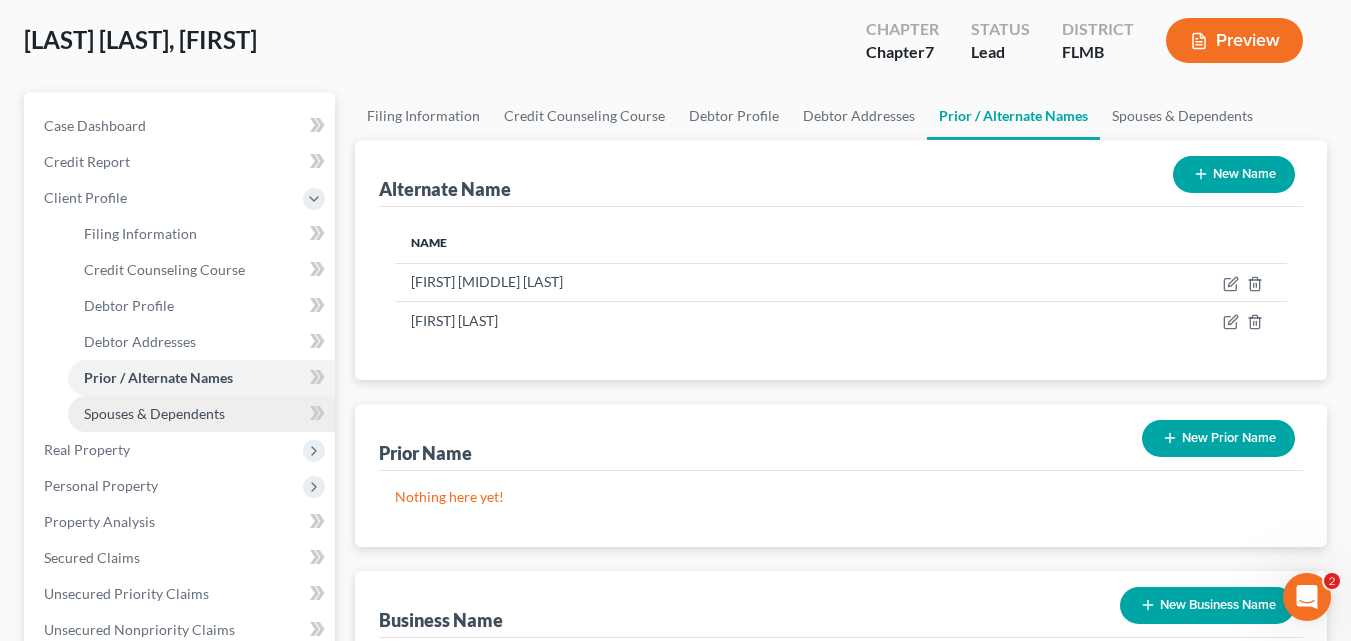 click on "Spouses & Dependents" at bounding box center [154, 413] 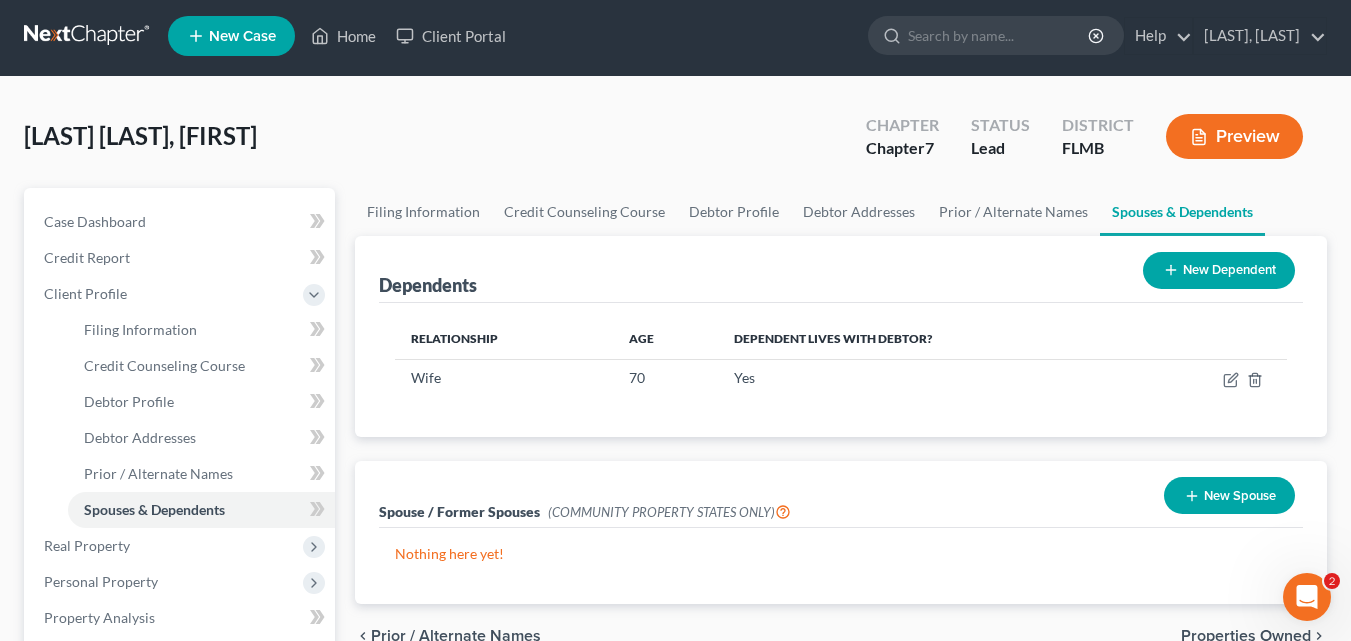 scroll, scrollTop: 0, scrollLeft: 0, axis: both 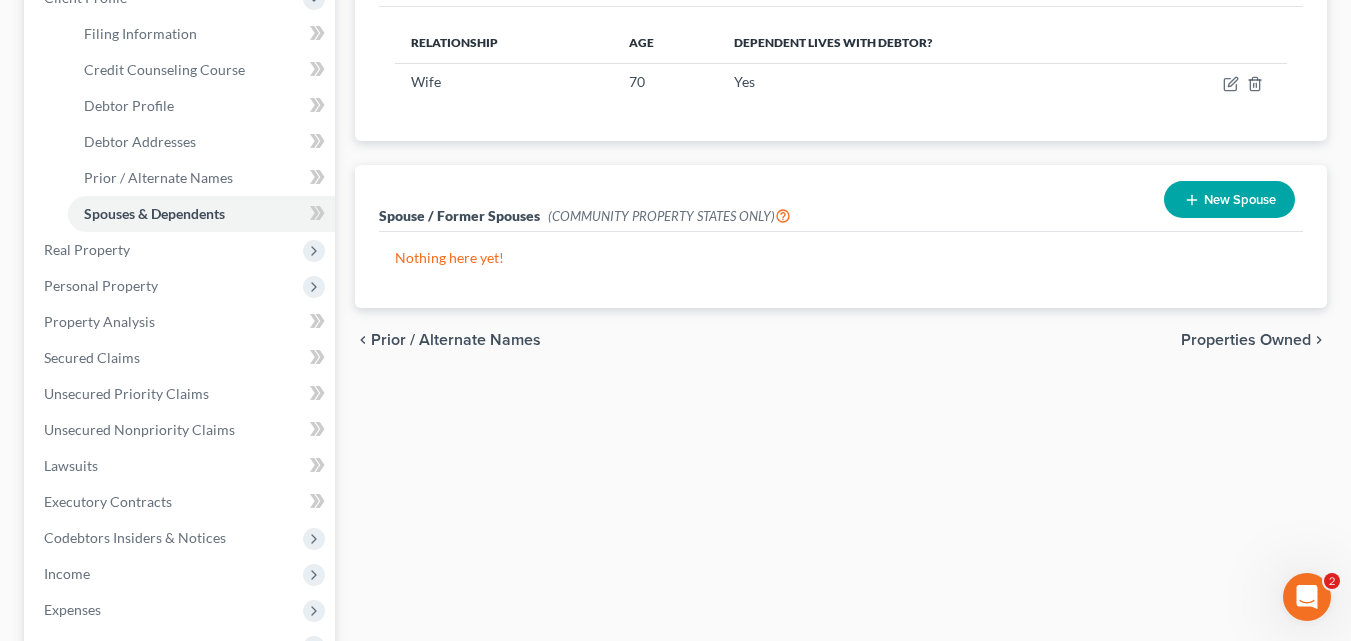 click on "Properties Owned" at bounding box center (1246, 340) 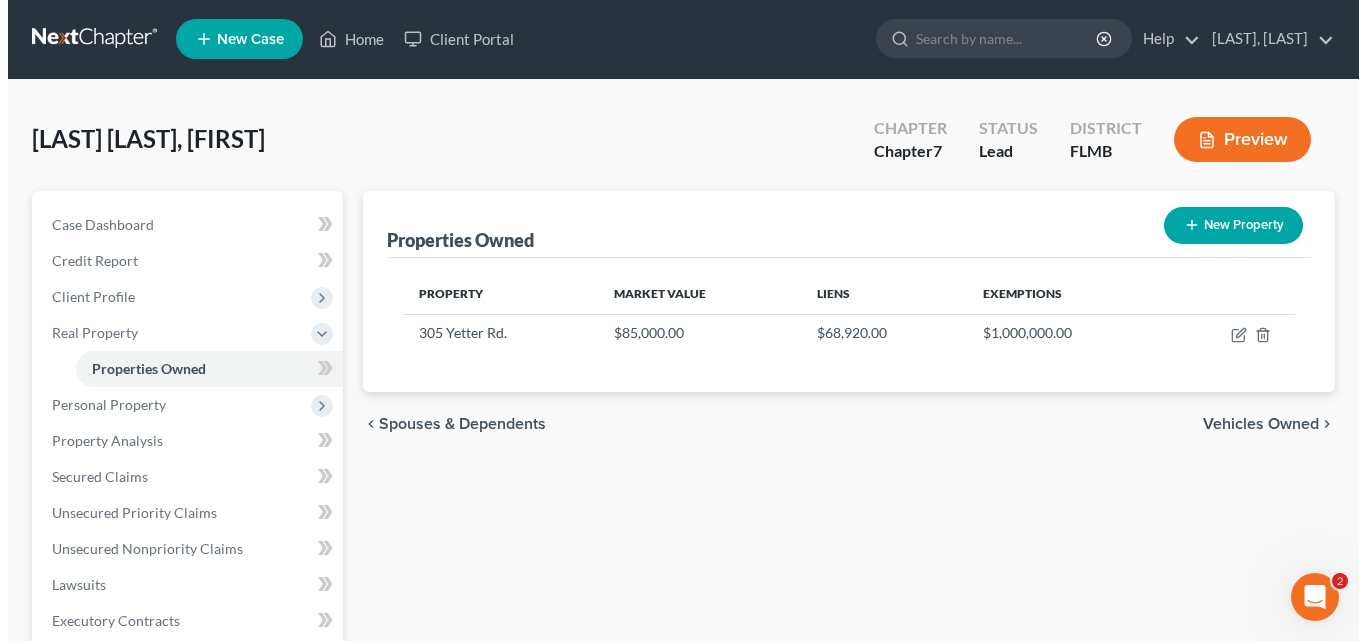 scroll, scrollTop: 0, scrollLeft: 0, axis: both 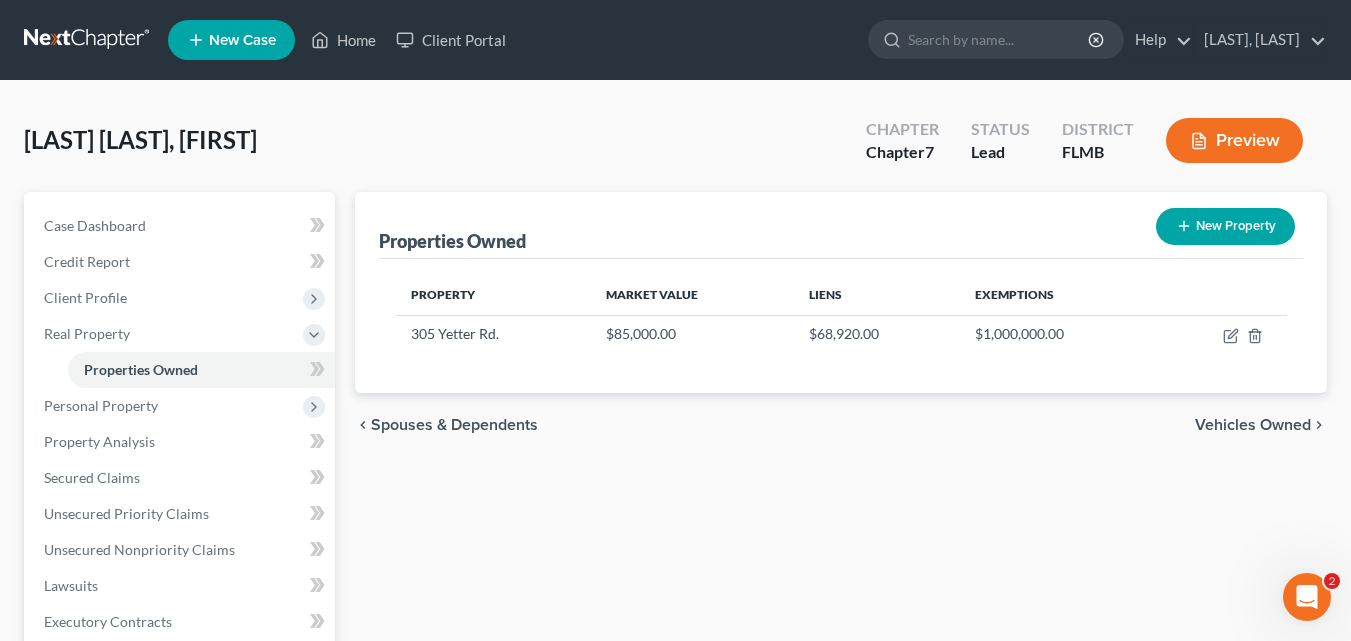 click on "Vehicles Owned" at bounding box center [1253, 425] 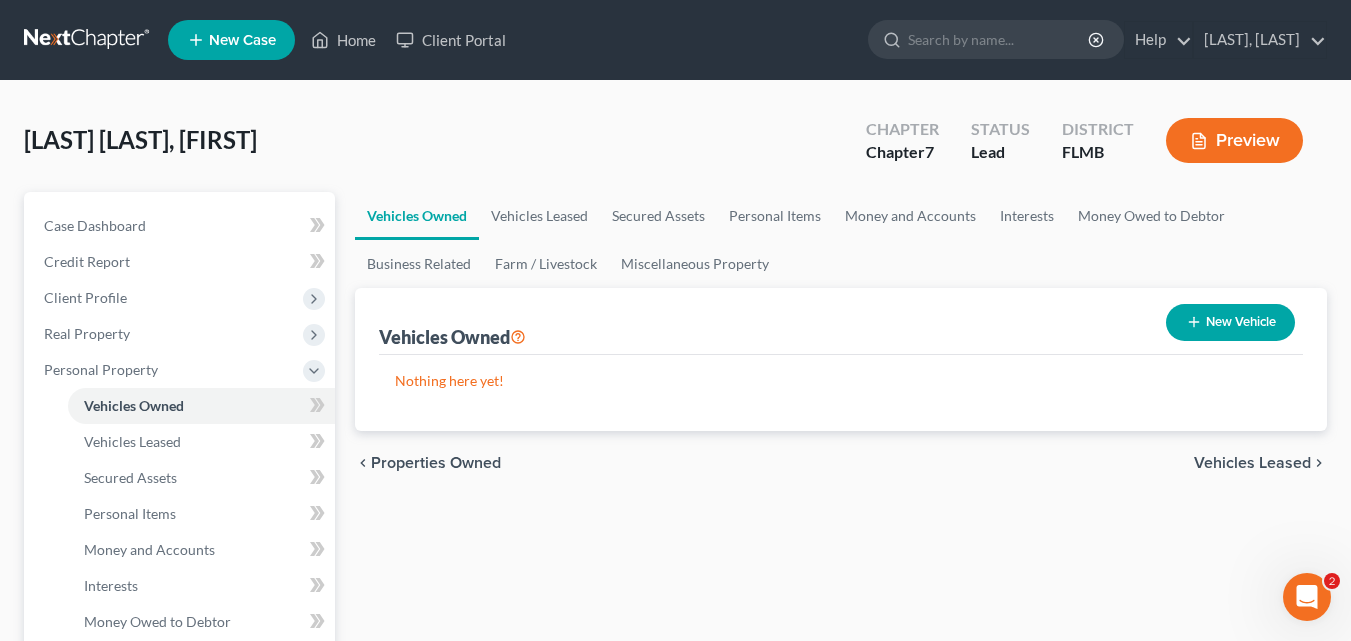 click on "New Vehicle" at bounding box center [1230, 322] 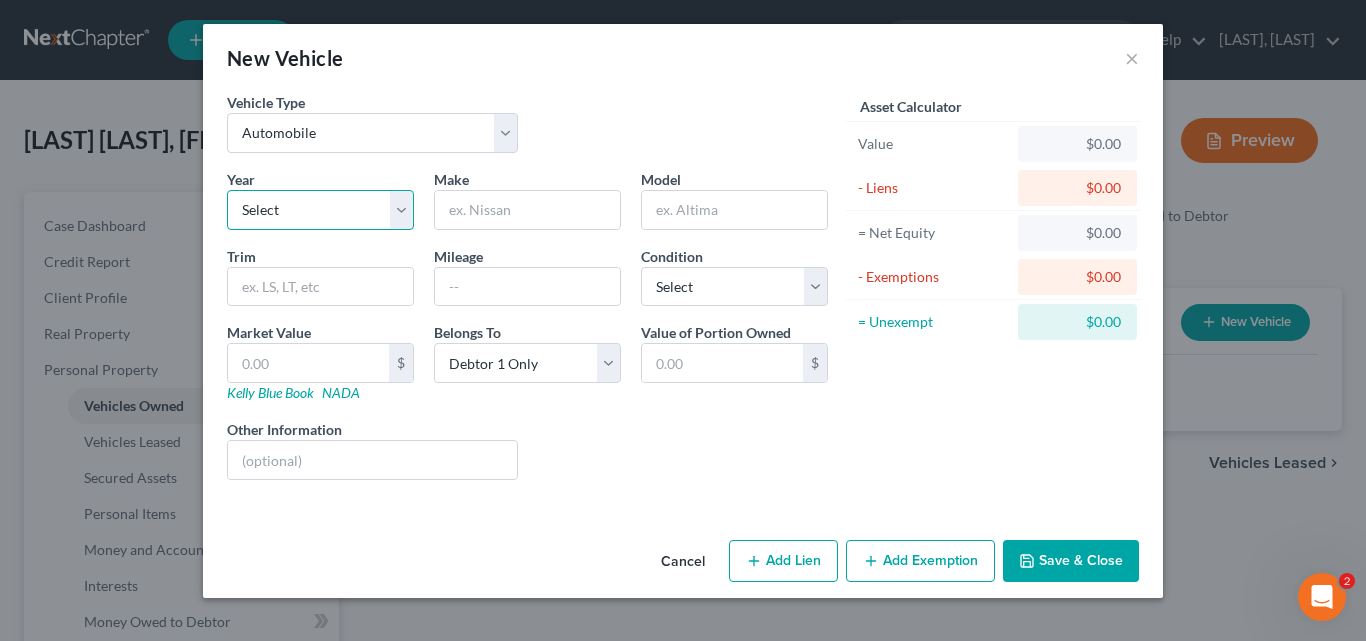 click on "Select 2026 2025 2024 2023 2022 2021 2020 2019 2018 2017 2016 2015 2014 2013 2012 2011 2010 2009 2008 2007 2006 2005 2004 2003 2002 2001 2000 1999 1998 1997 1996 1995 1994 1993 1992 1991 1990 1989 1988 1987 1986 1985 1984 1983 1982 1981 1980 1979 1978 1977 1976 1975 1974 1973 1972 1971 1970 1969 1968 1967 1966 1965 1964 1963 1962 1961 1960 1959 1958 1957 1956 1955 1954 1953 1952 1951 1950 1949 1948 1947 1946 1945 1944 1943 1942 1941 1940 1939 1938 1937 1936 1935 1934 1933 1932 1931 1930 1929 1928 1927 1926 1925 1924 1923 1922 1921 1920 1919 1918 1917 1916 1915 1914 1913 1912 1911 1910 1909 1908 1907 1906 1905 1904 1903 1902 1901" at bounding box center [320, 210] 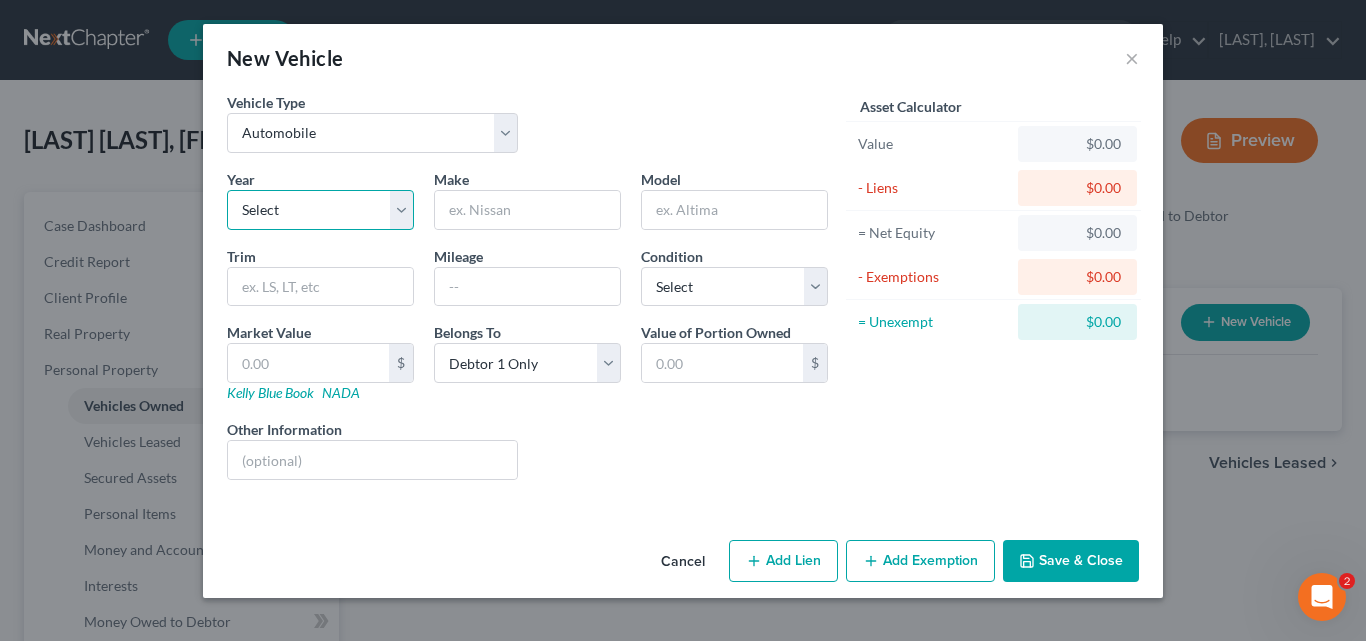 select on "9" 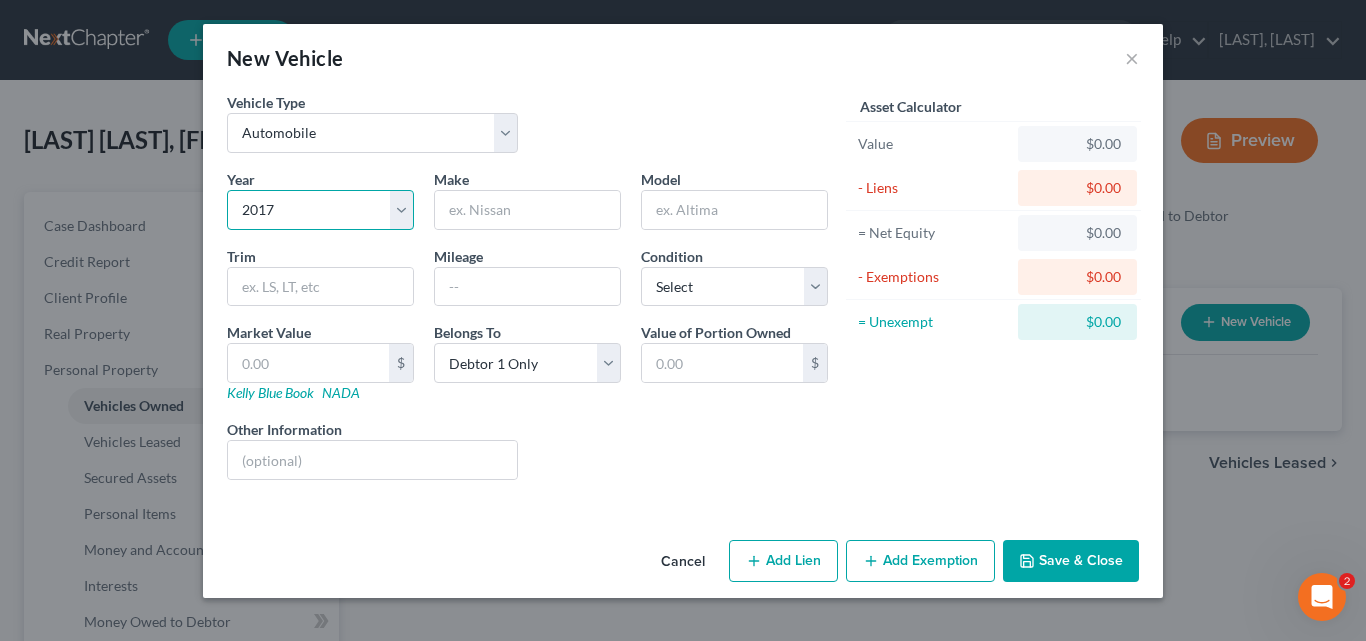 click on "Select 2026 2025 2024 2023 2022 2021 2020 2019 2018 2017 2016 2015 2014 2013 2012 2011 2010 2009 2008 2007 2006 2005 2004 2003 2002 2001 2000 1999 1998 1997 1996 1995 1994 1993 1992 1991 1990 1989 1988 1987 1986 1985 1984 1983 1982 1981 1980 1979 1978 1977 1976 1975 1974 1973 1972 1971 1970 1969 1968 1967 1966 1965 1964 1963 1962 1961 1960 1959 1958 1957 1956 1955 1954 1953 1952 1951 1950 1949 1948 1947 1946 1945 1944 1943 1942 1941 1940 1939 1938 1937 1936 1935 1934 1933 1932 1931 1930 1929 1928 1927 1926 1925 1924 1923 1922 1921 1920 1919 1918 1917 1916 1915 1914 1913 1912 1911 1910 1909 1908 1907 1906 1905 1904 1903 1902 1901" at bounding box center (320, 210) 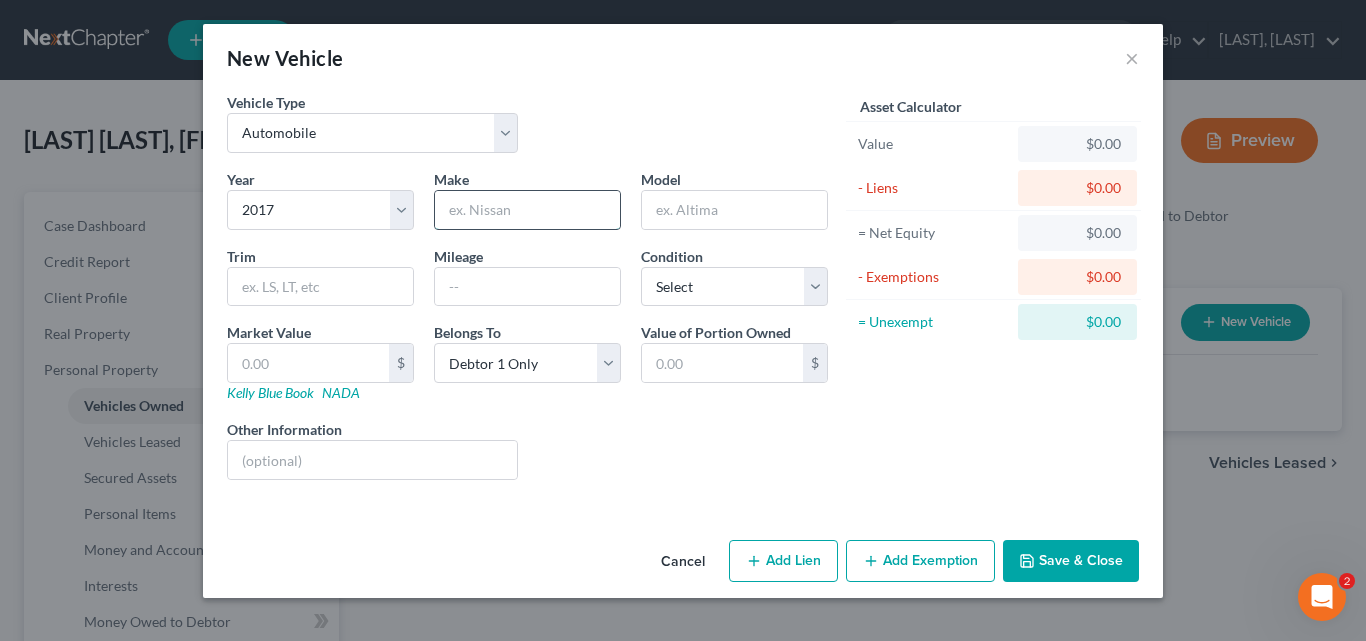 click at bounding box center [527, 210] 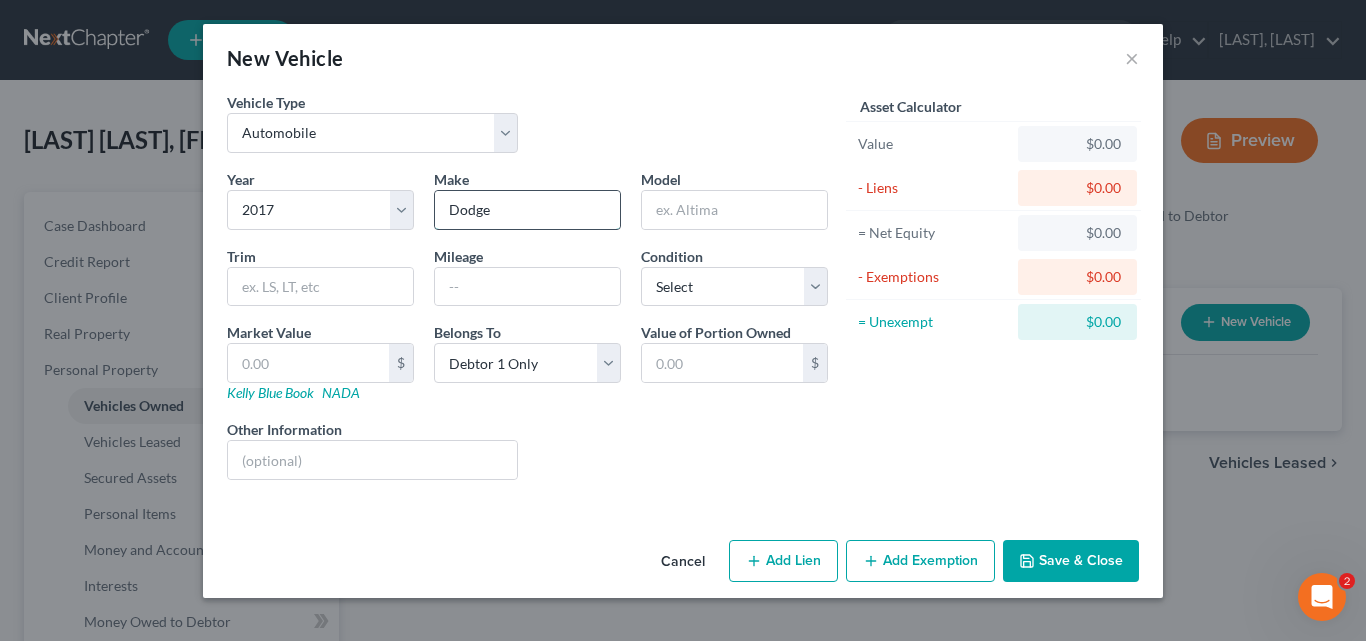 type on "Dodge" 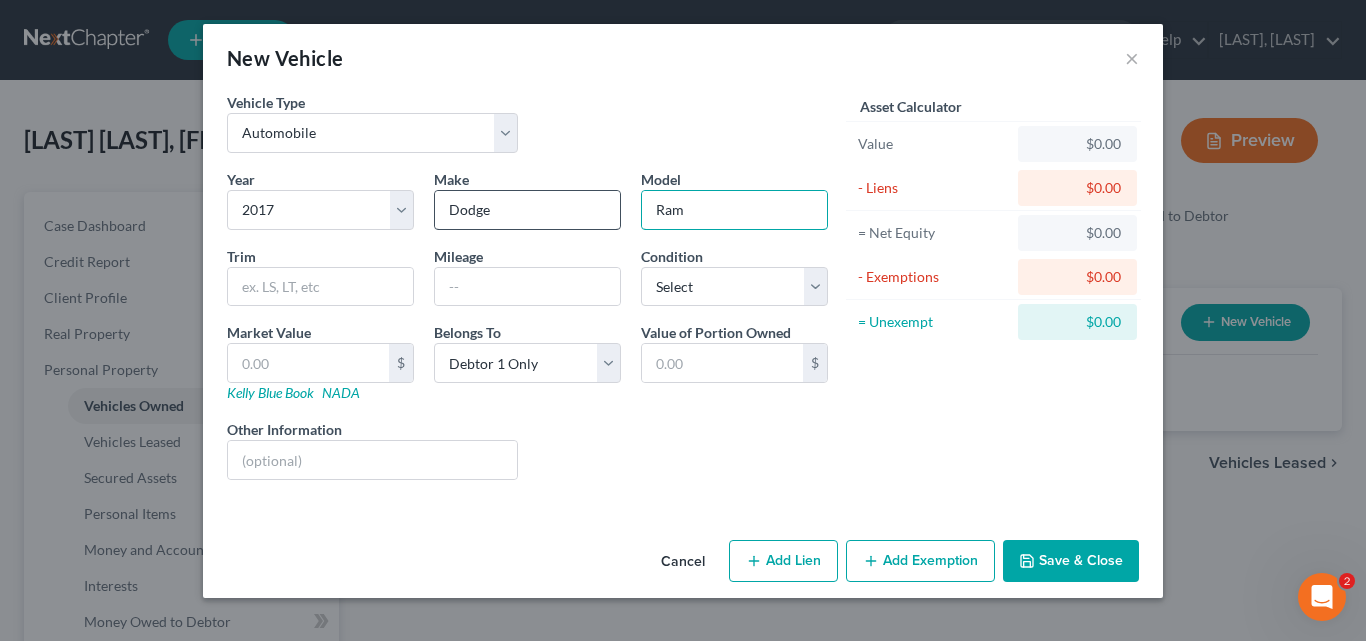type on "Ram" 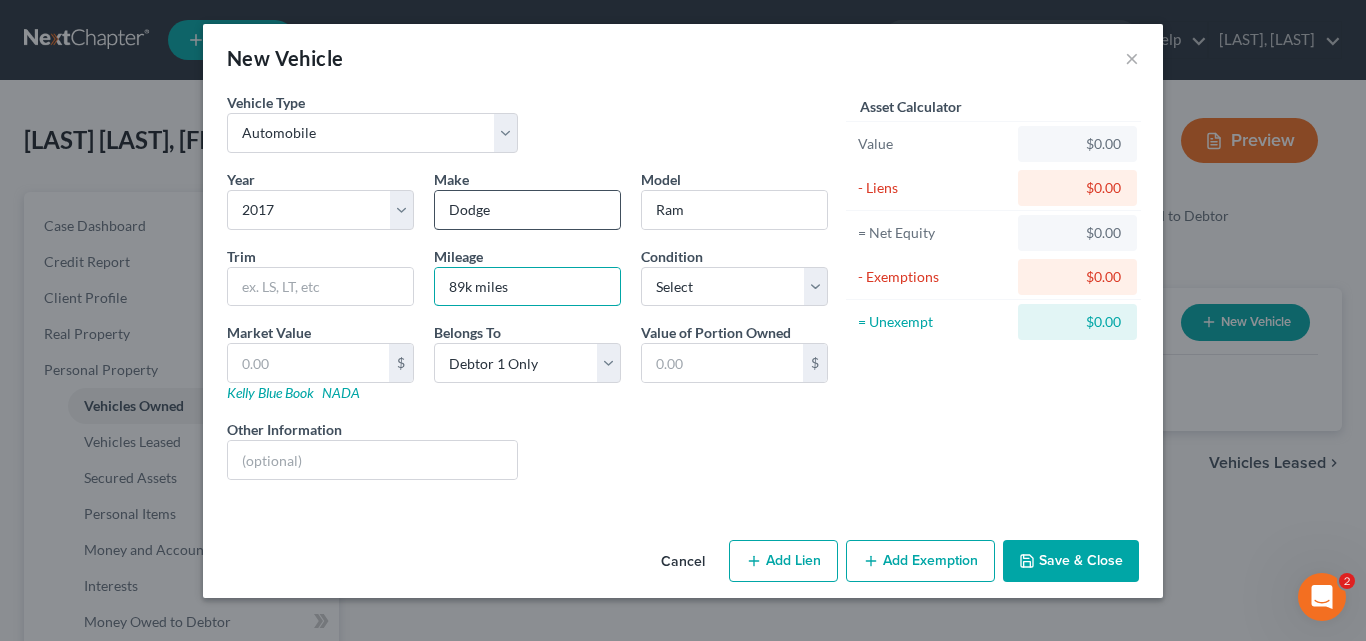 type on "89k miles" 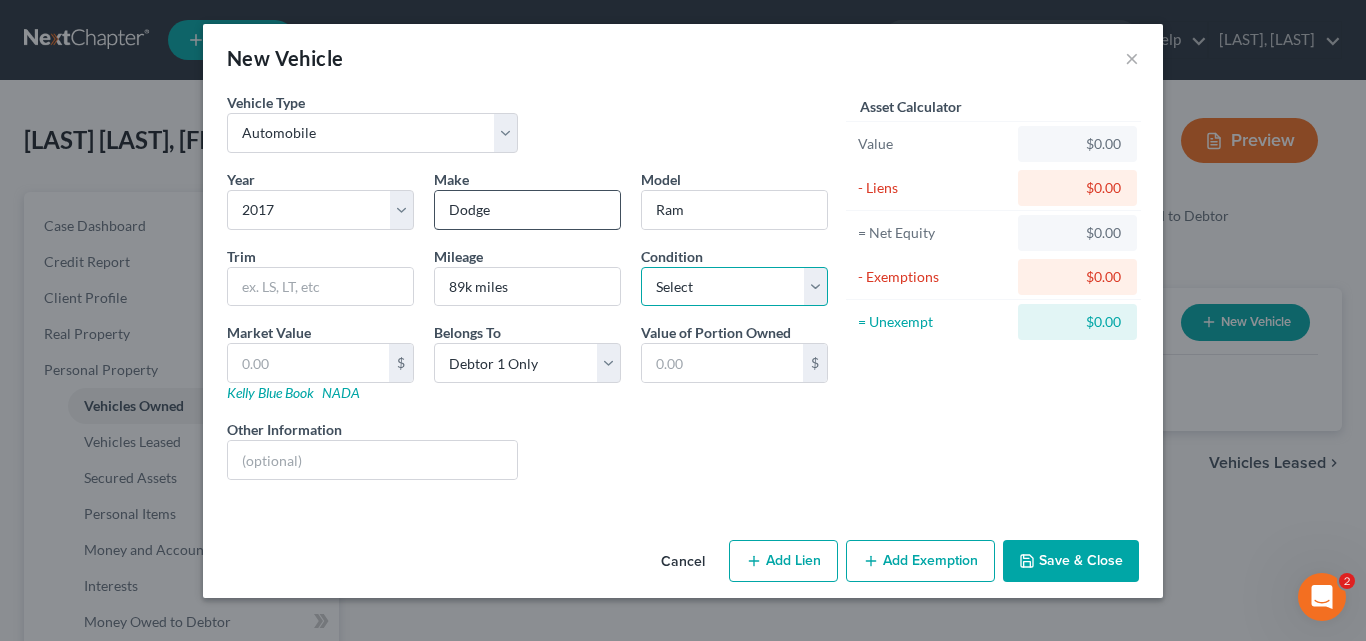 select on "2" 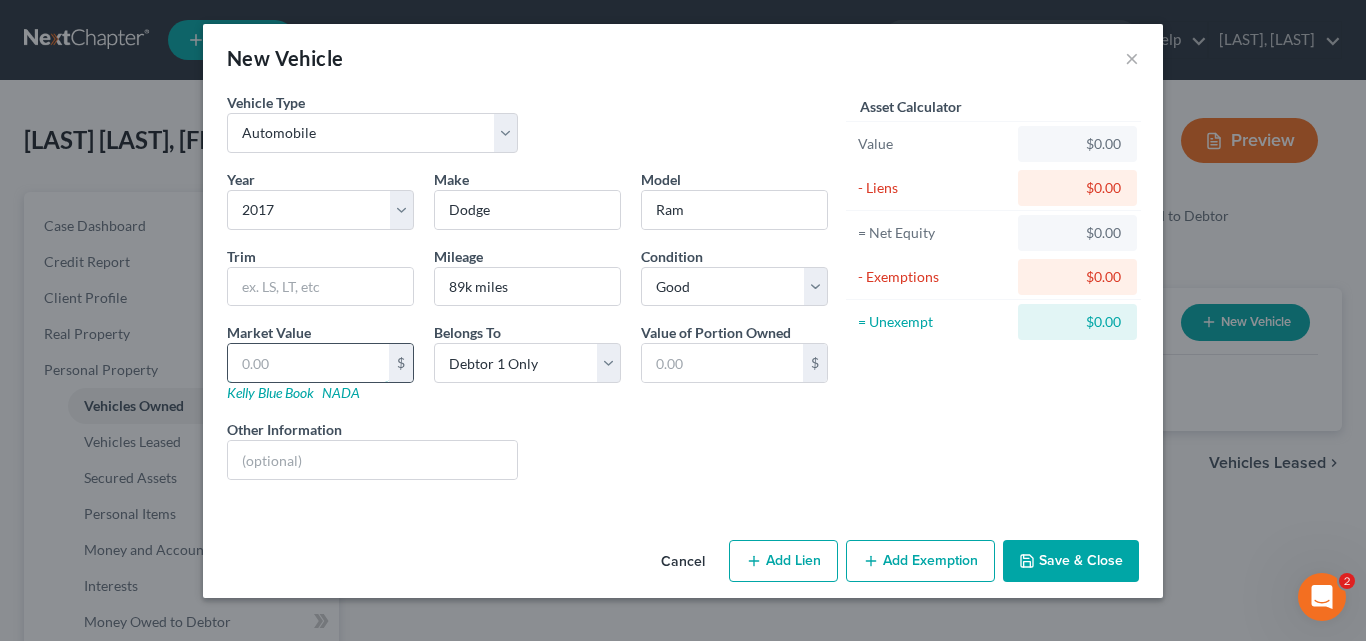 type on "1" 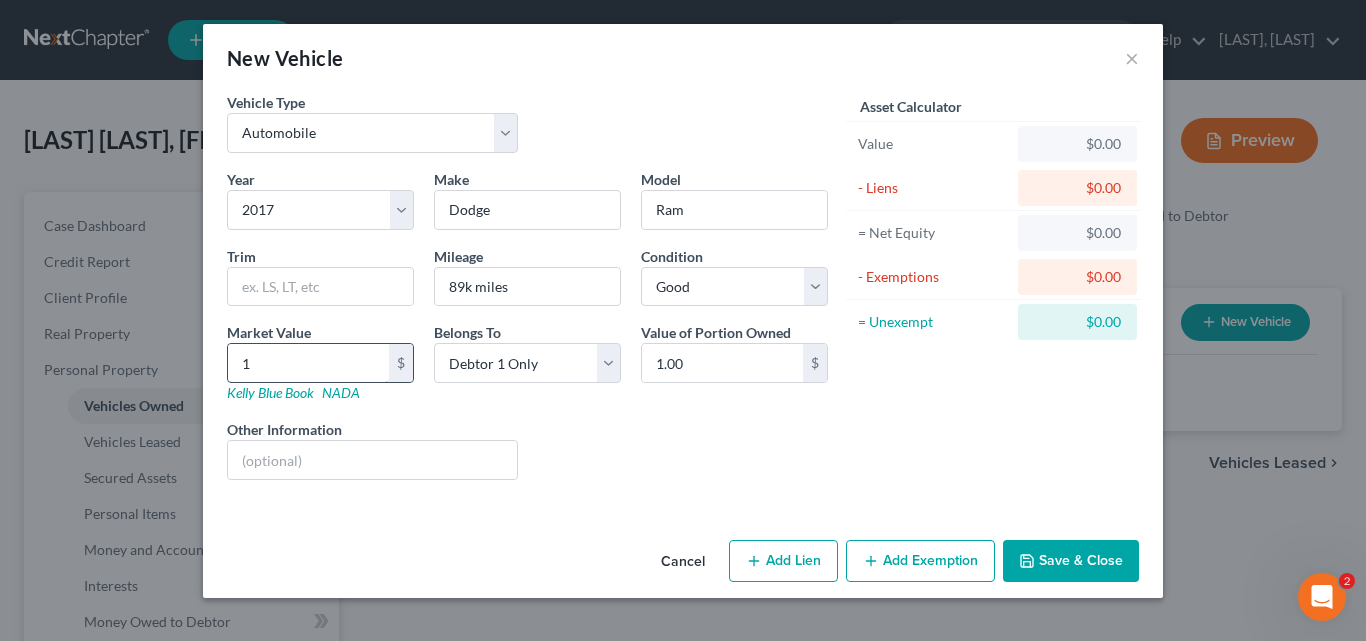 type on "18" 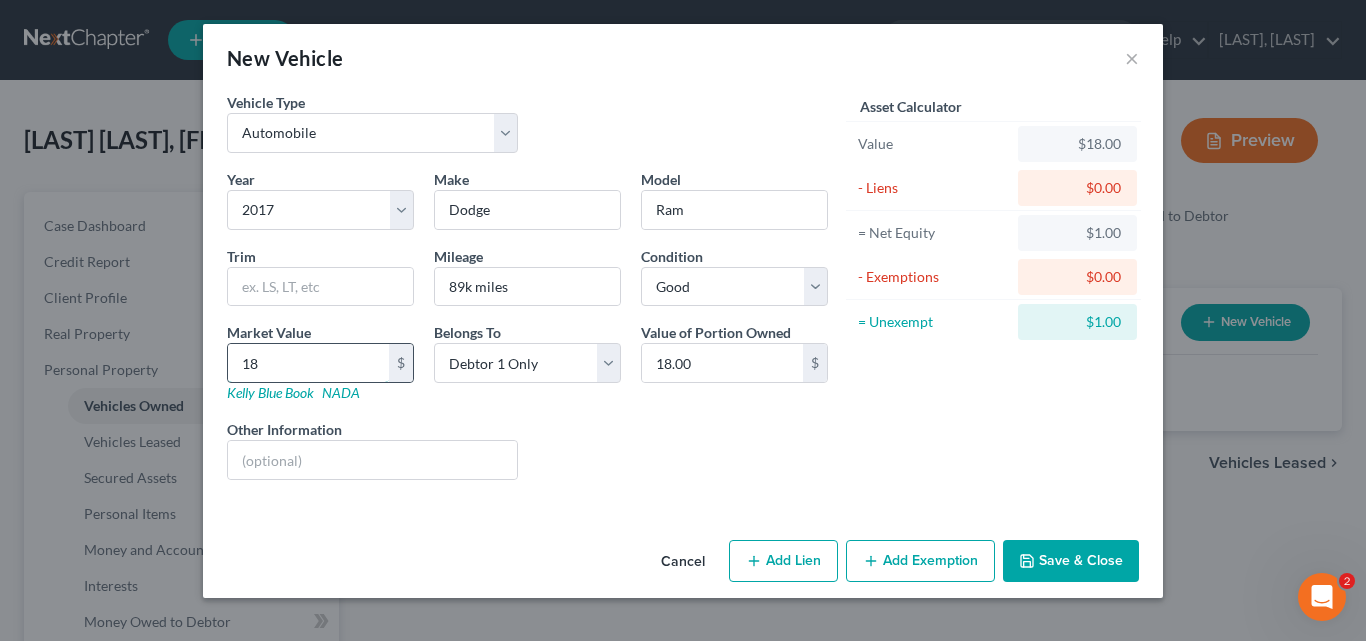 type on "1" 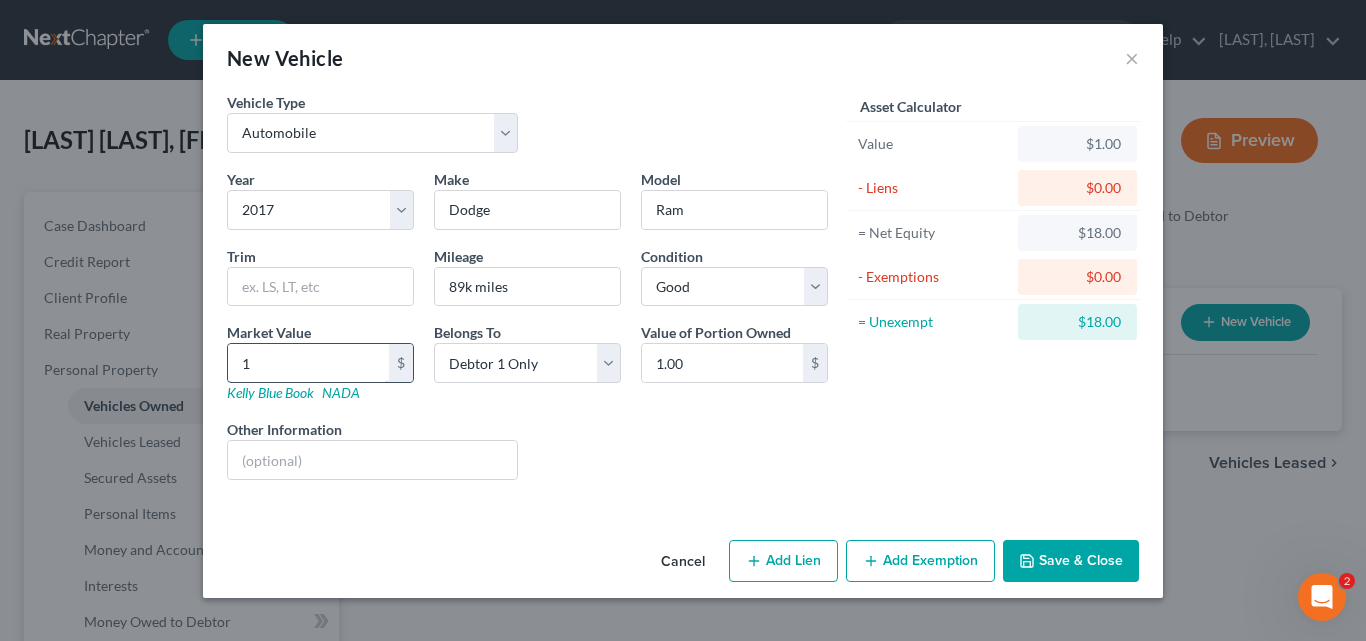 type 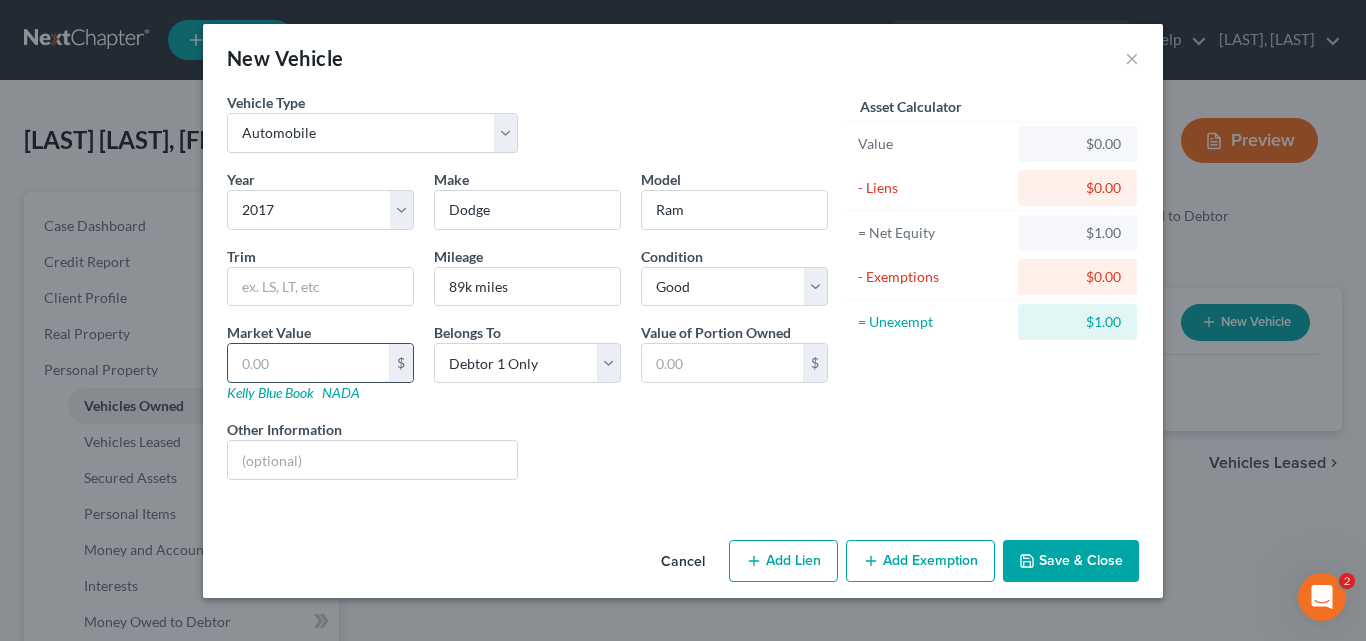 type on "1" 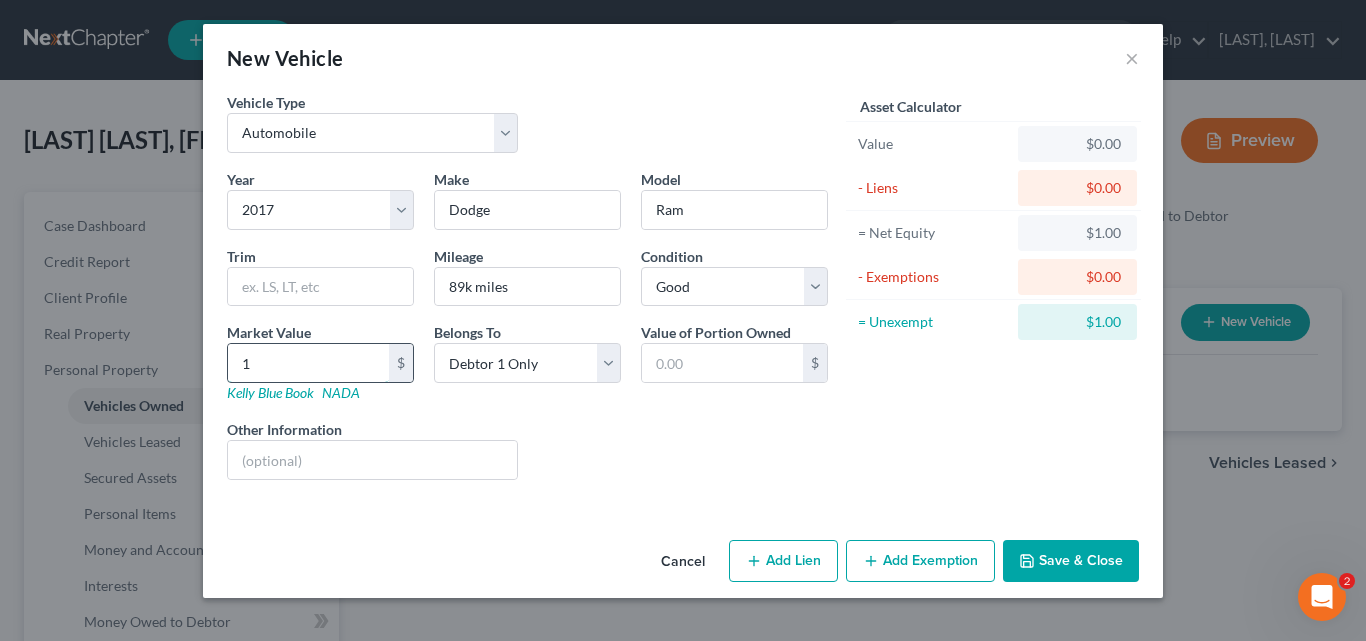 type on "1.00" 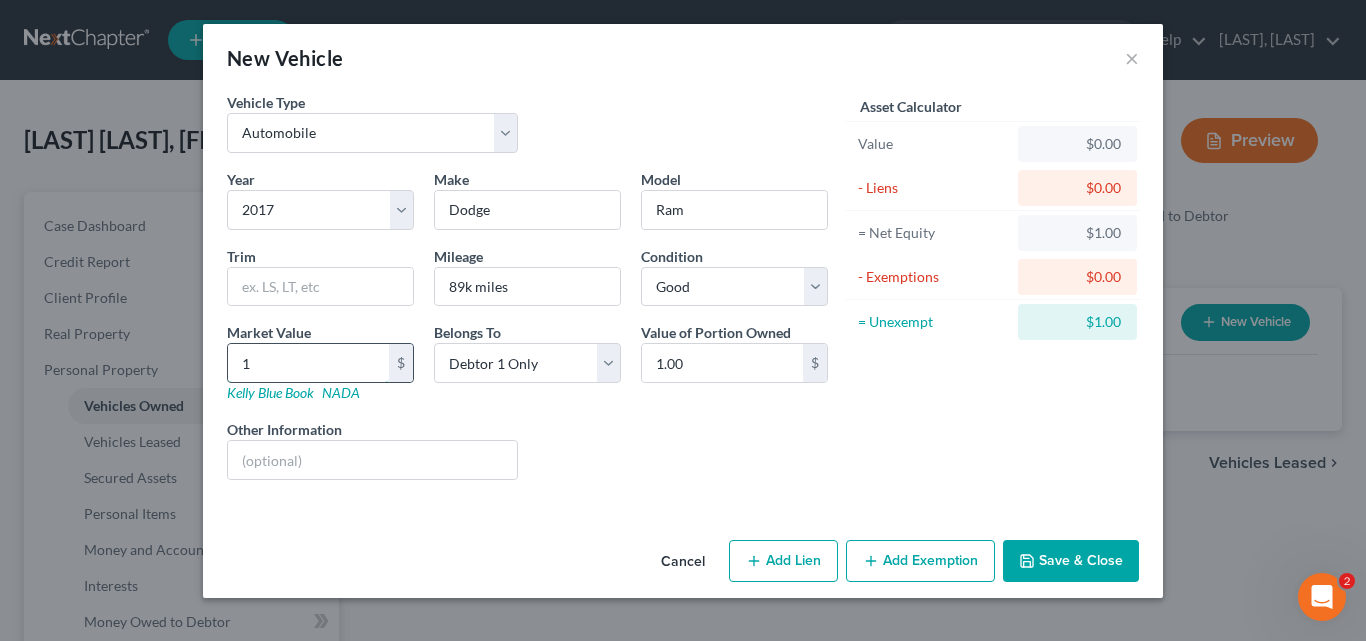 type on "16" 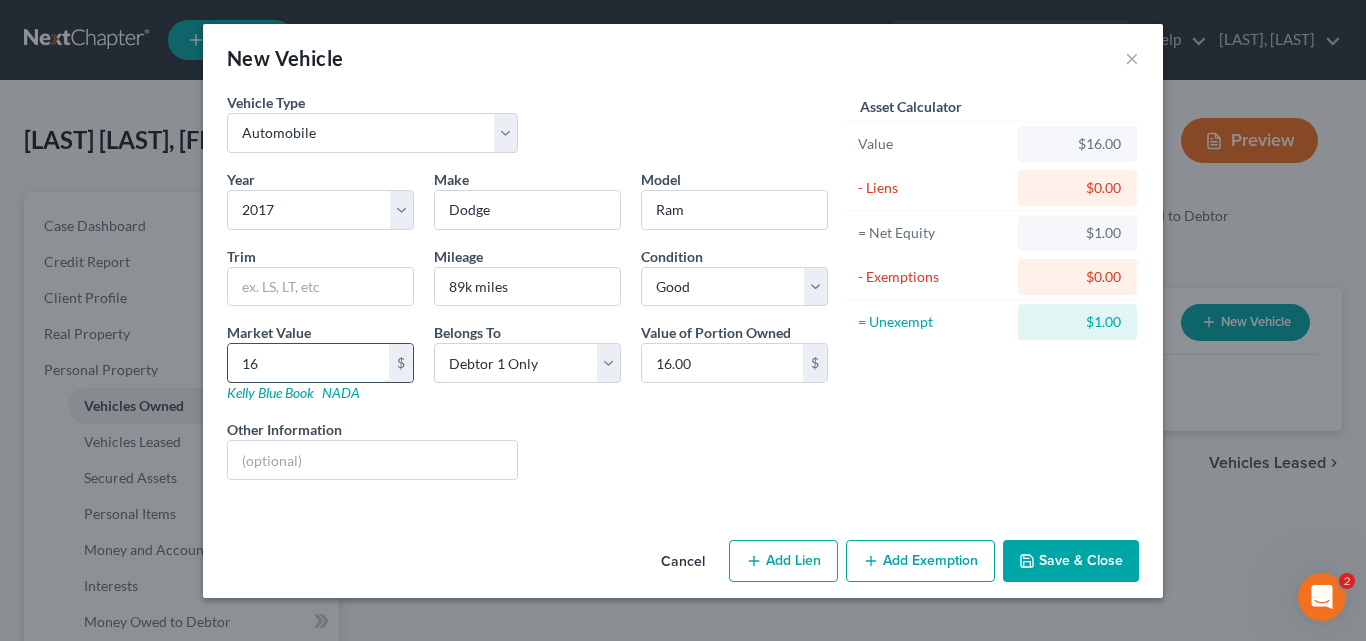 type on "160" 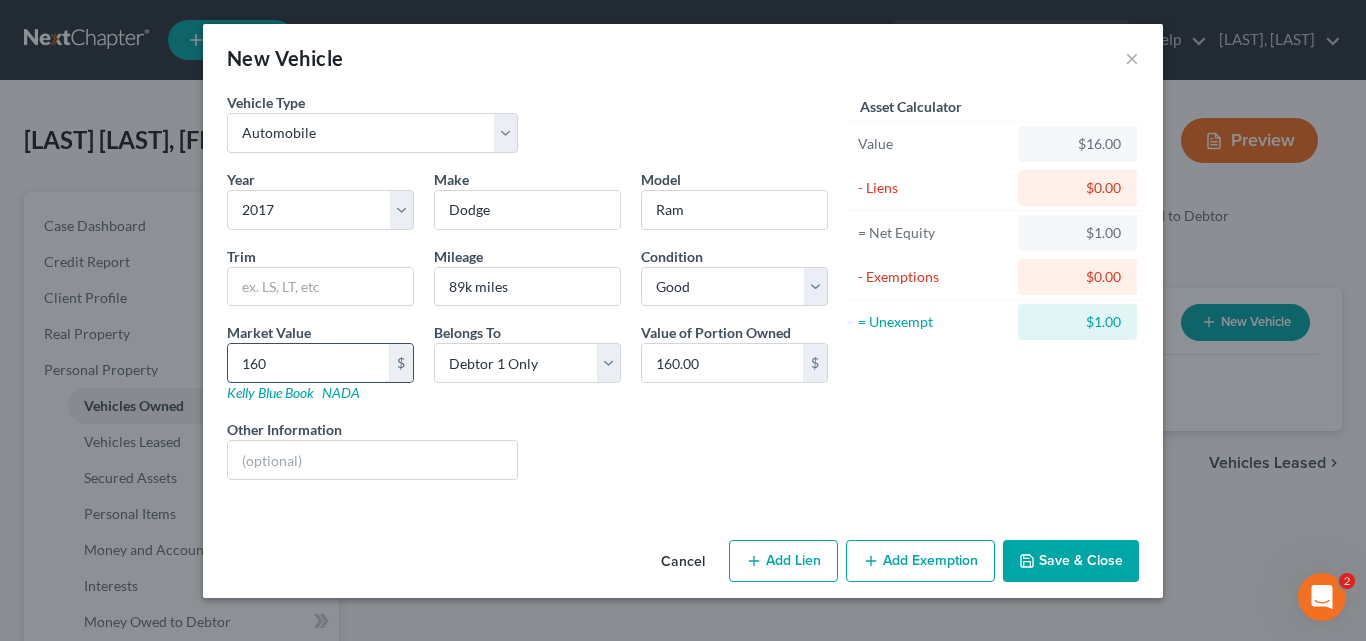 type on "1600" 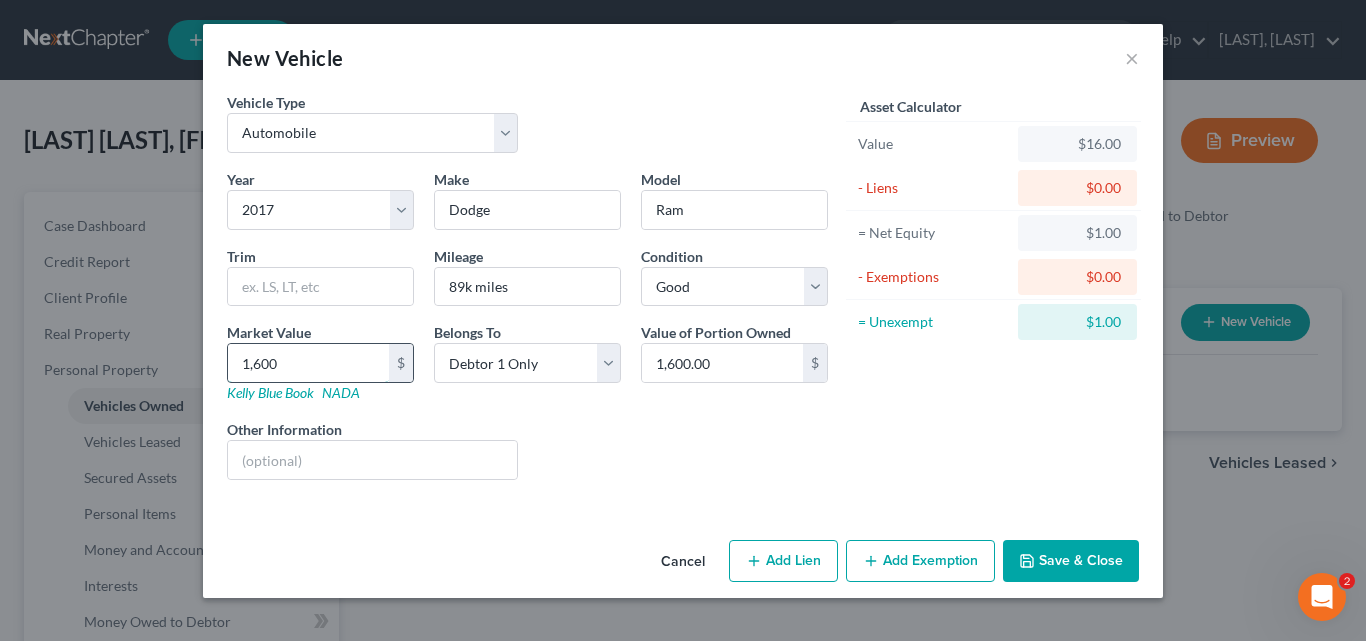 type on "1,6000" 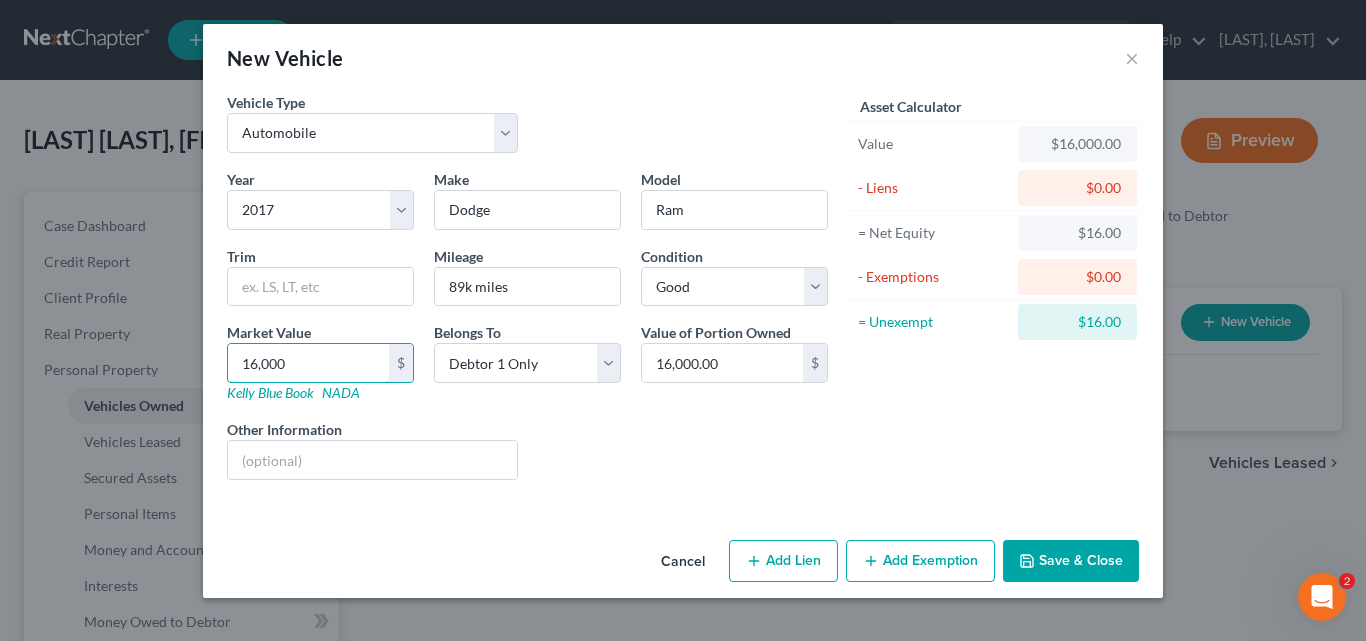 type on "16,000" 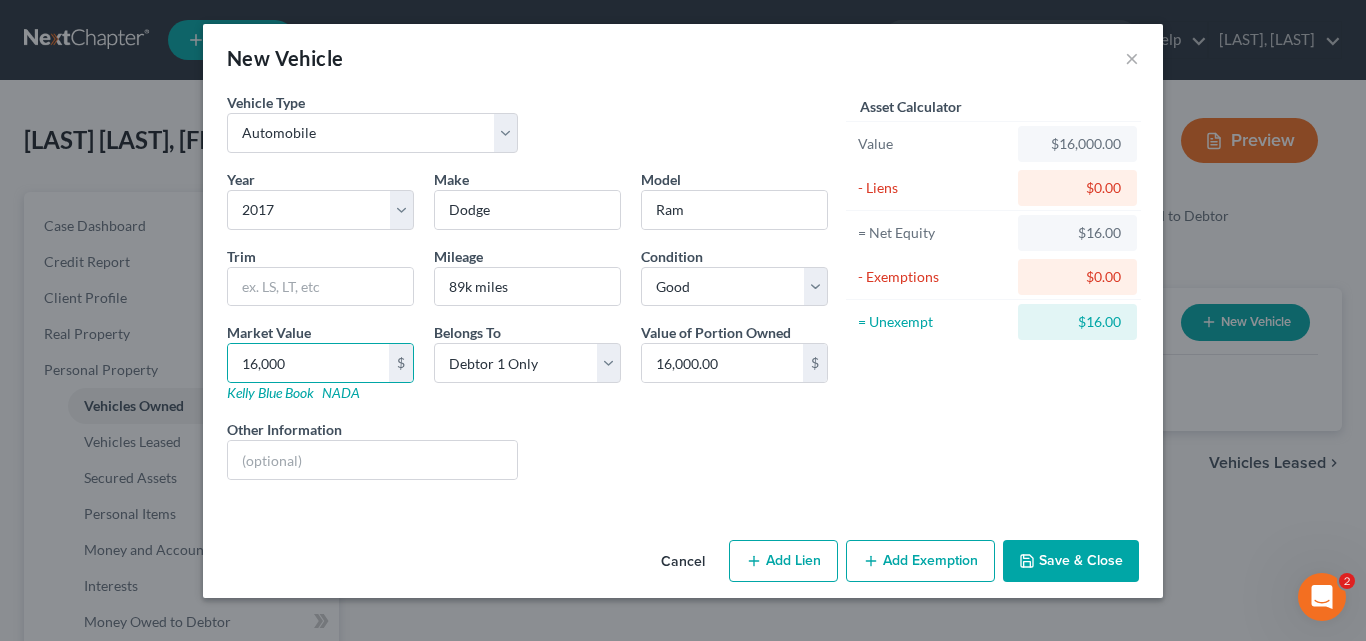 click on "Add Lien" at bounding box center [783, 561] 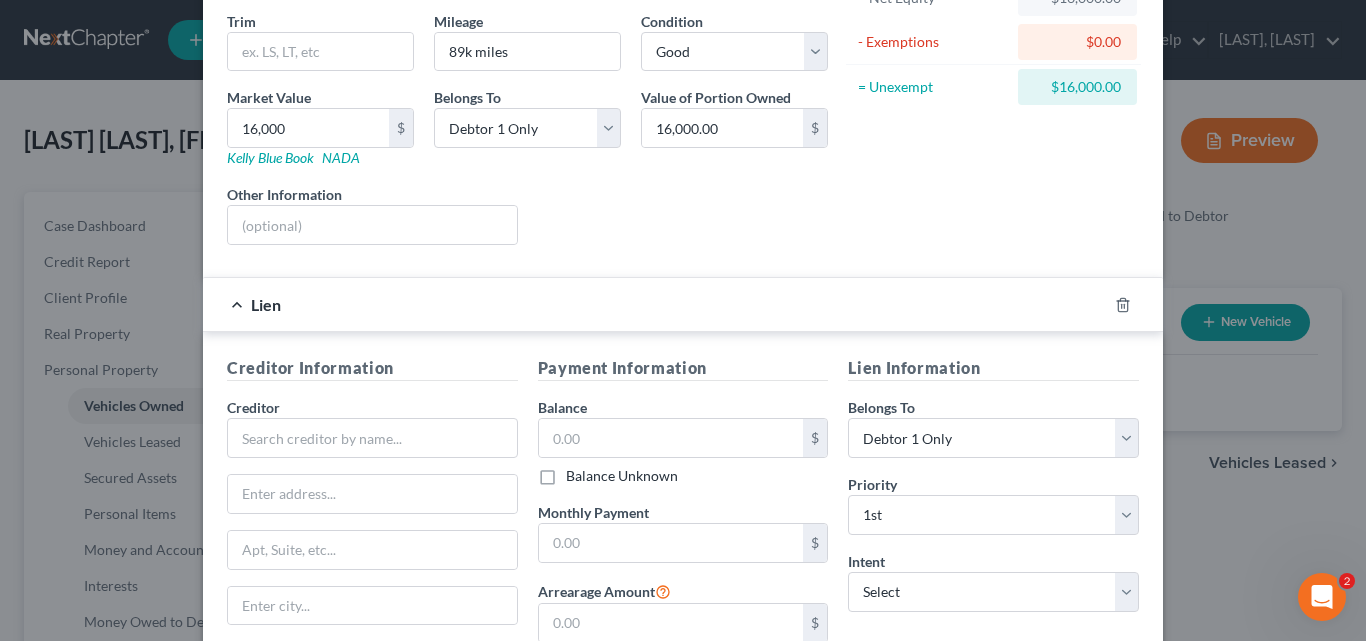 scroll, scrollTop: 400, scrollLeft: 0, axis: vertical 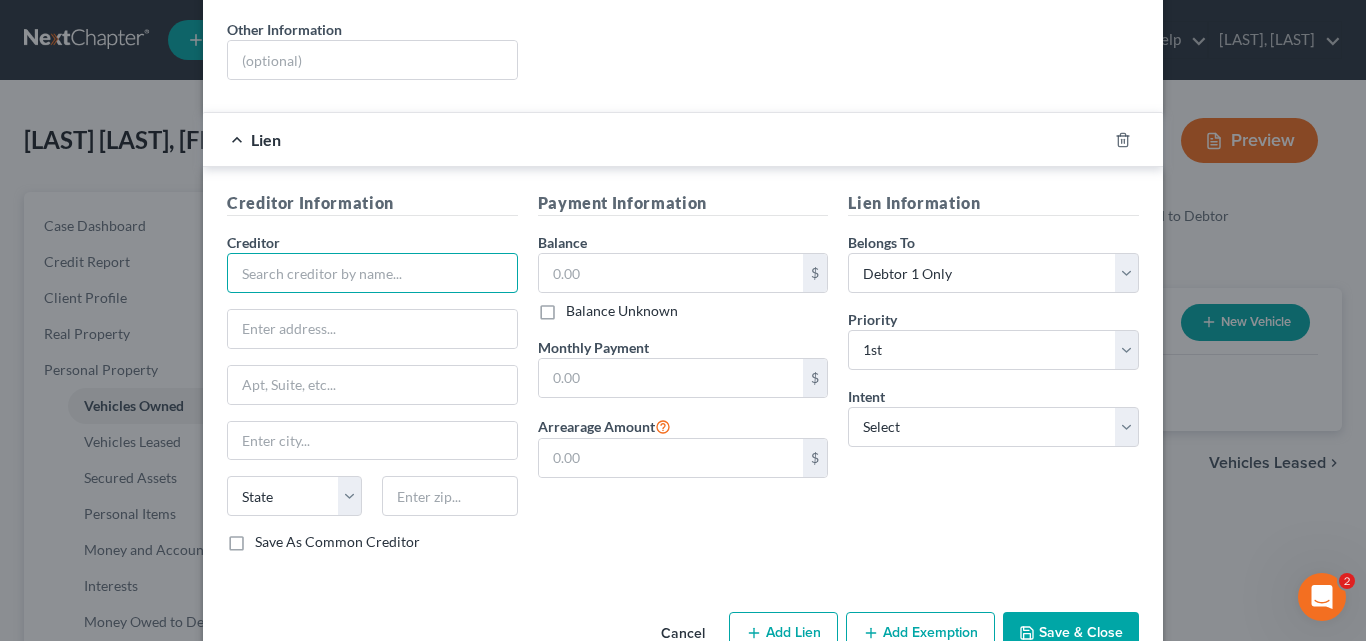 click at bounding box center (372, 273) 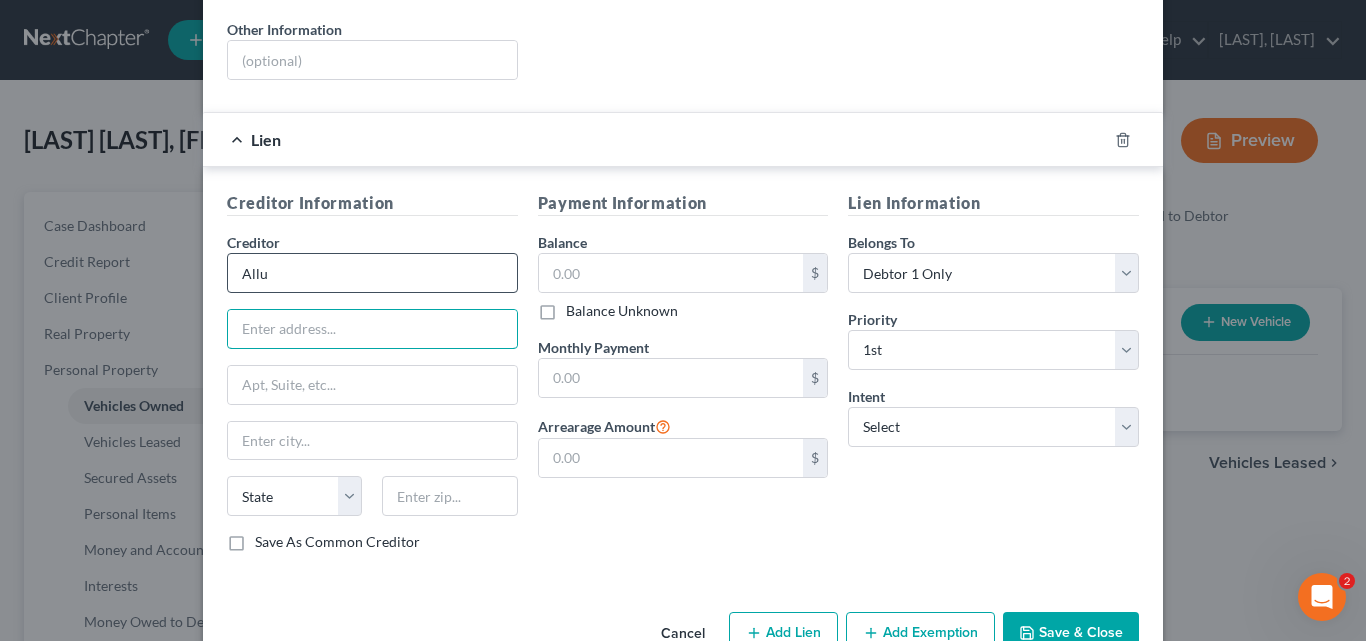type on "Allu" 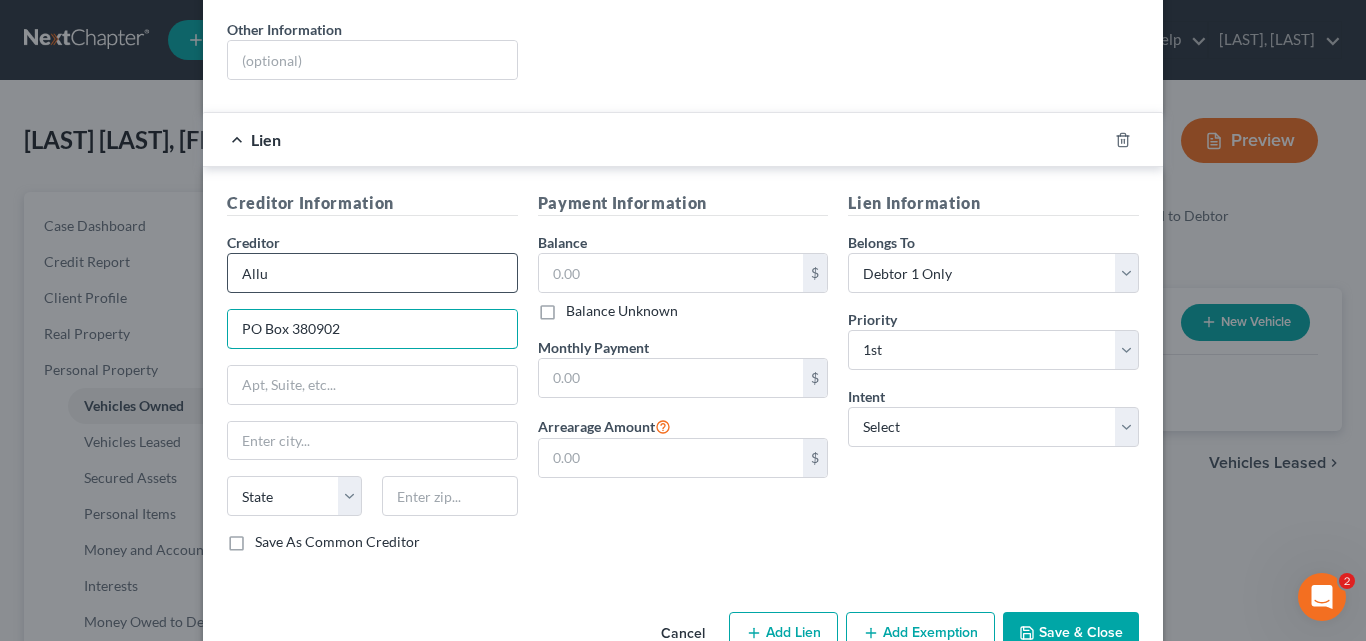 type on "PO Box 380902" 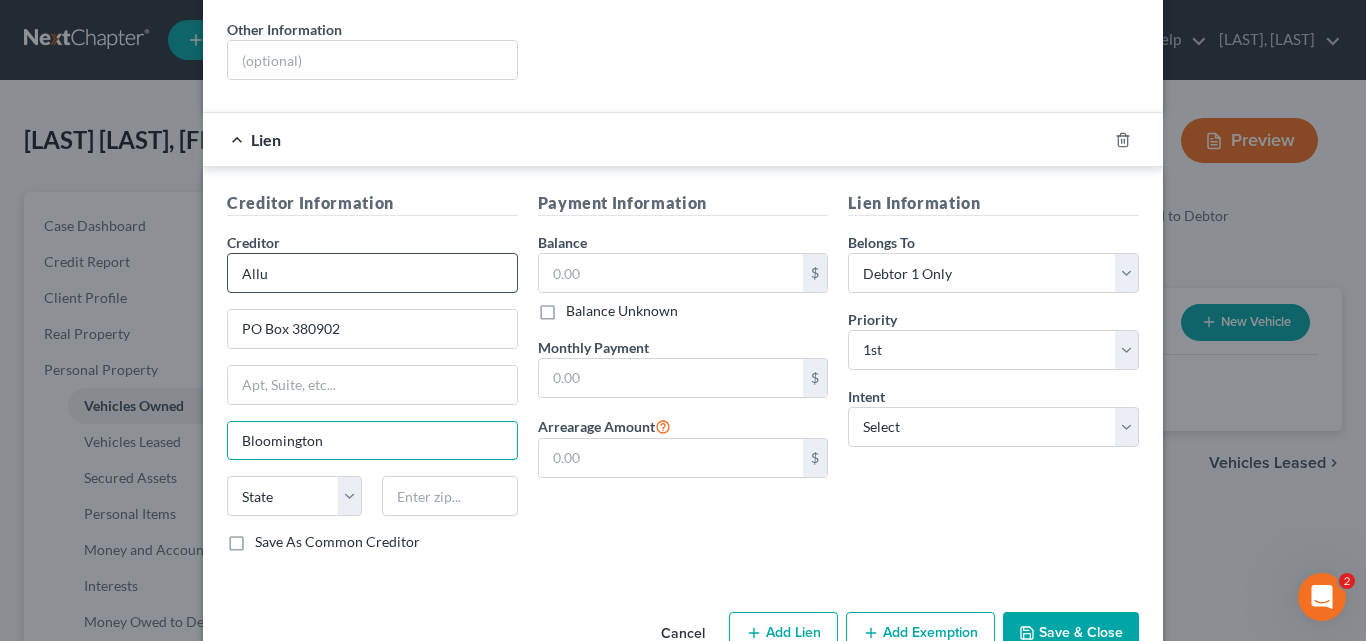 type on "Bloomington" 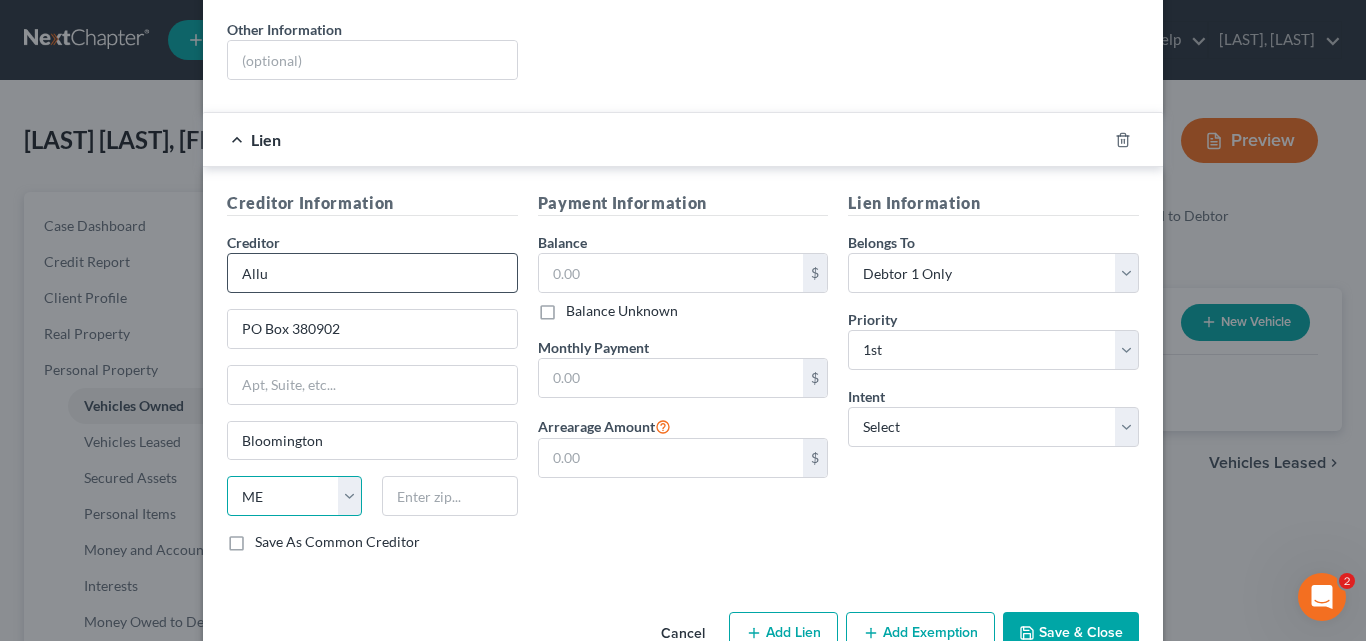 select on "24" 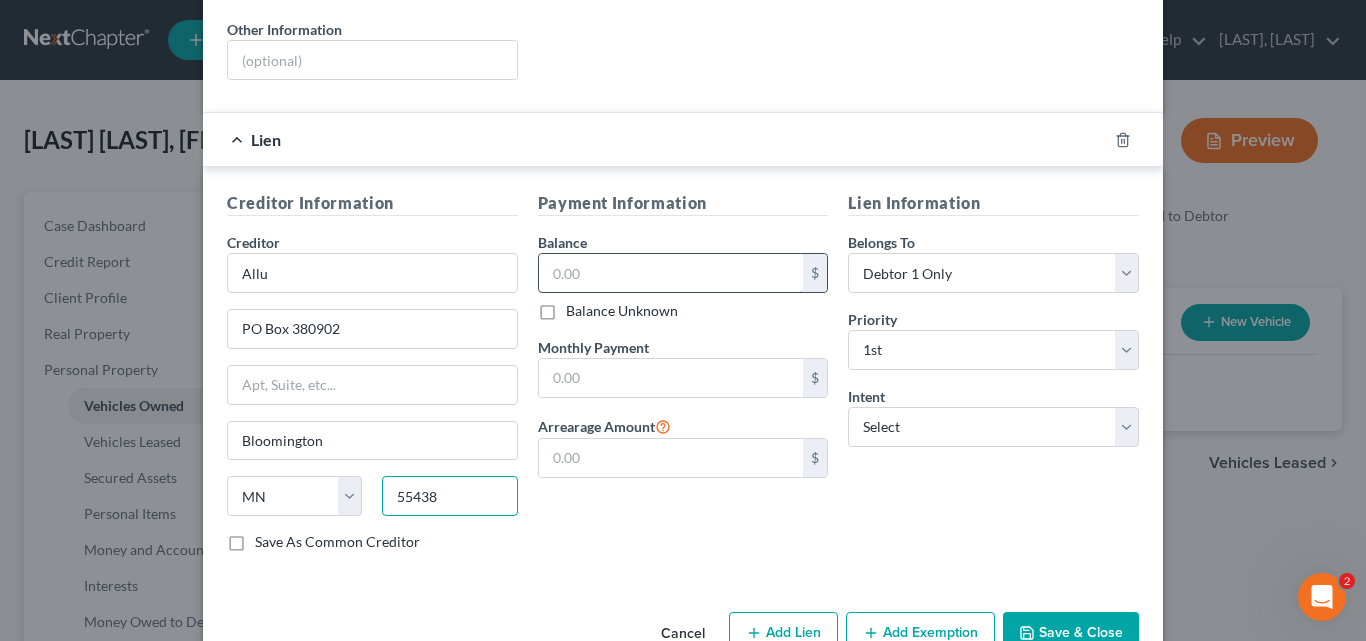 type on "55438" 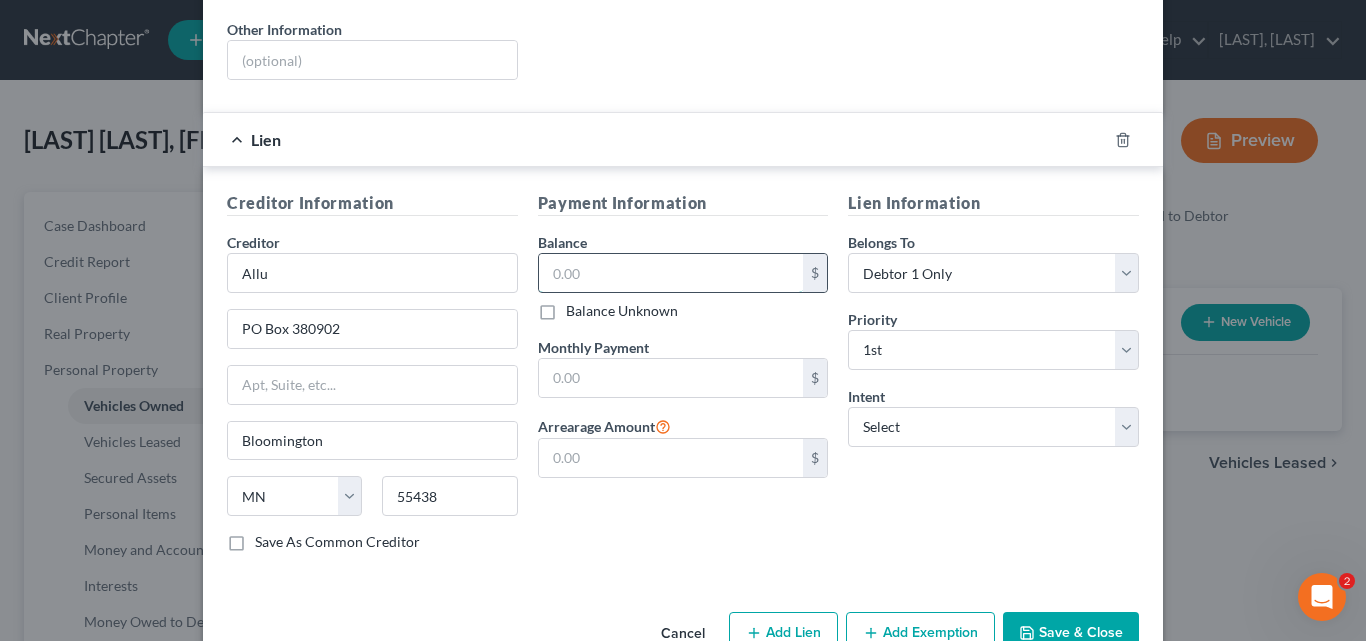 click at bounding box center (671, 273) 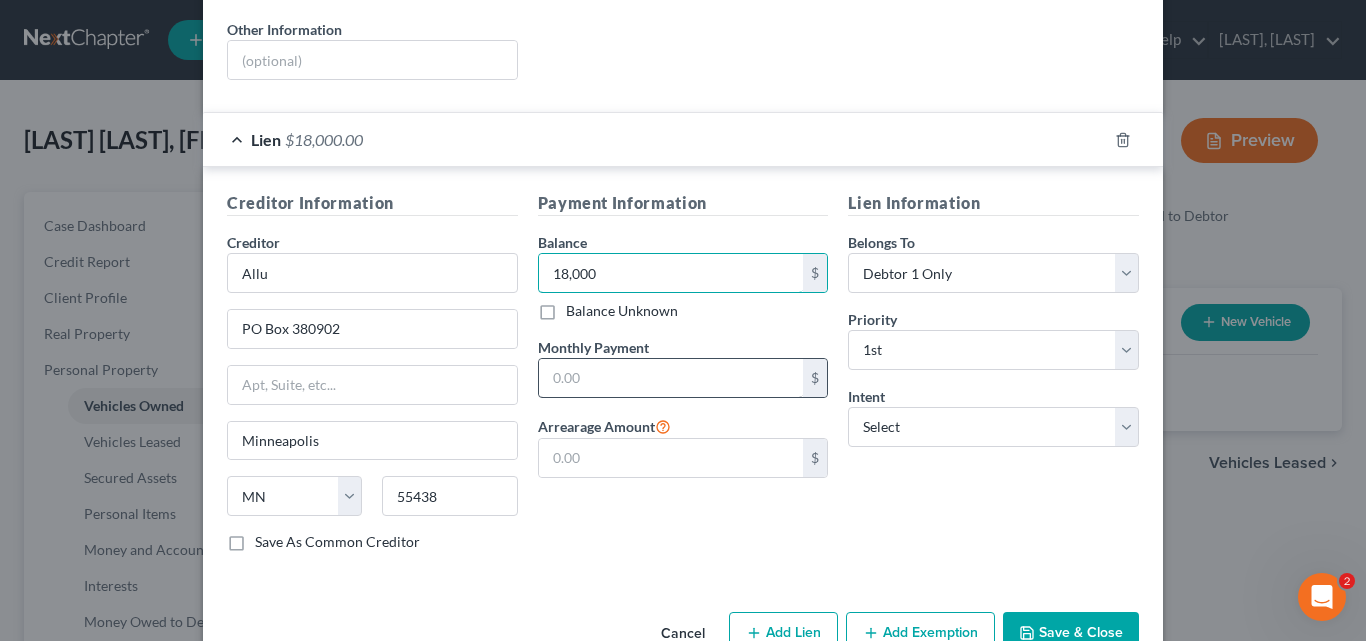type on "18,000" 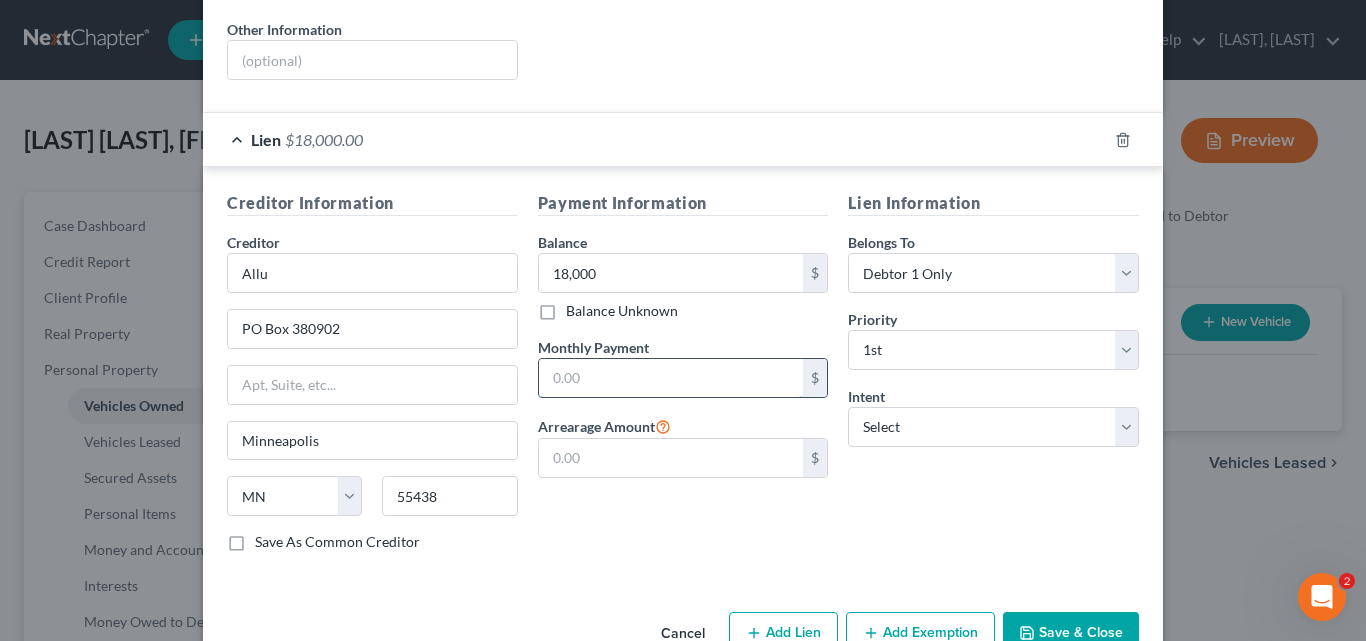 click at bounding box center (671, 378) 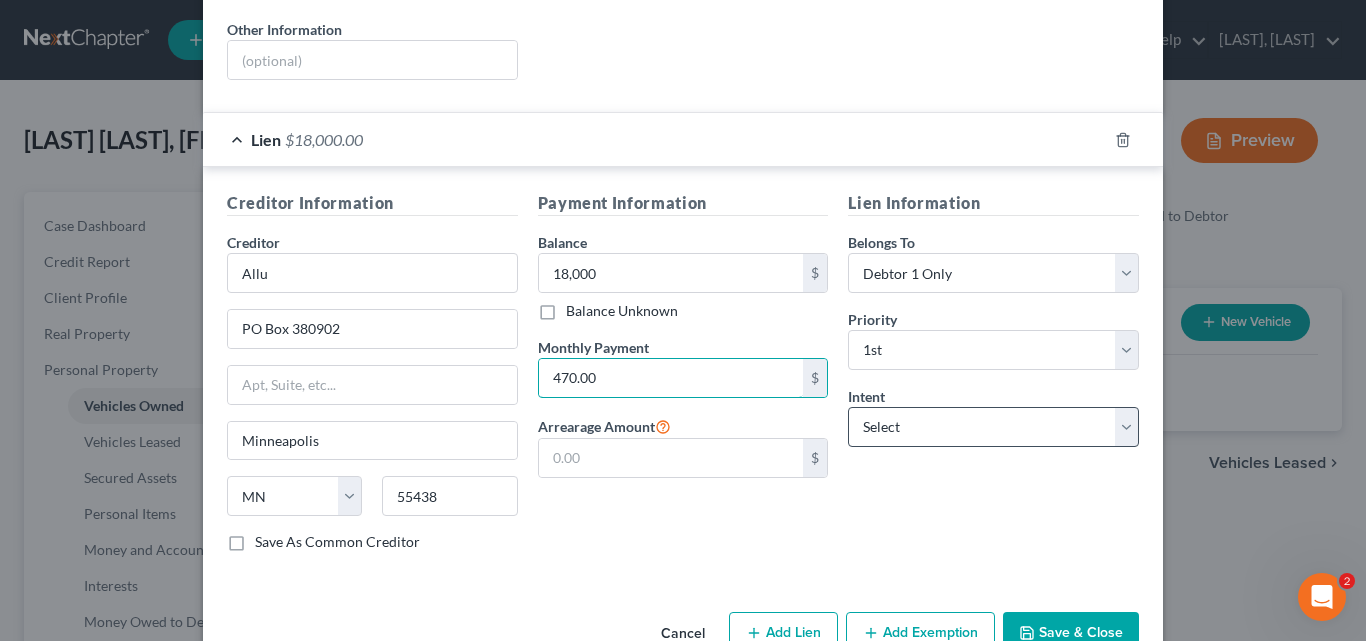 type on "470.00" 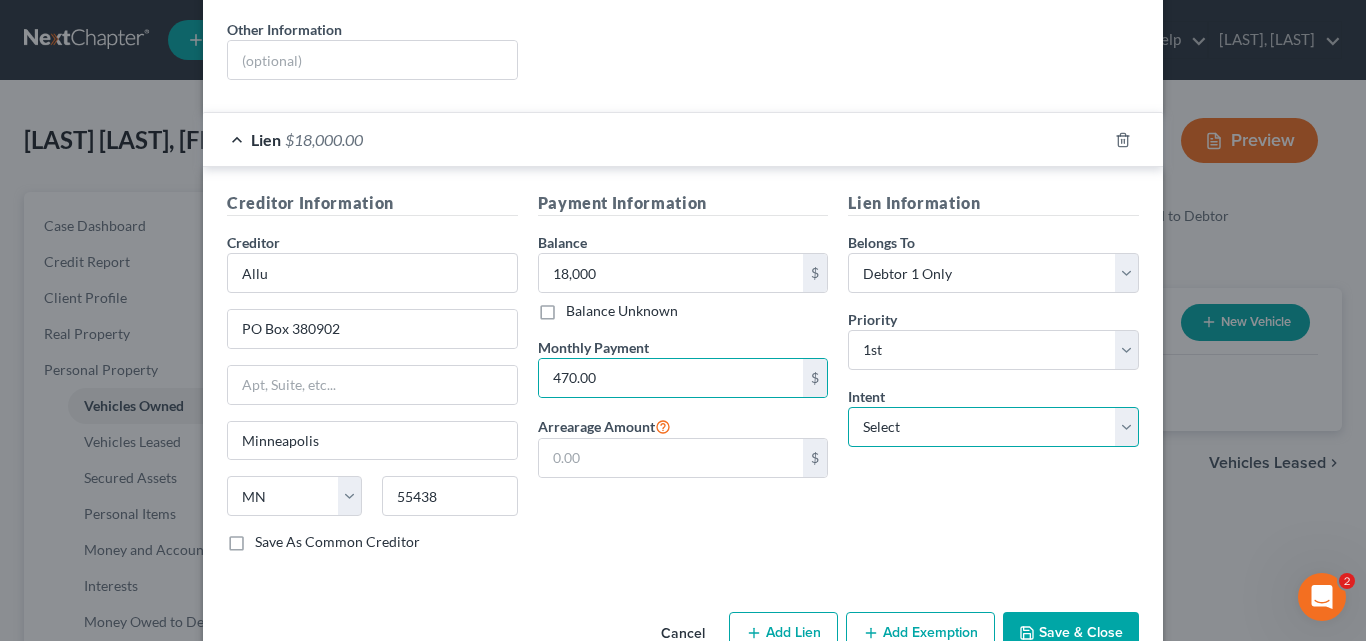click on "Select Surrender Redeem Reaffirm Avoid Other" at bounding box center (993, 427) 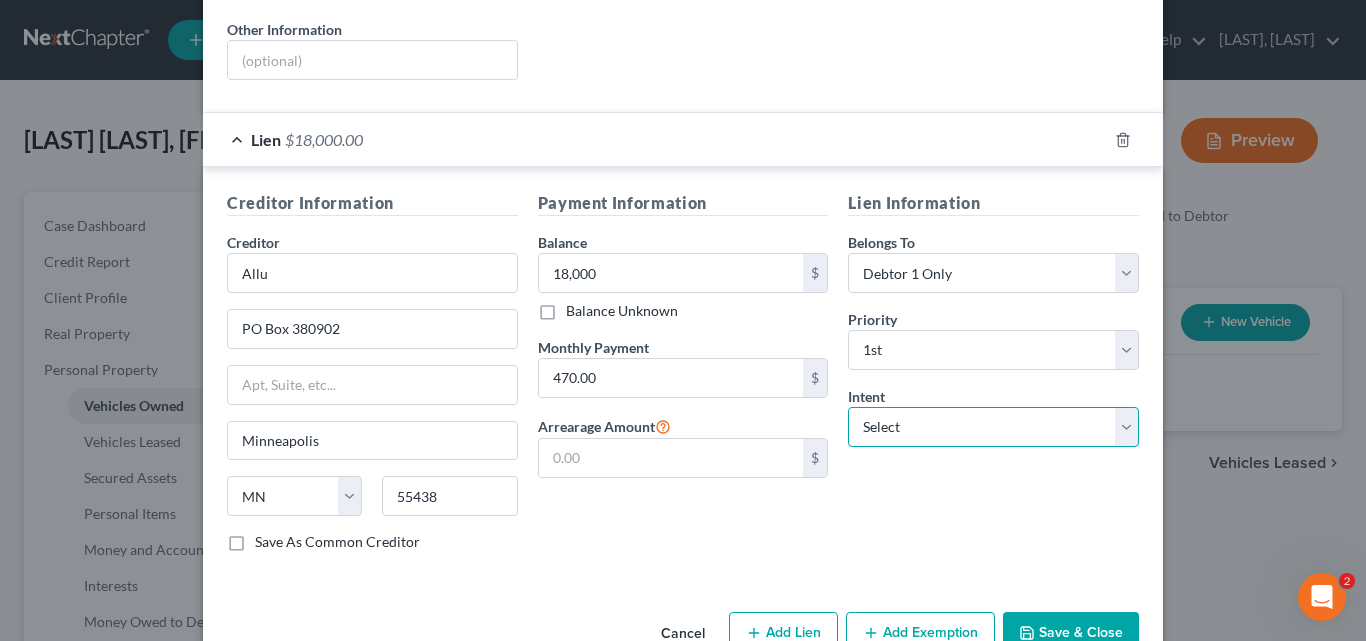 select on "2" 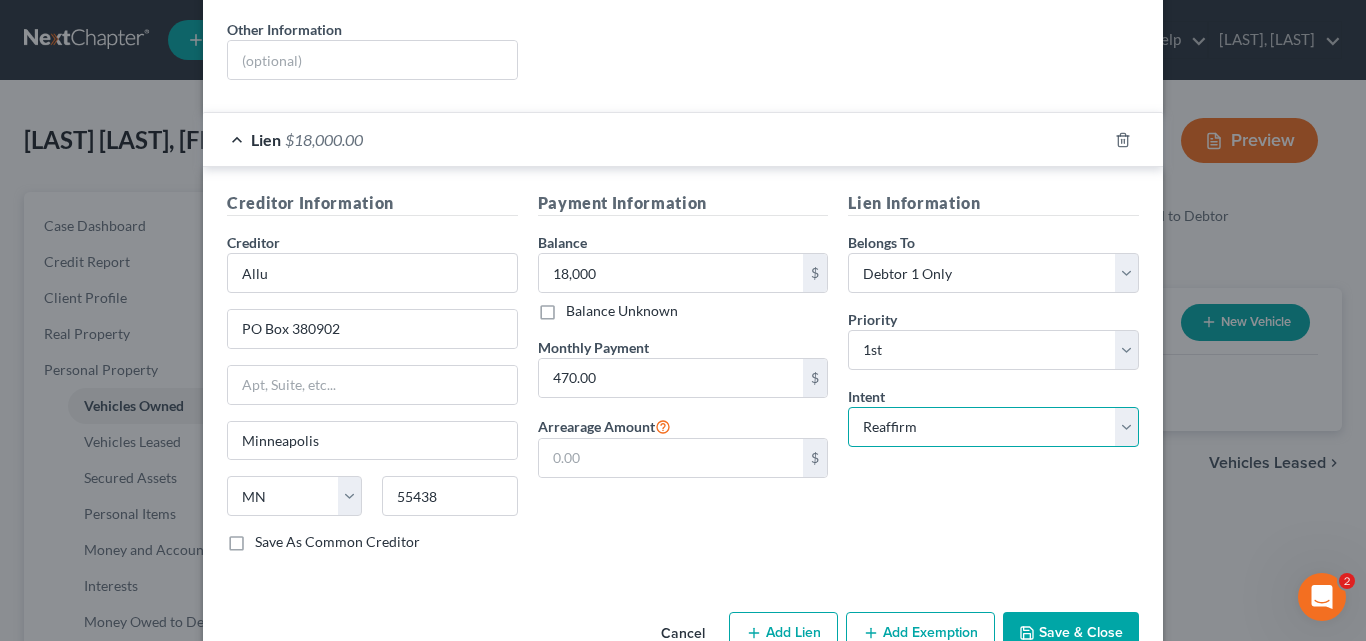 click on "Select Surrender Redeem Reaffirm Avoid Other" at bounding box center [993, 427] 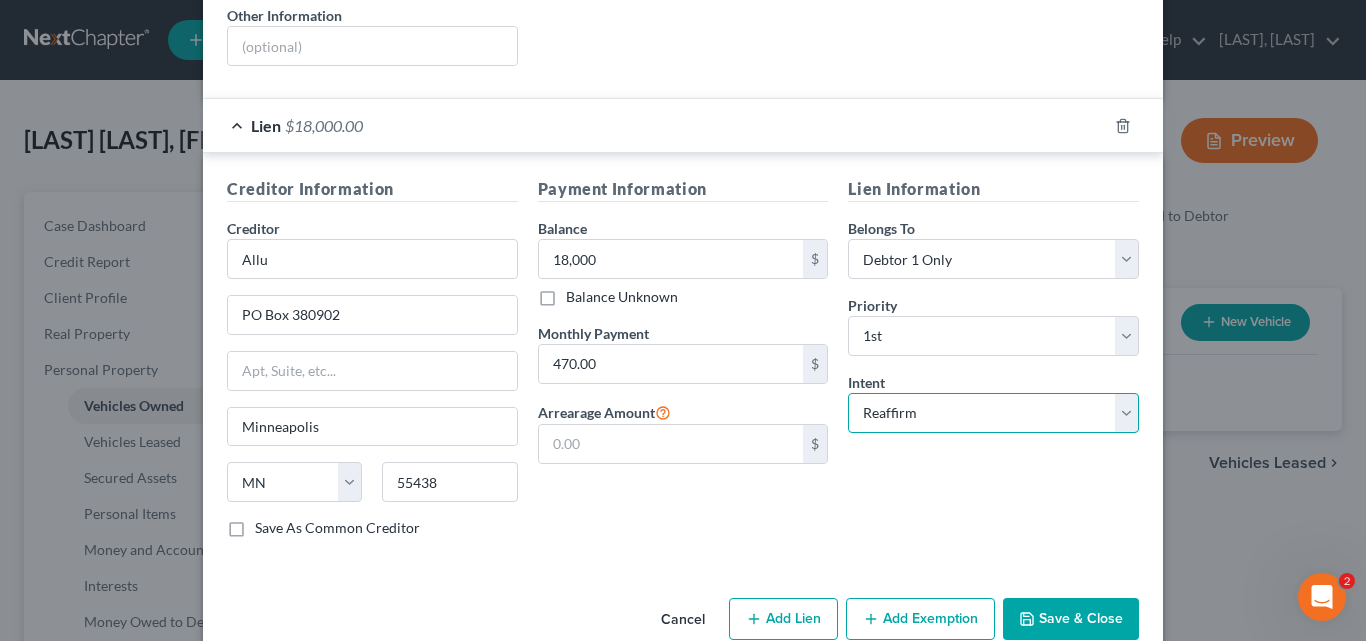 scroll, scrollTop: 453, scrollLeft: 0, axis: vertical 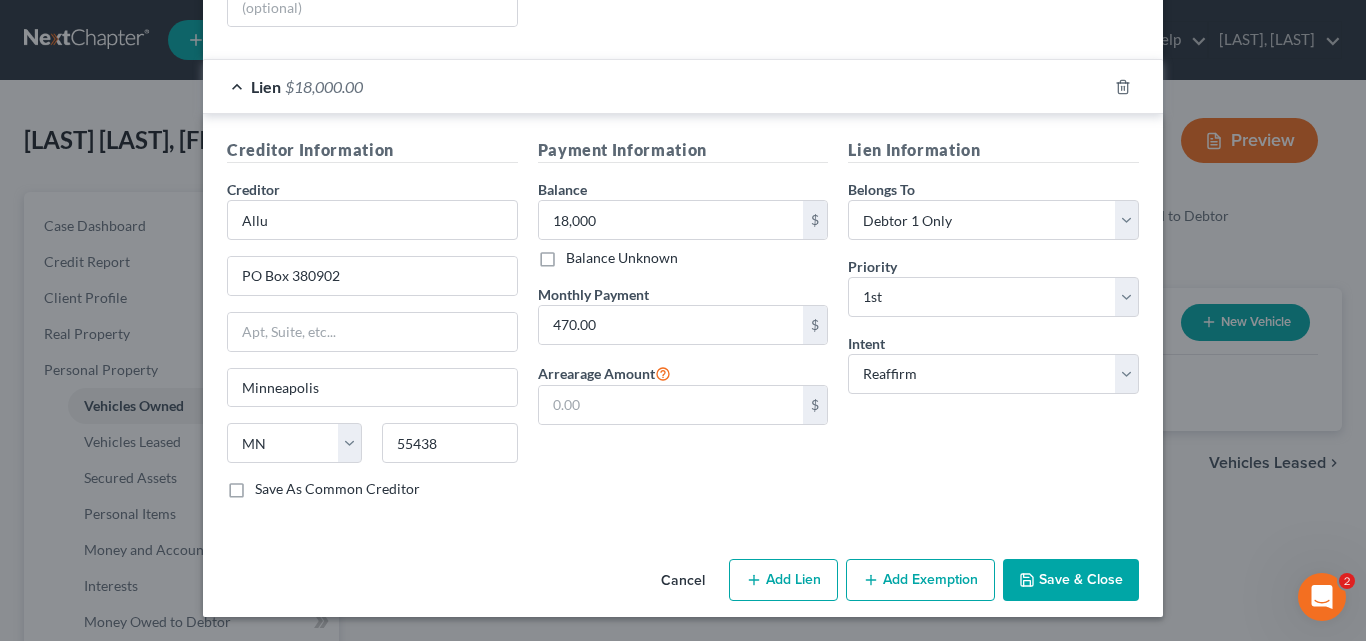 click on "Add Exemption" at bounding box center [920, 580] 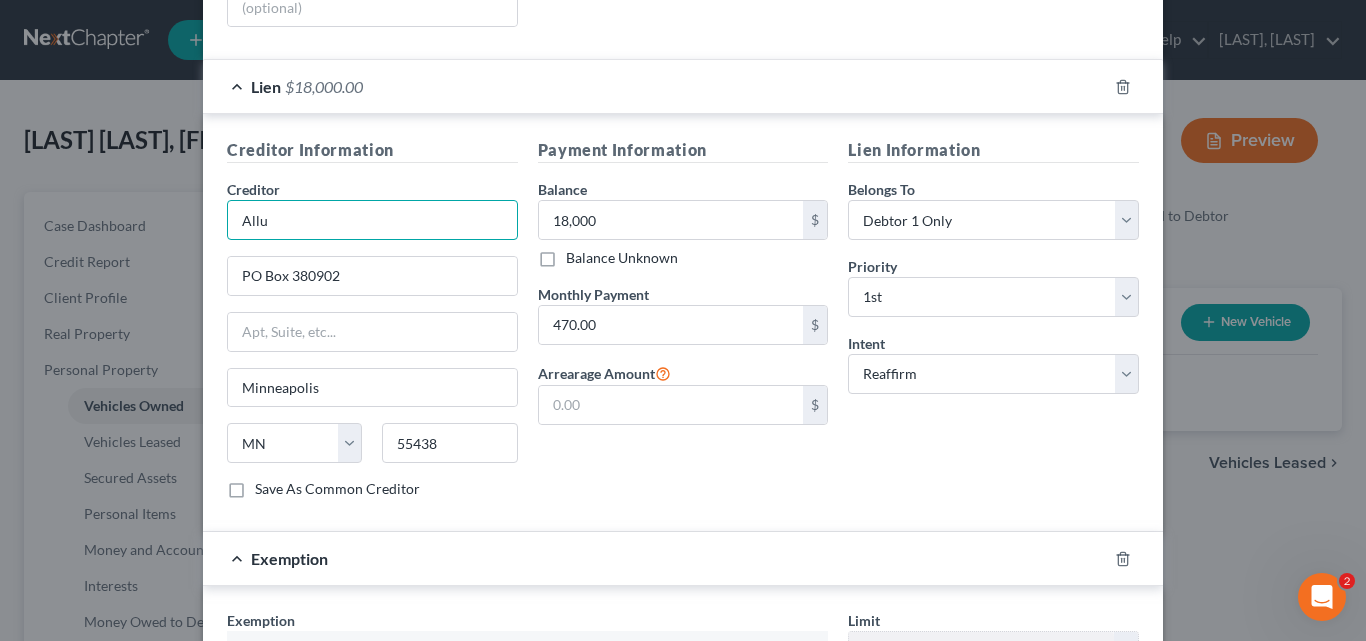 click on "Allu" at bounding box center (372, 220) 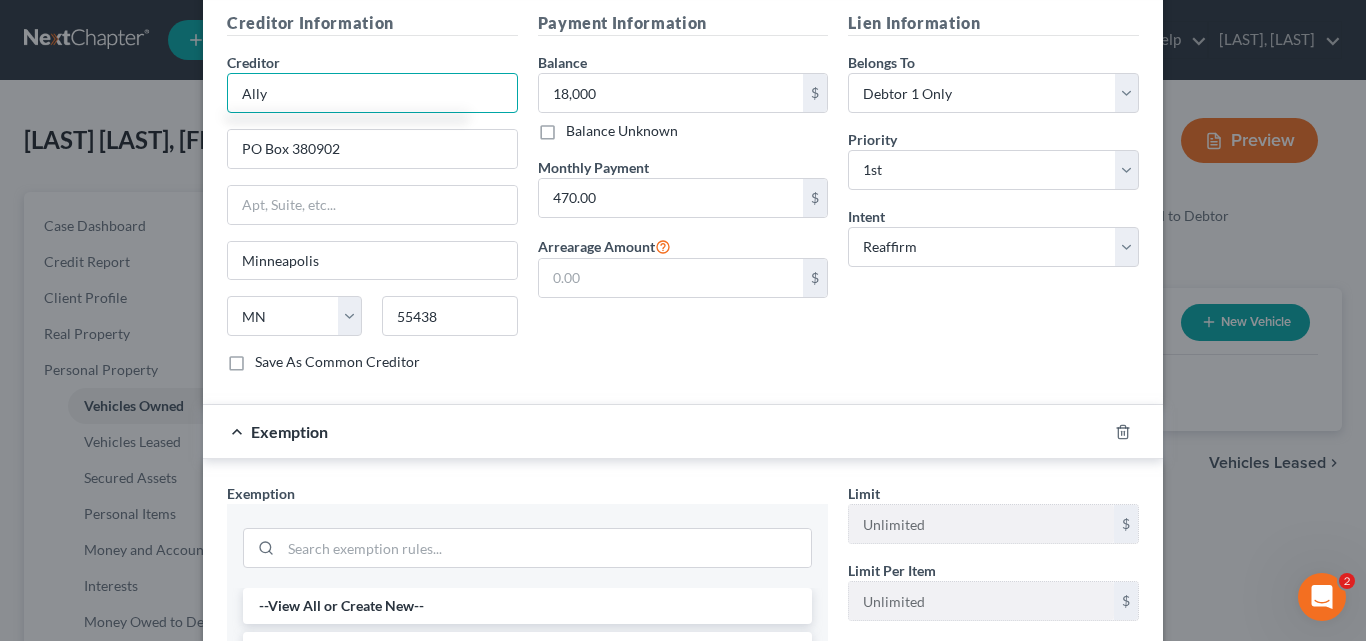 scroll, scrollTop: 753, scrollLeft: 0, axis: vertical 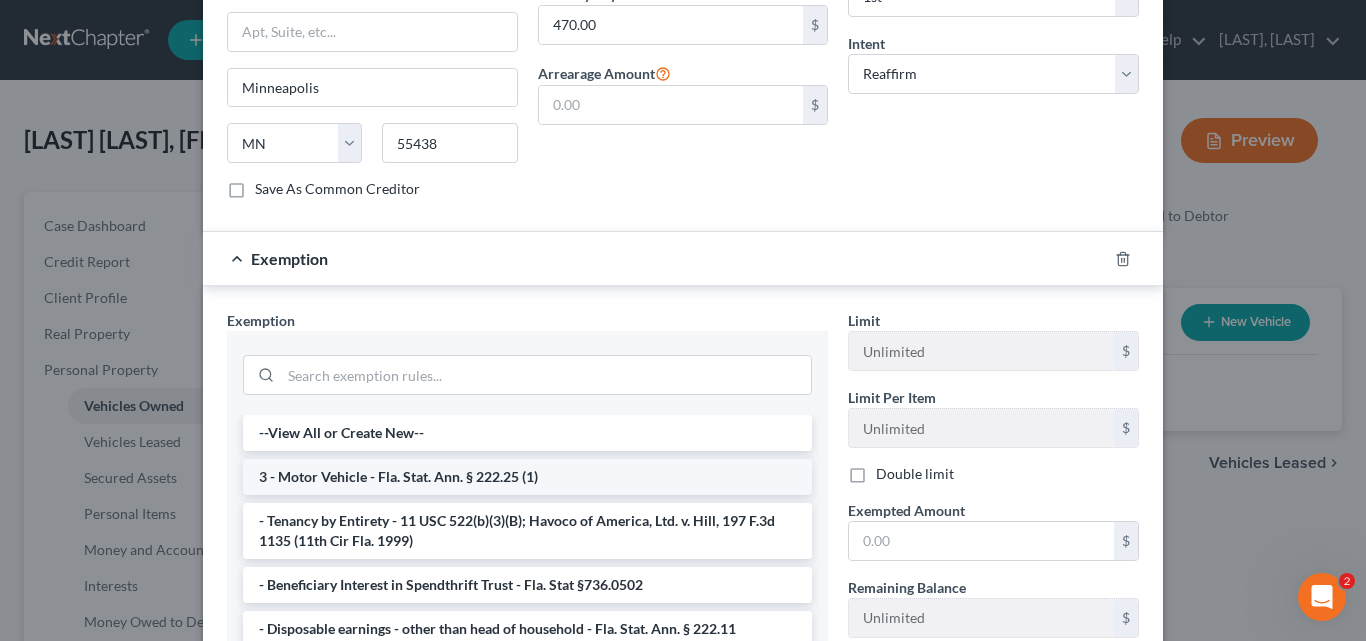 type on "Ally" 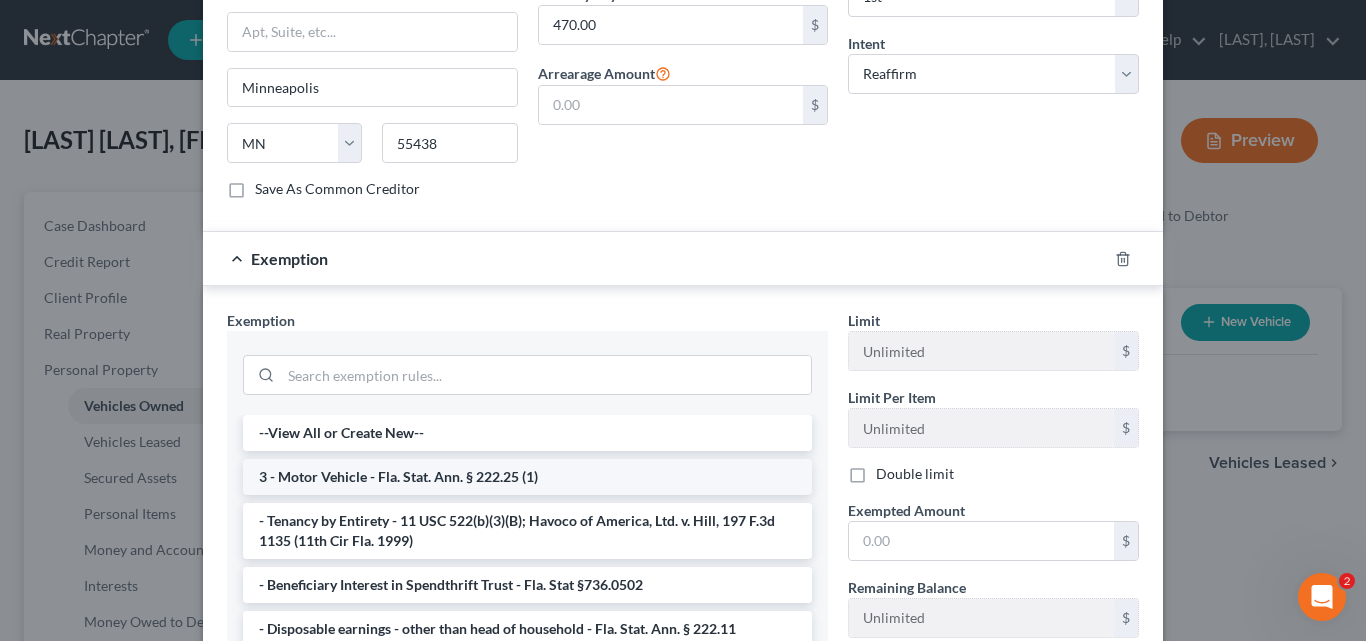 click on "3 - Motor Vehicle - Fla. Stat. Ann. § 222.25 (1)" at bounding box center (527, 477) 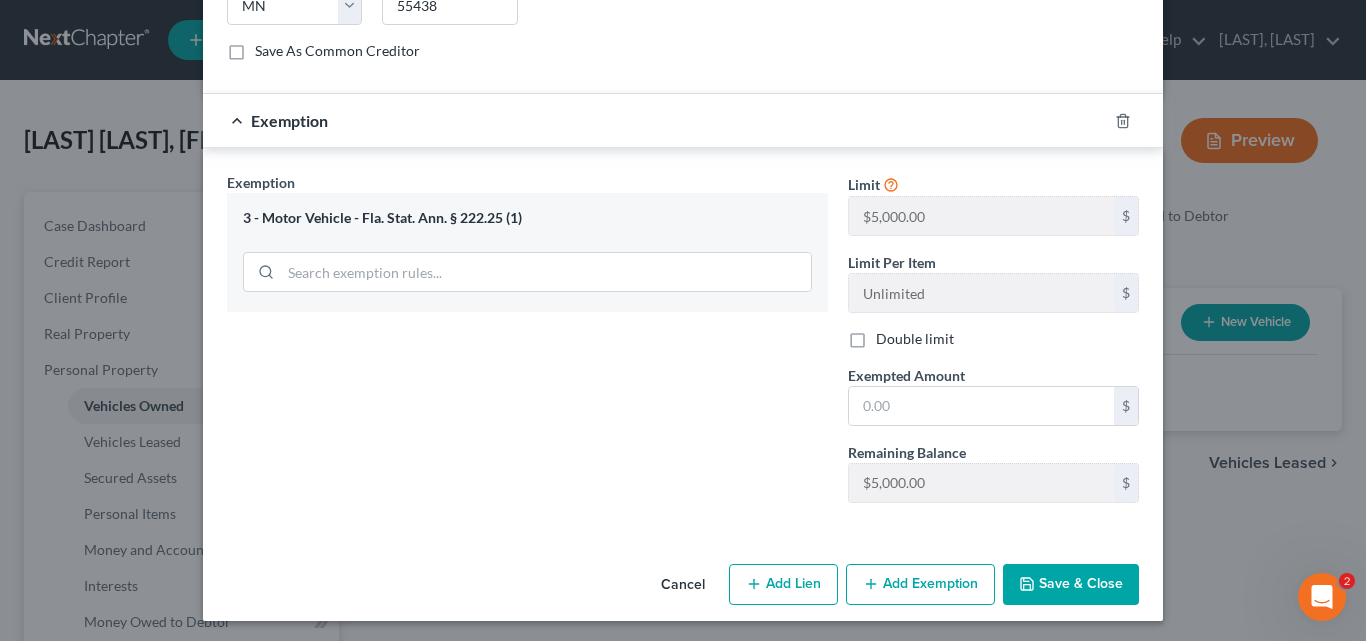 scroll, scrollTop: 895, scrollLeft: 0, axis: vertical 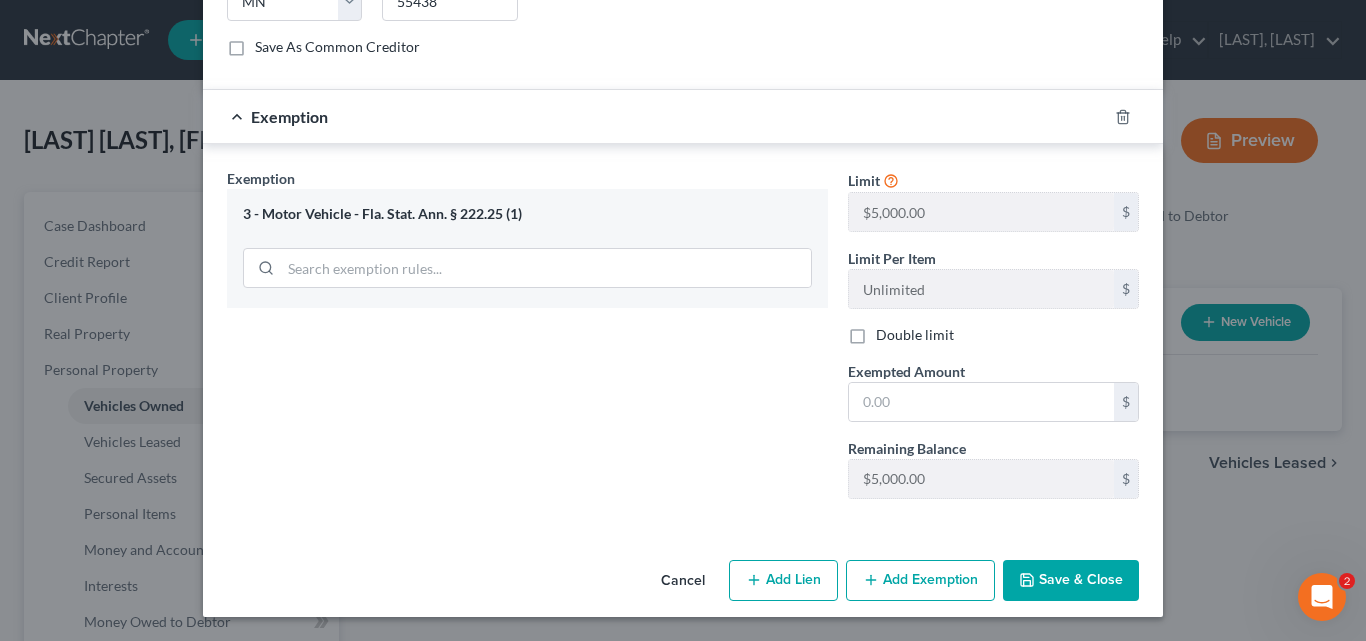 click on "Save & Close" at bounding box center (1071, 581) 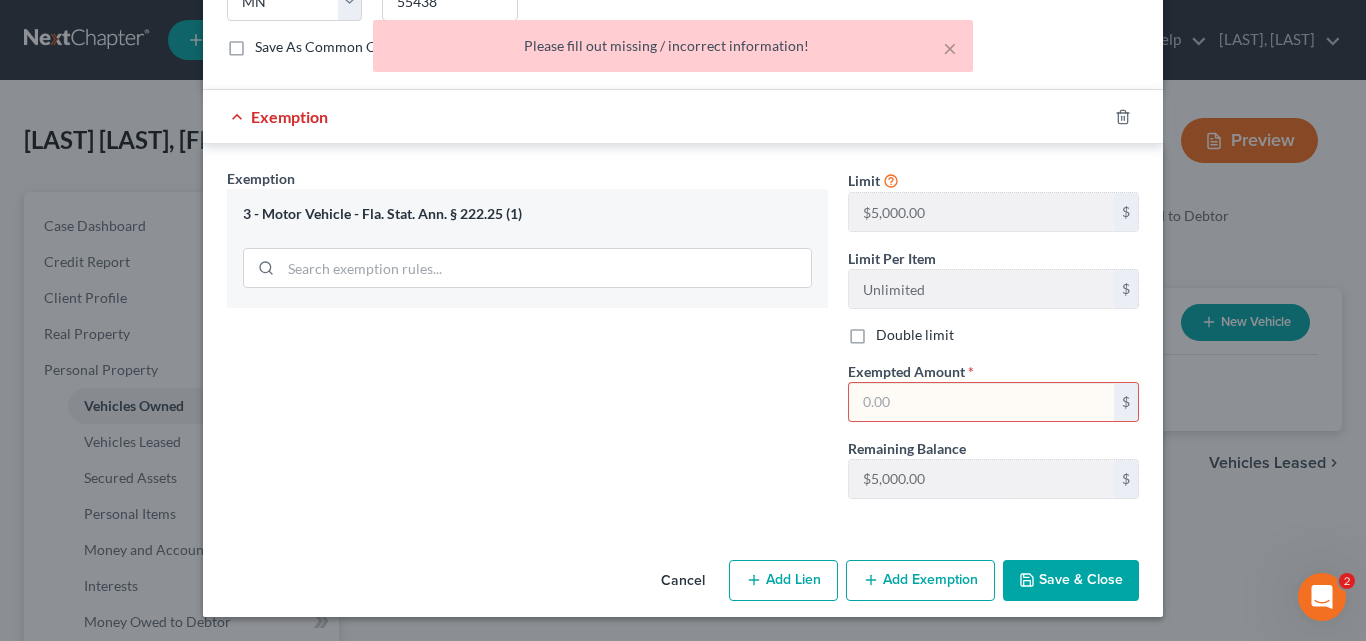 click at bounding box center (981, 402) 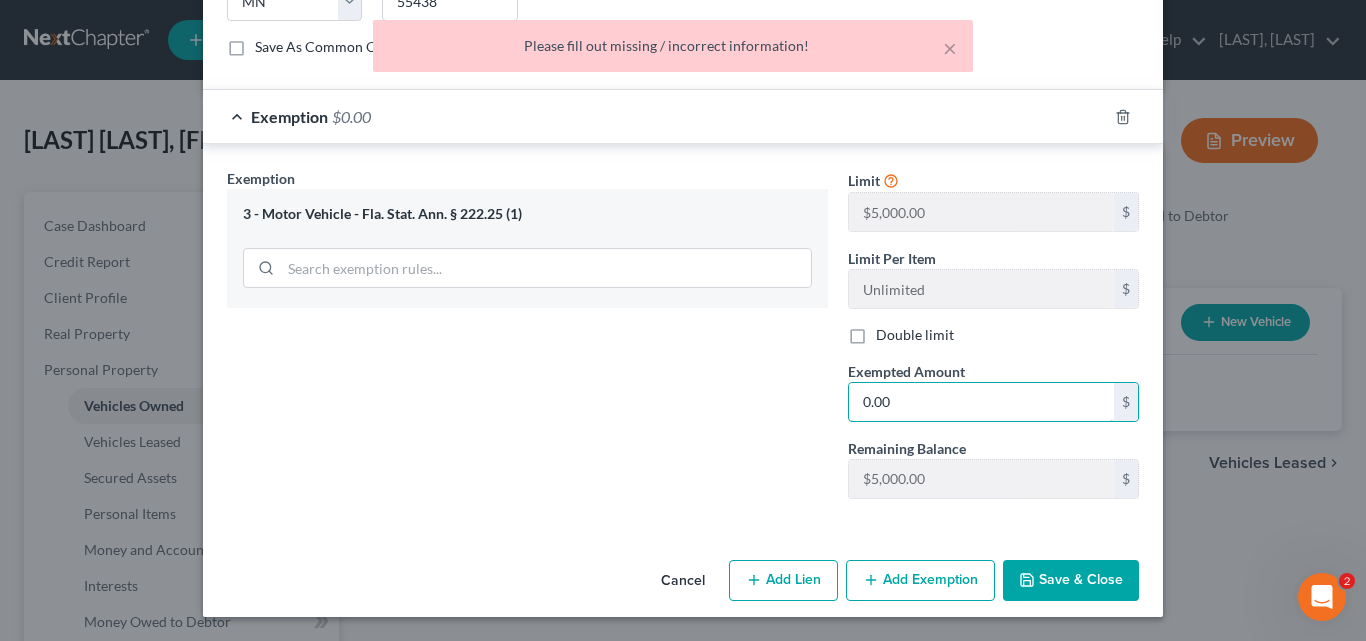 type on "0.00" 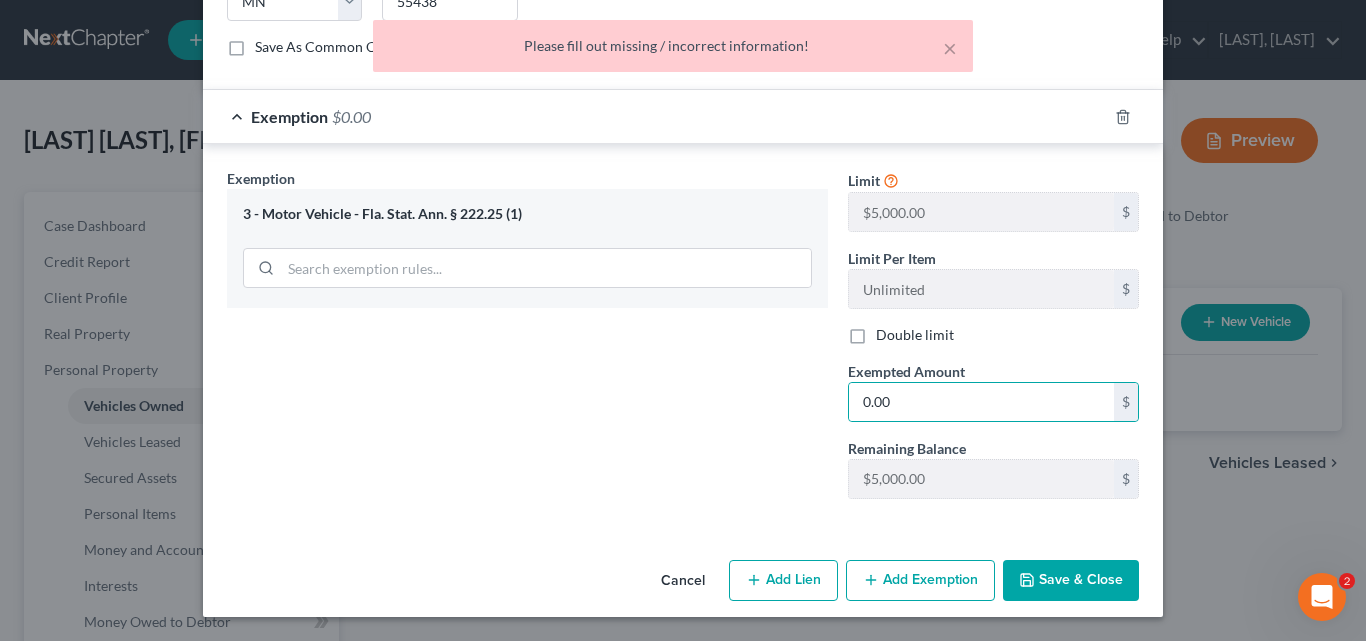 drag, startPoint x: 1079, startPoint y: 593, endPoint x: 1070, endPoint y: 579, distance: 16.643316 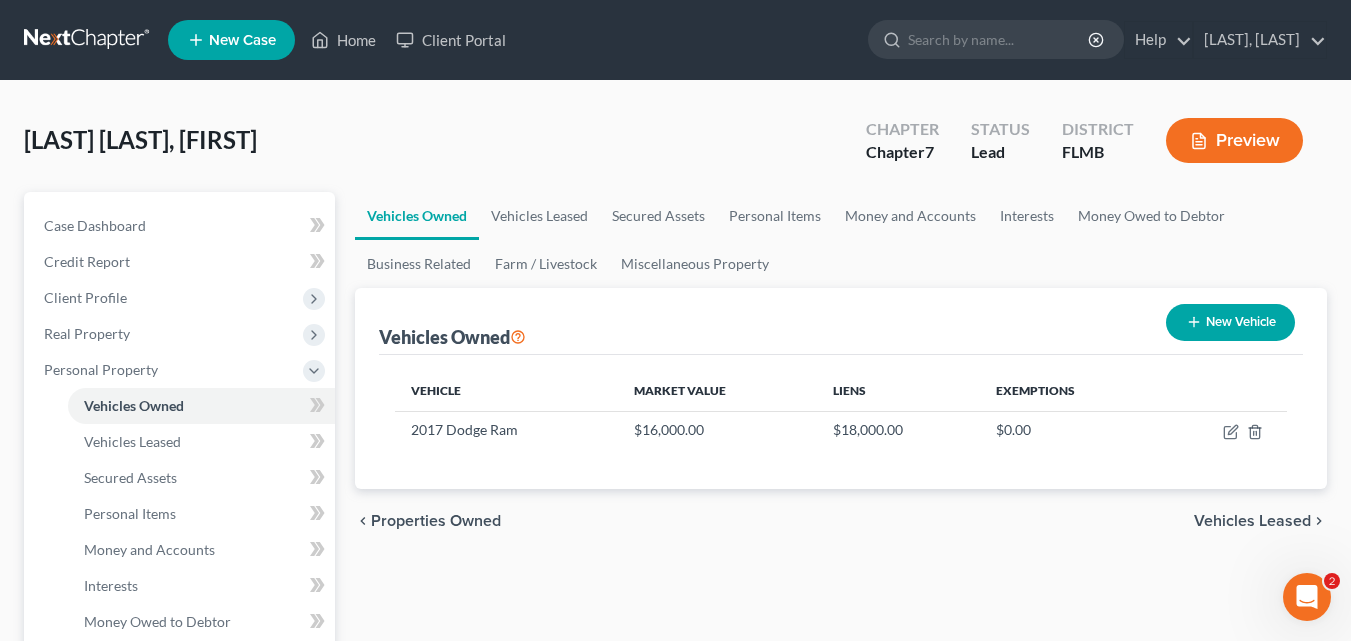 click on "Vehicles Leased" at bounding box center (1252, 521) 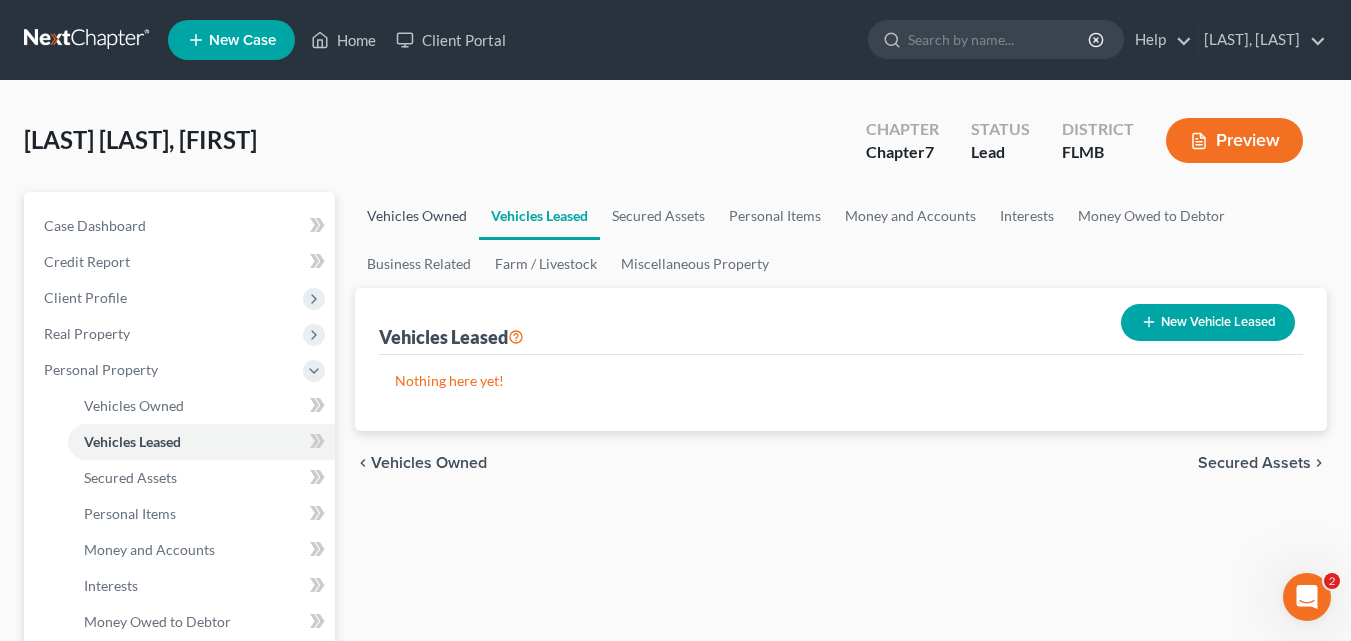 click on "Vehicles Owned" at bounding box center [417, 216] 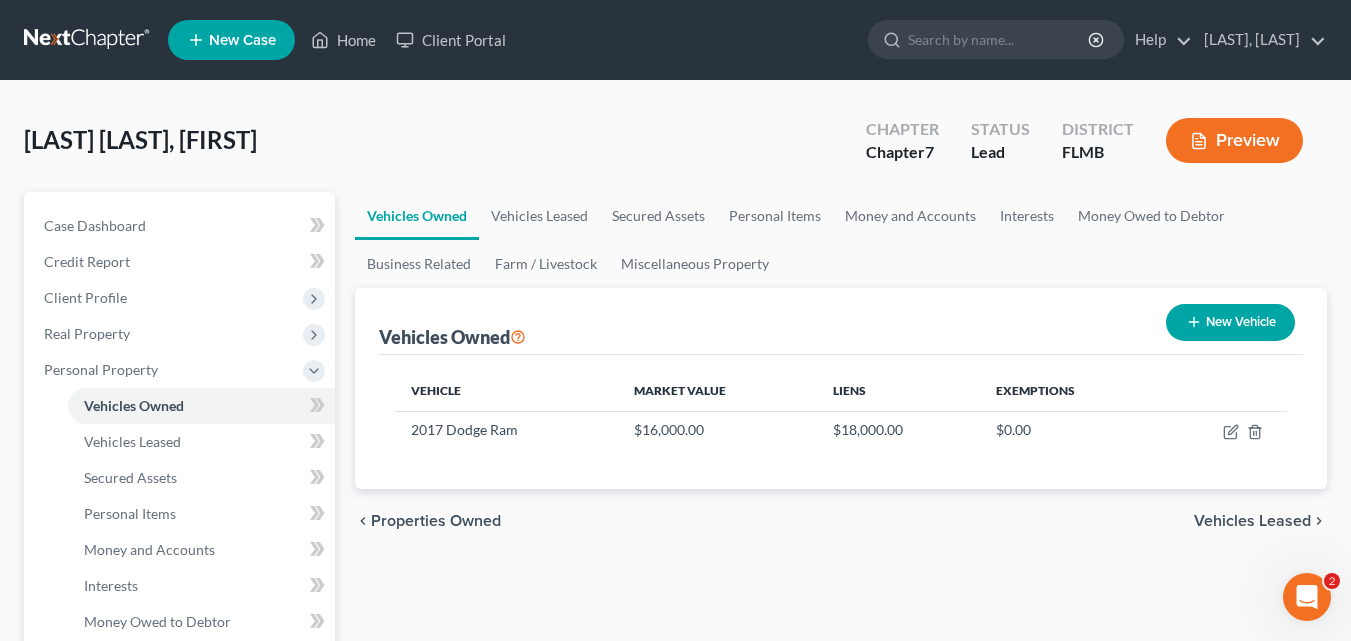 click 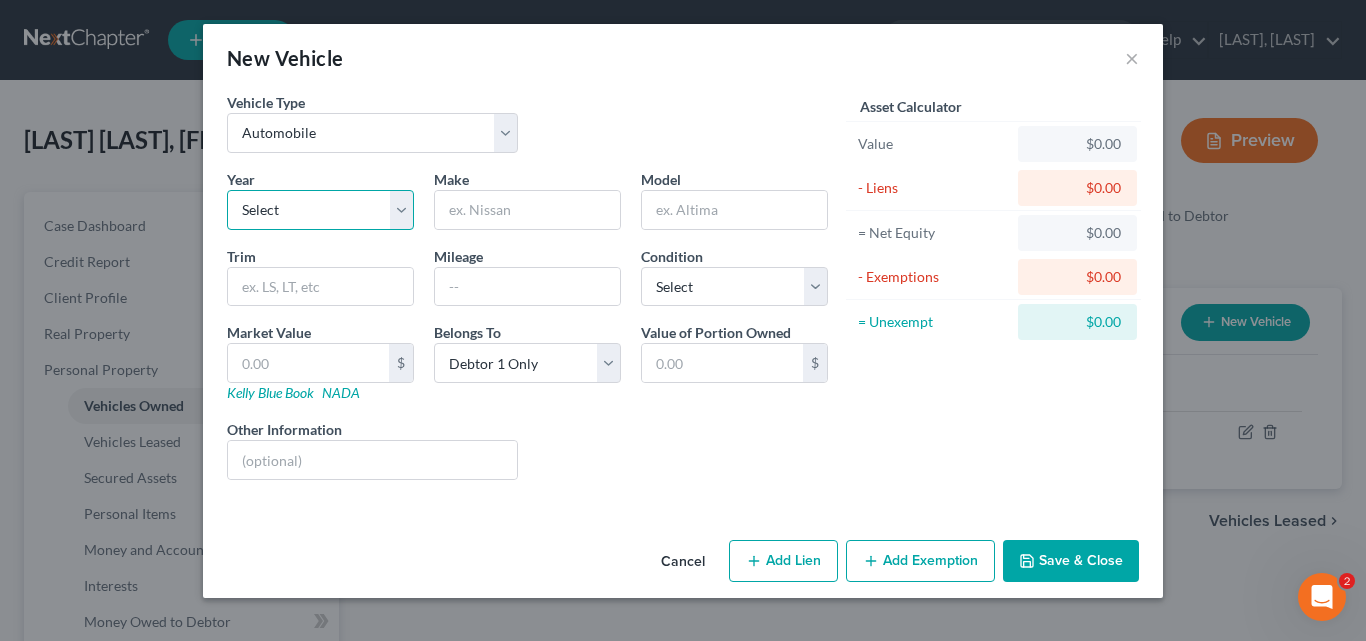 click on "Select 2026 2025 2024 2023 2022 2021 2020 2019 2018 2017 2016 2015 2014 2013 2012 2011 2010 2009 2008 2007 2006 2005 2004 2003 2002 2001 2000 1999 1998 1997 1996 1995 1994 1993 1992 1991 1990 1989 1988 1987 1986 1985 1984 1983 1982 1981 1980 1979 1978 1977 1976 1975 1974 1973 1972 1971 1970 1969 1968 1967 1966 1965 1964 1963 1962 1961 1960 1959 1958 1957 1956 1955 1954 1953 1952 1951 1950 1949 1948 1947 1946 1945 1944 1943 1942 1941 1940 1939 1938 1937 1936 1935 1934 1933 1932 1931 1930 1929 1928 1927 1926 1925 1924 1923 1922 1921 1920 1919 1918 1917 1916 1915 1914 1913 1912 1911 1910 1909 1908 1907 1906 1905 1904 1903 1902 1901" at bounding box center [320, 210] 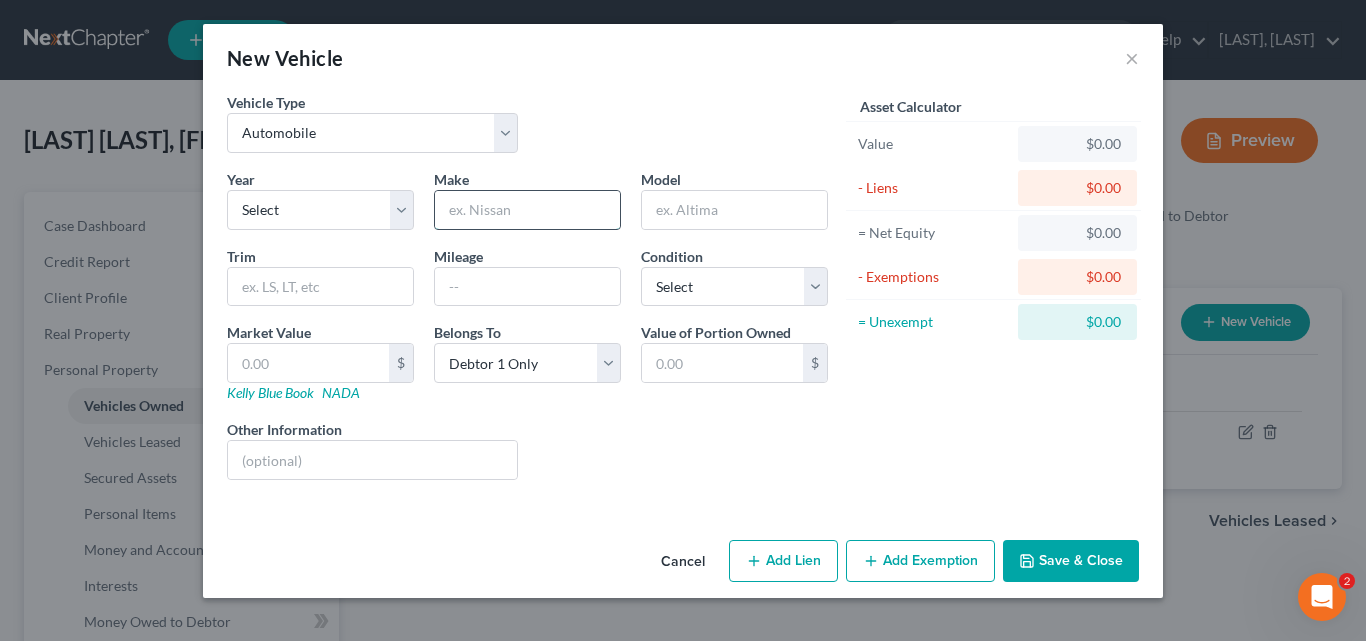 click at bounding box center [527, 210] 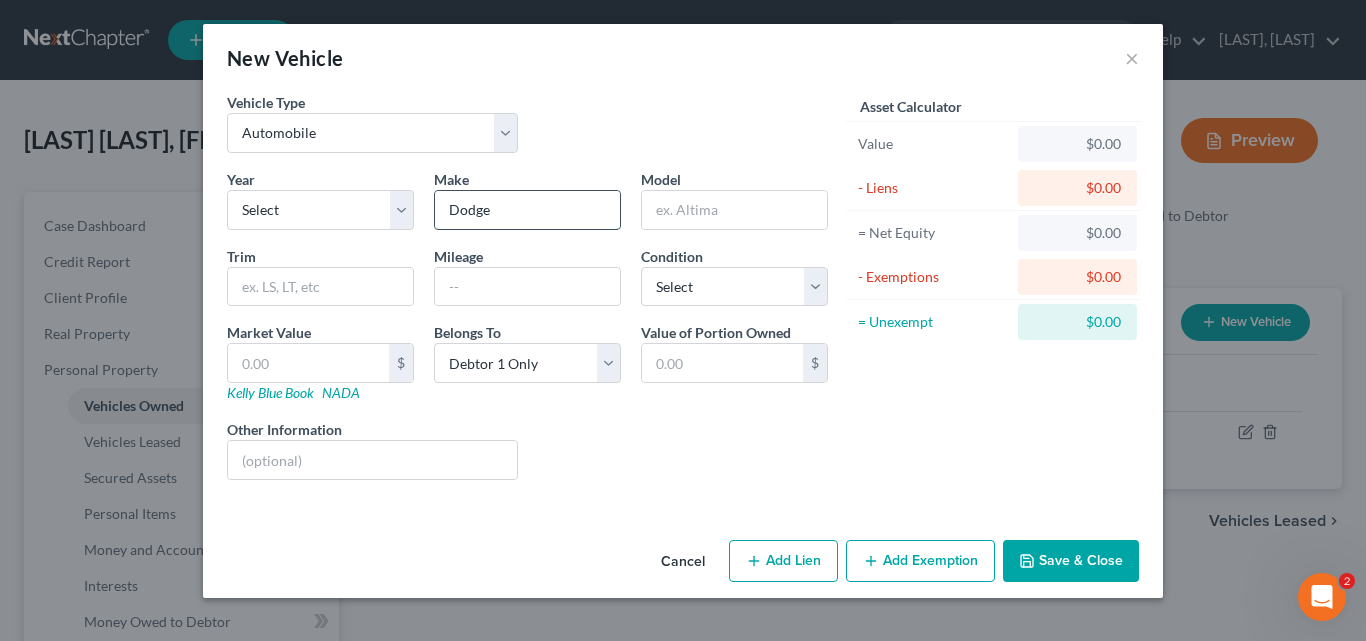 type on "Dodge" 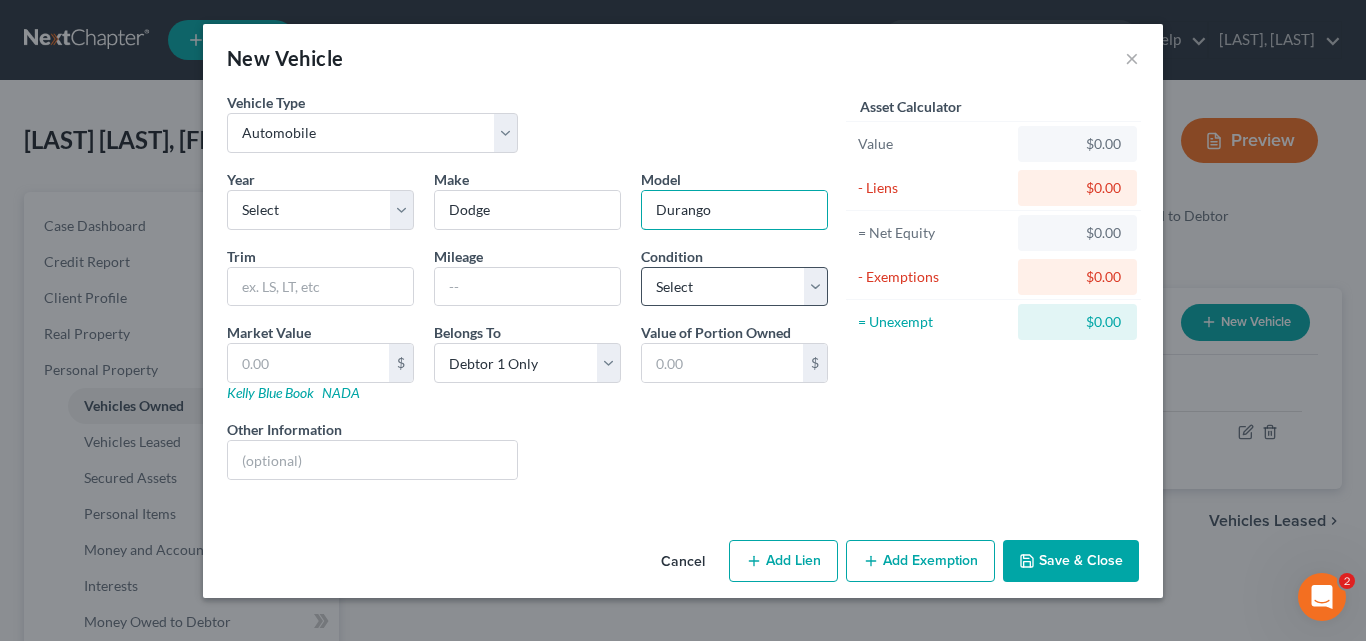 type on "Durango" 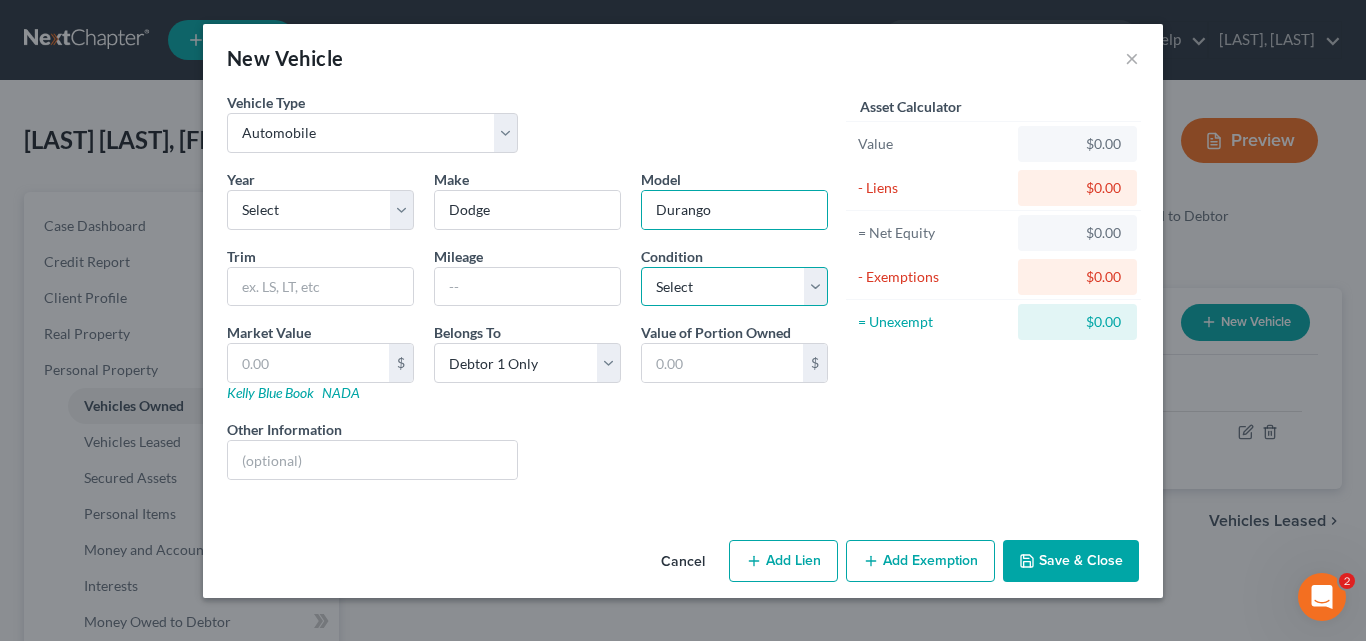 click on "Select Excellent Very Good Good Fair Poor" at bounding box center (734, 287) 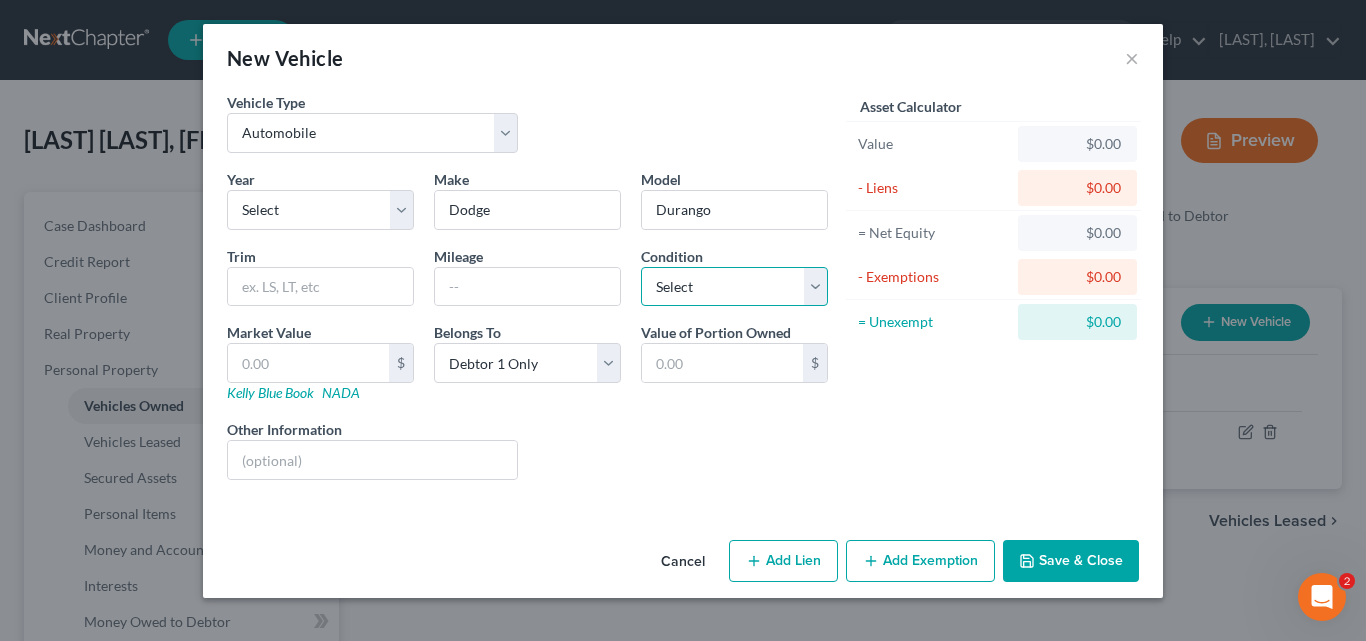 select on "2" 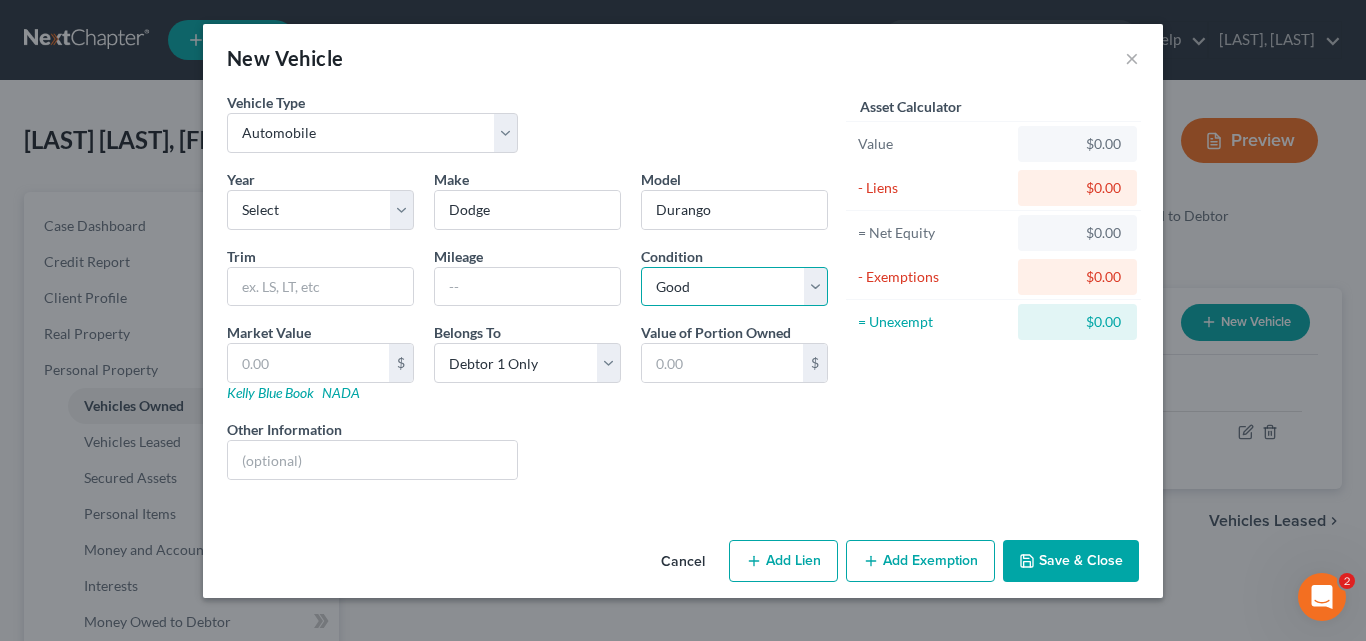 click on "Select Excellent Very Good Good Fair Poor" at bounding box center [734, 287] 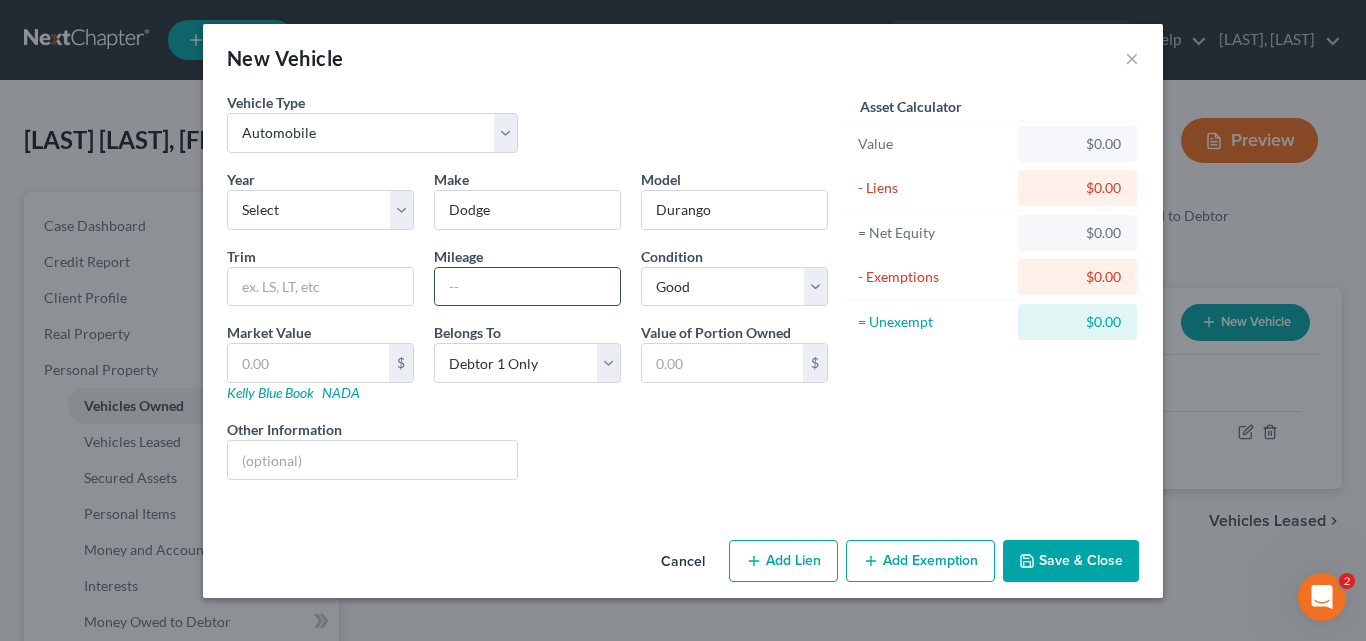 click at bounding box center [527, 287] 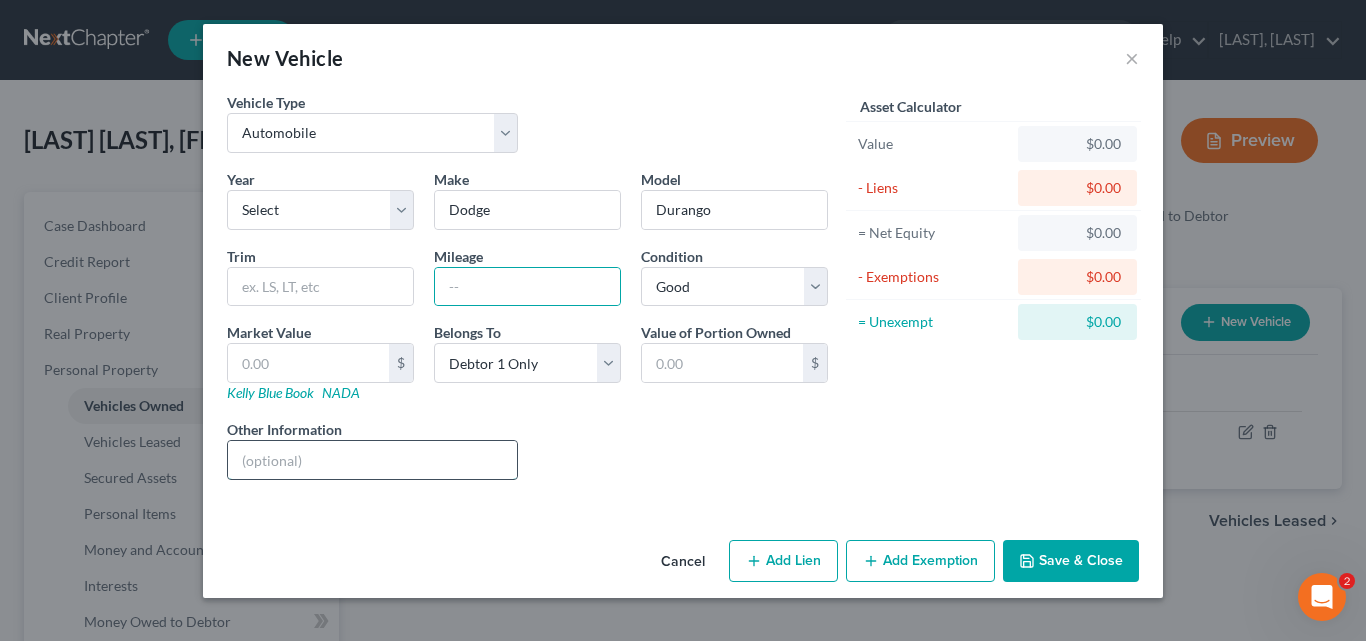 click at bounding box center [372, 460] 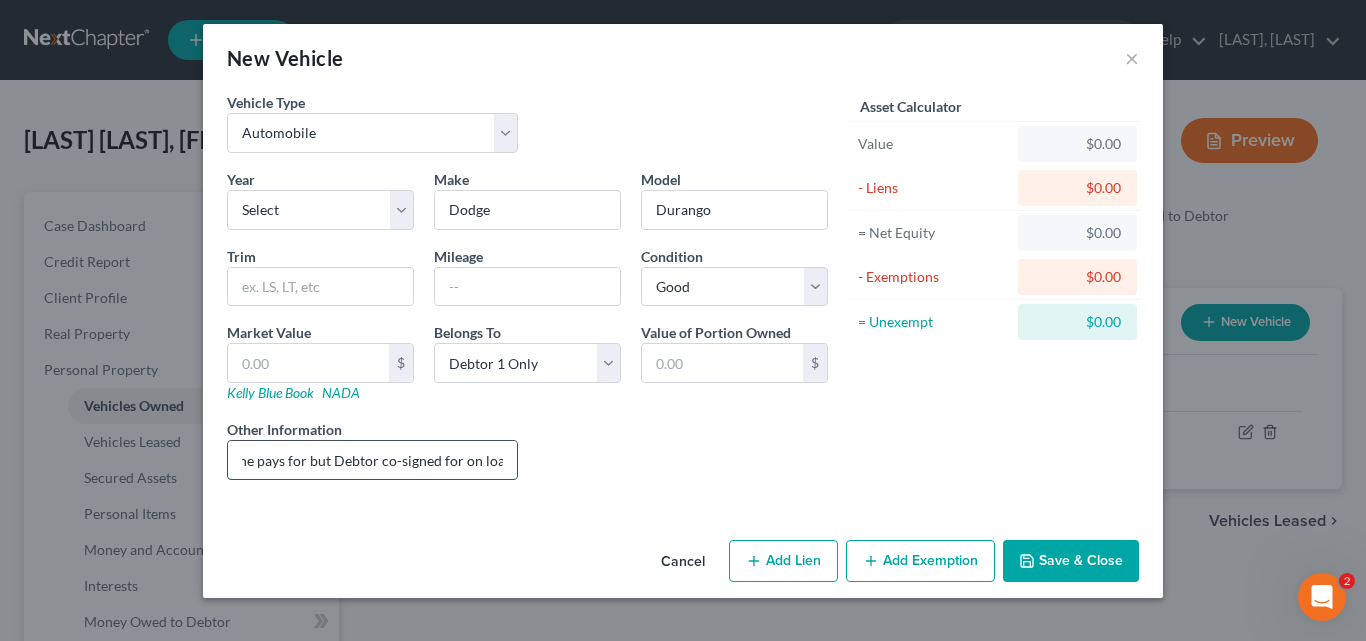 scroll, scrollTop: 0, scrollLeft: 157, axis: horizontal 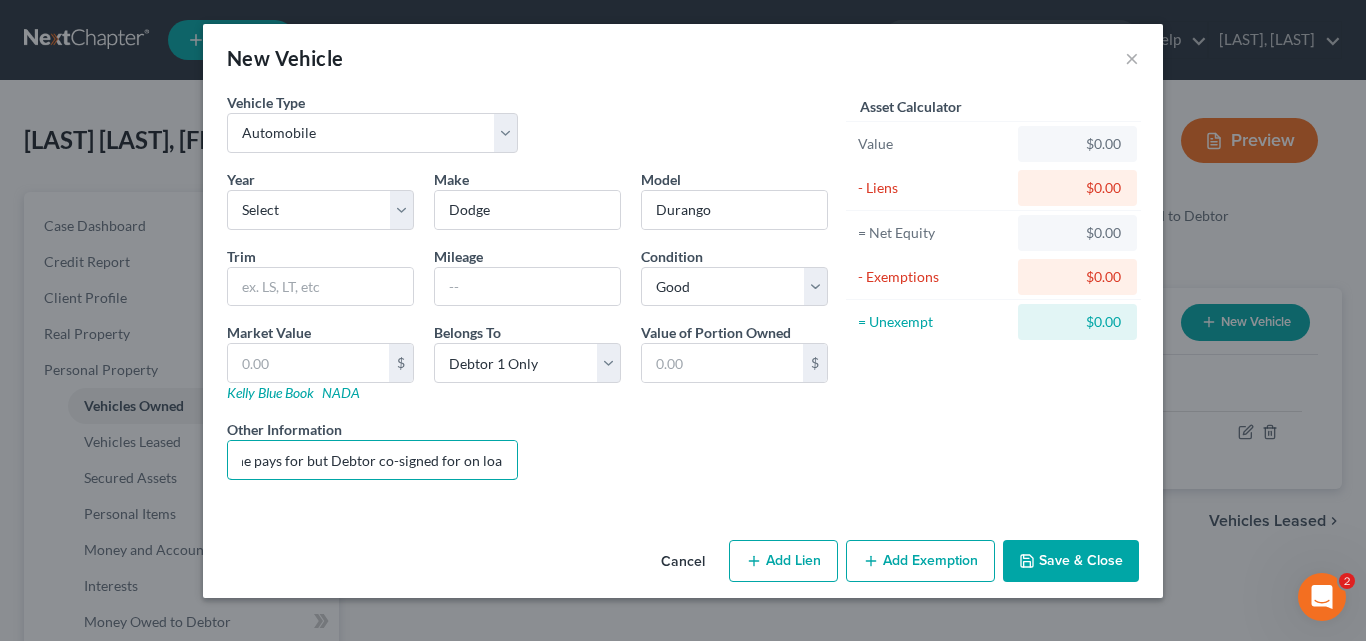 type on "Daughters Vehicle that she pays for but Debtor co-signed for on loan." 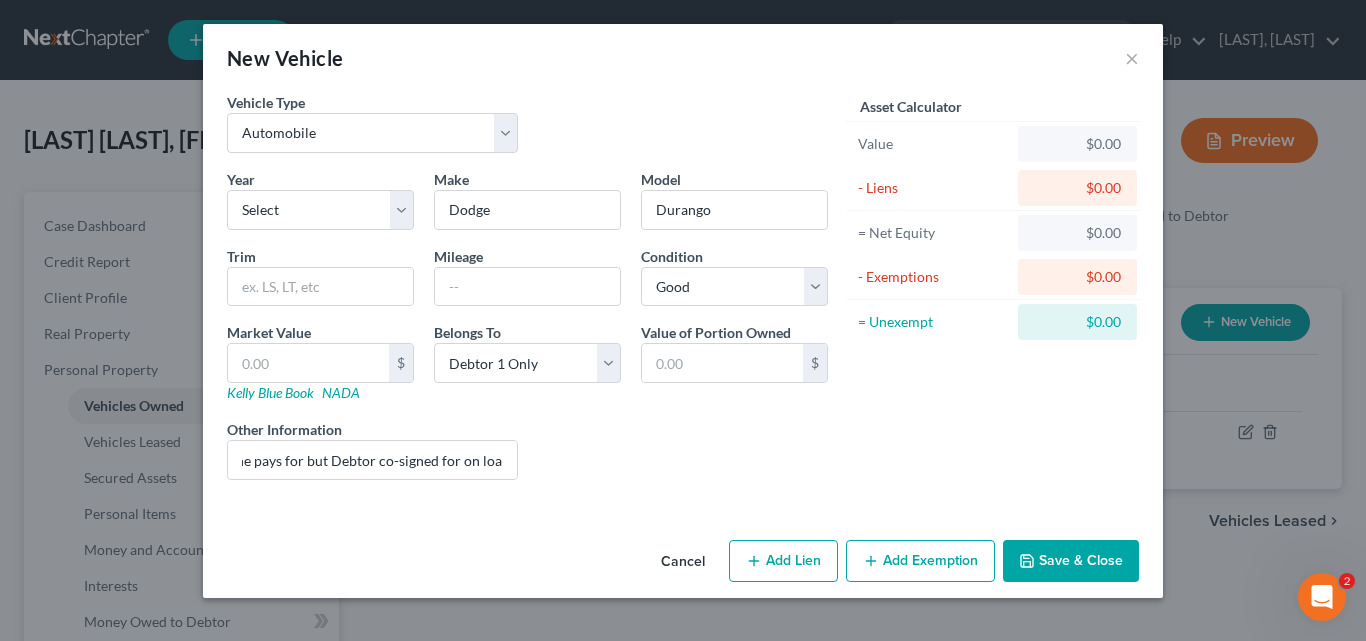 click on "Save & Close" at bounding box center [1071, 561] 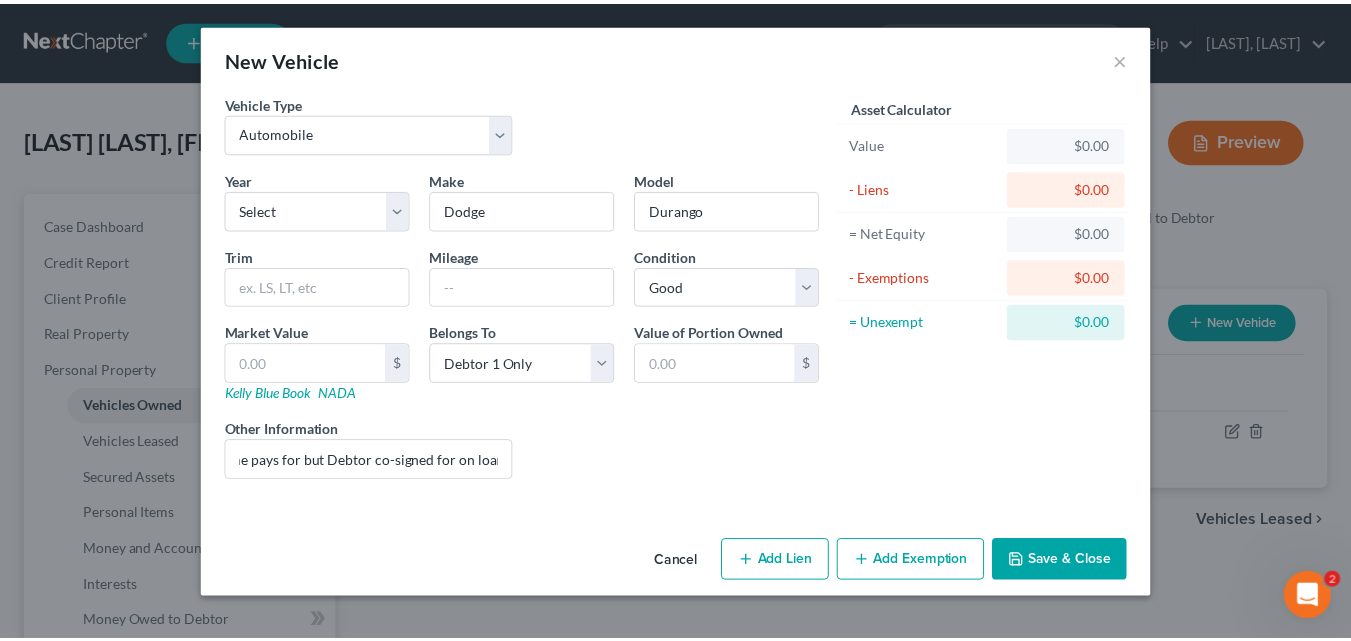 scroll, scrollTop: 0, scrollLeft: 0, axis: both 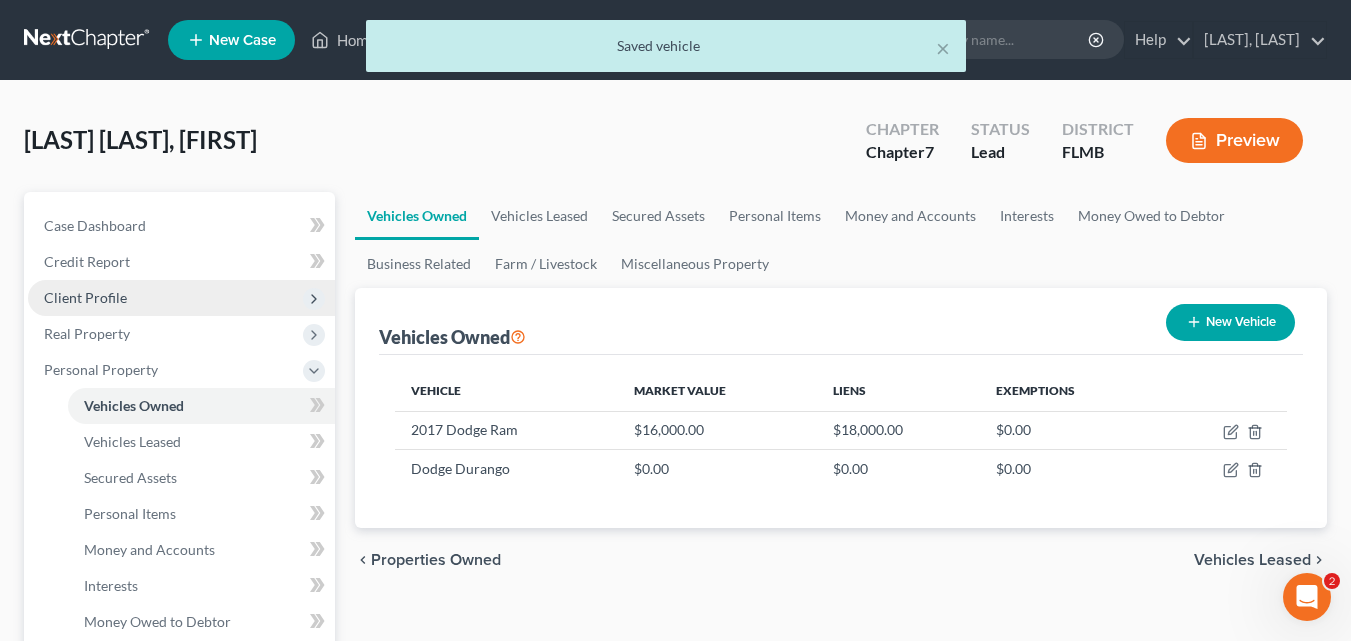 click on "Client Profile" at bounding box center [85, 297] 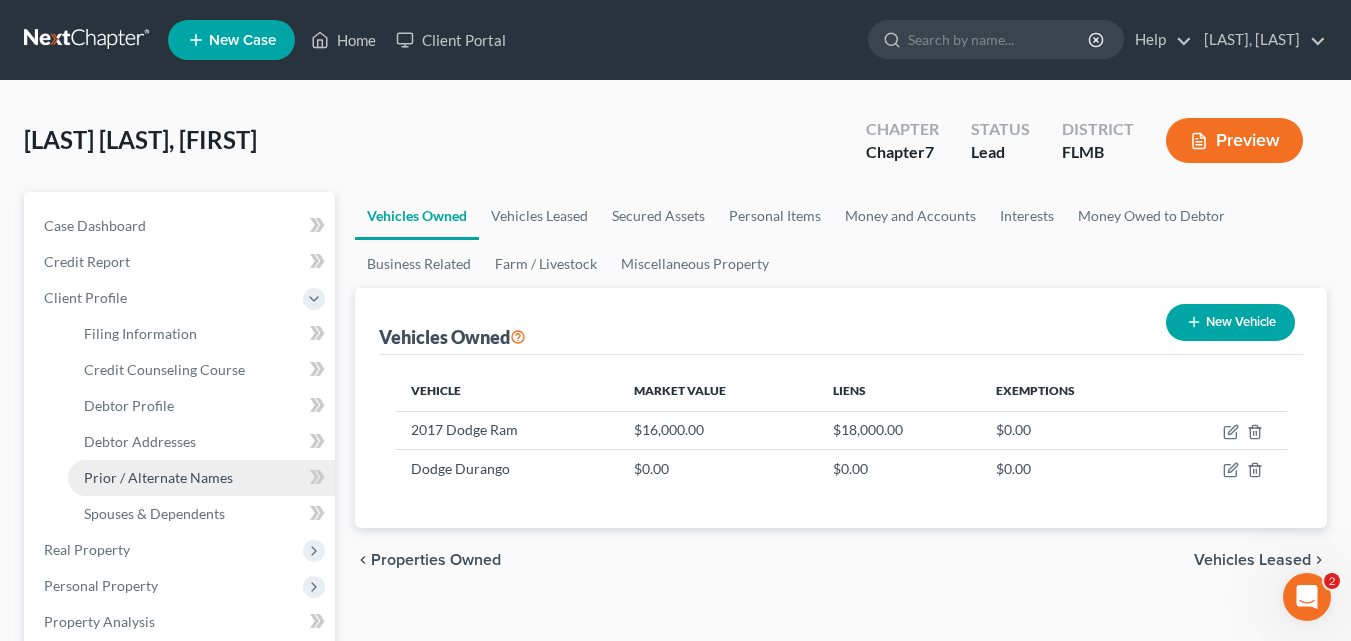 click on "Prior / Alternate Names" at bounding box center (158, 477) 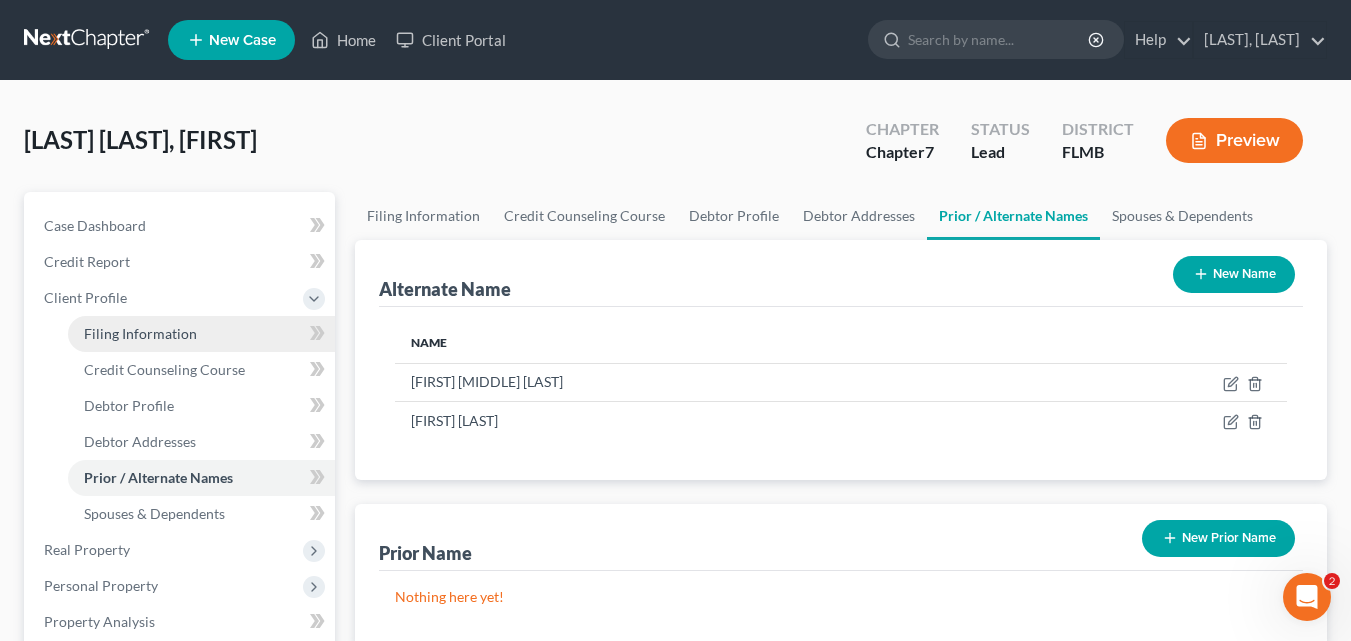 click on "Filing Information" at bounding box center [140, 333] 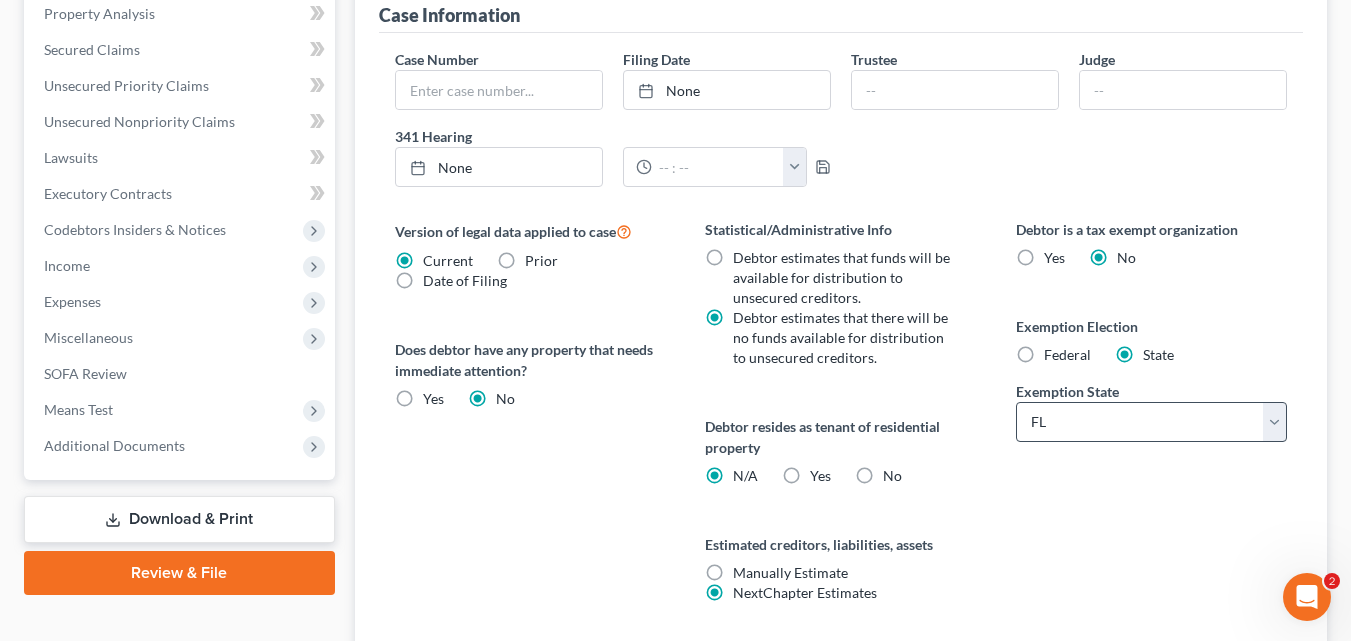 scroll, scrollTop: 758, scrollLeft: 0, axis: vertical 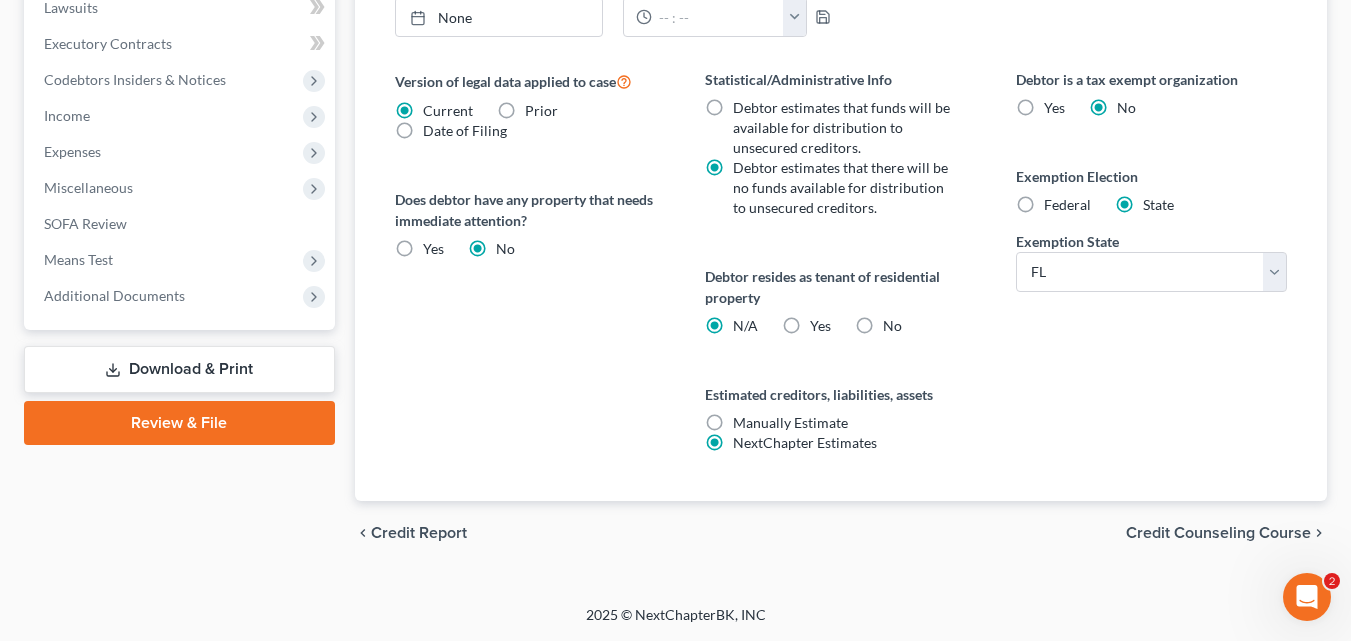 click on "Credit Counseling Course" at bounding box center (1218, 533) 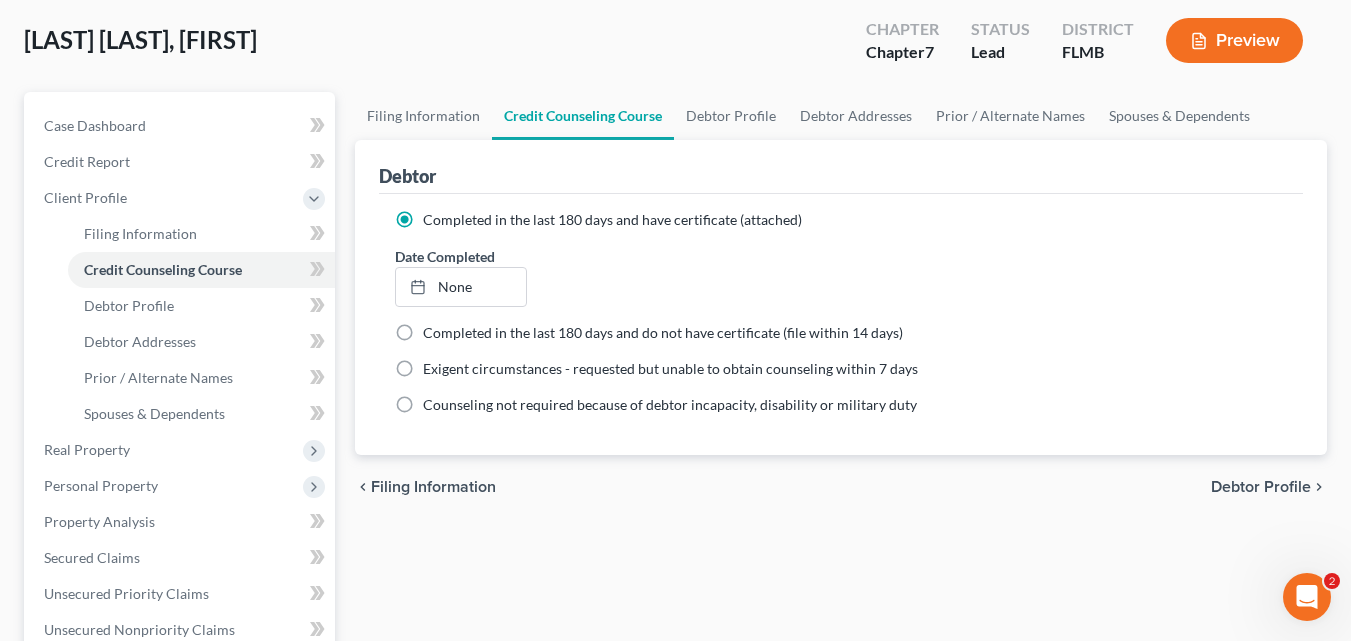 scroll, scrollTop: 0, scrollLeft: 0, axis: both 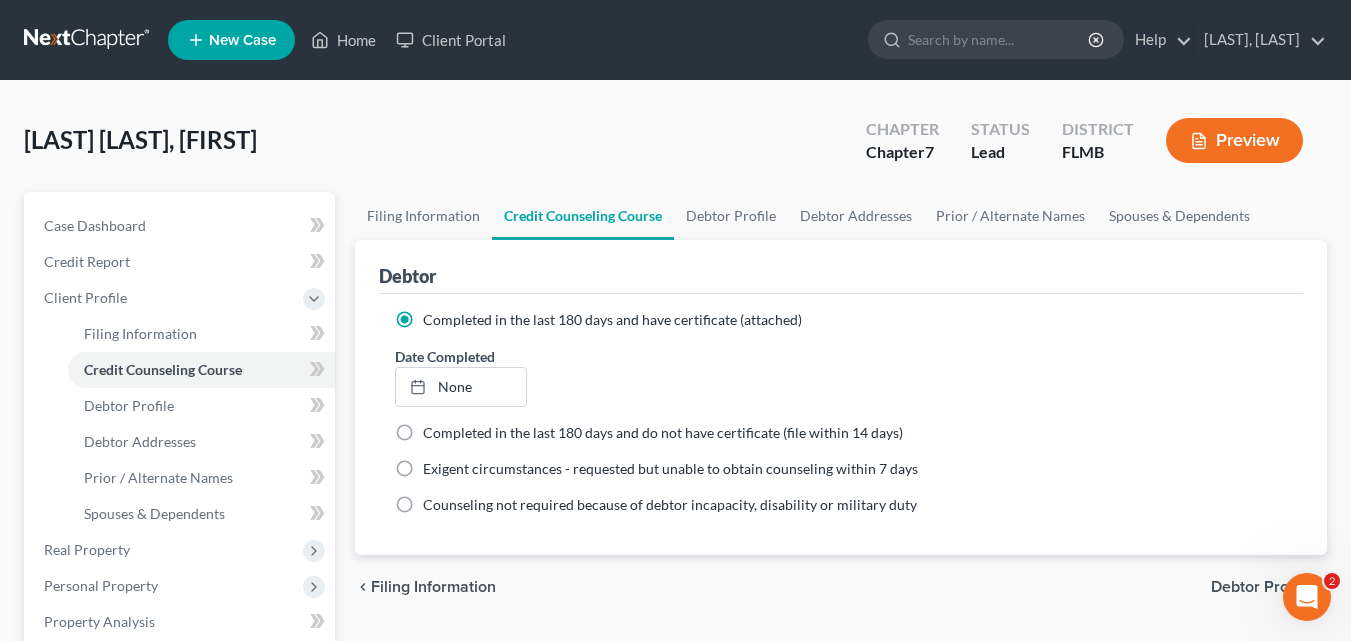 click on "Debtor Profile" at bounding box center [1261, 587] 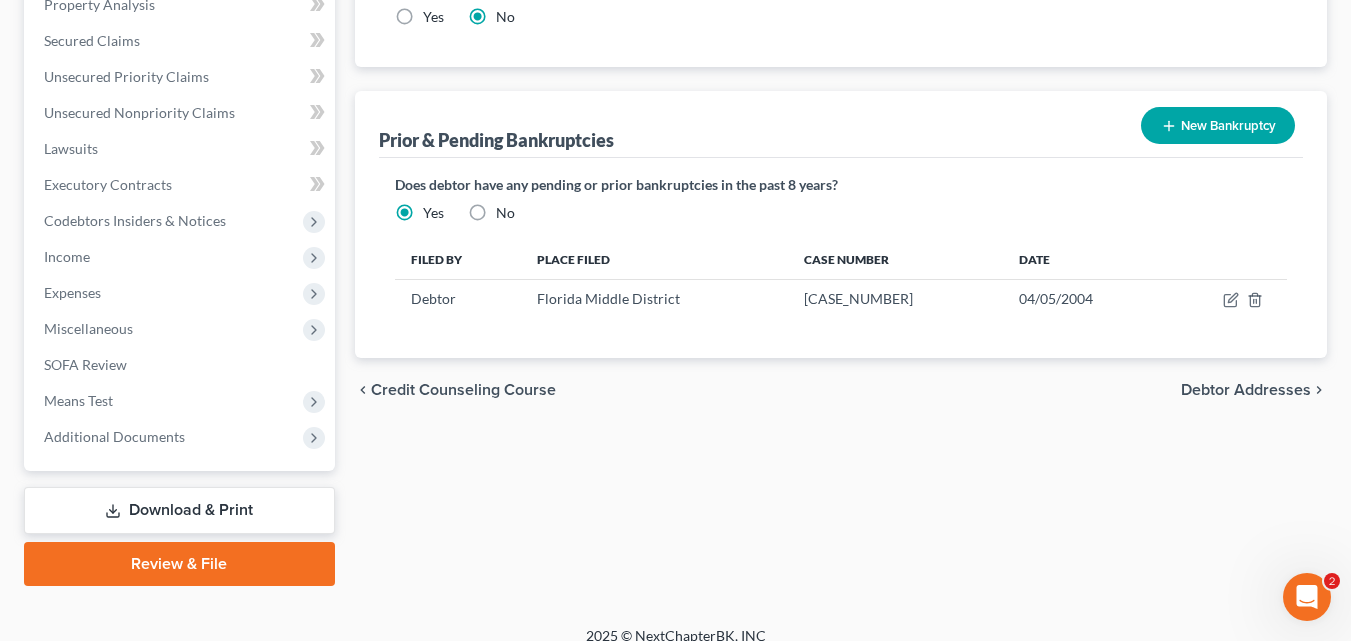 scroll, scrollTop: 638, scrollLeft: 0, axis: vertical 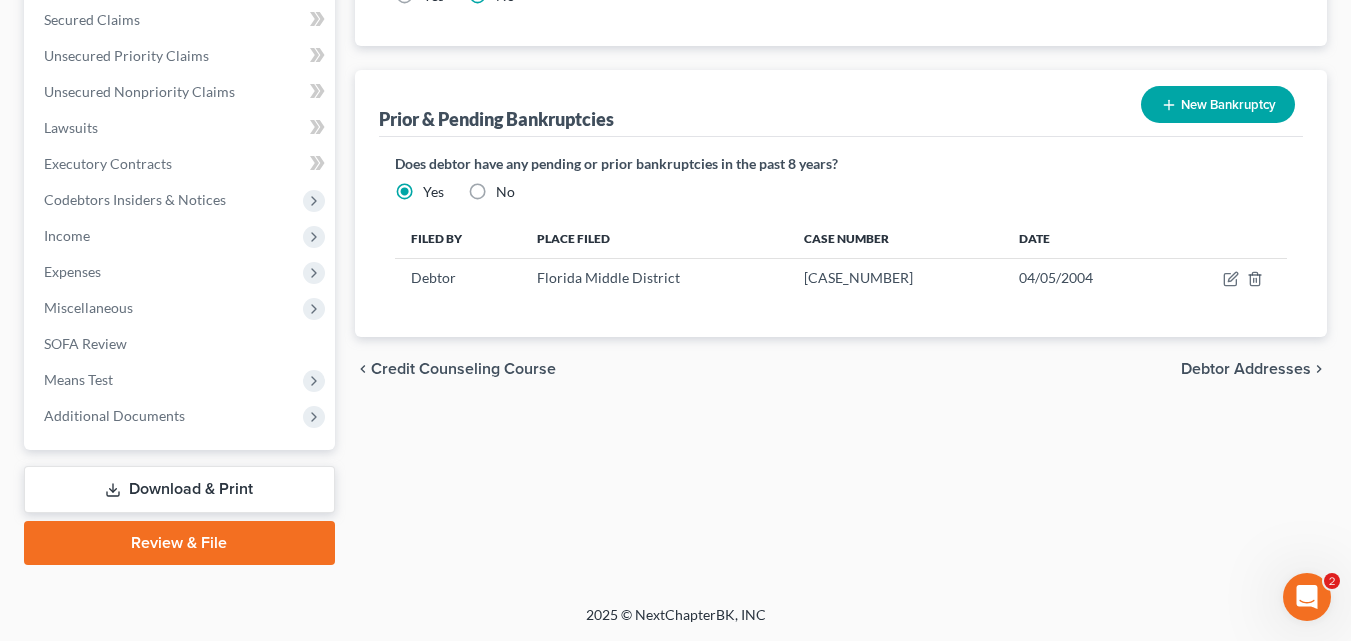 click on "Debtor Addresses" at bounding box center (1246, 369) 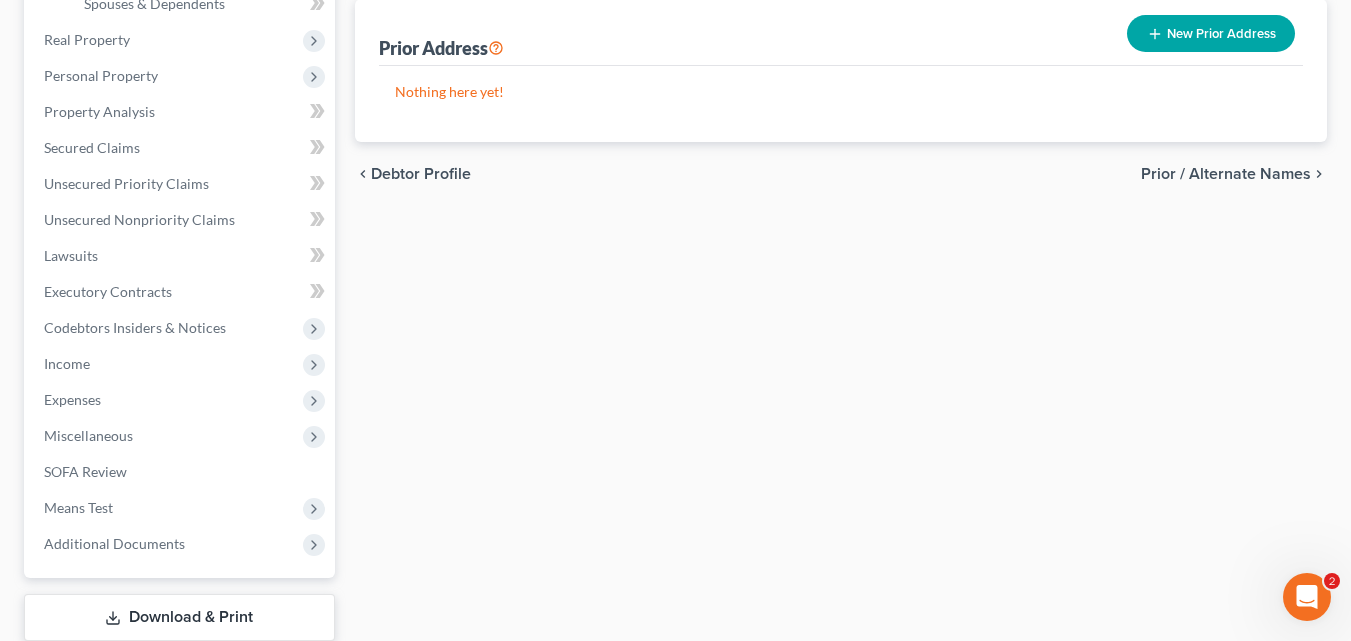 scroll, scrollTop: 638, scrollLeft: 0, axis: vertical 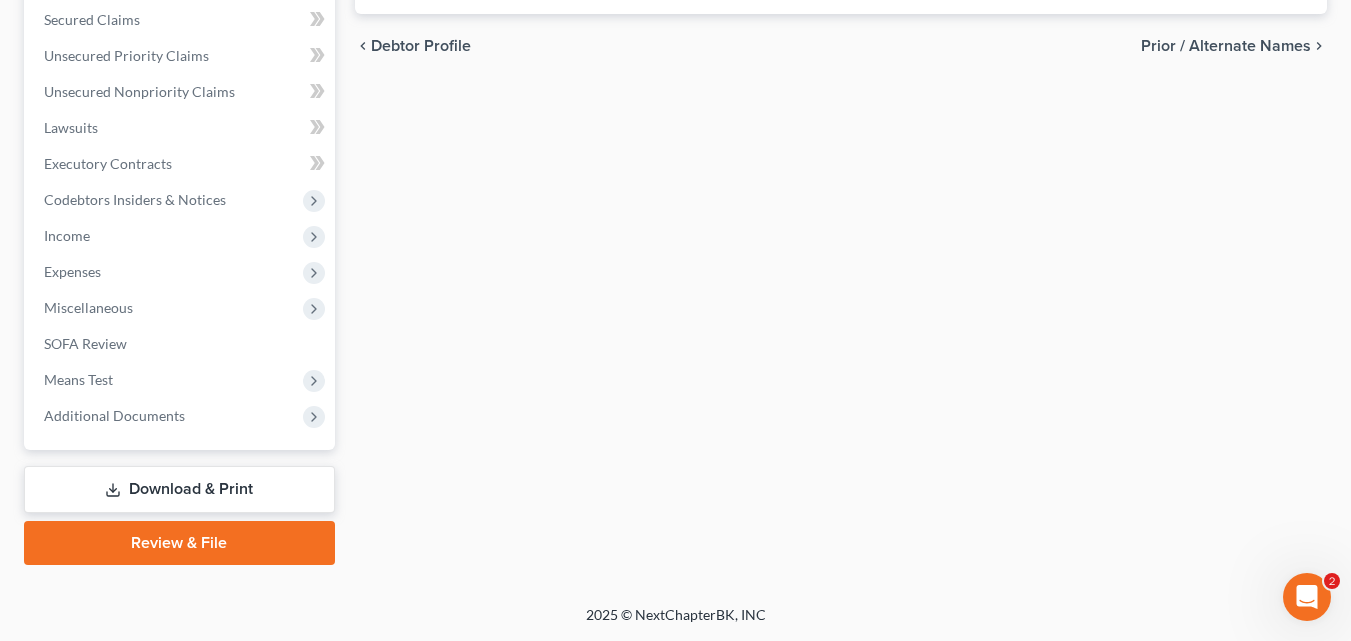 click on "Prior / Alternate Names" at bounding box center [1226, 46] 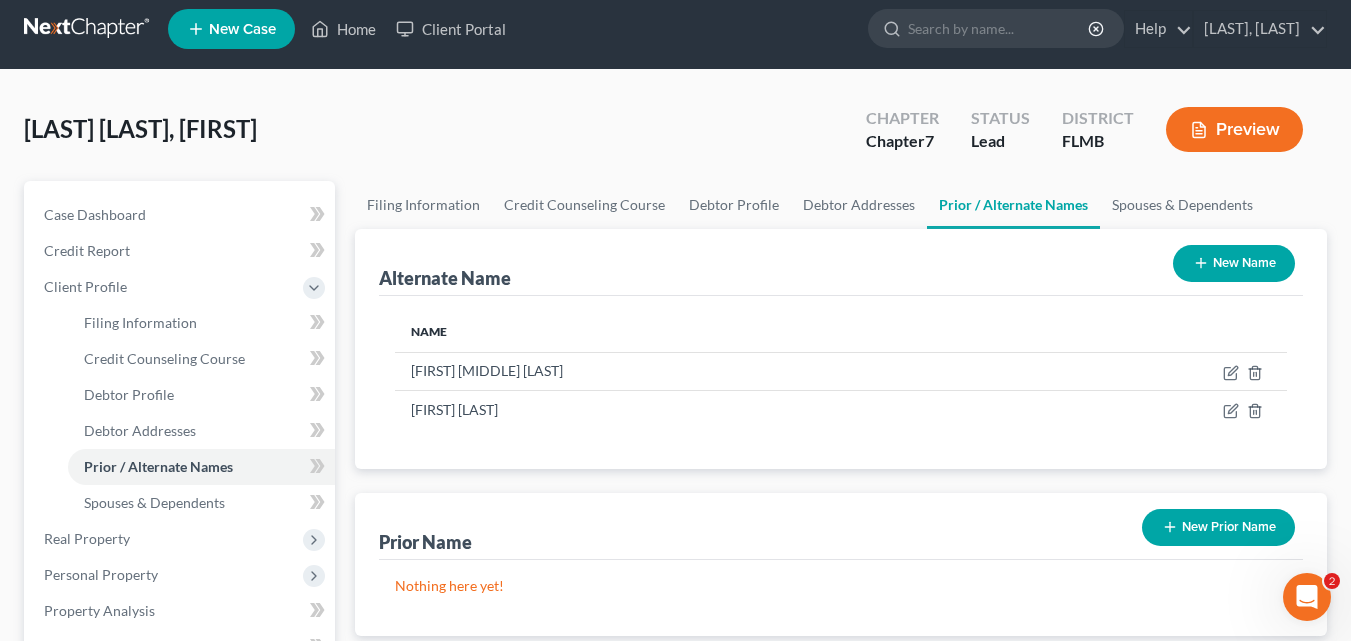scroll, scrollTop: 0, scrollLeft: 0, axis: both 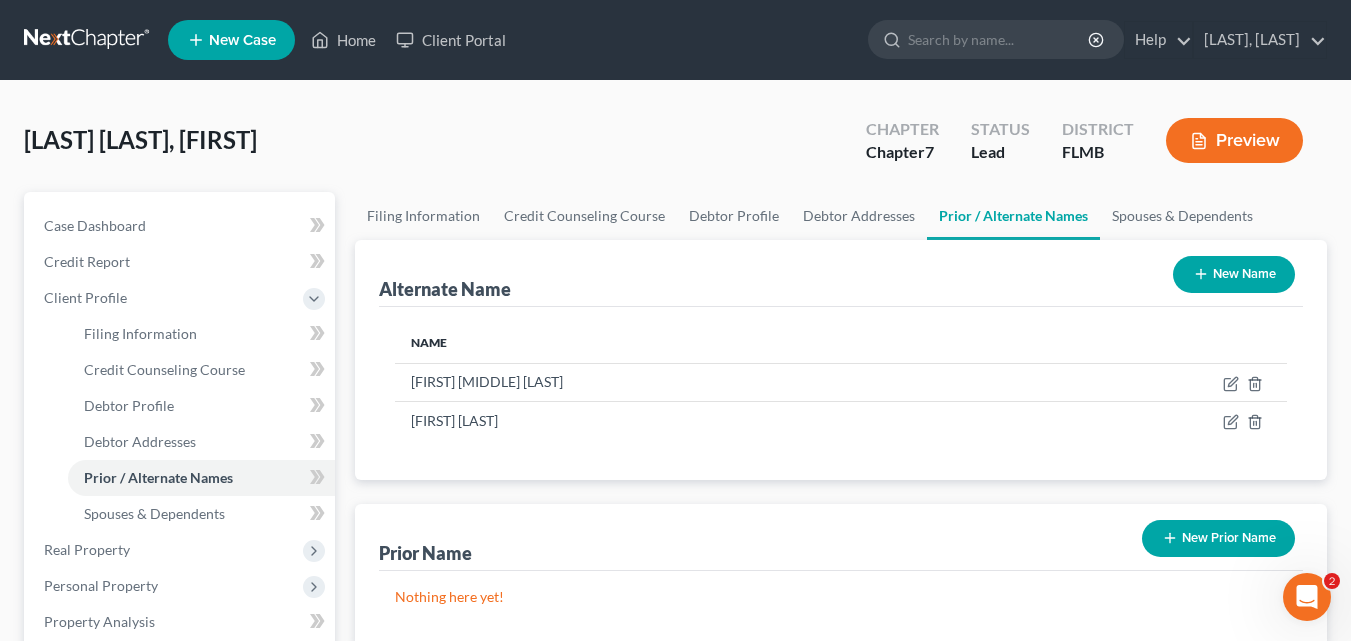 click on "New Name" at bounding box center (1234, 274) 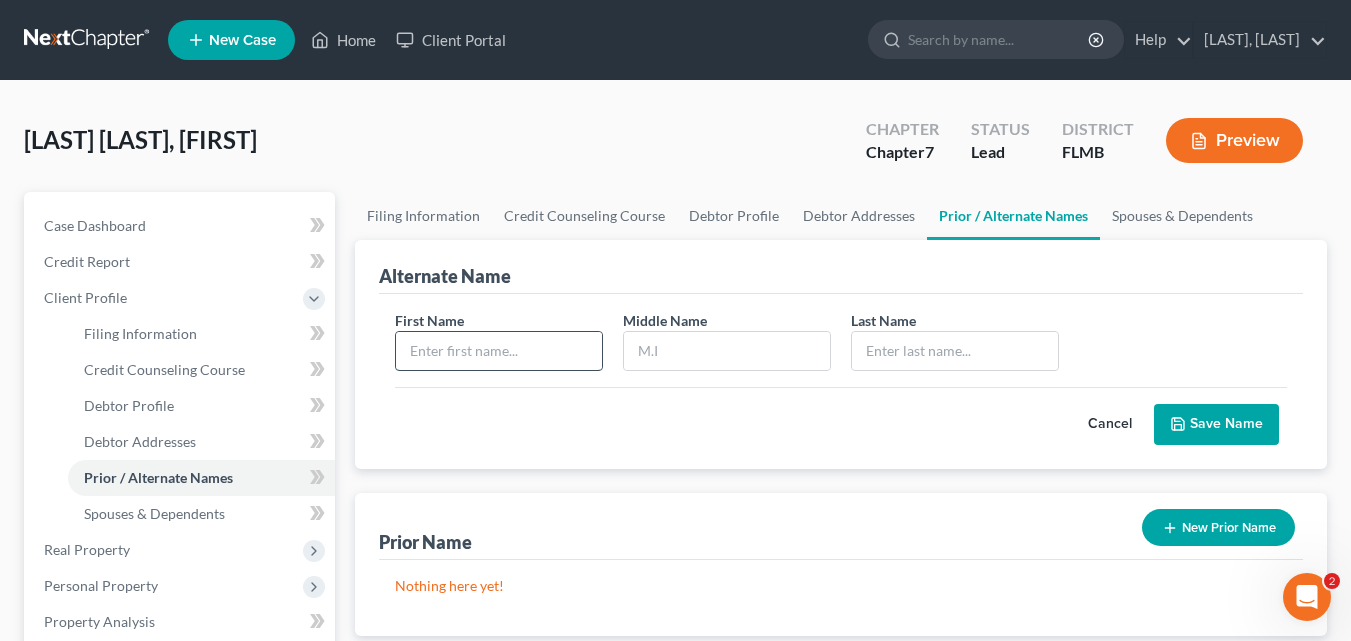 click at bounding box center [499, 351] 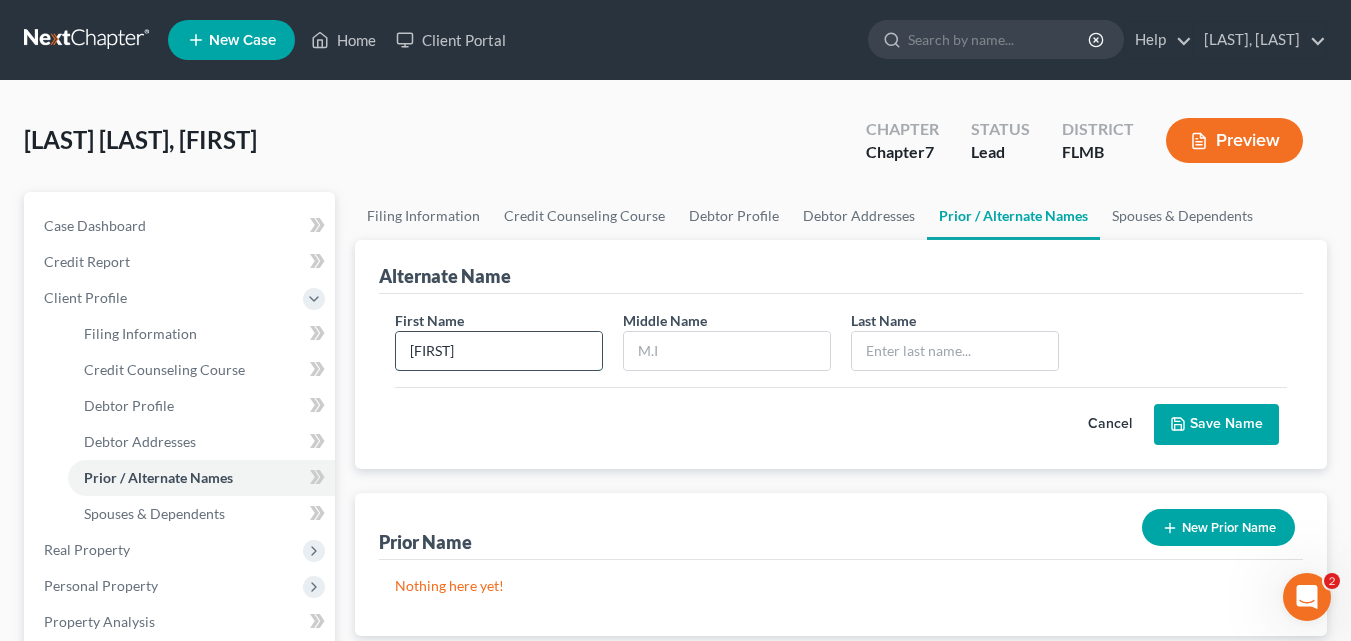 type on "[FIRST]" 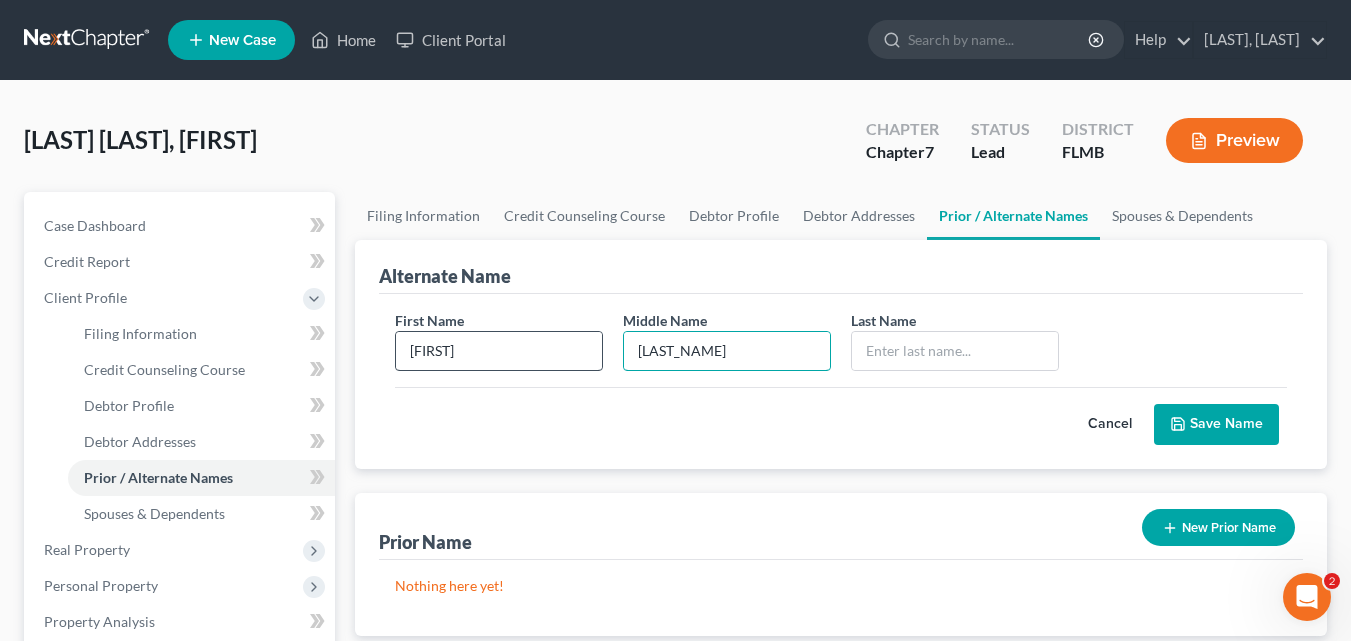 type on "[LAST_NAME]" 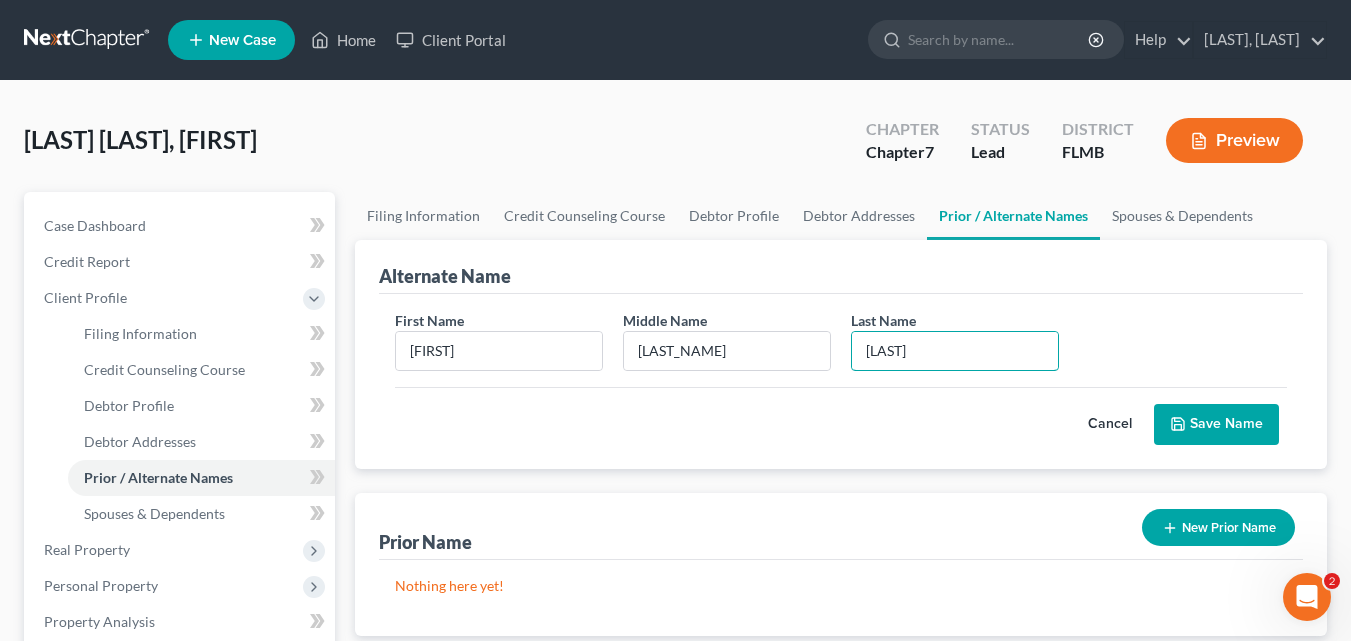 type on "[LAST]" 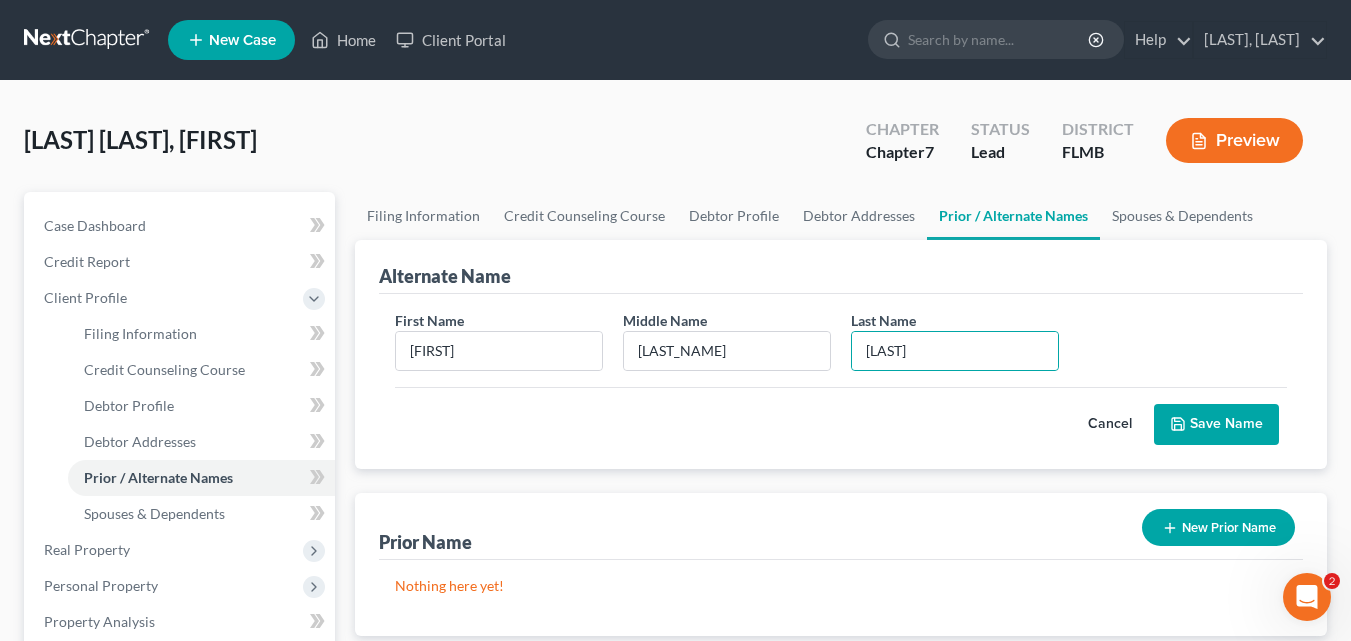 click on "Save Name" at bounding box center [1216, 425] 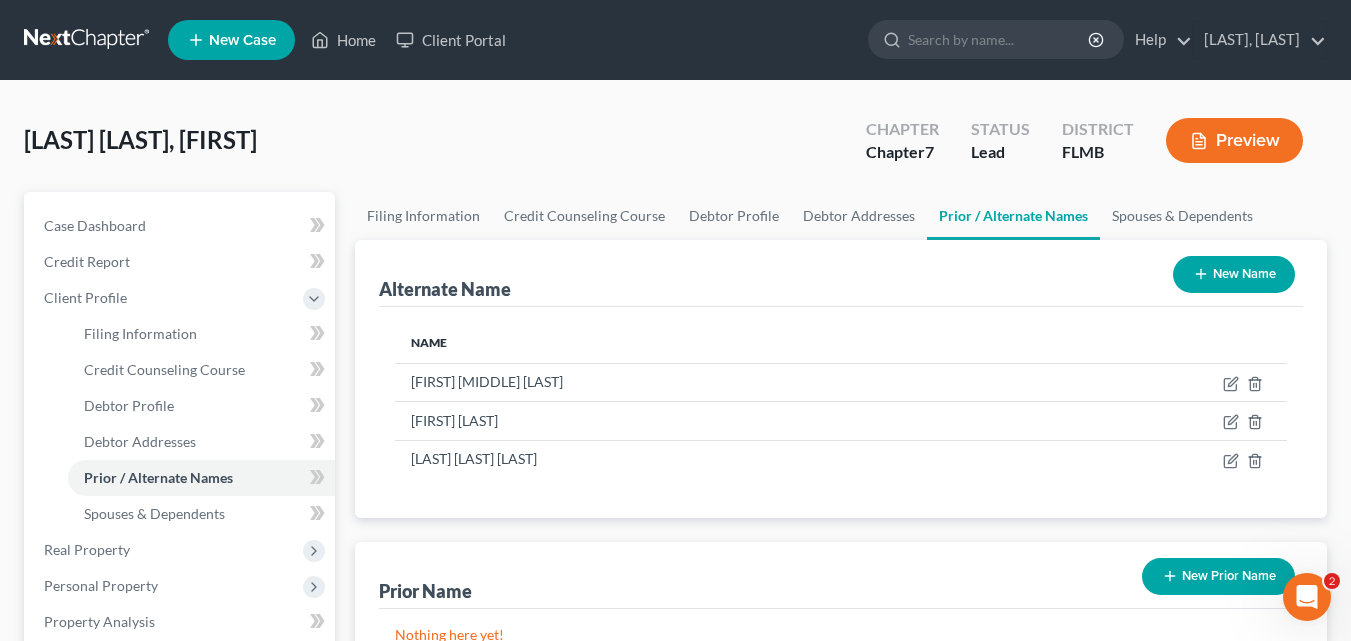 drag, startPoint x: 1245, startPoint y: 280, endPoint x: 1230, endPoint y: 295, distance: 21.213203 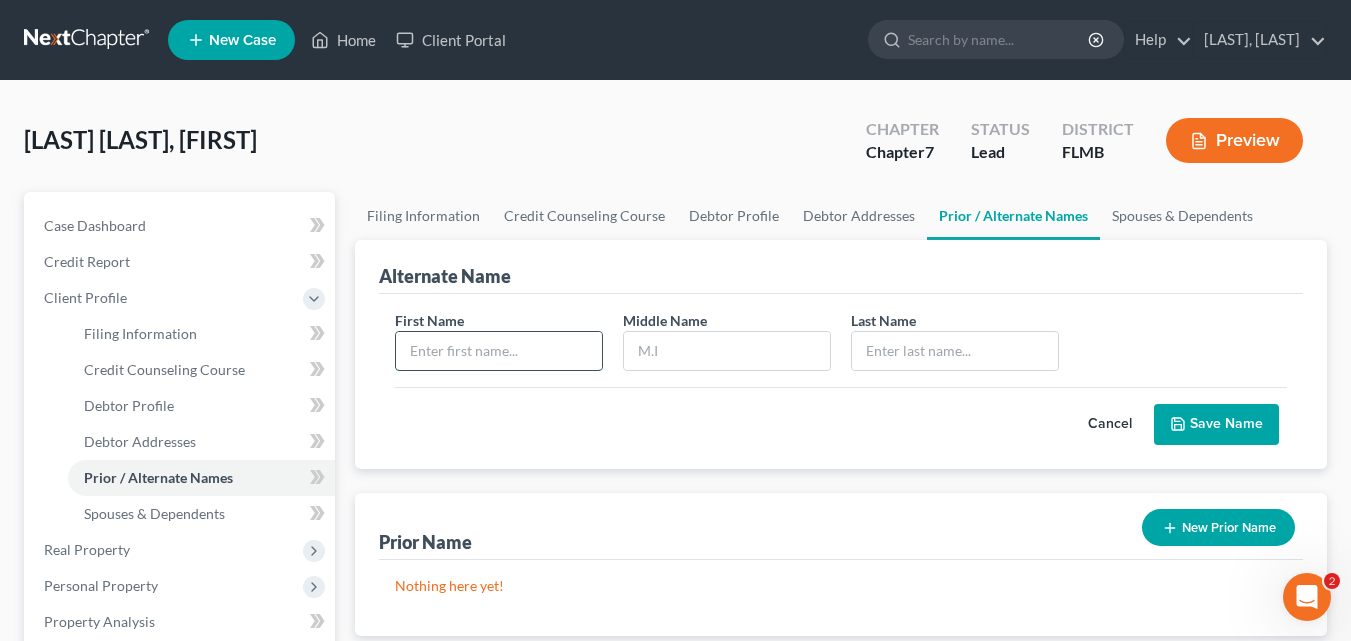 click at bounding box center [499, 351] 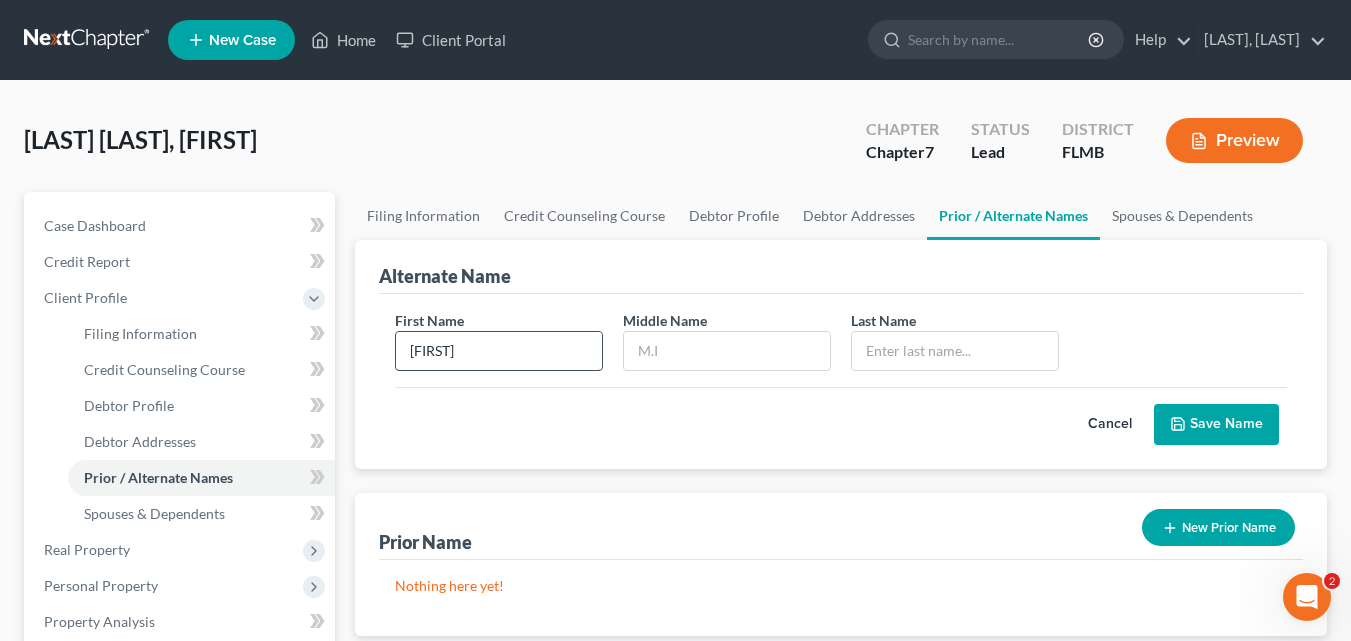 type on "[FIRST]" 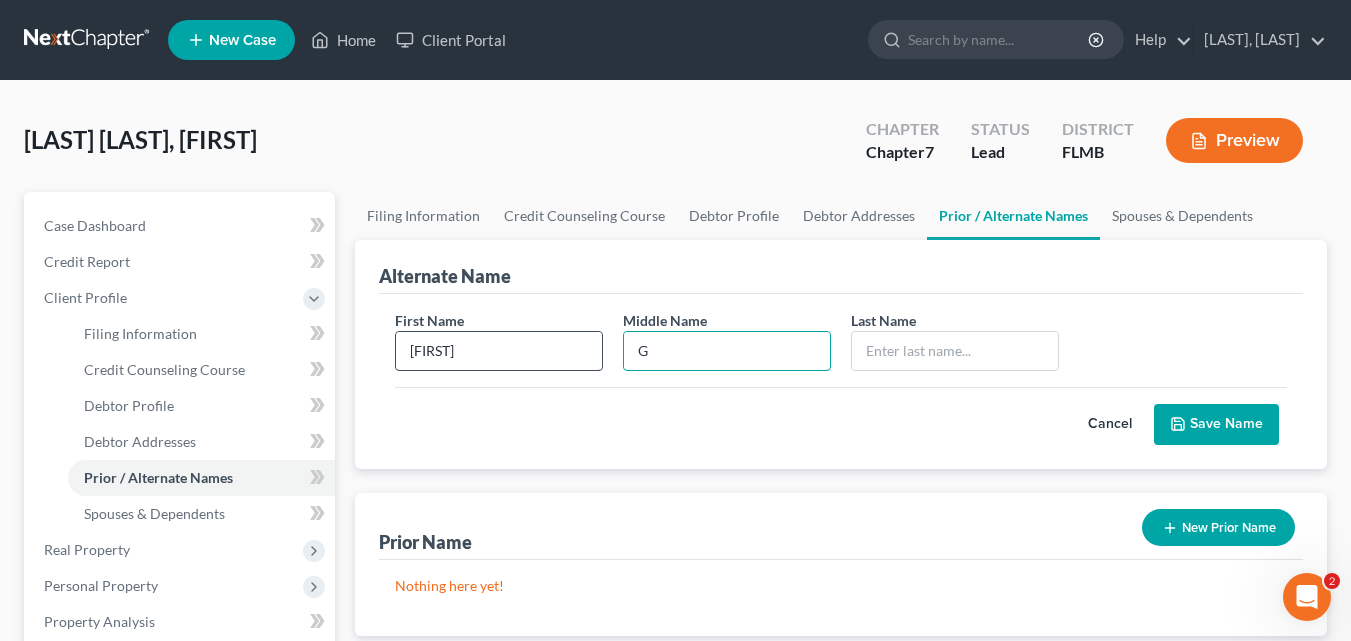 type on "G" 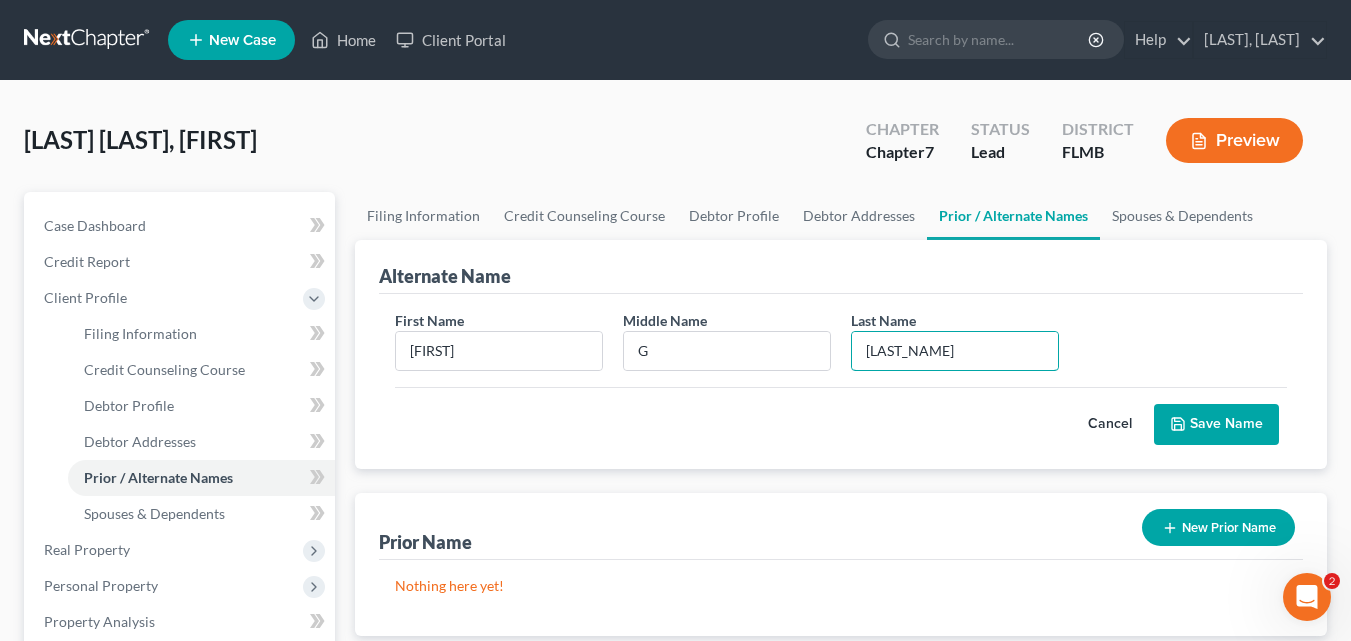 type on "[LAST_NAME]" 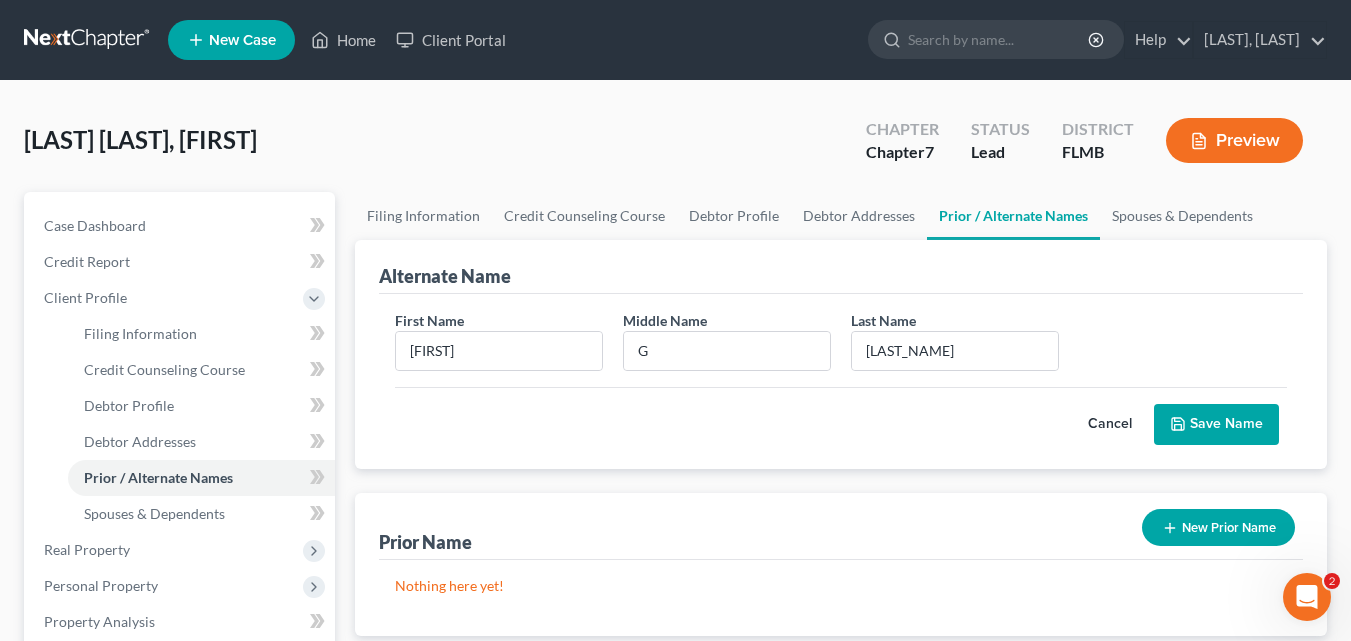 click on "Save Name" at bounding box center [1216, 425] 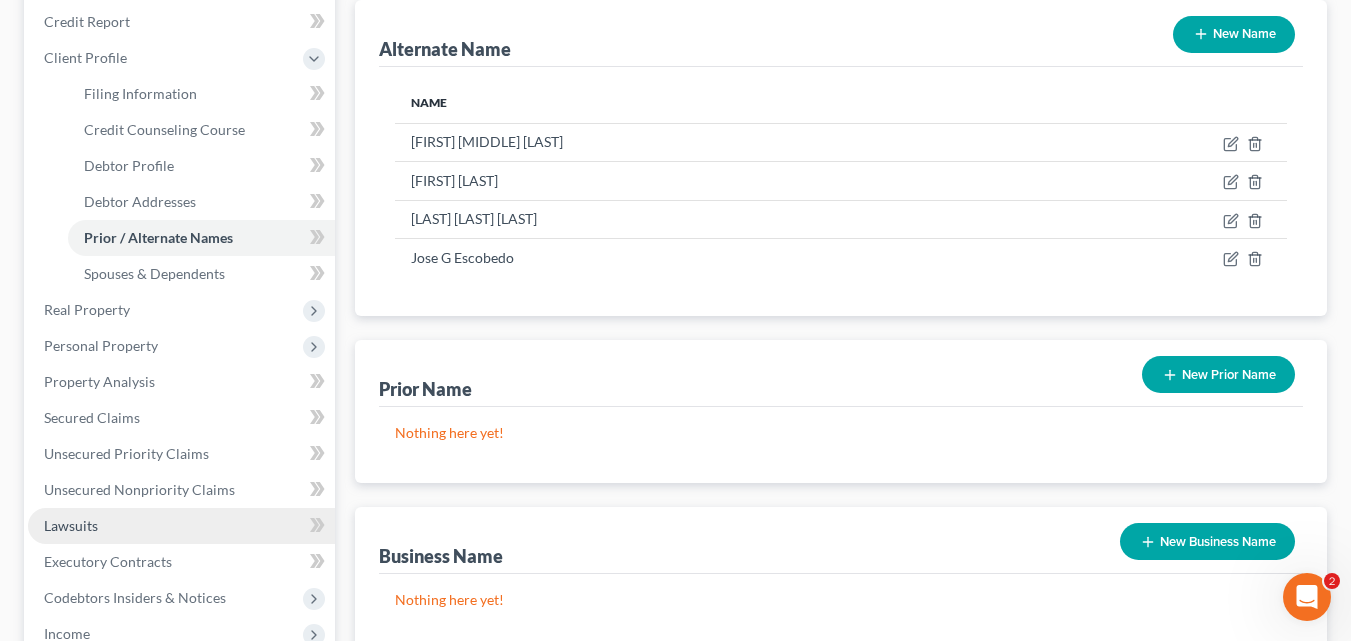 scroll, scrollTop: 238, scrollLeft: 0, axis: vertical 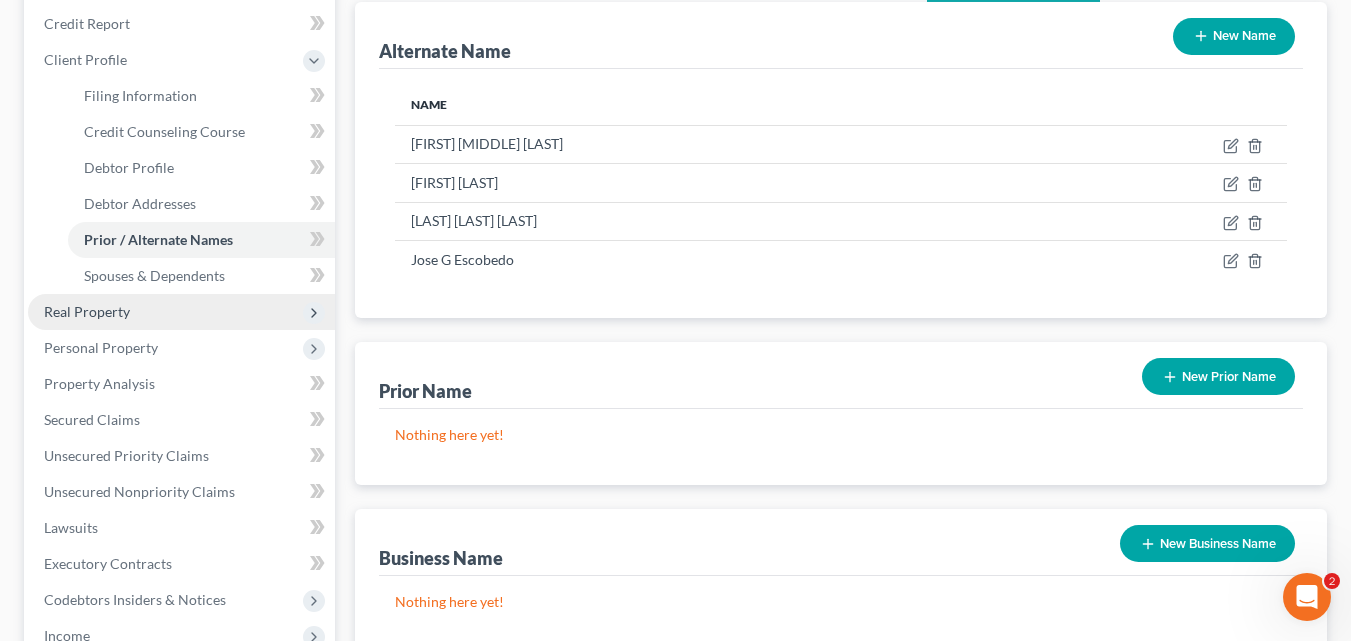 click on "Real Property" at bounding box center [87, 311] 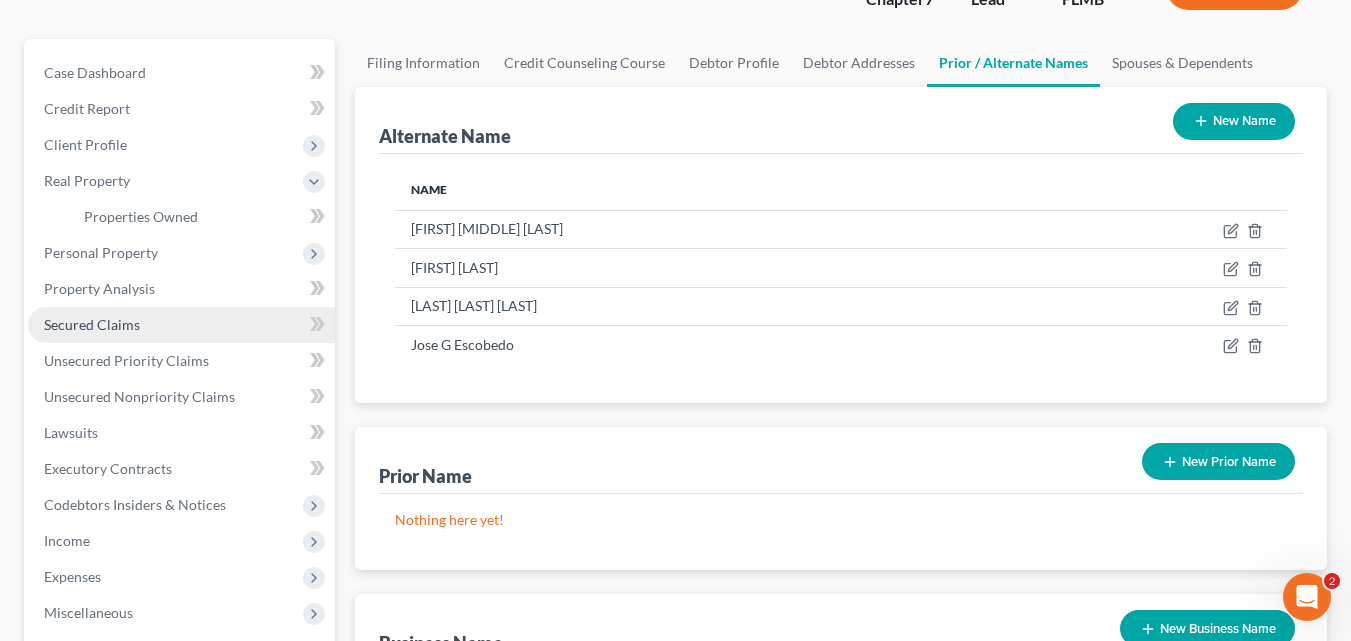 scroll, scrollTop: 38, scrollLeft: 0, axis: vertical 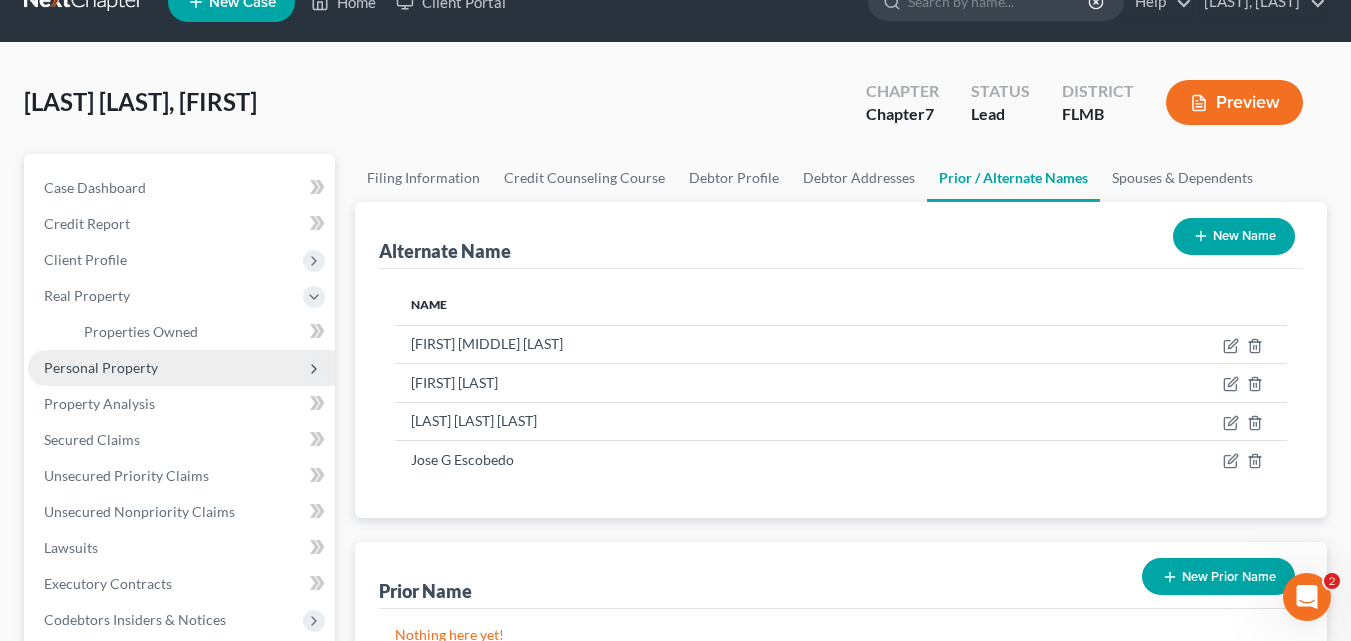 click on "Personal Property" at bounding box center [101, 367] 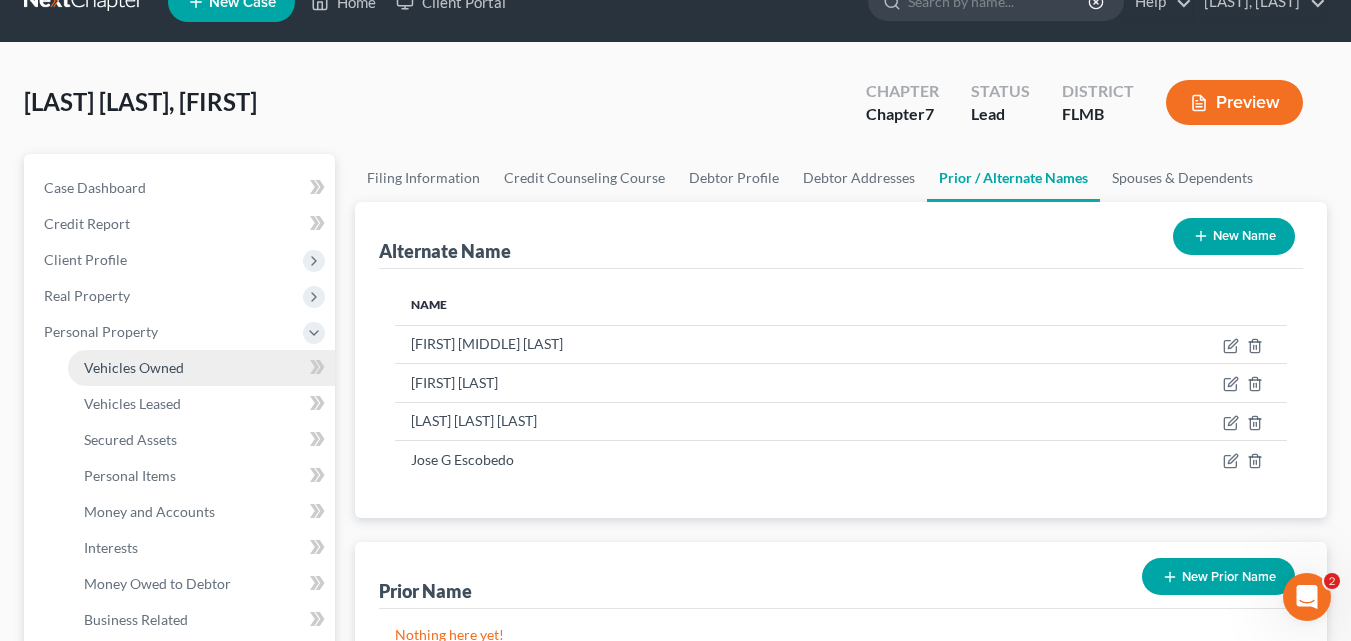 click on "Vehicles Owned" at bounding box center (134, 367) 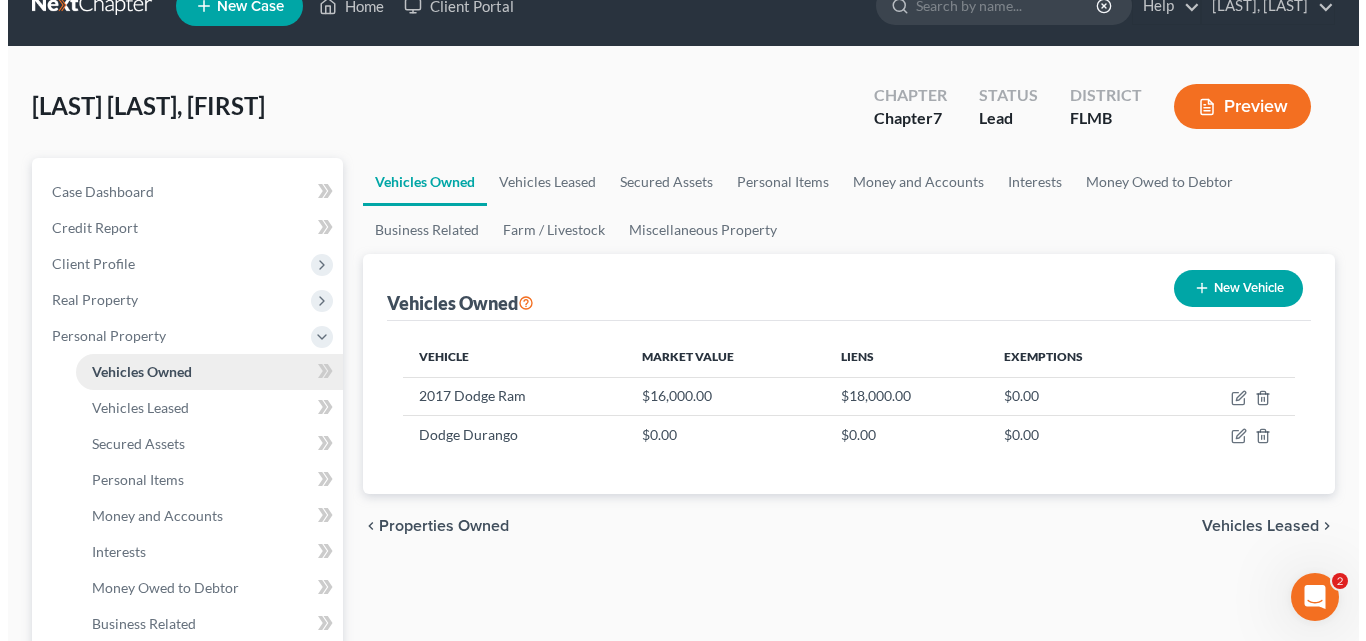 scroll, scrollTop: 0, scrollLeft: 0, axis: both 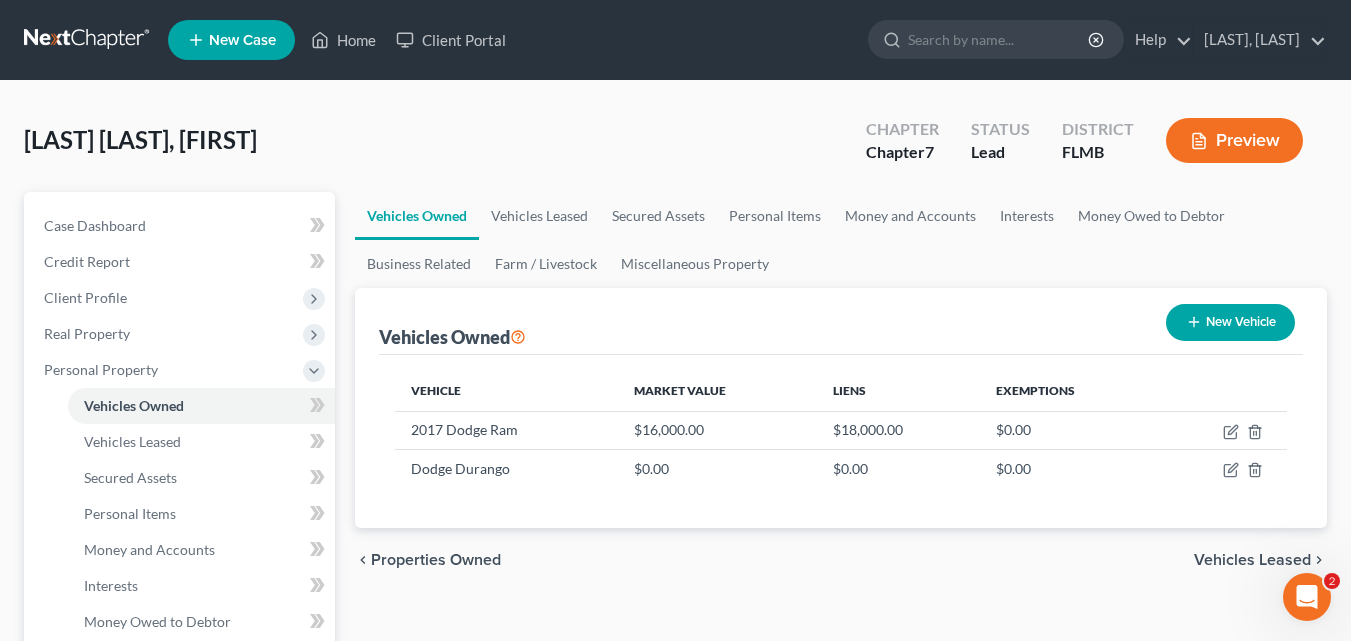 click on "Vehicles Leased" at bounding box center (1252, 560) 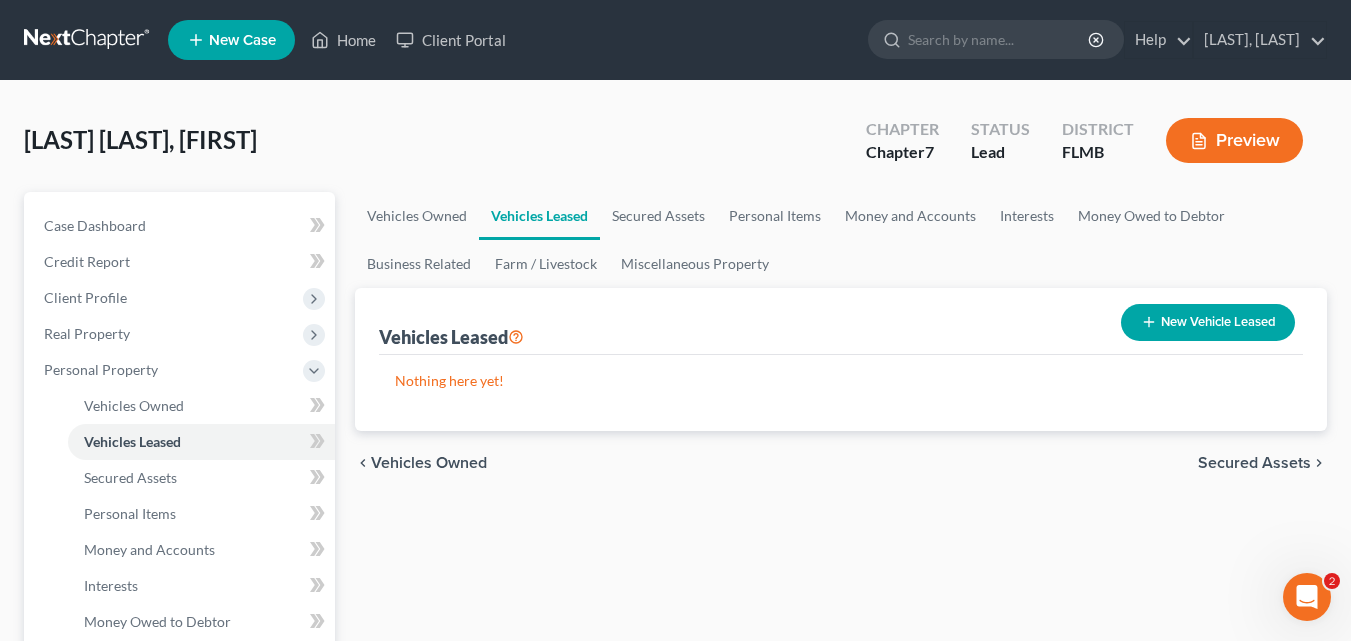click on "Secured Assets" at bounding box center [1254, 463] 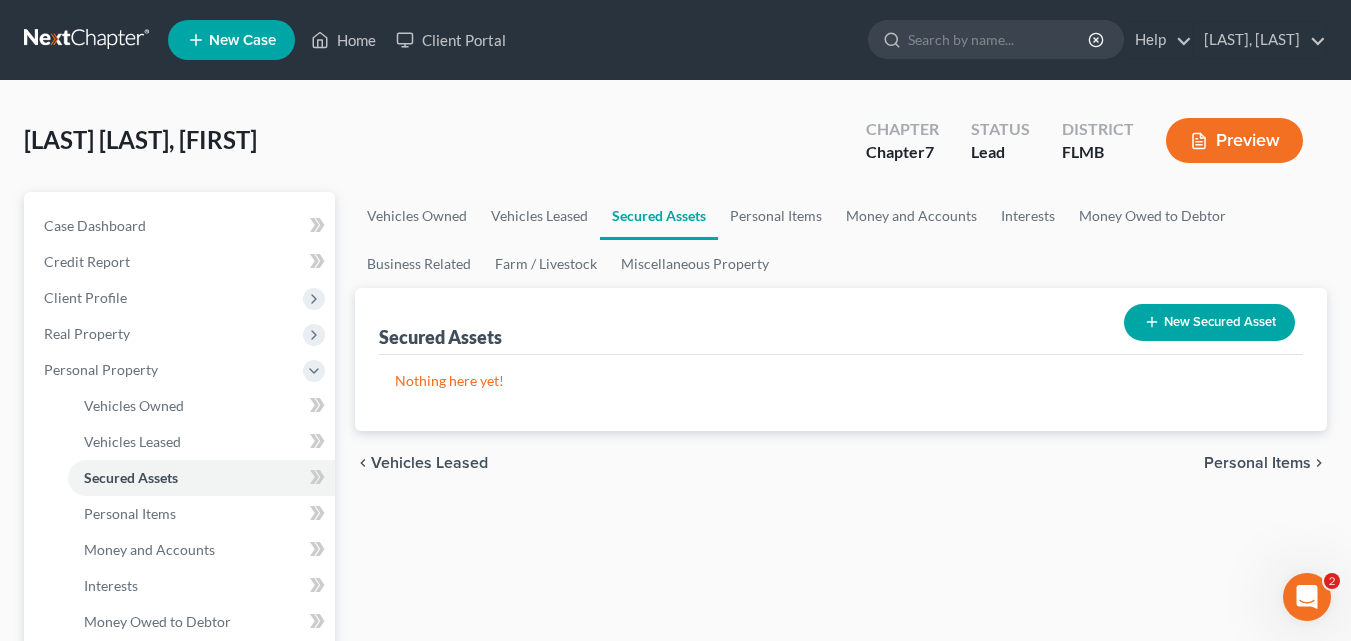 click on "Personal Items" at bounding box center [1257, 463] 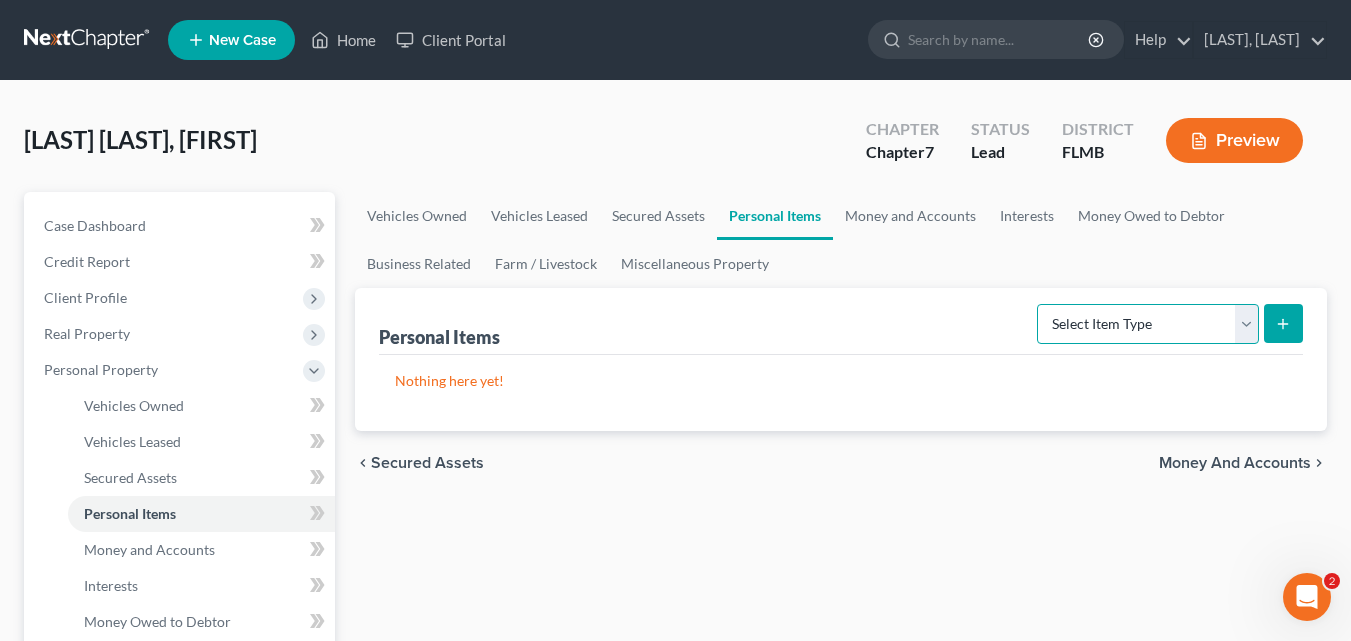 click on "Select Item Type Clothing Collectibles Of Value Electronics Firearms Household Goods Jewelry Other Pet(s) Sports & Hobby Equipment" at bounding box center [1148, 324] 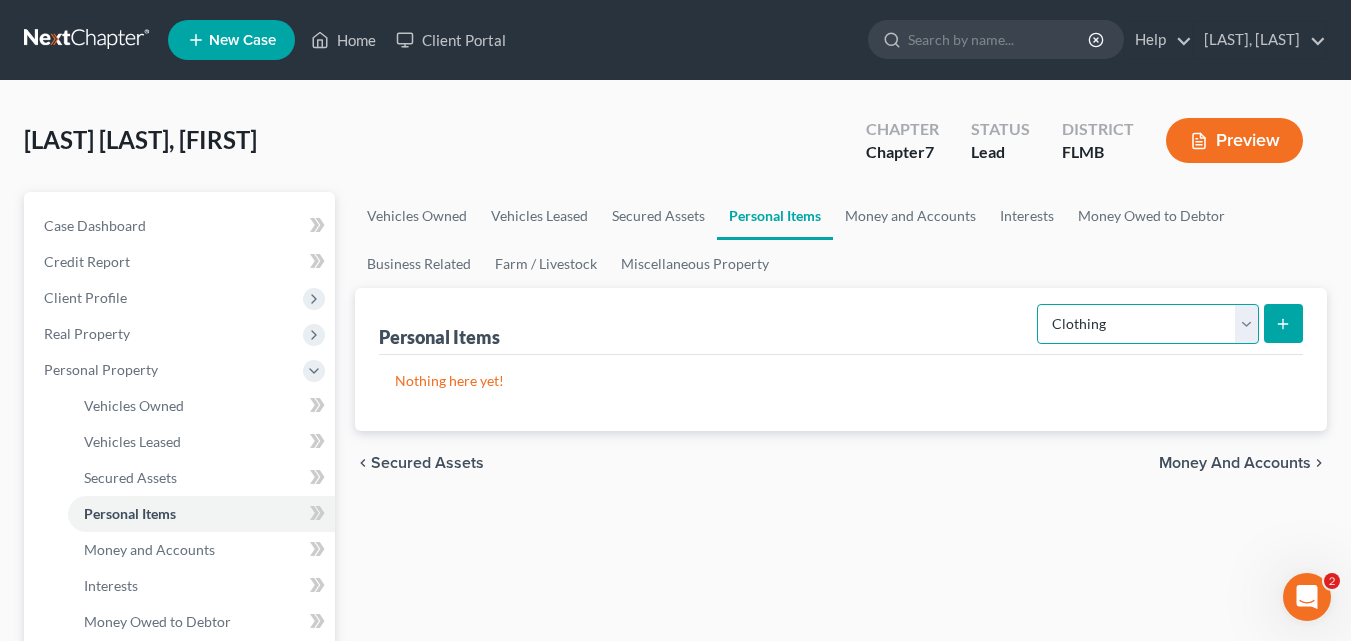 click on "Select Item Type Clothing Collectibles Of Value Electronics Firearms Household Goods Jewelry Other Pet(s) Sports & Hobby Equipment" at bounding box center (1148, 324) 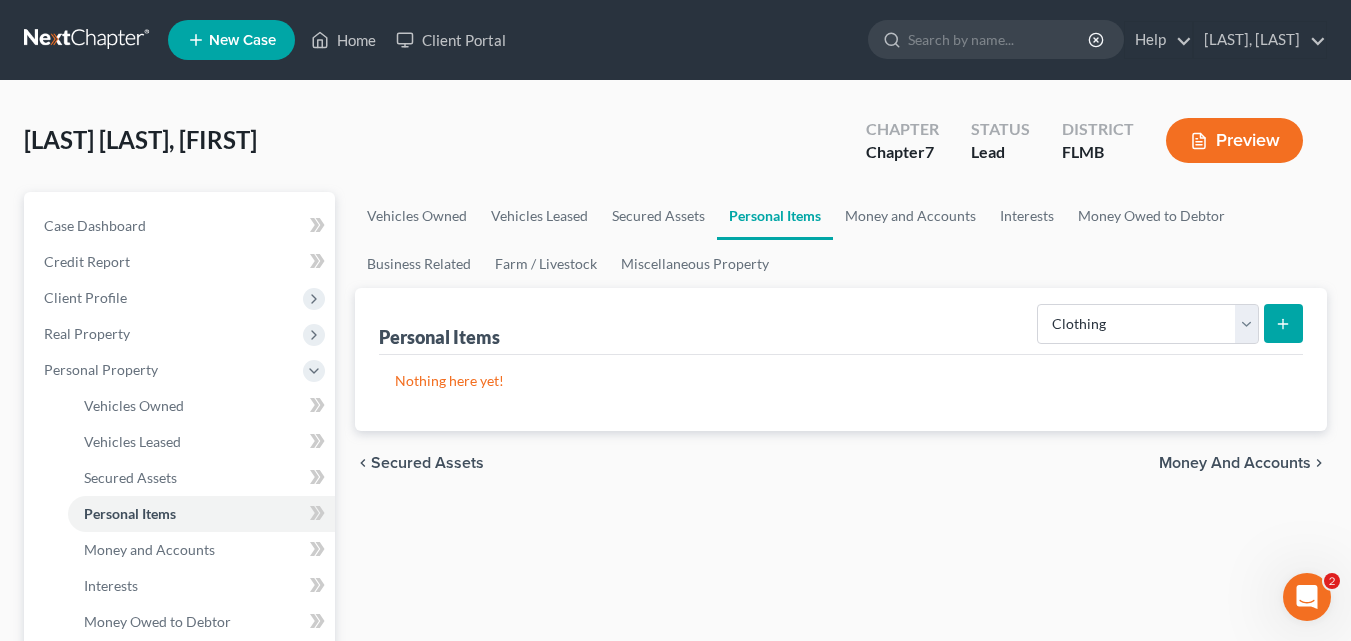 click 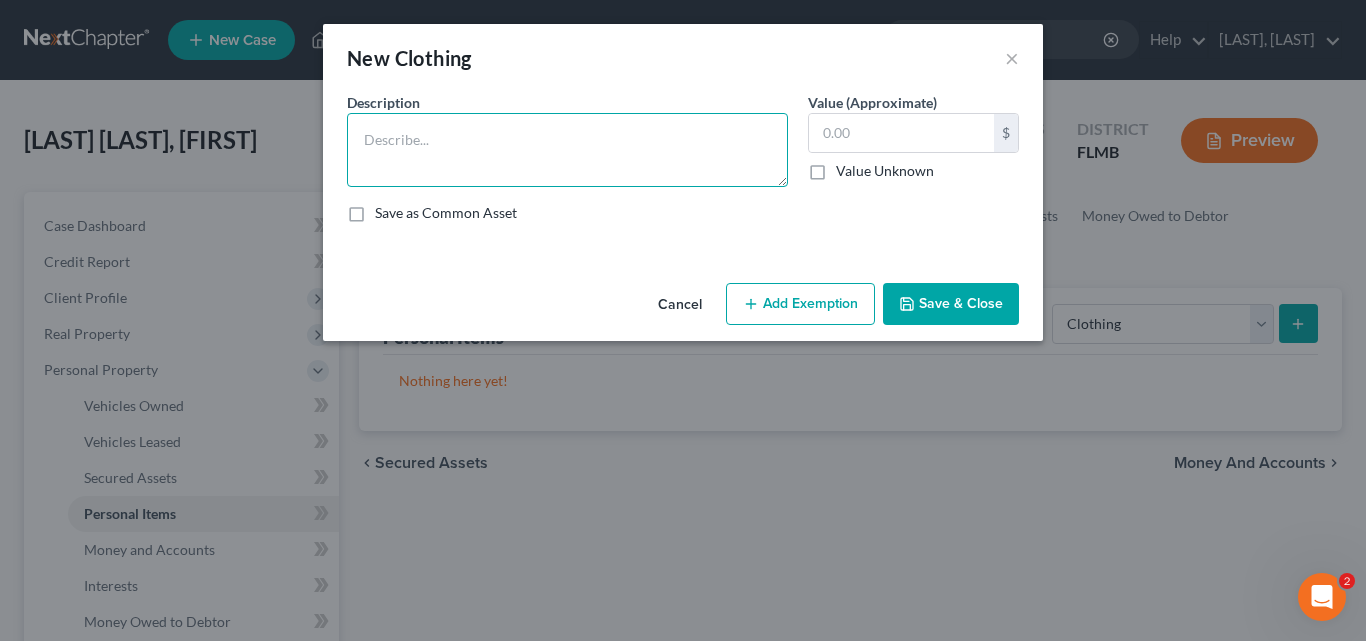 click at bounding box center [567, 150] 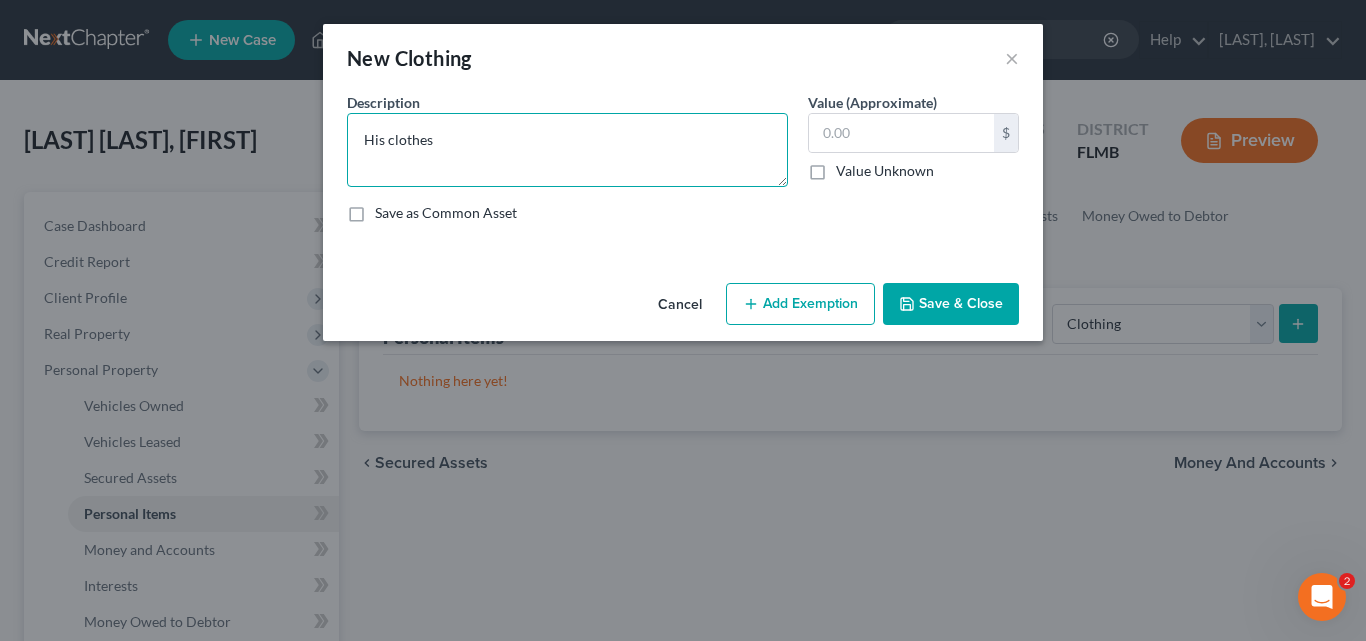 type on "His clothes" 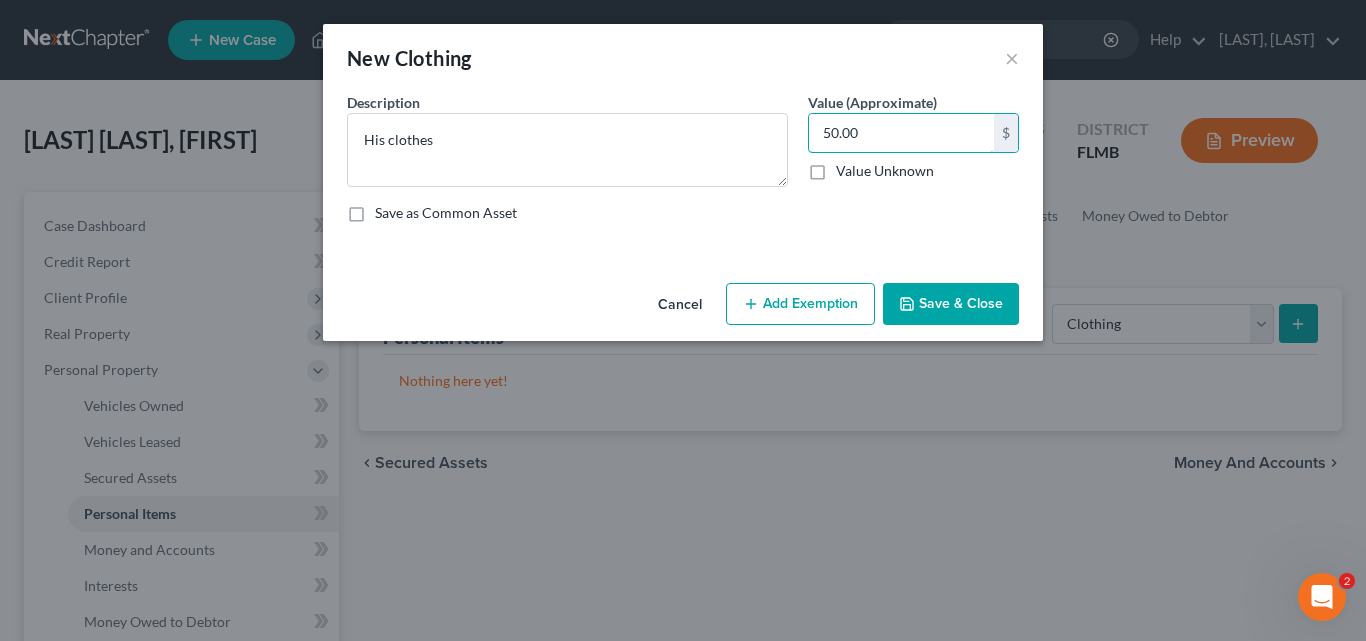 type on "50.00" 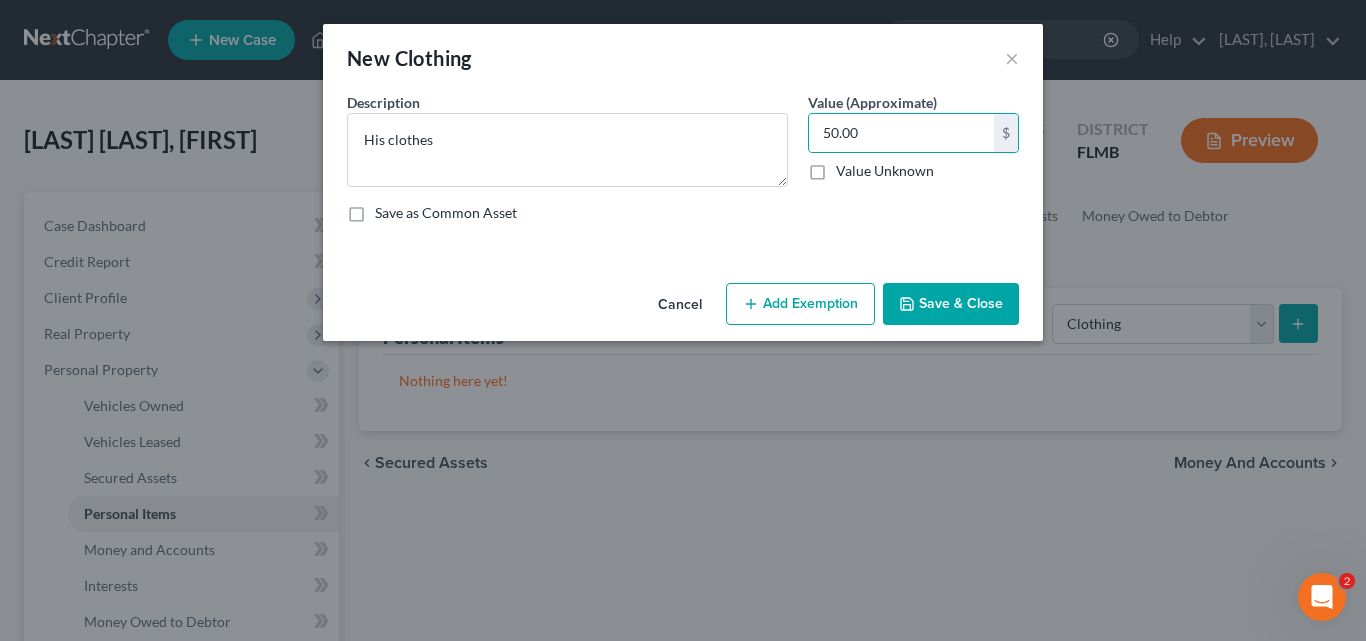 click on "Add Exemption" at bounding box center (800, 304) 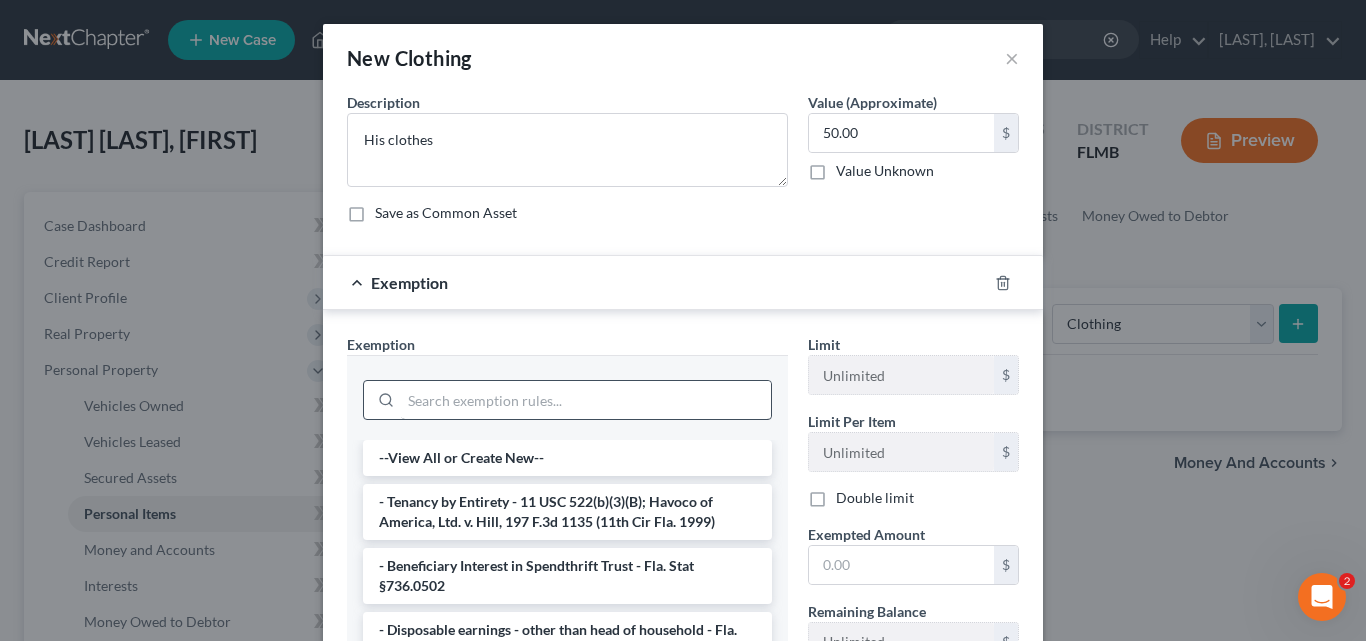 scroll, scrollTop: 200, scrollLeft: 0, axis: vertical 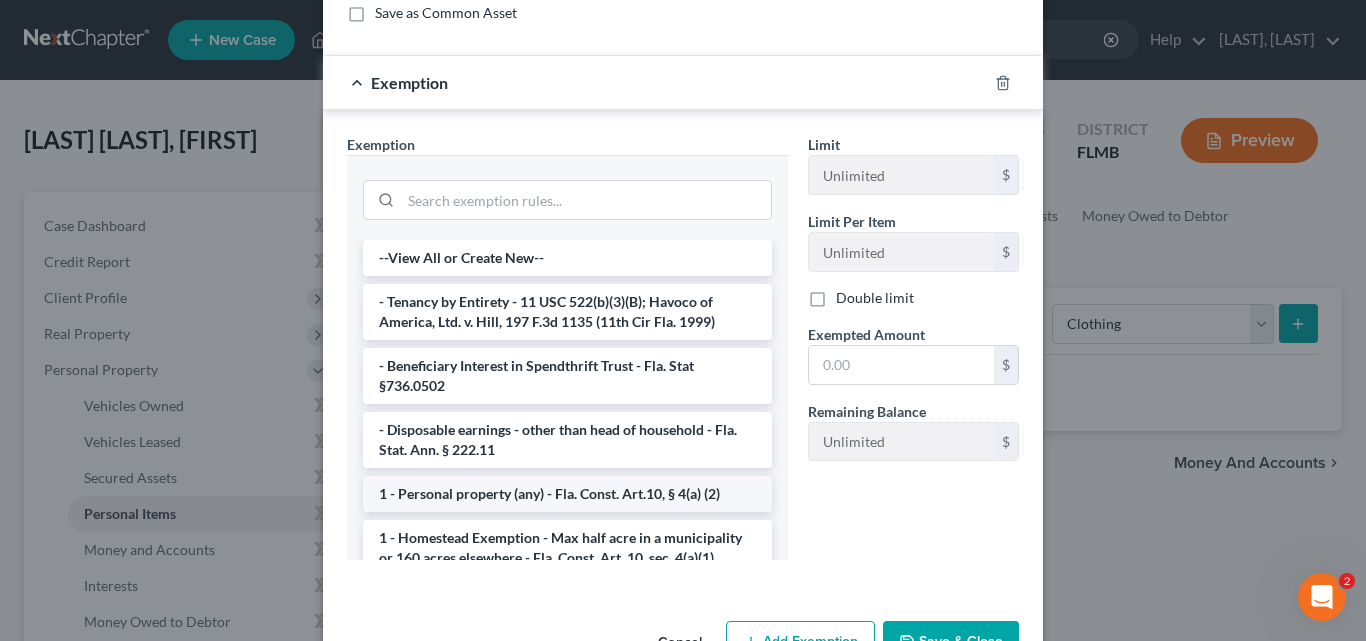 click on "1 - Personal property (any) - Fla. Const. Art.10, § 4(a) (2)" at bounding box center (567, 494) 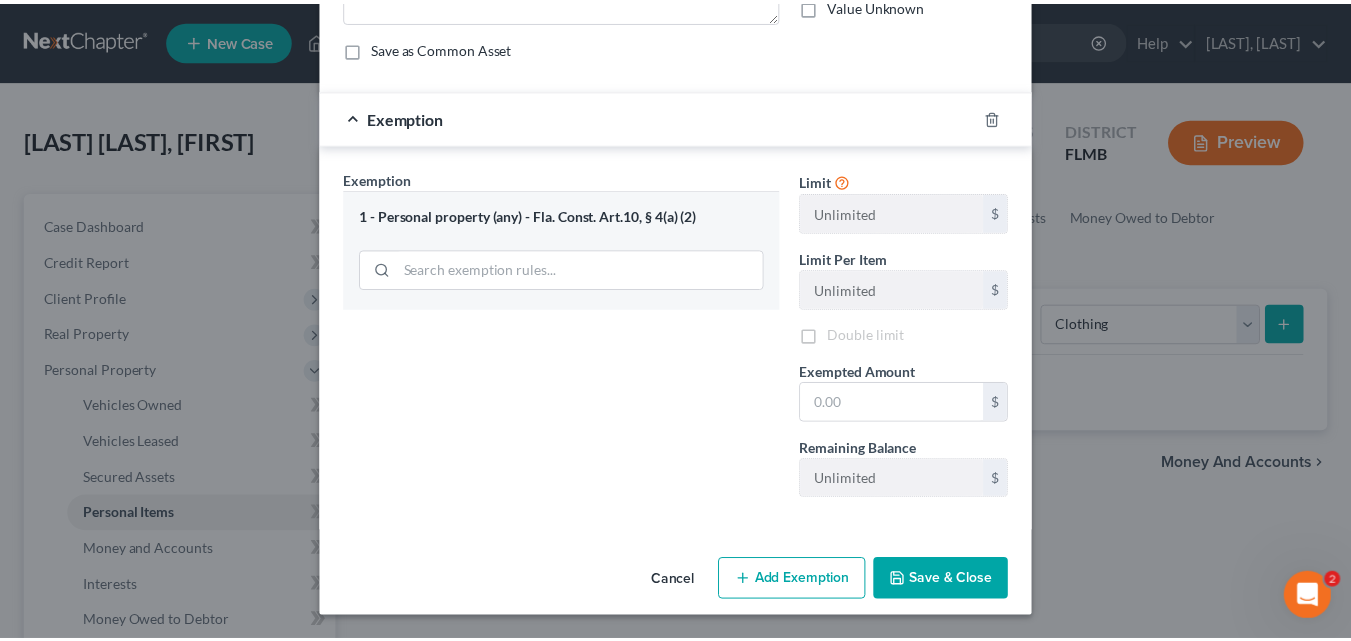 scroll, scrollTop: 166, scrollLeft: 0, axis: vertical 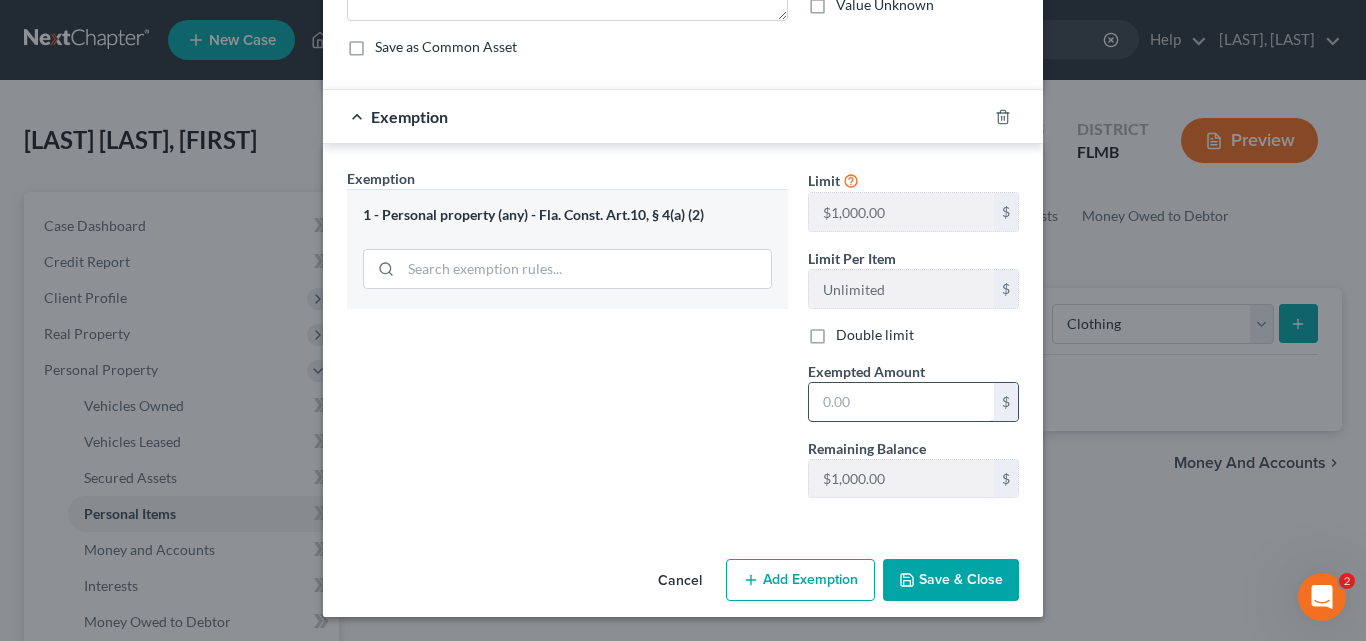 click at bounding box center (901, 402) 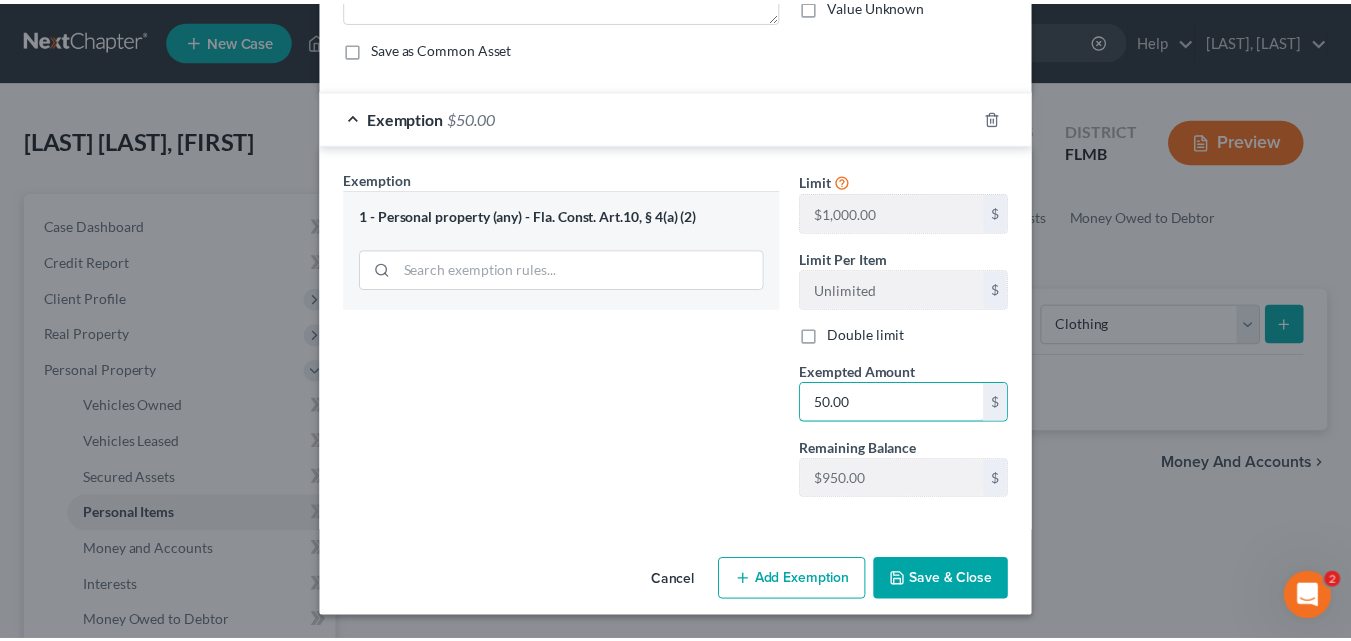 type 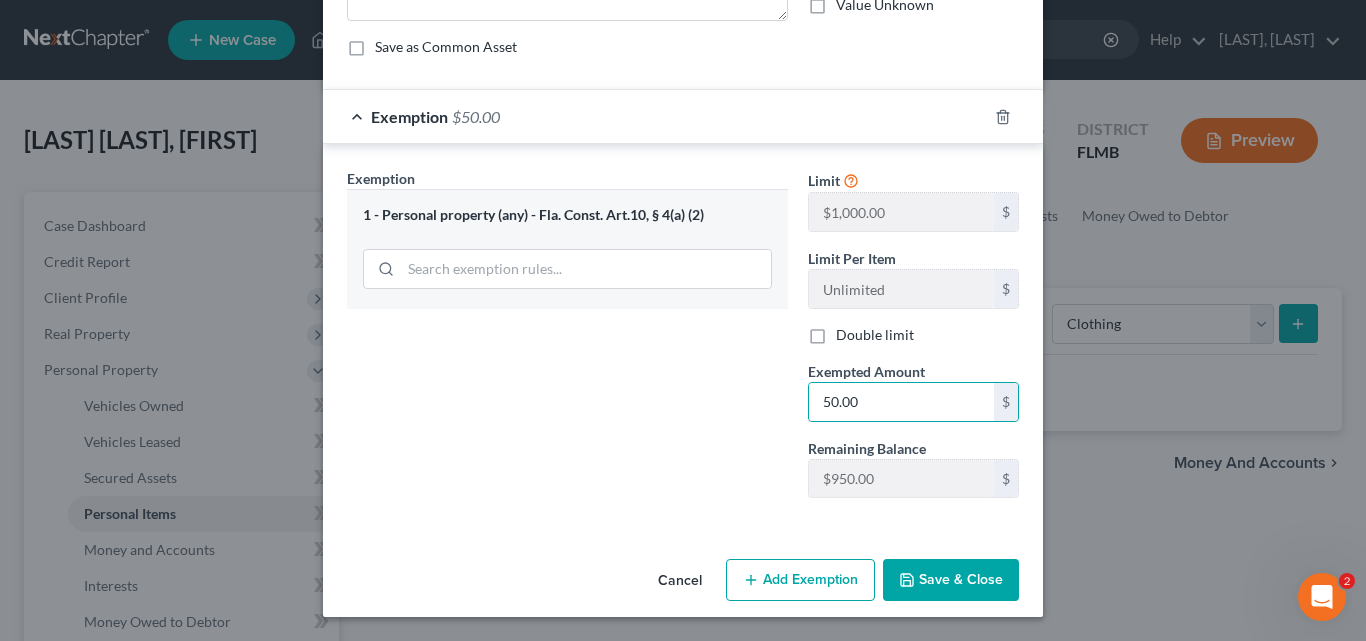 click on "Save & Close" at bounding box center (951, 580) 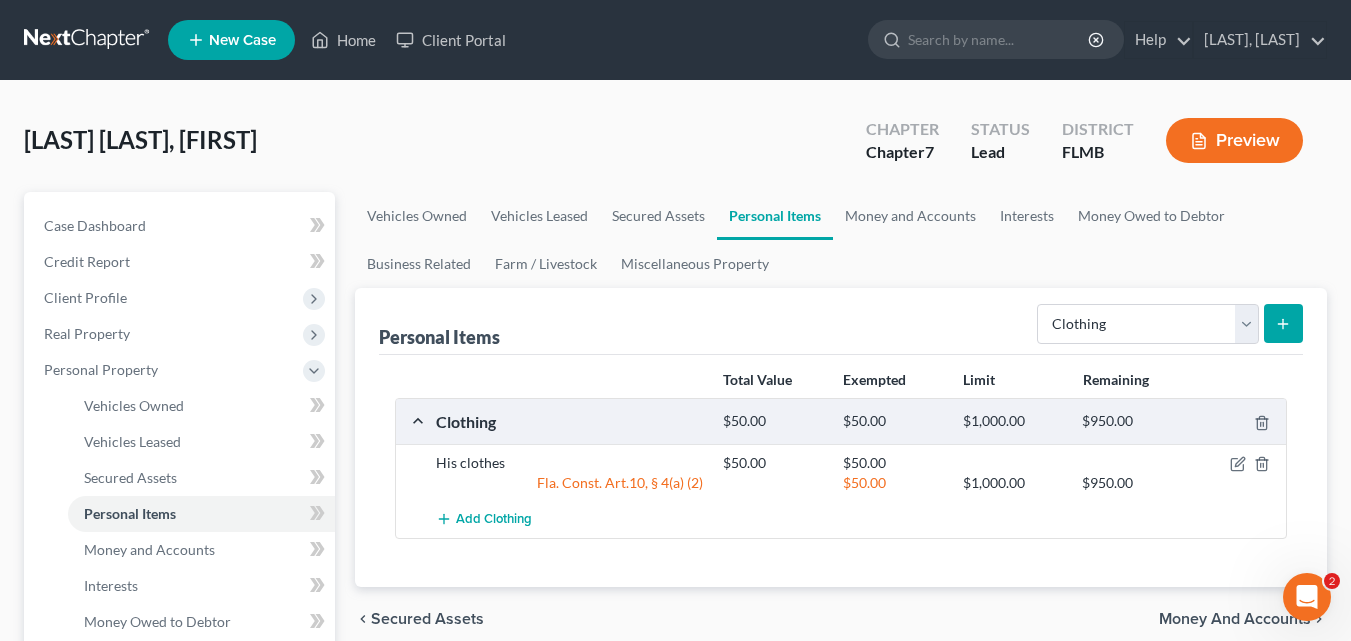 scroll, scrollTop: 100, scrollLeft: 0, axis: vertical 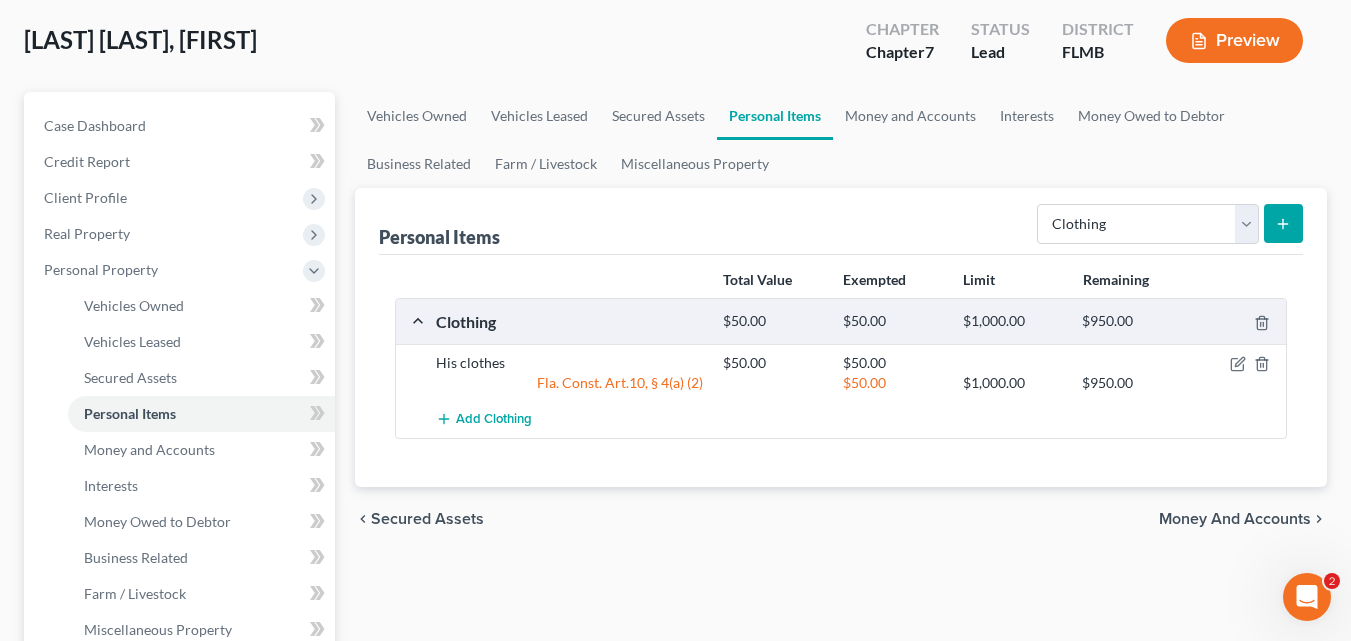 click on "Money and Accounts" at bounding box center (1235, 519) 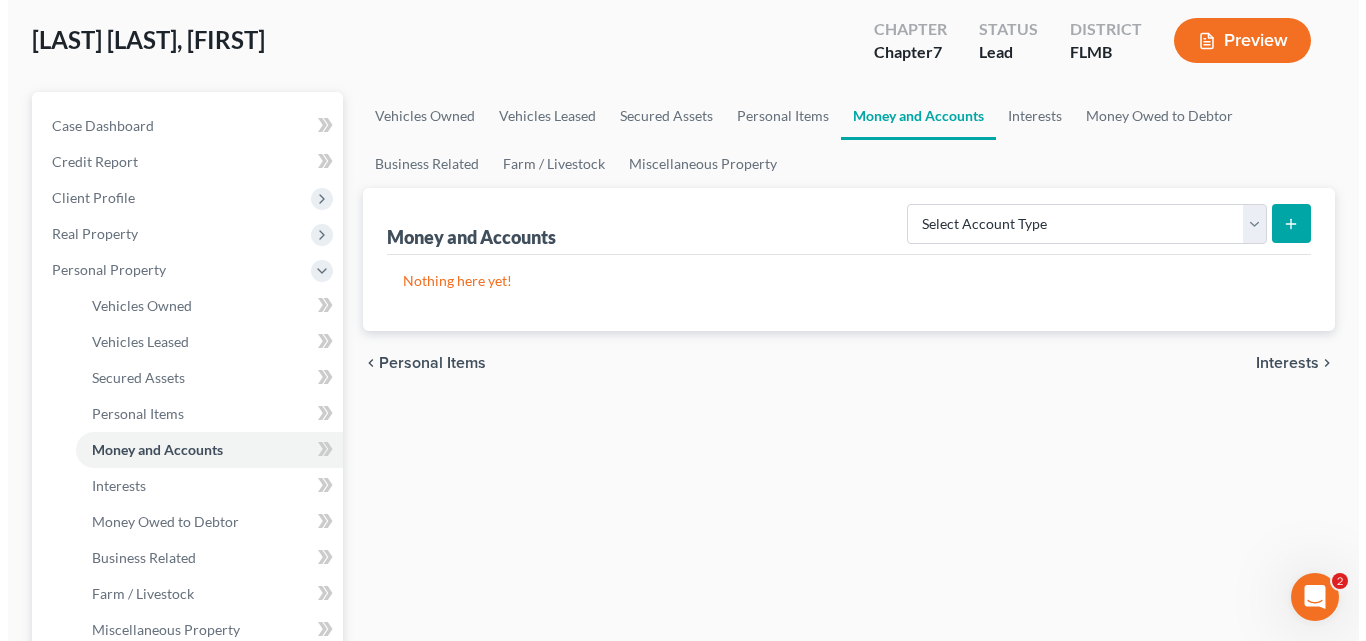 scroll, scrollTop: 0, scrollLeft: 0, axis: both 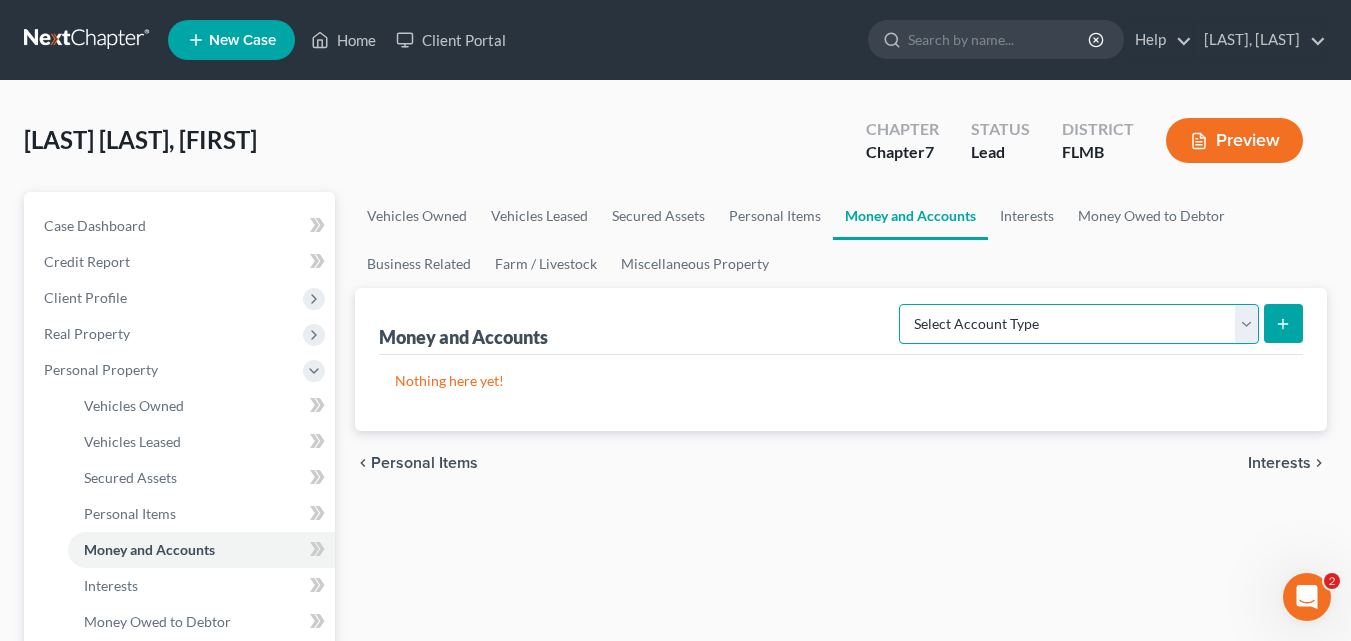 click on "Select Account Type Brokerage Cash on Hand Certificates of Deposit Checking Account Money Market Other (Credit Union, Health Savings Account, etc) Safe Deposit Box Savings Account Security Deposits or Prepayments" at bounding box center (1079, 324) 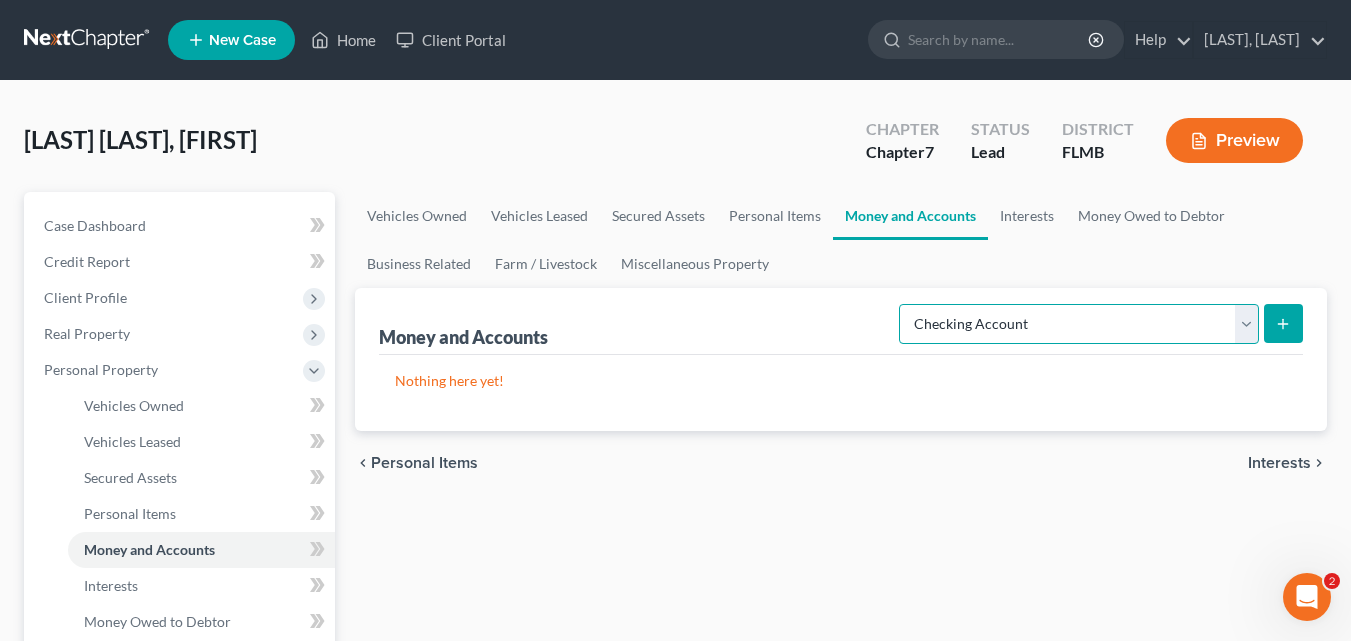 click on "Select Account Type Brokerage Cash on Hand Certificates of Deposit Checking Account Money Market Other (Credit Union, Health Savings Account, etc) Safe Deposit Box Savings Account Security Deposits or Prepayments" at bounding box center (1079, 324) 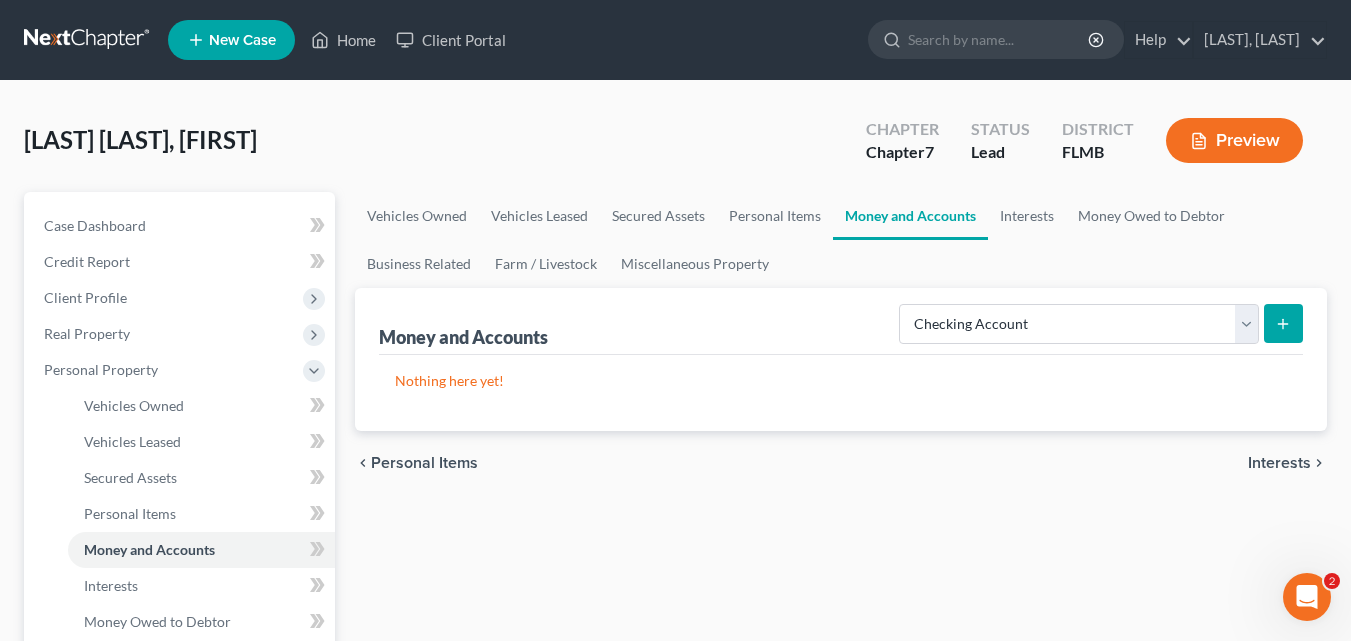 click at bounding box center [1283, 323] 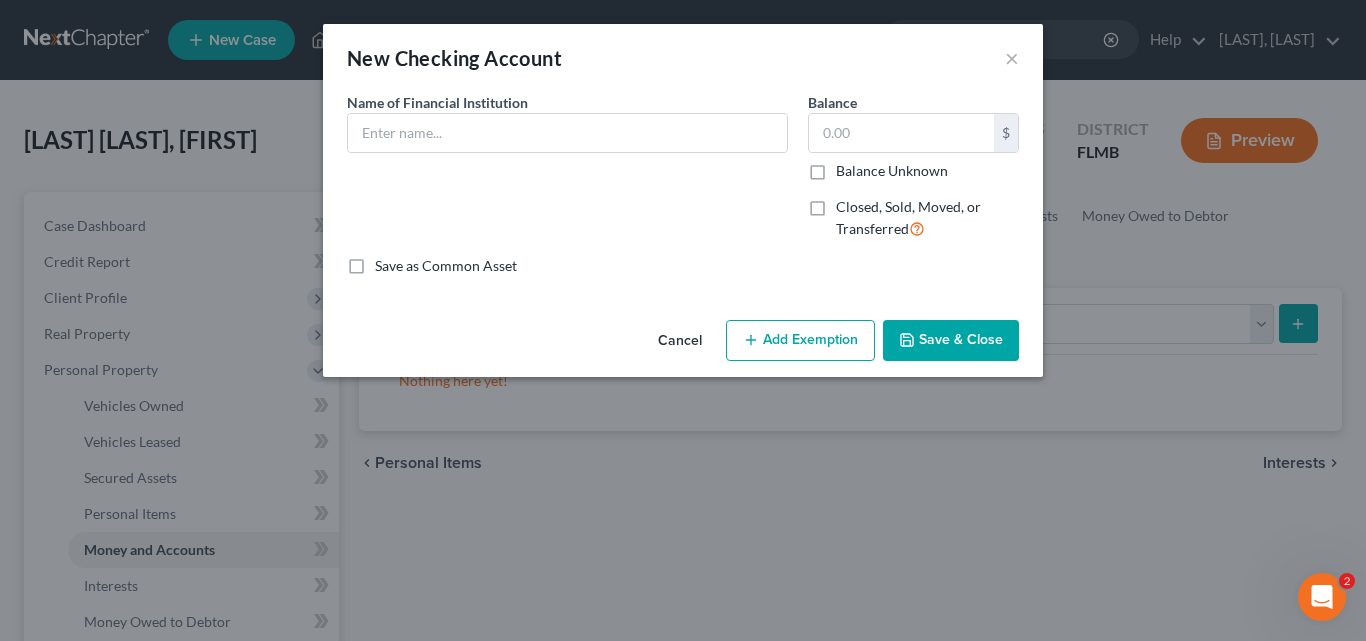 click on "Name of Financial Institution
*" at bounding box center [567, 174] 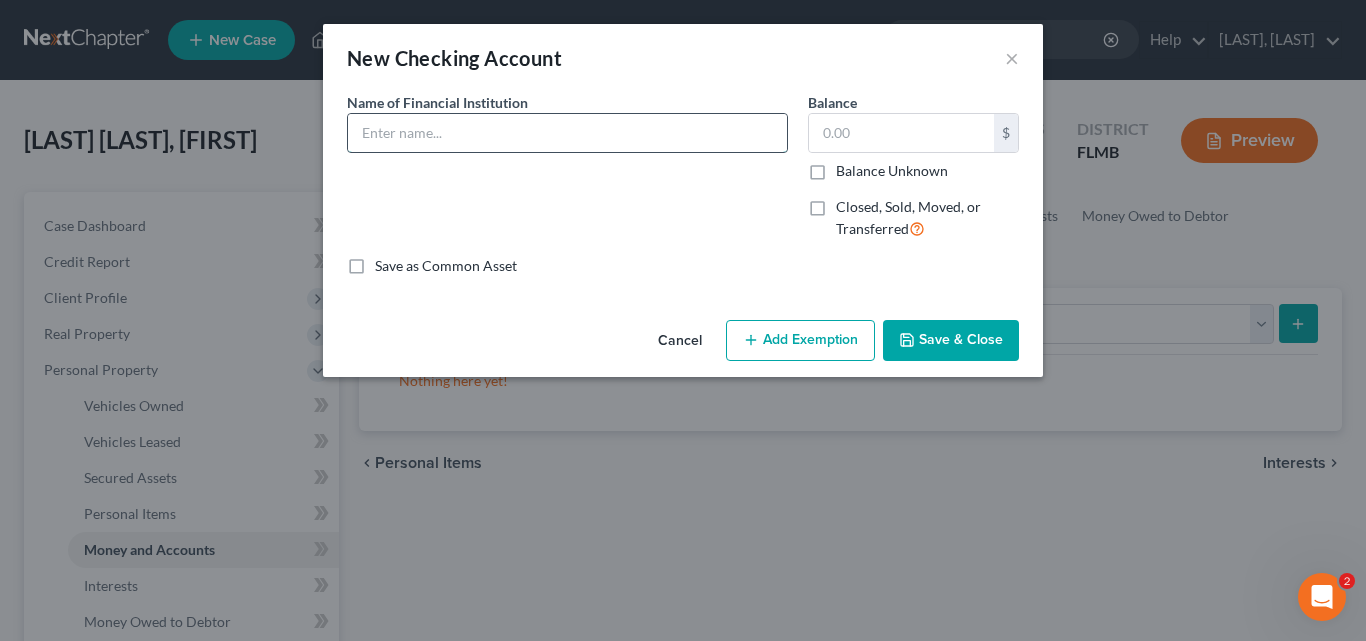 click at bounding box center (567, 133) 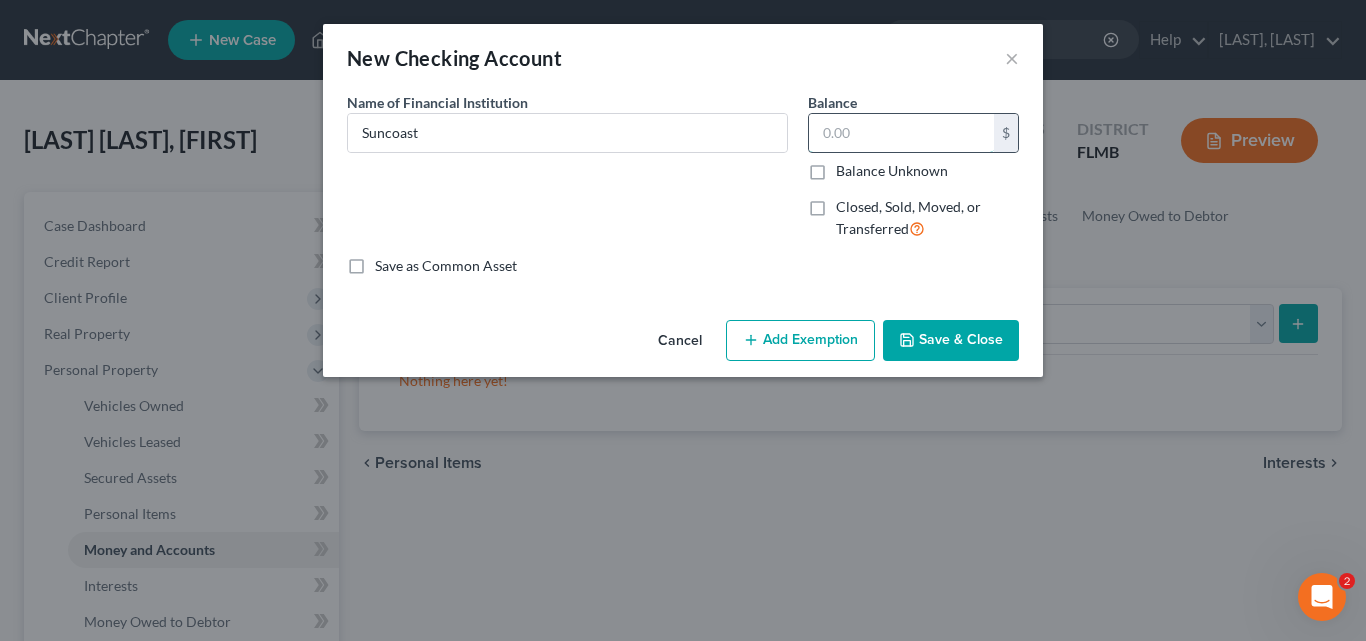 click at bounding box center (901, 133) 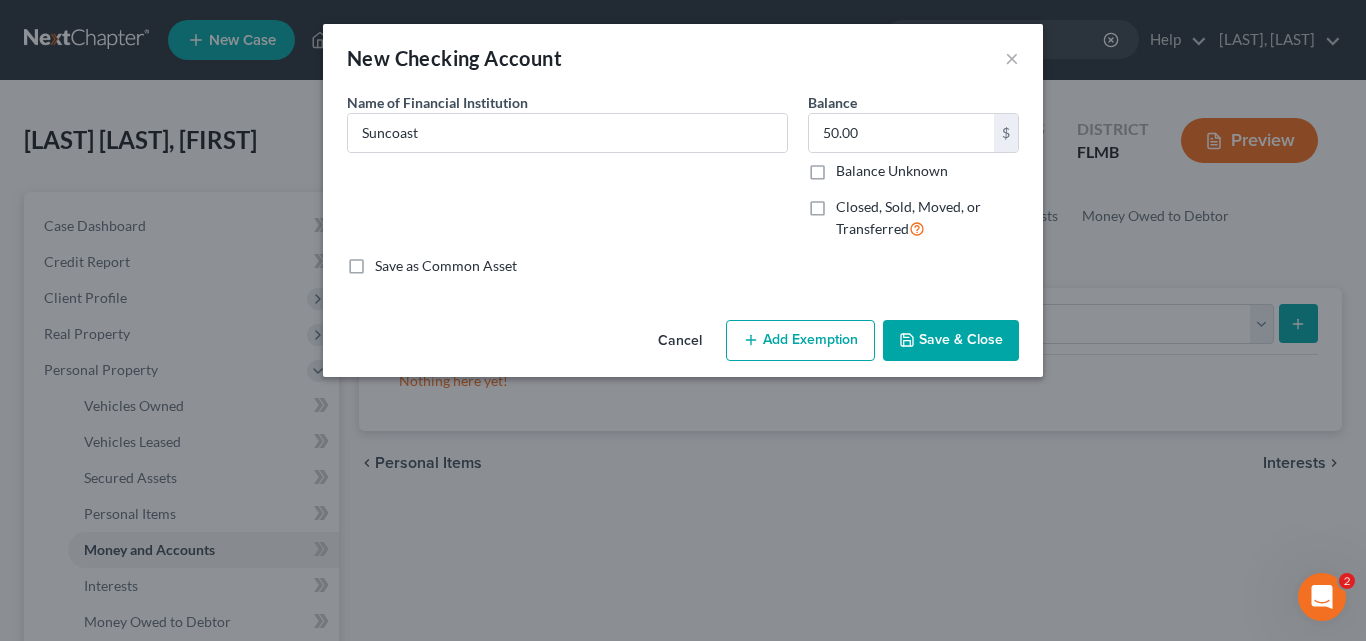 click on "Cancel Add Exemption Save & Close" at bounding box center [683, 345] 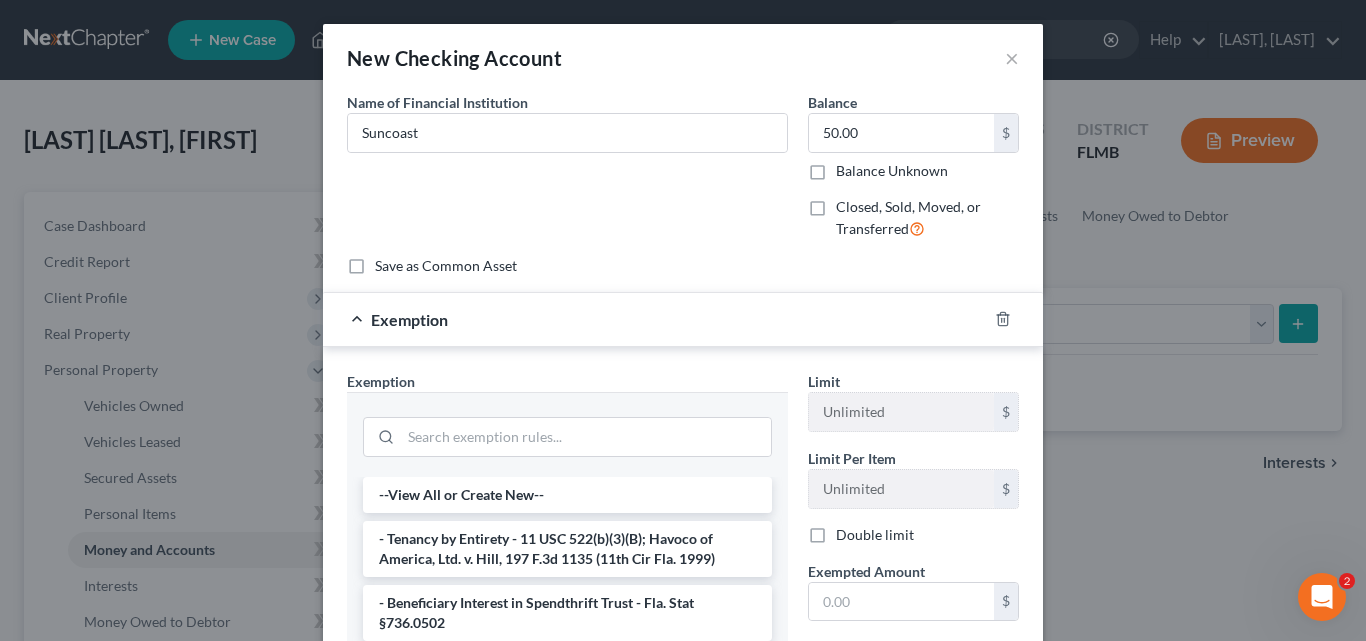 scroll, scrollTop: 298, scrollLeft: 0, axis: vertical 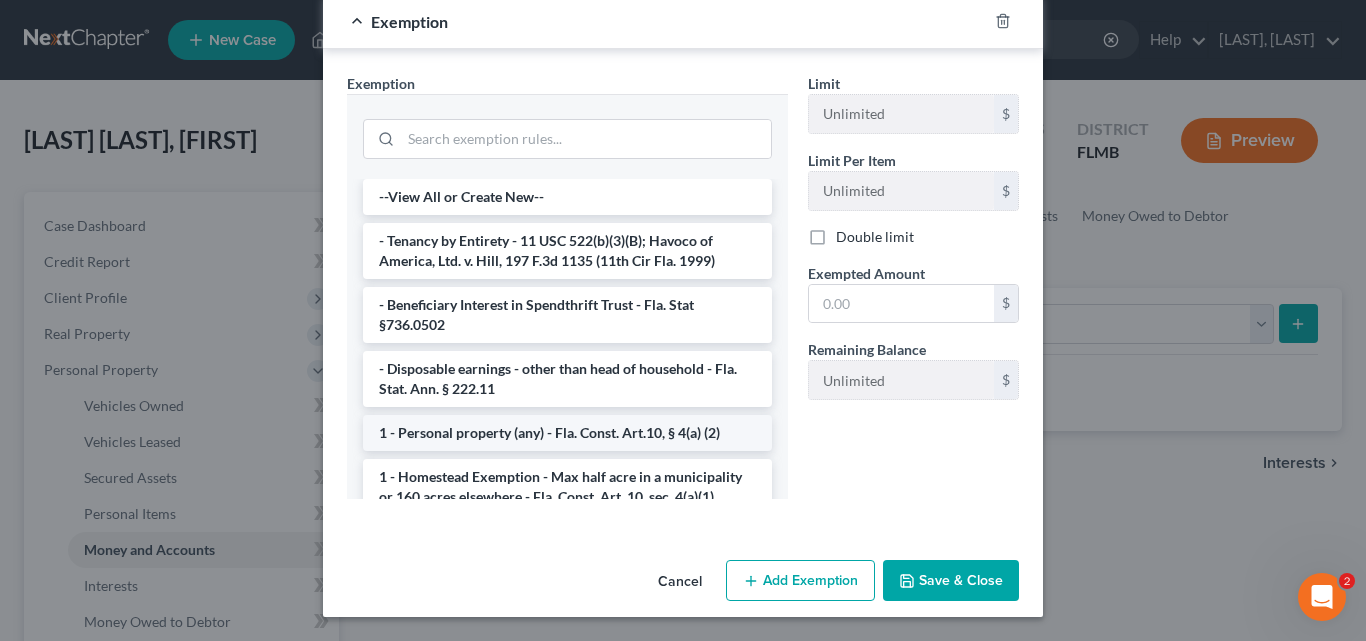 click on "1 - Personal property (any) - Fla. Const. Art.10, § 4(a) (2)" at bounding box center [567, 433] 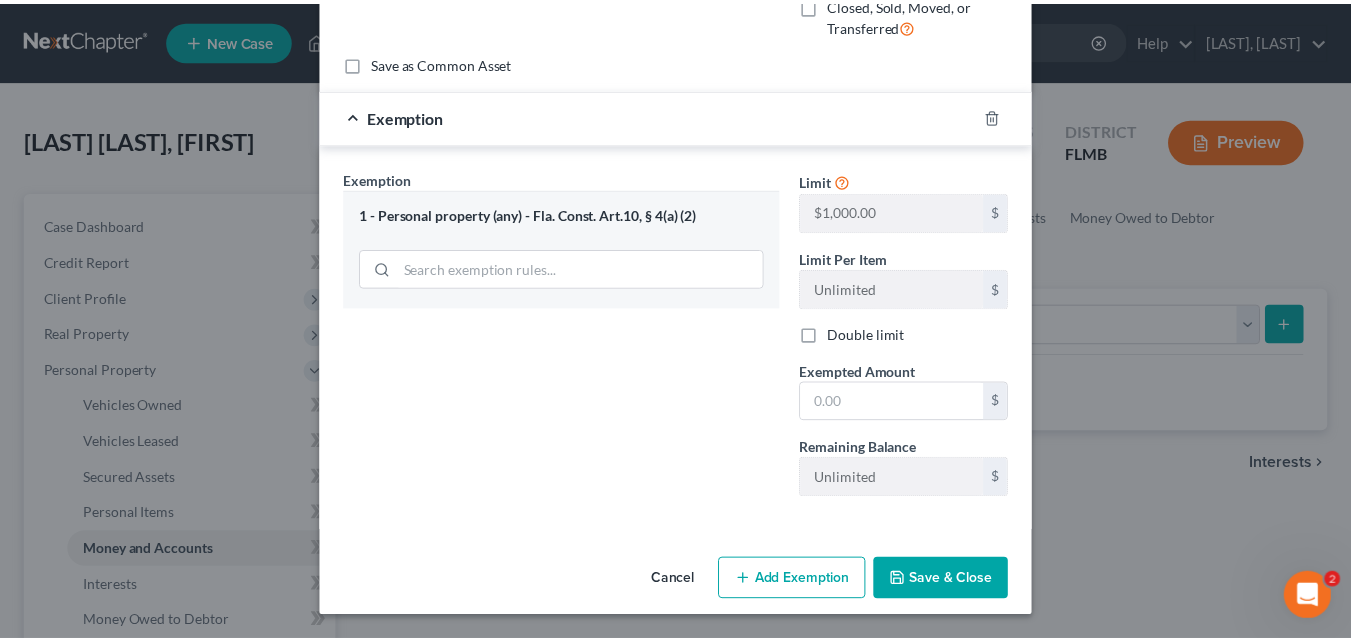 scroll, scrollTop: 203, scrollLeft: 0, axis: vertical 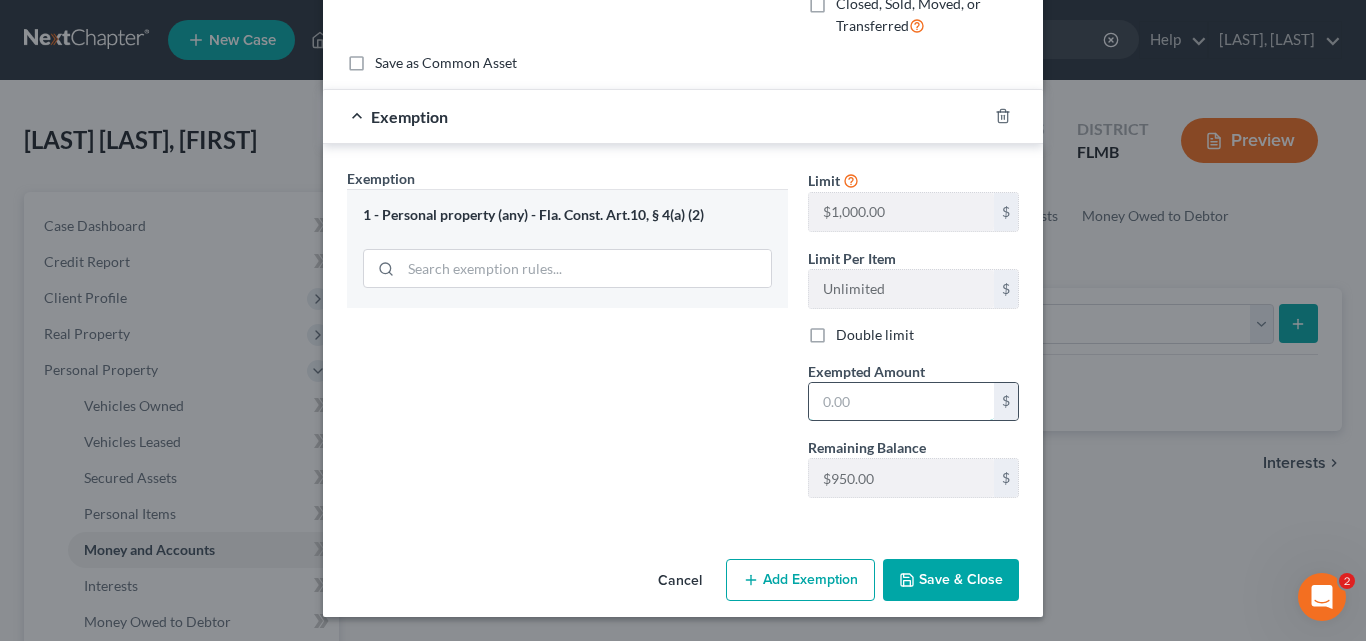 click at bounding box center [901, 402] 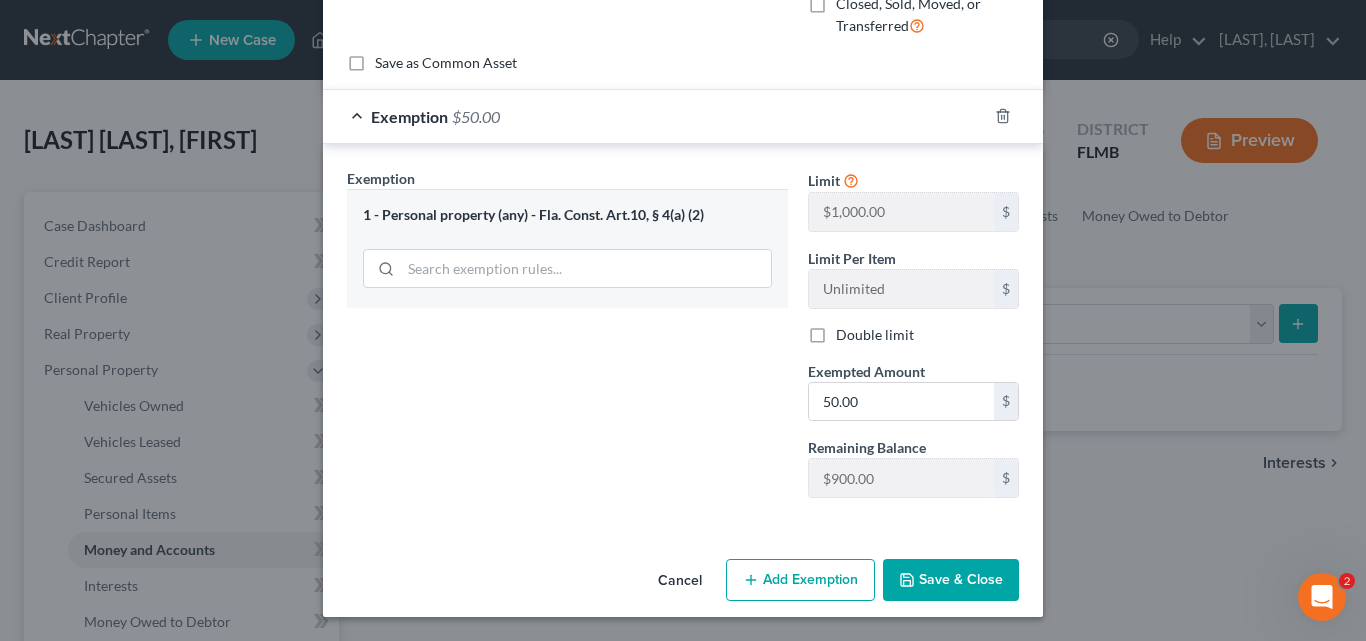 click on "Save & Close" at bounding box center [951, 580] 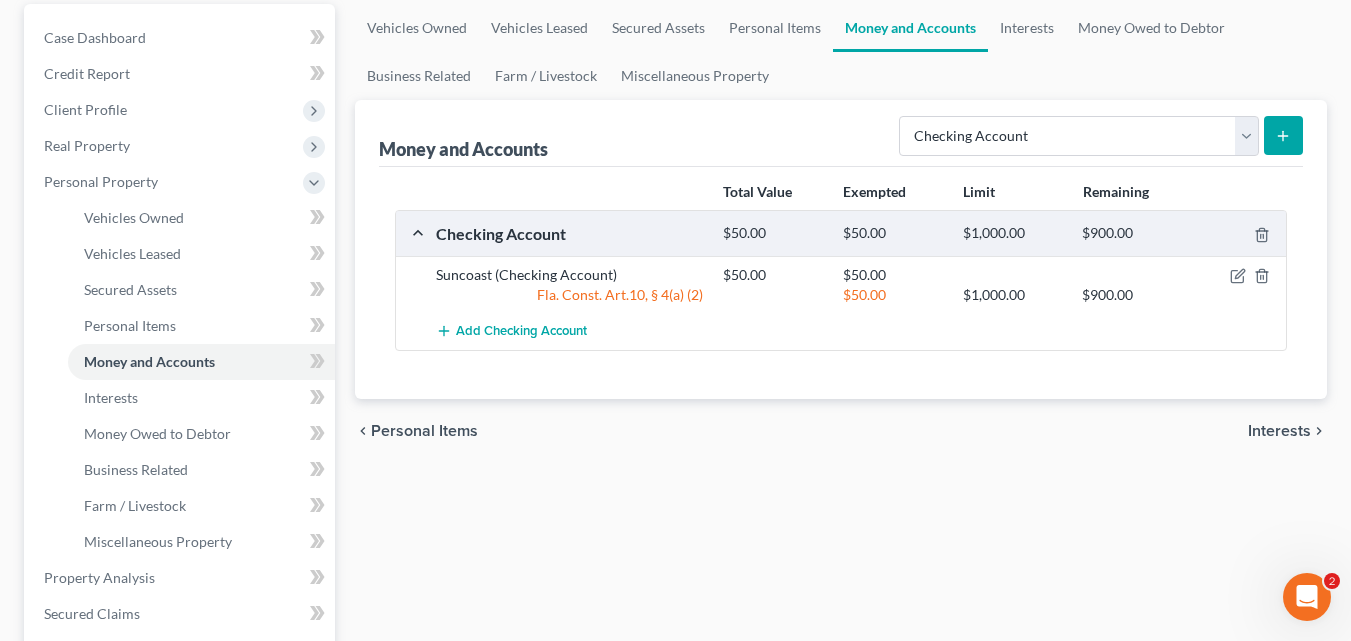 scroll, scrollTop: 200, scrollLeft: 0, axis: vertical 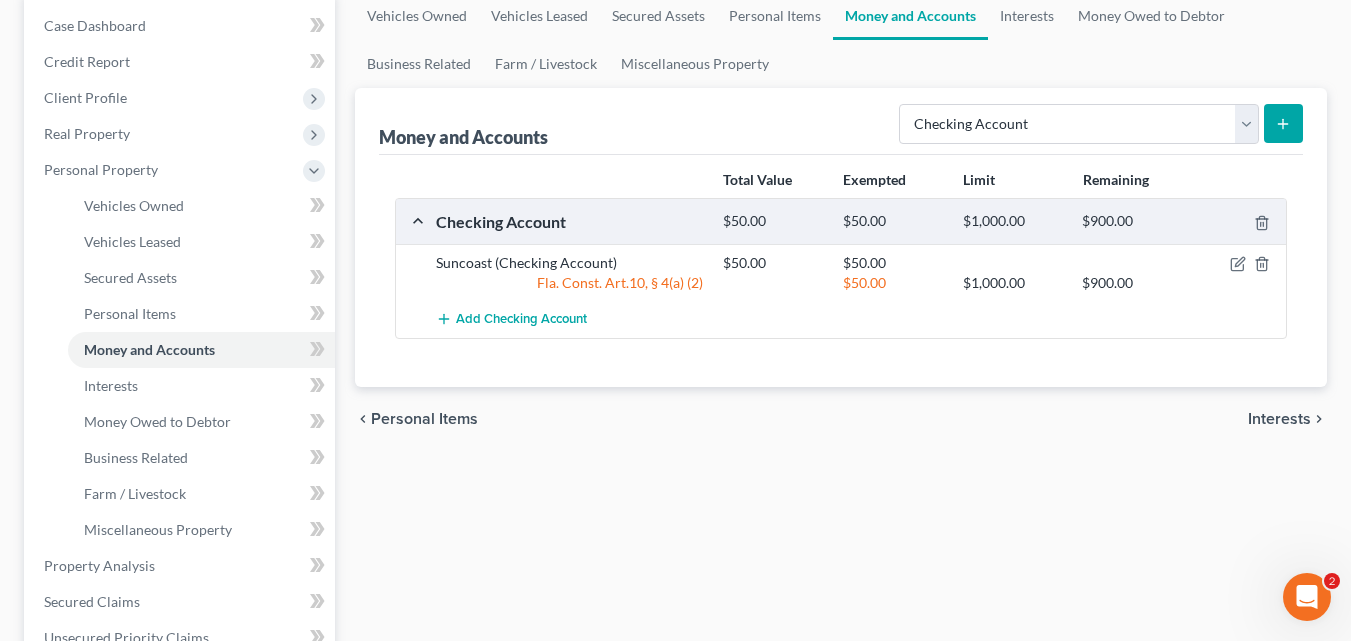 click on "chevron_left
Personal Items
Interests
chevron_right" at bounding box center [841, 419] 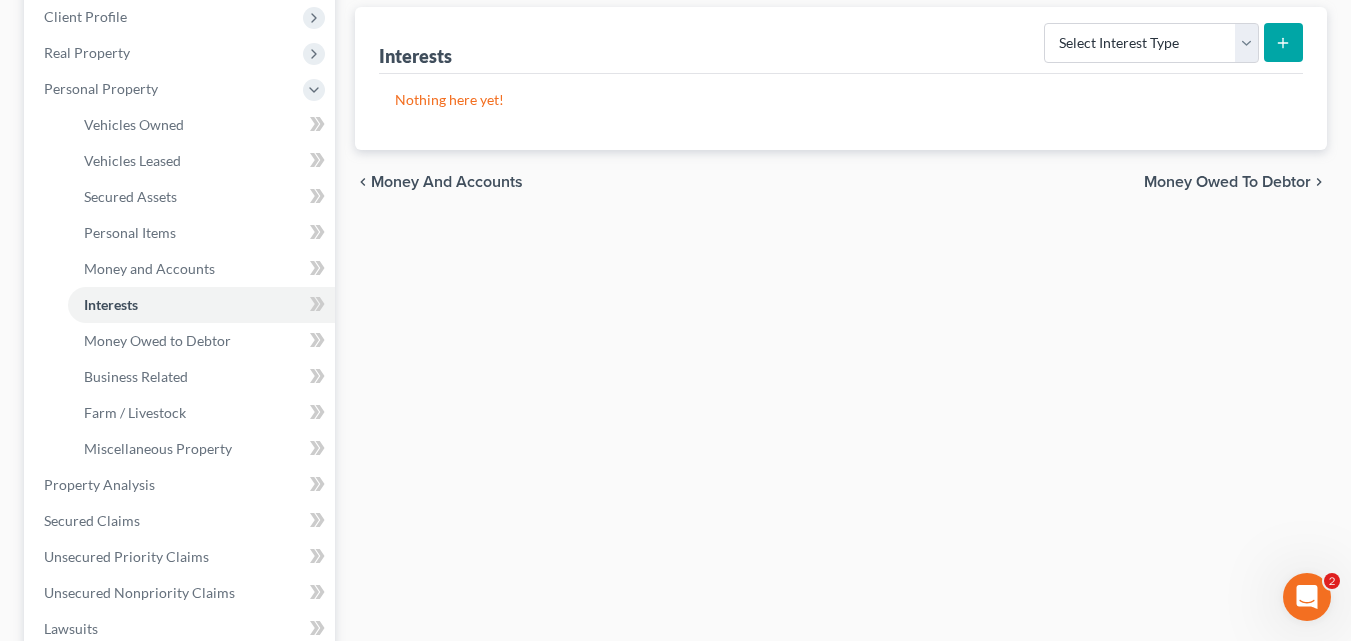 scroll, scrollTop: 300, scrollLeft: 0, axis: vertical 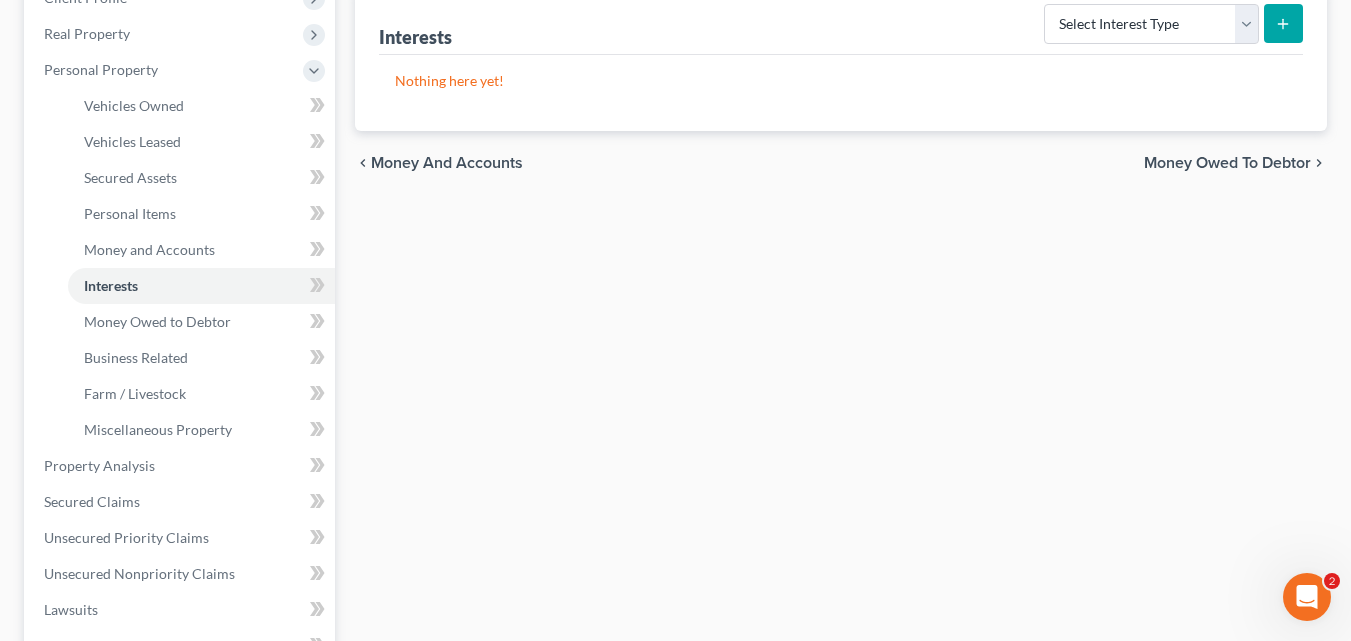 click on "Money Owed to Debtor" at bounding box center (1227, 163) 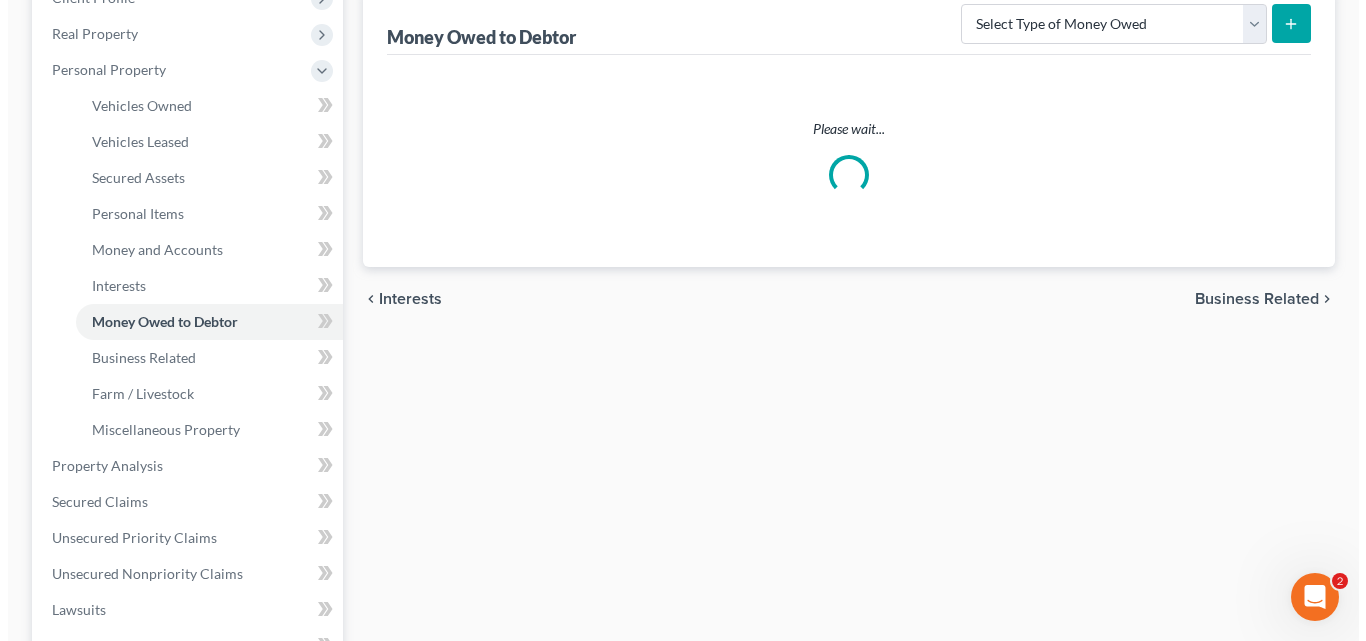 scroll, scrollTop: 0, scrollLeft: 0, axis: both 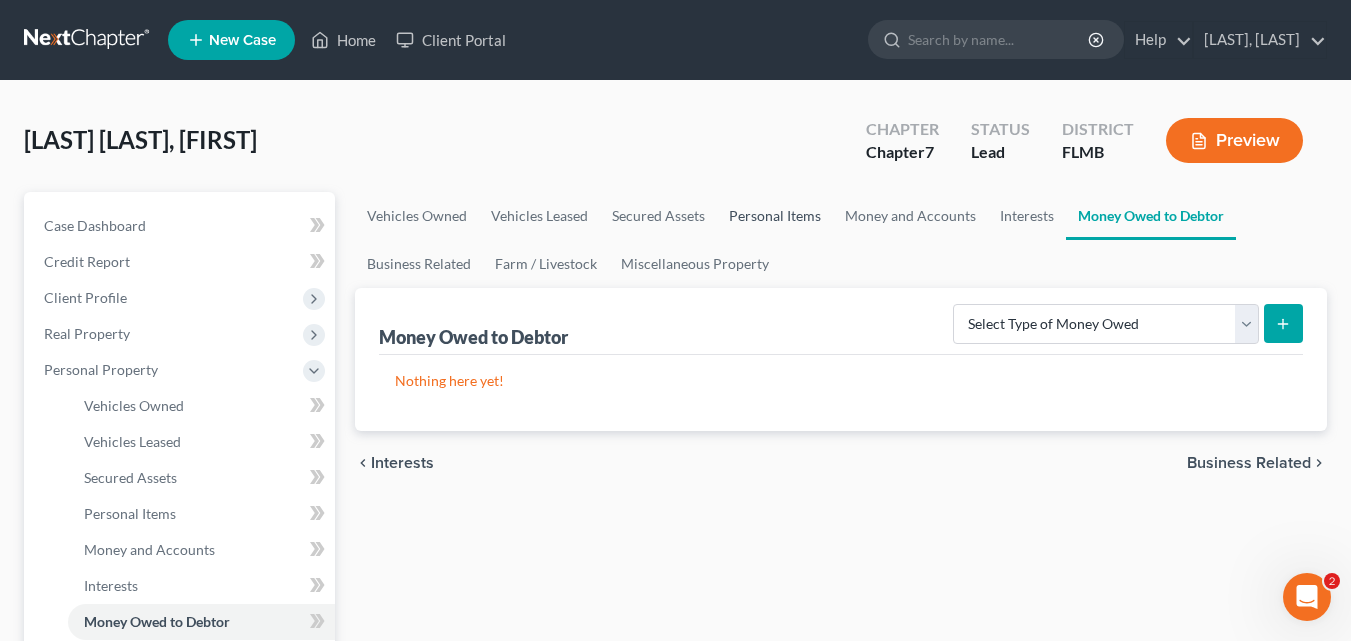 click on "Personal Items" at bounding box center [775, 216] 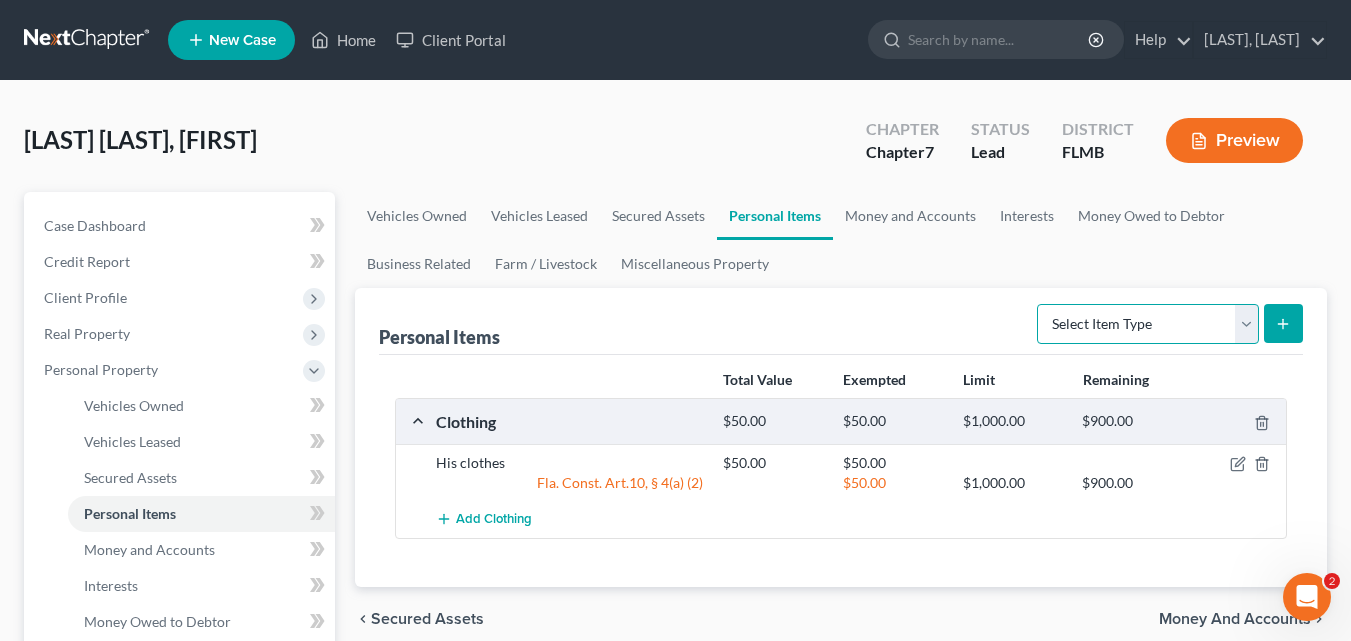 click on "Select Item Type Clothing Collectibles Of Value Electronics Firearms Household Goods Jewelry Other Pet(s) Sports & Hobby Equipment" at bounding box center (1148, 324) 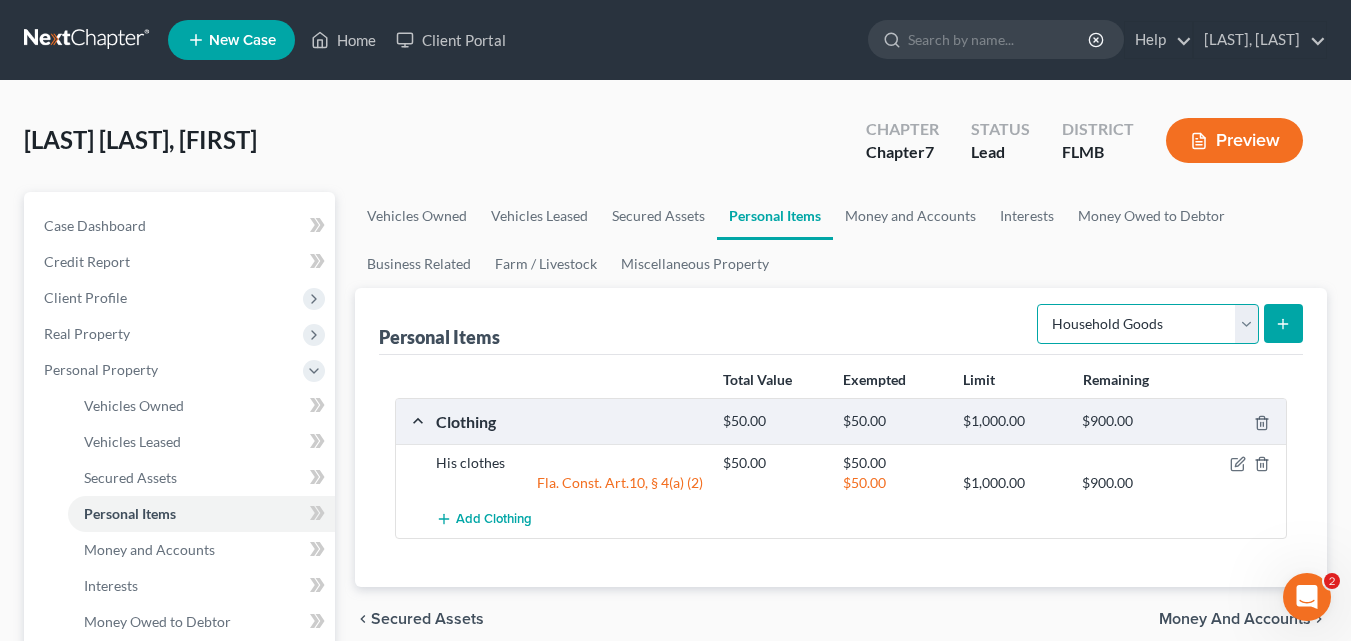 click on "Select Item Type Clothing Collectibles Of Value Electronics Firearms Household Goods Jewelry Other Pet(s) Sports & Hobby Equipment" at bounding box center [1148, 324] 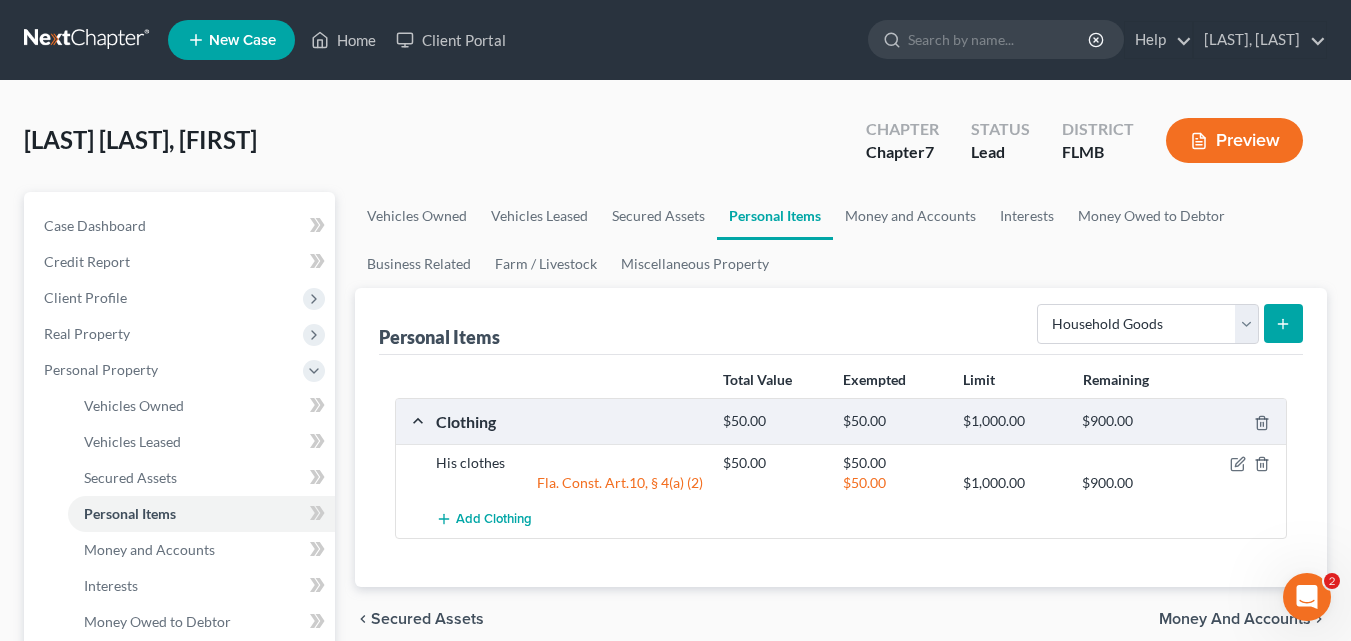 click 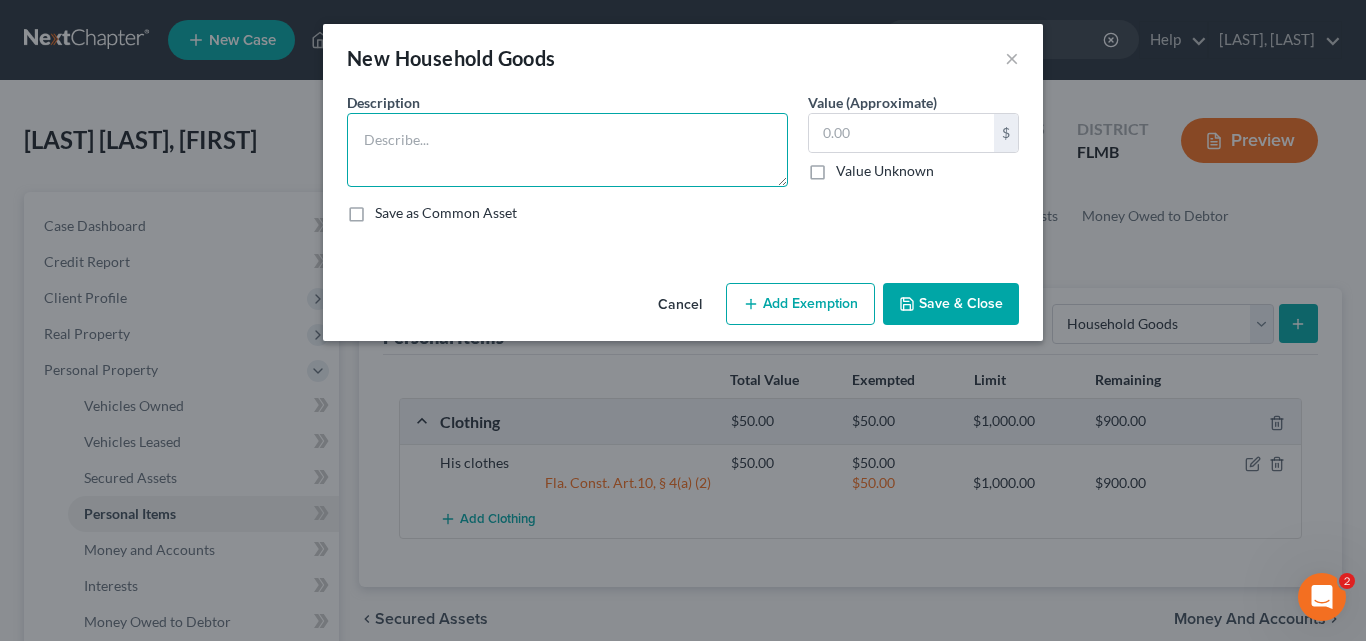 click at bounding box center (567, 150) 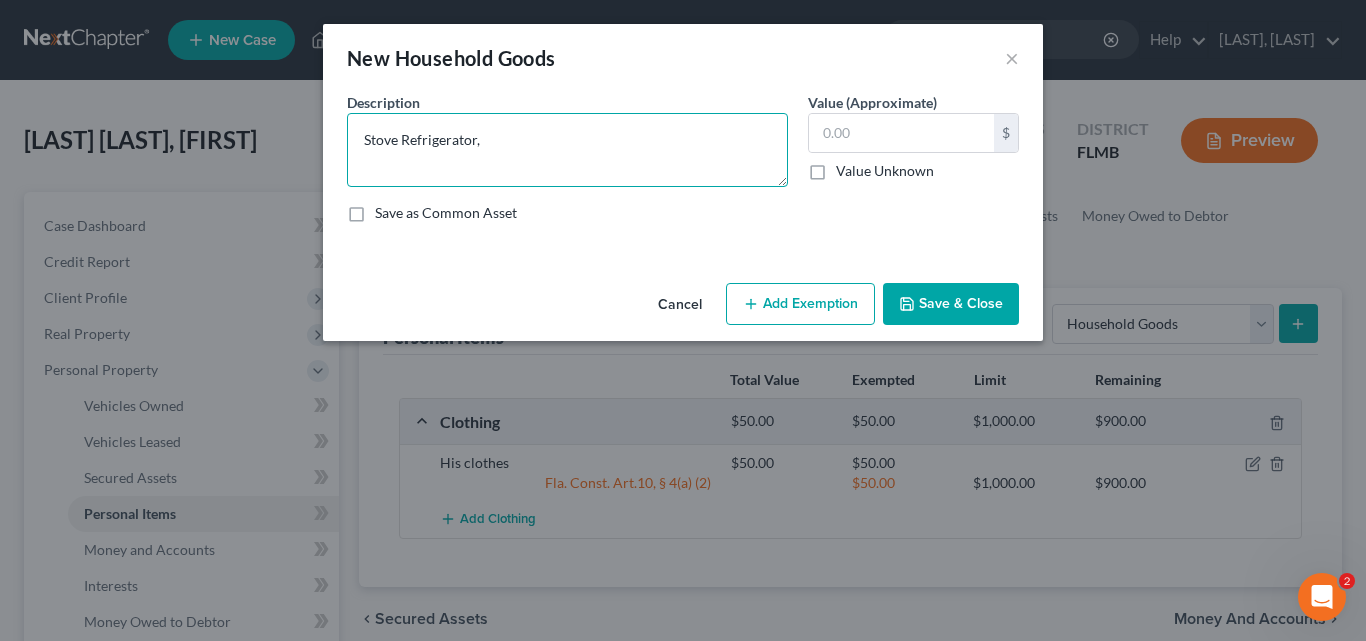click on "Stove Refrigerator," at bounding box center (567, 150) 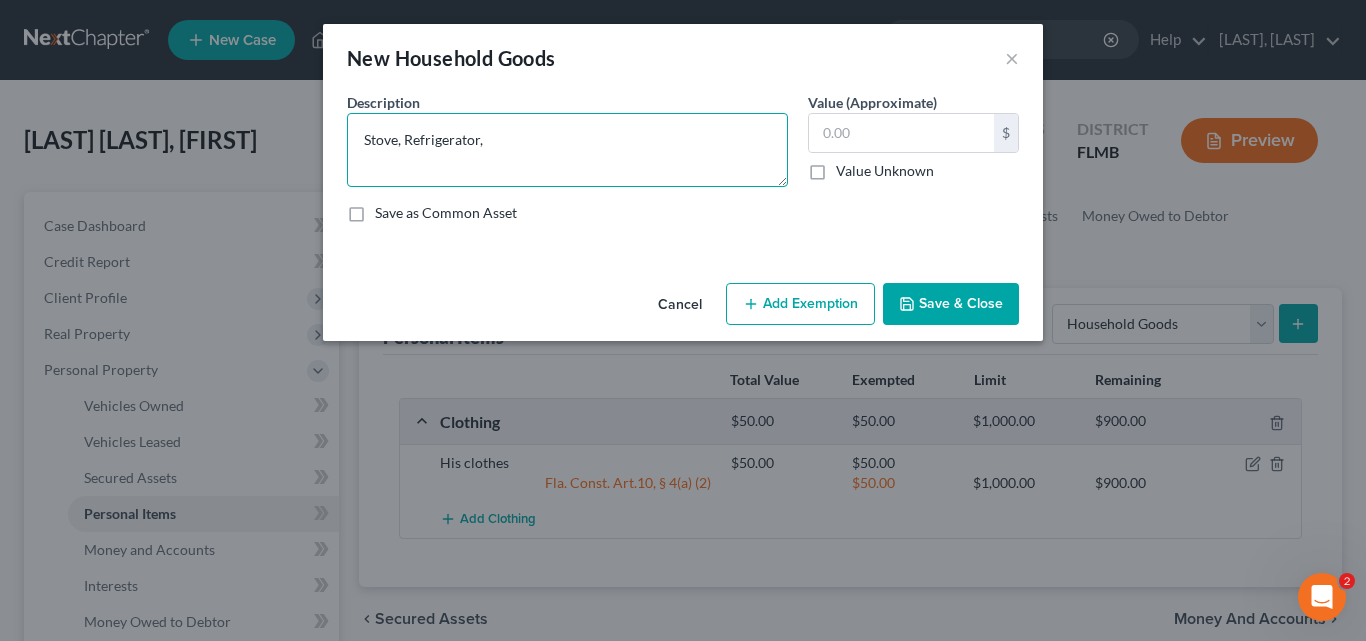 click on "Stove, Refrigerator," at bounding box center [567, 150] 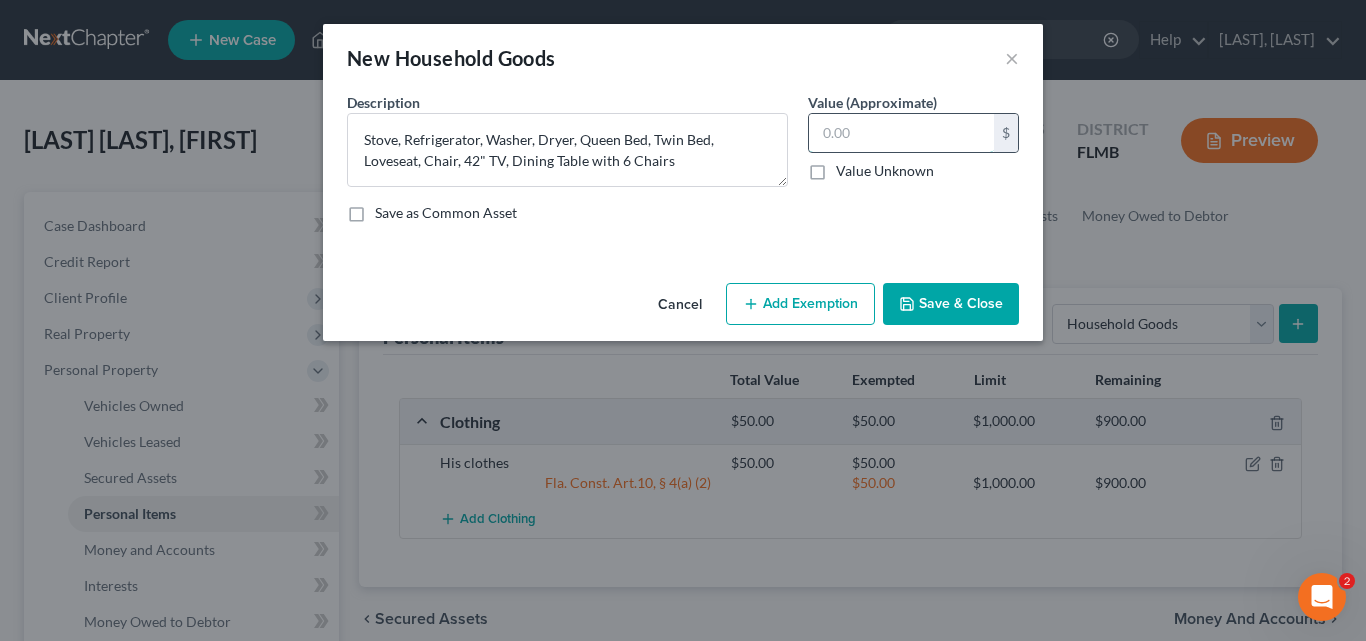 click at bounding box center [901, 133] 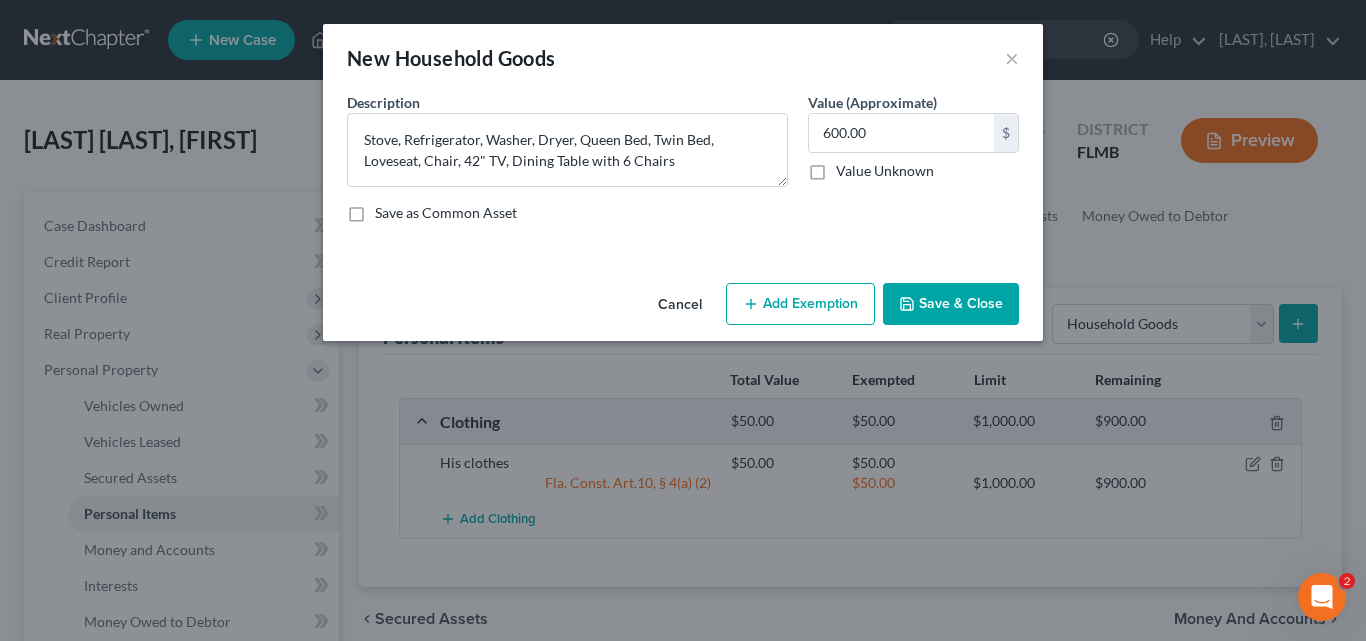 click on "Add Exemption" at bounding box center (800, 304) 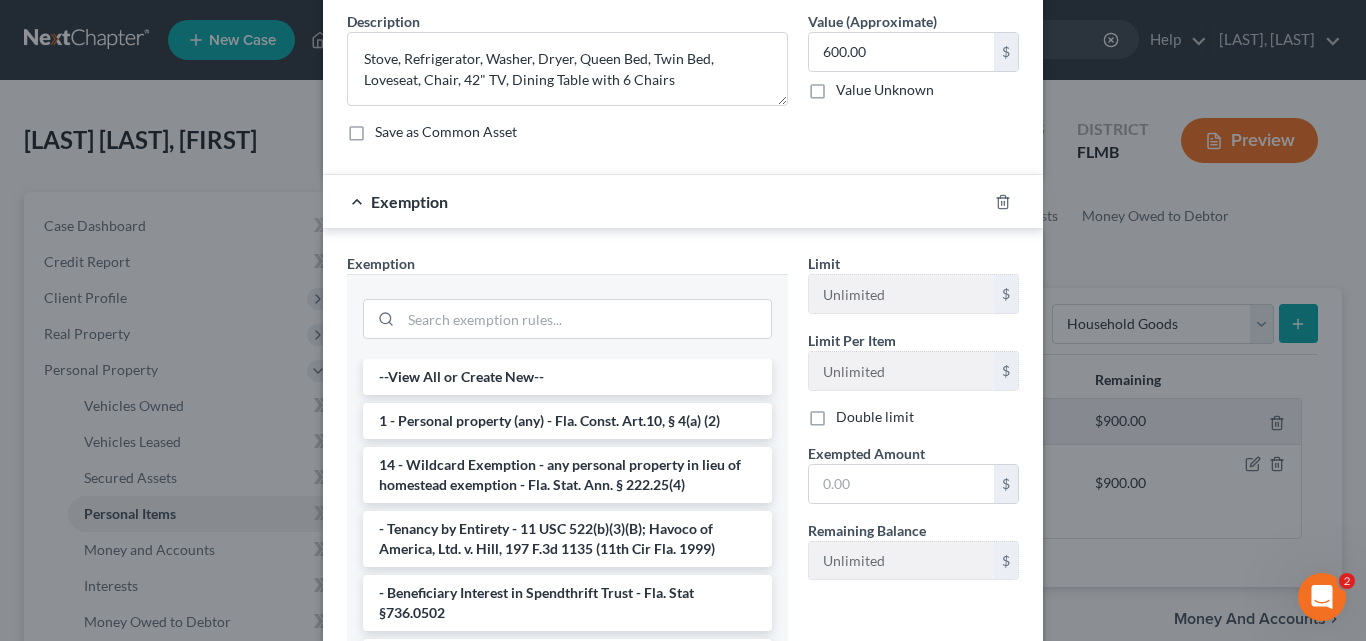 scroll, scrollTop: 200, scrollLeft: 0, axis: vertical 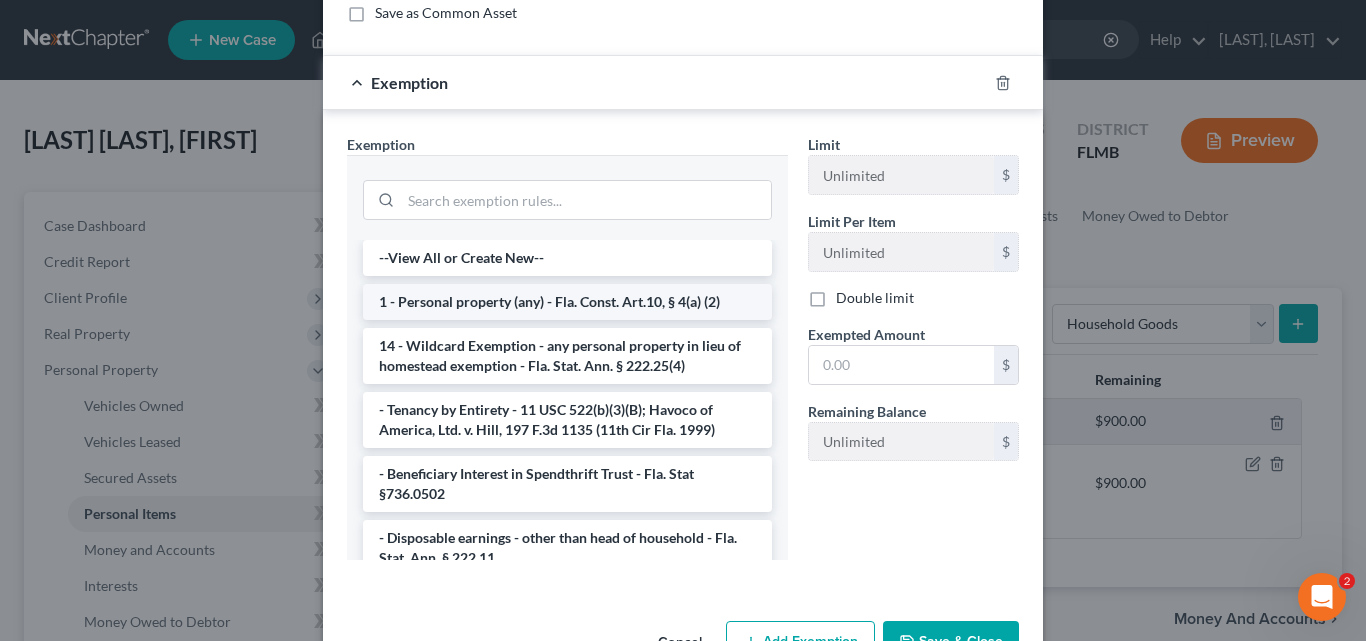 click on "1 - Personal property (any) - Fla. Const. Art.10, § 4(a) (2)" at bounding box center (567, 302) 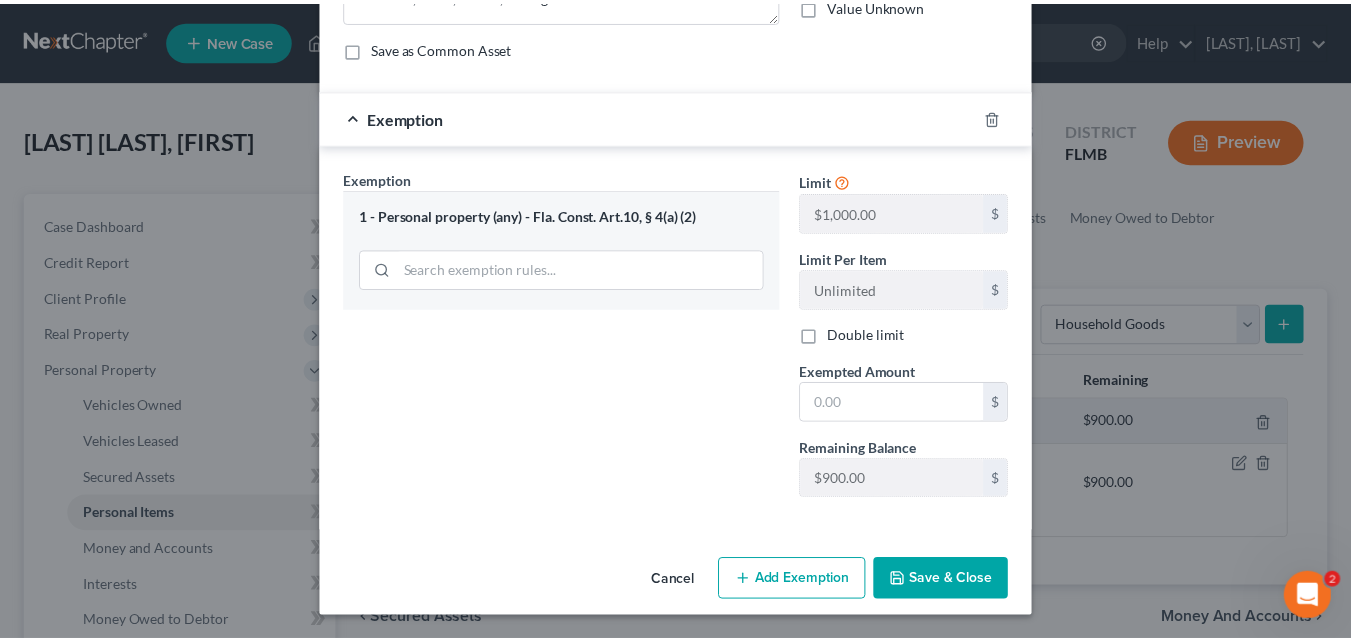 scroll, scrollTop: 166, scrollLeft: 0, axis: vertical 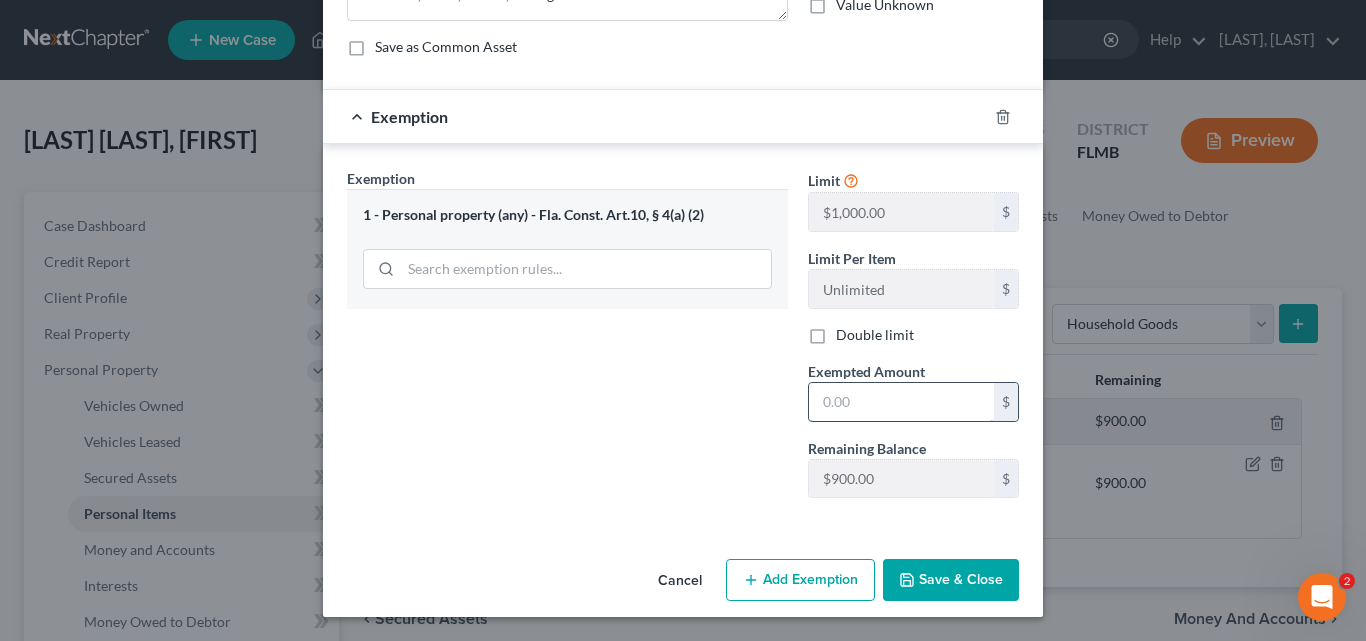 click at bounding box center (901, 402) 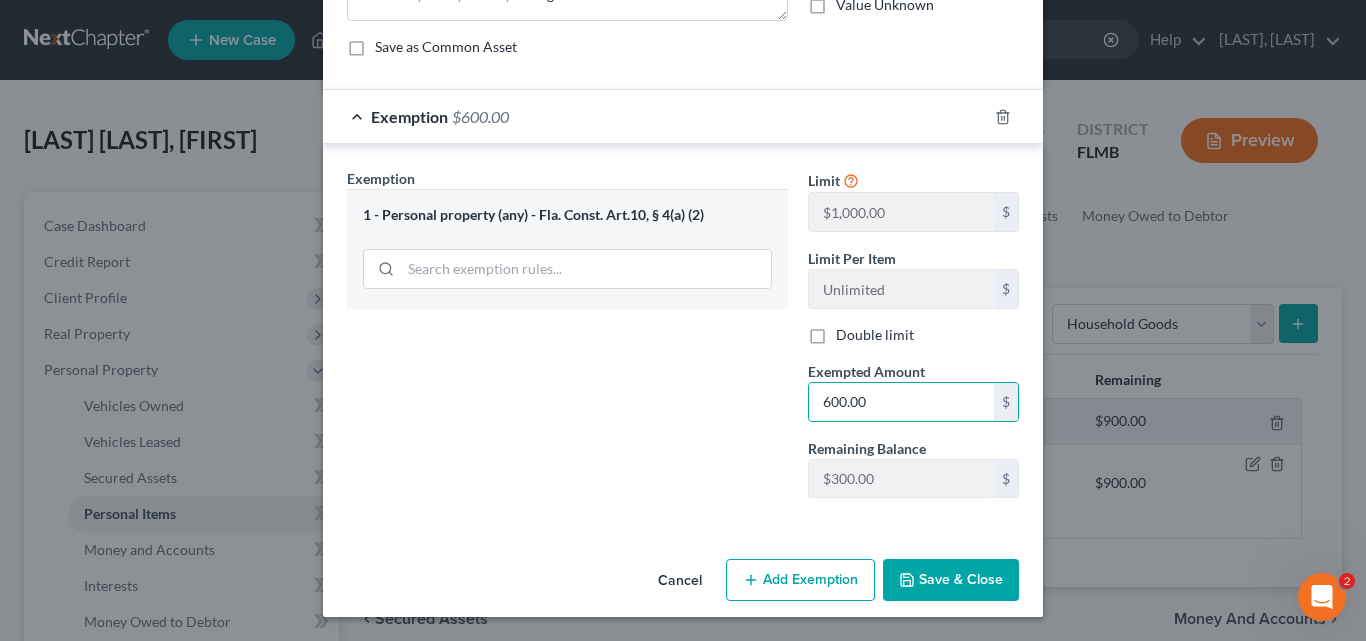 click on "Save & Close" at bounding box center (951, 580) 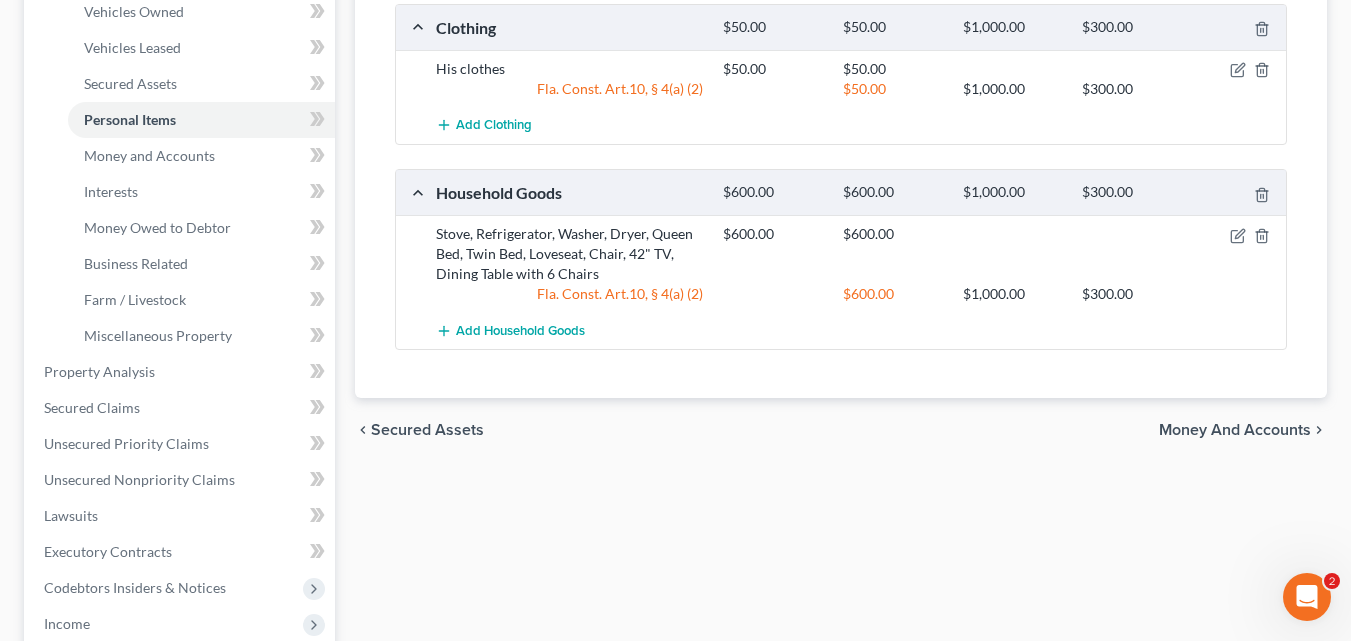 scroll, scrollTop: 500, scrollLeft: 0, axis: vertical 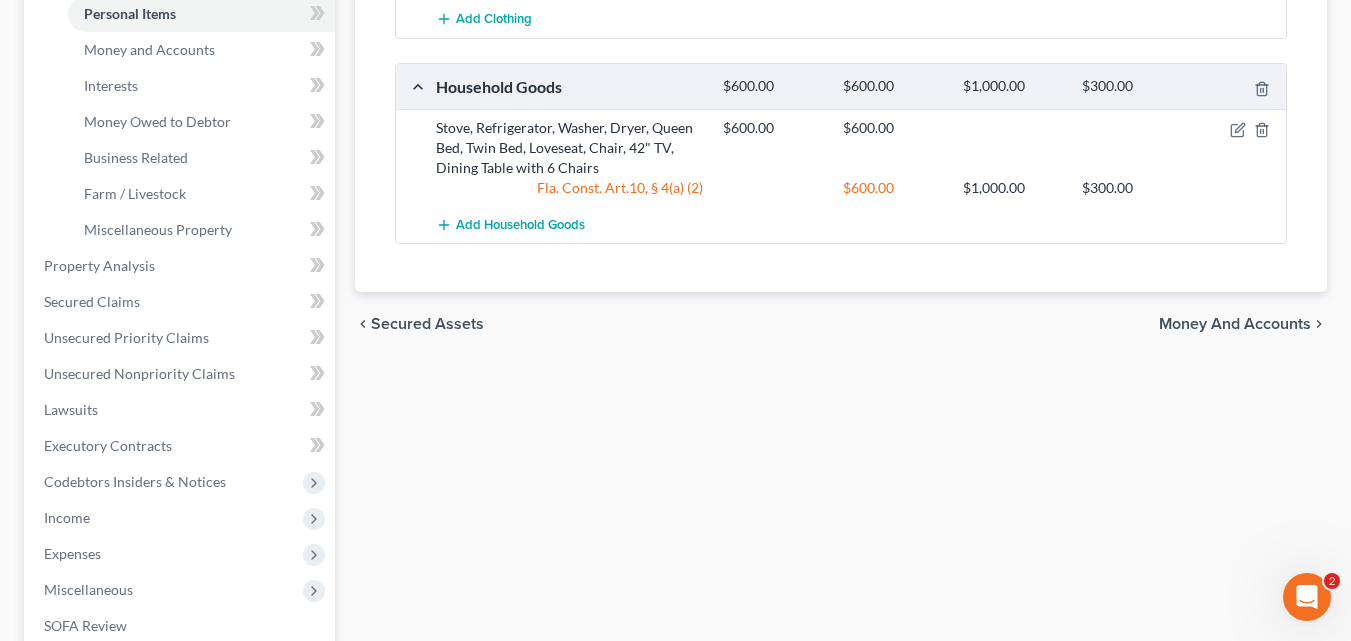 click on "Money and Accounts" at bounding box center [1235, 324] 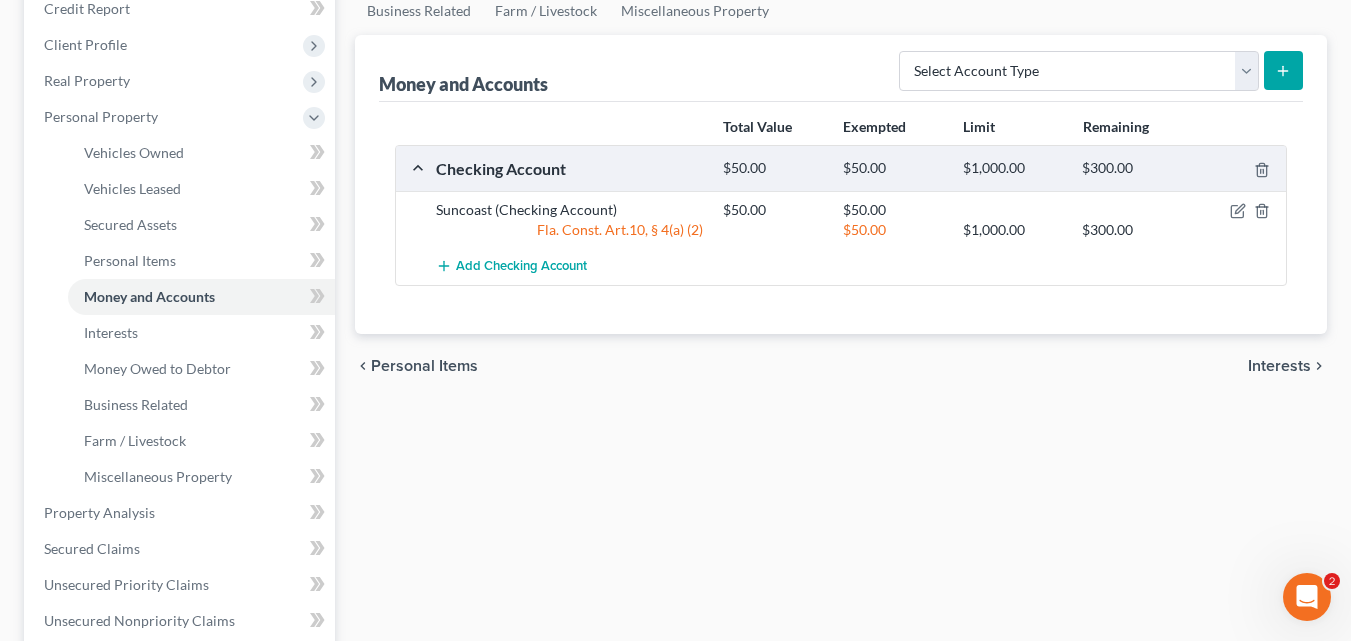 scroll, scrollTop: 300, scrollLeft: 0, axis: vertical 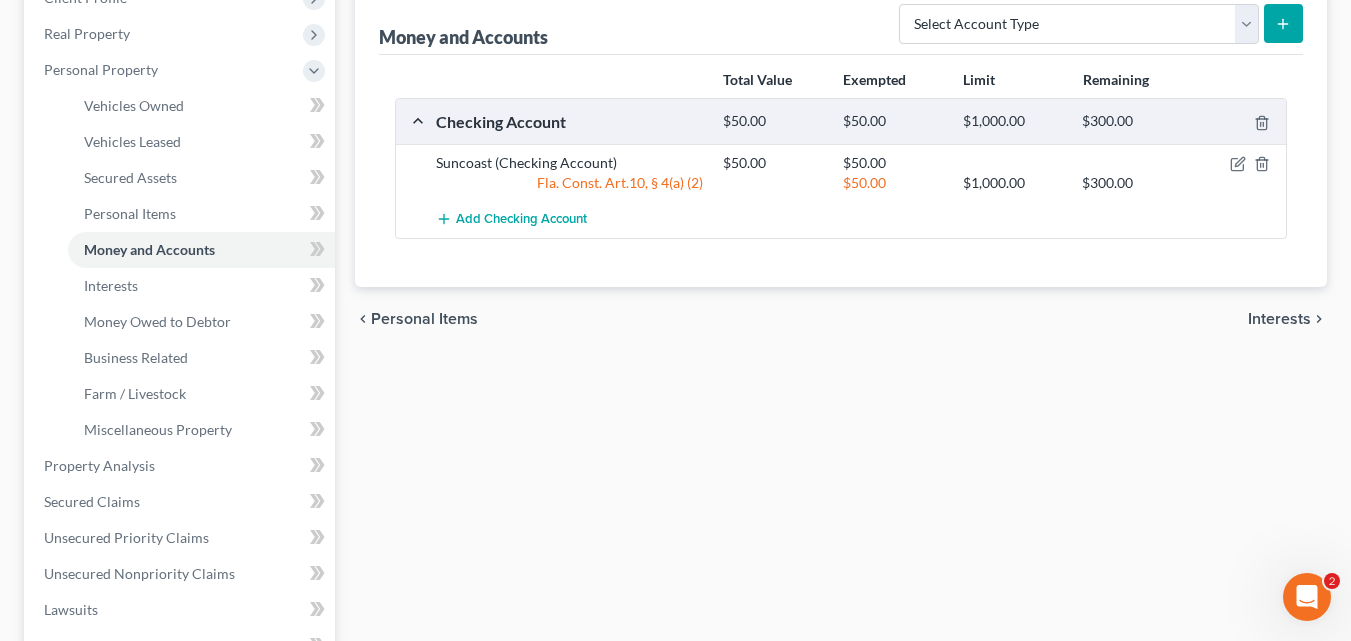 click on "Interests" at bounding box center [1279, 319] 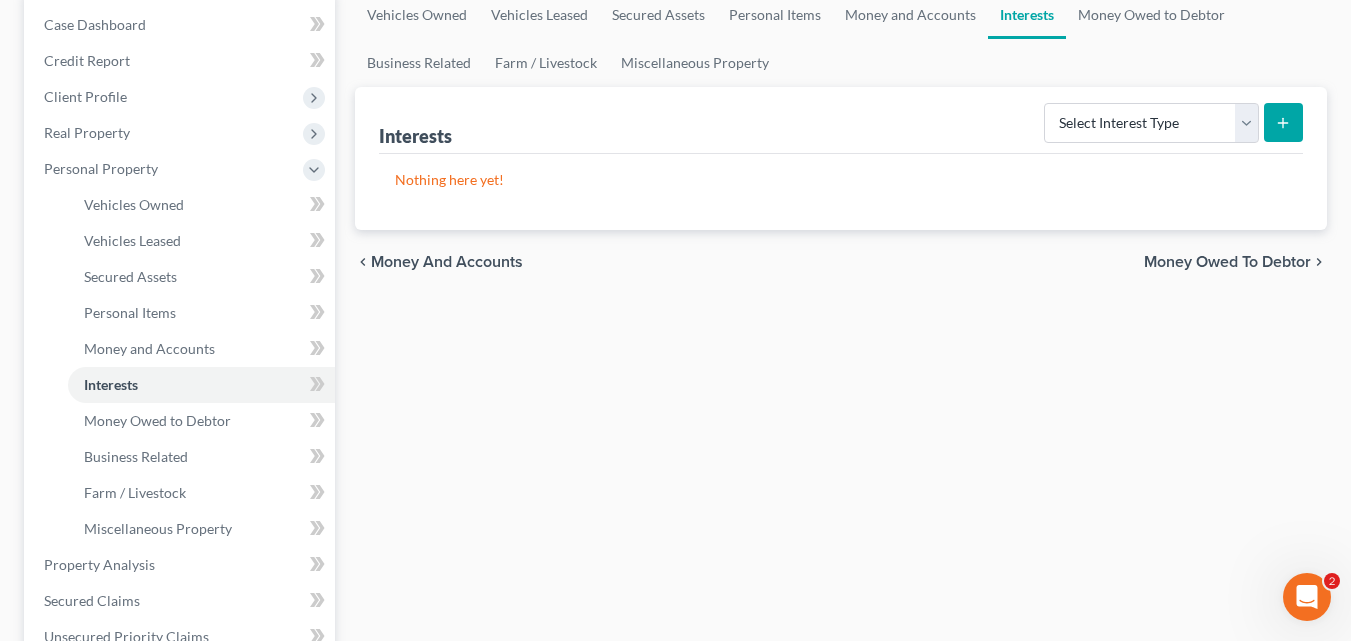 scroll, scrollTop: 0, scrollLeft: 0, axis: both 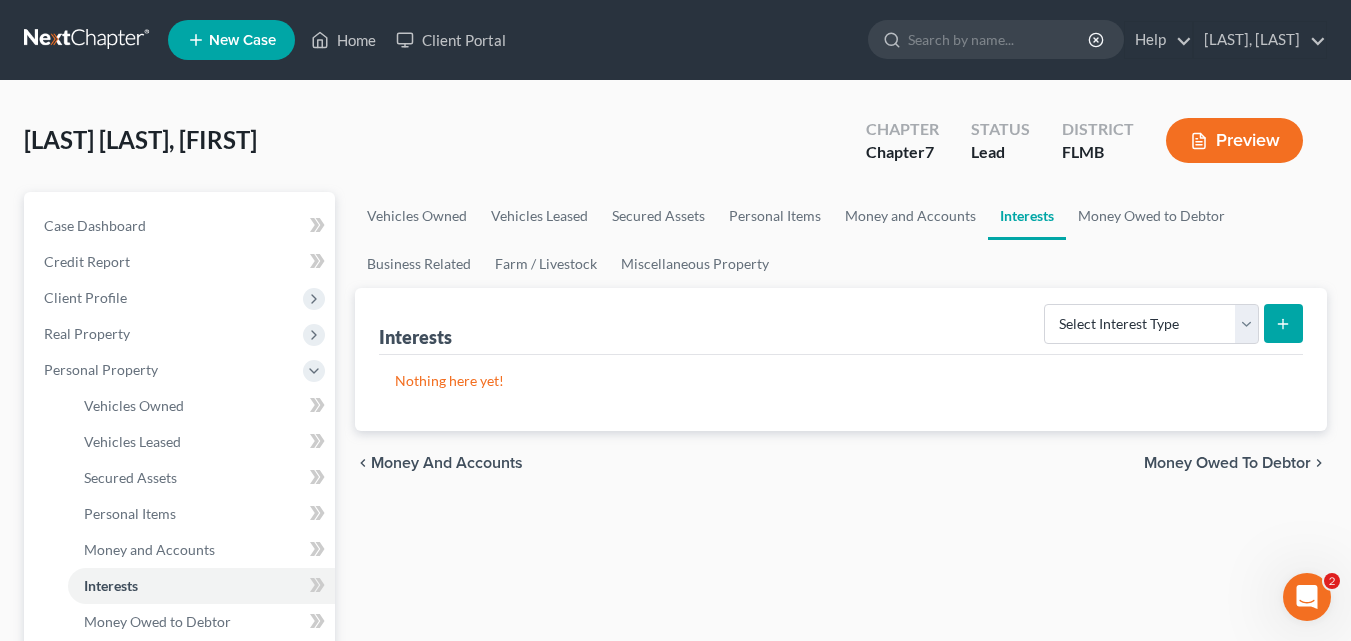 click on "Money Owed to Debtor" at bounding box center (1227, 463) 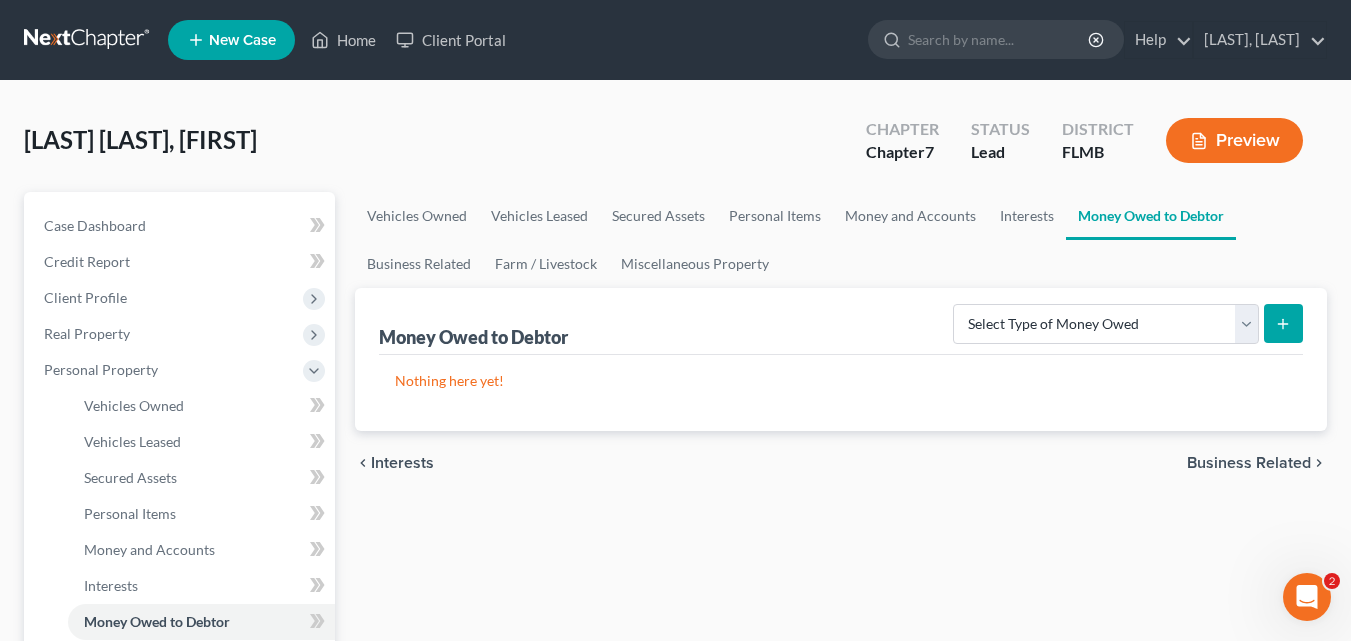 click on "Business Related" at bounding box center (1249, 463) 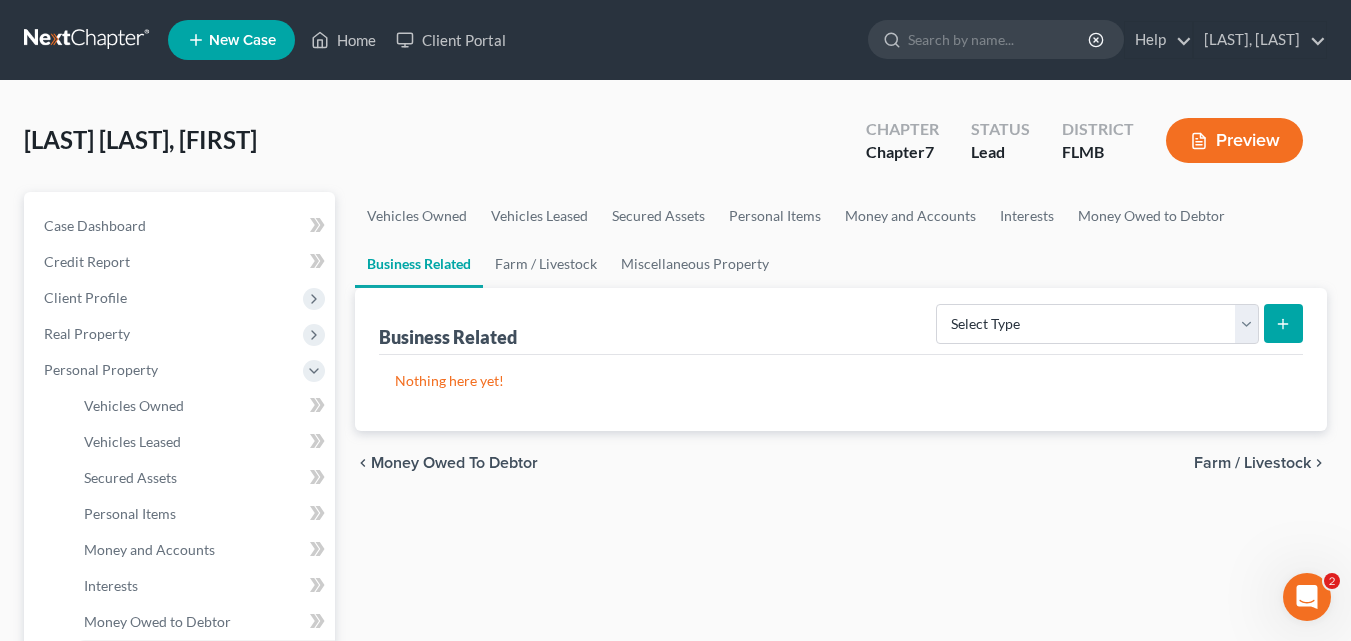click on "Farm / Livestock" at bounding box center (1252, 463) 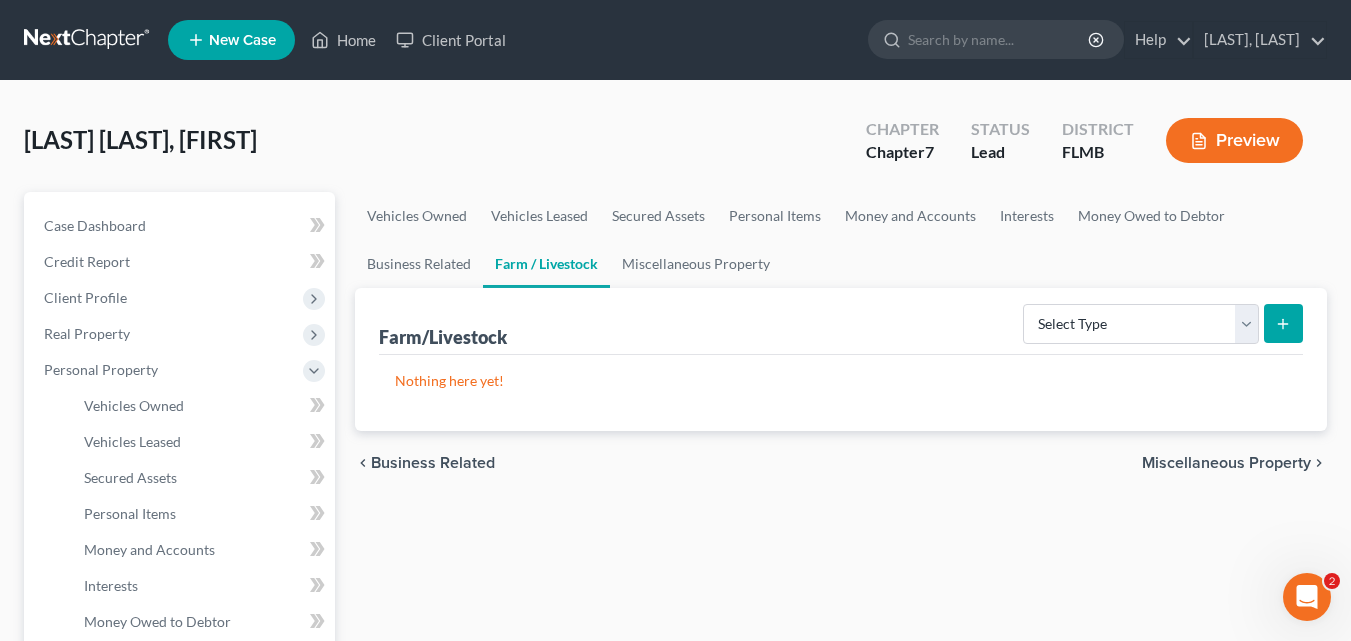 click on "Miscellaneous Property" at bounding box center [1226, 463] 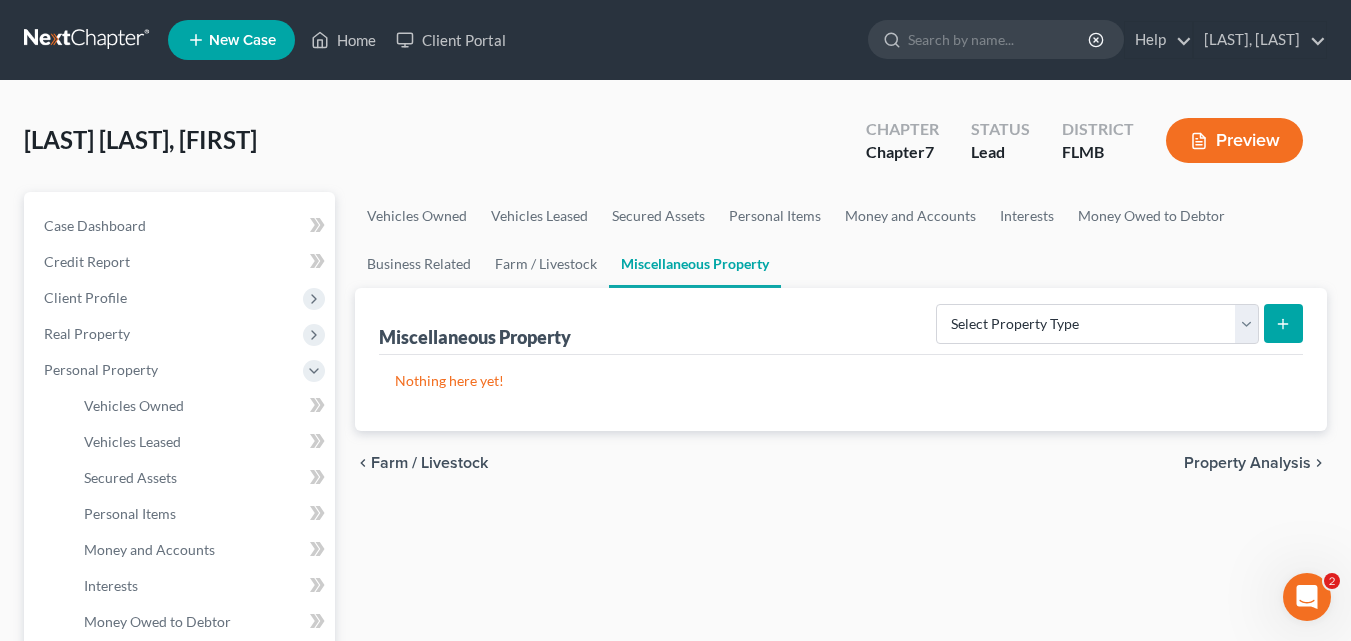 click on "Property Analysis" at bounding box center (1247, 463) 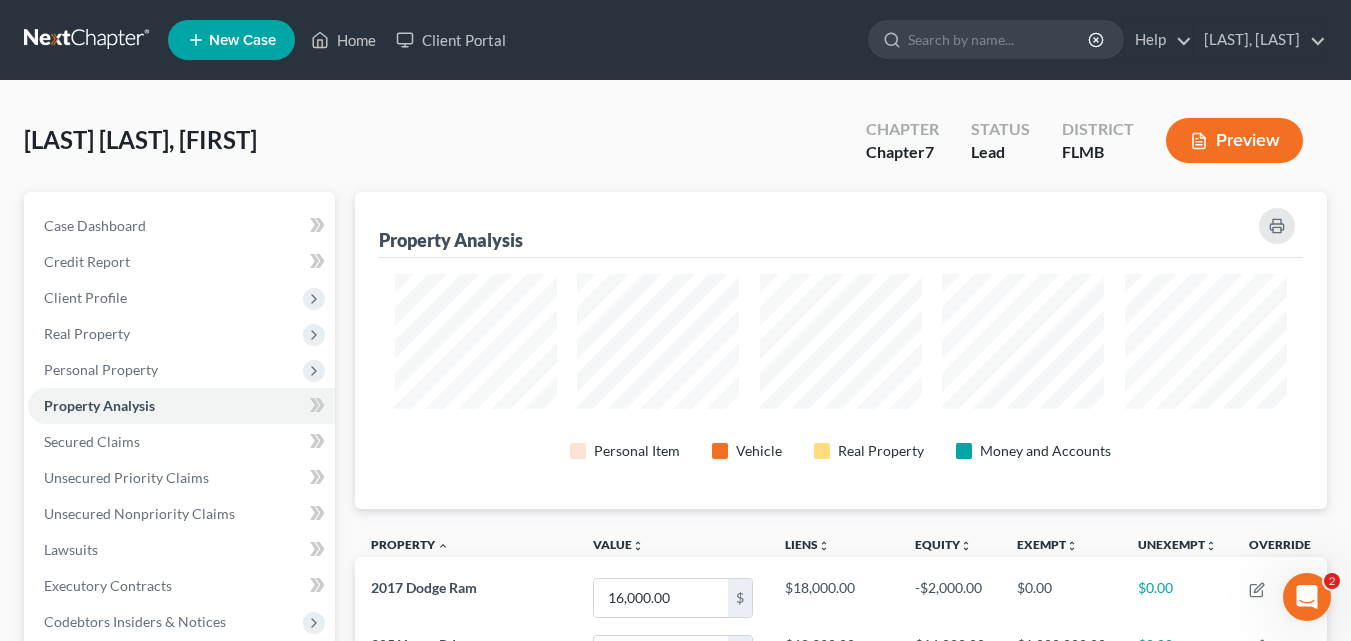 scroll, scrollTop: 999683, scrollLeft: 999028, axis: both 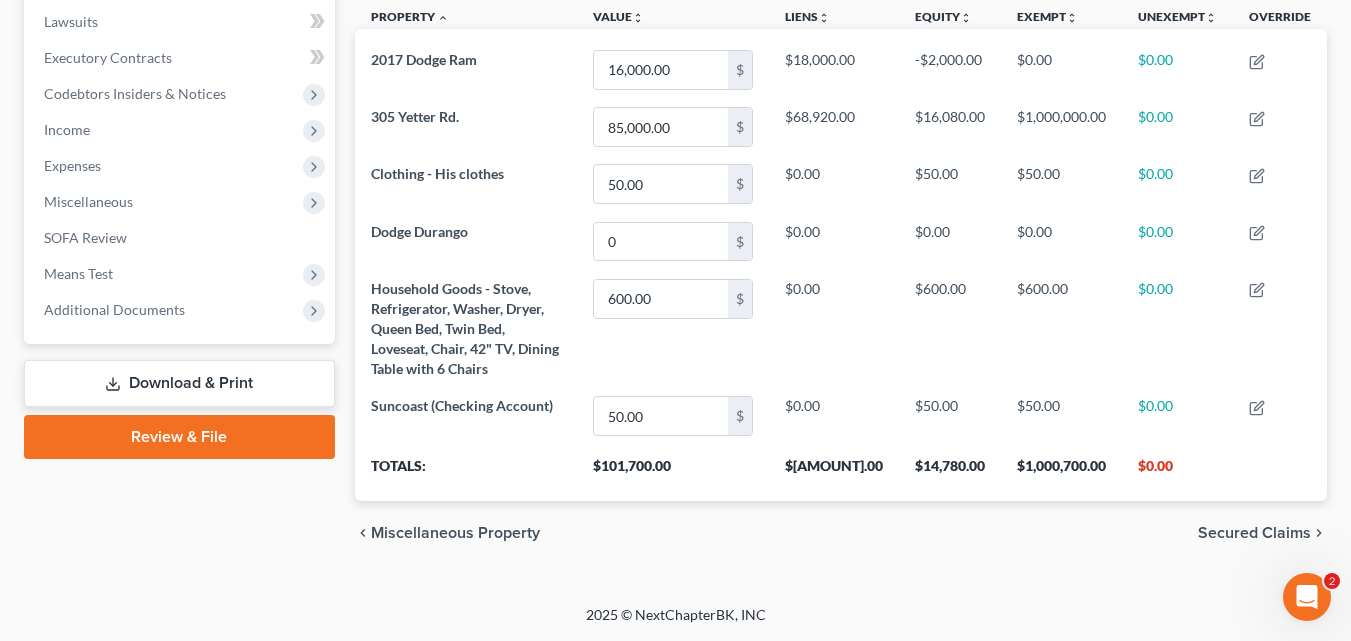 click on "Secured Claims" at bounding box center (1254, 533) 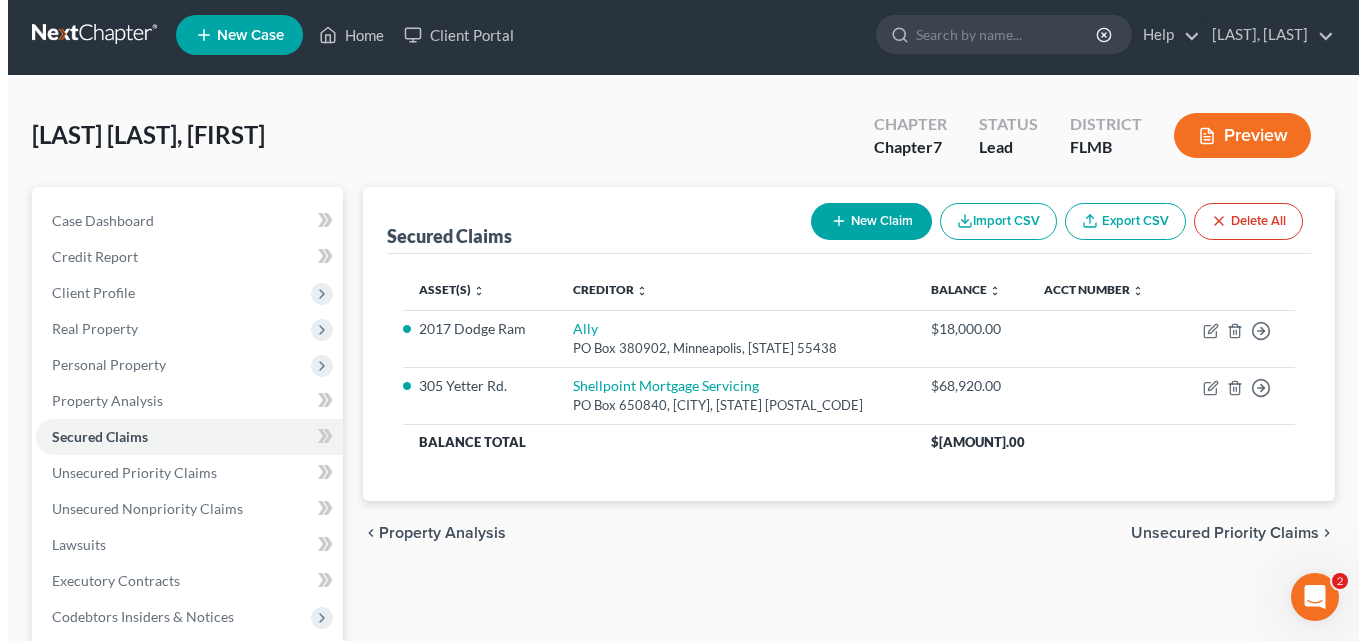 scroll, scrollTop: 0, scrollLeft: 0, axis: both 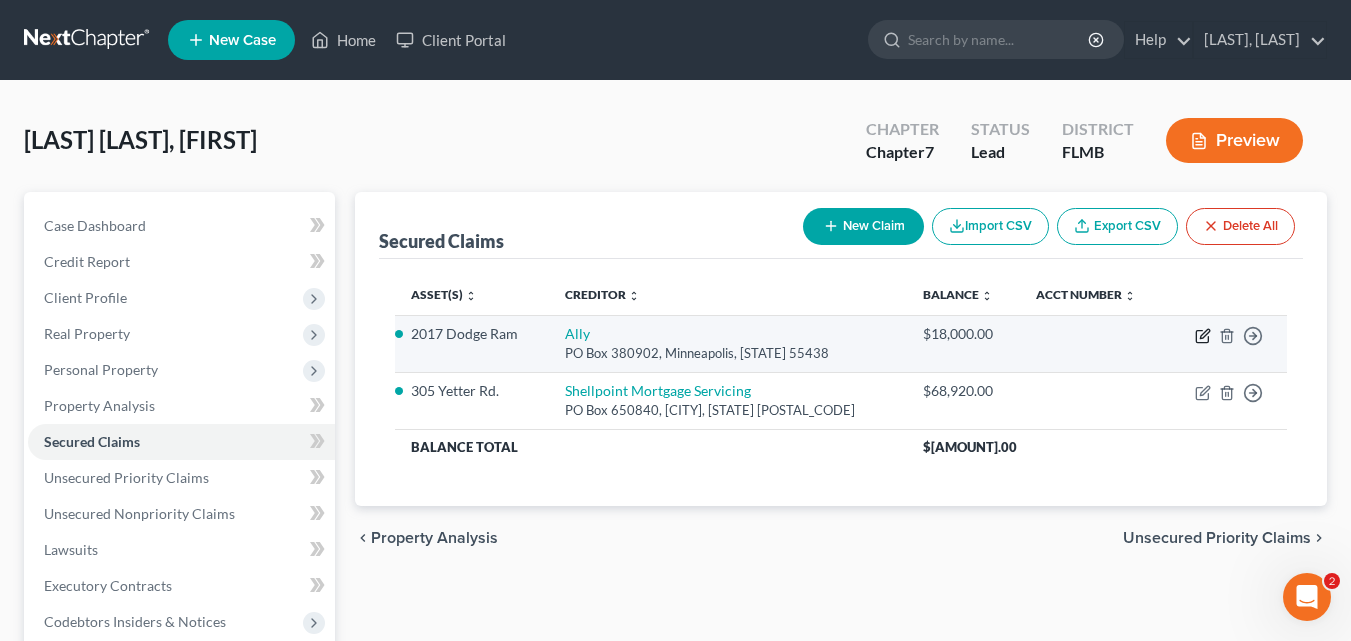 click 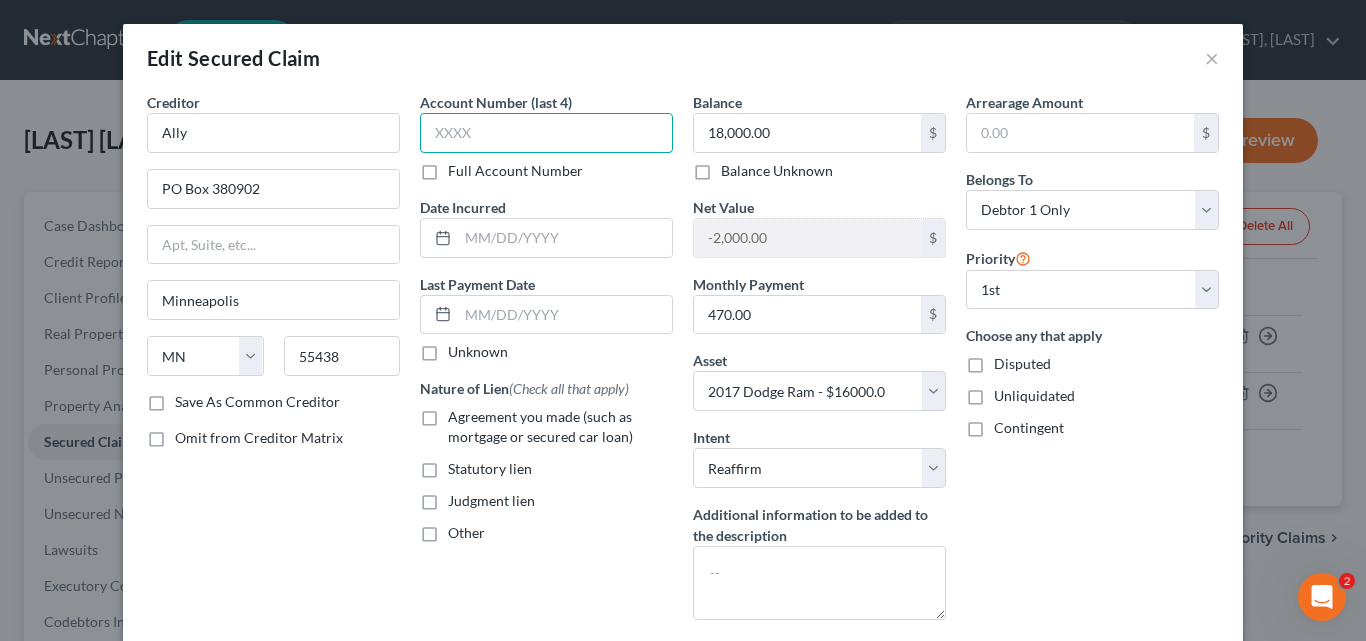 click at bounding box center (546, 133) 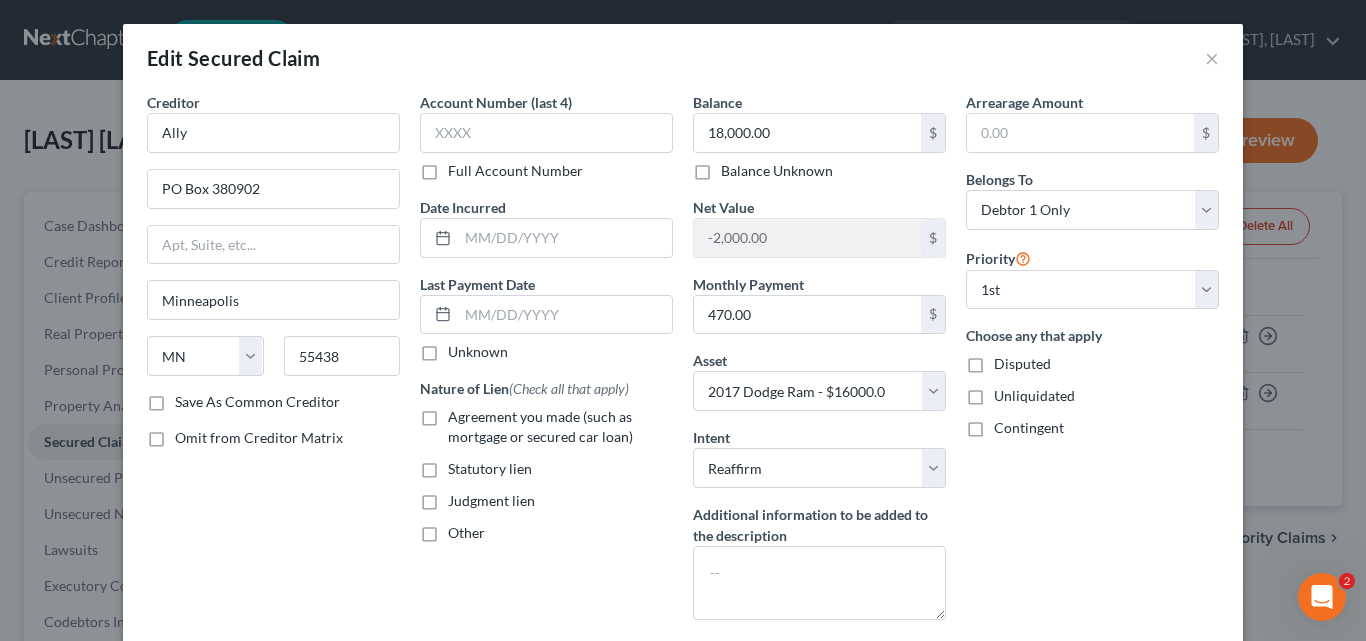 click on "Full Account Number" at bounding box center (515, 171) 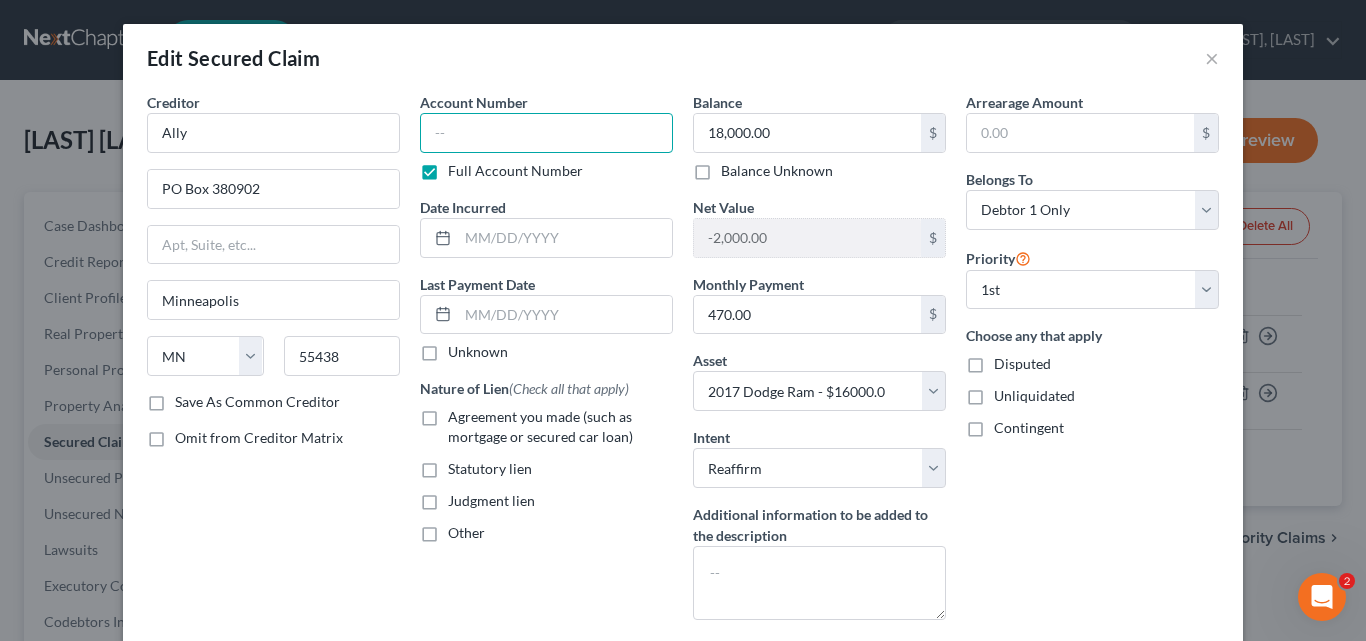 click at bounding box center (546, 133) 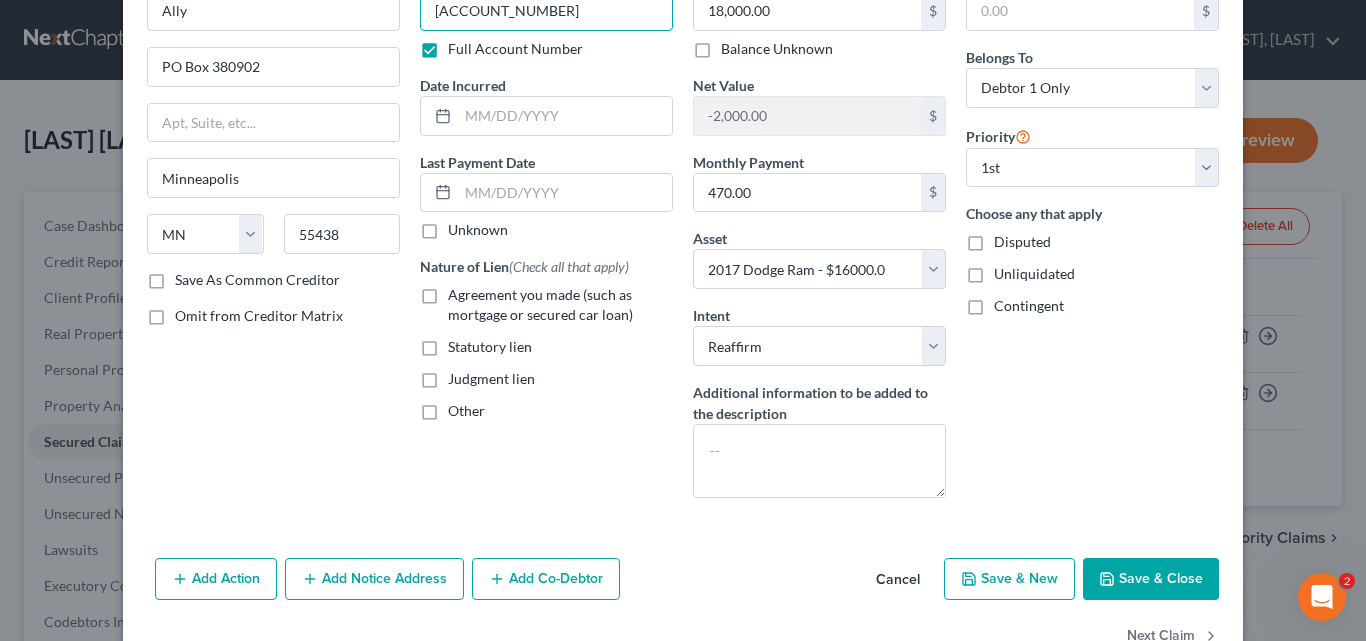 scroll, scrollTop: 178, scrollLeft: 0, axis: vertical 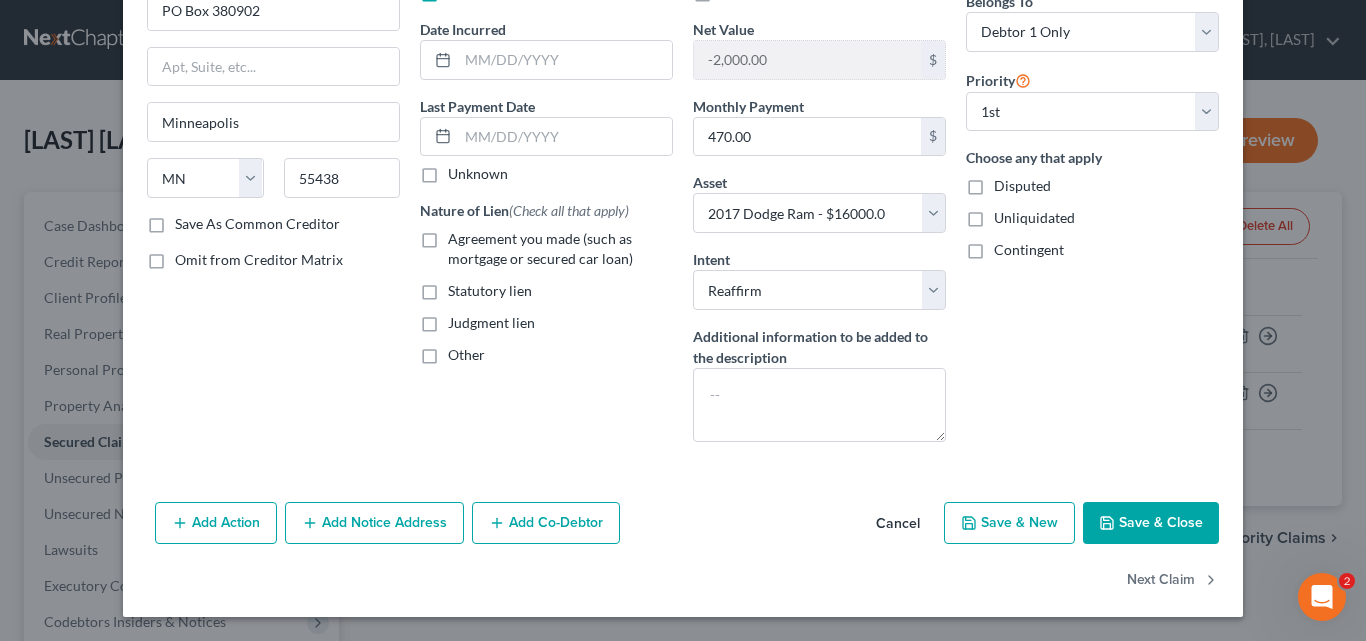 click on "Save & Close" at bounding box center (1151, 523) 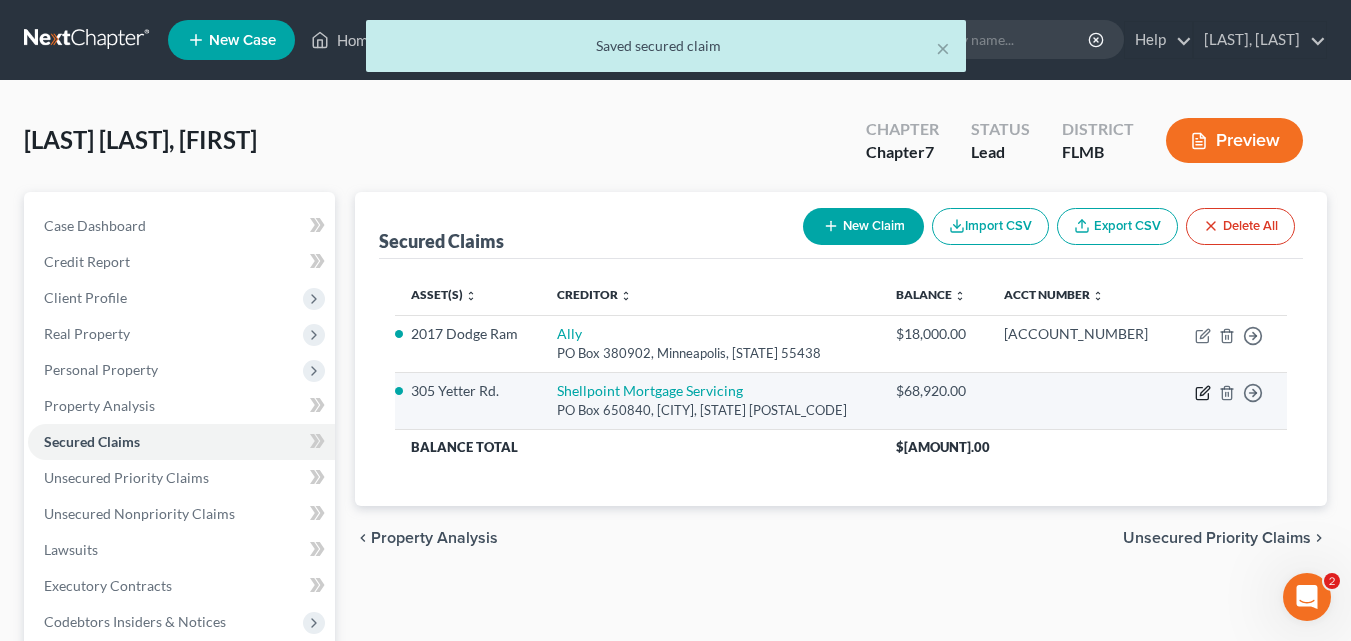 click 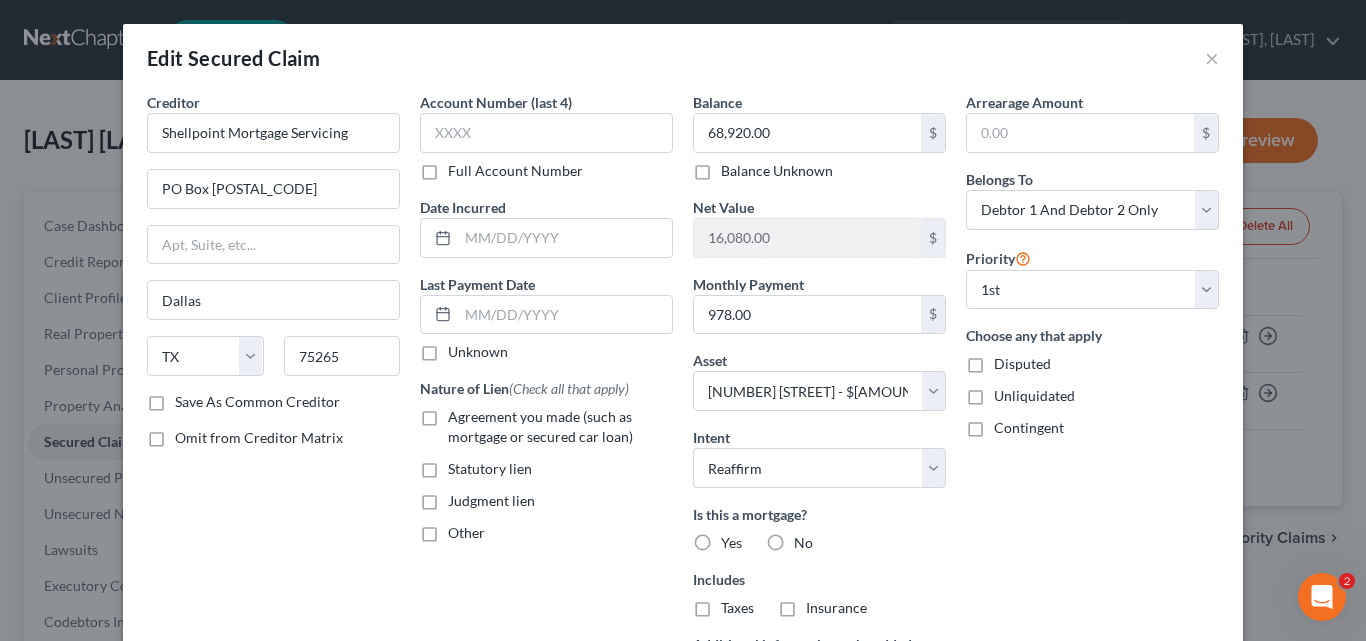 click on "Full Account Number" at bounding box center [515, 171] 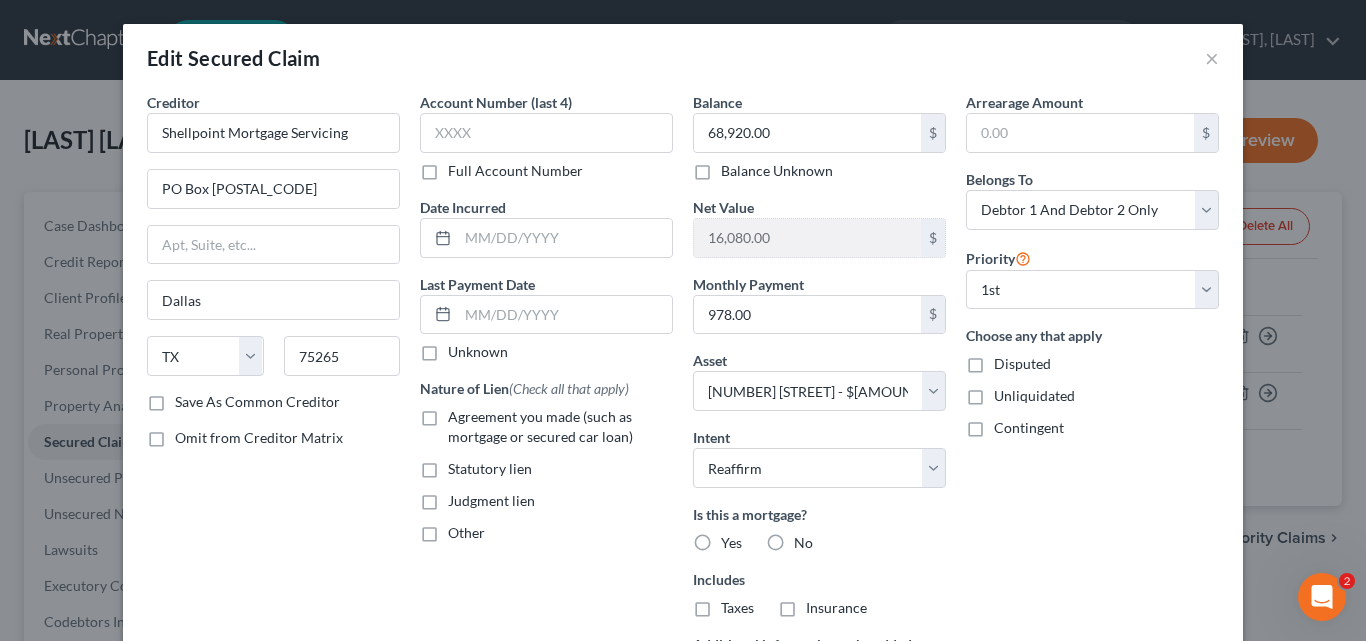 click on "Full Account Number" at bounding box center [515, 171] 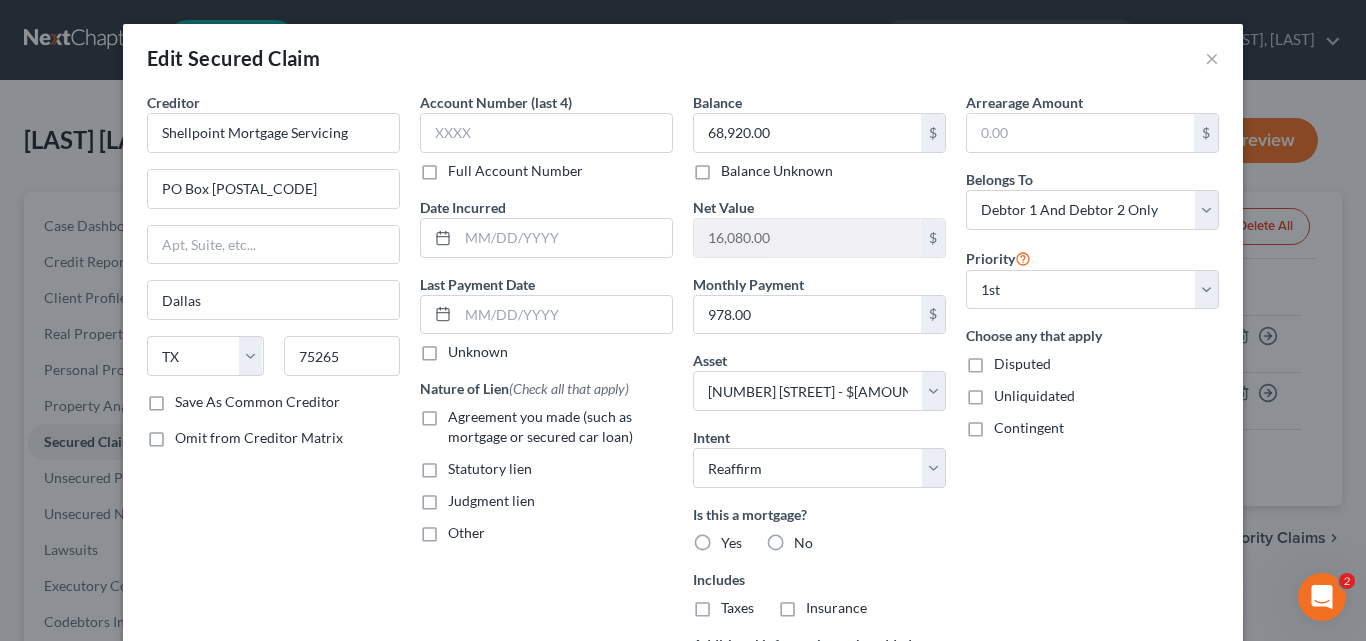 click on "Full Account Number" at bounding box center (462, 167) 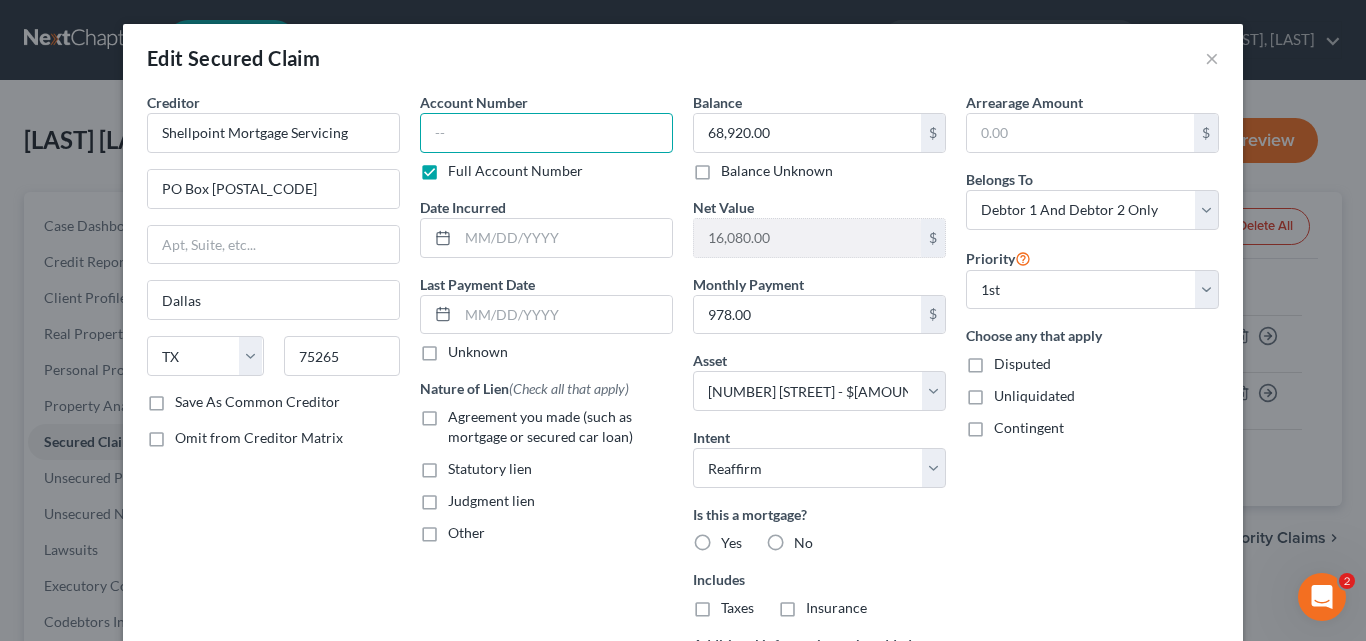 click at bounding box center [546, 133] 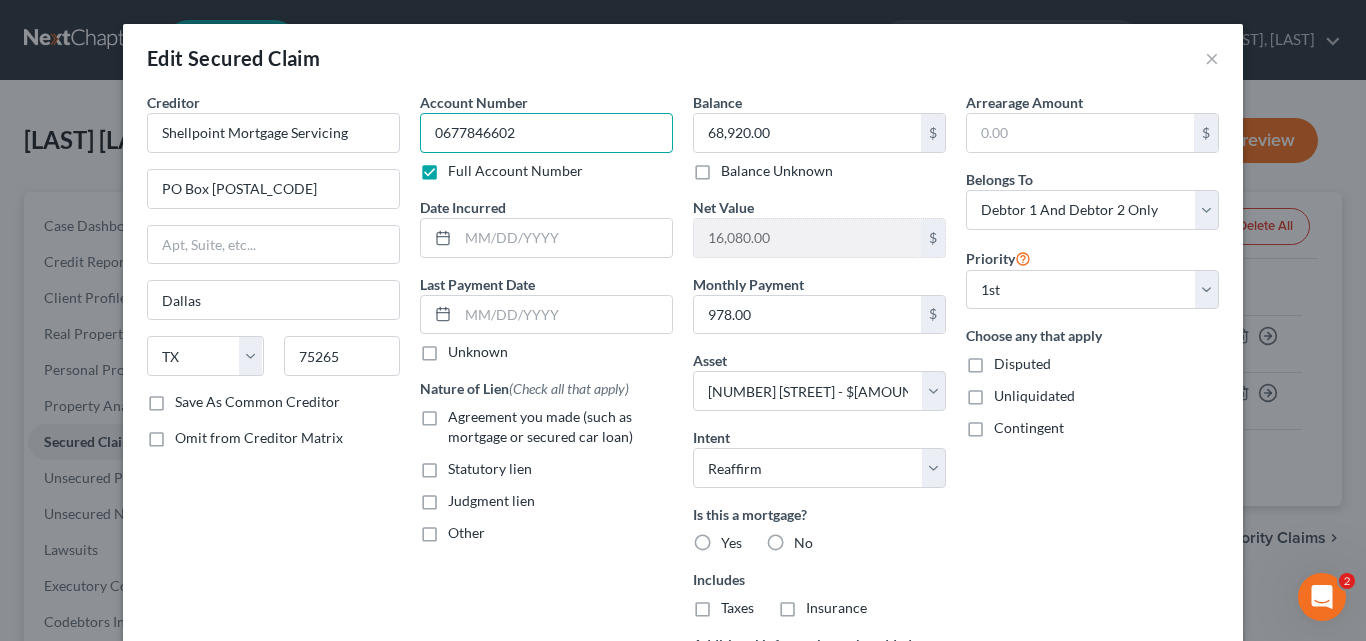 scroll, scrollTop: 308, scrollLeft: 0, axis: vertical 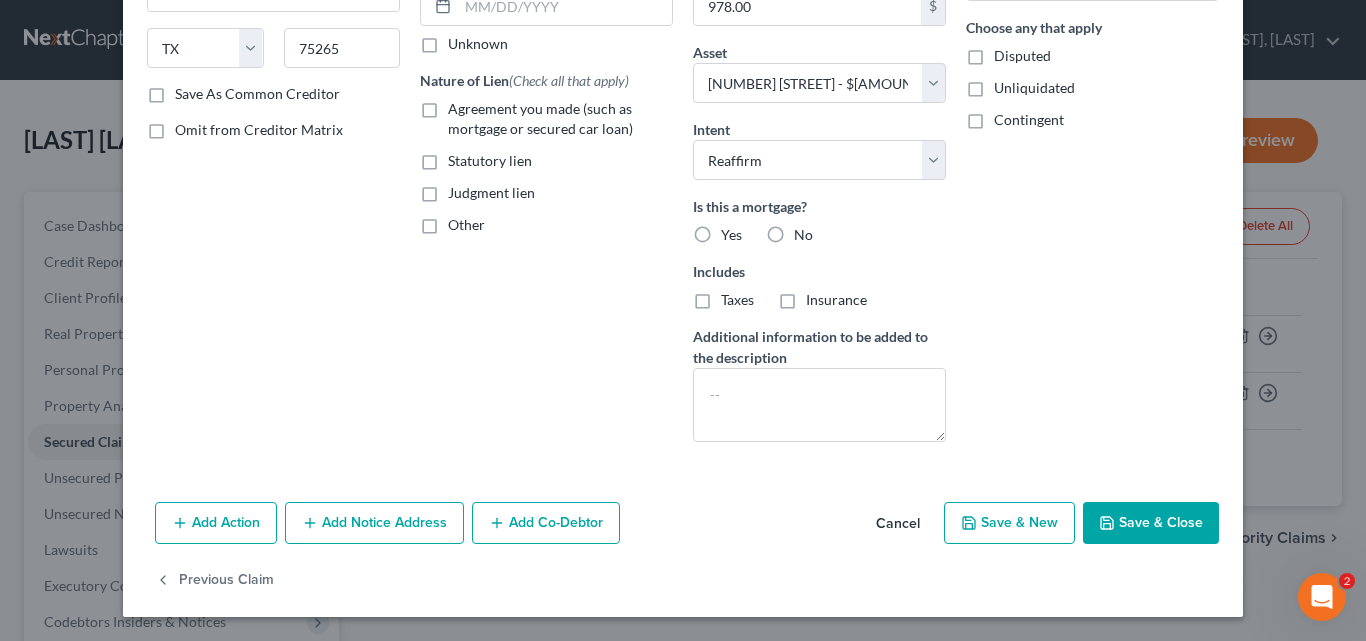 click on "Save & Close" at bounding box center [1151, 523] 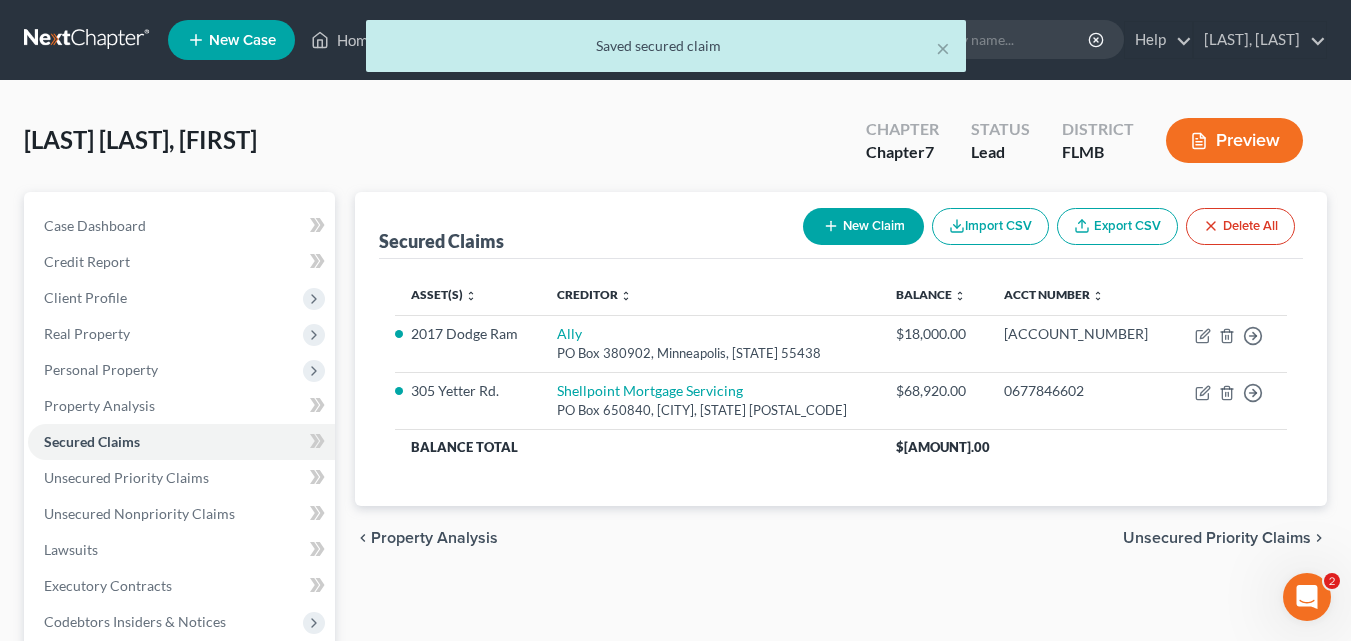 click on "Unsecured Priority Claims" at bounding box center (1217, 538) 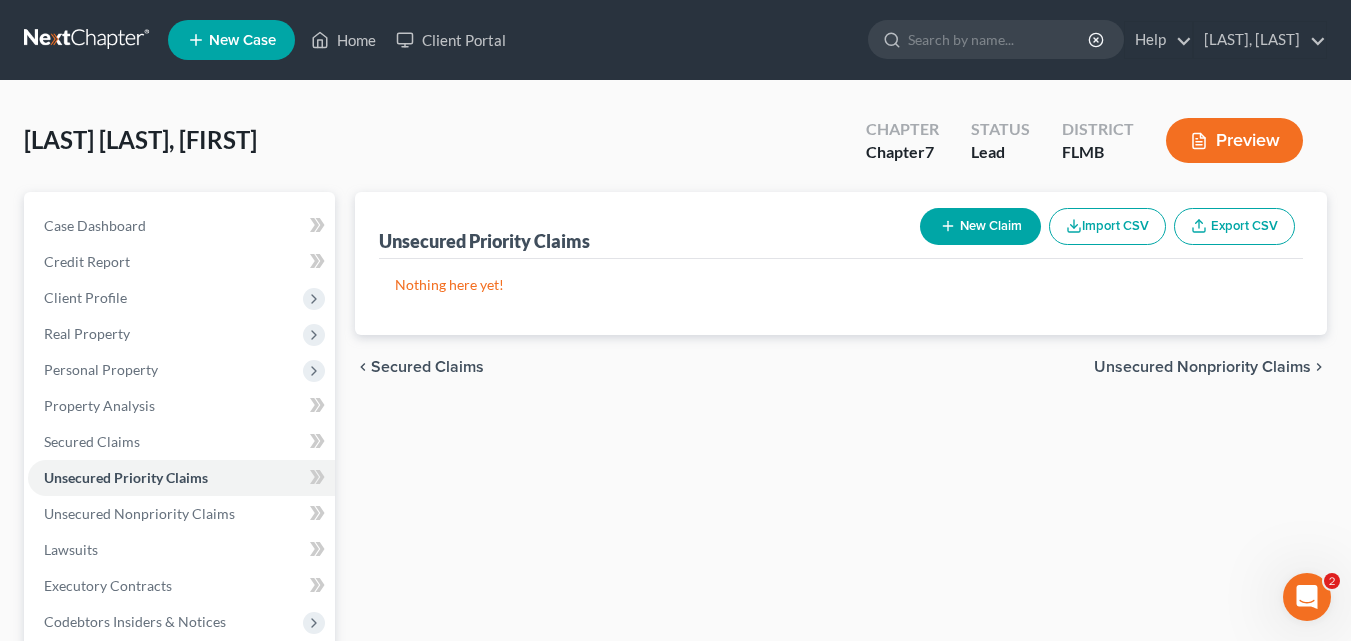 click on "Unsecured Nonpriority Claims" at bounding box center [1202, 367] 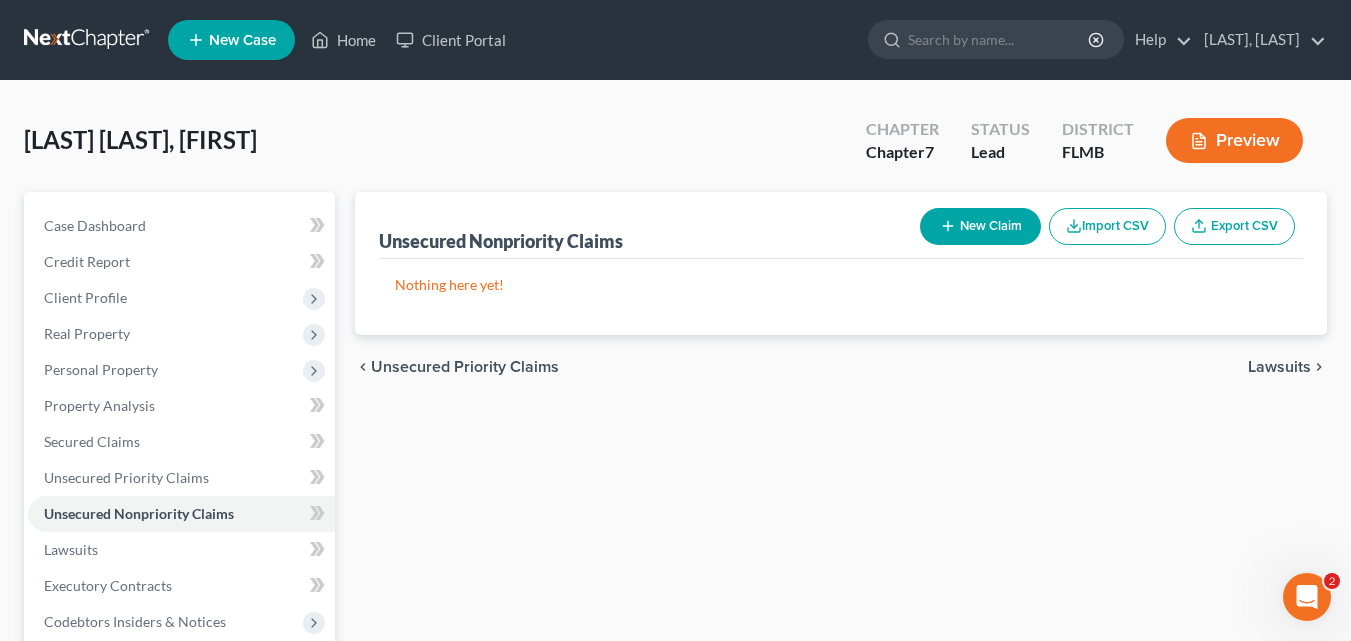 click on "New Claim" at bounding box center (980, 226) 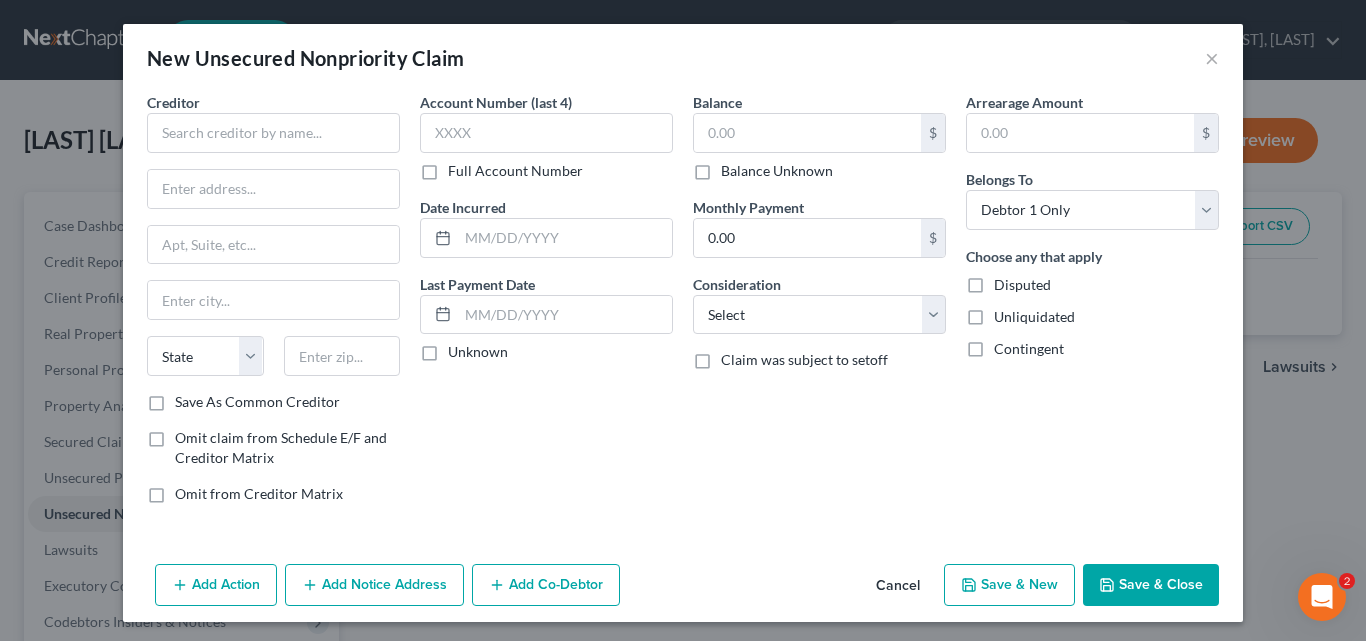 drag, startPoint x: 996, startPoint y: 220, endPoint x: 527, endPoint y: 393, distance: 499.88998 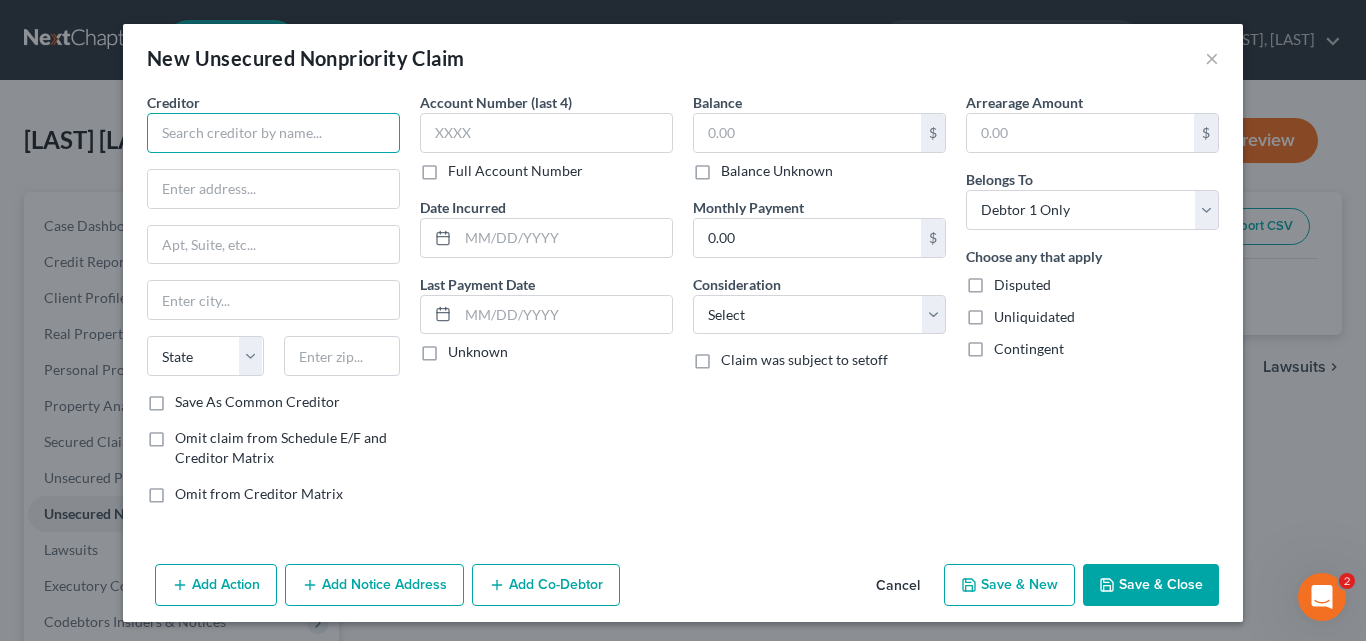 click at bounding box center (273, 133) 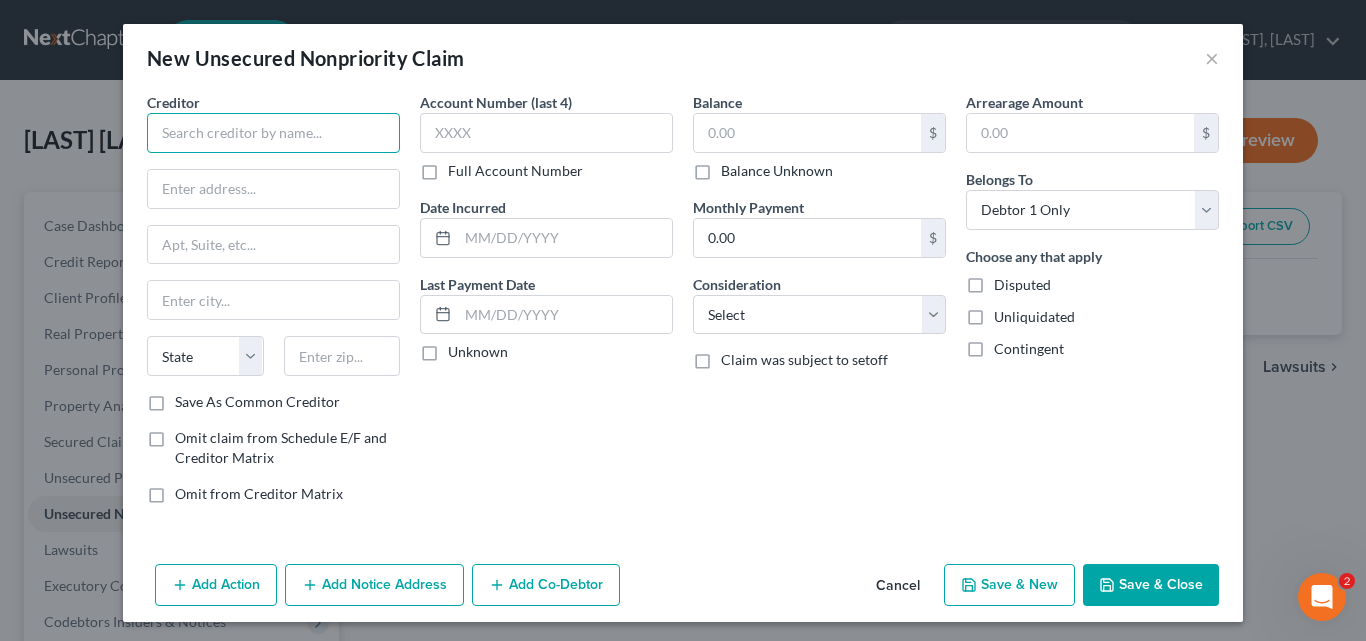 click at bounding box center (273, 133) 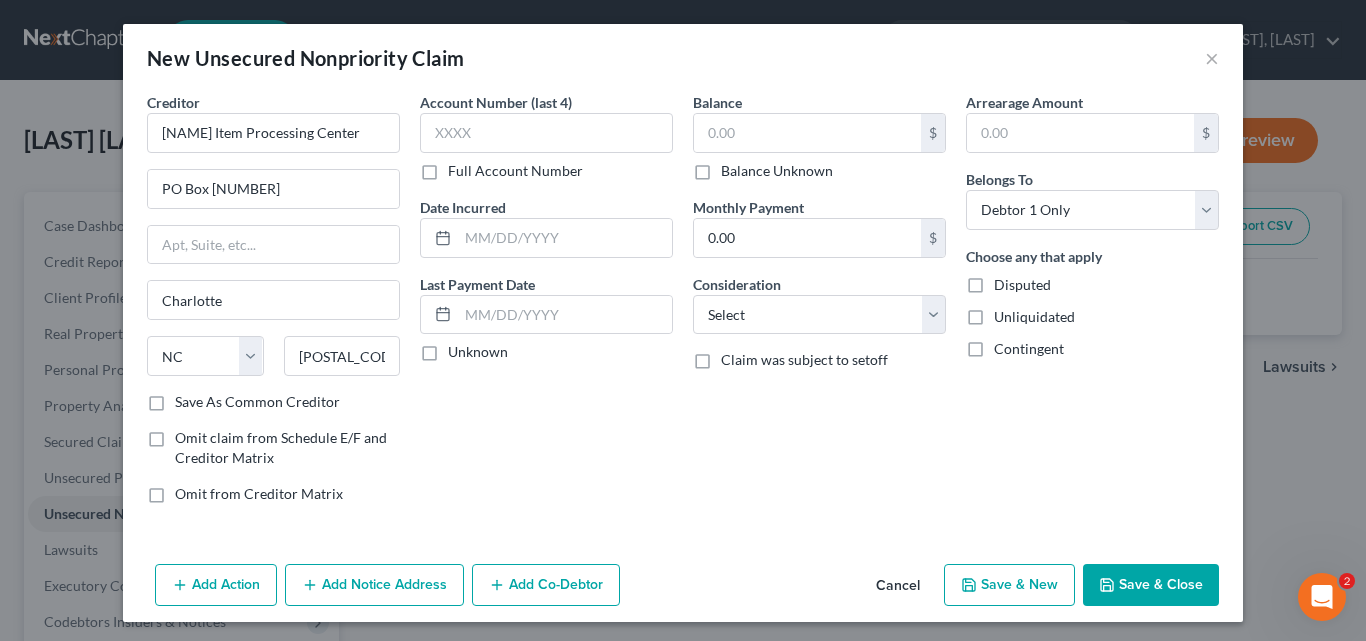 click on "Full Account Number" at bounding box center (515, 171) 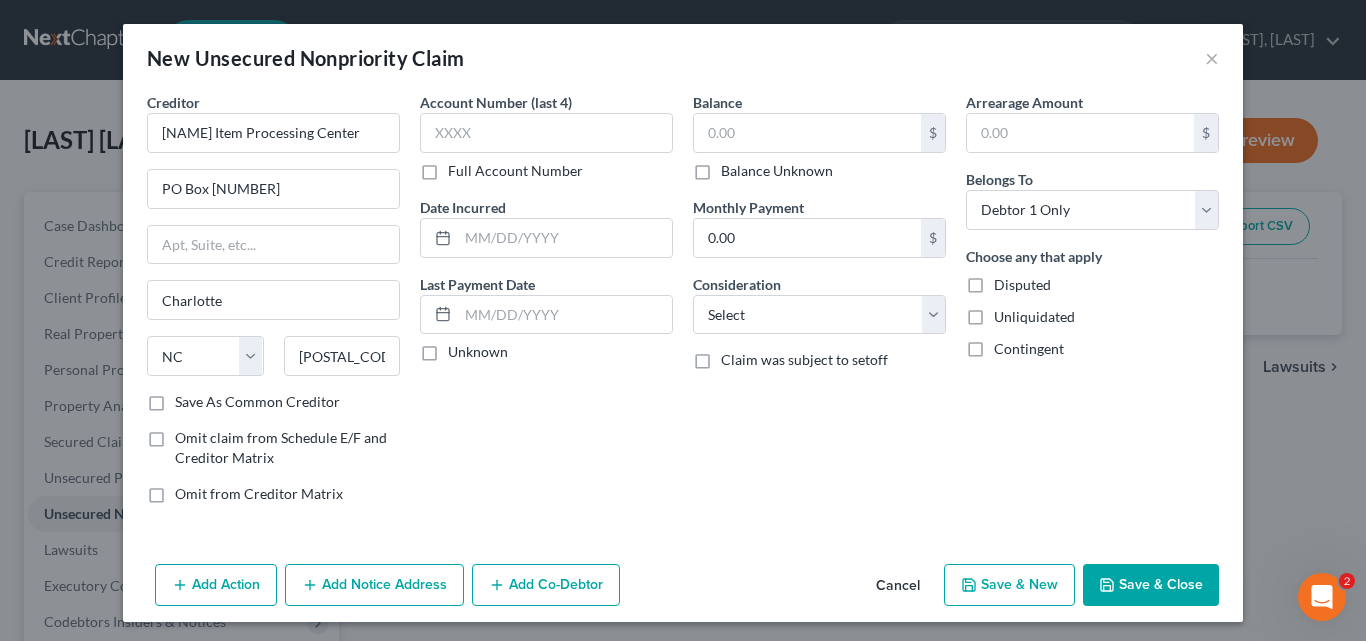 click on "Full Account Number" at bounding box center (462, 167) 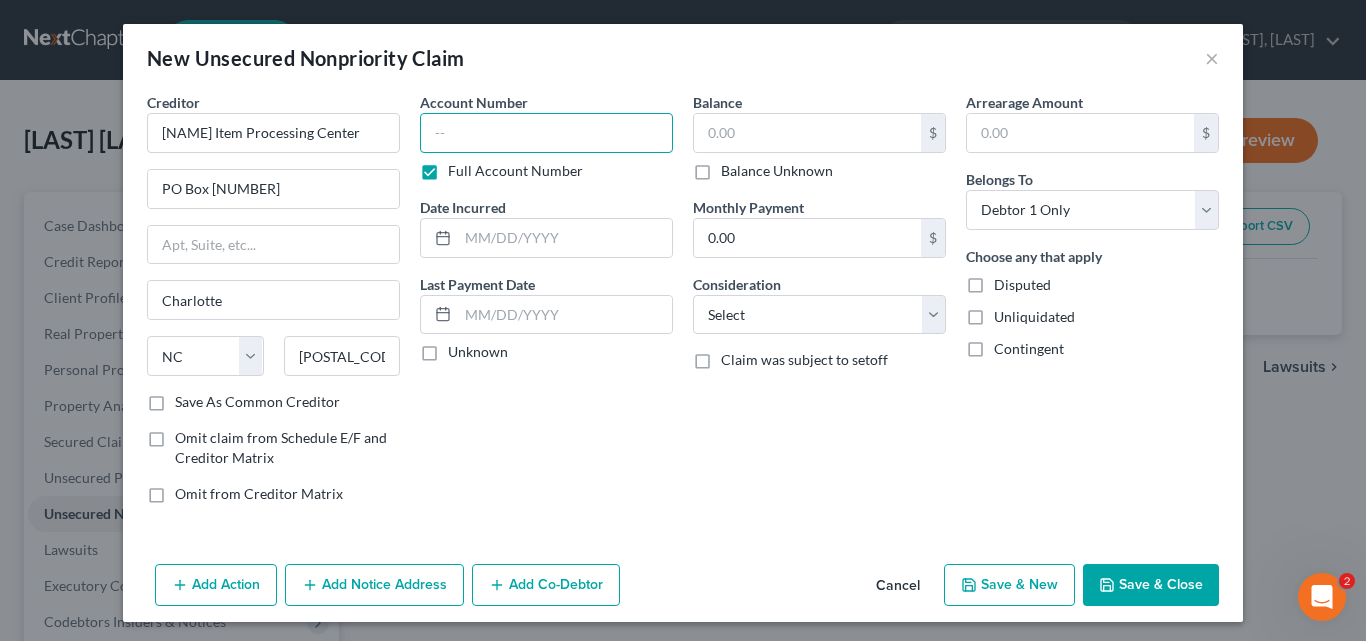 click at bounding box center (546, 133) 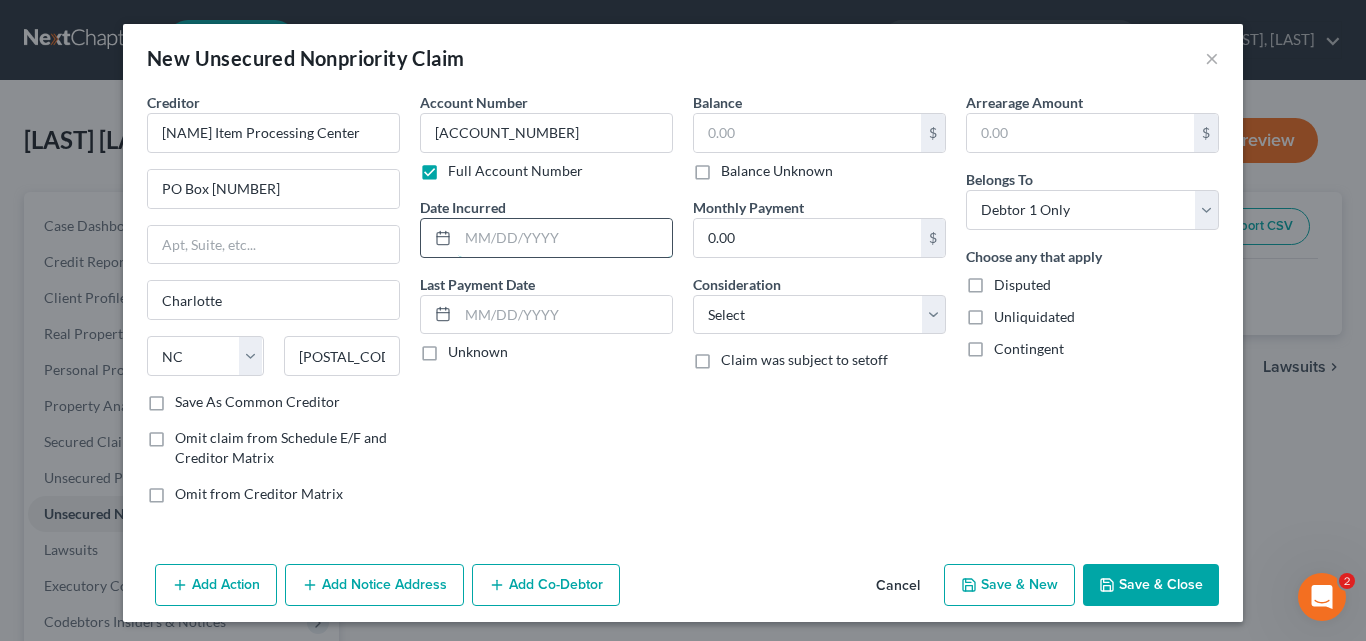 click at bounding box center [565, 238] 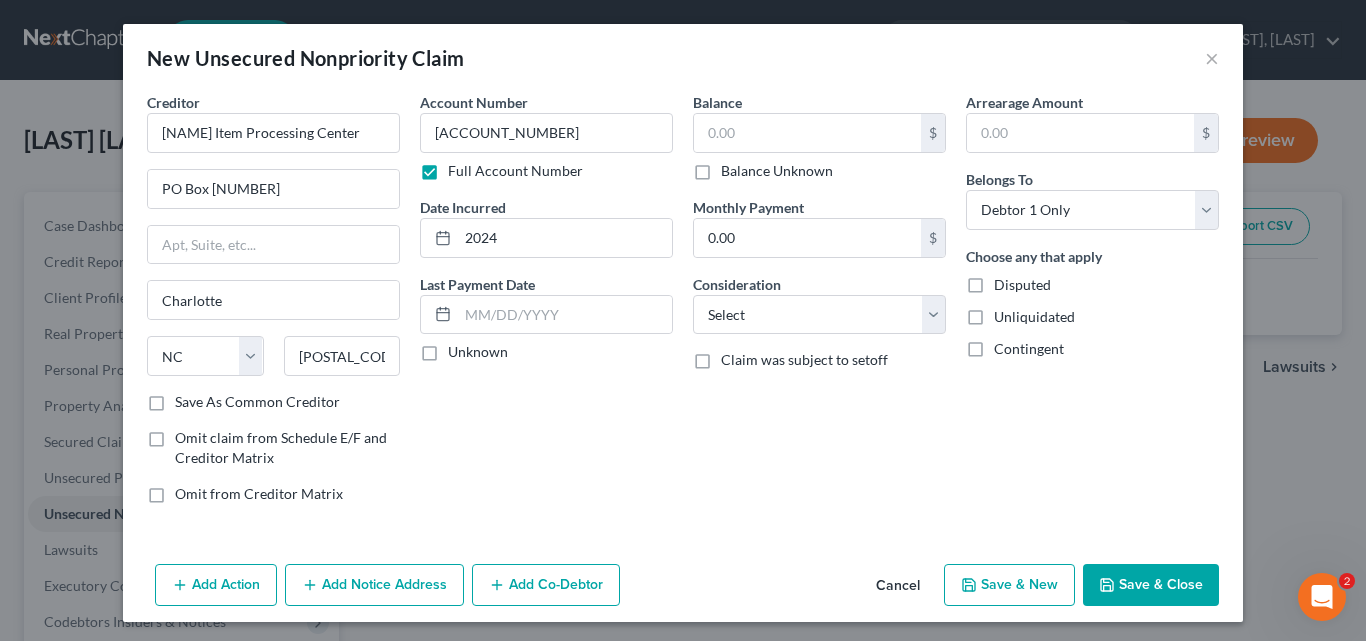 click on "Unknown" at bounding box center (478, 352) 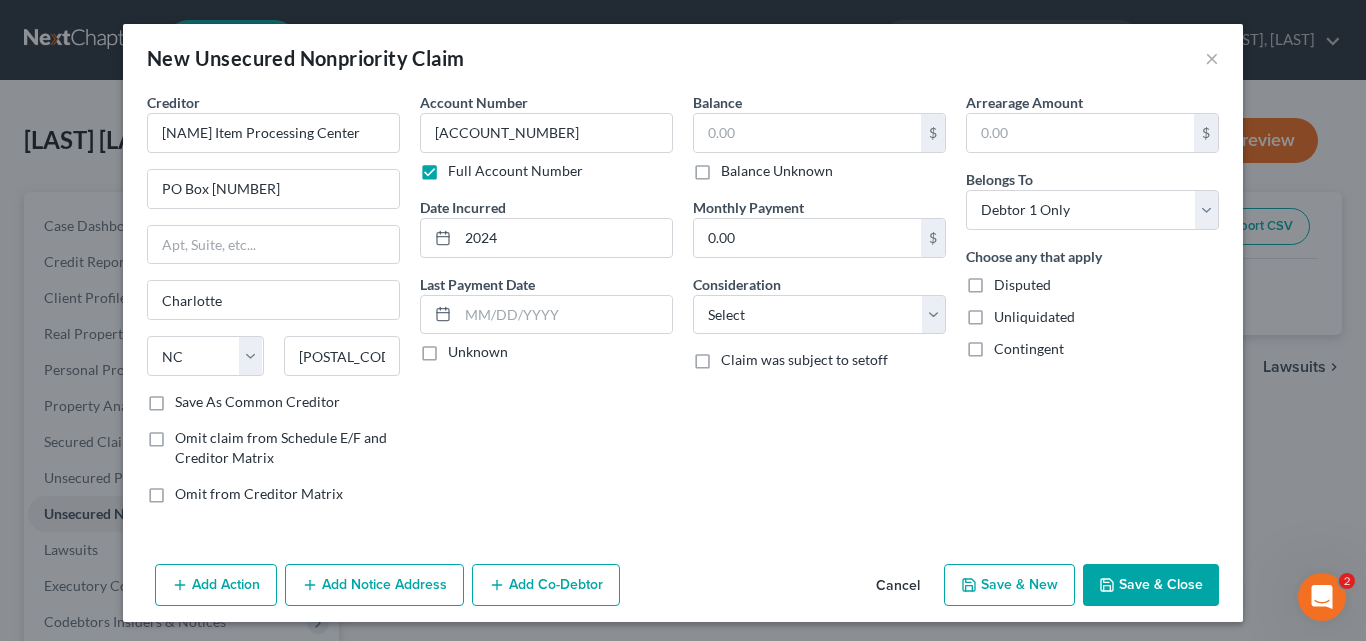 click on "Unknown" at bounding box center [462, 348] 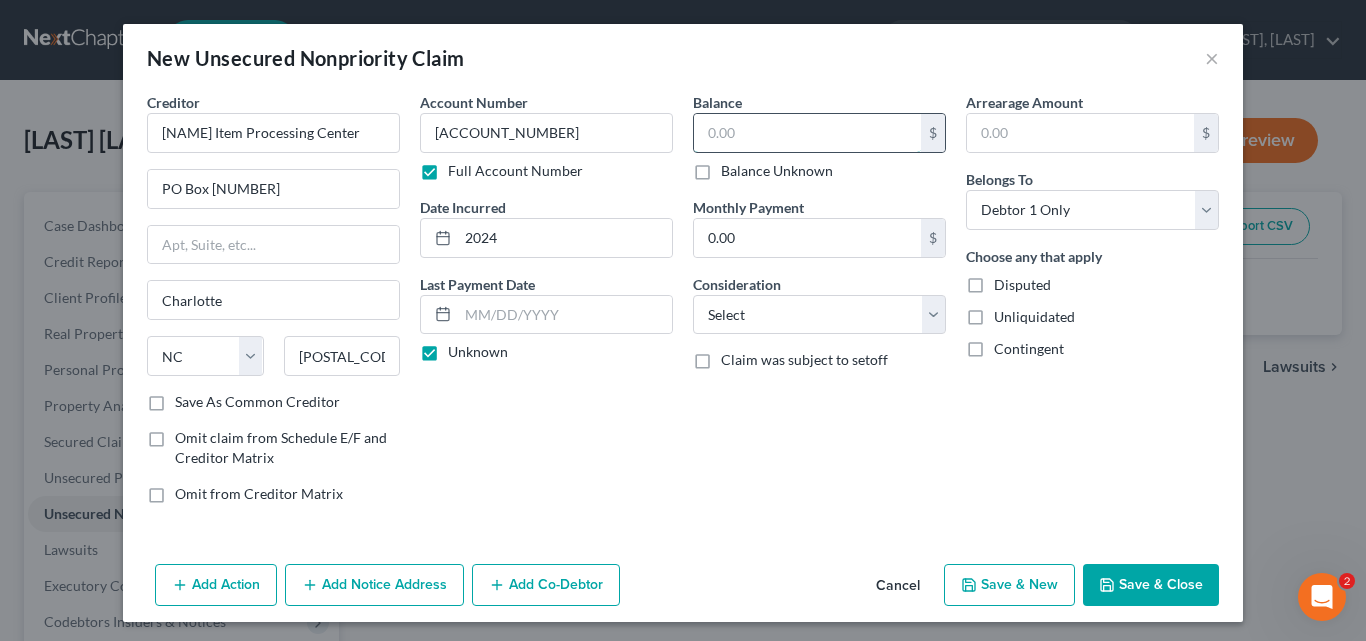 click at bounding box center [807, 133] 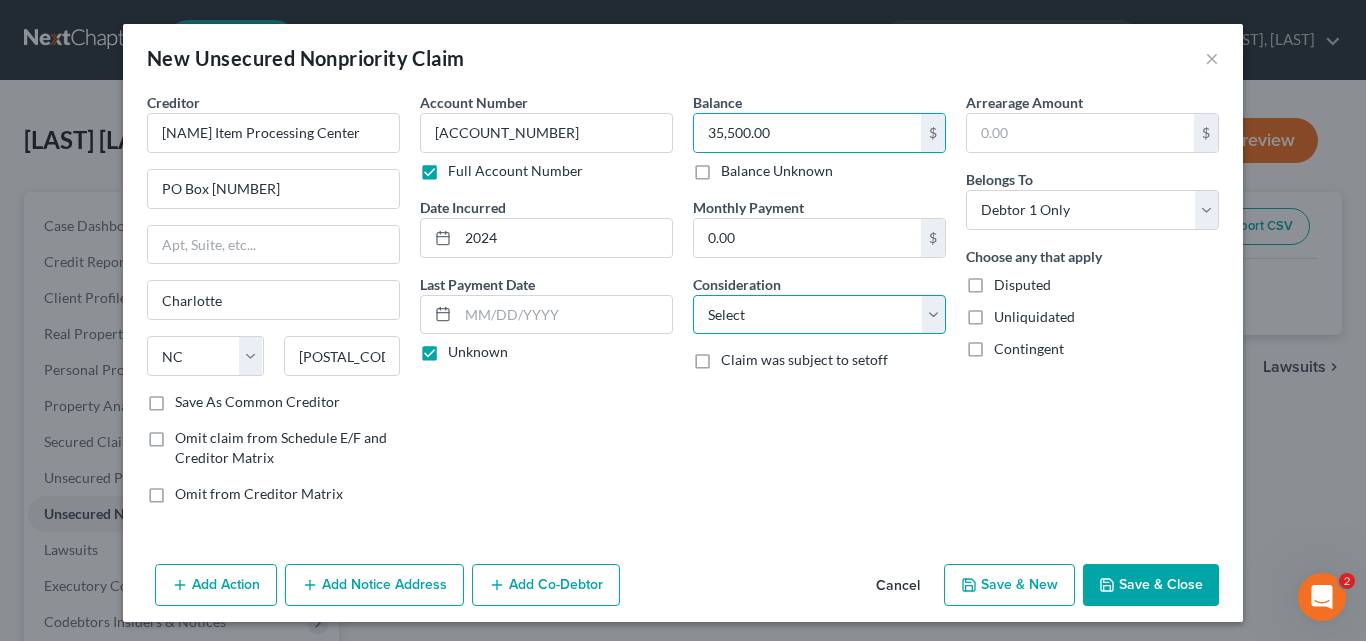 click on "Select Cable / Satellite Services Collection Agency Credit Card Debt Debt Counseling / Attorneys Deficiency Balance Domestic Support Obligations Home / Car Repairs Income Taxes Judgment Liens Medical Services Monies Loaned / Advanced Mortgage Obligation From Divorce Or Separation Obligation To Pensions Other Overdrawn Bank Account Promised To Help Pay Creditors Student Loans Suppliers And Vendors Telephone / Internet Services Utility Services" at bounding box center (819, 315) 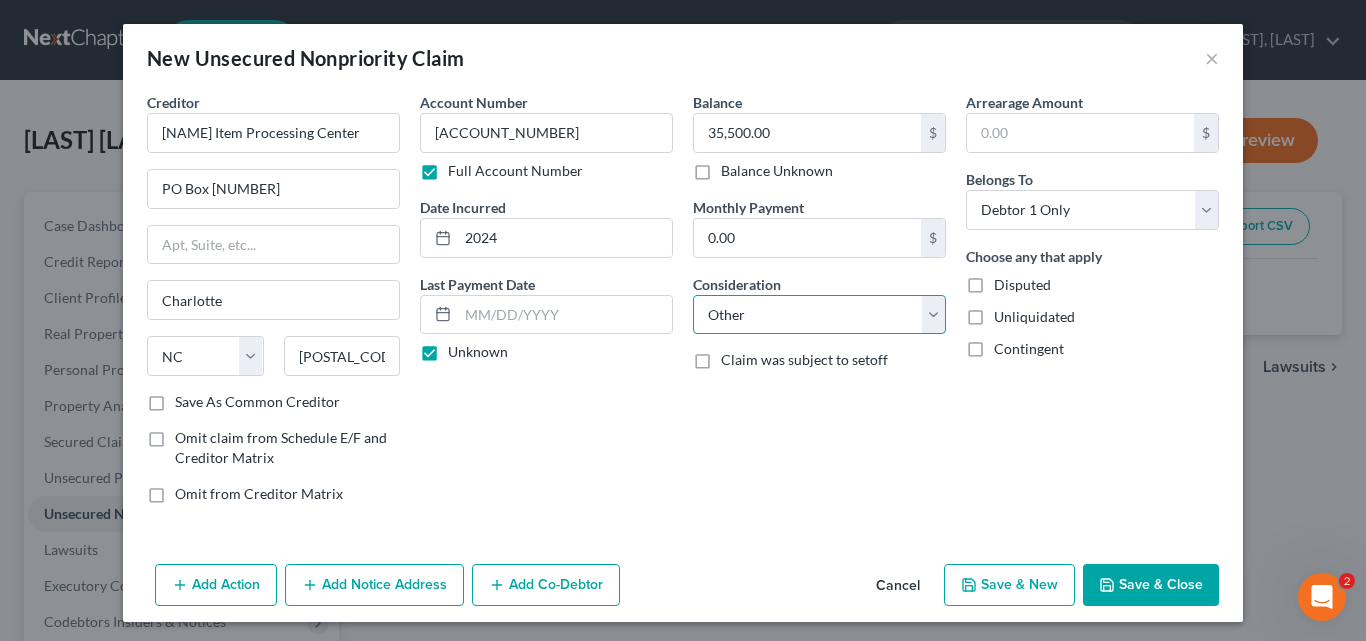 click on "Select Cable / Satellite Services Collection Agency Credit Card Debt Debt Counseling / Attorneys Deficiency Balance Domestic Support Obligations Home / Car Repairs Income Taxes Judgment Liens Medical Services Monies Loaned / Advanced Mortgage Obligation From Divorce Or Separation Obligation To Pensions Other Overdrawn Bank Account Promised To Help Pay Creditors Student Loans Suppliers And Vendors Telephone / Internet Services Utility Services" at bounding box center [819, 315] 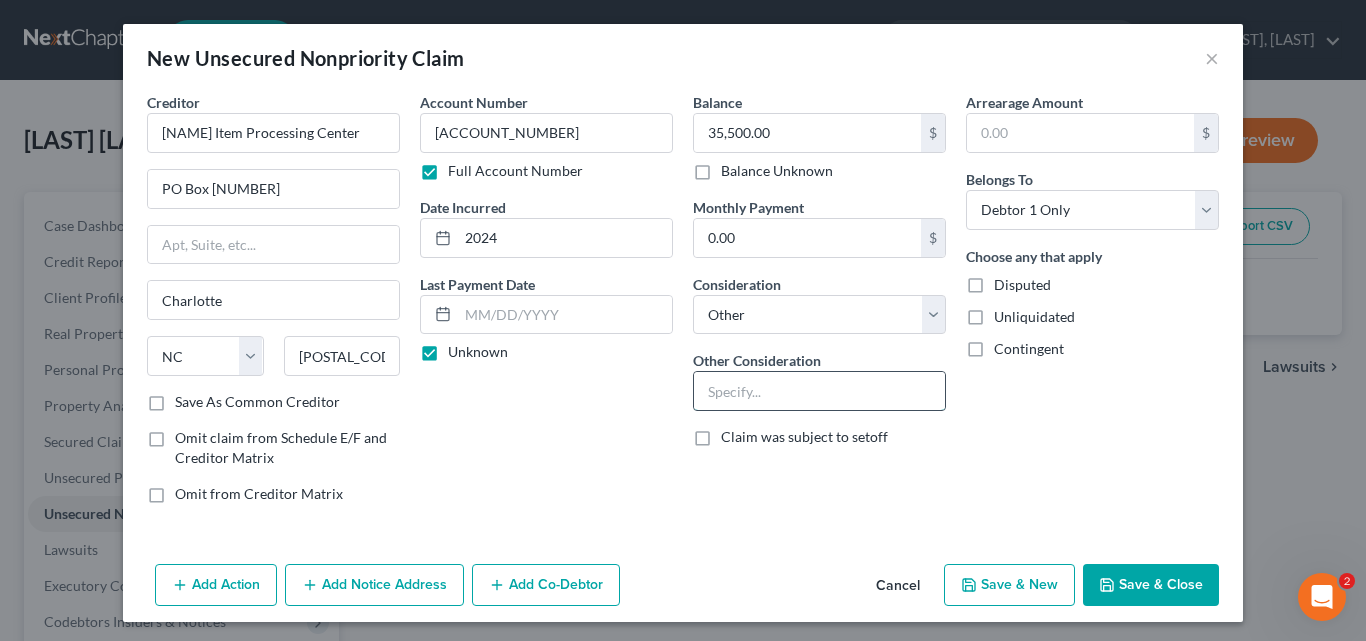 click at bounding box center (819, 391) 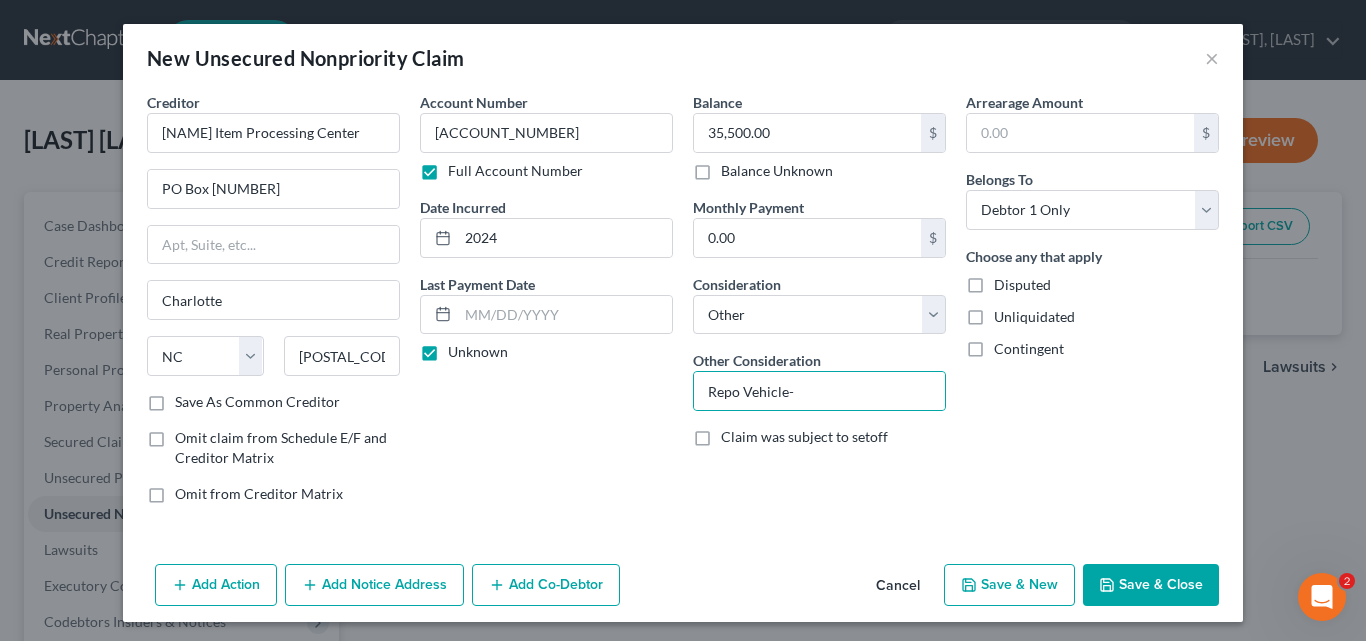 click on "Save & New" at bounding box center (1009, 585) 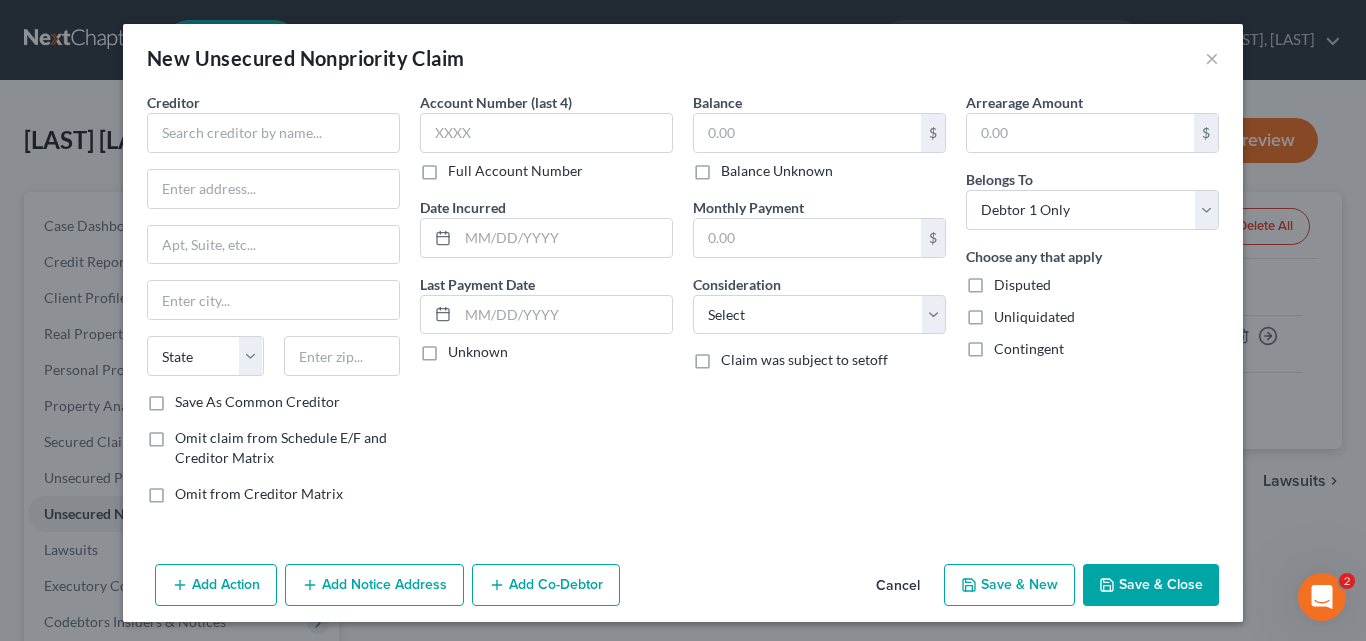 click on "Cancel" at bounding box center (898, 586) 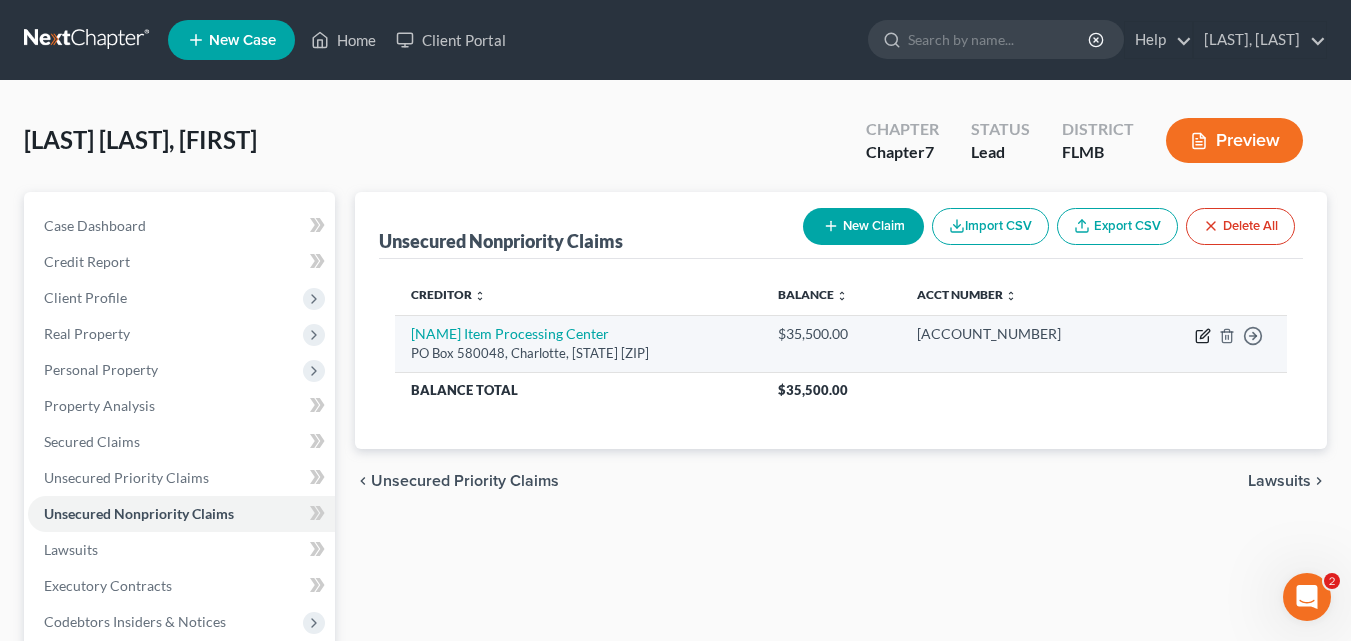 click 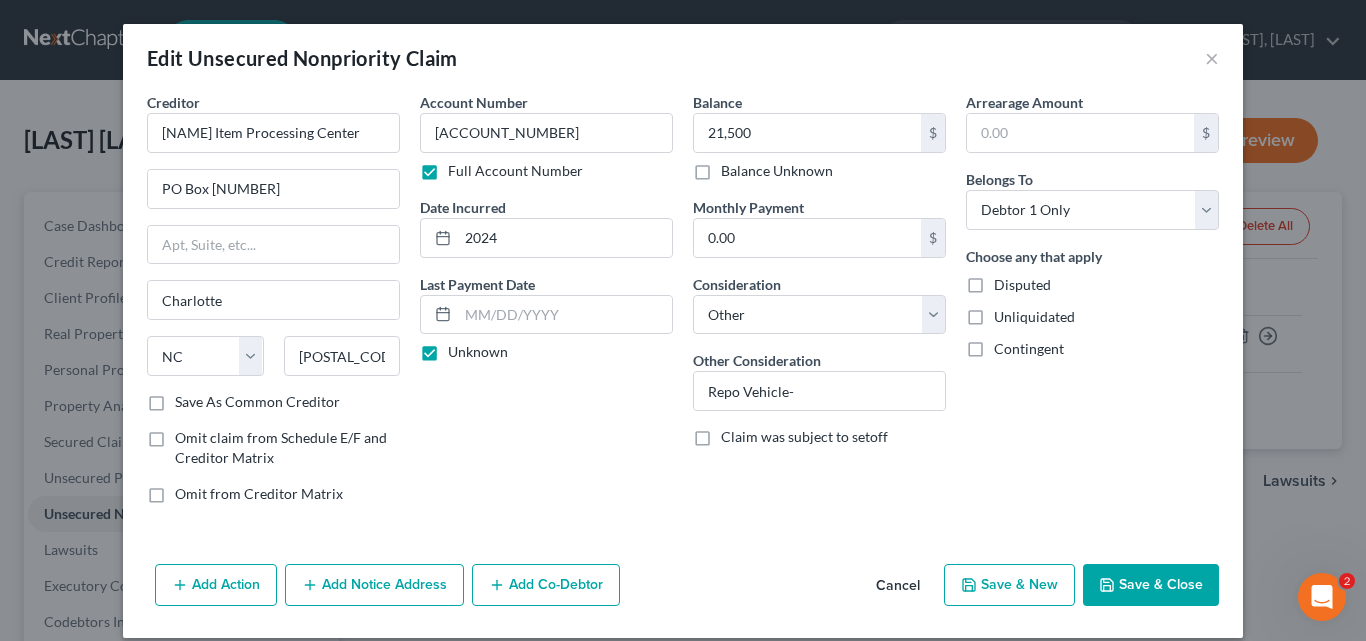 click on "Save & New" at bounding box center [1009, 585] 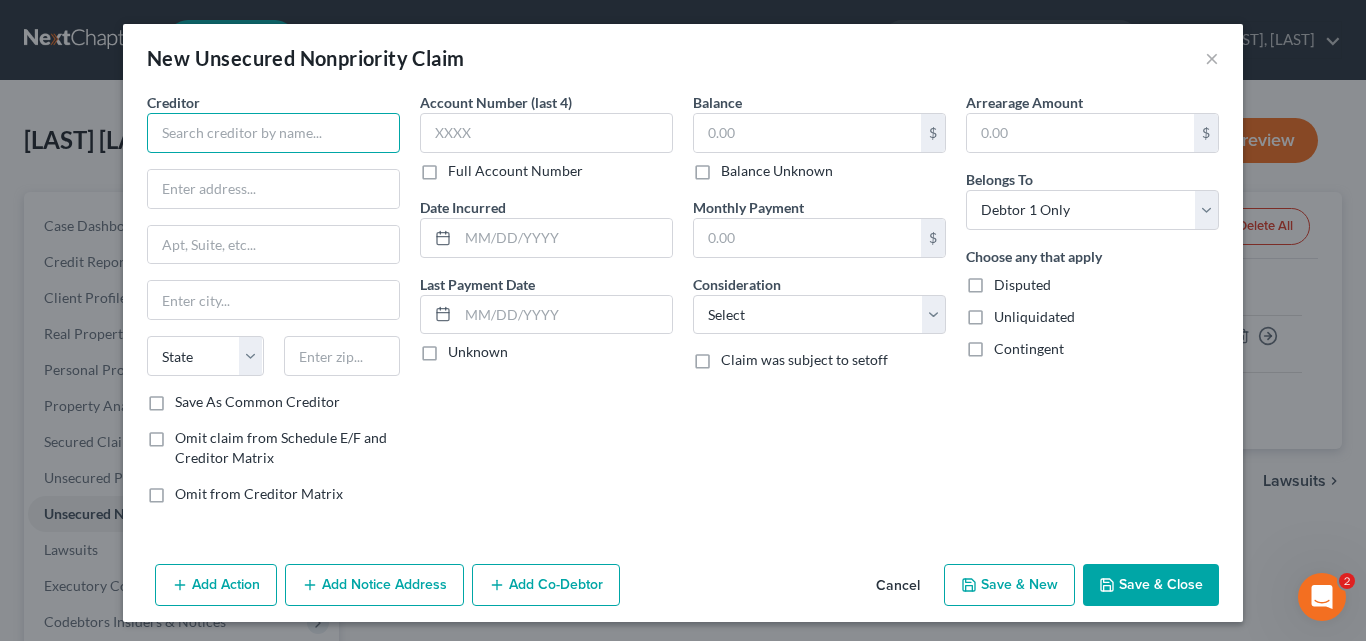 click at bounding box center [273, 133] 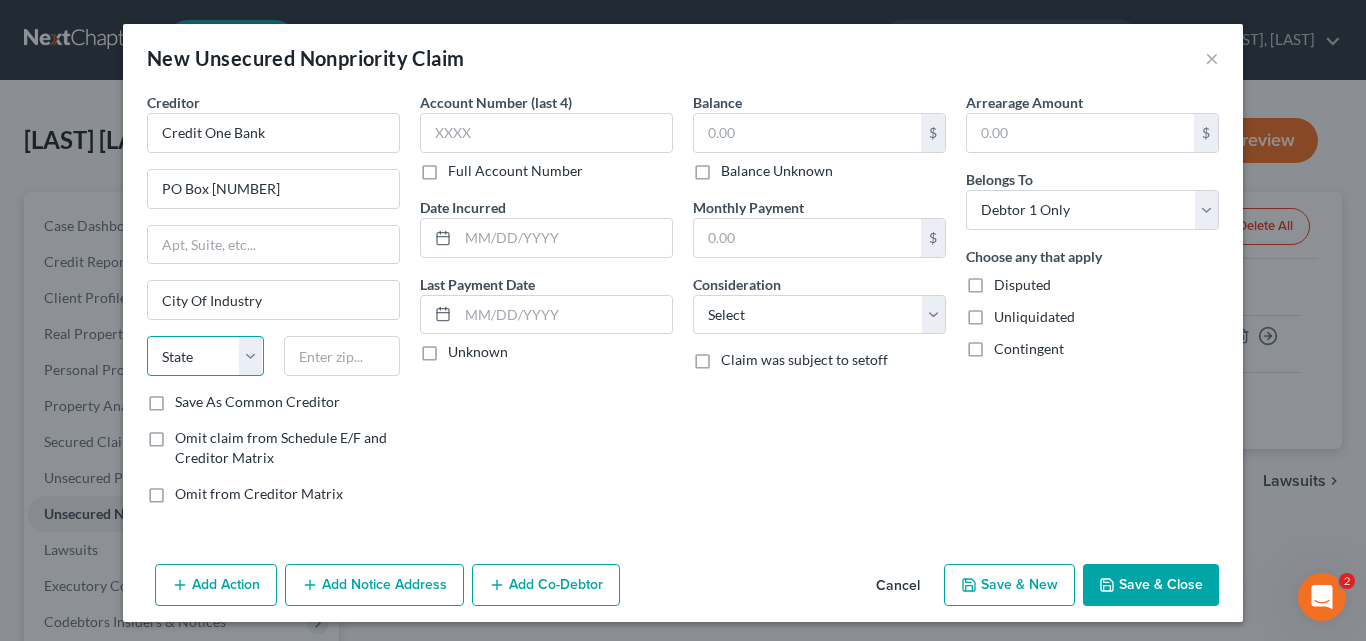 click on "State AL AK AR AZ CA CO CT DE DC FL GA GU HI ID IL IN IA KS KY LA ME MD MA MI MN MS MO MT NC ND NE NV NH NJ NM NY OH OK OR PA PR RI SC SD TN TX UT VI VA VT WA WV WI WY" at bounding box center [205, 356] 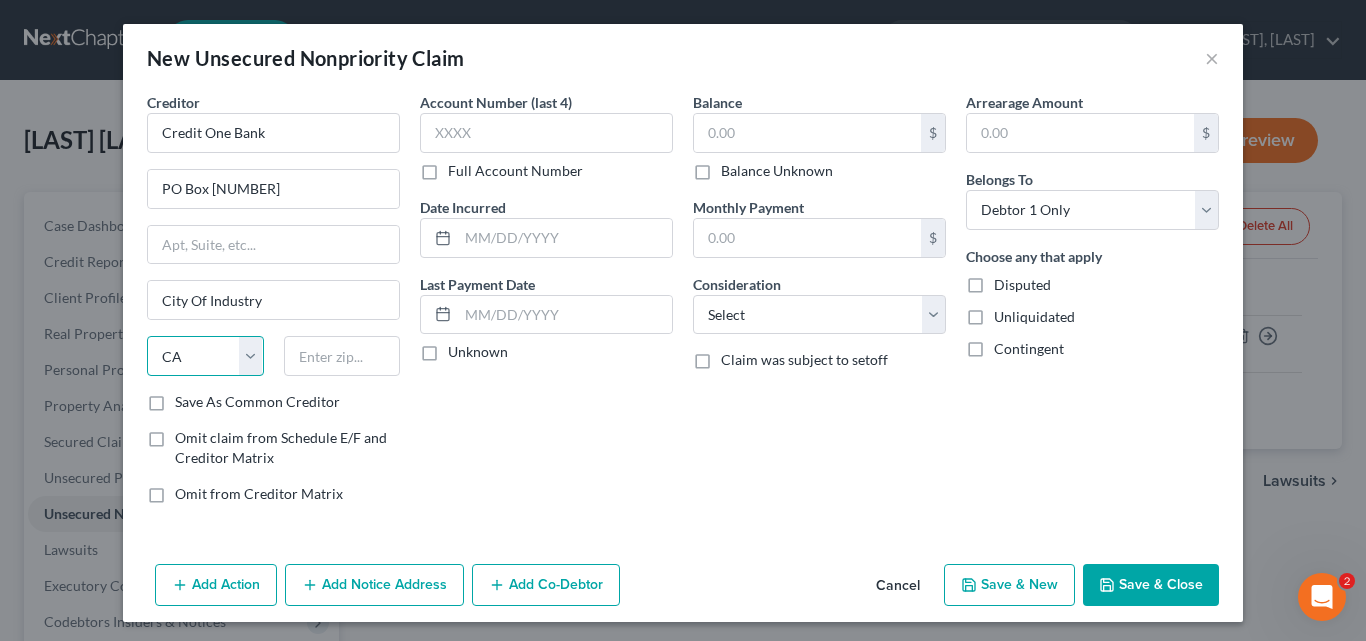 click on "State AL AK AR AZ CA CO CT DE DC FL GA GU HI ID IL IN IA KS KY LA ME MD MA MI MN MS MO MT NC ND NE NV NH NJ NM NY OH OK OR PA PR RI SC SD TN TX UT VI VA VT WA WV WI WY" at bounding box center (205, 356) 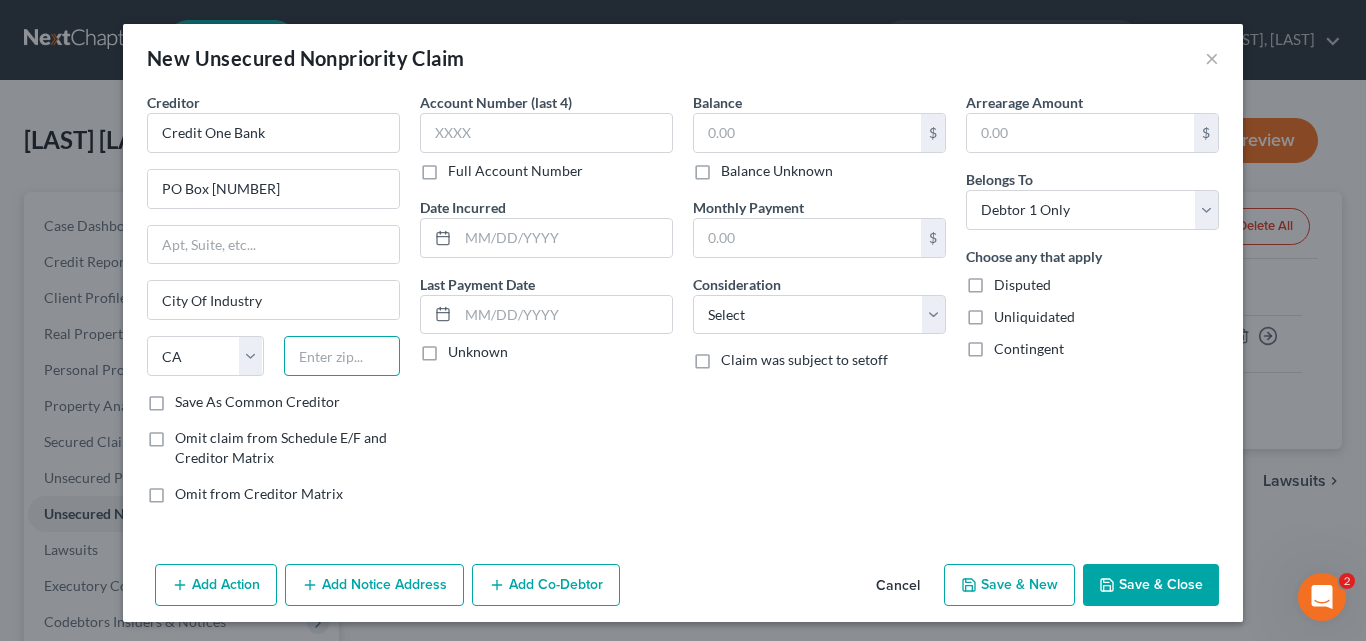 click at bounding box center [342, 356] 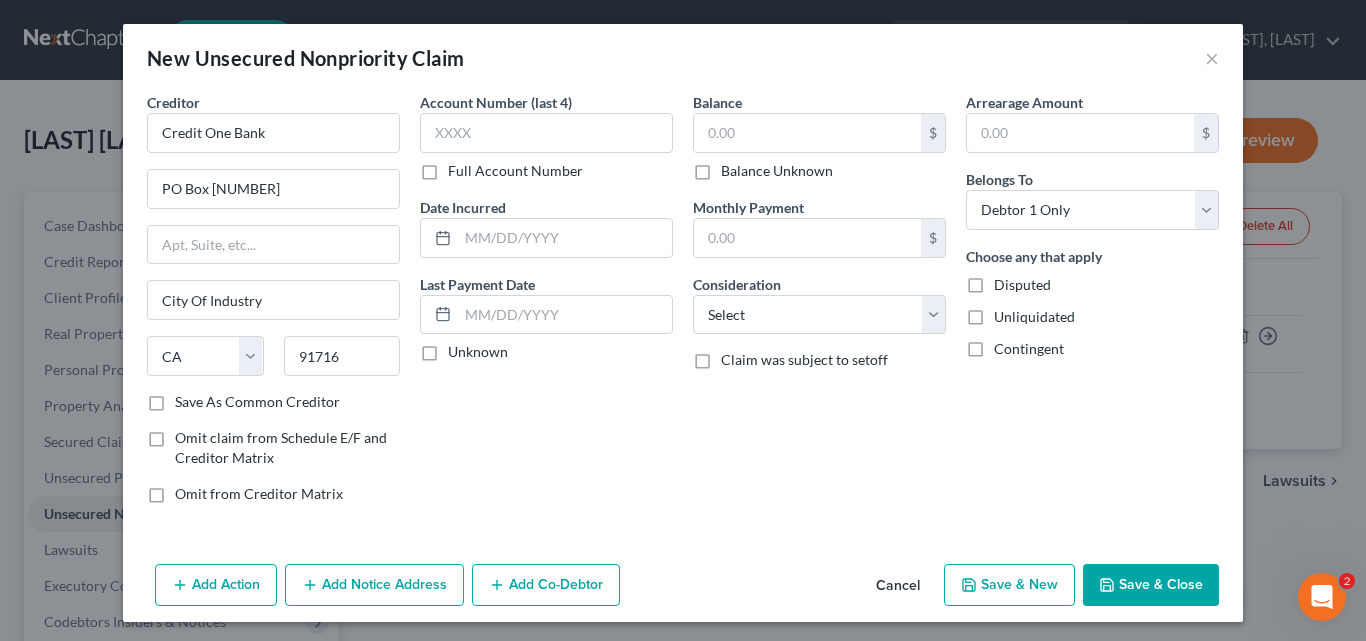 click on "Full Account Number" at bounding box center [515, 171] 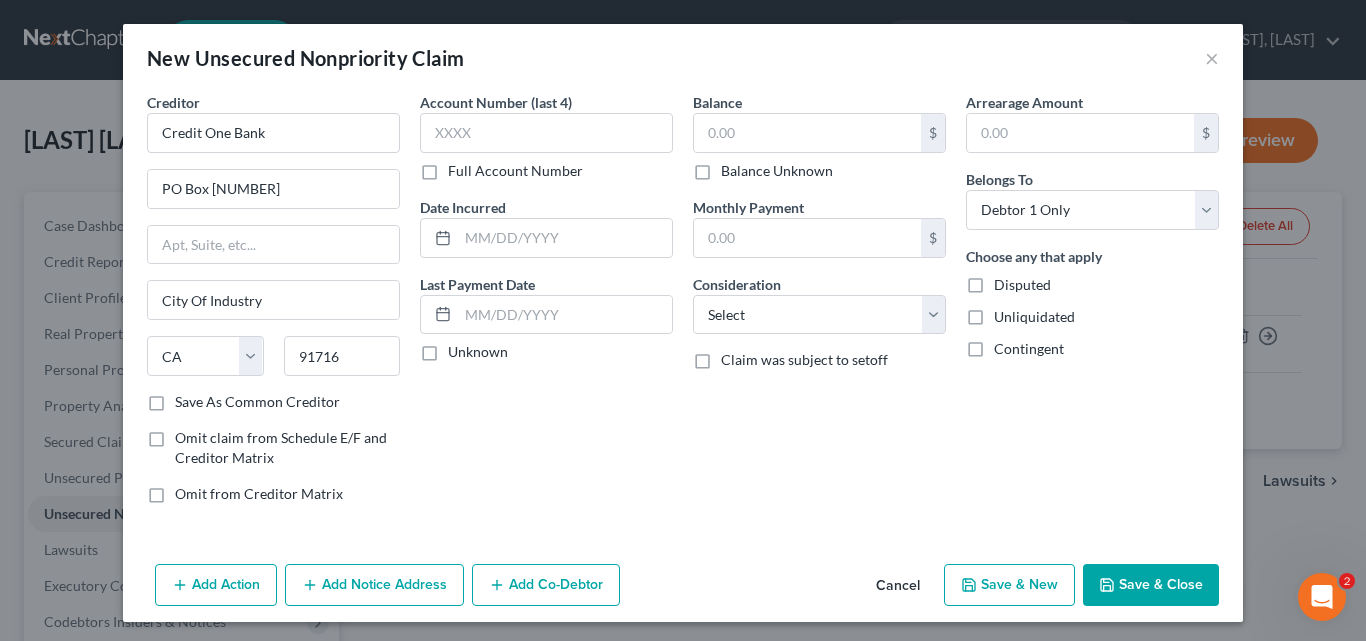 click on "Full Account Number" at bounding box center (462, 167) 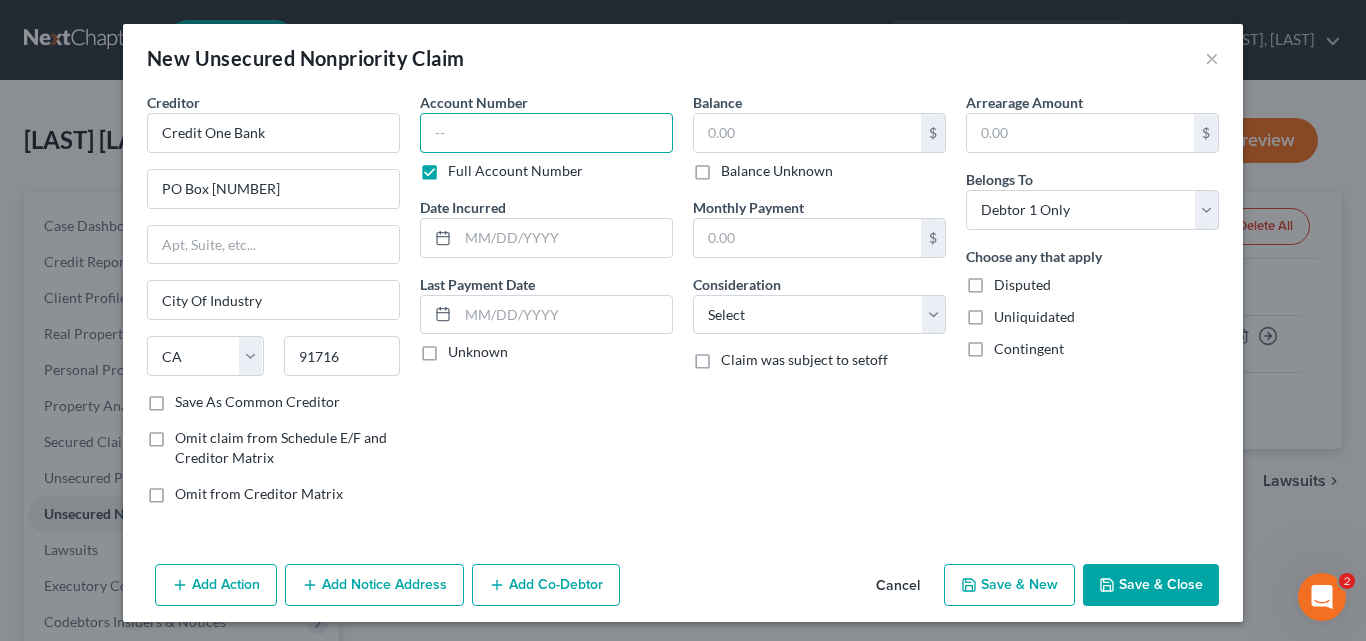 click at bounding box center [546, 133] 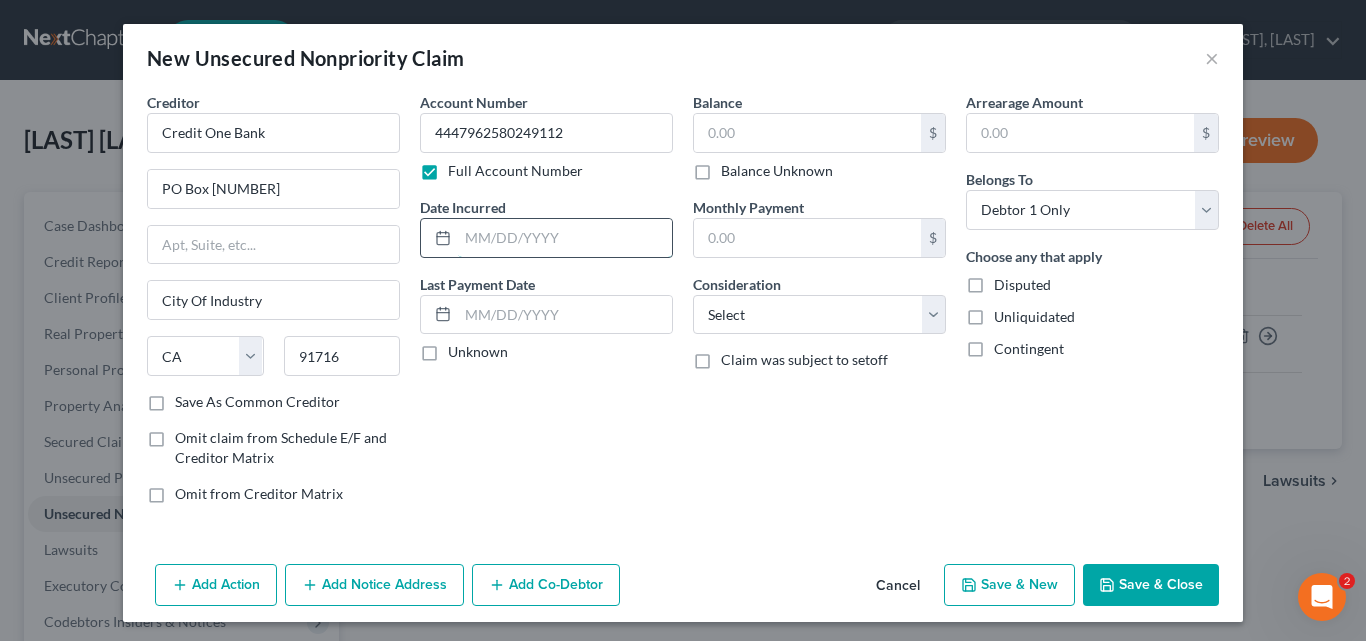 click at bounding box center [565, 238] 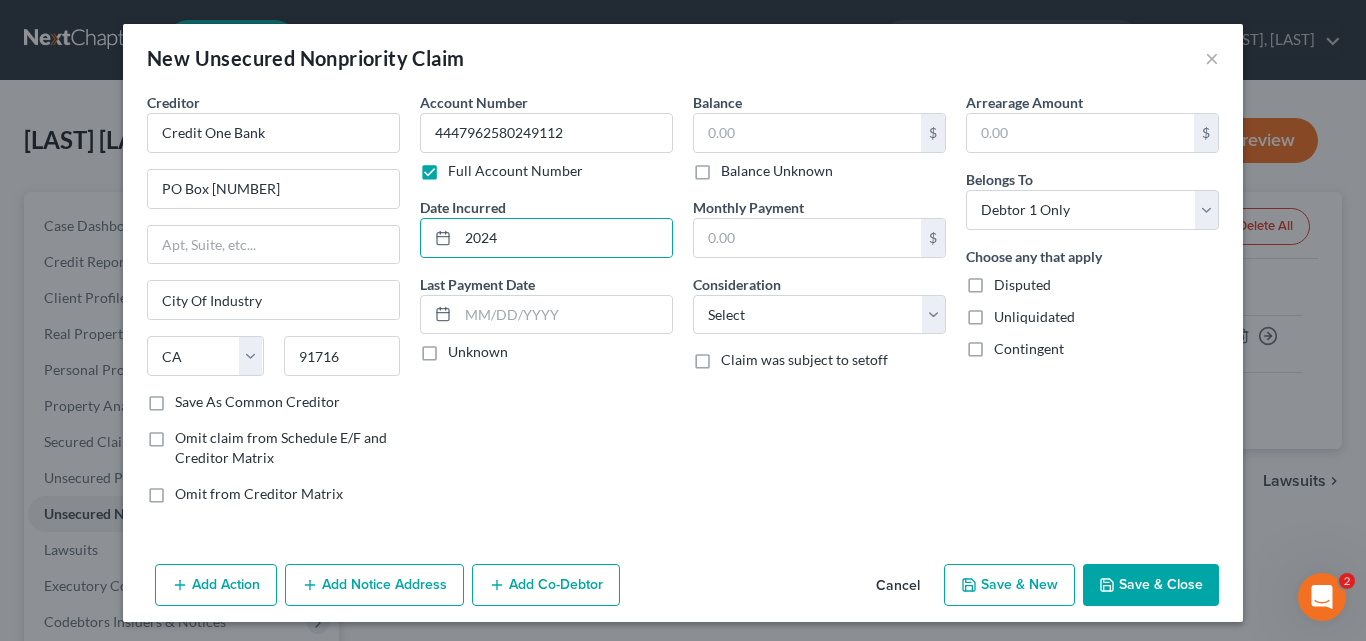 click on "Unknown" at bounding box center [478, 352] 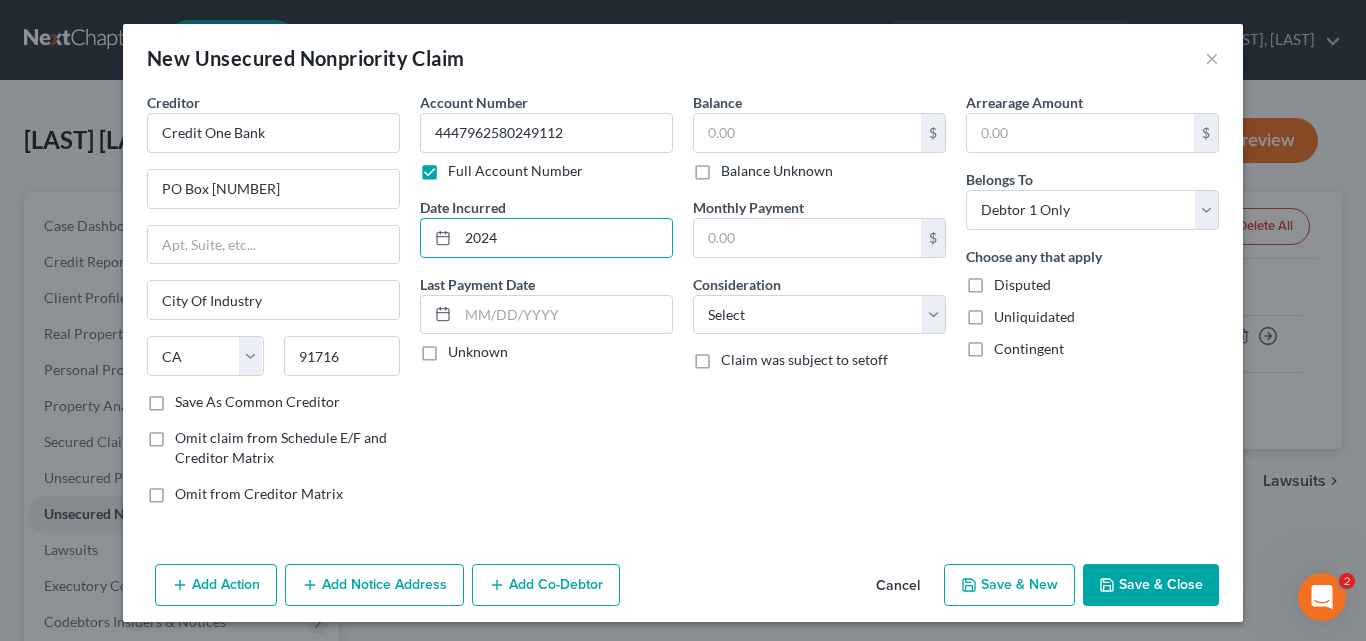click on "Unknown" at bounding box center (462, 348) 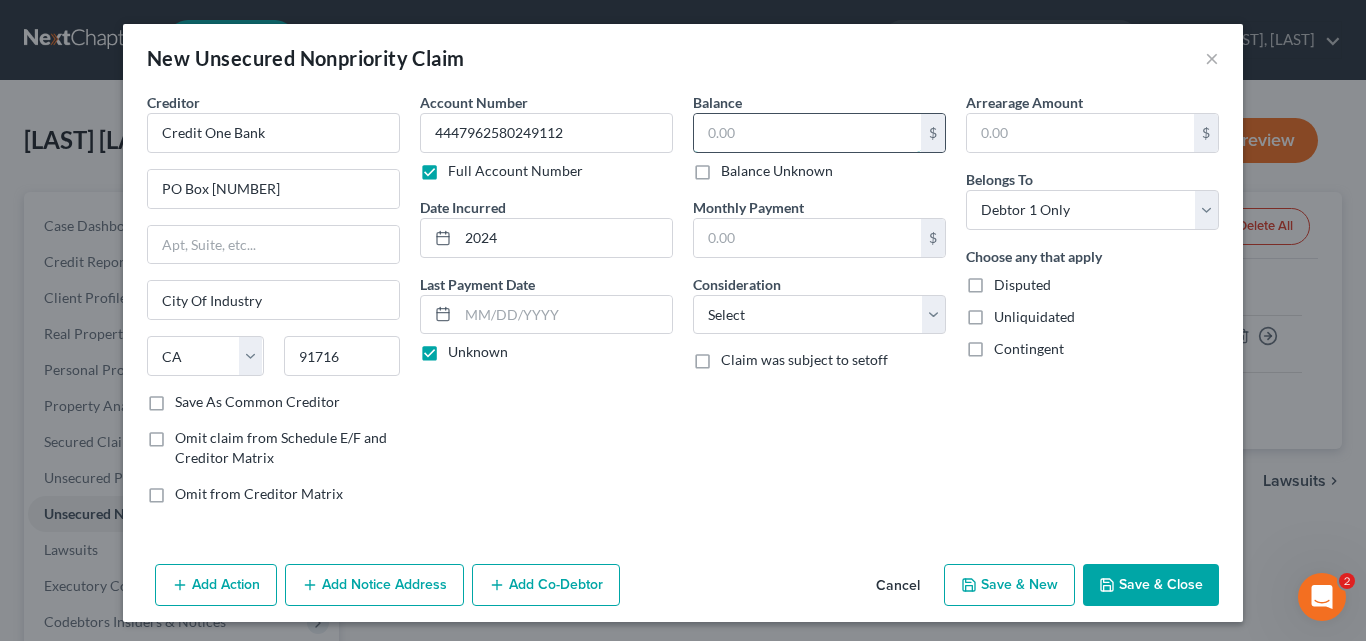 click at bounding box center (807, 133) 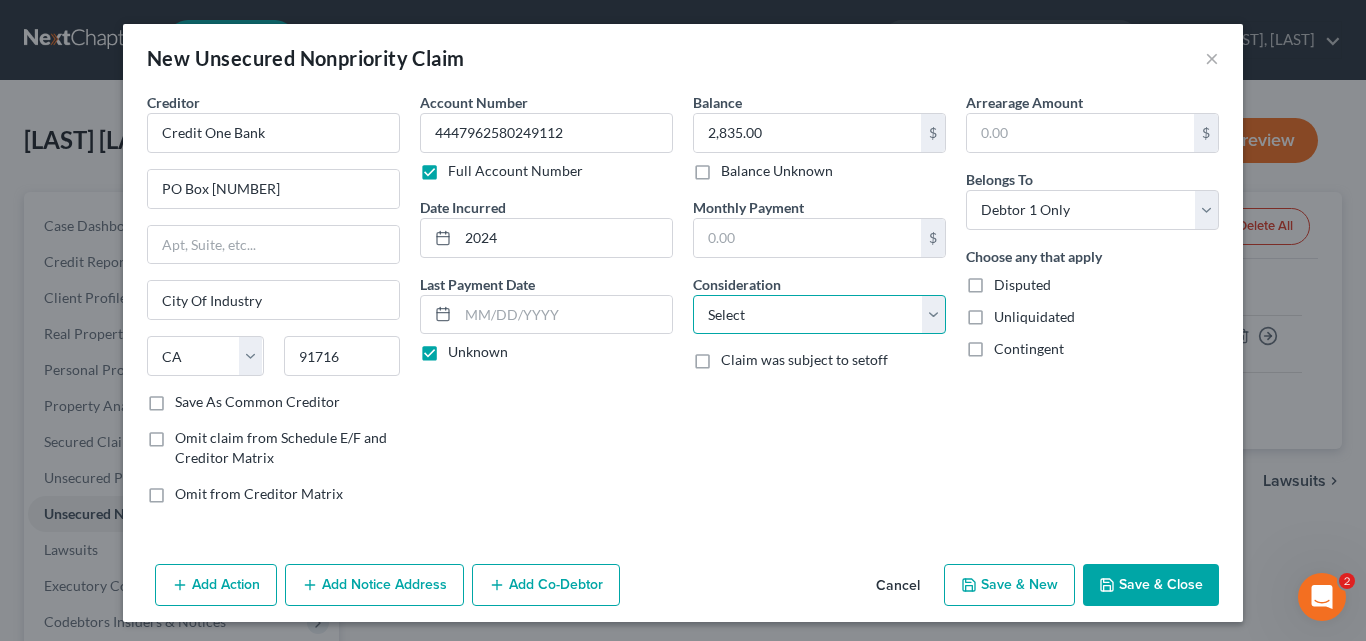 drag, startPoint x: 928, startPoint y: 311, endPoint x: 918, endPoint y: 295, distance: 18.867962 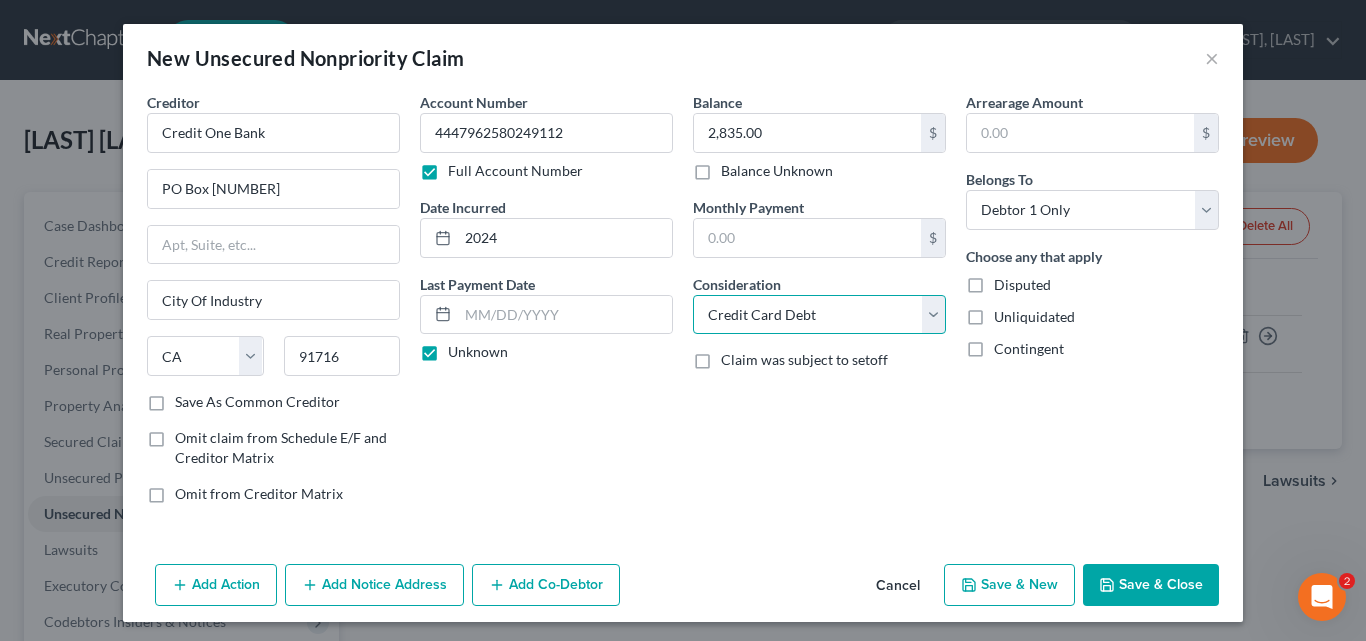 click on "Select Cable / Satellite Services Collection Agency Credit Card Debt Debt Counseling / Attorneys Deficiency Balance Domestic Support Obligations Home / Car Repairs Income Taxes Judgment Liens Medical Services Monies Loaned / Advanced Mortgage Obligation From Divorce Or Separation Obligation To Pensions Other Overdrawn Bank Account Promised To Help Pay Creditors Student Loans Suppliers And Vendors Telephone / Internet Services Utility Services" at bounding box center (819, 315) 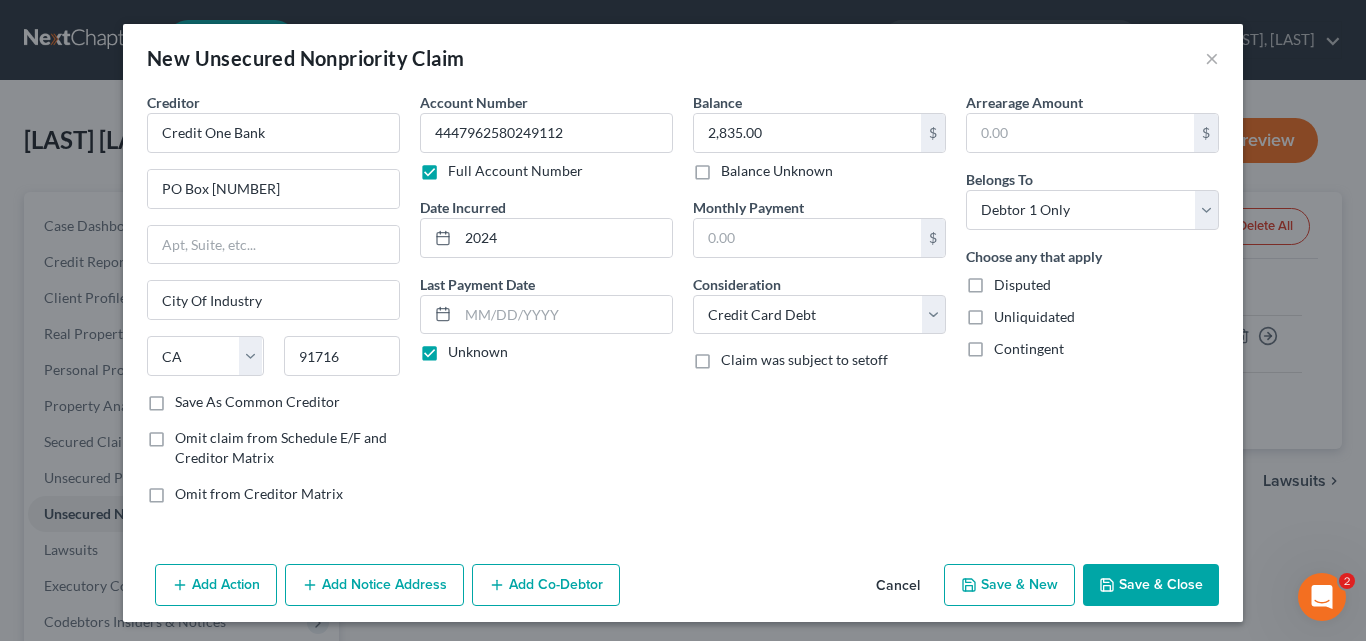 click on "Save & New" at bounding box center [1009, 585] 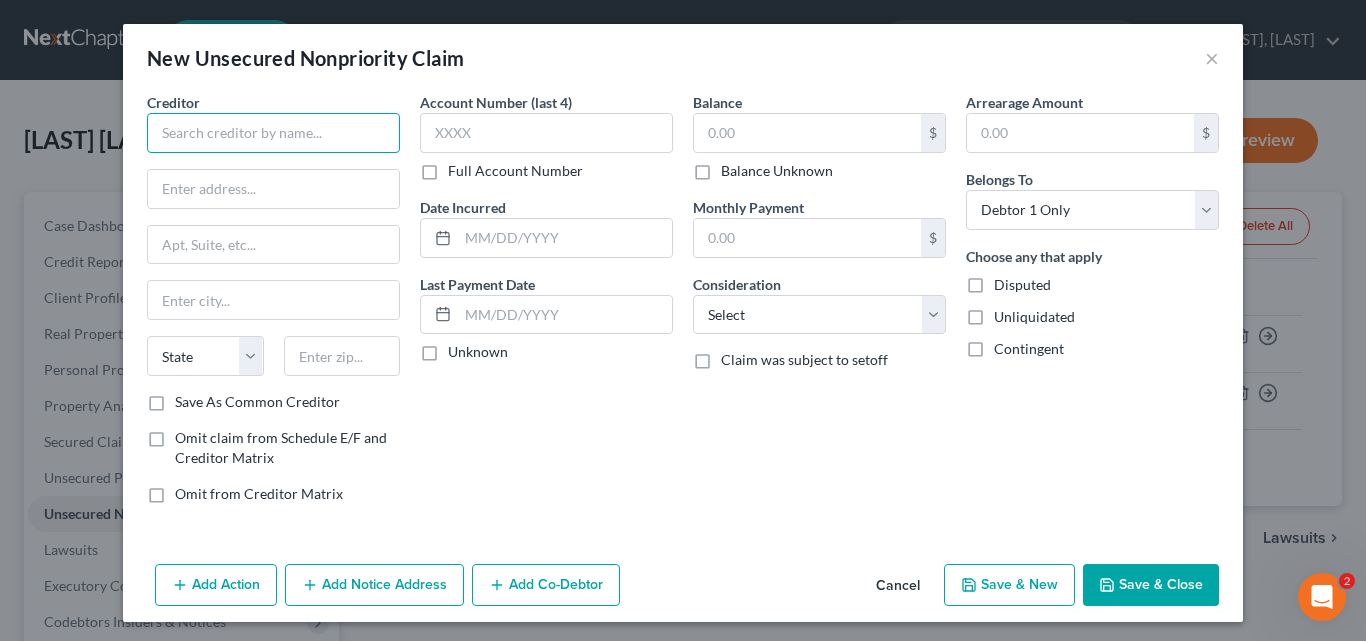 click at bounding box center [273, 133] 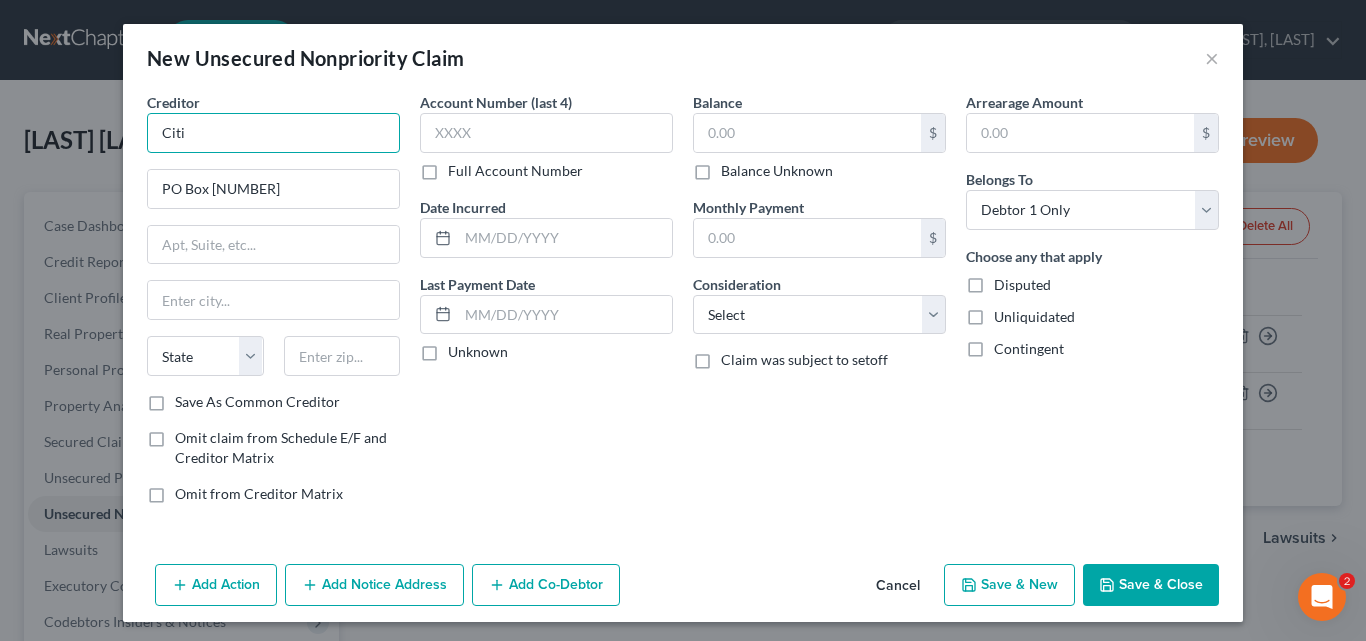 click on "Citi" at bounding box center (273, 133) 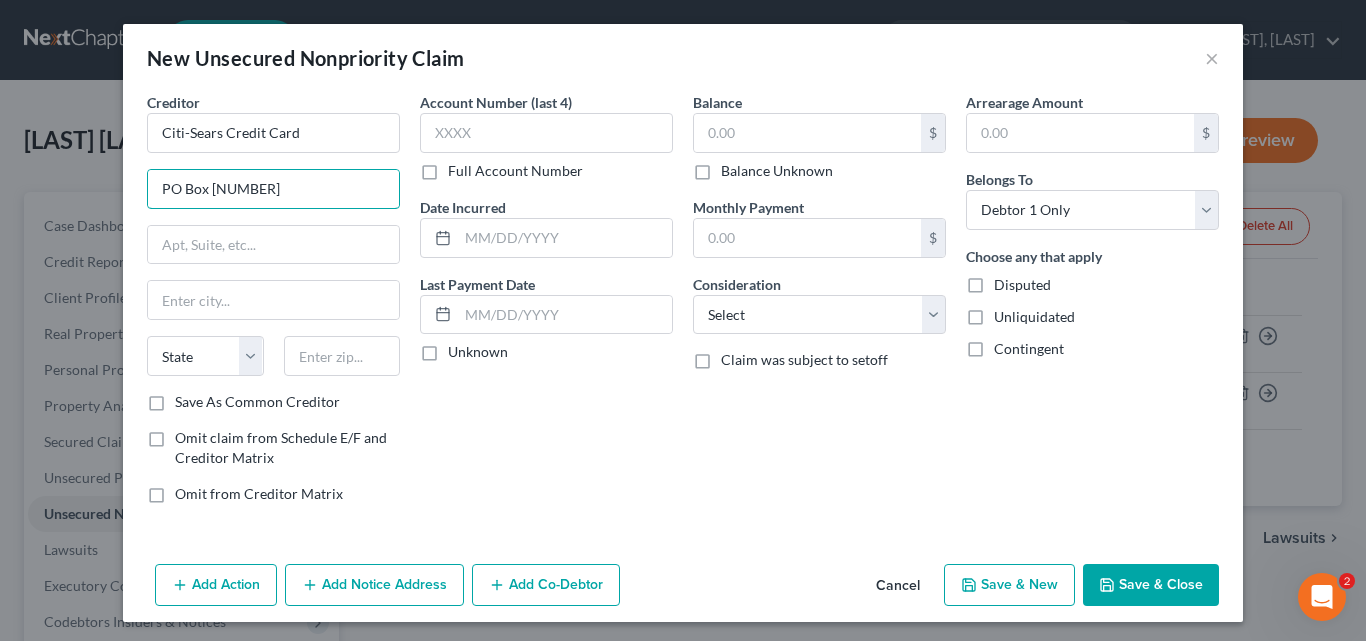 drag, startPoint x: 275, startPoint y: 191, endPoint x: 118, endPoint y: 180, distance: 157.38487 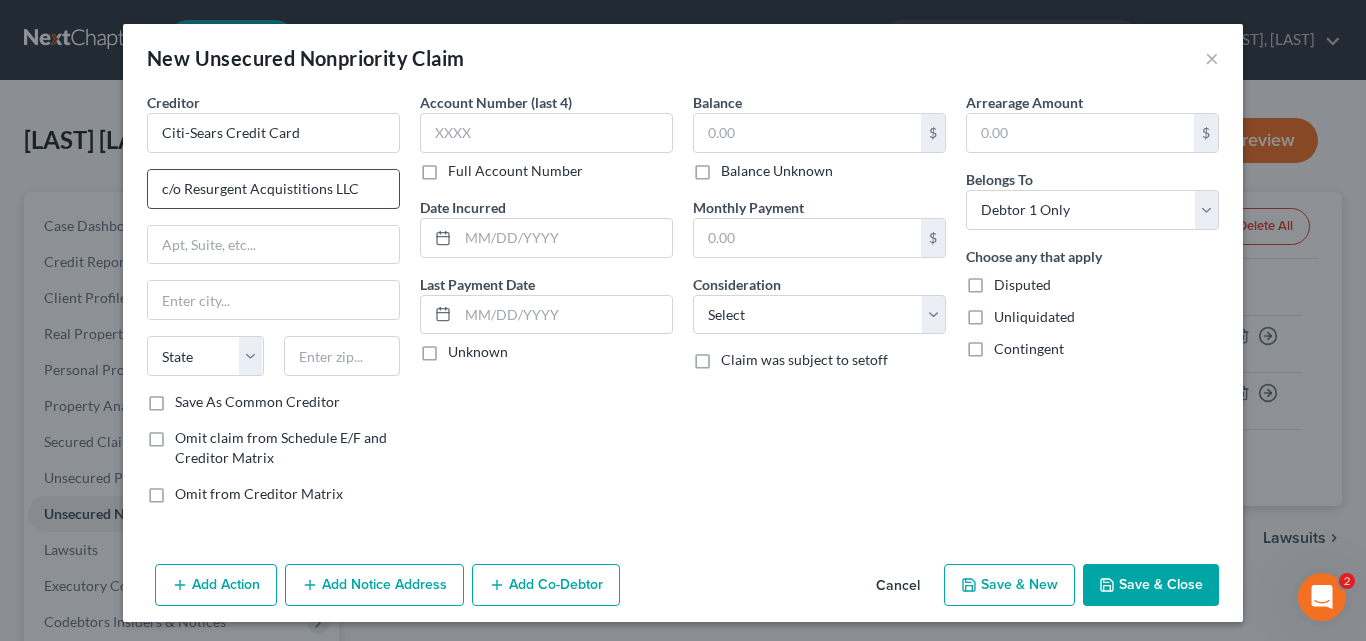 click on "c/o Resurgent Acquistitions LLC" at bounding box center (273, 189) 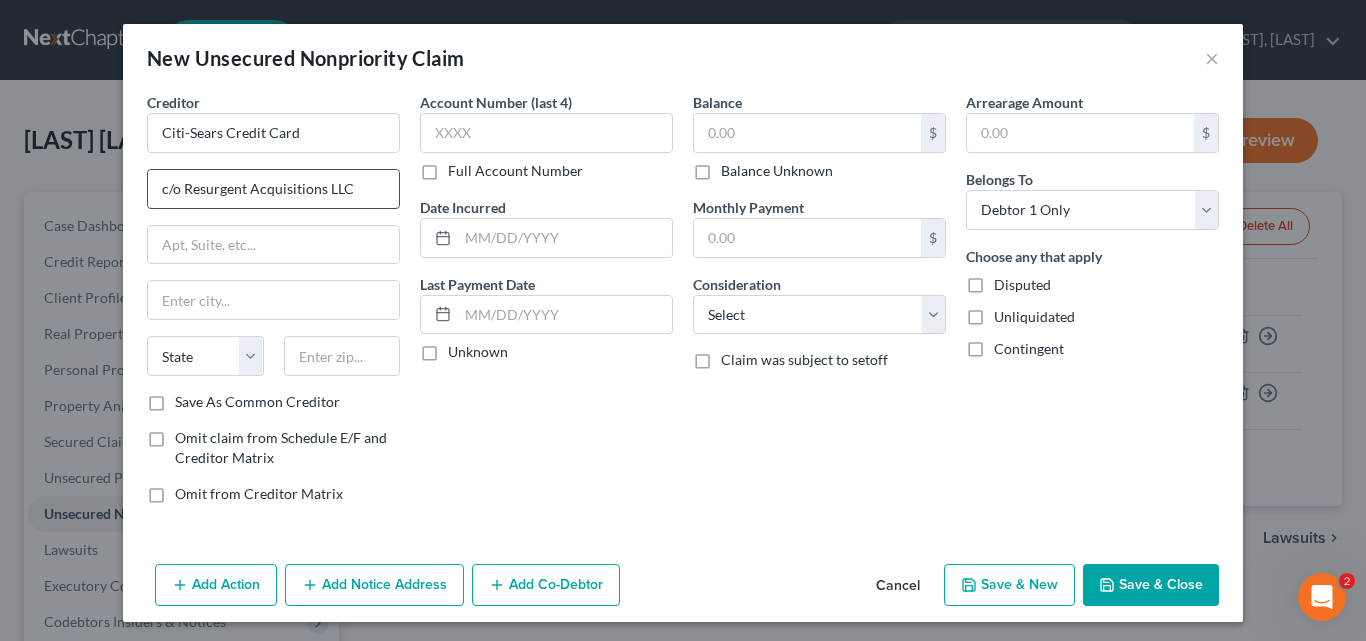 click on "c/o Resurgent Acquisitions LLC" at bounding box center [273, 189] 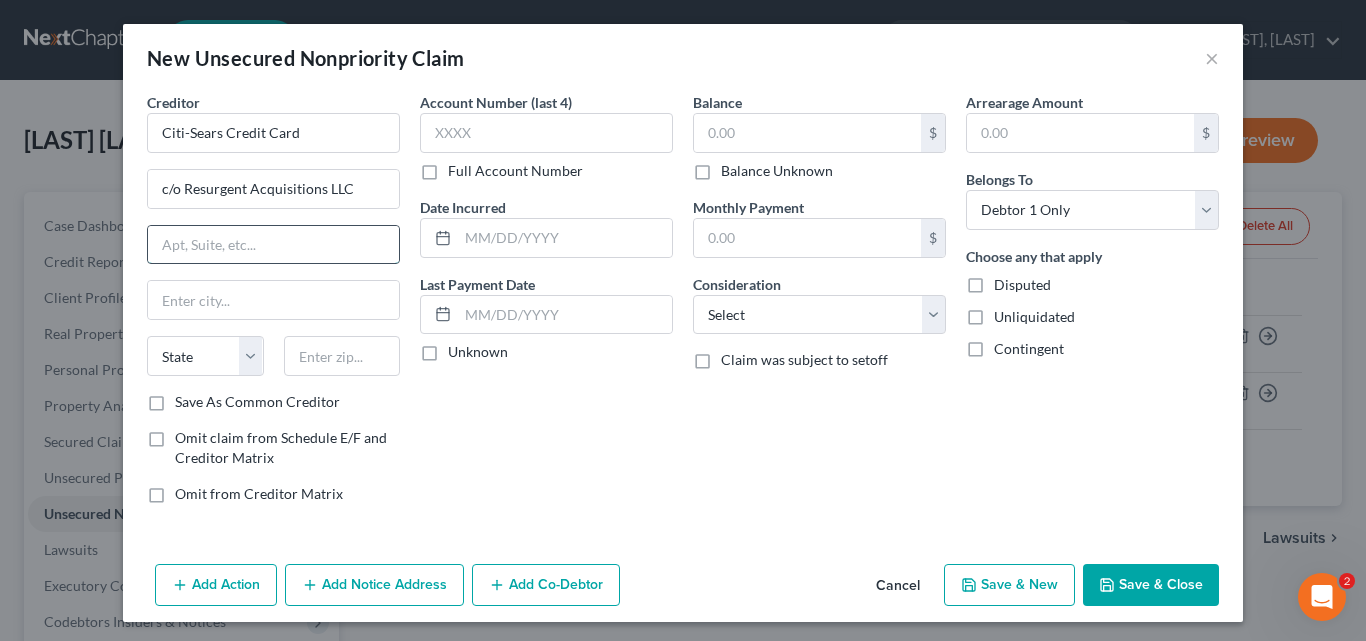 click at bounding box center [273, 245] 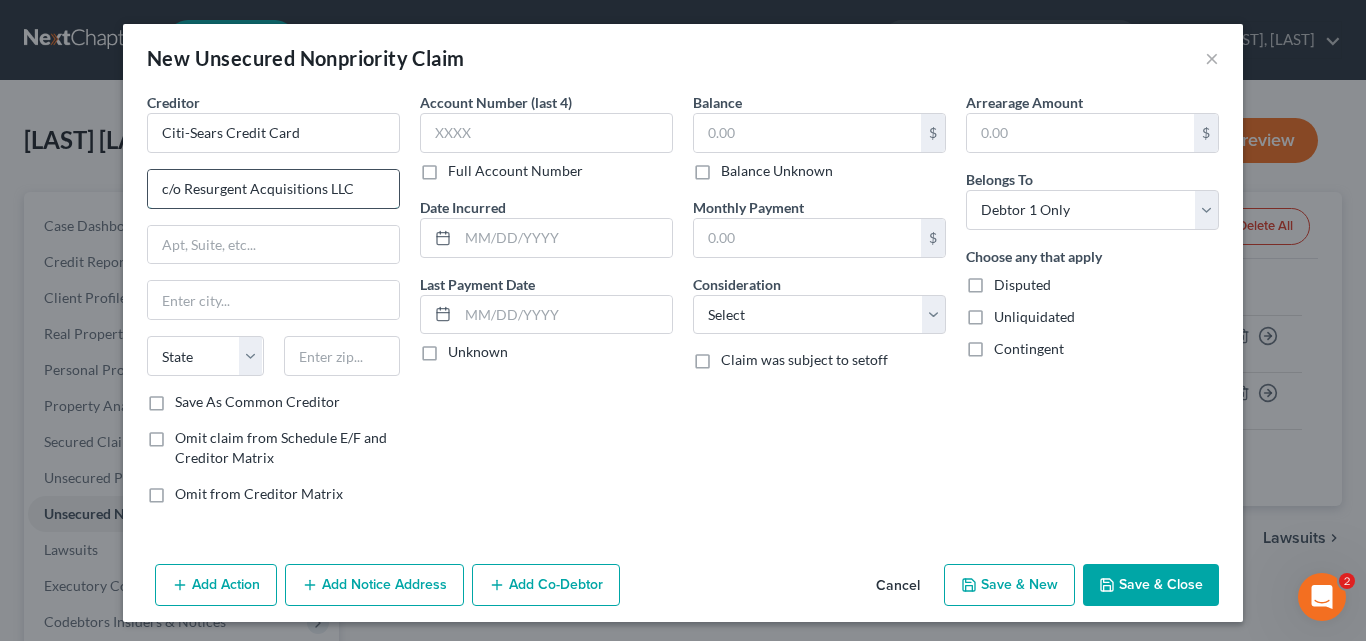 click on "c/o Resurgent Acquisitions LLC" at bounding box center [273, 189] 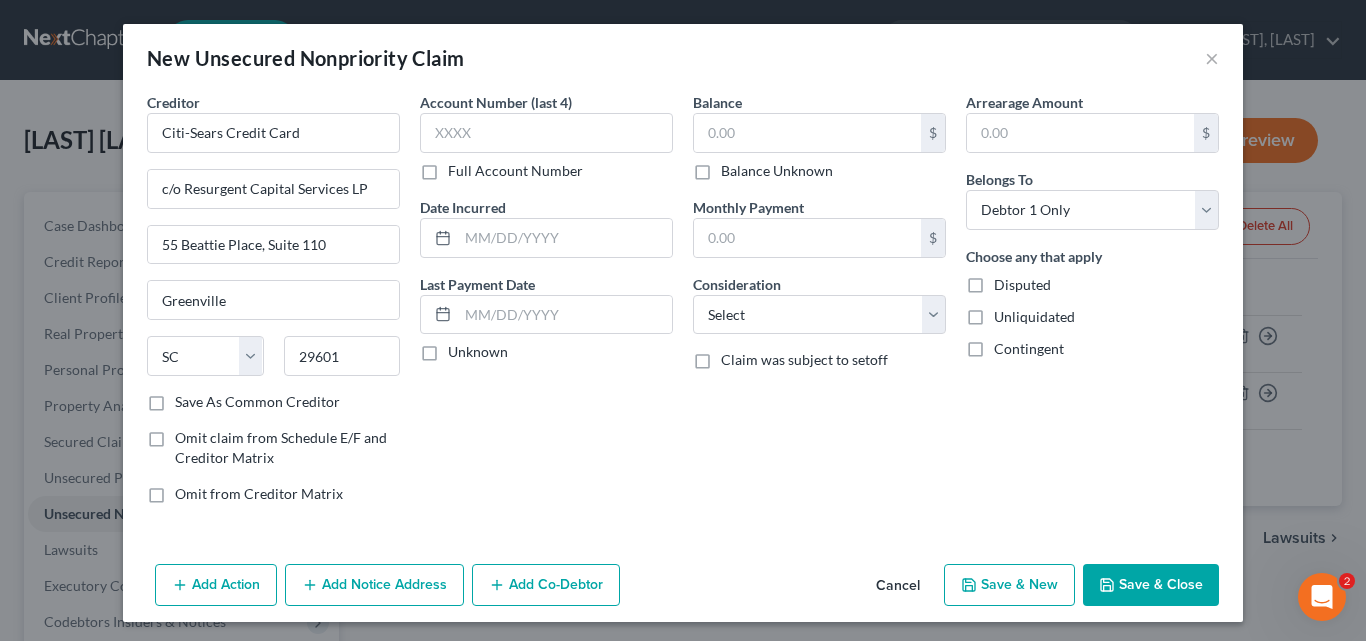 click on "Full Account Number" at bounding box center (515, 171) 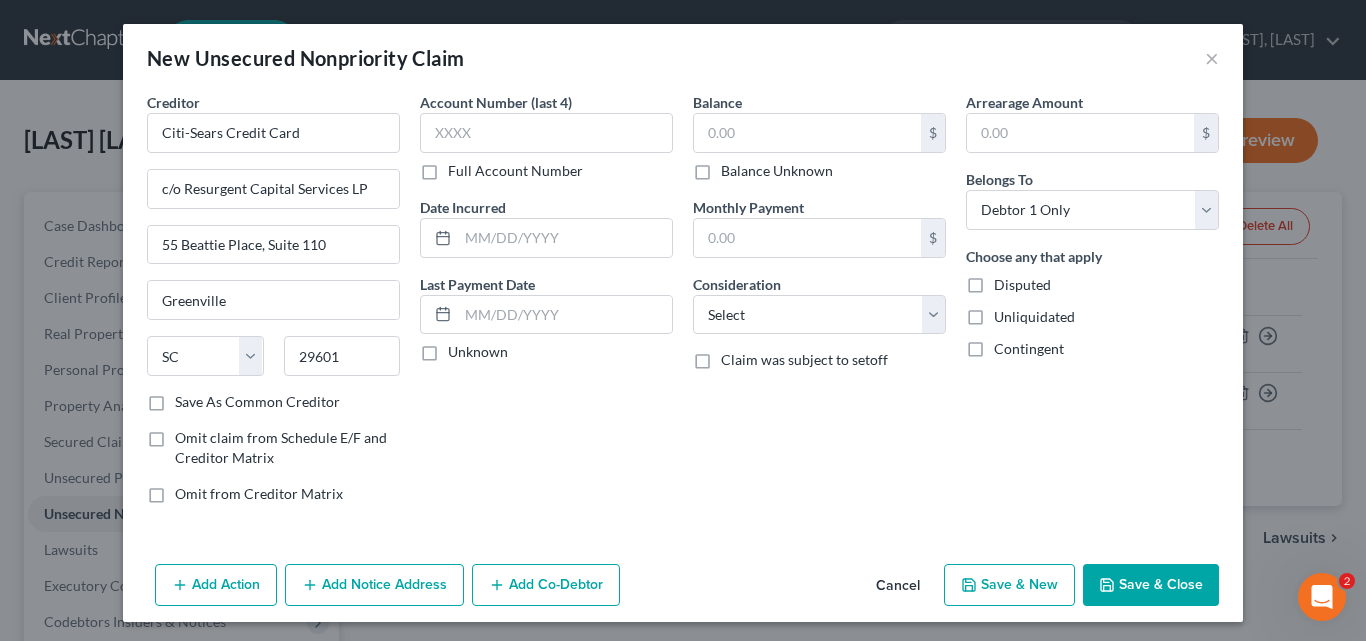 click on "Full Account Number" at bounding box center [462, 167] 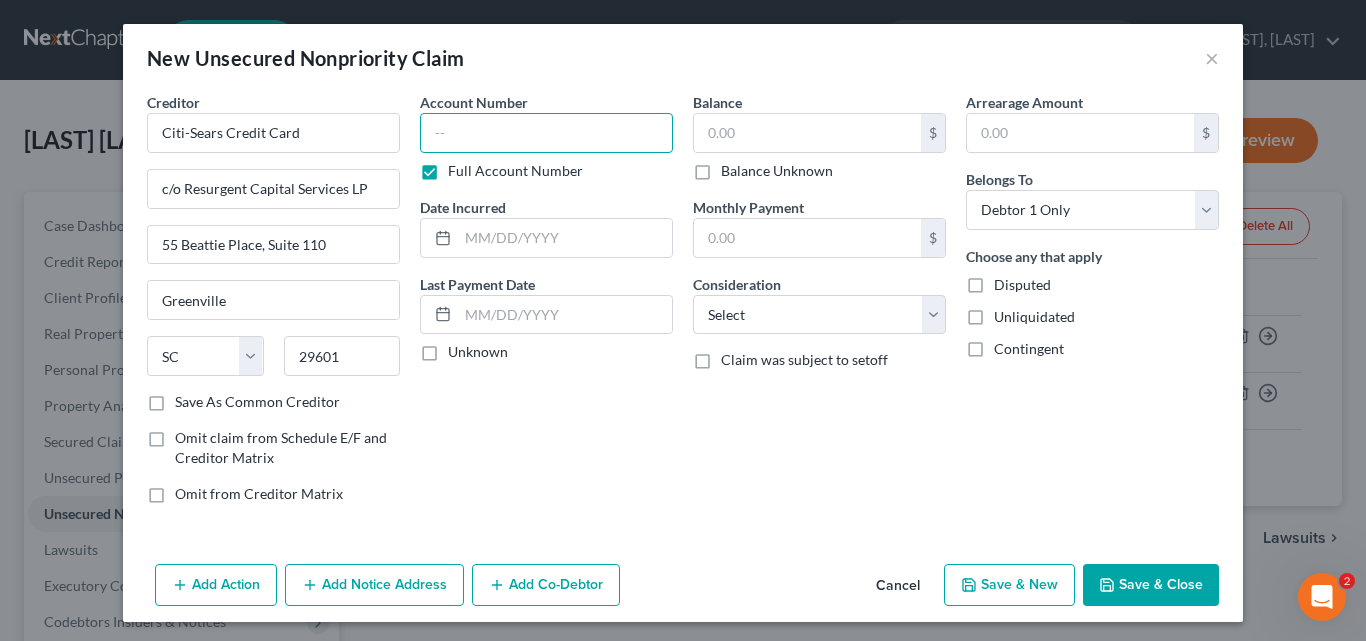 click at bounding box center [546, 133] 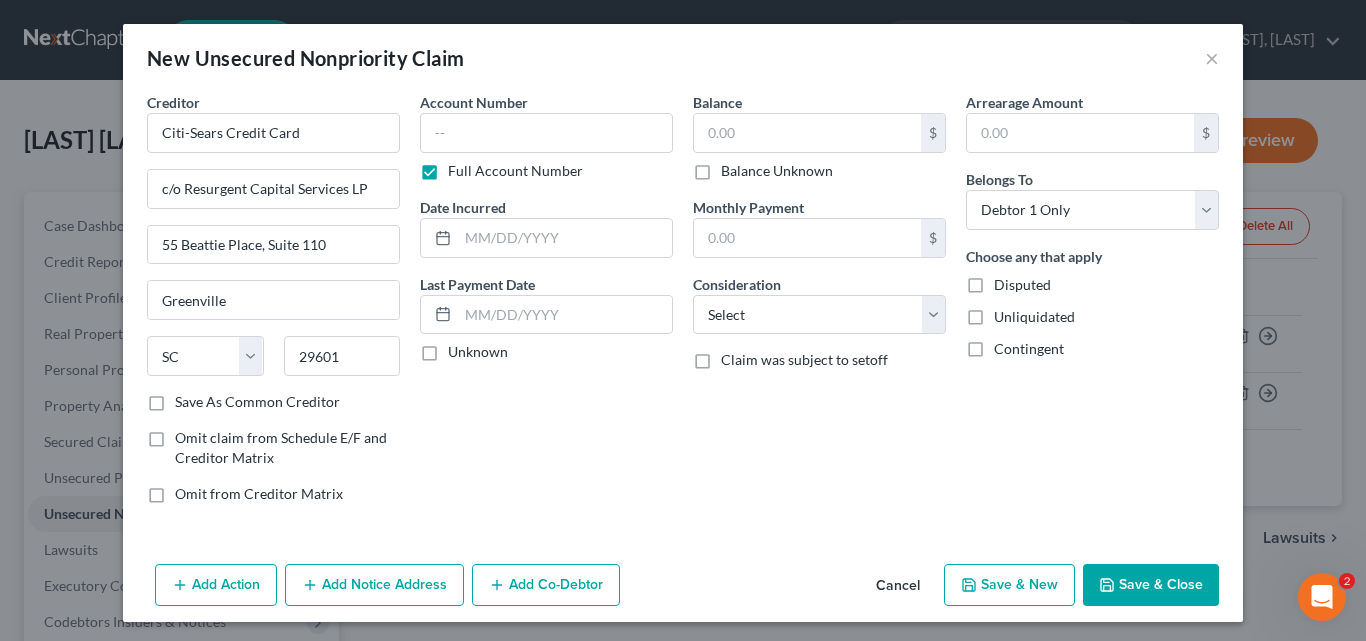 click on "Full Account Number" at bounding box center [515, 171] 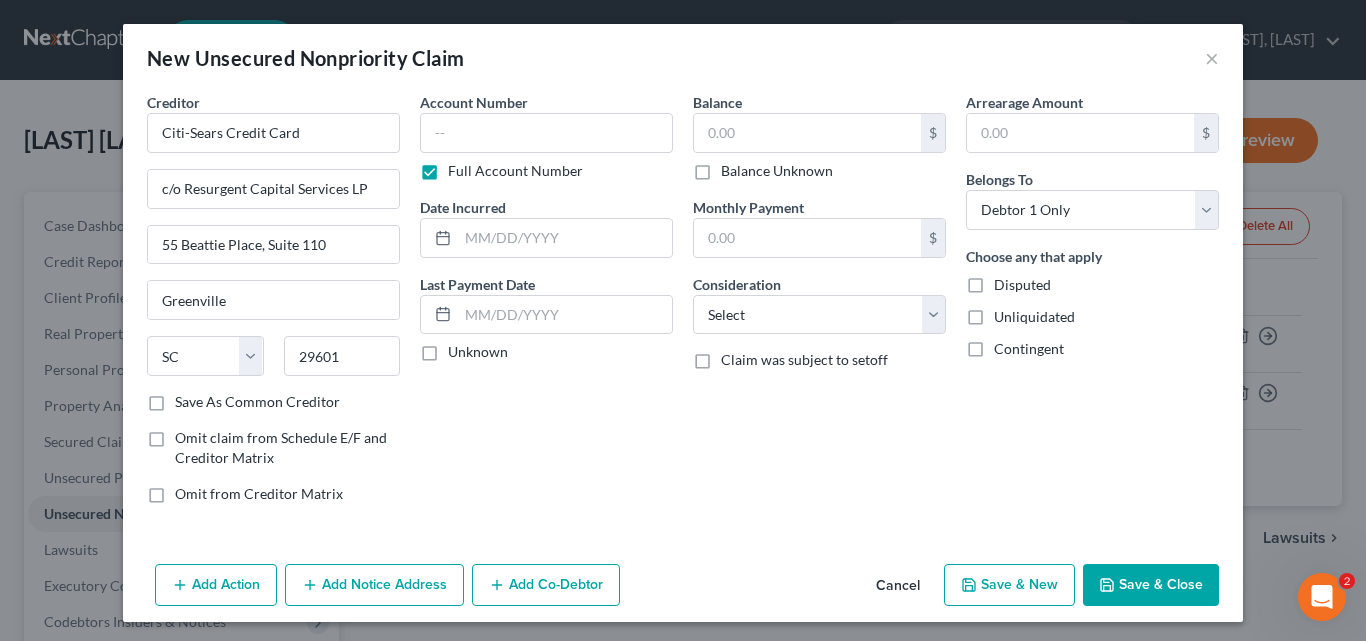 click on "Full Account Number" at bounding box center [462, 167] 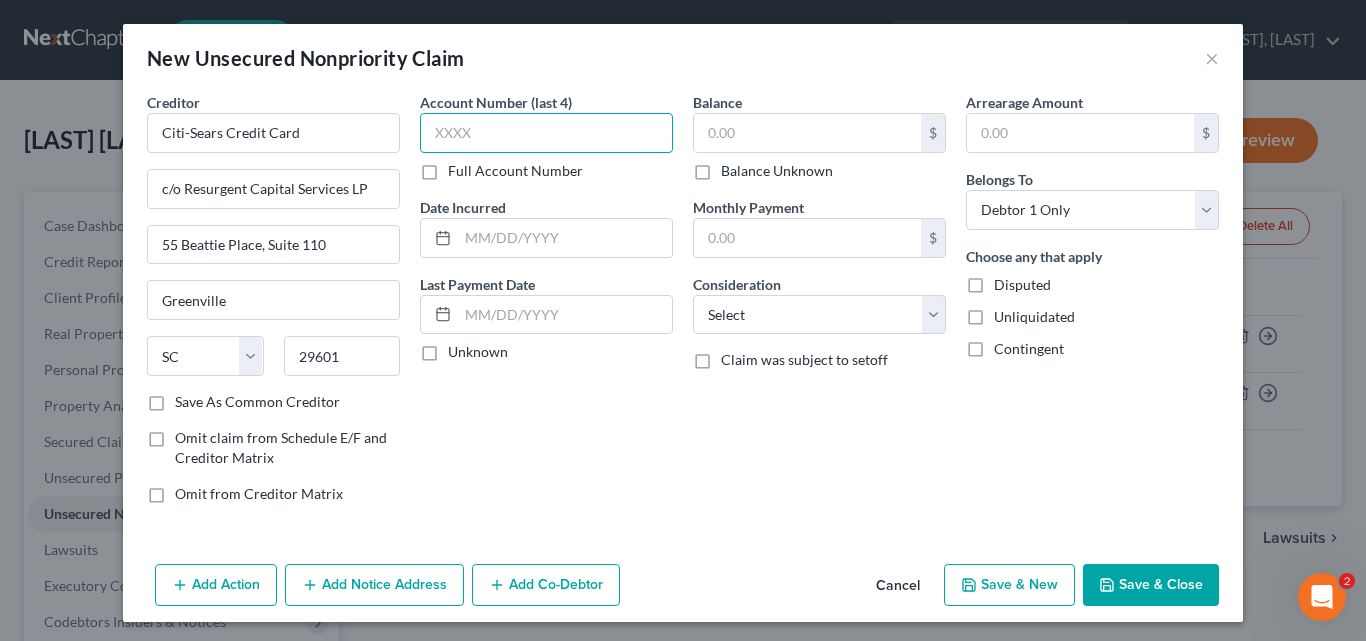click at bounding box center (546, 133) 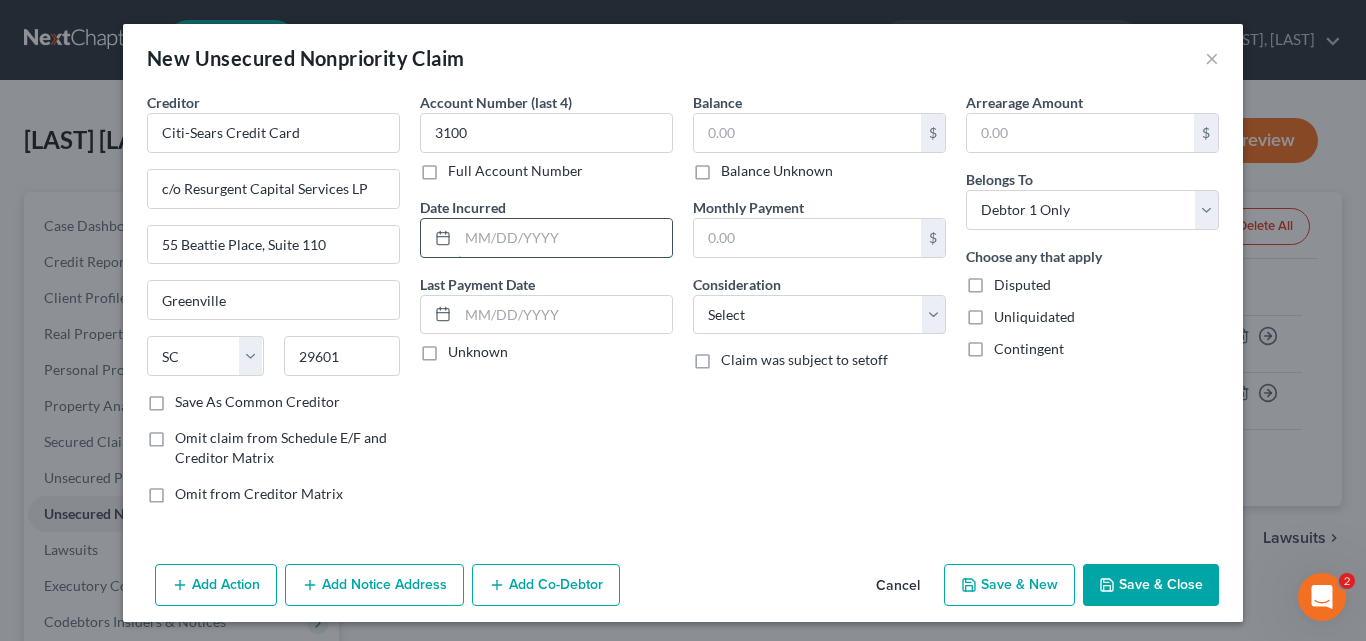 click at bounding box center [565, 238] 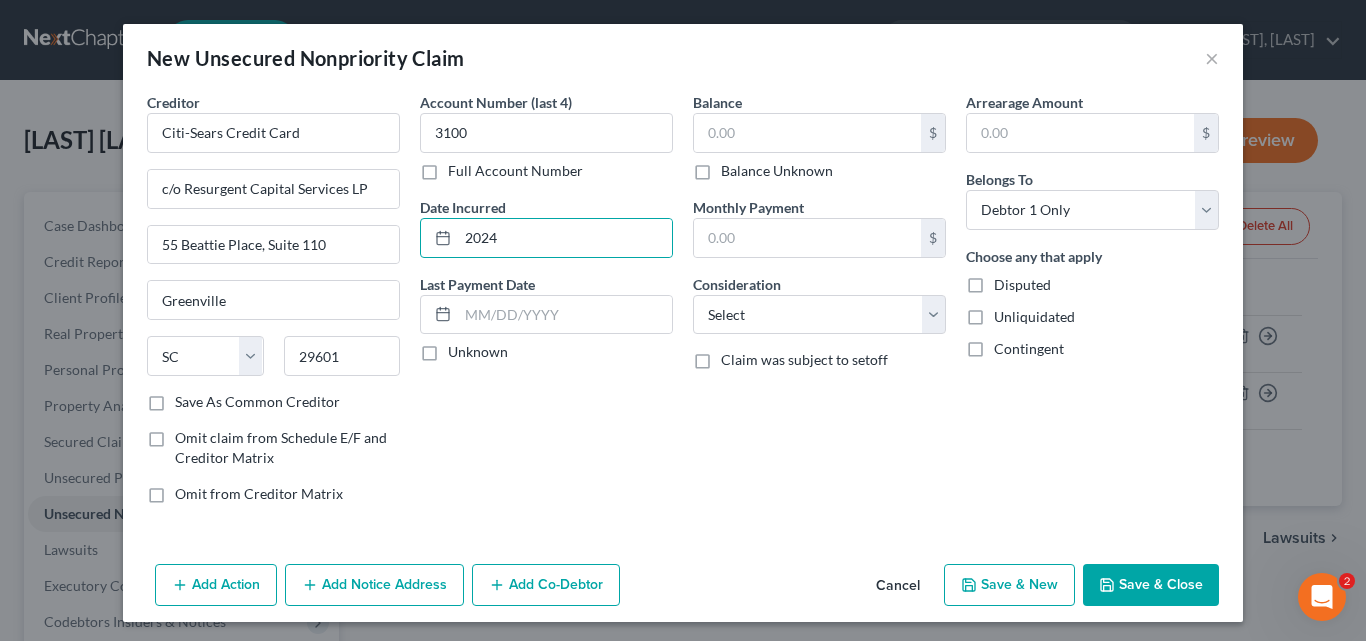 click on "Unknown" at bounding box center (478, 352) 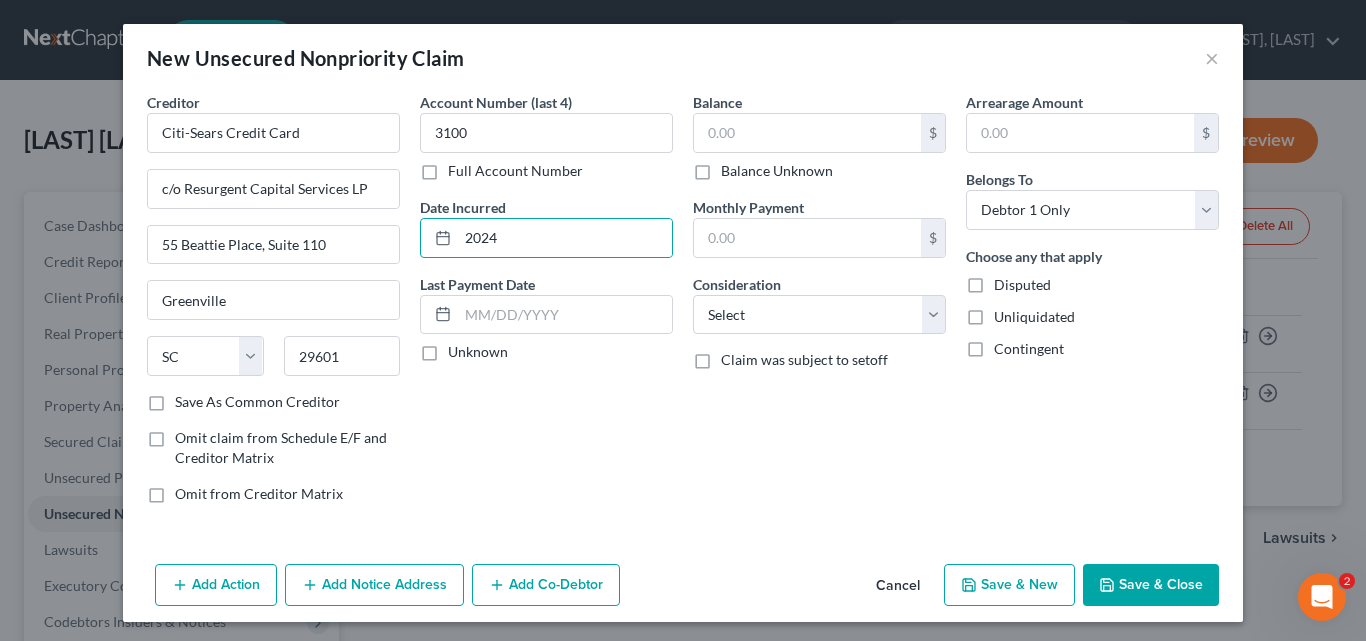click on "Unknown" at bounding box center [462, 348] 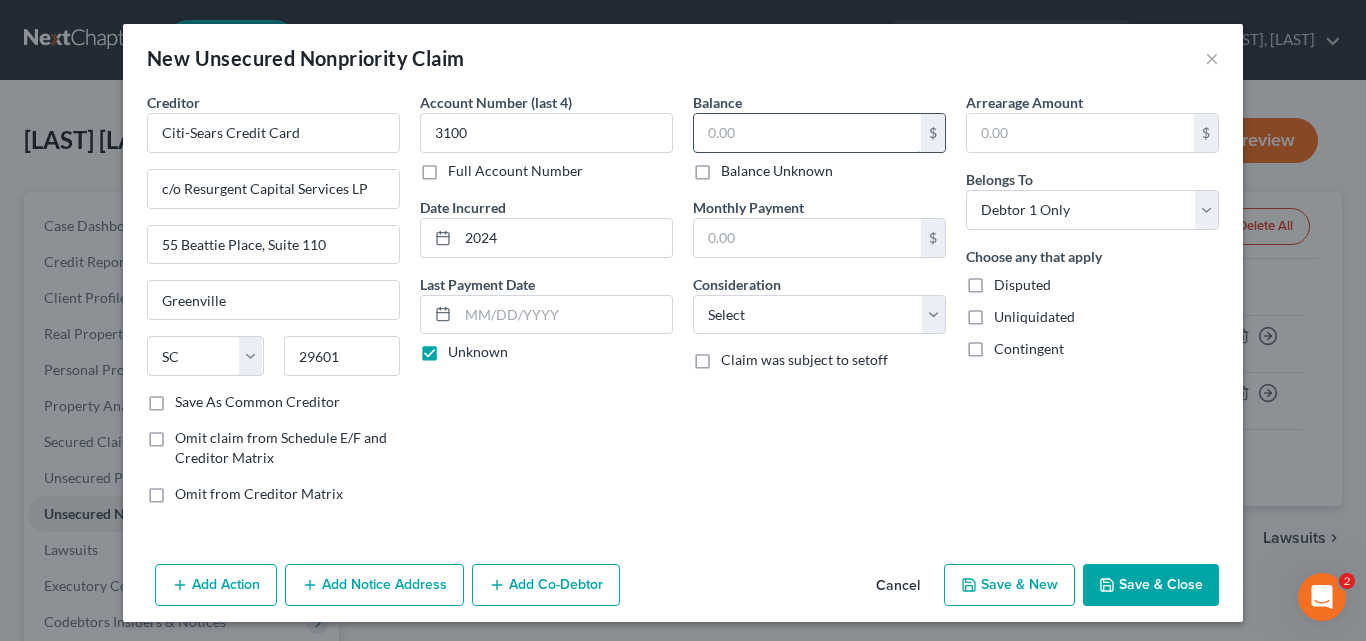 click at bounding box center (807, 133) 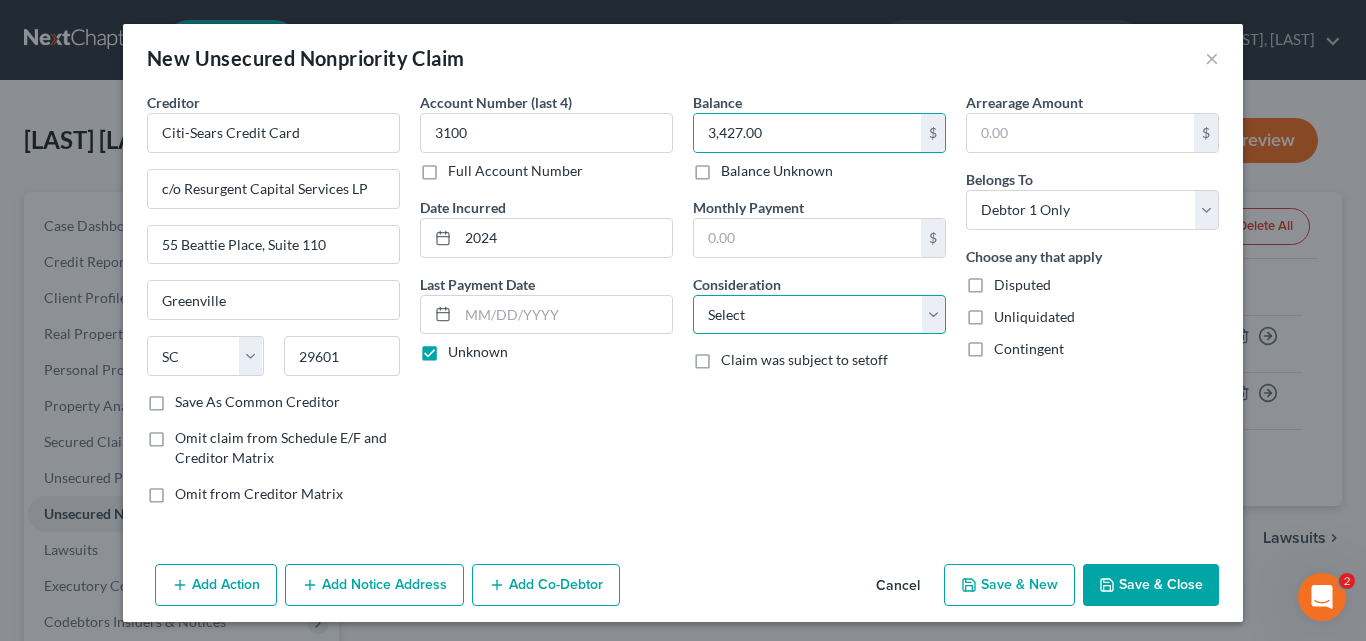 click on "Select Cable / Satellite Services Collection Agency Credit Card Debt Debt Counseling / Attorneys Deficiency Balance Domestic Support Obligations Home / Car Repairs Income Taxes Judgment Liens Medical Services Monies Loaned / Advanced Mortgage Obligation From Divorce Or Separation Obligation To Pensions Other Overdrawn Bank Account Promised To Help Pay Creditors Student Loans Suppliers And Vendors Telephone / Internet Services Utility Services" at bounding box center (819, 315) 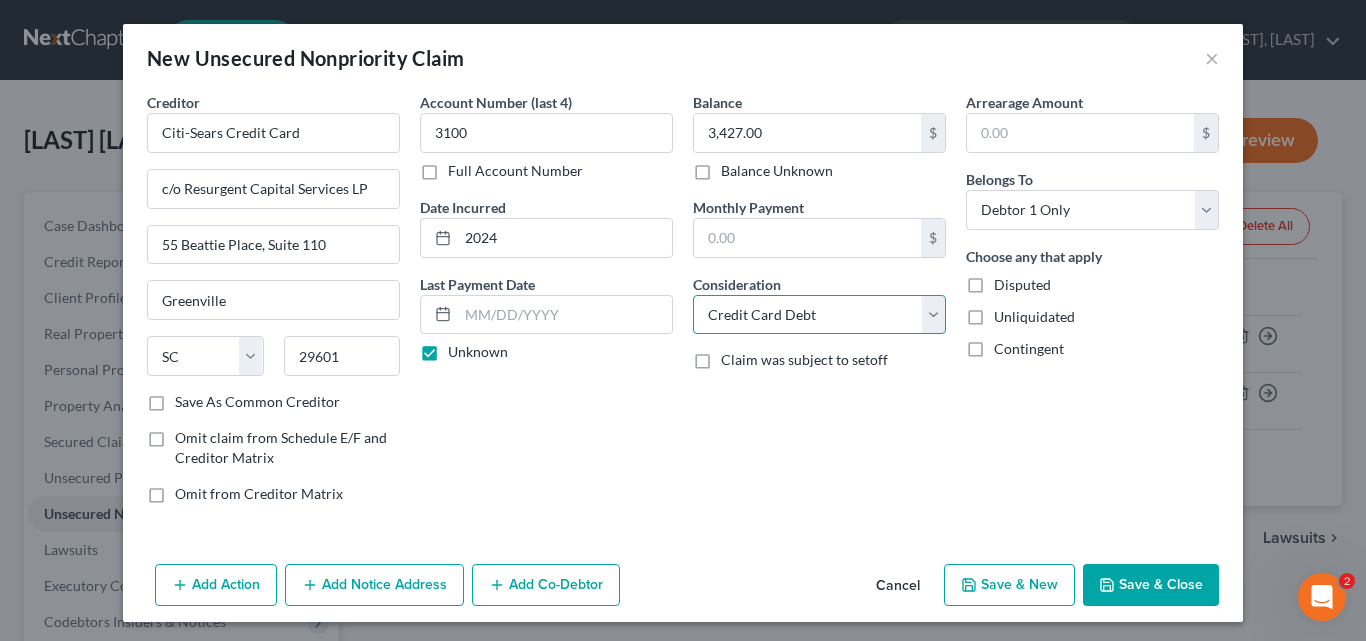 click on "Select Cable / Satellite Services Collection Agency Credit Card Debt Debt Counseling / Attorneys Deficiency Balance Domestic Support Obligations Home / Car Repairs Income Taxes Judgment Liens Medical Services Monies Loaned / Advanced Mortgage Obligation From Divorce Or Separation Obligation To Pensions Other Overdrawn Bank Account Promised To Help Pay Creditors Student Loans Suppliers And Vendors Telephone / Internet Services Utility Services" at bounding box center [819, 315] 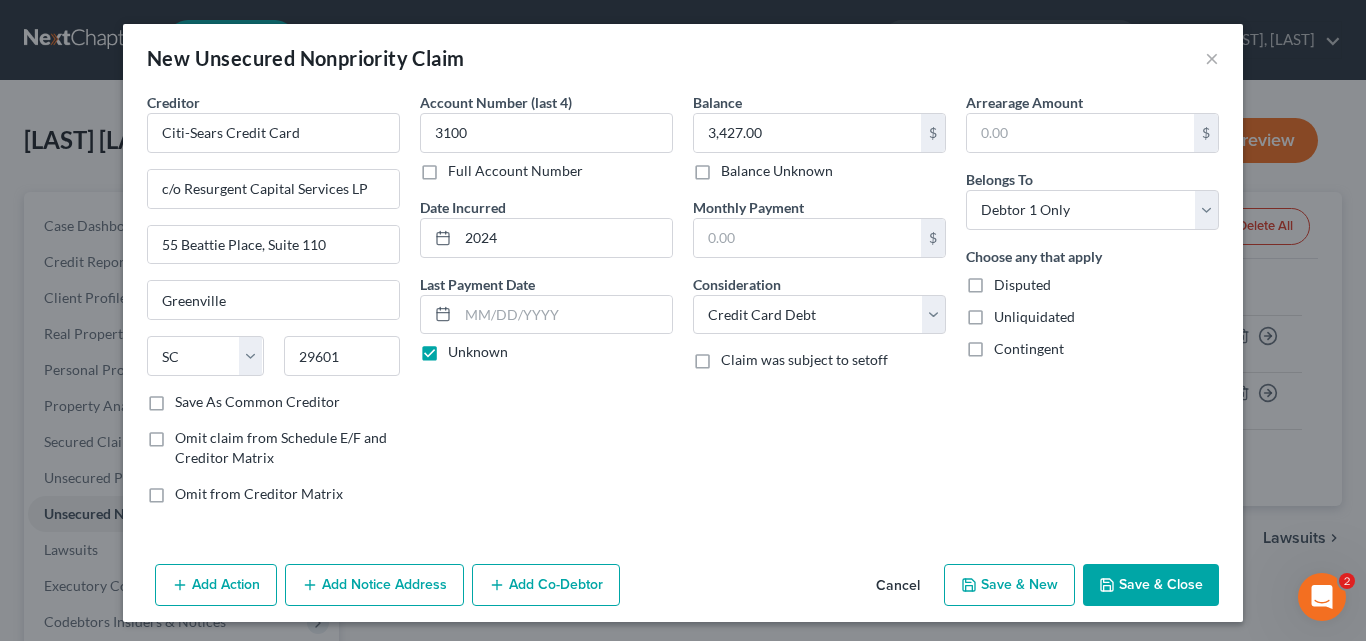 click on "Save & New" at bounding box center [1009, 585] 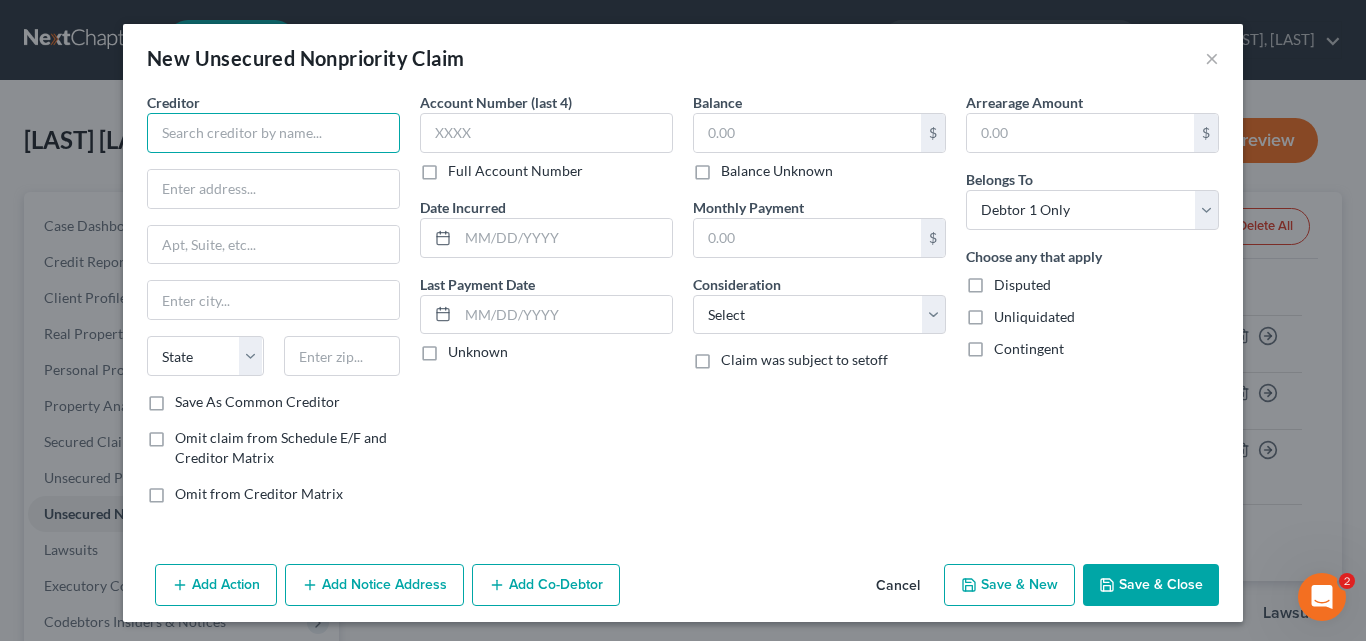 click at bounding box center [273, 133] 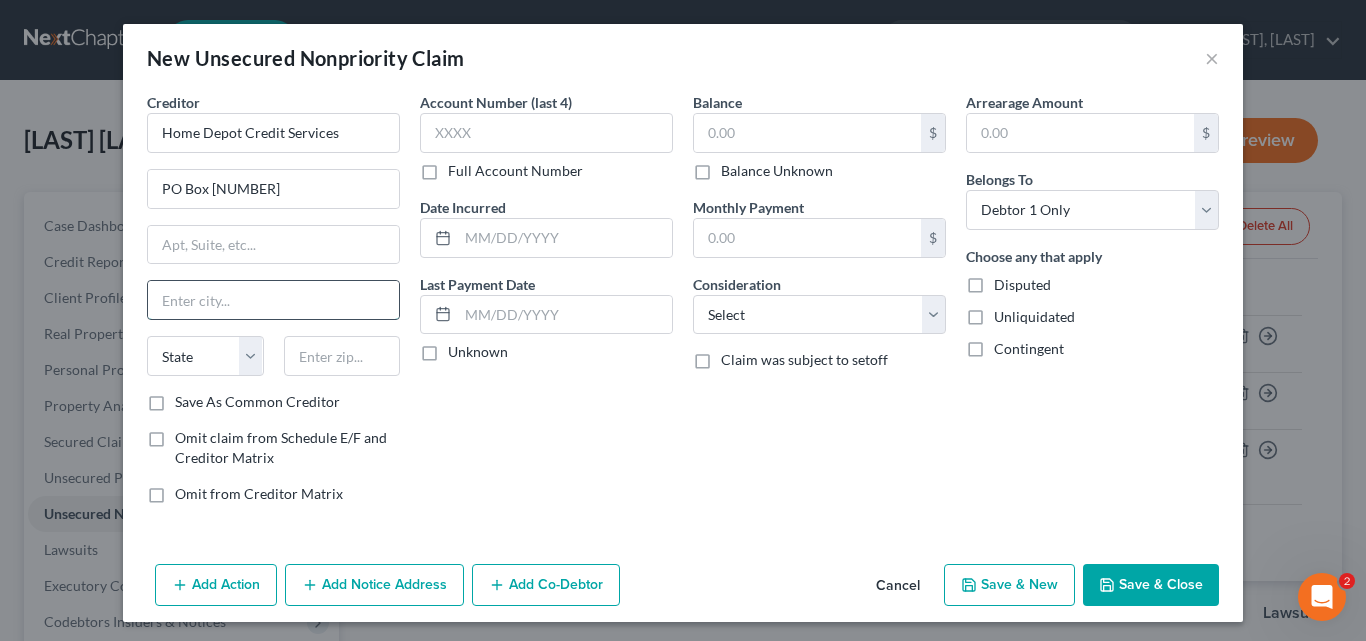 click at bounding box center (273, 300) 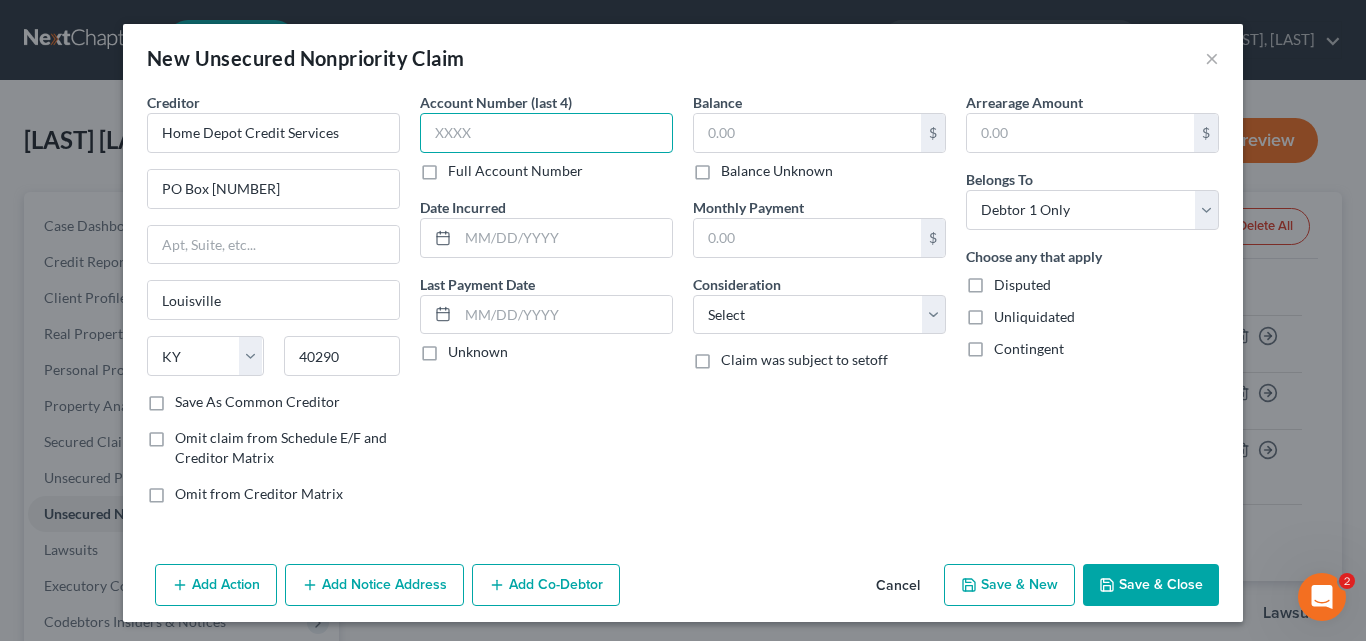 click at bounding box center (546, 133) 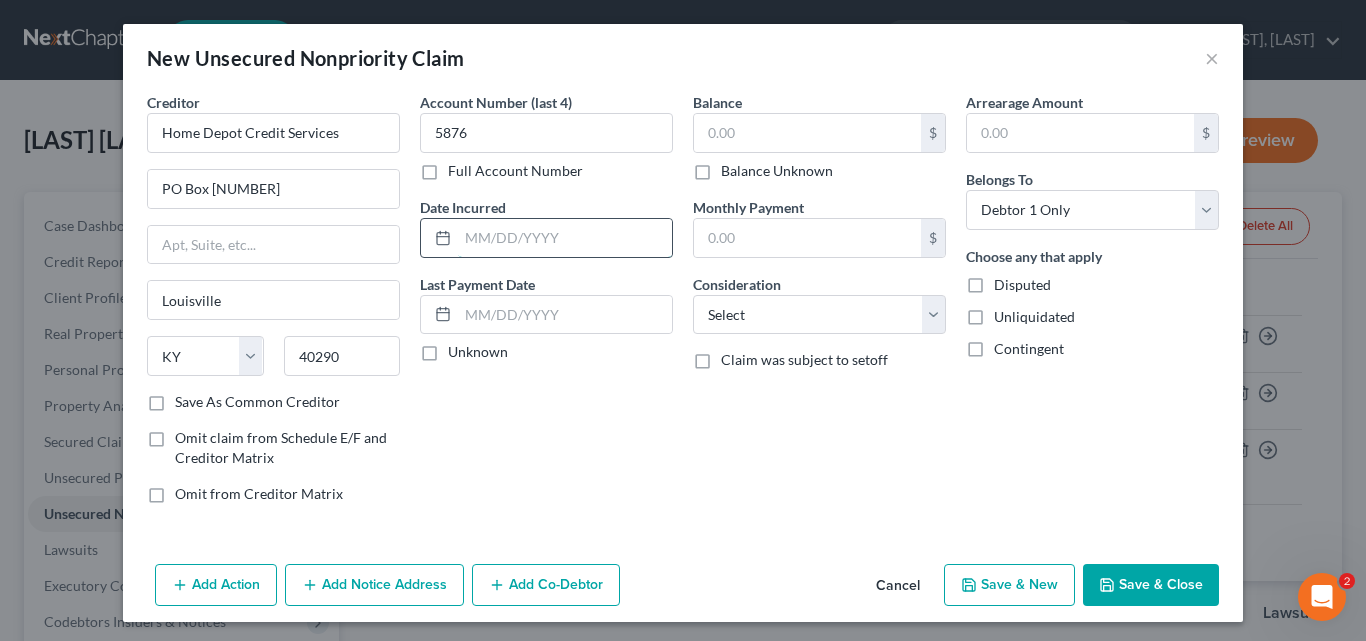 click at bounding box center [565, 238] 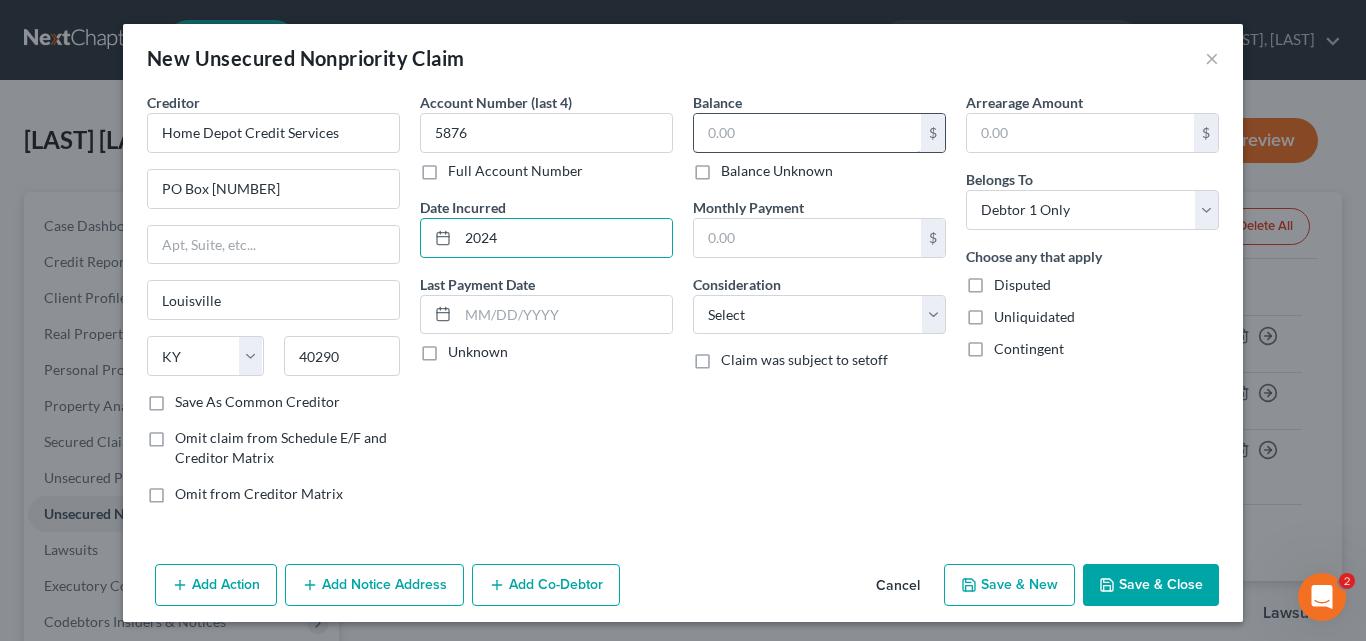 click on "Unknown" at bounding box center [478, 352] 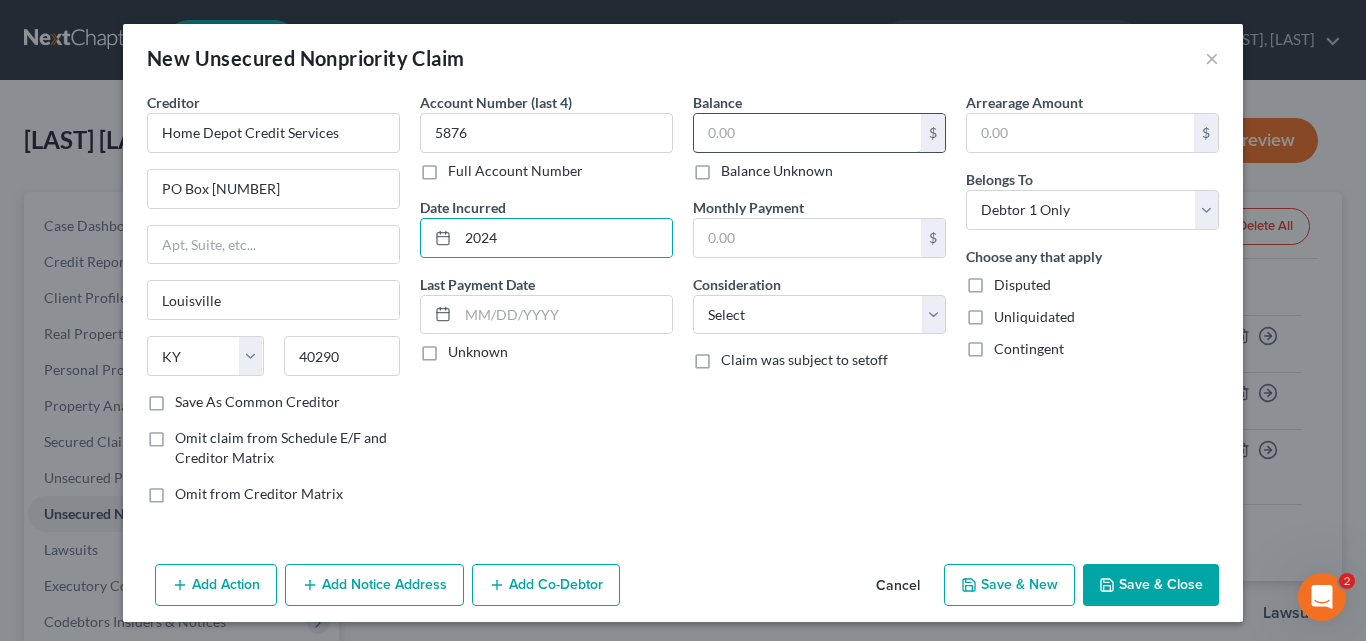 click on "Unknown" at bounding box center (462, 348) 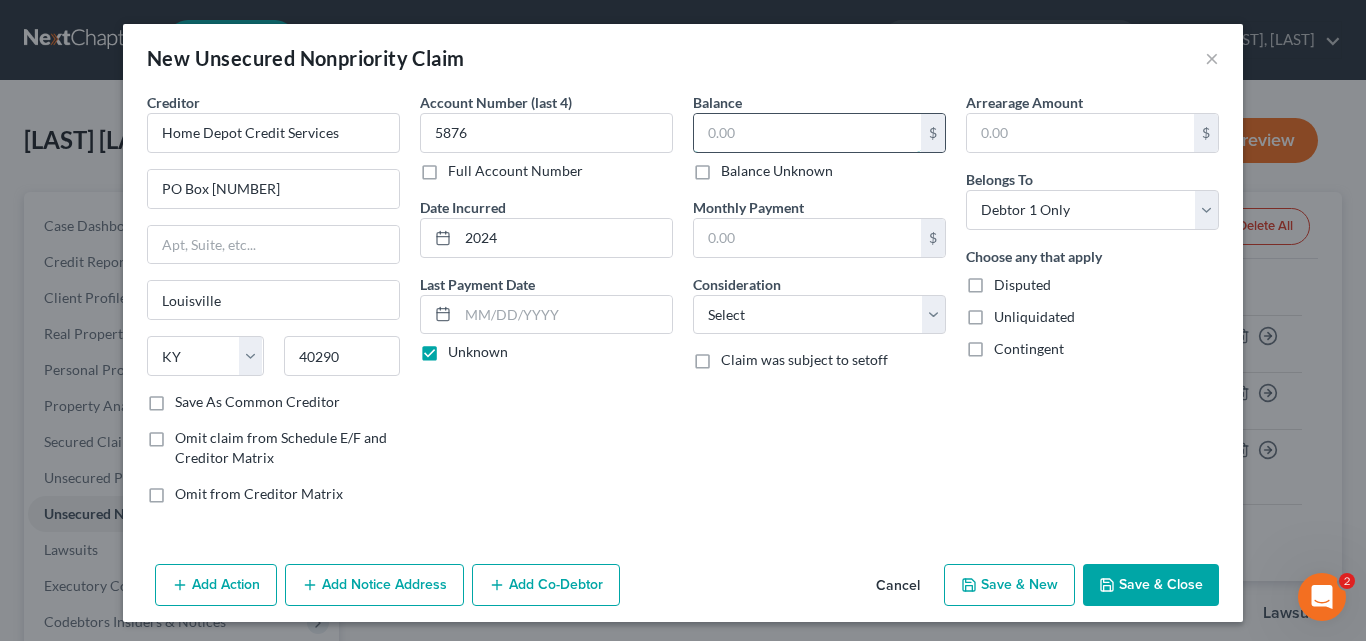 click at bounding box center [807, 133] 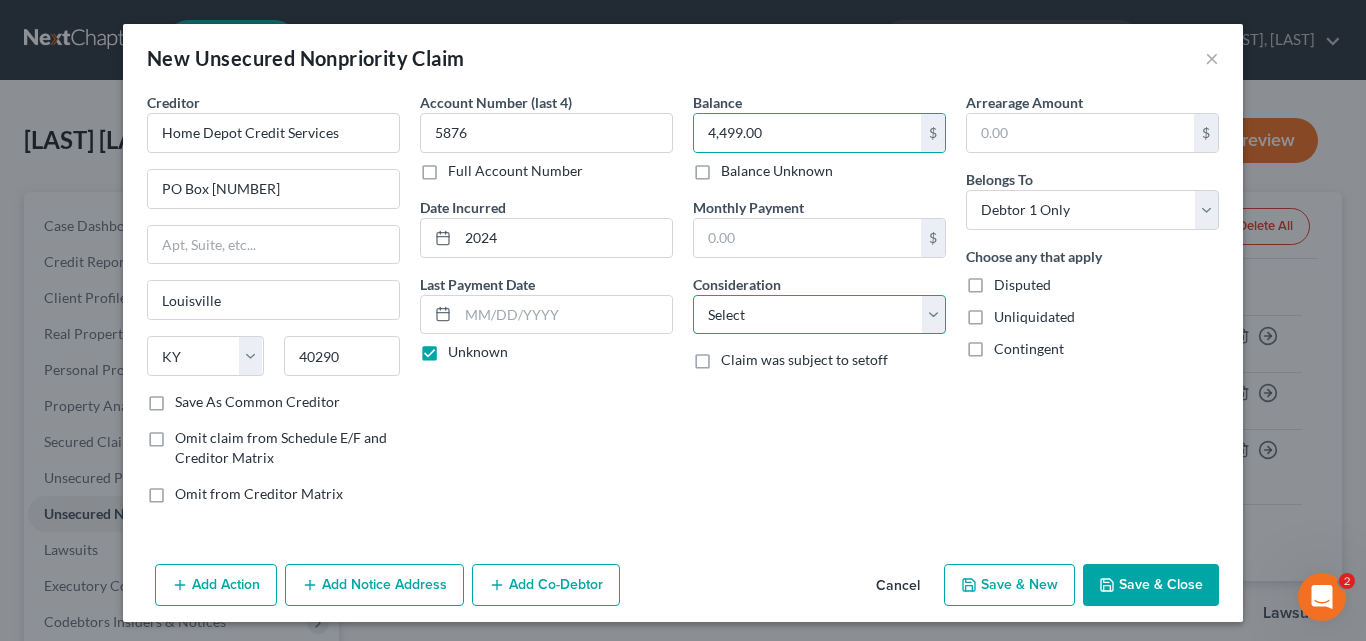 click on "Select Cable / Satellite Services Collection Agency Credit Card Debt Debt Counseling / Attorneys Deficiency Balance Domestic Support Obligations Home / Car Repairs Income Taxes Judgment Liens Medical Services Monies Loaned / Advanced Mortgage Obligation From Divorce Or Separation Obligation To Pensions Other Overdrawn Bank Account Promised To Help Pay Creditors Student Loans Suppliers And Vendors Telephone / Internet Services Utility Services" at bounding box center [819, 315] 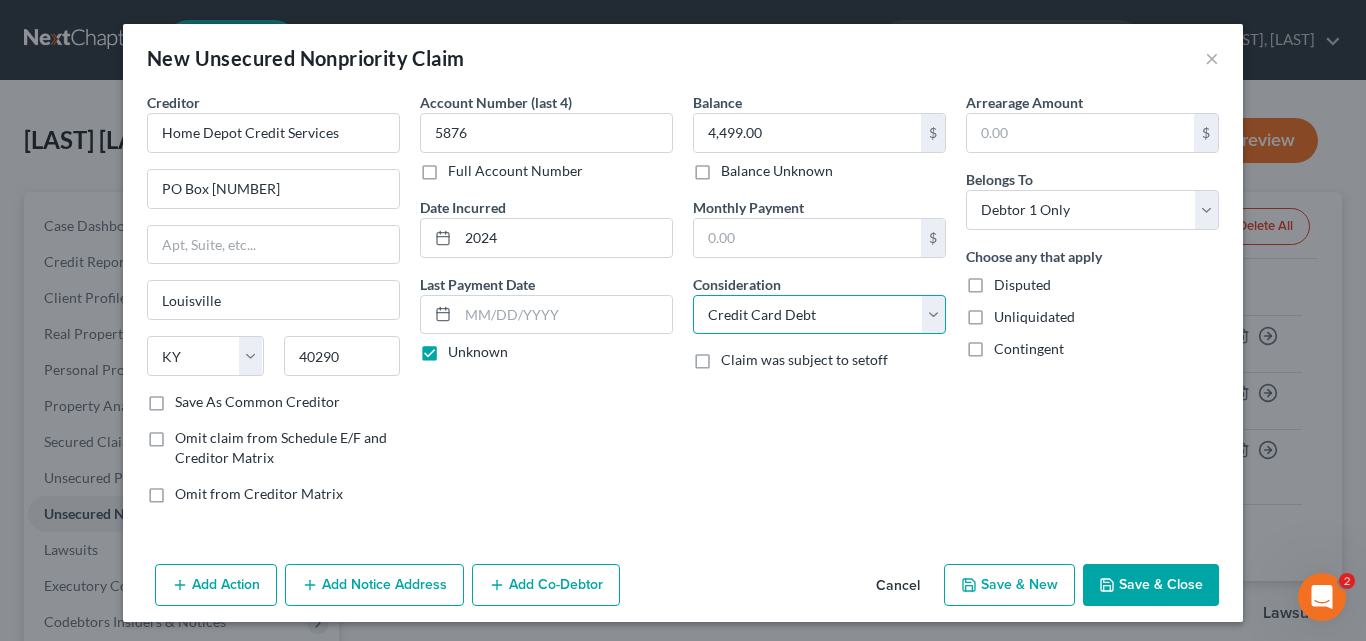 click on "Select Cable / Satellite Services Collection Agency Credit Card Debt Debt Counseling / Attorneys Deficiency Balance Domestic Support Obligations Home / Car Repairs Income Taxes Judgment Liens Medical Services Monies Loaned / Advanced Mortgage Obligation From Divorce Or Separation Obligation To Pensions Other Overdrawn Bank Account Promised To Help Pay Creditors Student Loans Suppliers And Vendors Telephone / Internet Services Utility Services" at bounding box center [819, 315] 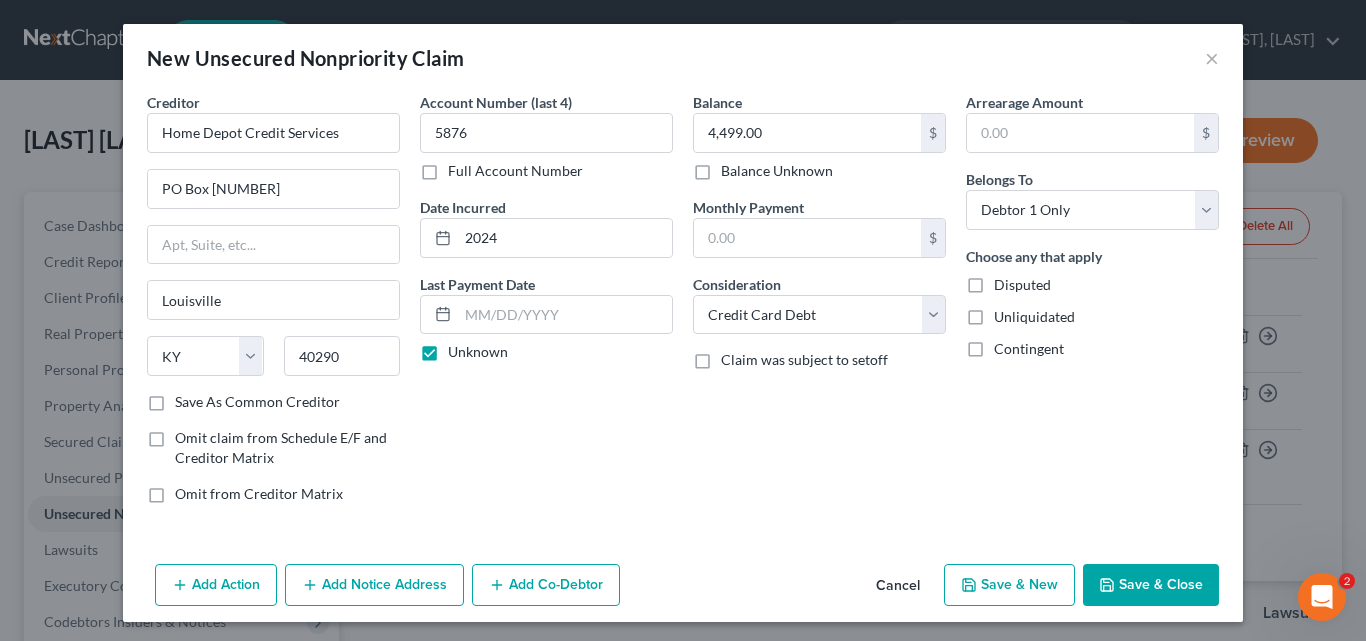 click on "Save & New" at bounding box center (1009, 585) 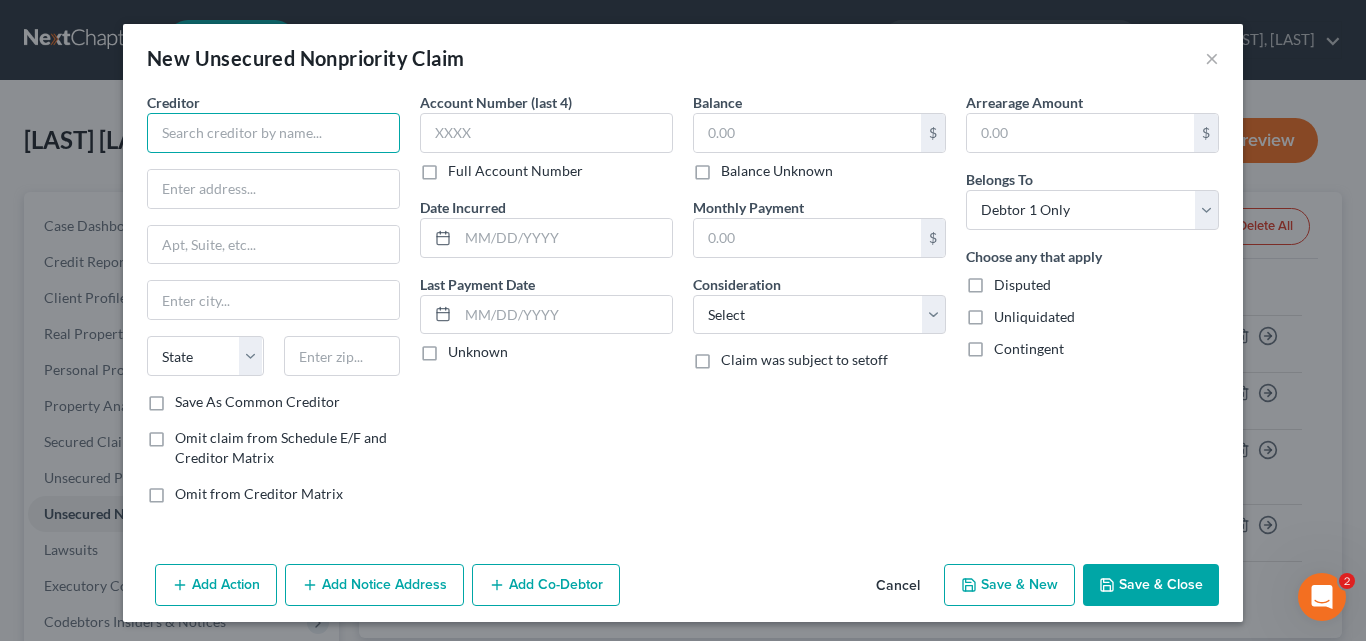 click at bounding box center (273, 133) 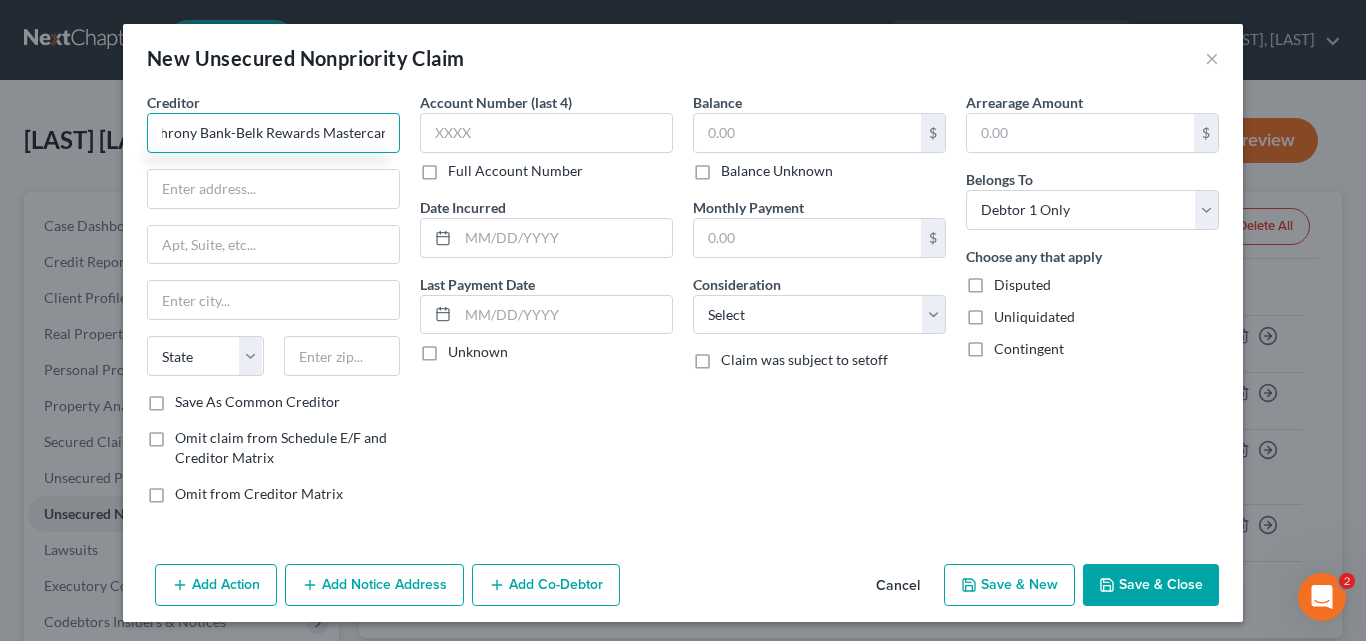 scroll, scrollTop: 0, scrollLeft: 38, axis: horizontal 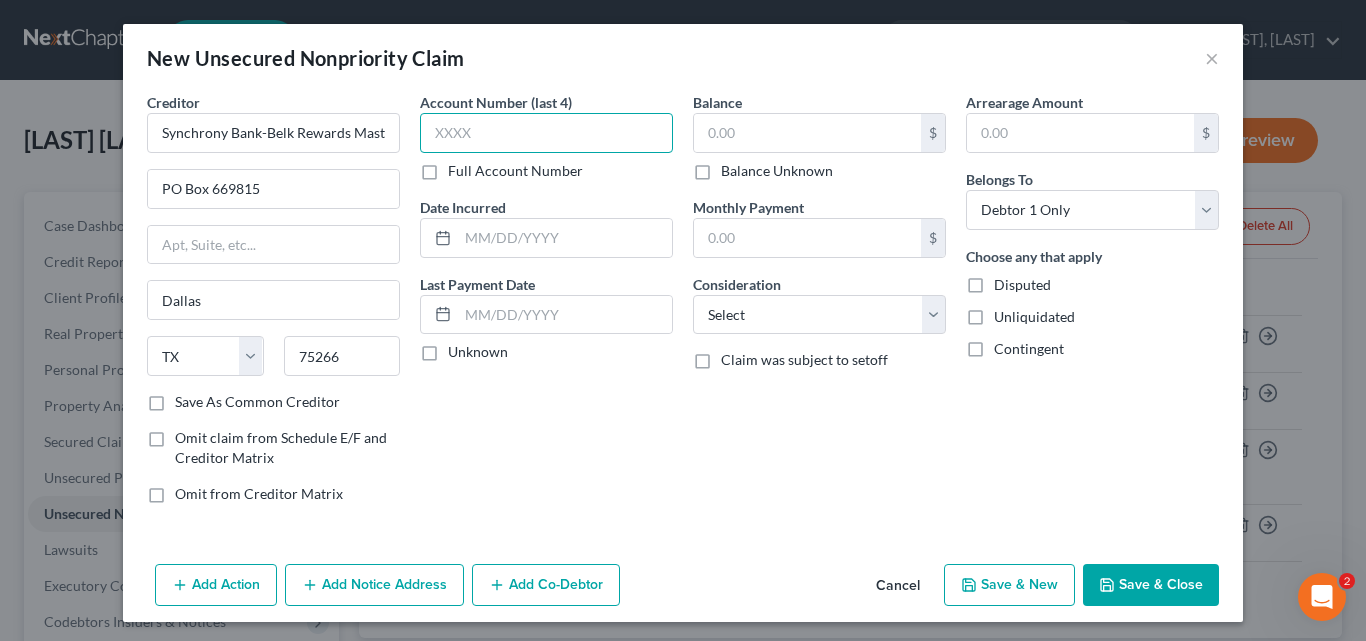 click at bounding box center [546, 133] 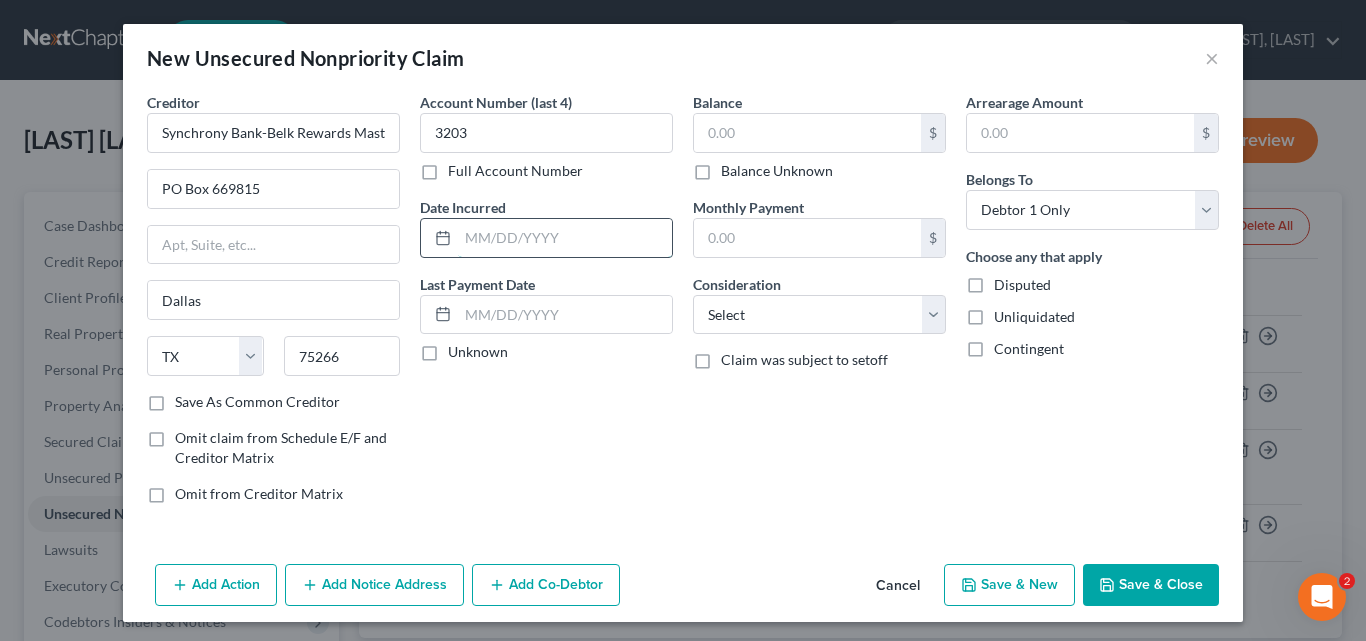 click at bounding box center (565, 238) 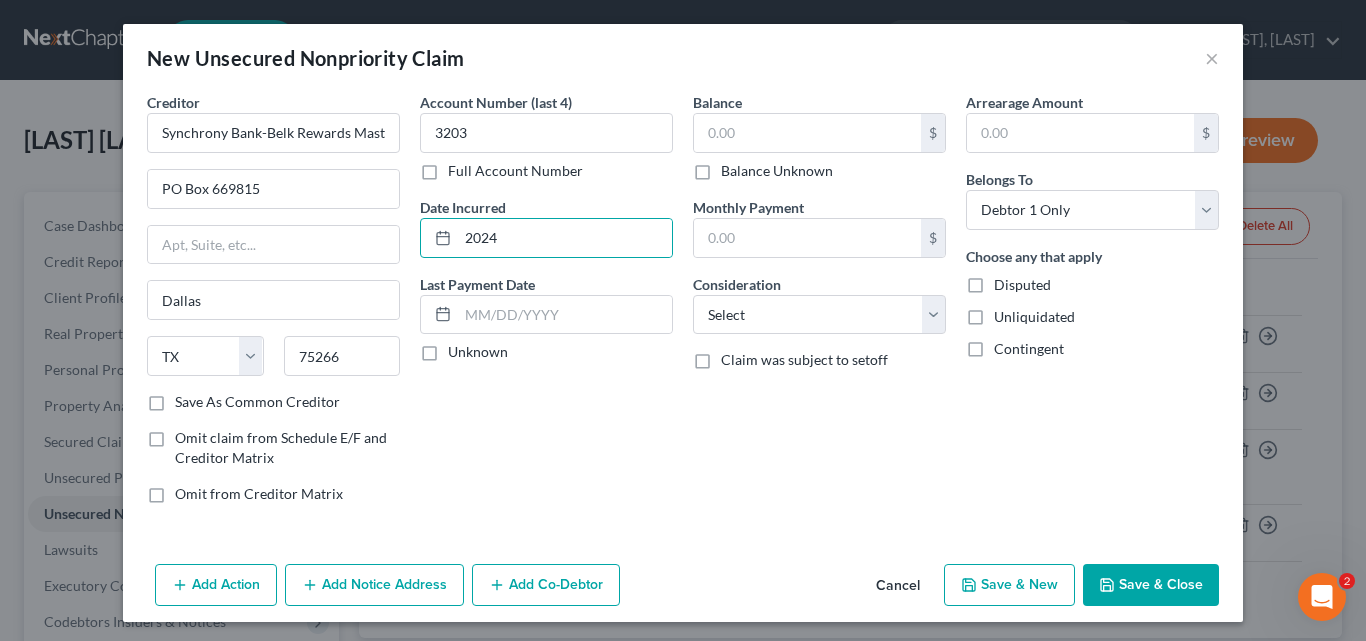 click on "Unknown" at bounding box center (478, 352) 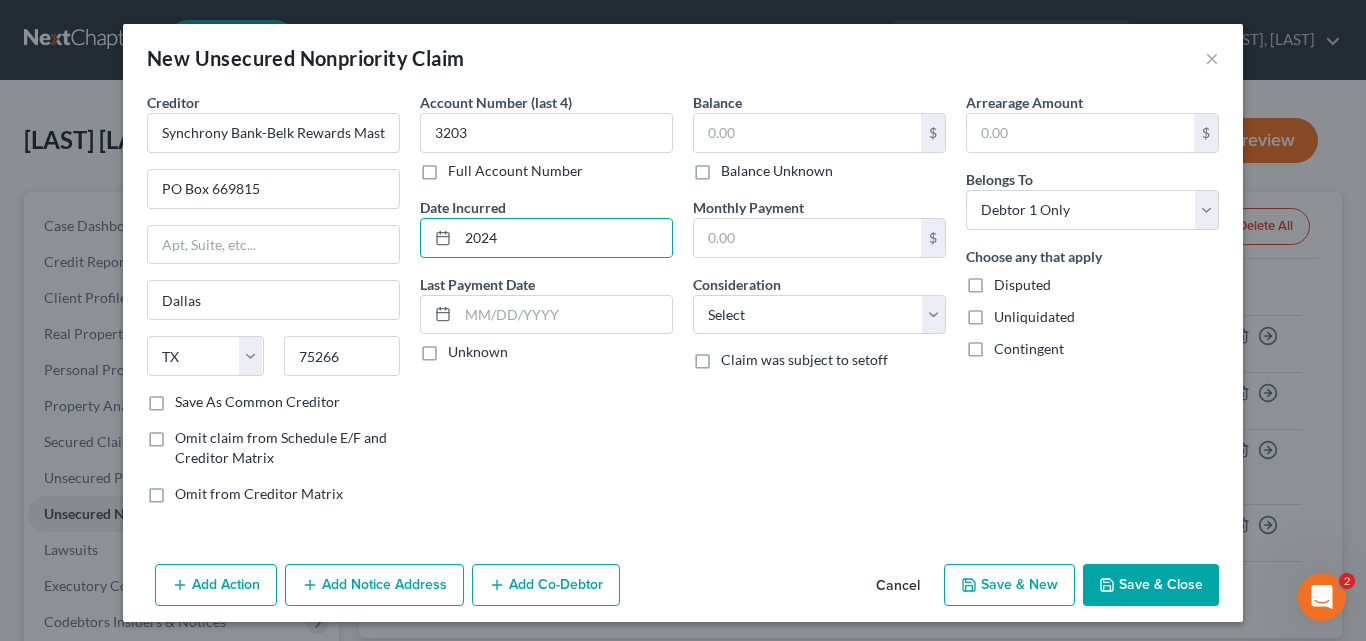 click on "Unknown" at bounding box center [462, 348] 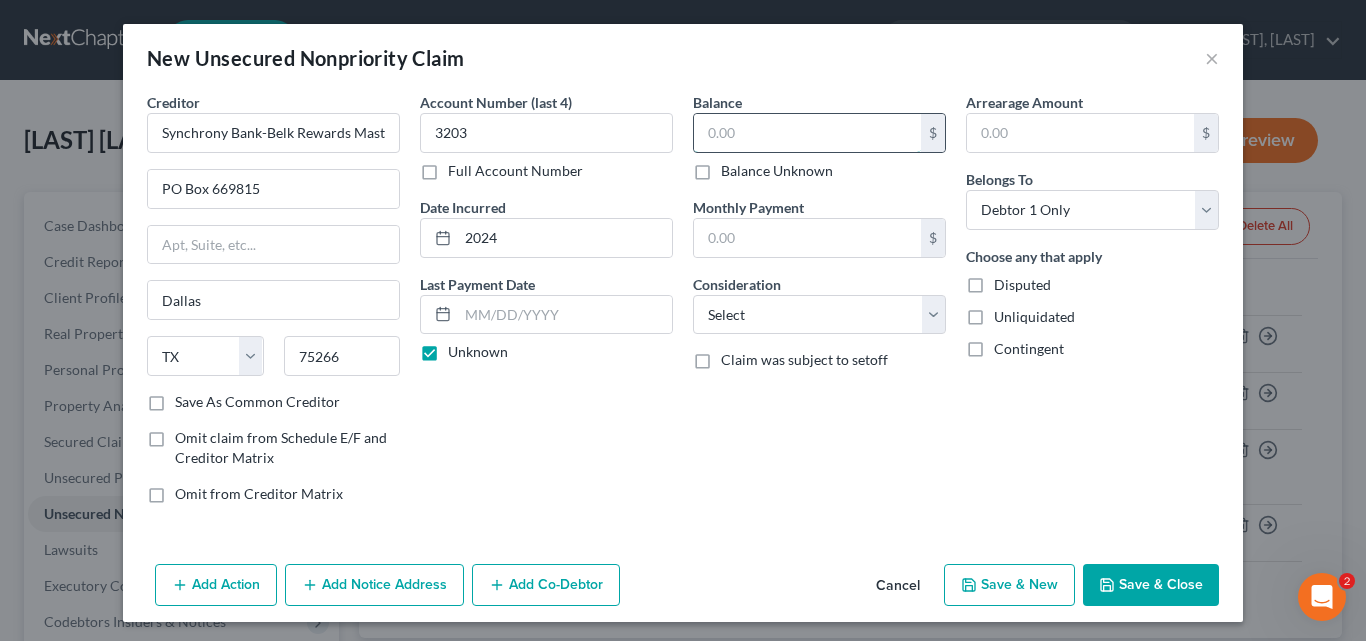 click at bounding box center [807, 133] 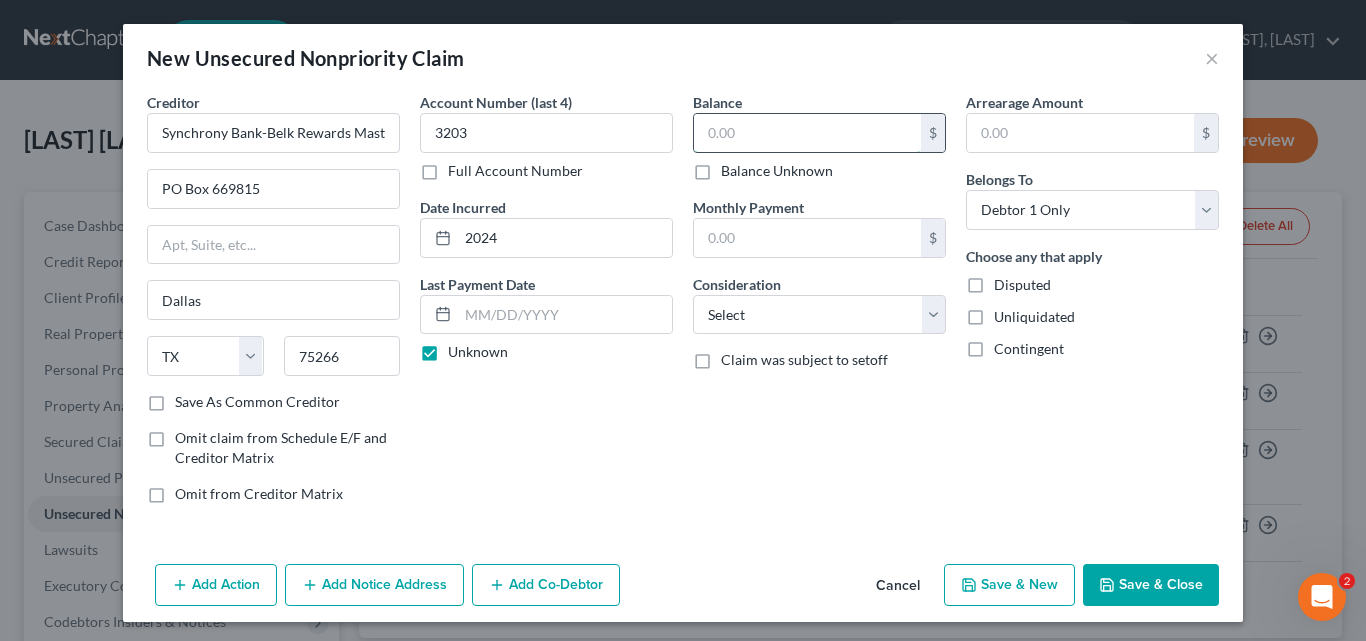 click at bounding box center [807, 133] 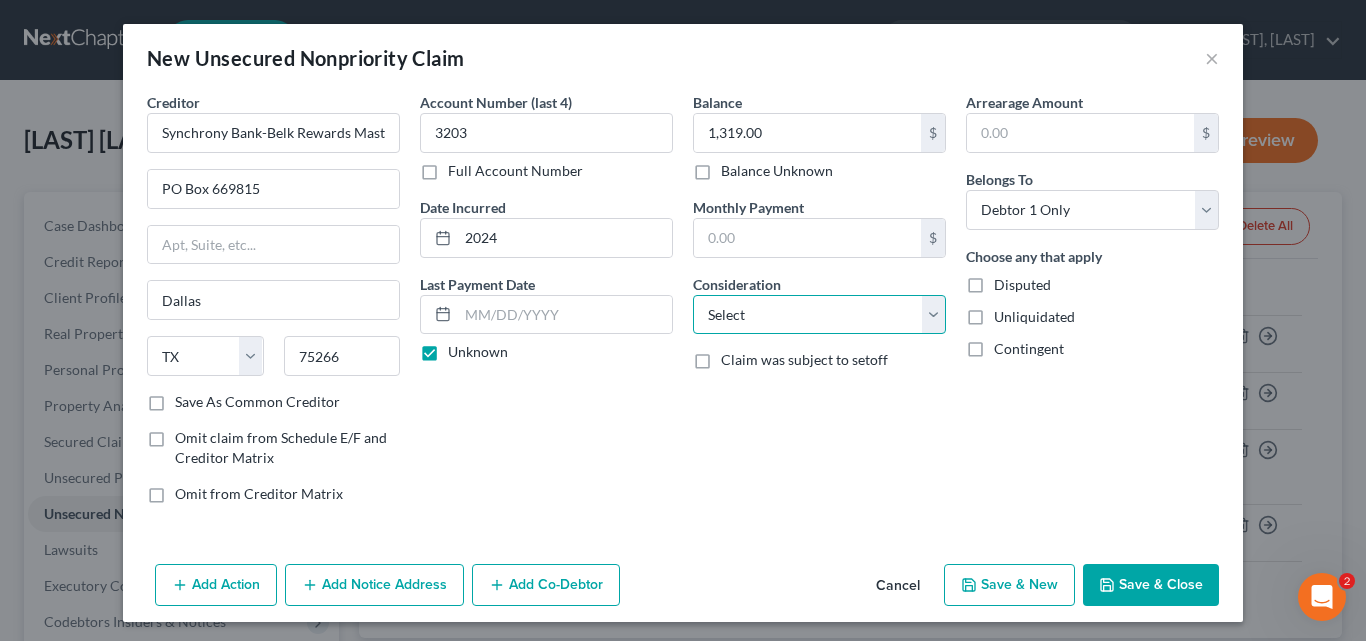 drag, startPoint x: 930, startPoint y: 320, endPoint x: 910, endPoint y: 296, distance: 31.241 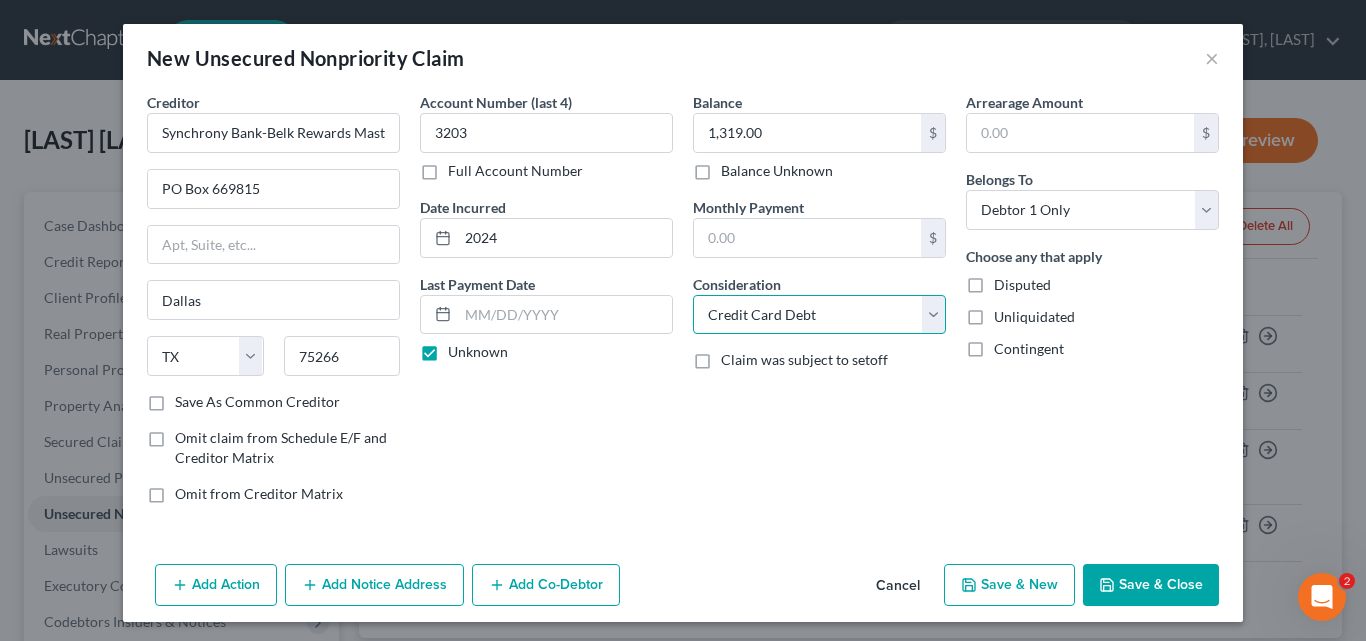 click on "Select Cable / Satellite Services Collection Agency Credit Card Debt Debt Counseling / Attorneys Deficiency Balance Domestic Support Obligations Home / Car Repairs Income Taxes Judgment Liens Medical Services Monies Loaned / Advanced Mortgage Obligation From Divorce Or Separation Obligation To Pensions Other Overdrawn Bank Account Promised To Help Pay Creditors Student Loans Suppliers And Vendors Telephone / Internet Services Utility Services" at bounding box center (819, 315) 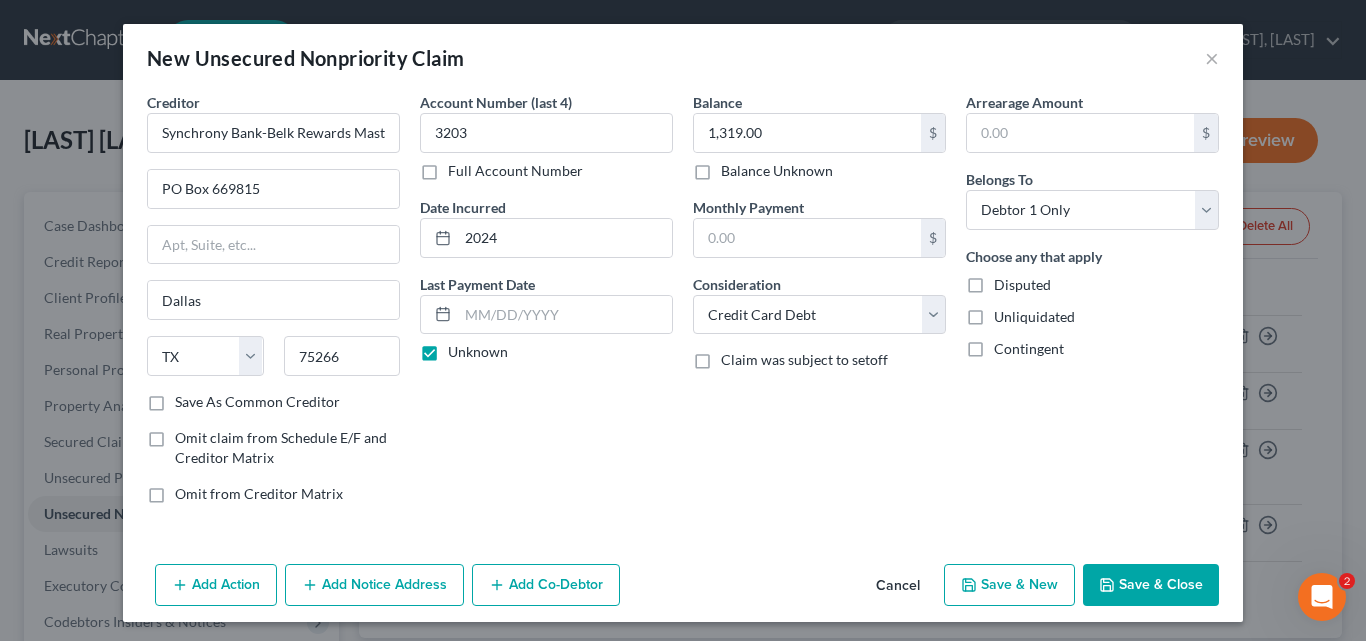 click on "Save & Close" at bounding box center (1151, 585) 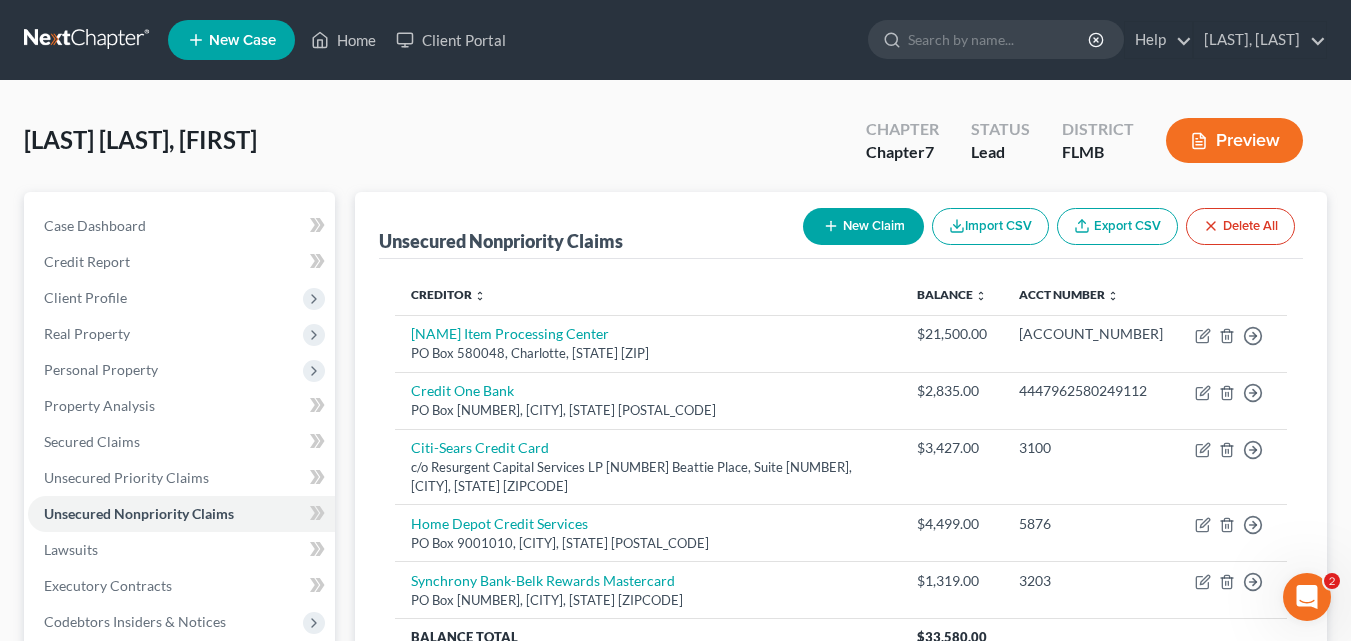 click 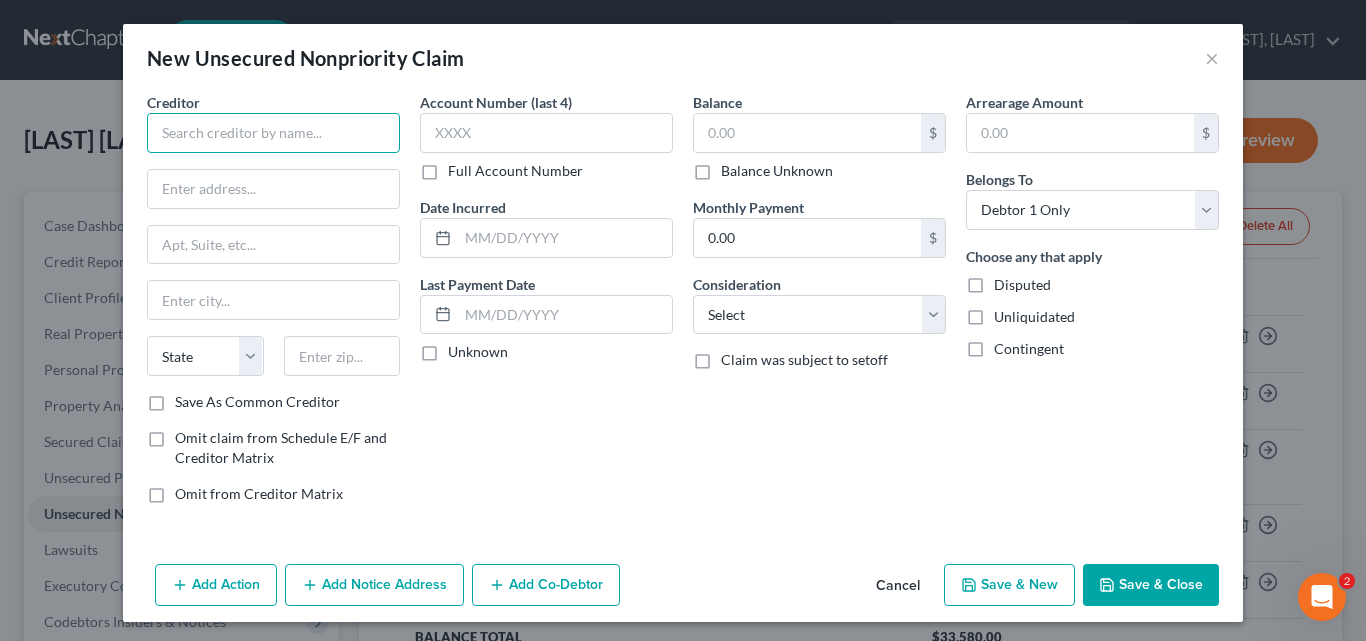 click at bounding box center [273, 133] 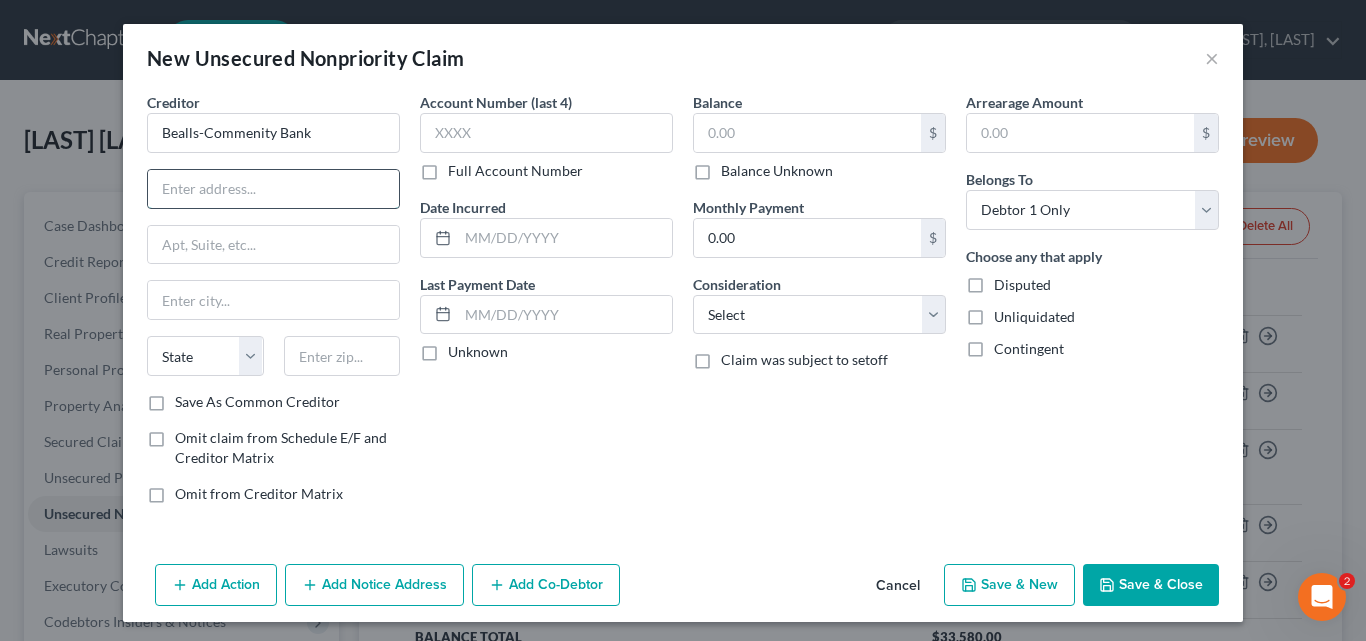 click at bounding box center (273, 189) 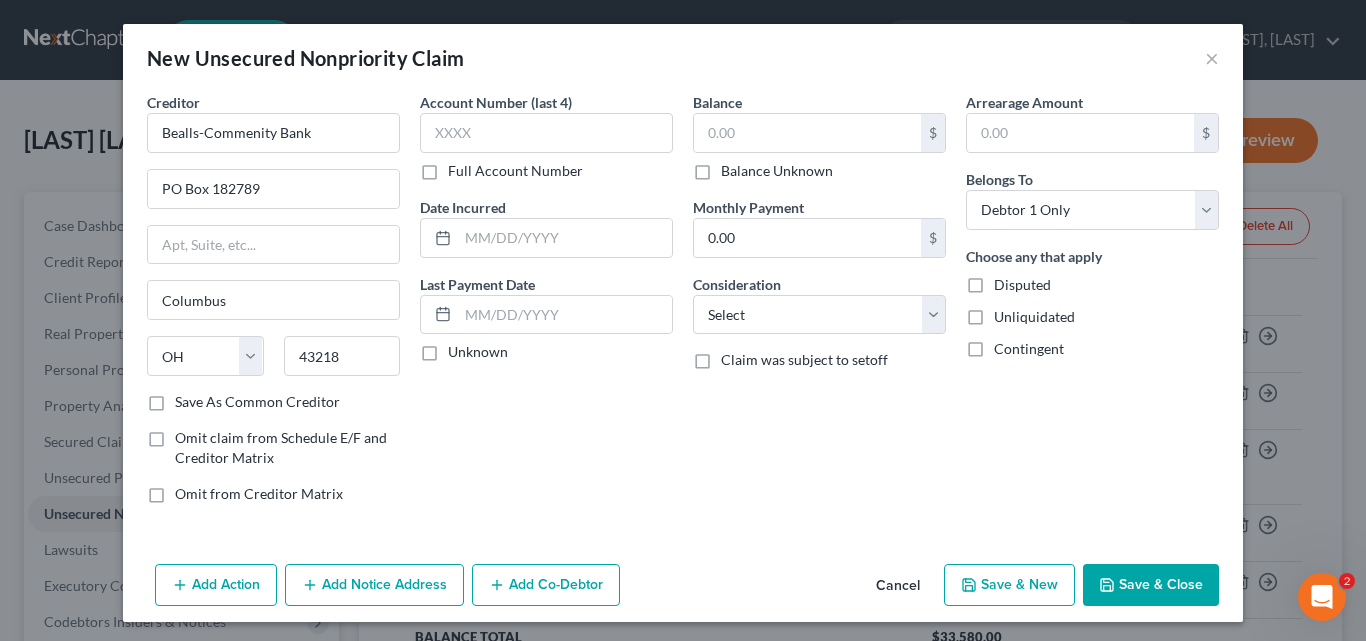 click on "Full Account Number" at bounding box center (515, 171) 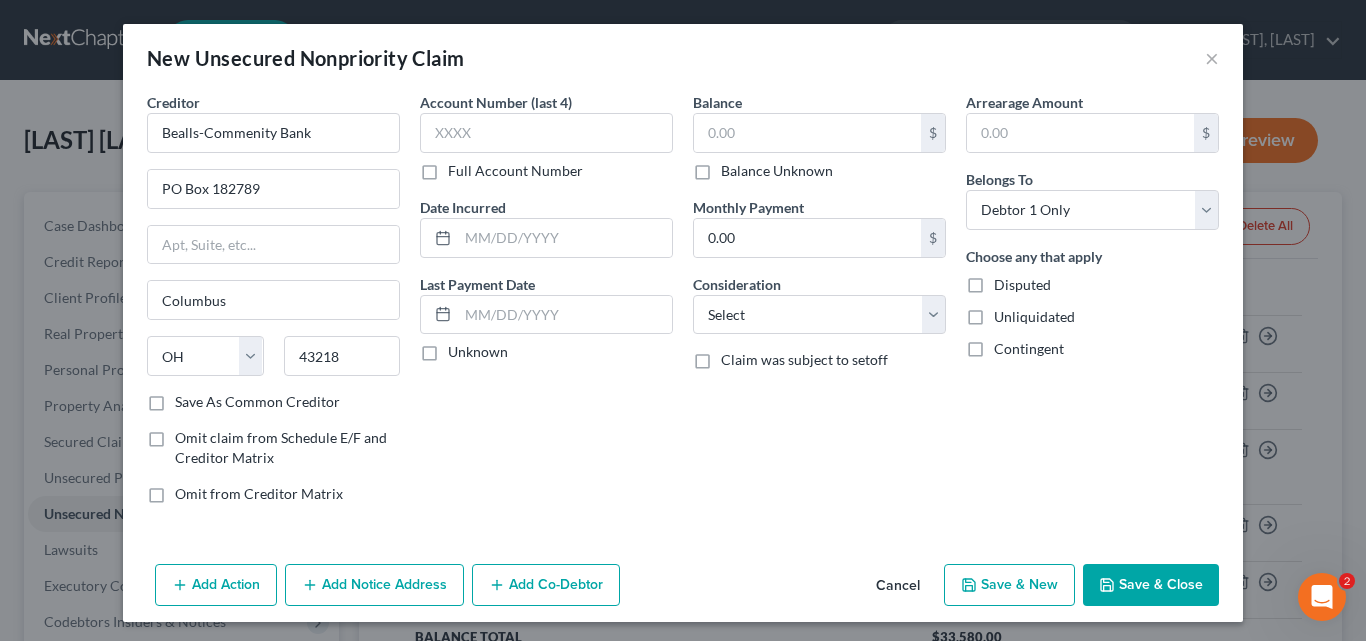 click on "Full Account Number" at bounding box center [462, 167] 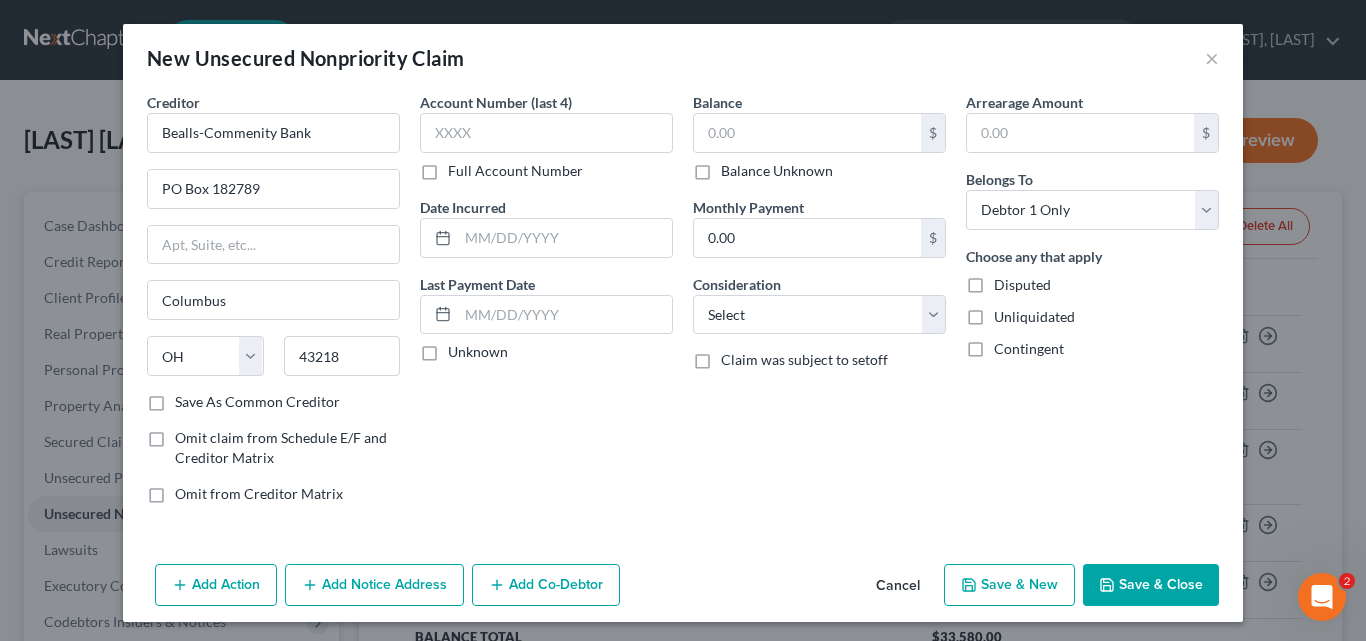 click on "Full Account Number" at bounding box center [515, 171] 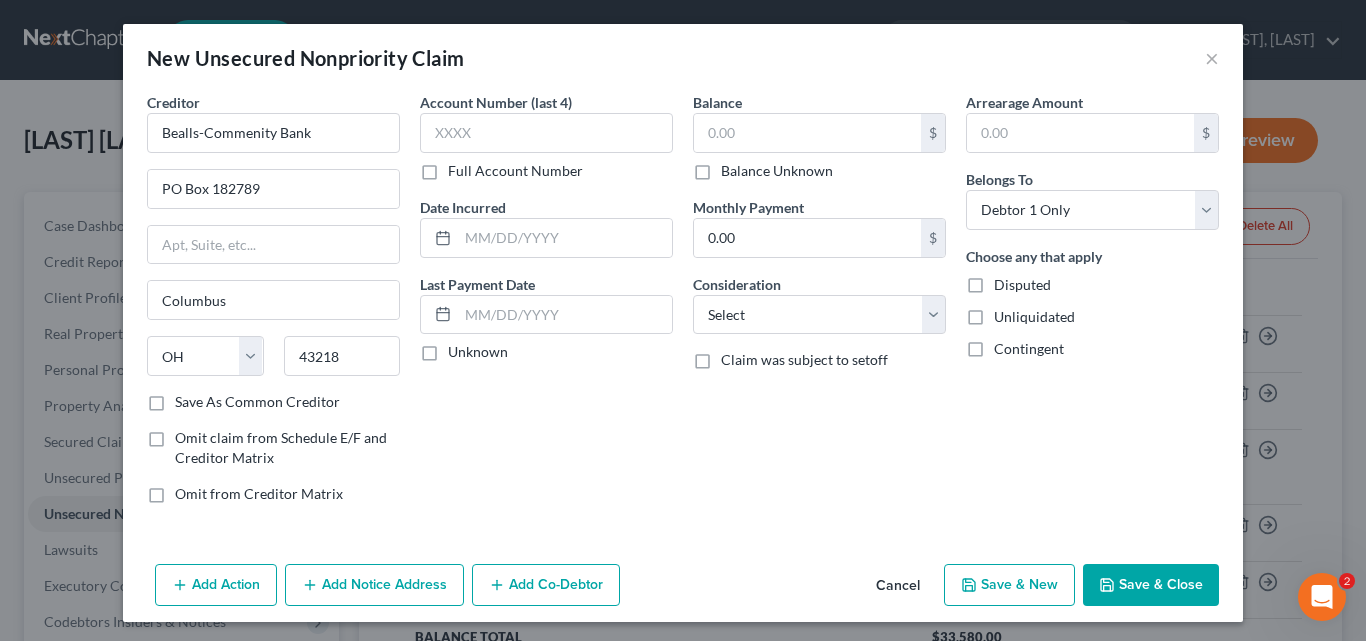 click on "Full Account Number" at bounding box center (462, 167) 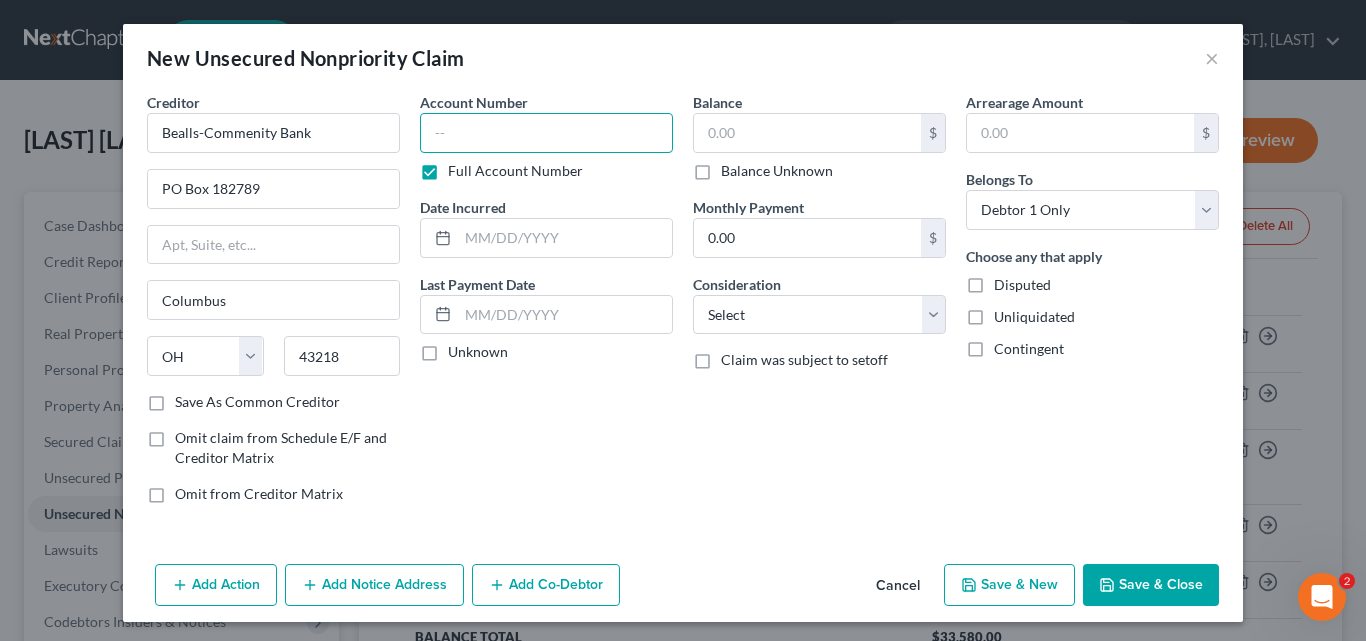 click at bounding box center [546, 133] 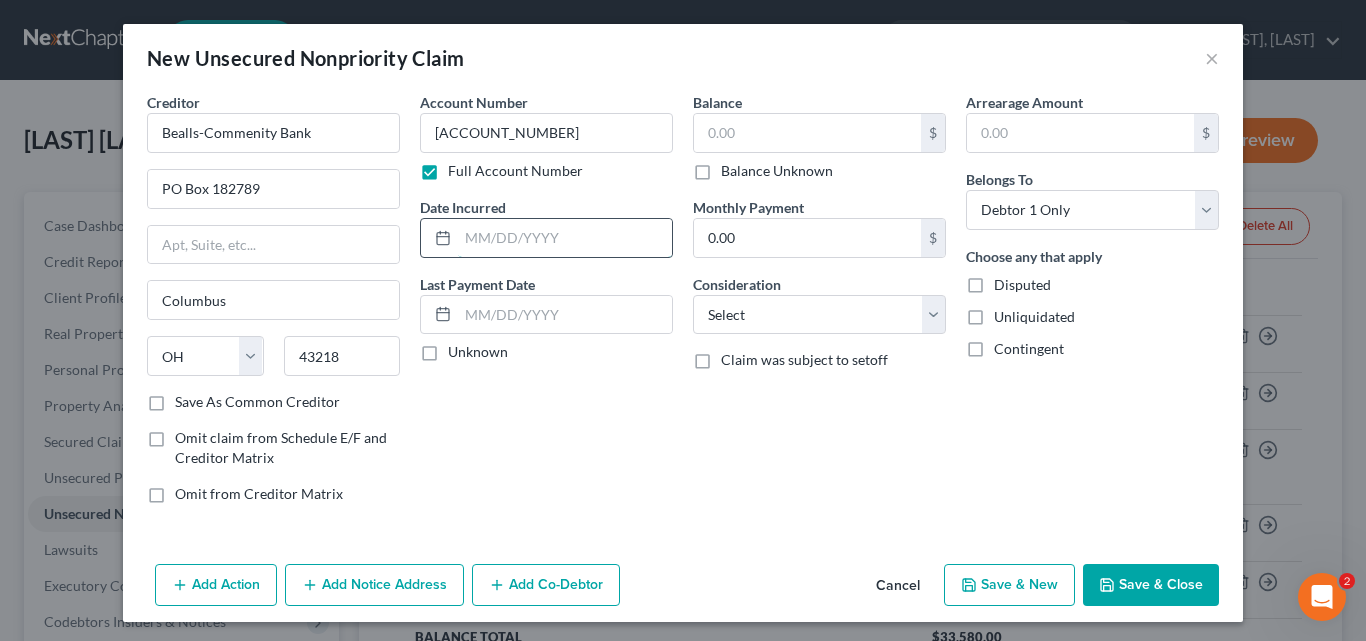 click at bounding box center (565, 238) 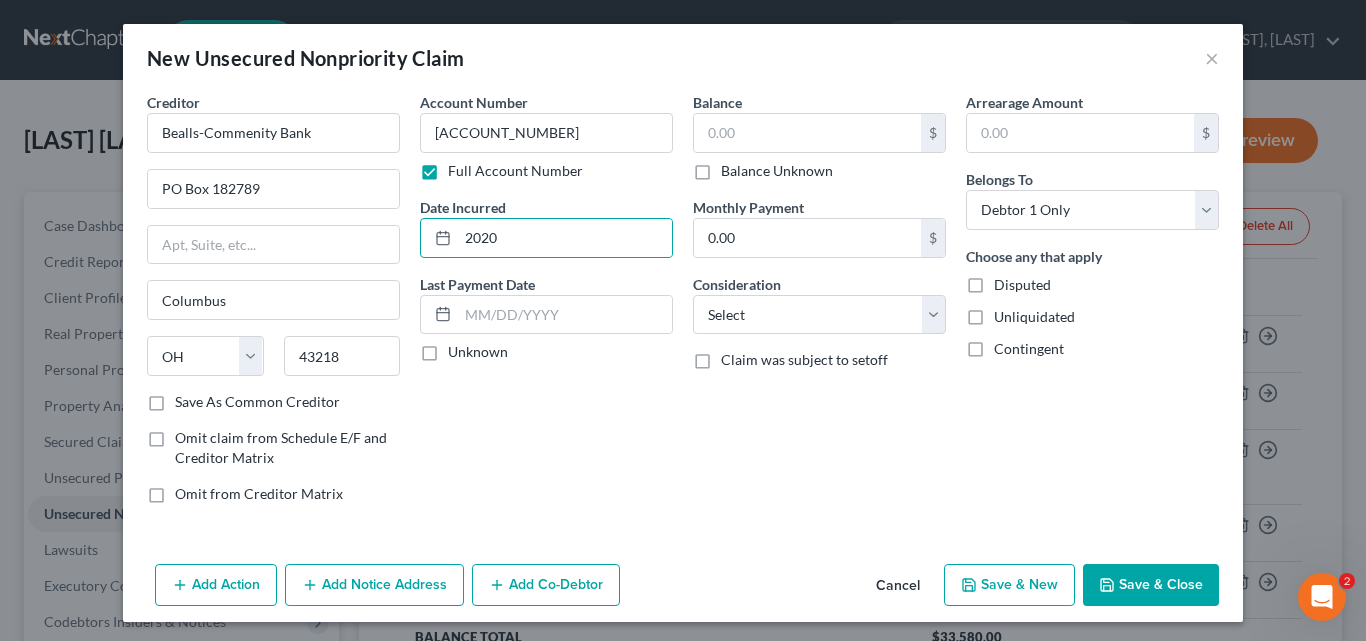 click on "Unknown" at bounding box center [478, 352] 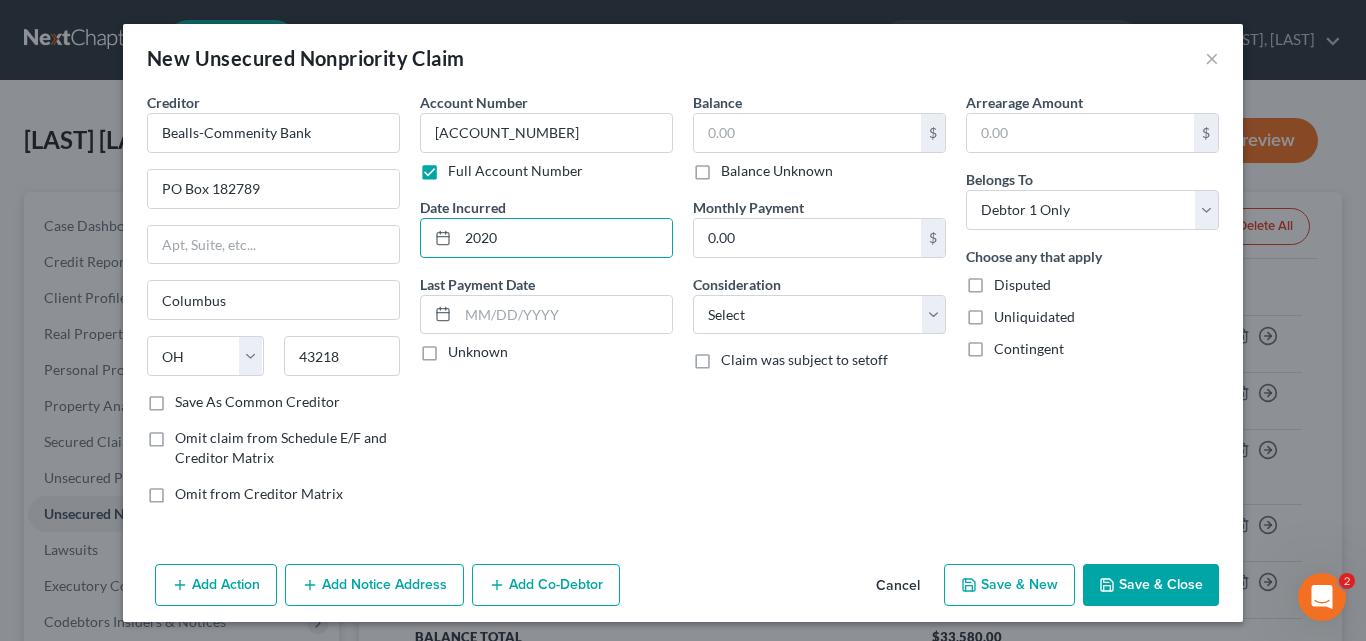 click on "Unknown" at bounding box center (462, 348) 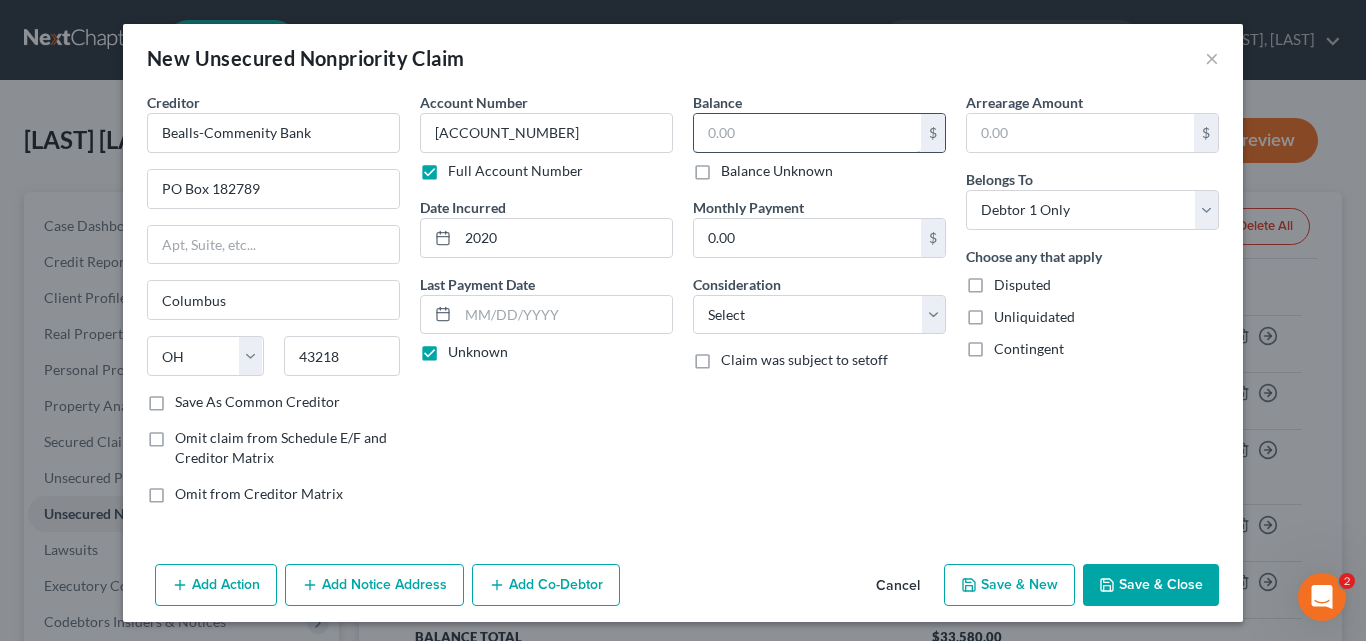 click at bounding box center [807, 133] 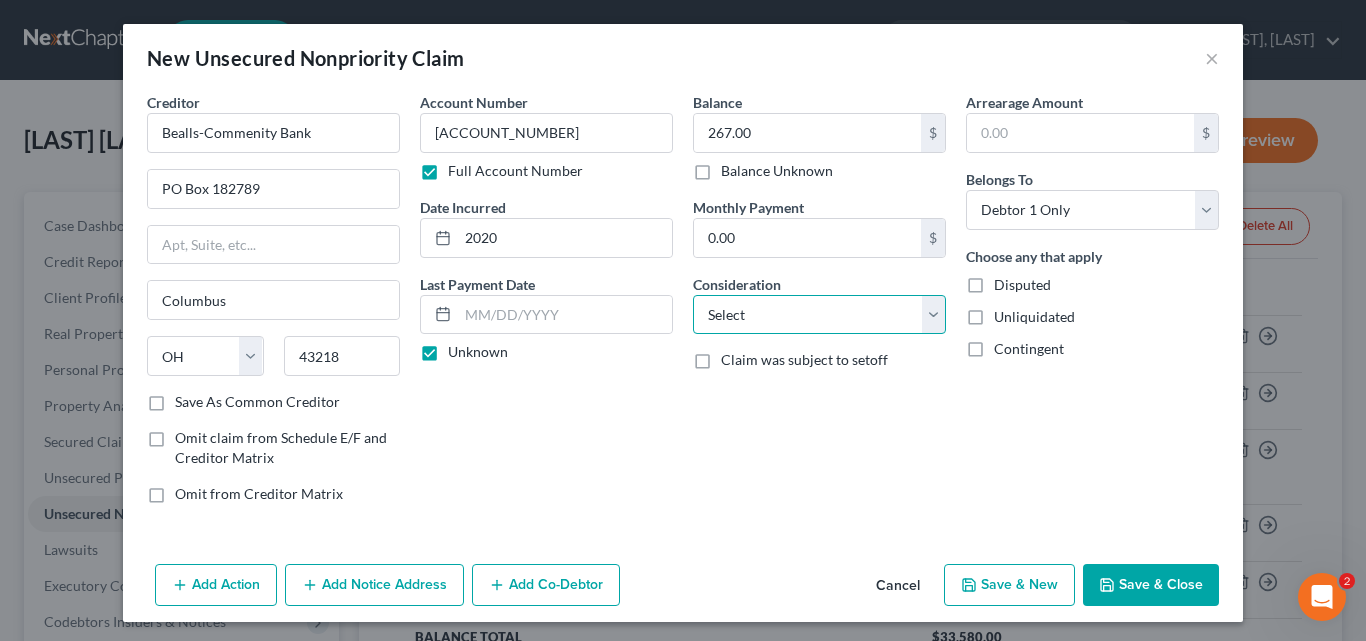 click on "Select Cable / Satellite Services Collection Agency Credit Card Debt Debt Counseling / Attorneys Deficiency Balance Domestic Support Obligations Home / Car Repairs Income Taxes Judgment Liens Medical Services Monies Loaned / Advanced Mortgage Obligation From Divorce Or Separation Obligation To Pensions Other Overdrawn Bank Account Promised To Help Pay Creditors Student Loans Suppliers And Vendors Telephone / Internet Services Utility Services" at bounding box center [819, 315] 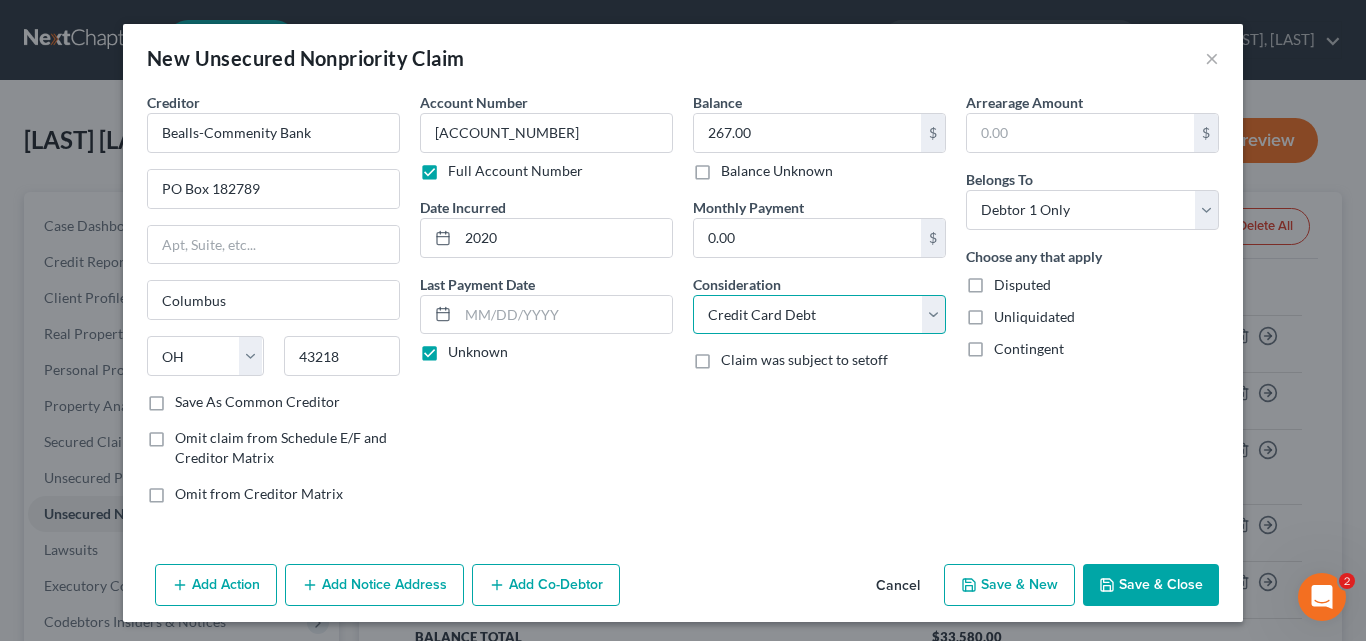 click on "Select Cable / Satellite Services Collection Agency Credit Card Debt Debt Counseling / Attorneys Deficiency Balance Domestic Support Obligations Home / Car Repairs Income Taxes Judgment Liens Medical Services Monies Loaned / Advanced Mortgage Obligation From Divorce Or Separation Obligation To Pensions Other Overdrawn Bank Account Promised To Help Pay Creditors Student Loans Suppliers And Vendors Telephone / Internet Services Utility Services" at bounding box center [819, 315] 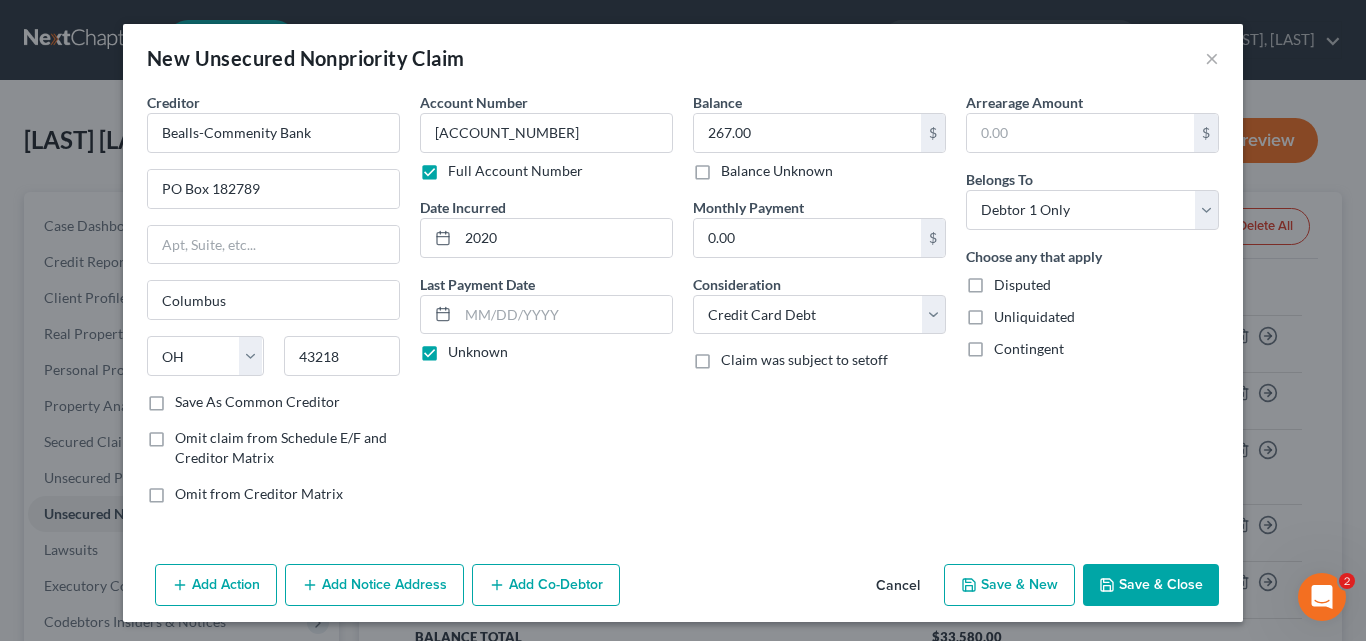 click on "Save & Close" at bounding box center [1151, 585] 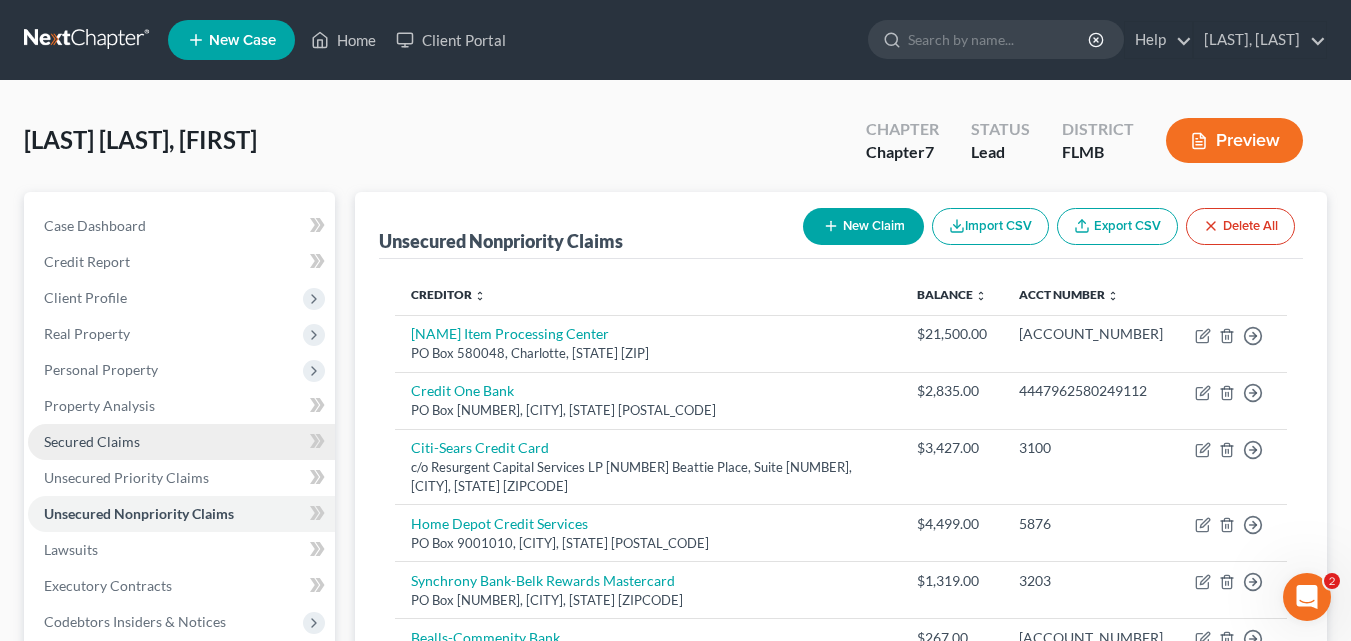 click on "Secured Claims" at bounding box center [92, 441] 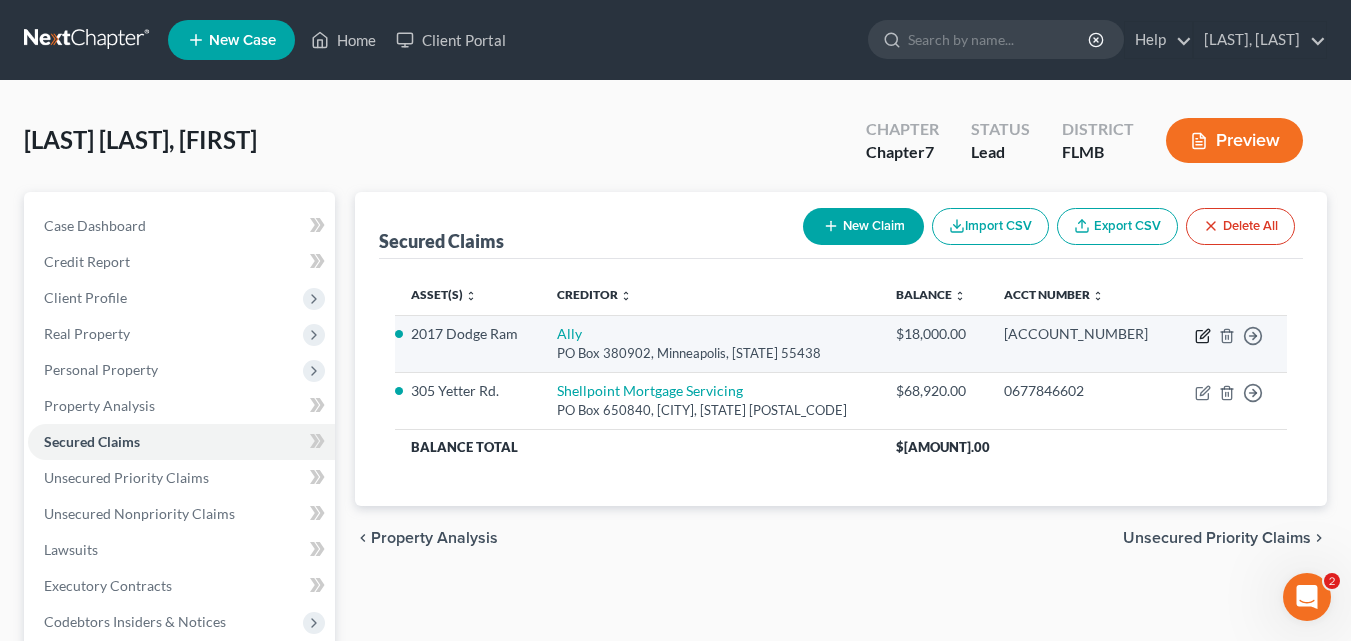 click 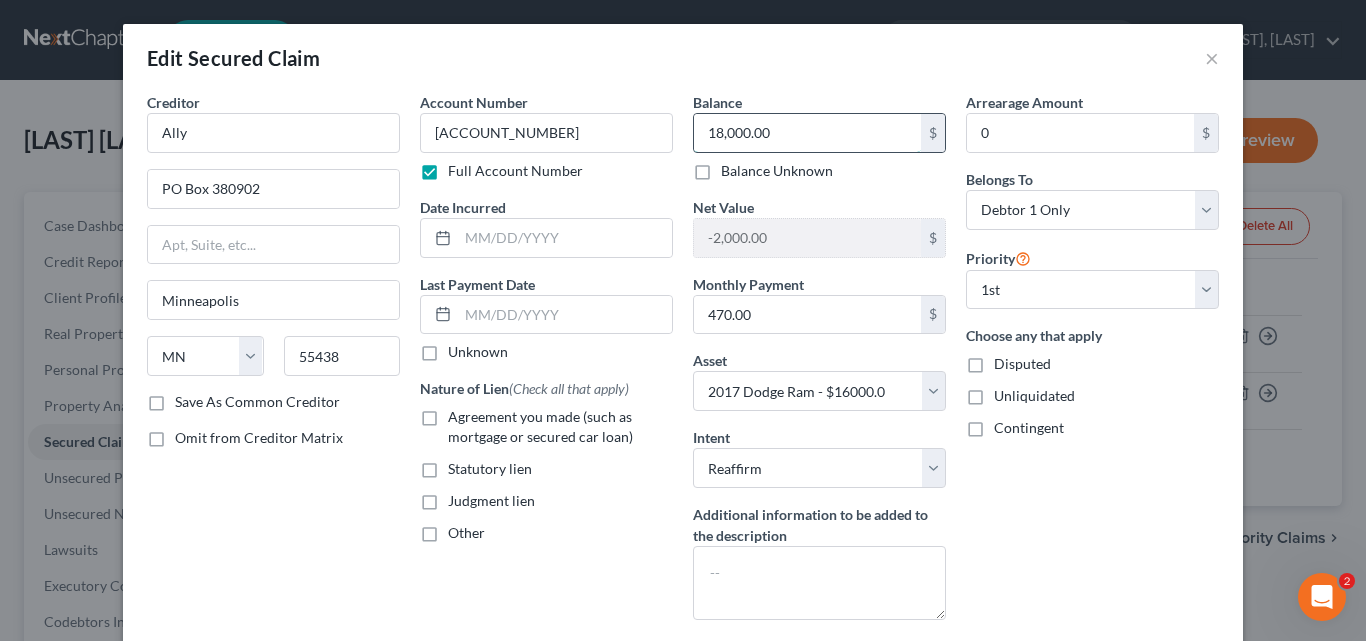 click on "18,000.00" at bounding box center [807, 133] 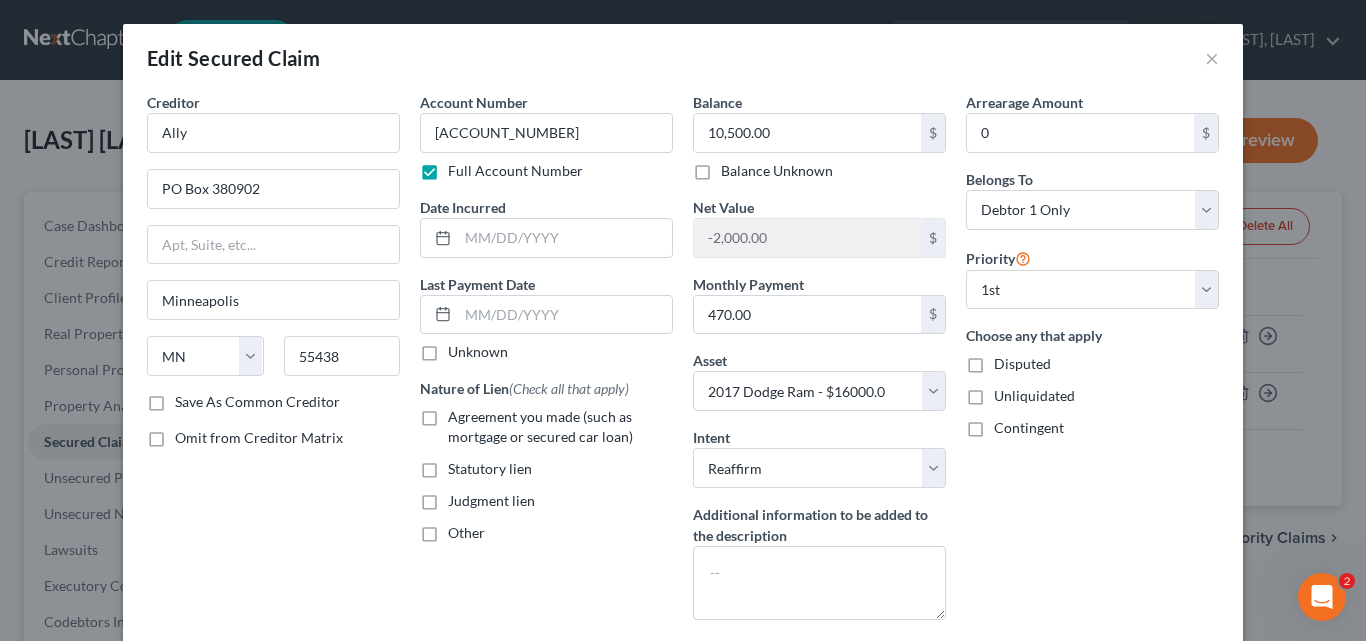 click on "Arrearage Amount 0 $
Belongs To
*
Select Debtor 1 Only Debtor 2 Only Debtor 1 And Debtor 2 Only At Least One Of The Debtors And Another Community Property Priority  Select 1st 2nd 3rd 4th 5th 6th 7th 8th 9th 10th 11th 12th 13th 14th 15th 16th 17th 18th 19th 20th 21th 22th 23th 24th 25th 26th 27th 28th 29th 30th Choose any that apply Disputed Unliquidated Contingent" at bounding box center [1092, 364] 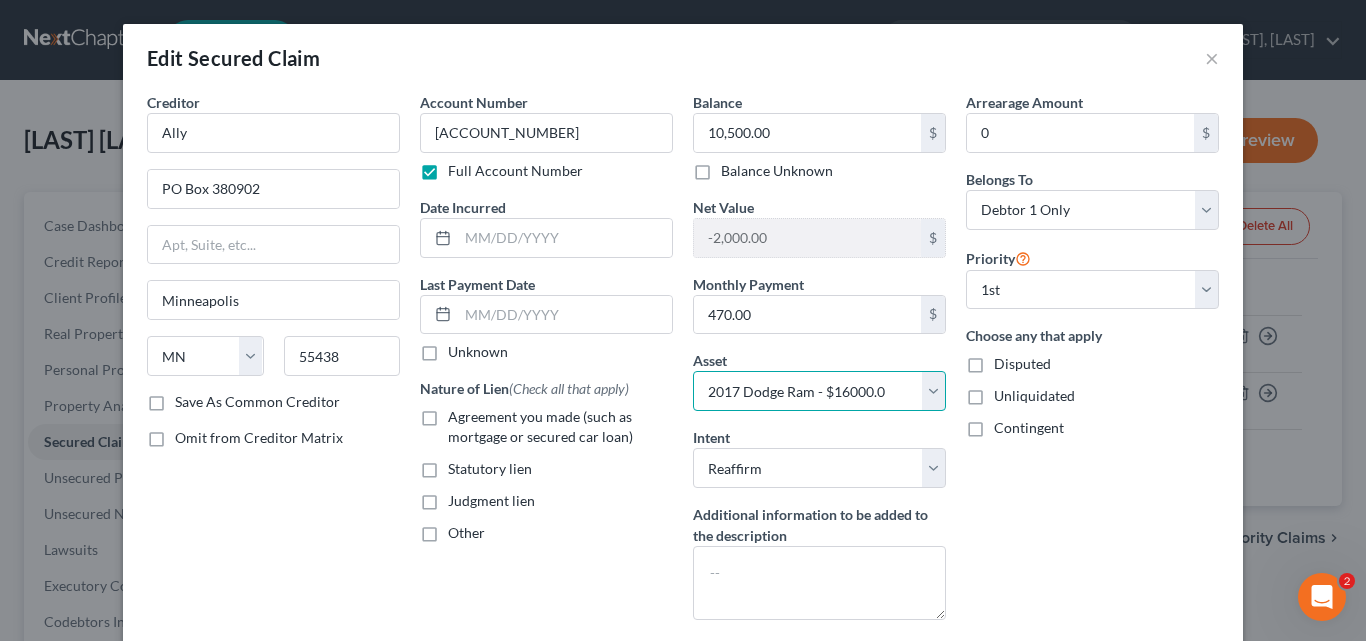 click on "Stove, Refrigerator, Washer, Dr - $50.0 2017 Dodge Ram - $16000.0 305 Yetter Rd. - $85000.0 Dodge Durango - $0.0 Suncoast (Checking Account) - $50.0 Household Goods - Stove, Refrigerator, Washer, Dryer, Queen Bed, Twin Bed, Loveseat, Chair, 42" TV, Dining Table with 6 Chairs - $600.0" at bounding box center (819, 391) 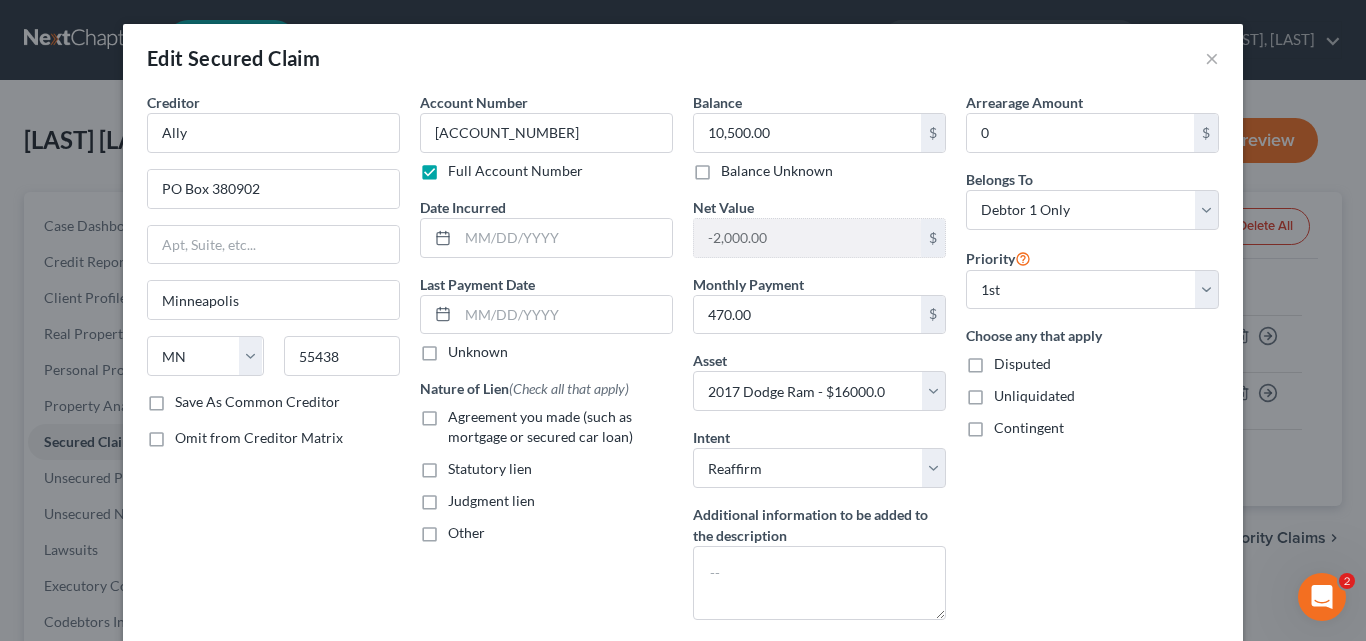 click on "Arrearage Amount 0 $
Belongs To
*
Select Debtor 1 Only Debtor 2 Only Debtor 1 And Debtor 2 Only At Least One Of The Debtors And Another Community Property Priority  Select 1st 2nd 3rd 4th 5th 6th 7th 8th 9th 10th 11th 12th 13th 14th 15th 16th 17th 18th 19th 20th 21th 22th 23th 24th 25th 26th 27th 28th 29th 30th Choose any that apply Disputed Unliquidated Contingent" at bounding box center (1092, 364) 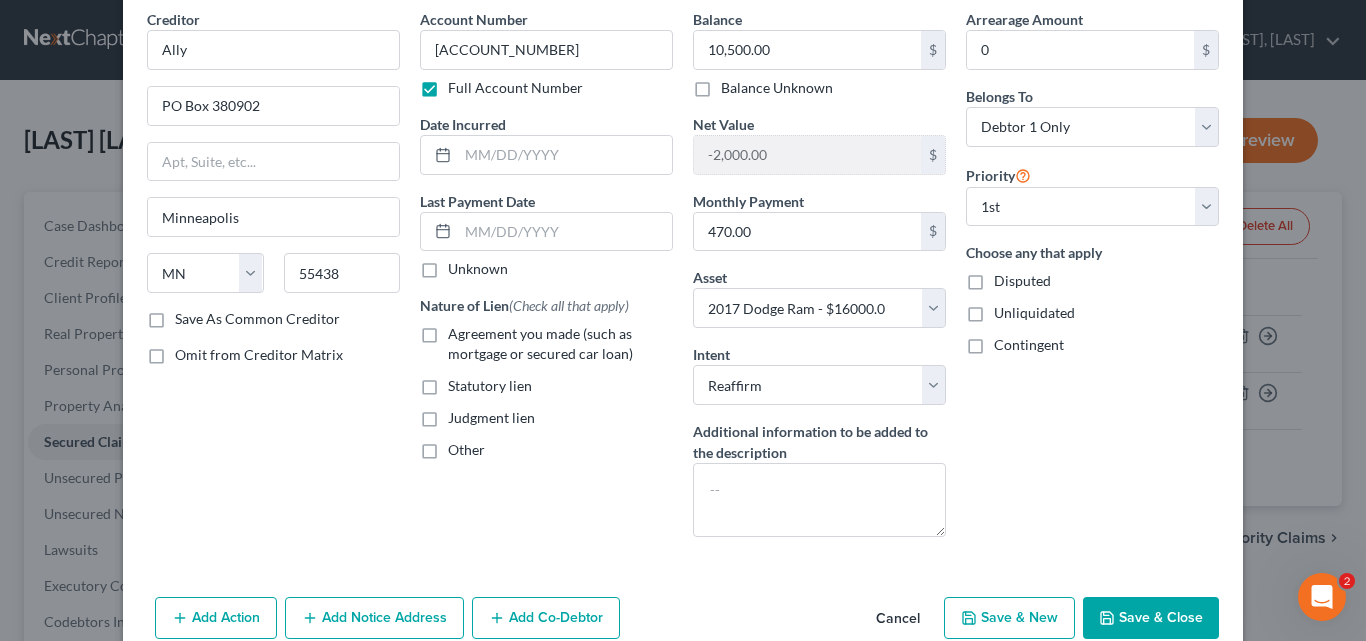 scroll, scrollTop: 178, scrollLeft: 0, axis: vertical 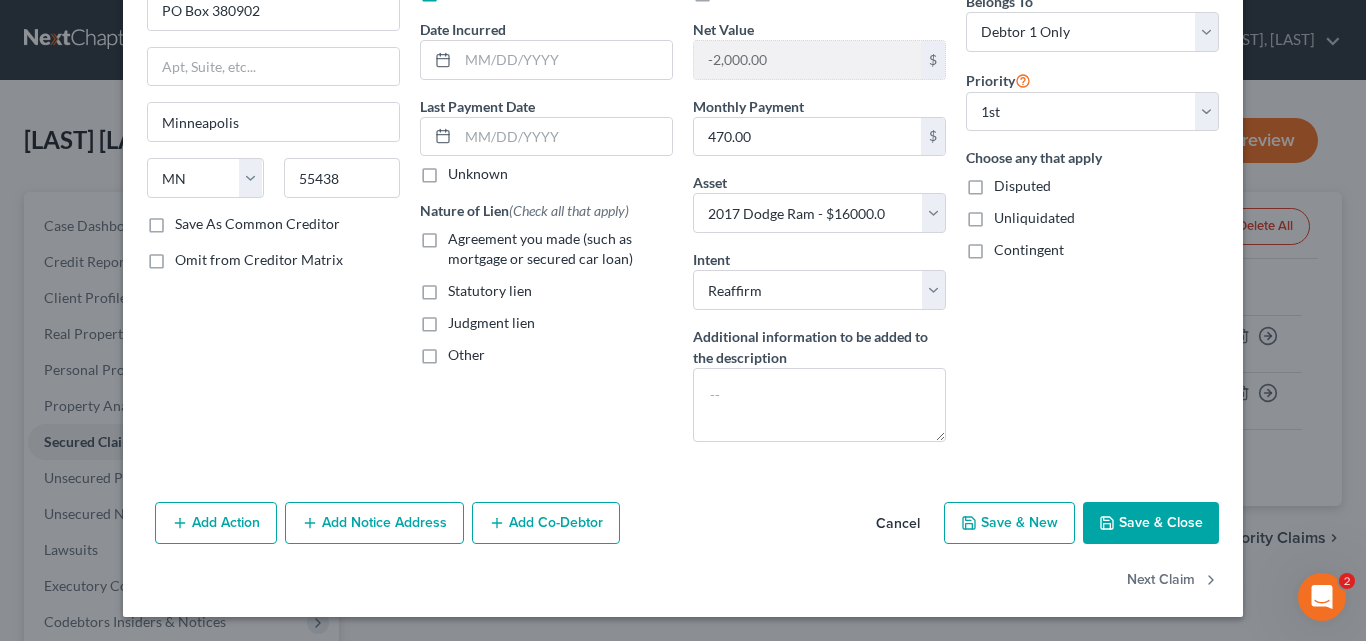 click on "Save & Close" at bounding box center [1151, 523] 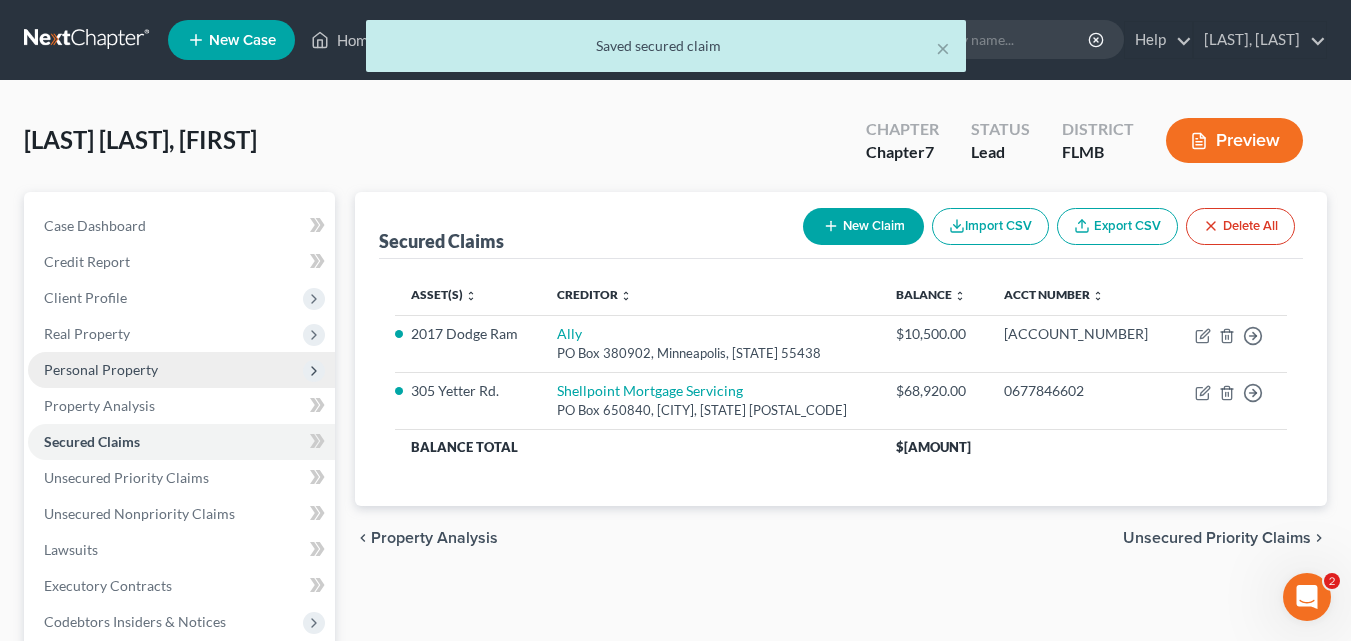 click on "Personal Property" at bounding box center [101, 369] 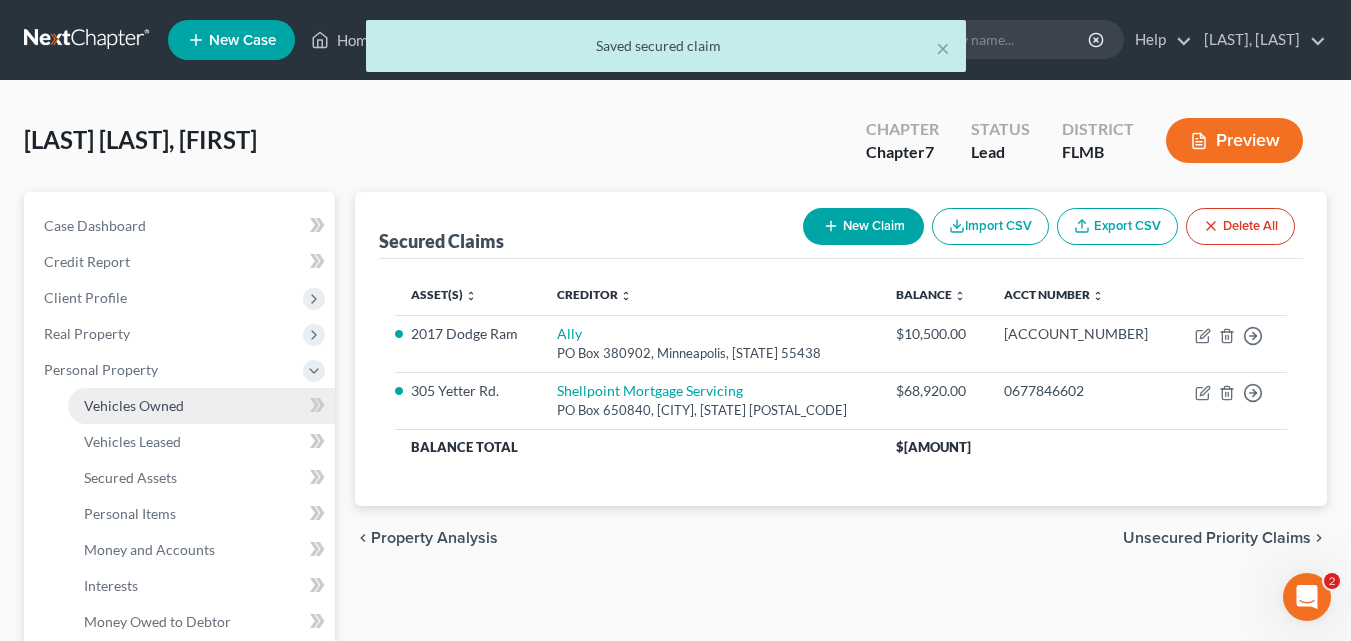click on "Vehicles Owned" at bounding box center (134, 405) 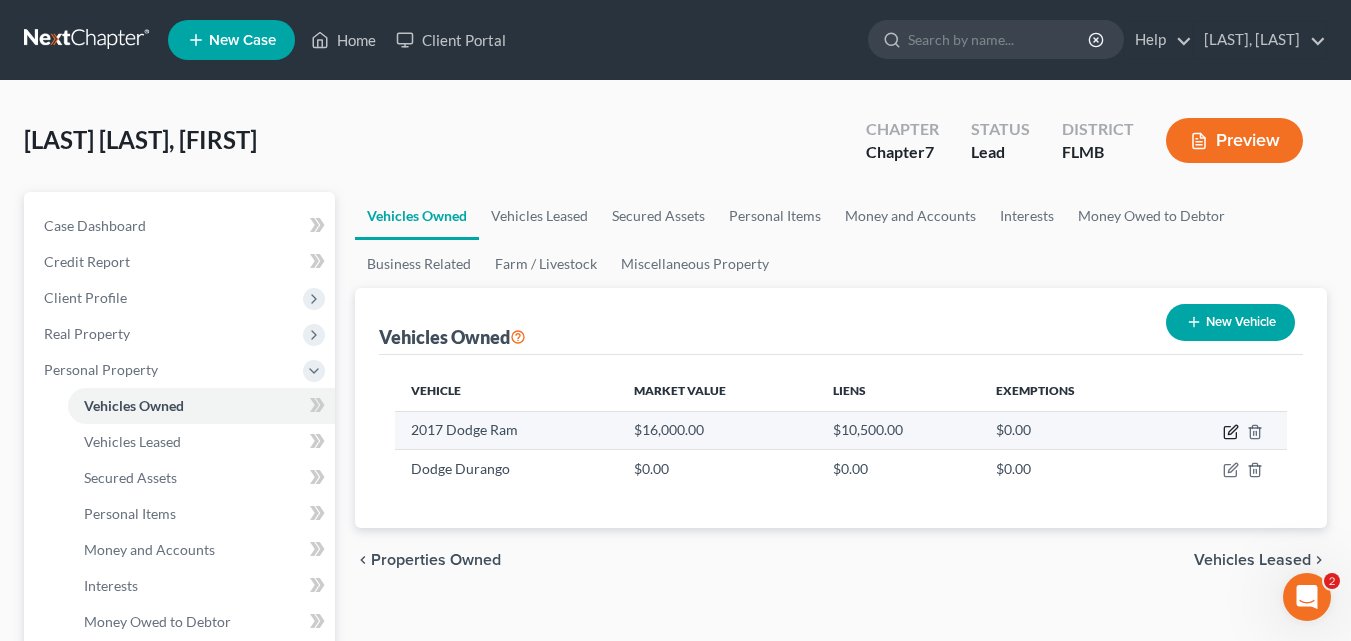 click 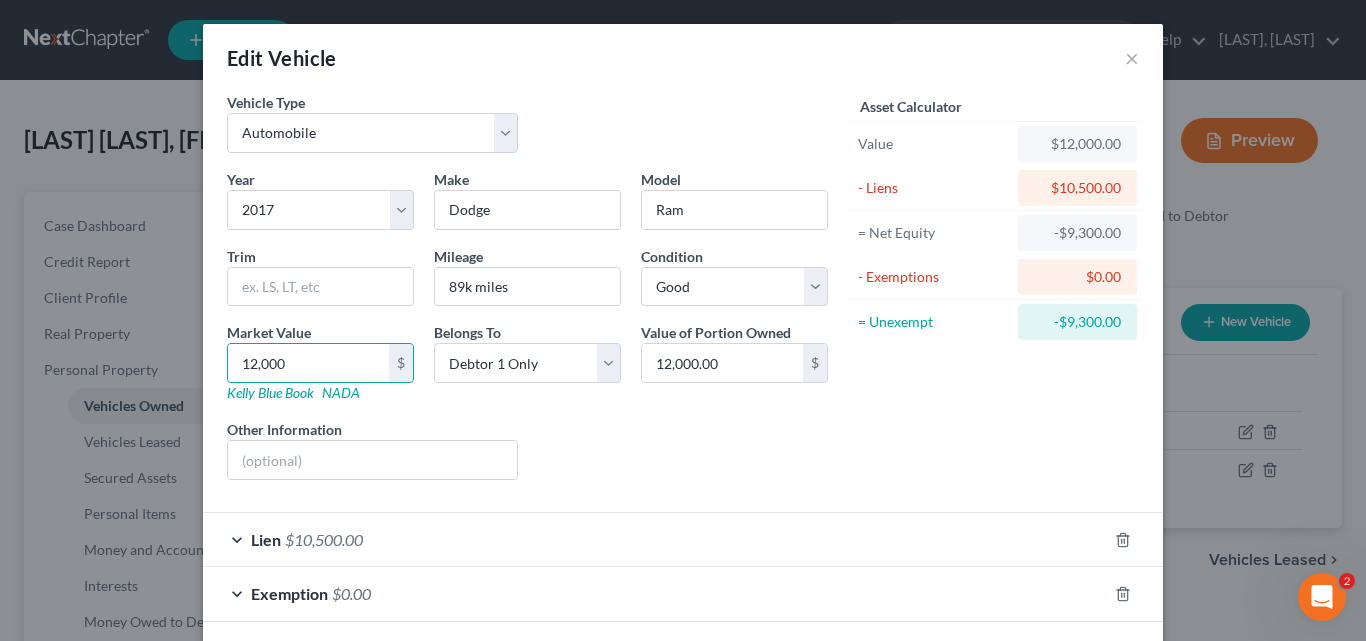 click on "Liens
Select" at bounding box center [683, 449] 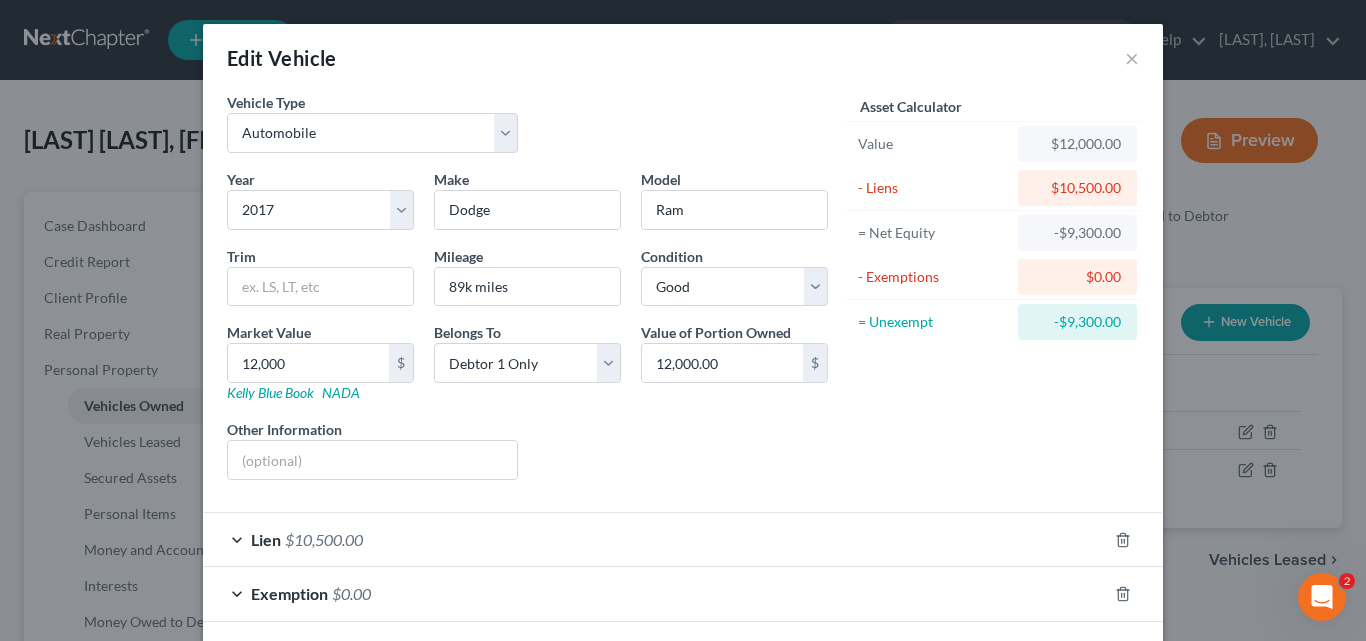 click on "Exemption $0.00" at bounding box center (655, 593) 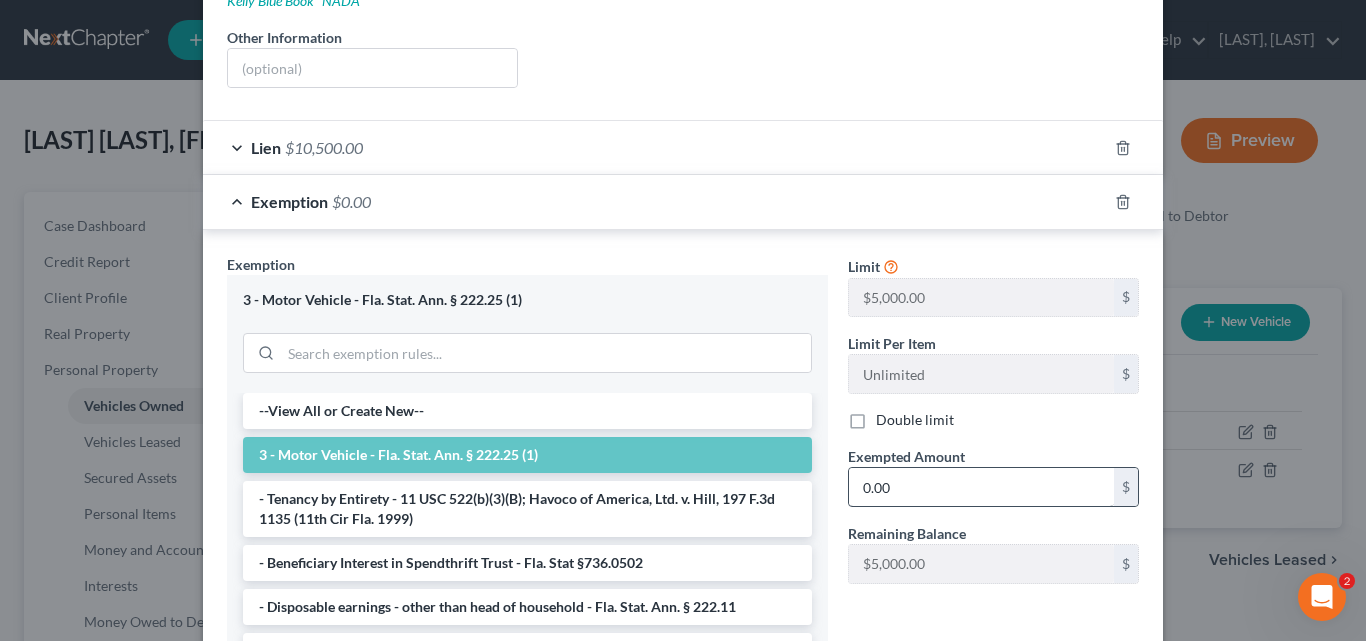 scroll, scrollTop: 400, scrollLeft: 0, axis: vertical 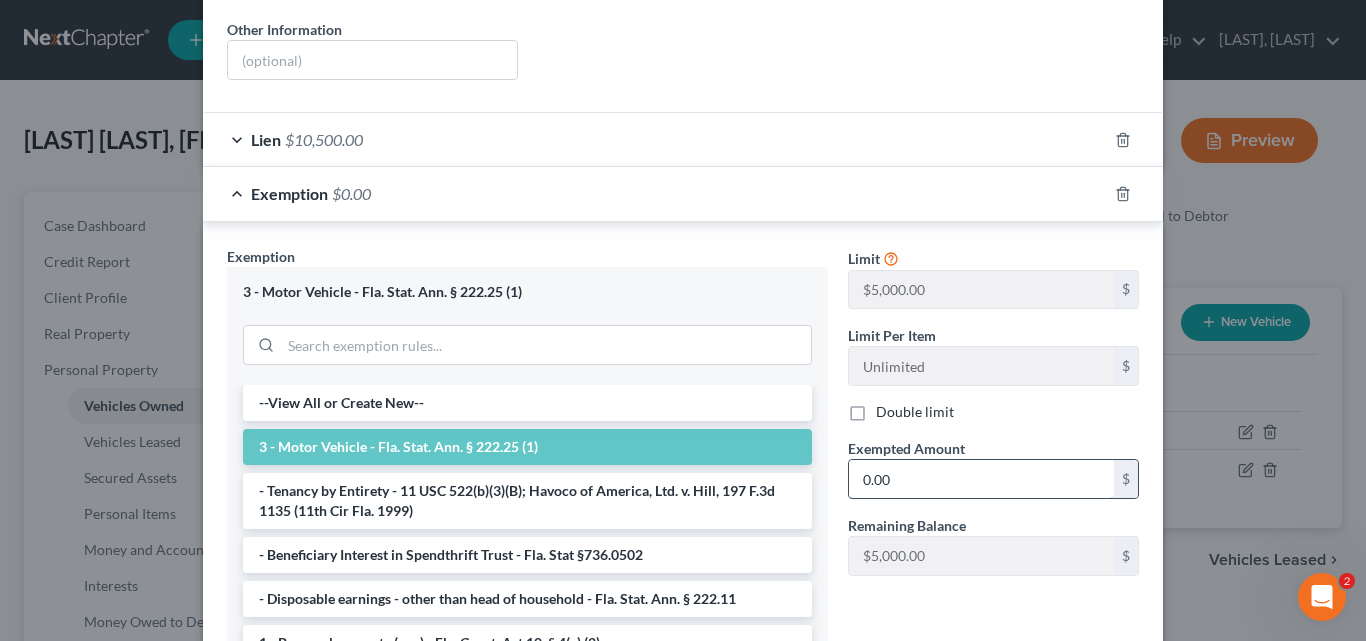 click on "0.00" at bounding box center (981, 479) 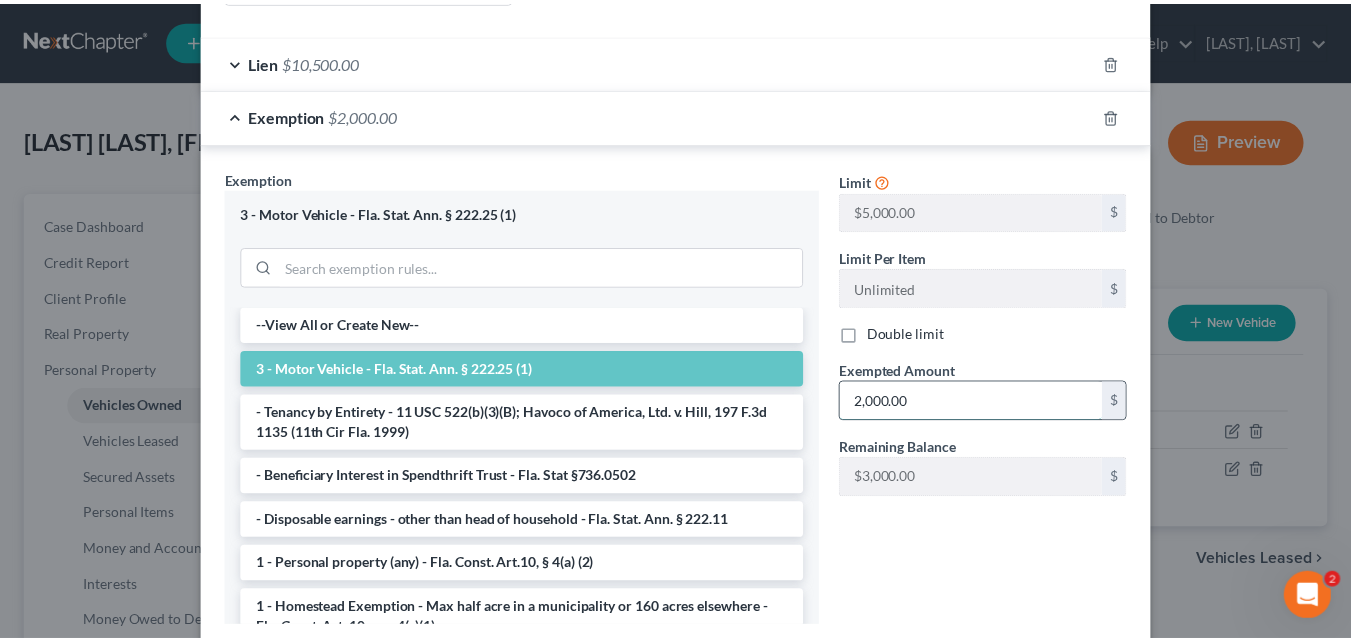 scroll, scrollTop: 607, scrollLeft: 0, axis: vertical 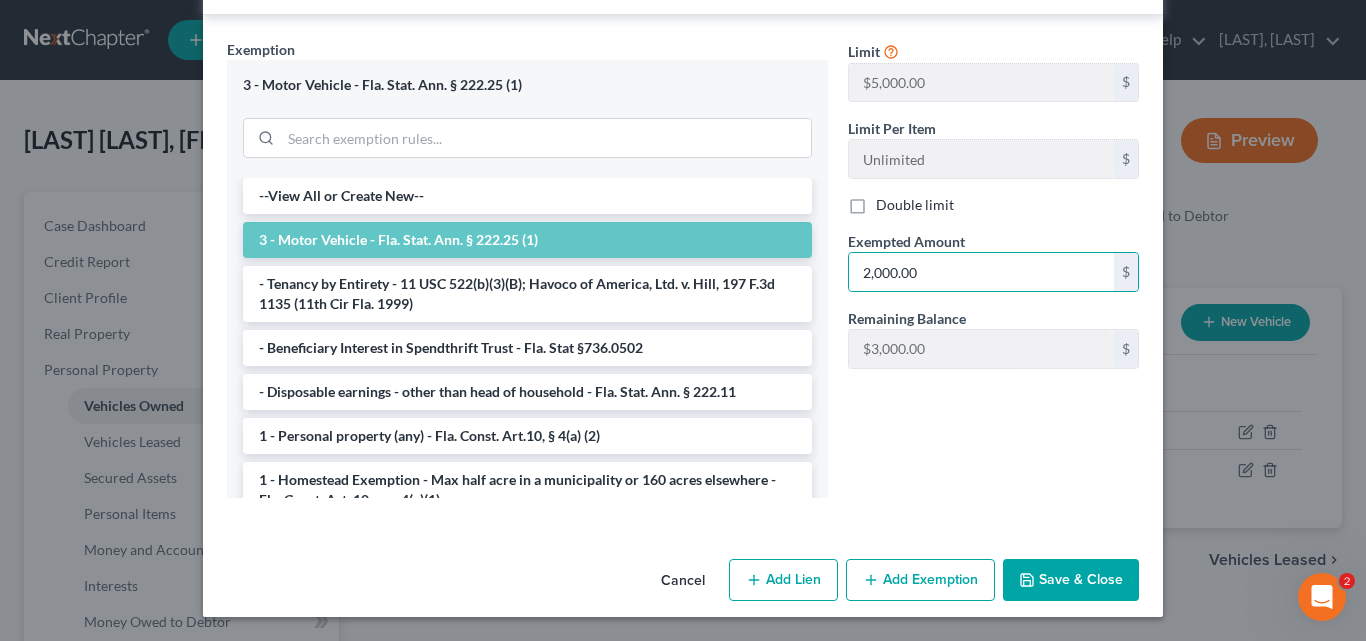 drag, startPoint x: 1060, startPoint y: 594, endPoint x: 1058, endPoint y: 574, distance: 20.09975 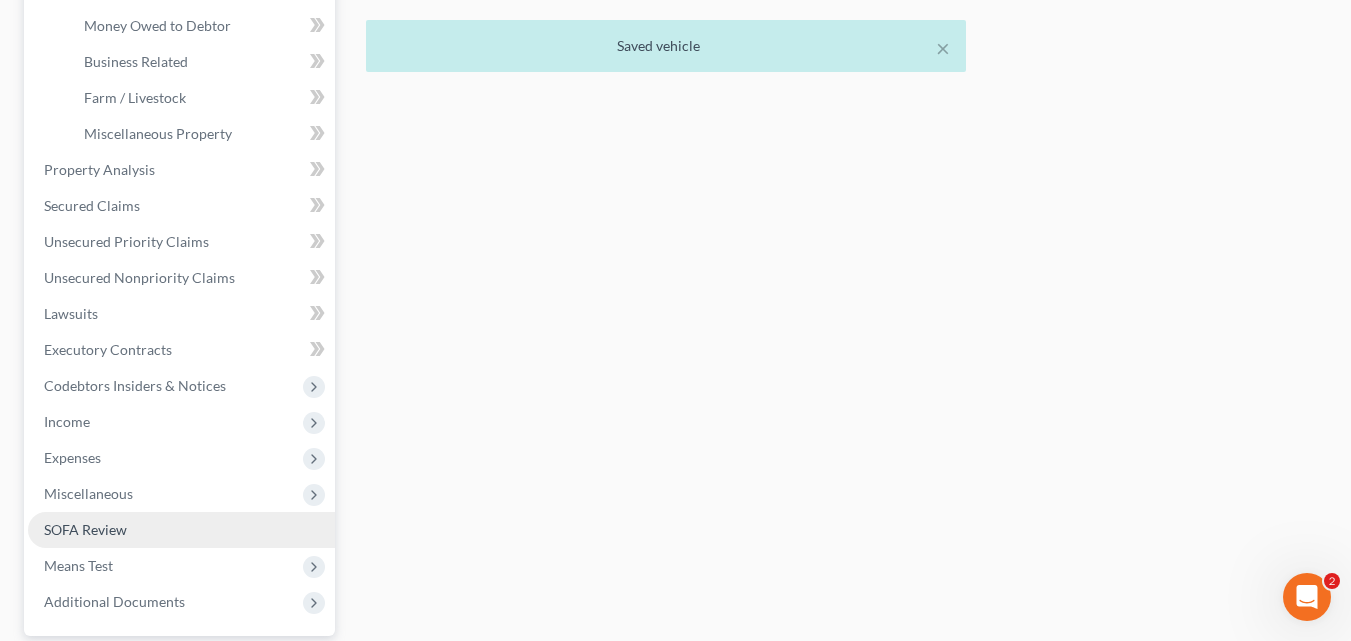 scroll, scrollTop: 600, scrollLeft: 0, axis: vertical 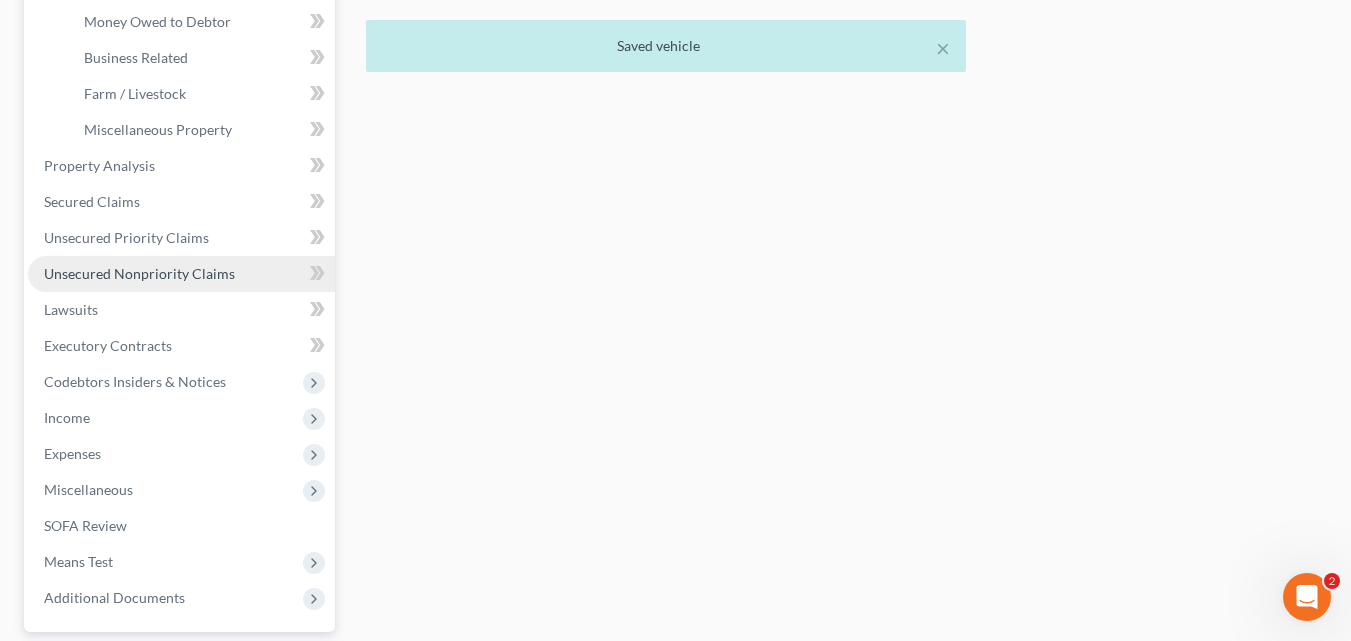 click on "Unsecured Nonpriority Claims" at bounding box center [139, 273] 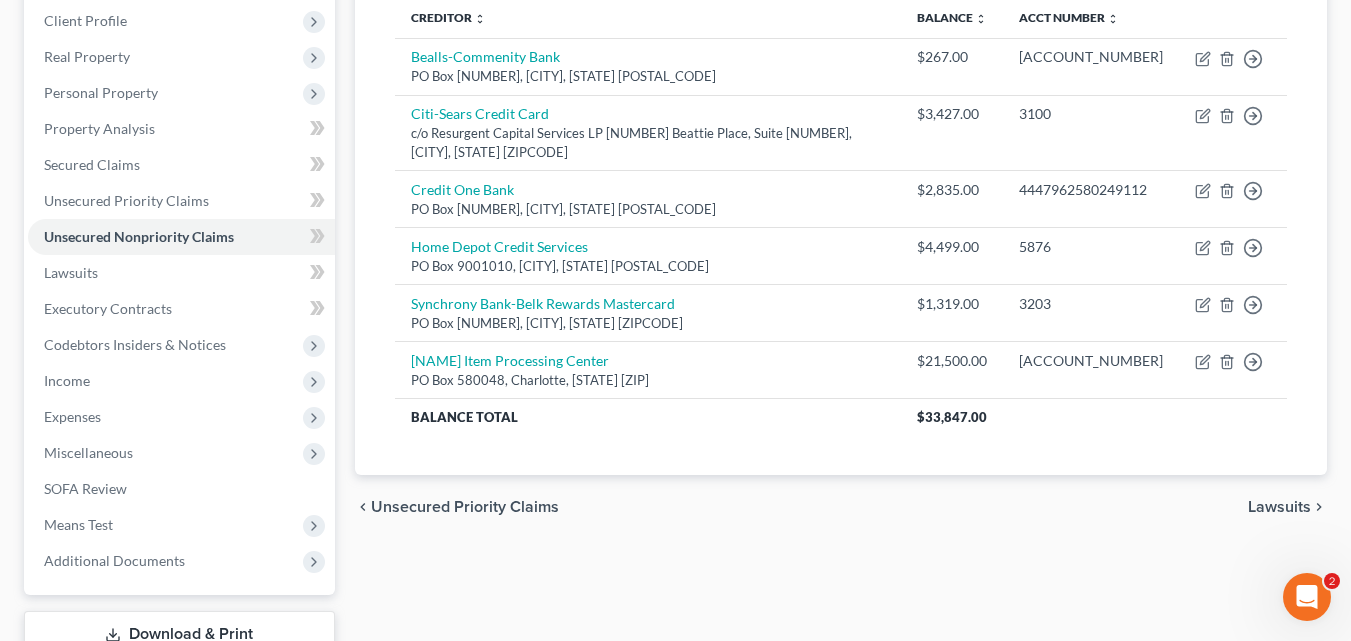 scroll, scrollTop: 0, scrollLeft: 0, axis: both 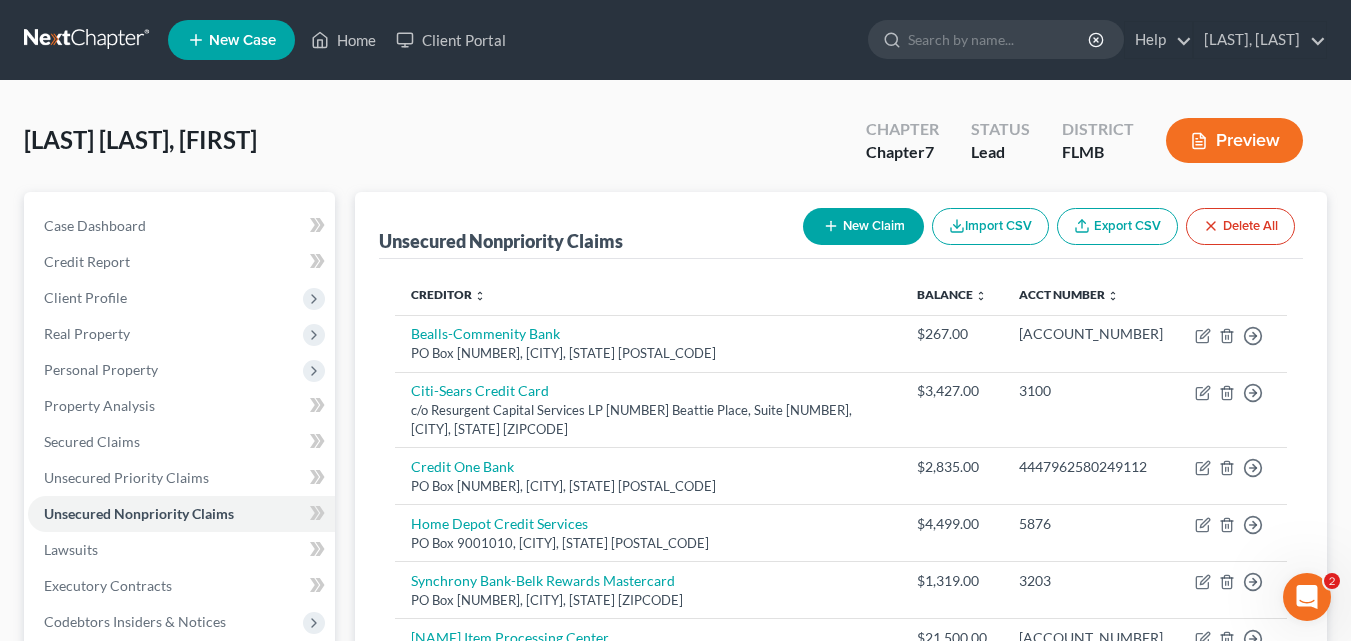 click on "New Claim" at bounding box center (863, 226) 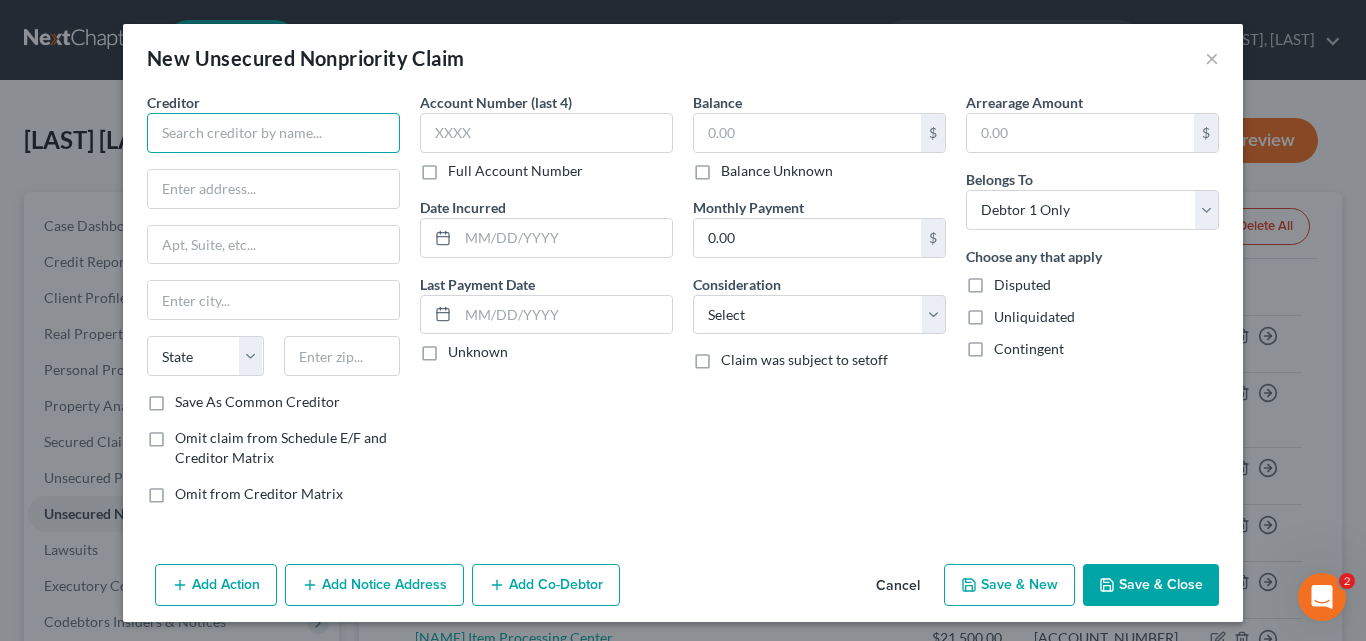click at bounding box center (273, 133) 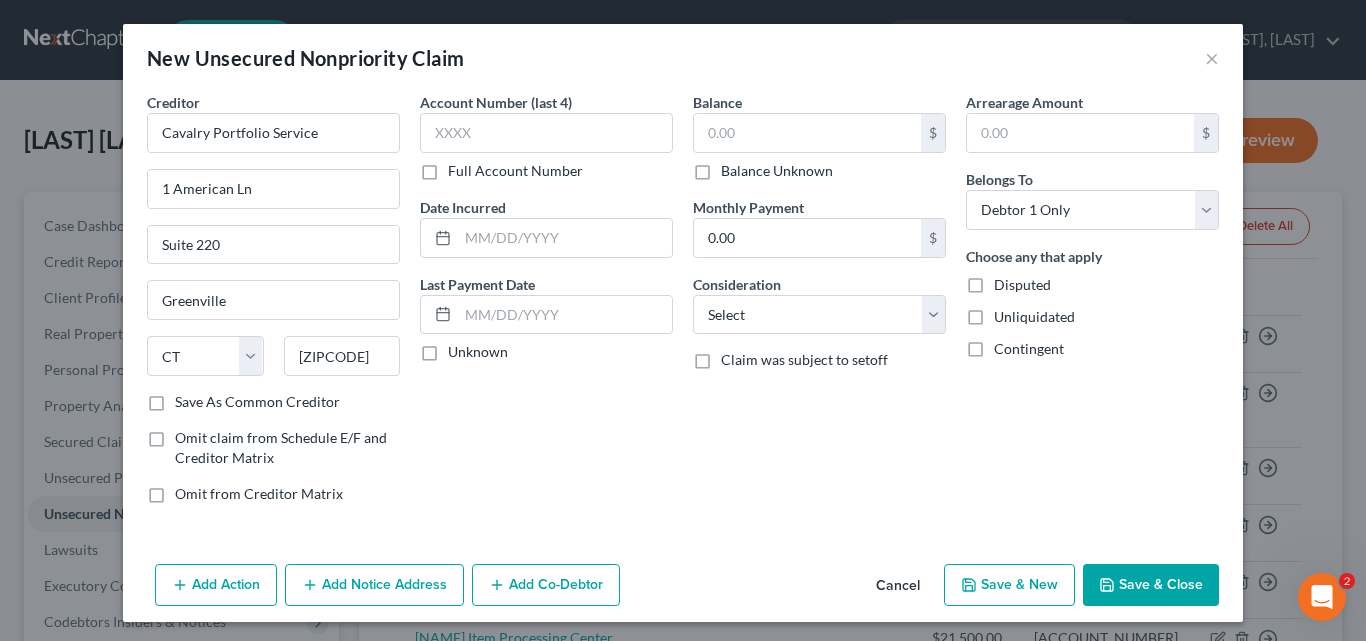 click on "Full Account Number" at bounding box center (515, 171) 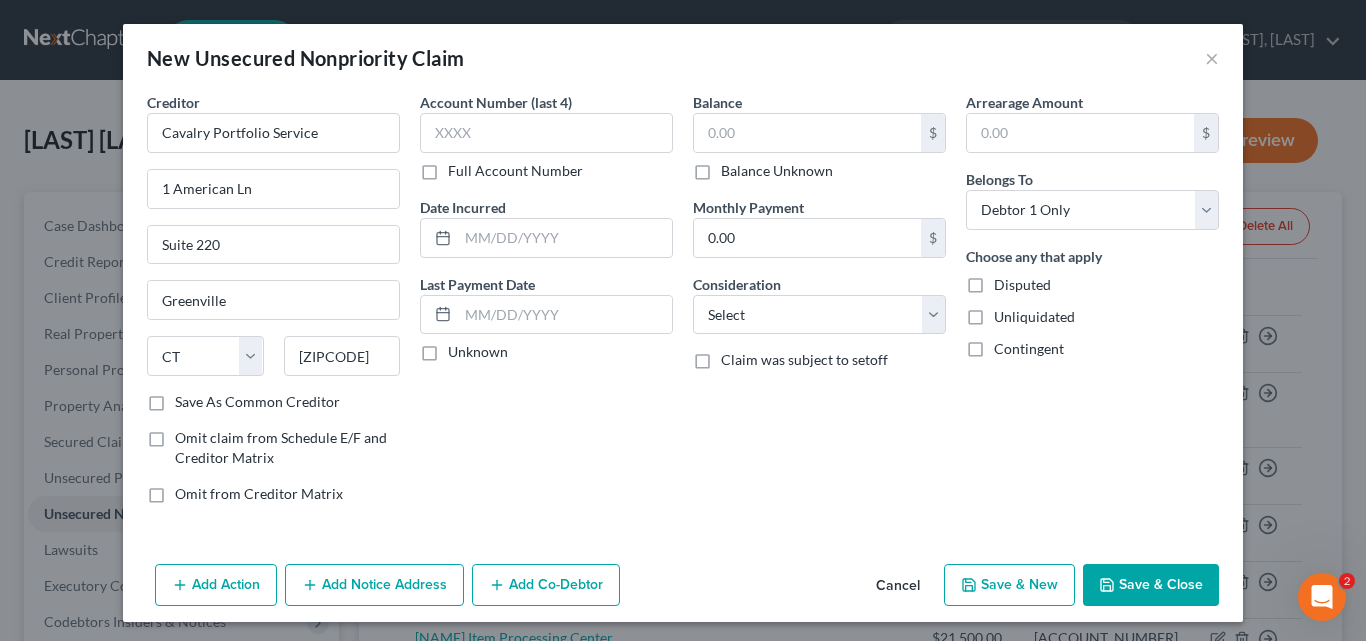 click on "Full Account Number" at bounding box center [462, 167] 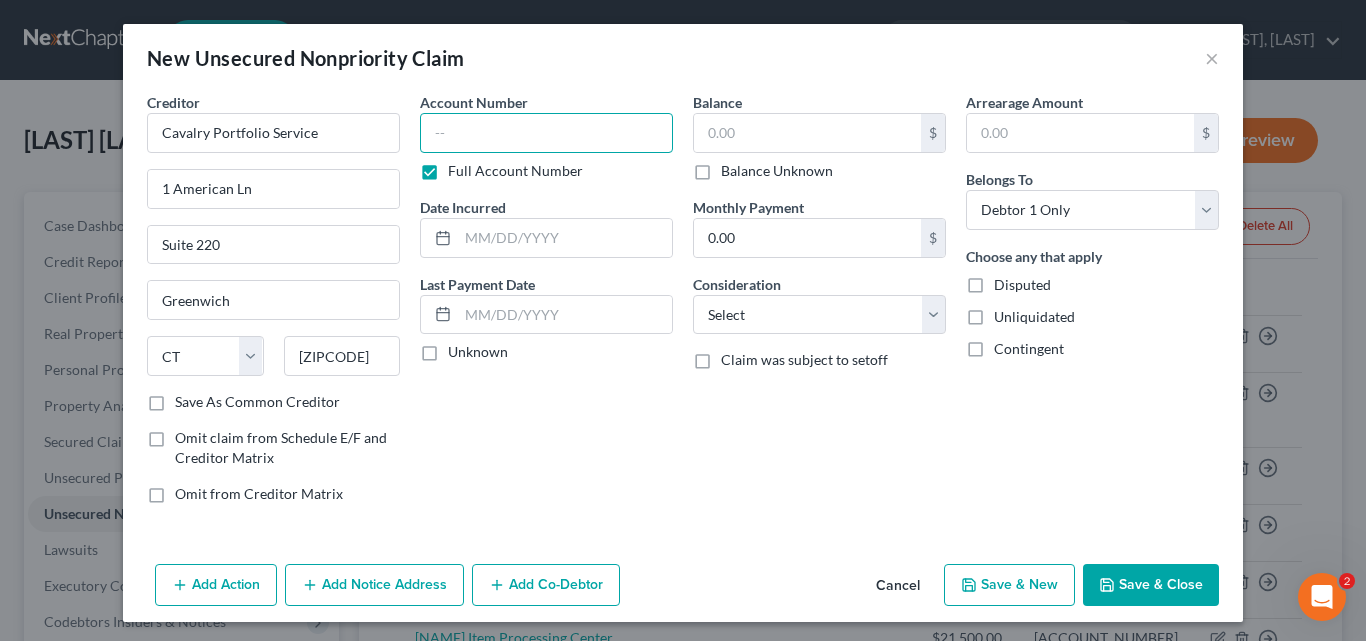 click at bounding box center (546, 133) 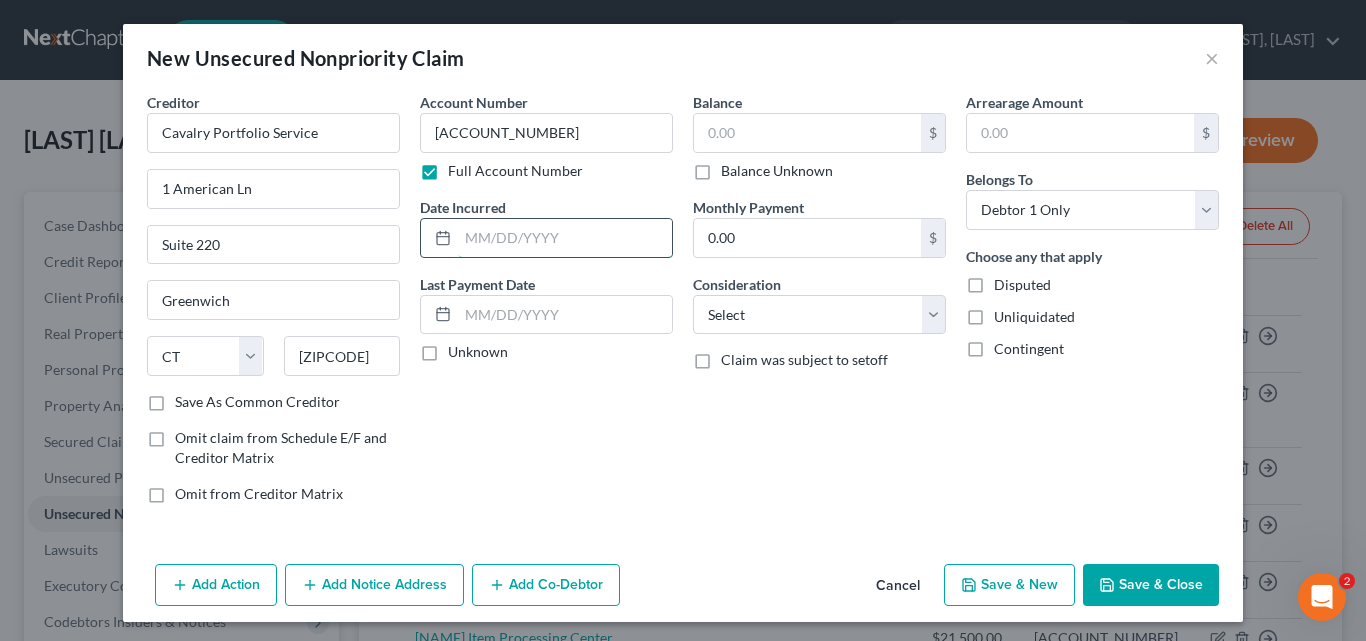 click at bounding box center [565, 238] 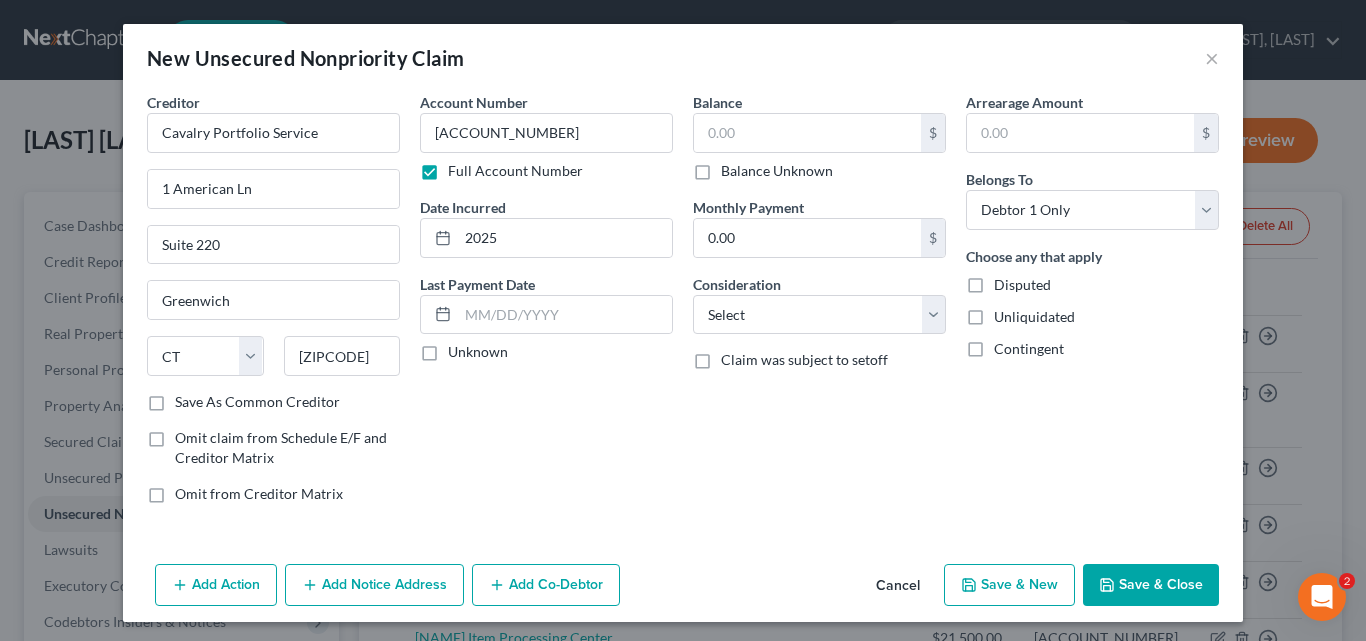 click on "Unknown" at bounding box center (478, 352) 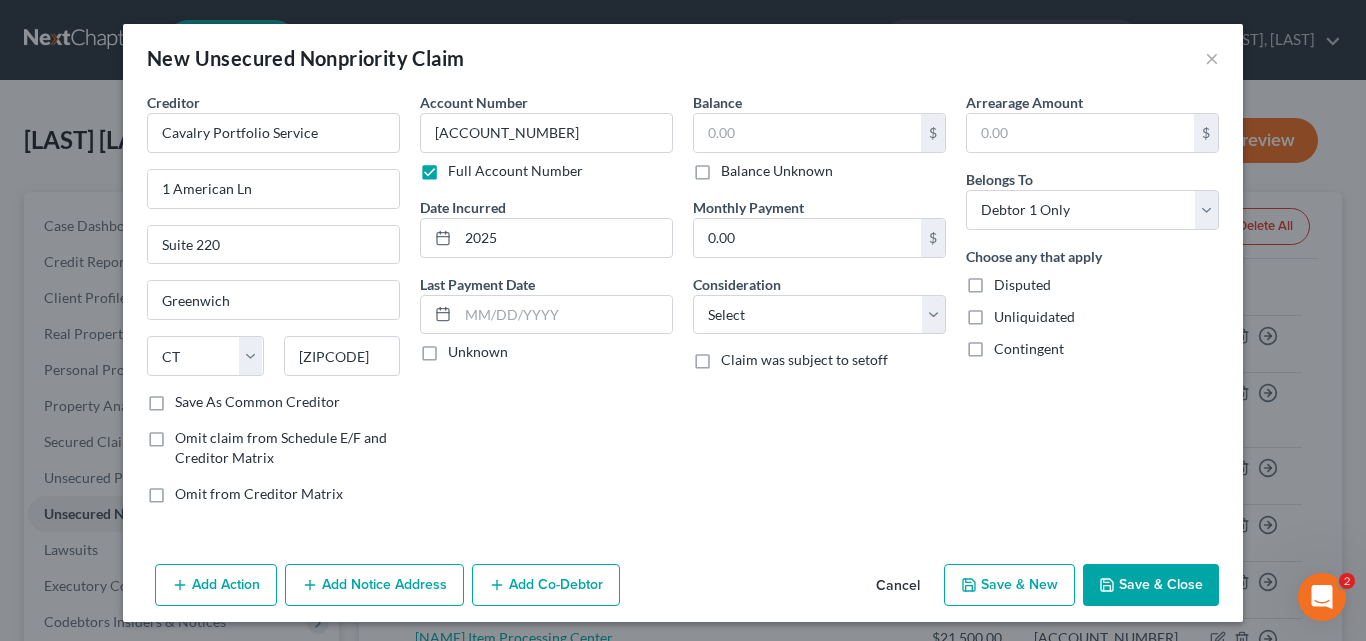 click on "Unknown" at bounding box center (462, 348) 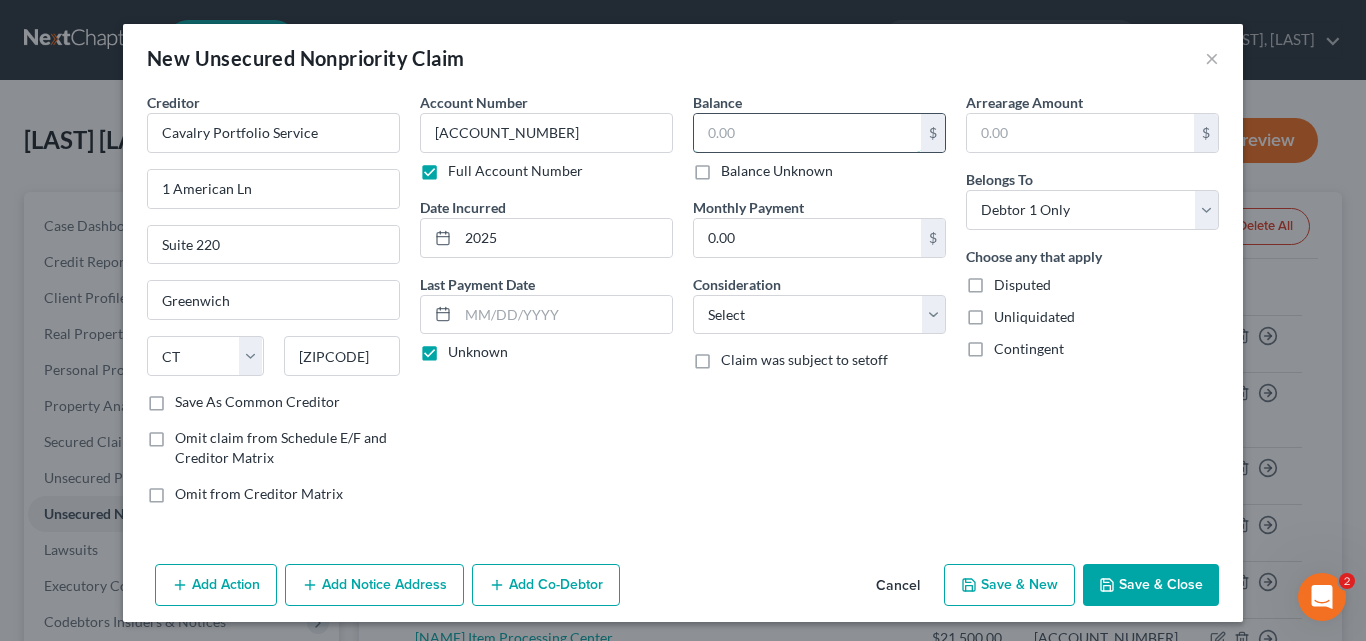 click at bounding box center [807, 133] 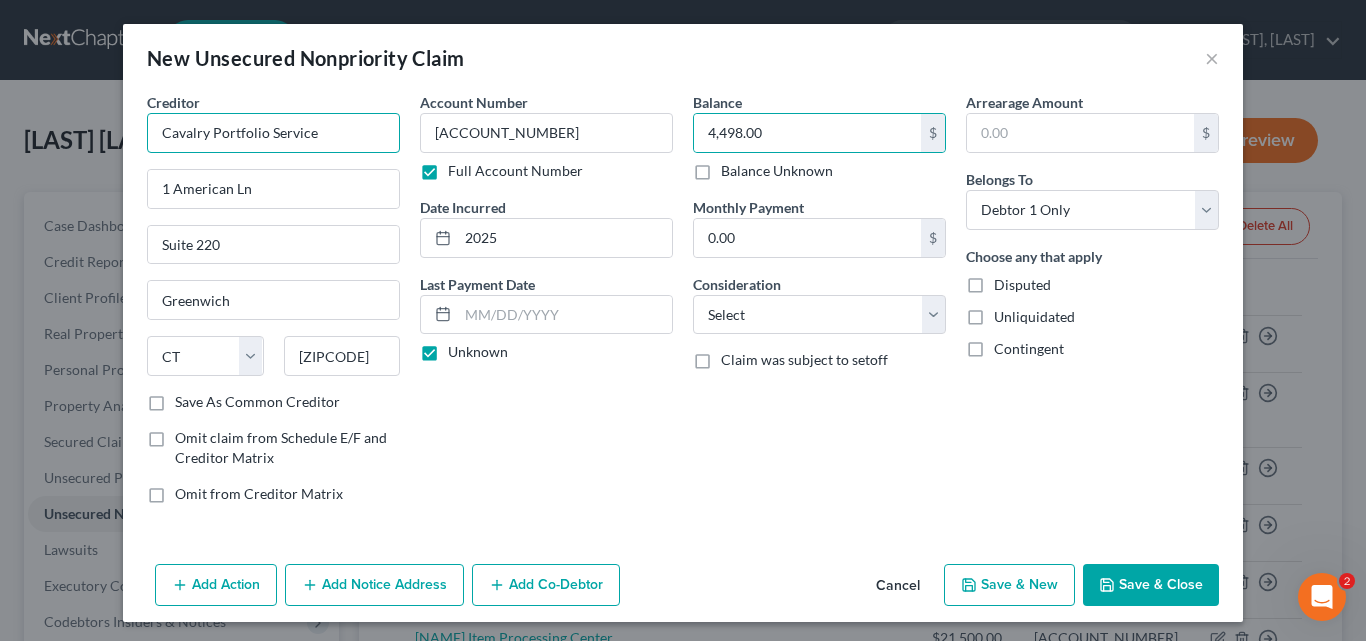 click on "Cavalry Portfolio Service" at bounding box center (273, 133) 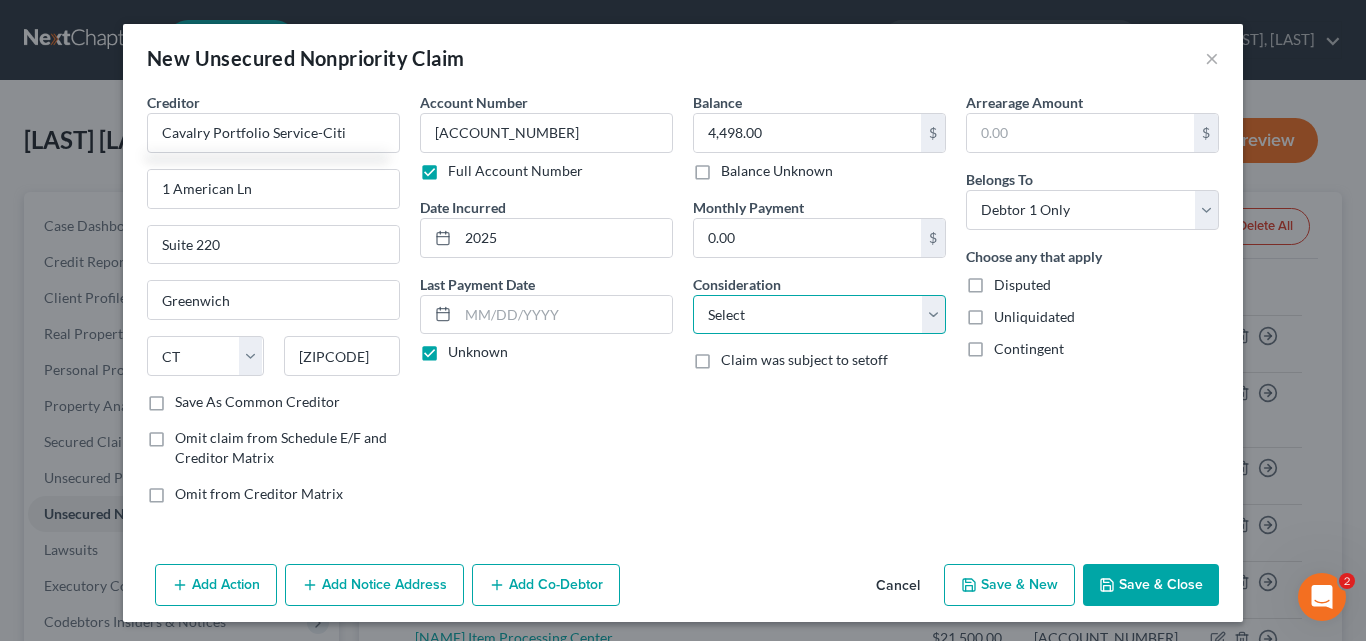 click on "Select Cable / Satellite Services Collection Agency Credit Card Debt Debt Counseling / Attorneys Deficiency Balance Domestic Support Obligations Home / Car Repairs Income Taxes Judgment Liens Medical Services Monies Loaned / Advanced Mortgage Obligation From Divorce Or Separation Obligation To Pensions Other Overdrawn Bank Account Promised To Help Pay Creditors Student Loans Suppliers And Vendors Telephone / Internet Services Utility Services" at bounding box center (819, 315) 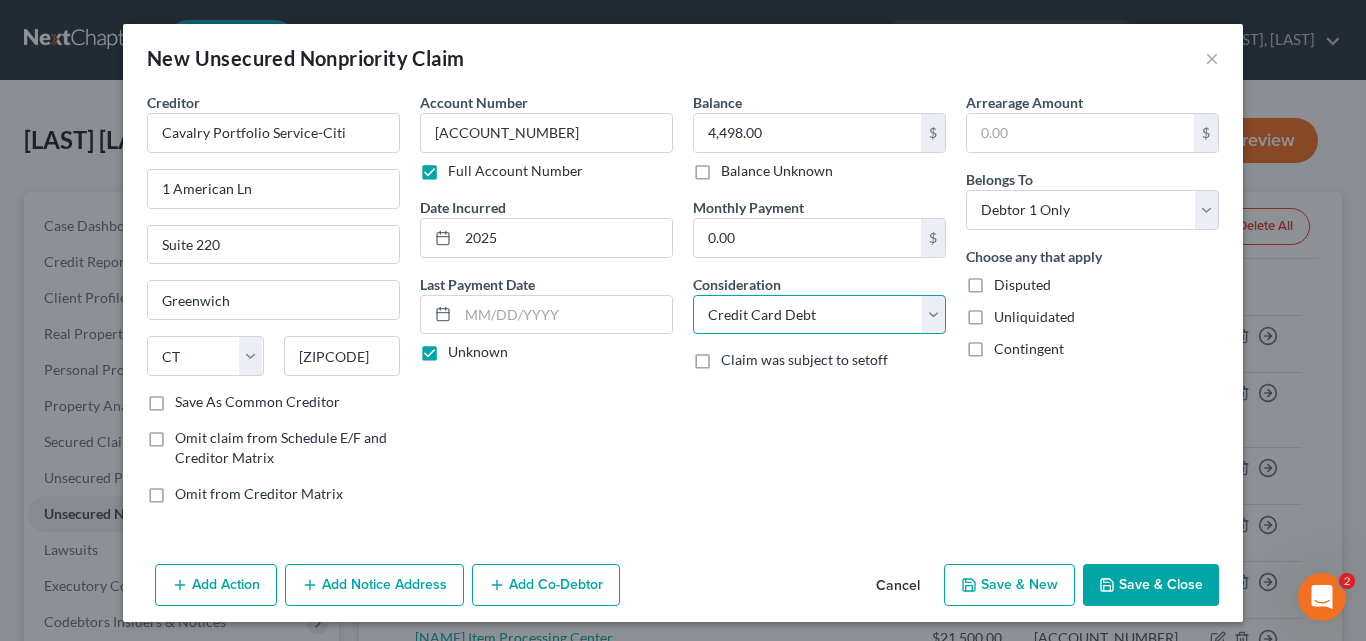 click on "Select Cable / Satellite Services Collection Agency Credit Card Debt Debt Counseling / Attorneys Deficiency Balance Domestic Support Obligations Home / Car Repairs Income Taxes Judgment Liens Medical Services Monies Loaned / Advanced Mortgage Obligation From Divorce Or Separation Obligation To Pensions Other Overdrawn Bank Account Promised To Help Pay Creditors Student Loans Suppliers And Vendors Telephone / Internet Services Utility Services" at bounding box center [819, 315] 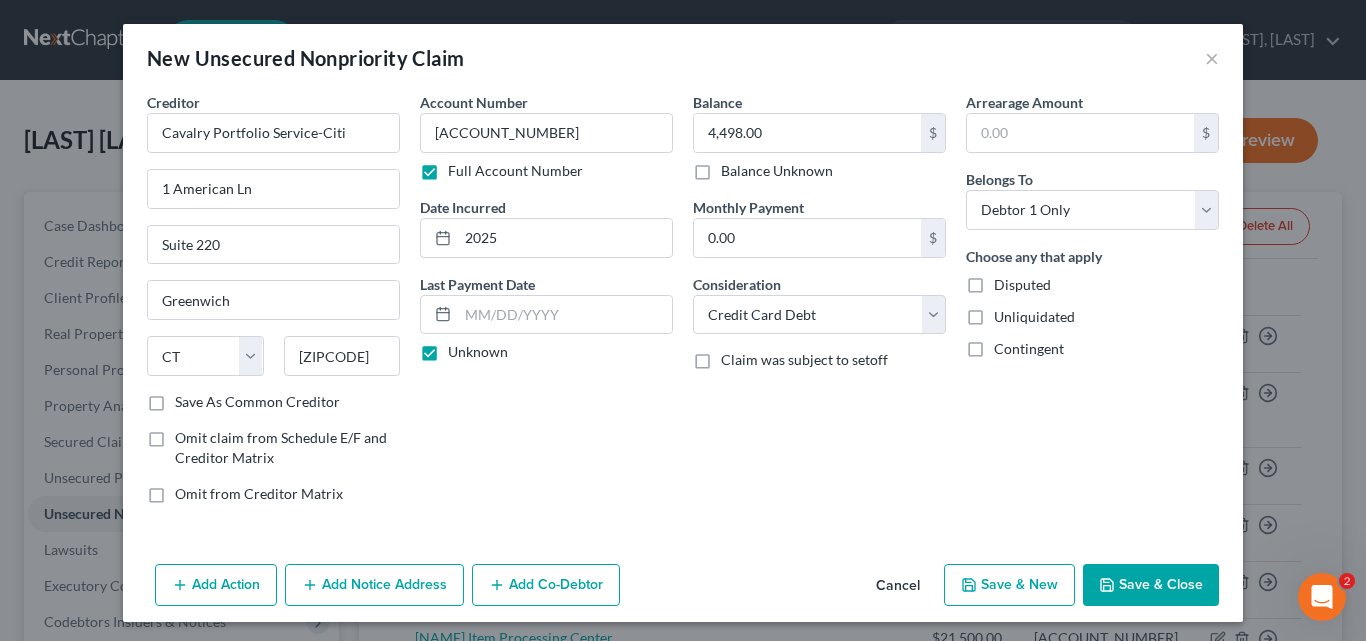 click on "Save & Close" at bounding box center [1151, 585] 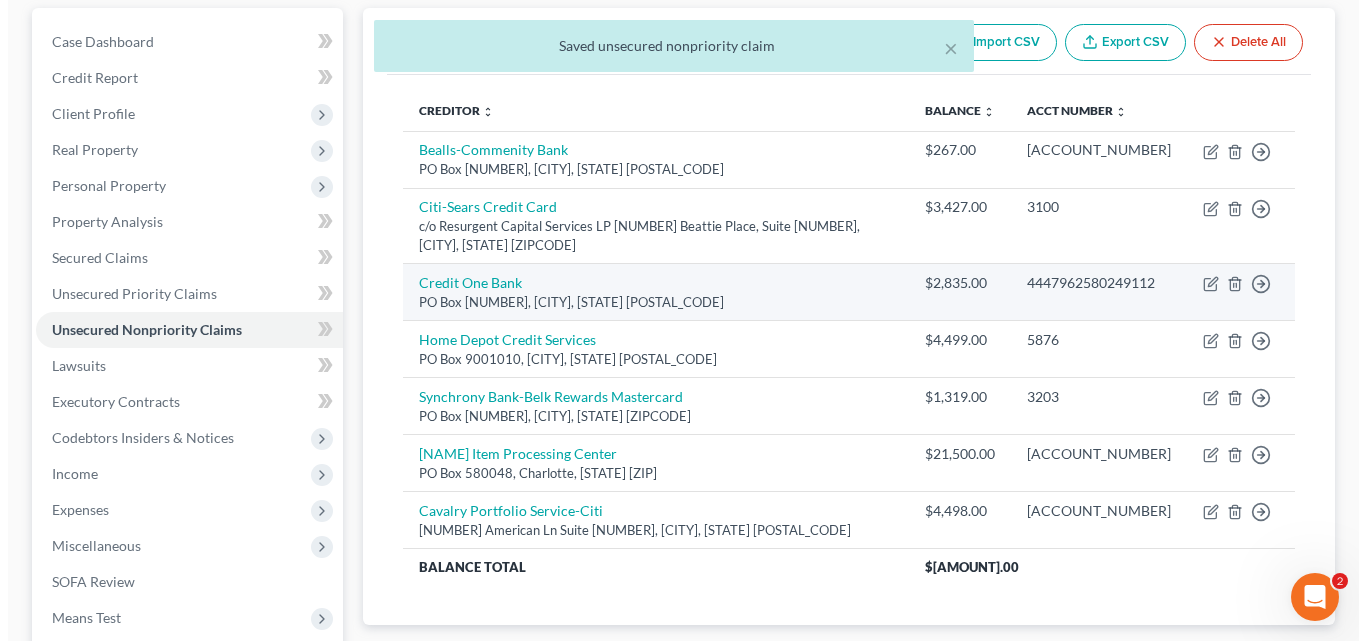 scroll, scrollTop: 200, scrollLeft: 0, axis: vertical 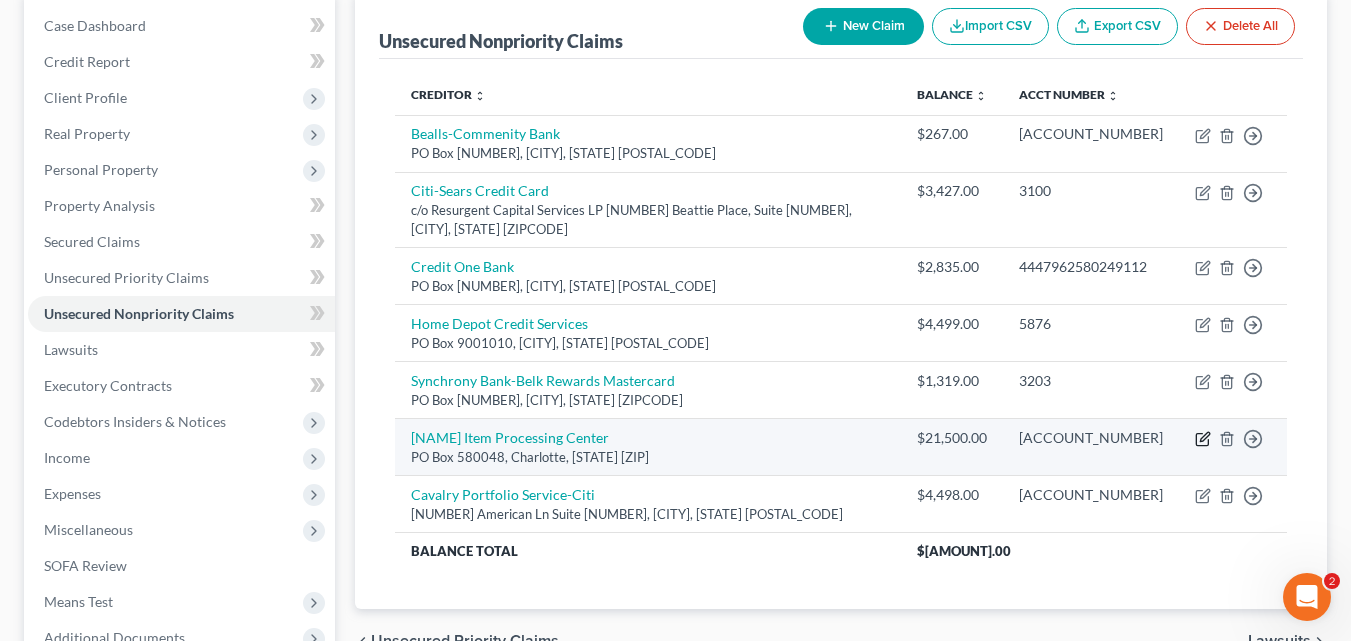 click 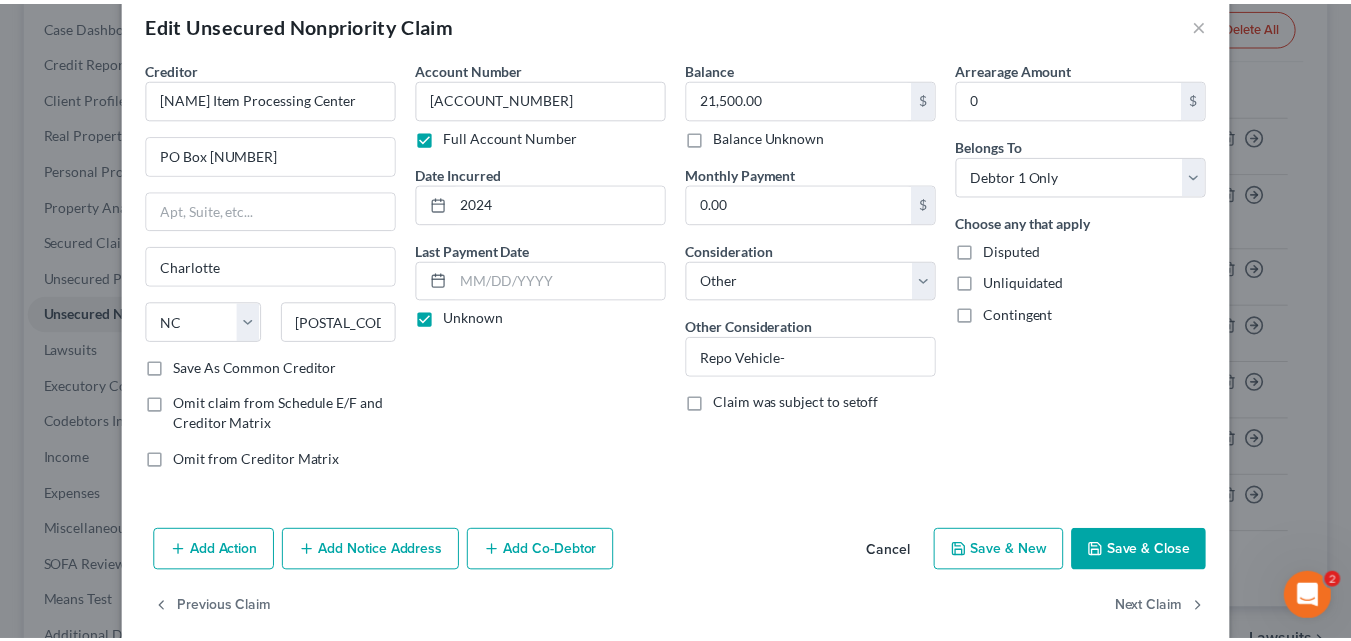 scroll, scrollTop: 62, scrollLeft: 0, axis: vertical 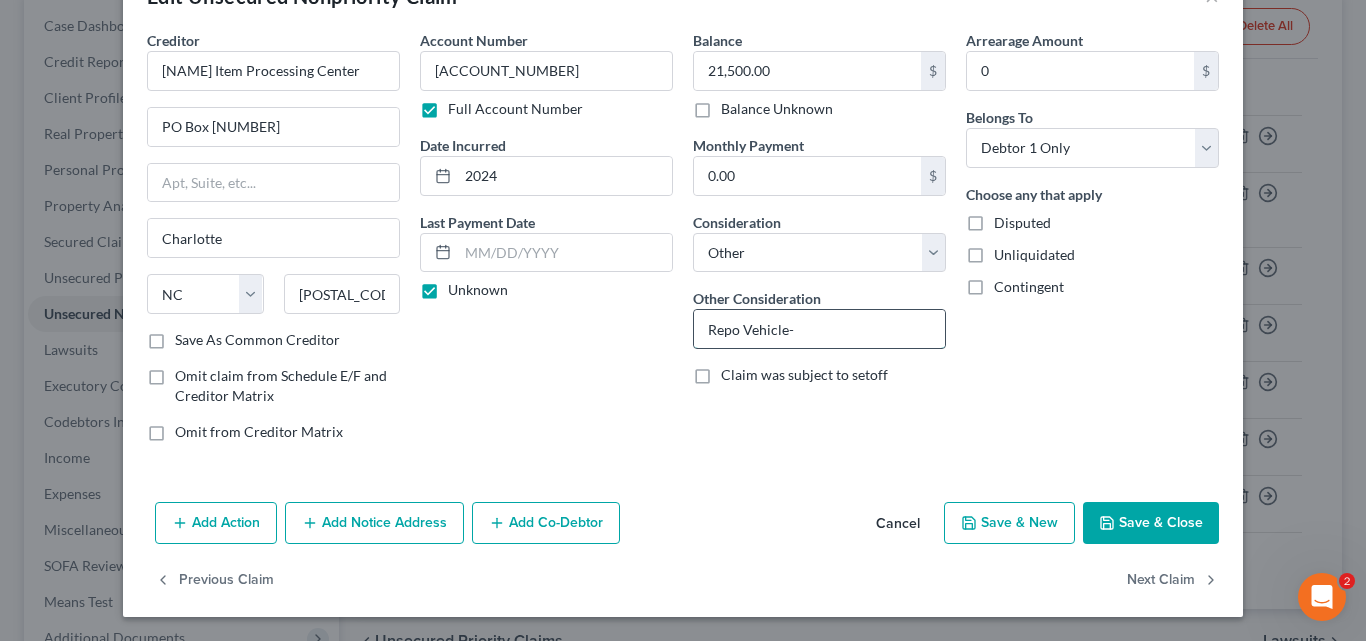 click on "Repo Vehicle-" at bounding box center (819, 329) 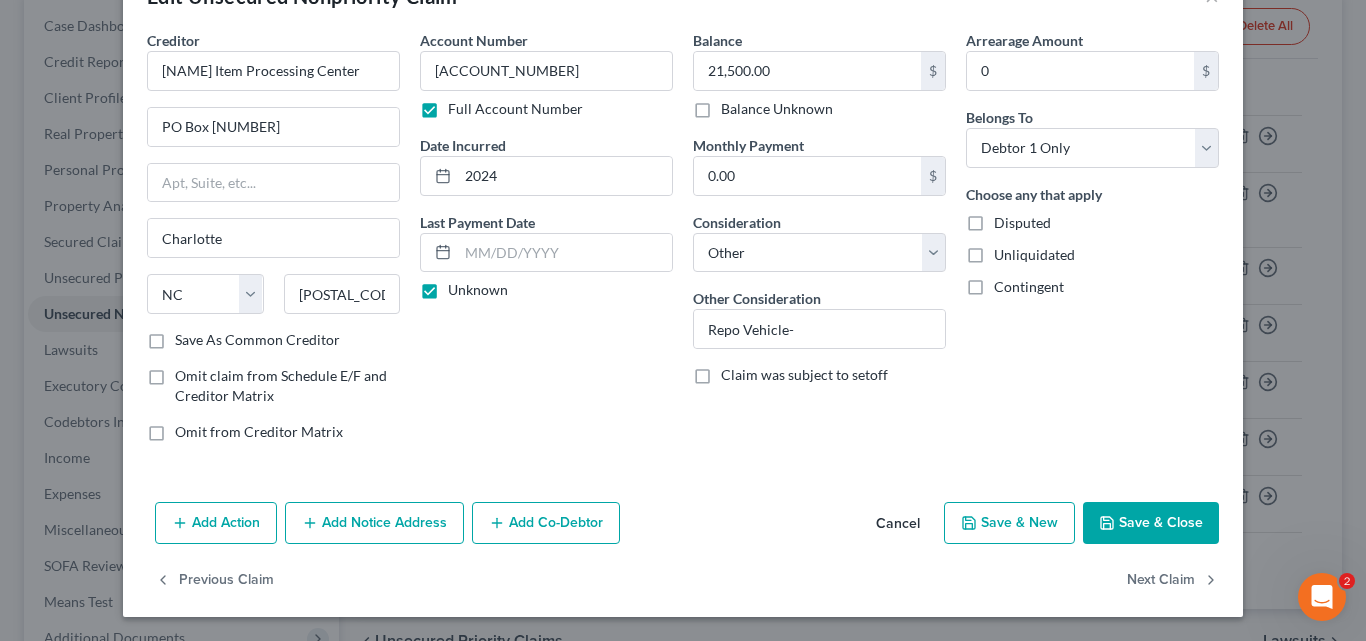 click on "Save & Close" at bounding box center [1151, 523] 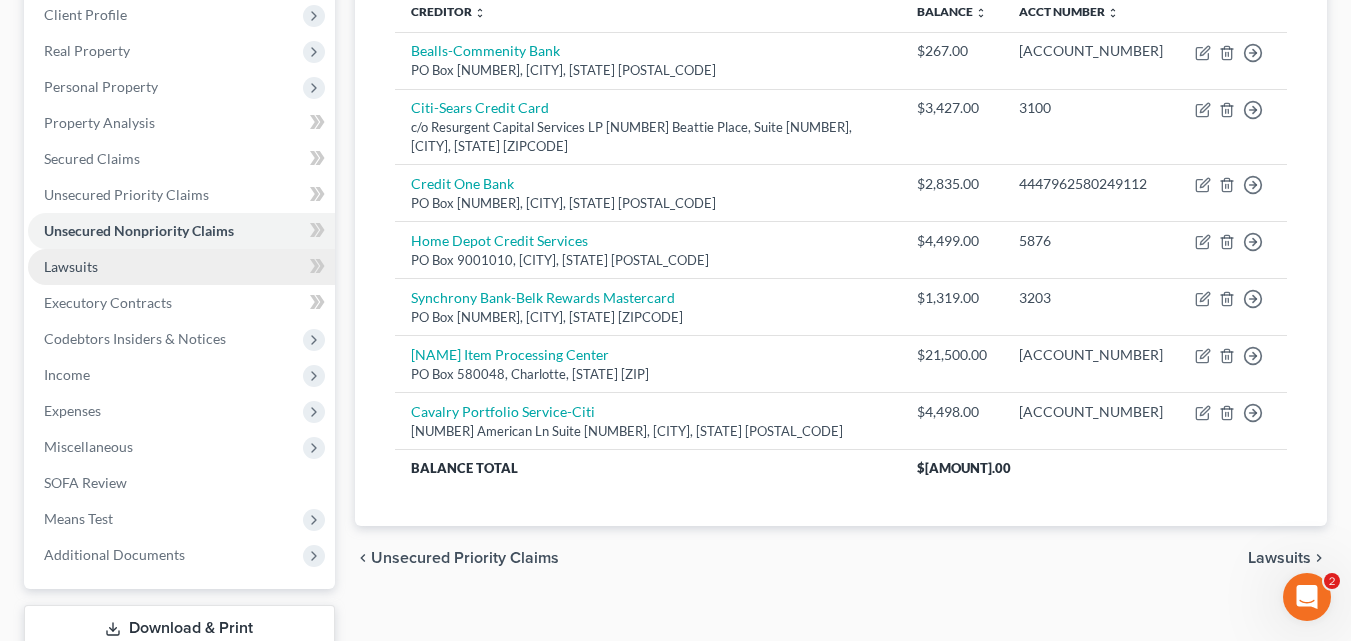 scroll, scrollTop: 300, scrollLeft: 0, axis: vertical 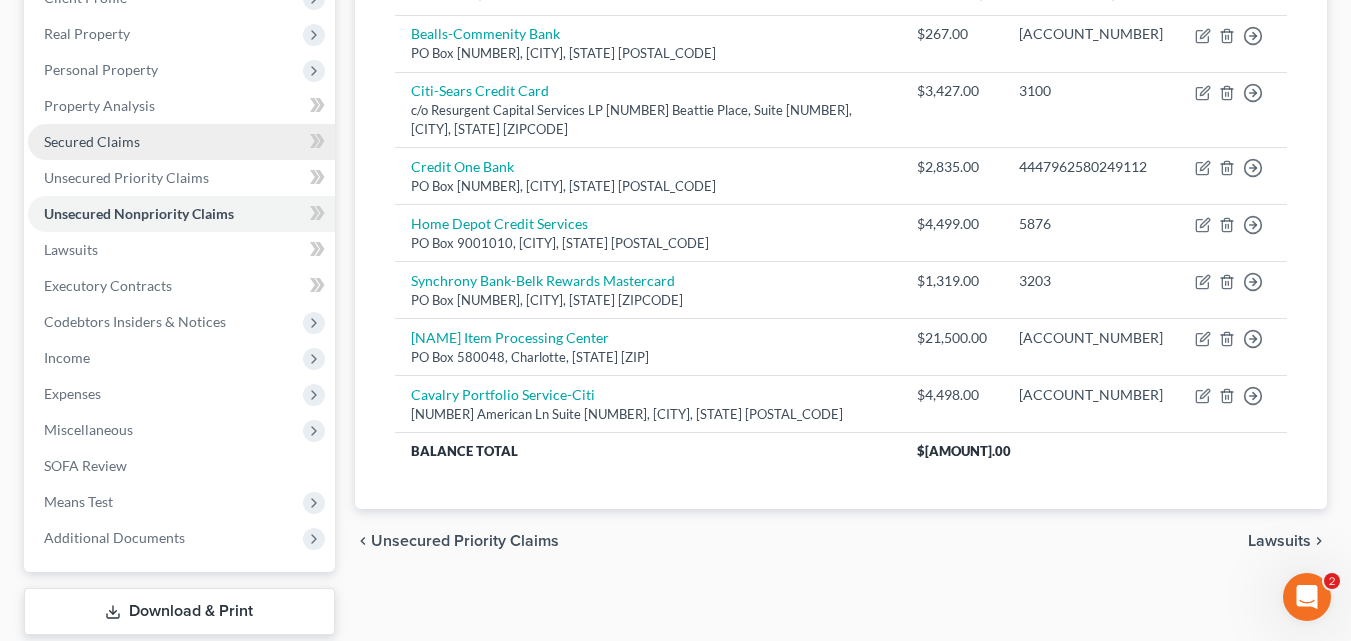 click on "Secured Claims" at bounding box center (92, 141) 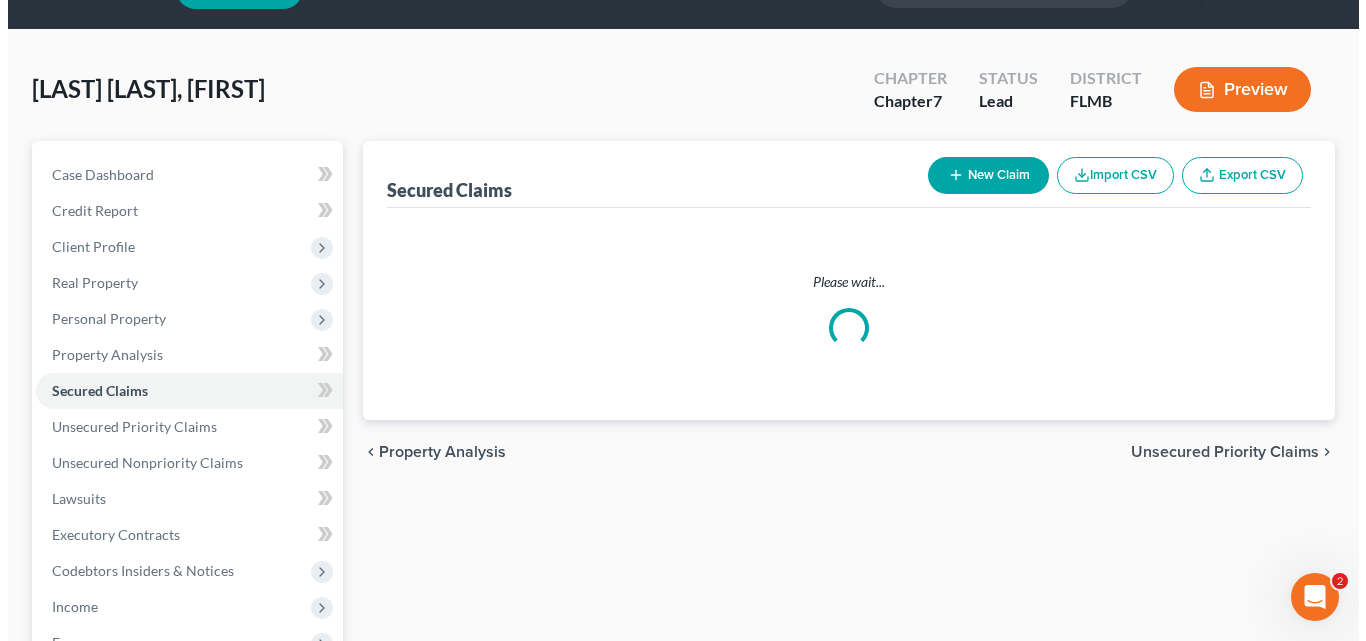 scroll, scrollTop: 0, scrollLeft: 0, axis: both 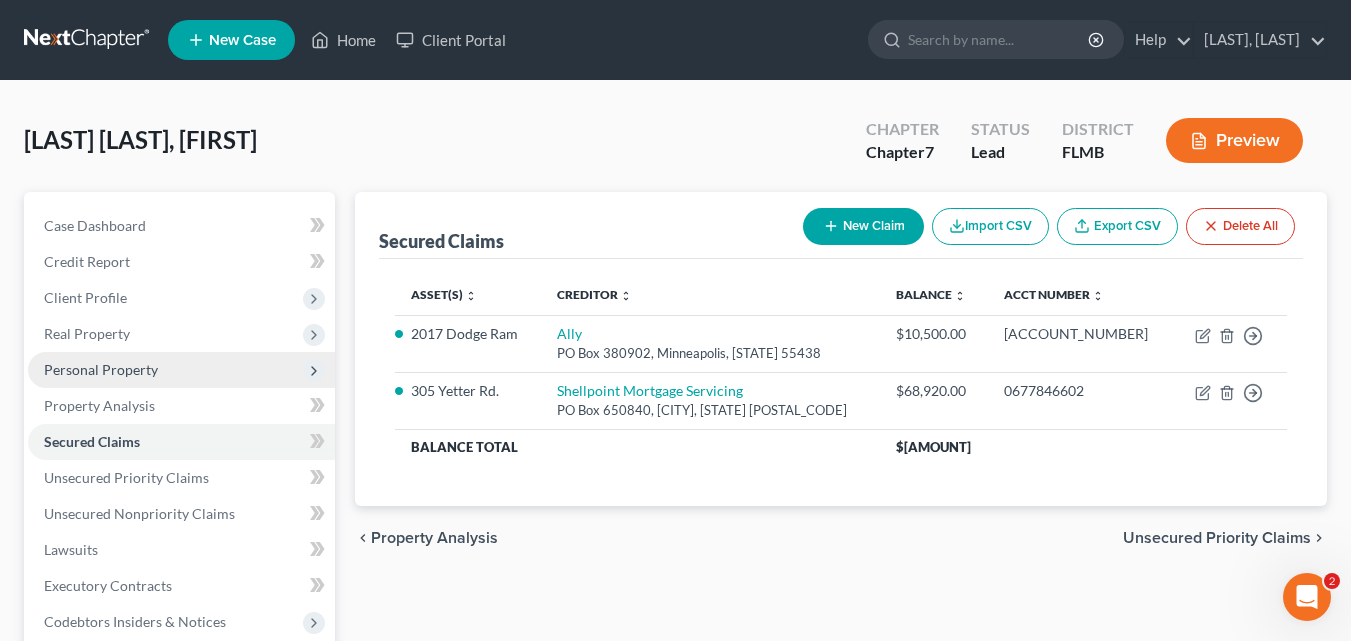 click on "Personal Property" at bounding box center [101, 369] 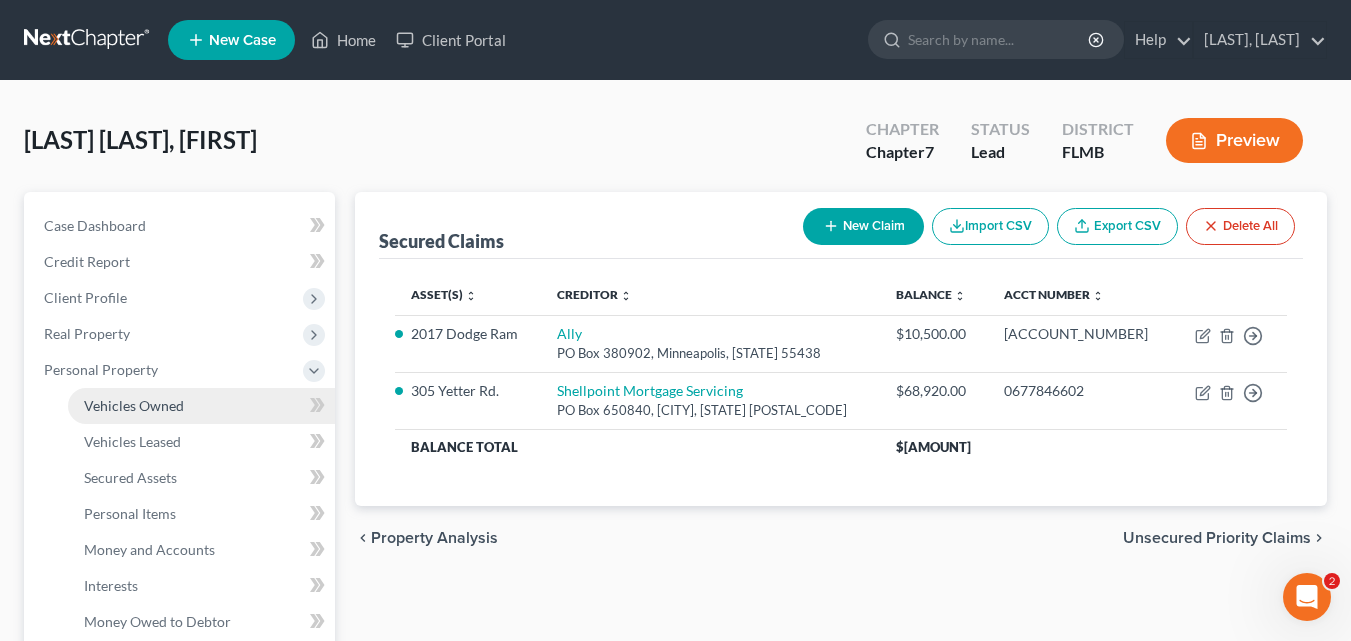 click on "Vehicles Owned" at bounding box center (134, 405) 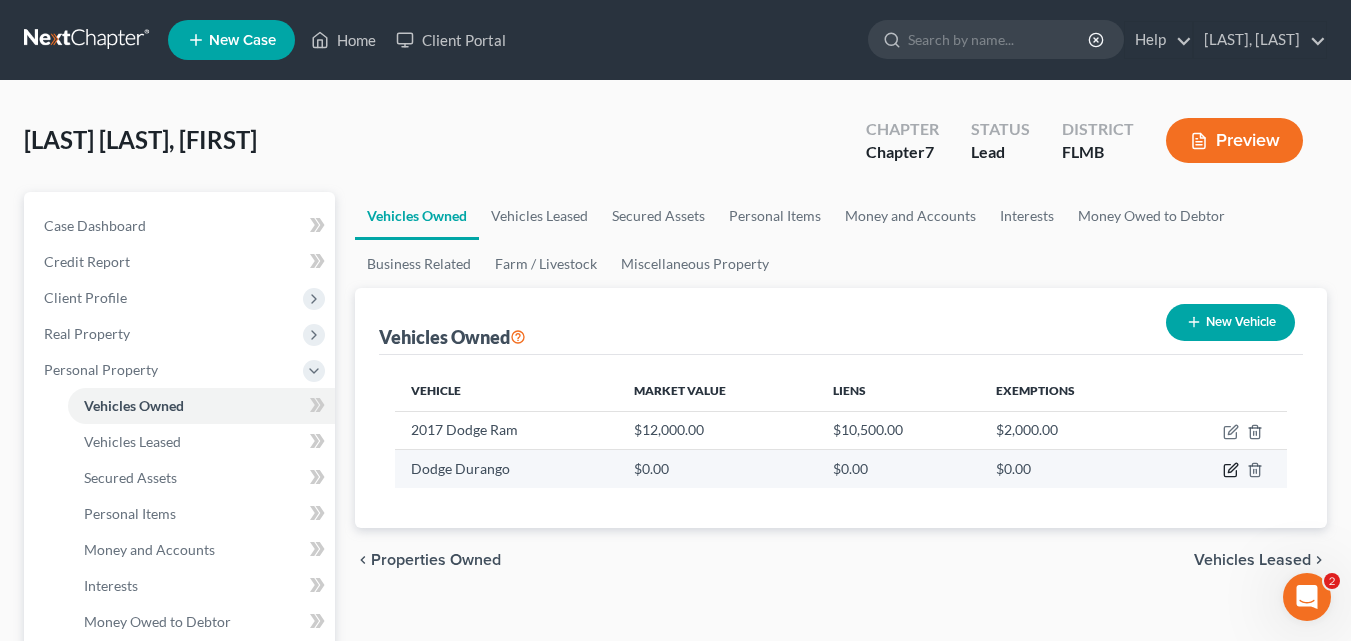 click 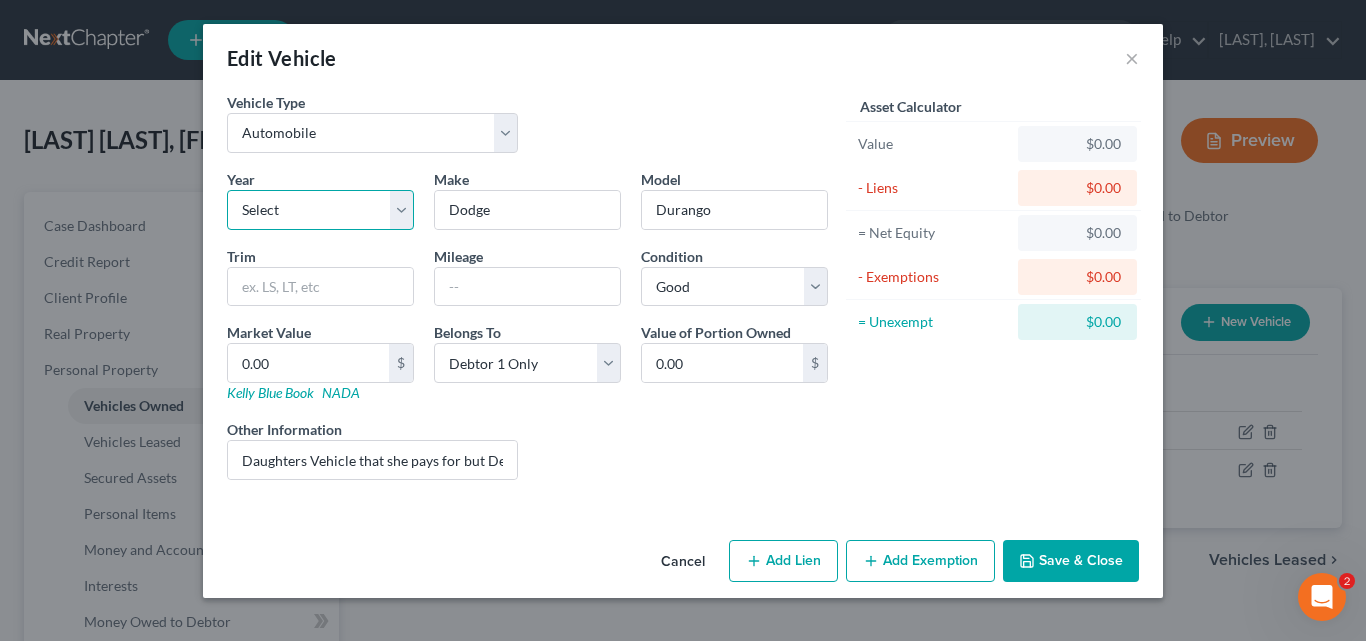 click on "Select 2026 2025 2024 2023 2022 2021 2020 2019 2018 2017 2016 2015 2014 2013 2012 2011 2010 2009 2008 2007 2006 2005 2004 2003 2002 2001 2000 1999 1998 1997 1996 1995 1994 1993 1992 1991 1990 1989 1988 1987 1986 1985 1984 1983 1982 1981 1980 1979 1978 1977 1976 1975 1974 1973 1972 1971 1970 1969 1968 1967 1966 1965 1964 1963 1962 1961 1960 1959 1958 1957 1956 1955 1954 1953 1952 1951 1950 1949 1948 1947 1946 1945 1944 1943 1942 1941 1940 1939 1938 1937 1936 1935 1934 1933 1932 1931 1930 1929 1928 1927 1926 1925 1924 1923 1922 1921 1920 1919 1918 1917 1916 1915 1914 1913 1912 1911 1910 1909 1908 1907 1906 1905 1904 1903 1902 1901" at bounding box center (320, 210) 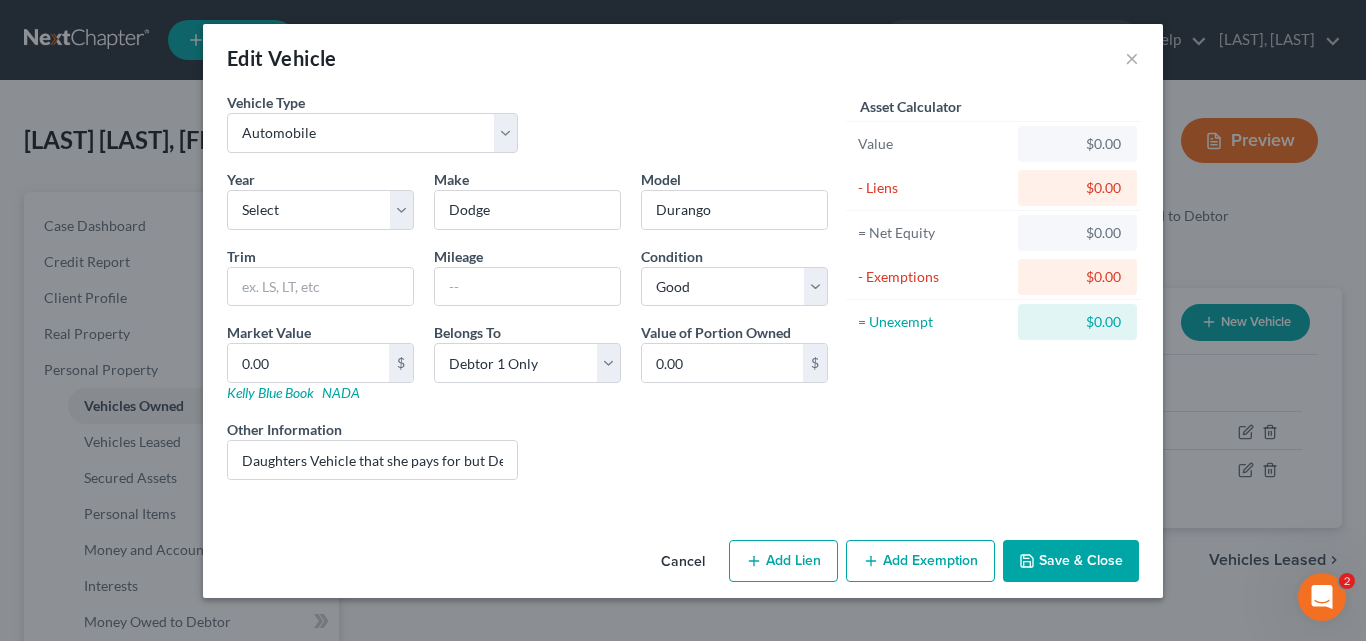 drag, startPoint x: 577, startPoint y: 142, endPoint x: 577, endPoint y: 155, distance: 13 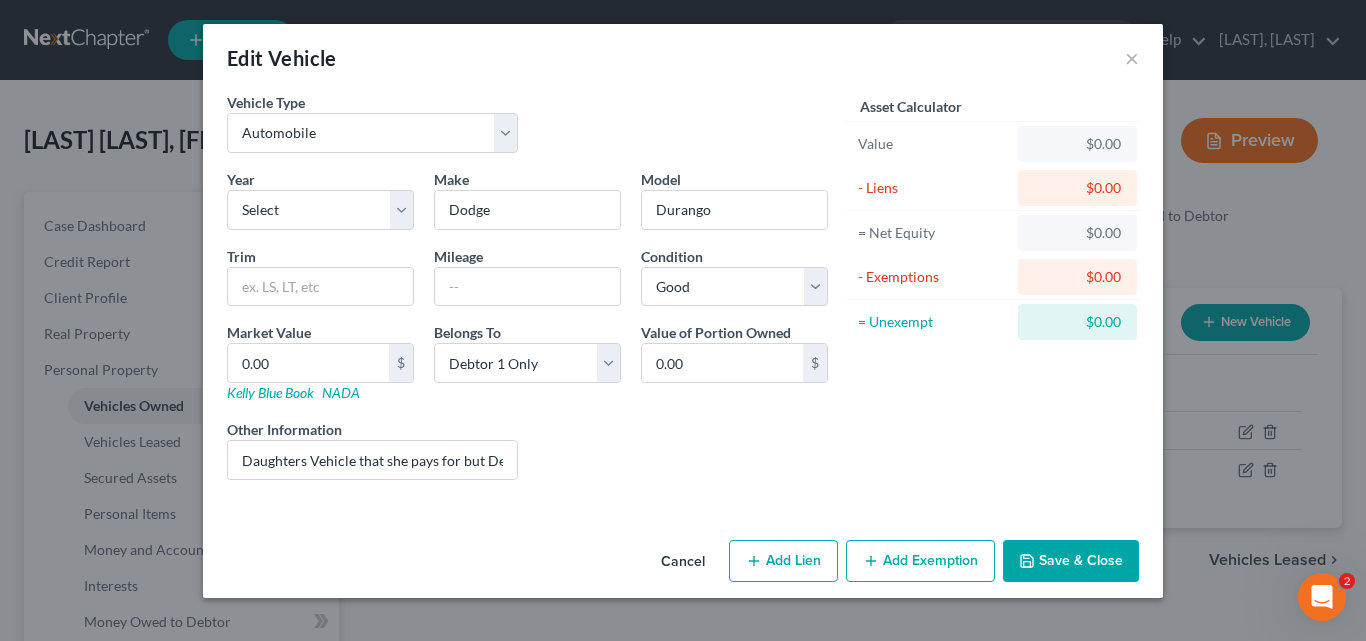 click on "Add Lien" at bounding box center (783, 561) 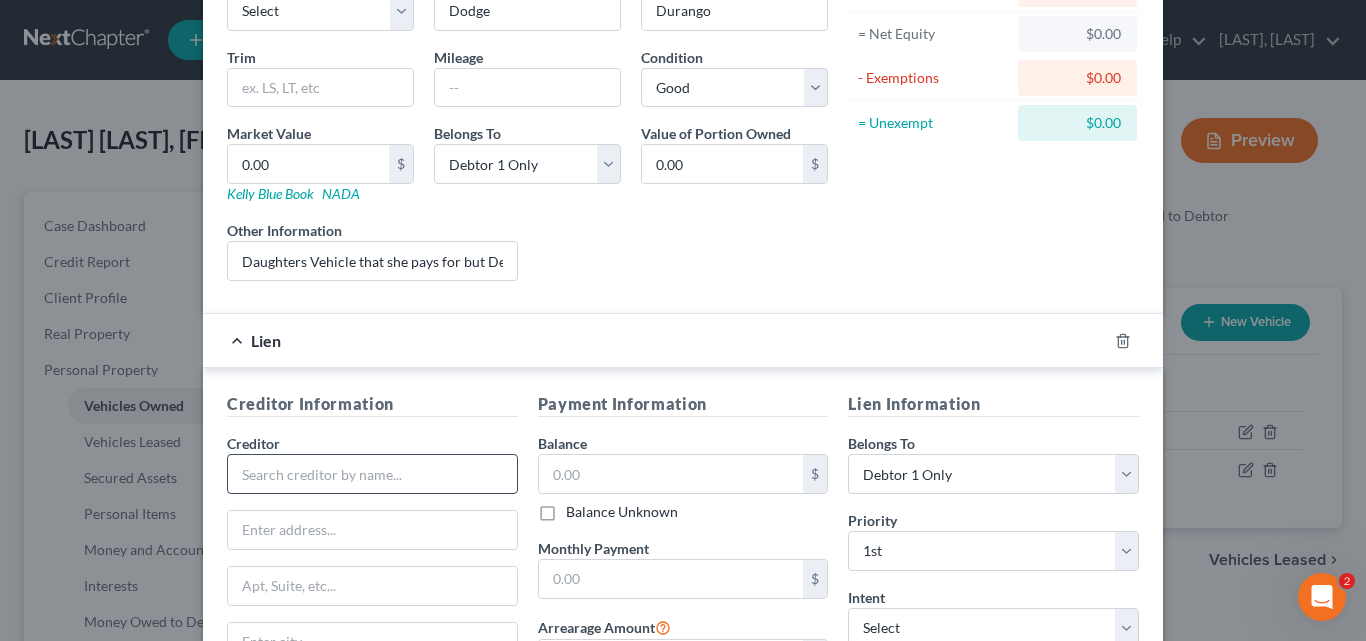 scroll, scrollTop: 200, scrollLeft: 0, axis: vertical 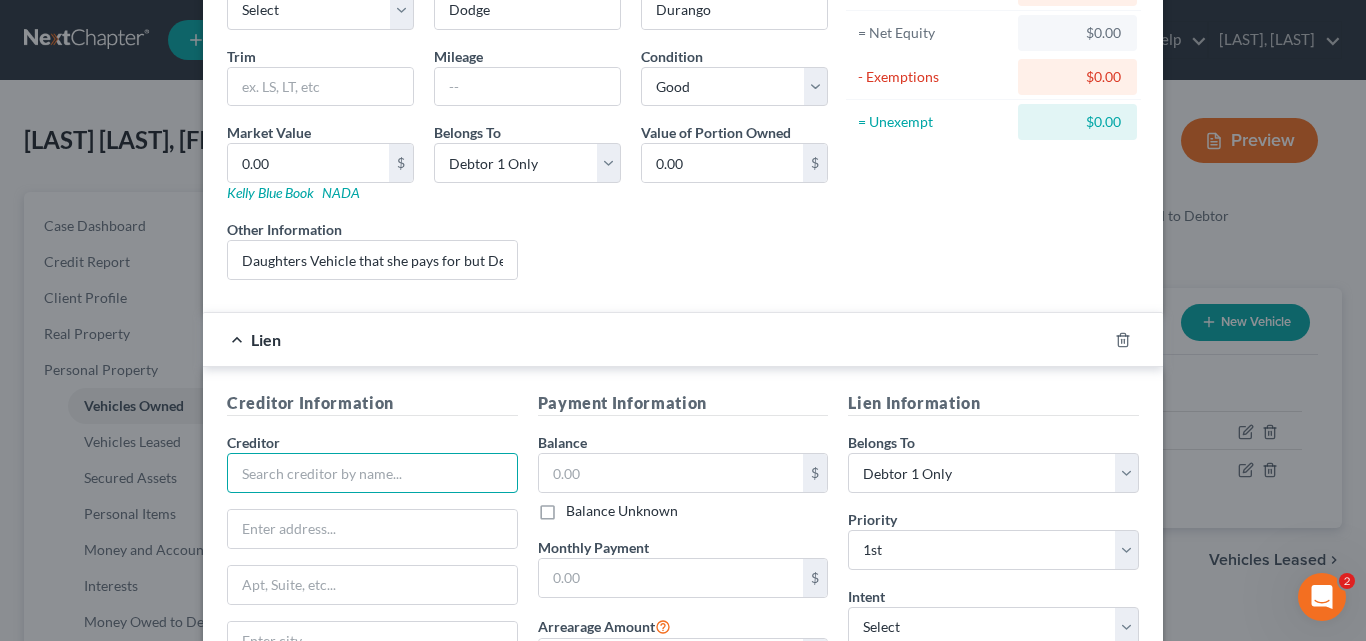 click at bounding box center (372, 473) 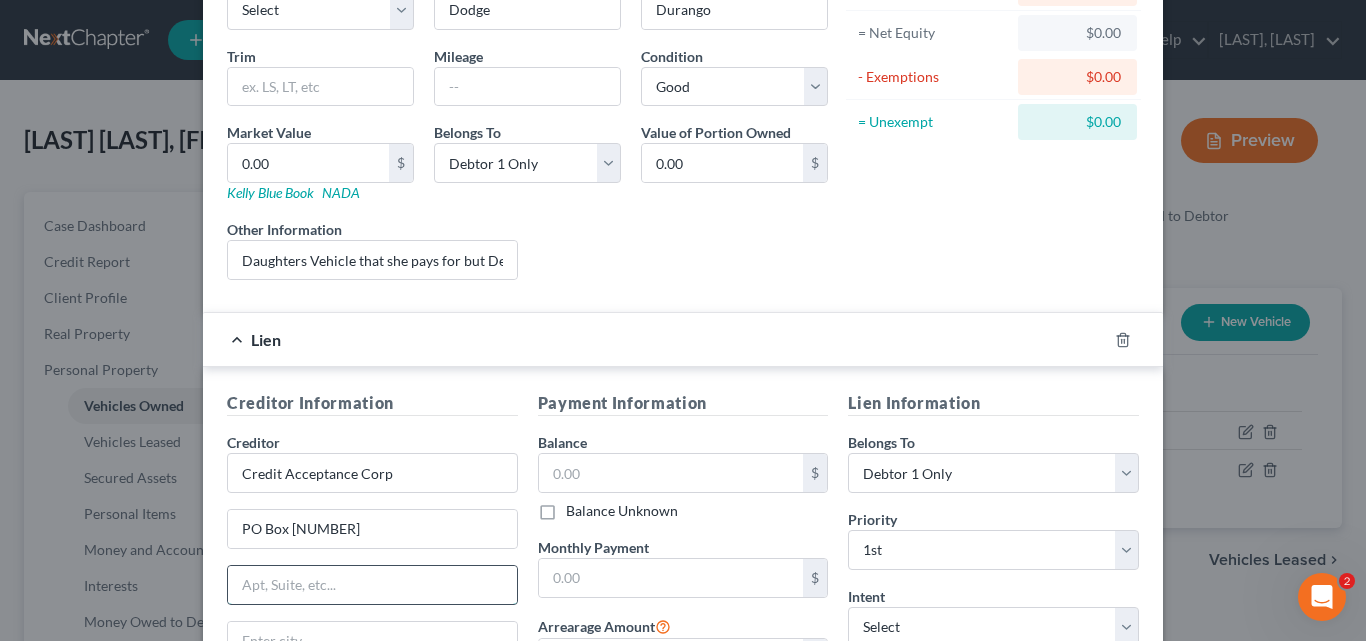 click at bounding box center [372, 585] 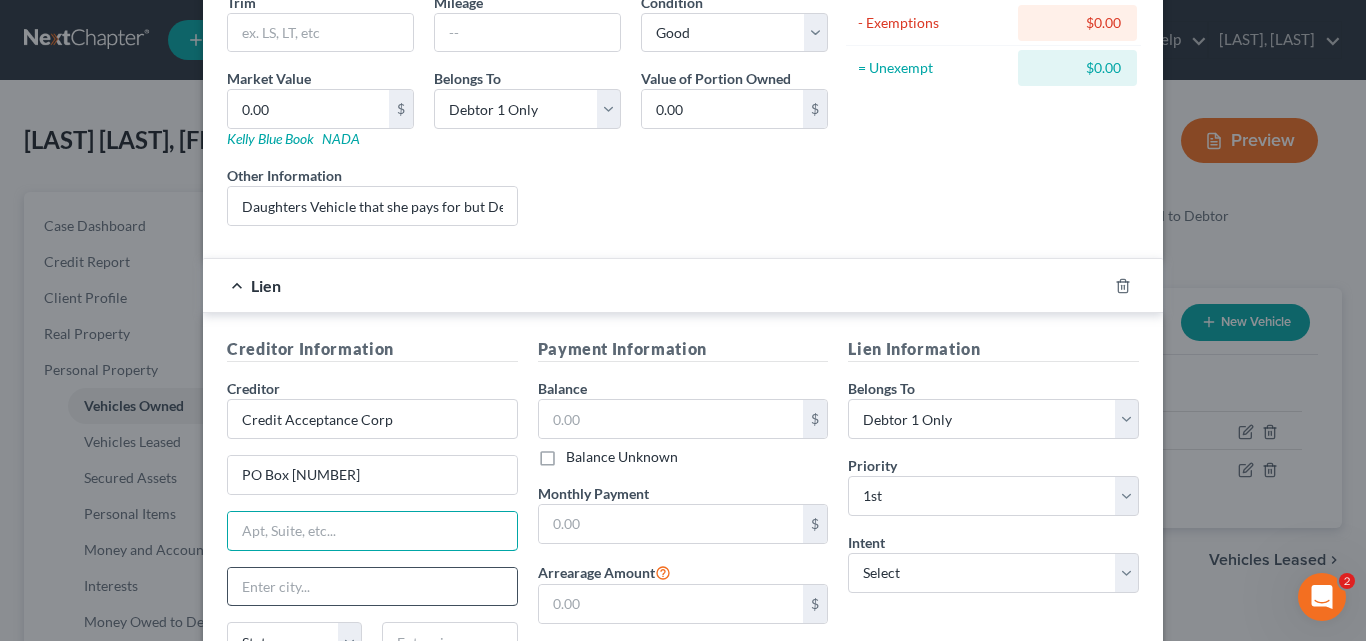 scroll, scrollTop: 300, scrollLeft: 0, axis: vertical 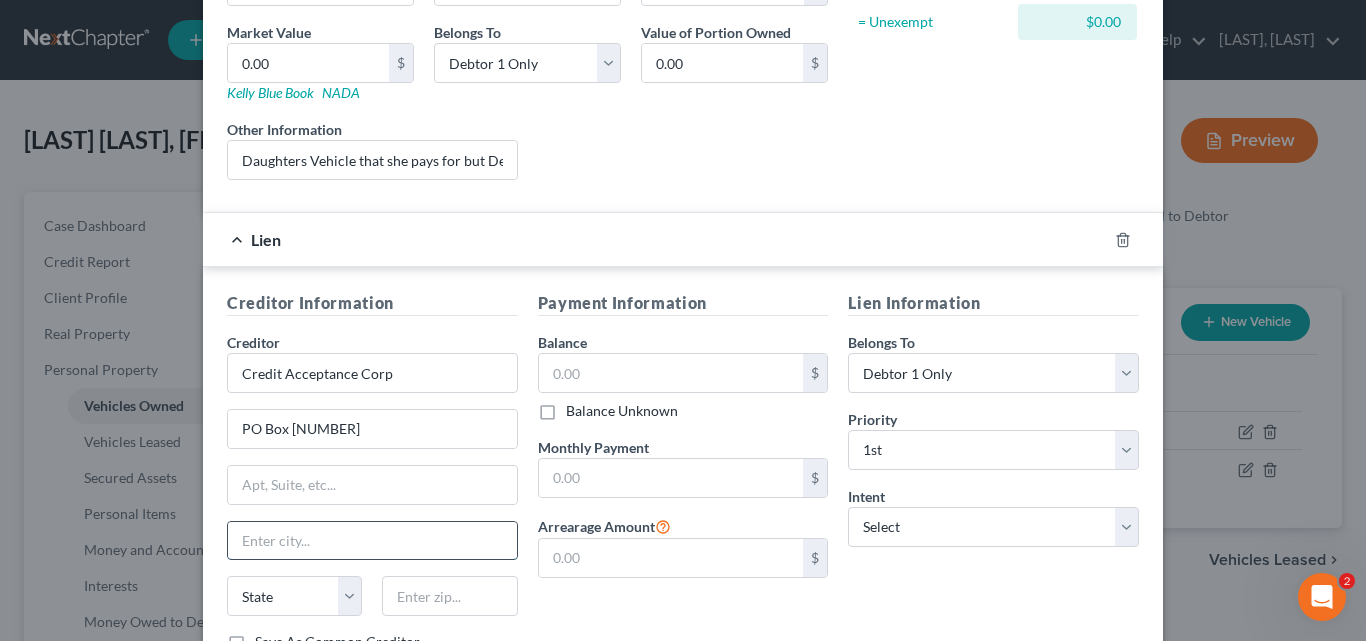 click at bounding box center [372, 541] 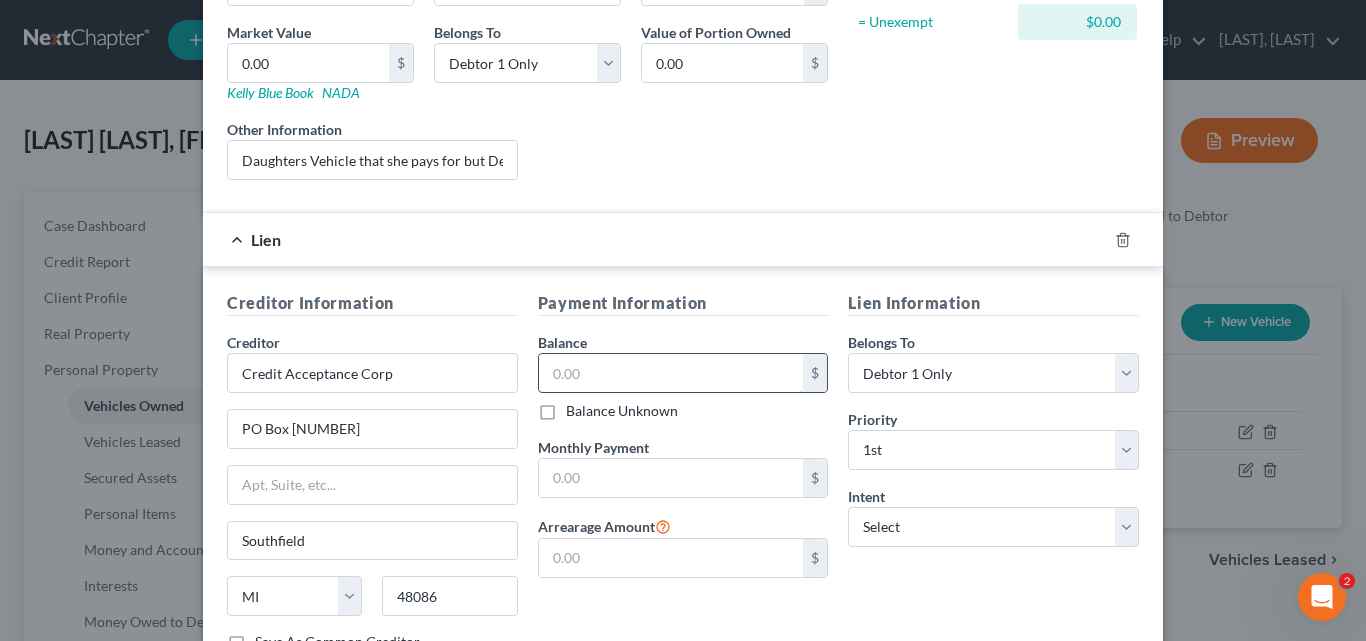 click at bounding box center (671, 373) 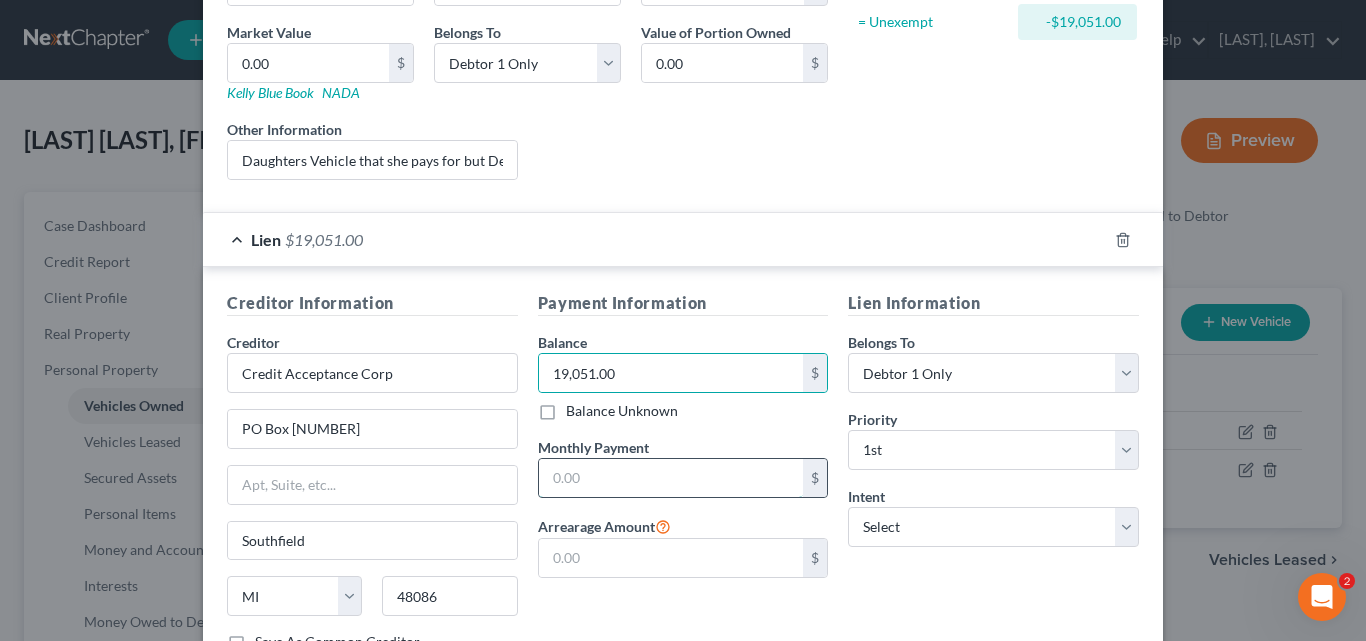click at bounding box center (671, 478) 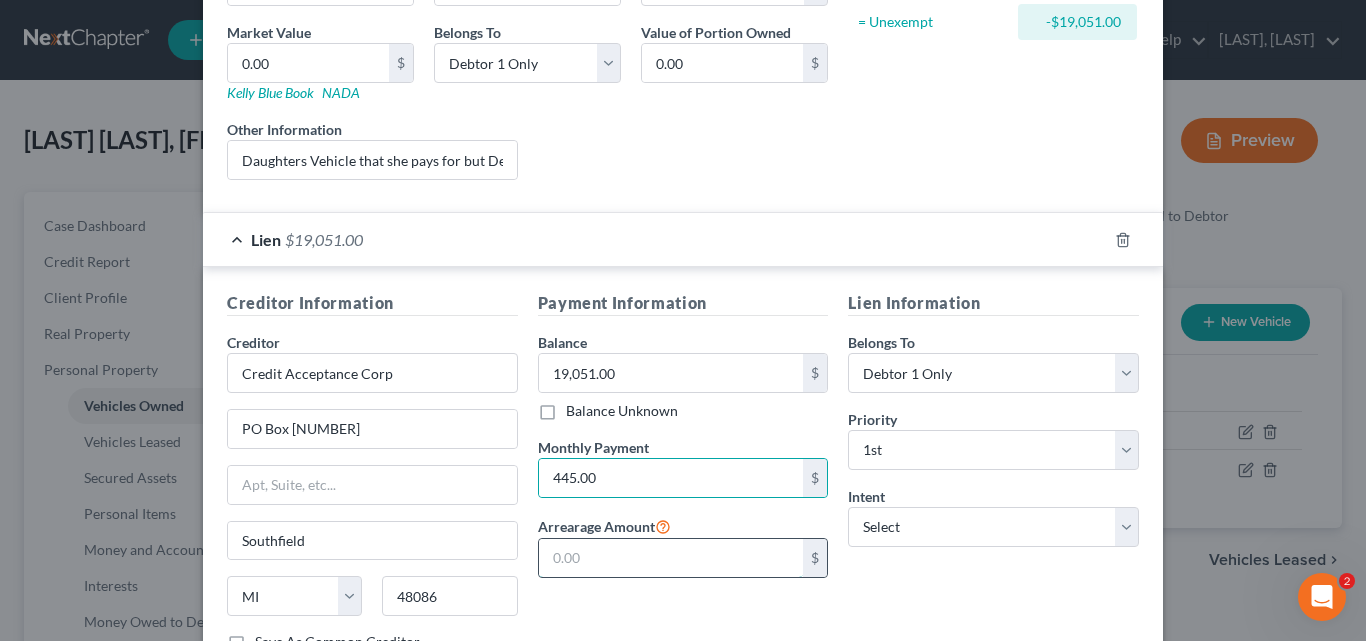 click at bounding box center (671, 558) 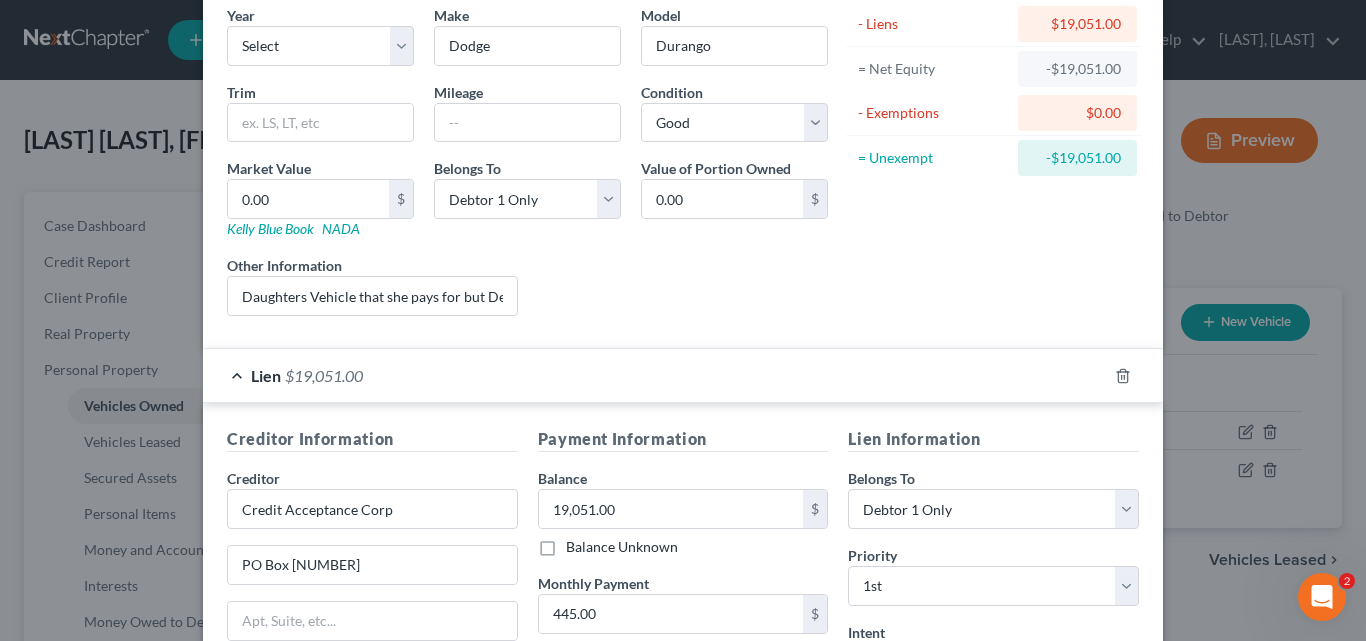 scroll, scrollTop: 100, scrollLeft: 0, axis: vertical 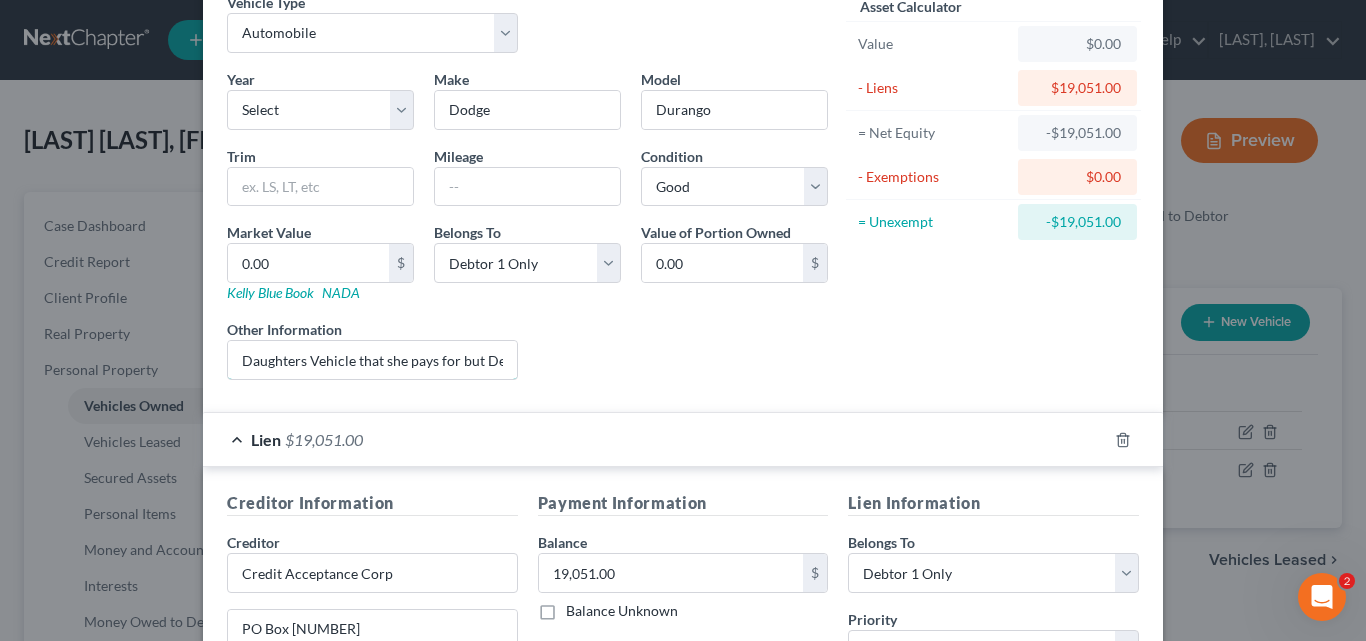 drag, startPoint x: 476, startPoint y: 362, endPoint x: 640, endPoint y: 319, distance: 169.5435 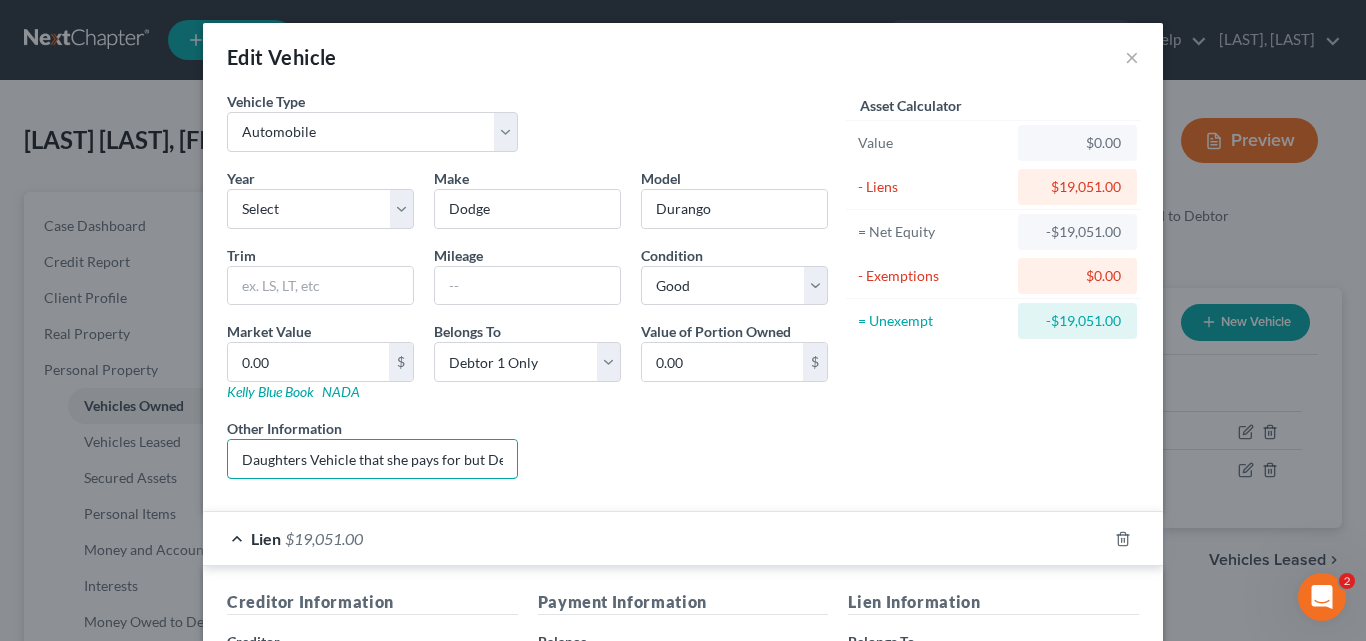 scroll, scrollTop: 0, scrollLeft: 0, axis: both 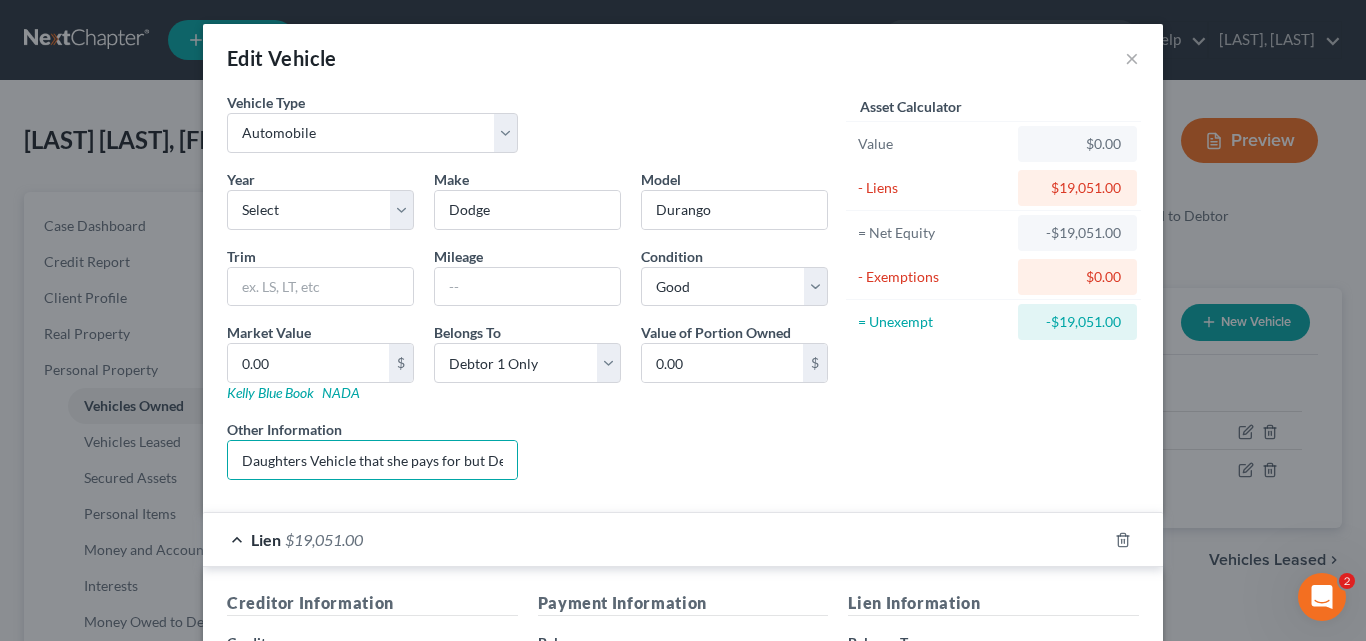 click on "Liens
Select" at bounding box center [683, 449] 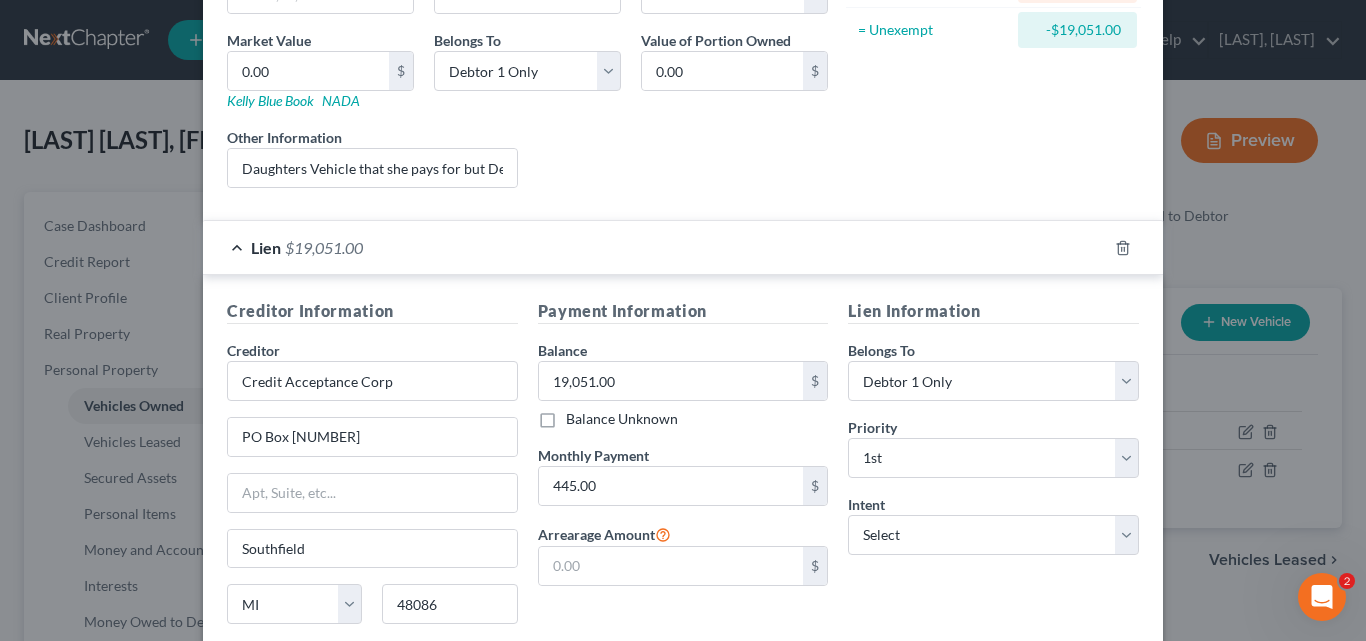 scroll, scrollTop: 300, scrollLeft: 0, axis: vertical 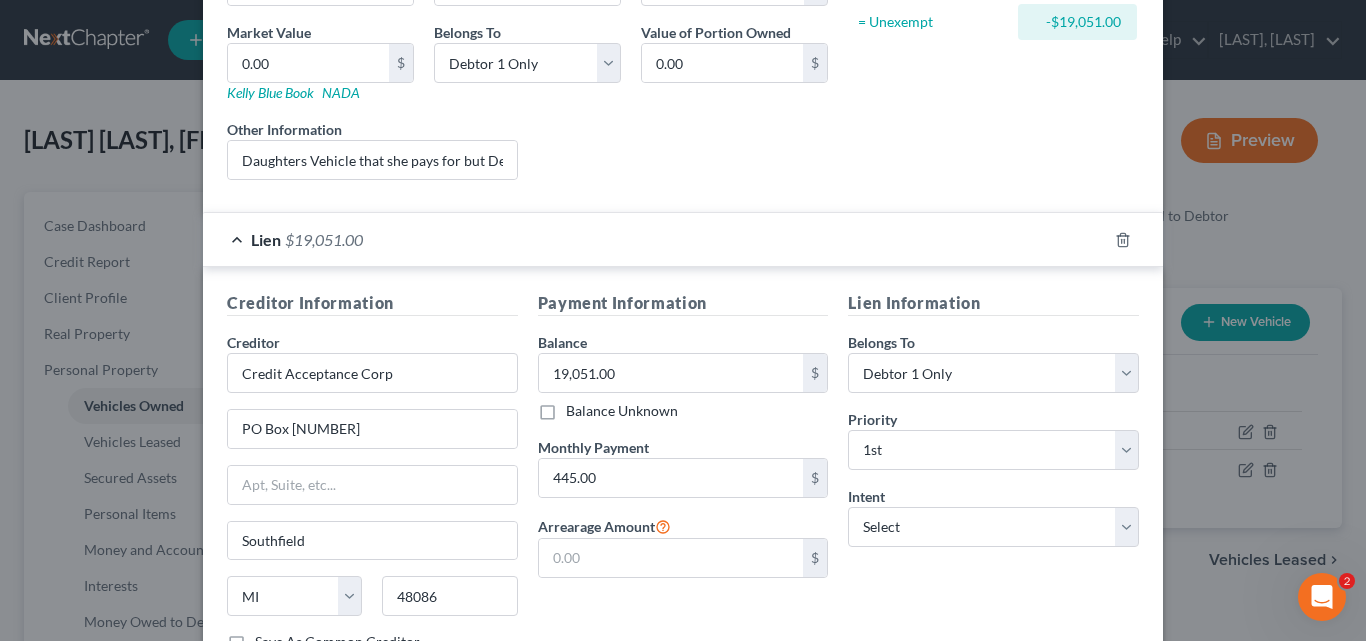 click on "Balance Unknown" at bounding box center (683, 411) 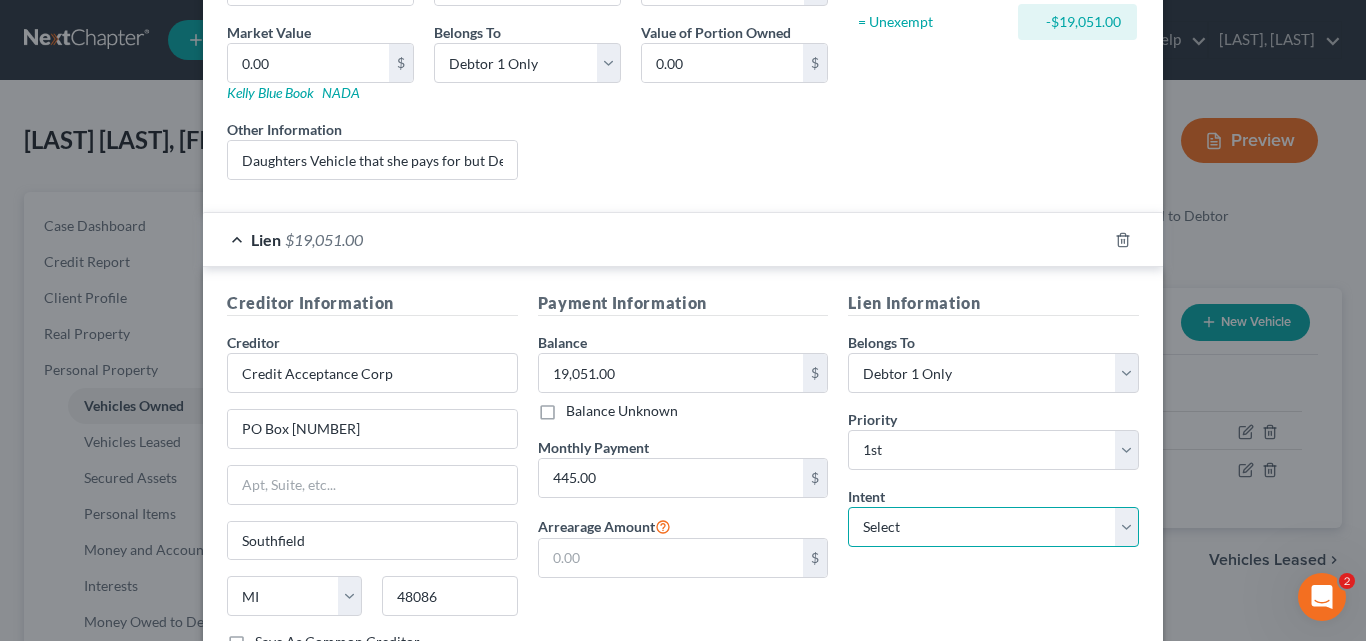 click on "Select Surrender Redeem Reaffirm Avoid Other" at bounding box center (993, 527) 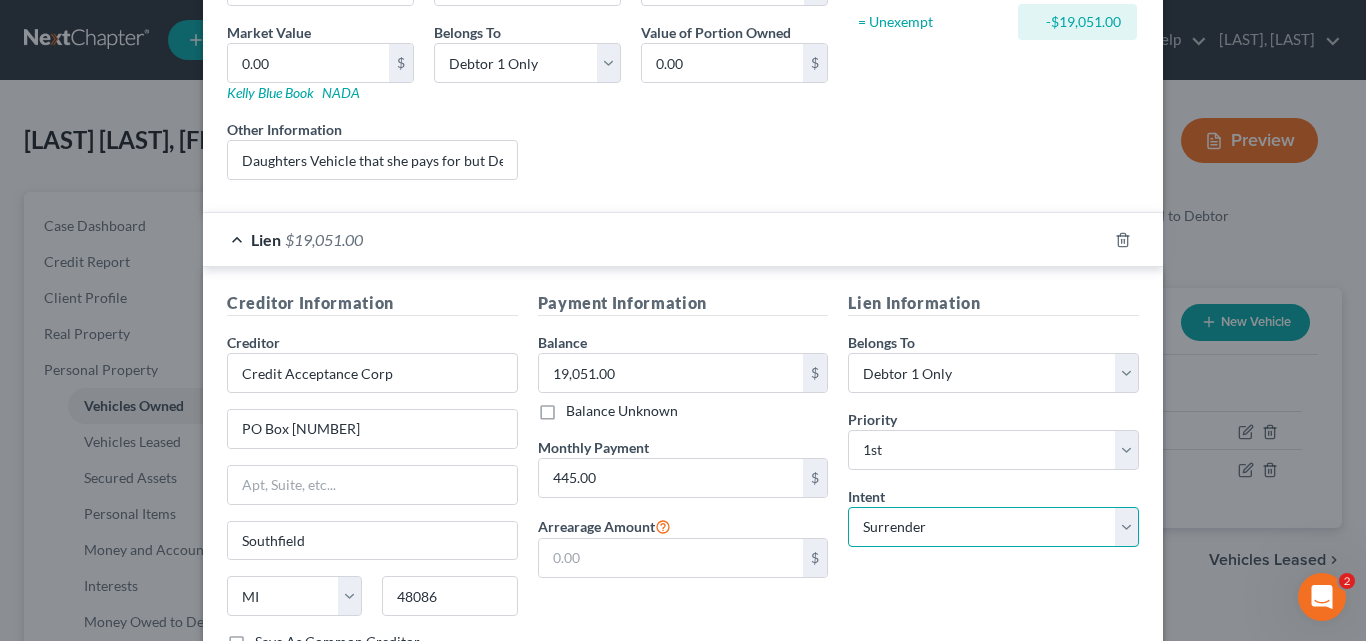 click on "Select Surrender Redeem Reaffirm Avoid Other" at bounding box center (993, 527) 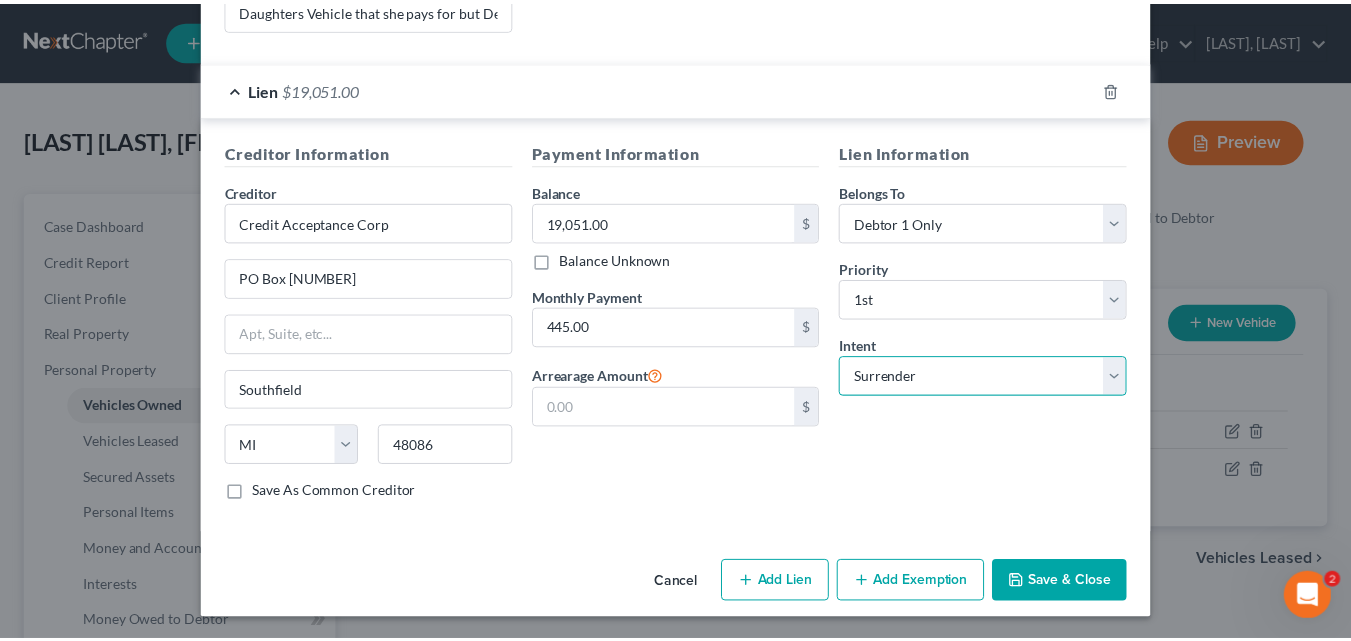 scroll, scrollTop: 453, scrollLeft: 0, axis: vertical 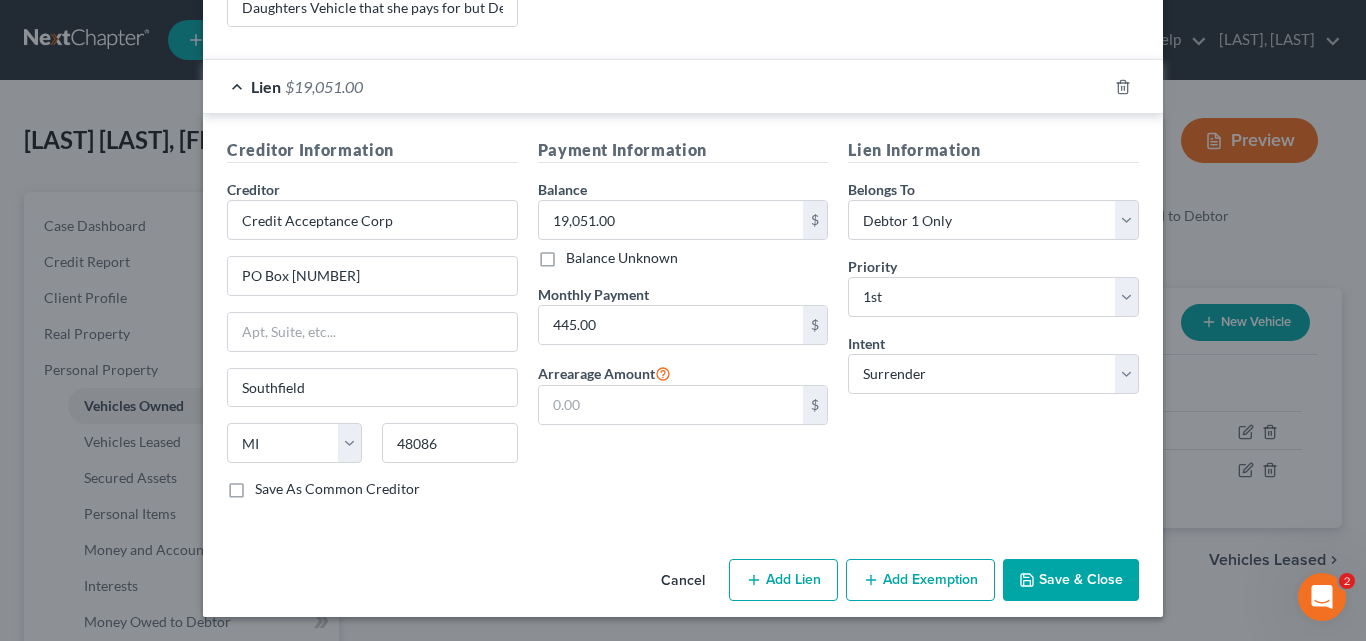 click on "Save & Close" at bounding box center [1071, 580] 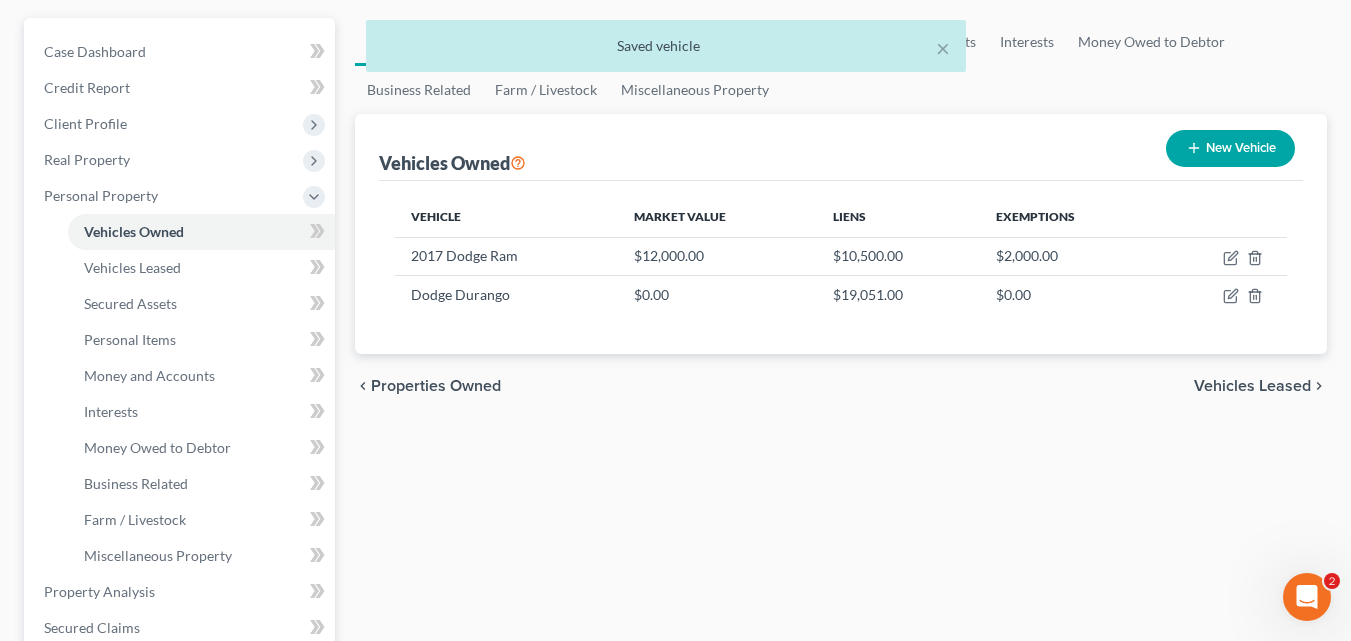 scroll, scrollTop: 200, scrollLeft: 0, axis: vertical 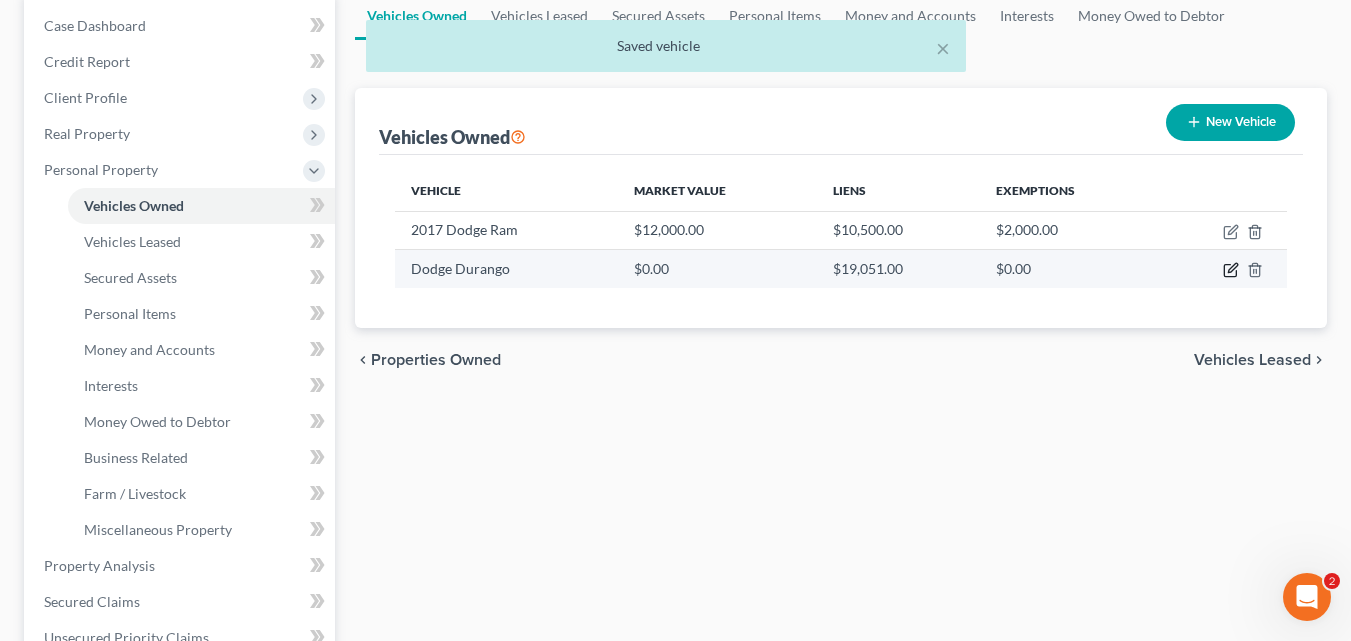 click 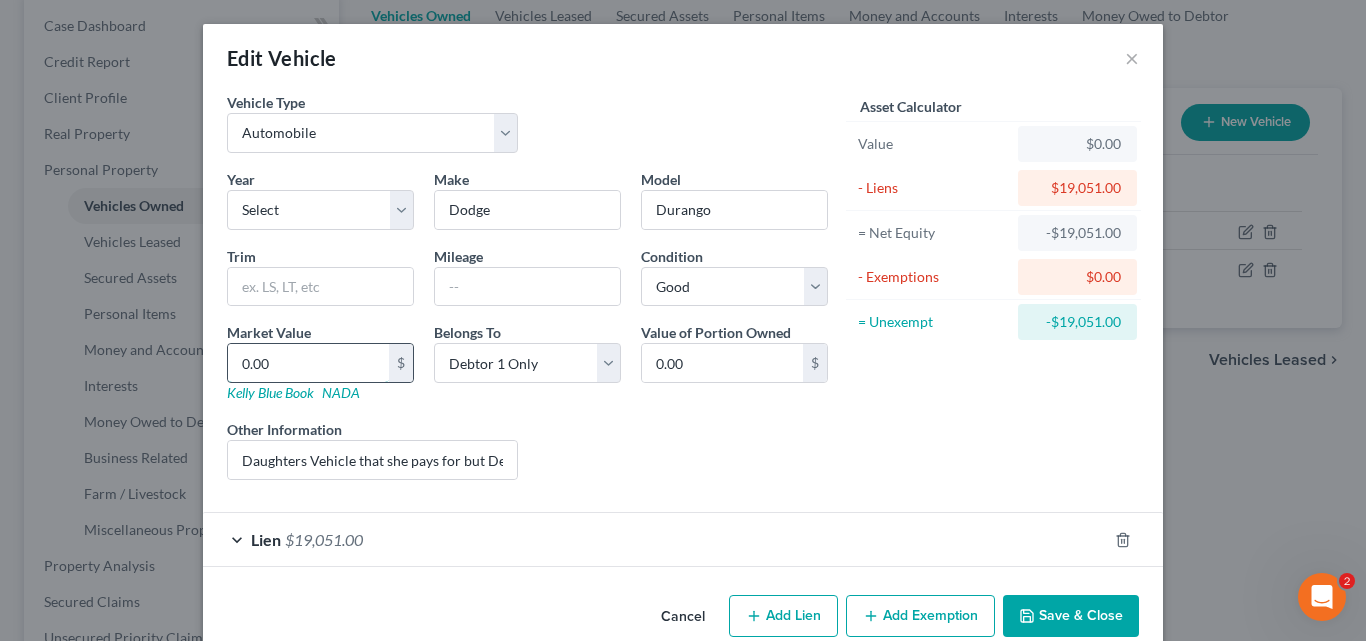 click on "0.00" at bounding box center [308, 363] 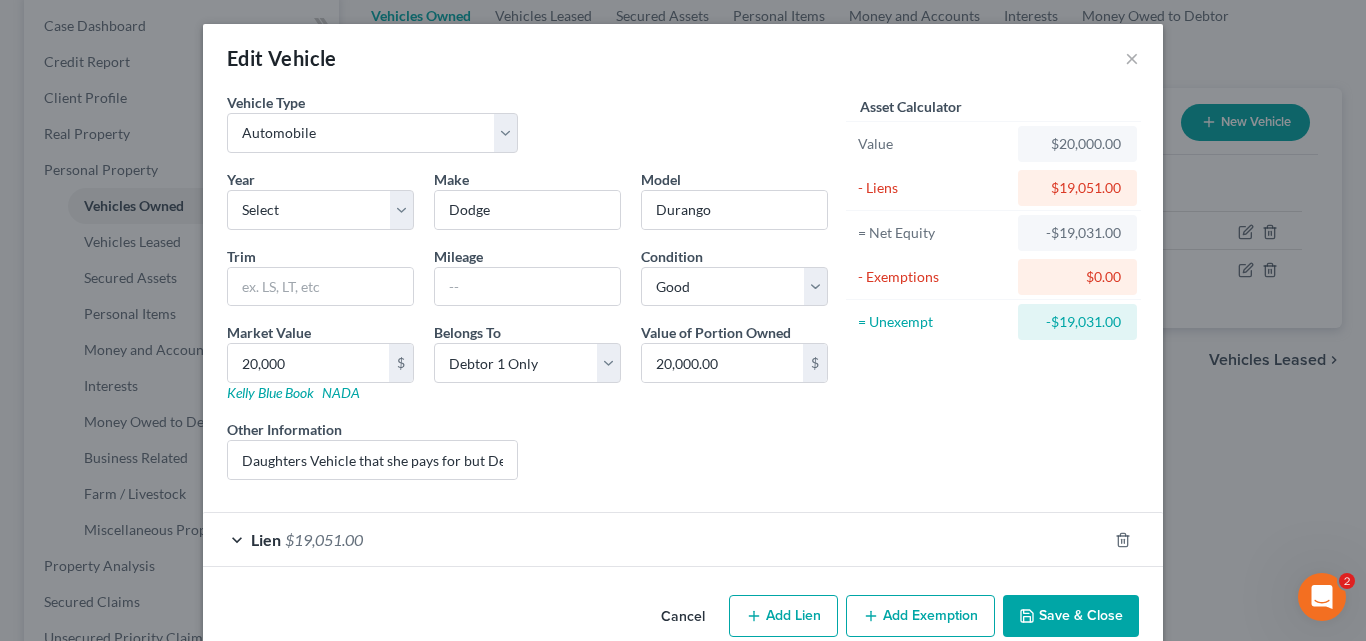 click on "Save & Close" at bounding box center [1071, 616] 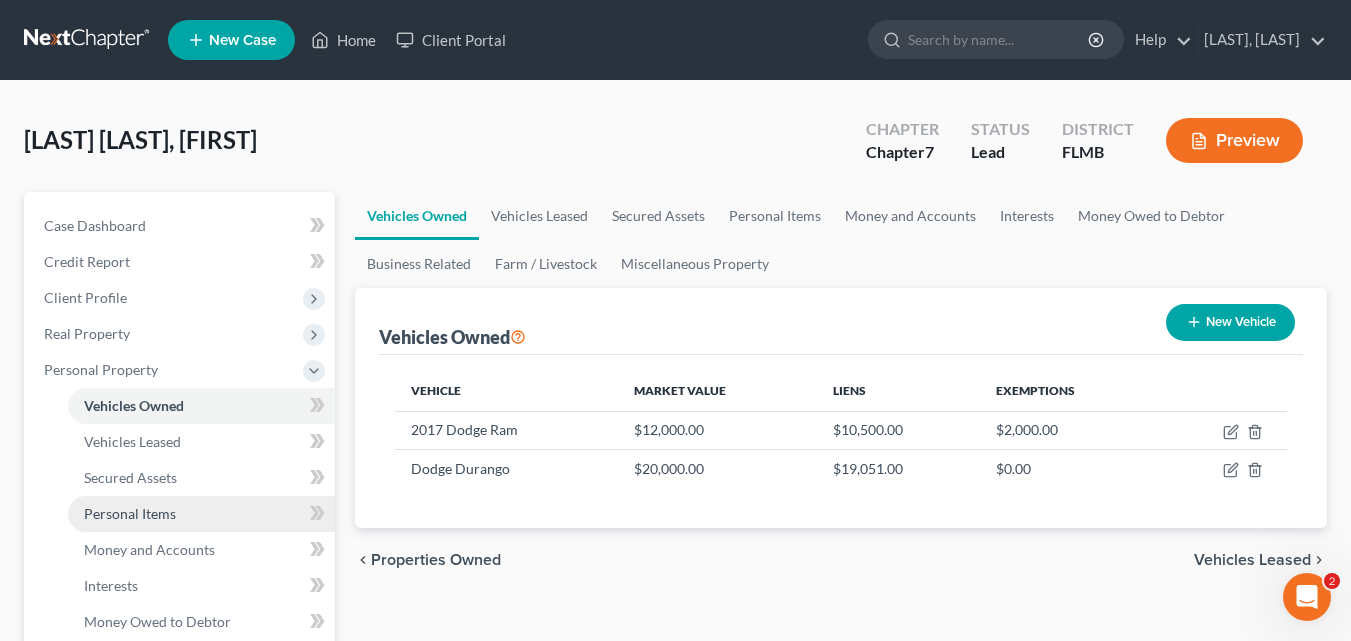 scroll, scrollTop: 300, scrollLeft: 0, axis: vertical 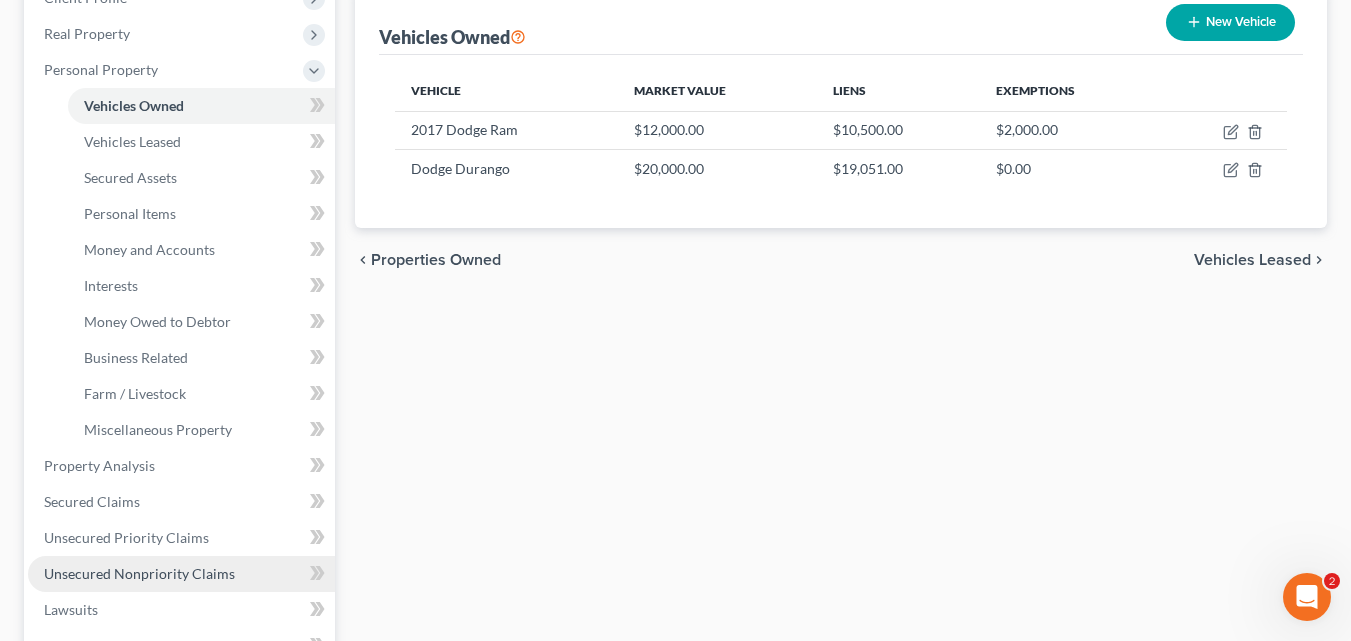 click on "Unsecured Nonpriority Claims" at bounding box center (139, 573) 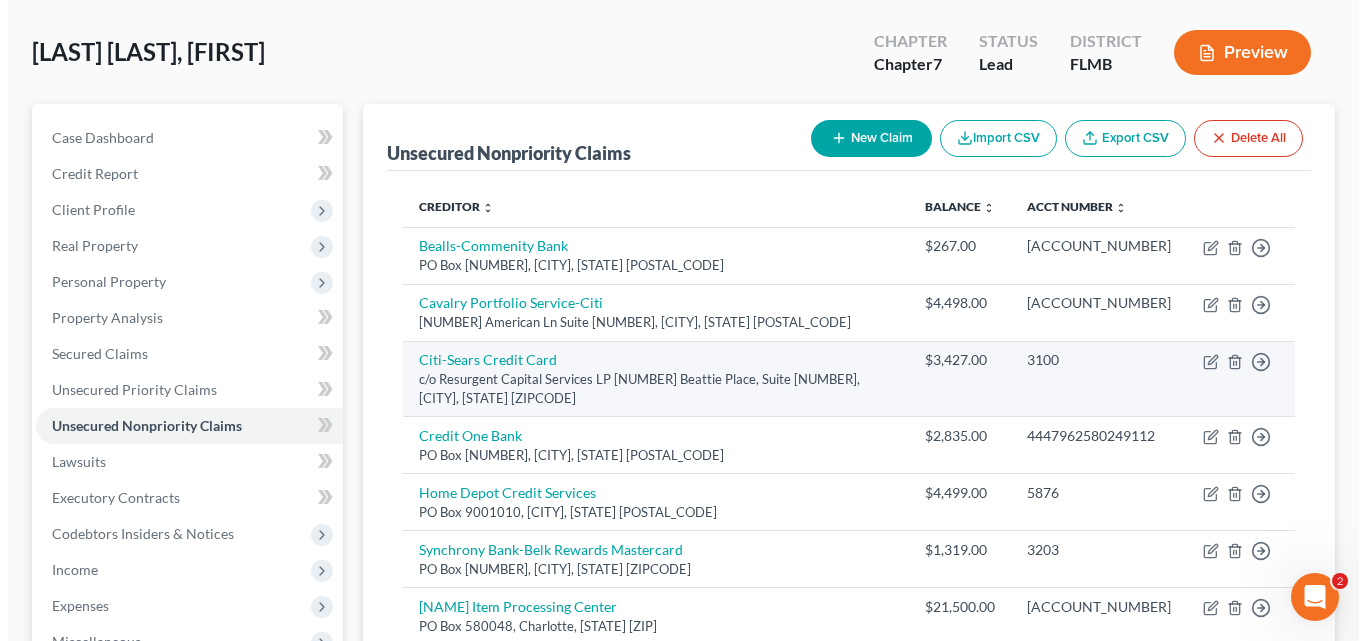 scroll, scrollTop: 200, scrollLeft: 0, axis: vertical 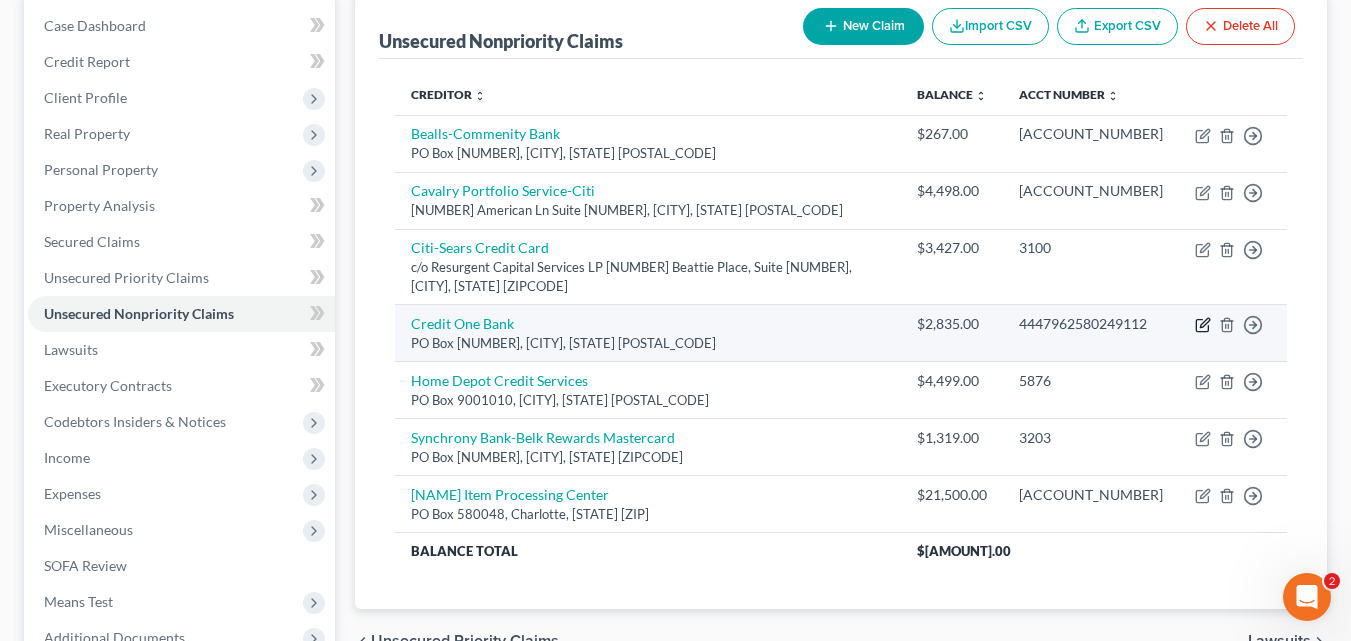 click 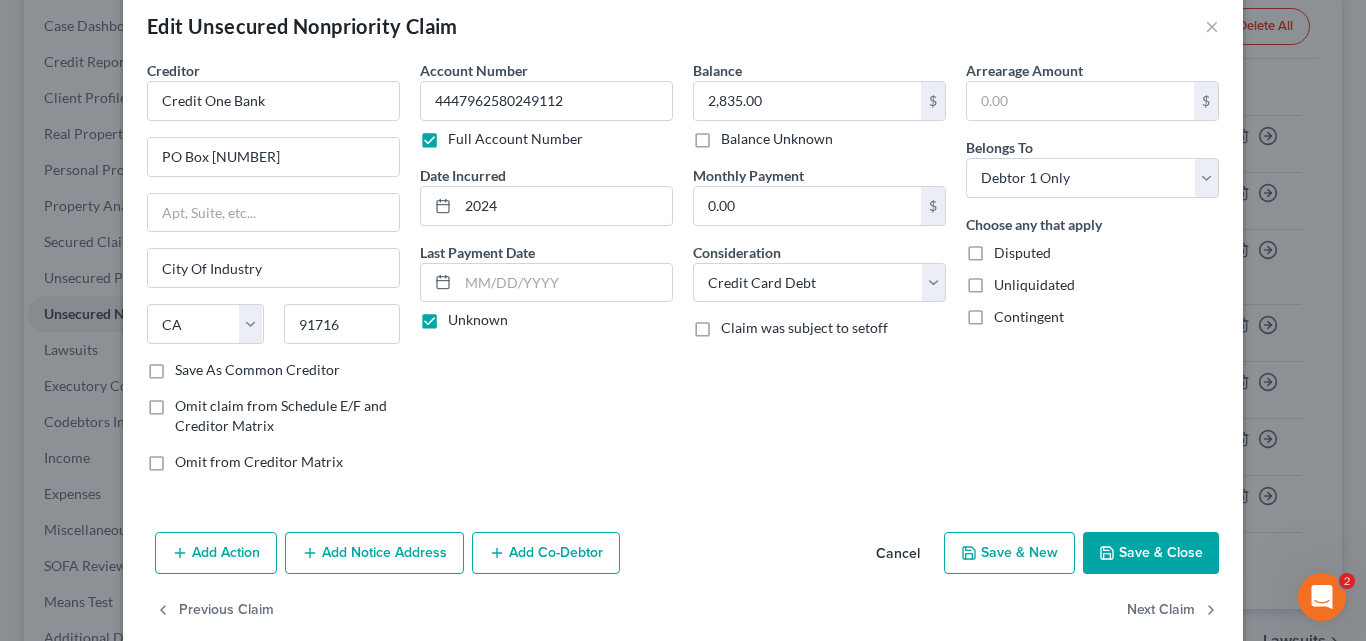 scroll, scrollTop: 62, scrollLeft: 0, axis: vertical 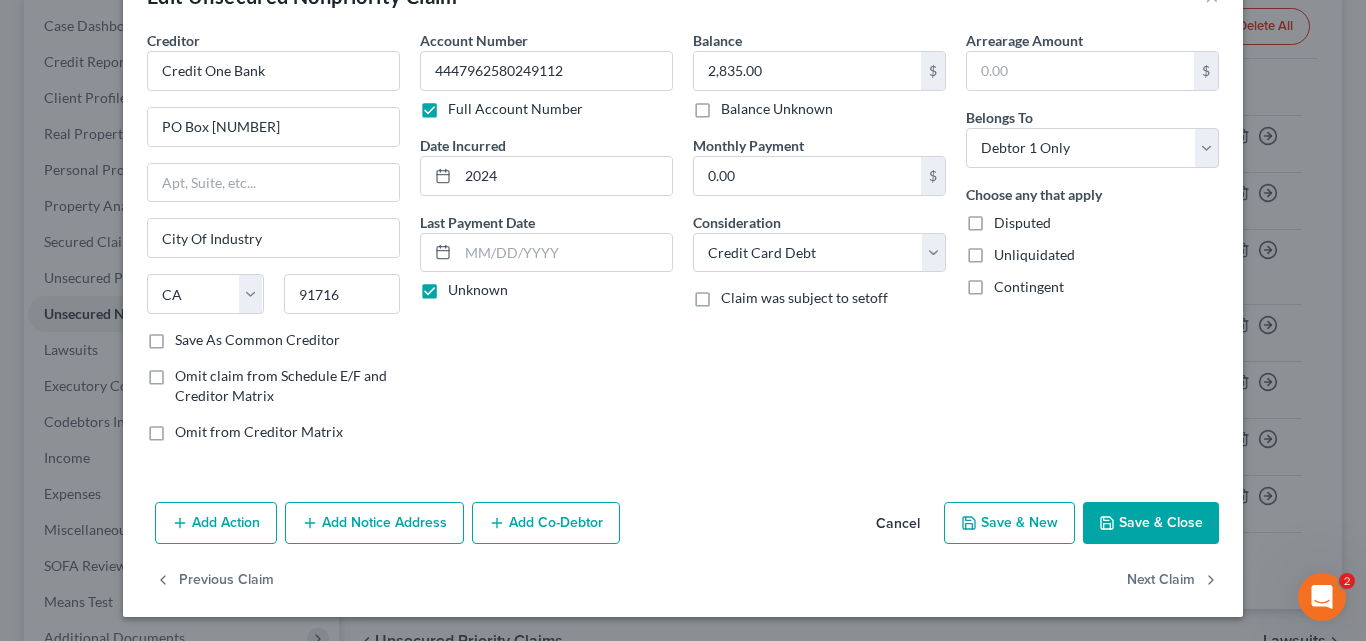 click on "Add Notice Address" at bounding box center [374, 523] 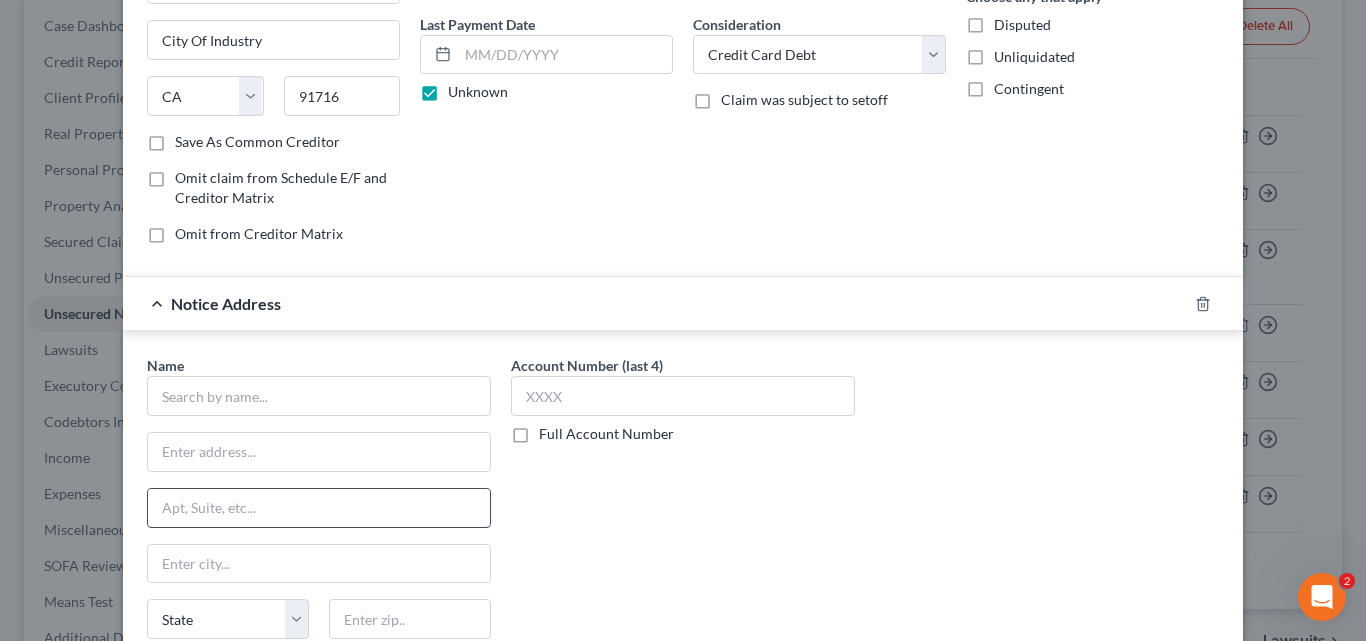 scroll, scrollTop: 262, scrollLeft: 0, axis: vertical 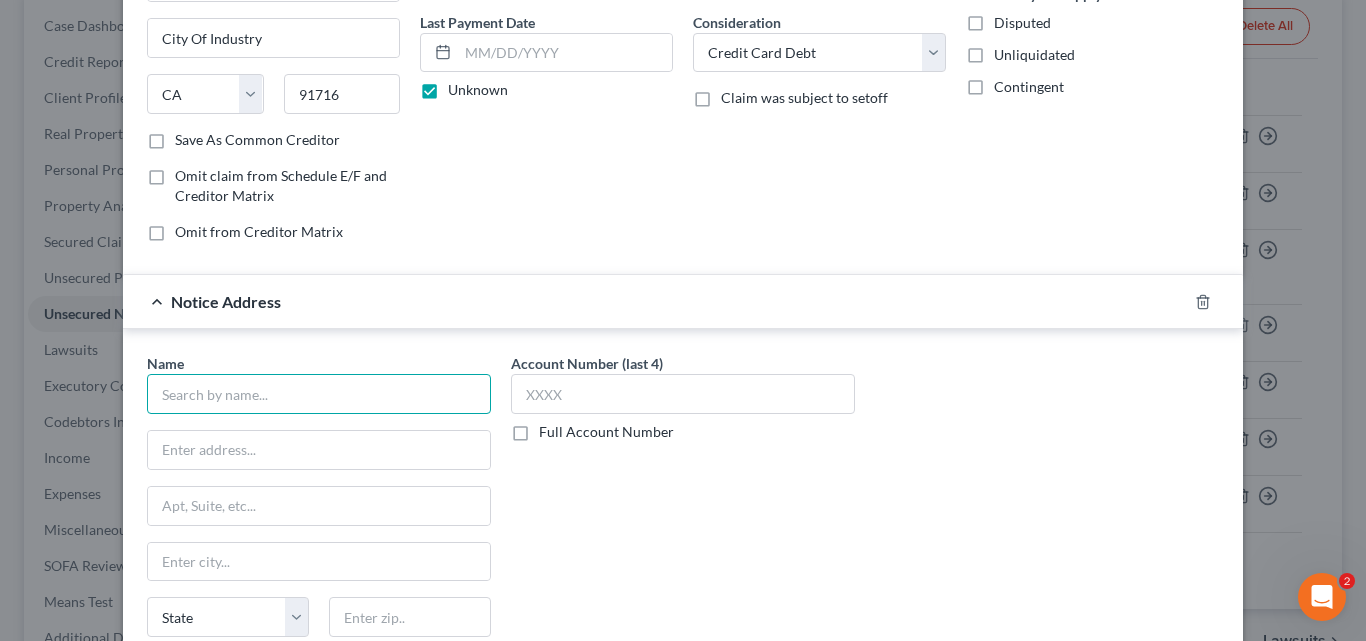 click at bounding box center [319, 394] 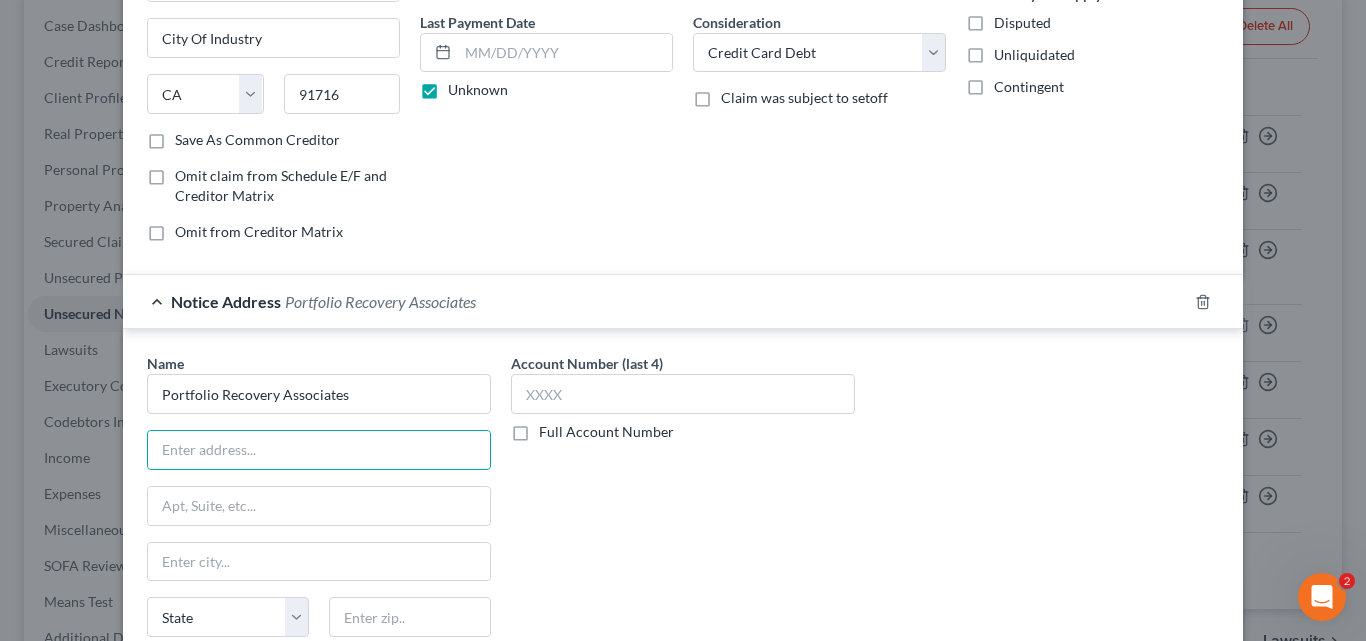 click on "Full Account Number" at bounding box center [606, 432] 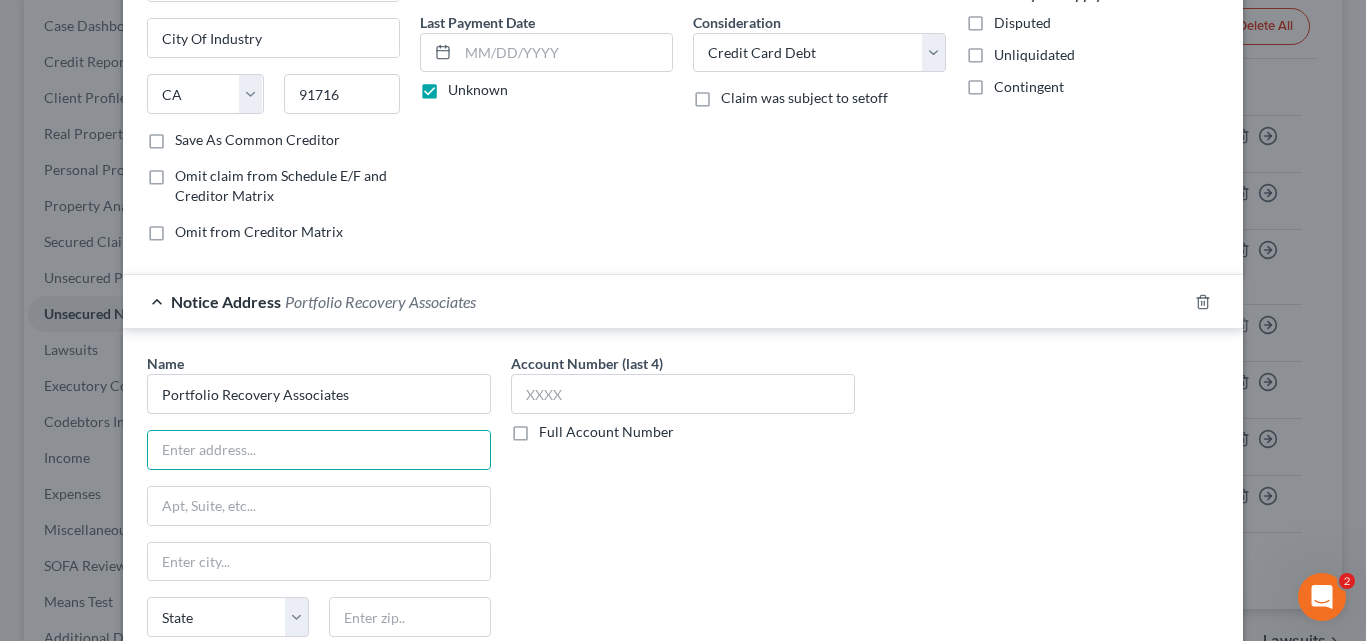 click on "Full Account Number" at bounding box center [553, 428] 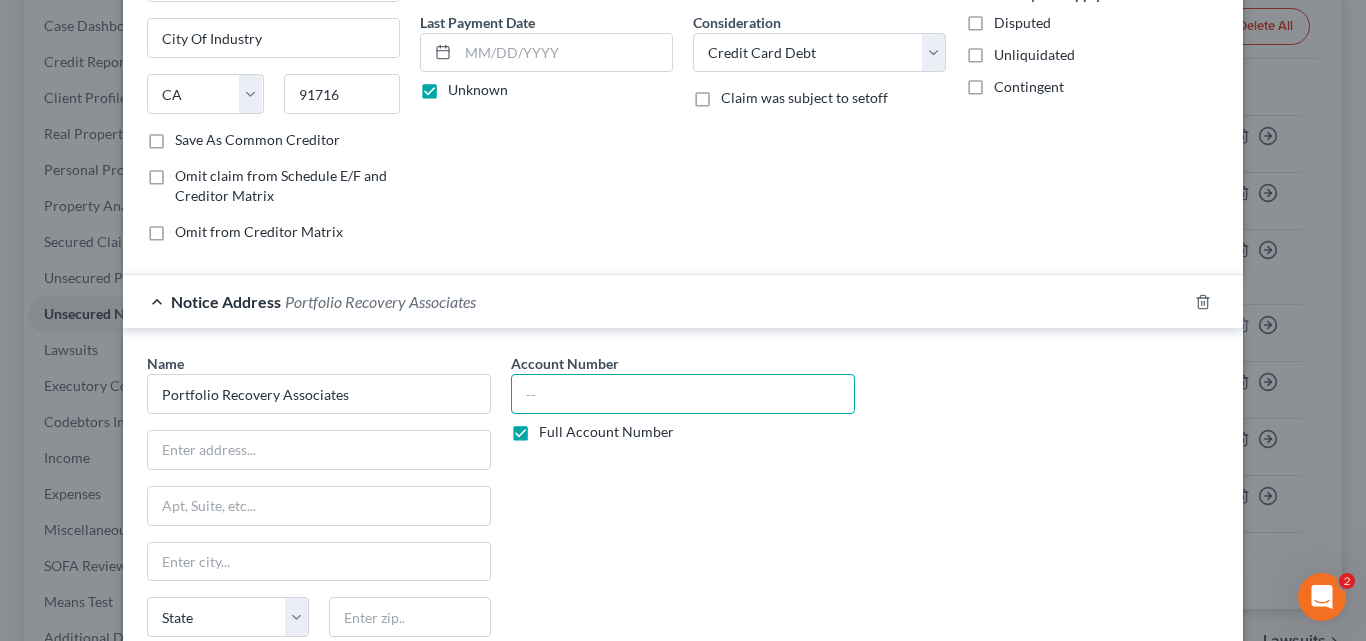 click at bounding box center (683, 394) 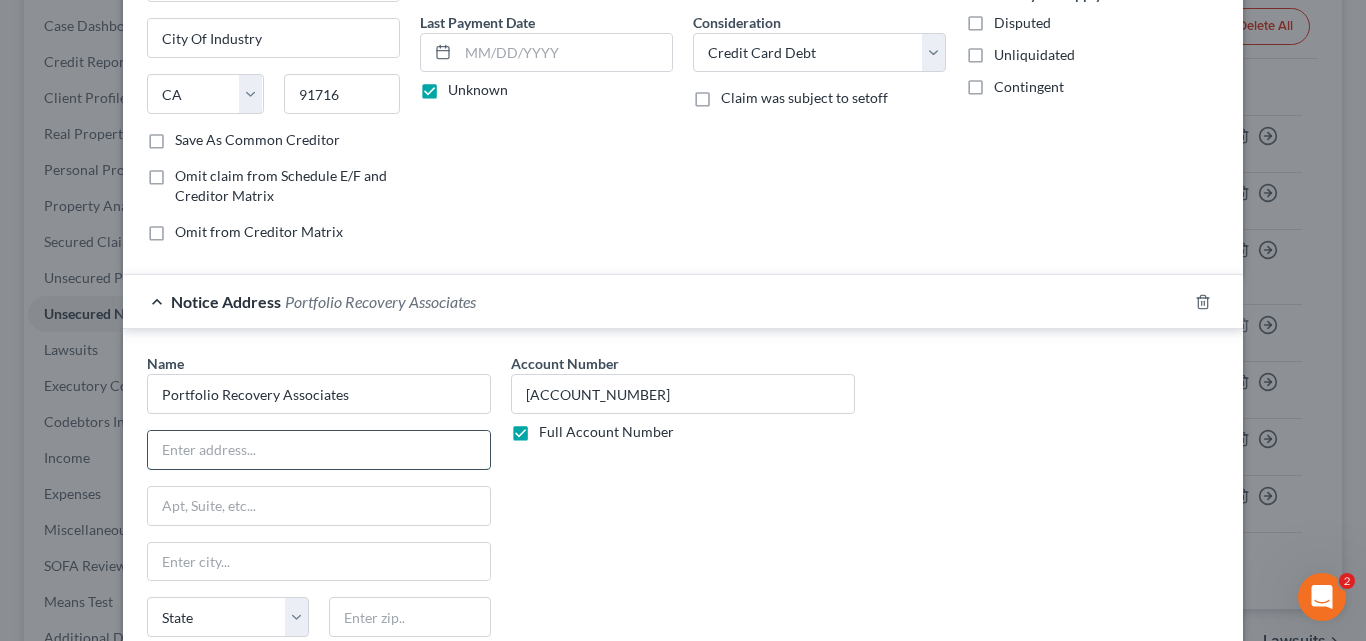 click at bounding box center [319, 450] 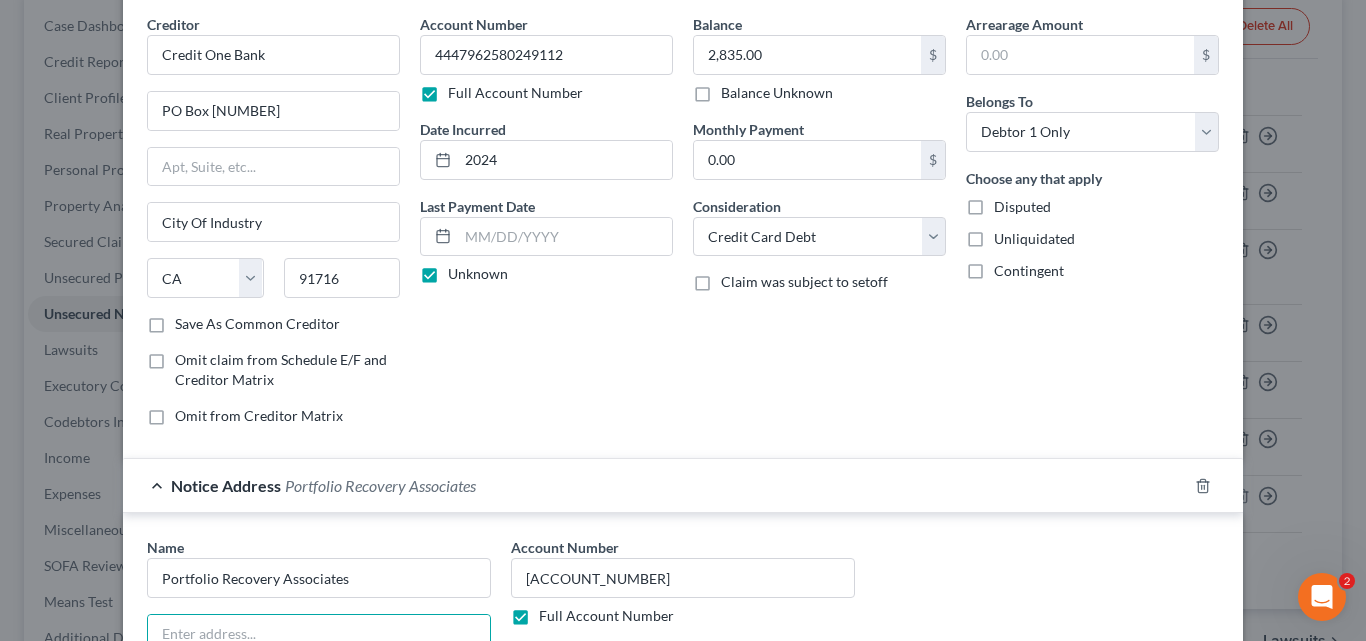 scroll, scrollTop: 200, scrollLeft: 0, axis: vertical 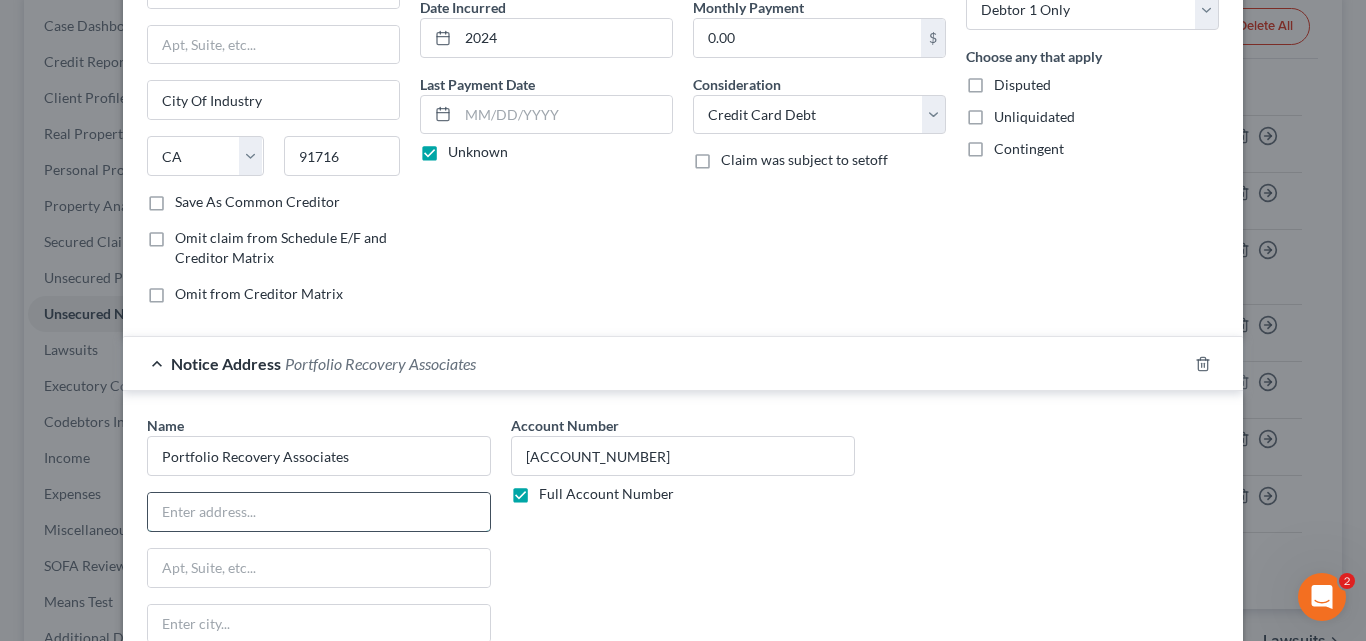 click at bounding box center (319, 512) 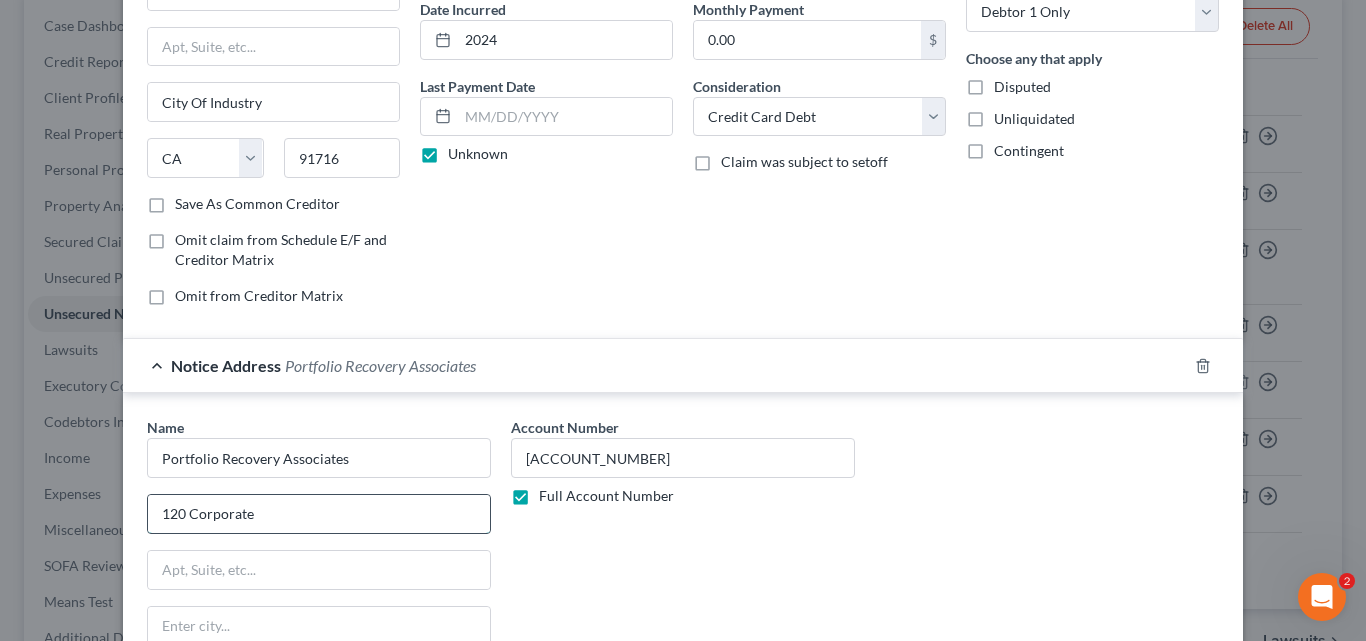 scroll, scrollTop: 200, scrollLeft: 0, axis: vertical 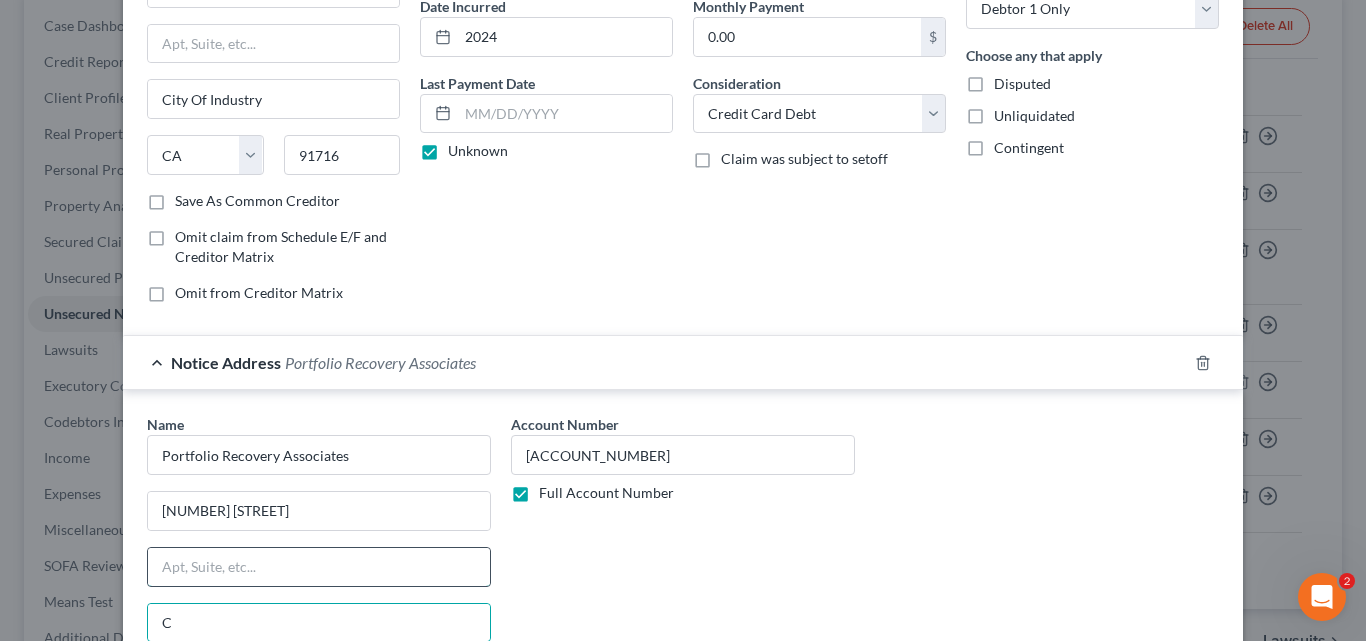 click at bounding box center (319, 567) 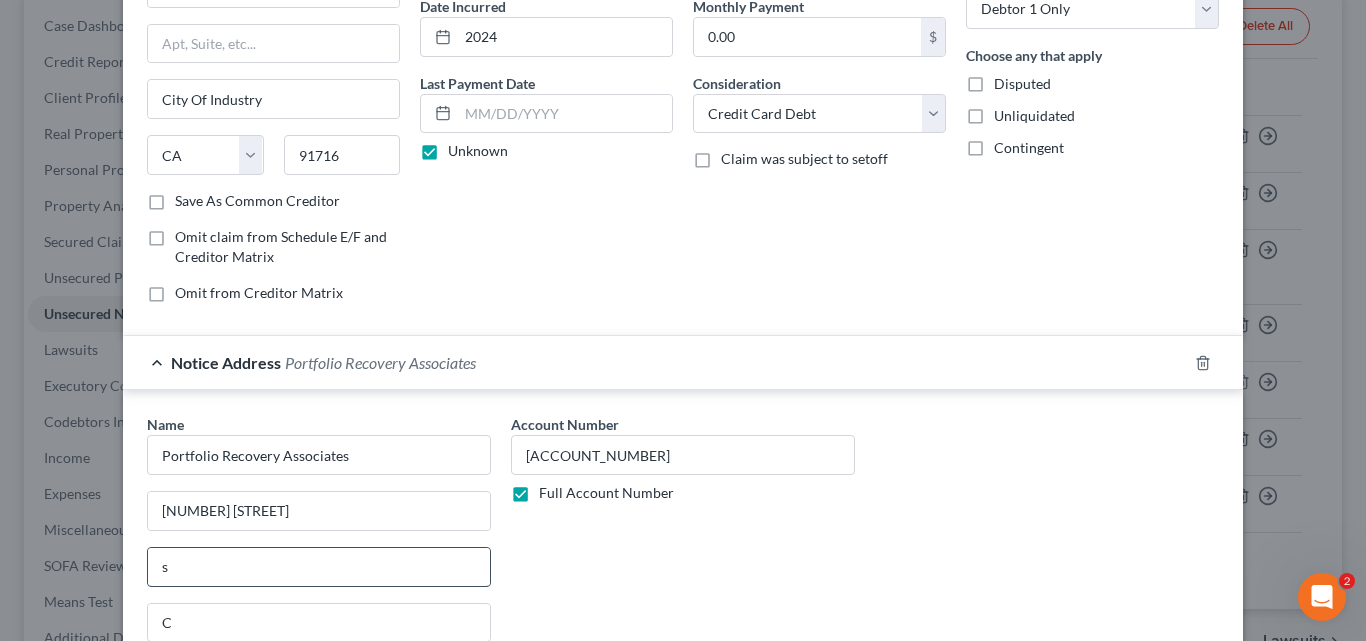 click on "s" at bounding box center (319, 567) 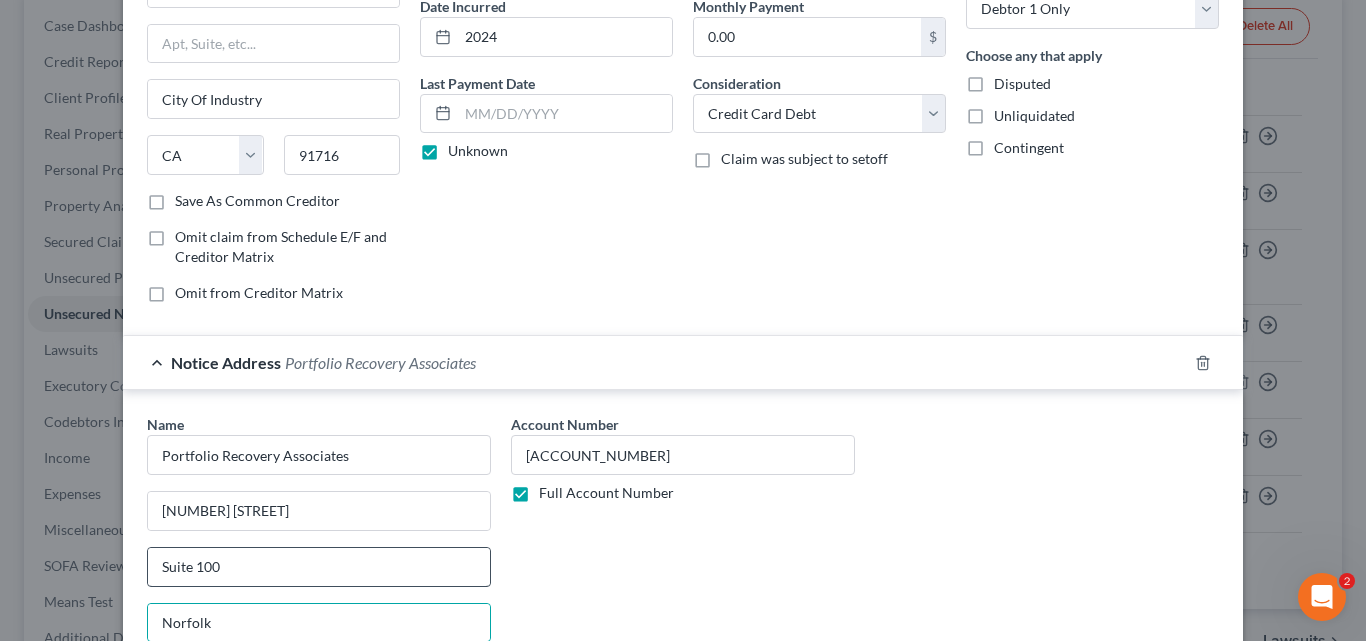 scroll, scrollTop: 493, scrollLeft: 0, axis: vertical 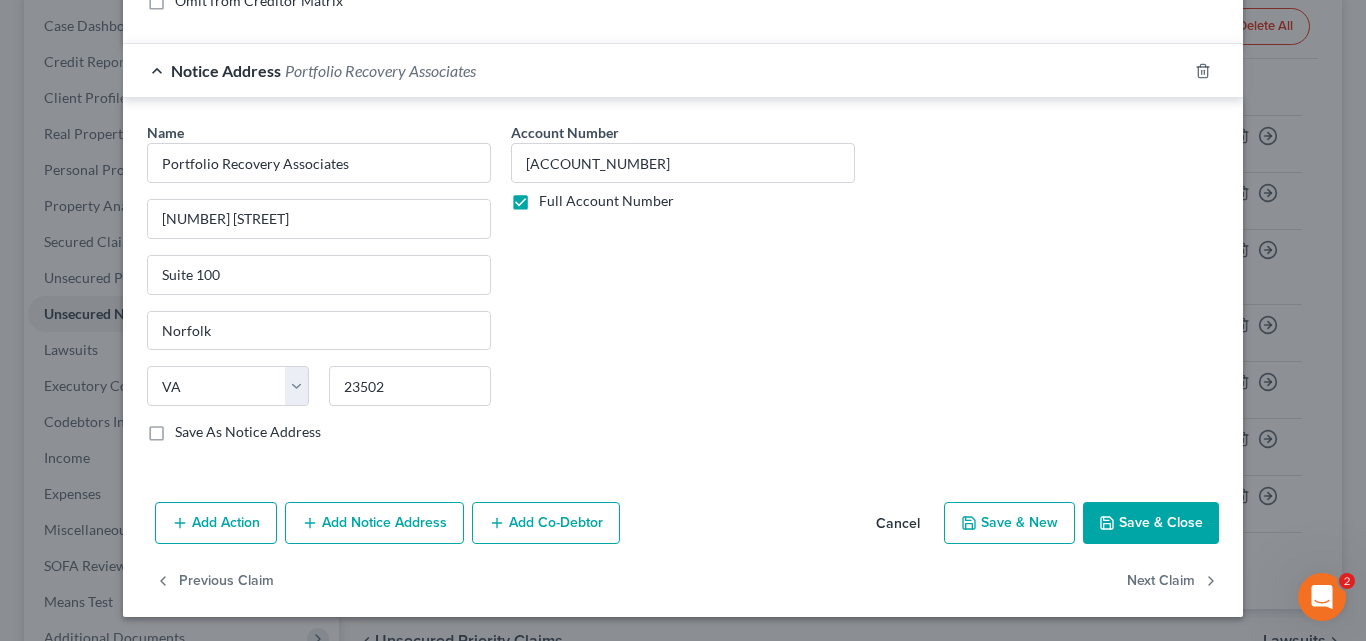 click on "Save & Close" at bounding box center (1151, 523) 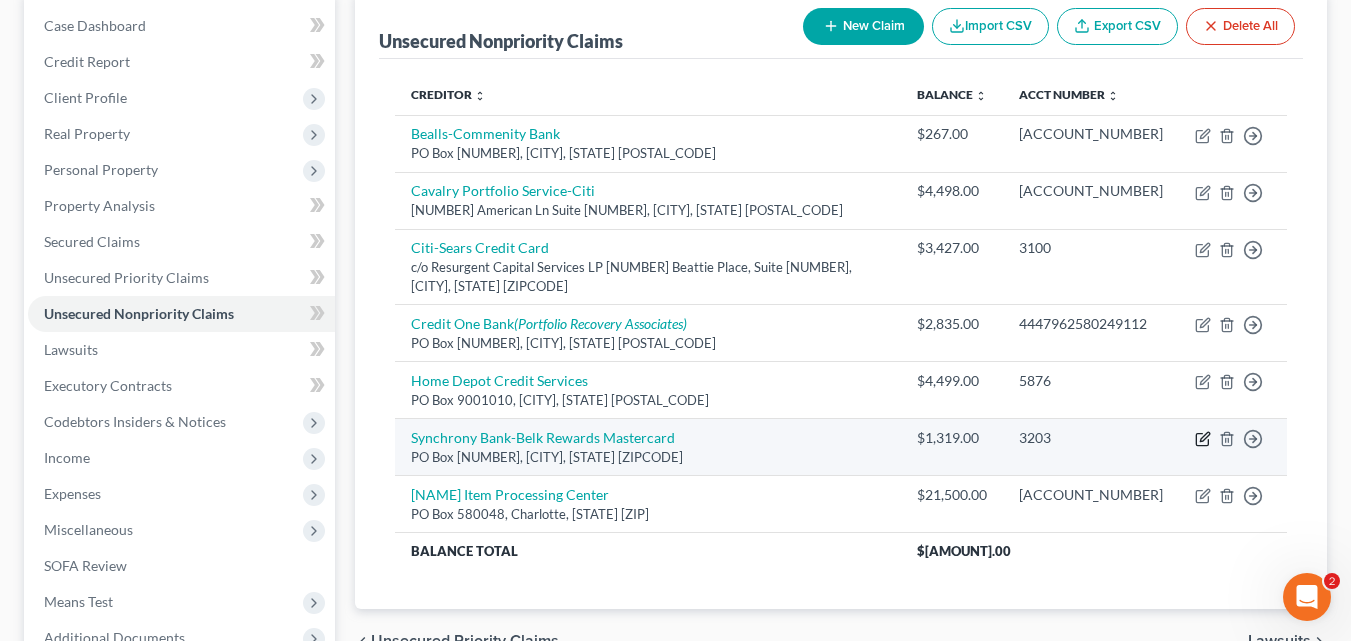 click 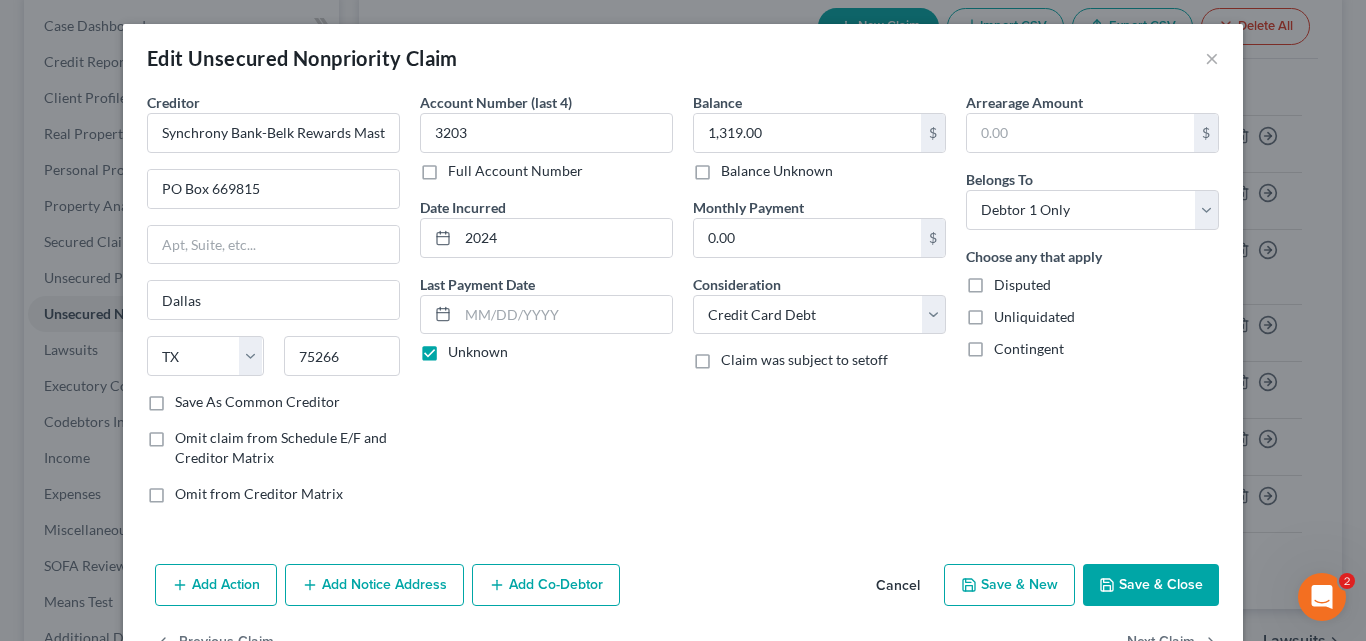 click on "Add Notice Address" at bounding box center (374, 585) 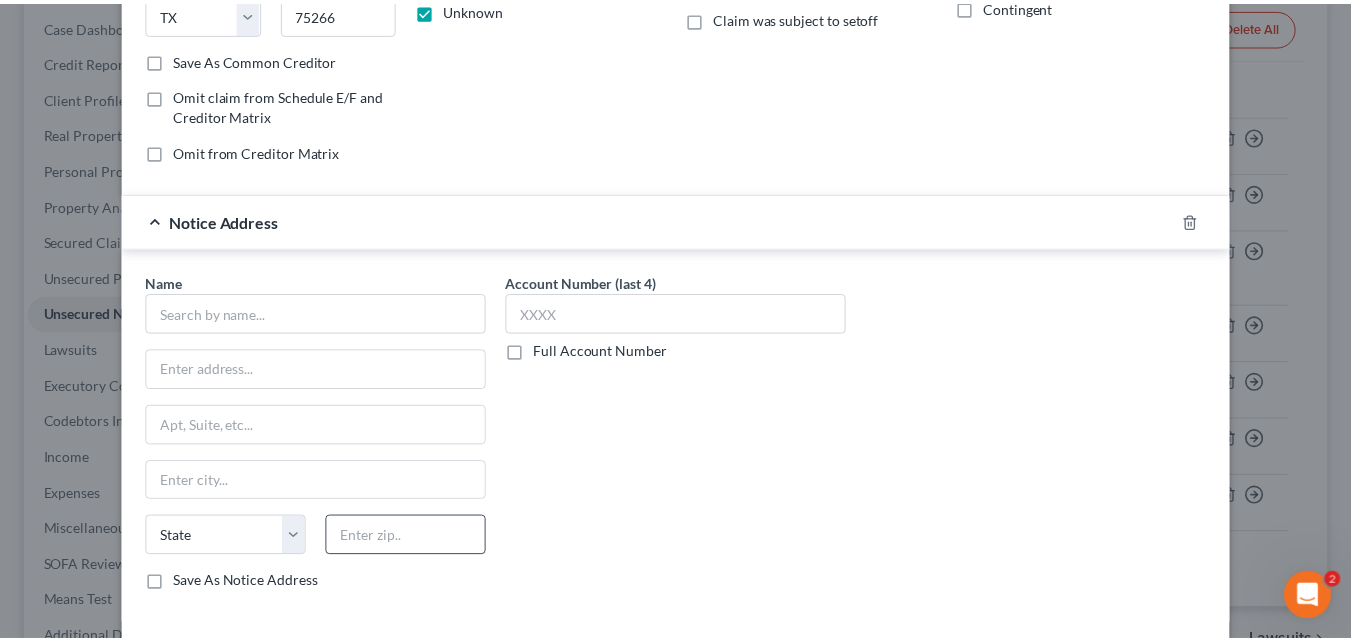 scroll, scrollTop: 400, scrollLeft: 0, axis: vertical 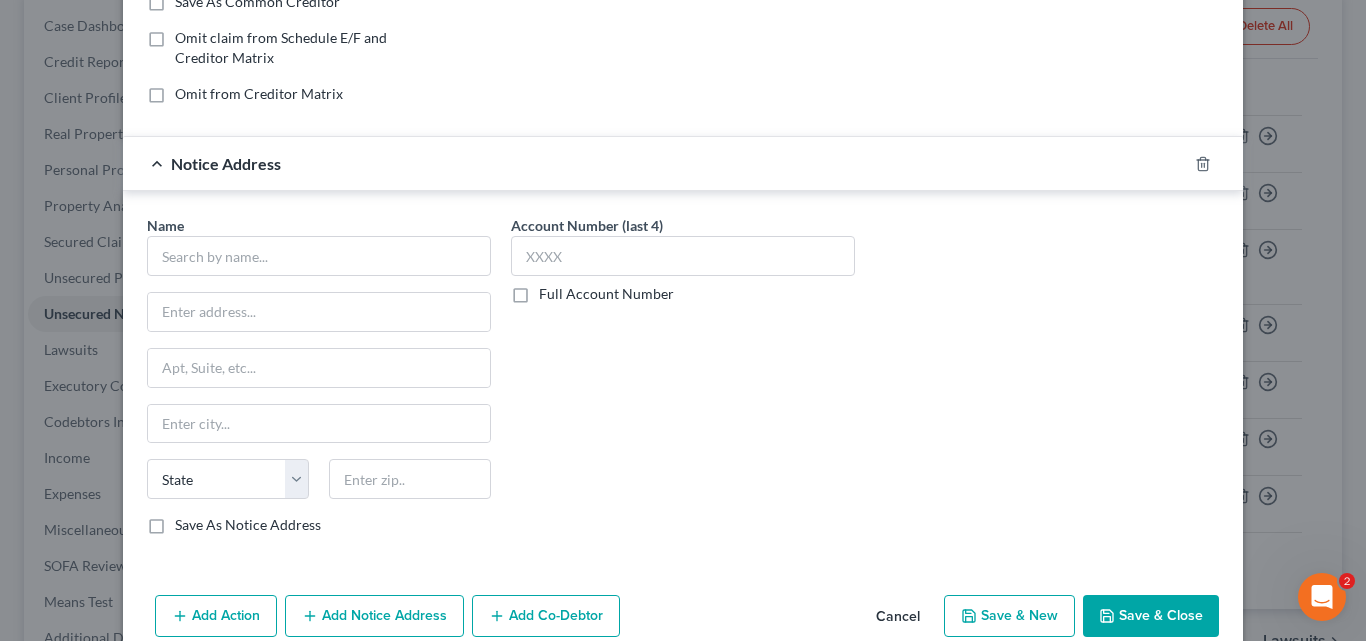 click on "Full Account Number" at bounding box center (606, 294) 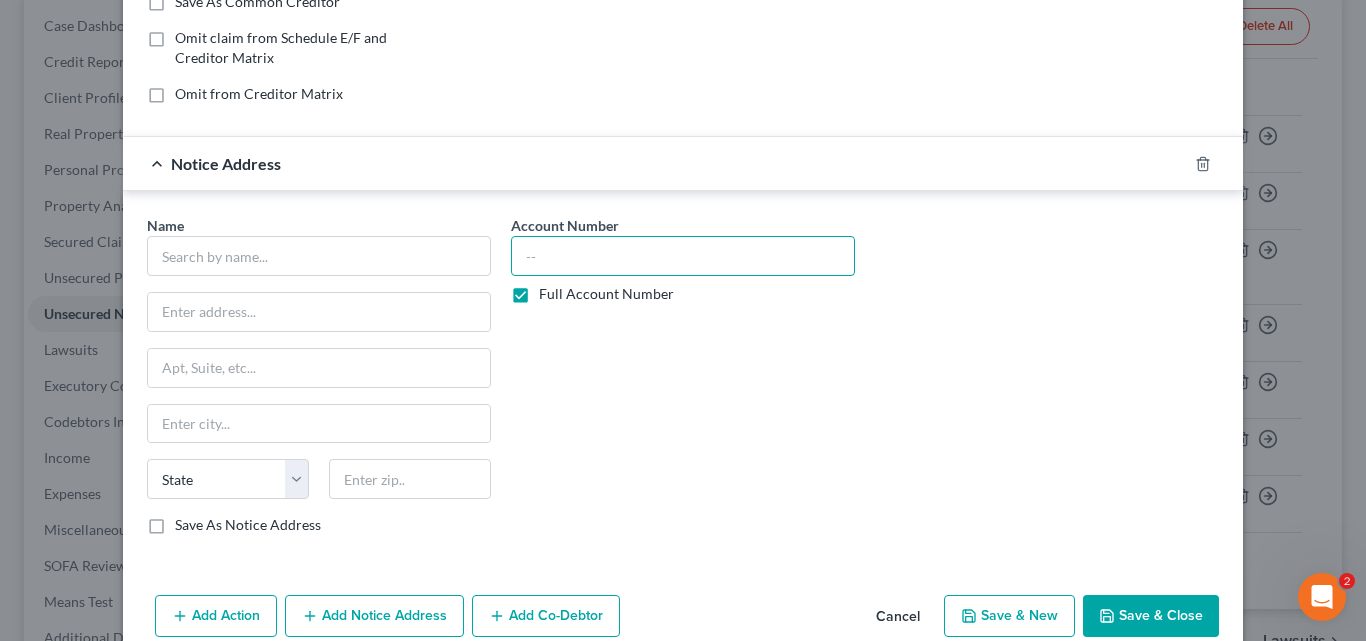 click at bounding box center [683, 256] 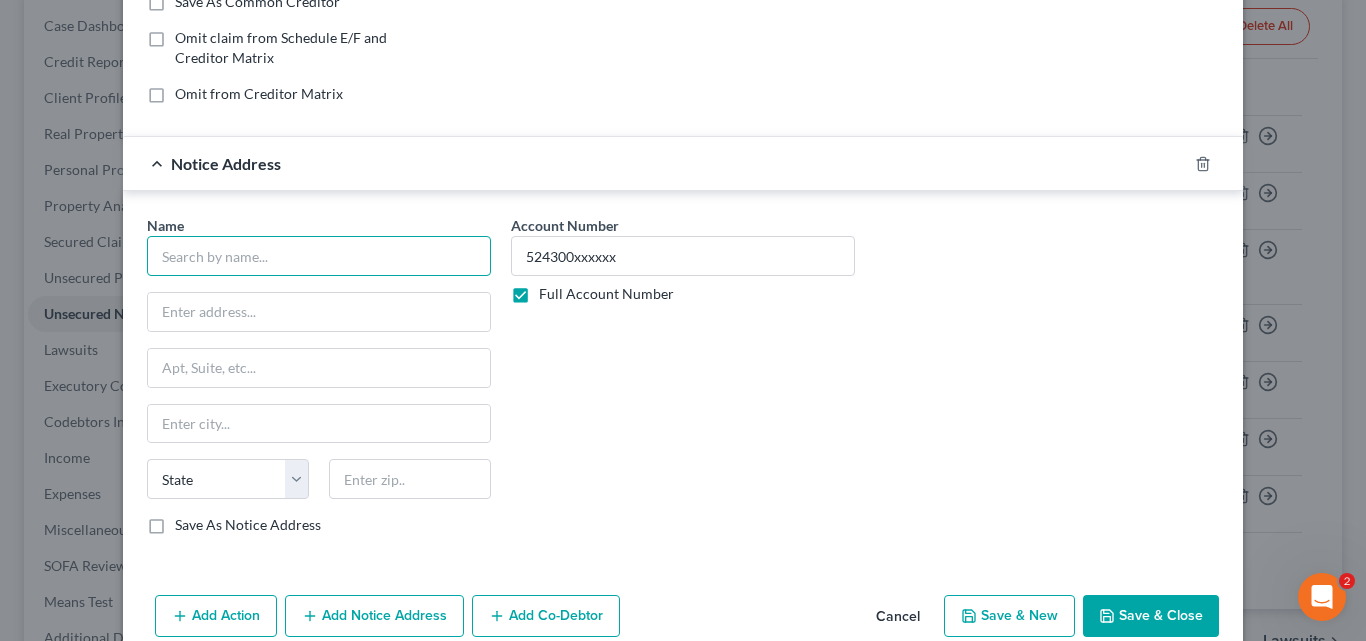 click at bounding box center (319, 256) 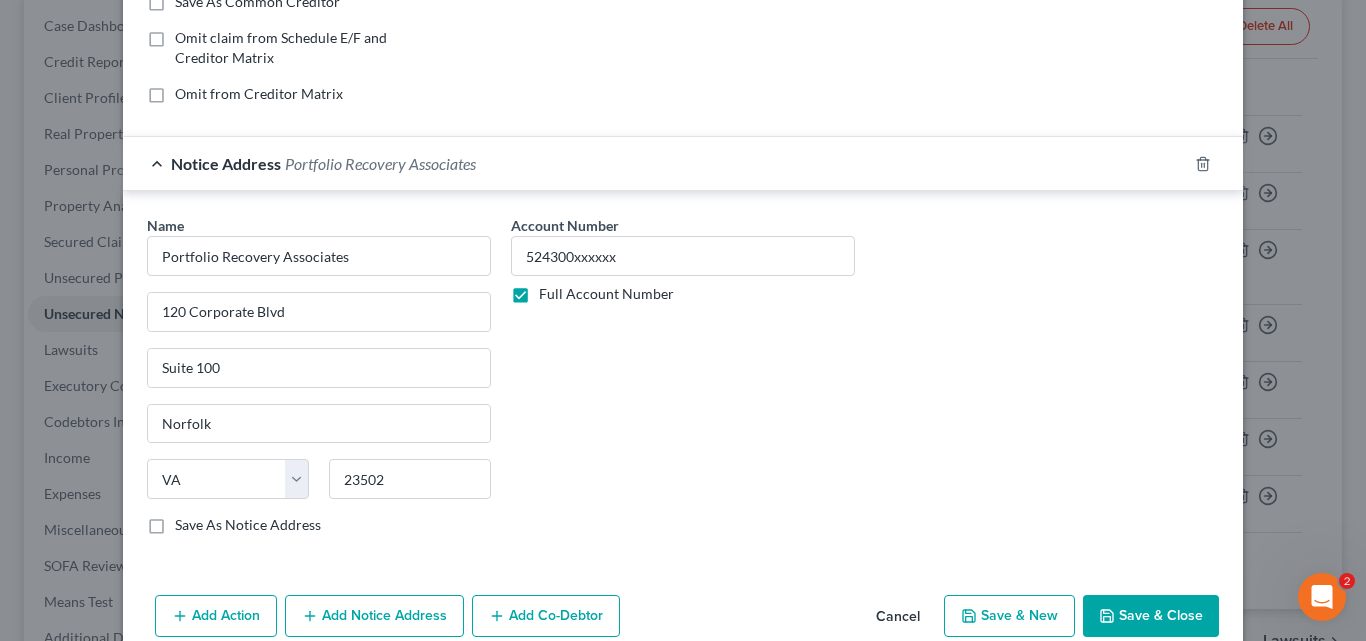 click on "Save & Close" at bounding box center [1151, 616] 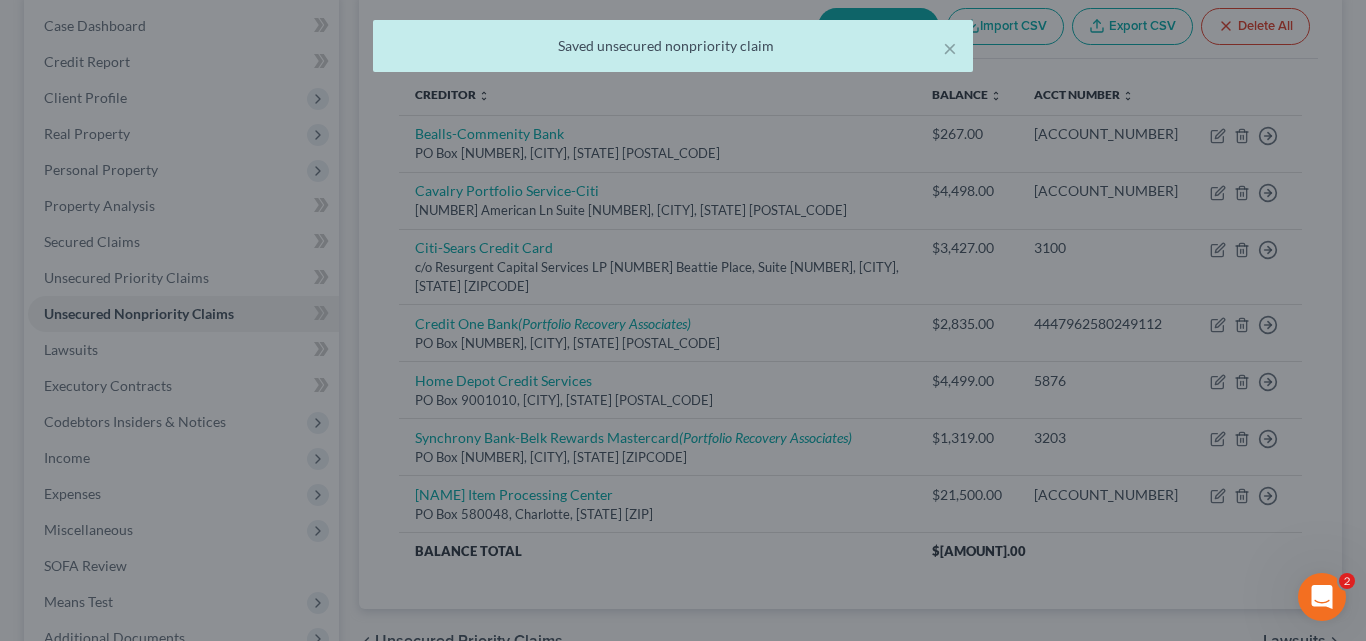 scroll, scrollTop: 0, scrollLeft: 0, axis: both 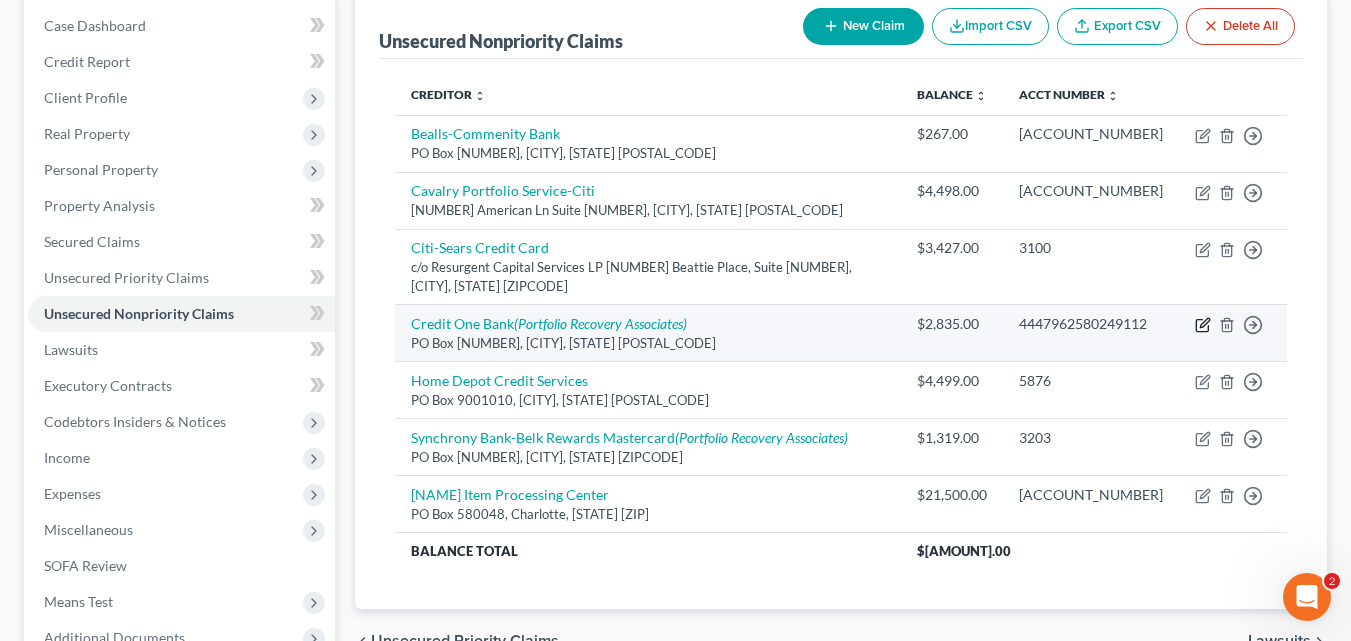 drag, startPoint x: 1202, startPoint y: 307, endPoint x: 782, endPoint y: 336, distance: 421 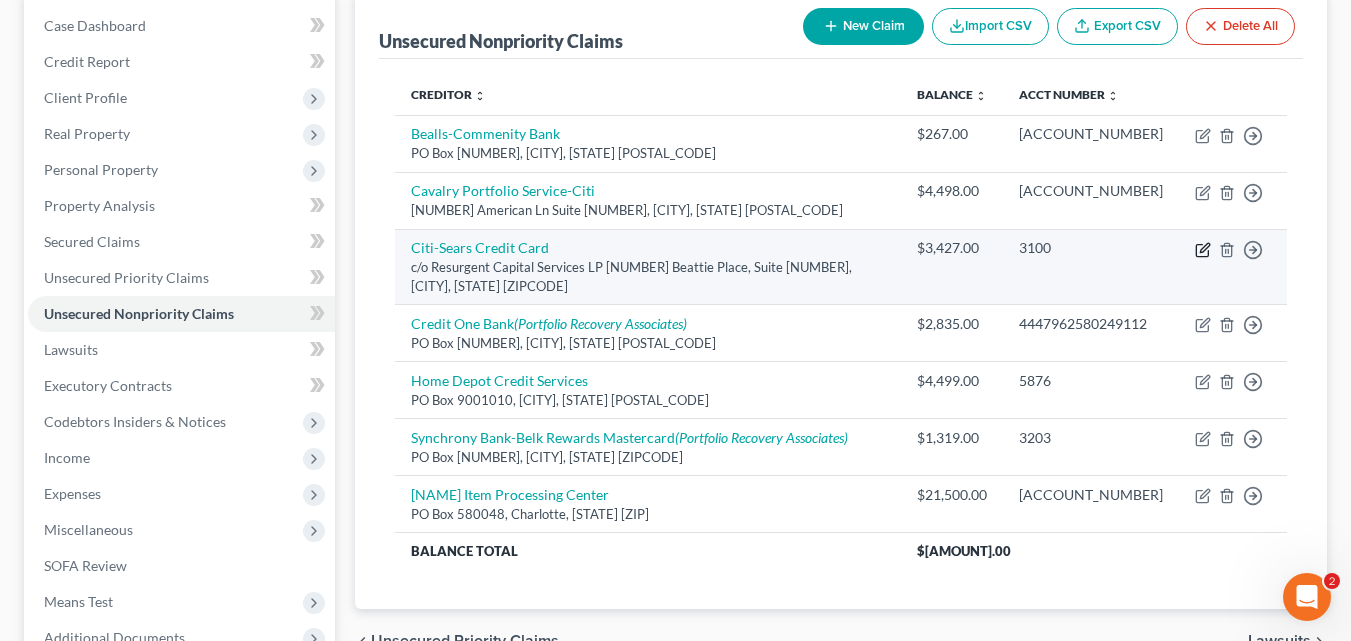 click on "Move to D Move to E Move to G Move to Notice Only" at bounding box center [1233, 267] 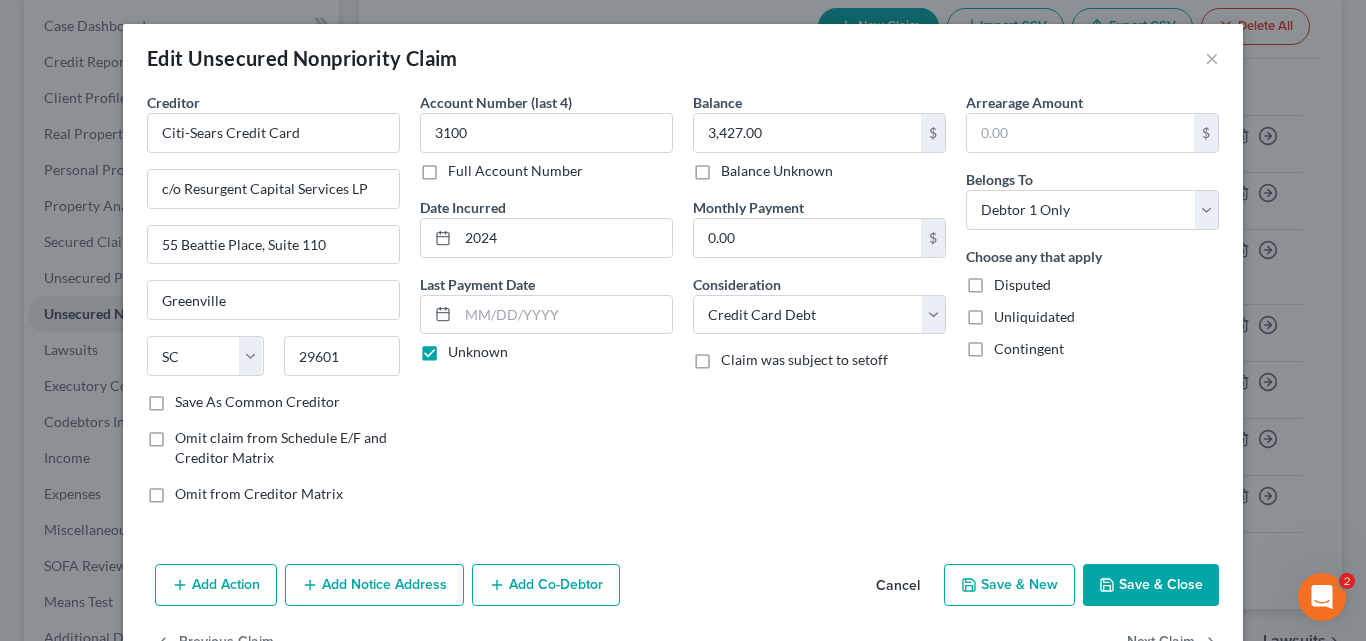 scroll, scrollTop: 62, scrollLeft: 0, axis: vertical 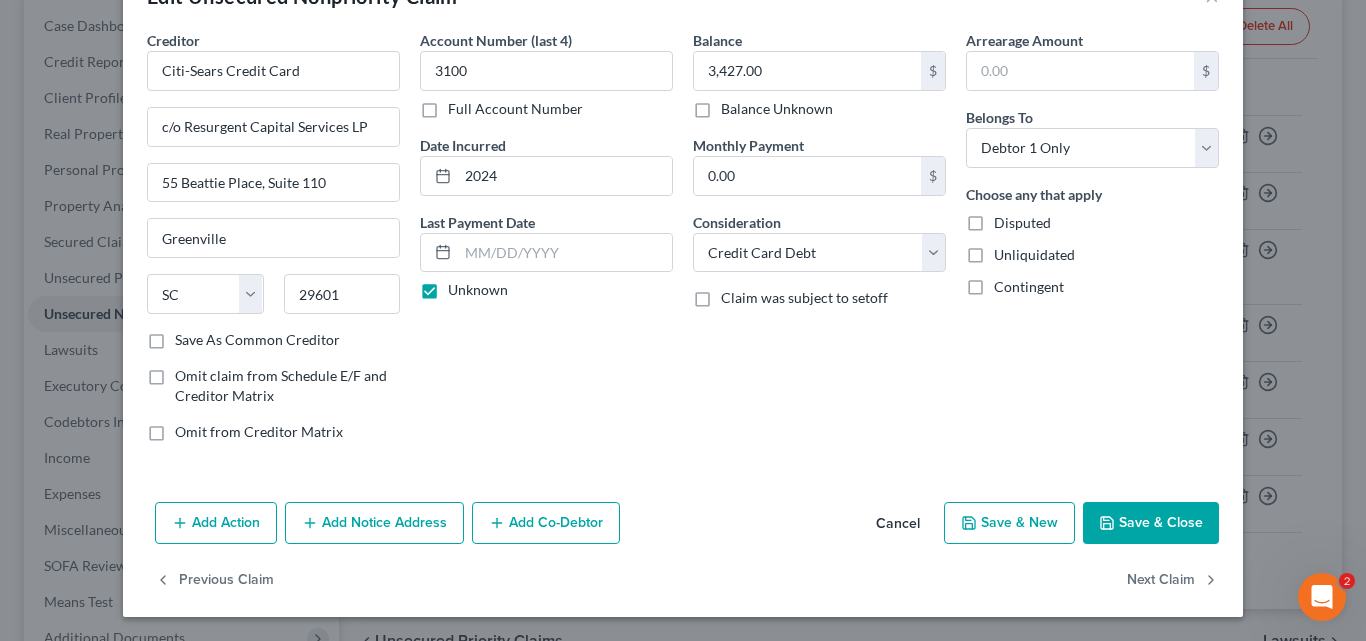 click on "Add Notice Address" at bounding box center [374, 523] 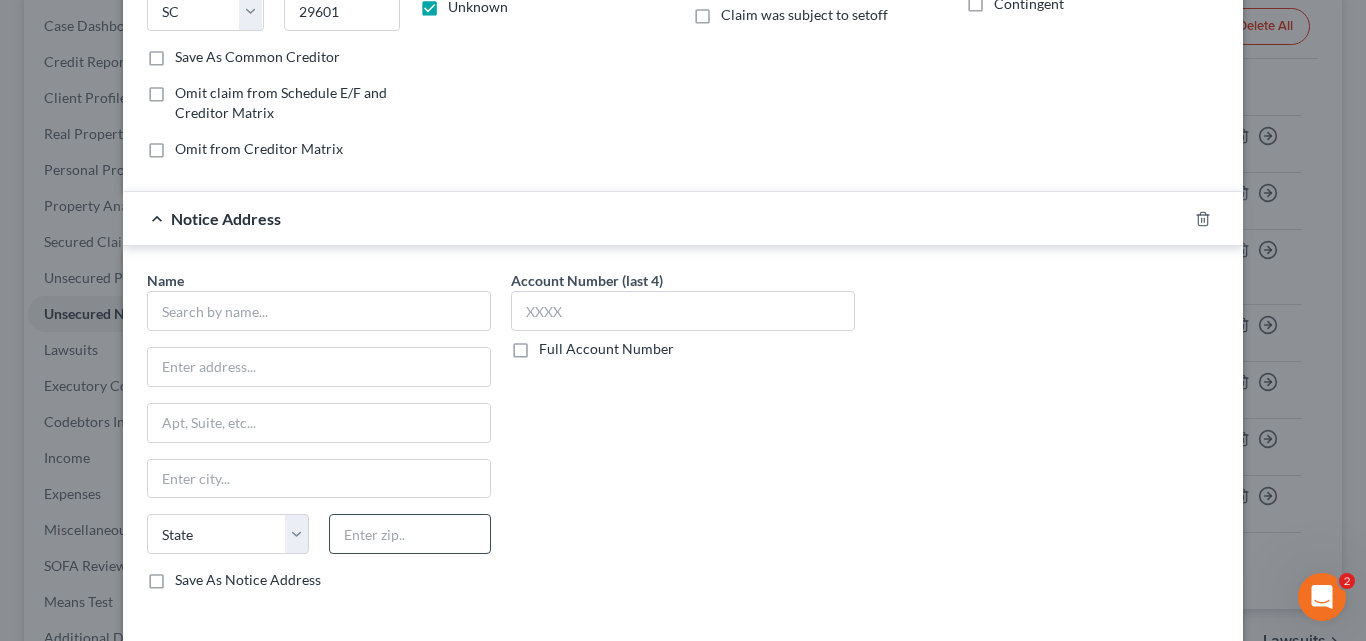 scroll, scrollTop: 362, scrollLeft: 0, axis: vertical 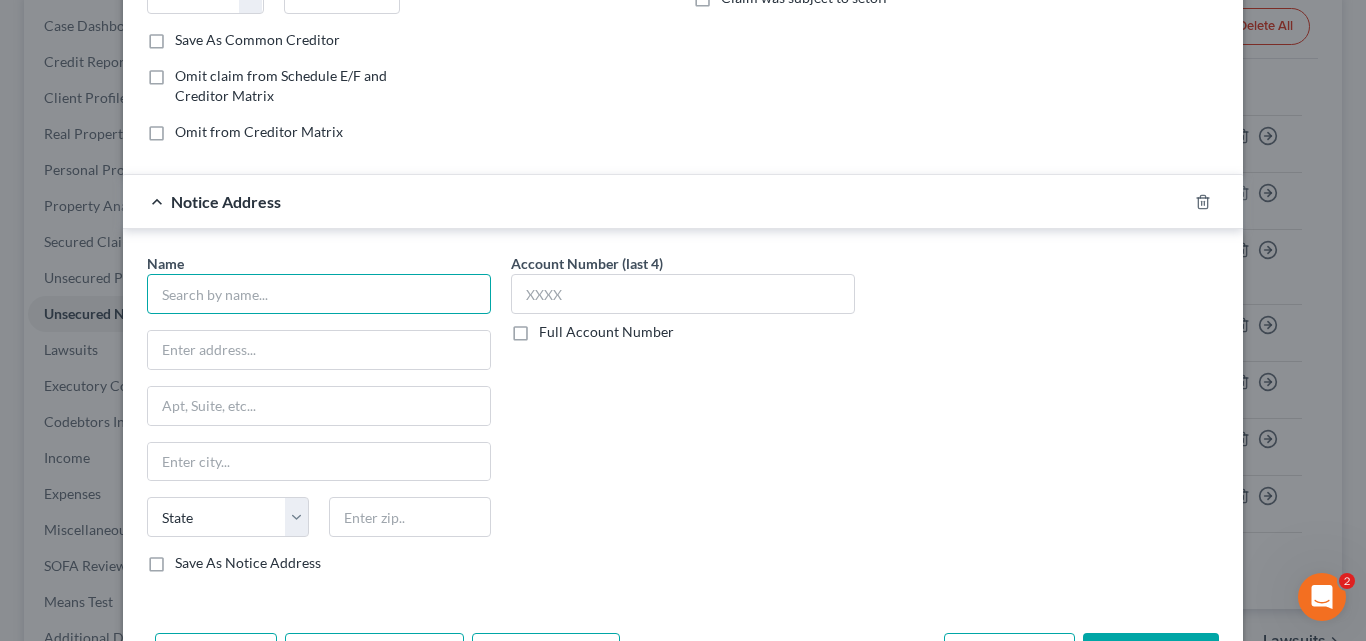click at bounding box center [319, 294] 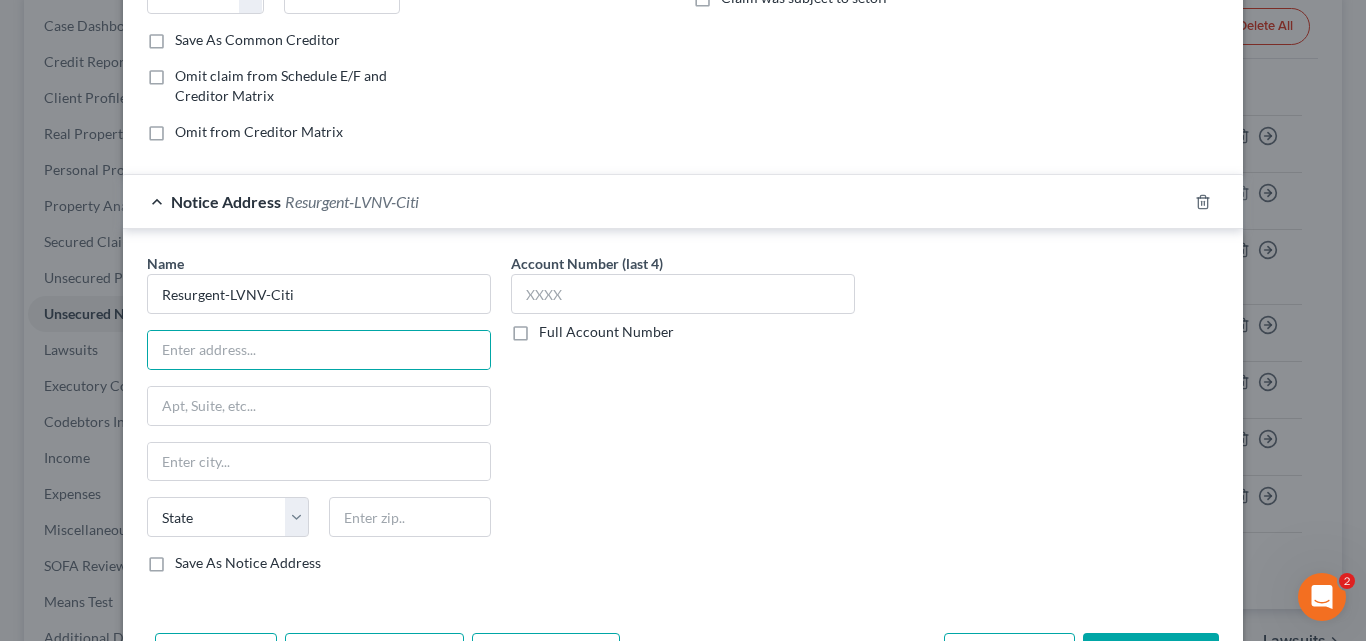 click on "Full Account Number" at bounding box center [606, 332] 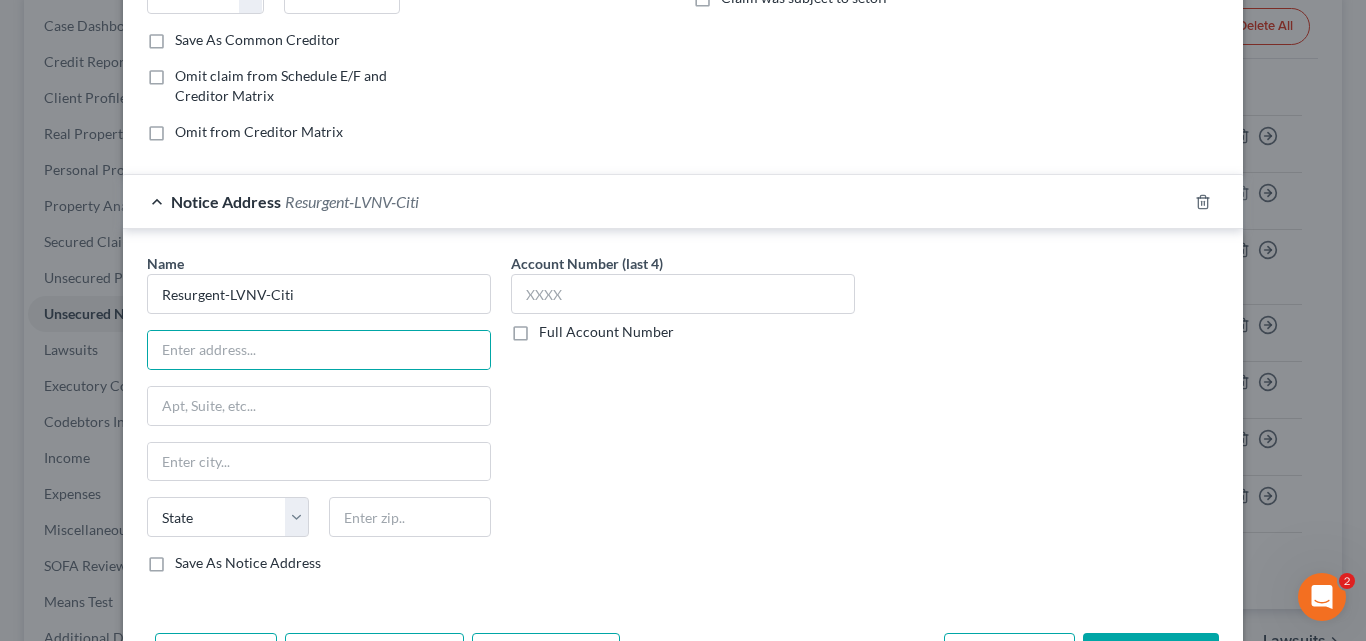click on "Full Account Number" at bounding box center (553, 328) 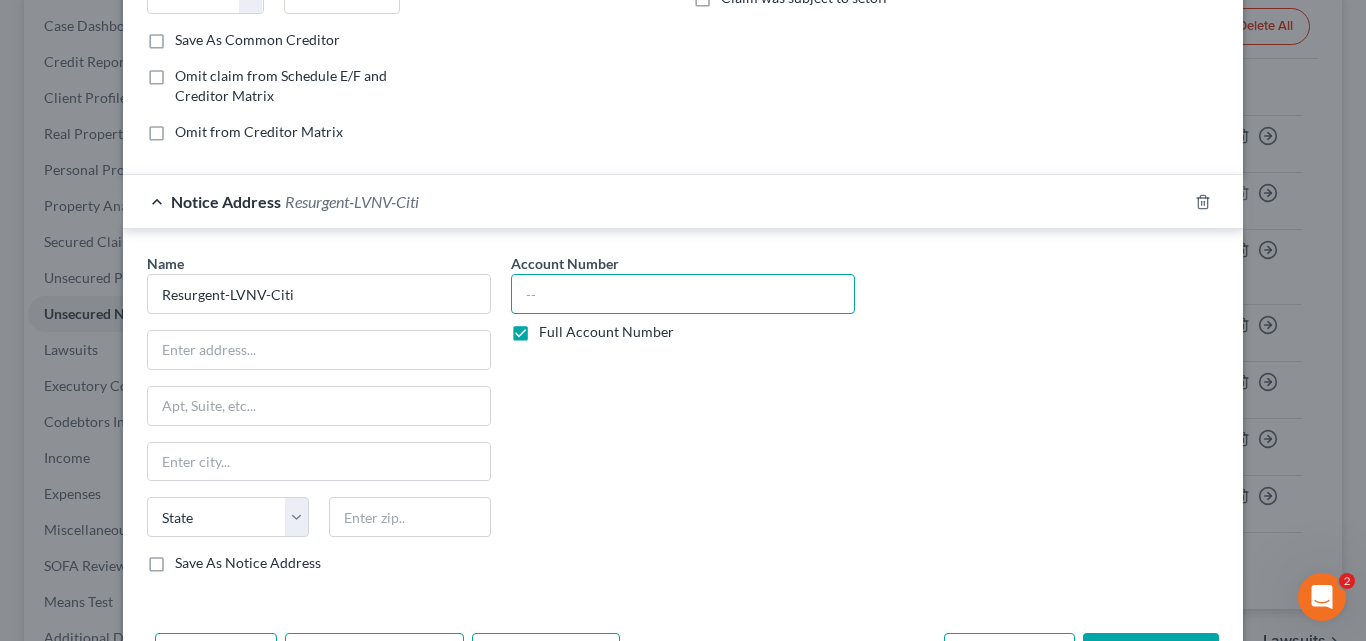 click at bounding box center [683, 294] 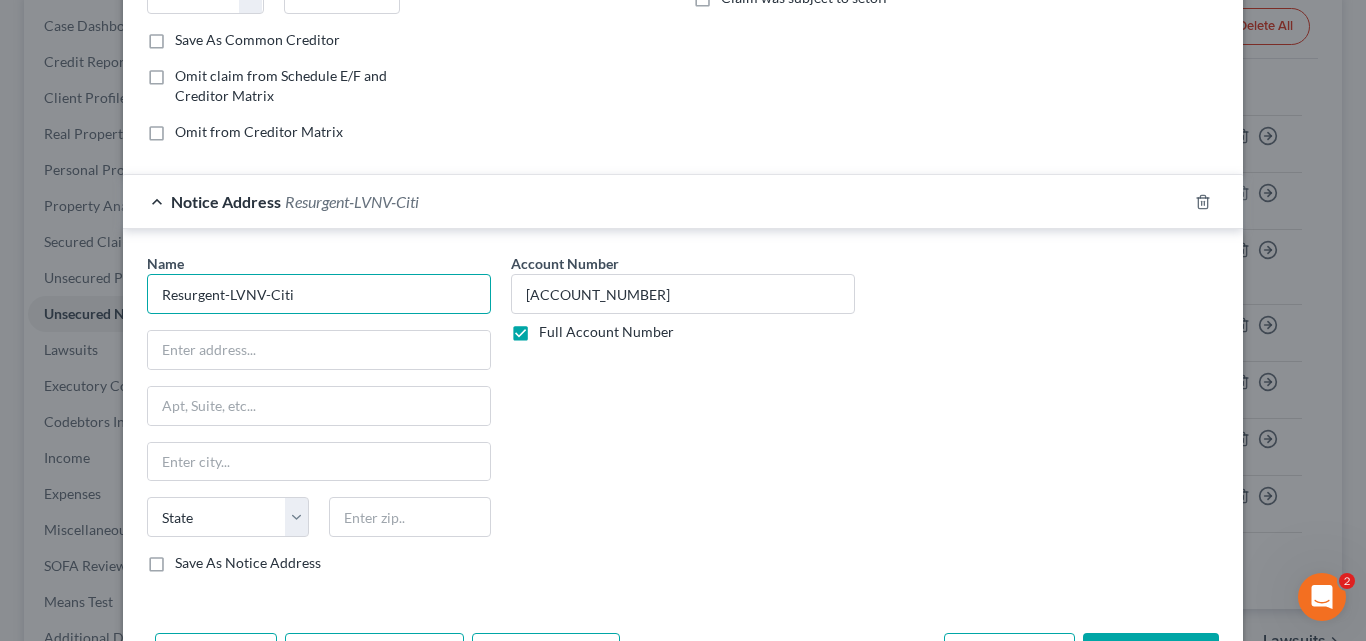 click on "Resurgent-LVNV-Citi" at bounding box center (319, 294) 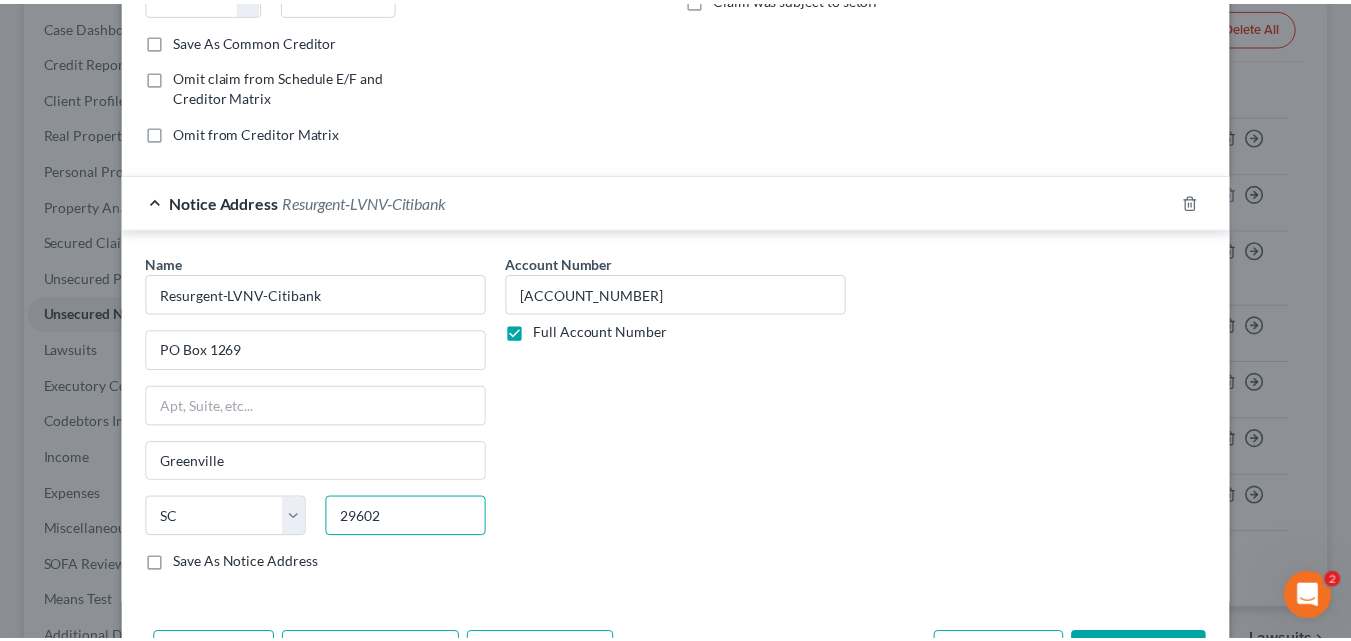 scroll, scrollTop: 493, scrollLeft: 0, axis: vertical 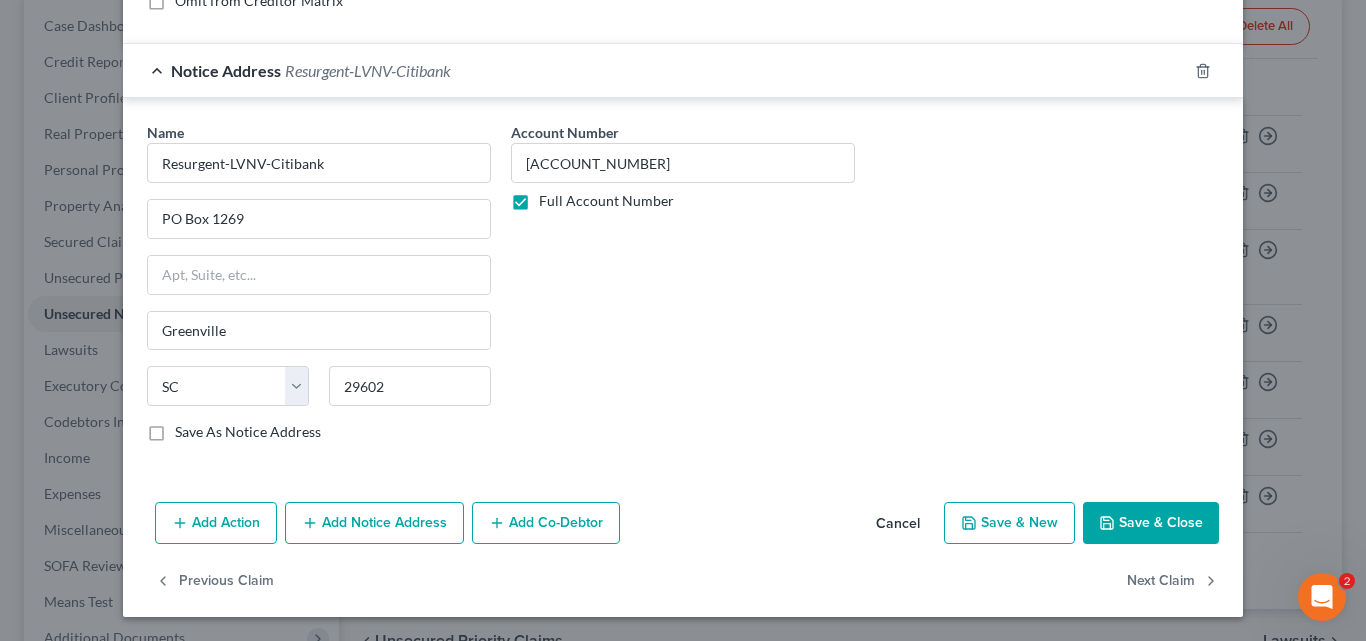 click on "Save & Close" at bounding box center [1151, 523] 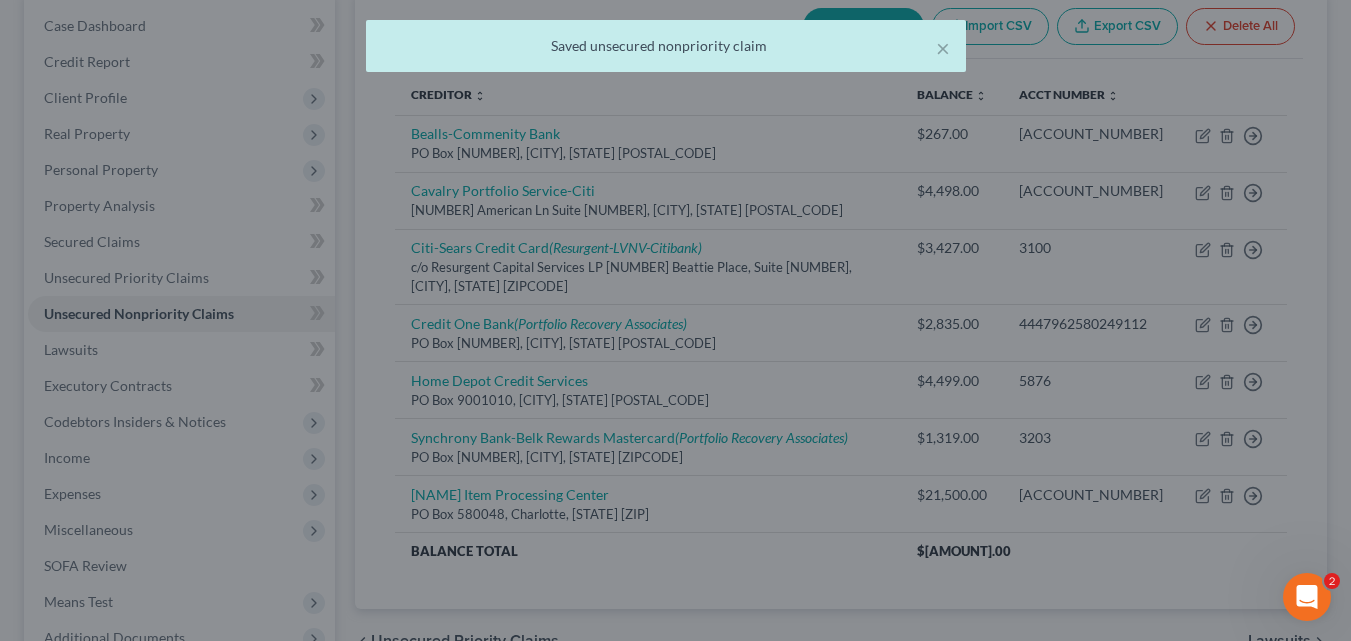 scroll, scrollTop: 0, scrollLeft: 0, axis: both 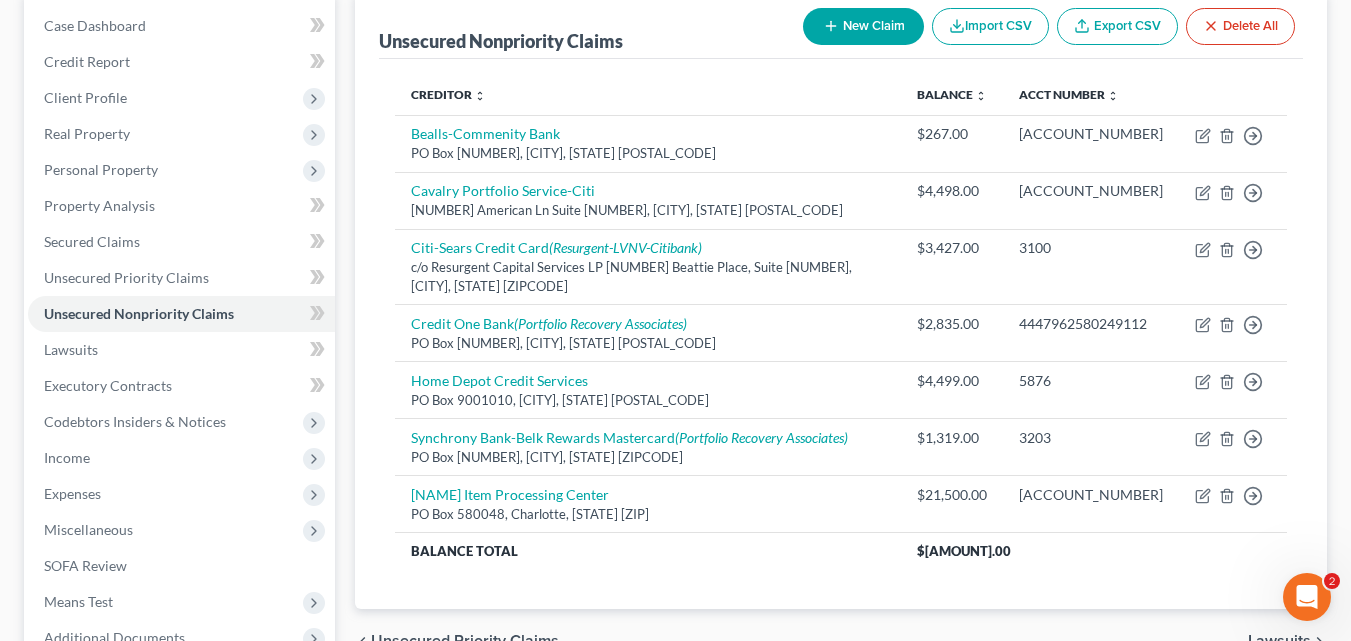 click on "New Claim" at bounding box center (863, 26) 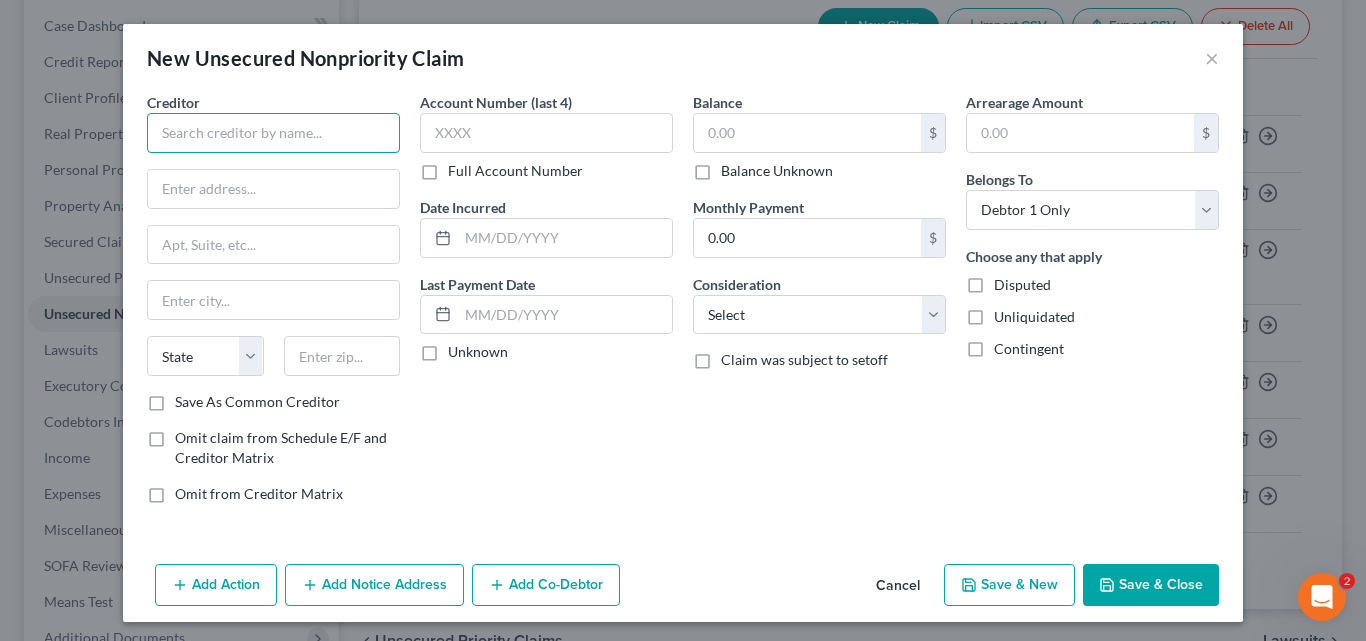 click at bounding box center [273, 133] 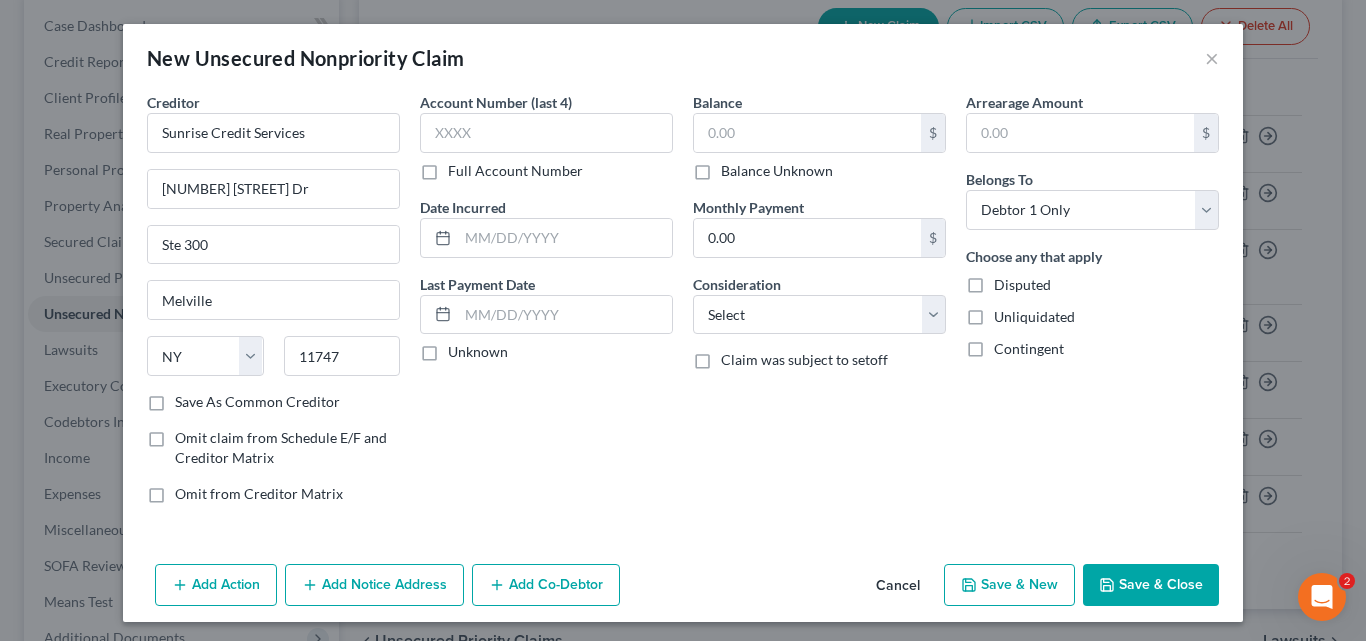 click on "Full Account Number" at bounding box center [515, 171] 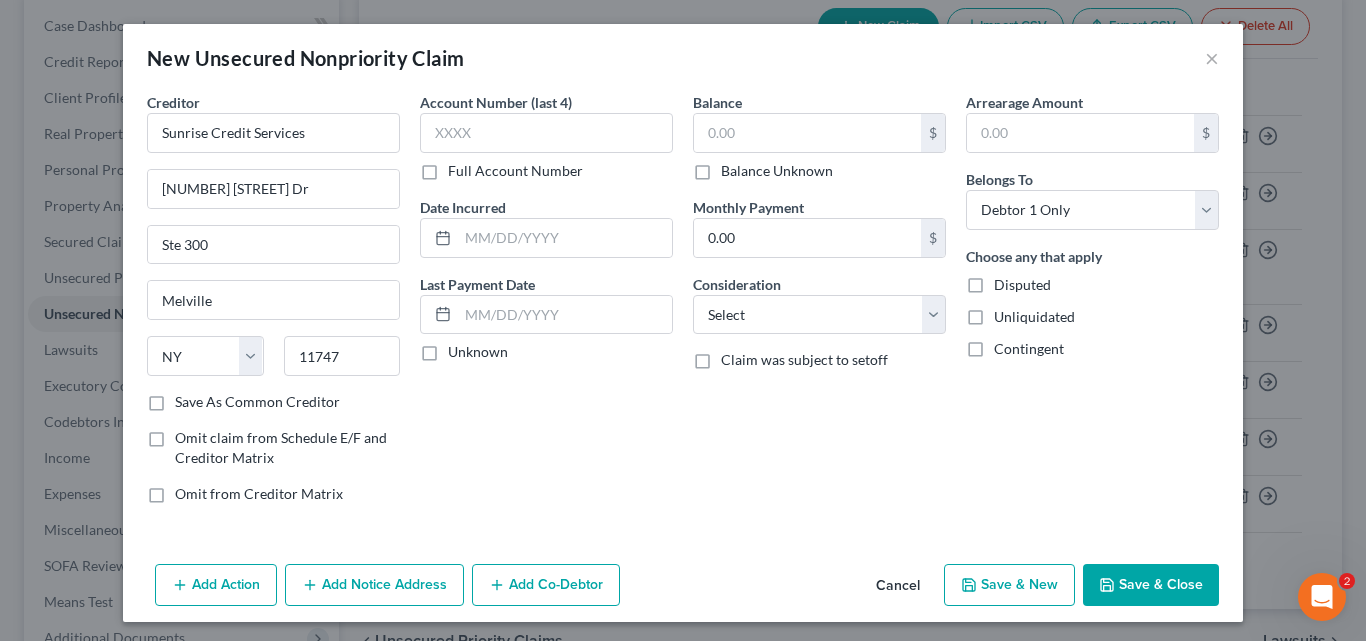 click on "Full Account Number" at bounding box center [462, 167] 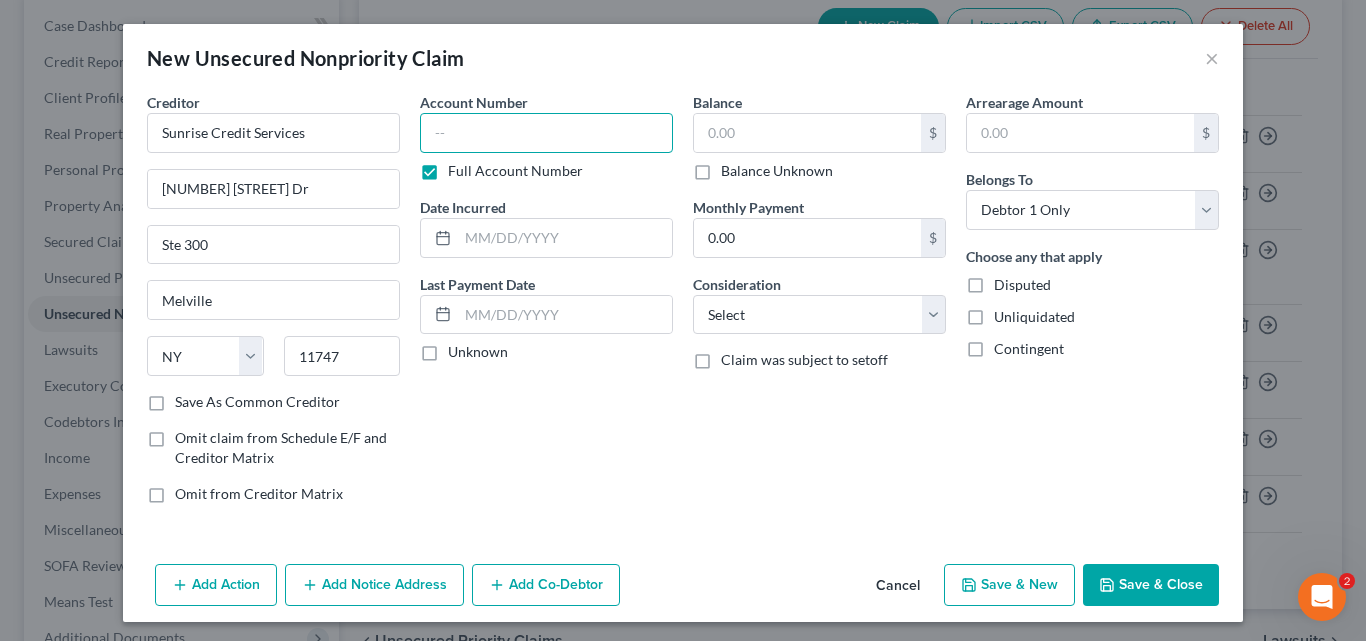 click at bounding box center (546, 133) 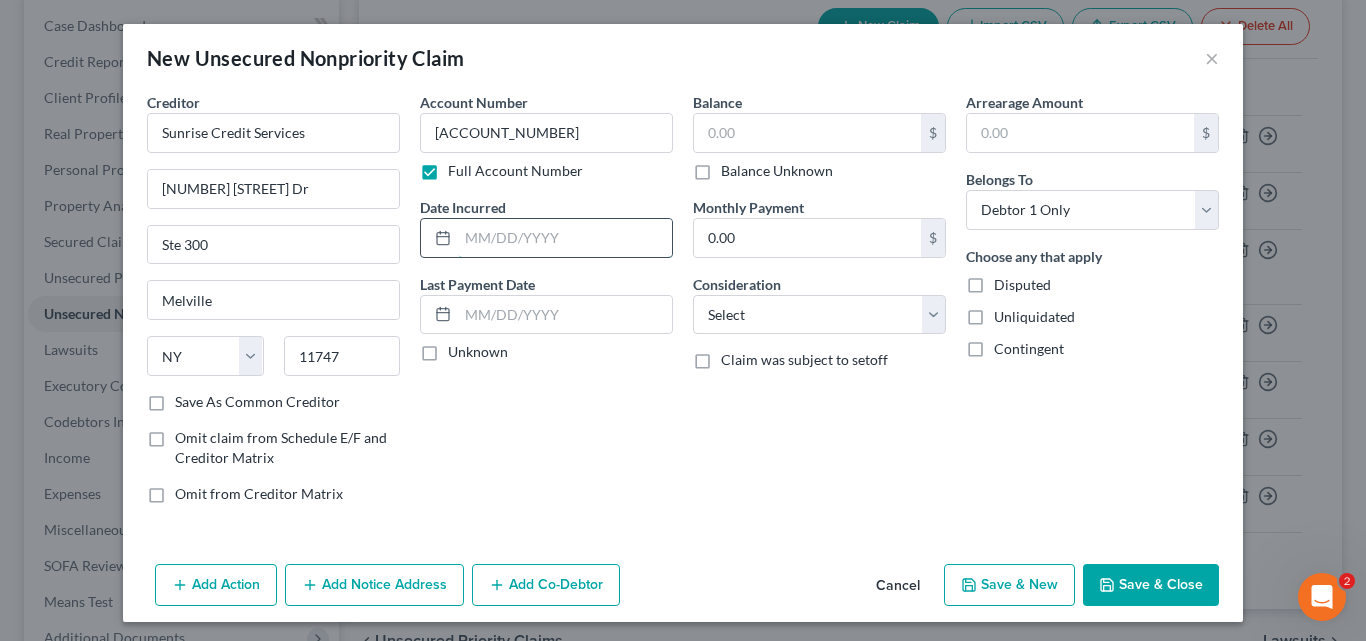 click at bounding box center (565, 238) 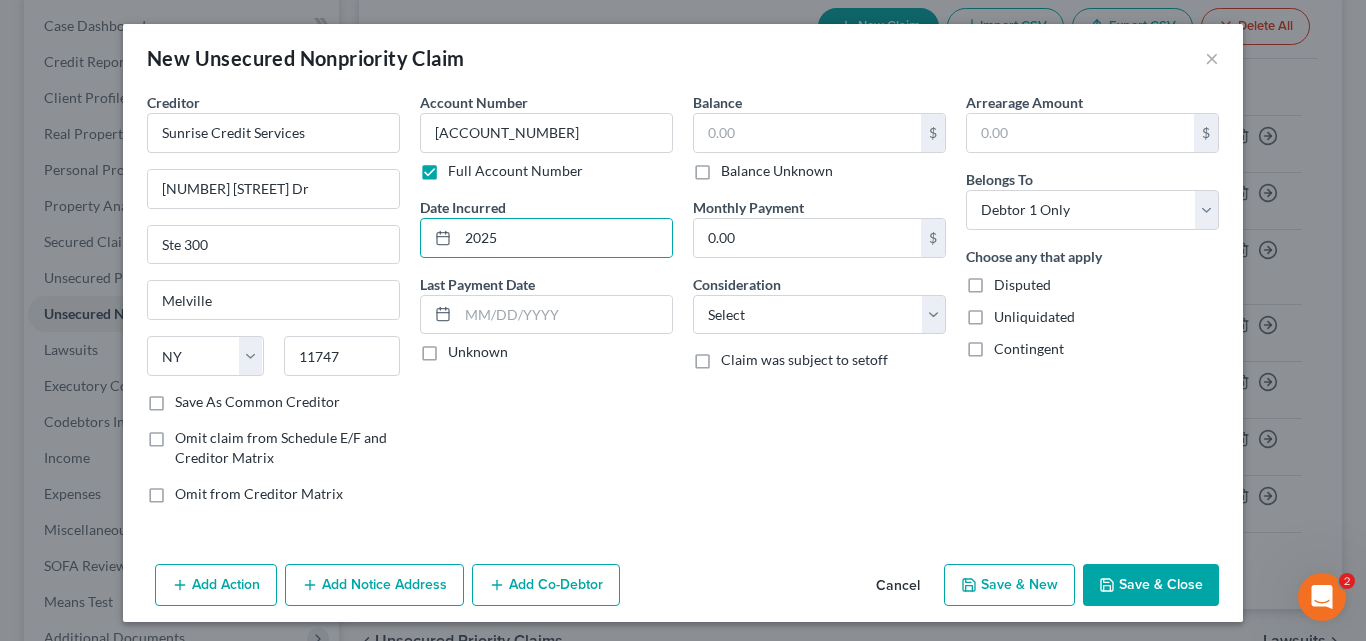 click on "Unknown" at bounding box center [478, 352] 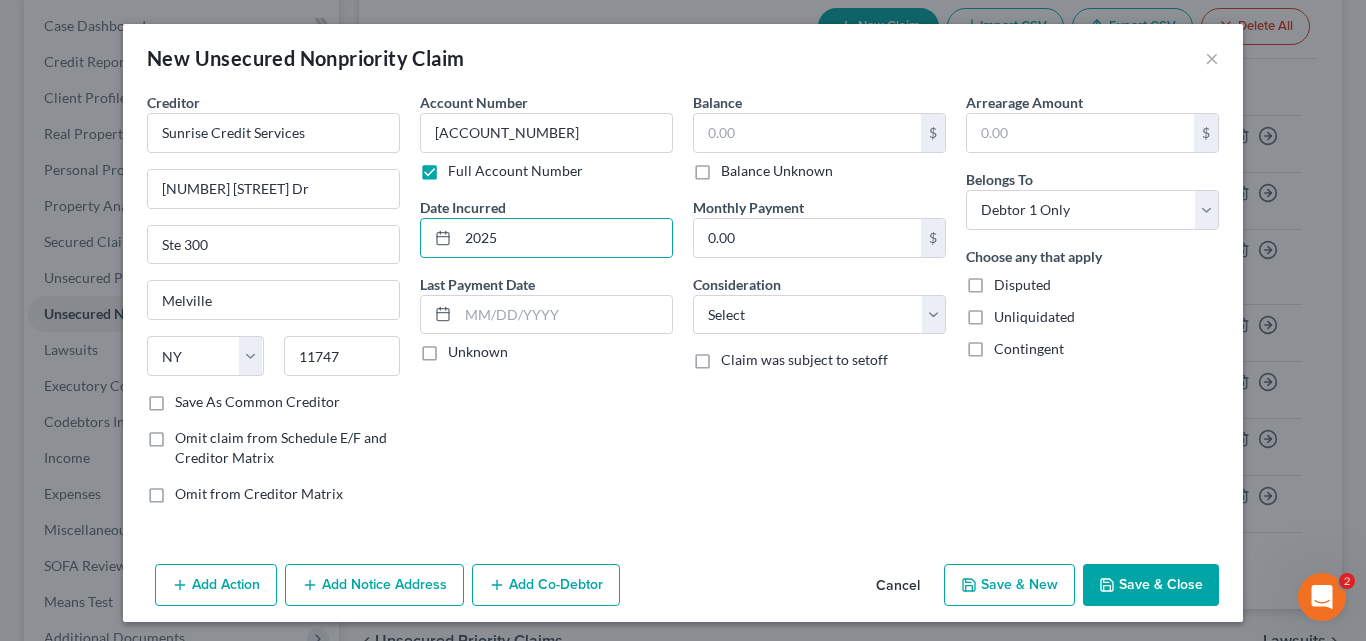 click on "Unknown" at bounding box center [462, 348] 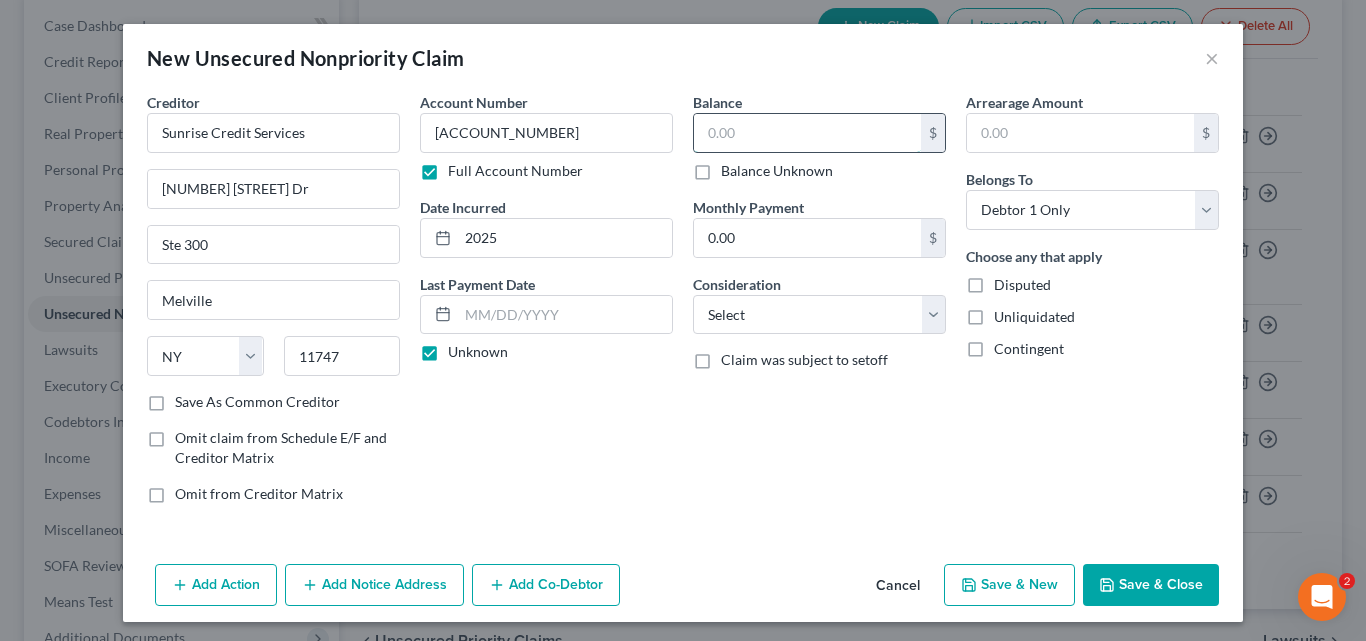 click at bounding box center [807, 133] 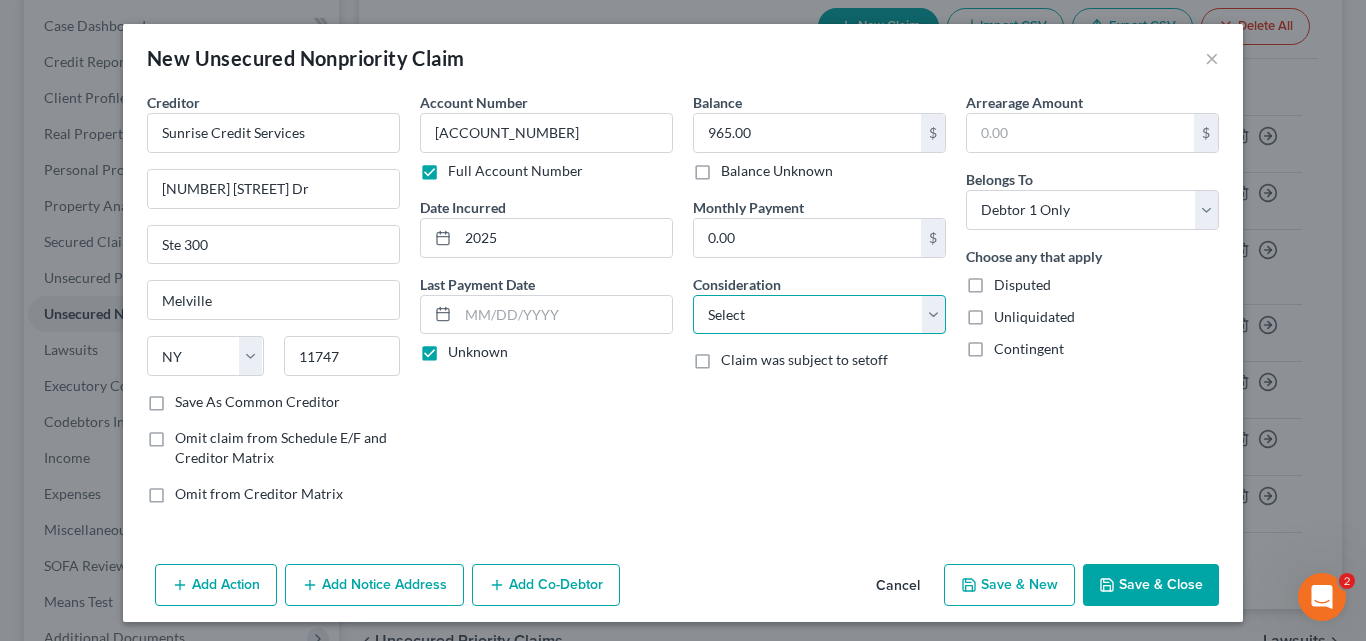 drag, startPoint x: 926, startPoint y: 309, endPoint x: 922, endPoint y: 295, distance: 14.56022 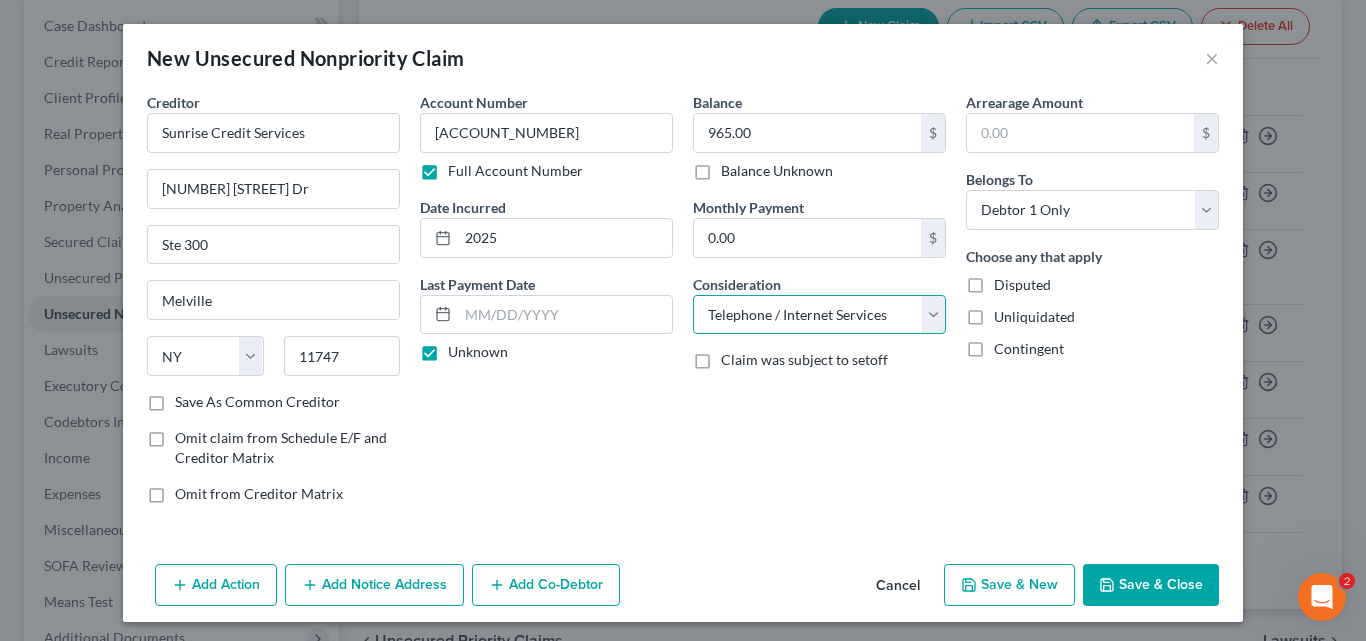 click on "Select Cable / Satellite Services Collection Agency Credit Card Debt Debt Counseling / Attorneys Deficiency Balance Domestic Support Obligations Home / Car Repairs Income Taxes Judgment Liens Medical Services Monies Loaned / Advanced Mortgage Obligation From Divorce Or Separation Obligation To Pensions Other Overdrawn Bank Account Promised To Help Pay Creditors Student Loans Suppliers And Vendors Telephone / Internet Services Utility Services" at bounding box center (819, 315) 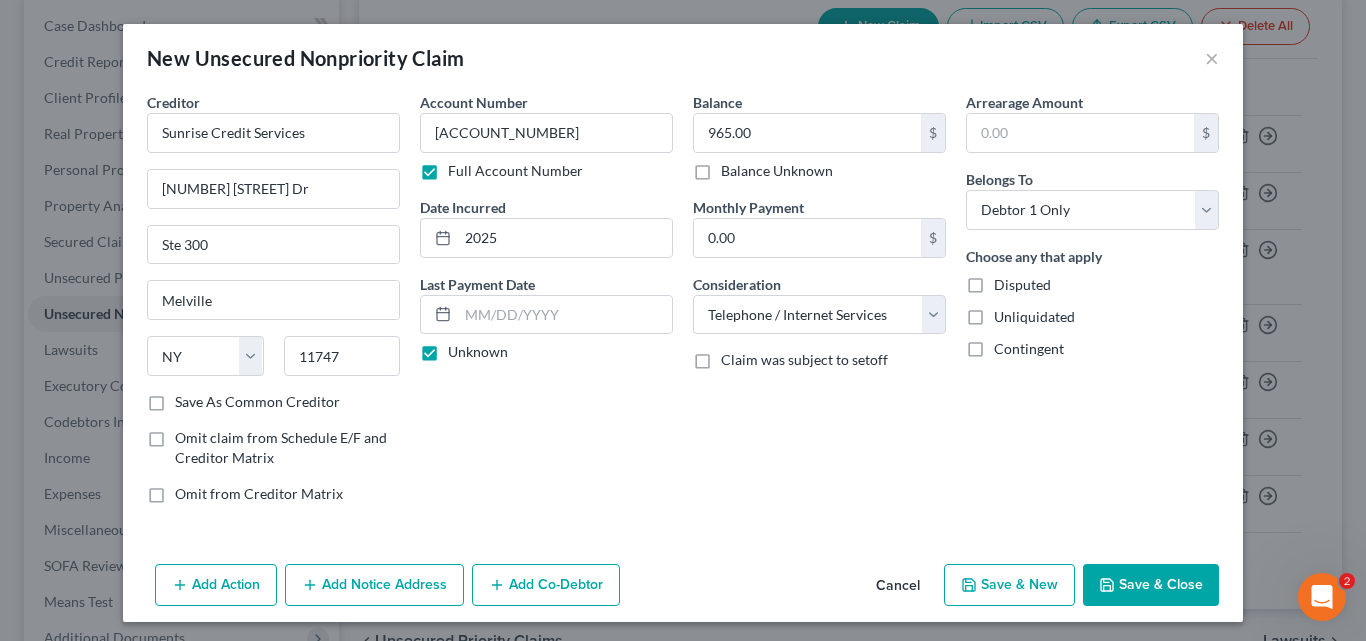 click on "Save & Close" at bounding box center (1151, 585) 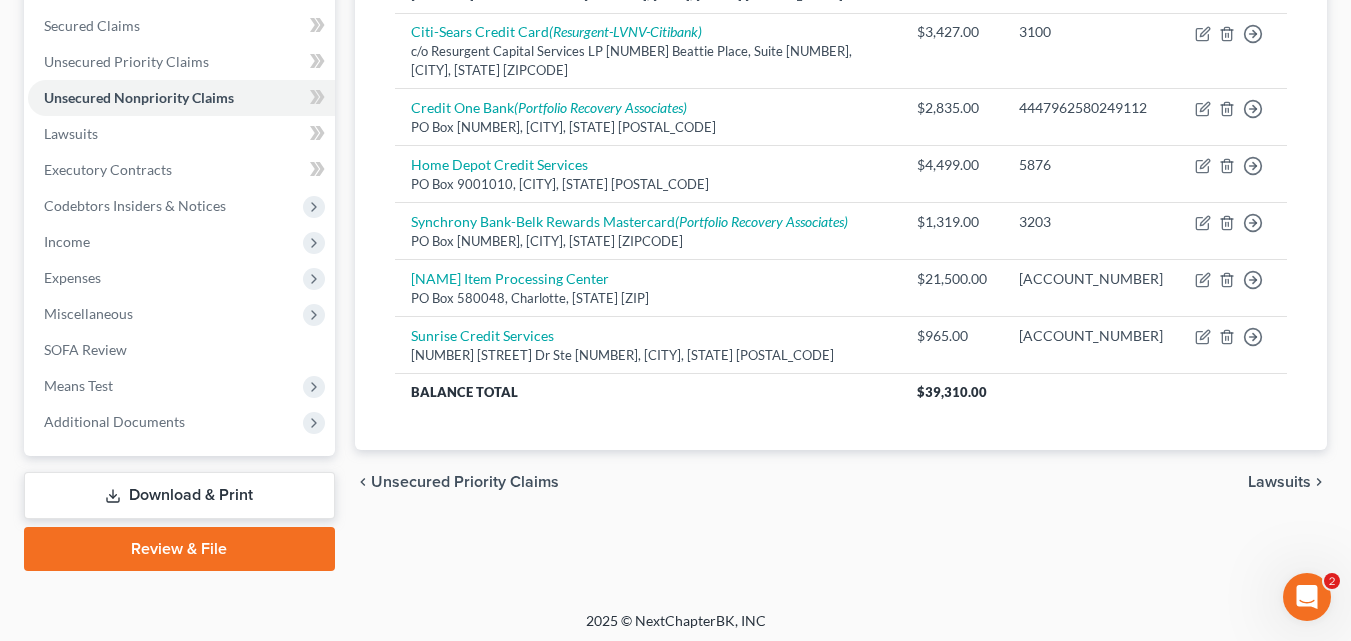scroll, scrollTop: 422, scrollLeft: 0, axis: vertical 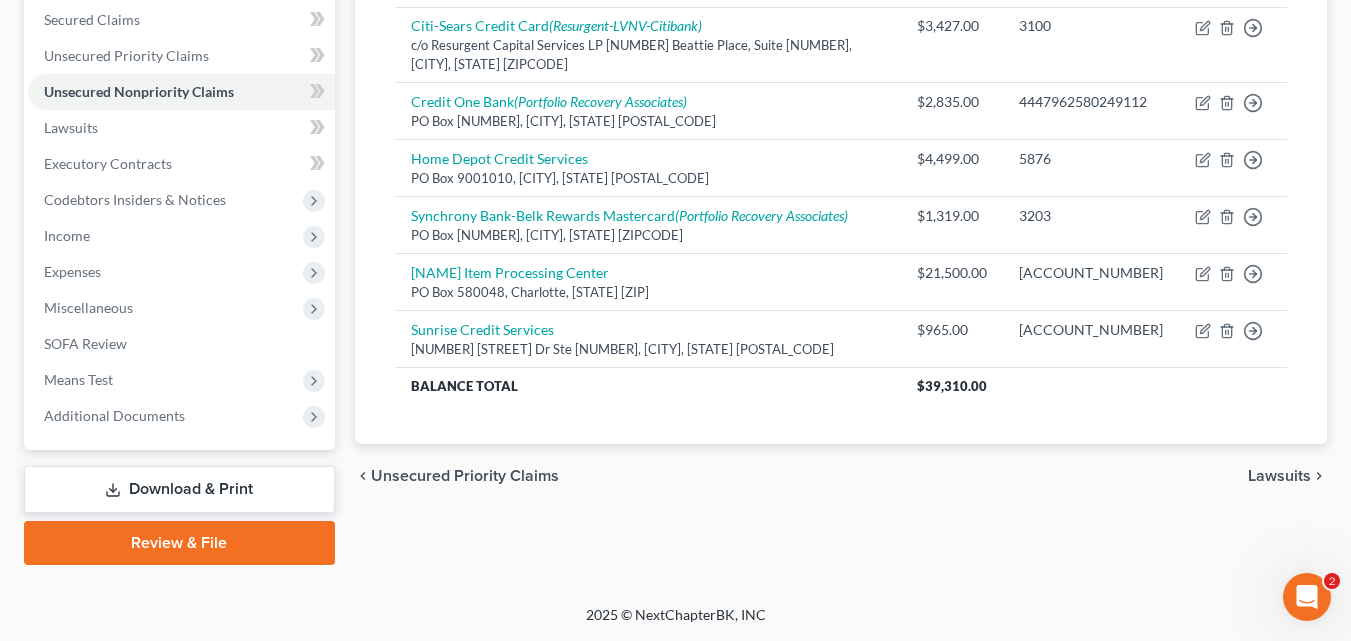 click on "Lawsuits" at bounding box center [1279, 476] 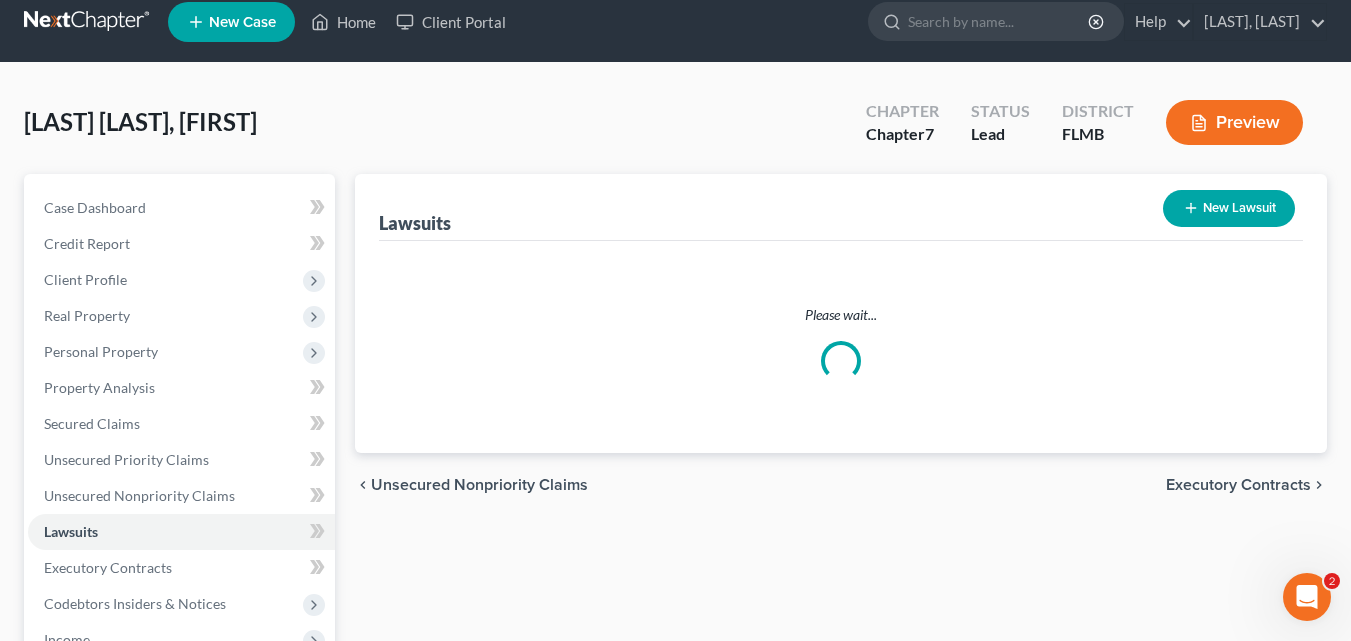 scroll, scrollTop: 0, scrollLeft: 0, axis: both 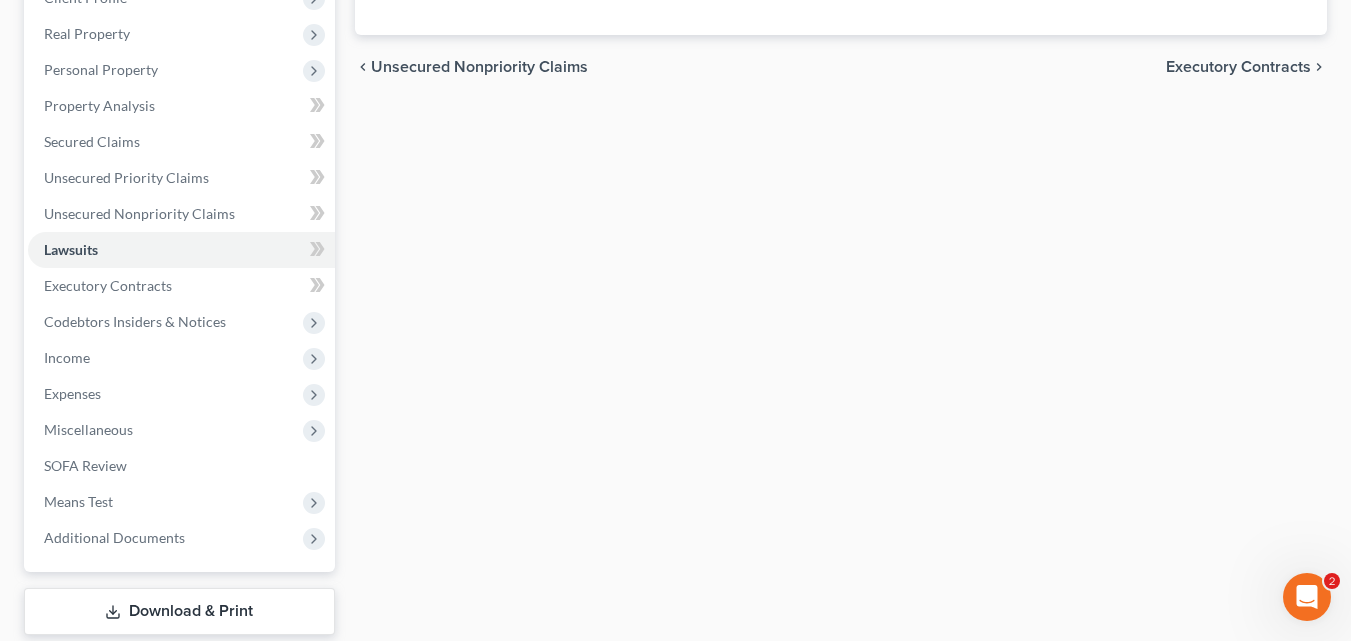 click on "Executory Contracts" at bounding box center [1238, 67] 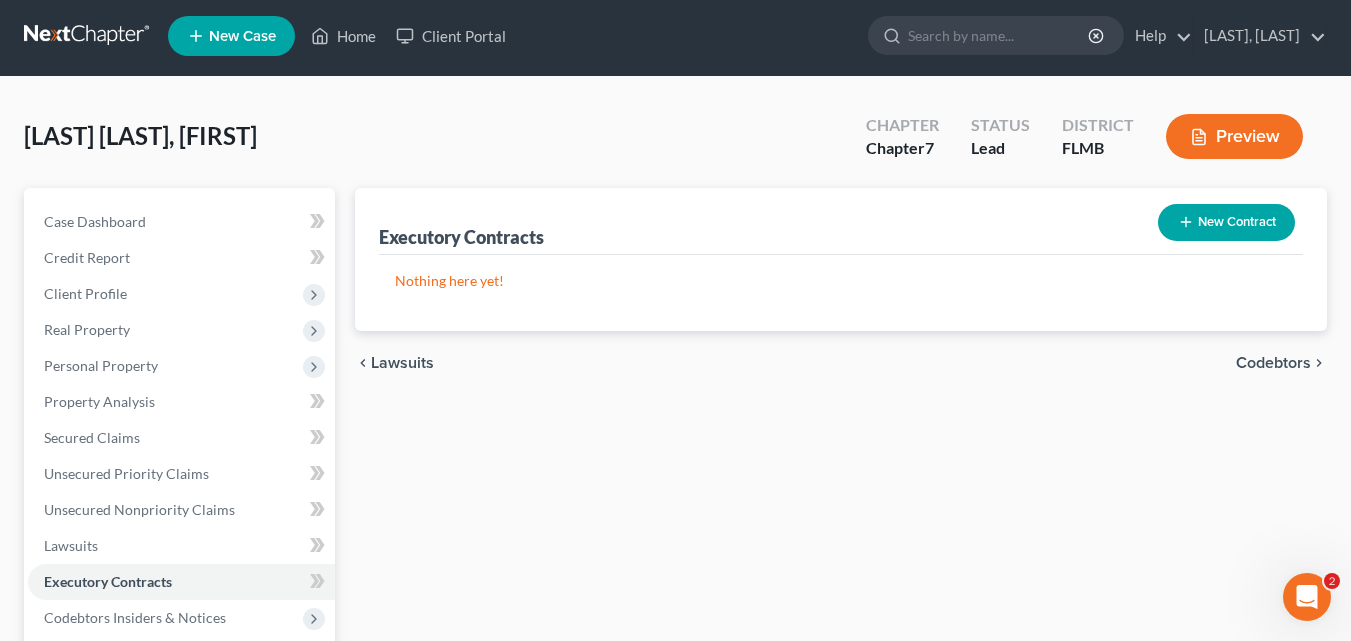 scroll, scrollTop: 0, scrollLeft: 0, axis: both 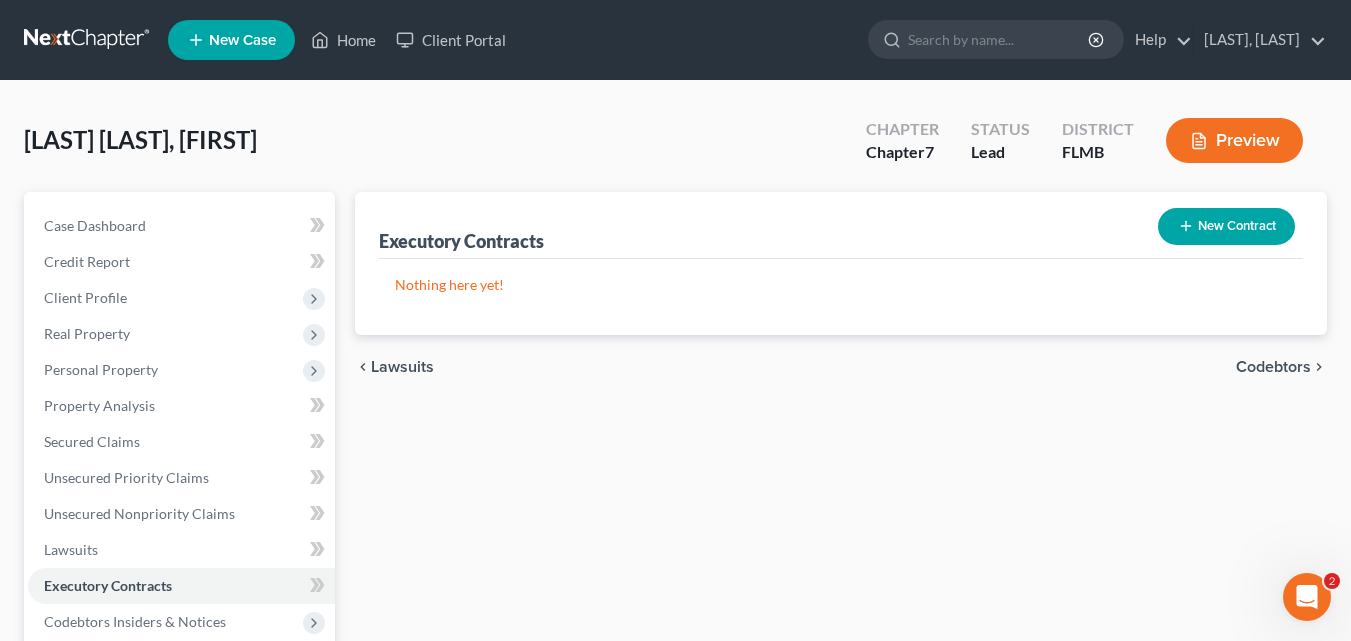 click on "Codebtors" at bounding box center (1273, 367) 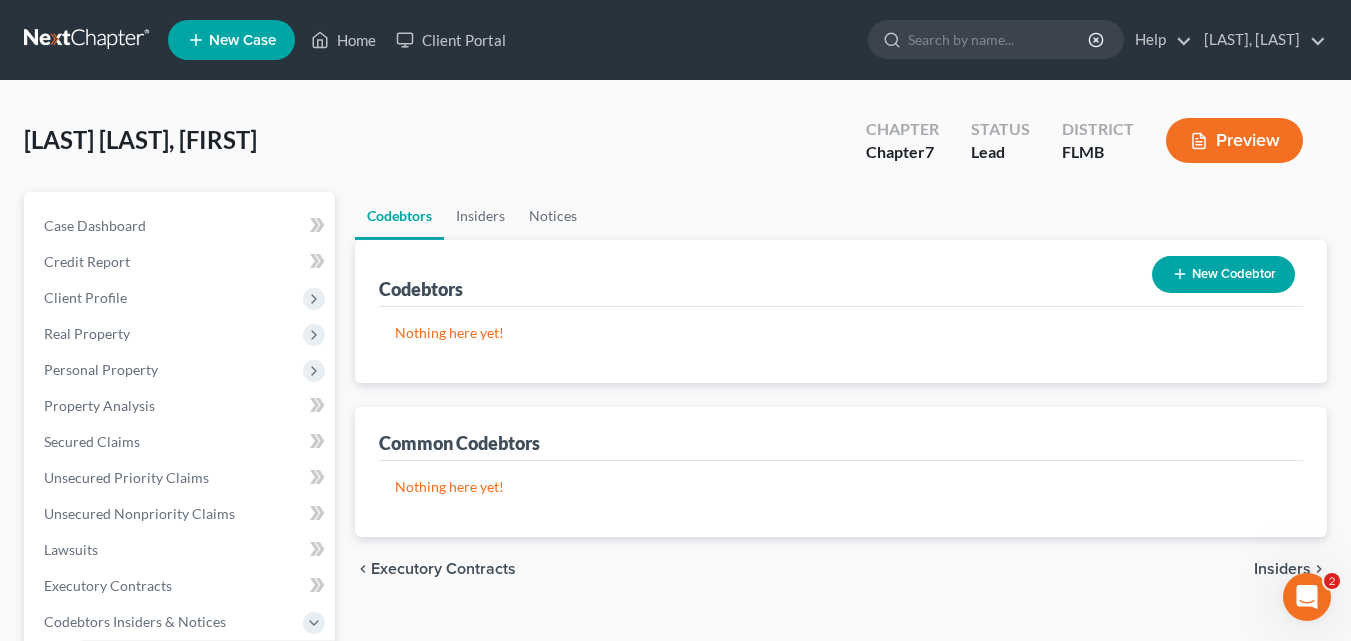 click on "New Codebtor" at bounding box center [1223, 274] 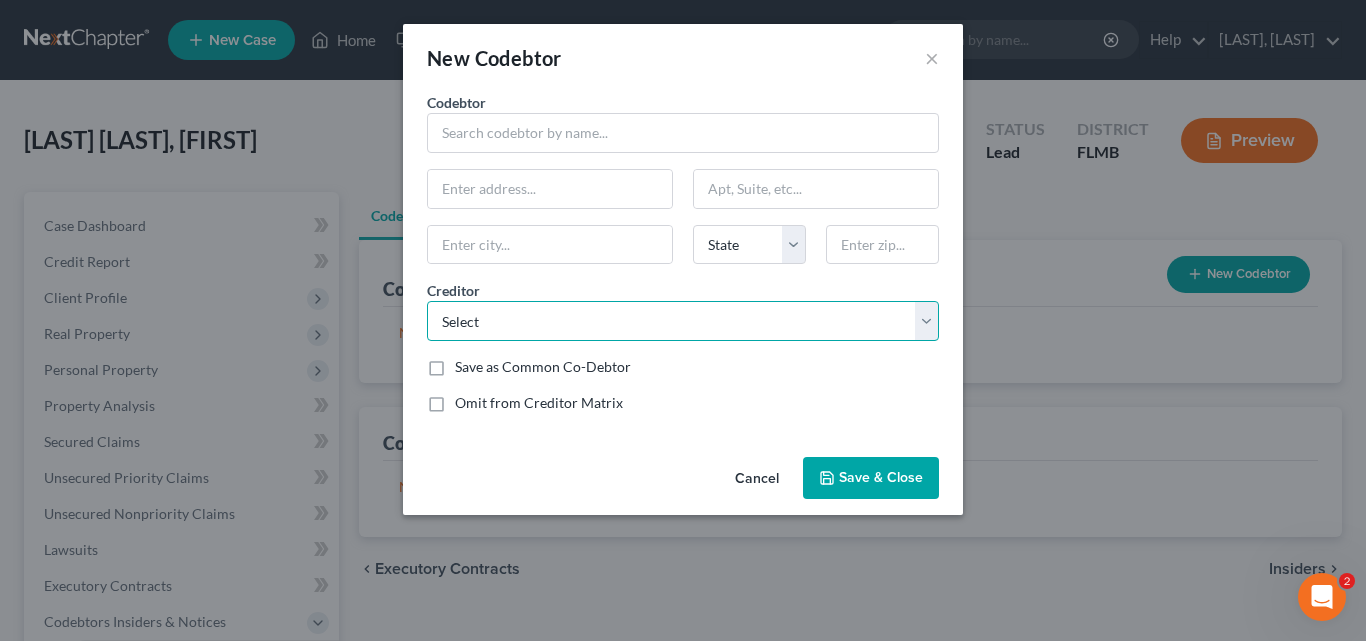 click on "Select Credit Acceptance Corp Credit One Bank Synchrony Bank-Belk Rewards Mastercard Shellpoint Mortgage Servicing Home Depot Credit Services Truist Item Processing Center Cavalry Portfolio Service-Citi Bealls-Commenity Bank Ally Citi-Sears Credit Card Sunrise Credit Services" at bounding box center (683, 321) 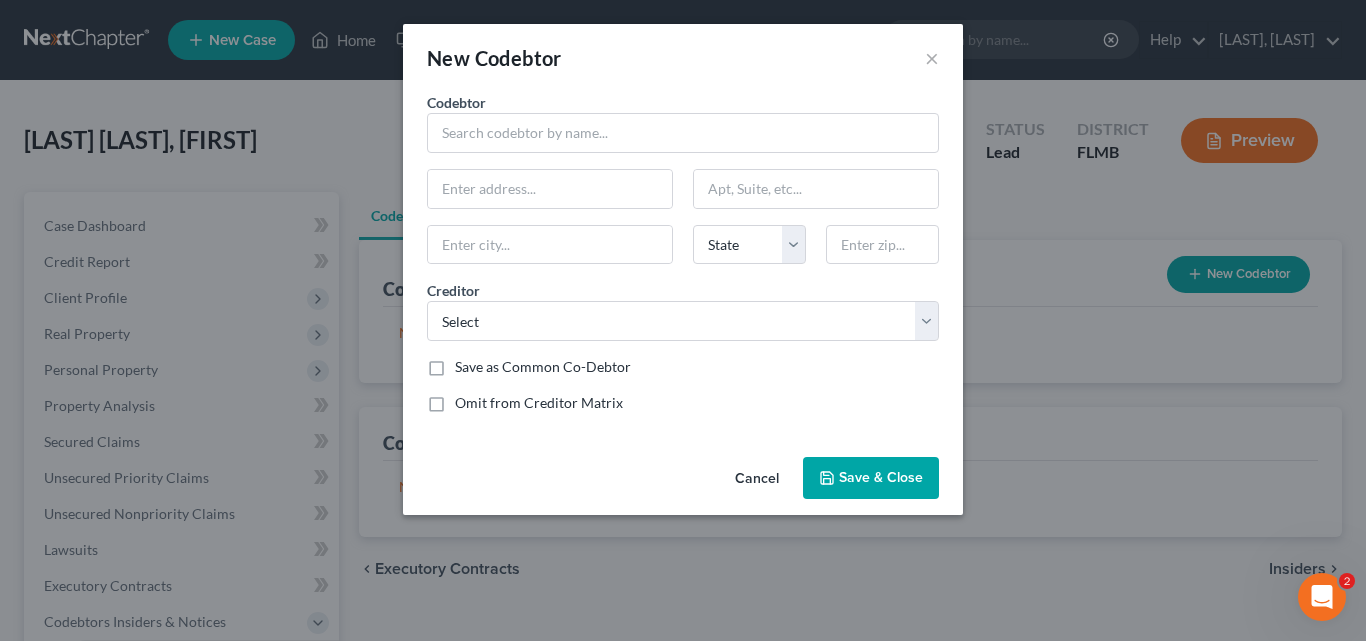 click on "Codebtor
*
Codebtor
*
State AL AK AR AZ CA CO CT DE DC FL GA GU HI ID IL IN IA KS KY LA ME MD MA MI MN MS MO MT NC ND NE NV NH NJ NM NY OH OK OR PA PR RI SC SD TN TX UT VI VA VT WA WV WI WY
Creditor
*
Select Credit Acceptance Corp Credit One Bank Synchrony Bank-Belk Rewards Mastercard Shellpoint Mortgage Servicing Home Depot Credit Services Truist Item Processing Center Cavalry Portfolio Service-Citi Bealls-Commenity Bank Ally Citi-Sears Credit Card Sunrise Credit Services Save as Common Co-Debtor Omit from Creditor Matrix" at bounding box center (683, 260) 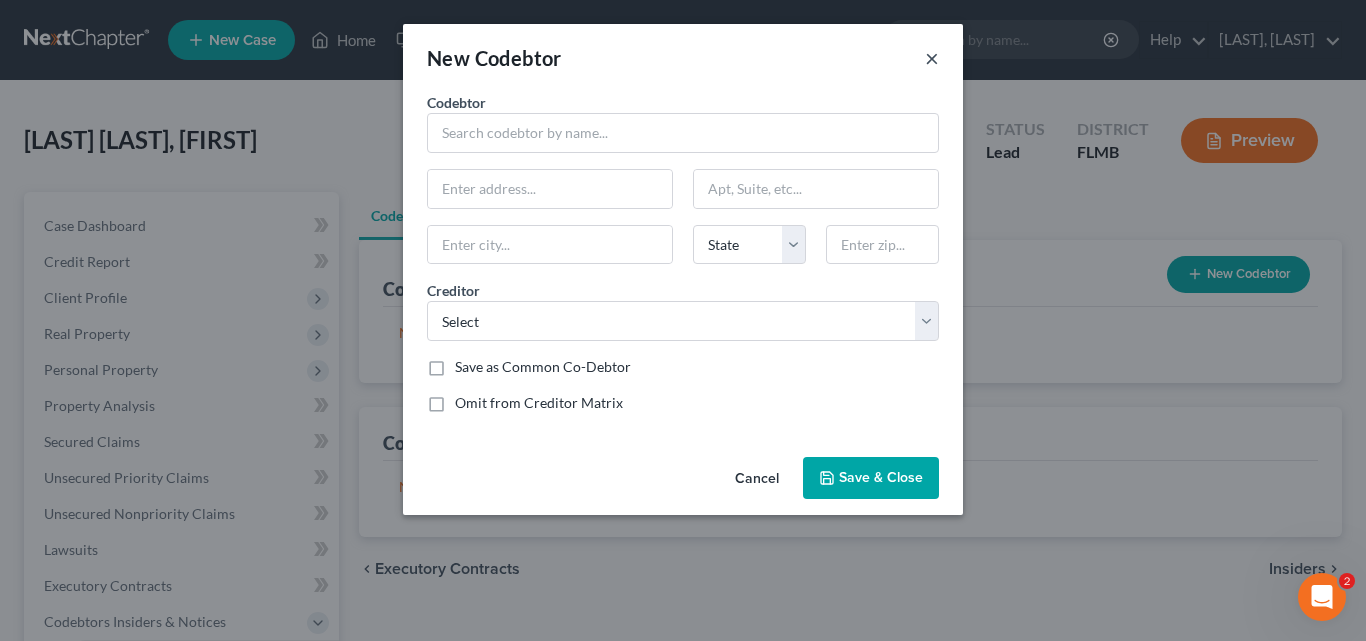 click on "×" at bounding box center [932, 58] 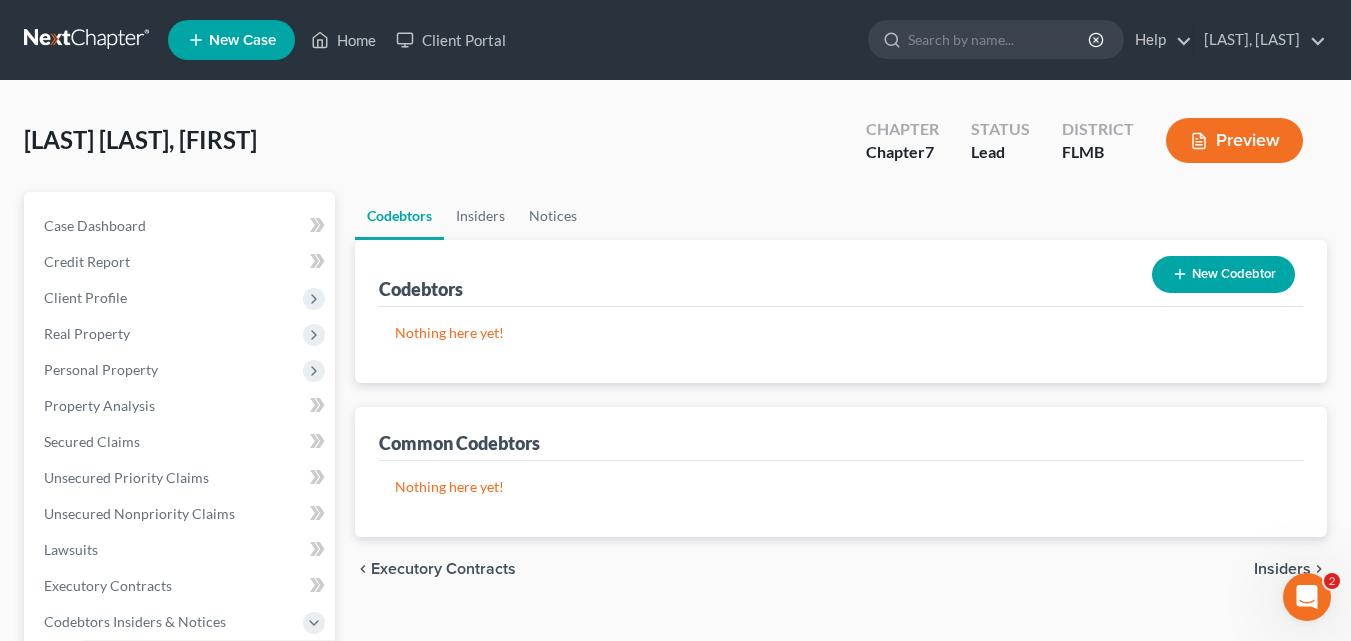 click on "Insiders" at bounding box center [1282, 569] 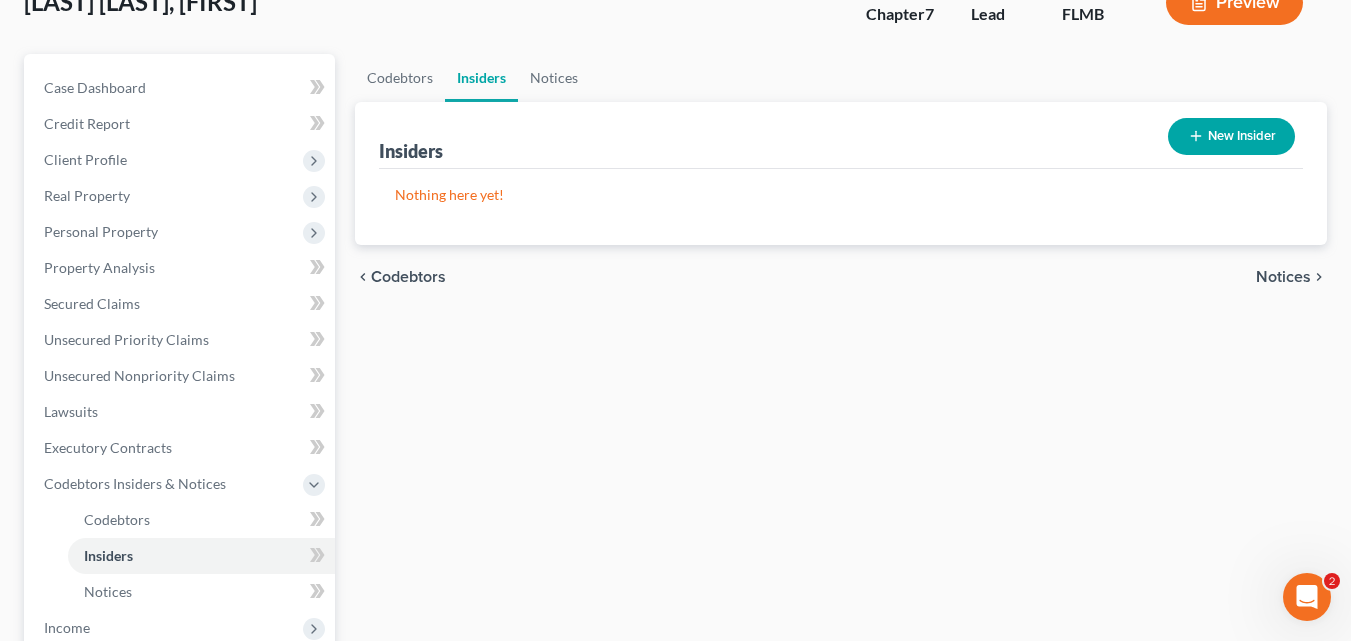 scroll, scrollTop: 200, scrollLeft: 0, axis: vertical 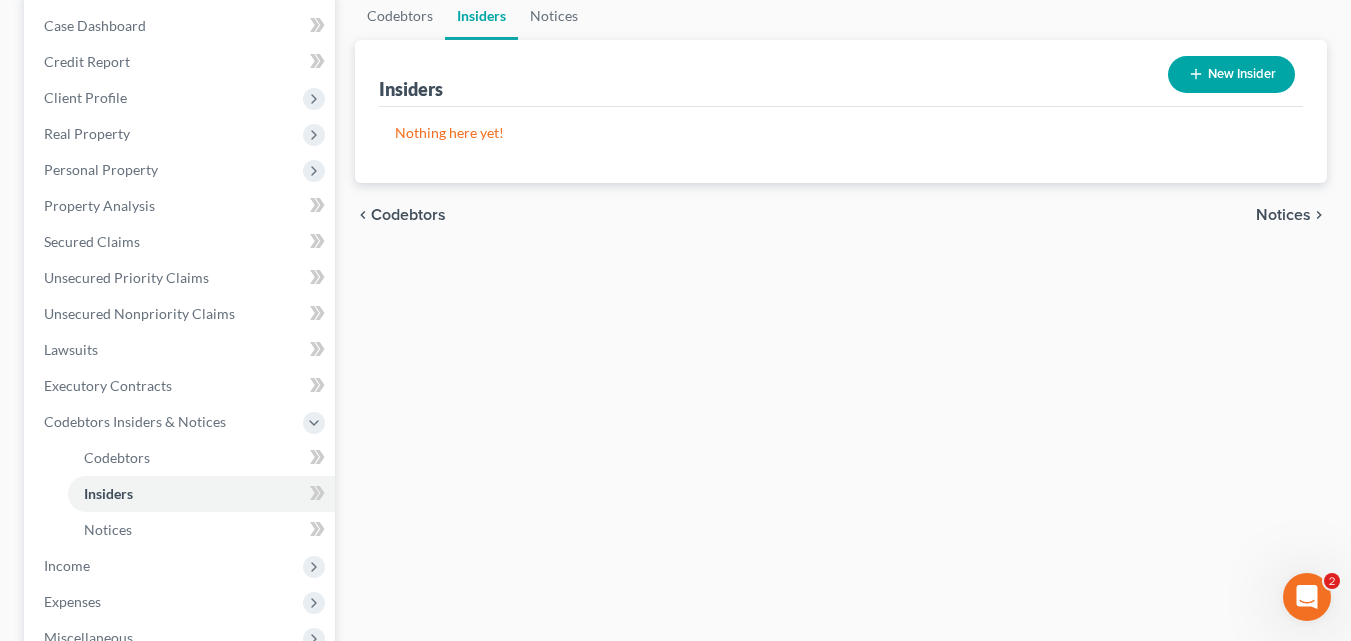 click on "Notices" at bounding box center [1283, 215] 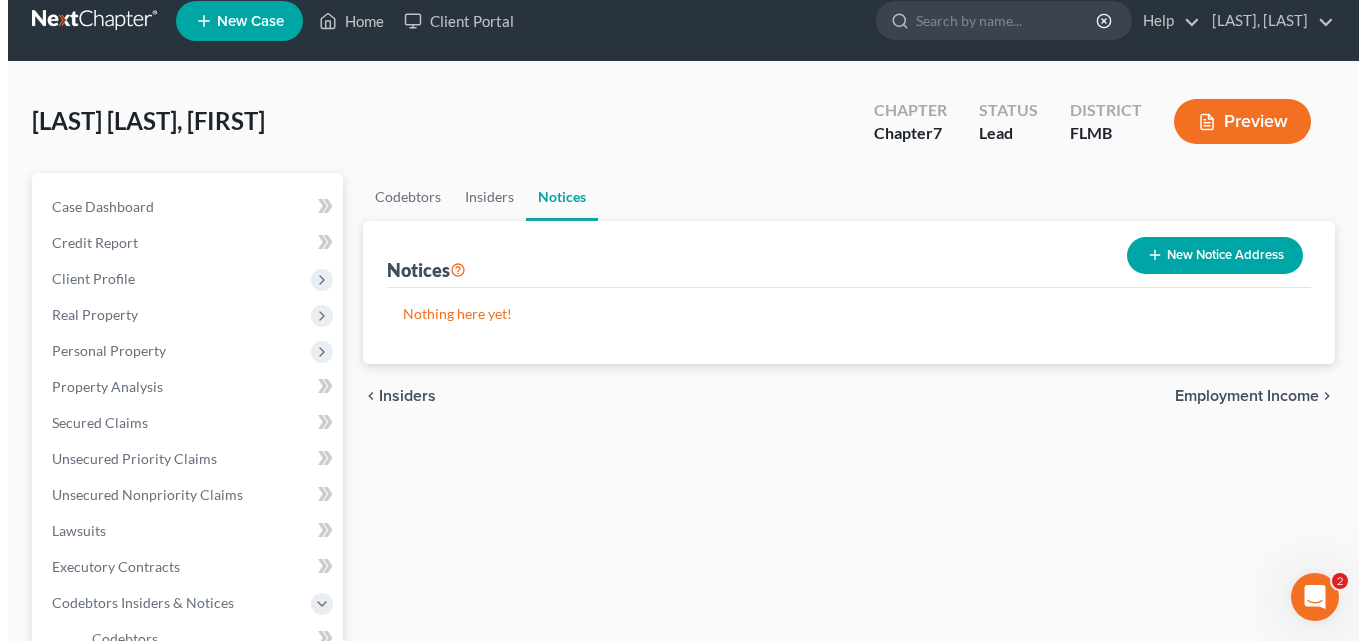 scroll, scrollTop: 0, scrollLeft: 0, axis: both 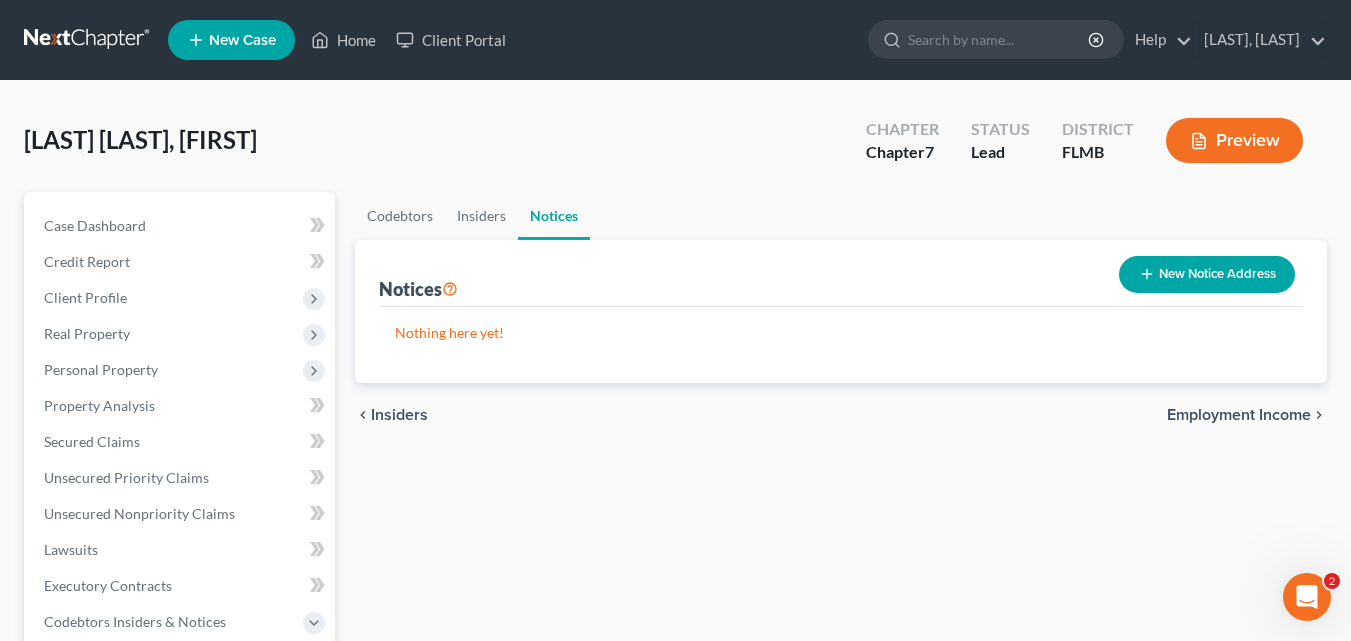click on "Employment Income" at bounding box center (1239, 415) 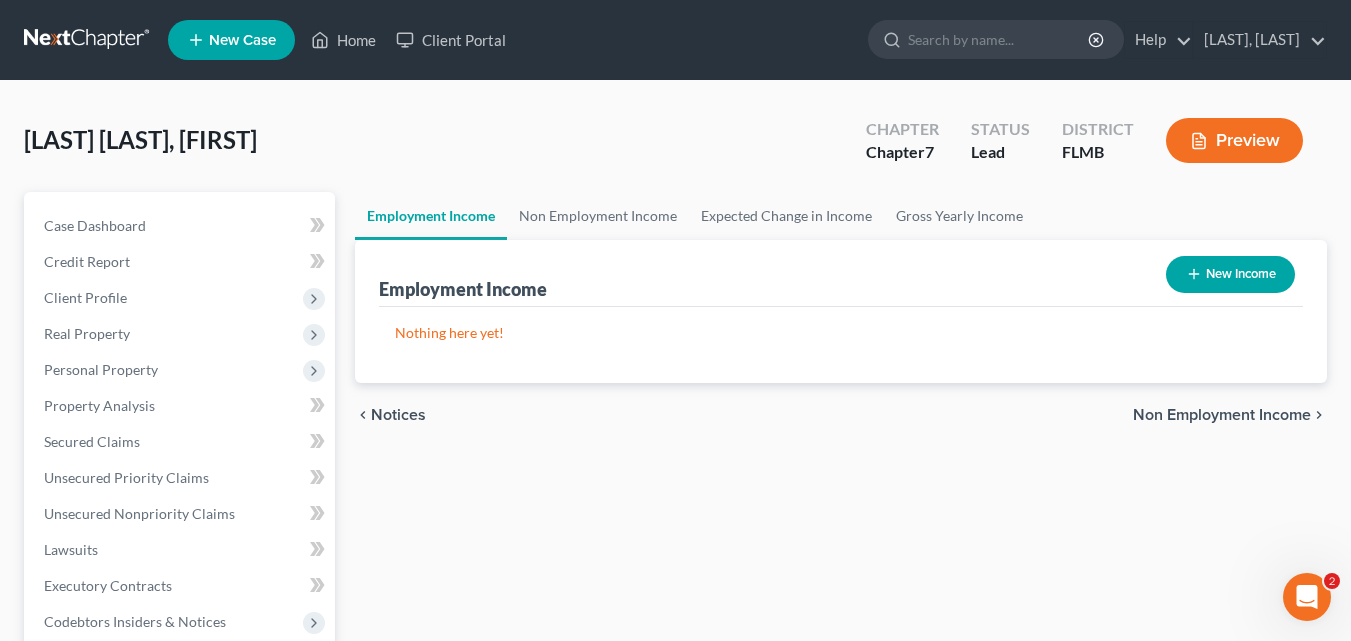 click on "New Income" at bounding box center [1230, 274] 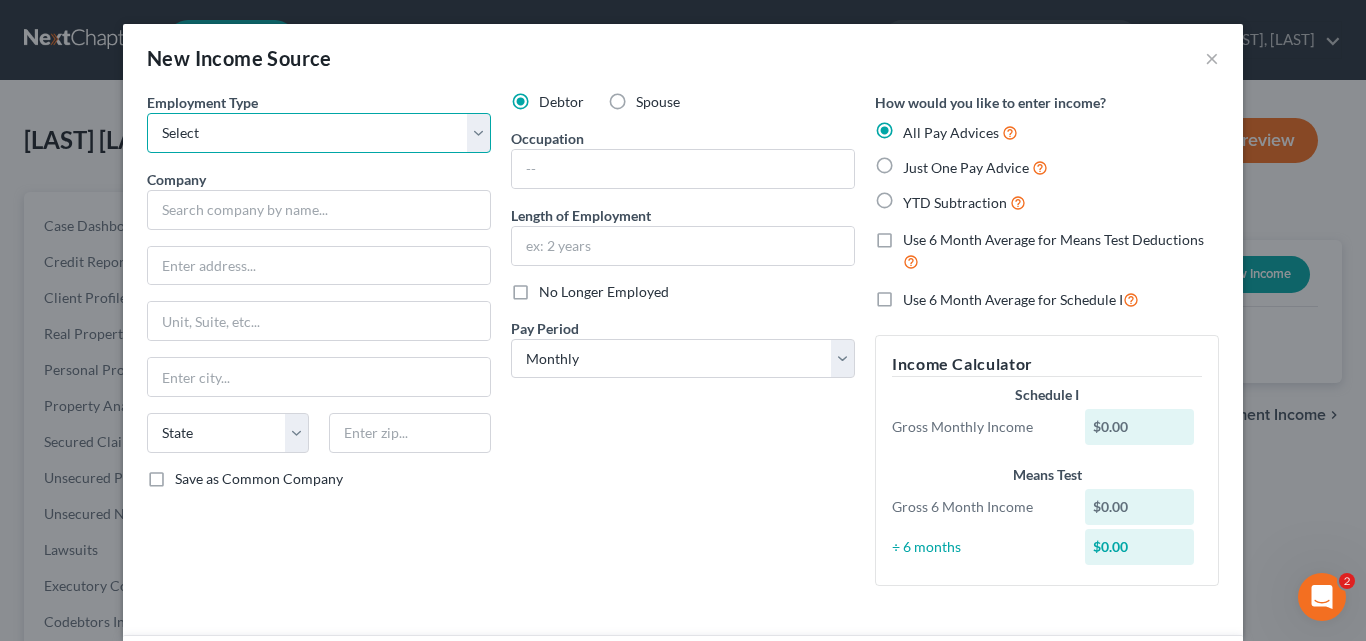 click on "Select Full or Part Time Employment Self Employment" at bounding box center [319, 133] 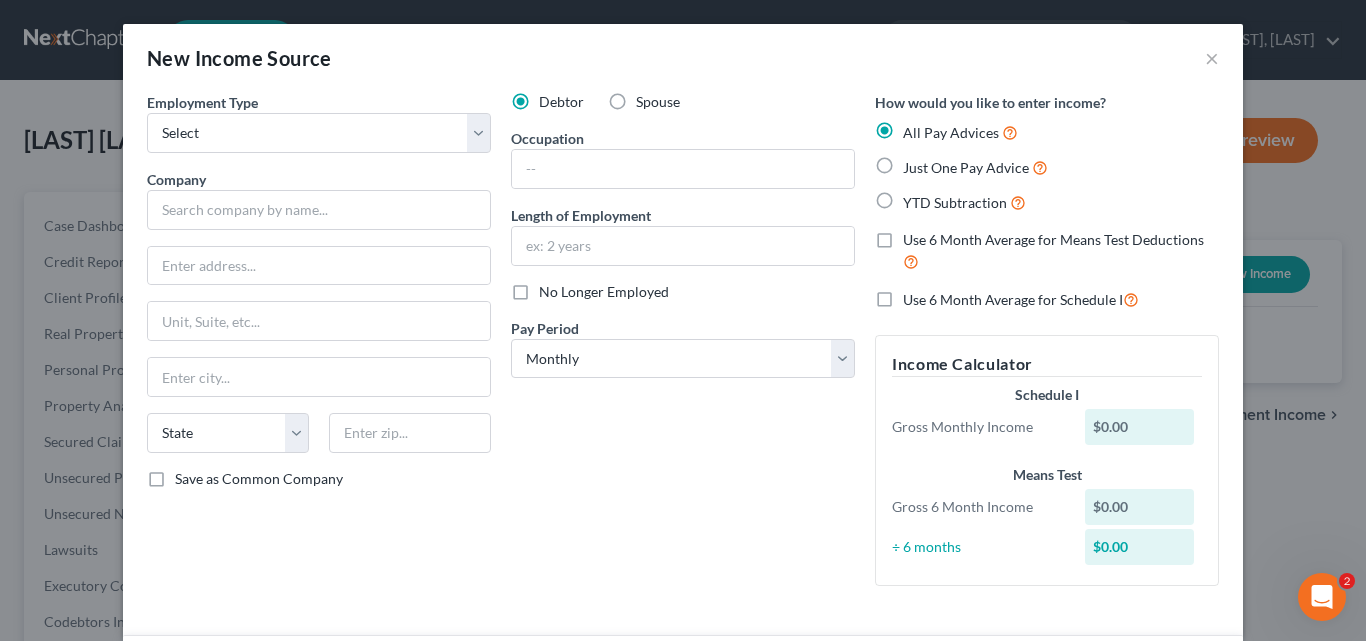 click on "New Income Source ×" at bounding box center [683, 58] 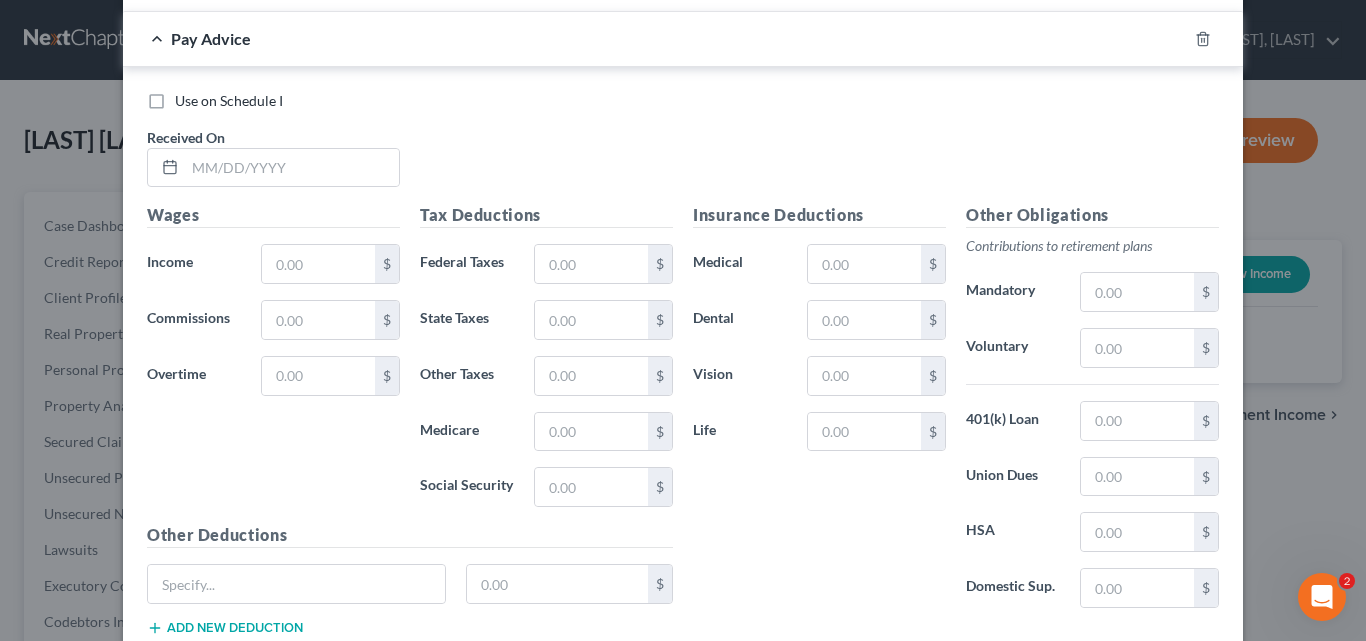scroll, scrollTop: 461, scrollLeft: 0, axis: vertical 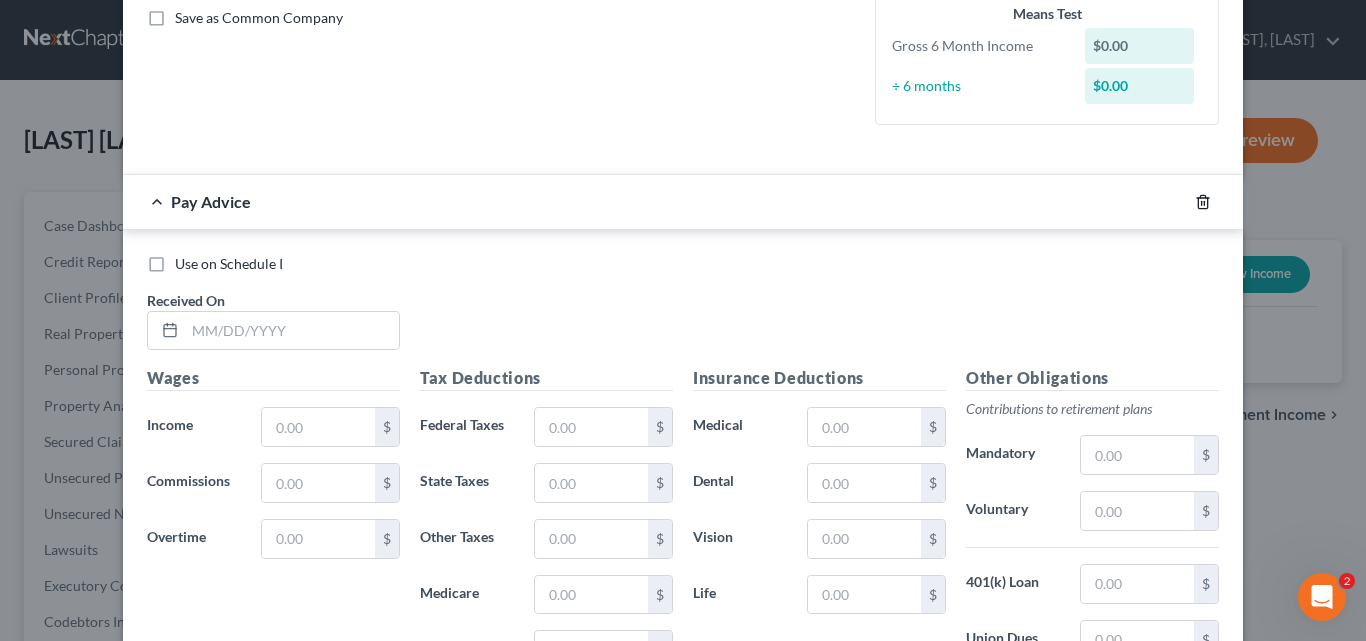 click 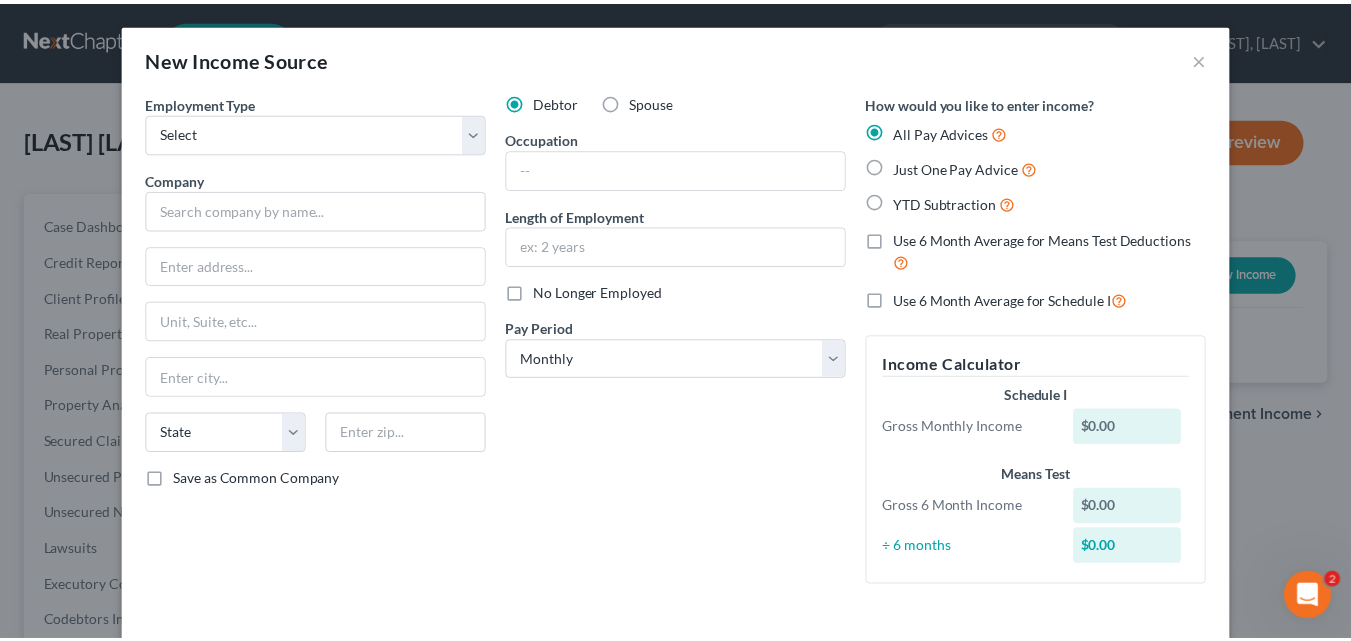 scroll, scrollTop: 104, scrollLeft: 0, axis: vertical 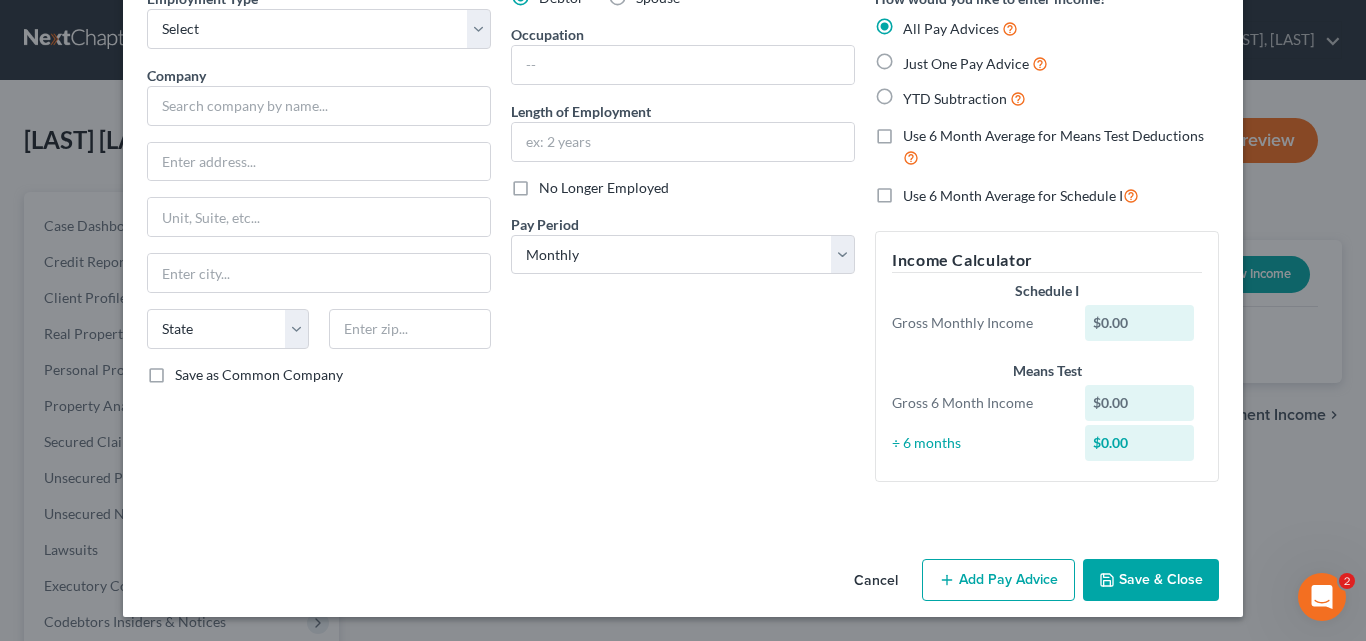 click on "Cancel" at bounding box center [876, 581] 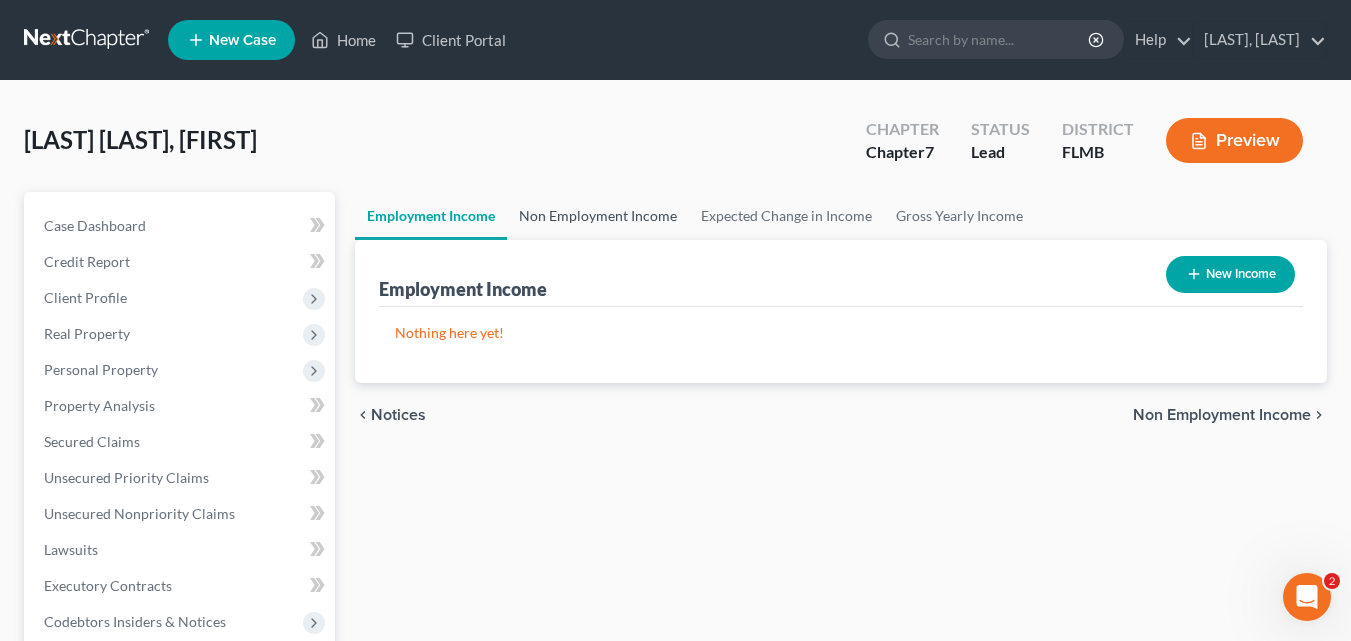 click on "Non Employment Income" at bounding box center (598, 216) 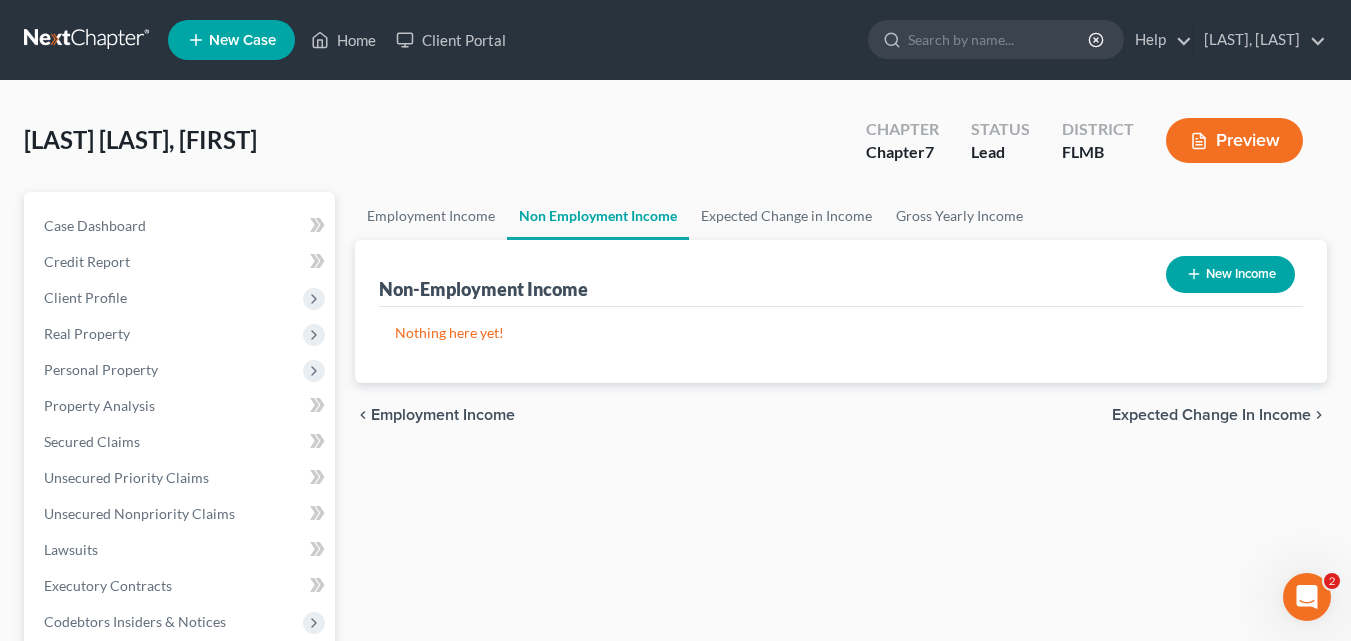 click on "New Income" at bounding box center [1230, 274] 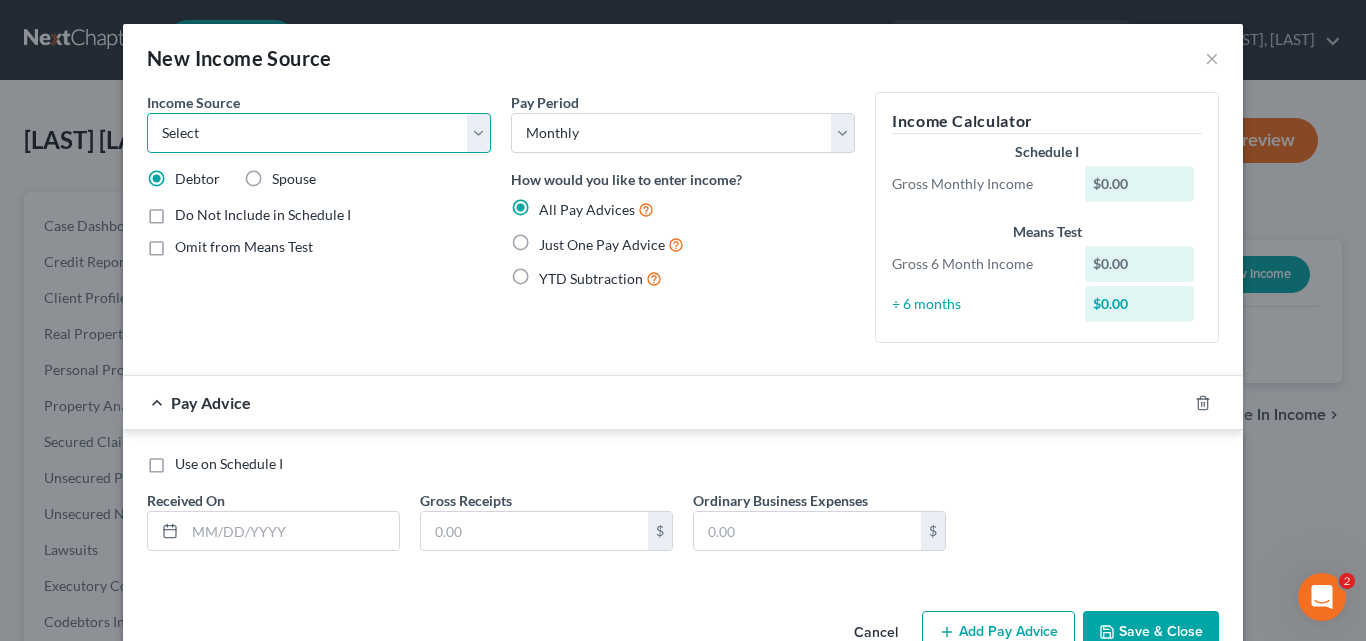 click on "Select Unemployment Disability (from employer) Pension Retirement Social Security / Social Security Disability Other Government Assistance Interests, Dividends or Royalties Child / Family Support Contributions to Household Property / Rental Business, Professional or Farm Alimony / Maintenance Payments Military Disability Benefits Other Monthly Income" at bounding box center [319, 133] 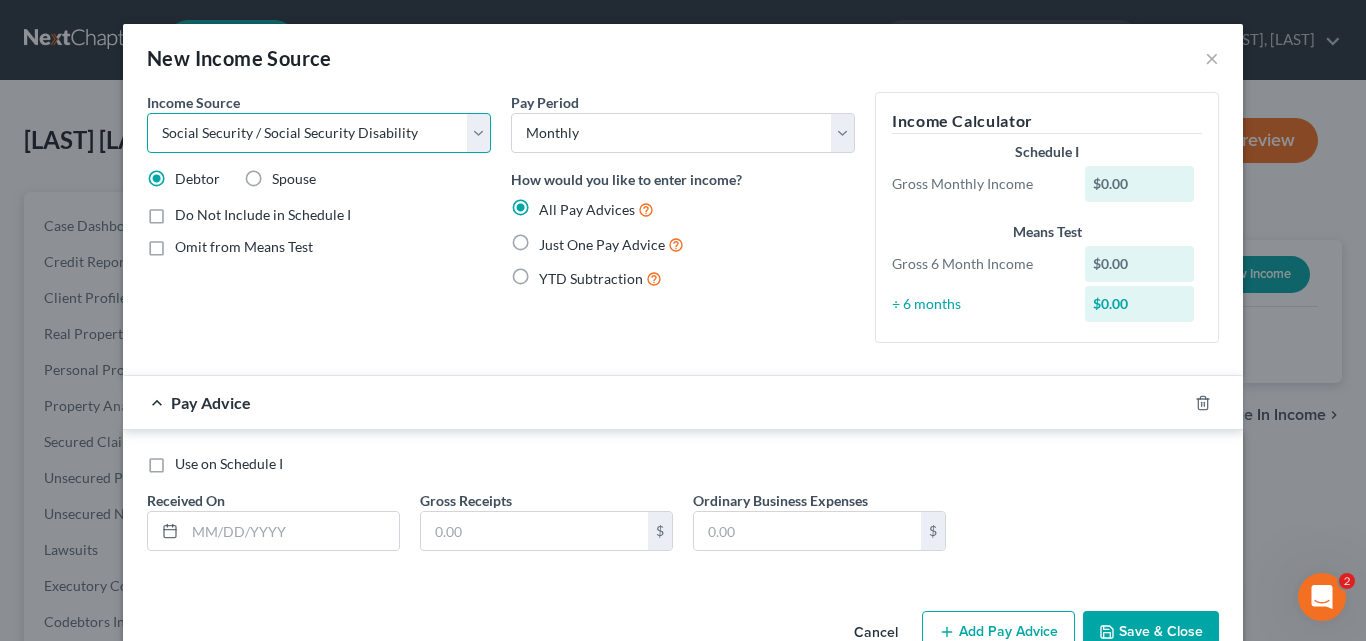 click on "Select Unemployment Disability (from employer) Pension Retirement Social Security / Social Security Disability Other Government Assistance Interests, Dividends or Royalties Child / Family Support Contributions to Household Property / Rental Business, Professional or Farm Alimony / Maintenance Payments Military Disability Benefits Other Monthly Income" at bounding box center (319, 133) 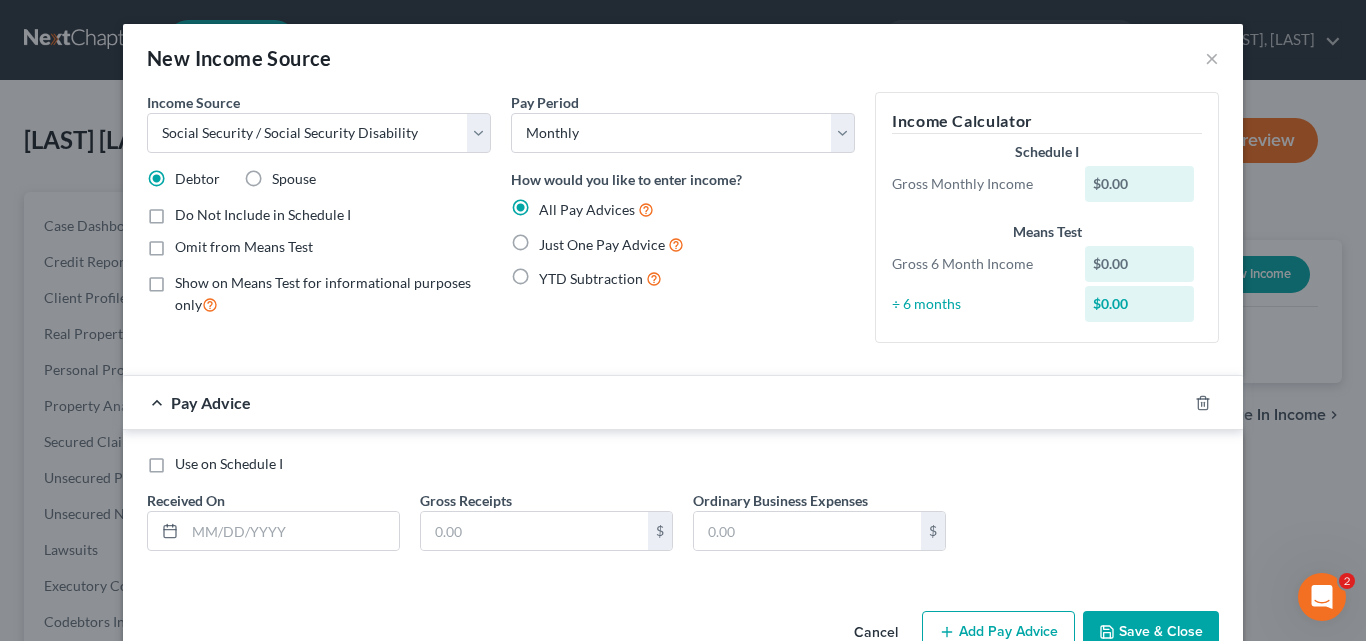 click on "Use on Schedule I" at bounding box center (229, 464) 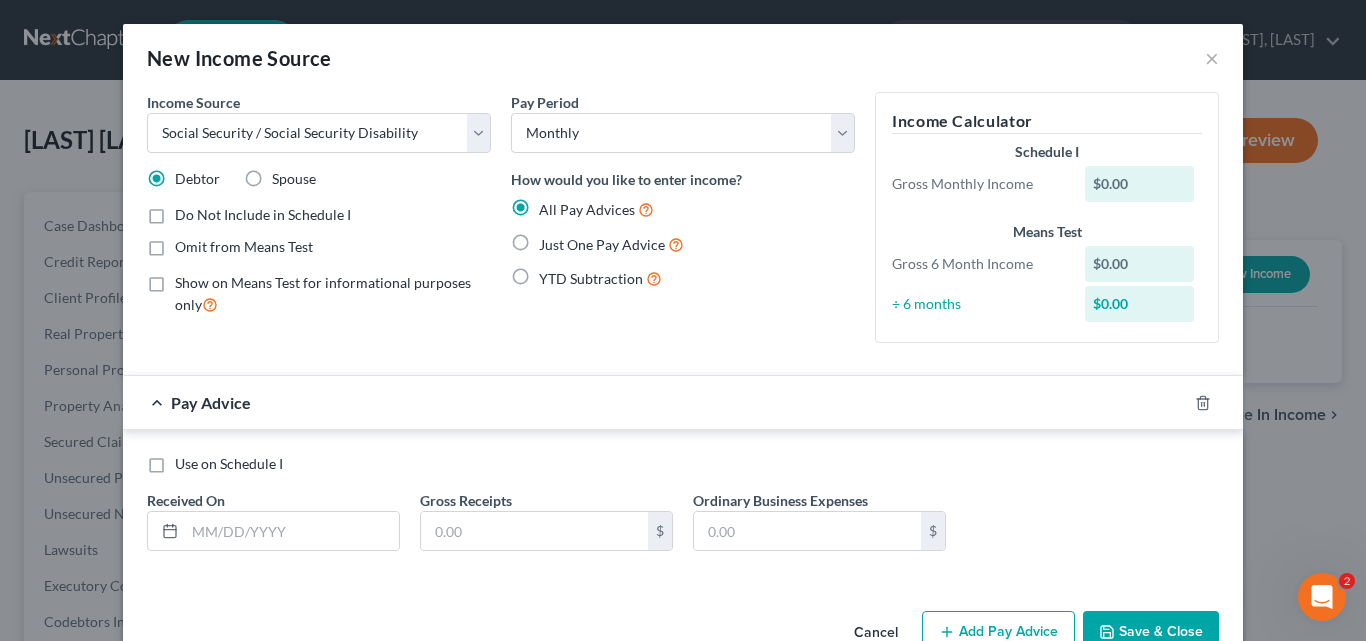 click on "Use on Schedule I" at bounding box center [189, 460] 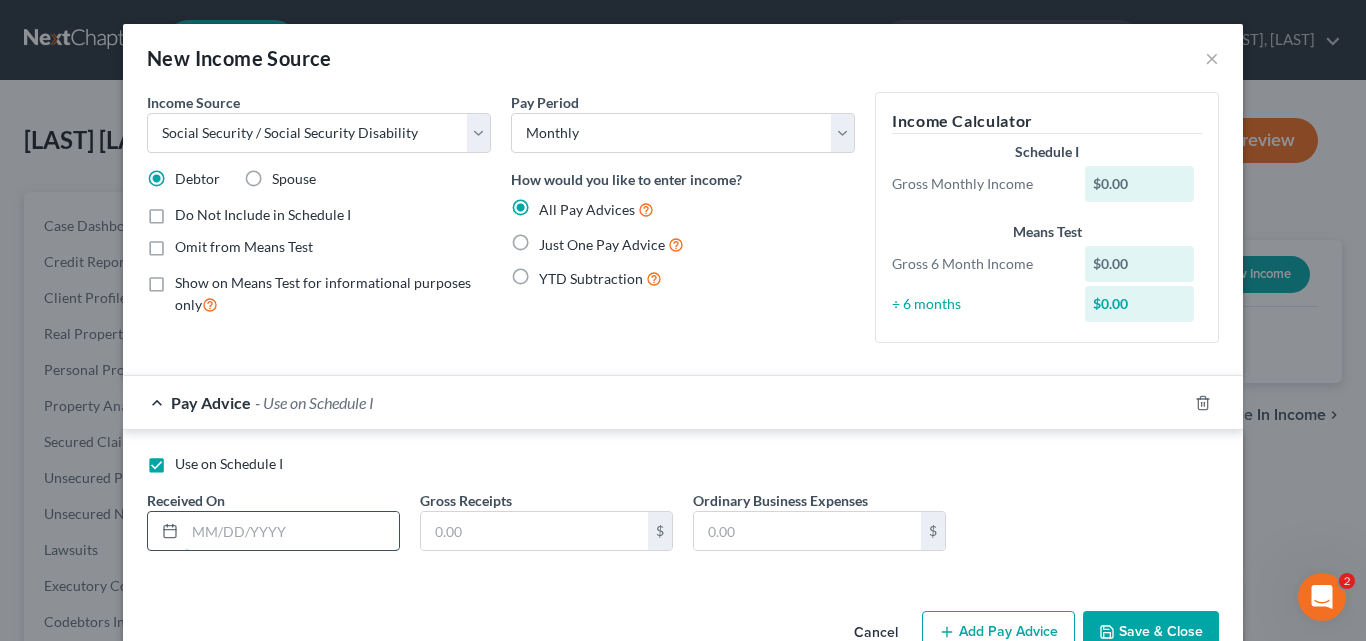click at bounding box center (292, 531) 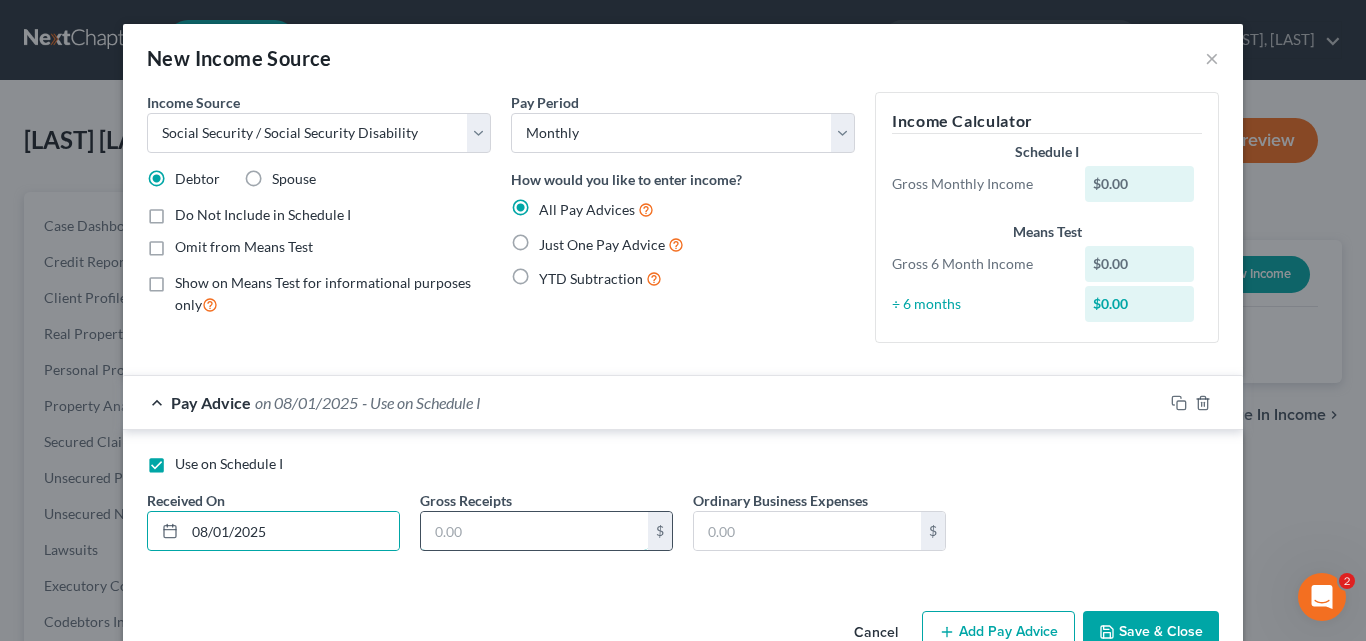 click at bounding box center (534, 531) 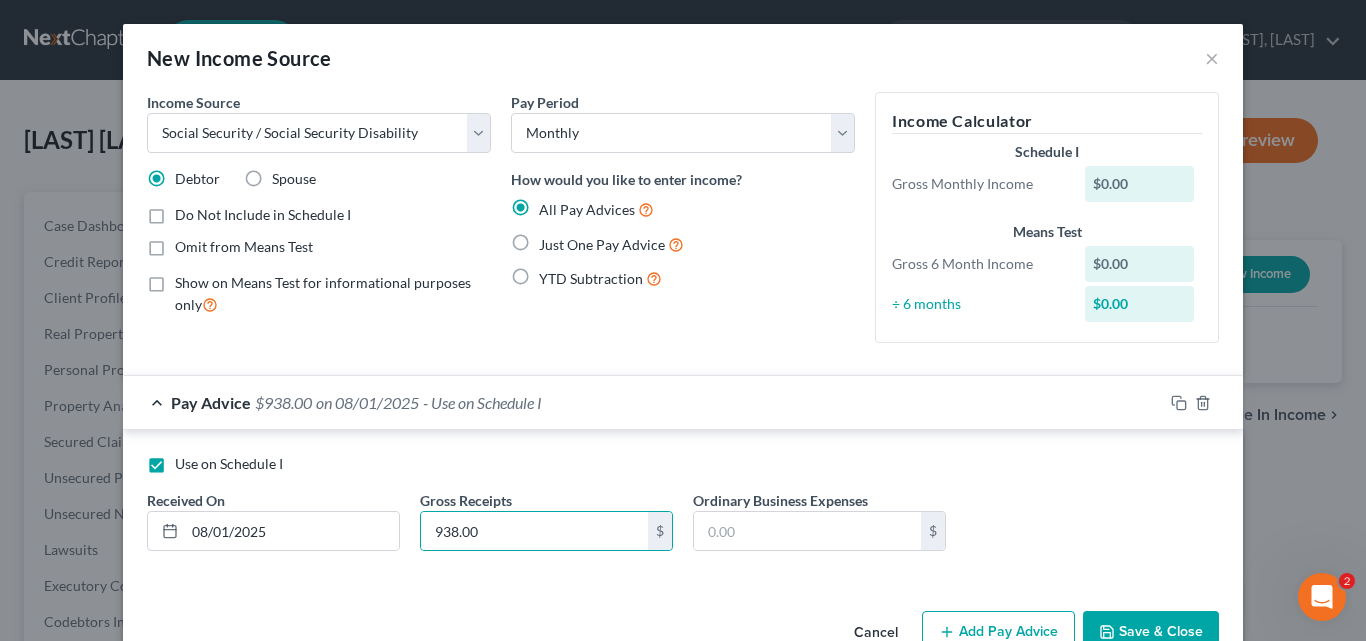 click on "Pay Period Select Monthly Twice Monthly Every Other Week Weekly How would you like to enter income?
All Pay Advices
Just One Pay Advice
YTD Subtraction" at bounding box center (683, 225) 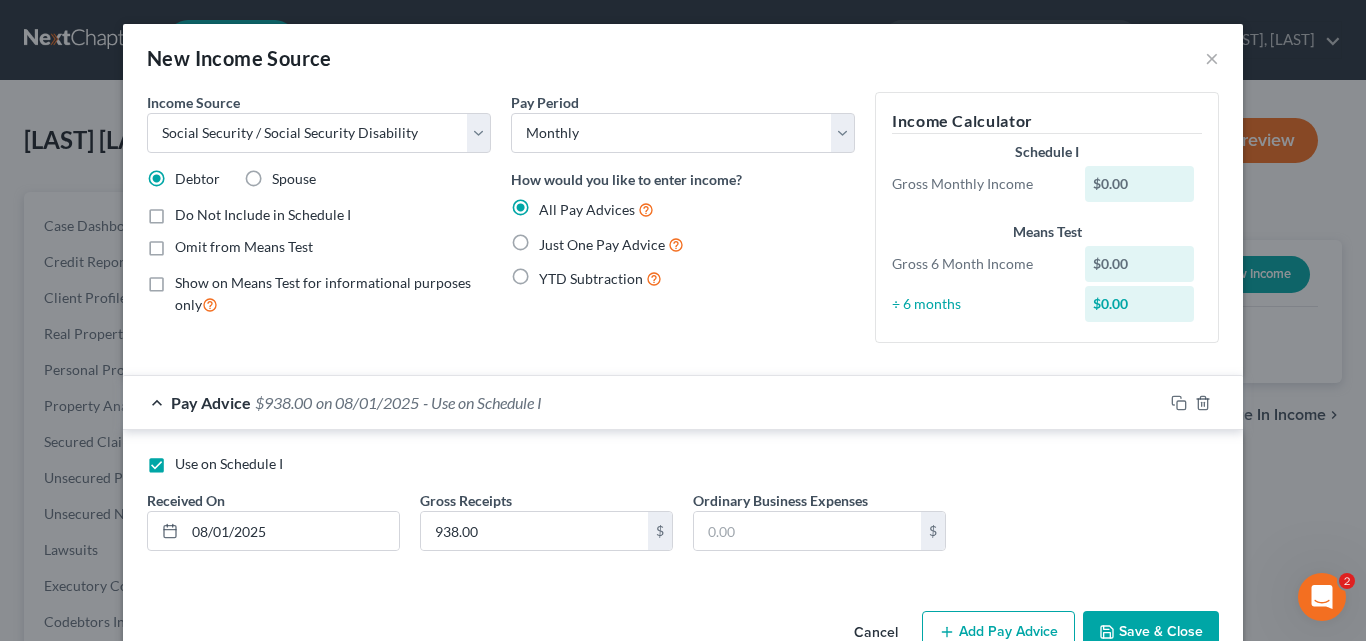 click on "Just One Pay Advice" at bounding box center [611, 244] 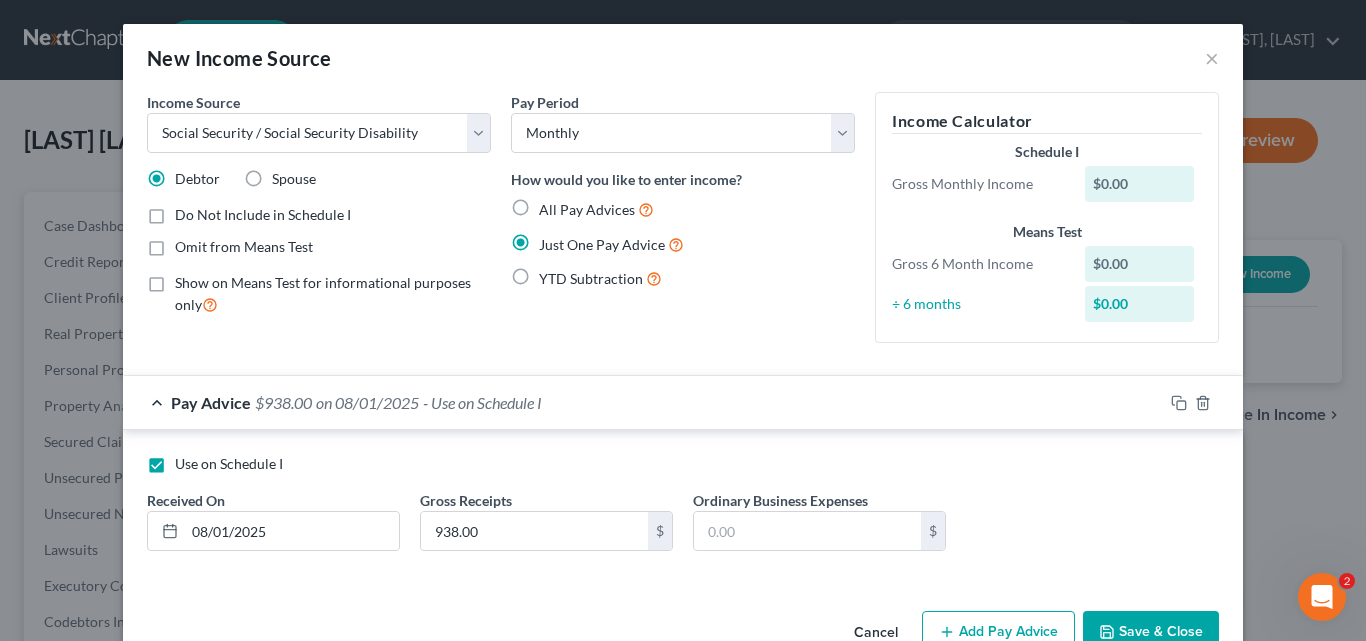 click on "Just One Pay Advice" at bounding box center (611, 244) 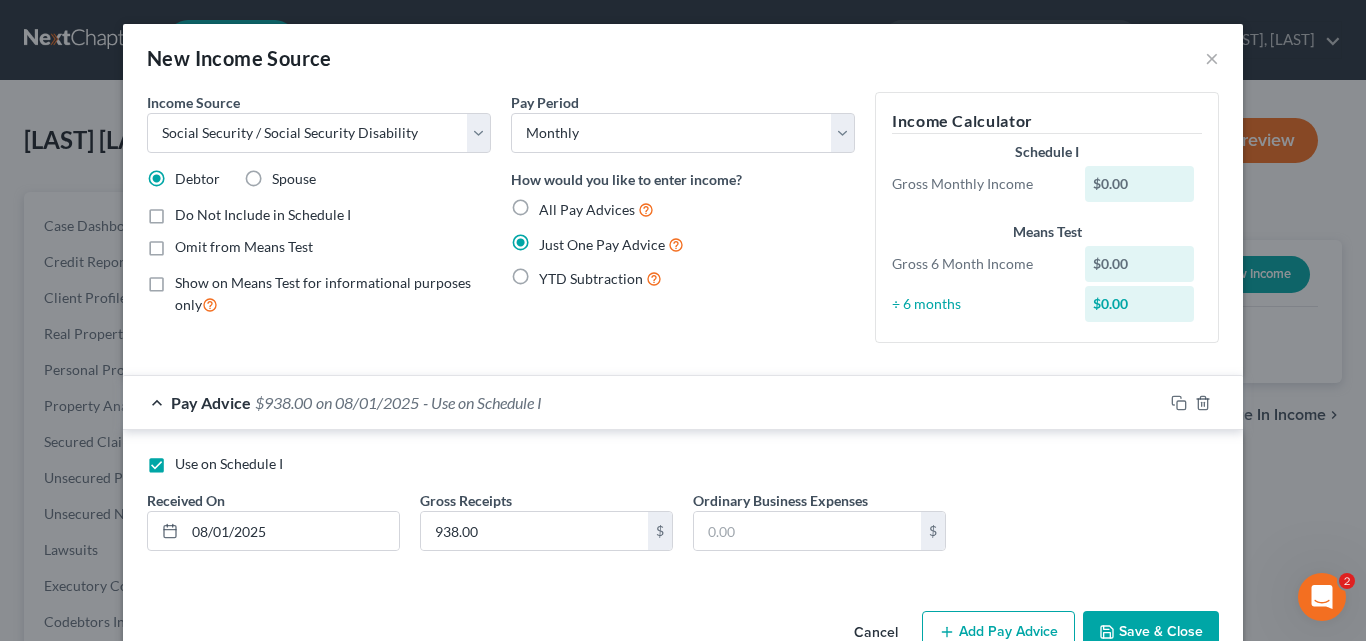 click on "Just One Pay Advice" at bounding box center (553, 239) 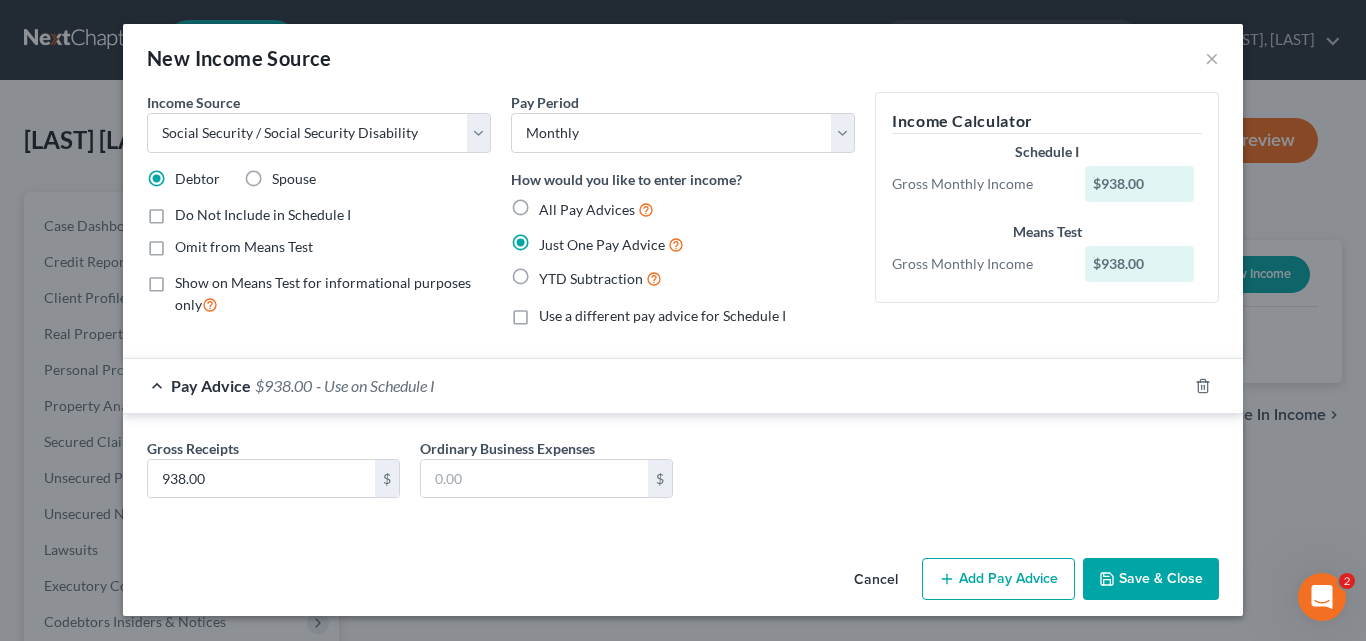 click on "Gross Receipts 938.00 $ Ordinary Business Expenses $" at bounding box center (683, 476) 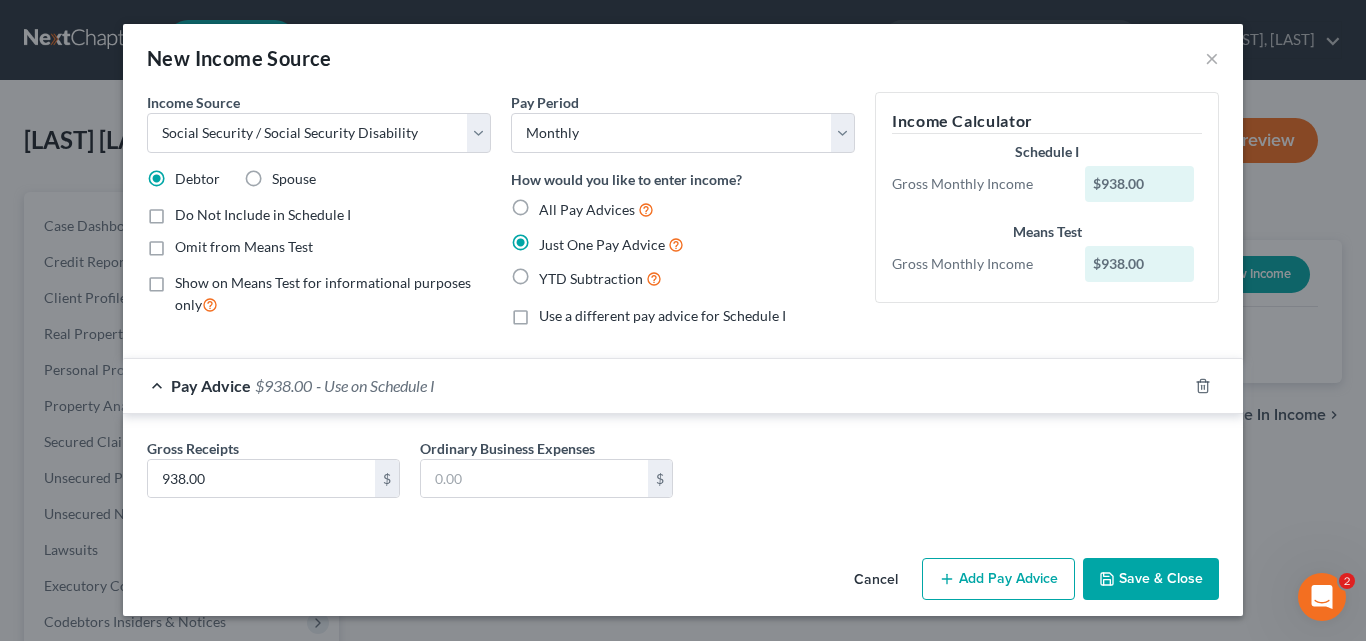 click on "All Pay Advices" at bounding box center (596, 209) 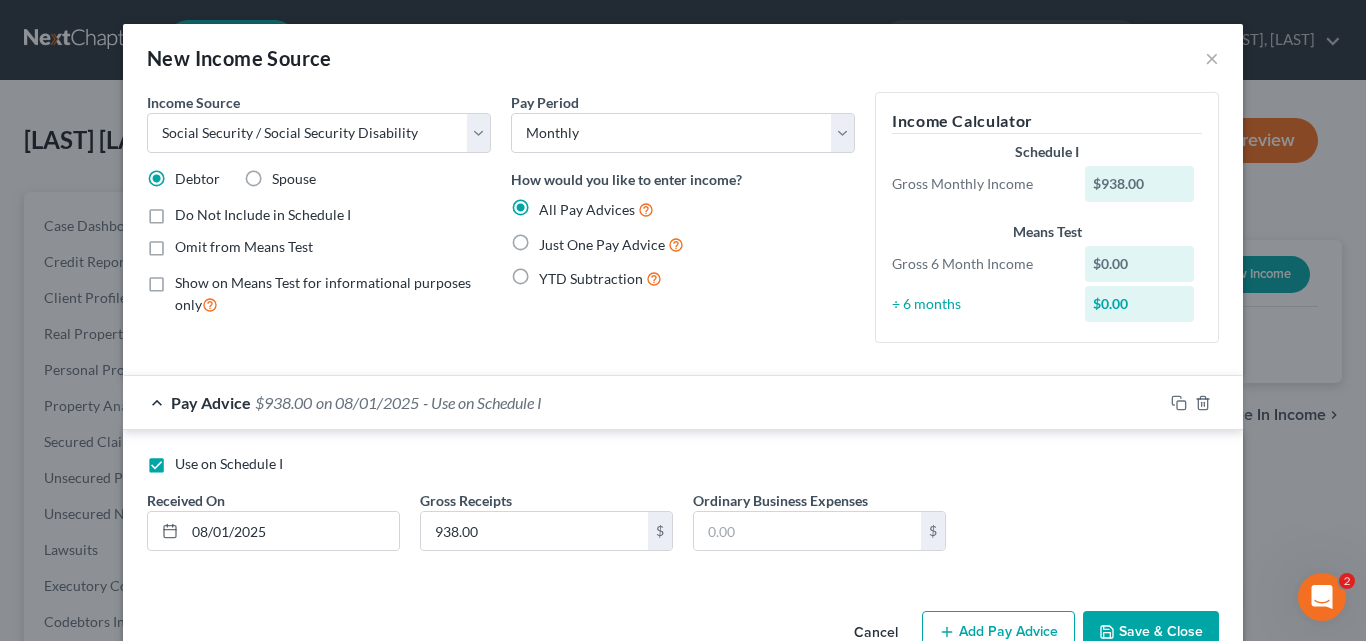 click on "Just One Pay Advice" at bounding box center [611, 244] 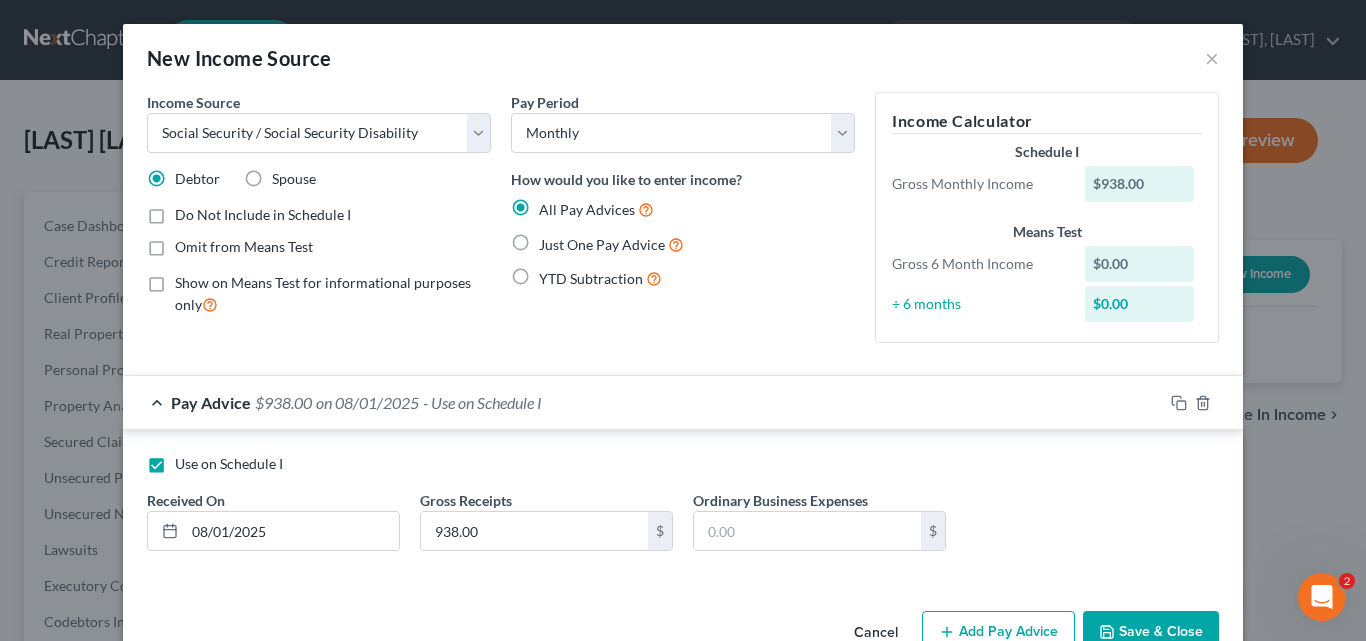 click on "Just One Pay Advice" at bounding box center (553, 239) 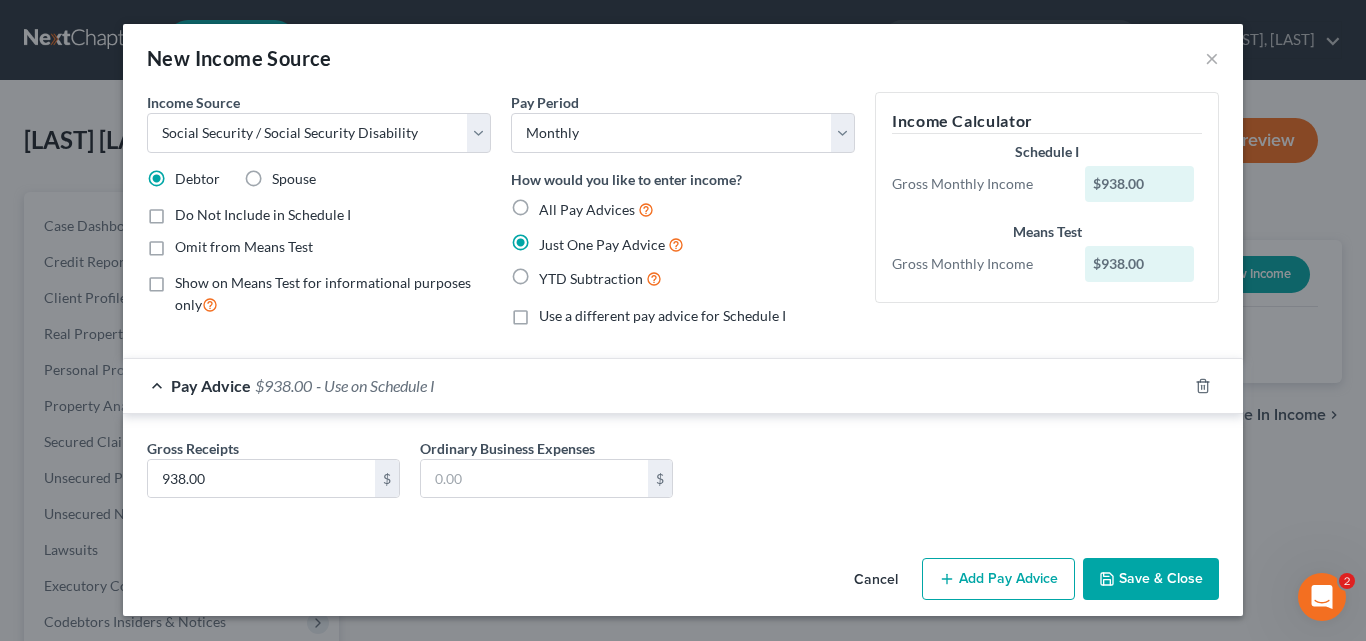 click 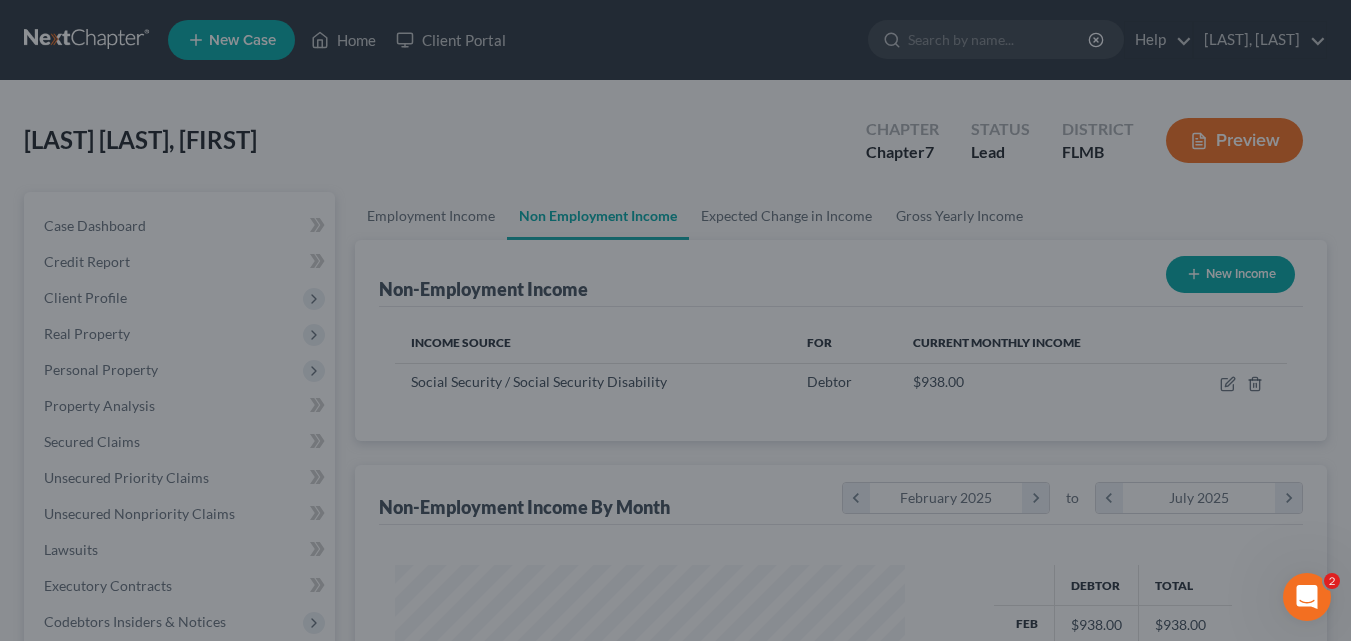 scroll, scrollTop: 999642, scrollLeft: 999456, axis: both 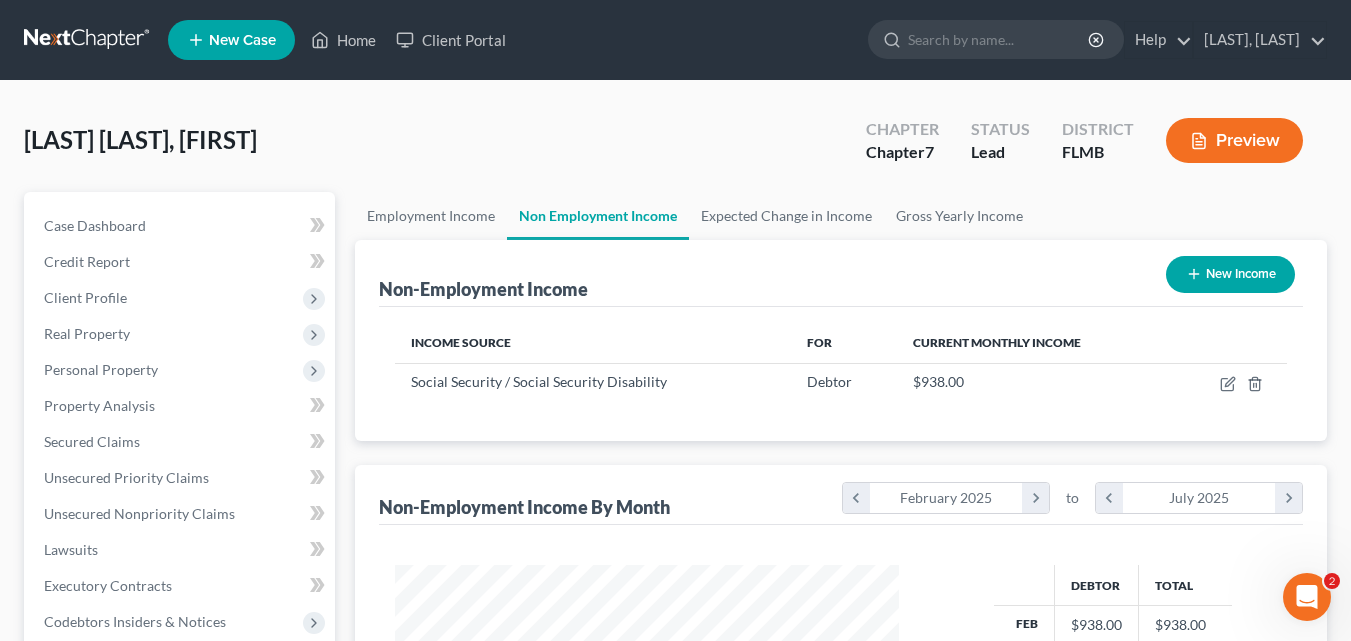 click on "New Income" at bounding box center (1230, 274) 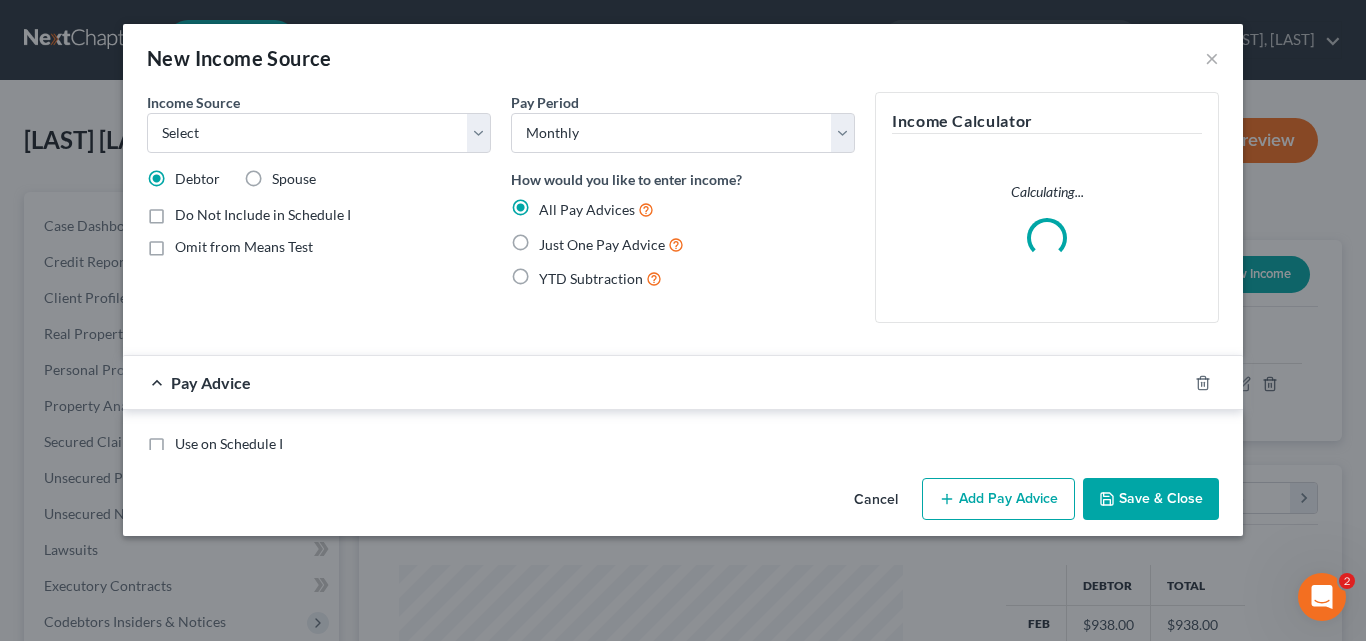 scroll, scrollTop: 999642, scrollLeft: 999450, axis: both 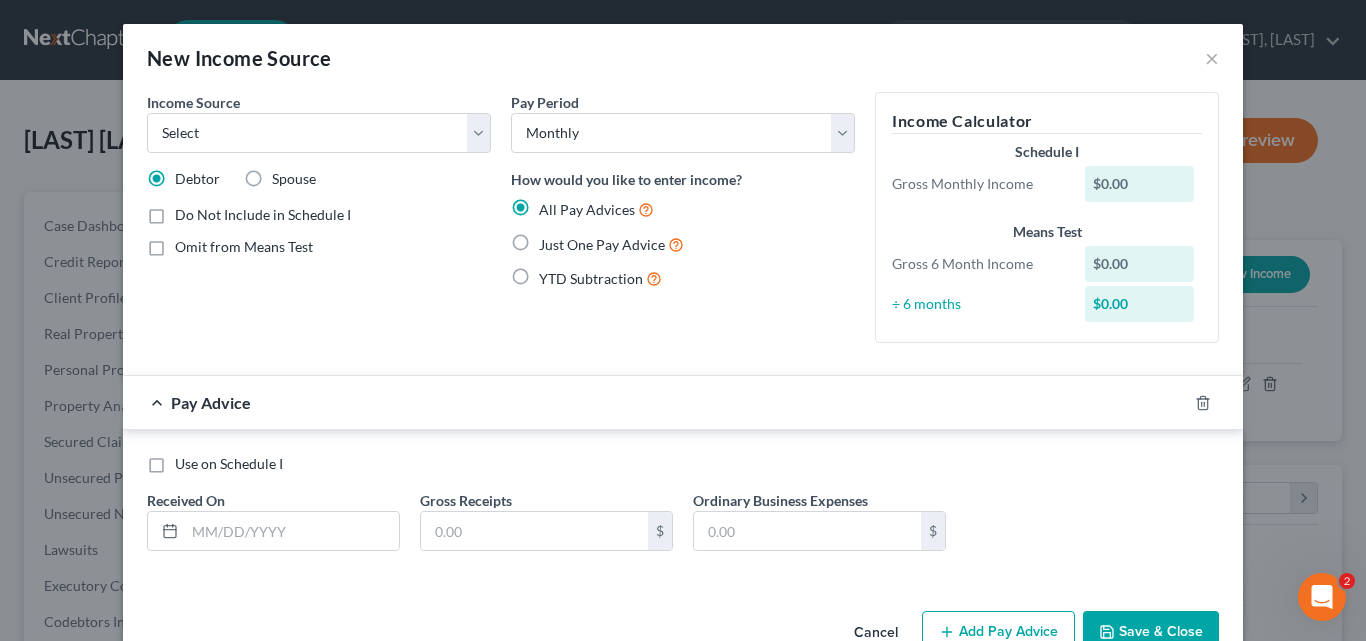 click on "Spouse" at bounding box center (294, 179) 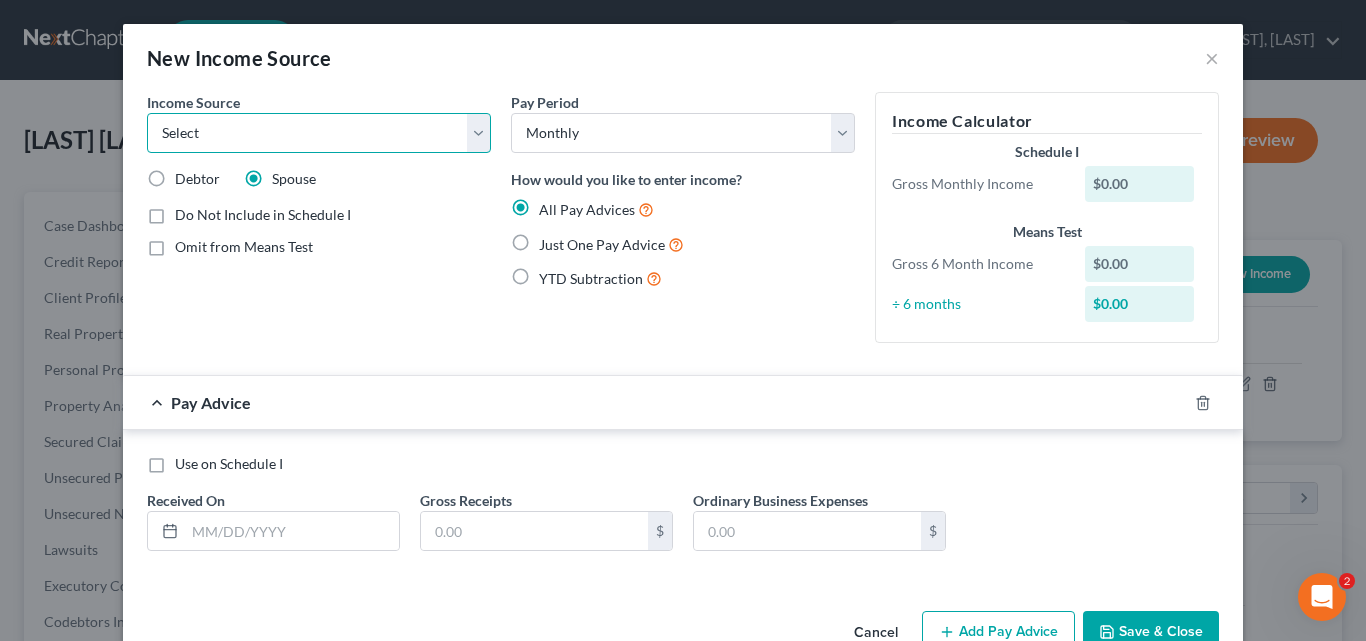 drag, startPoint x: 473, startPoint y: 134, endPoint x: 456, endPoint y: 152, distance: 24.758837 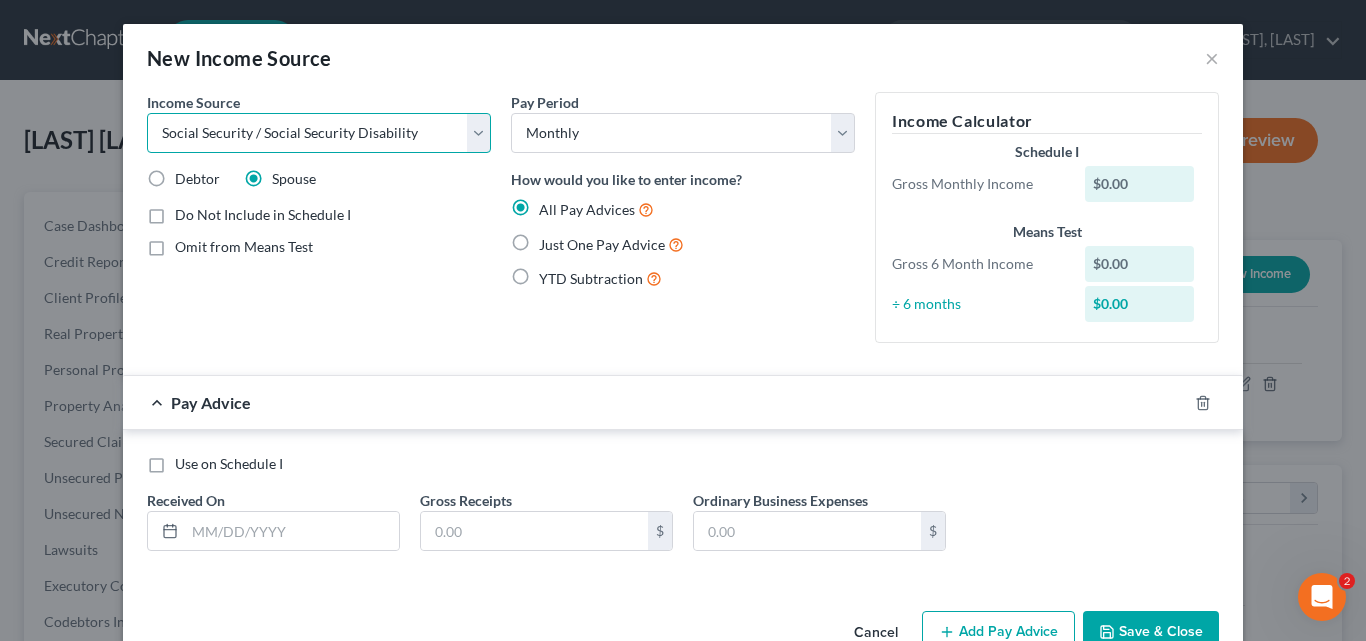 click on "Select Unemployment Disability (from employer) Pension Retirement Social Security / Social Security Disability Other Government Assistance Interests, Dividends or Royalties Child / Family Support Contributions to Household Property / Rental Business, Professional or Farm Alimony / Maintenance Payments Military Disability Benefits Other Monthly Income" at bounding box center [319, 133] 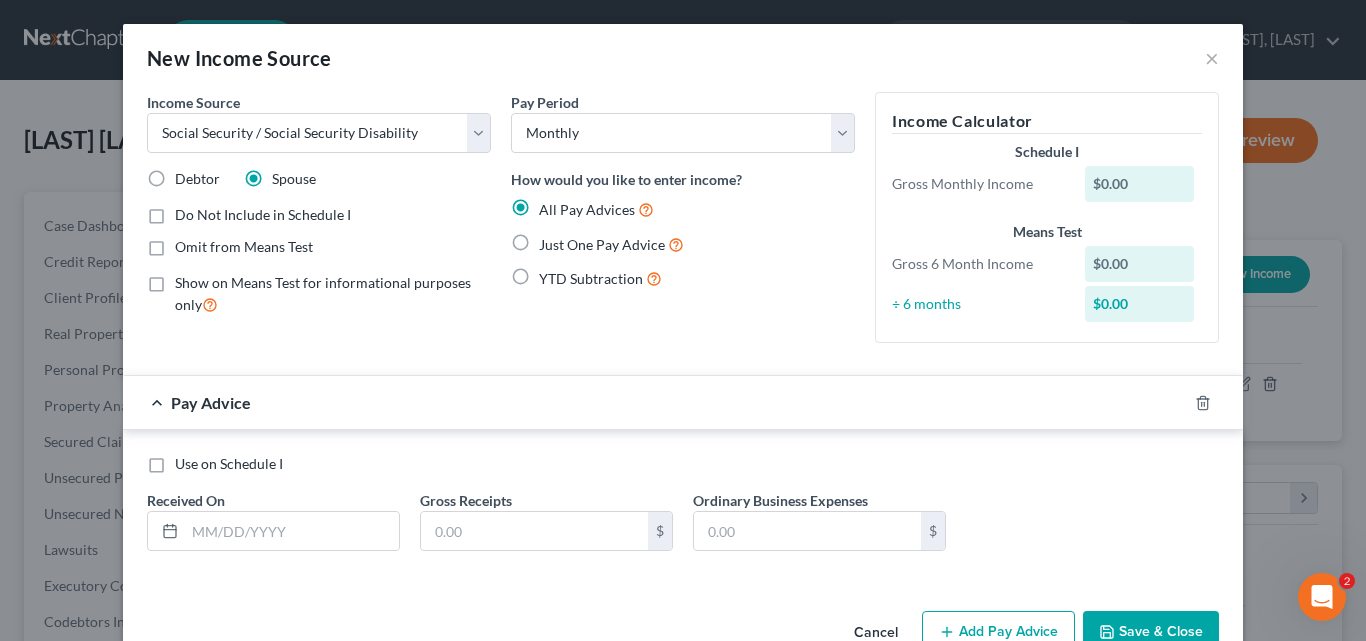 click on "Just One Pay Advice" at bounding box center [611, 244] 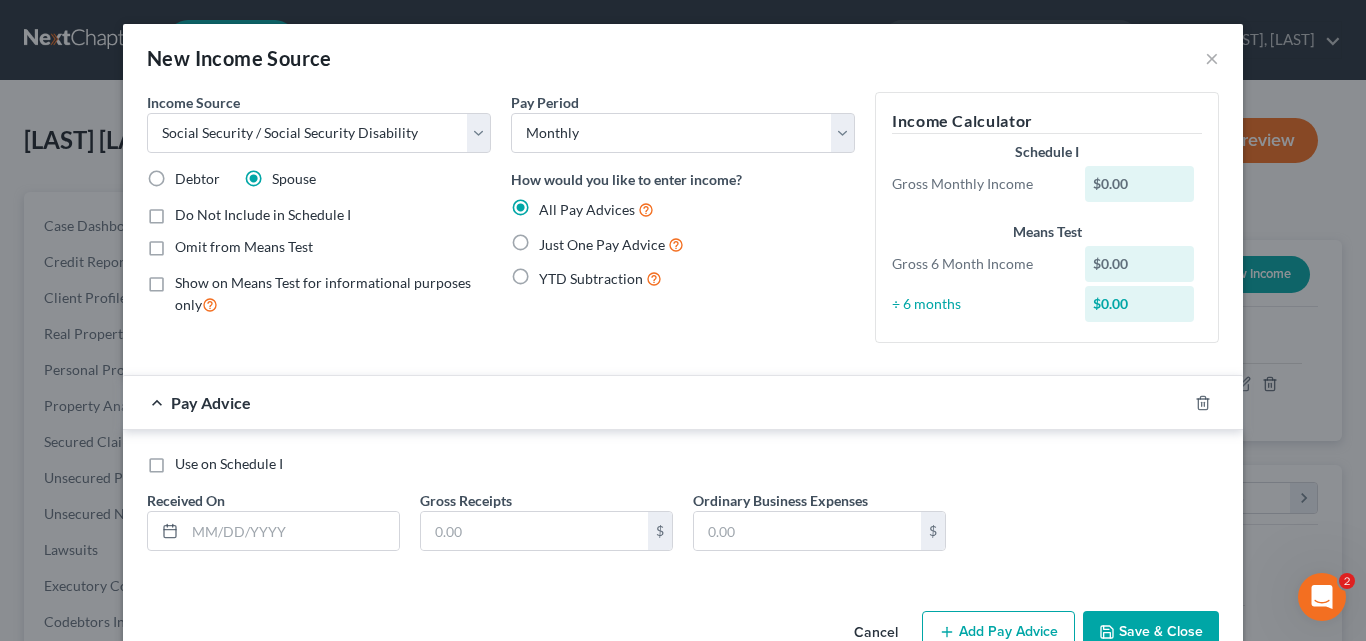 click on "Just One Pay Advice" at bounding box center (553, 239) 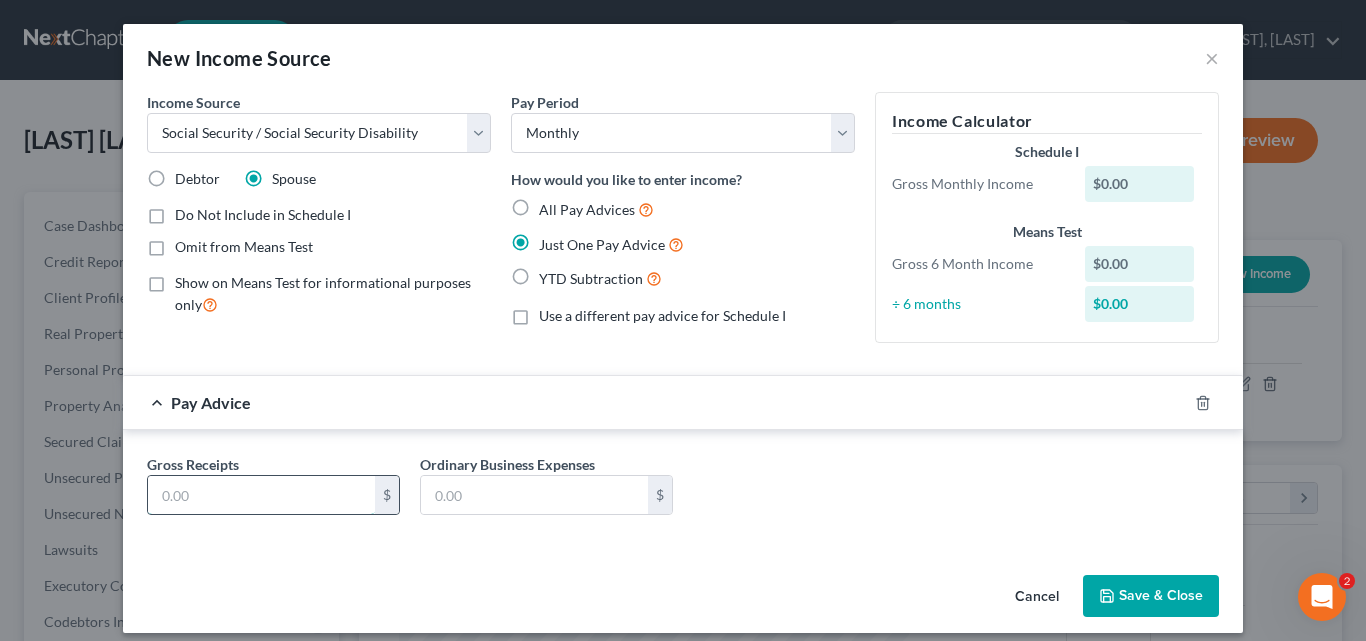 click at bounding box center (261, 495) 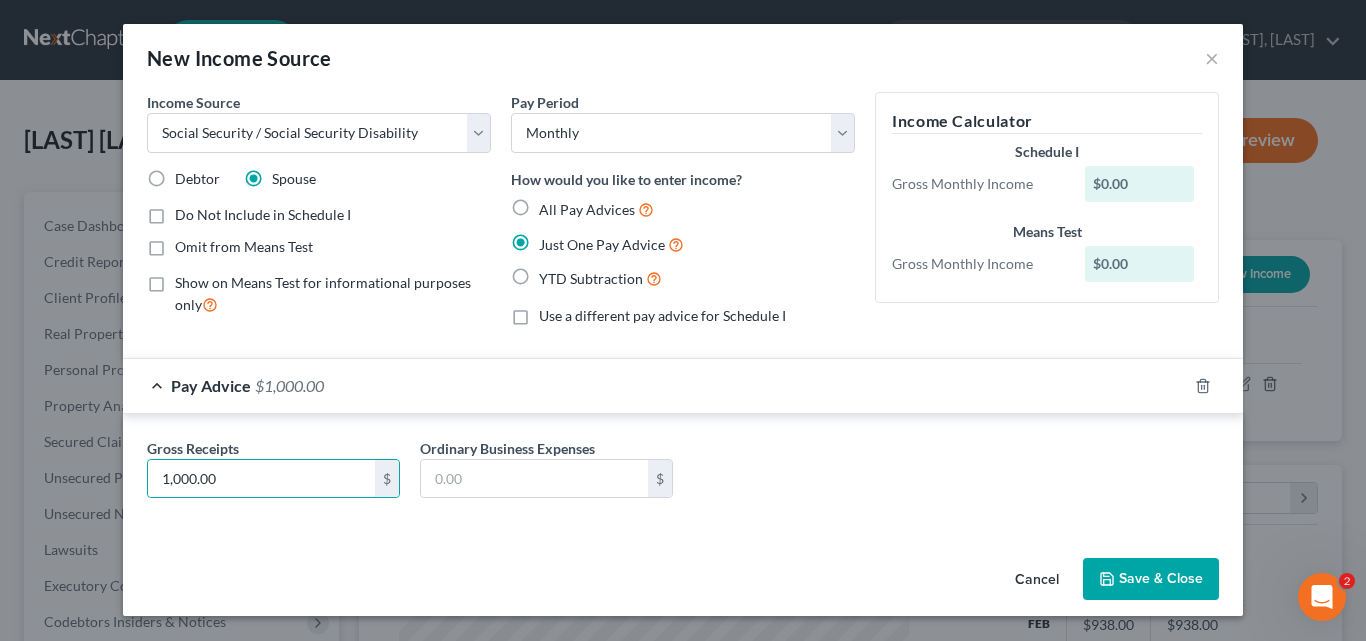 click on "Gross Receipts $[AMOUNT] - Use on Schedule I" at bounding box center (683, 476) 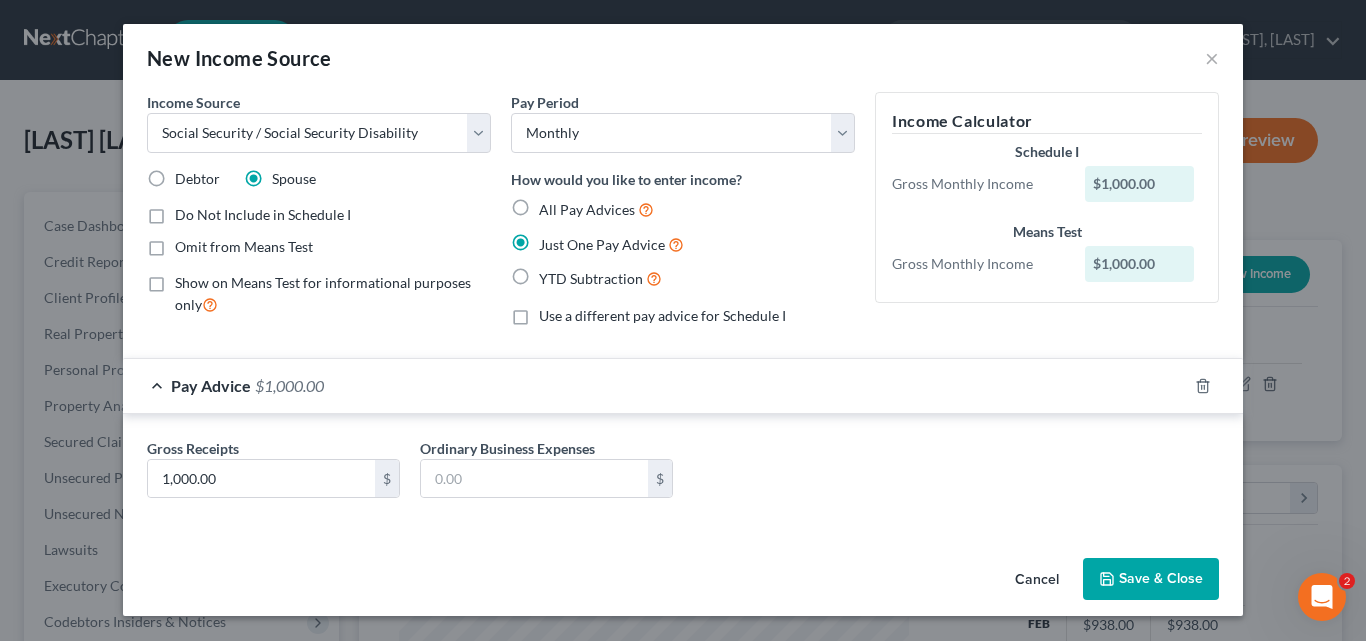 click on "Save & Close" at bounding box center (1151, 579) 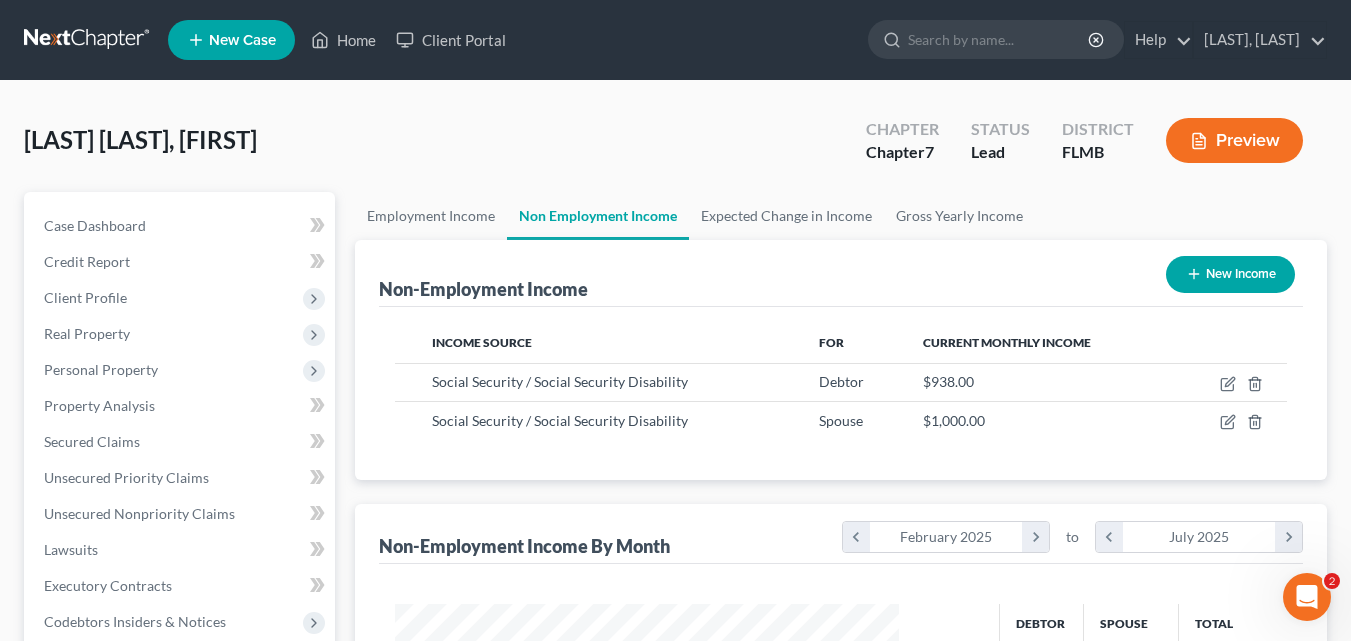 scroll, scrollTop: 359, scrollLeft: 544, axis: both 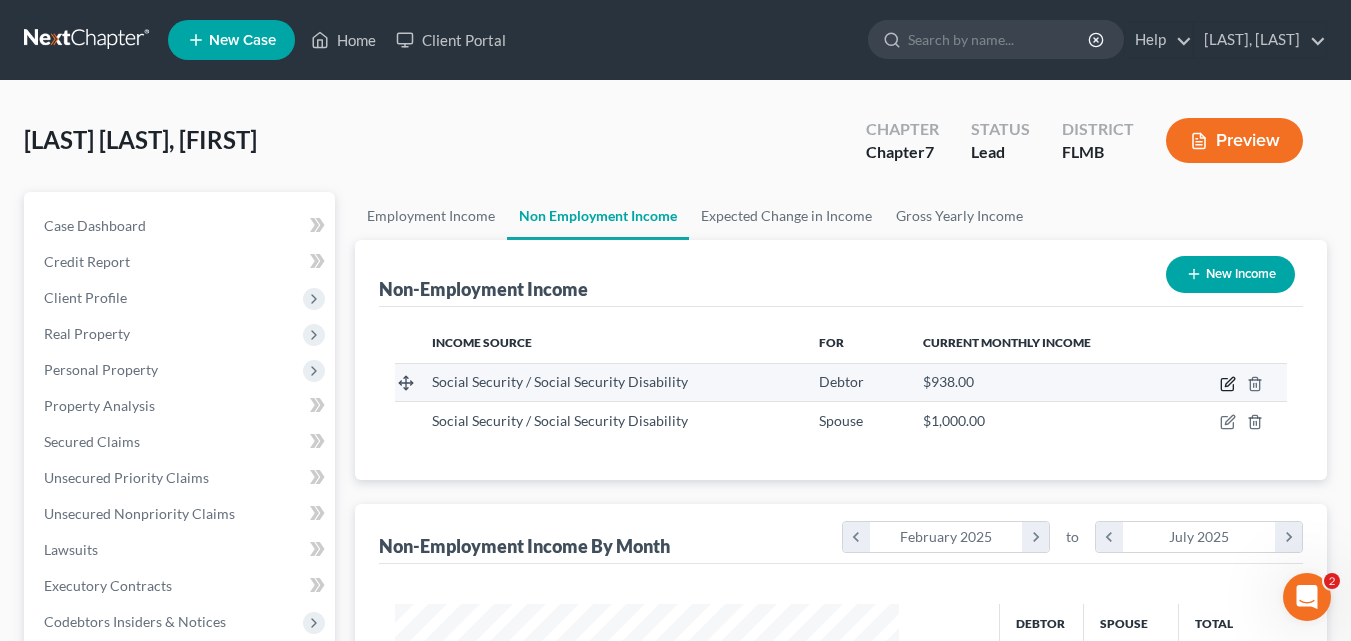 click 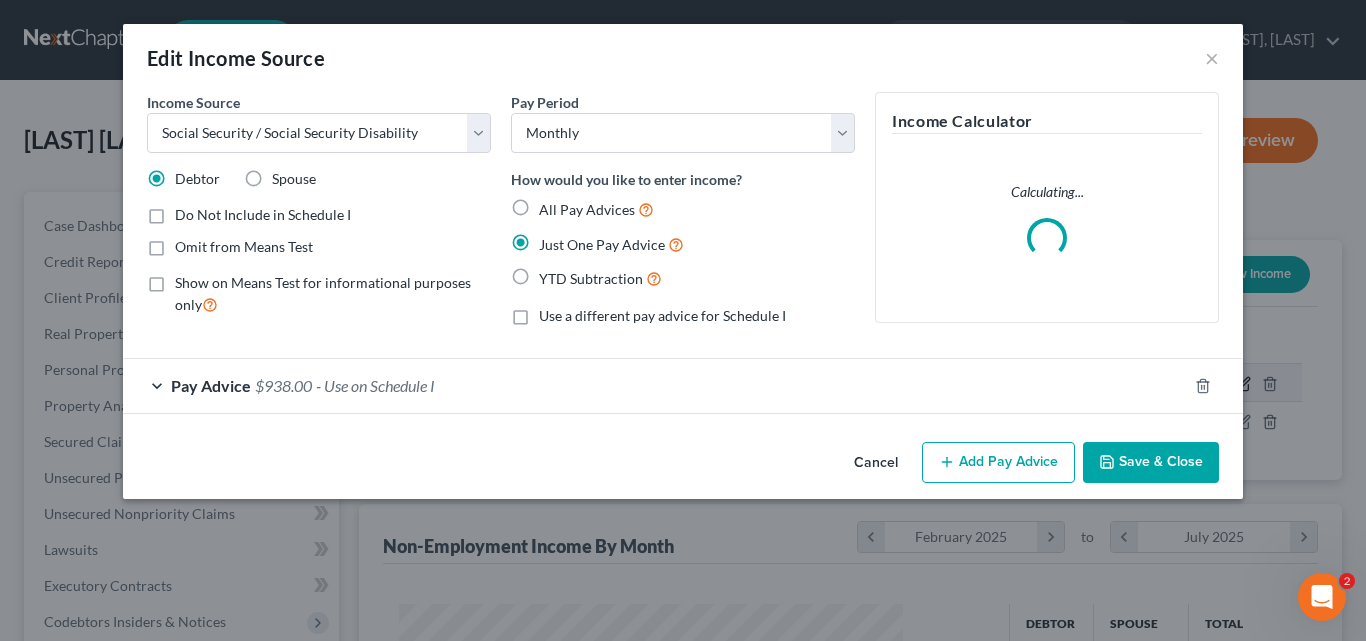 scroll, scrollTop: 999642, scrollLeft: 999450, axis: both 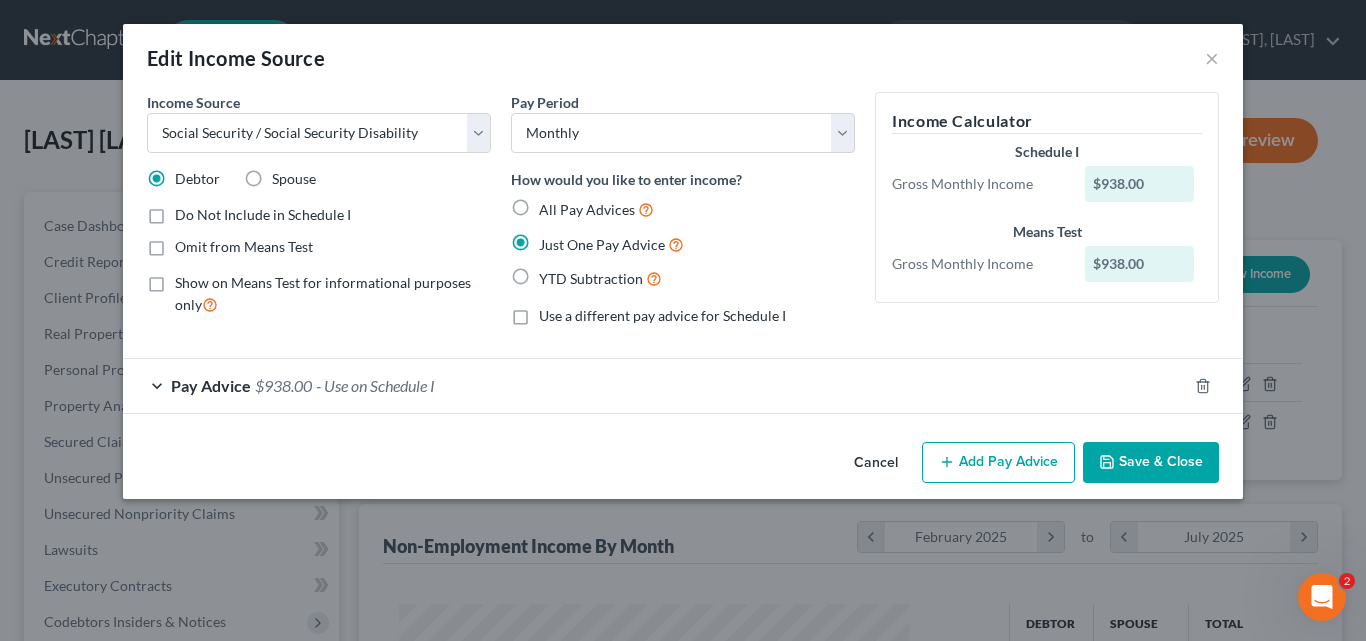 click on "Pay Advice $[AMOUNT] - Use on Schedule I" at bounding box center [655, 385] 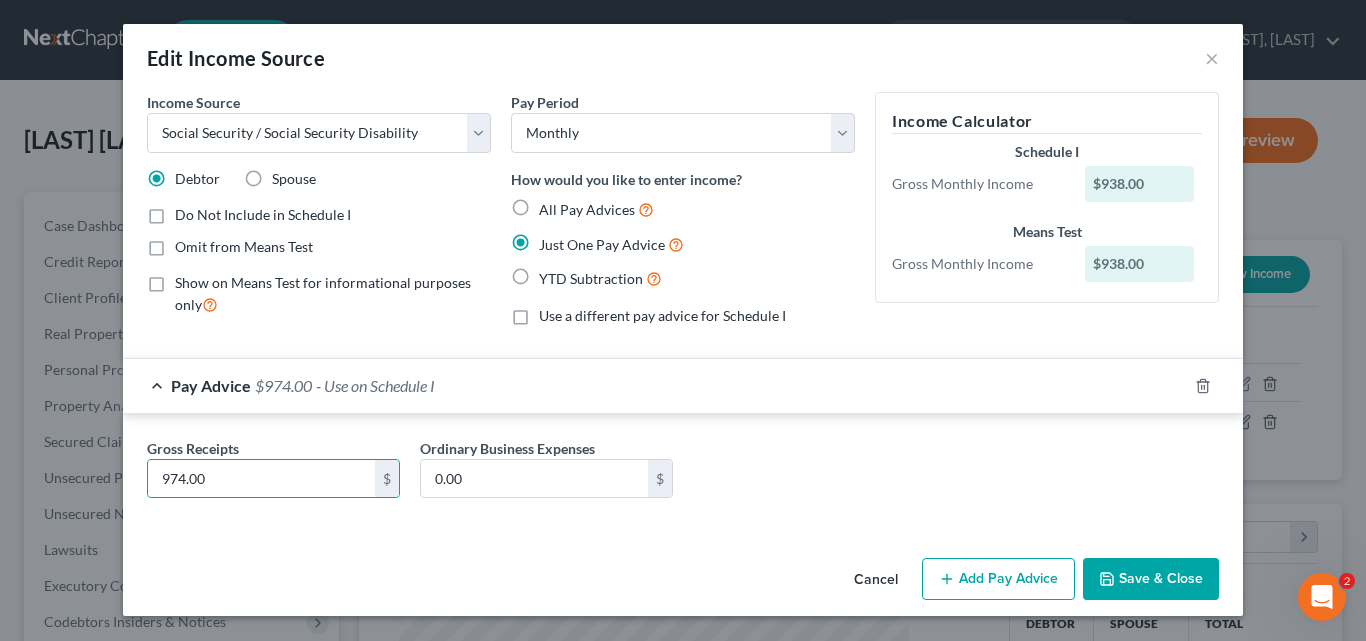 click on "Save & Close" at bounding box center [1151, 579] 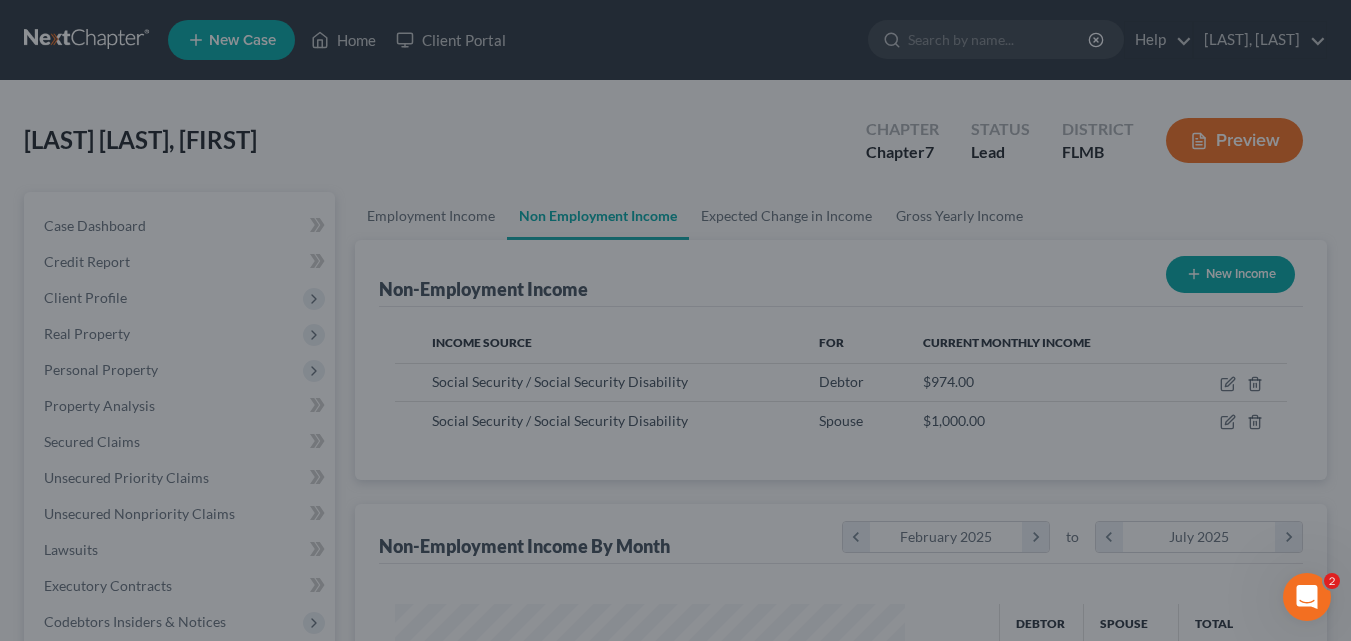 scroll, scrollTop: 359, scrollLeft: 544, axis: both 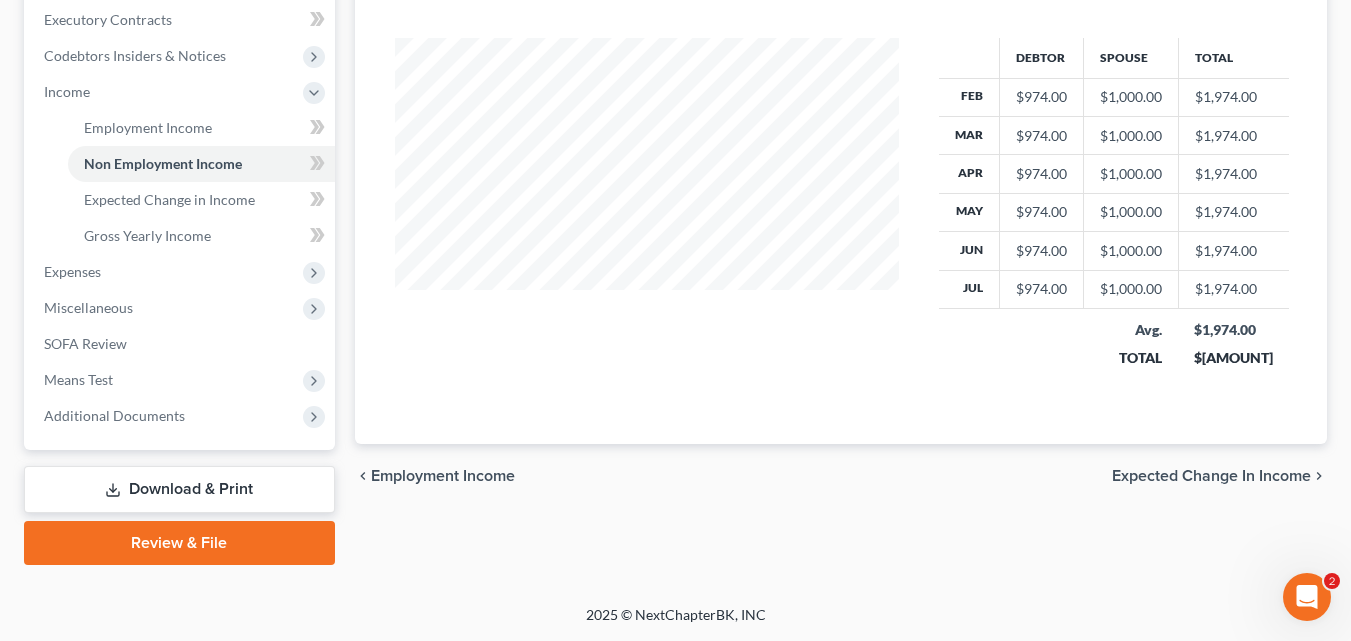 click on "Expected Change in Income" at bounding box center (1211, 476) 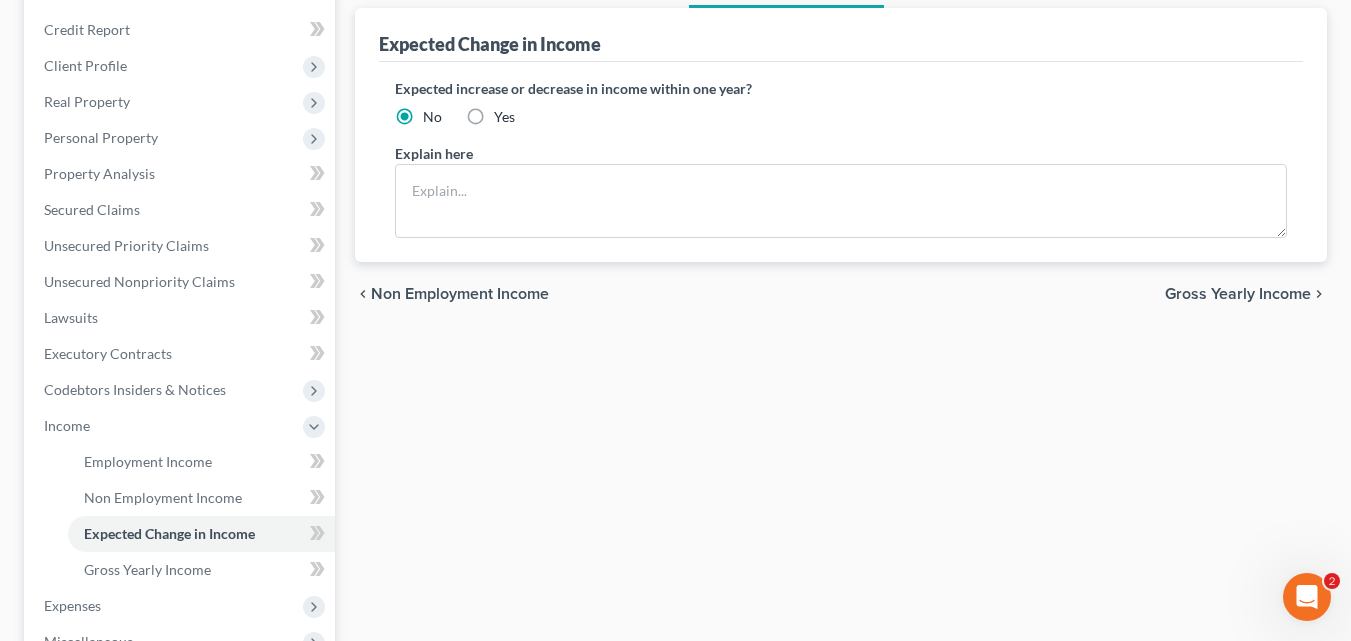 scroll, scrollTop: 0, scrollLeft: 0, axis: both 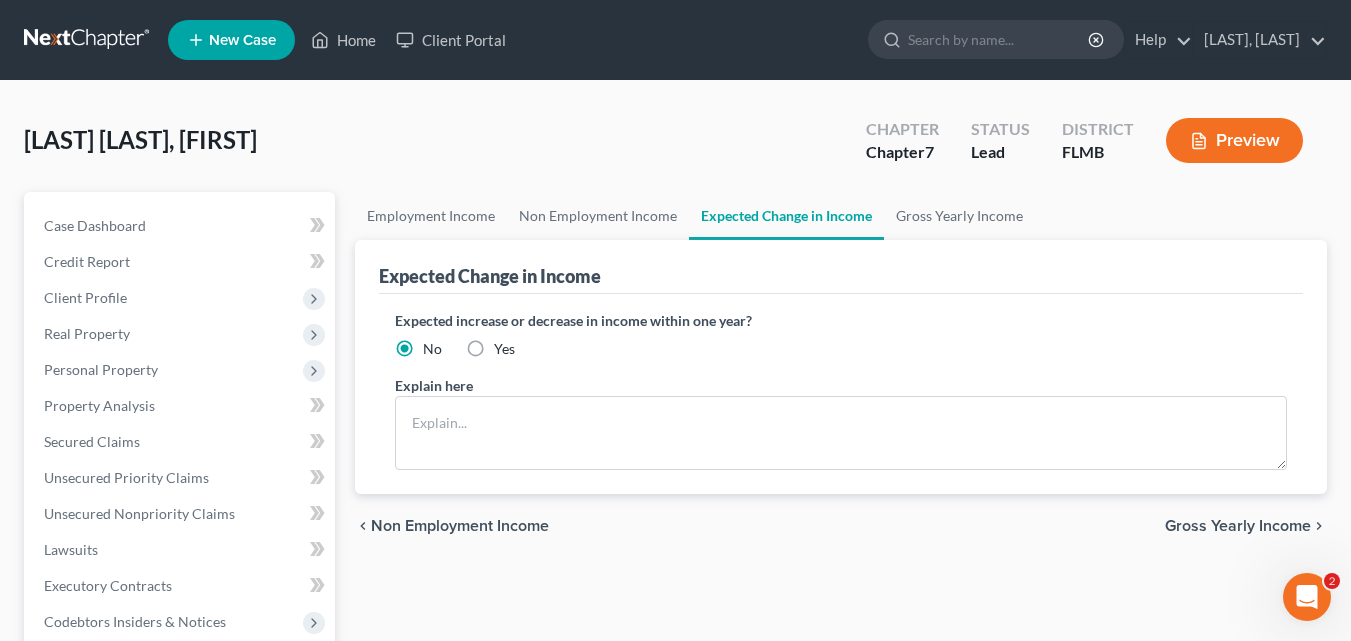 click on "Gross Yearly Income" at bounding box center (1238, 526) 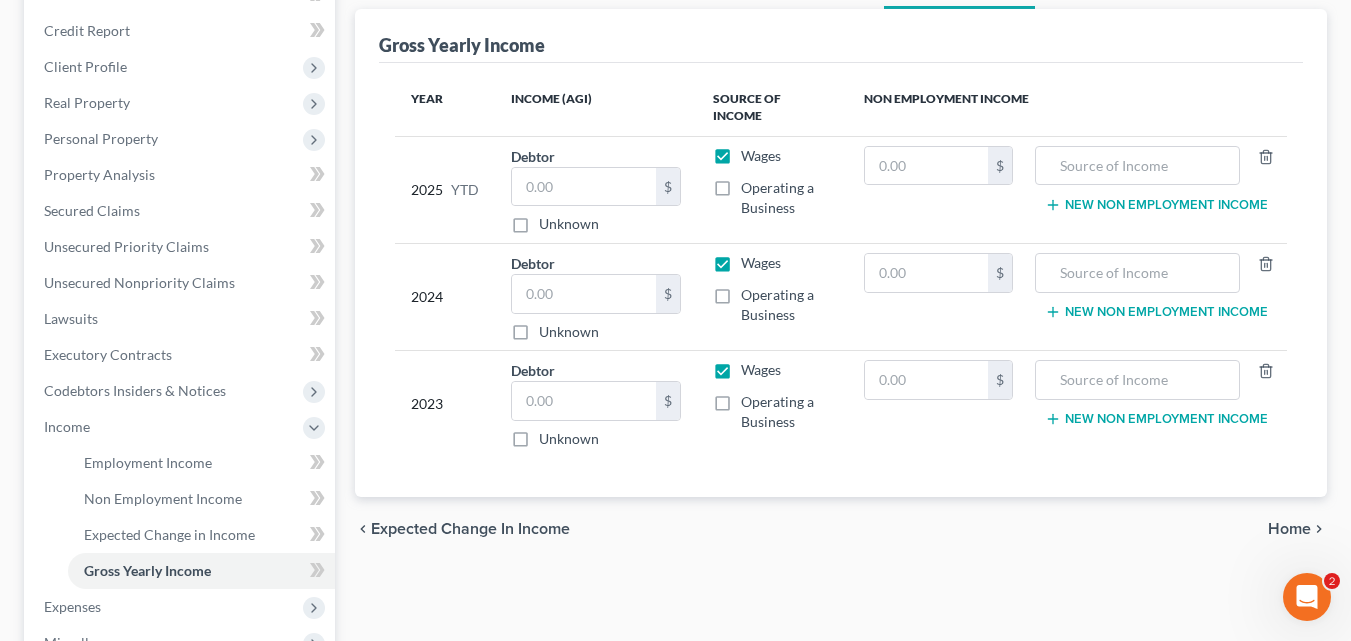 scroll, scrollTop: 300, scrollLeft: 0, axis: vertical 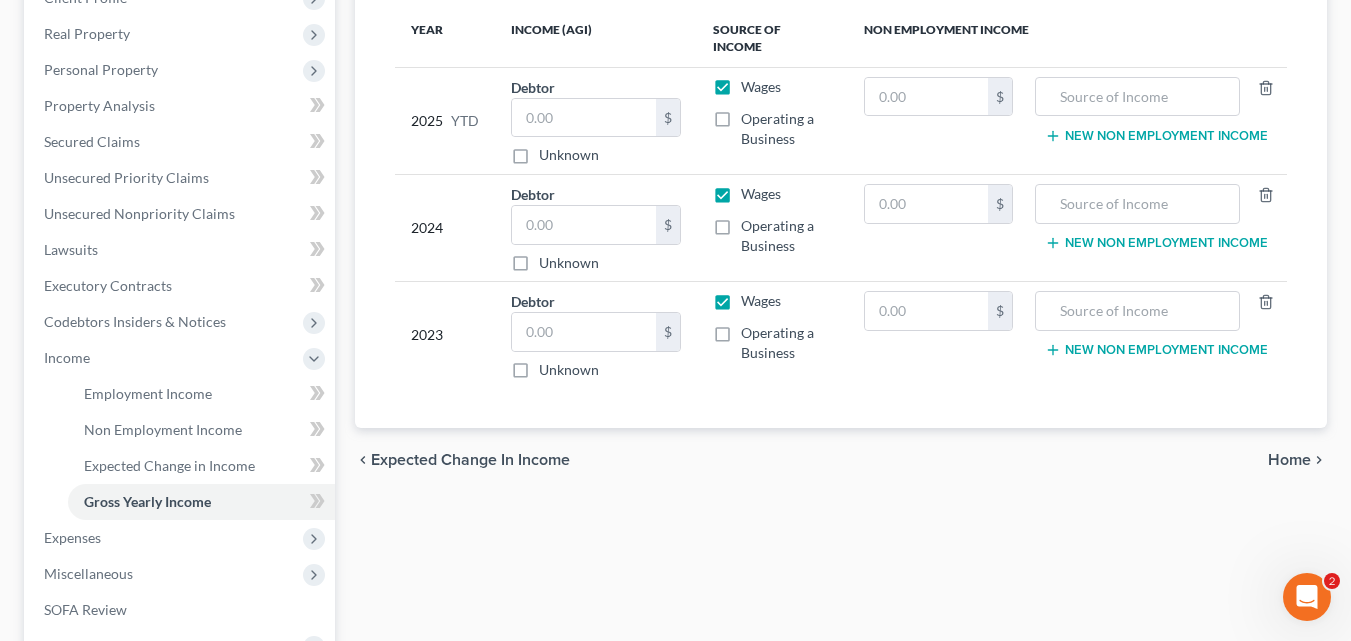 click on "Wages" at bounding box center (761, 194) 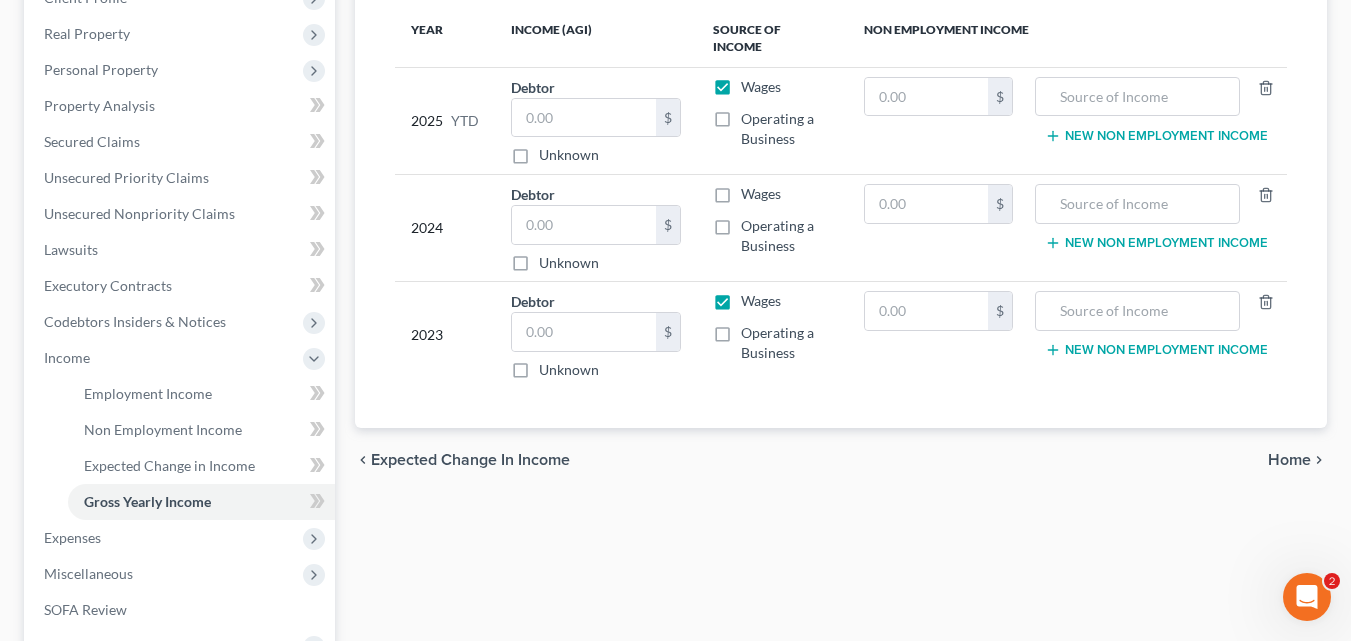 click on "Wages Operating a Business" at bounding box center [772, 228] 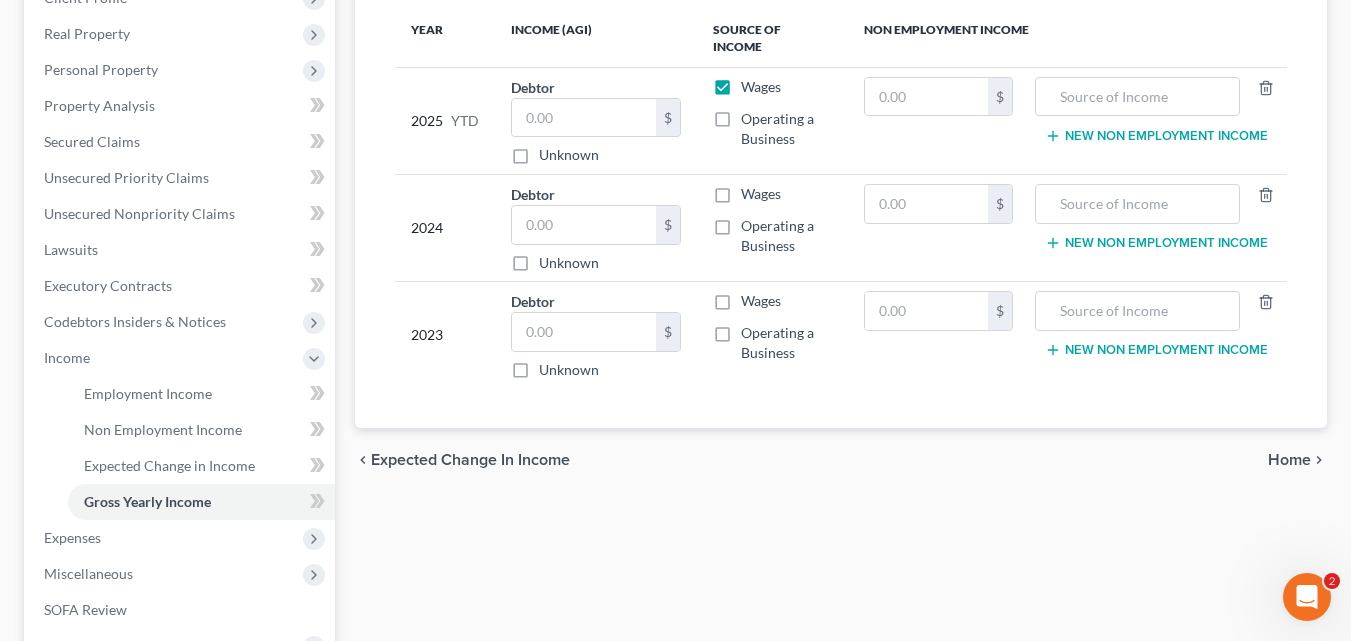 click on "Operating a Business" at bounding box center (786, 343) 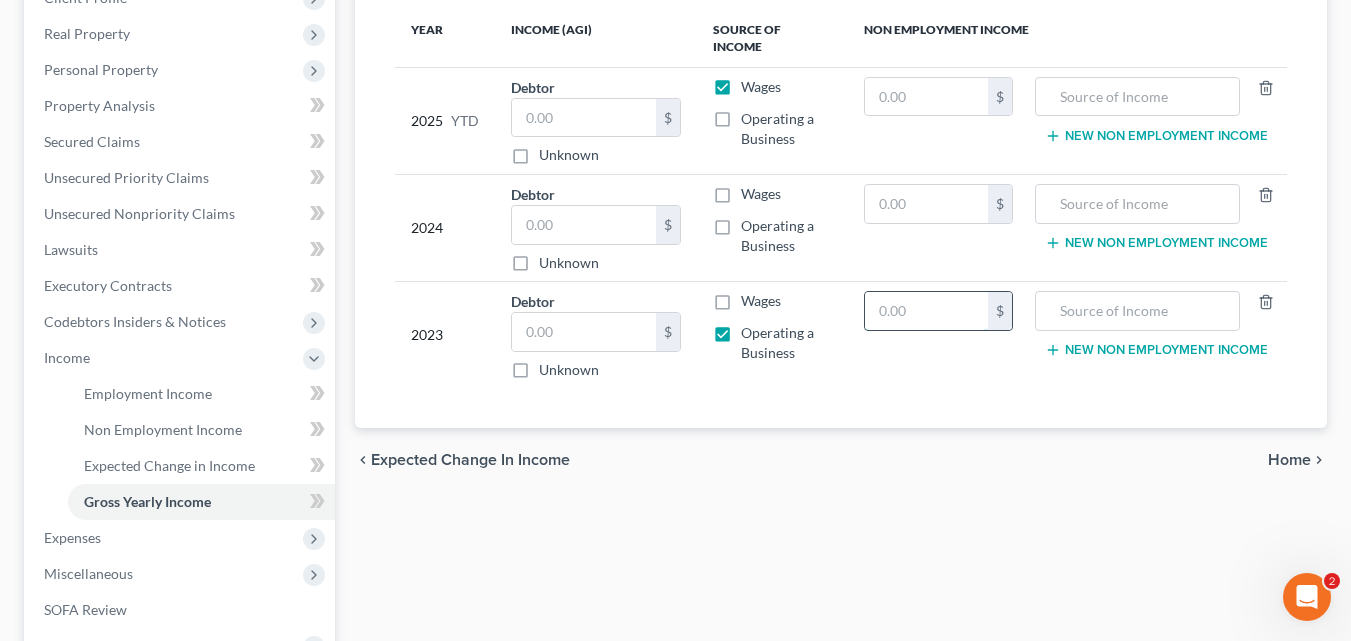 click at bounding box center (926, 311) 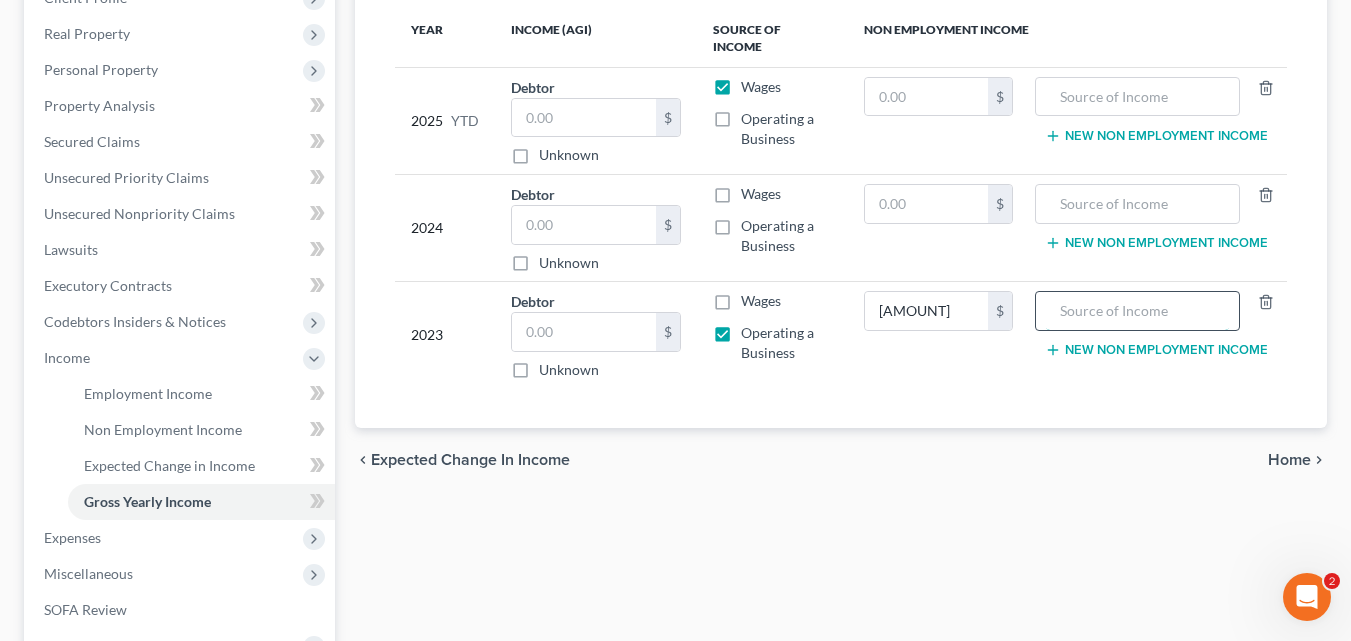 click at bounding box center (1137, 311) 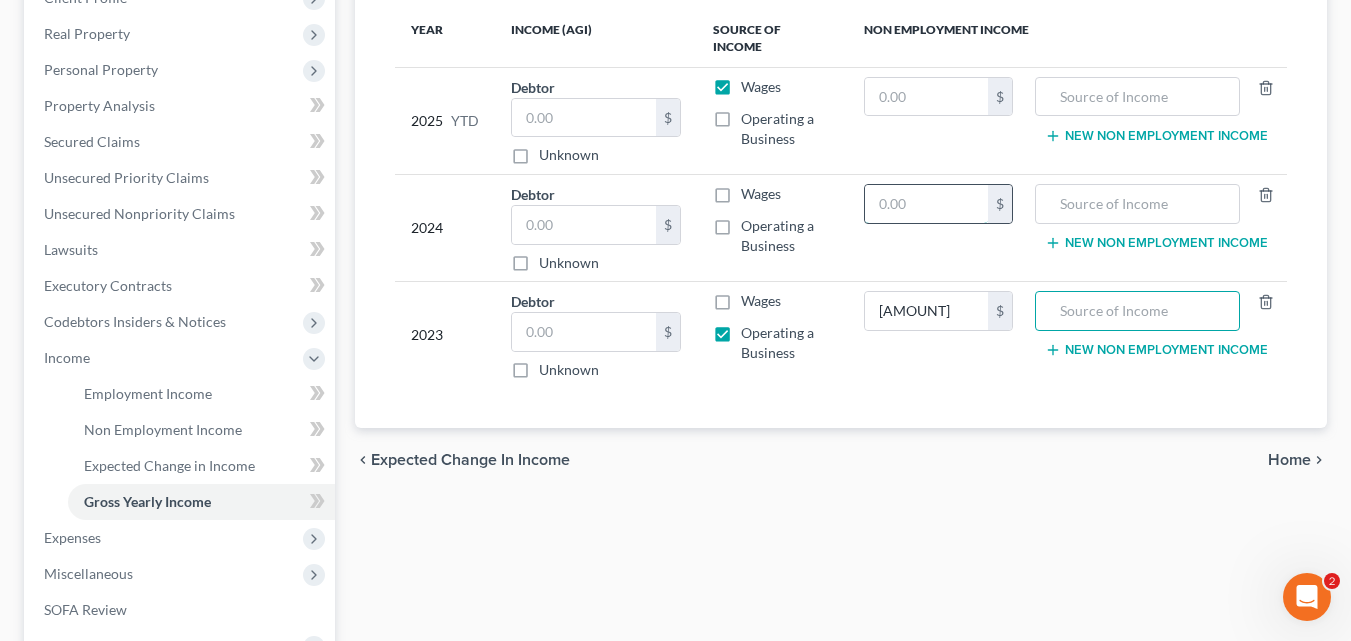 click at bounding box center [926, 204] 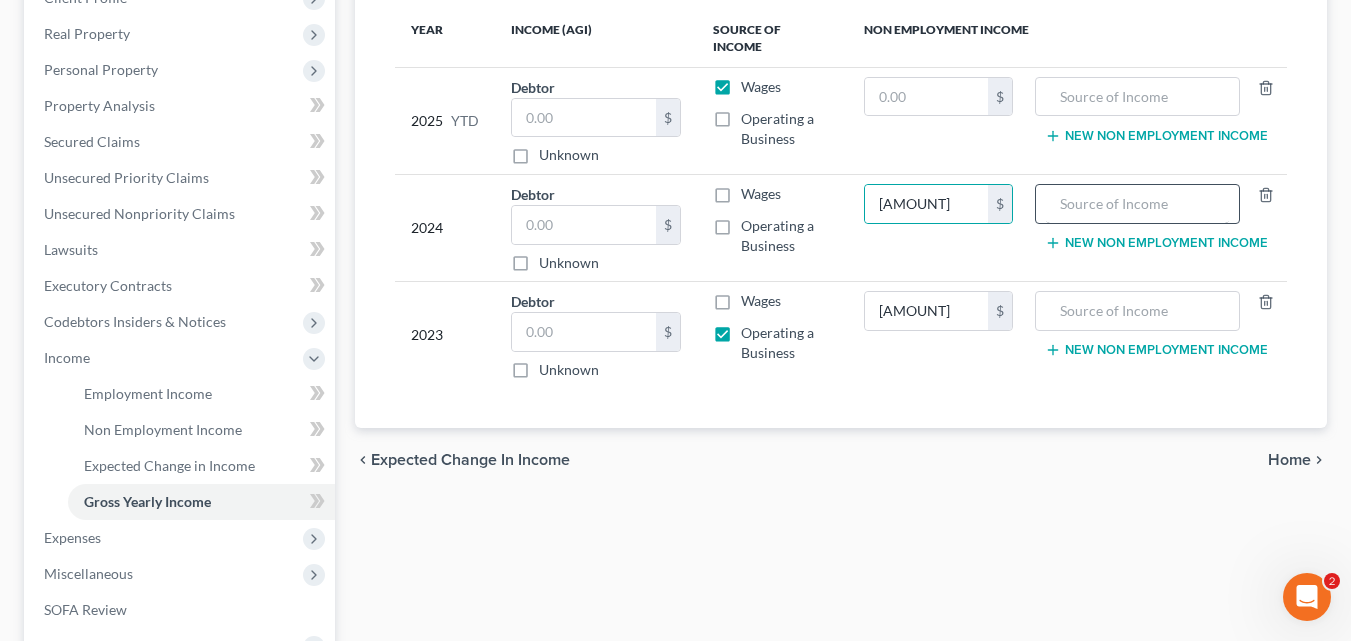 click at bounding box center (1137, 204) 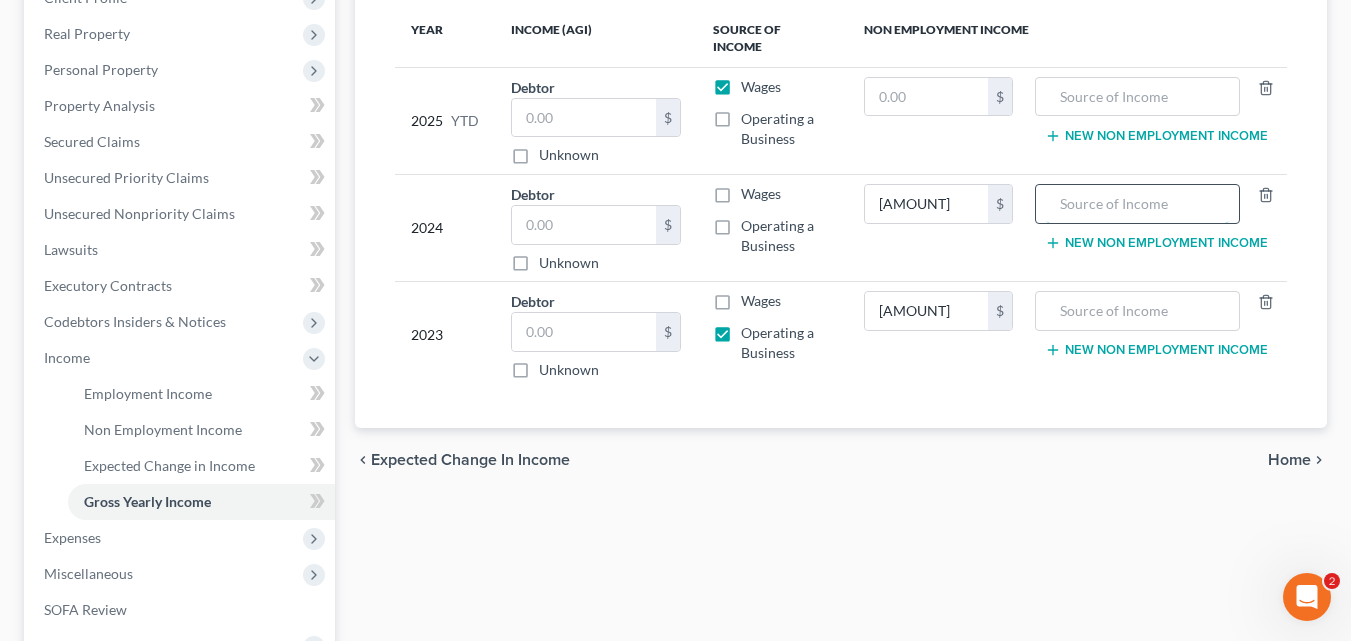 click at bounding box center (1137, 204) 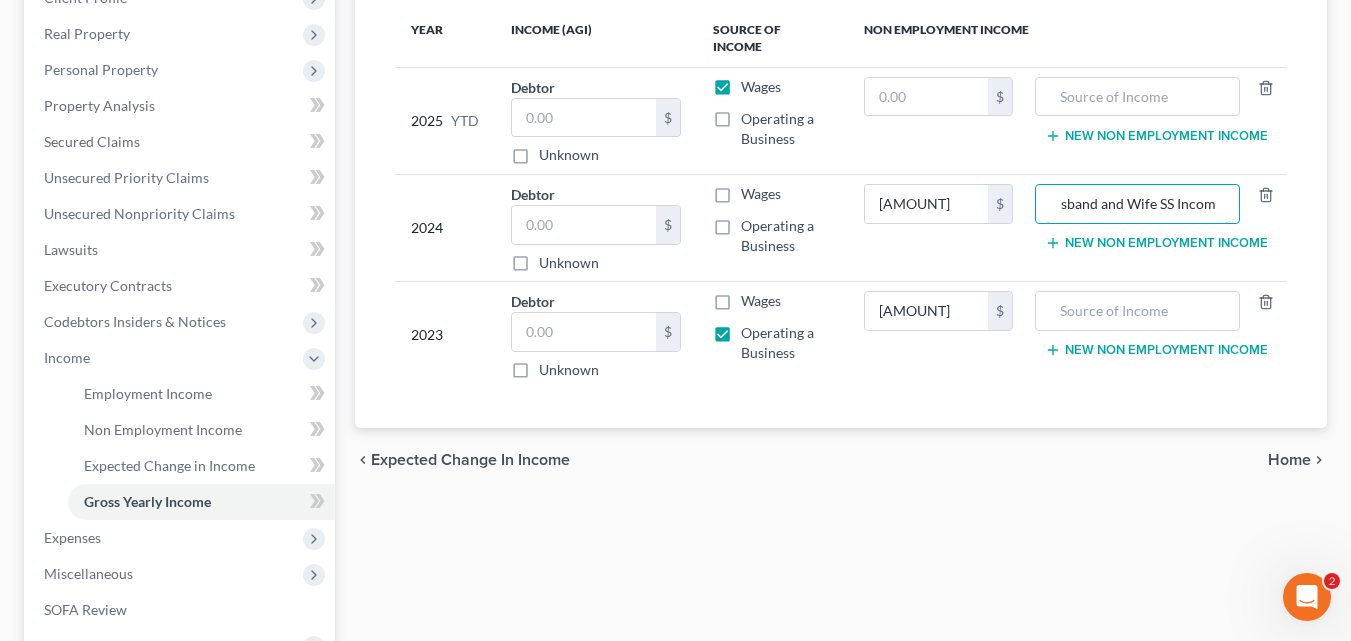 scroll, scrollTop: 0, scrollLeft: 25, axis: horizontal 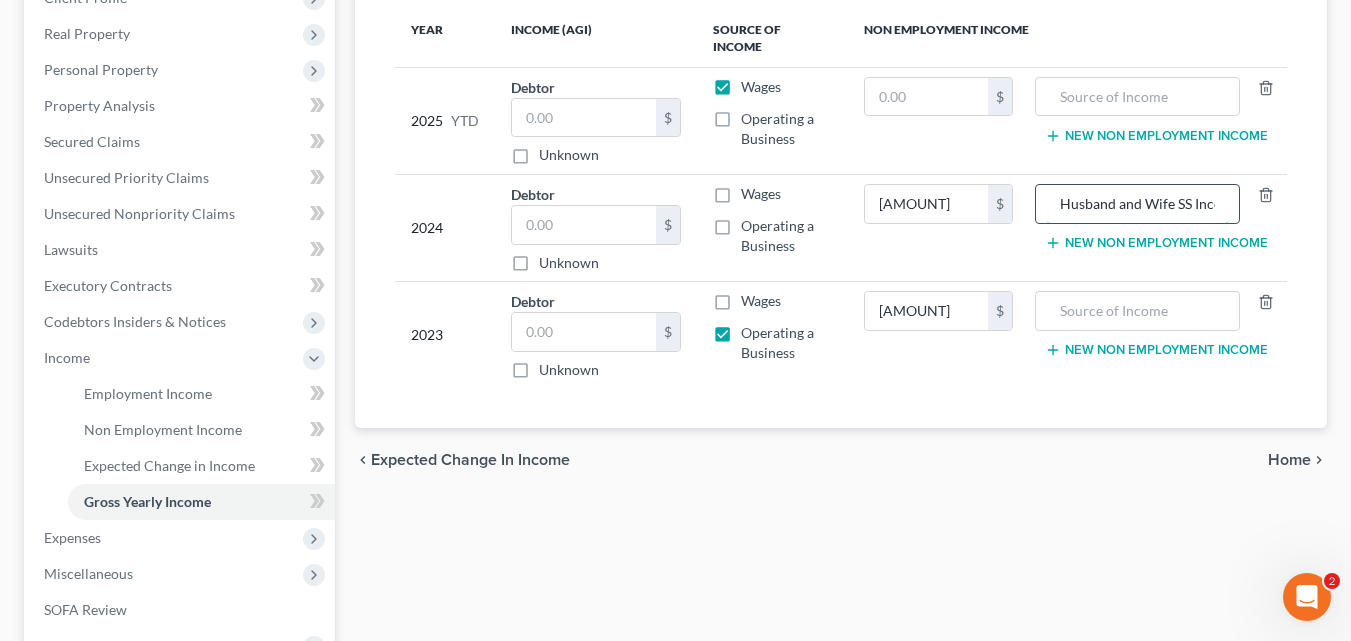 drag, startPoint x: 1229, startPoint y: 183, endPoint x: 1043, endPoint y: 179, distance: 186.043 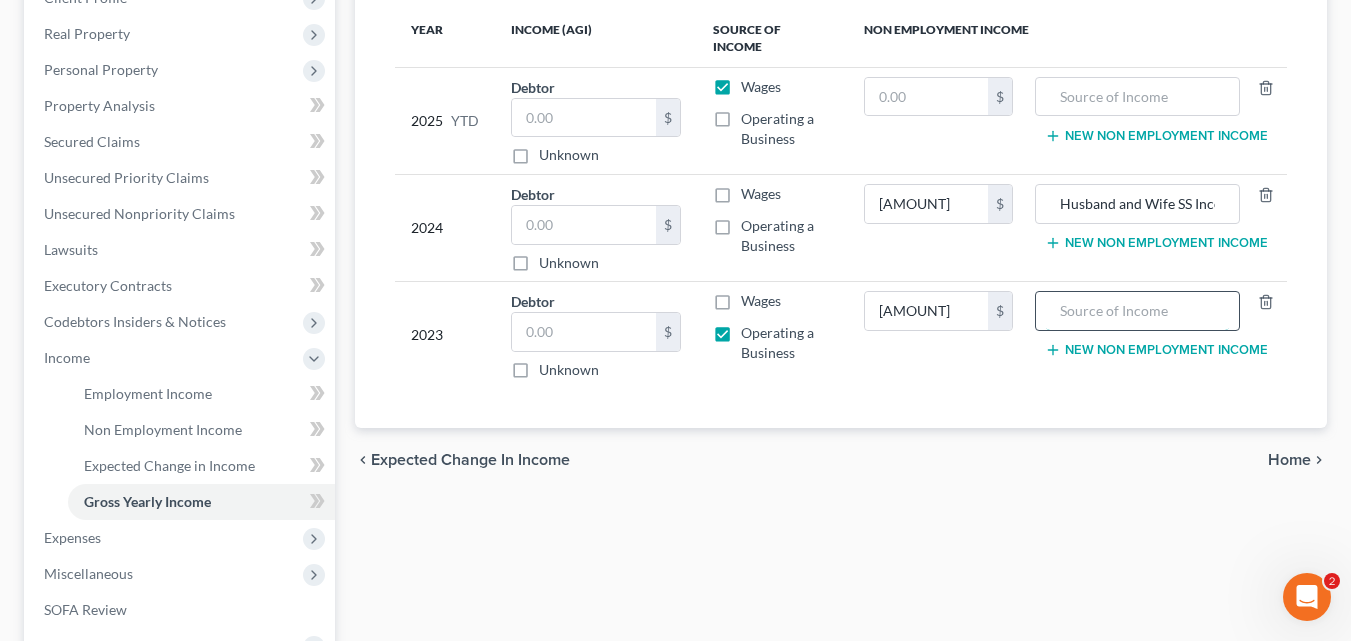 click at bounding box center [1137, 311] 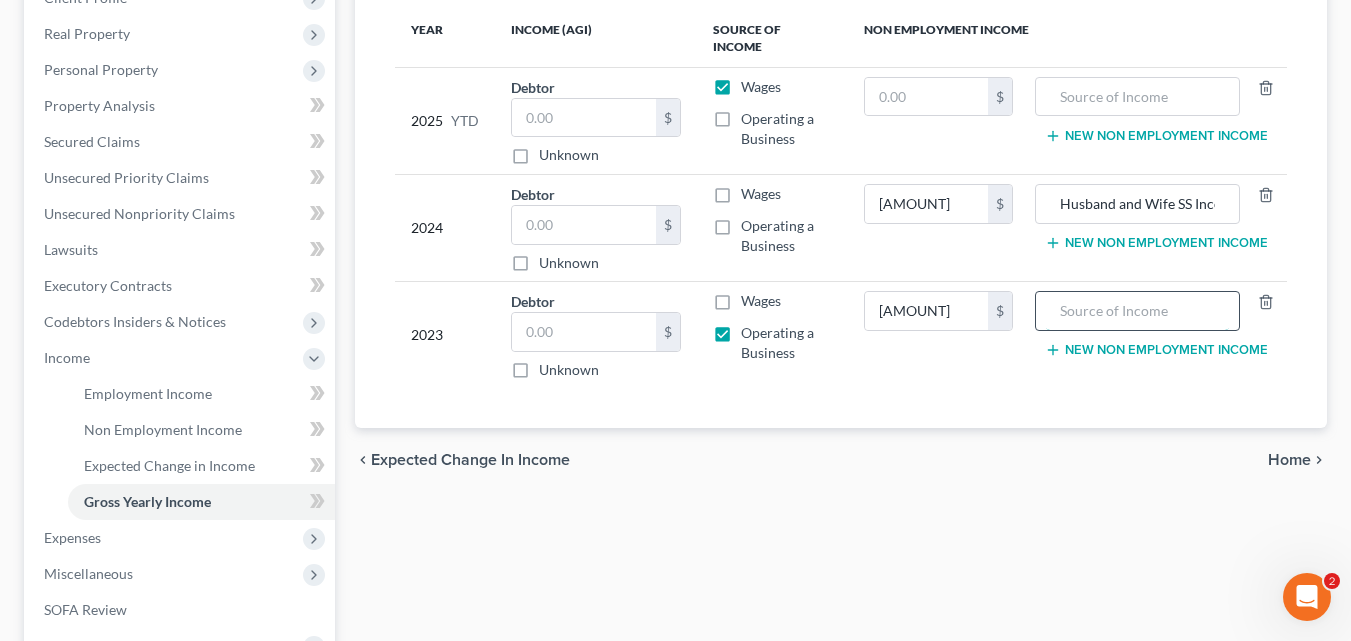 paste on "Husband and Wife SS Income" 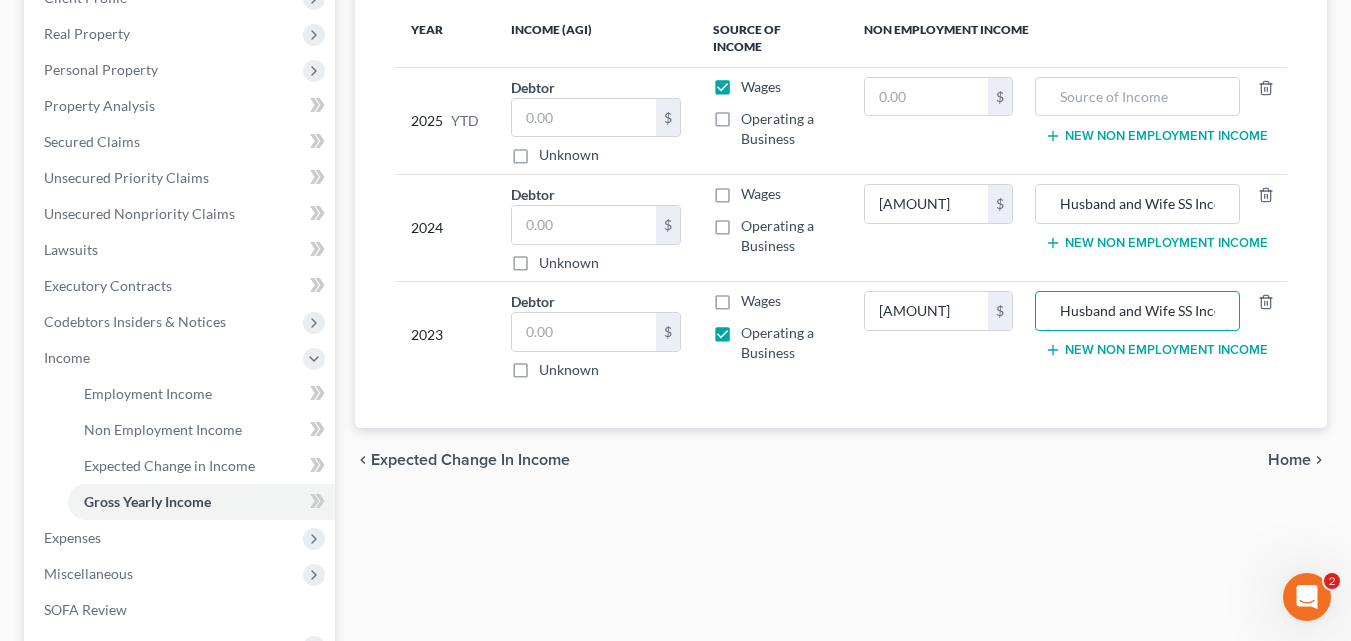 scroll, scrollTop: 0, scrollLeft: 25, axis: horizontal 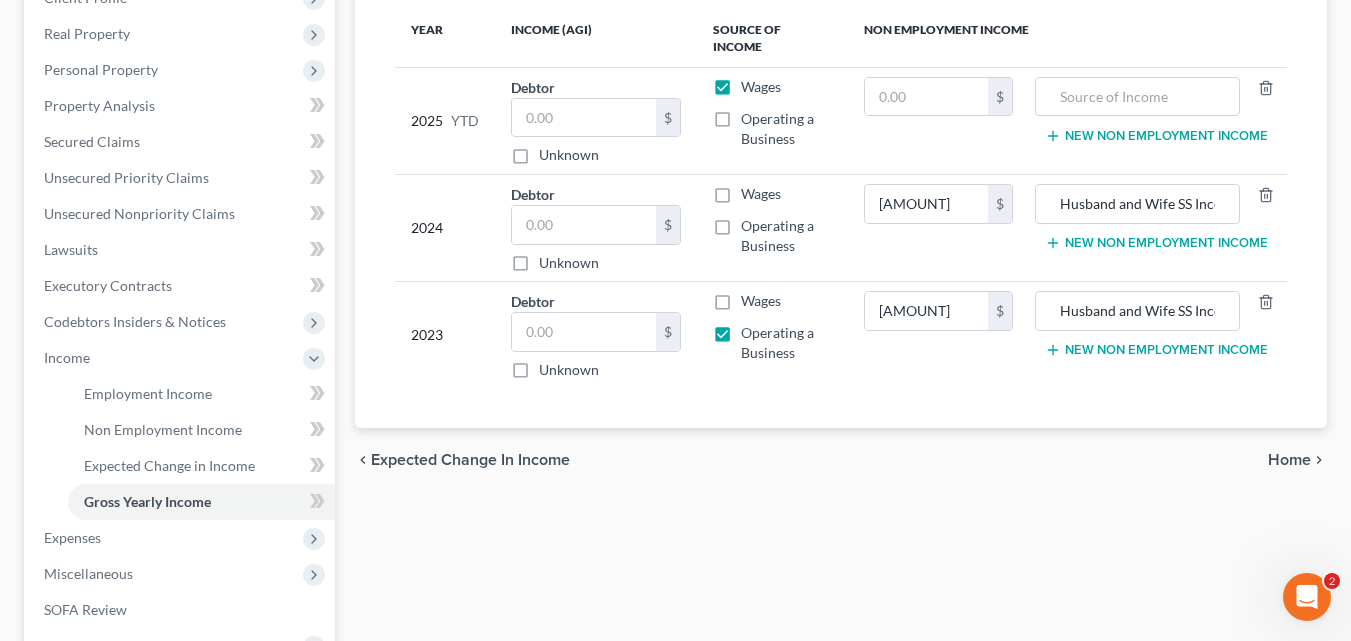 click on "Home" at bounding box center [1289, 460] 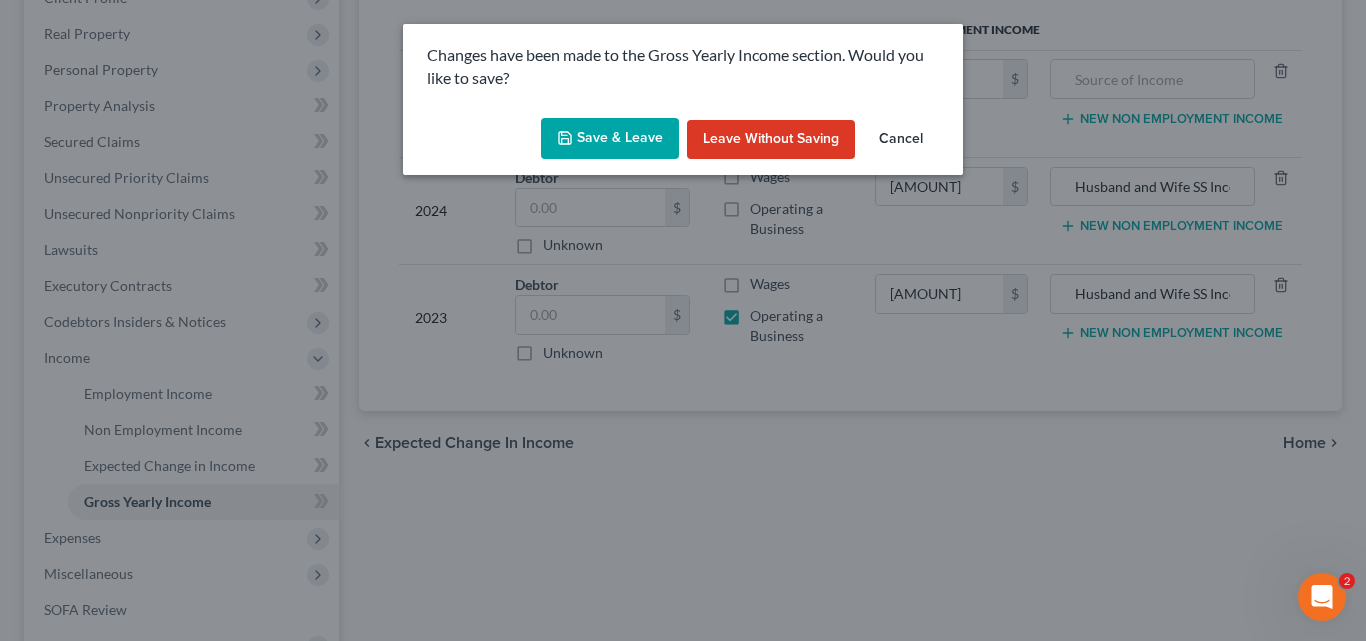 drag, startPoint x: 622, startPoint y: 143, endPoint x: 644, endPoint y: 186, distance: 48.30114 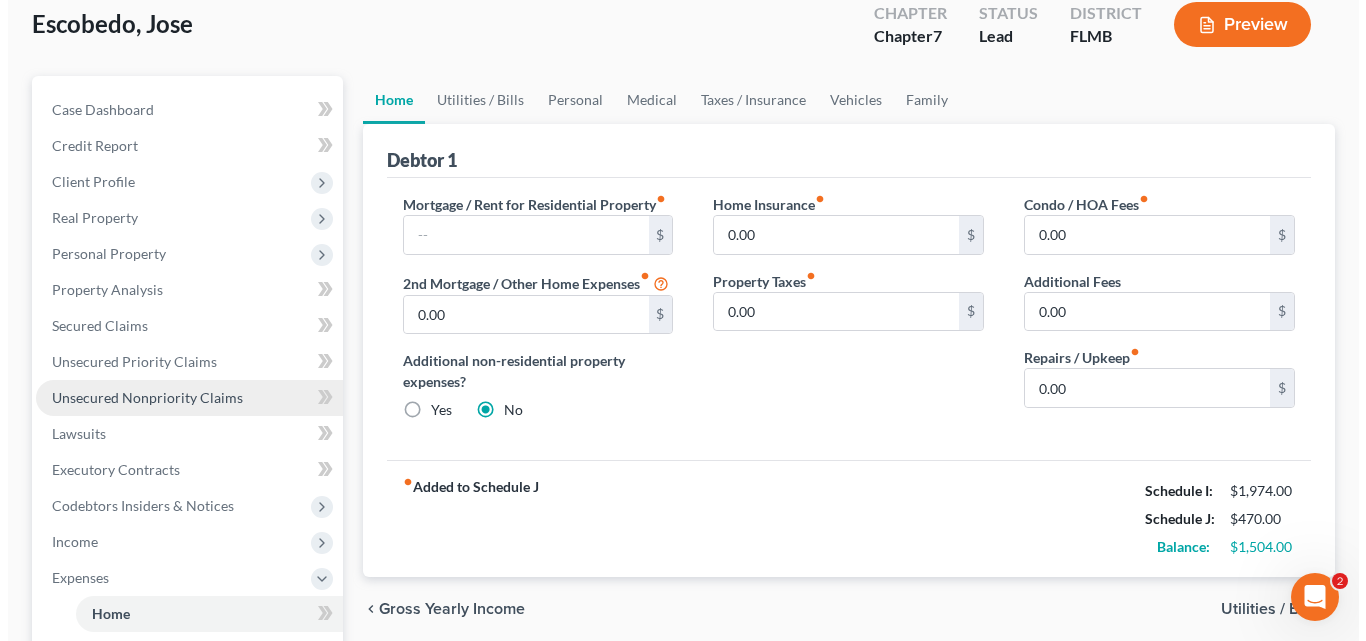 scroll, scrollTop: 300, scrollLeft: 0, axis: vertical 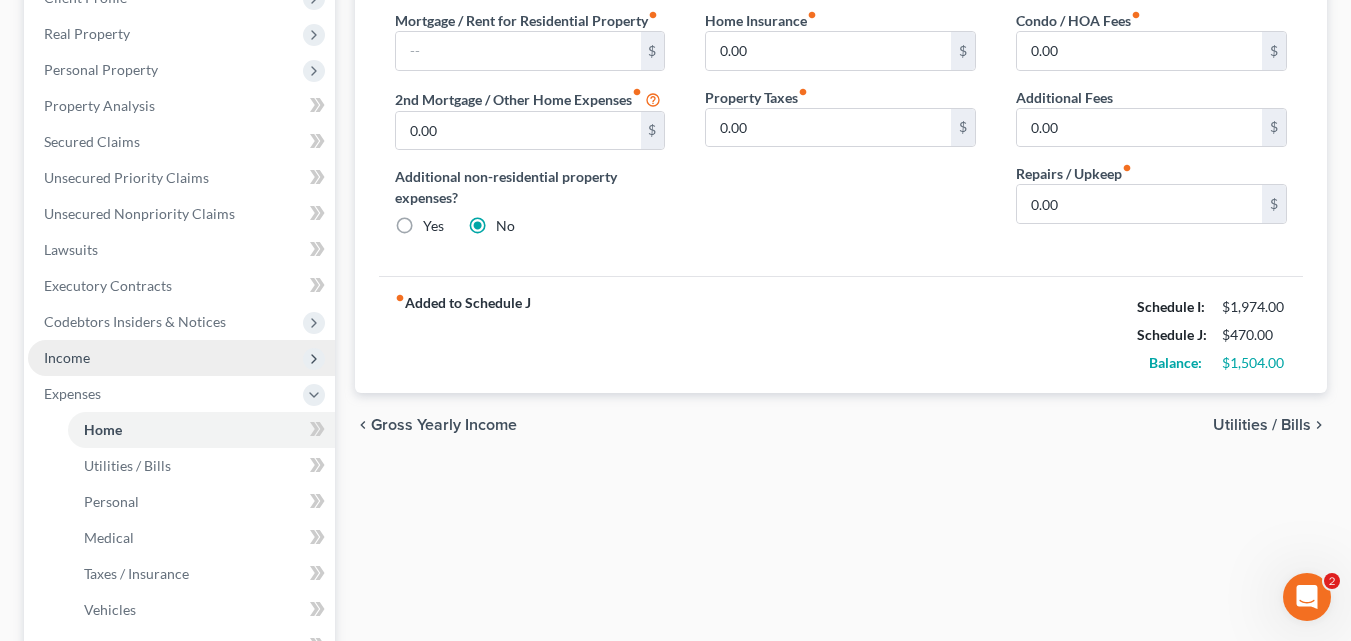click on "Income" at bounding box center (181, 358) 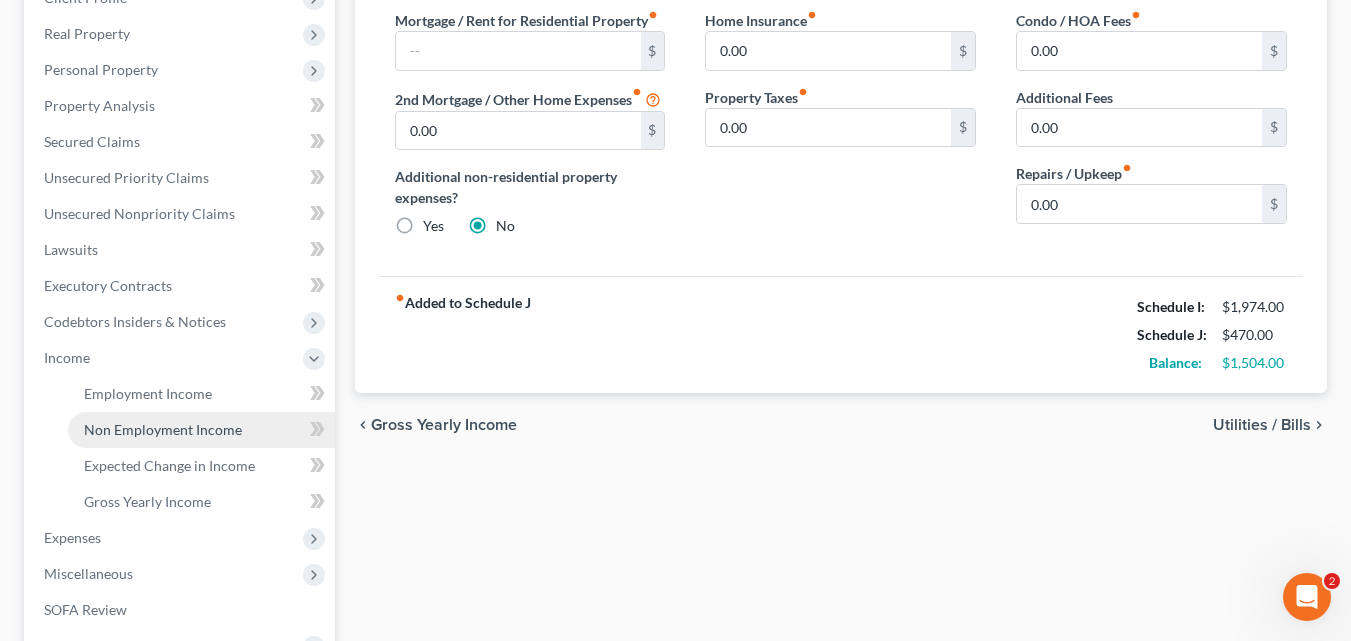 click on "Non Employment Income" at bounding box center [163, 429] 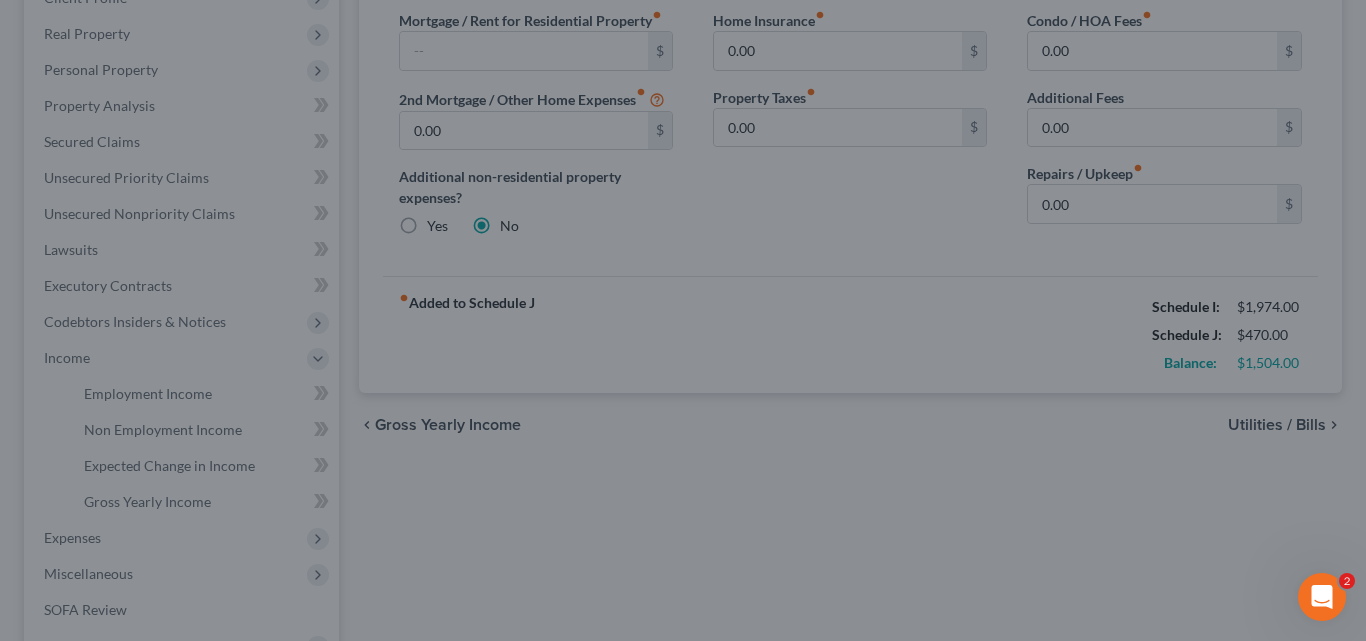 click at bounding box center (683, 320) 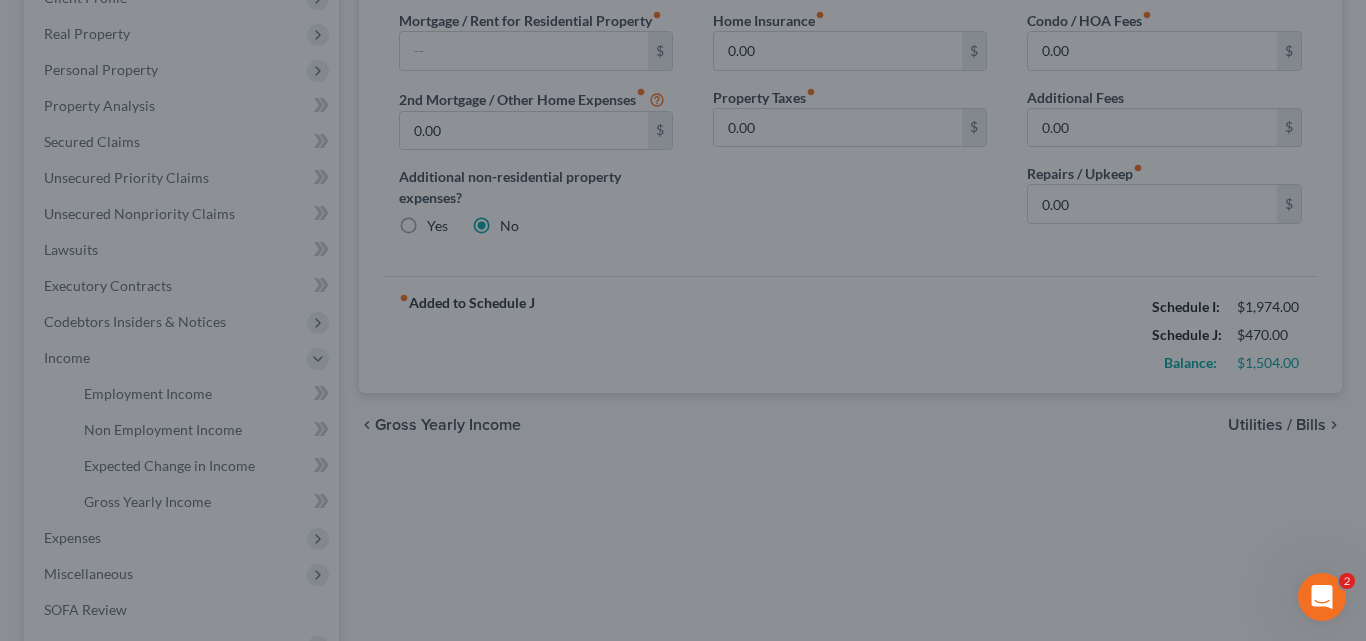 click at bounding box center (683, 320) 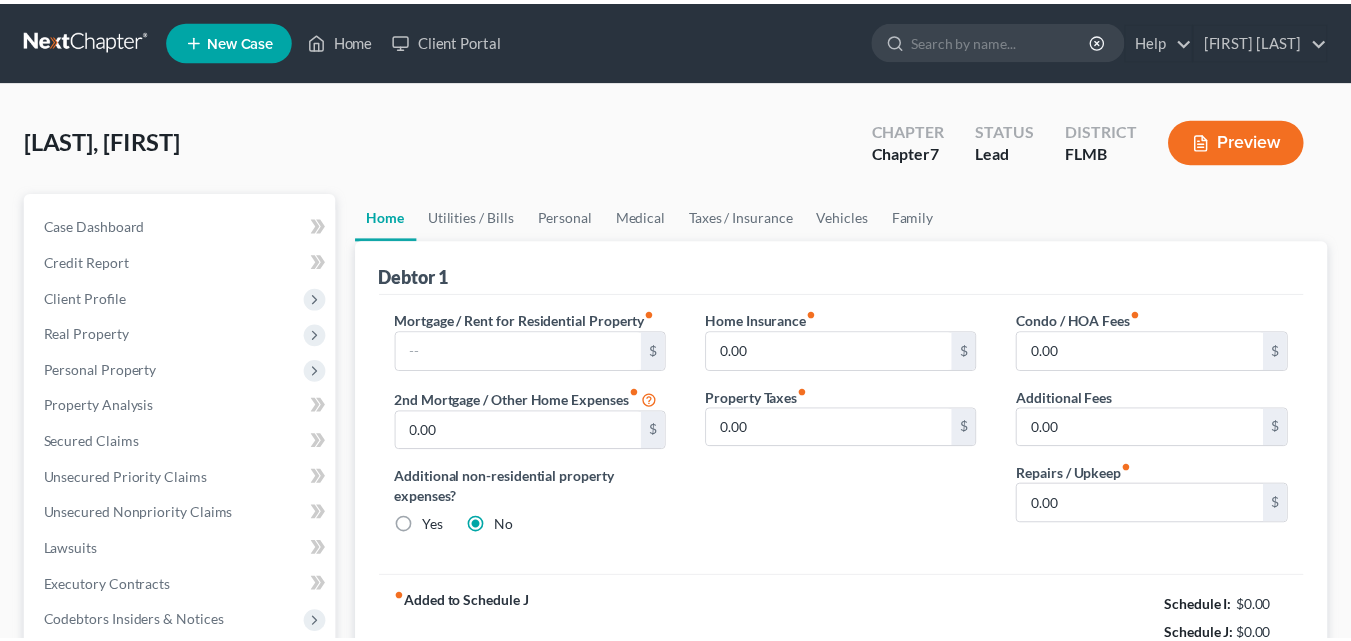 scroll, scrollTop: 300, scrollLeft: 0, axis: vertical 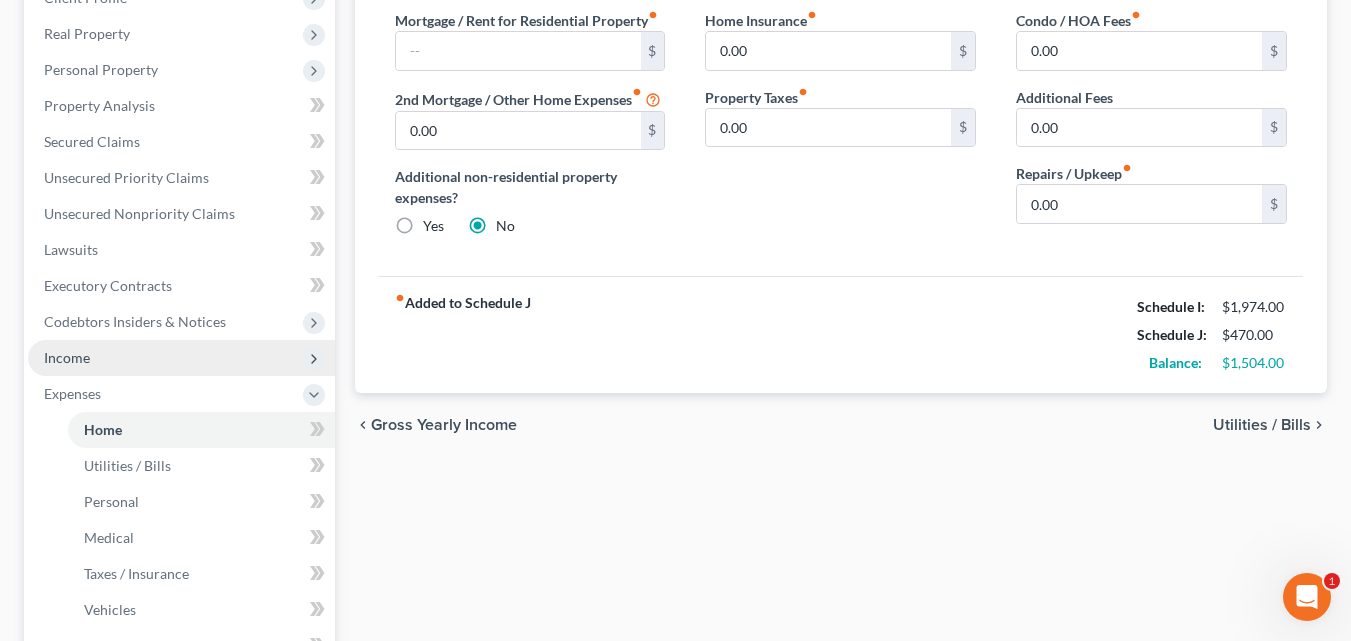 click on "Income" at bounding box center [67, 357] 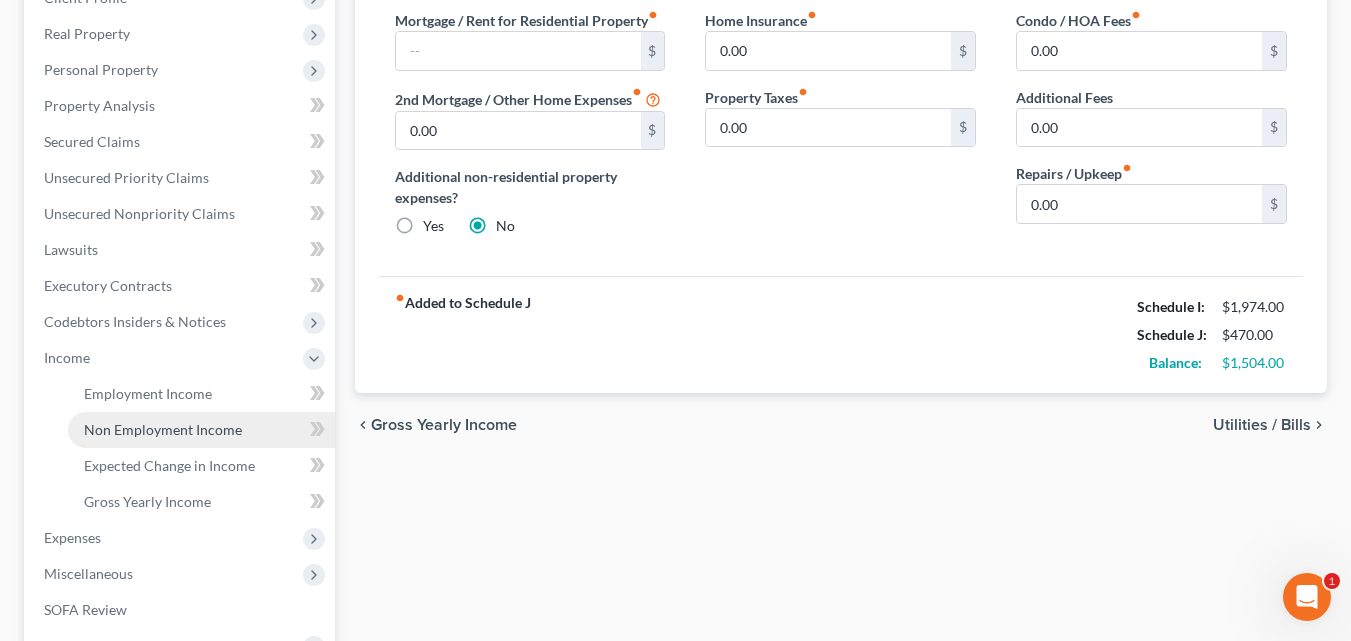 click on "Non Employment Income" at bounding box center (163, 429) 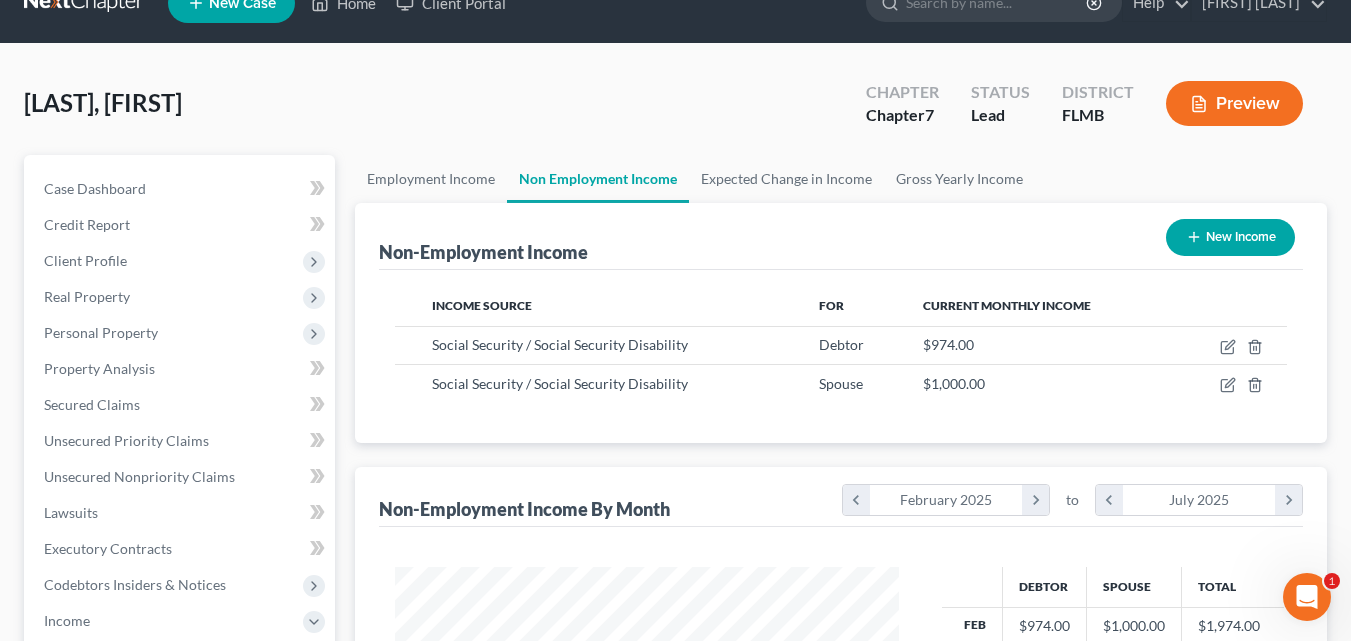 scroll, scrollTop: 0, scrollLeft: 0, axis: both 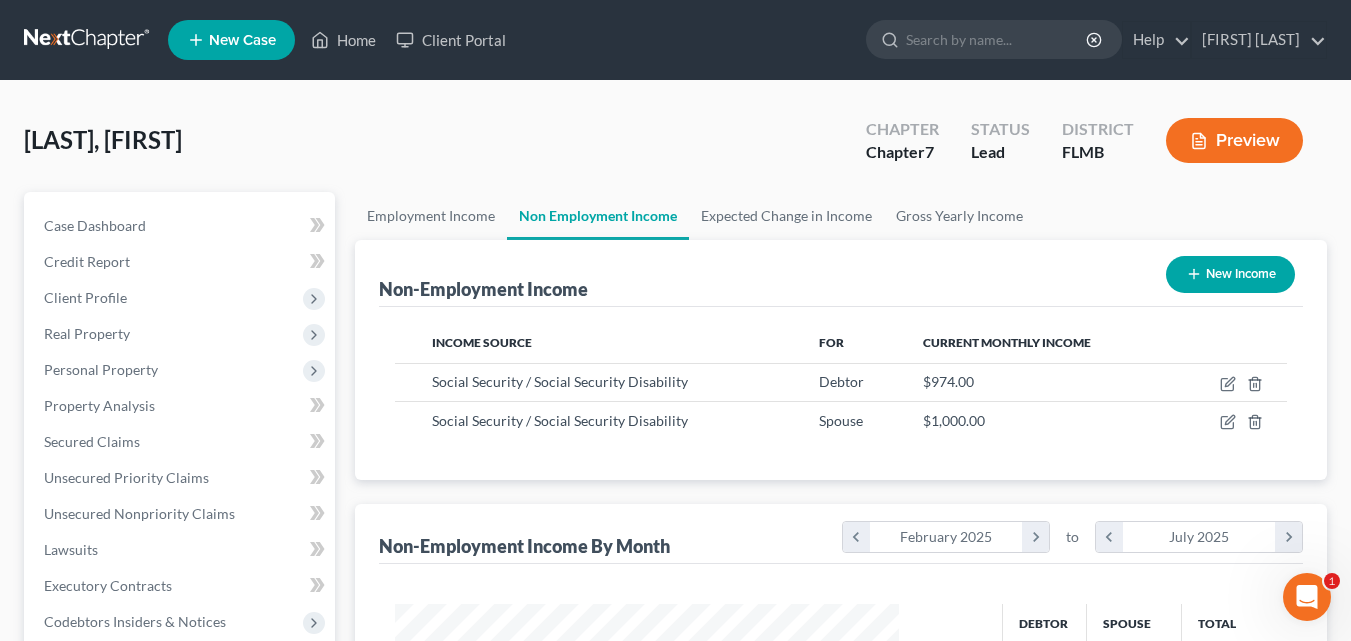 click on "New Income" at bounding box center (1230, 274) 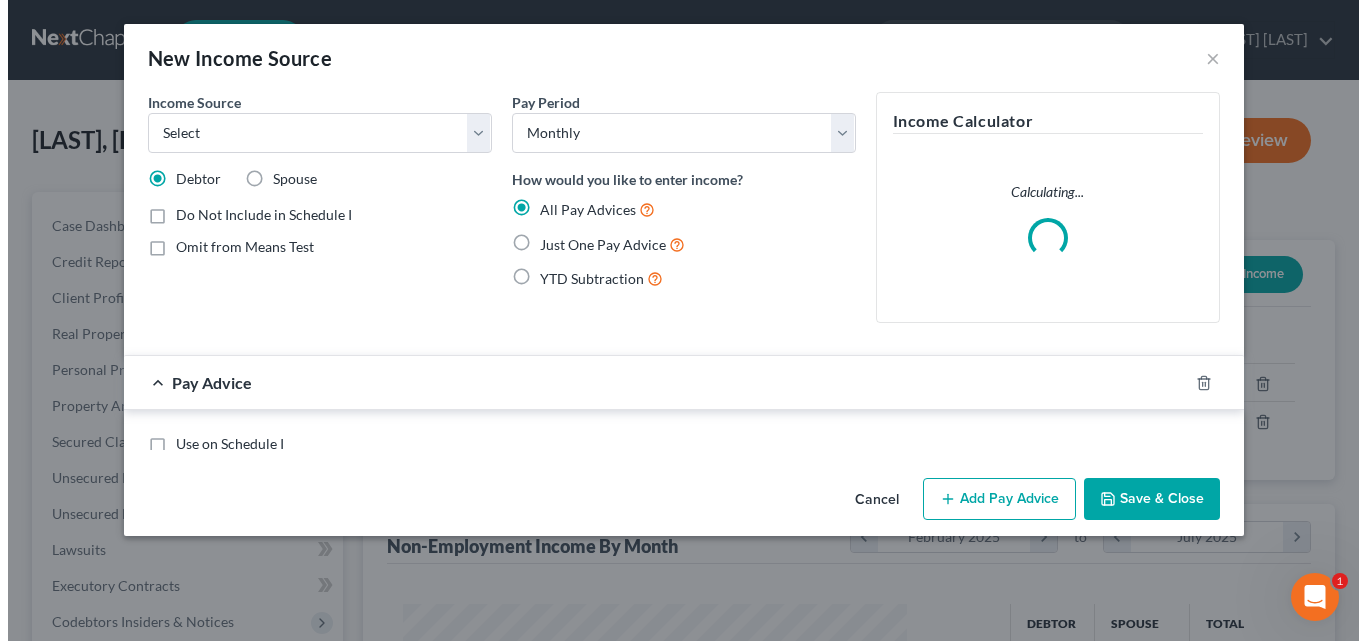 scroll, scrollTop: 999642, scrollLeft: 999450, axis: both 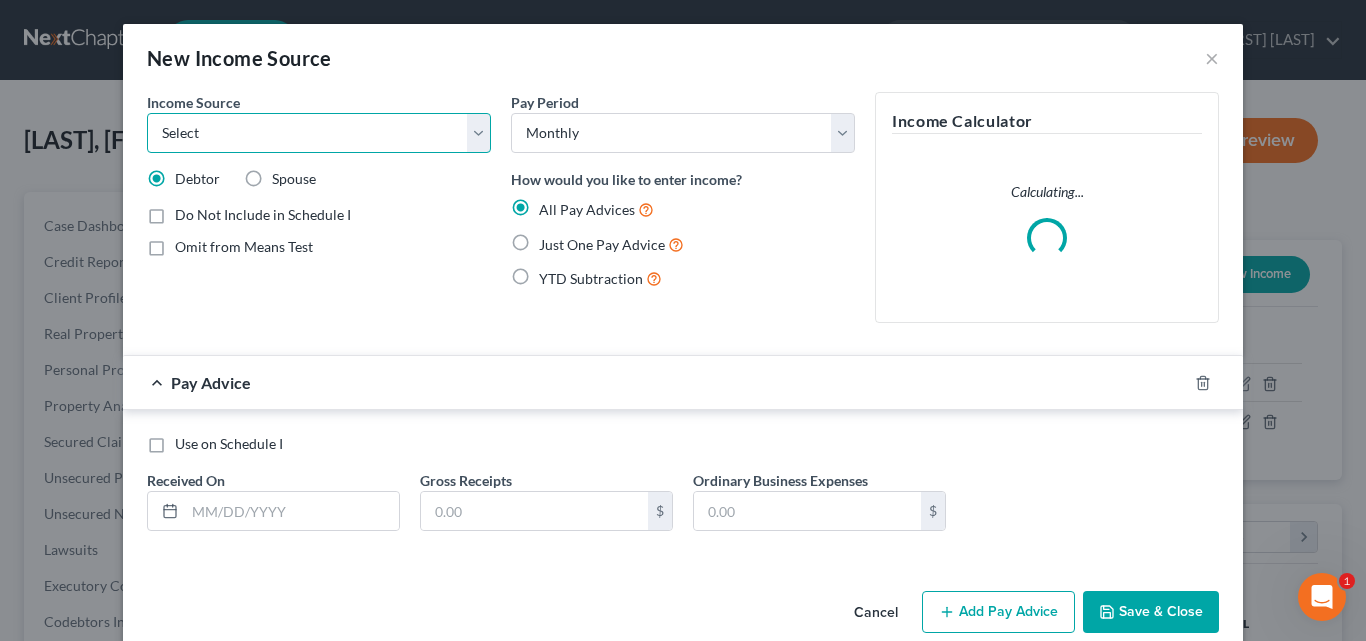 click on "Select Unemployment Disability (from employer) Pension Retirement Social Security / Social Security Disability Other Government Assistance Interests, Dividends or Royalties Child / Family Support Contributions to Household Property / Rental Business, Professional or Farm Alimony / Maintenance Payments Military Disability Benefits Other Monthly Income" at bounding box center [319, 133] 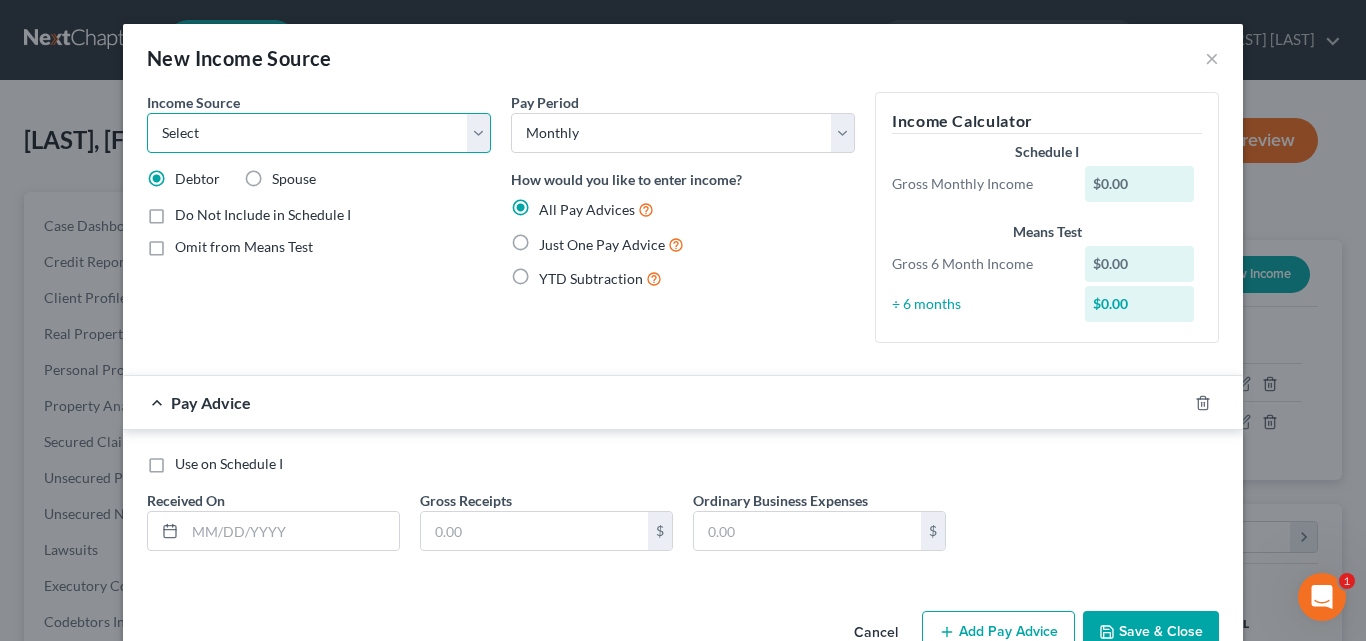 select on "4" 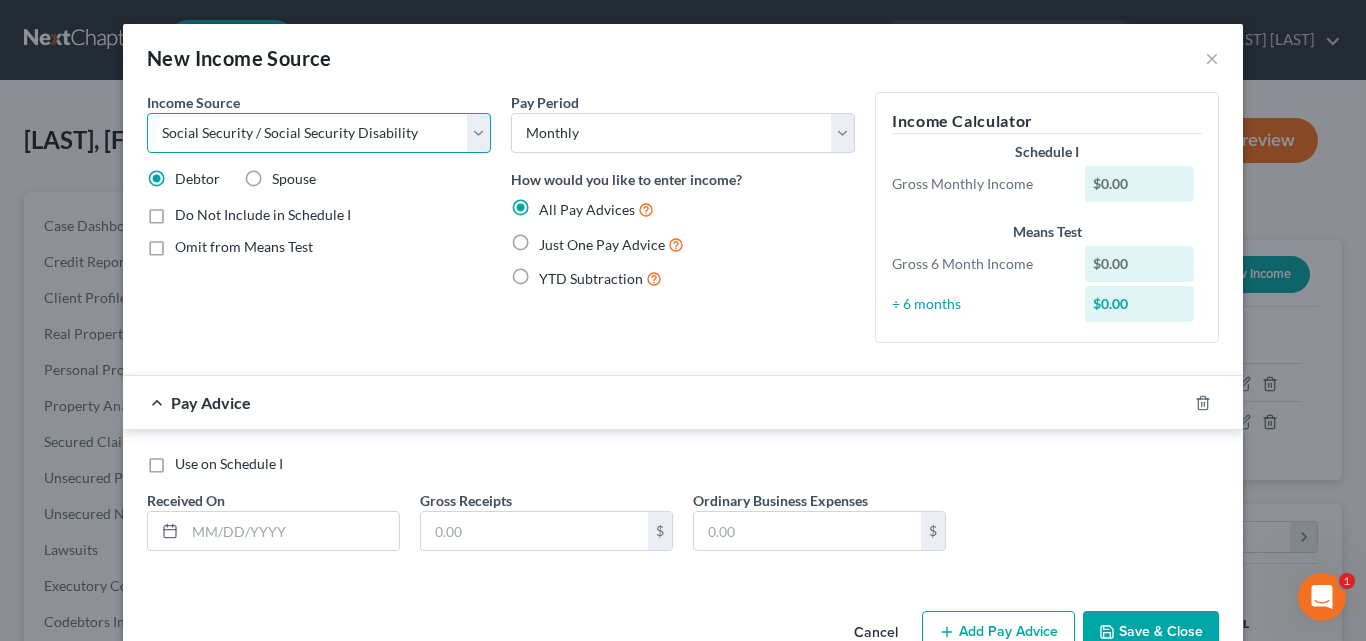 click on "Select Unemployment Disability (from employer) Pension Retirement Social Security / Social Security Disability Other Government Assistance Interests, Dividends or Royalties Child / Family Support Contributions to Household Property / Rental Business, Professional or Farm Alimony / Maintenance Payments Military Disability Benefits Other Monthly Income" at bounding box center [319, 133] 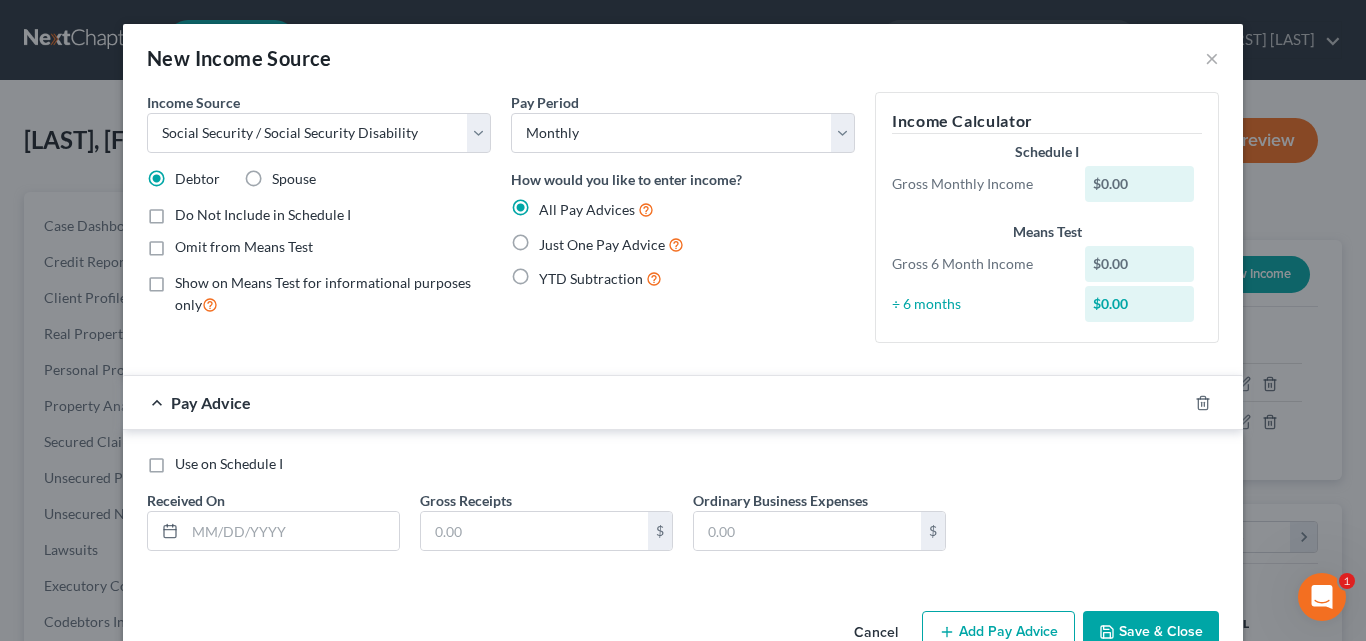 click on "Spouse" at bounding box center (294, 179) 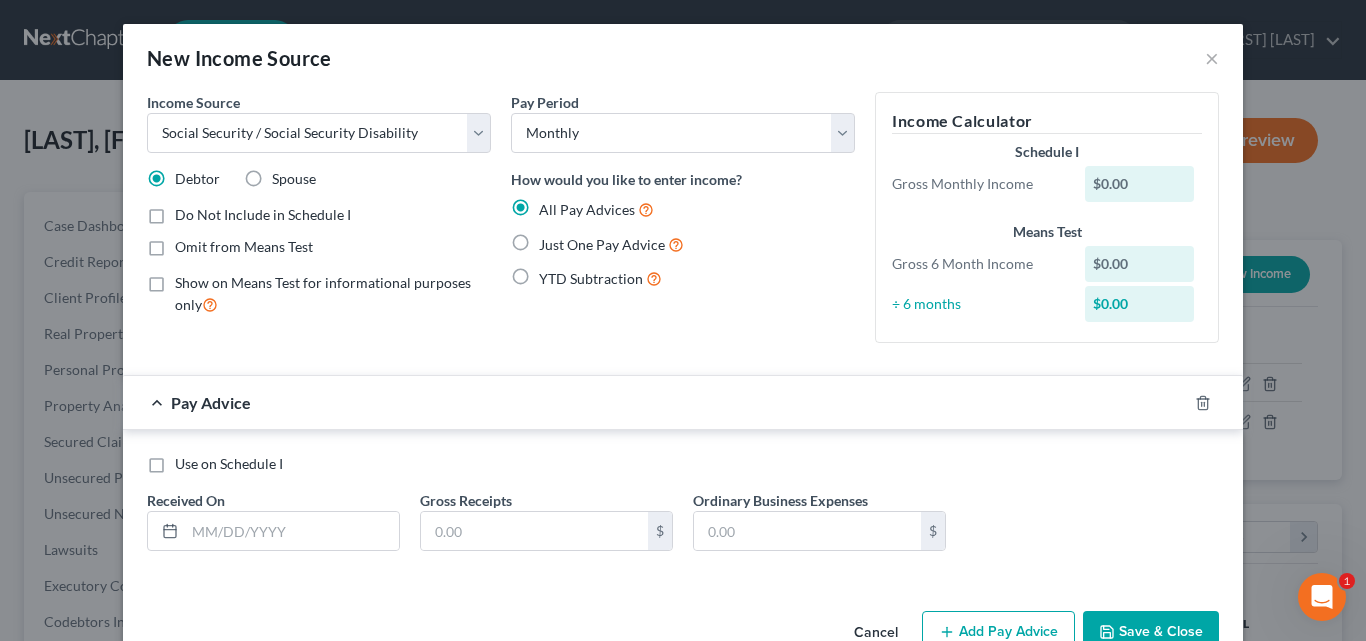 click on "Spouse" at bounding box center [286, 175] 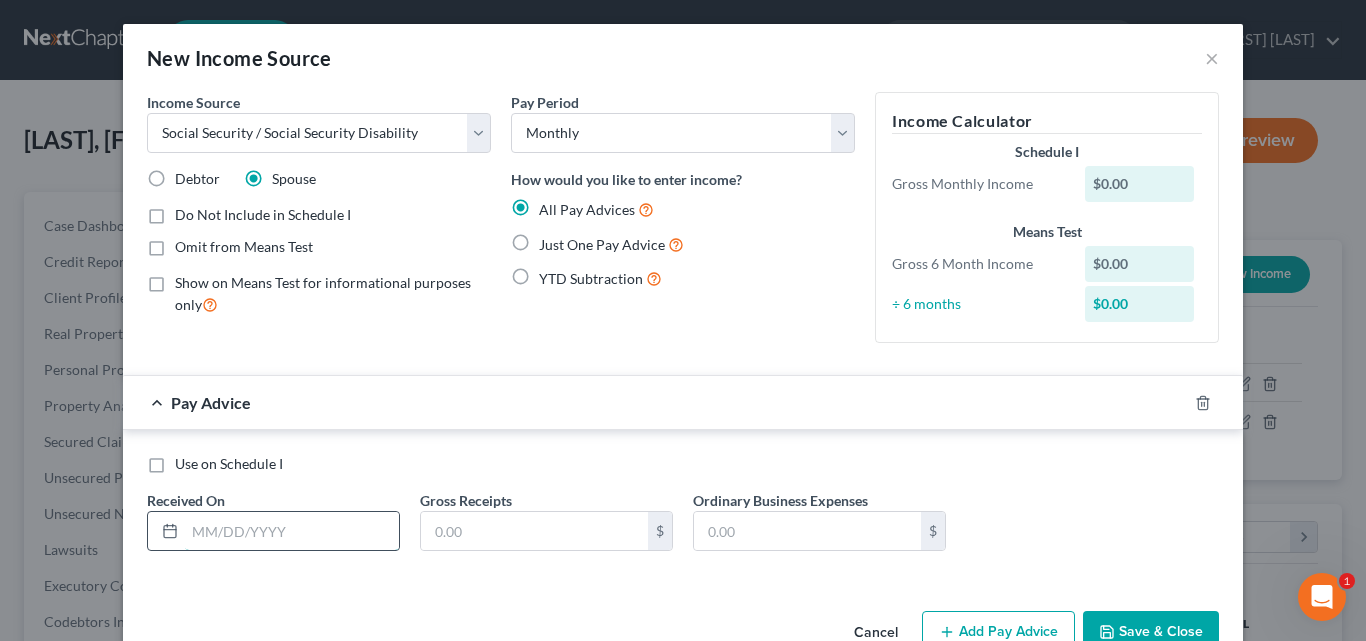 click at bounding box center (292, 531) 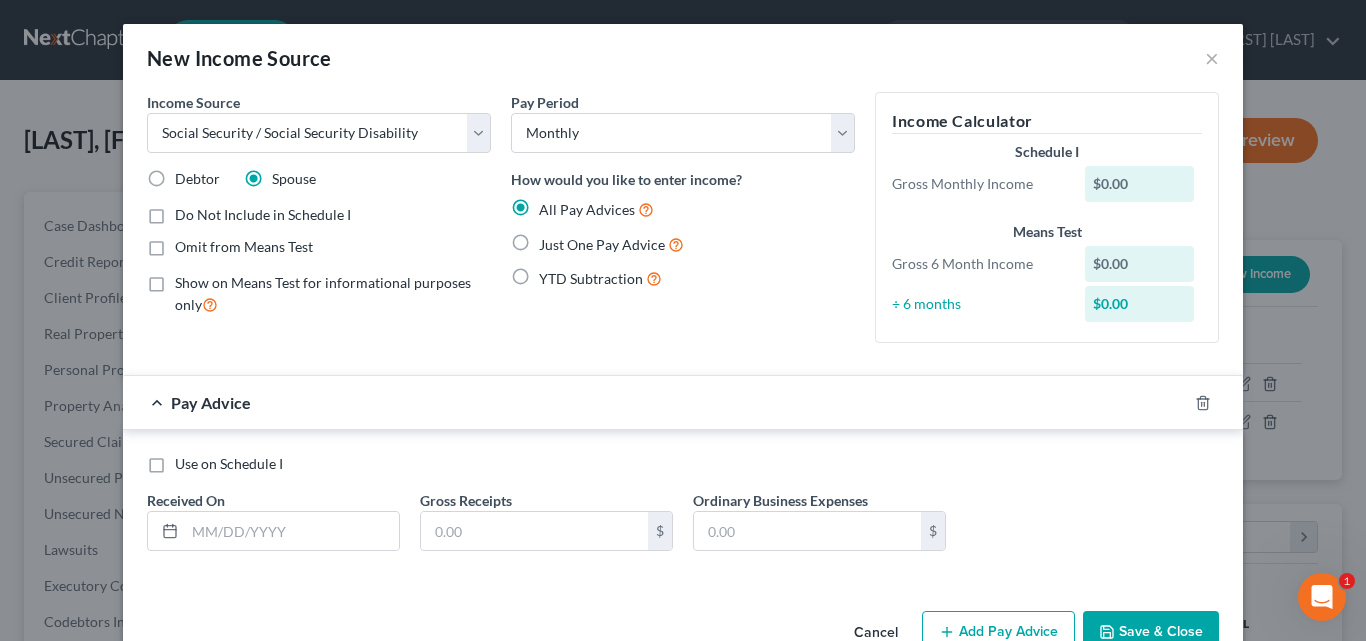 click on "Just One Pay Advice" at bounding box center [611, 244] 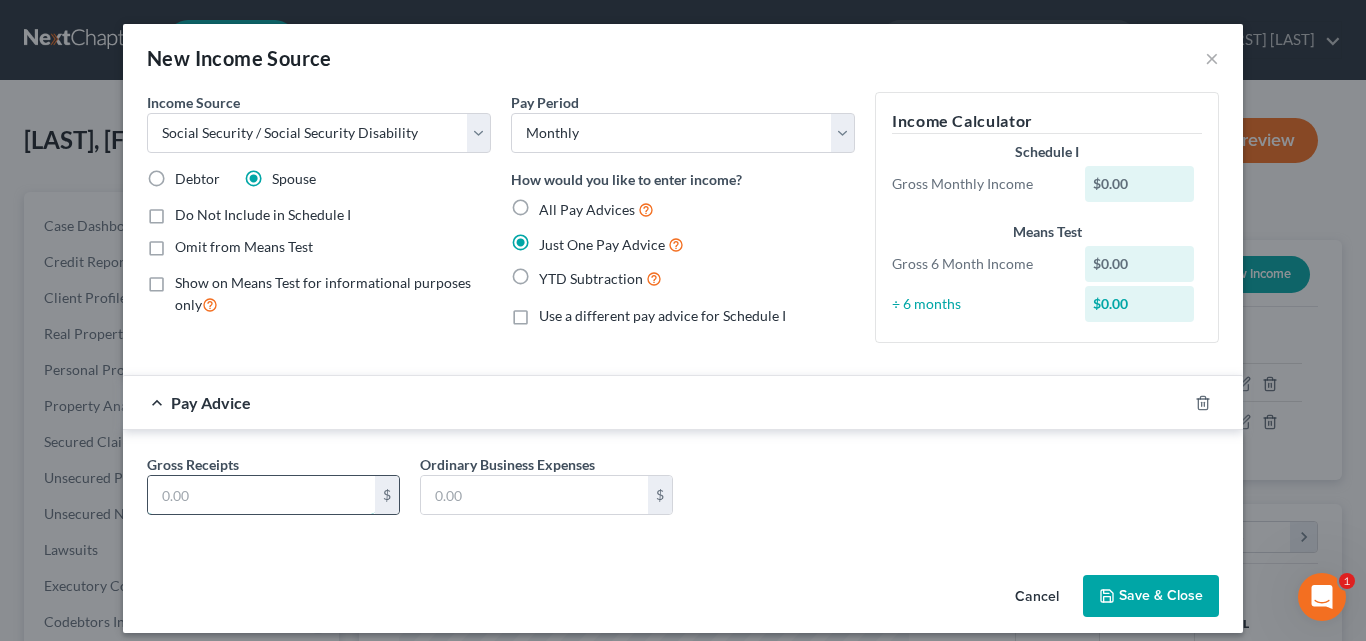 click at bounding box center (261, 495) 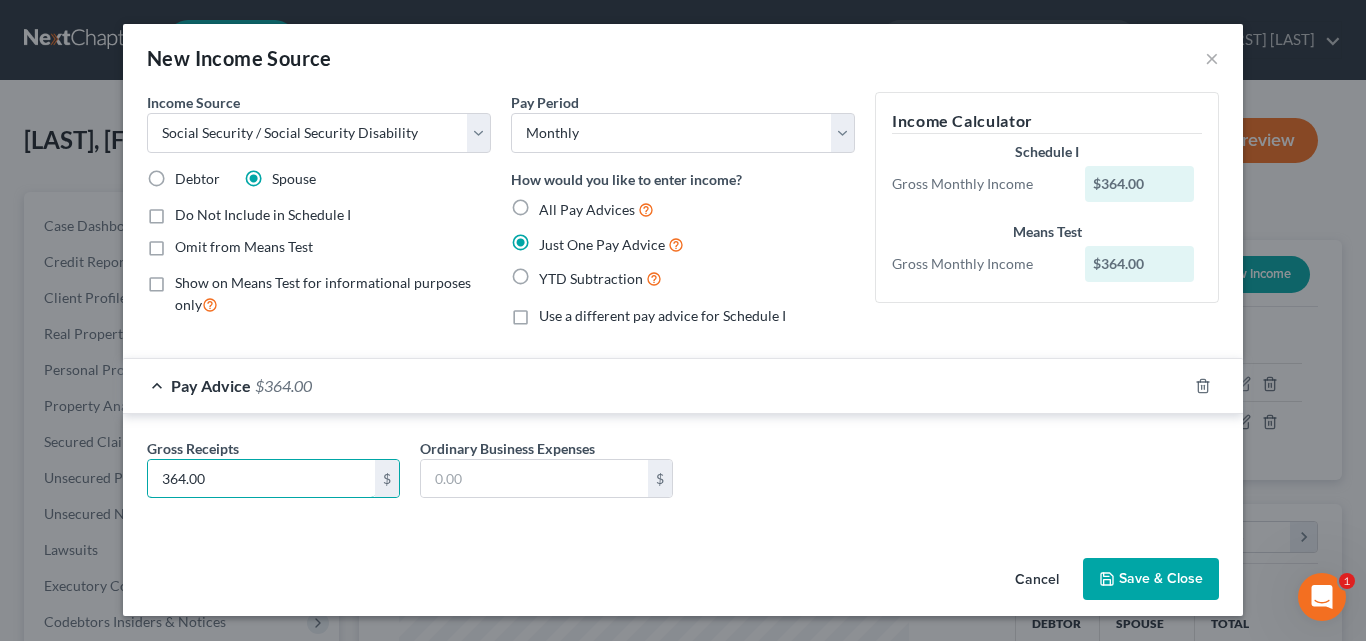 type on "364.00" 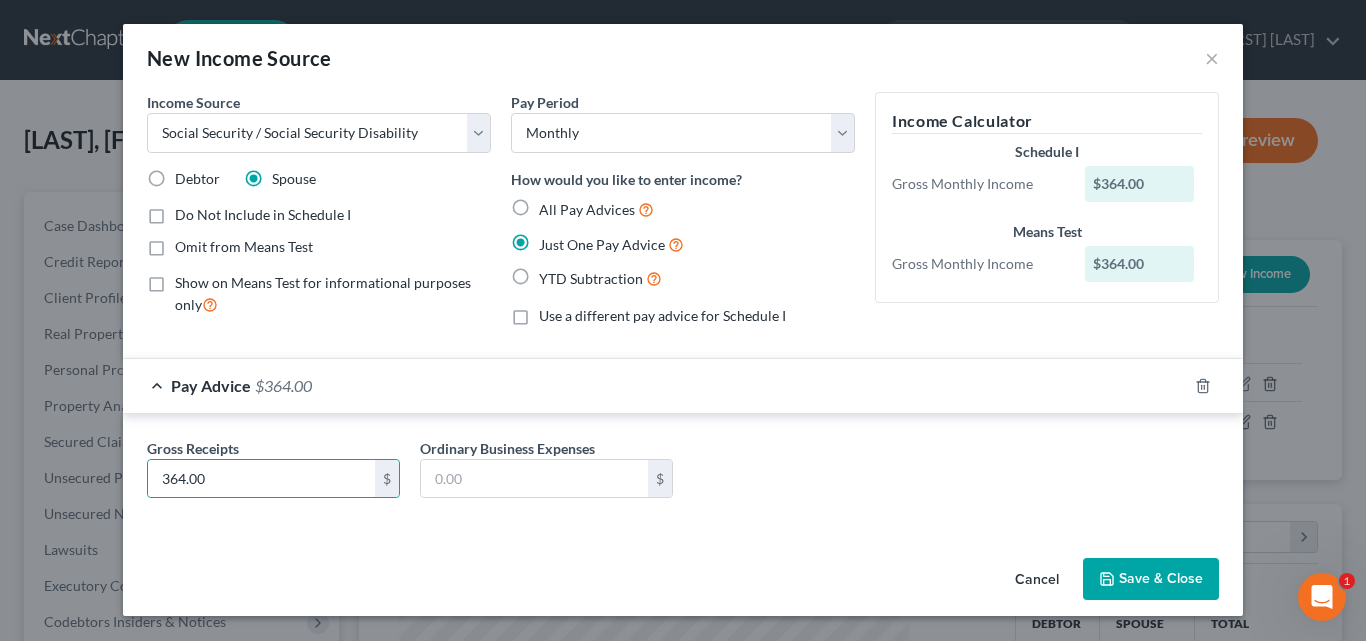 click on "Save & Close" at bounding box center (1151, 579) 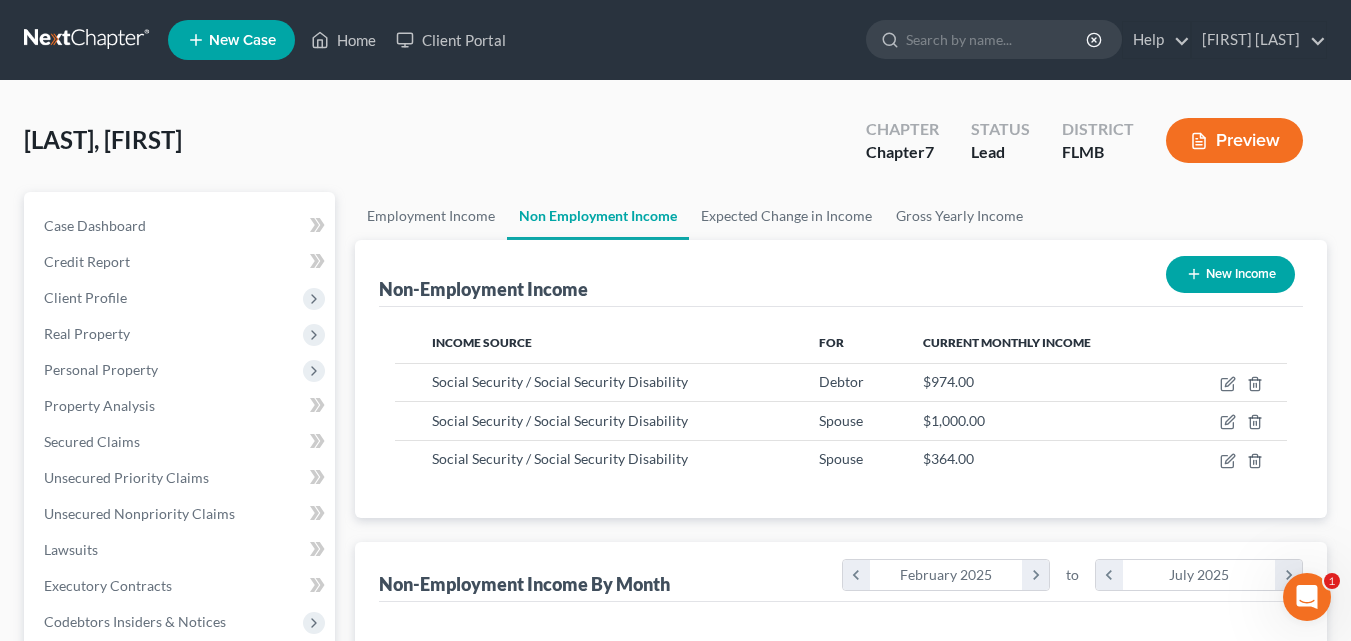 scroll, scrollTop: 359, scrollLeft: 544, axis: both 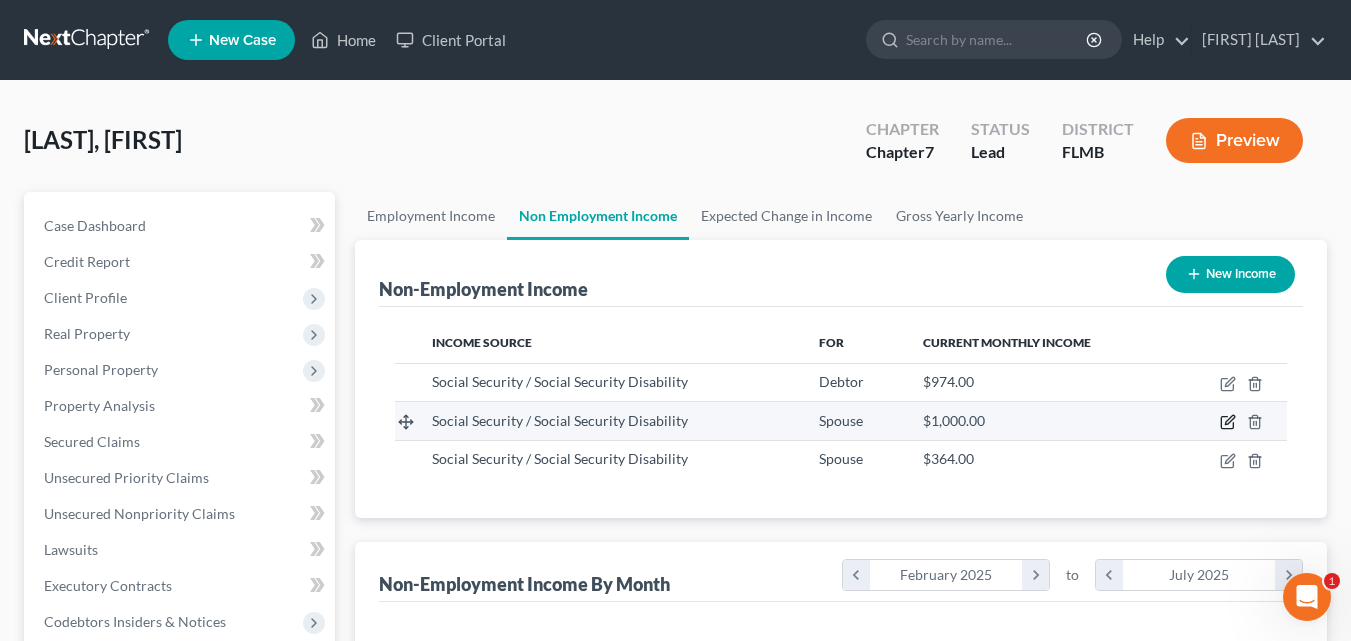 click 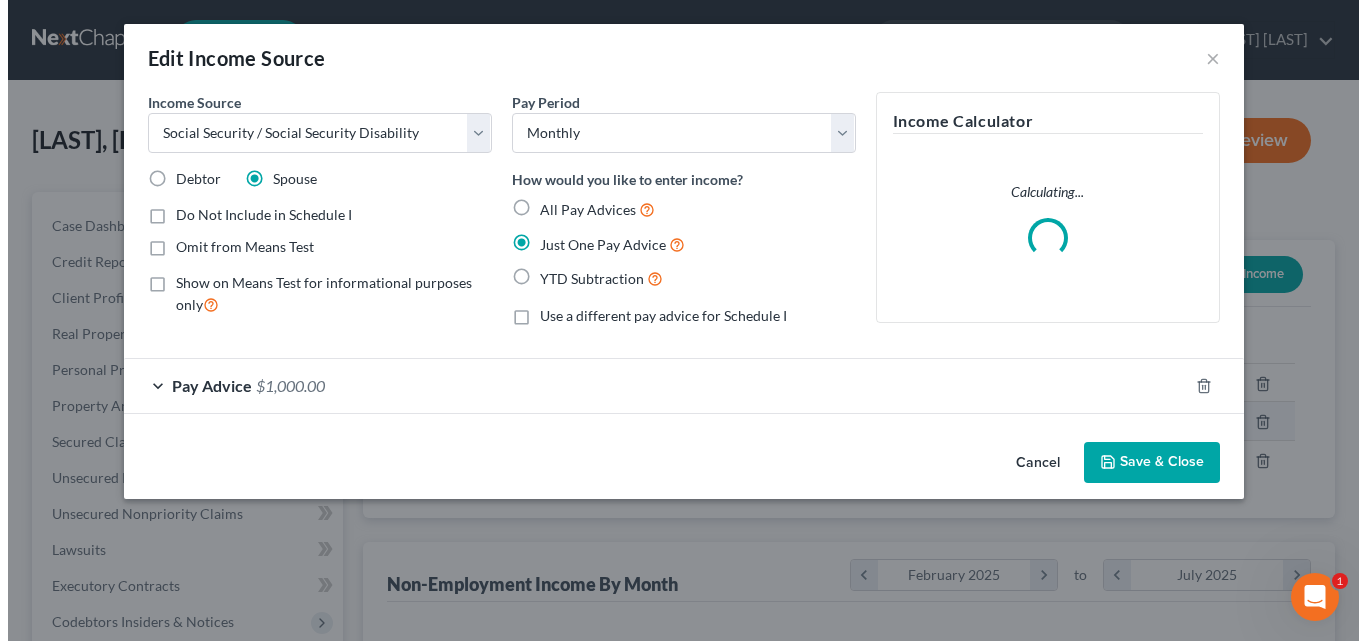 scroll, scrollTop: 999642, scrollLeft: 999450, axis: both 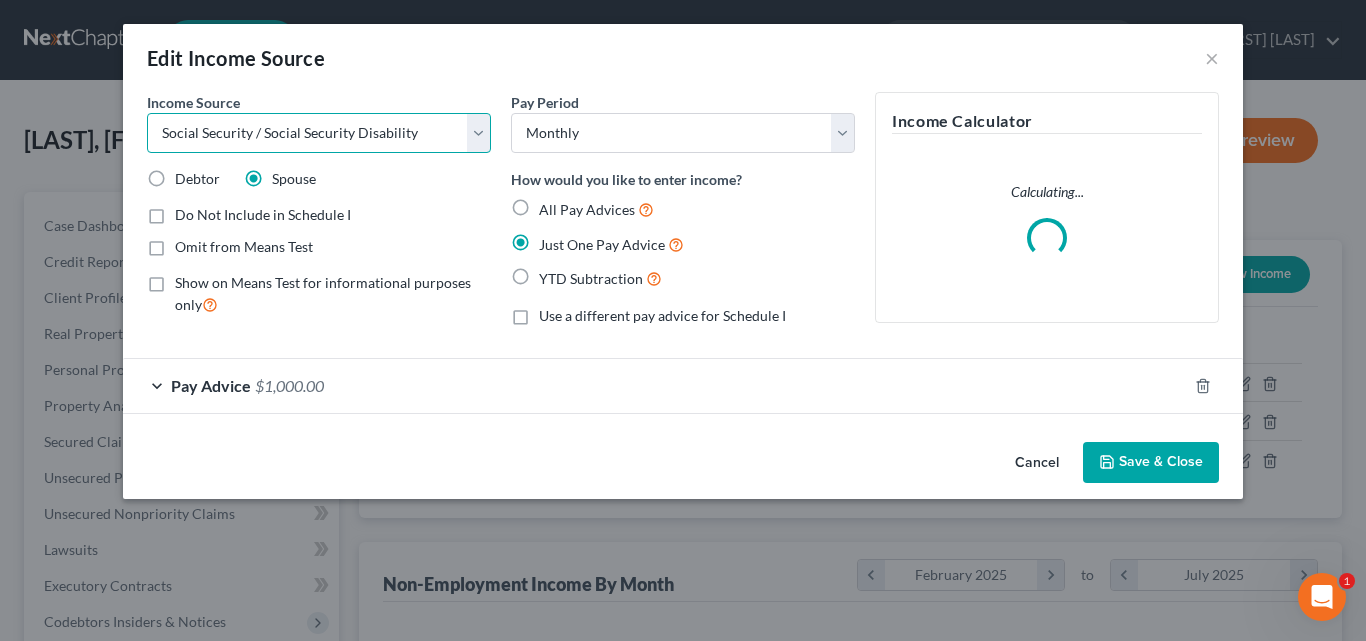 click on "Select Unemployment Disability (from employer) Pension Retirement Social Security / Social Security Disability Other Government Assistance Interests, Dividends or Royalties Child / Family Support Contributions to Household Property / Rental Business, Professional or Farm Alimony / Maintenance Payments Military Disability Benefits Other Monthly Income" at bounding box center [319, 133] 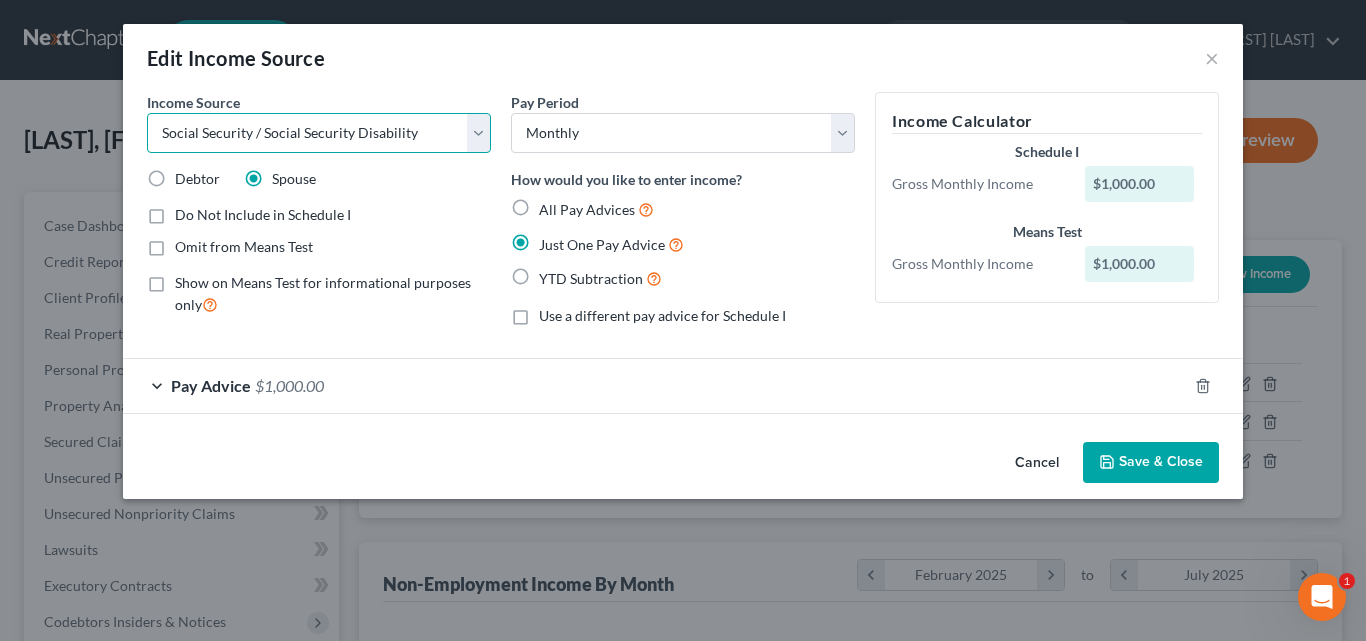 select on "13" 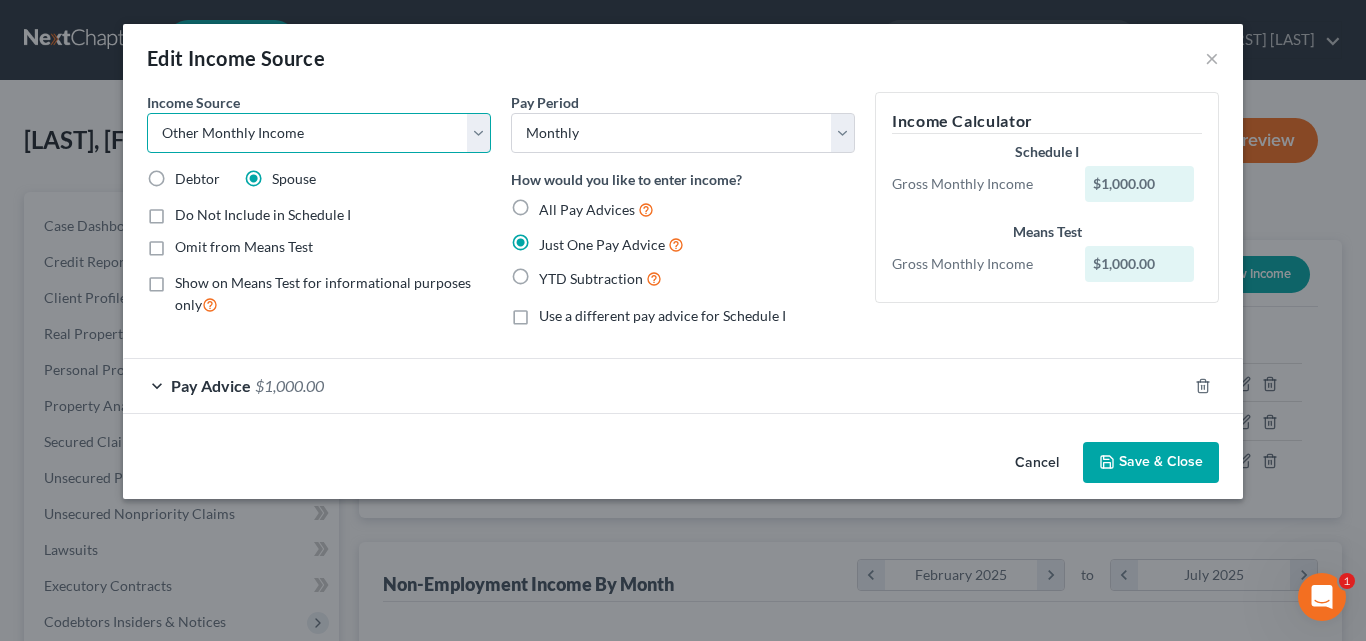 click on "Select Unemployment Disability (from employer) Pension Retirement Social Security / Social Security Disability Other Government Assistance Interests, Dividends or Royalties Child / Family Support Contributions to Household Property / Rental Business, Professional or Farm Alimony / Maintenance Payments Military Disability Benefits Other Monthly Income" at bounding box center (319, 133) 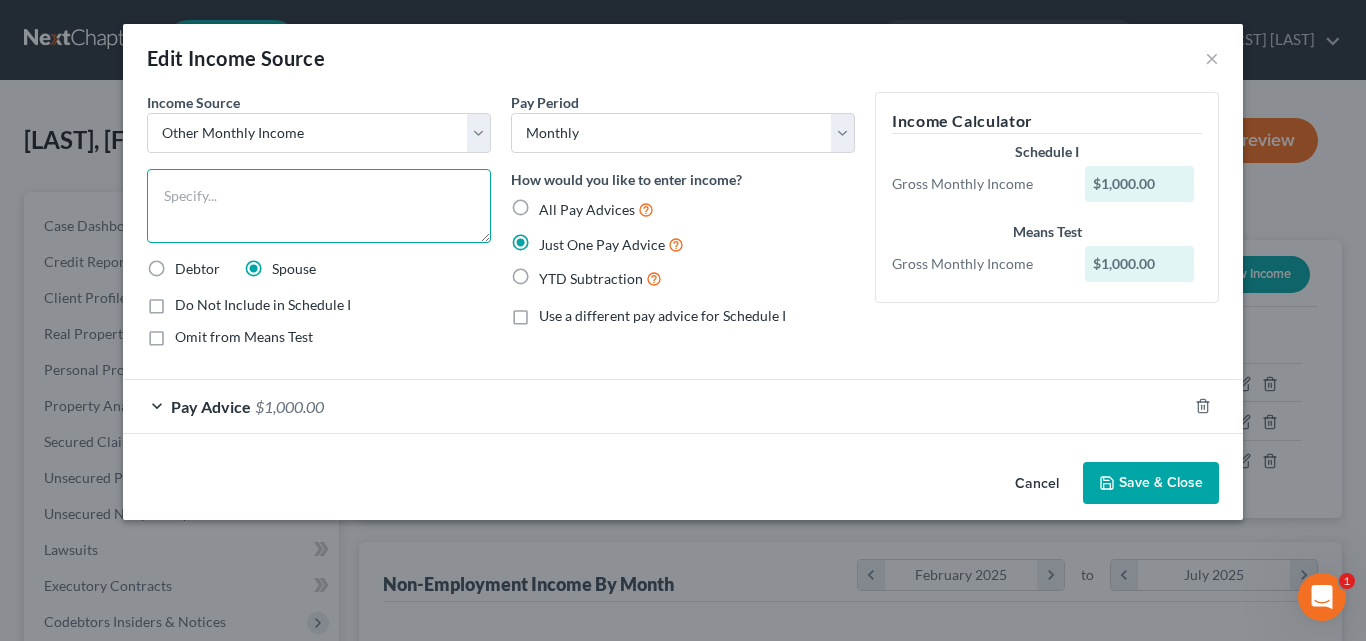 click at bounding box center (319, 206) 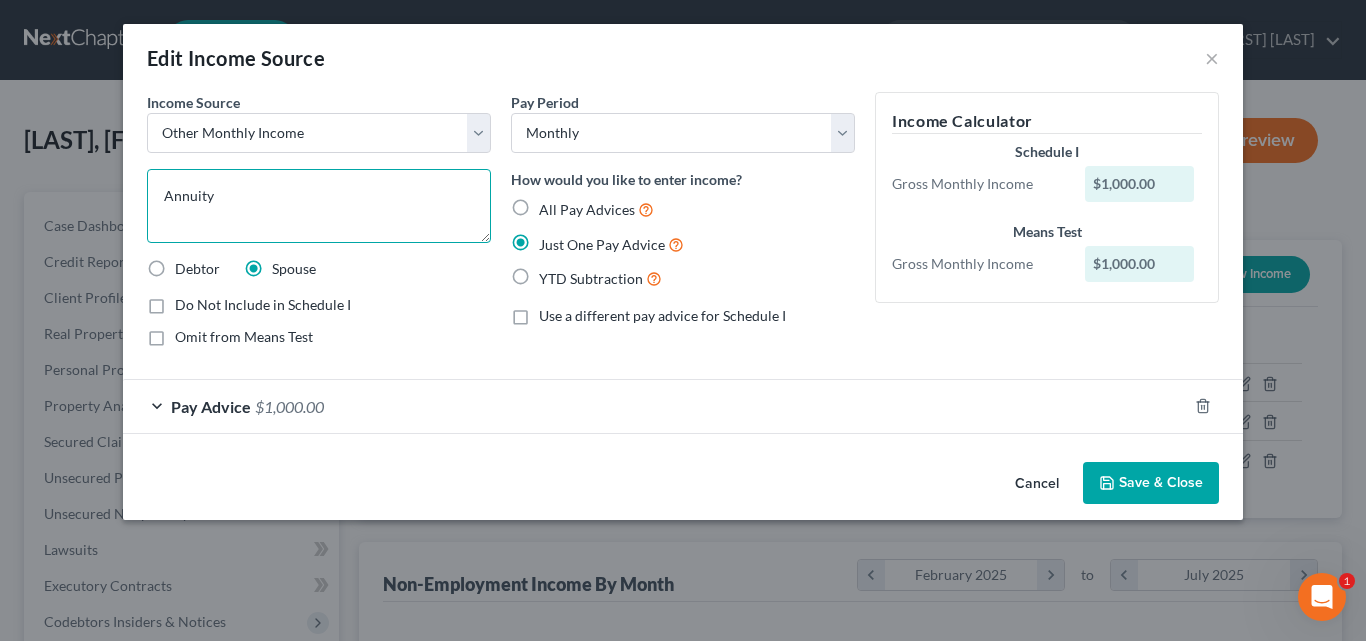 type on "Annuity" 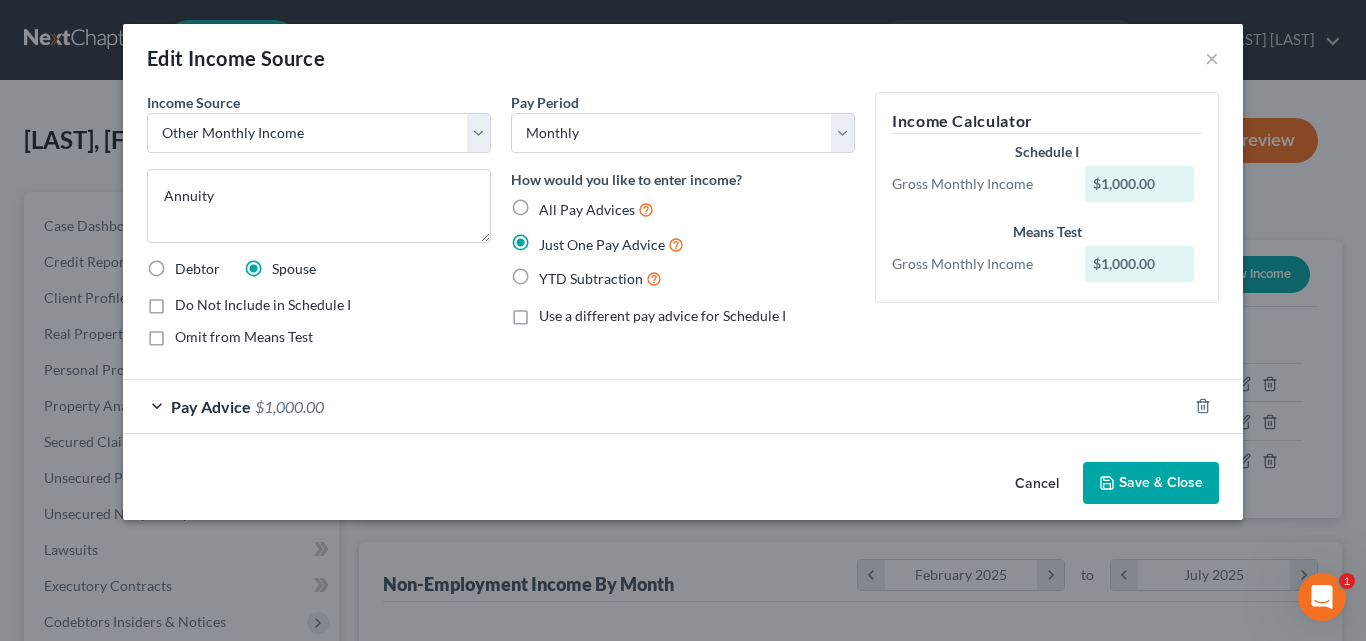 click on "Save & Close" at bounding box center [1151, 483] 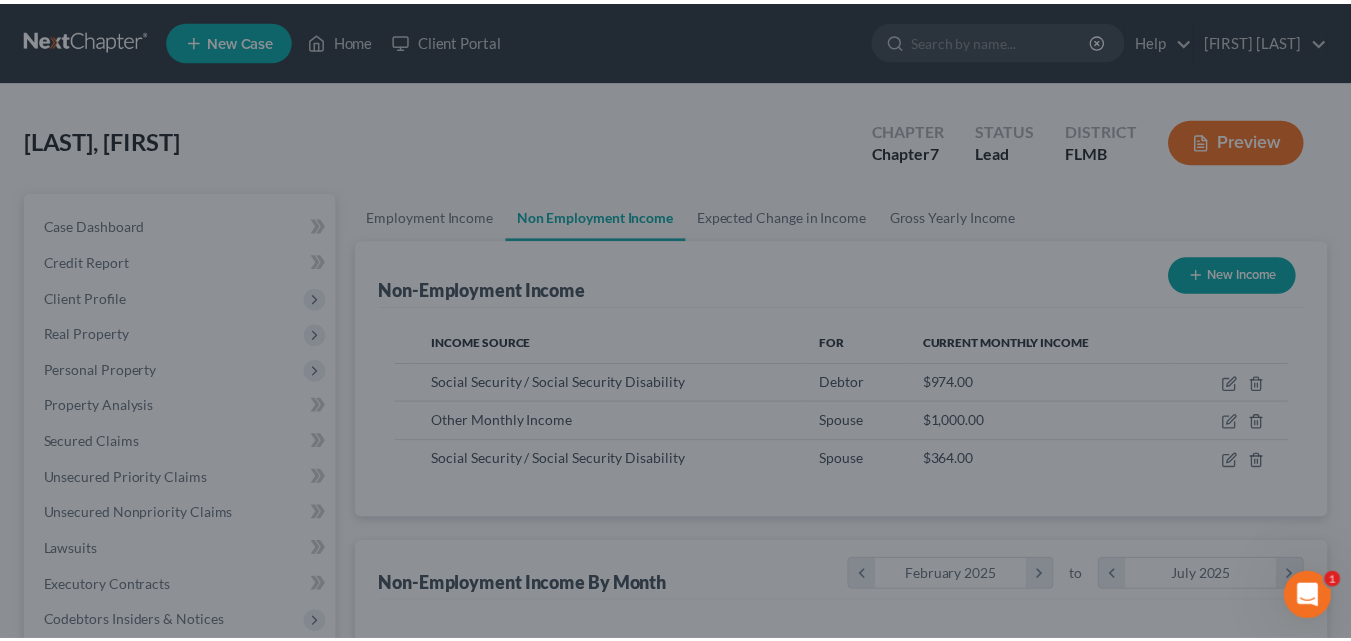 scroll, scrollTop: 359, scrollLeft: 544, axis: both 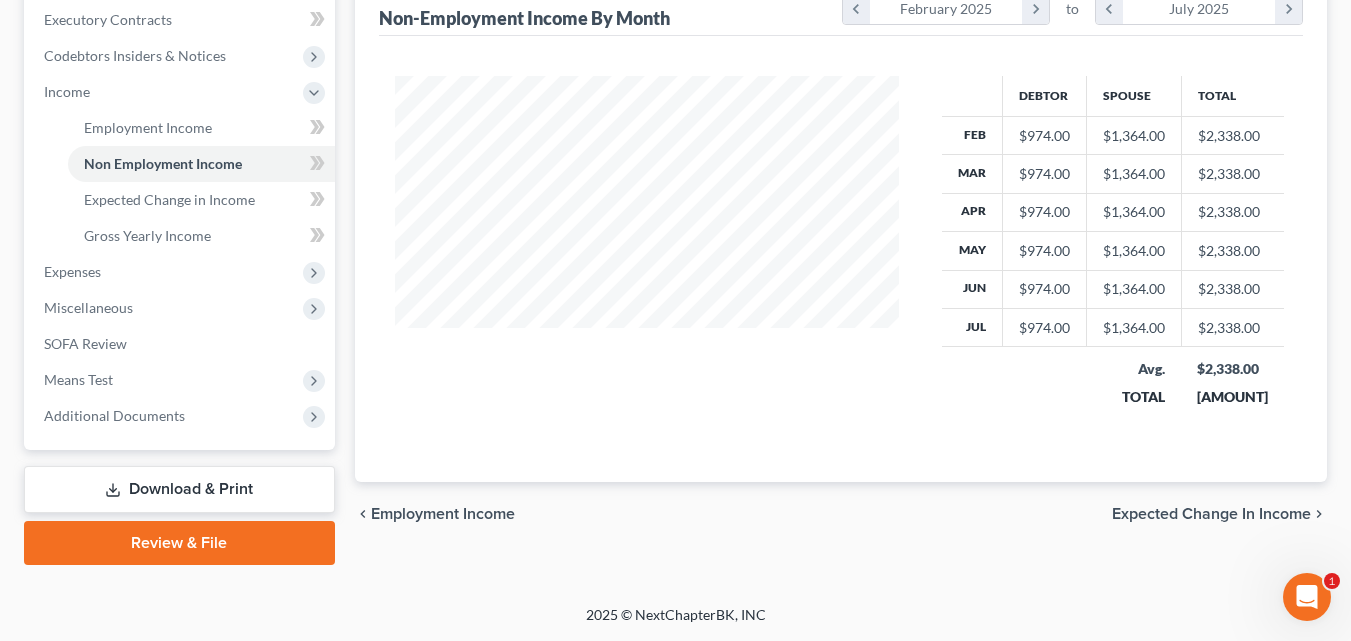 click on "Expected Change in Income" at bounding box center [1211, 514] 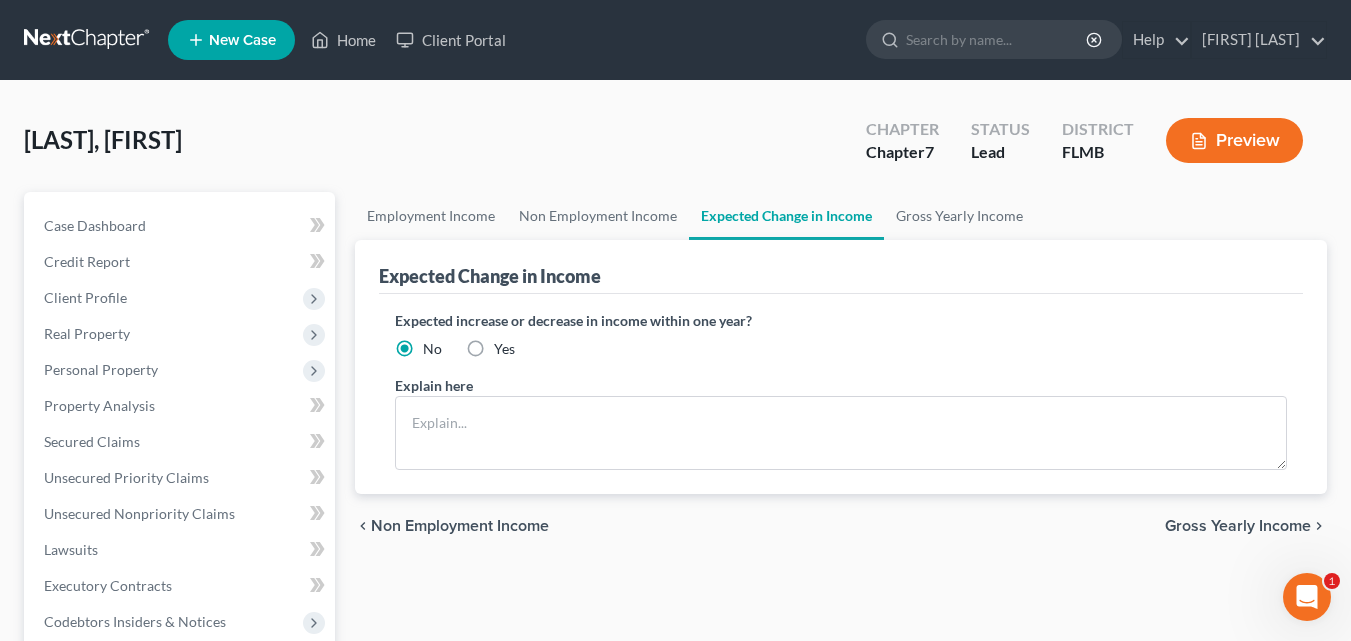 scroll, scrollTop: 400, scrollLeft: 0, axis: vertical 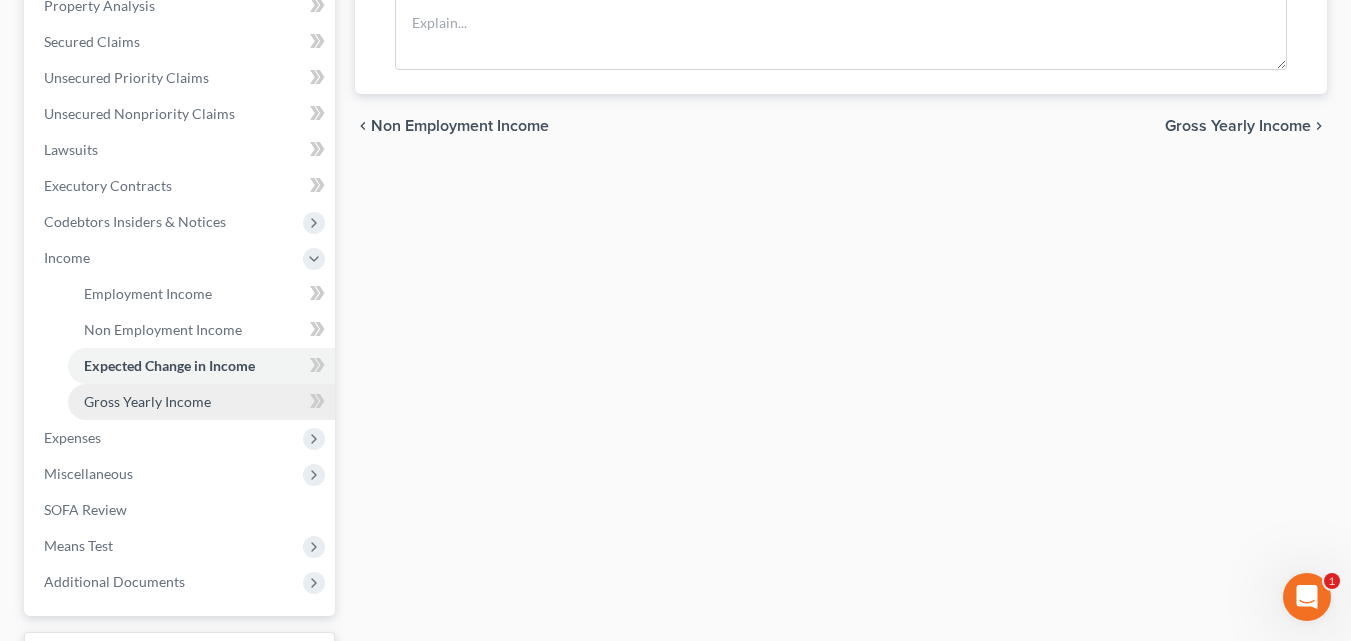 click on "Gross Yearly Income" at bounding box center (147, 401) 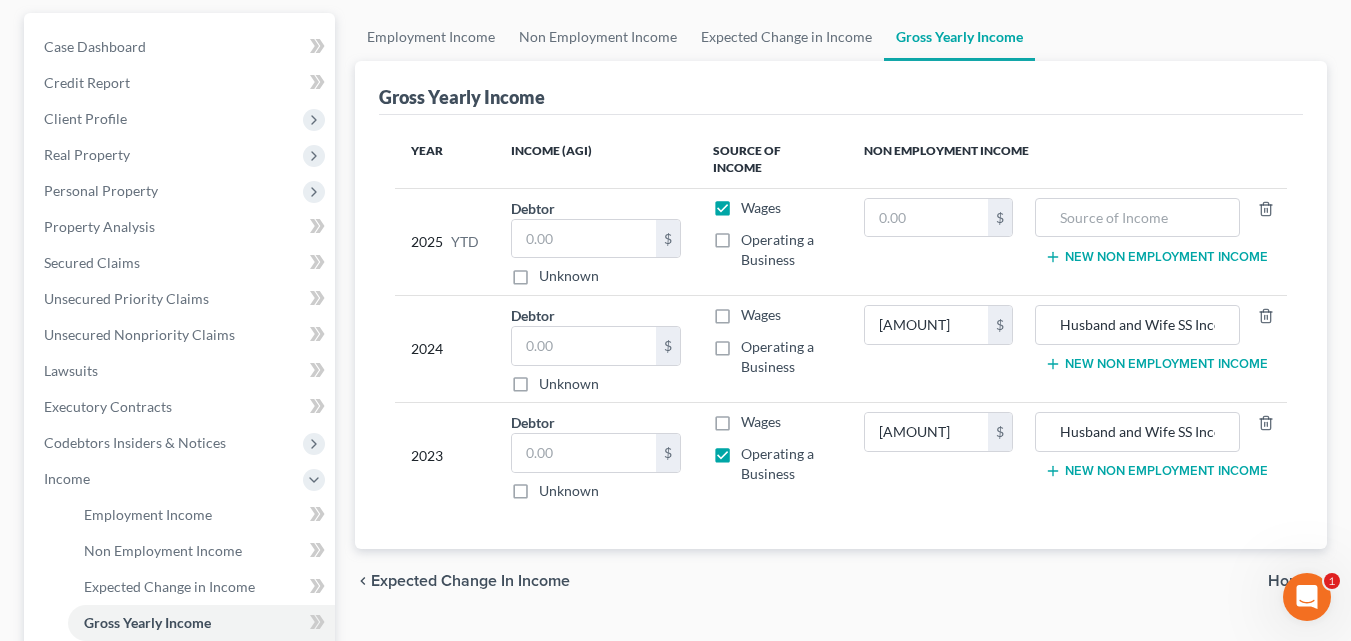 scroll, scrollTop: 400, scrollLeft: 0, axis: vertical 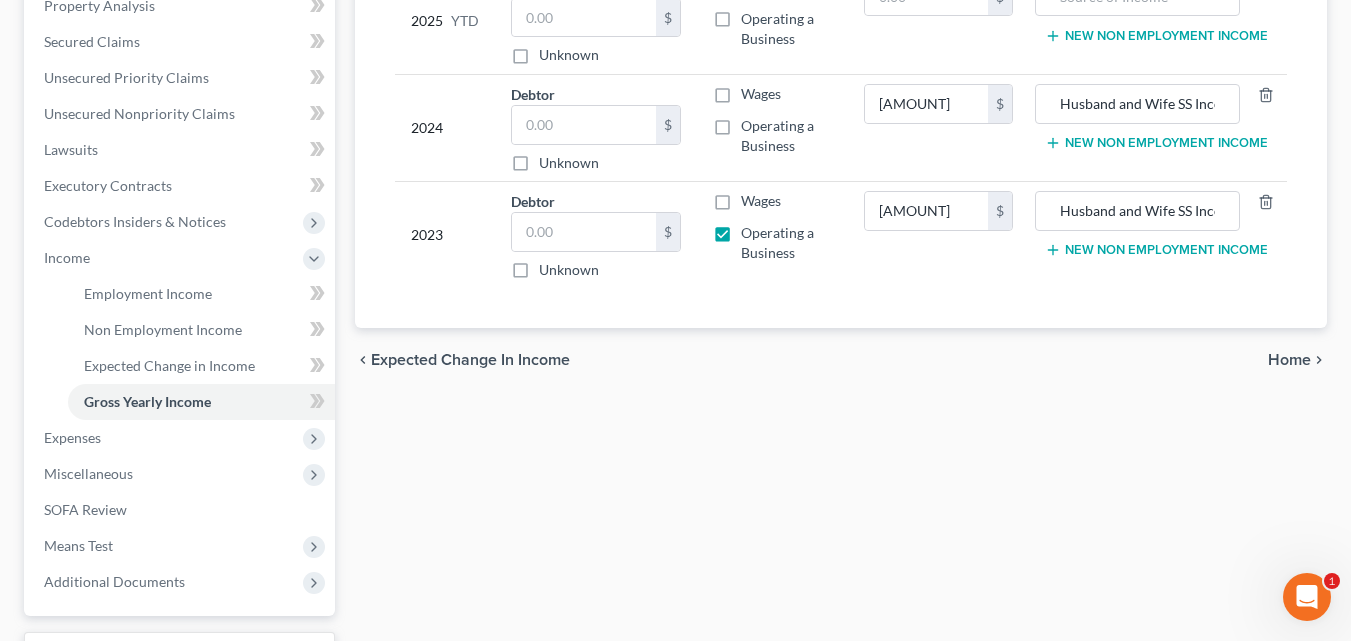 click on "Home" at bounding box center [1289, 360] 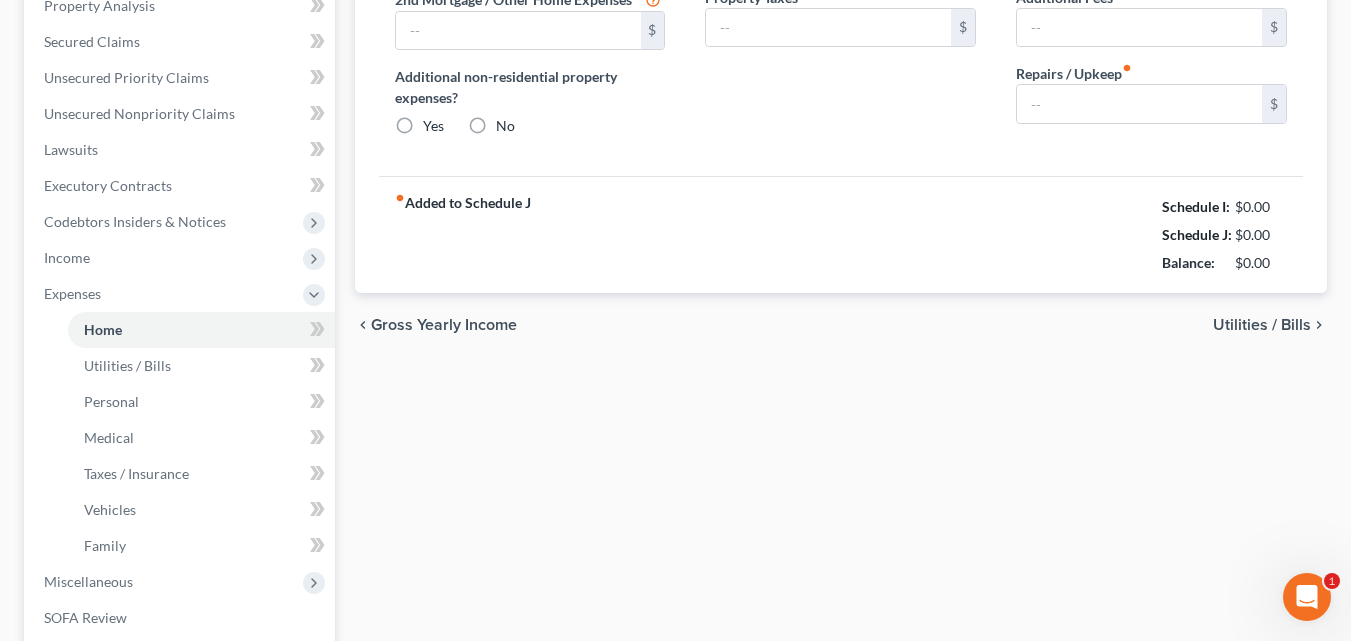 type on "0.00" 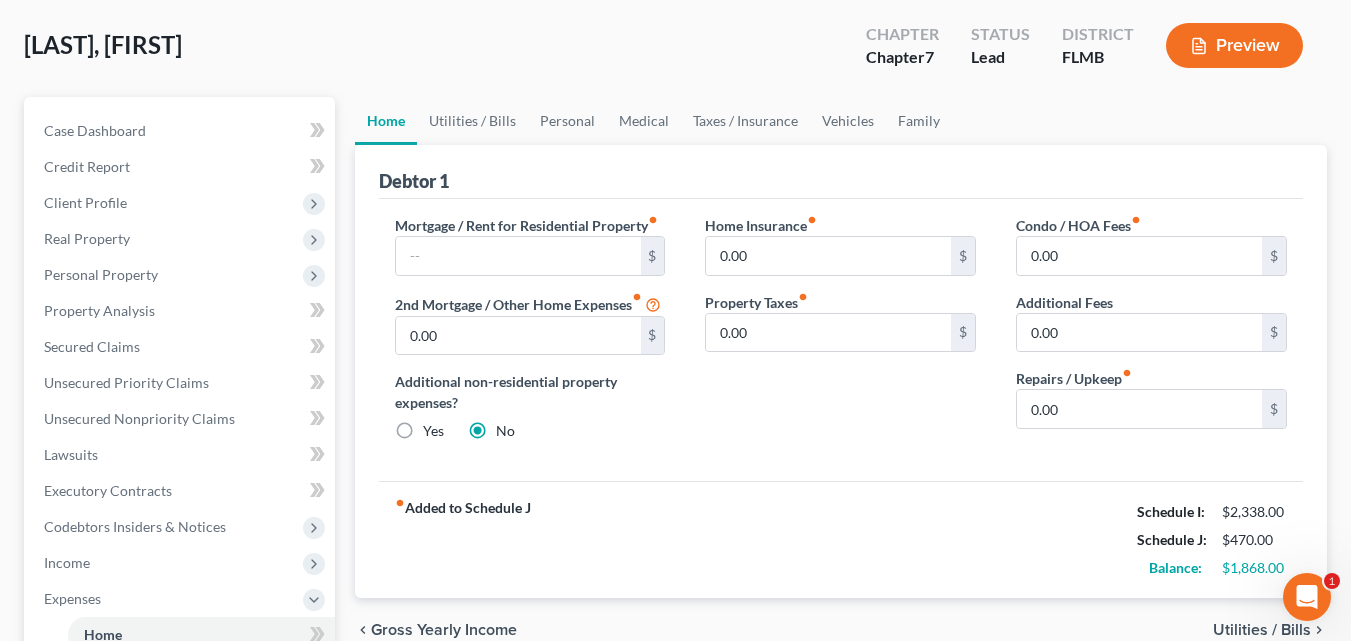 scroll, scrollTop: 0, scrollLeft: 0, axis: both 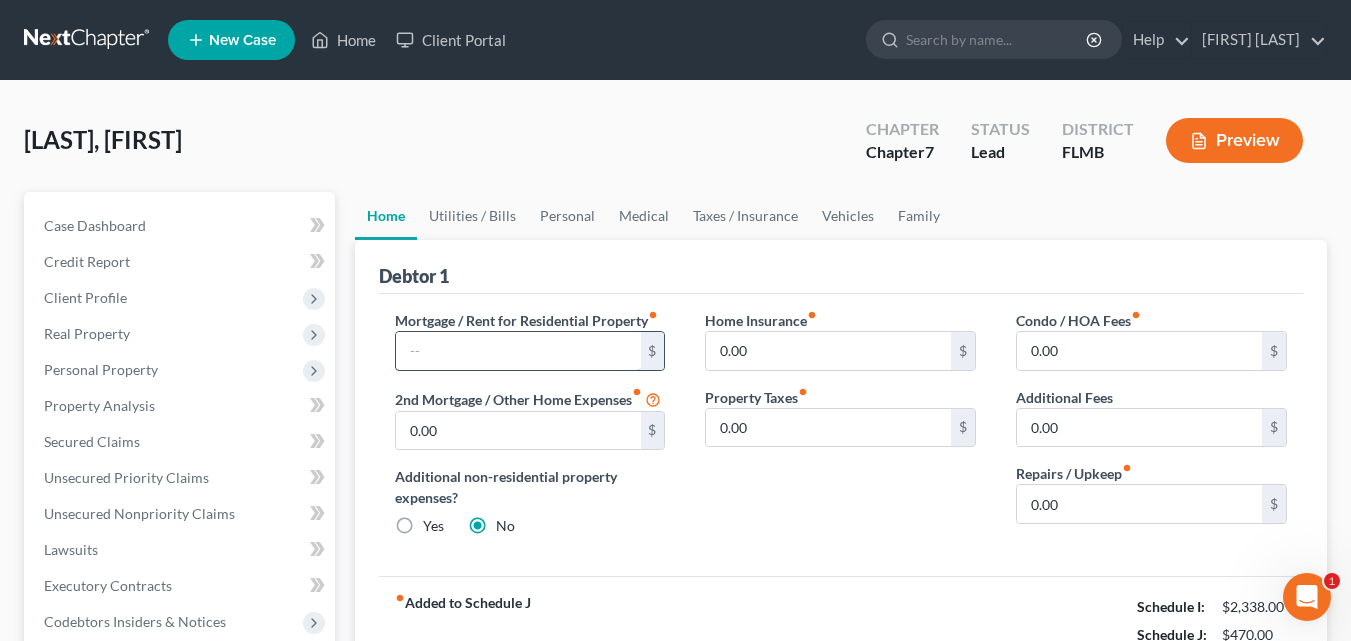 click at bounding box center (518, 351) 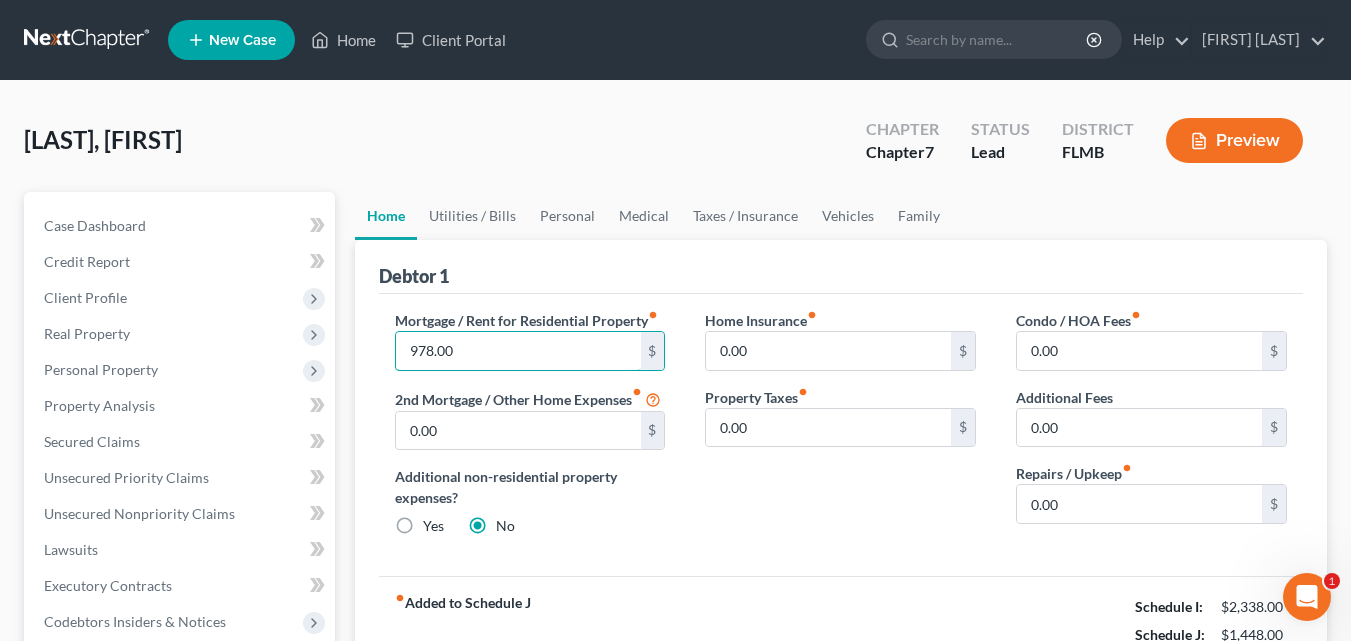 type on "978.00" 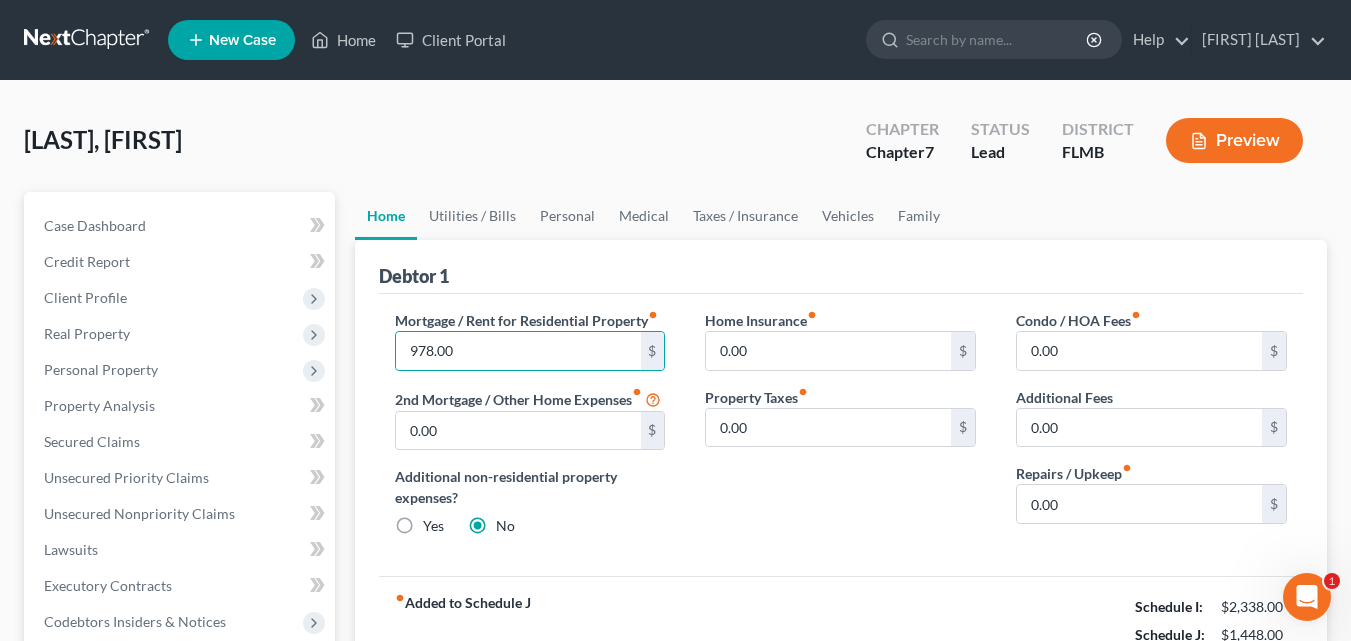 click on "Home Insurance  fiber_manual_record 0.00 $ Property Taxes  fiber_manual_record 0.00 $" at bounding box center (840, 431) 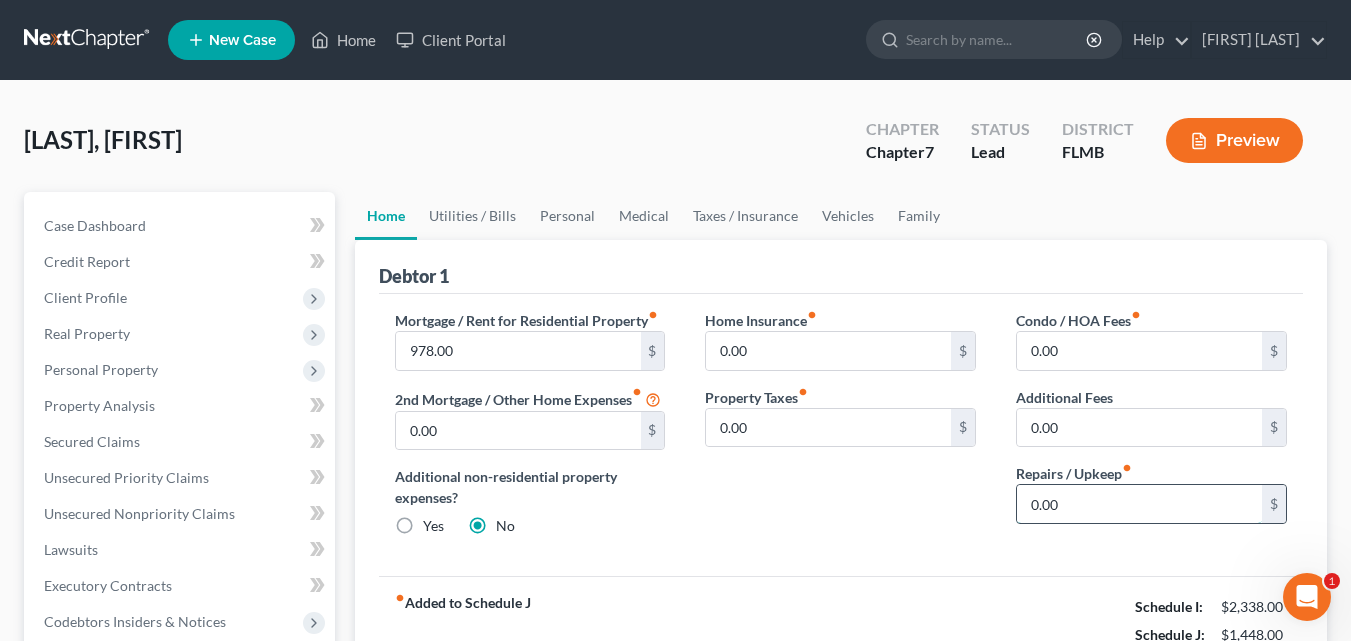scroll, scrollTop: 300, scrollLeft: 0, axis: vertical 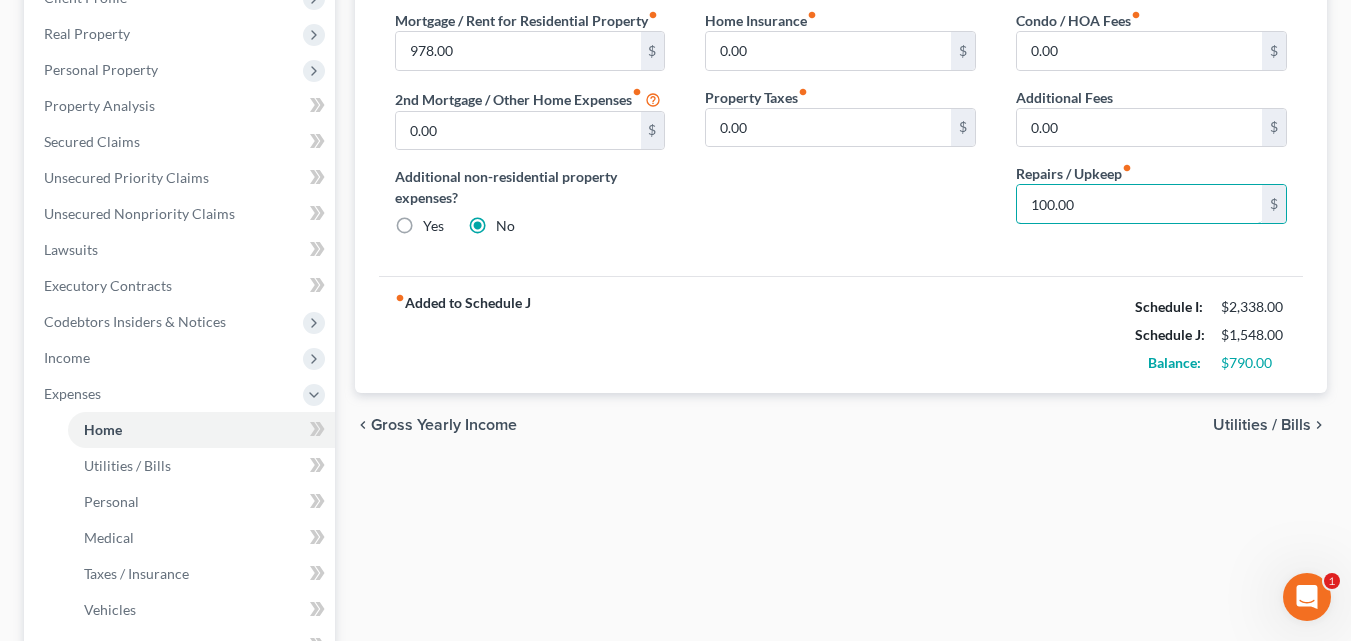 type on "100.00" 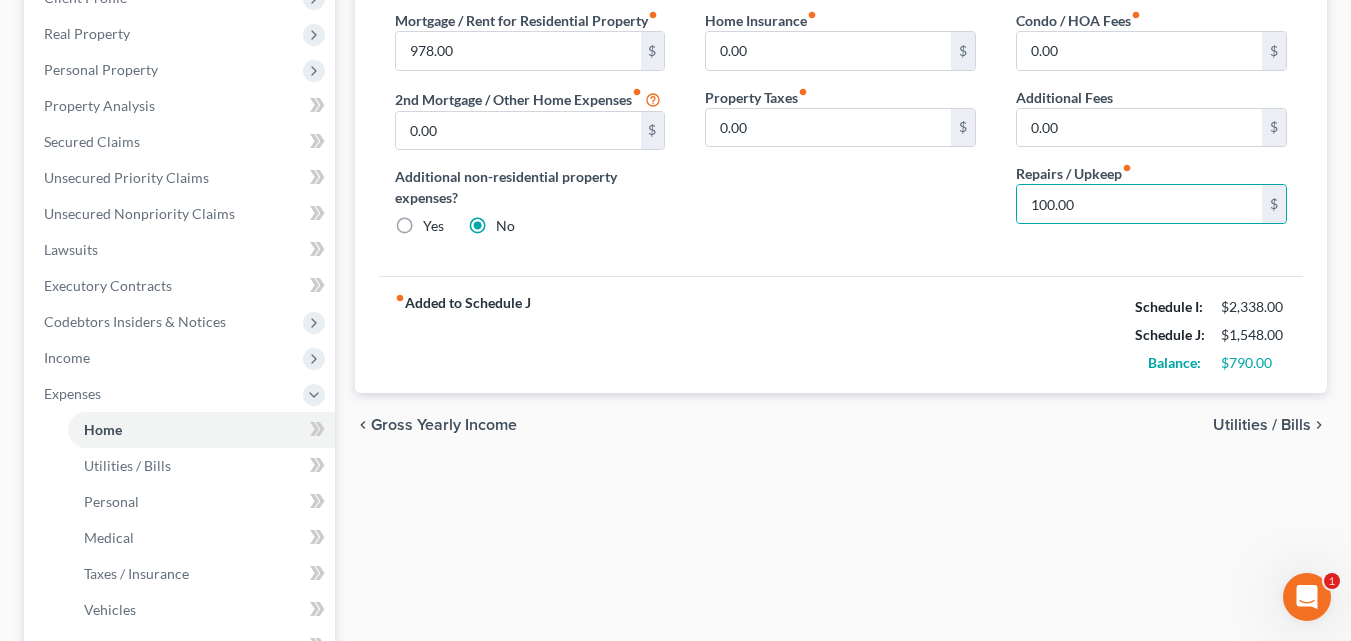 click on "Utilities / Bills" at bounding box center [1262, 425] 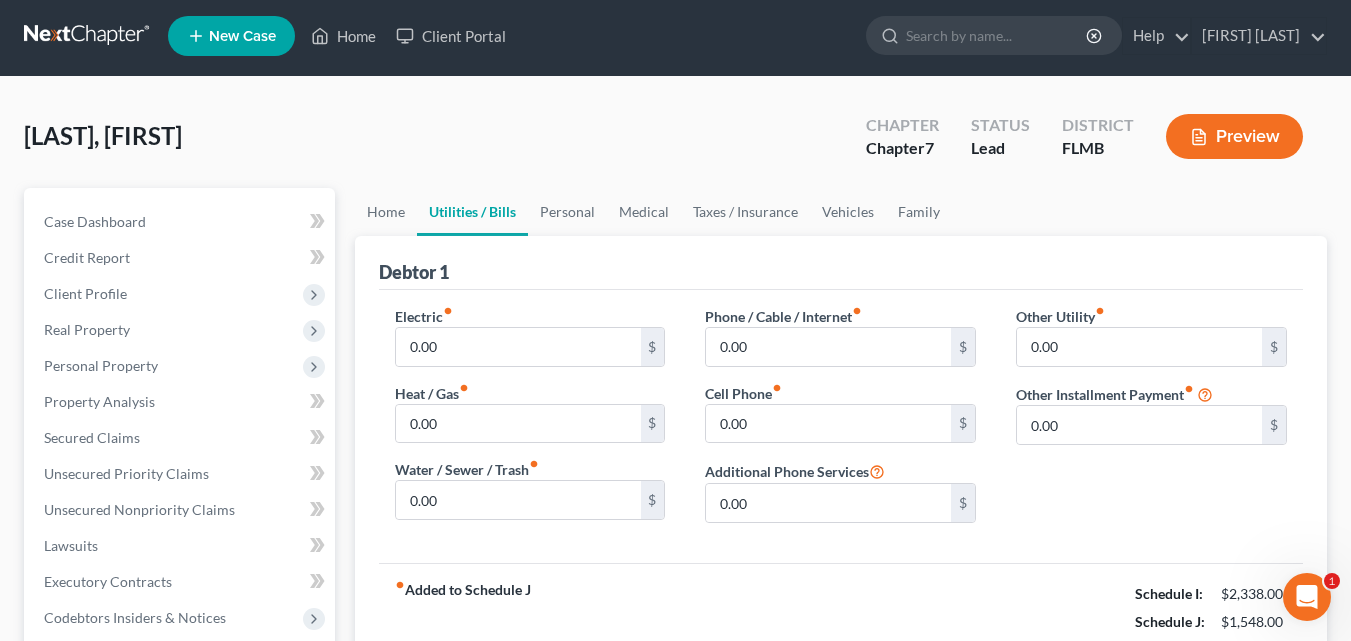 scroll, scrollTop: 0, scrollLeft: 0, axis: both 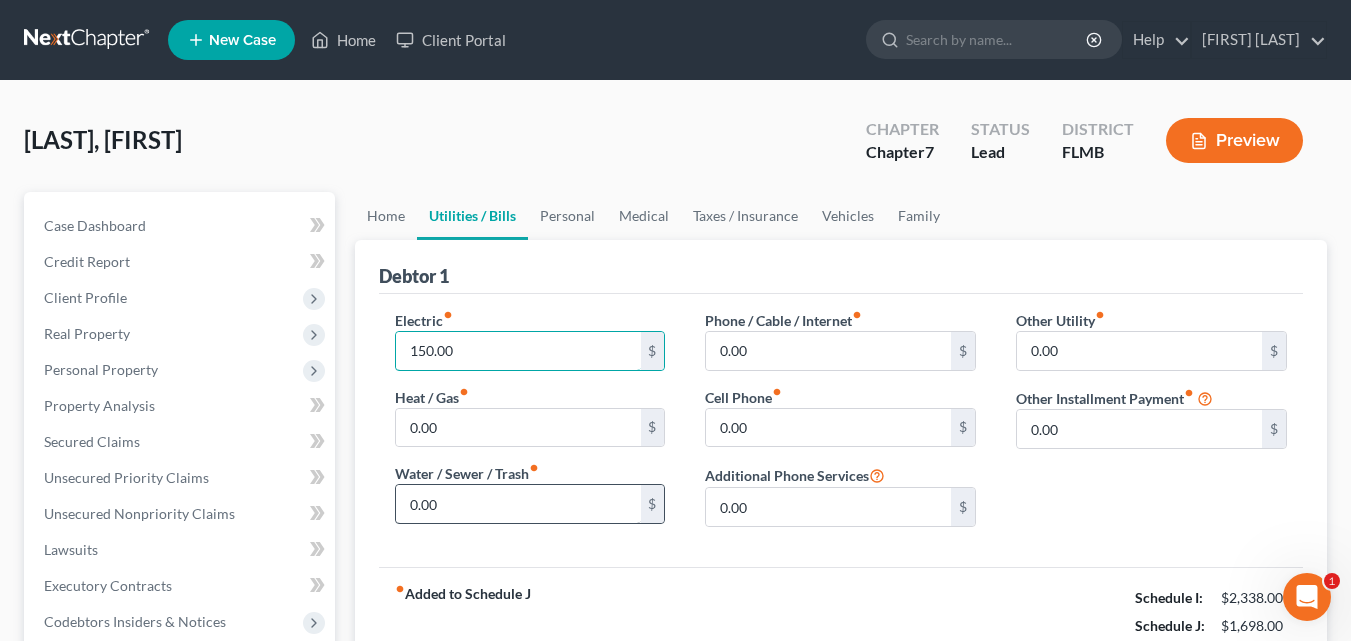 type on "150.00" 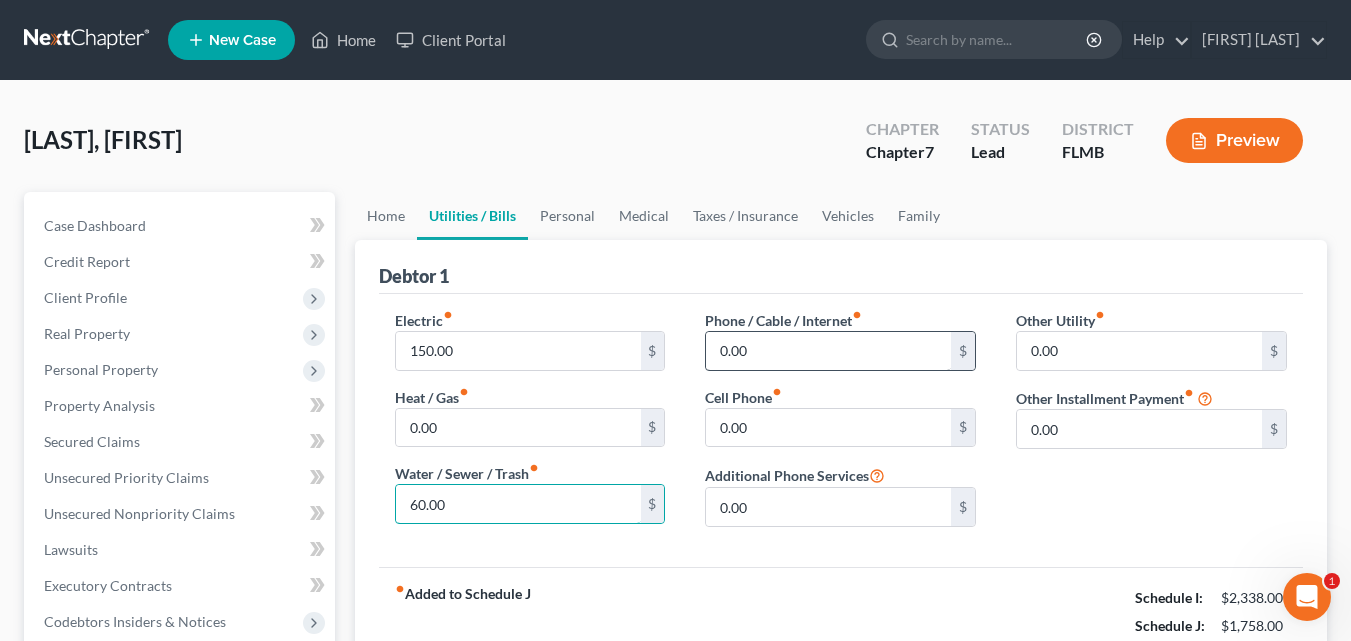 type on "60.00" 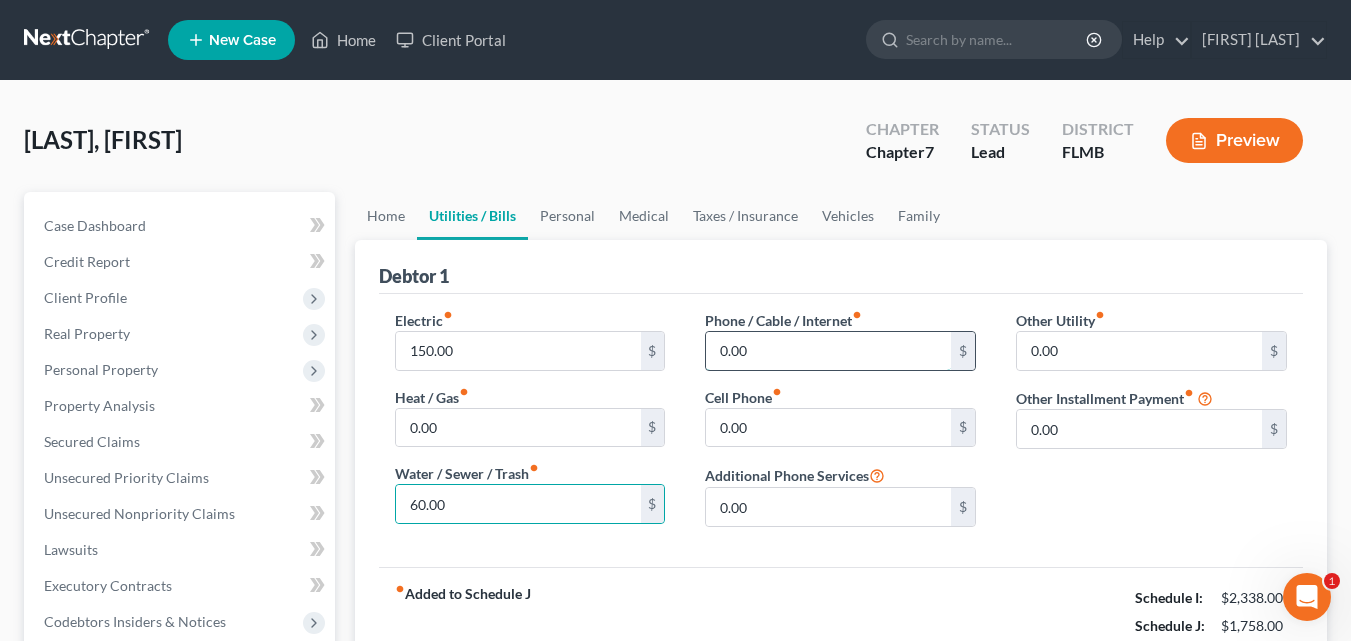click on "0.00" at bounding box center (828, 351) 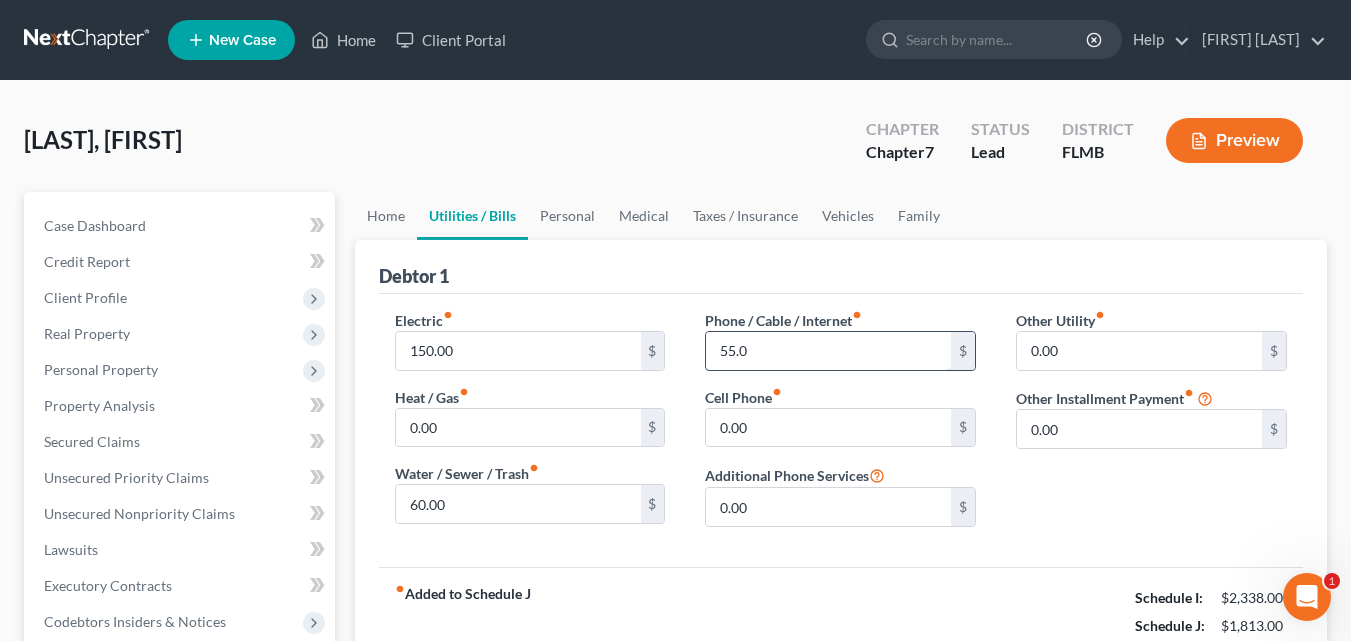 type on "55.00" 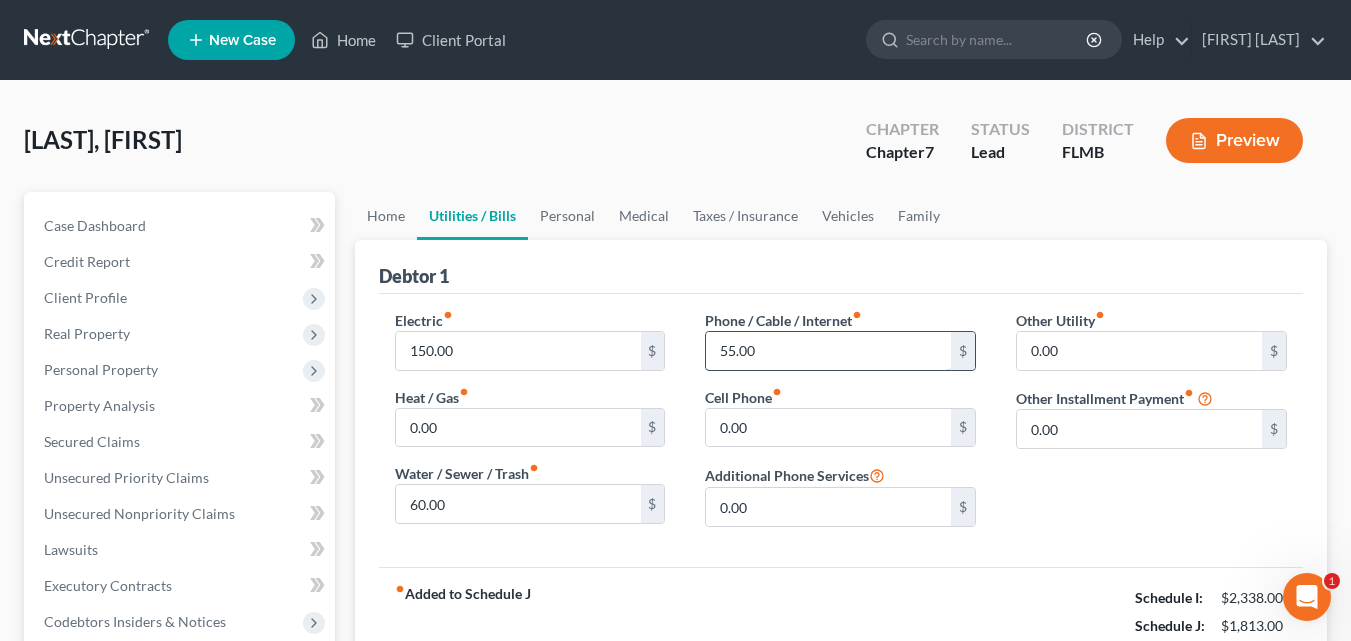 drag, startPoint x: 779, startPoint y: 359, endPoint x: 715, endPoint y: 359, distance: 64 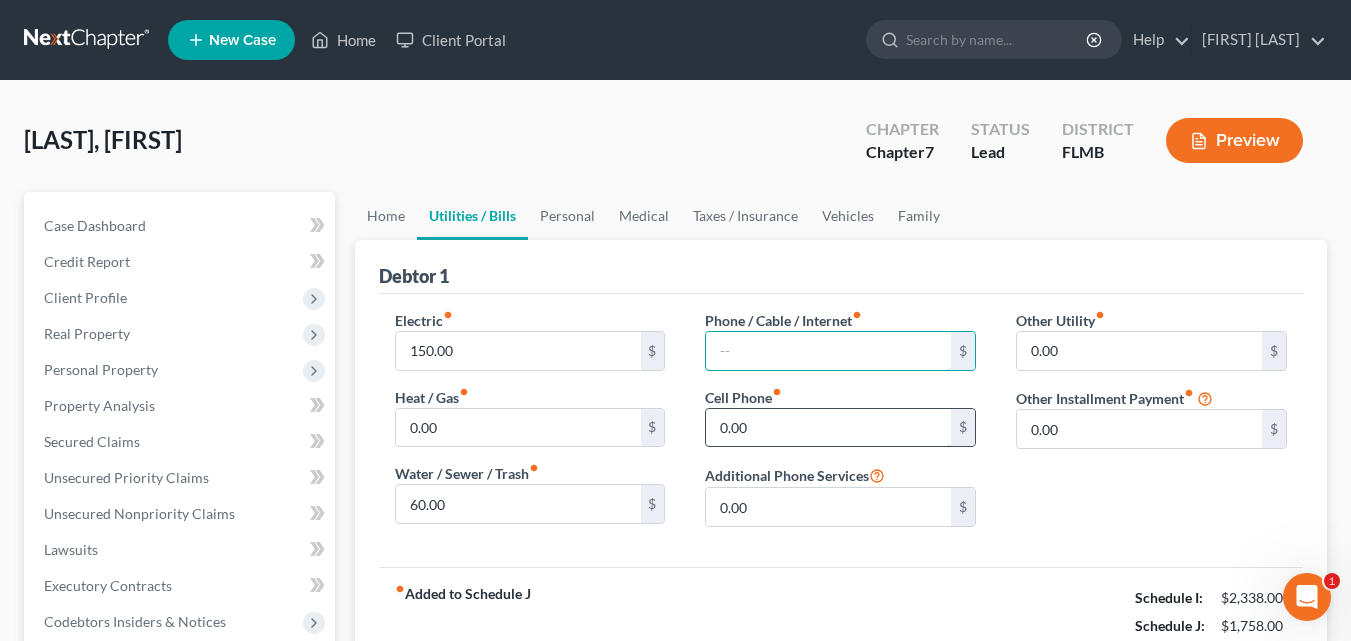 type 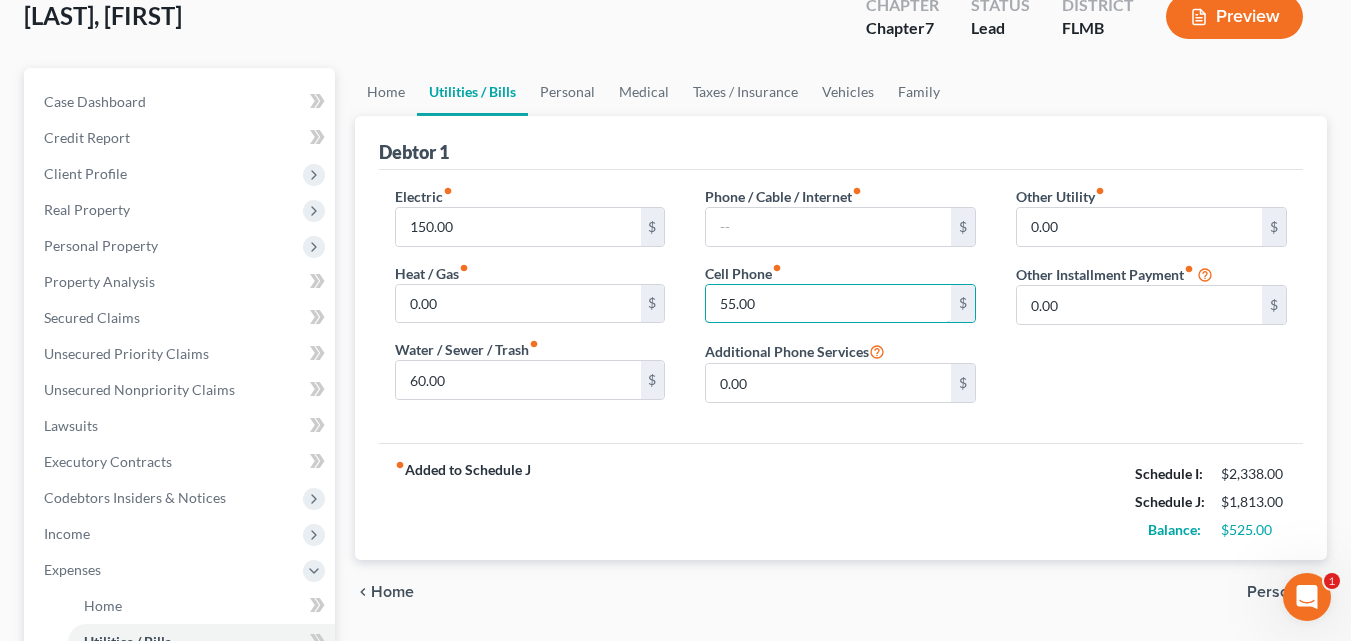 scroll, scrollTop: 400, scrollLeft: 0, axis: vertical 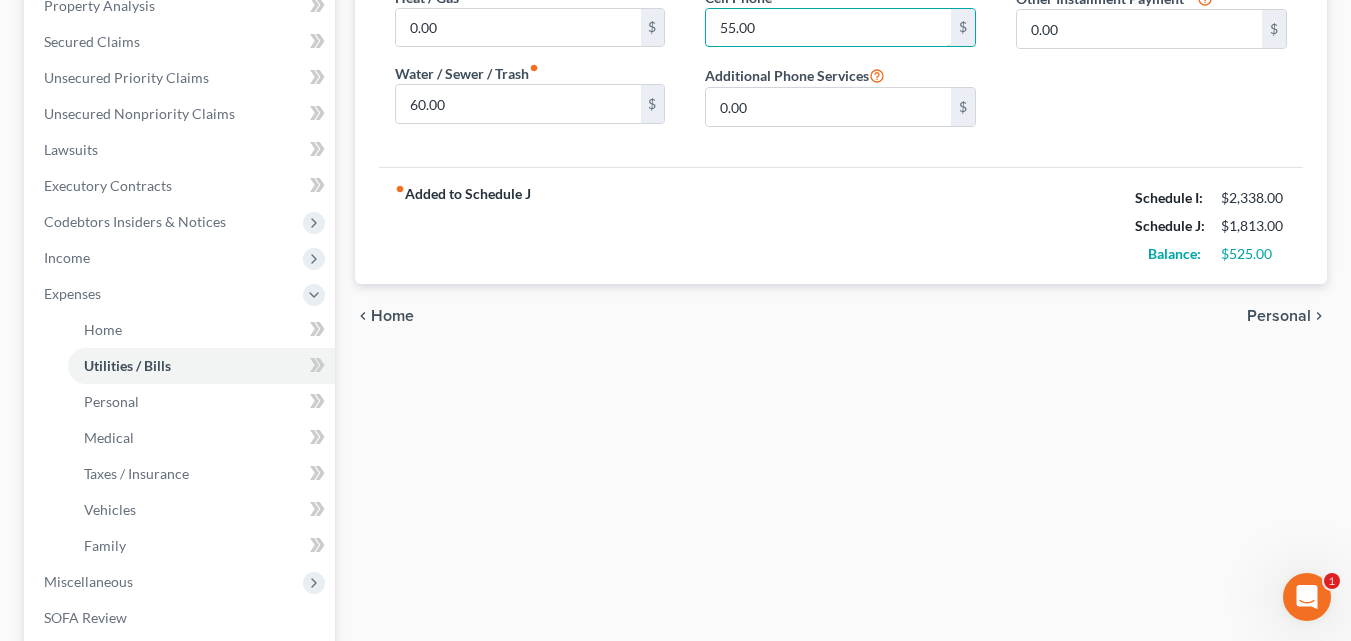 type on "55.00" 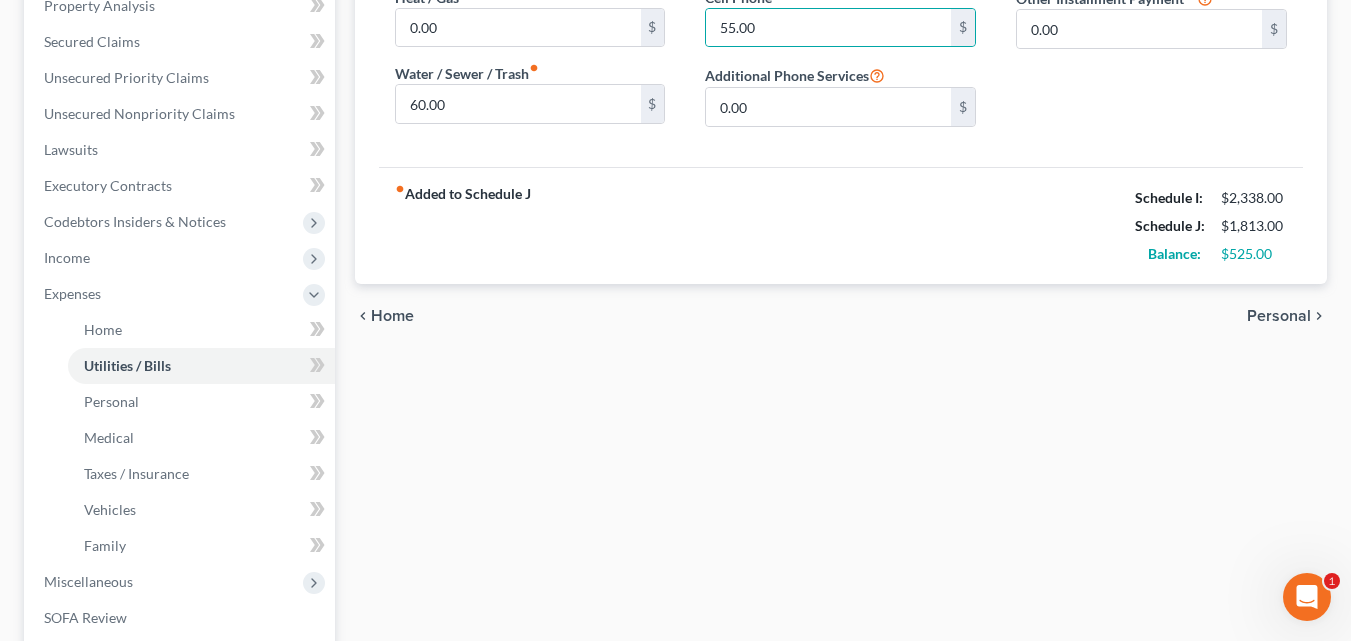 click on "Personal" at bounding box center [1279, 316] 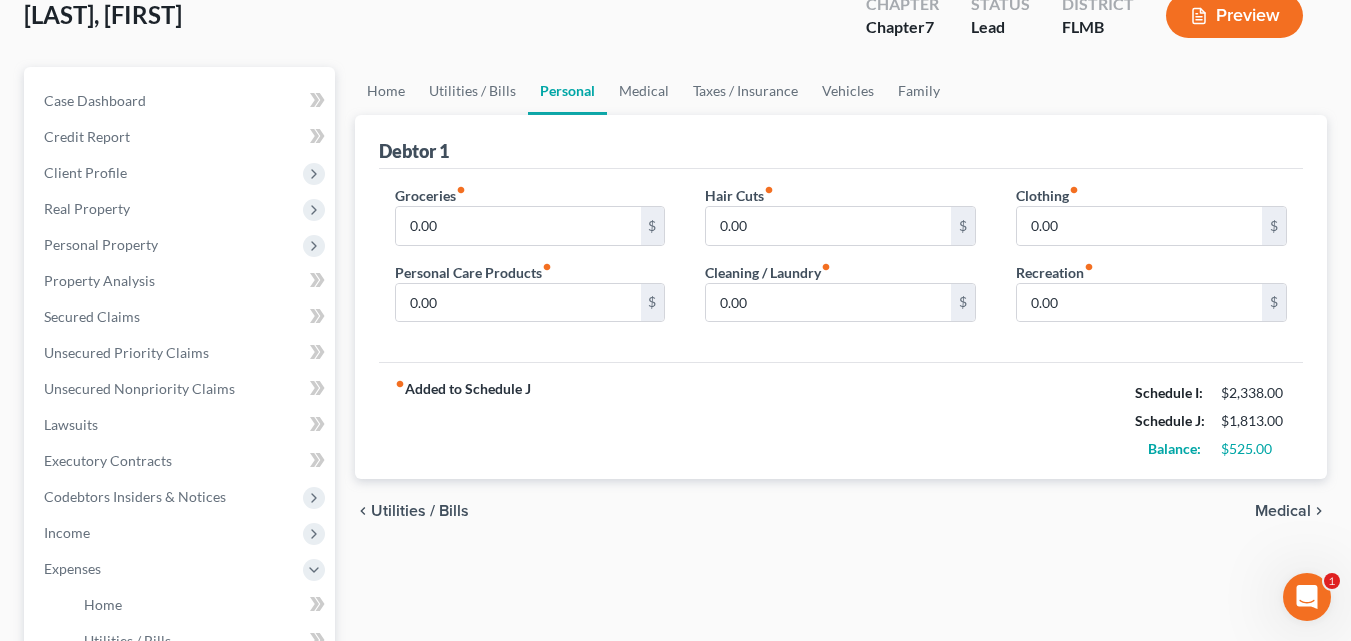 scroll, scrollTop: 0, scrollLeft: 0, axis: both 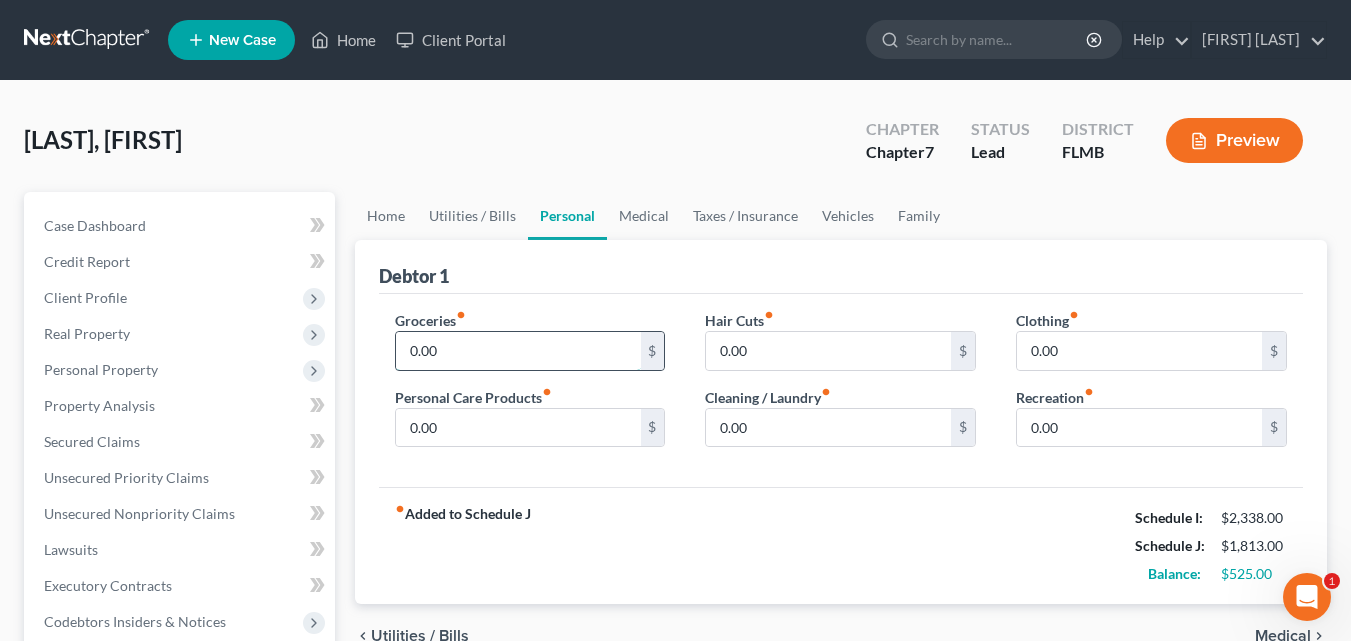 click on "0.00" at bounding box center [518, 351] 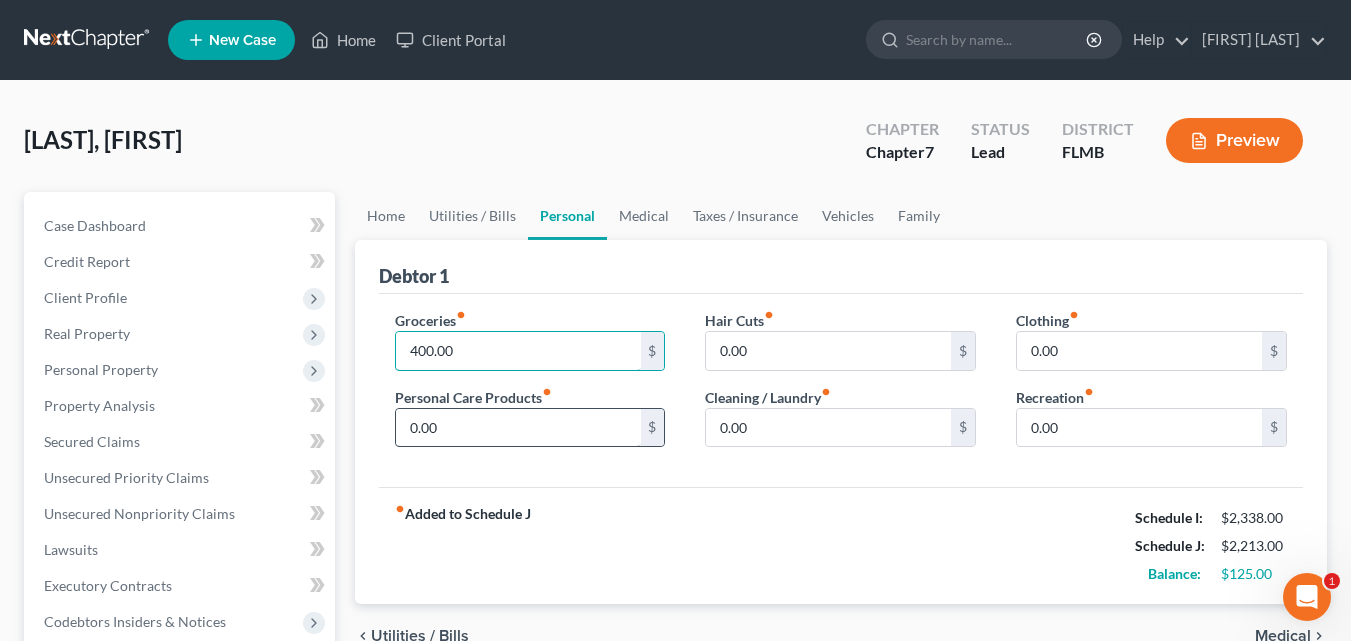 type on "400.00" 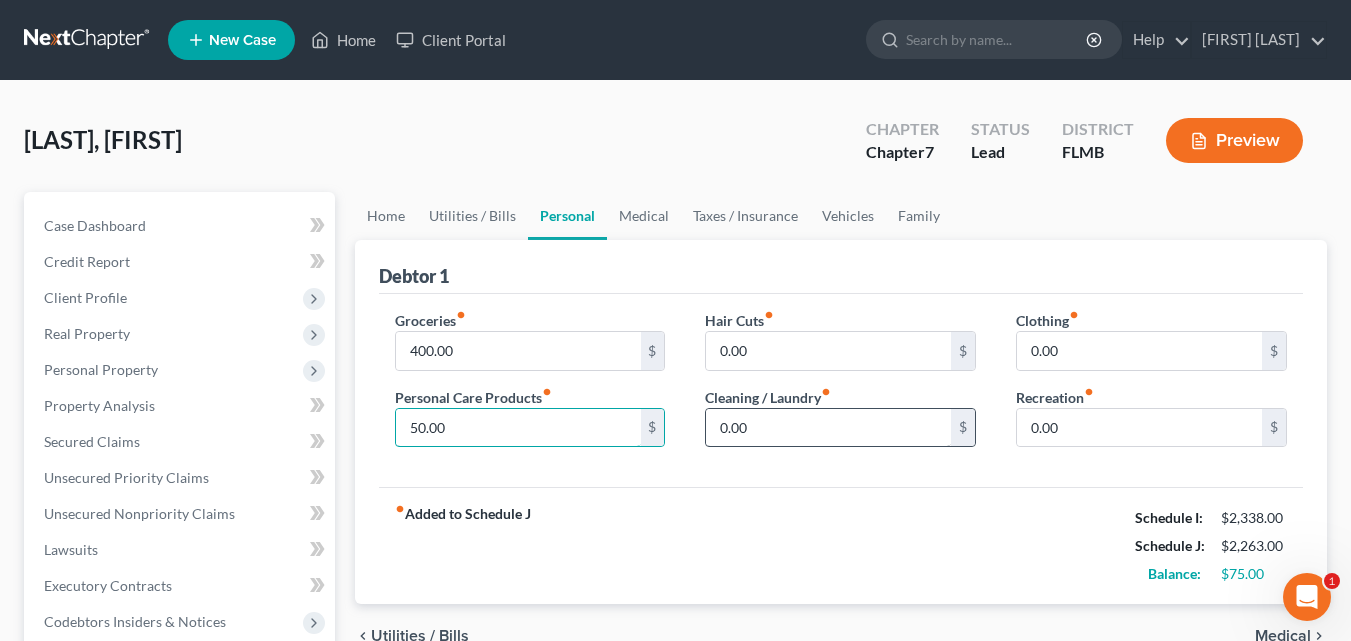 type on "50.00" 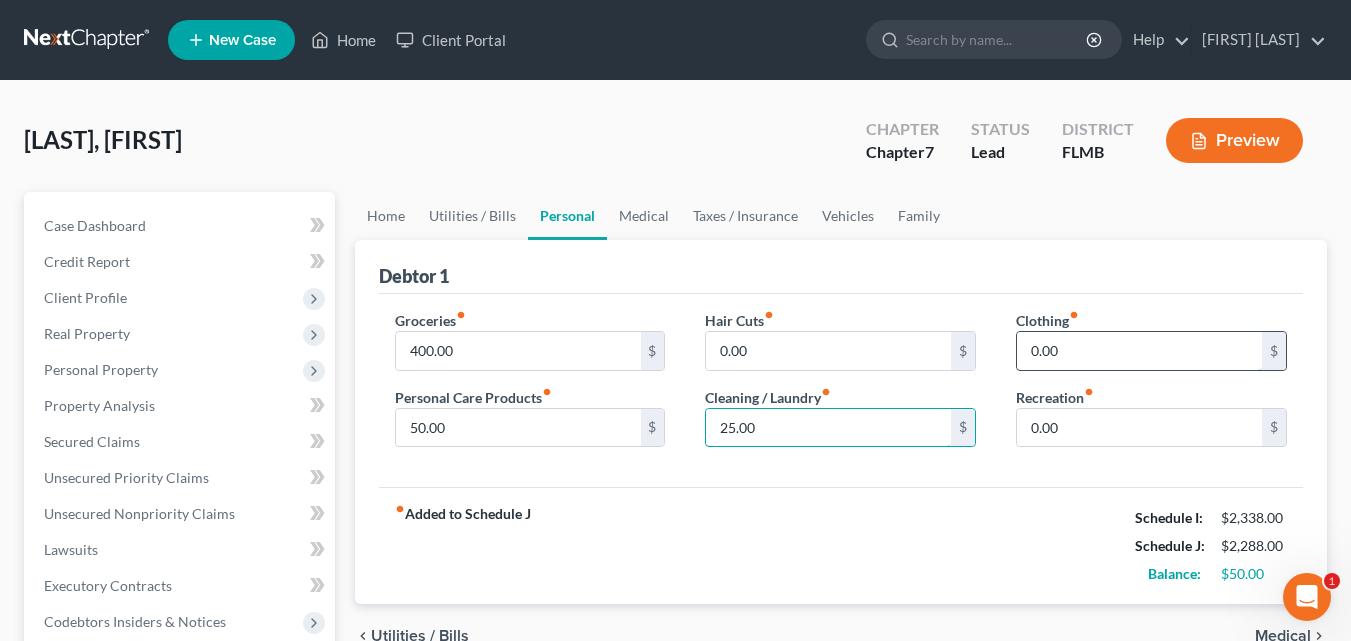 type on "25.00" 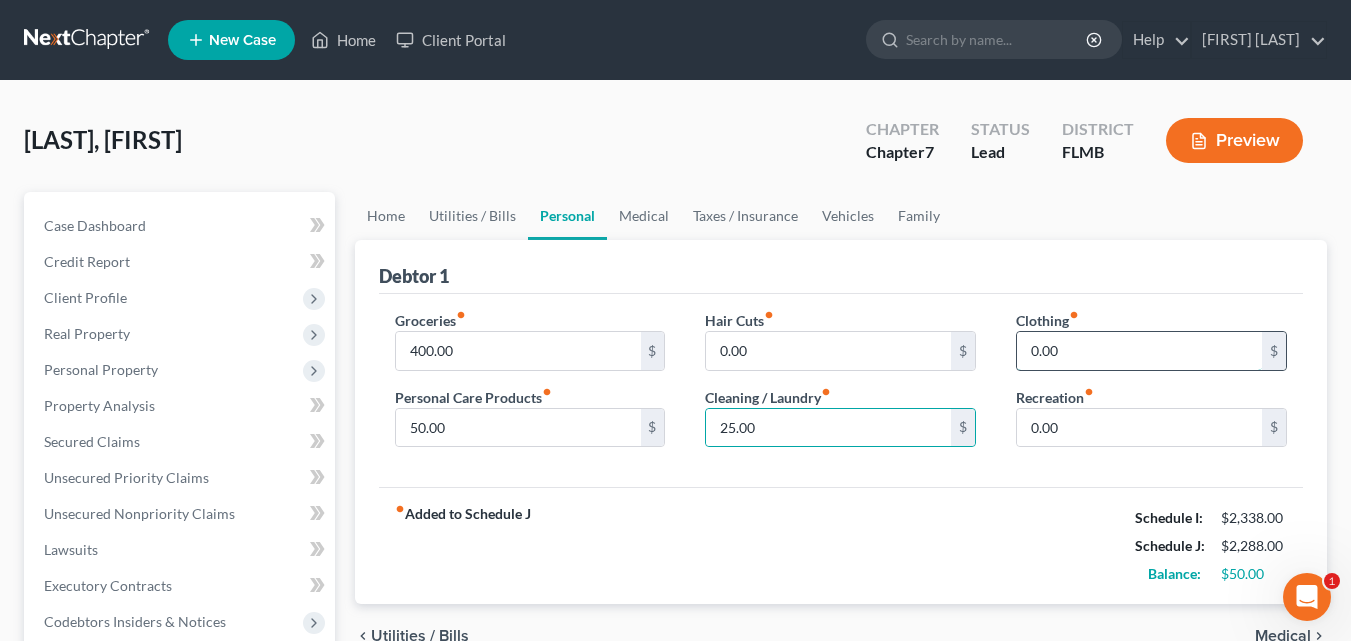 click on "0.00" at bounding box center (1139, 351) 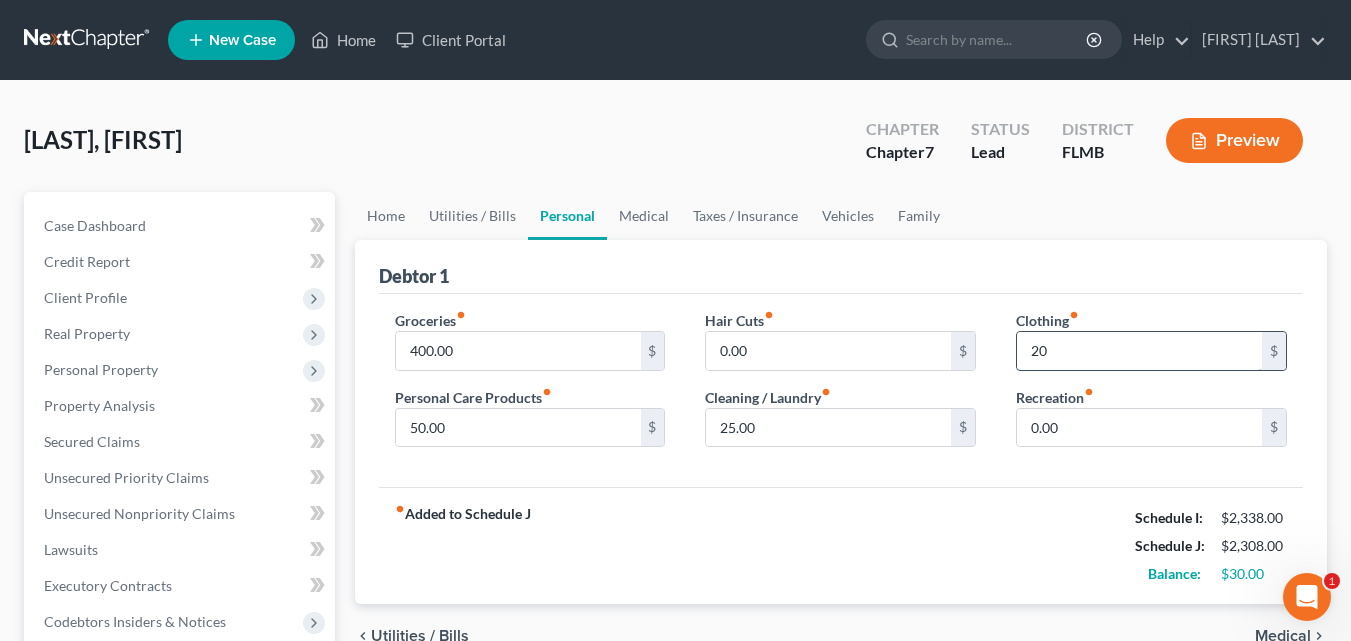 type on "2" 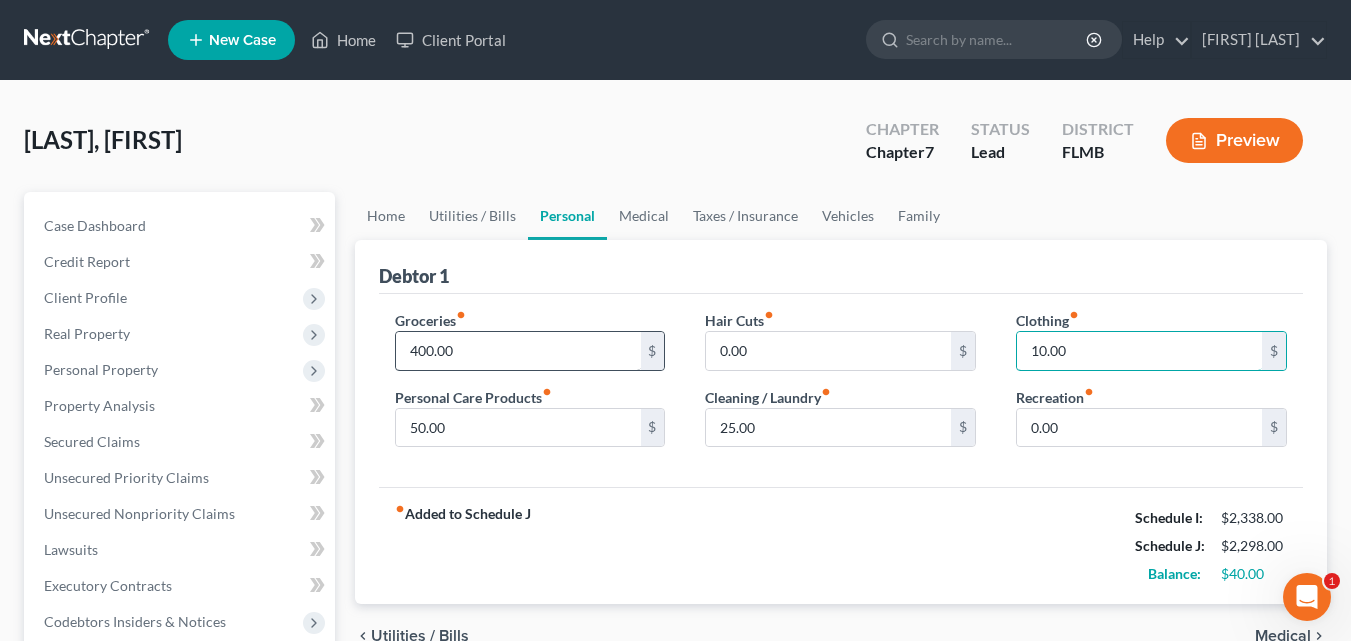 type on "10.00" 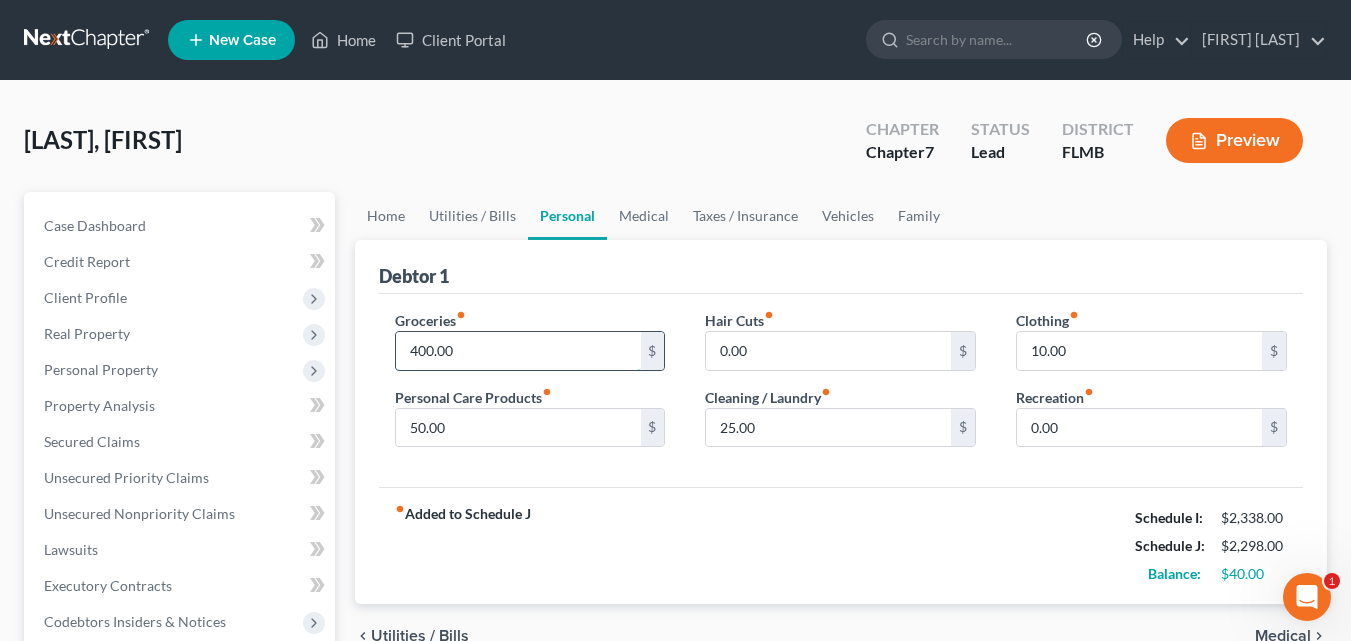 click on "400.00" at bounding box center [518, 351] 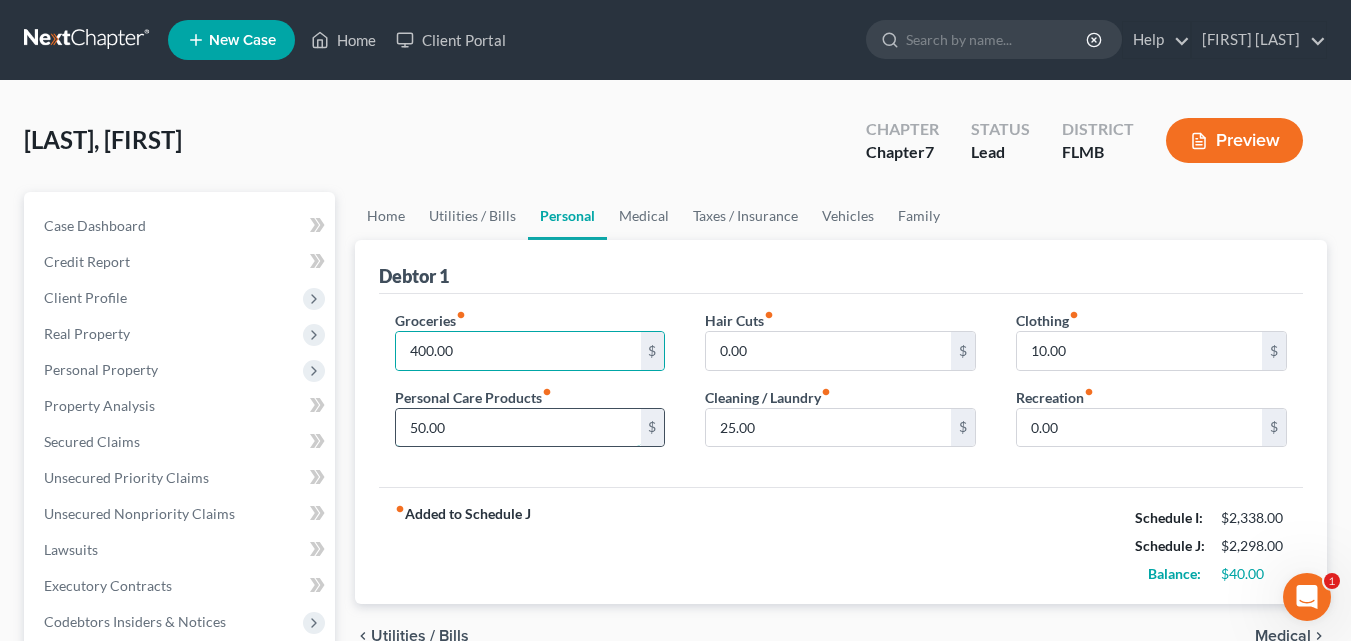 click on "50.00" at bounding box center [518, 428] 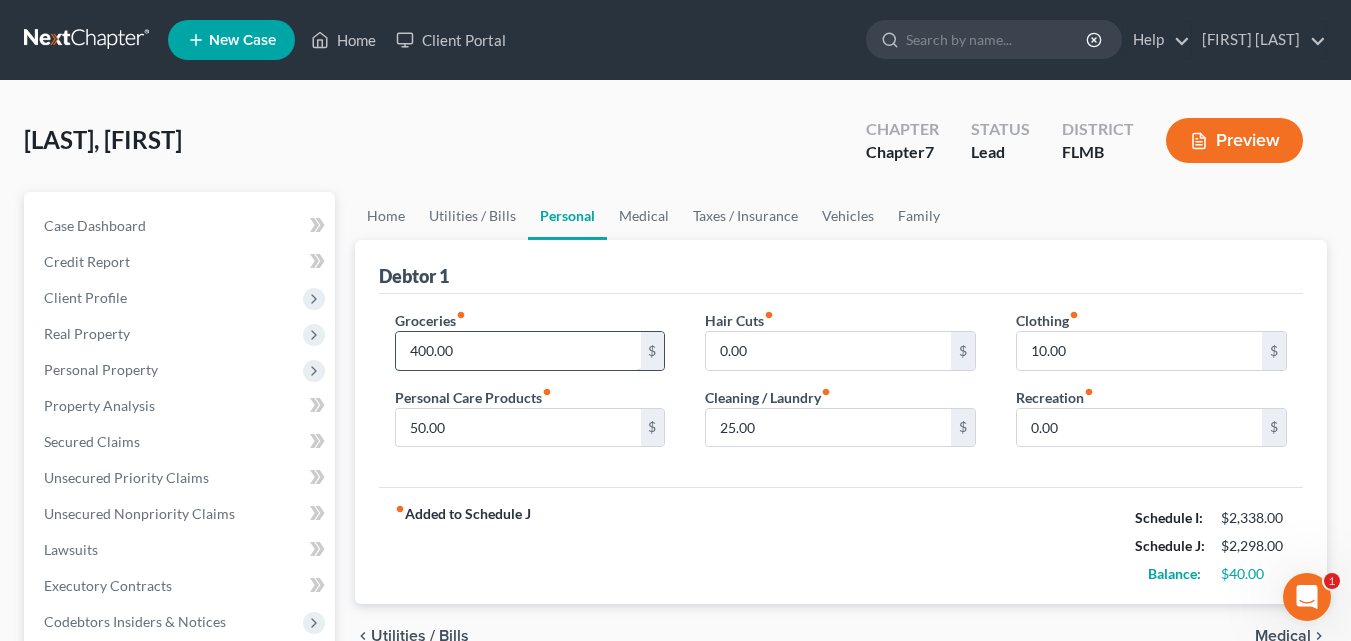 click on "400.00" at bounding box center (518, 351) 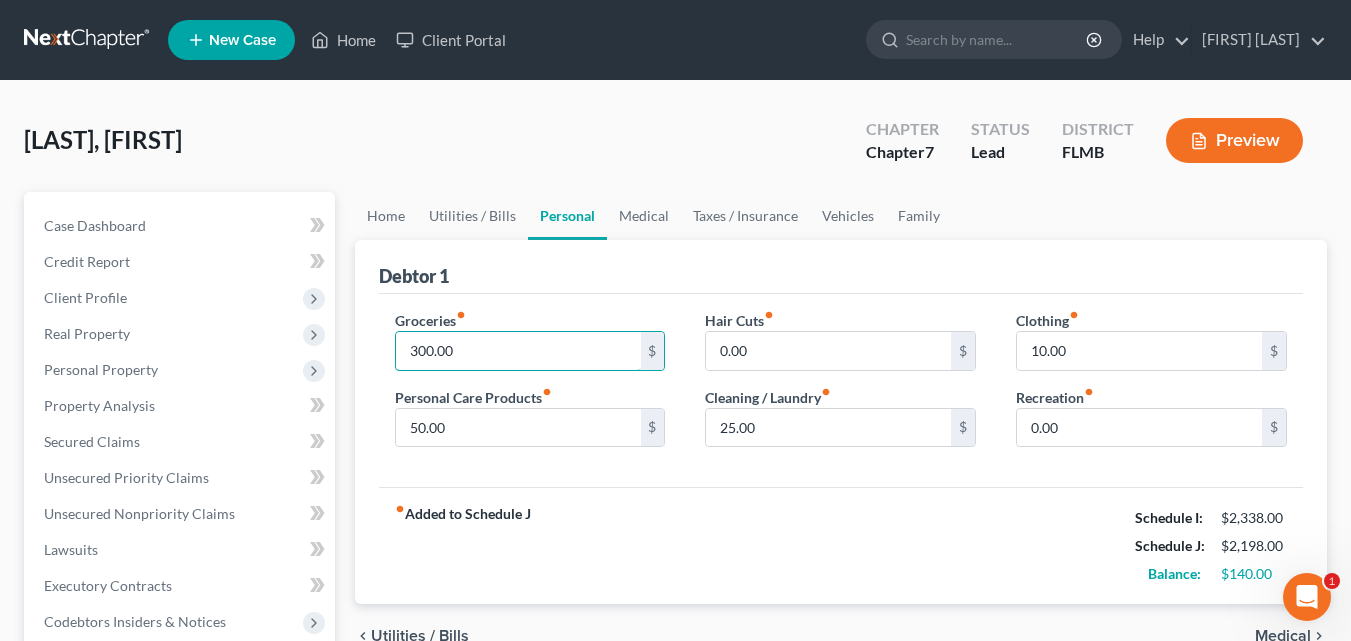 type on "300.00" 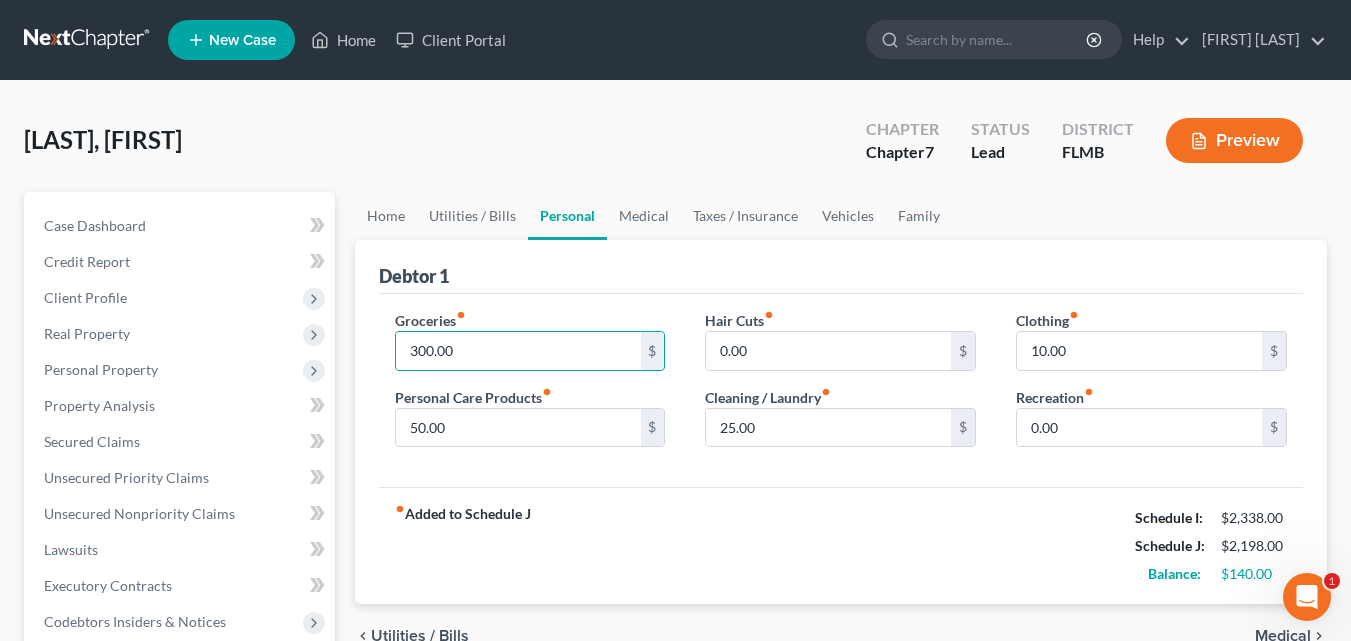 click on "Groceries  fiber_manual_record 300.00 $ Personal Care Products  fiber_manual_record 50.00 $ Hair Cuts  fiber_manual_record 0.00 $ Cleaning / Laundry  fiber_manual_record 25.00 $ Clothing  fiber_manual_record 10.00 $ Recreation  fiber_manual_record 0.00 $" at bounding box center (841, 391) 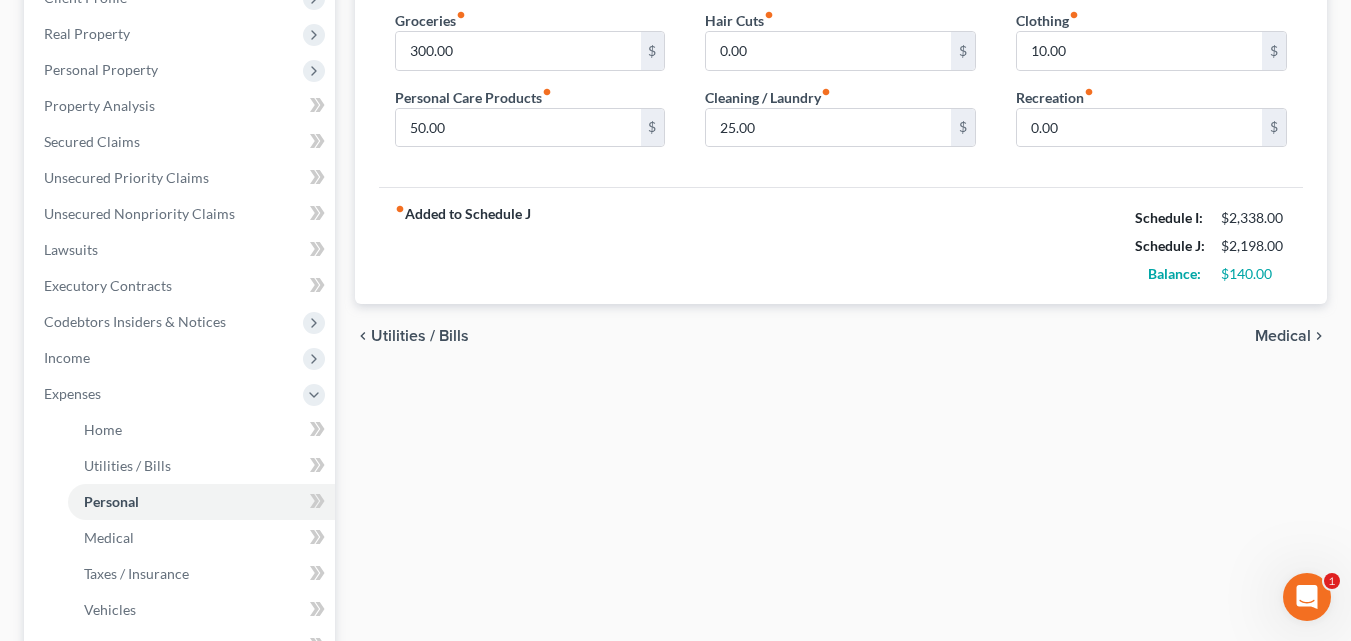 click on "Medical" at bounding box center (1283, 336) 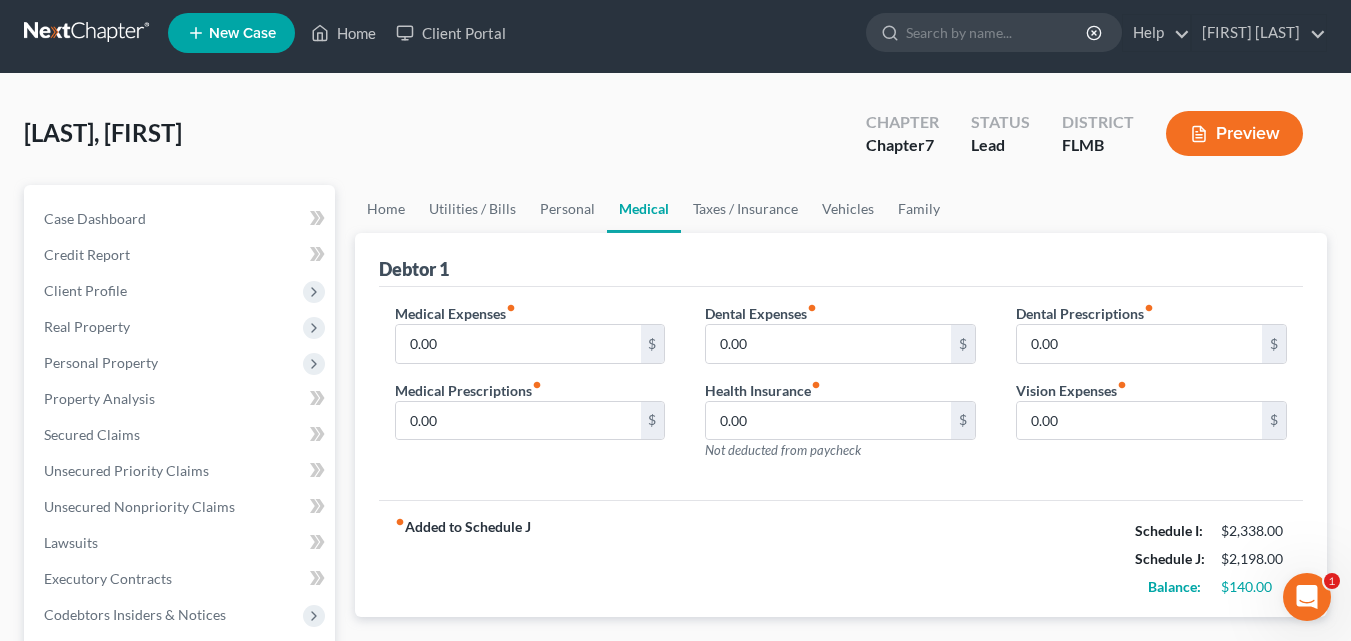 scroll, scrollTop: 0, scrollLeft: 0, axis: both 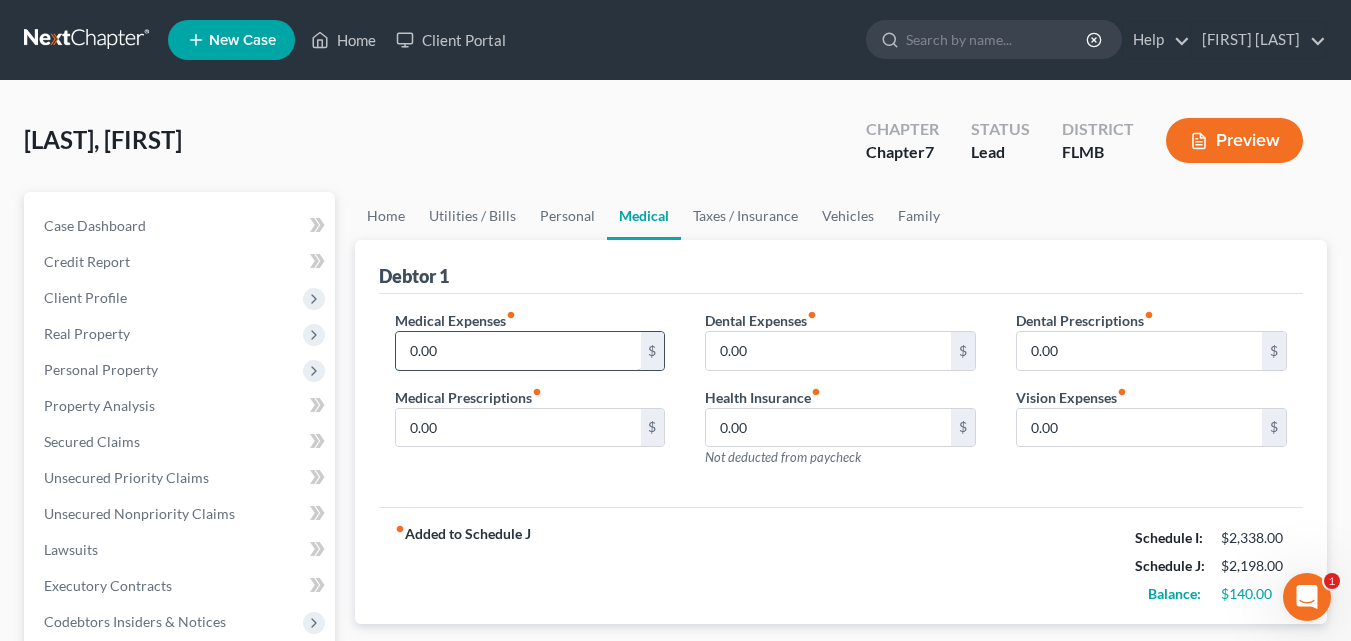 click on "0.00" at bounding box center (518, 351) 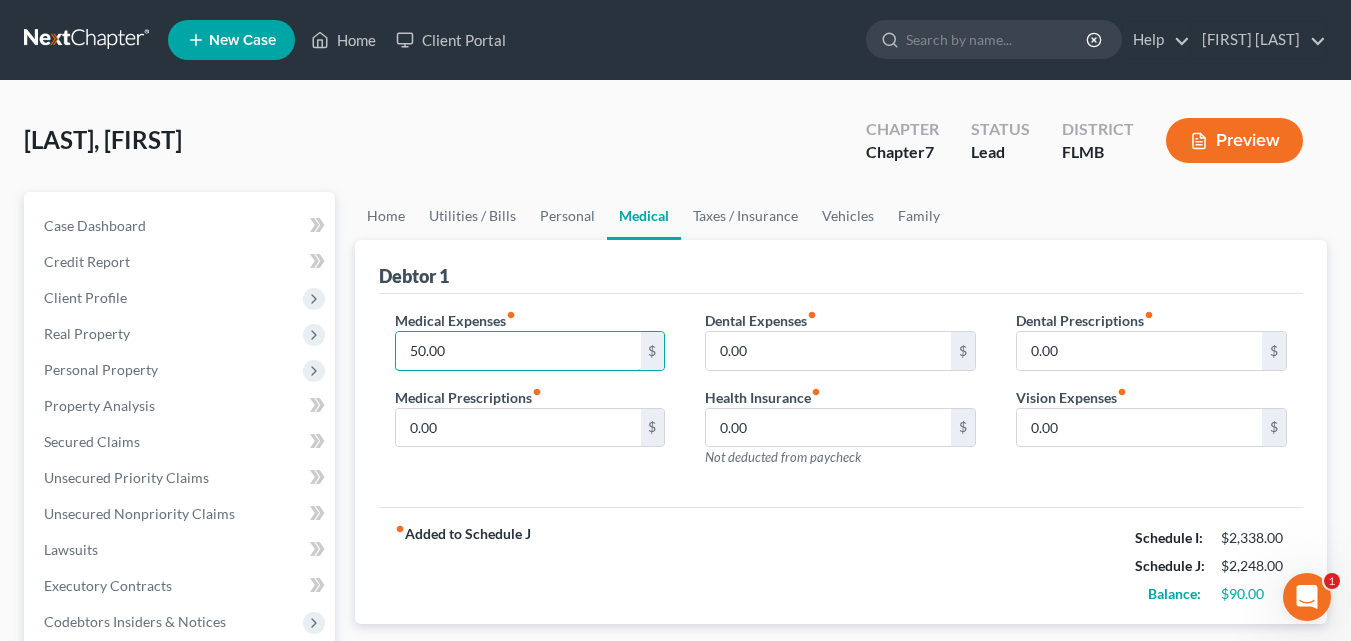 type on "50.00" 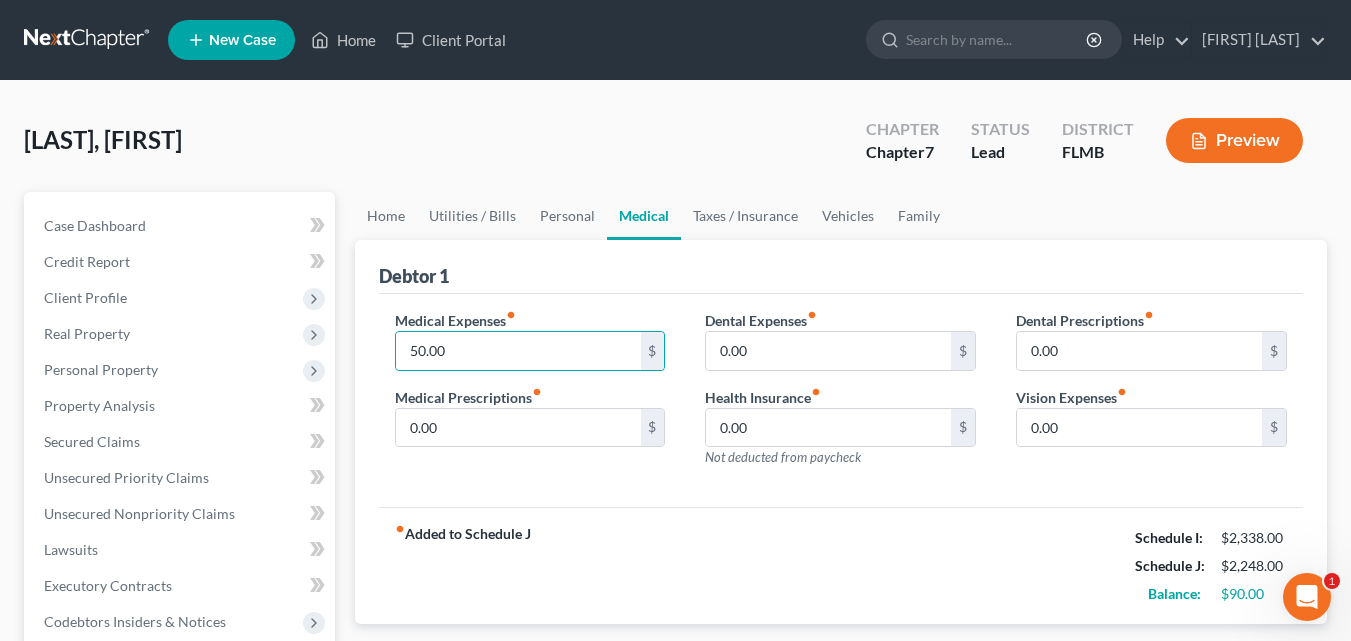 click on "Dental Prescriptions  fiber_manual_record 0.00 $ Vision Expenses  fiber_manual_record 0.00 $" at bounding box center (1151, 397) 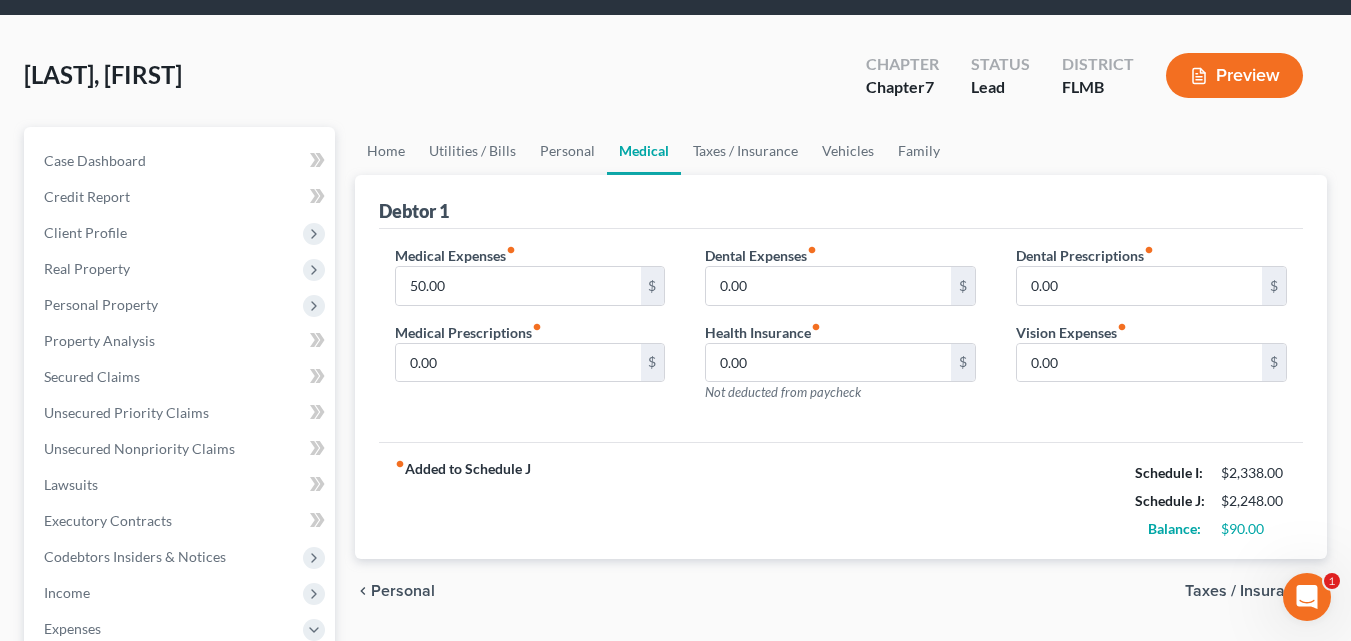 scroll, scrollTop: 100, scrollLeft: 0, axis: vertical 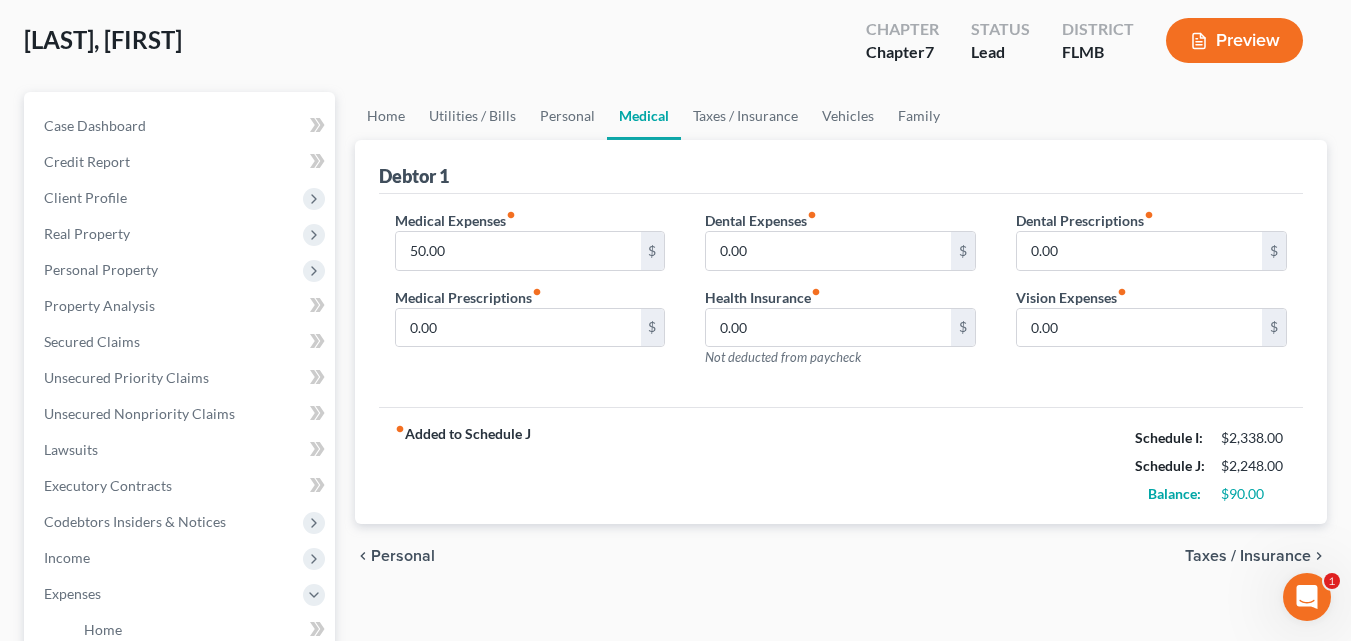 click on "Taxes / Insurance" at bounding box center [1248, 556] 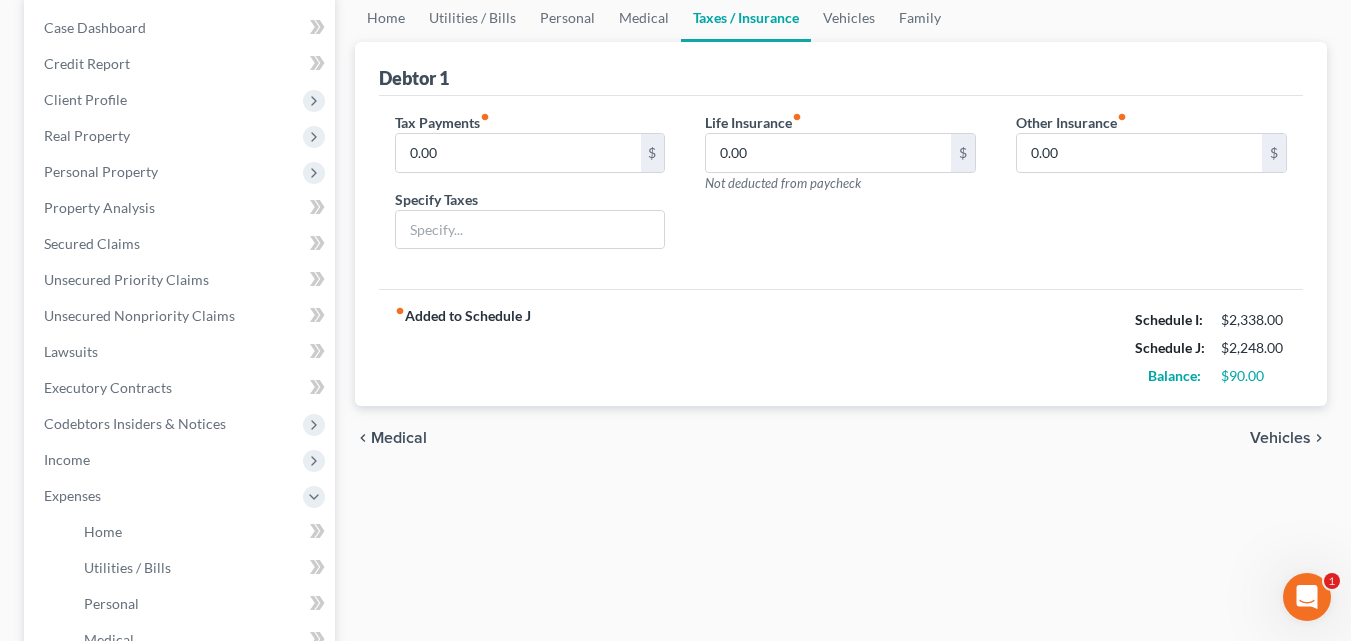 scroll, scrollTop: 200, scrollLeft: 0, axis: vertical 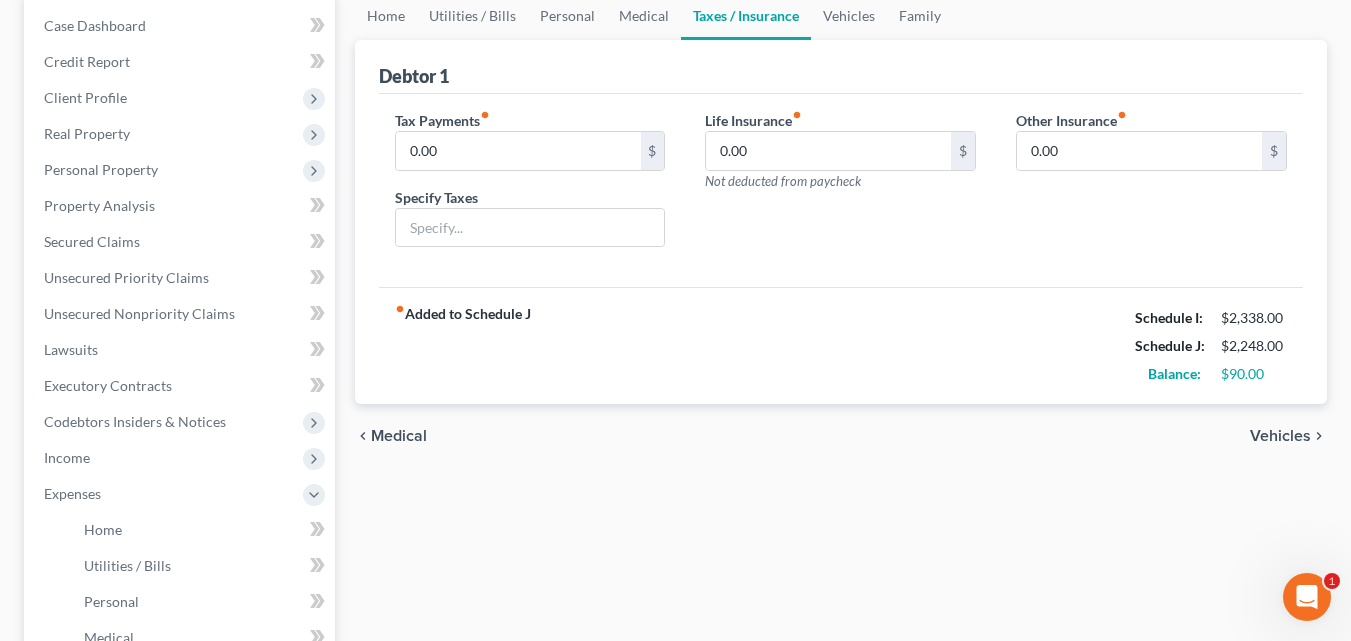 click on "Vehicles" at bounding box center (1280, 436) 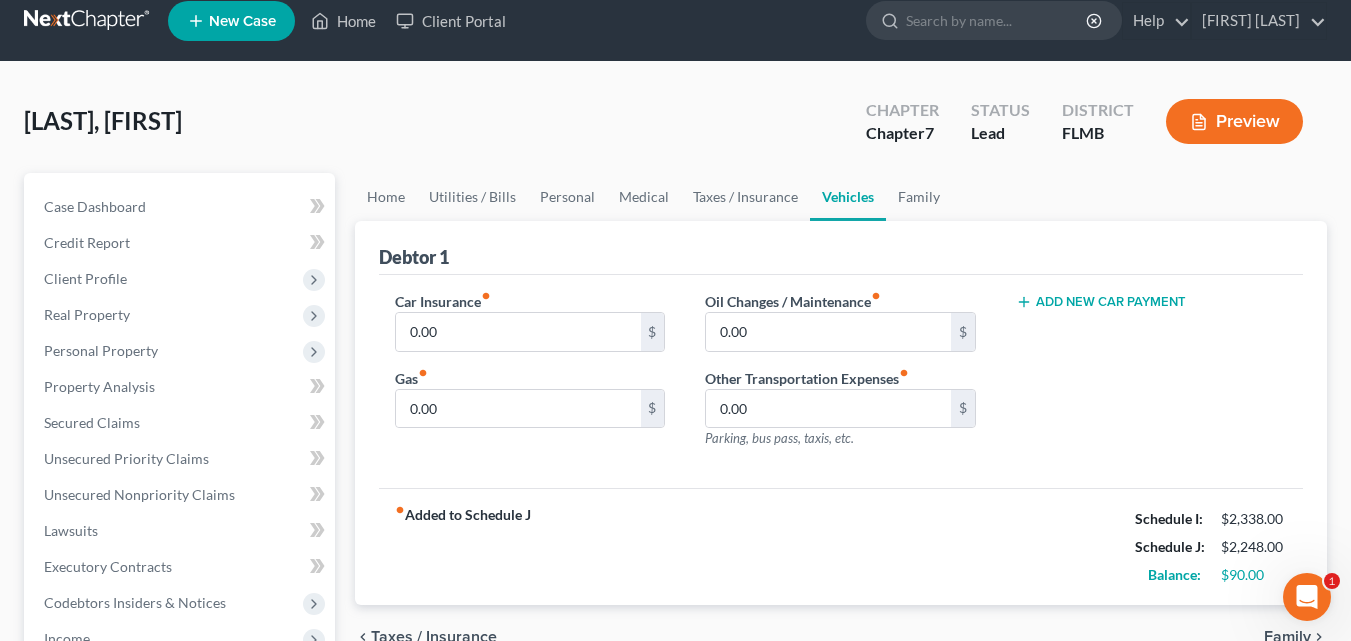 scroll, scrollTop: 0, scrollLeft: 0, axis: both 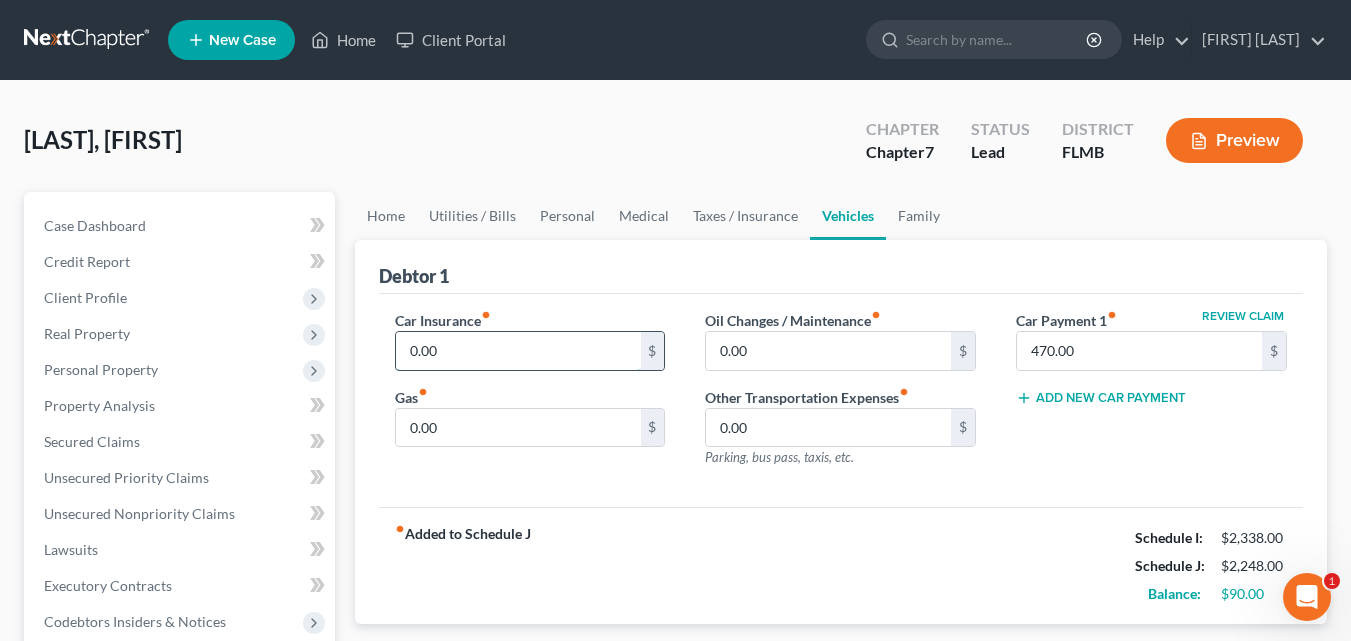 click on "0.00" at bounding box center [518, 351] 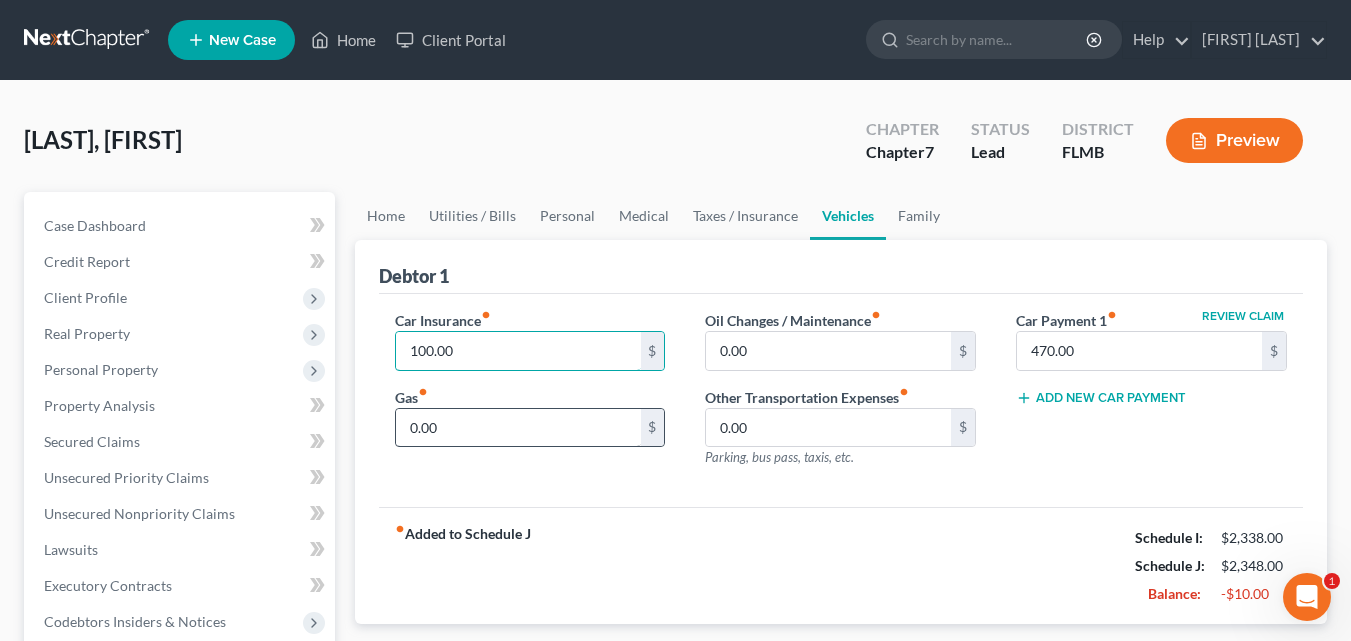type on "100.00" 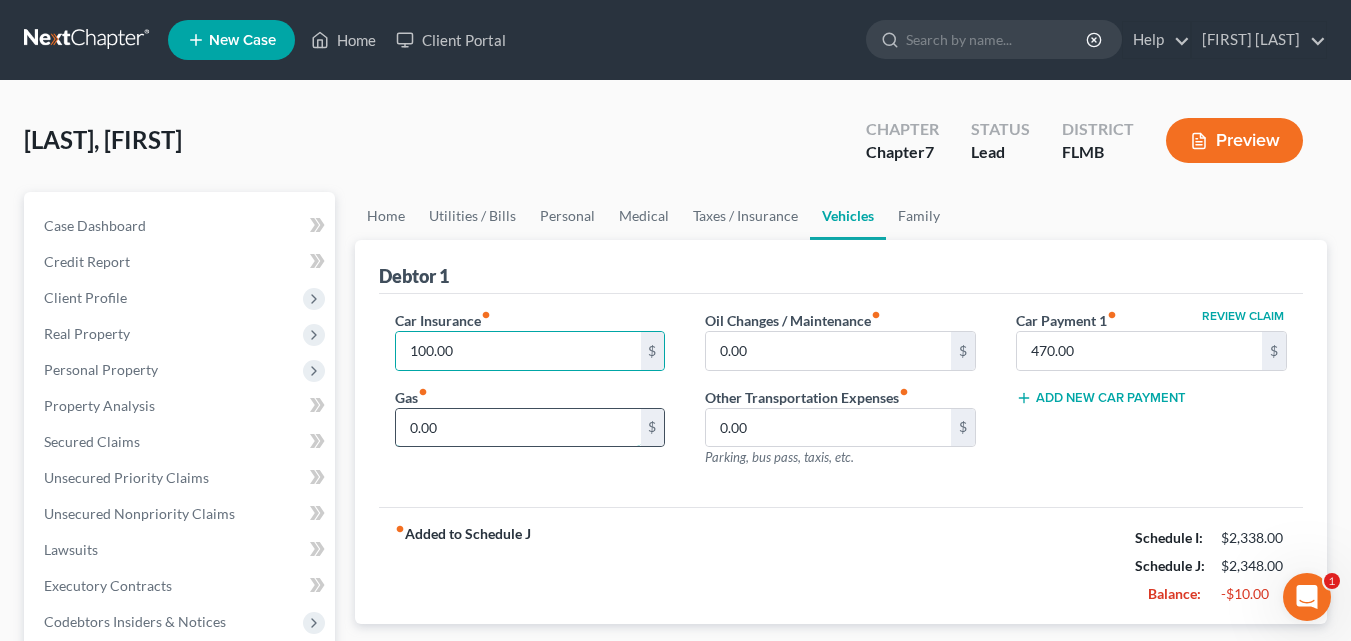 click on "0.00" at bounding box center [518, 428] 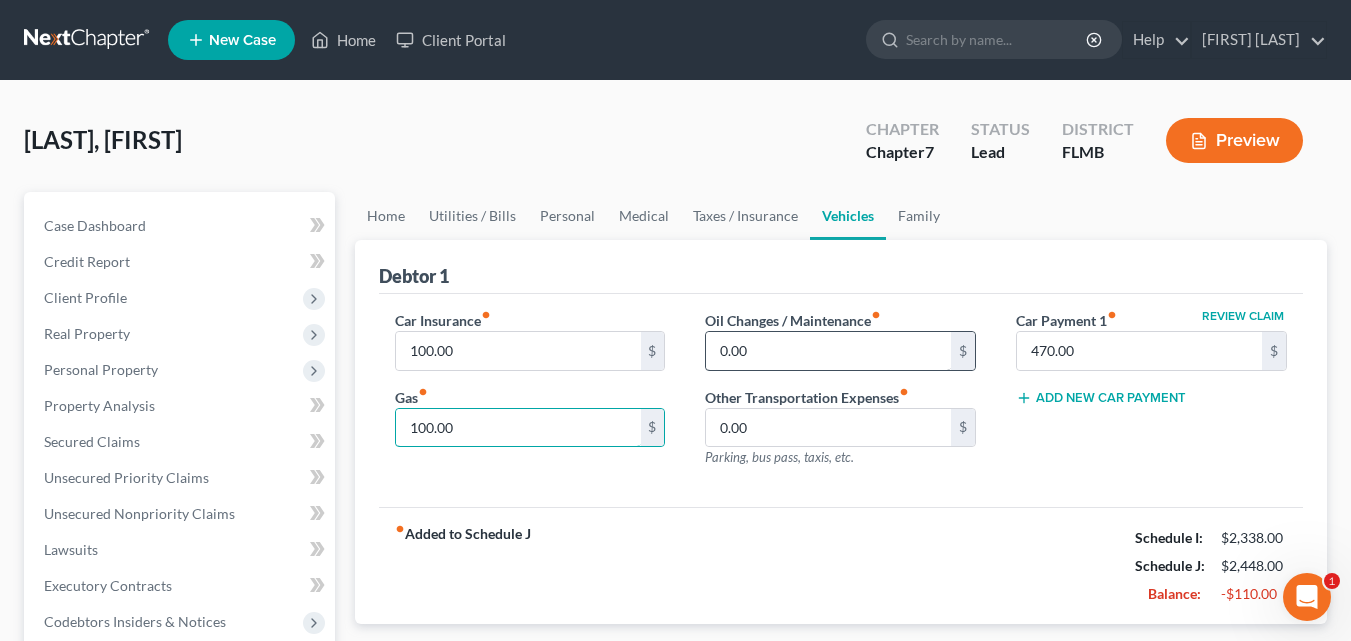 type on "100.00" 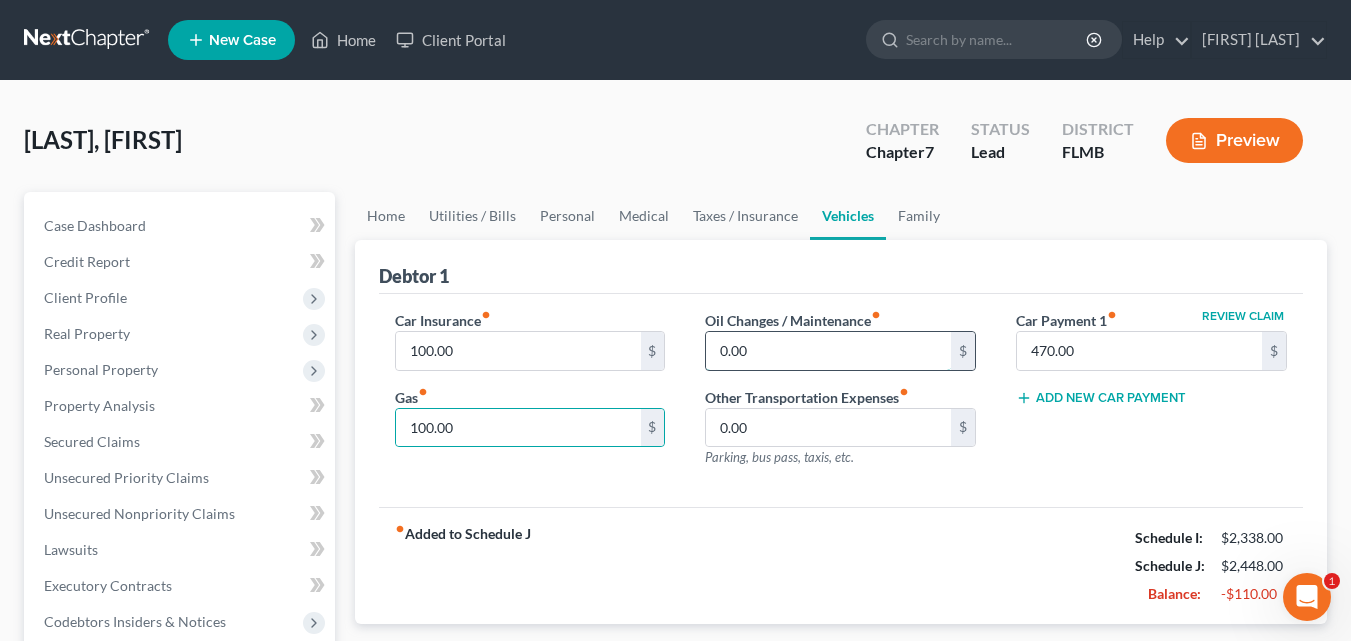 click on "0.00" at bounding box center (828, 351) 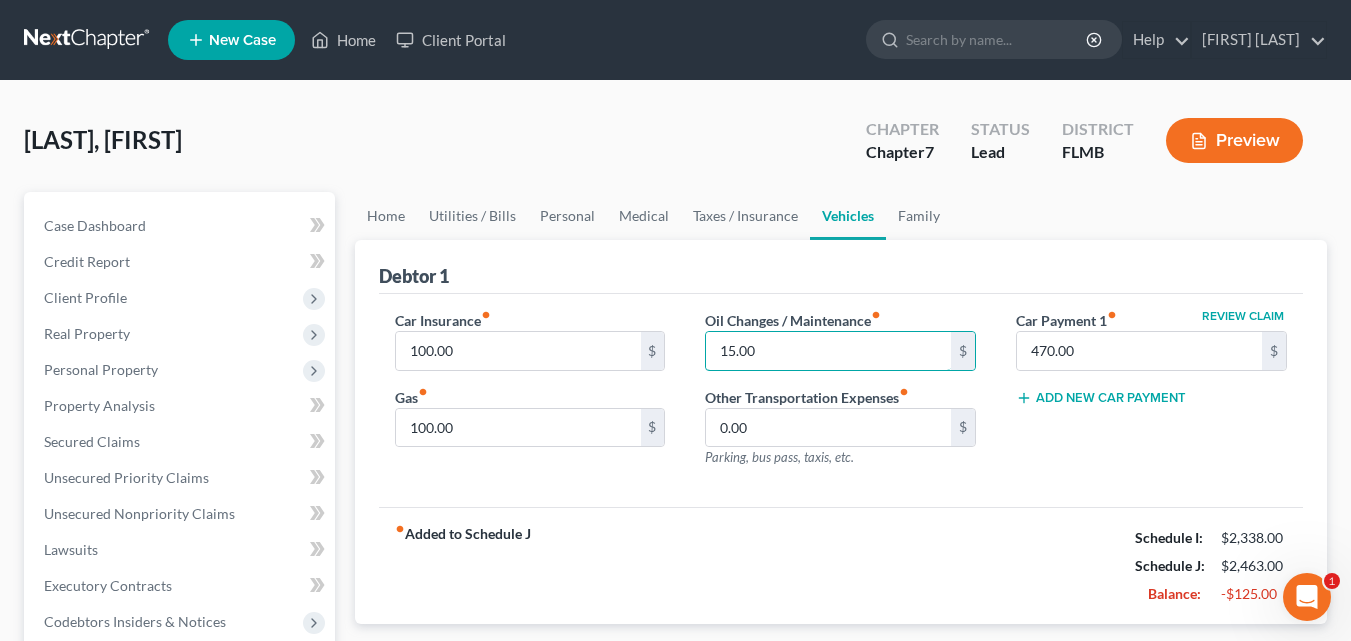 type on "15.00" 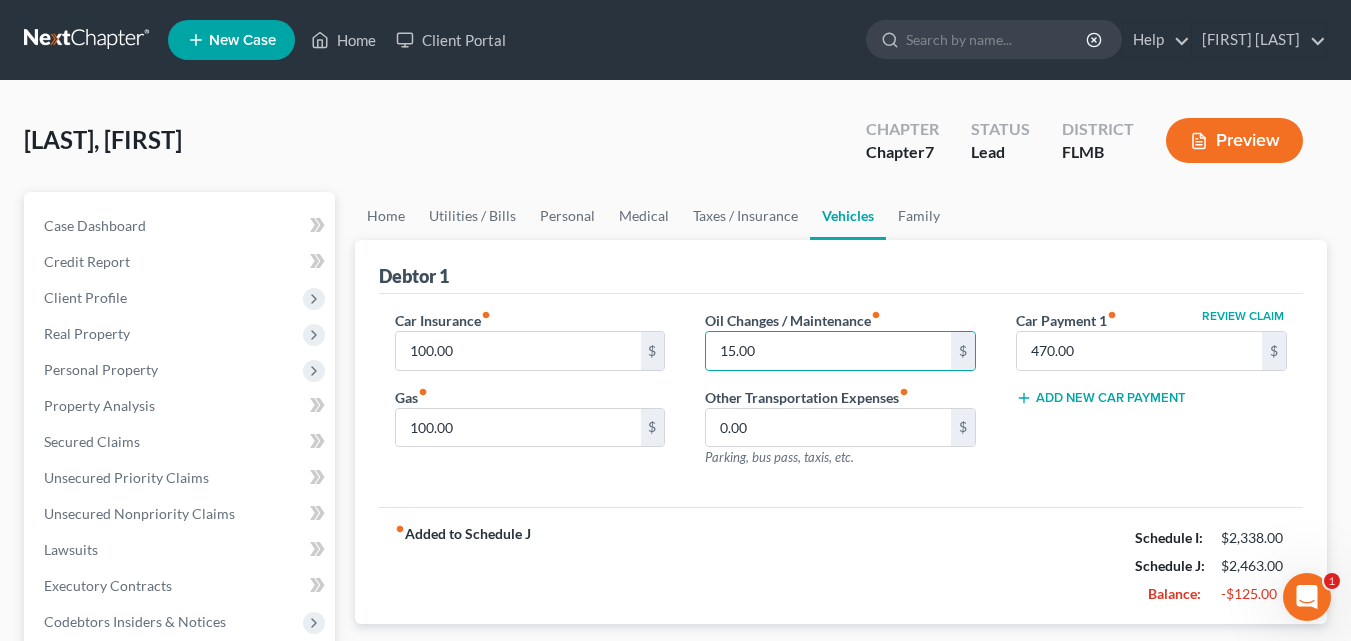 click on "Review Claim Car Payment 1  fiber_manual_record 470.00 $ Add New Car Payment" at bounding box center [1151, 397] 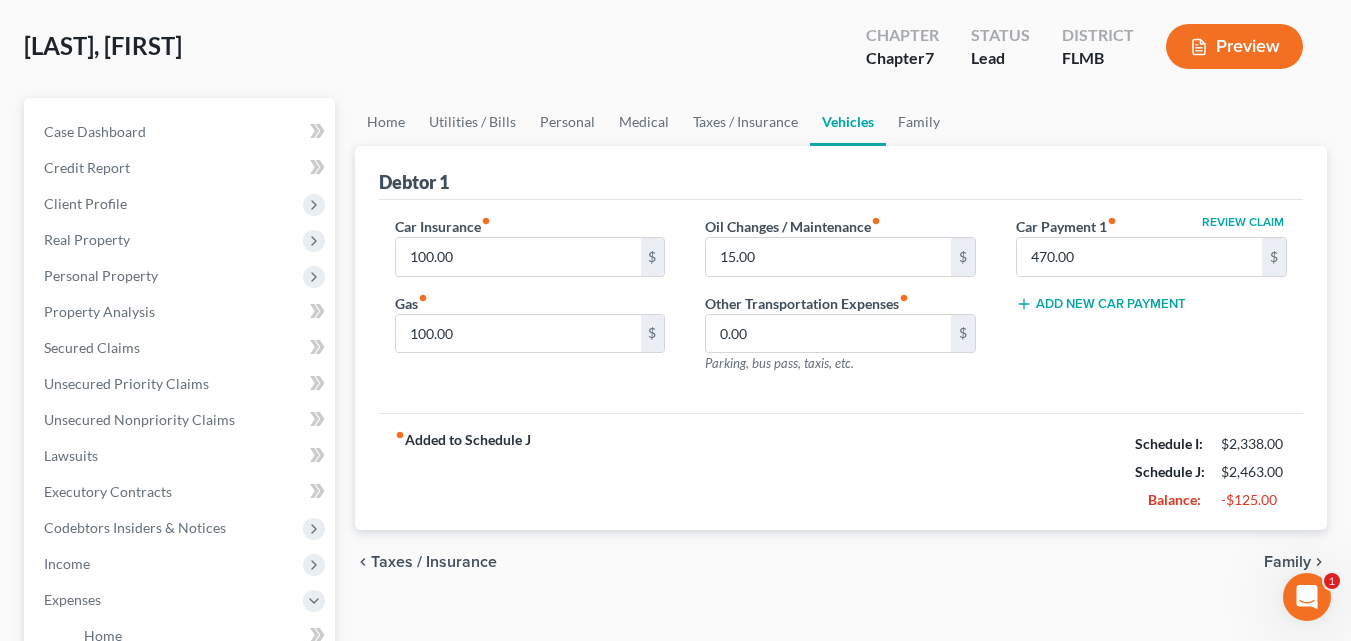 scroll, scrollTop: 0, scrollLeft: 0, axis: both 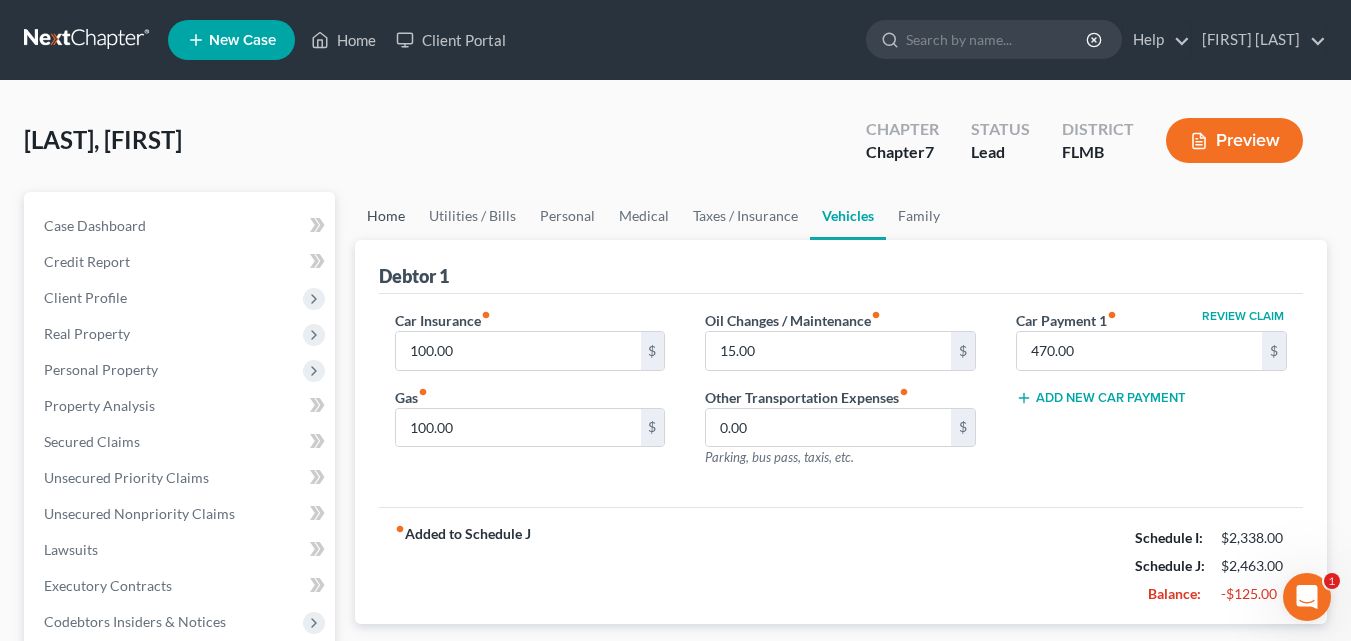 click on "Home" at bounding box center [386, 216] 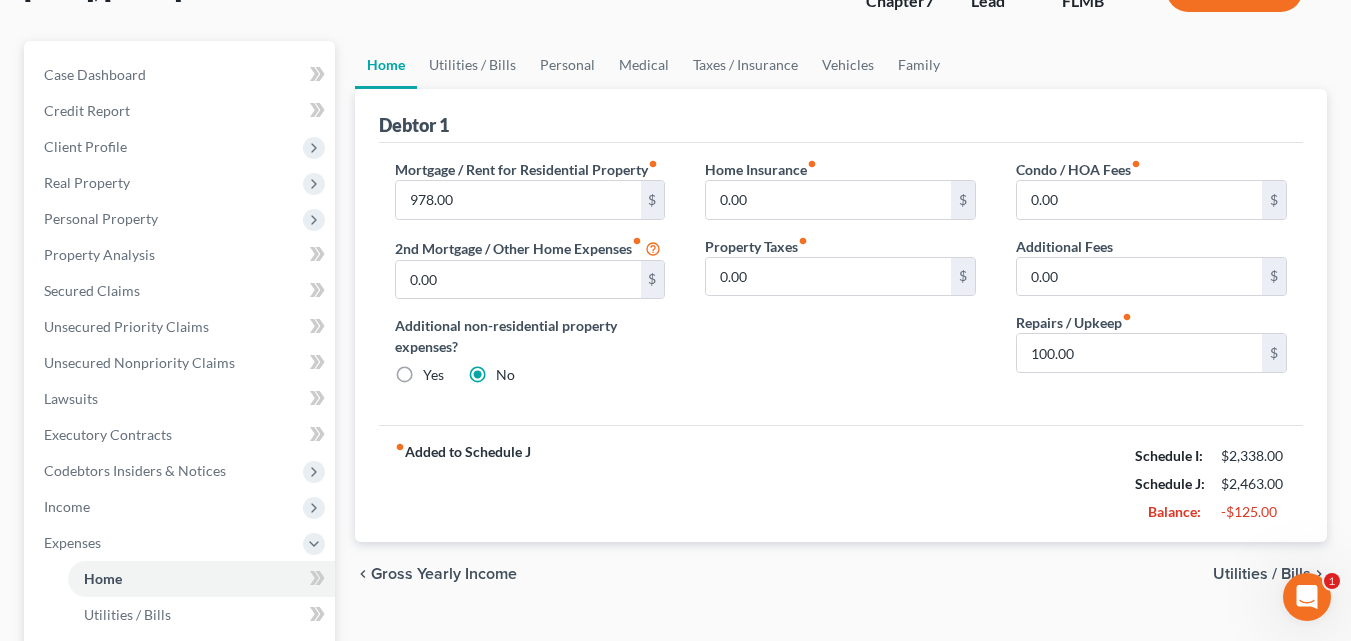 scroll, scrollTop: 200, scrollLeft: 0, axis: vertical 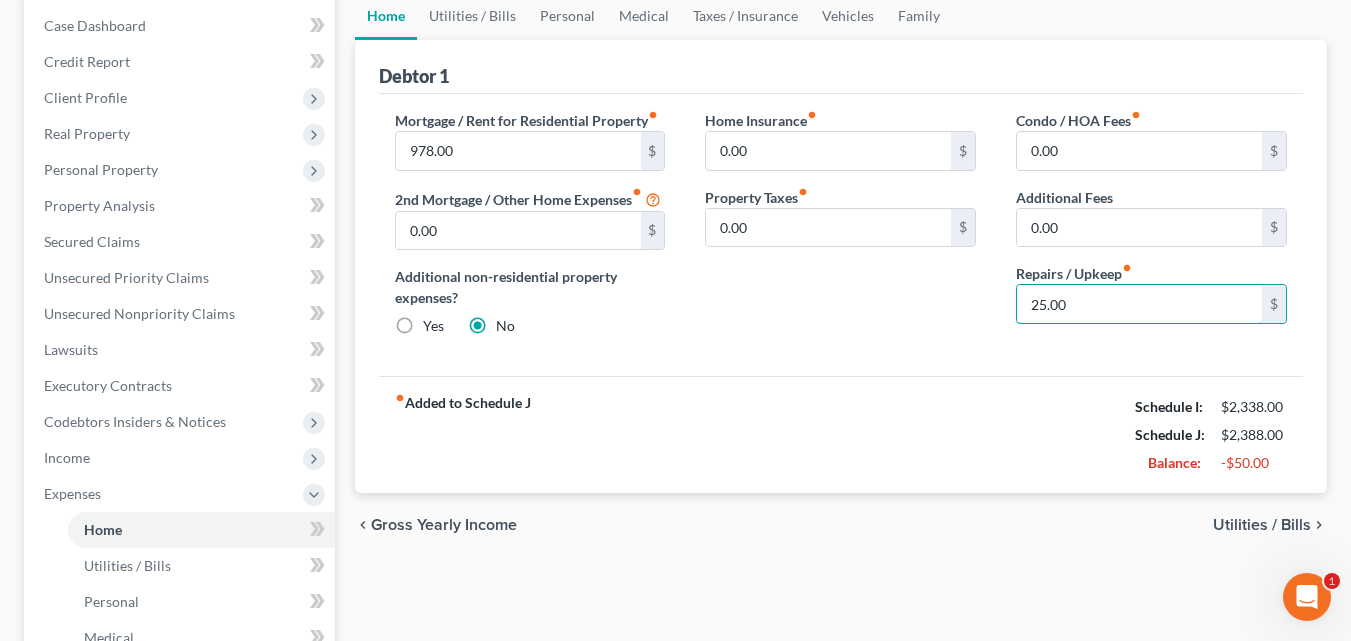 type on "25.00" 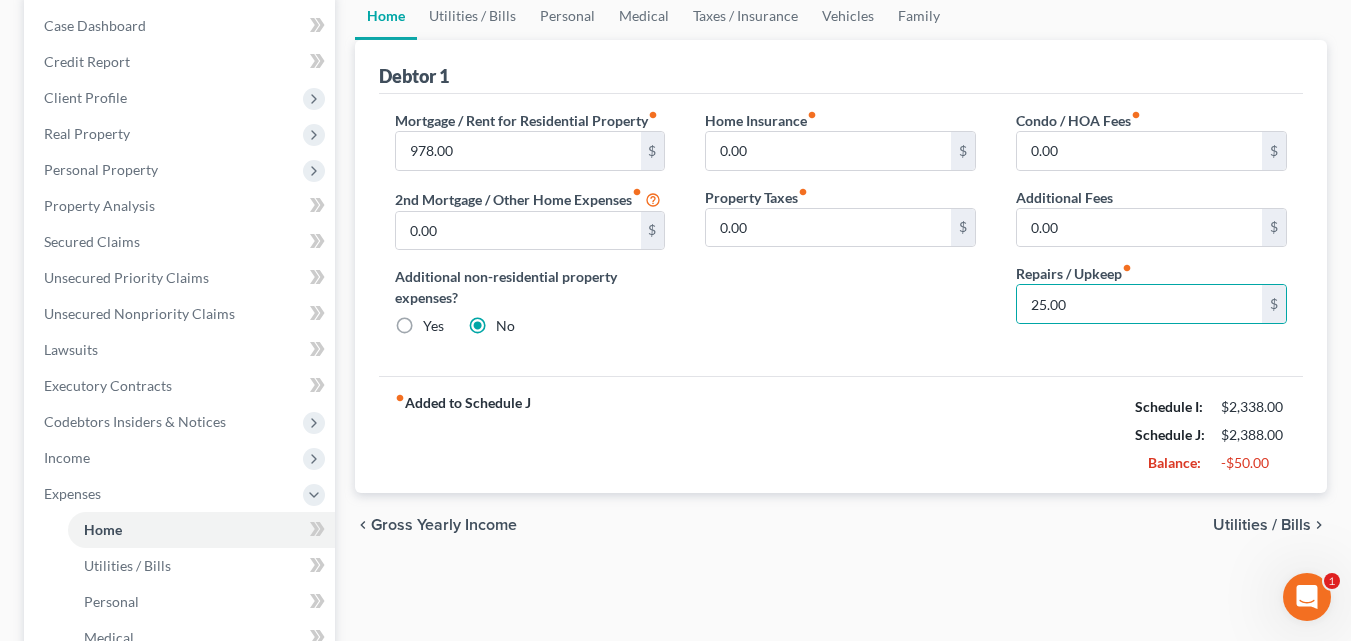 click on "fiber_manual_record  Added to Schedule J Schedule I: $2,338.00 Schedule J: $2,388.00 Balance: -$50.00" at bounding box center (841, 434) 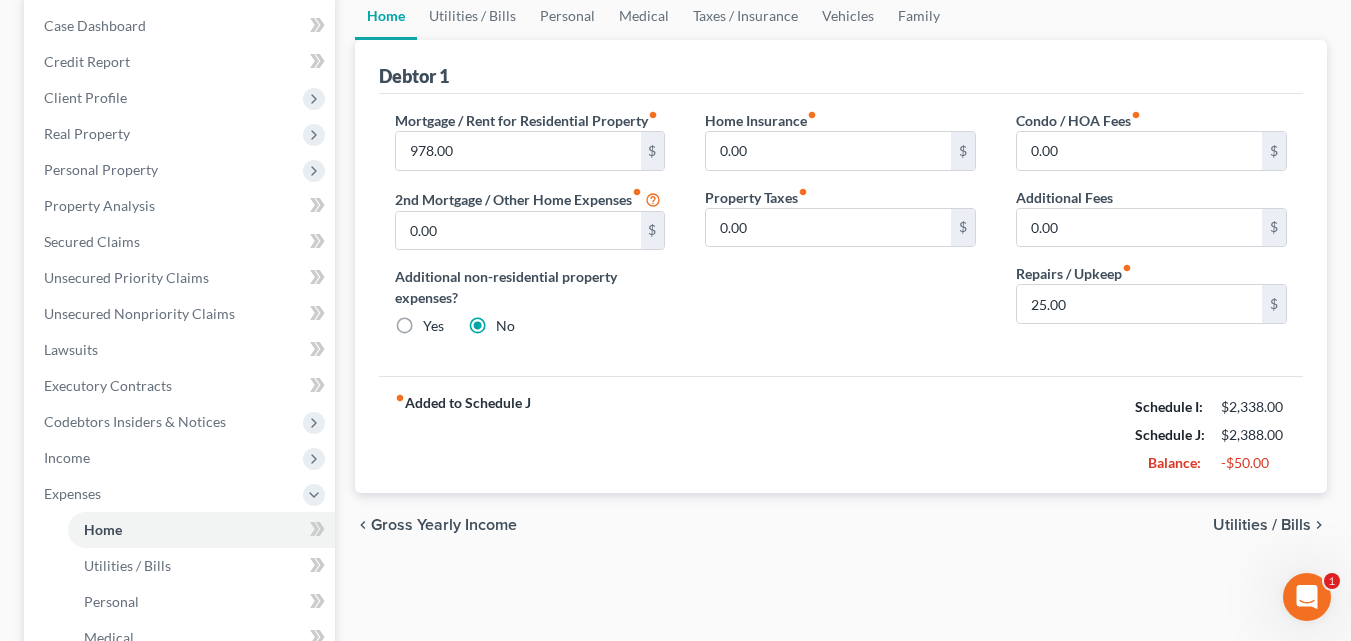 click on "Utilities / Bills" at bounding box center (1262, 525) 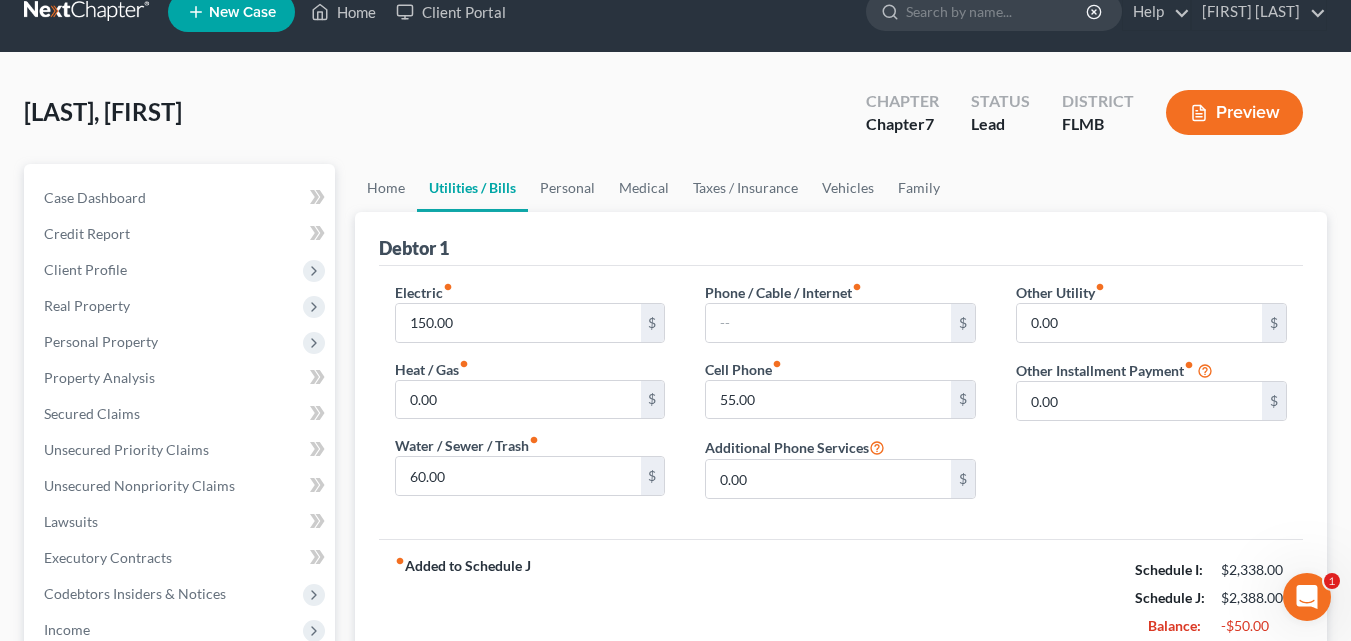 scroll, scrollTop: 0, scrollLeft: 0, axis: both 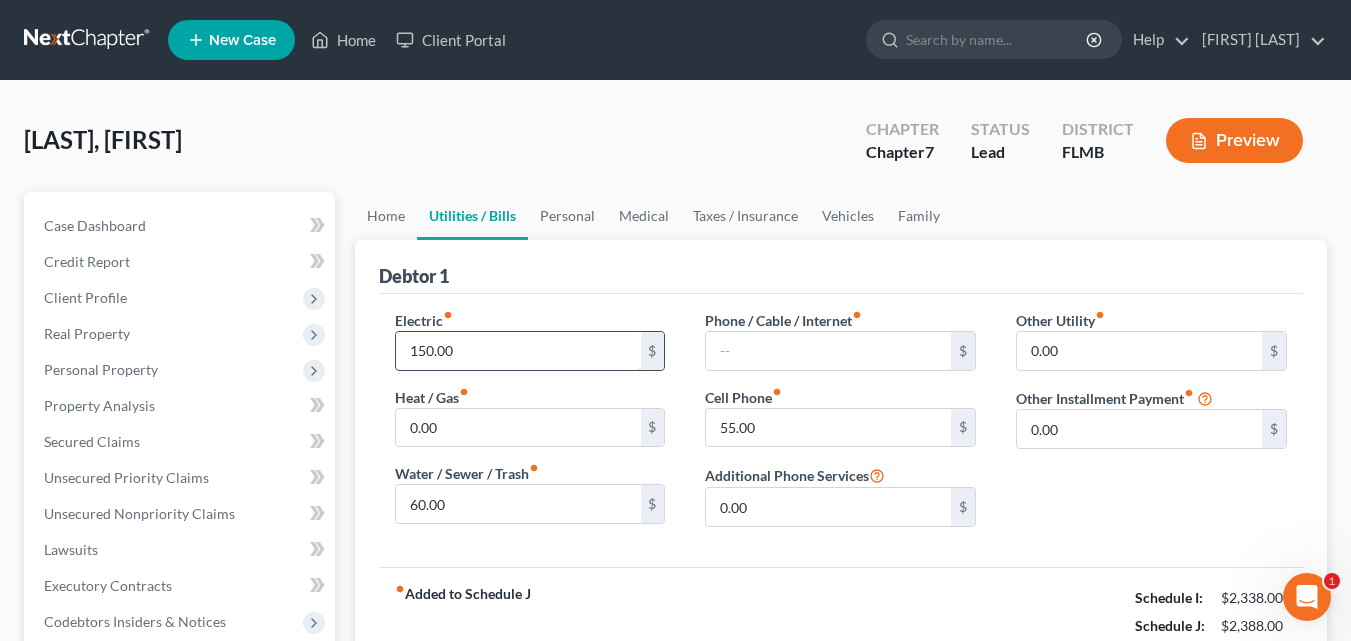 click on "150.00" at bounding box center (518, 351) 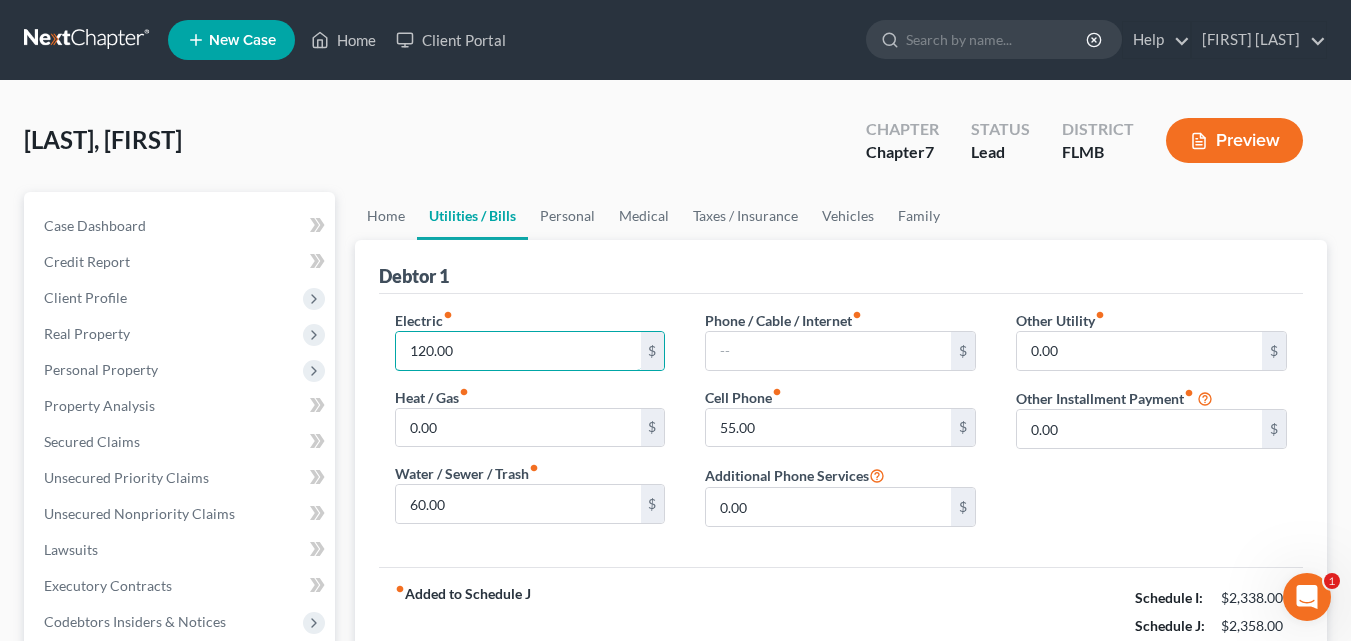 type on "120.00" 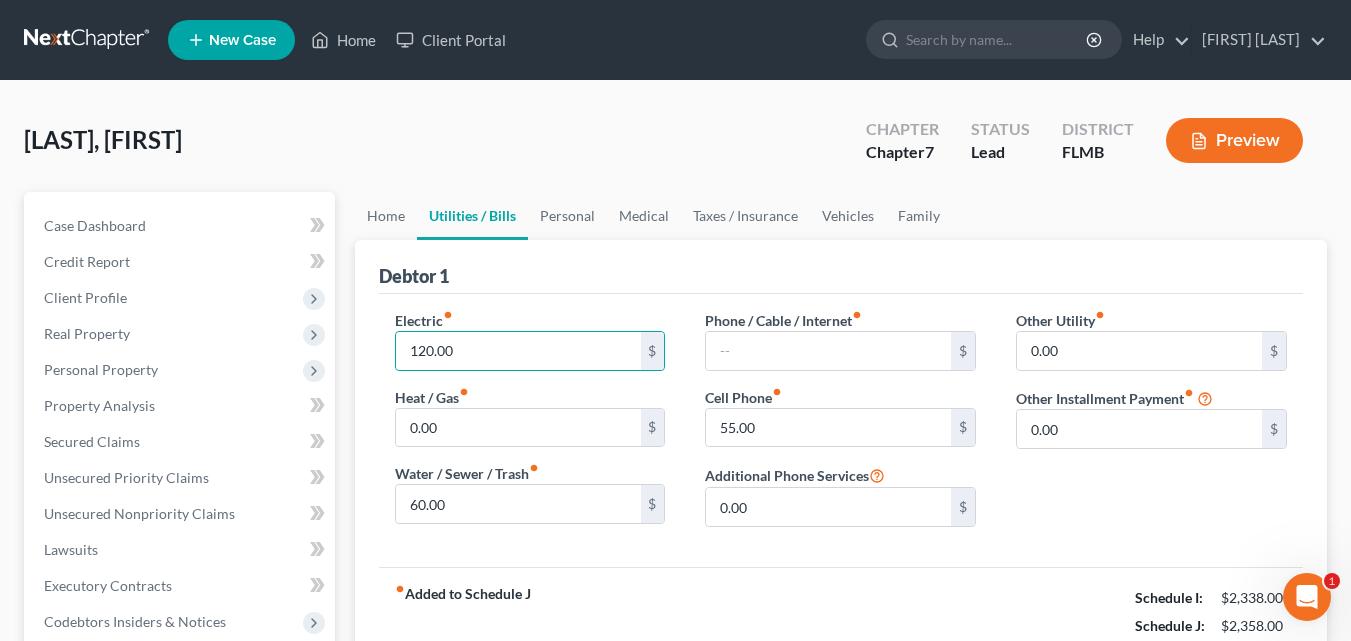 click on "Electric  fiber_manual_record 120.00 $ Heat / Gas  fiber_manual_record 0.00 $  Water / Sewer / Trash  fiber_manual_record 60.00 $ Phone / Cable / Internet  fiber_manual_record $ Cell Phone  fiber_manual_record 55.00 $ Additional Phone Services  0.00 $ Other Utility  fiber_manual_record 0.00 $ Other Installment Payment  fiber_manual_record   0.00 $" at bounding box center (841, 430) 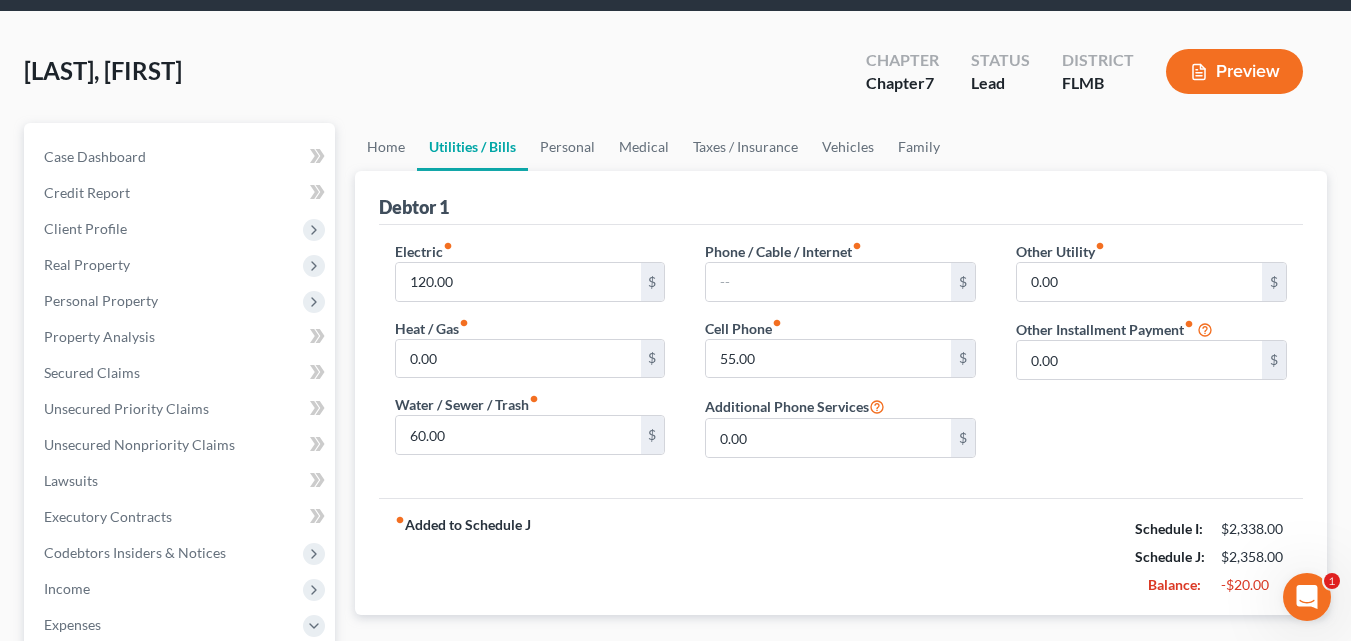 scroll, scrollTop: 200, scrollLeft: 0, axis: vertical 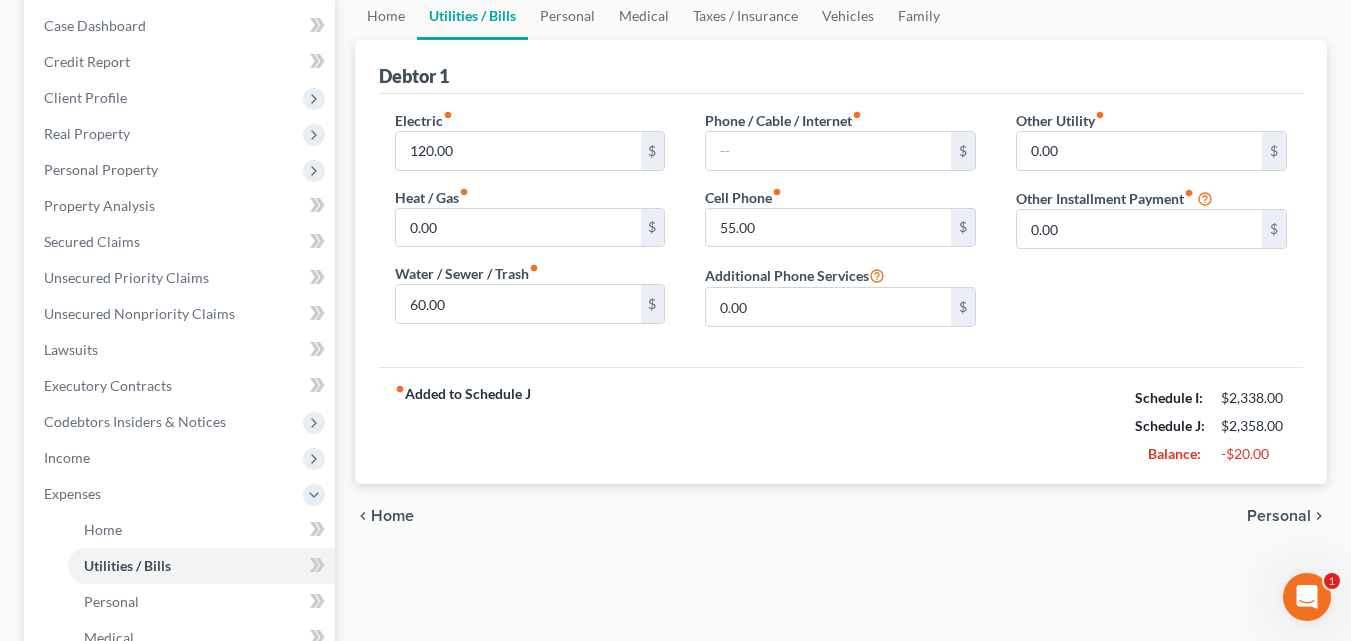 click on "Personal" at bounding box center (1279, 516) 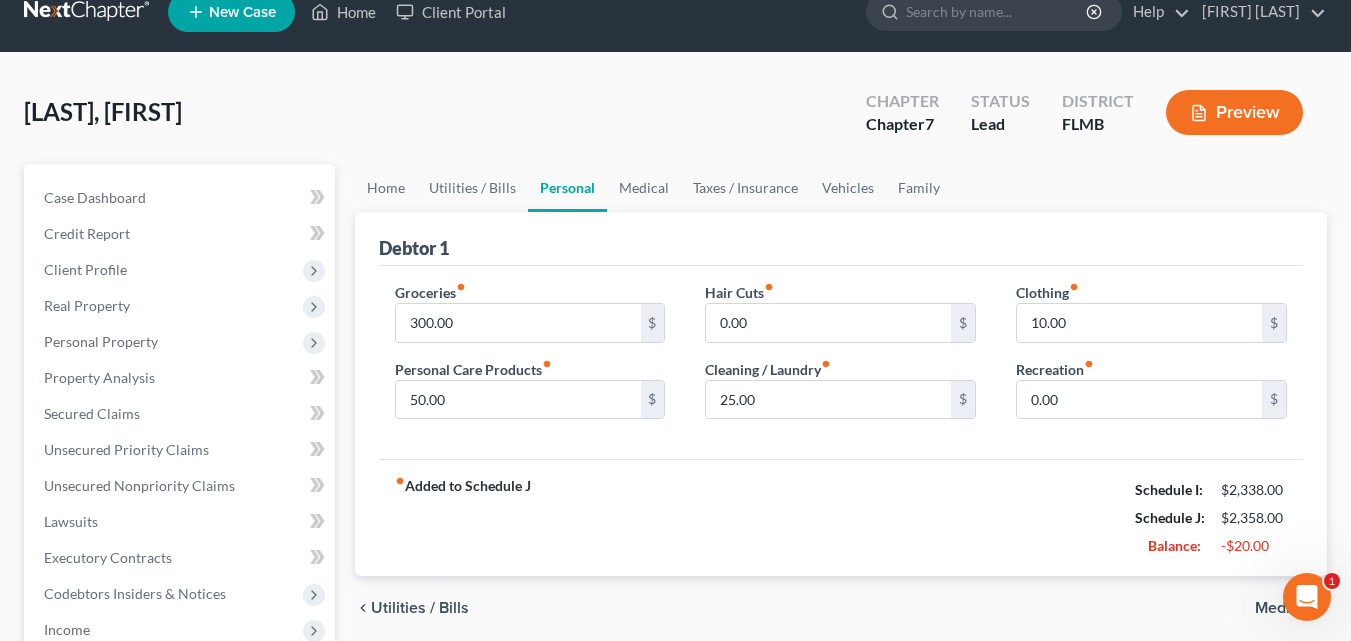 scroll, scrollTop: 0, scrollLeft: 0, axis: both 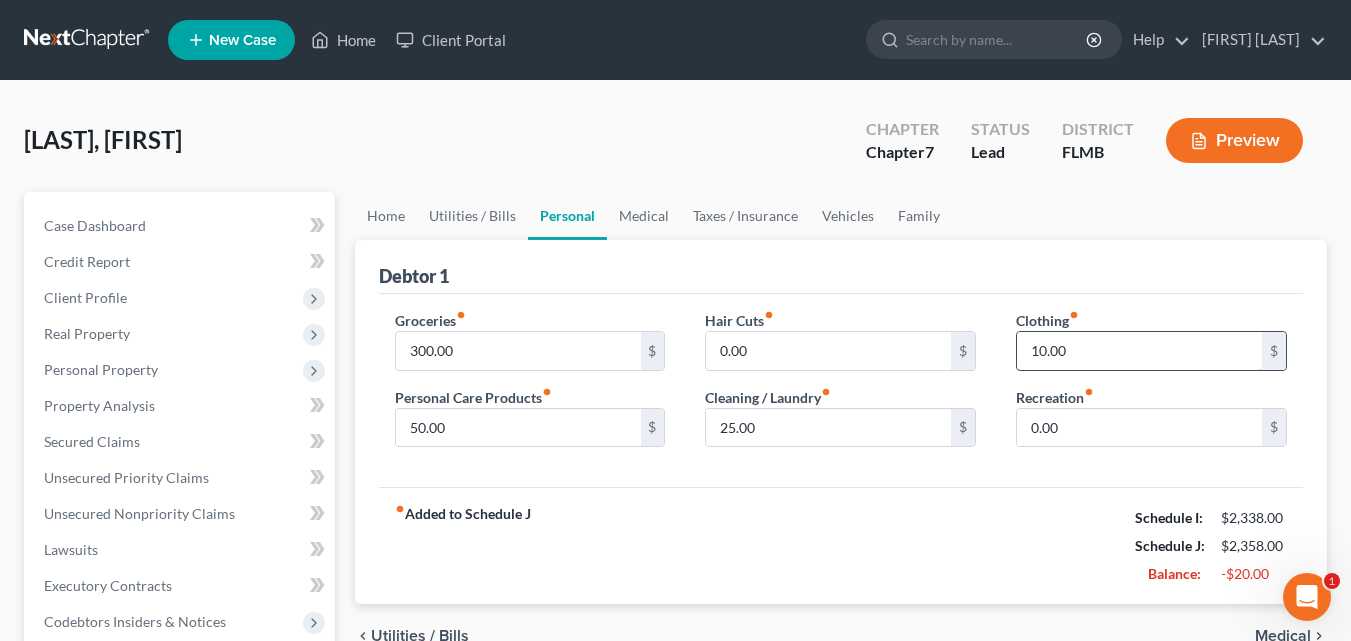 click on "10.00" at bounding box center (1139, 351) 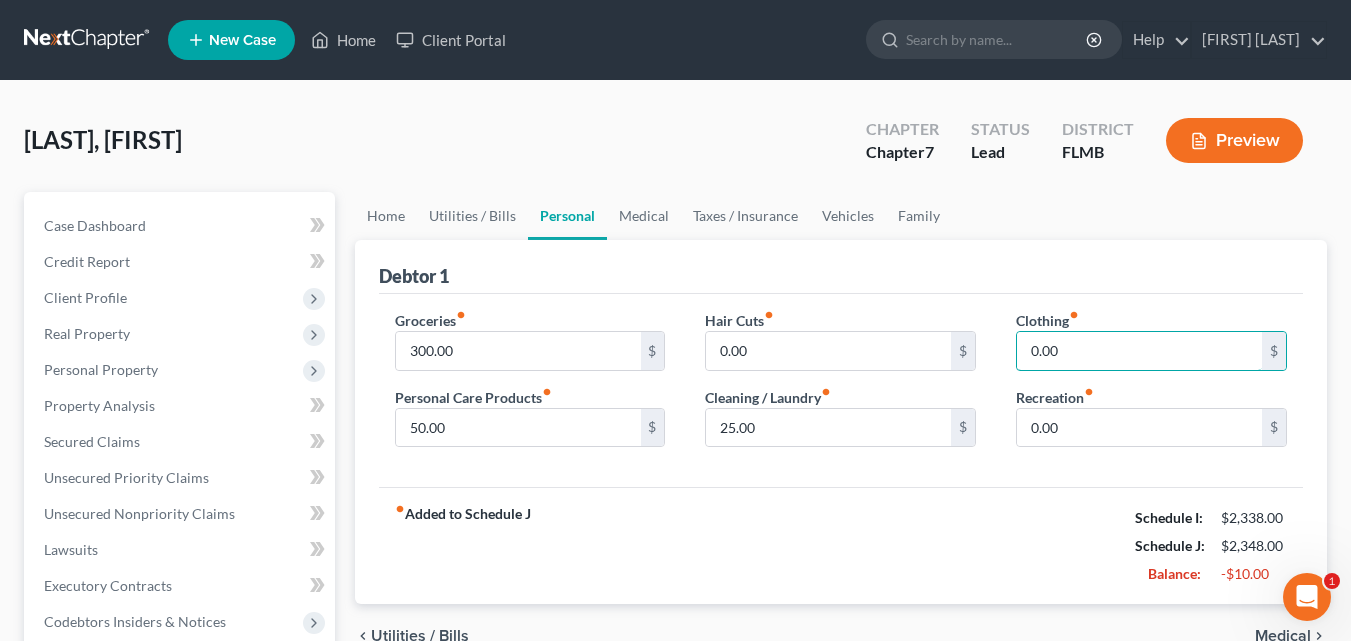 type on "0.00" 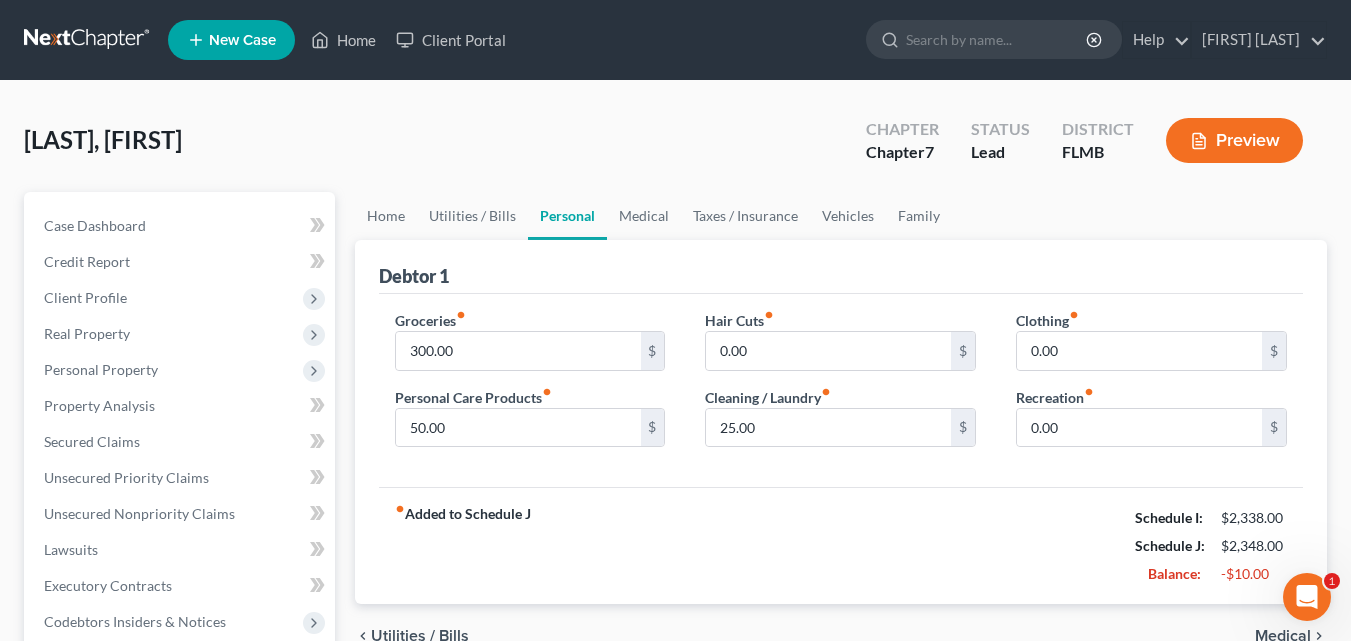 click on "Groceries  fiber_manual_record 300.00 $ Personal Care Products  fiber_manual_record 50.00 $ Hair Cuts  fiber_manual_record 0.00 $ Cleaning / Laundry  fiber_manual_record 25.00 $ Clothing  fiber_manual_record 0.00 $ Recreation  fiber_manual_record 0.00 $" at bounding box center [841, 391] 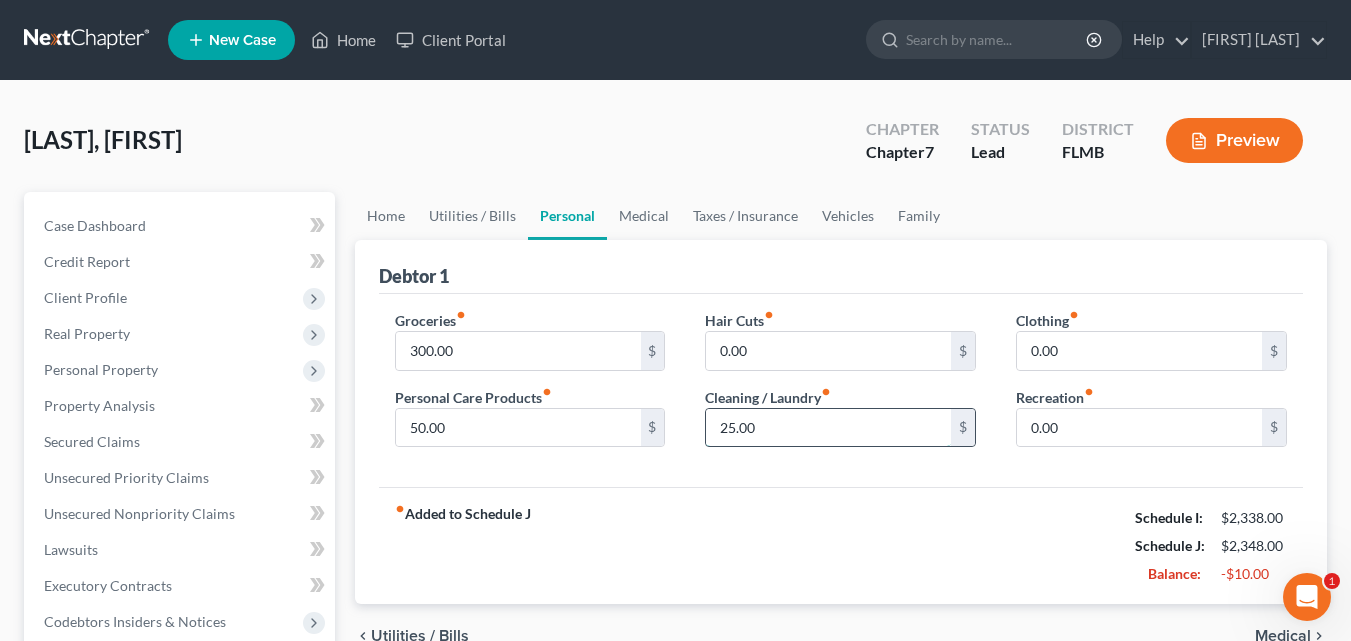 click on "25.00" at bounding box center [828, 428] 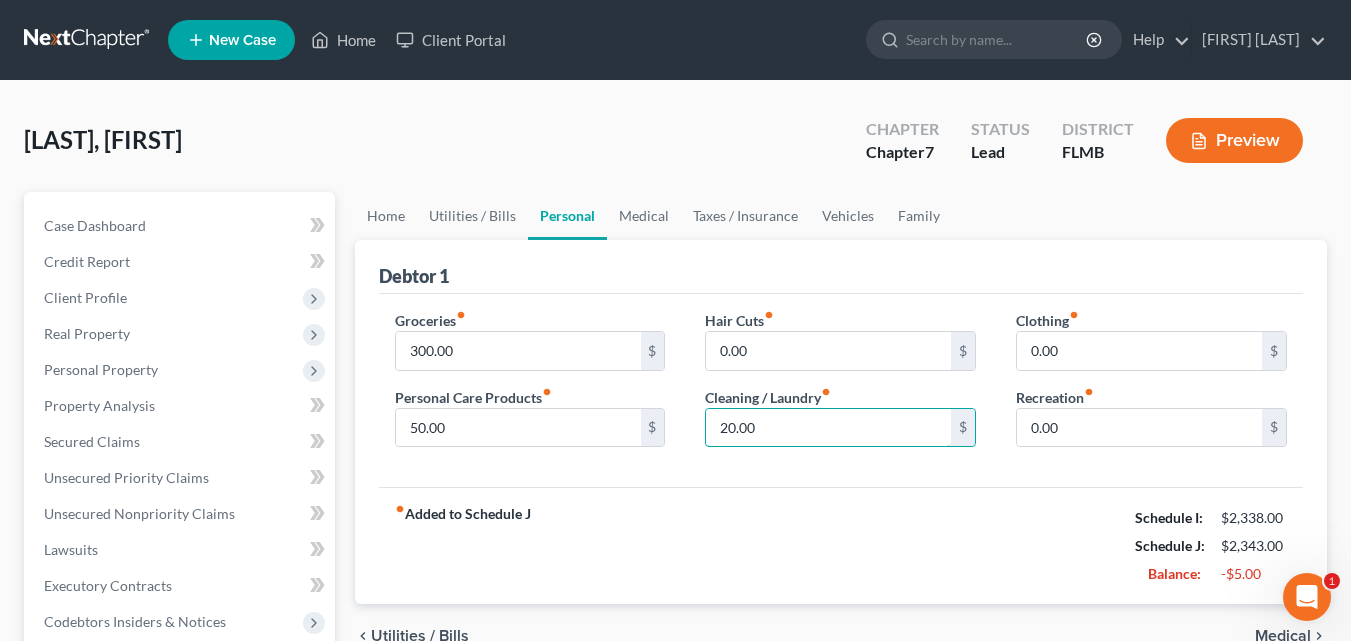 type on "20.00" 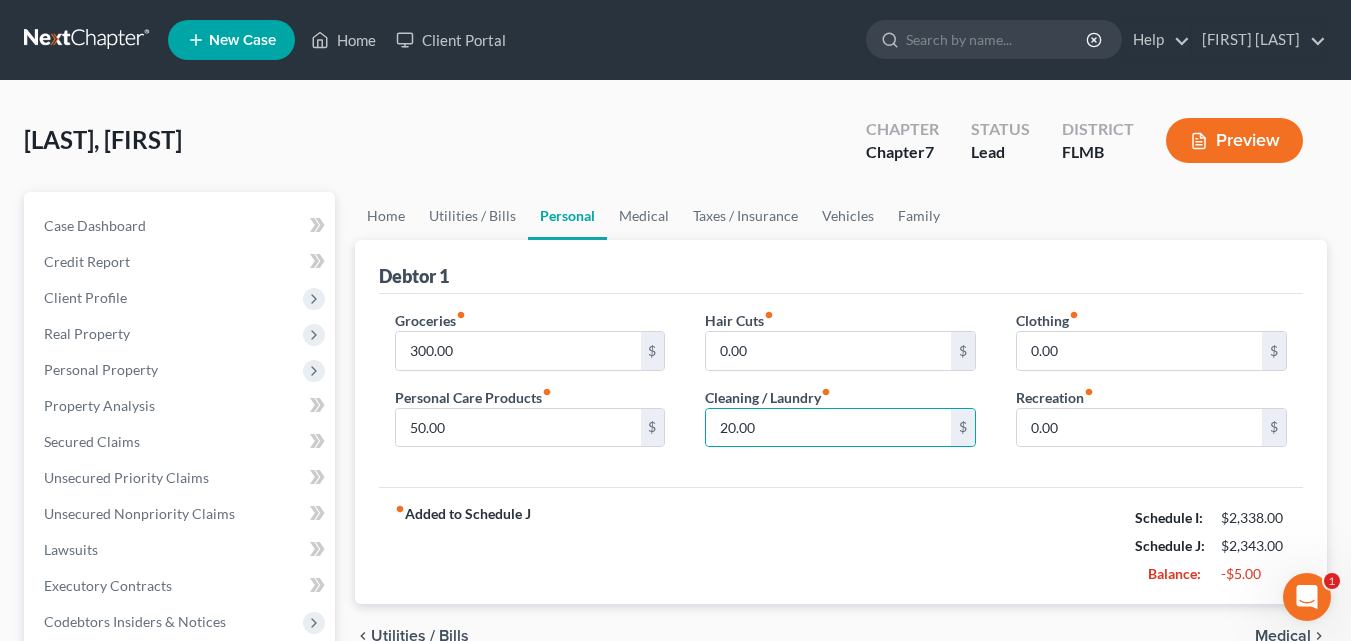 click on "Hair Cuts  fiber_manual_record 0.00 $ Cleaning / Laundry  fiber_manual_record 20.00 $" at bounding box center [840, 387] 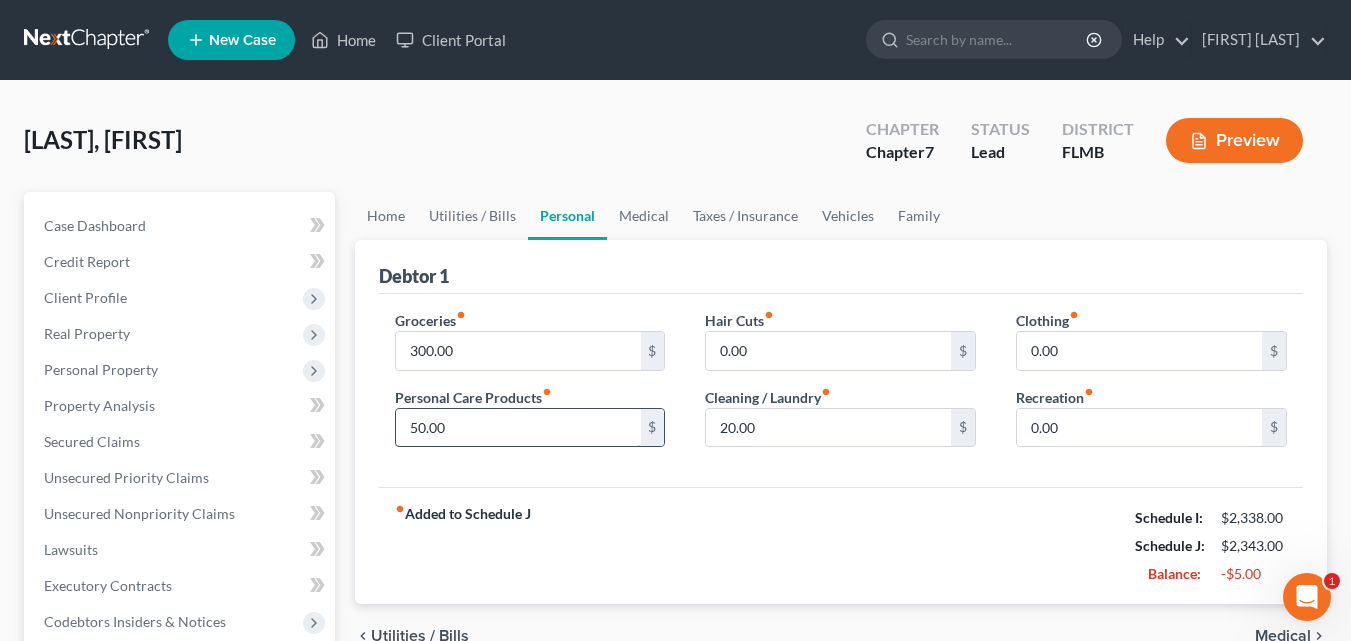 click on "50.00" at bounding box center (518, 428) 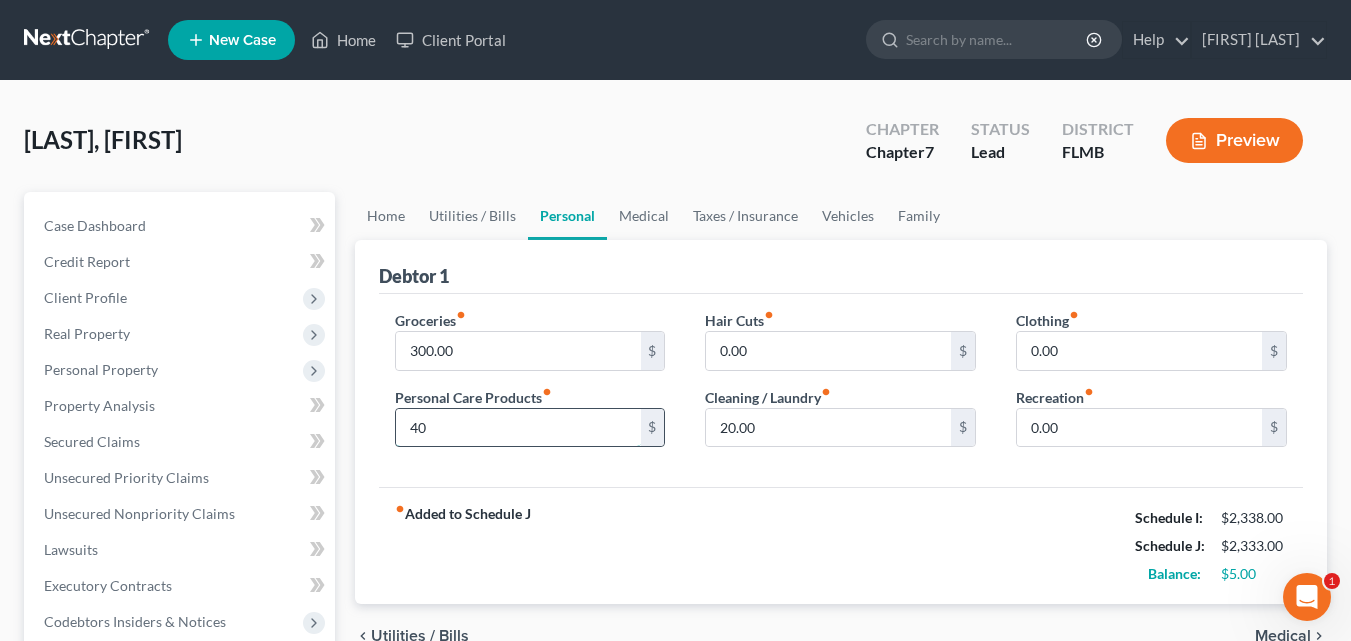 type on "4" 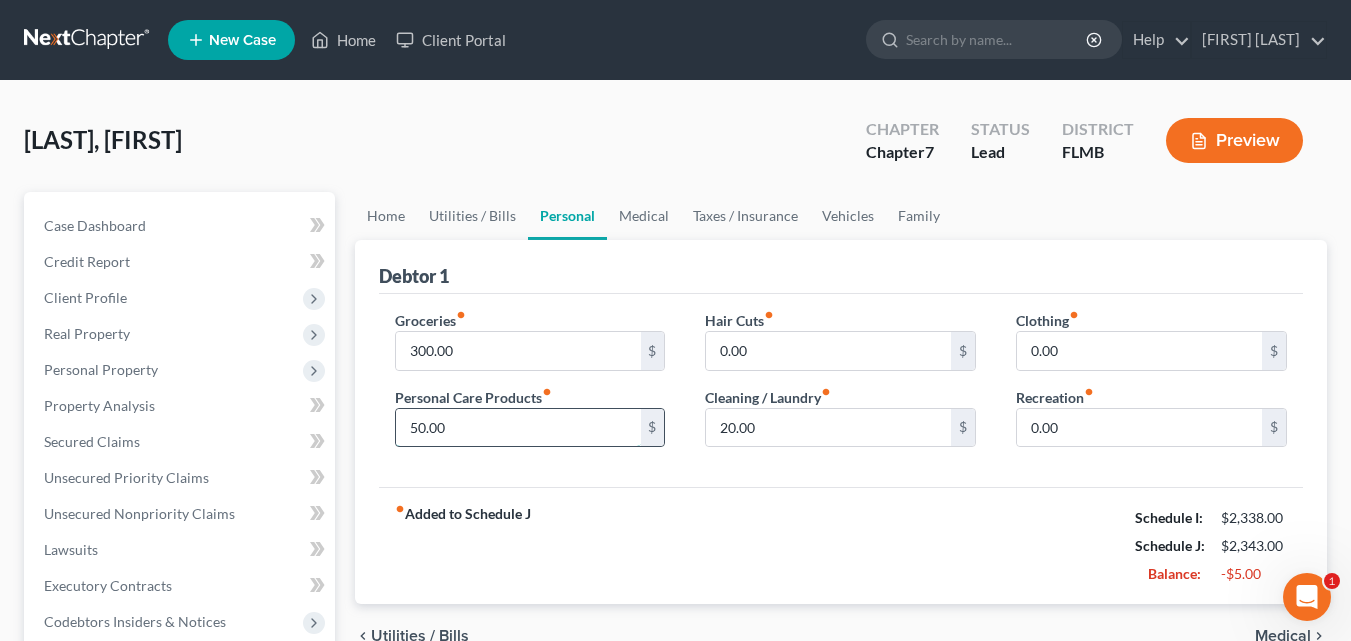drag, startPoint x: 504, startPoint y: 429, endPoint x: 414, endPoint y: 435, distance: 90.199776 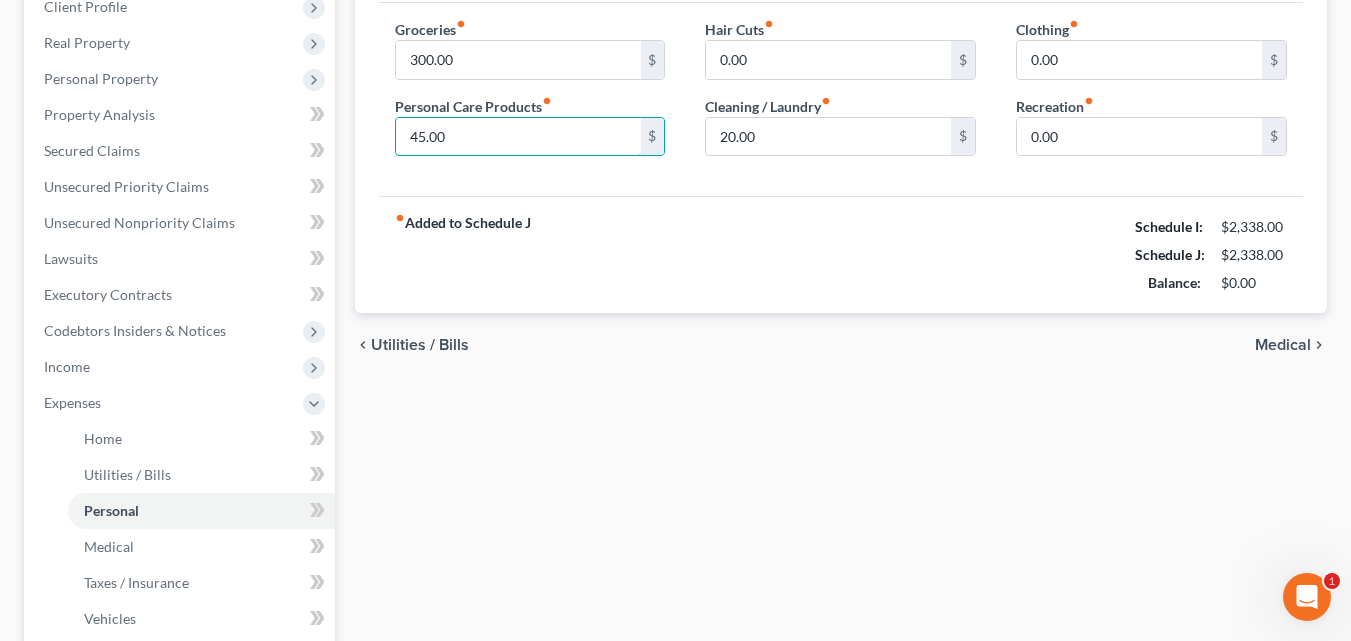 scroll, scrollTop: 300, scrollLeft: 0, axis: vertical 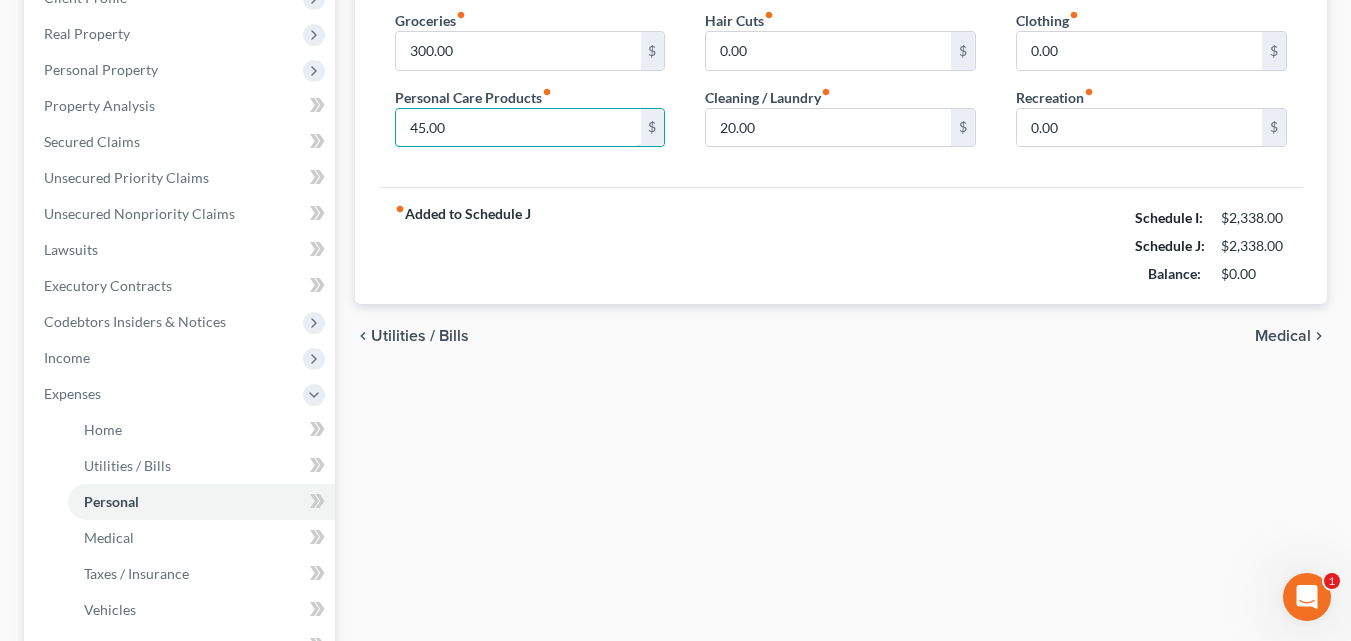 type on "45.00" 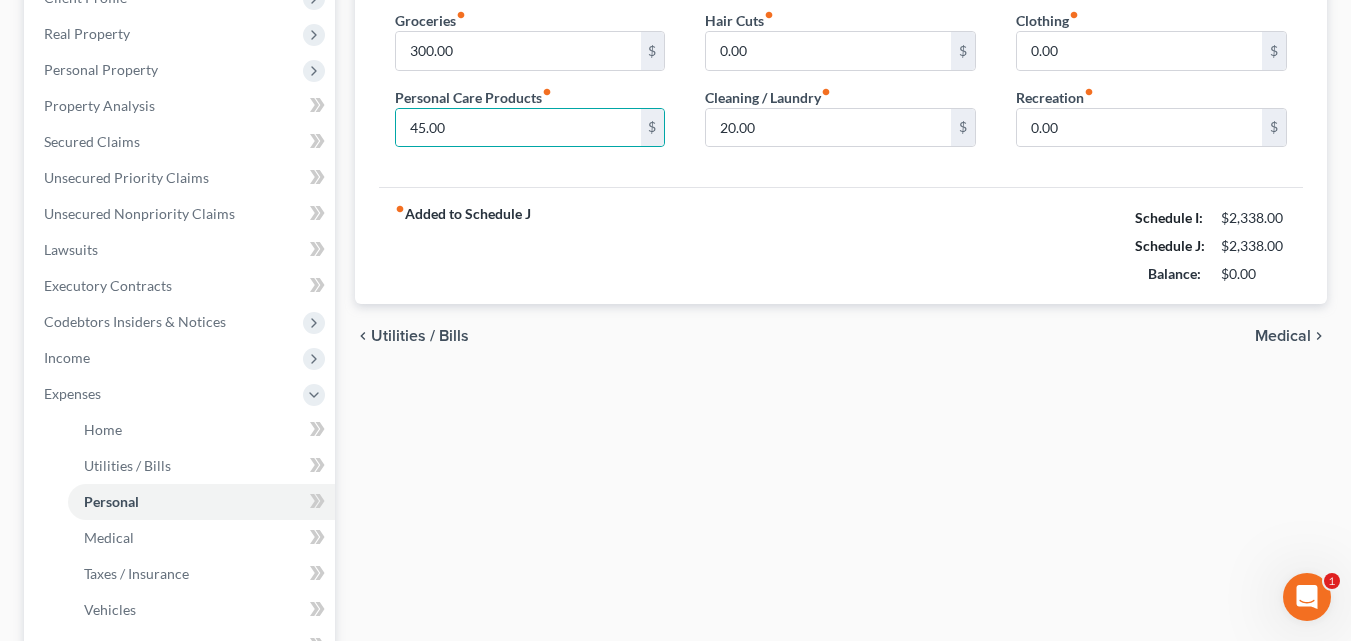click on "Medical" at bounding box center [1283, 336] 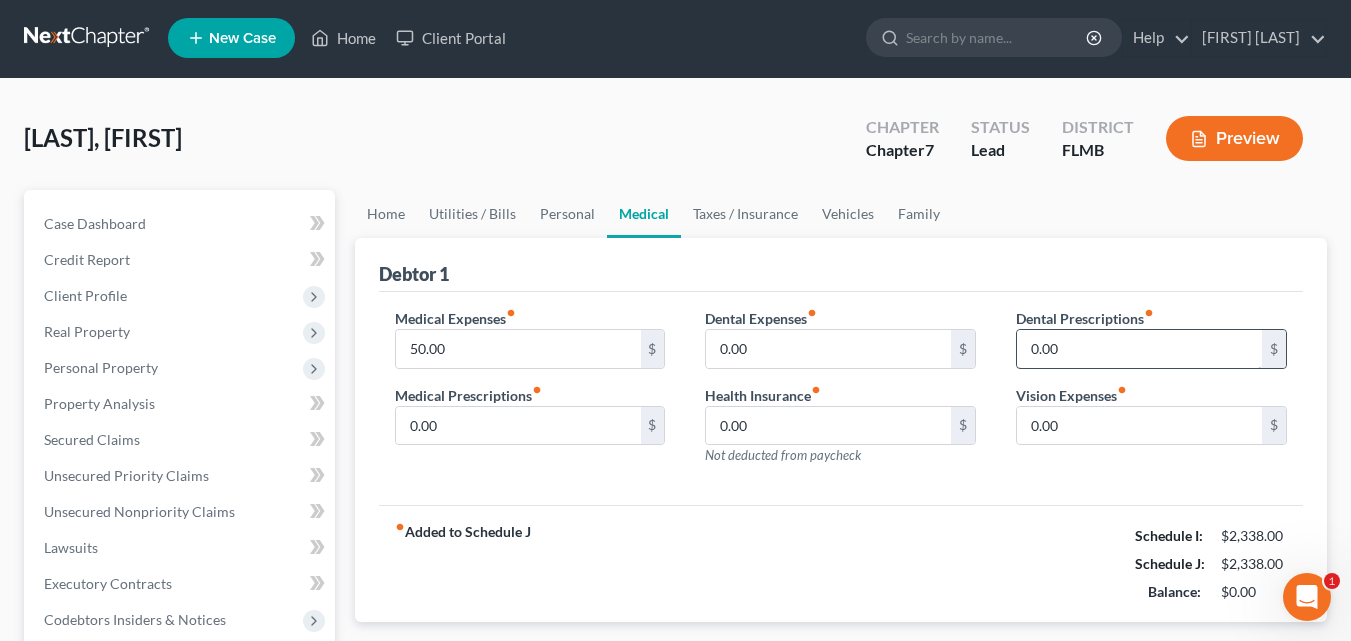 scroll, scrollTop: 0, scrollLeft: 0, axis: both 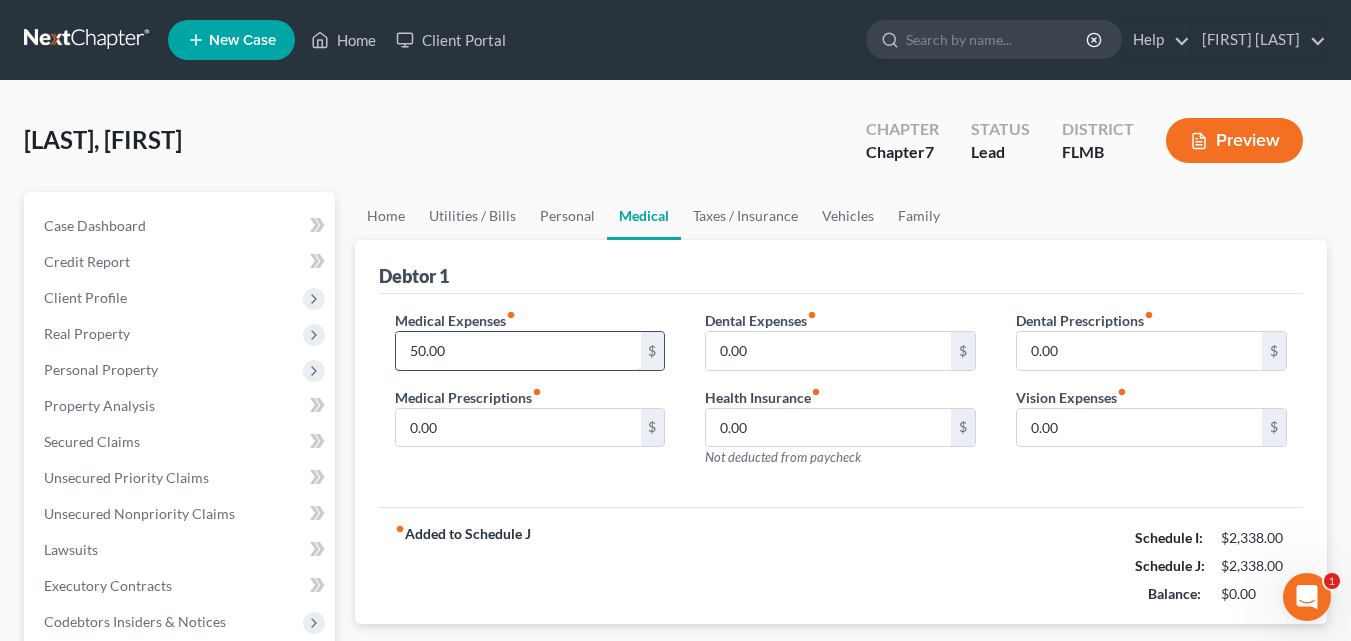 click on "50.00" at bounding box center [518, 351] 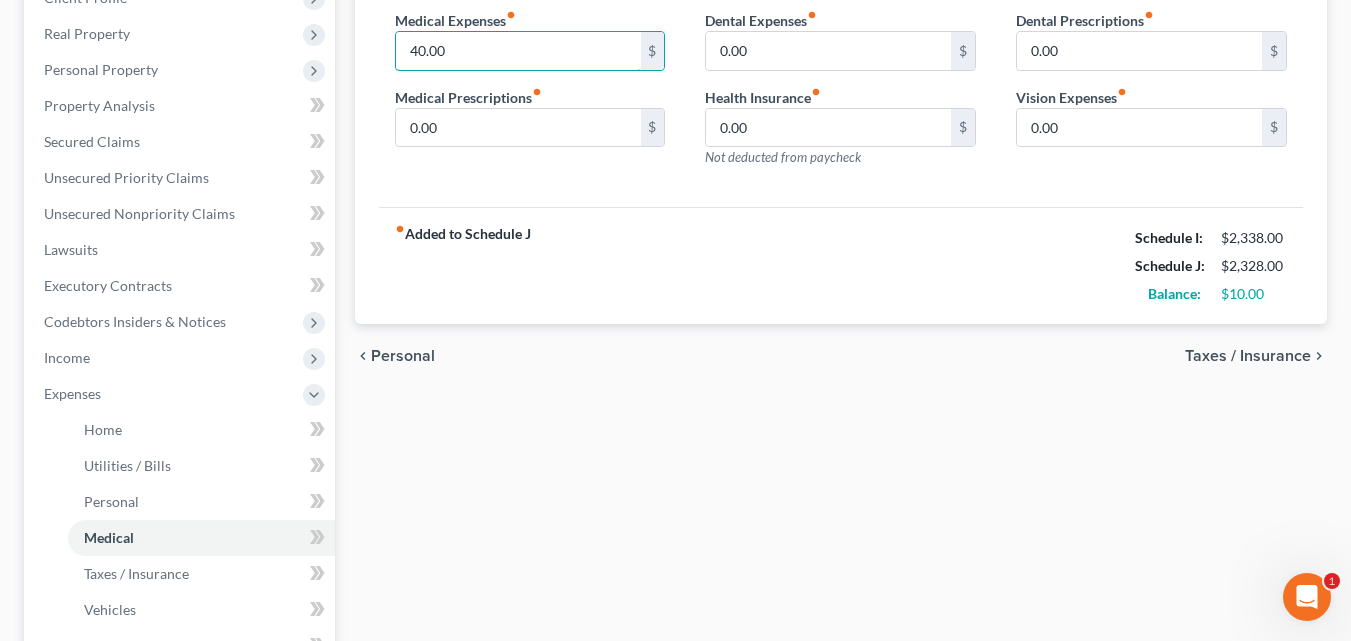 type on "40.00" 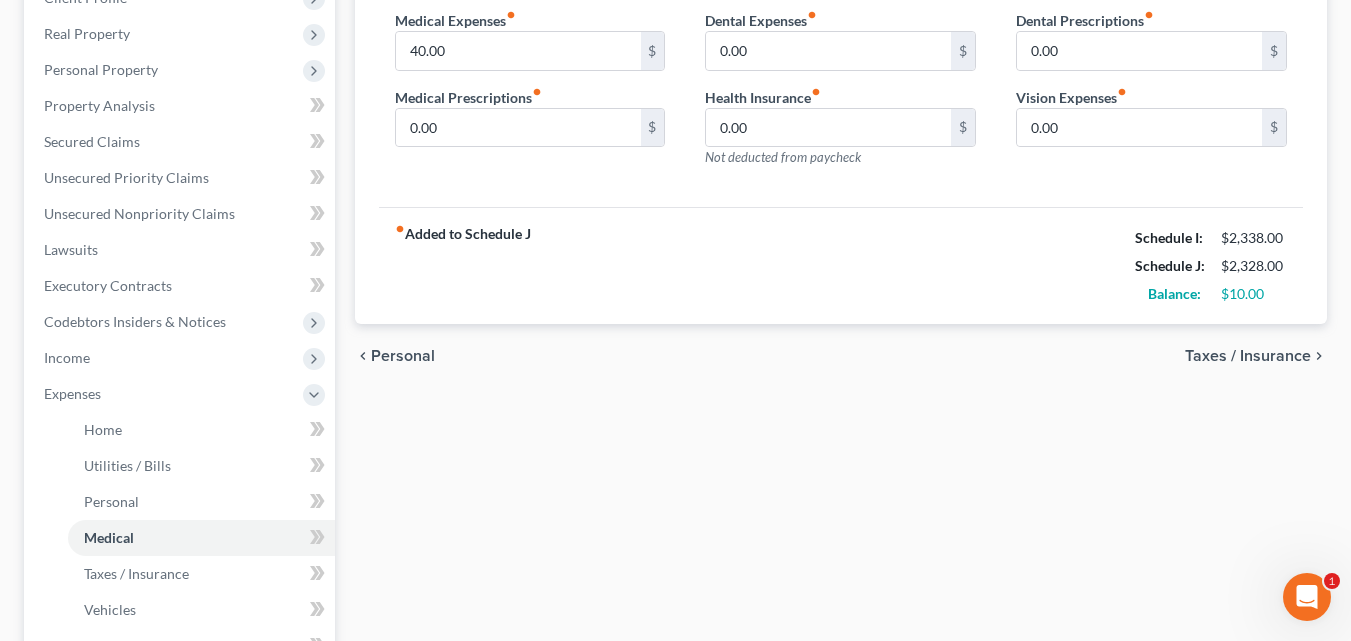 click on "Personal" at bounding box center [403, 356] 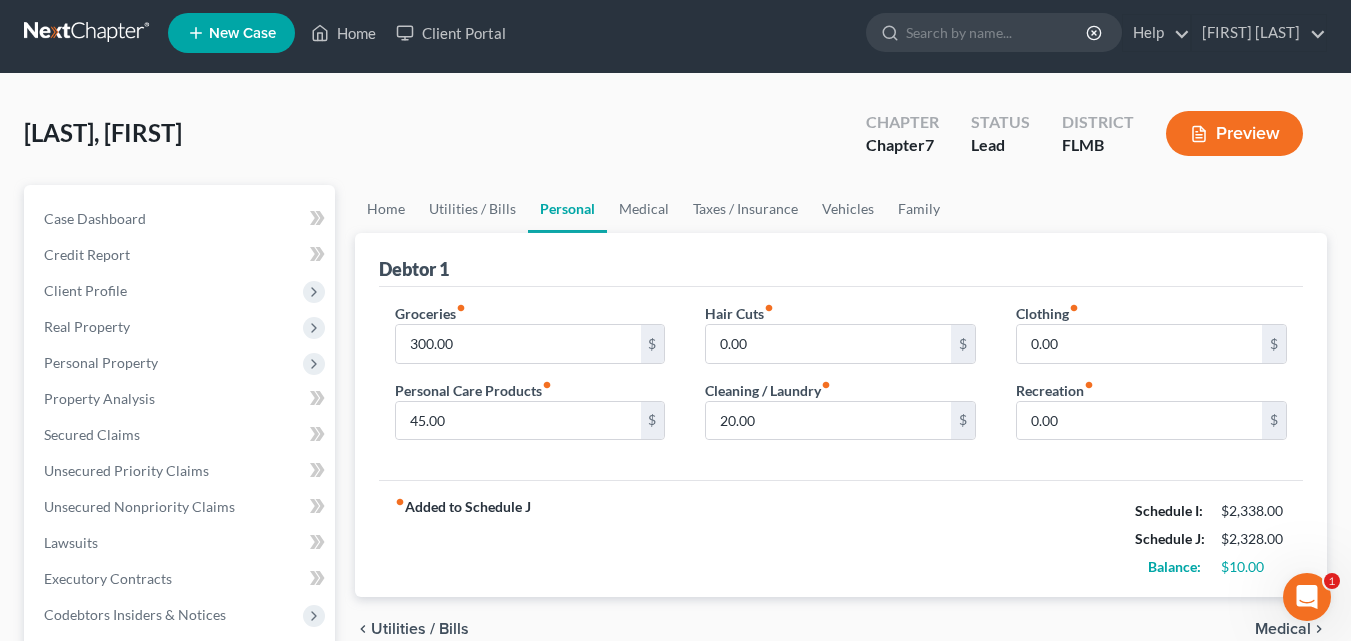 scroll, scrollTop: 0, scrollLeft: 0, axis: both 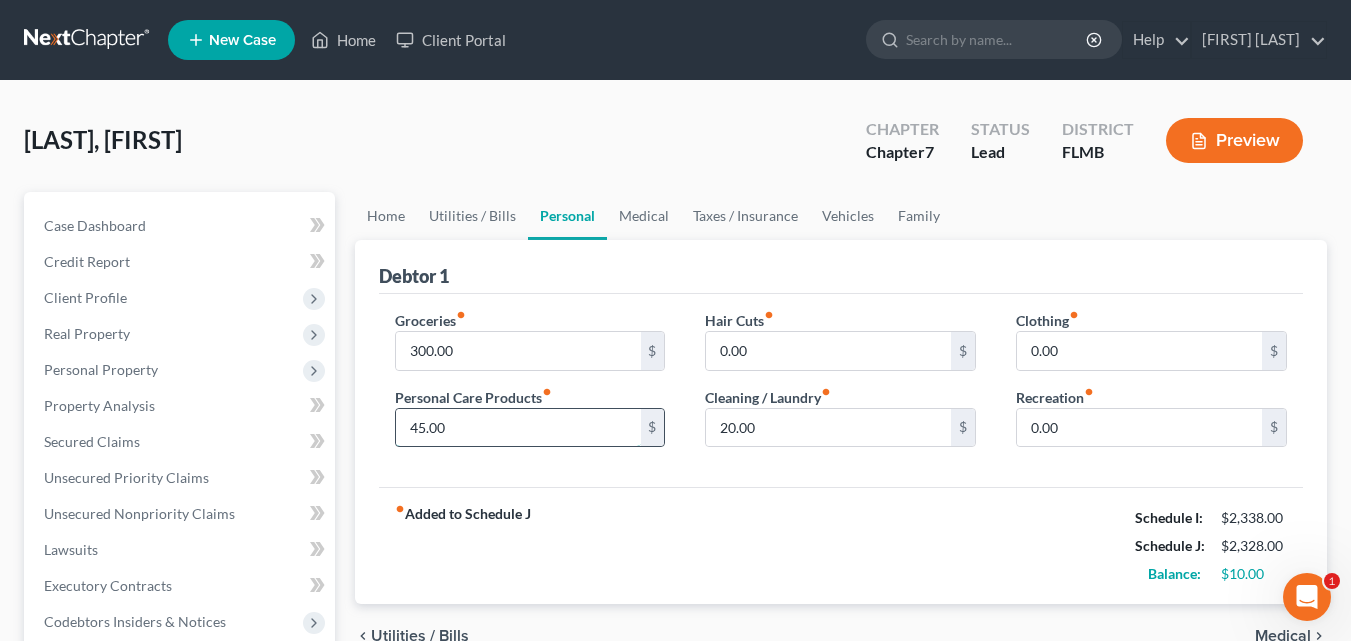 click on "45.00" at bounding box center (518, 428) 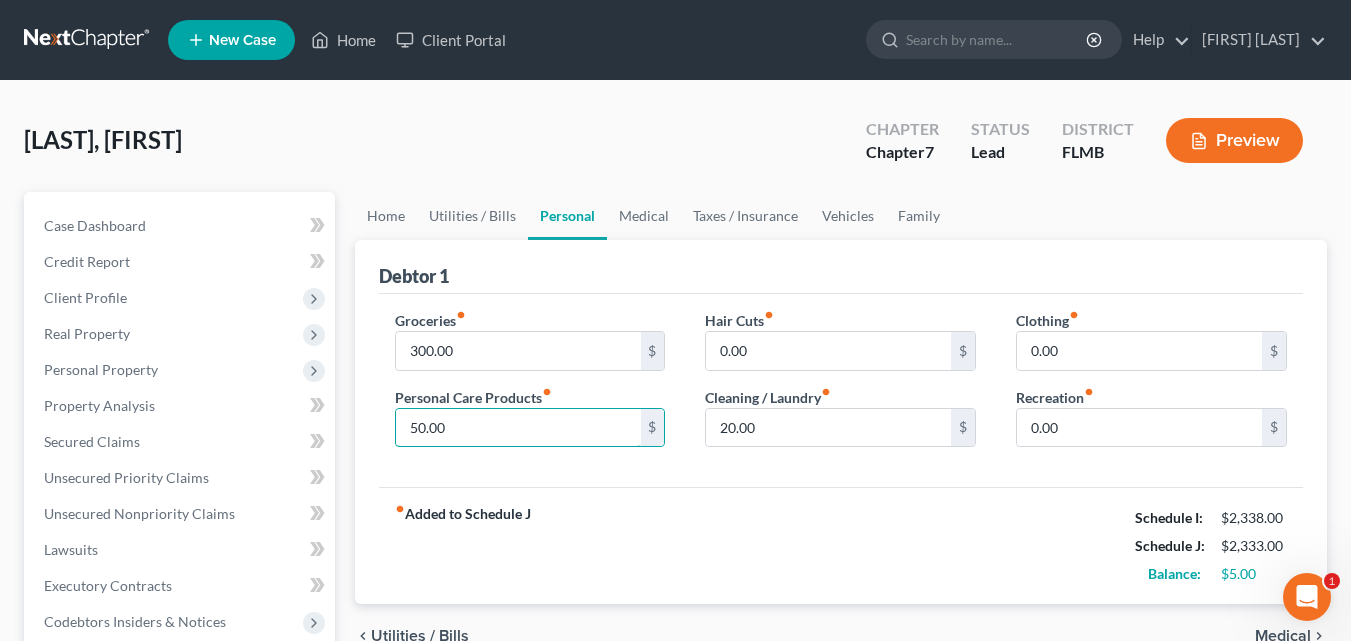 type on "50.00" 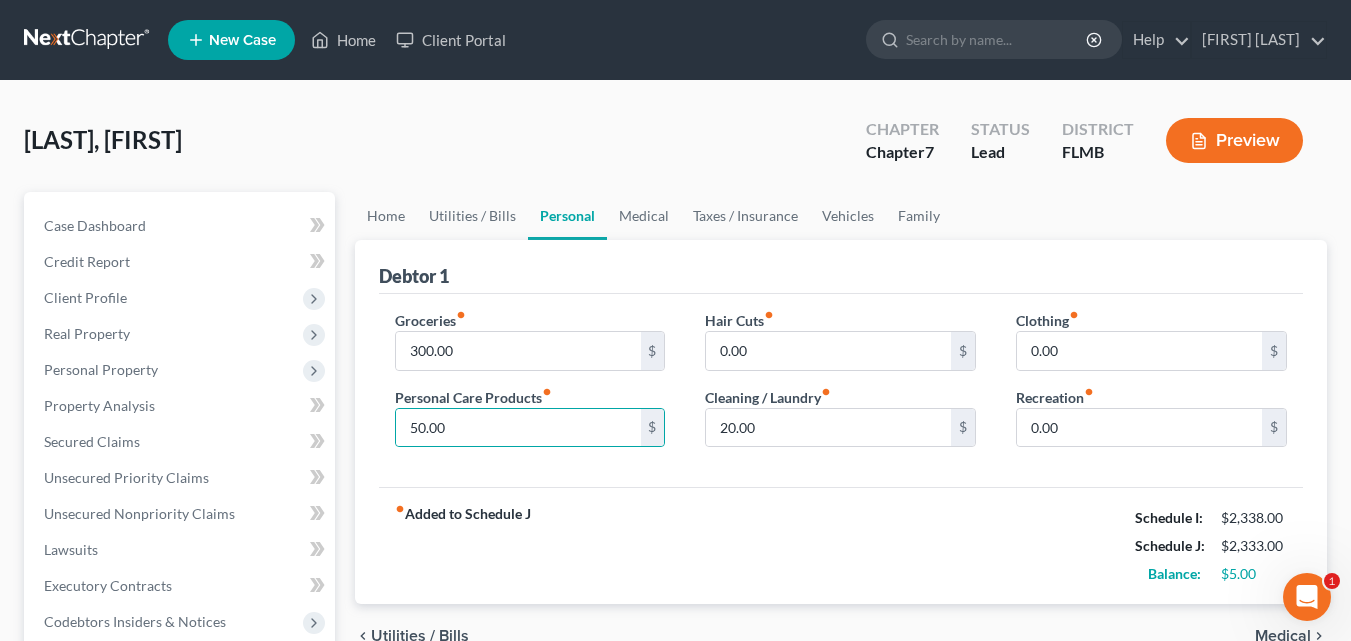 click on "fiber_manual_record  Added to Schedule J Schedule I: $2,338.00 Schedule J: $2,333.00 Balance: $5.00" at bounding box center (841, 545) 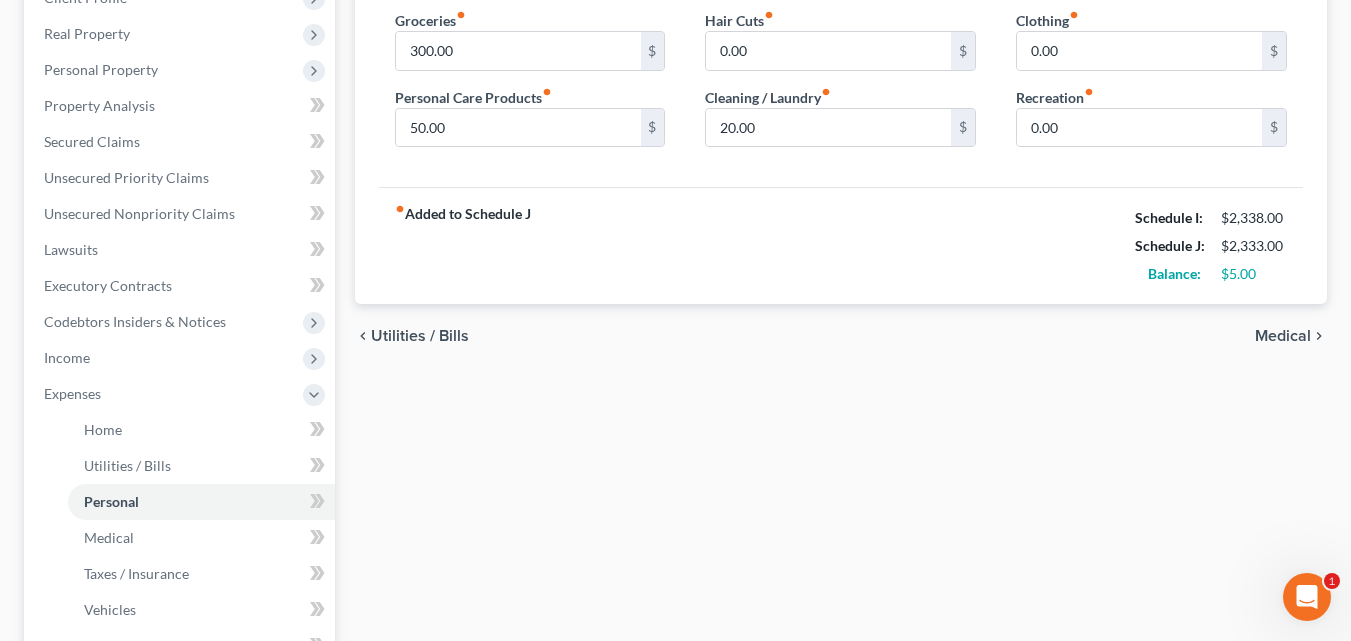 click on "Medical" at bounding box center (1283, 336) 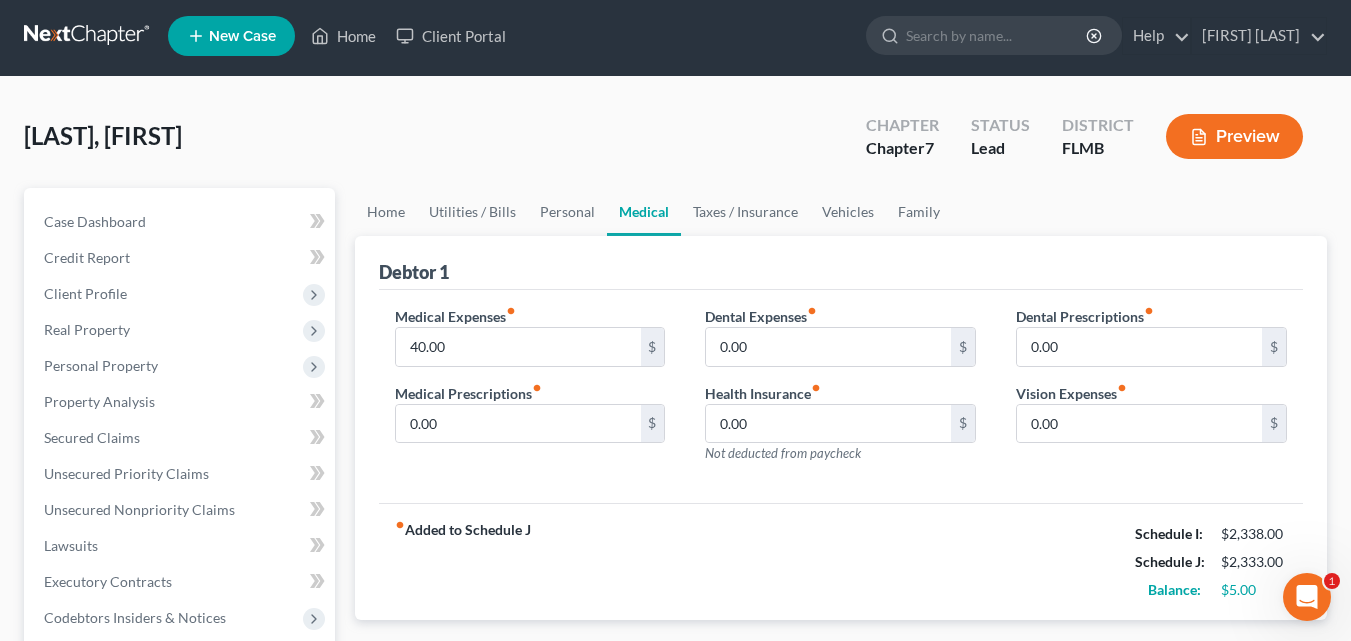 scroll, scrollTop: 0, scrollLeft: 0, axis: both 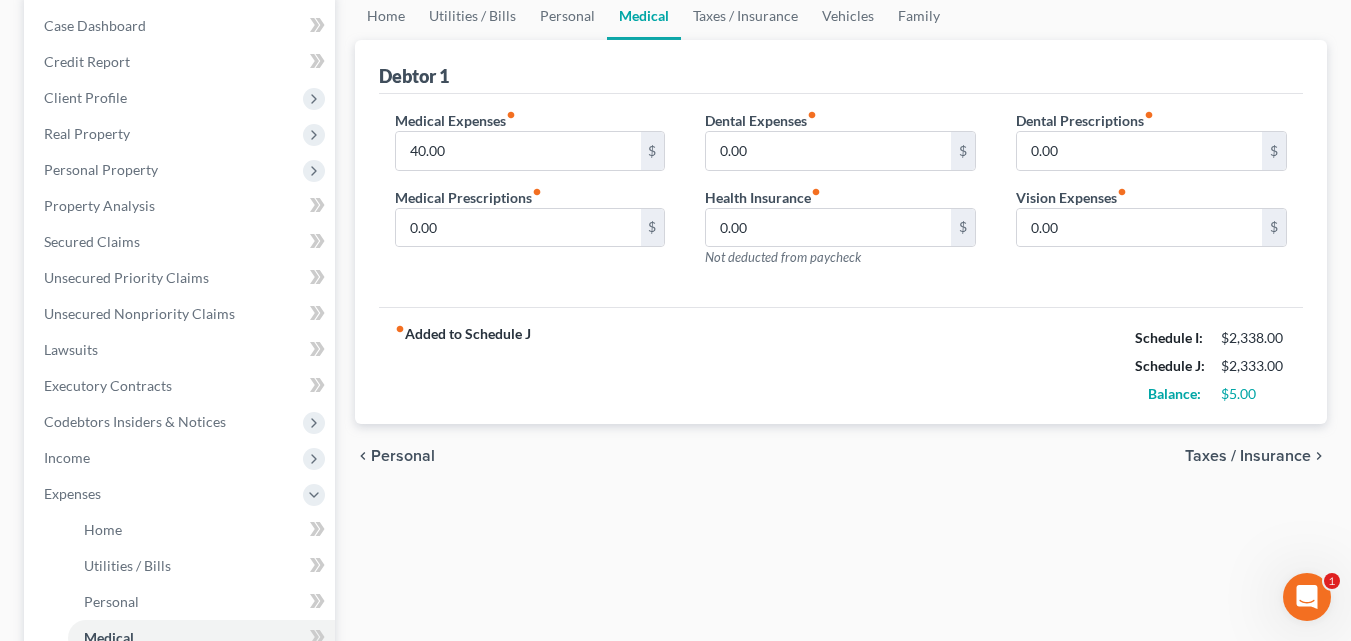 click on "Taxes / Insurance" at bounding box center (1248, 456) 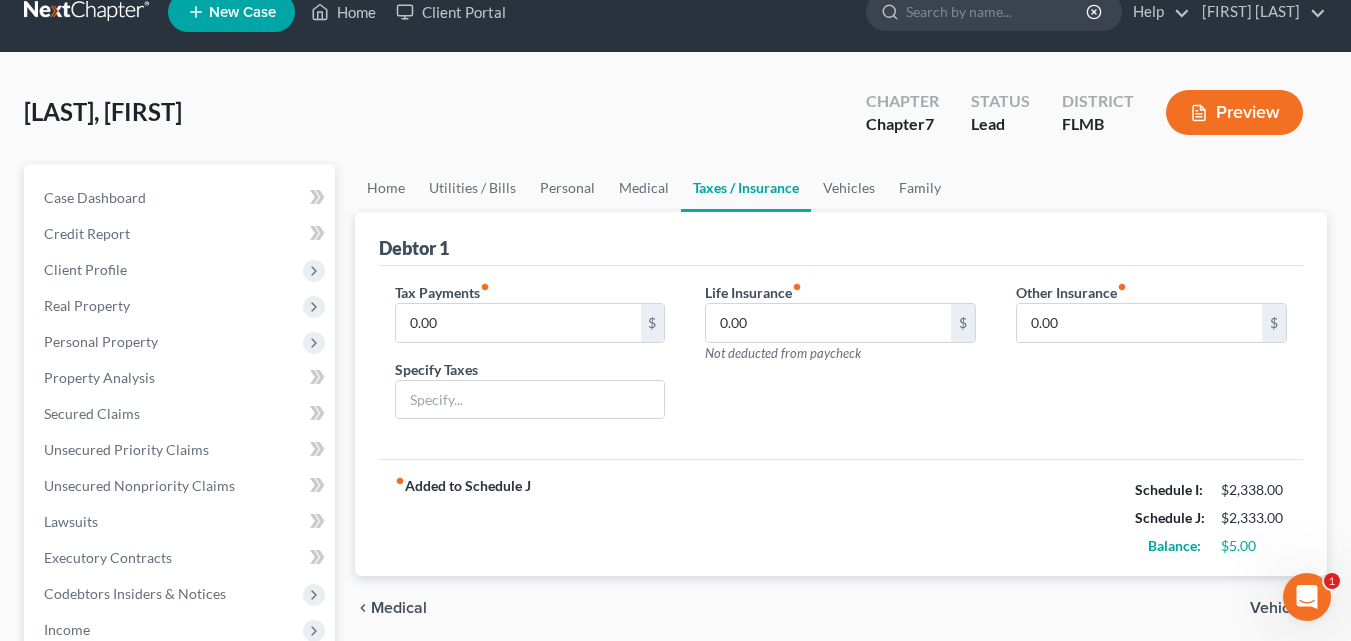 scroll, scrollTop: 0, scrollLeft: 0, axis: both 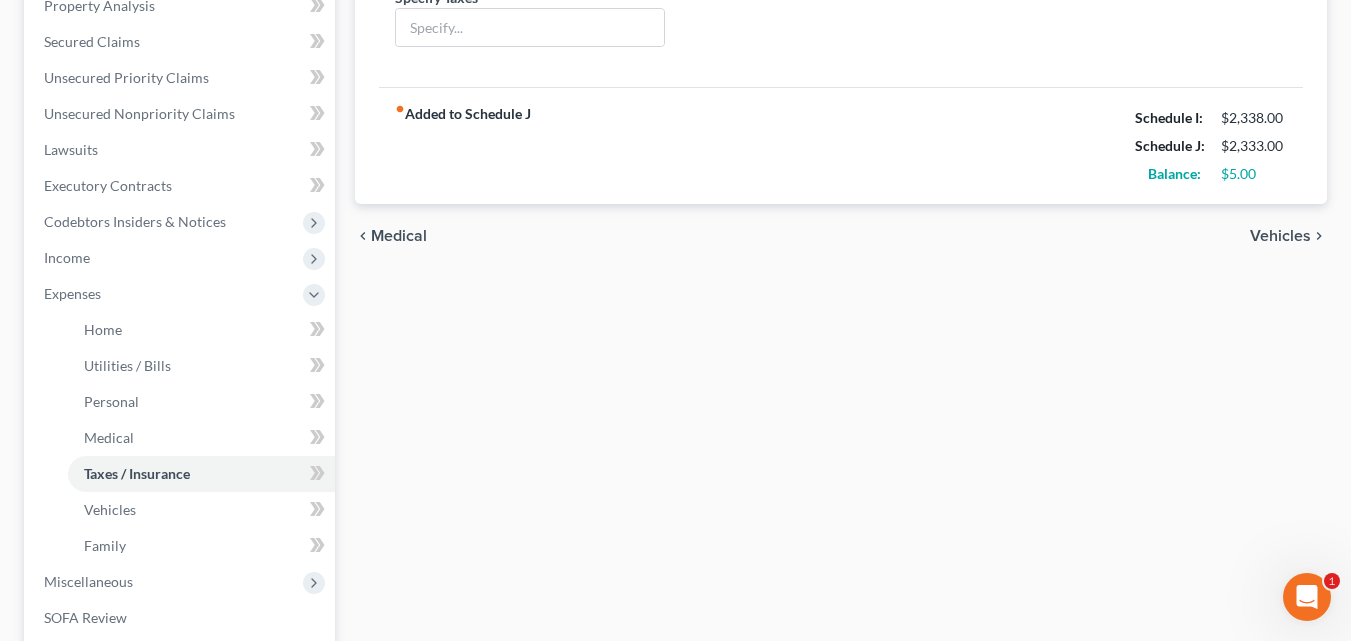 click on "Vehicles" at bounding box center [1280, 236] 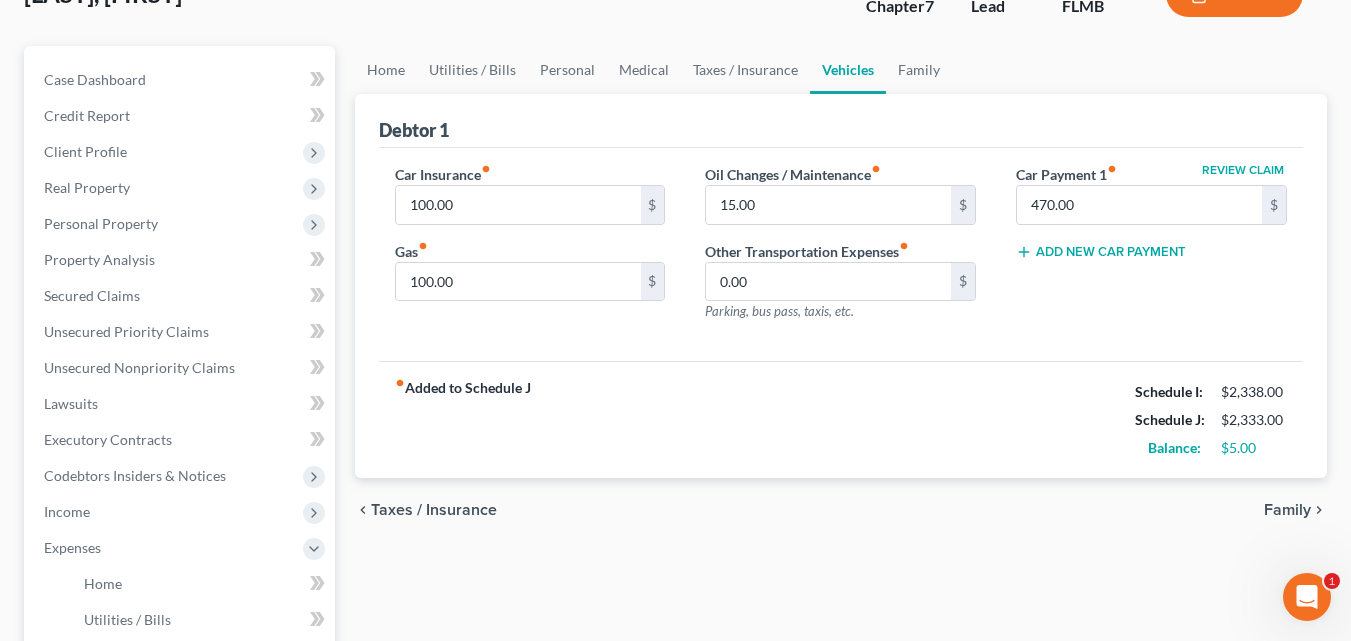 scroll, scrollTop: 400, scrollLeft: 0, axis: vertical 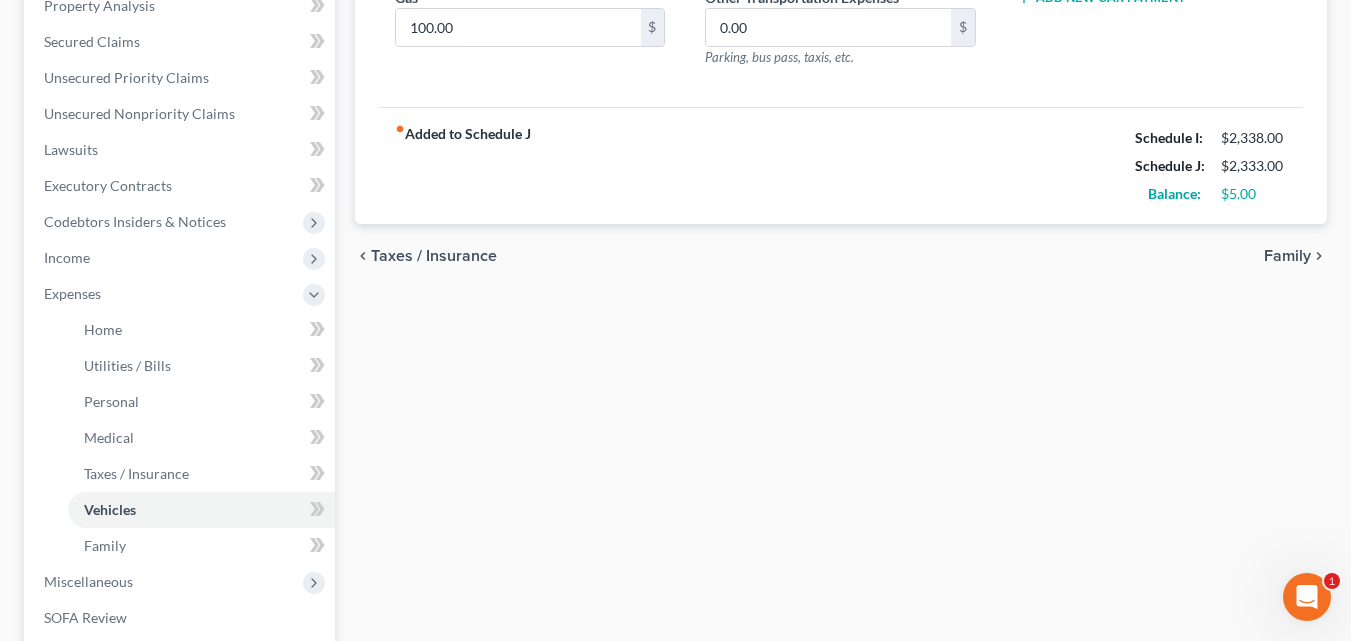 click on "Family" at bounding box center (1287, 256) 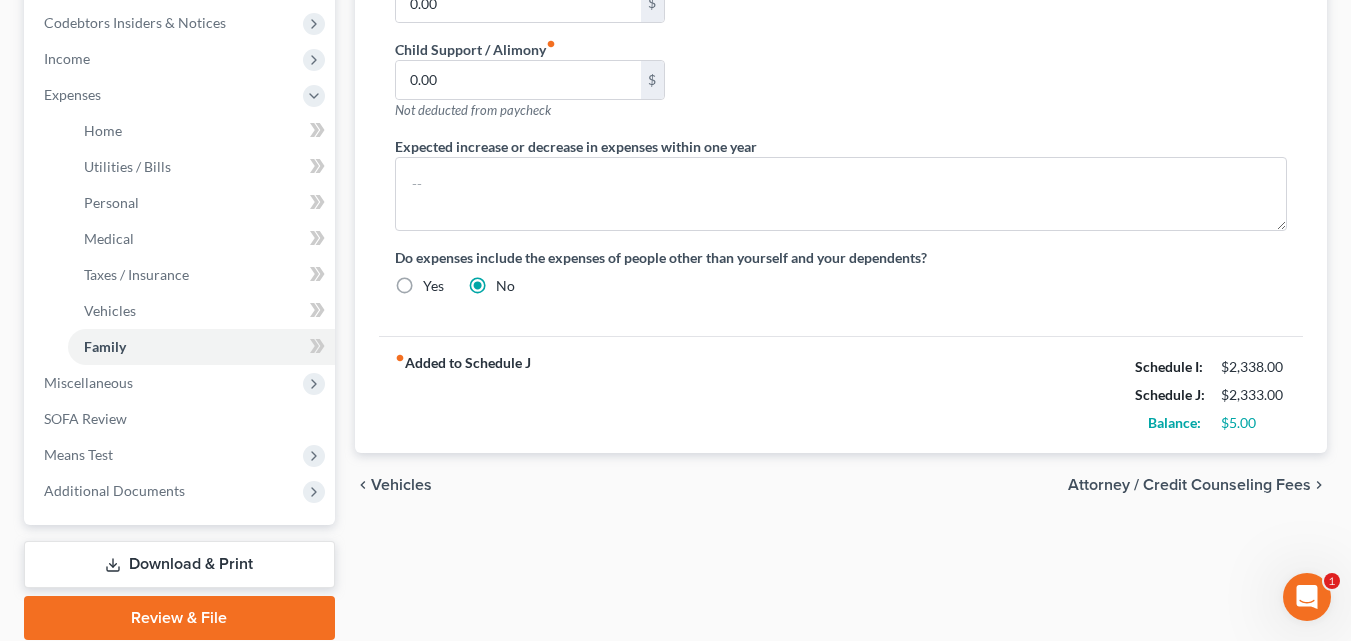 scroll, scrollTop: 600, scrollLeft: 0, axis: vertical 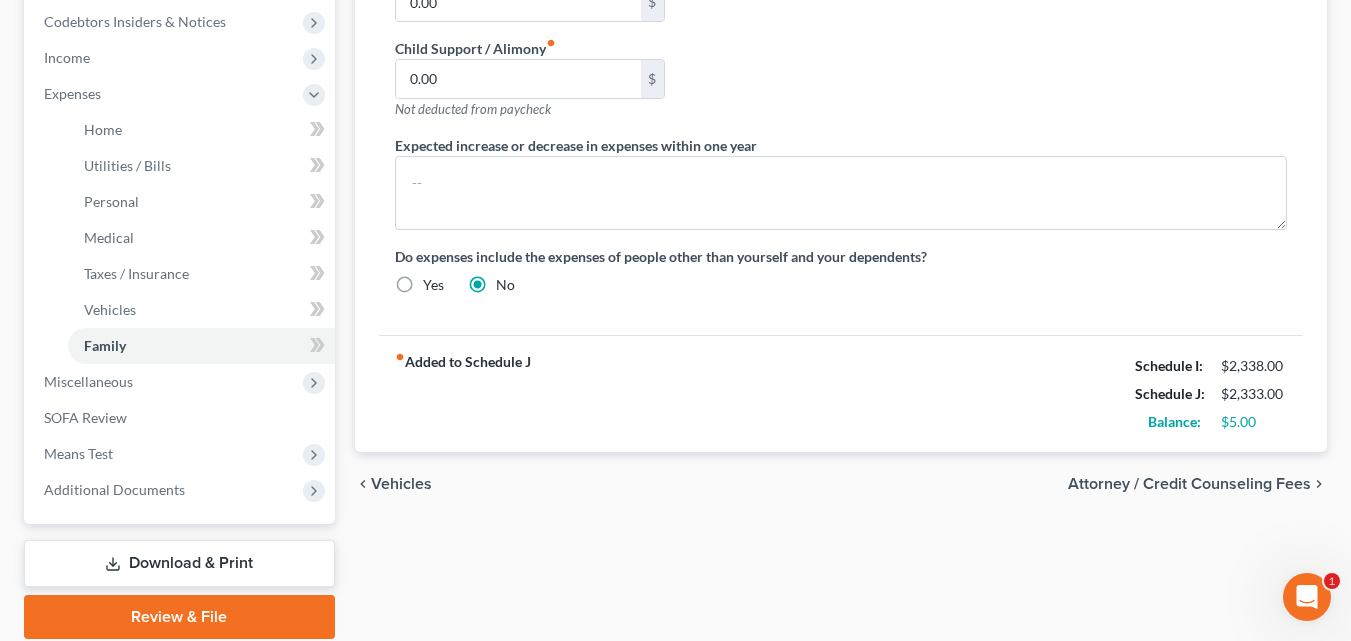 click on "Attorney / Credit Counseling Fees" at bounding box center (1189, 484) 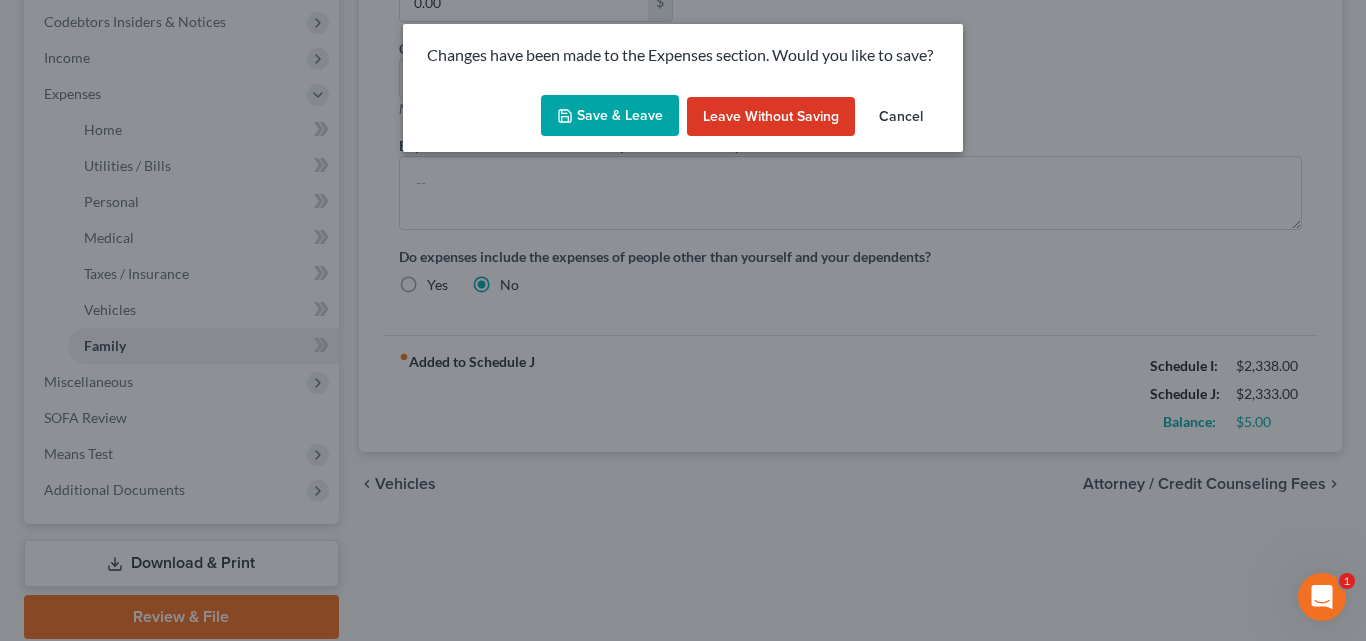 click on "Save & Leave" at bounding box center (610, 116) 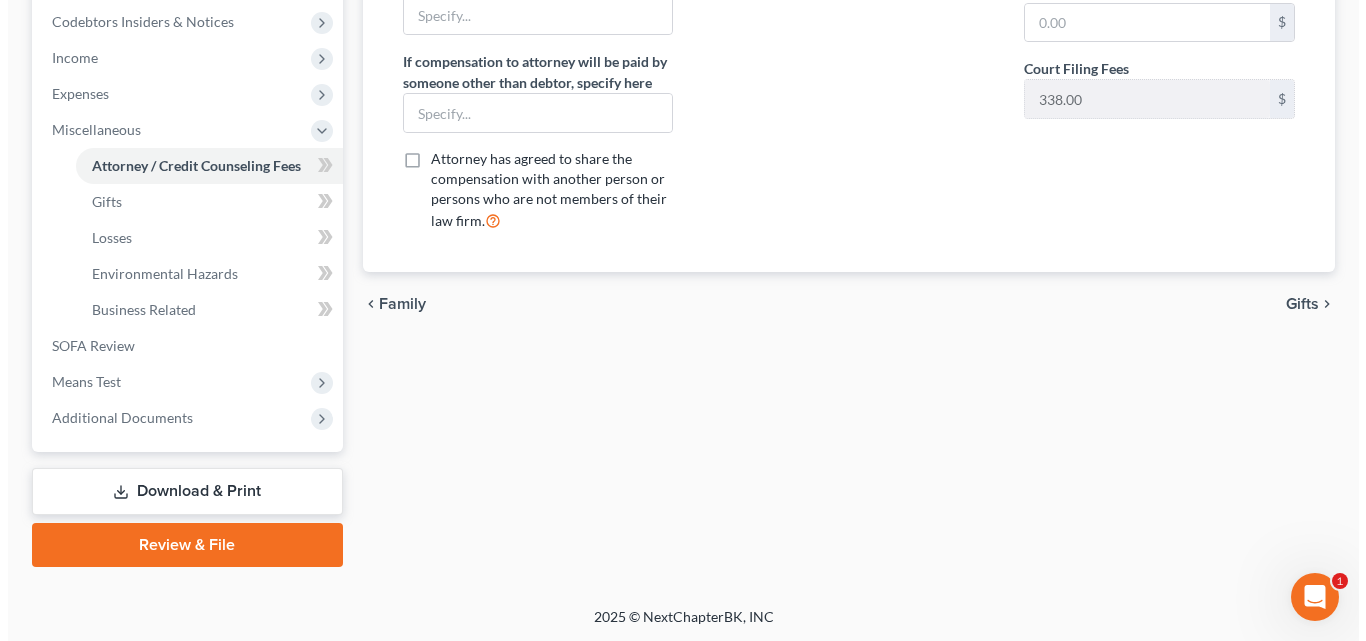 scroll, scrollTop: 0, scrollLeft: 0, axis: both 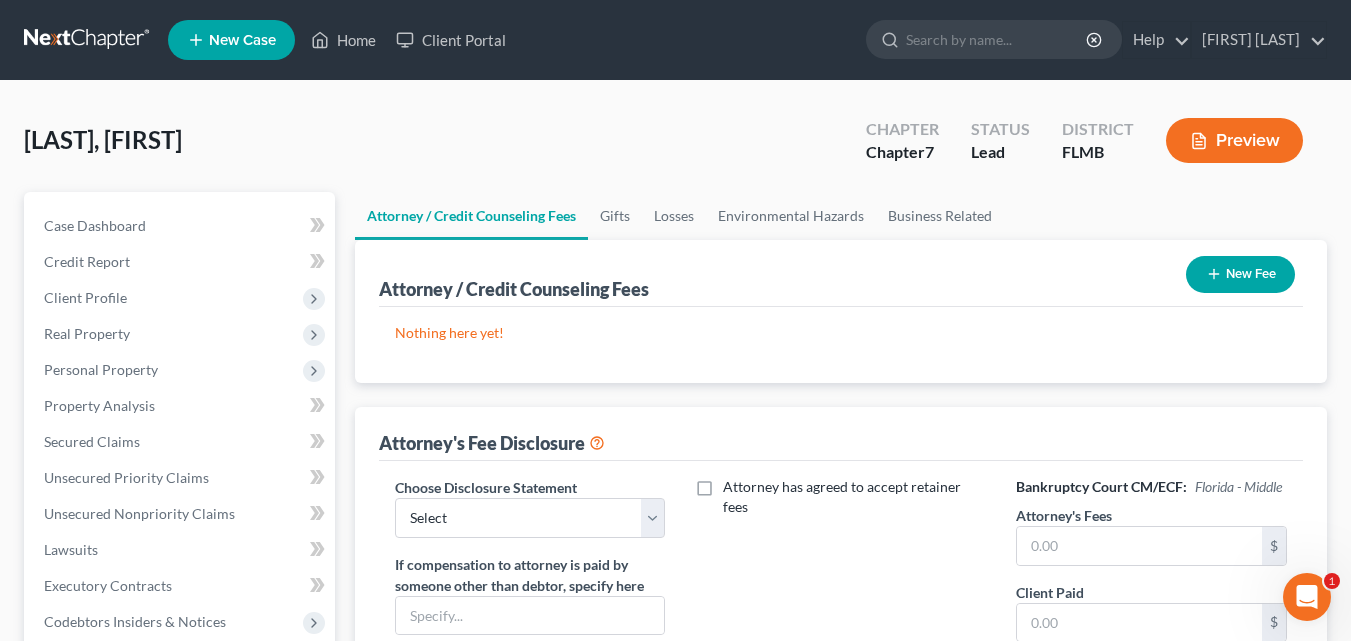 click on "New Fee" at bounding box center [1240, 274] 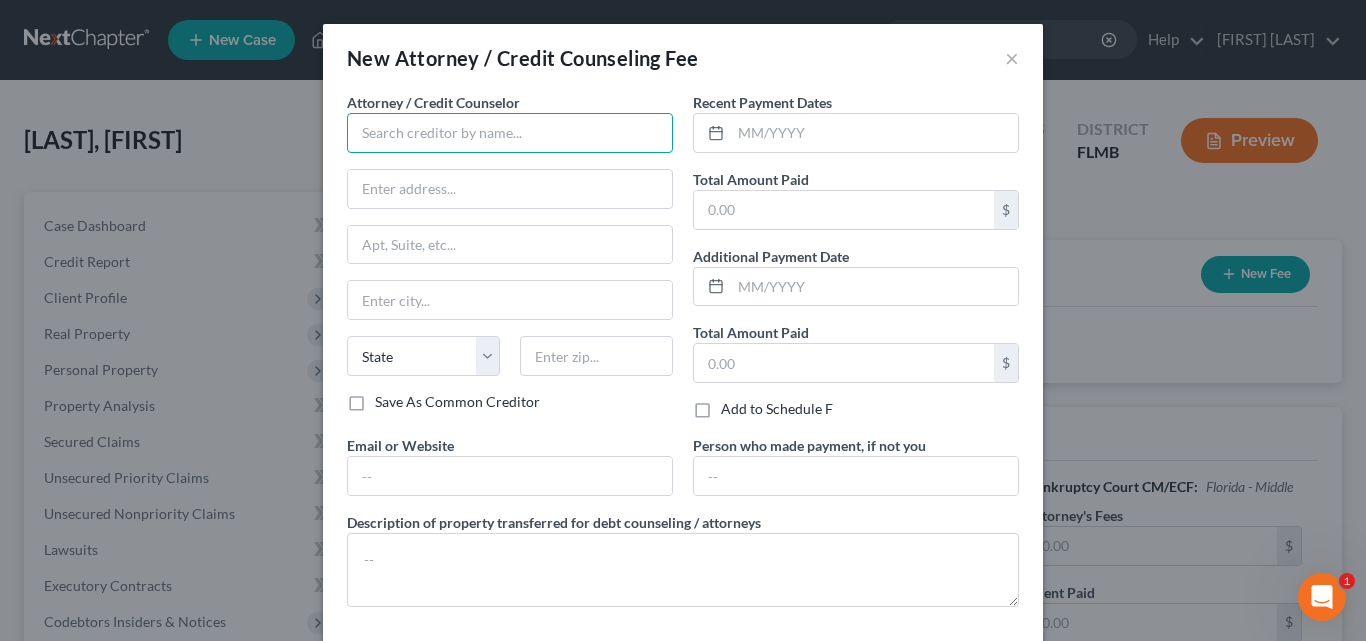 click at bounding box center (510, 133) 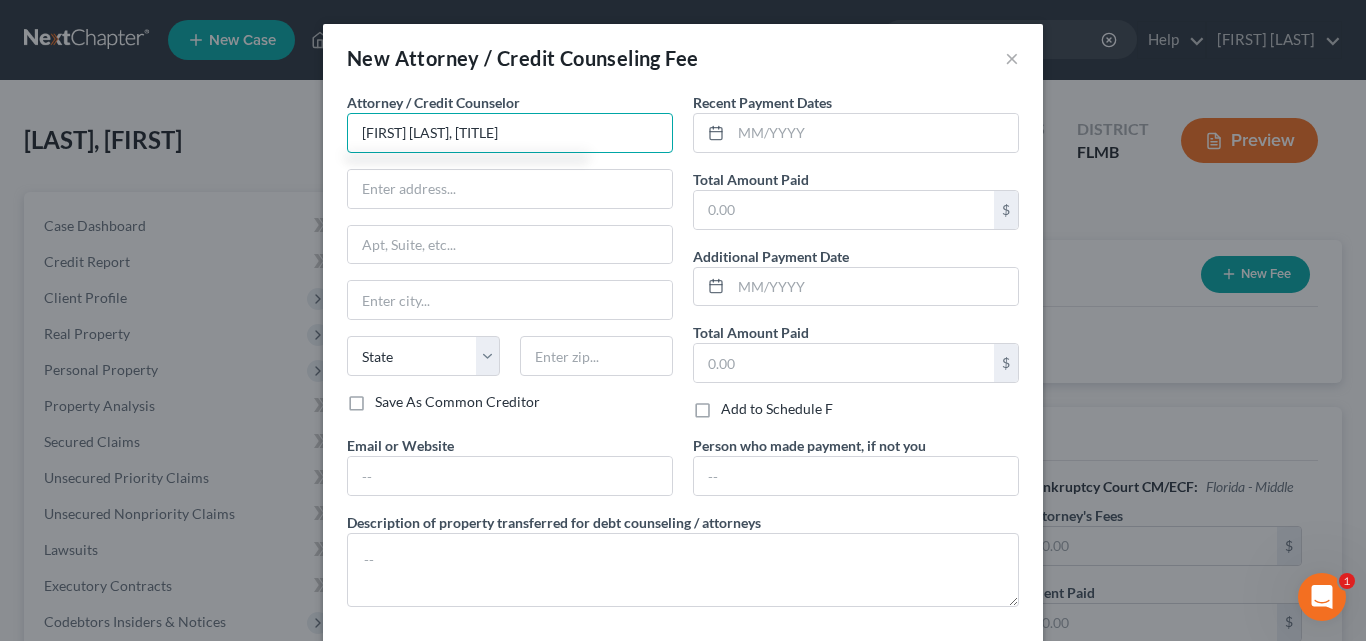 type on "Frank Ribel, Jr., Esq." 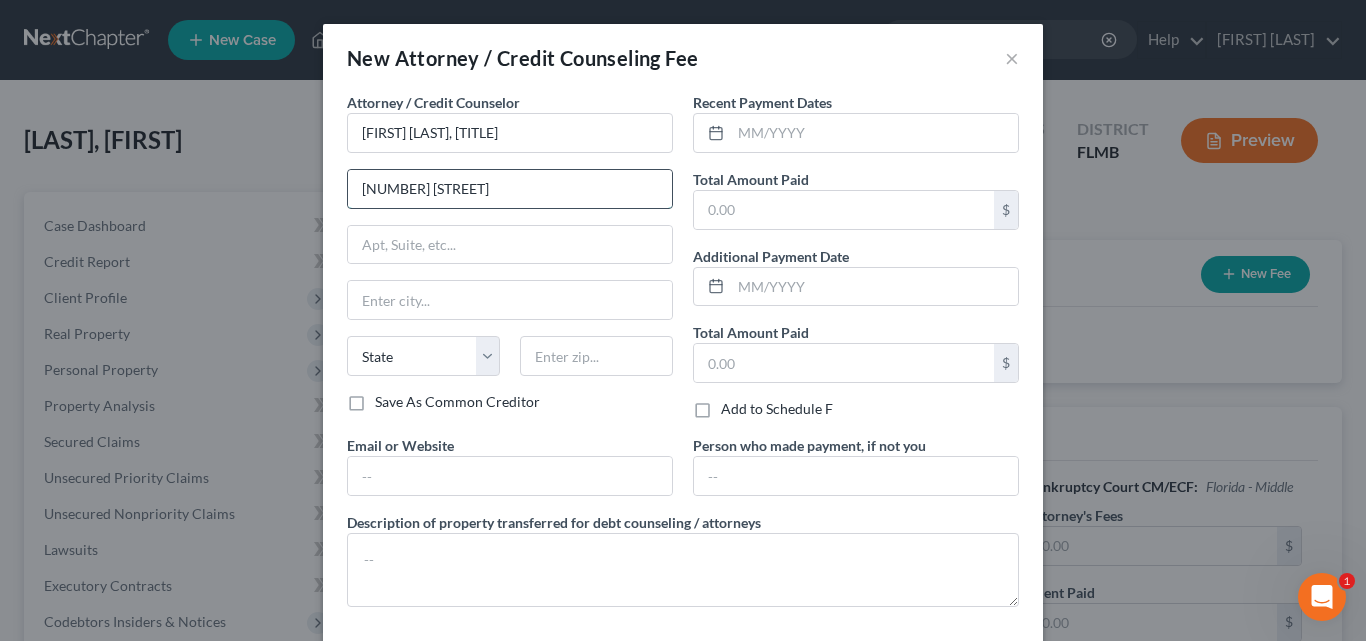 type on "25 East Oak Street" 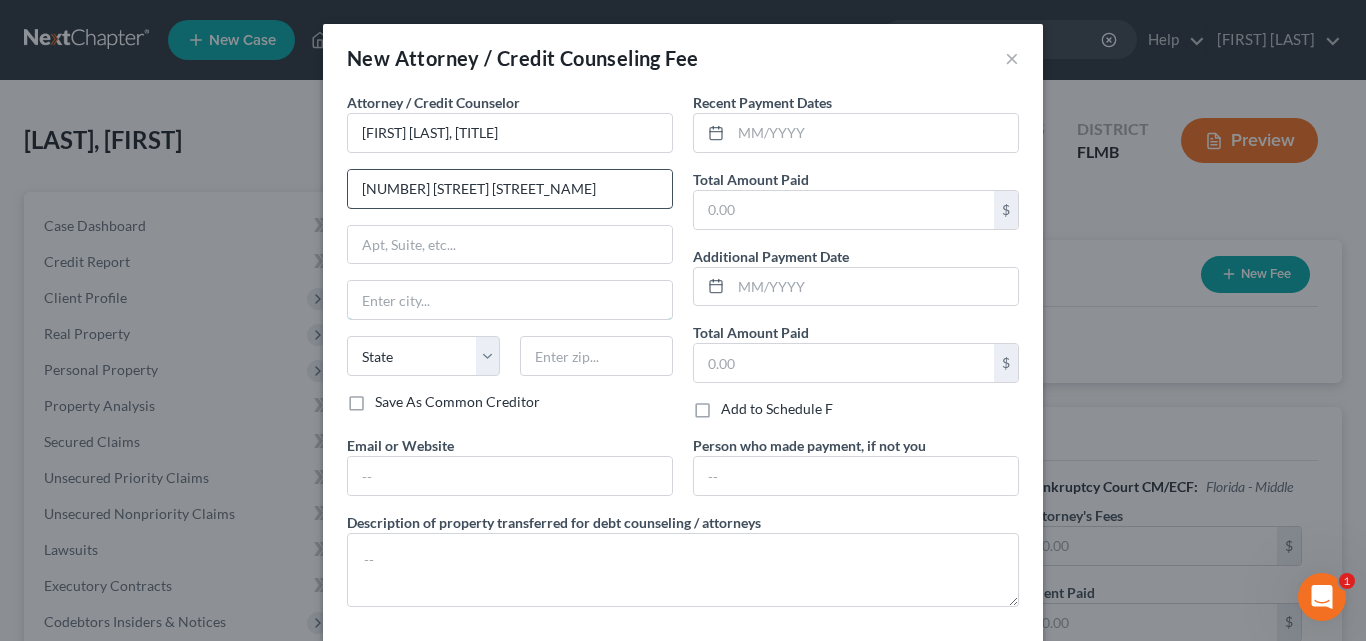 type on "ARCADIA" 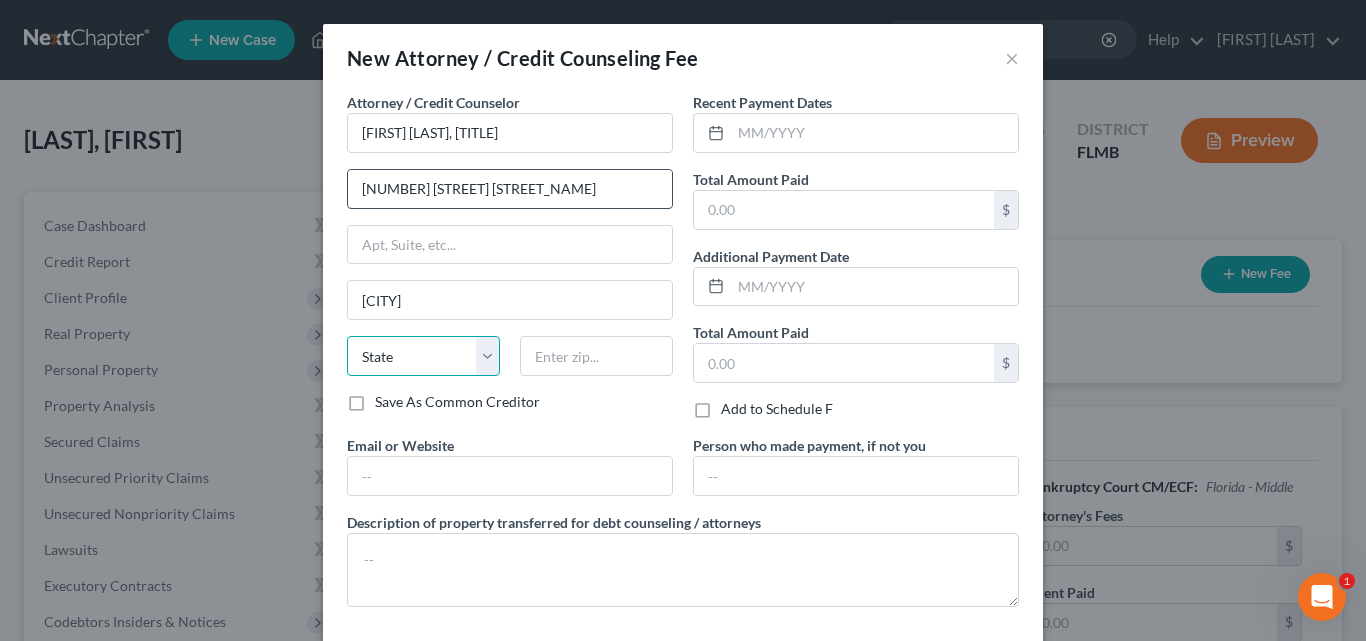 select on "9" 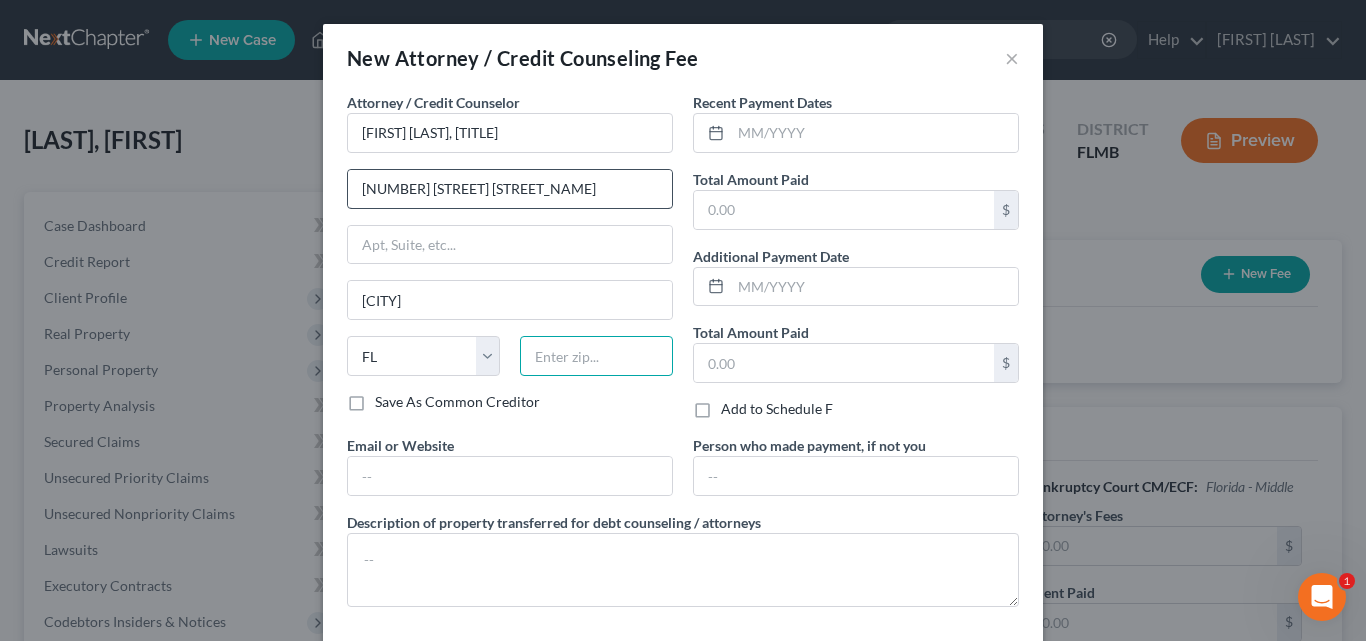type on "34266" 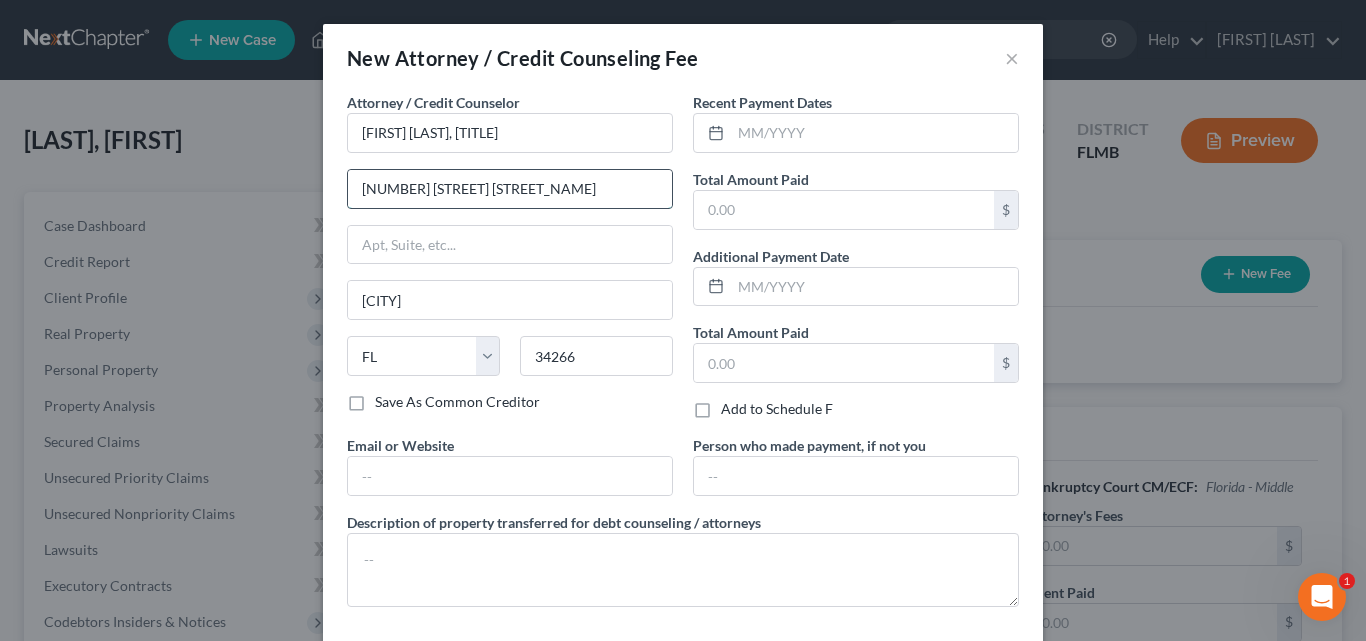 type on "Arcadia" 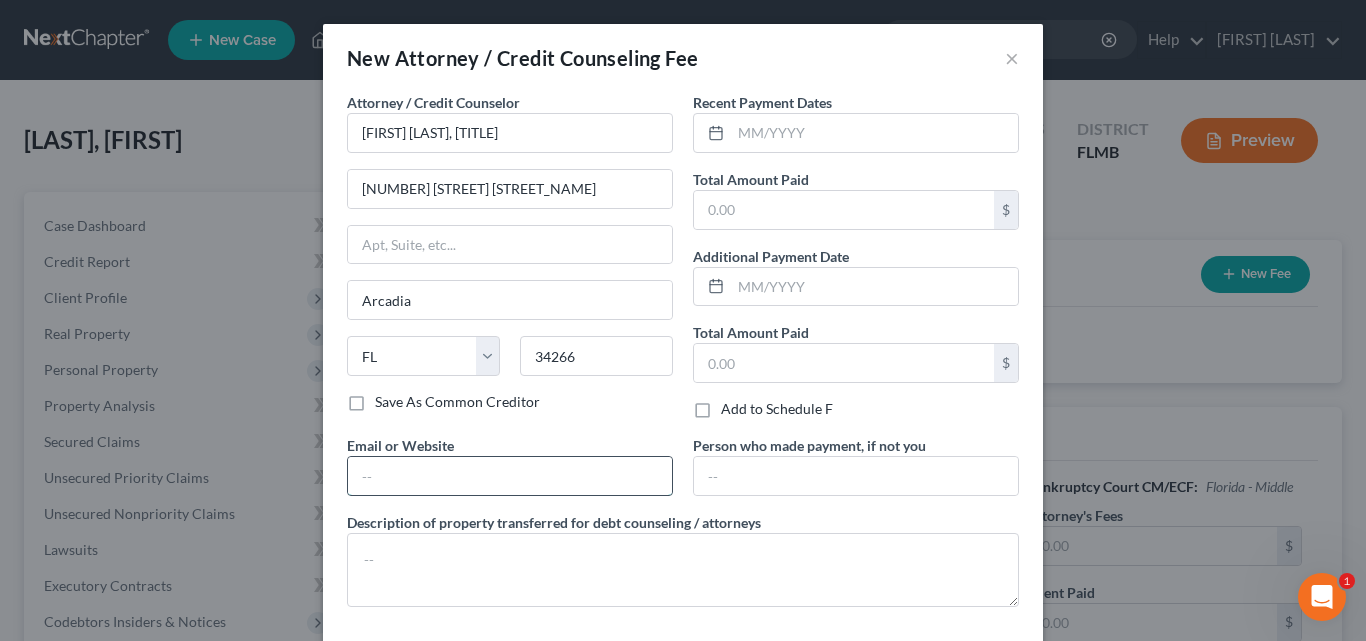 click at bounding box center [510, 476] 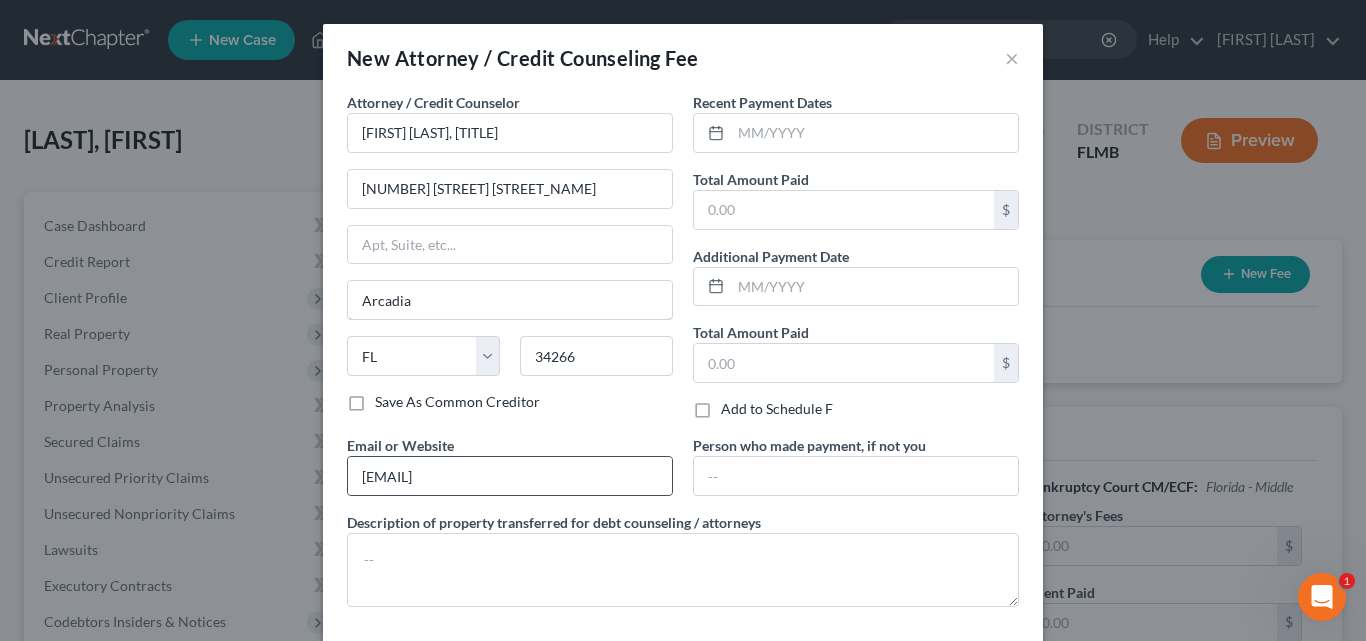 type on "ARCADIA" 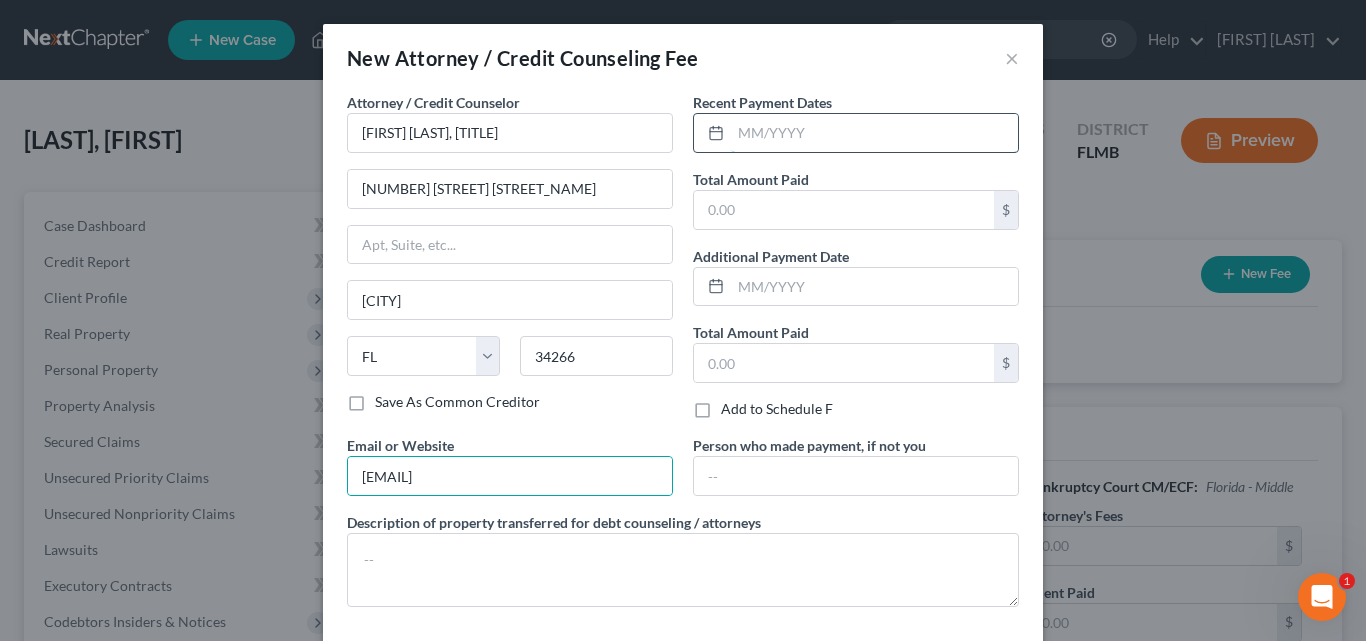 click at bounding box center [874, 133] 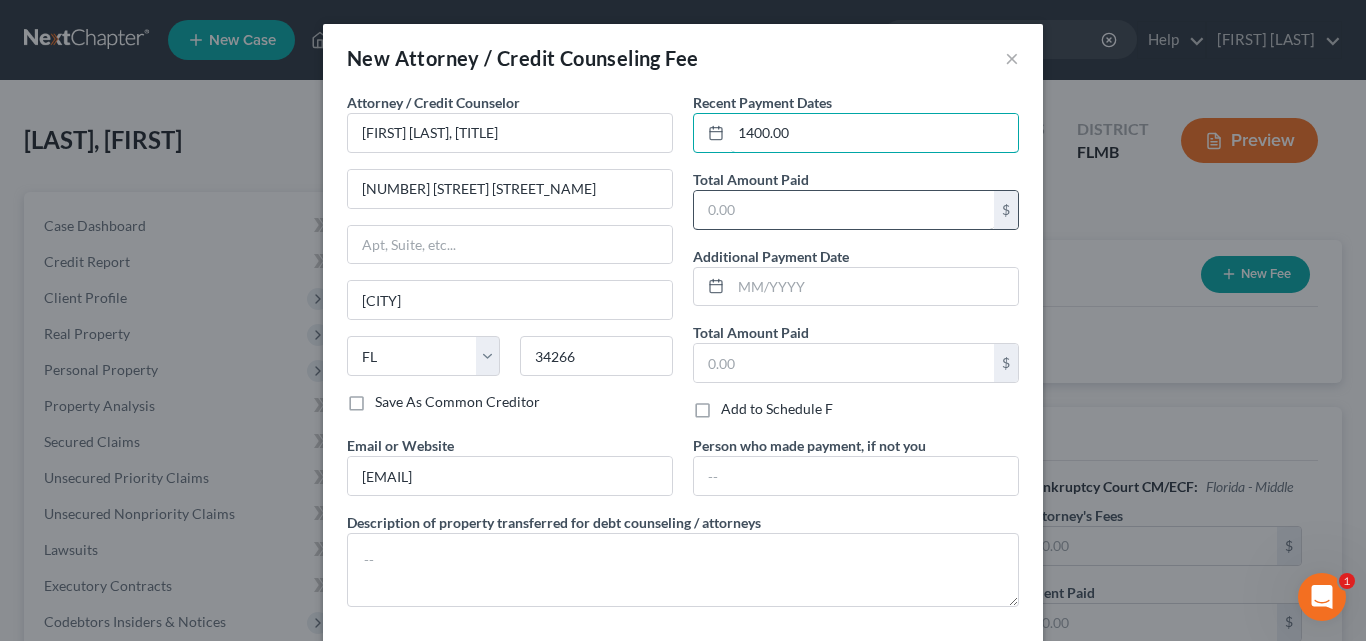 type on "1400.00" 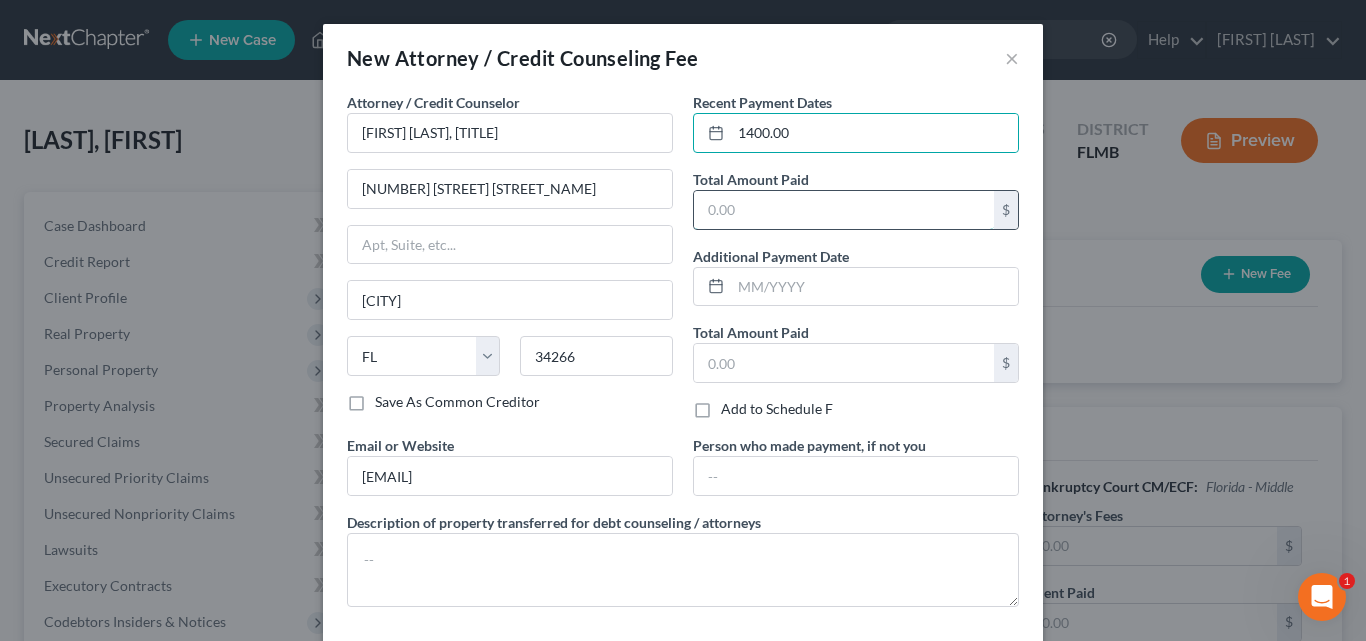 click at bounding box center [844, 210] 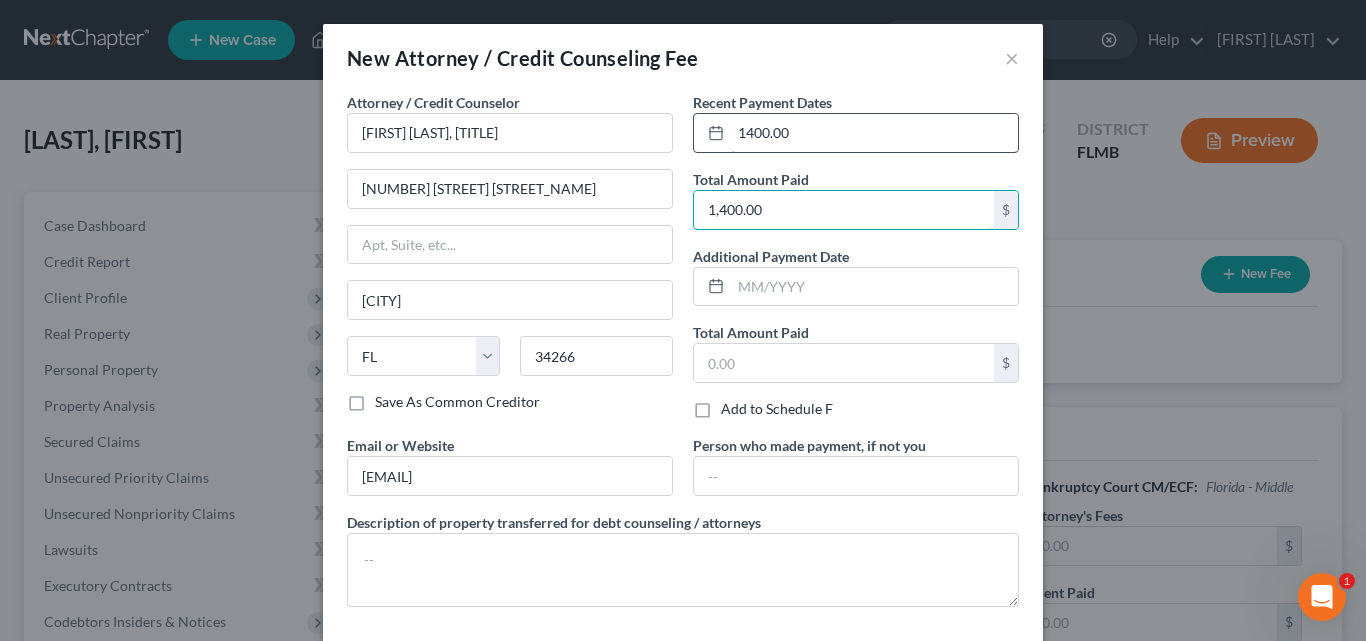type on "1,400.00" 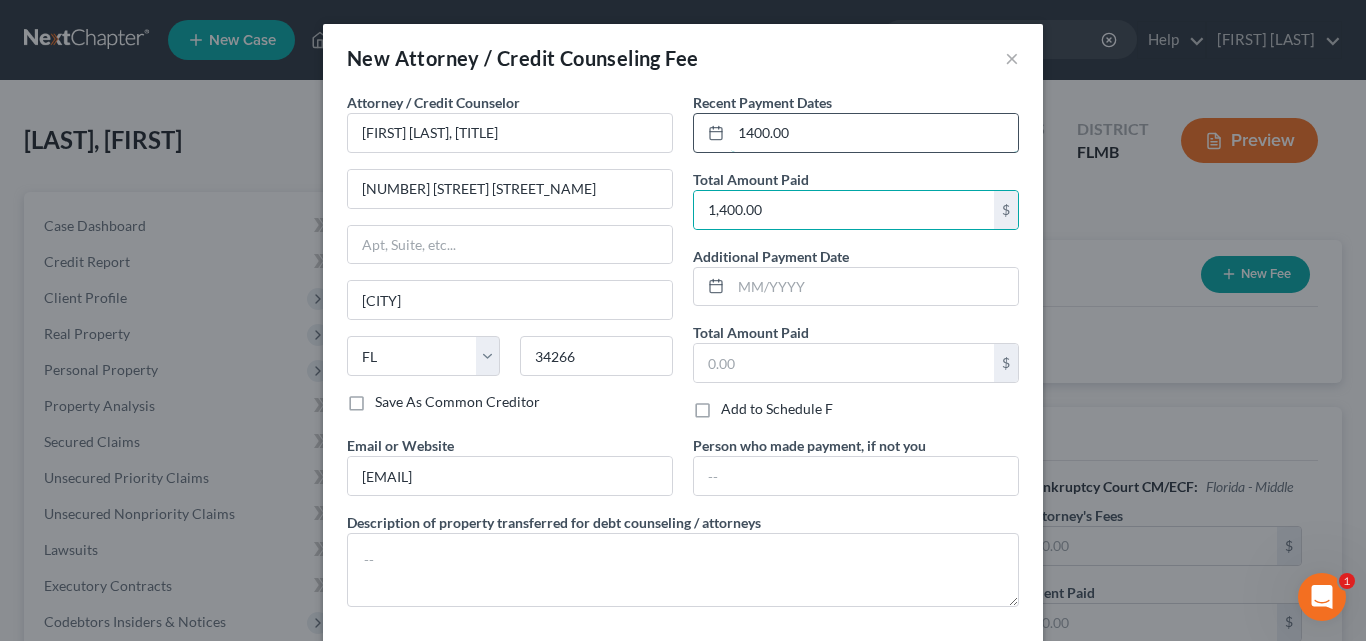 click on "1400.00" at bounding box center (874, 133) 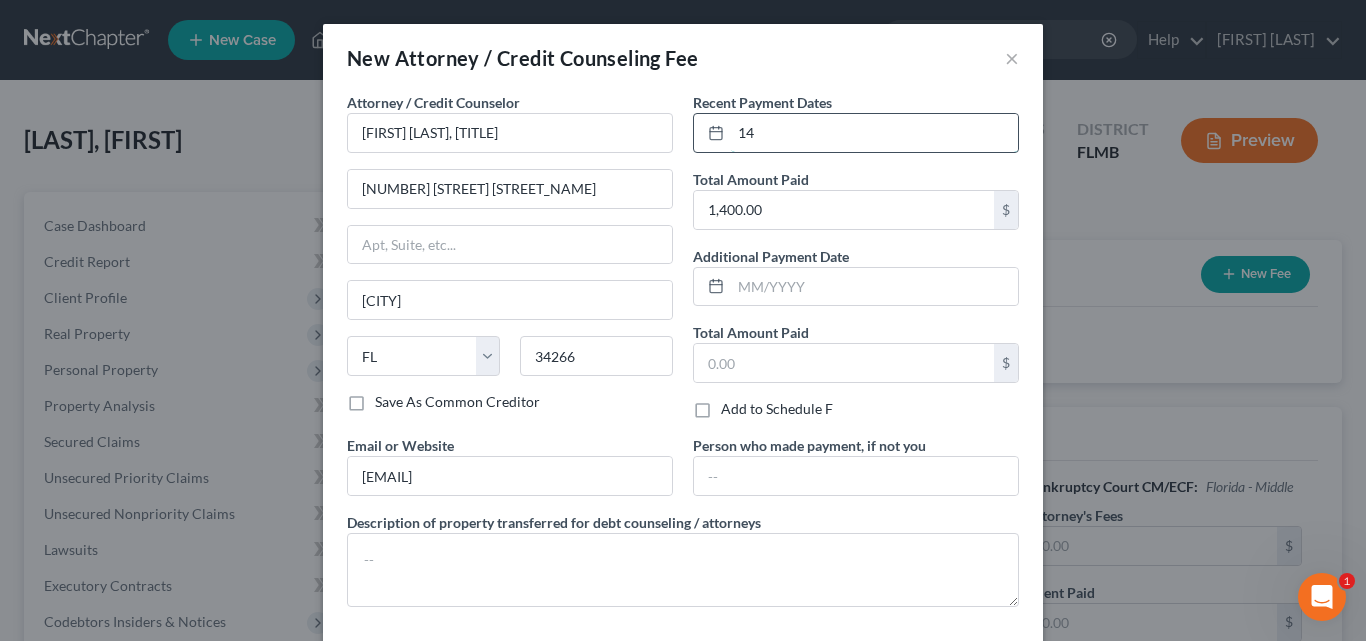 type on "1" 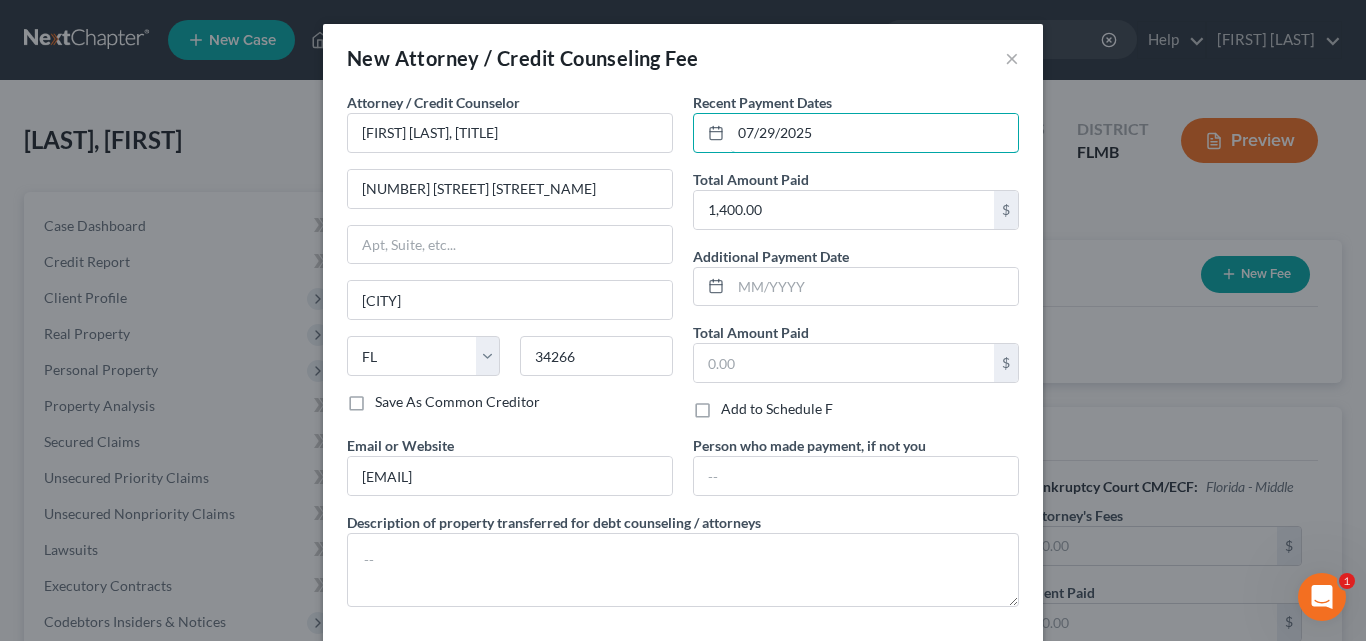 type on "07/29/2025" 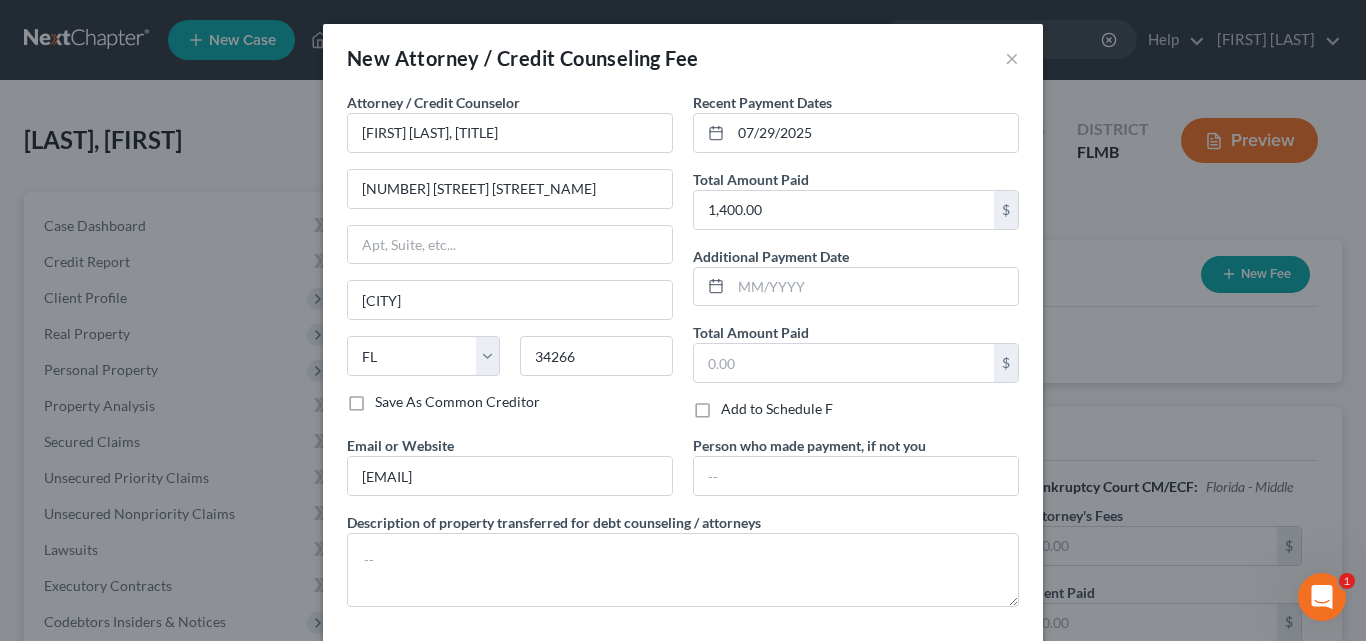 click on "Description of property transferred for debt counseling / attorneys" at bounding box center (554, 522) 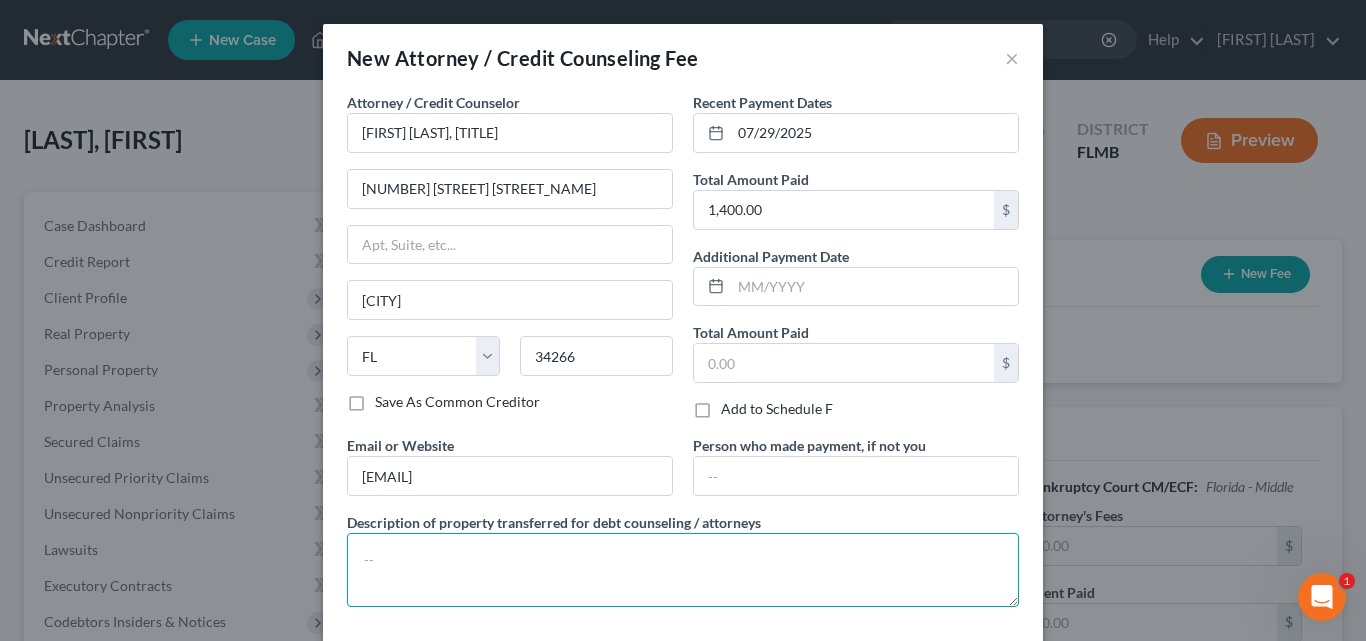 click at bounding box center [683, 570] 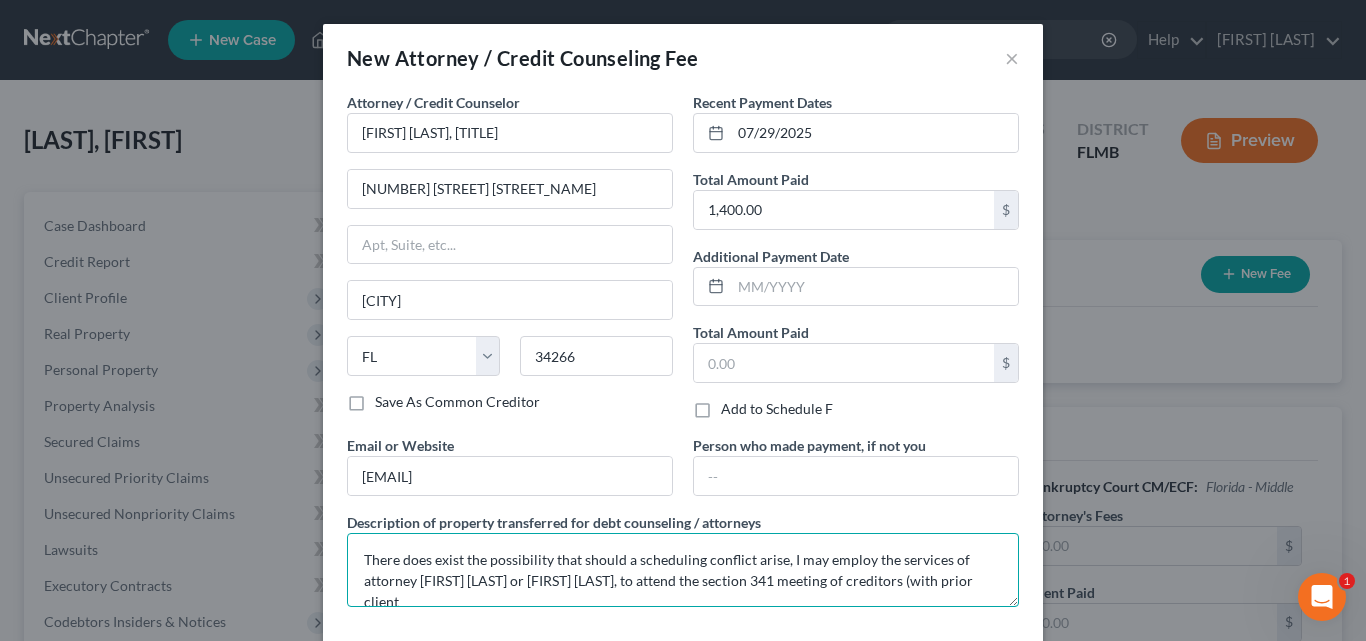 scroll, scrollTop: 4, scrollLeft: 0, axis: vertical 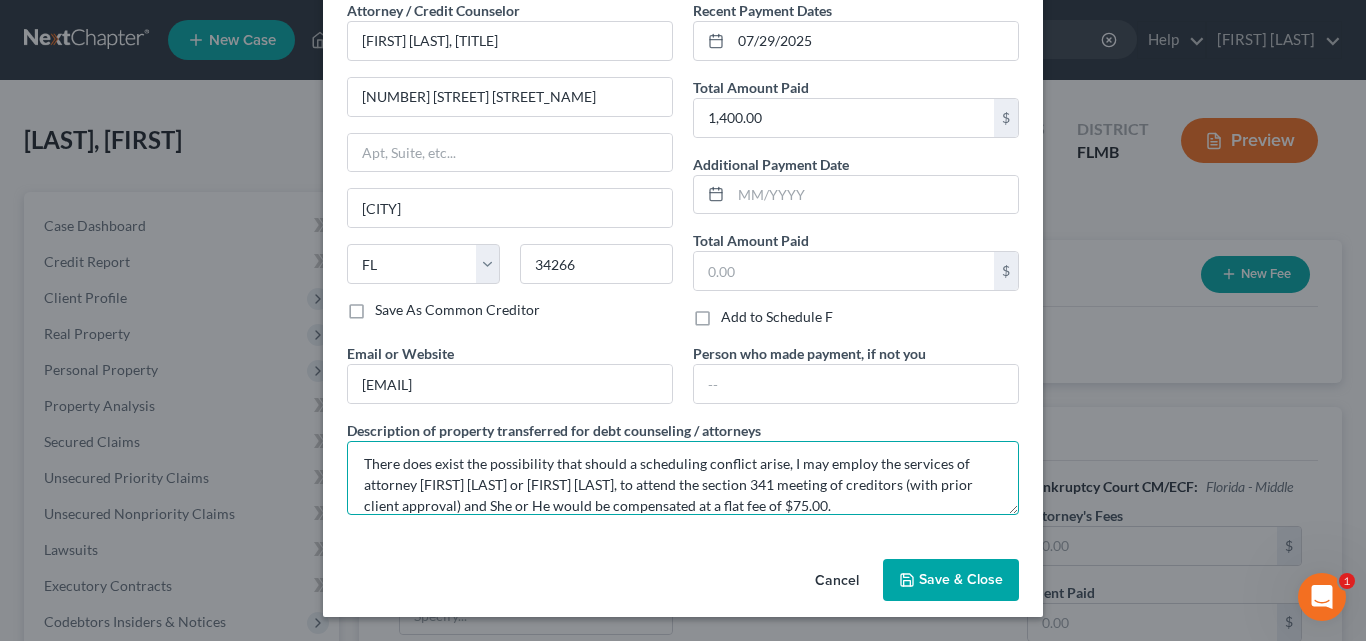 type on "There does exist the possibility that should a scheduling conflict arise, I may employ the services of attorney Holly A. McFall or Zachary Ribel, to attend the section 341 meeting of creditors (with prior client approval) and She or He would be compensated at a flat fee of $75.00." 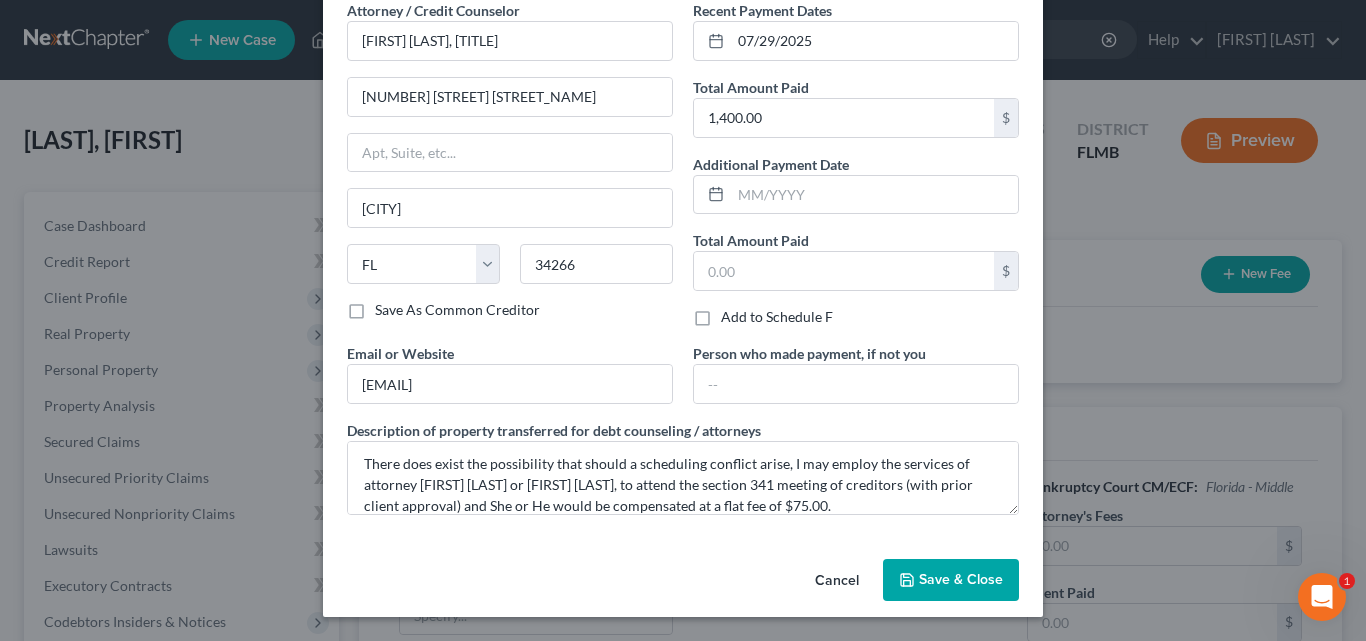click on "Save & Close" at bounding box center (961, 579) 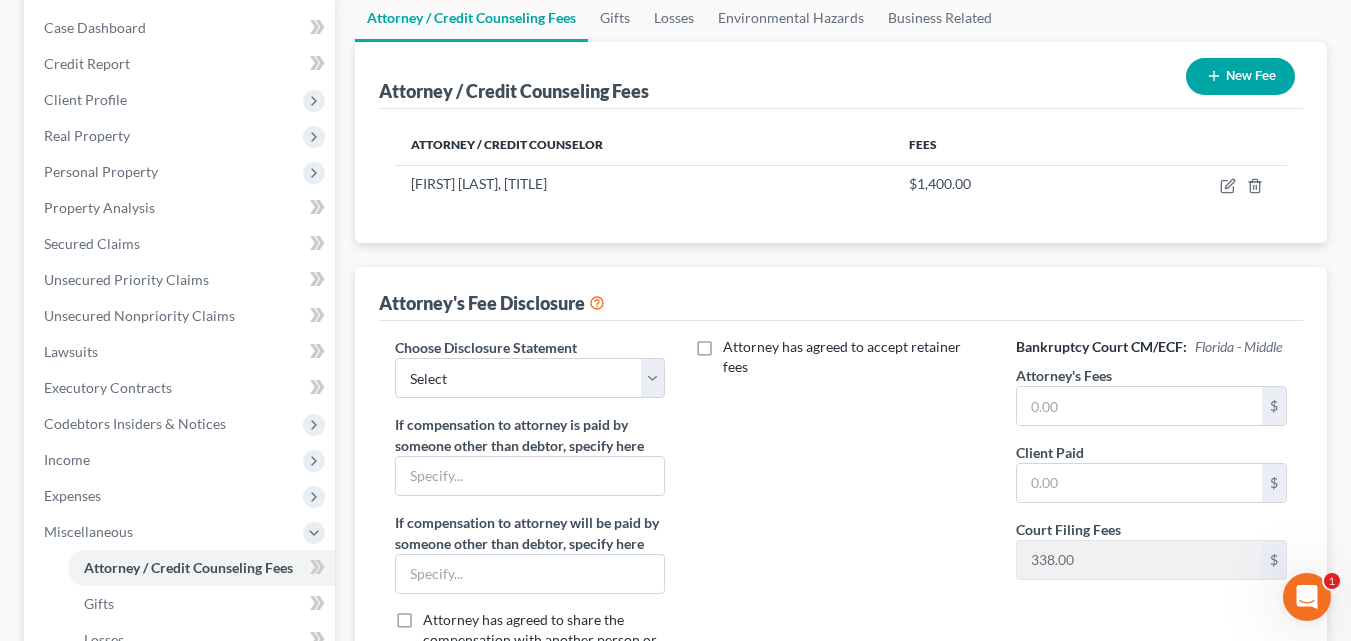 scroll, scrollTop: 200, scrollLeft: 0, axis: vertical 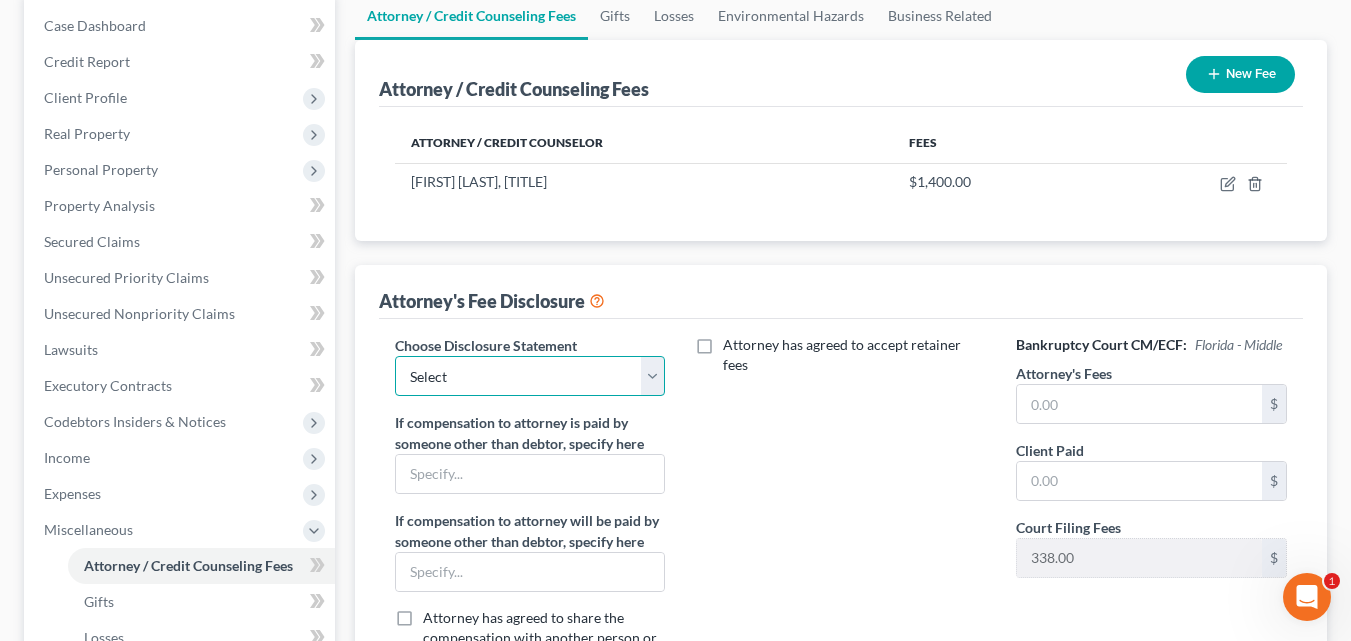 click on "Select 13 Chapter 7" at bounding box center [530, 376] 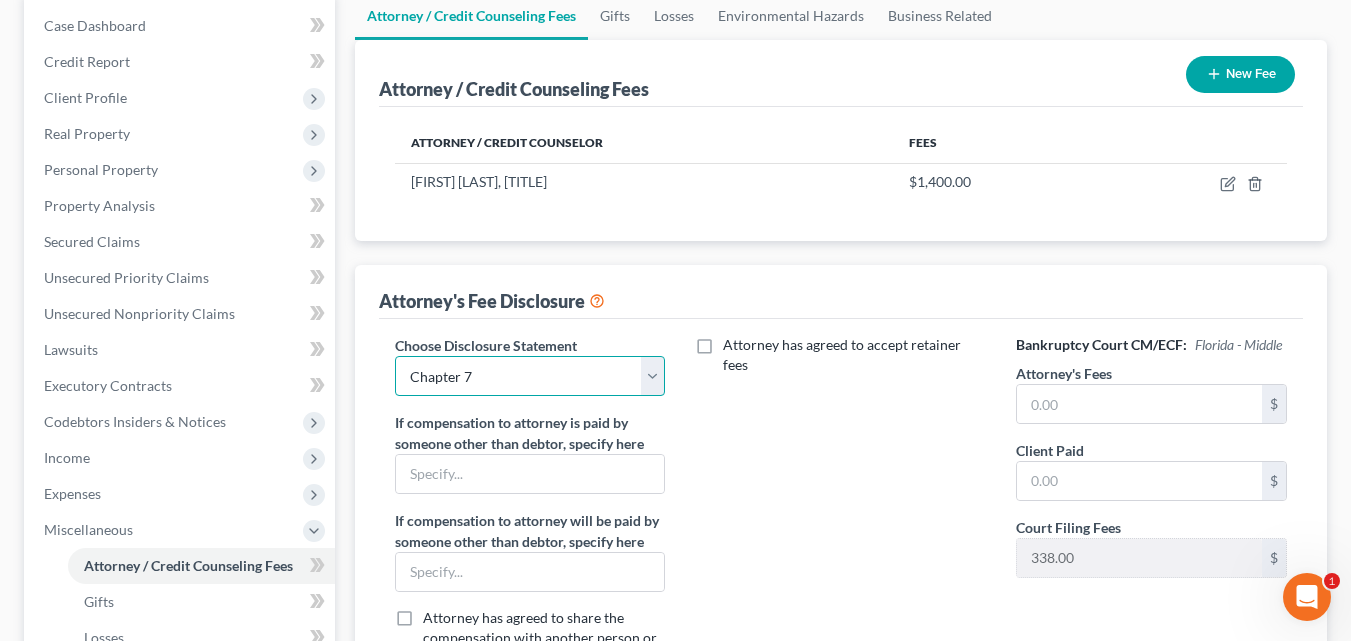 click on "Select 13 Chapter 7" at bounding box center (530, 376) 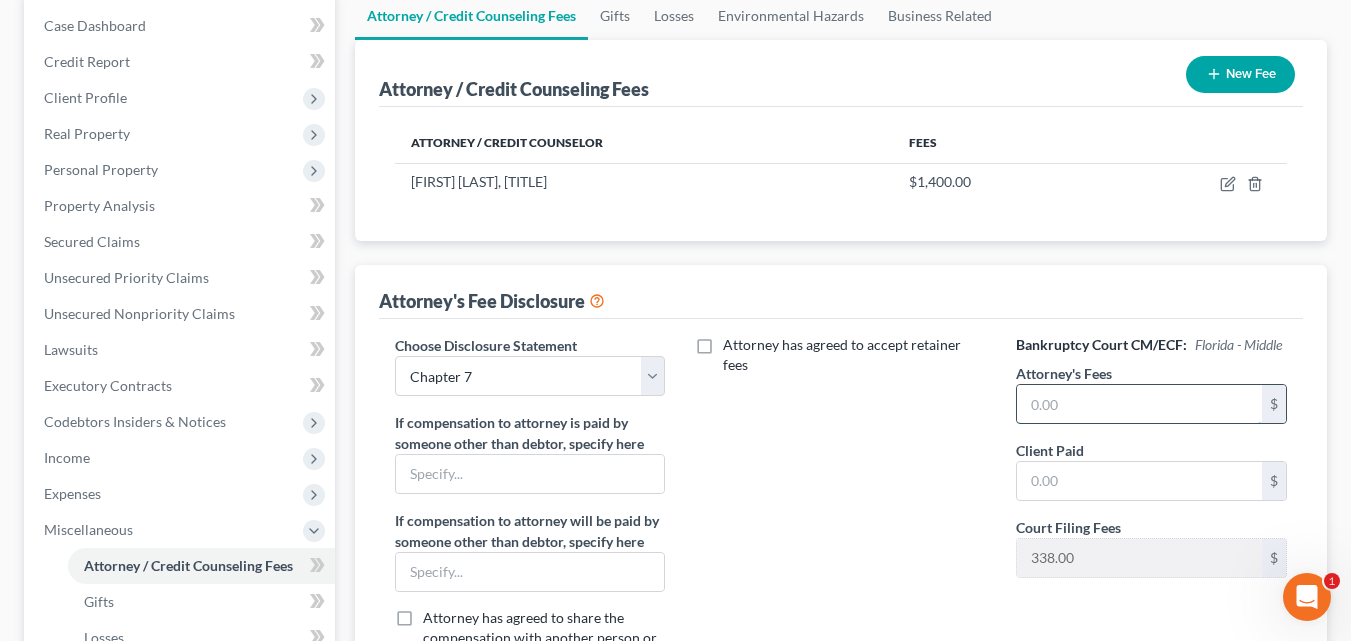 click at bounding box center [1139, 404] 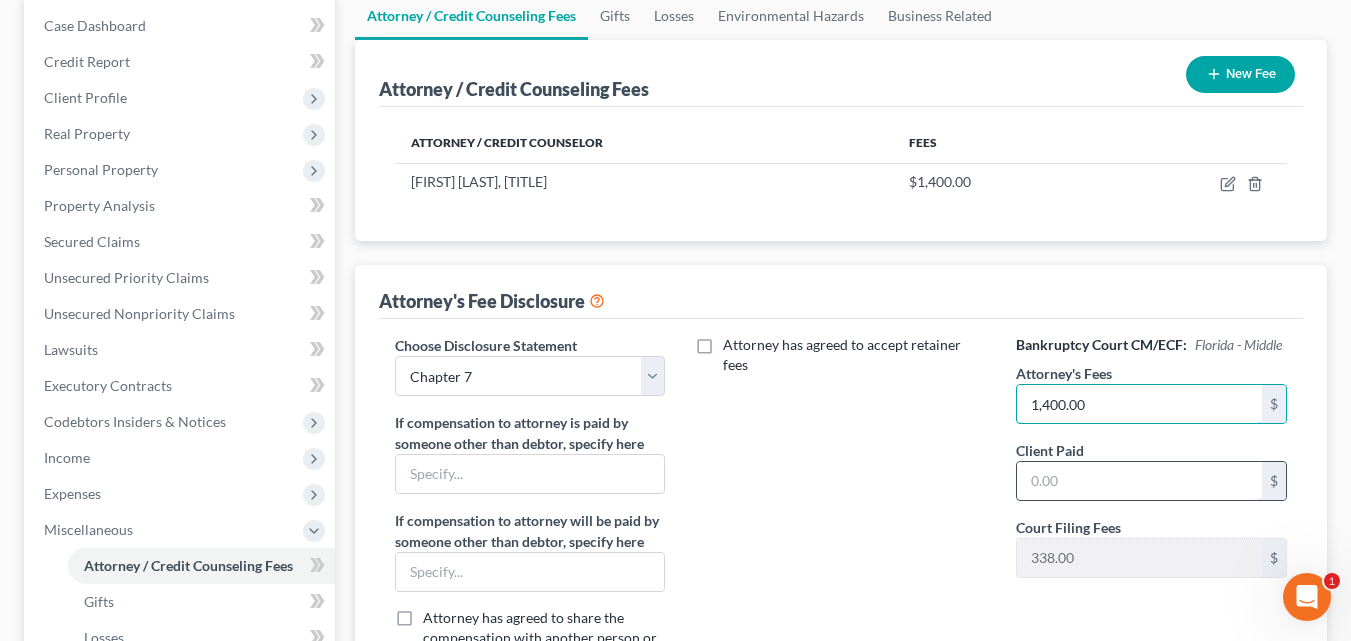 type on "1,400.00" 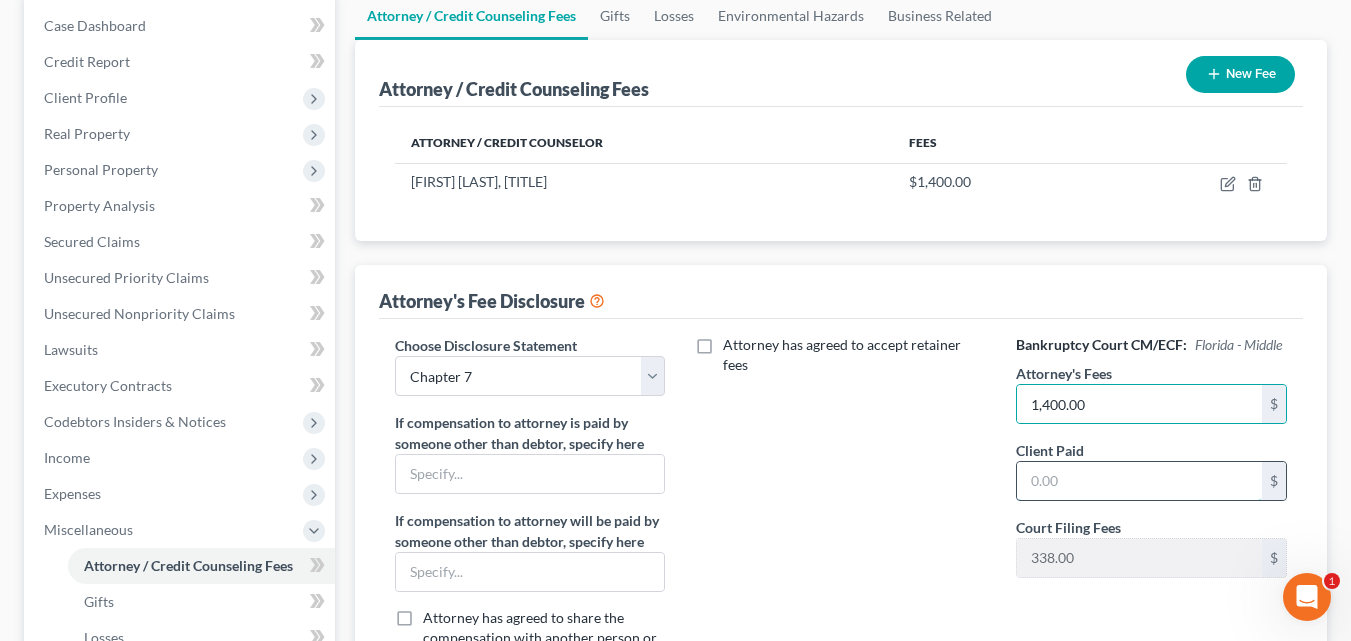 click at bounding box center (1139, 481) 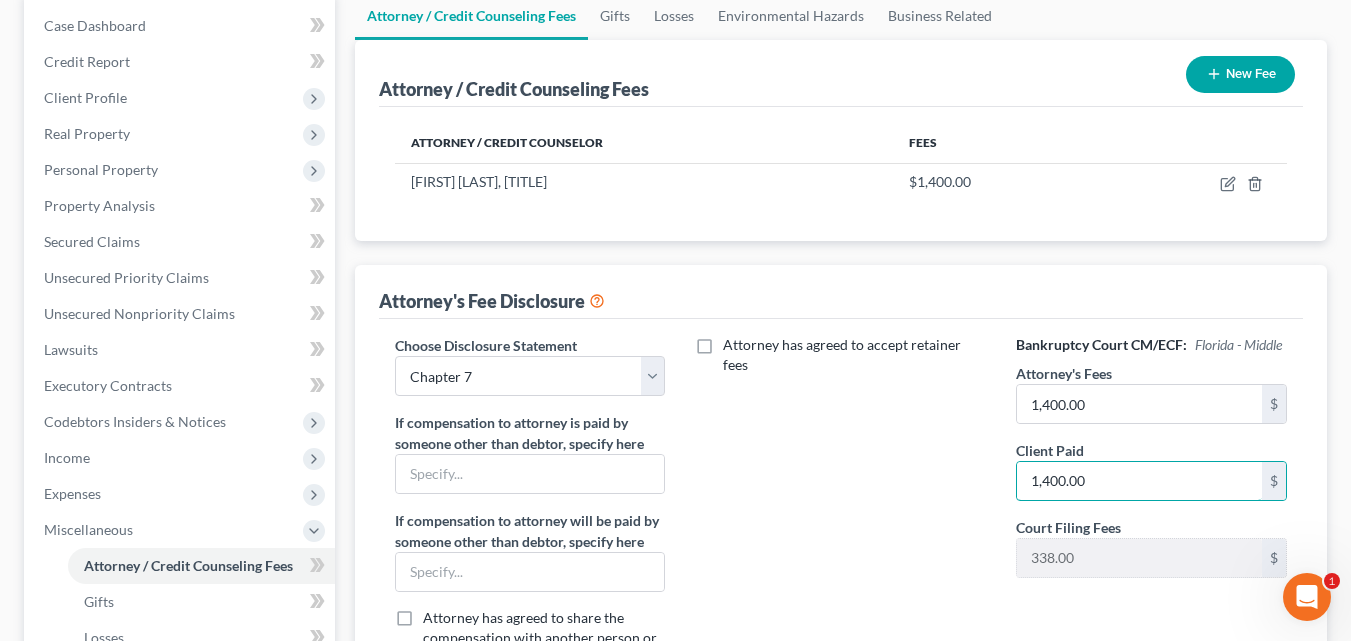 type on "1,400.00" 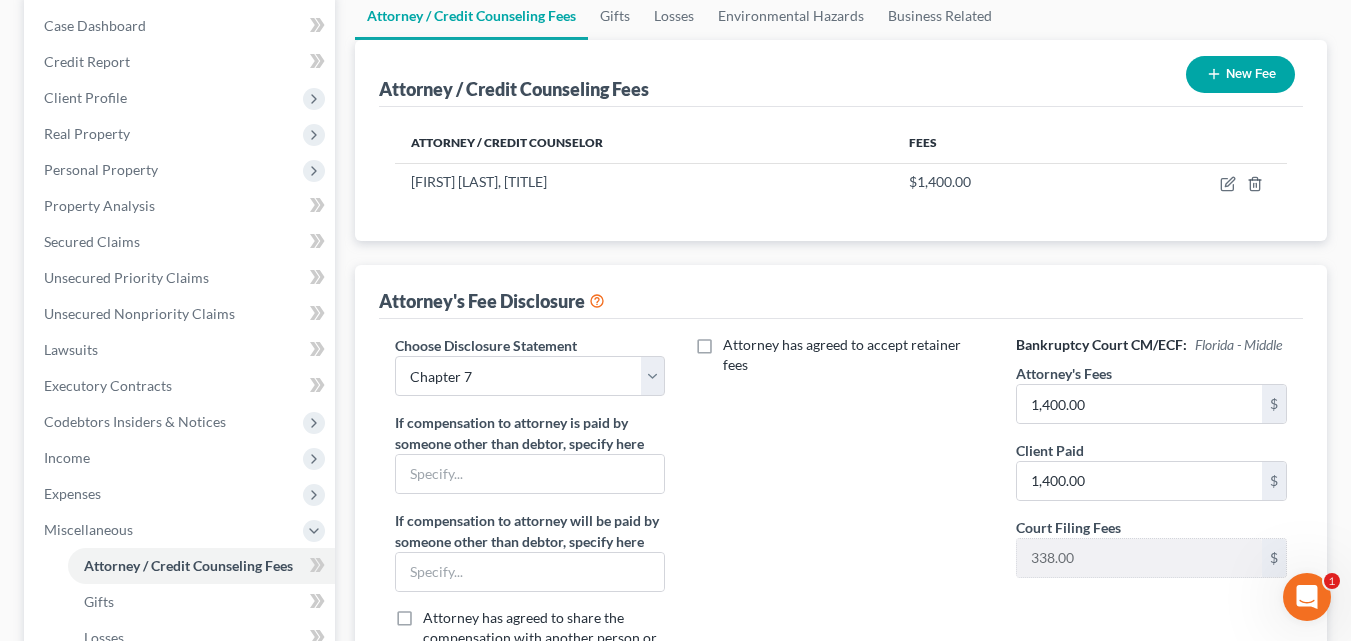 click on "Attorney has agreed to accept retainer fees" at bounding box center [840, 520] 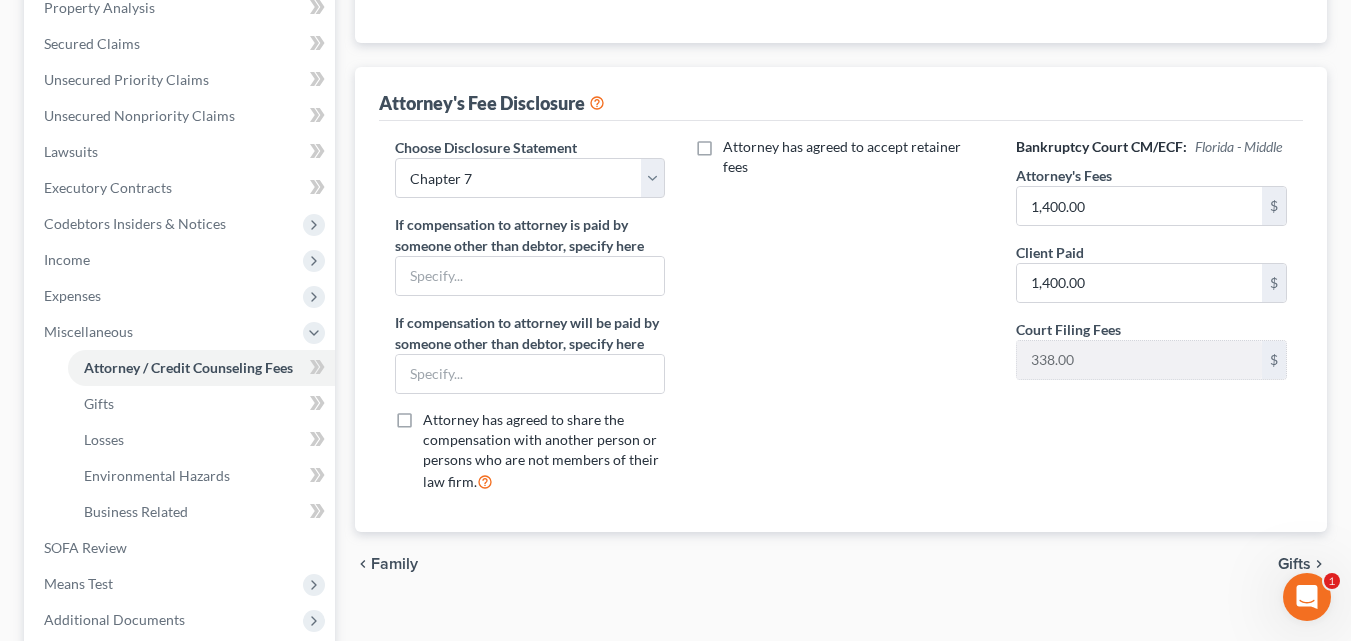 scroll, scrollTop: 600, scrollLeft: 0, axis: vertical 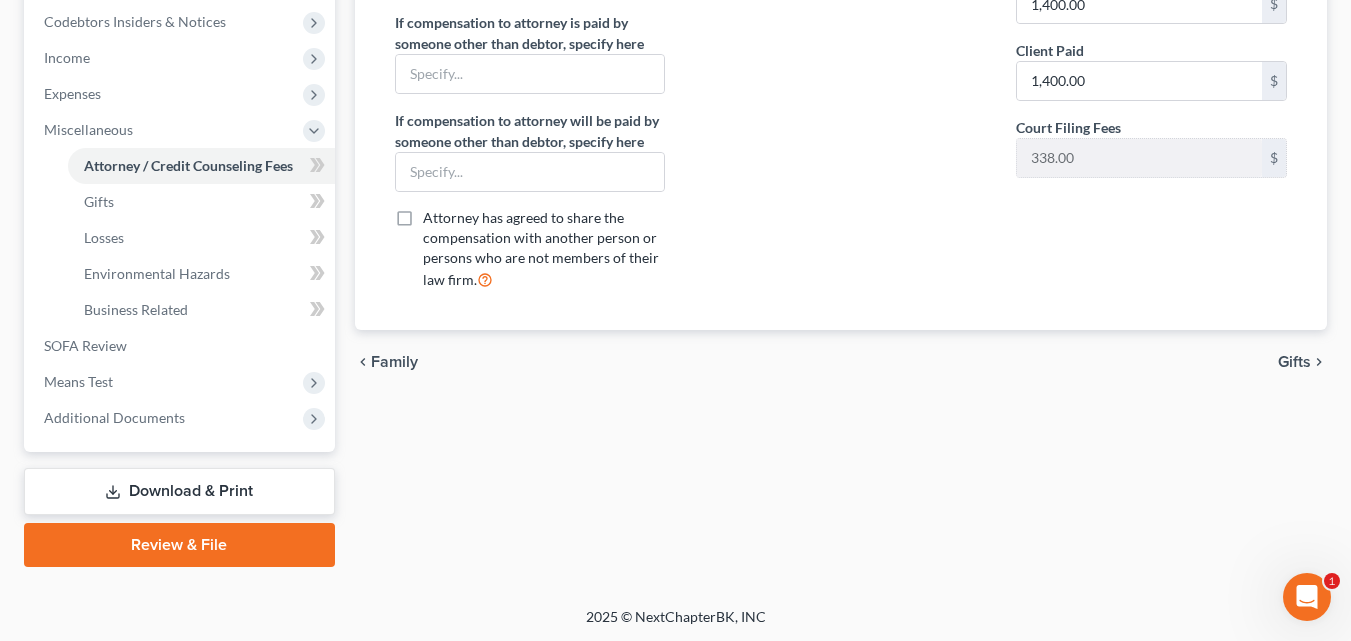 click on "Gifts" at bounding box center (1294, 362) 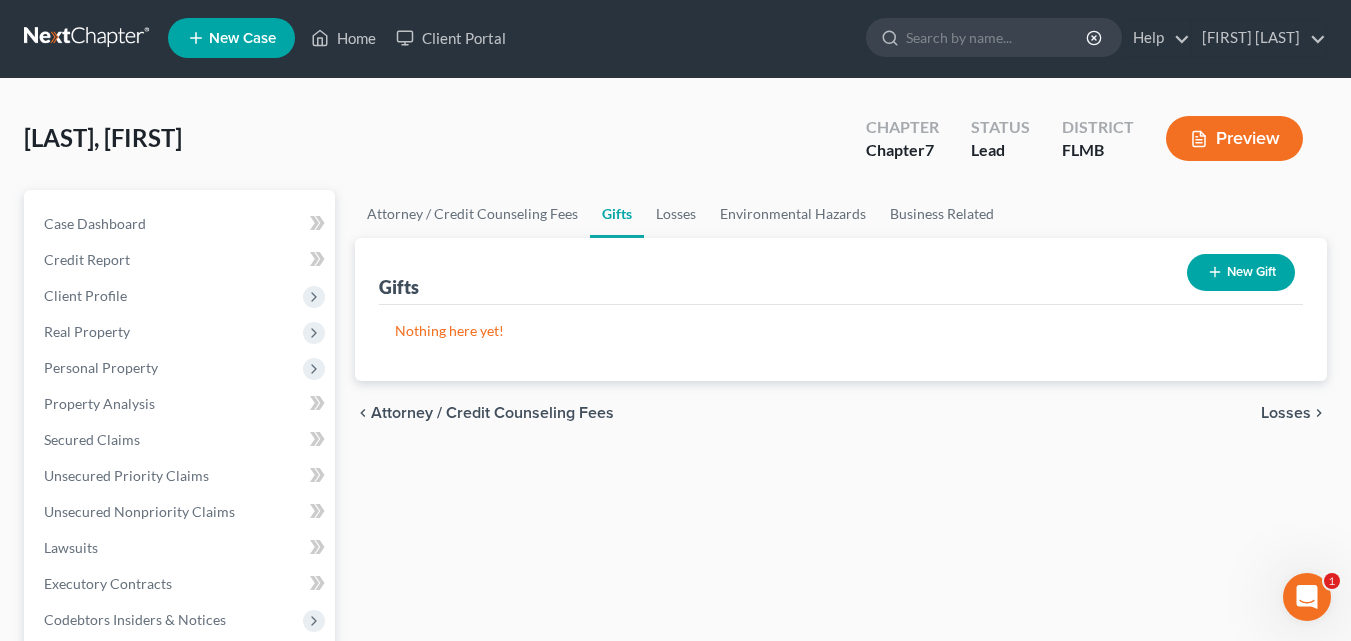 scroll, scrollTop: 0, scrollLeft: 0, axis: both 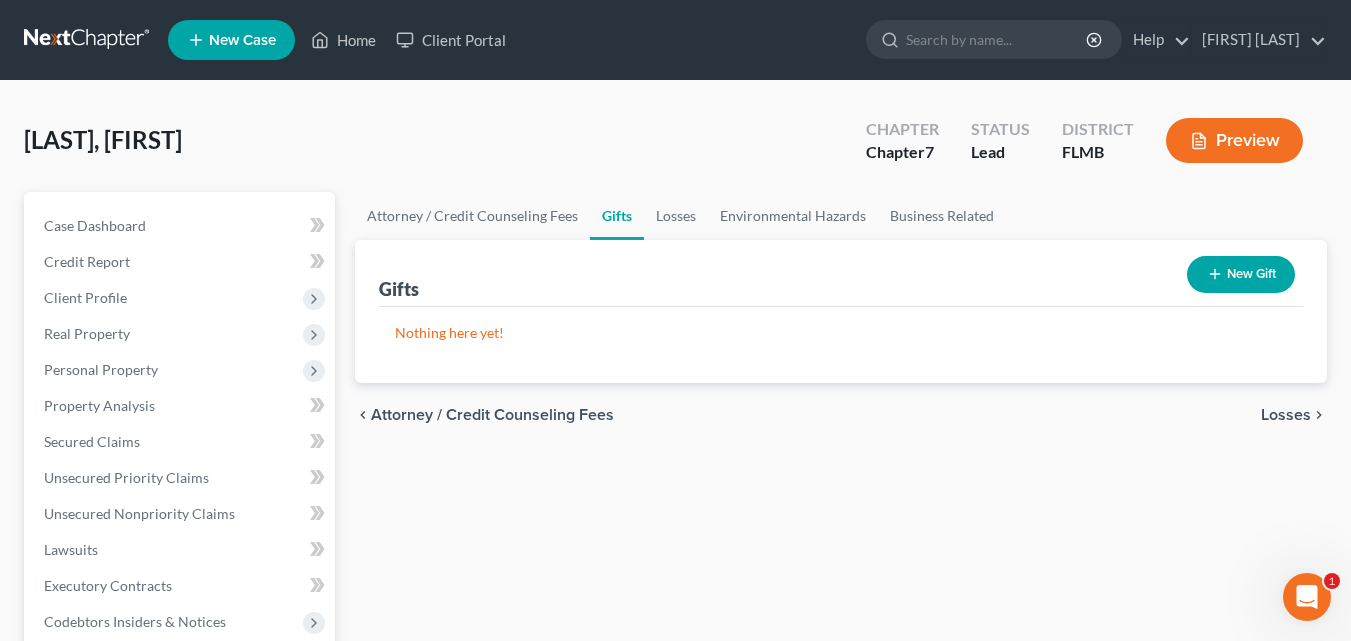 click on "Losses" at bounding box center (1286, 415) 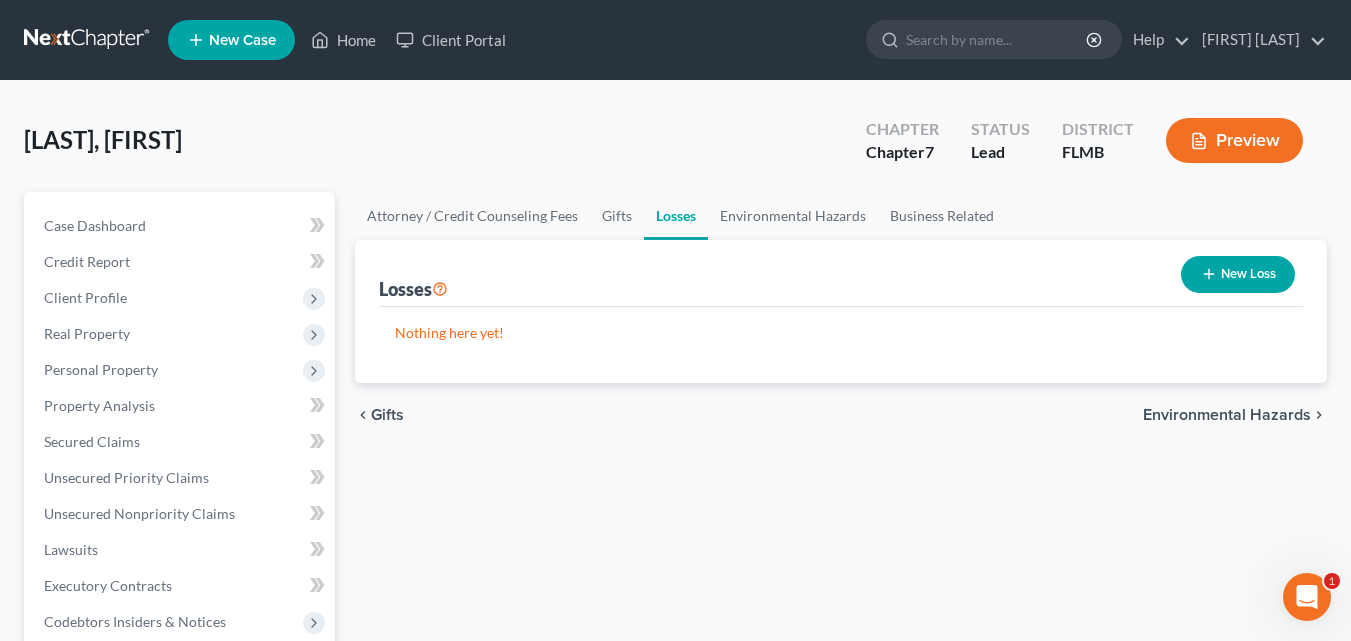 click on "Environmental Hazards" at bounding box center [1227, 415] 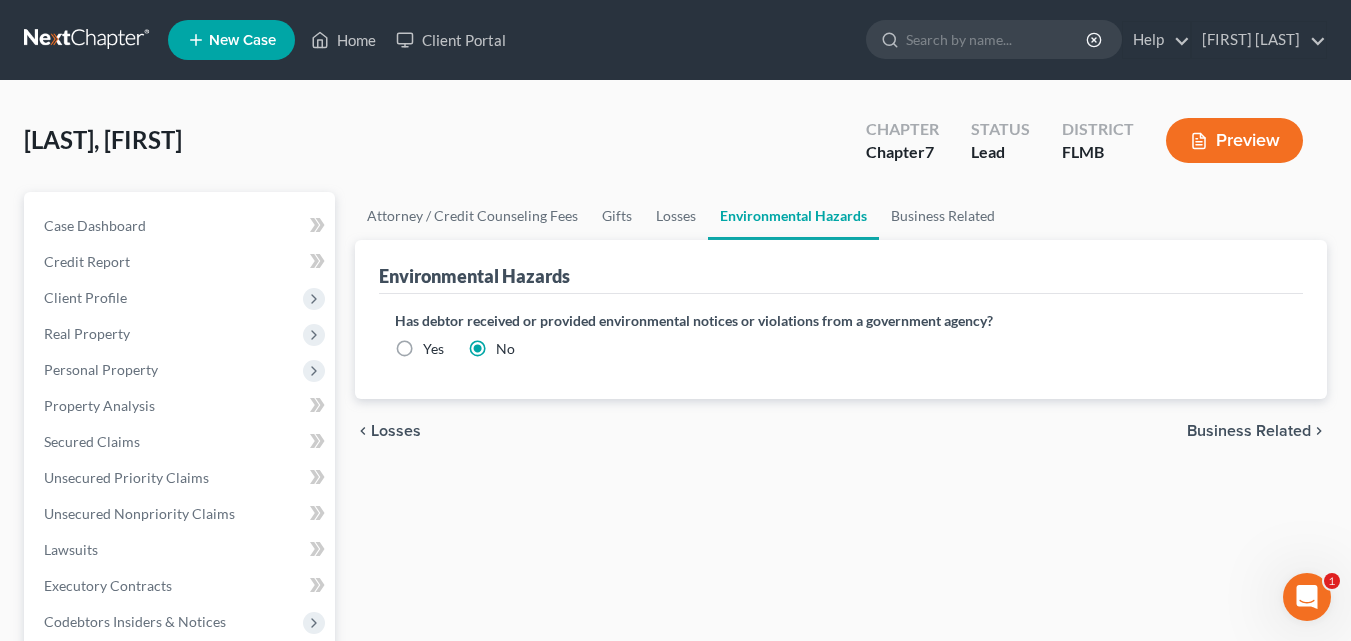 click on "chevron_left
Losses
Business Related
chevron_right" at bounding box center (841, 431) 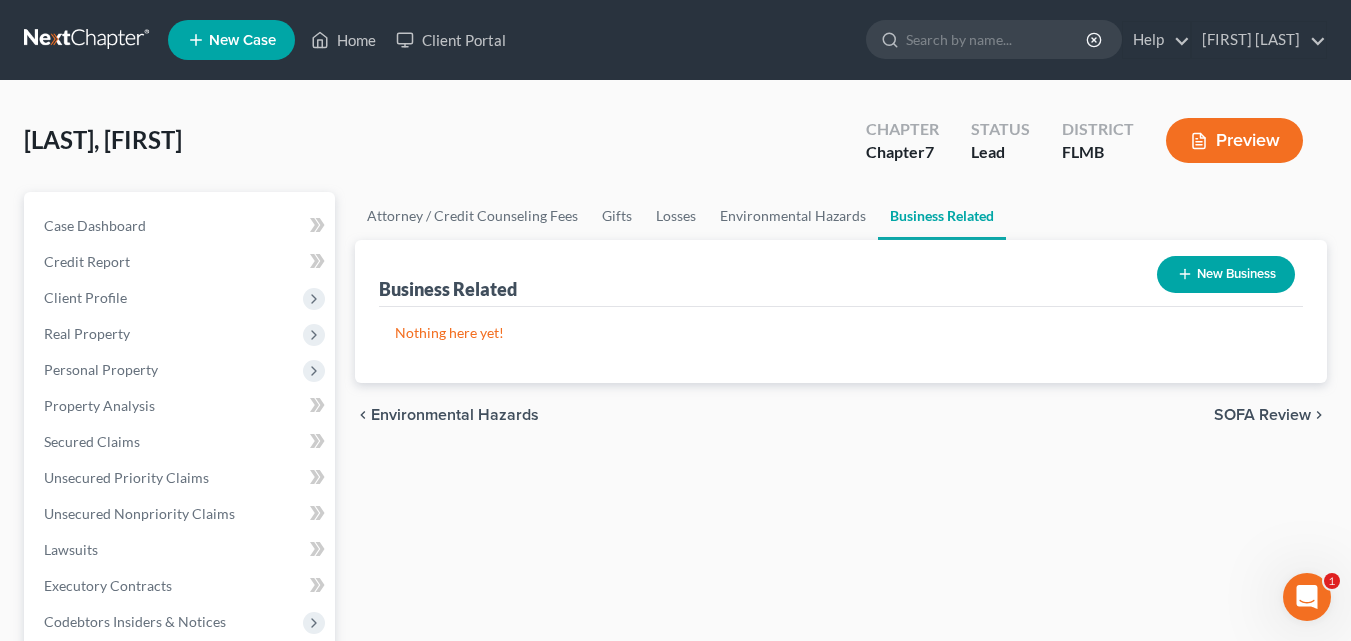 click on "SOFA Review" at bounding box center [1262, 415] 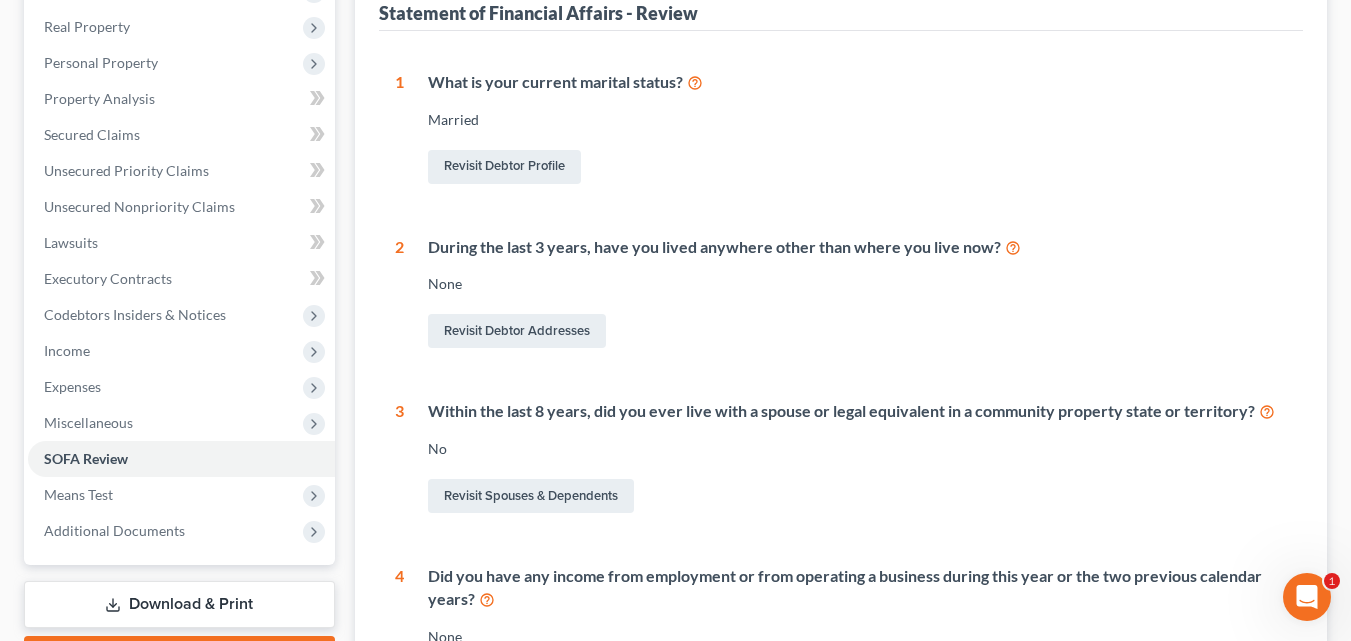 scroll, scrollTop: 48, scrollLeft: 0, axis: vertical 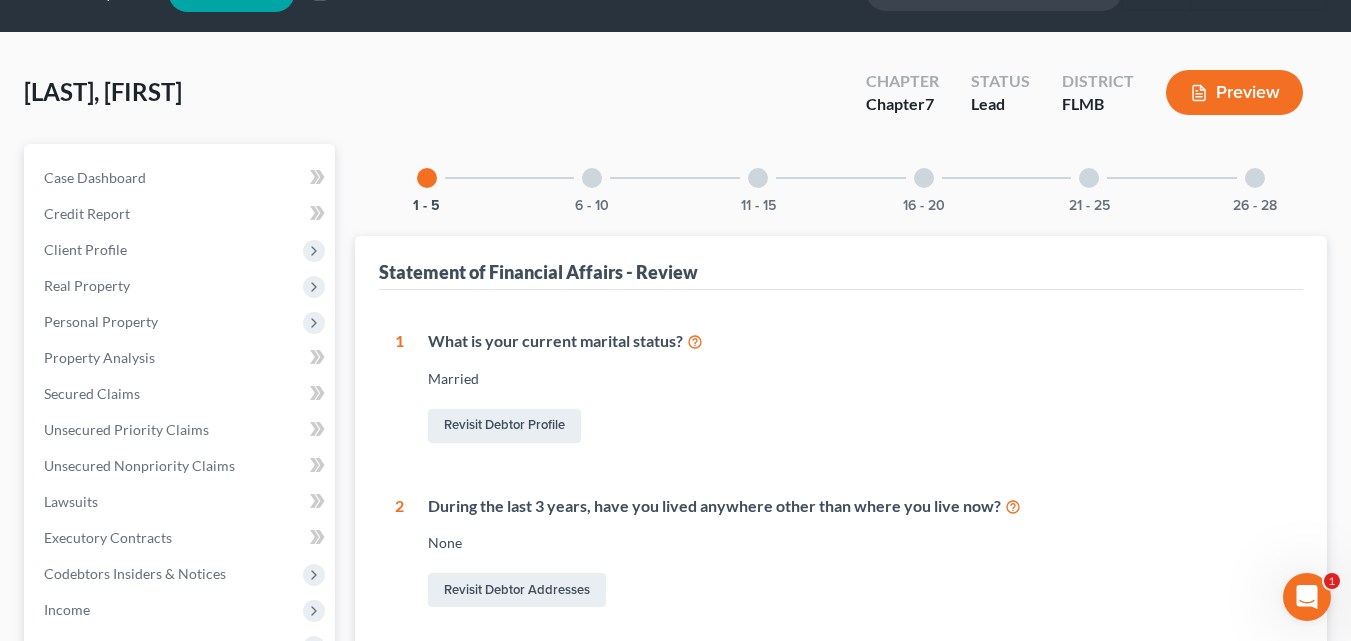 click on "6 - 10" at bounding box center (592, 178) 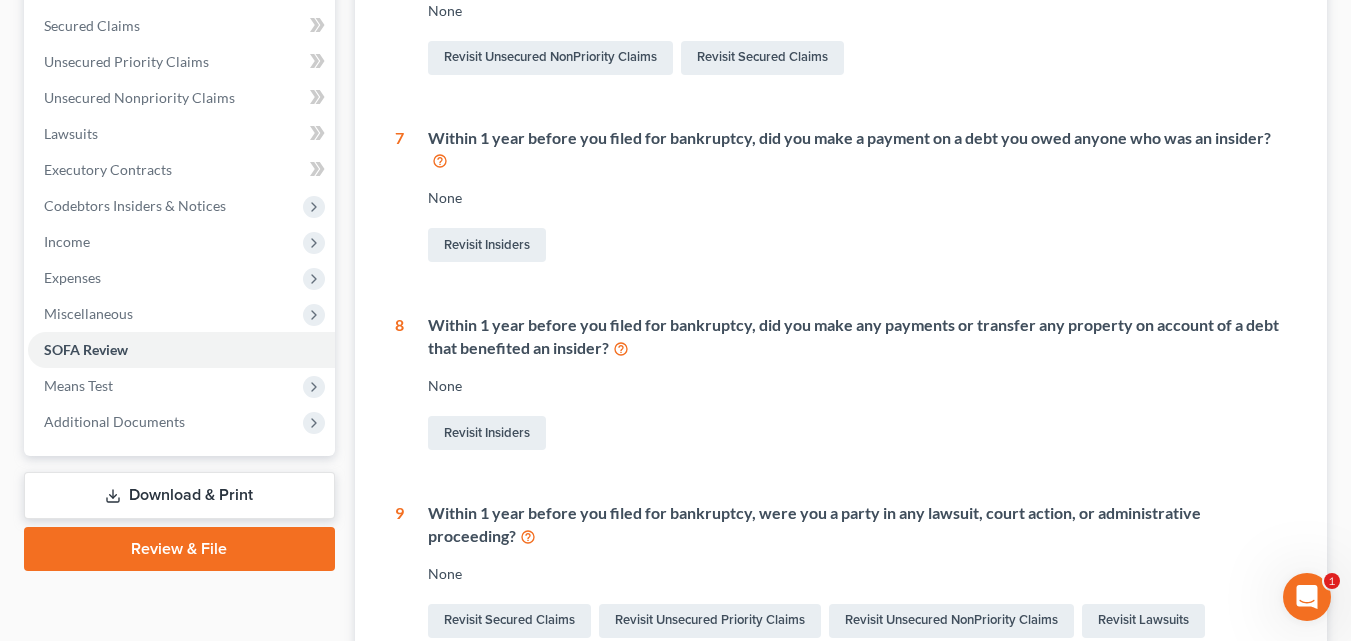 scroll, scrollTop: 16, scrollLeft: 0, axis: vertical 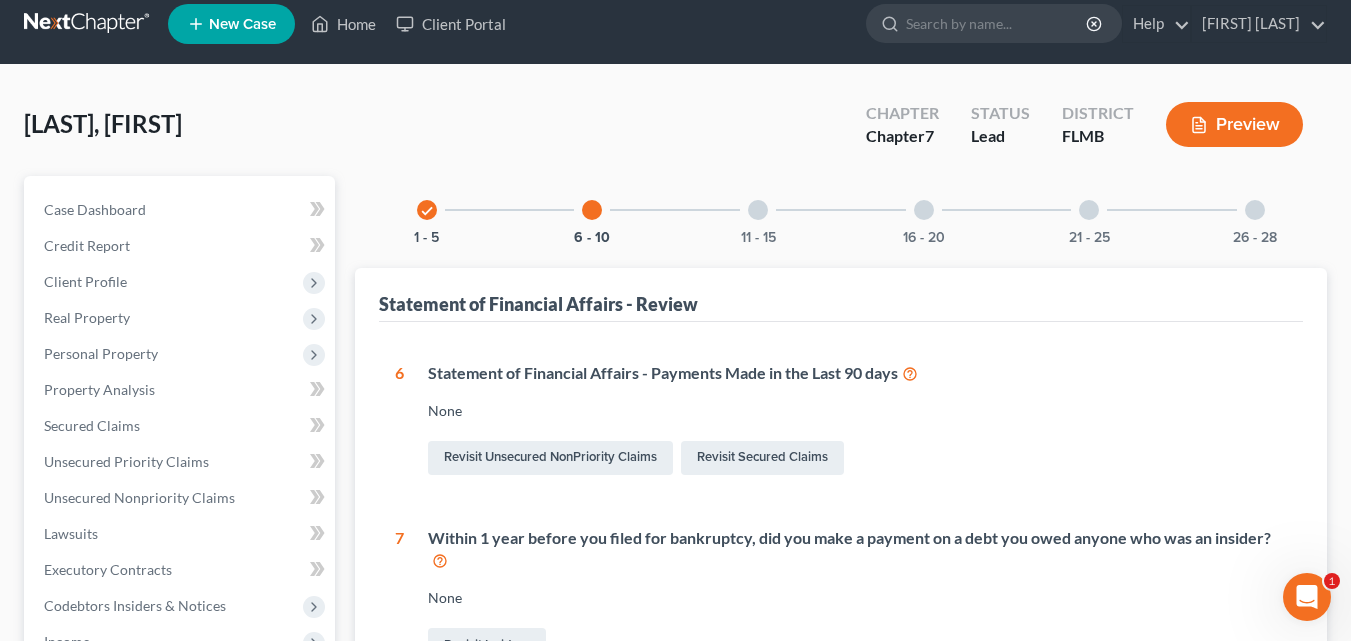 click at bounding box center [758, 210] 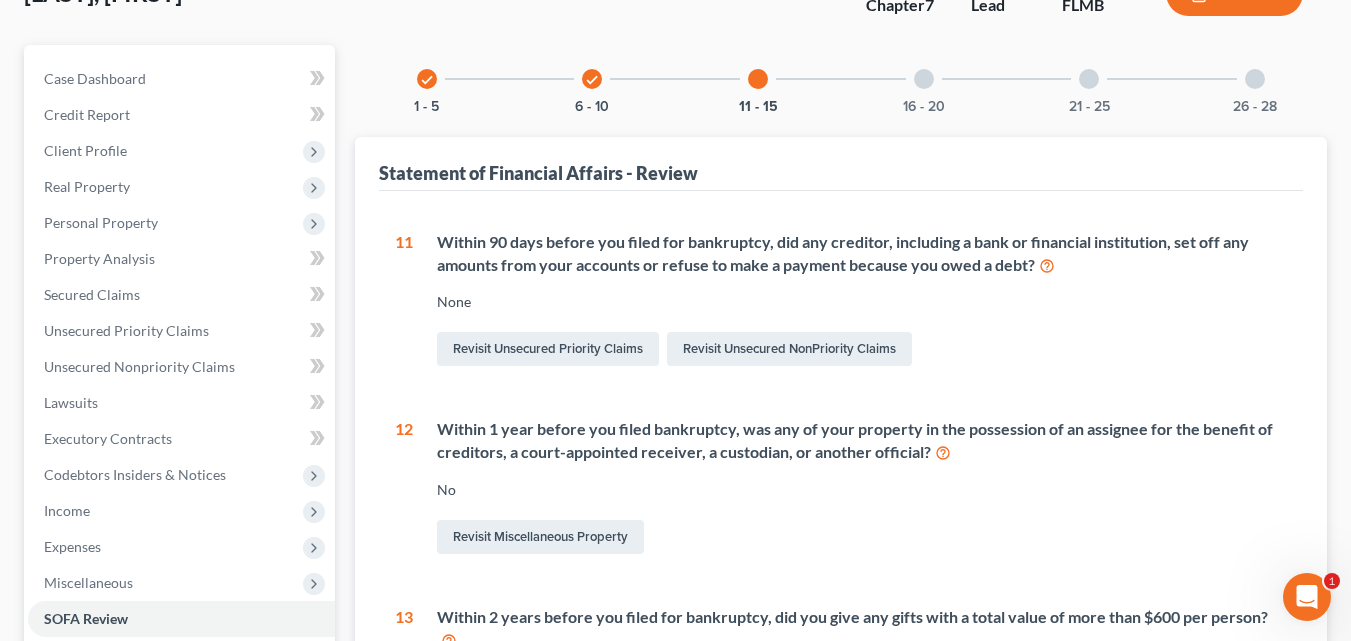 scroll, scrollTop: 0, scrollLeft: 0, axis: both 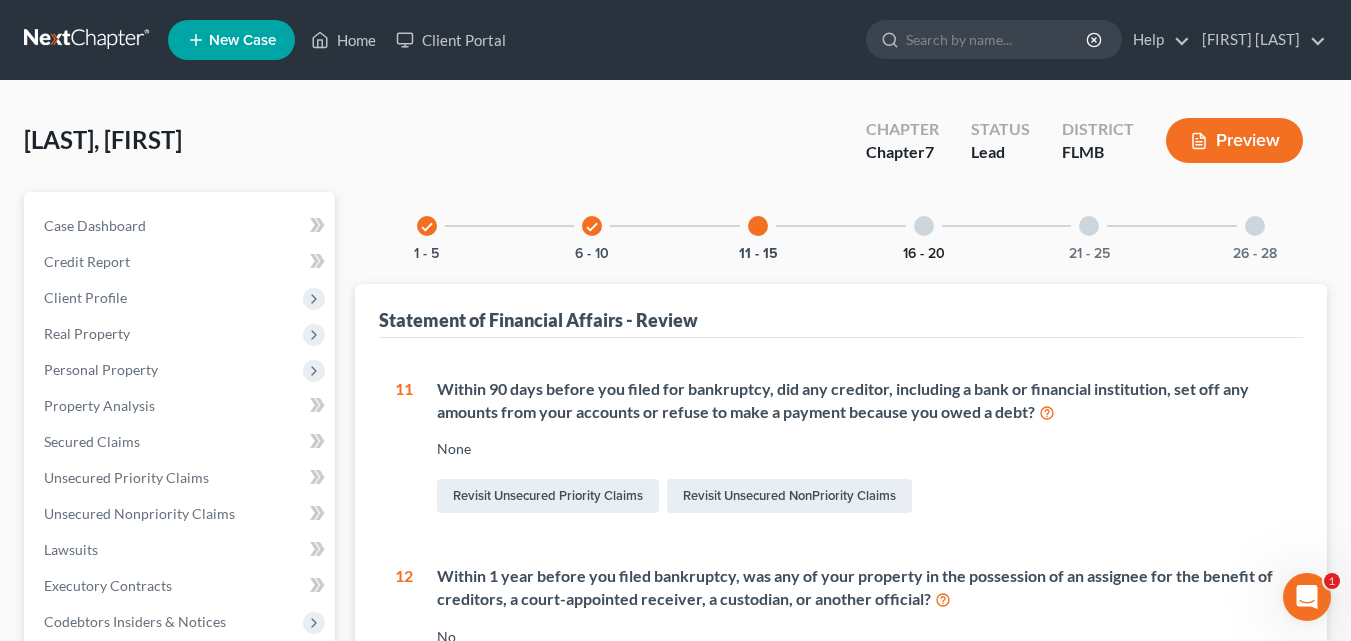 click on "16 - 20" at bounding box center (924, 254) 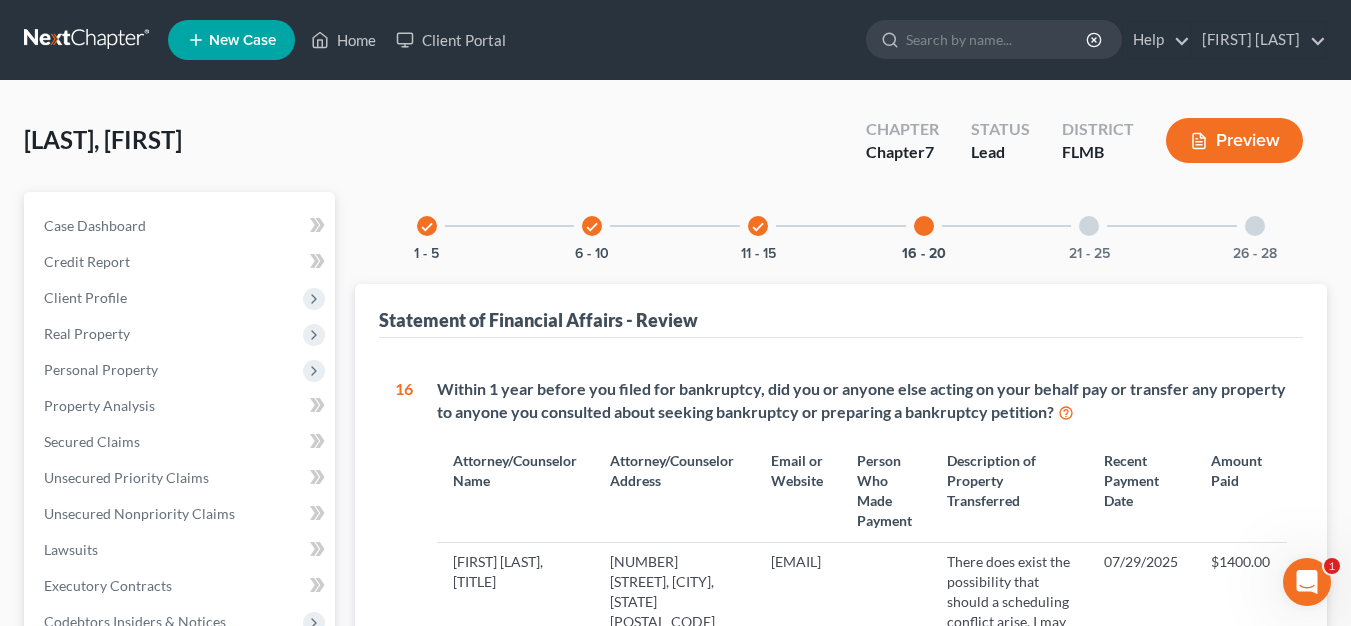 click on "21 - 25" at bounding box center [1089, 226] 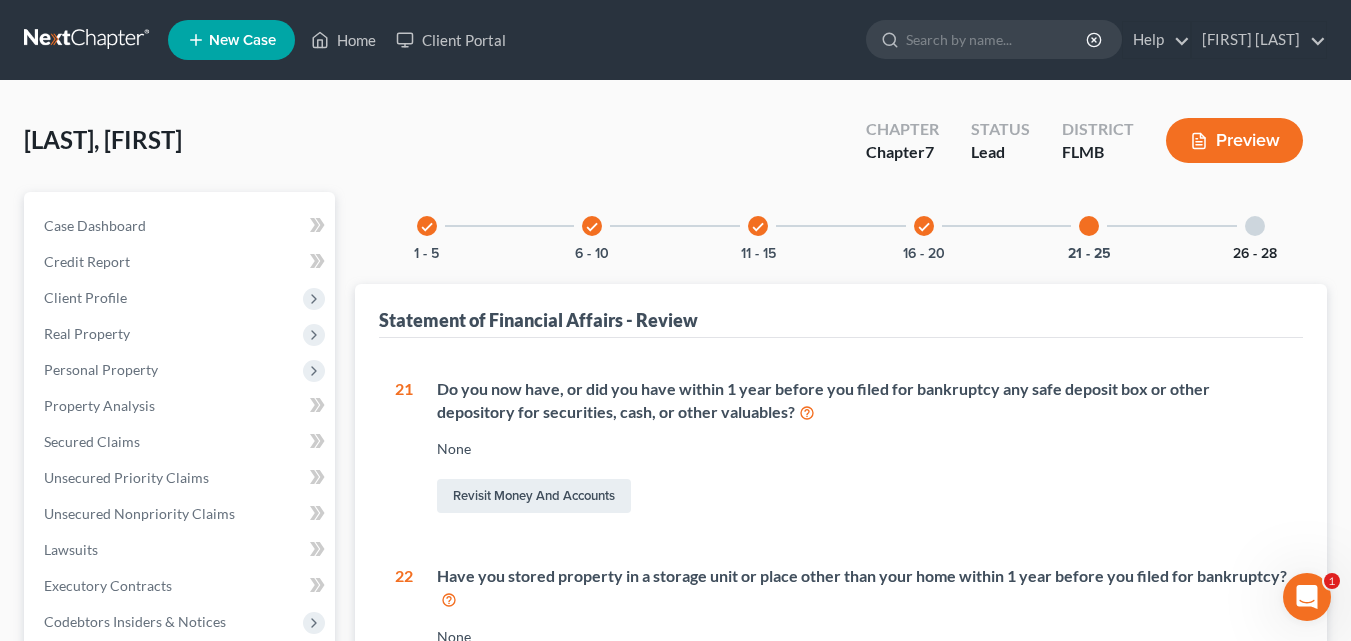 click on "26 - 28" at bounding box center (1255, 254) 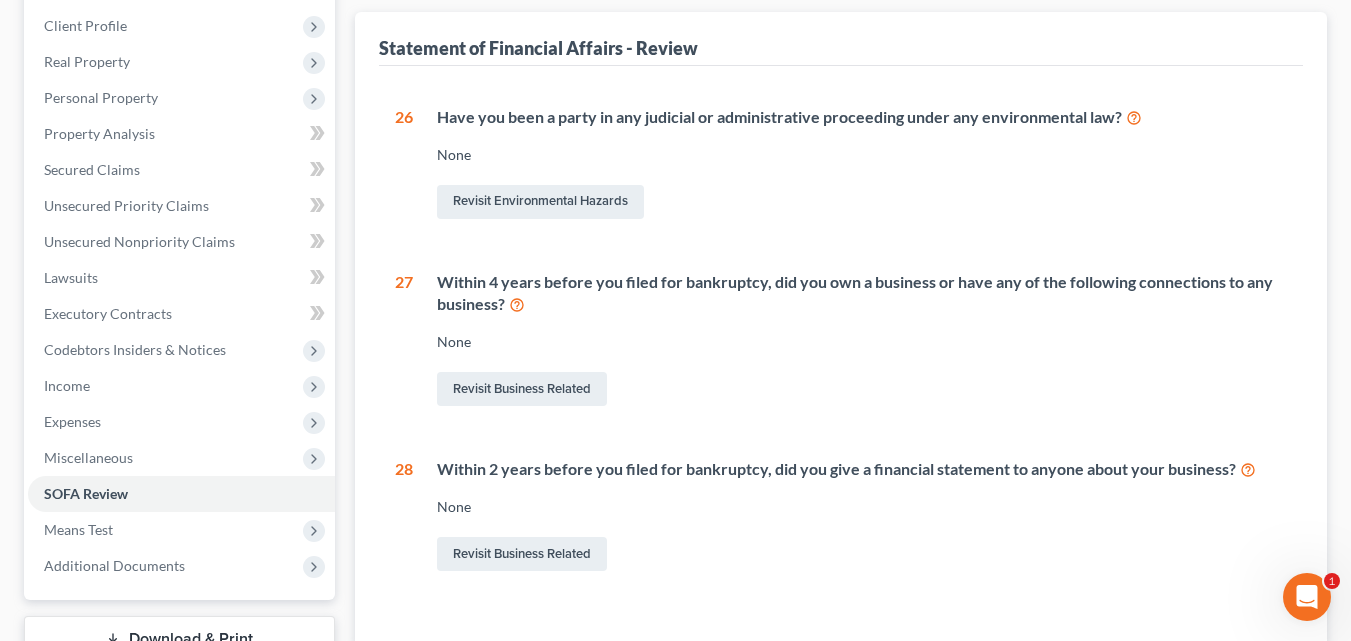 scroll, scrollTop: 422, scrollLeft: 0, axis: vertical 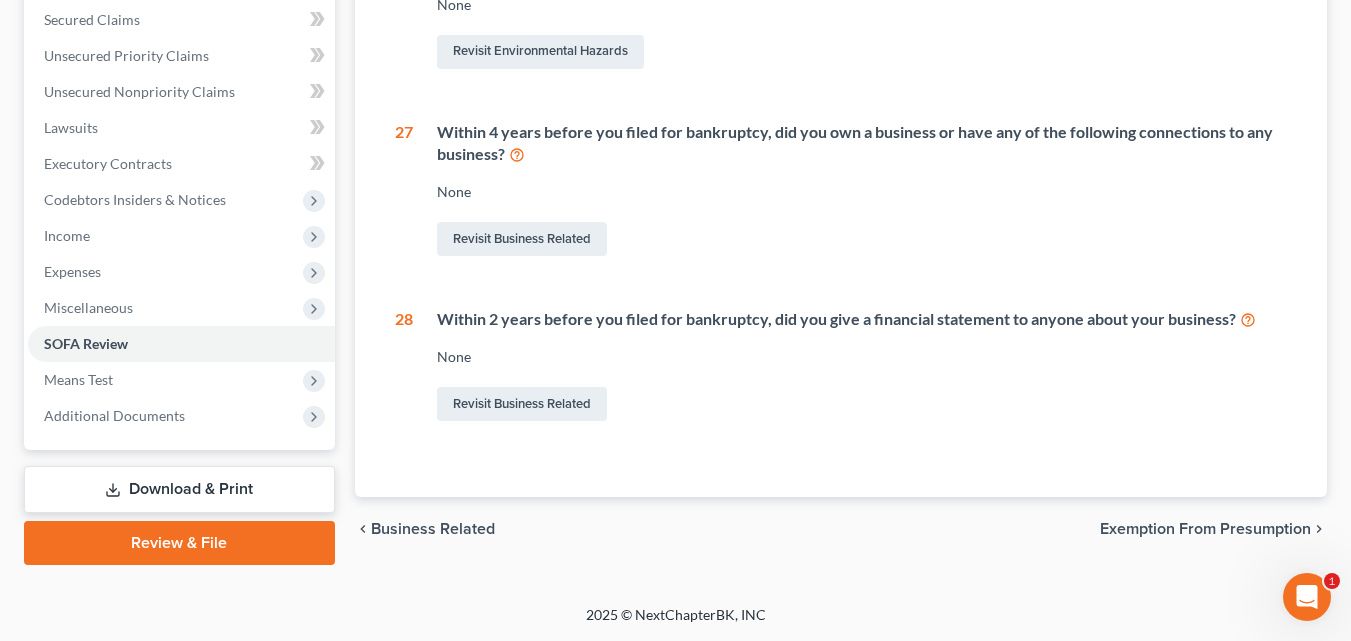 click on "Exemption from Presumption" at bounding box center [1205, 529] 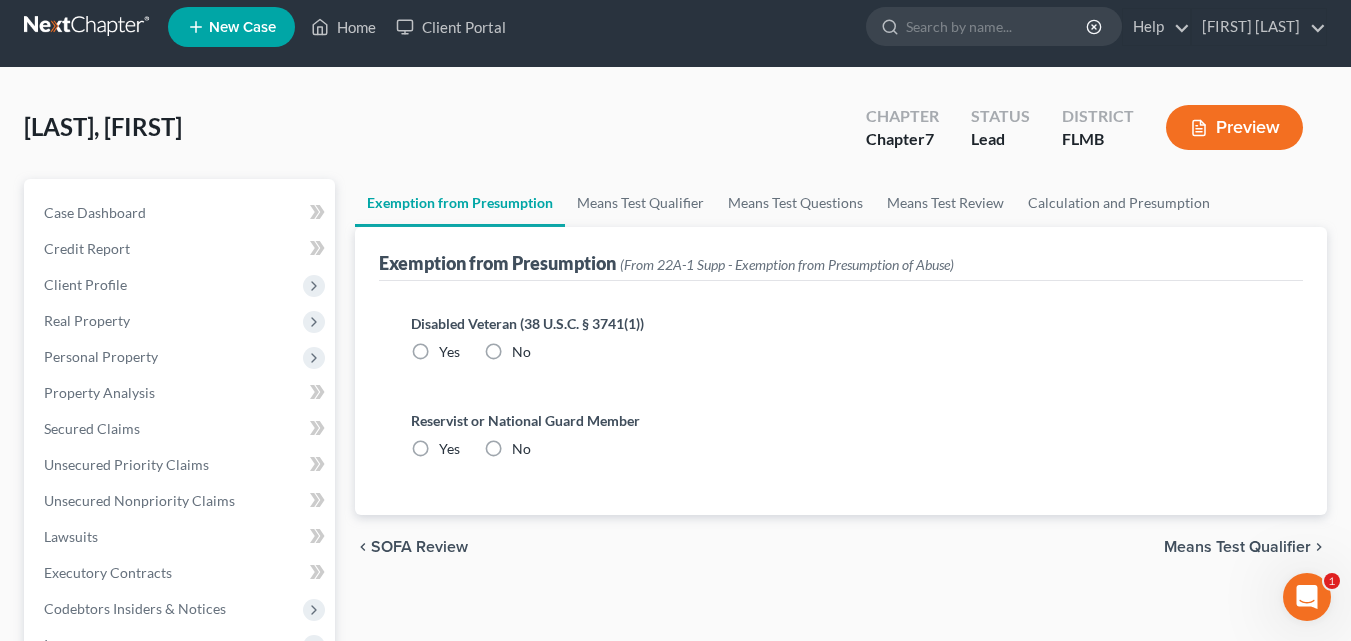 scroll, scrollTop: 0, scrollLeft: 0, axis: both 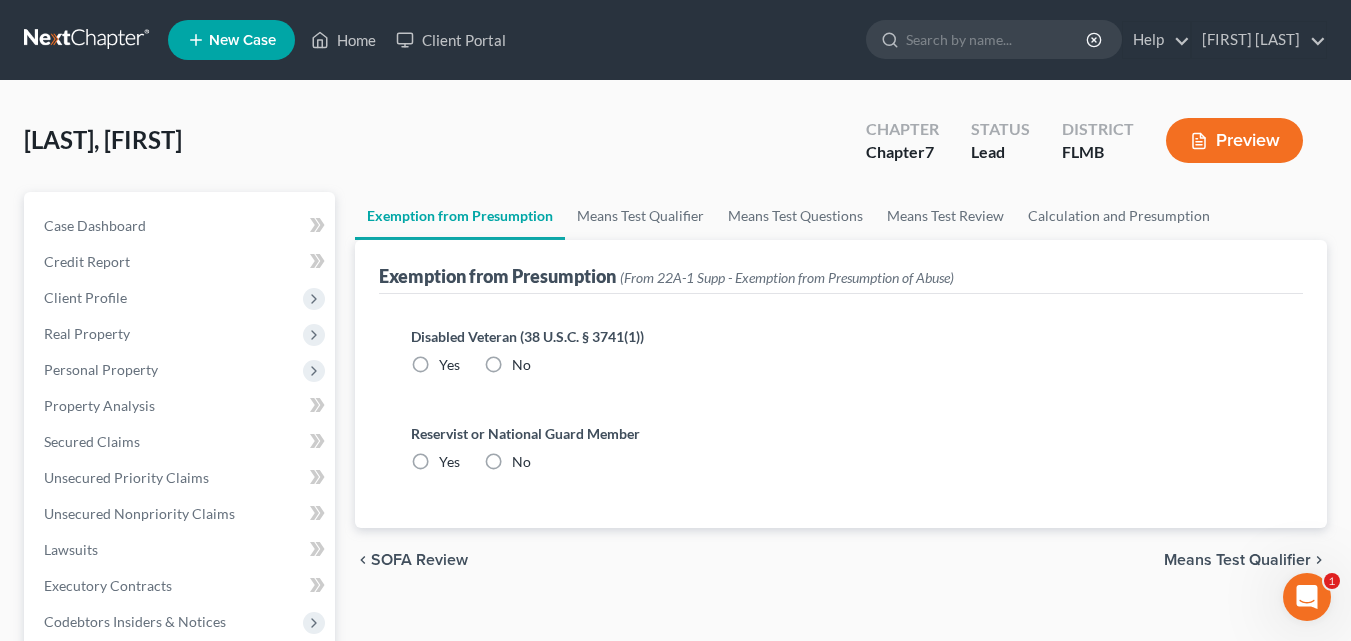 click on "No" at bounding box center (521, 365) 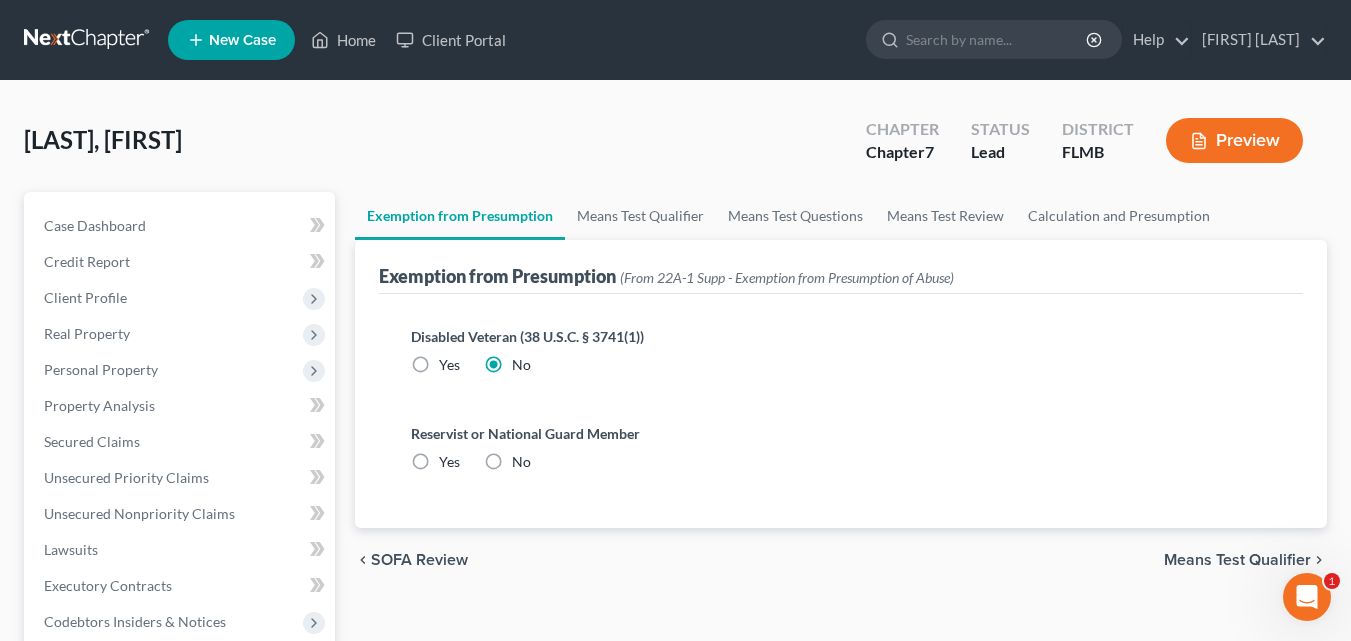 click on "No" at bounding box center [521, 462] 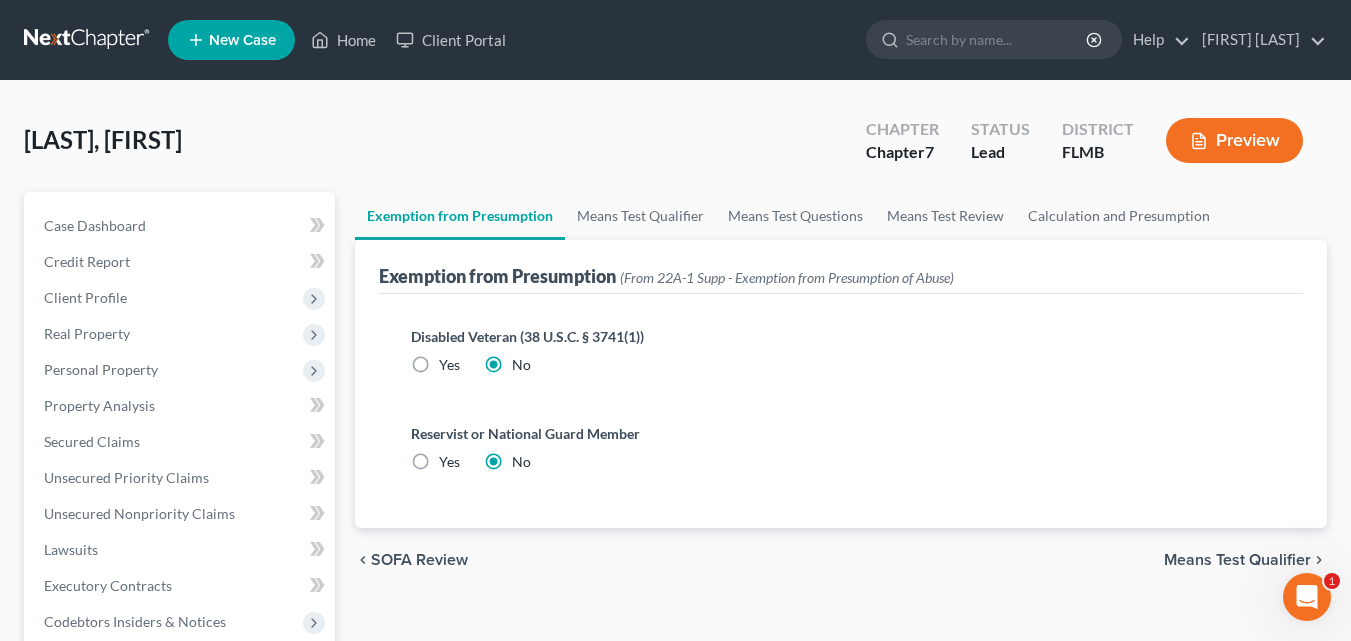 click on "Means Test Qualifier" at bounding box center (1237, 560) 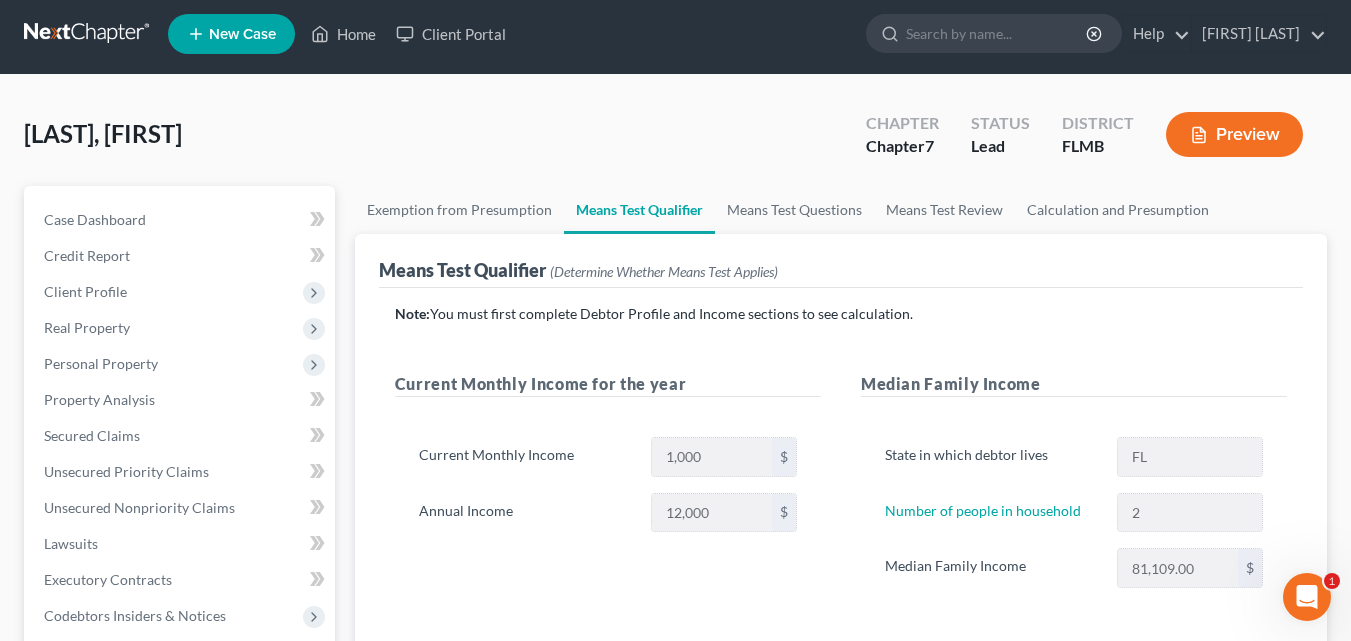 scroll, scrollTop: 0, scrollLeft: 0, axis: both 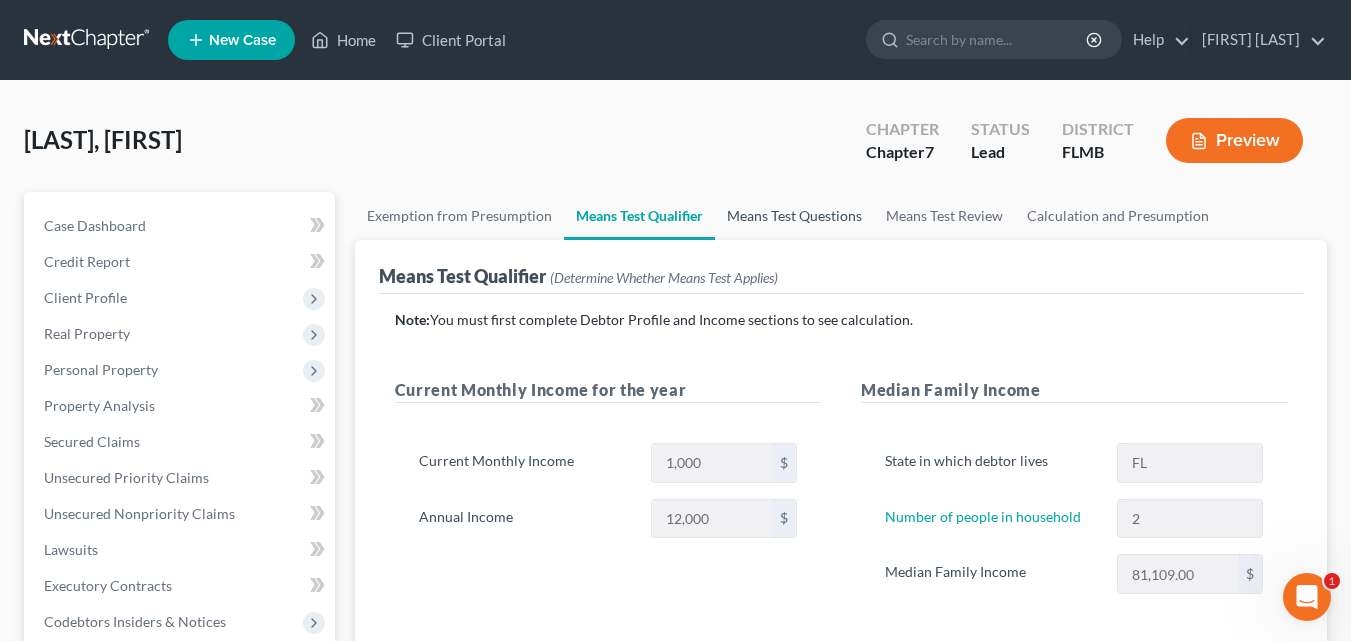 click on "Means Test Questions" at bounding box center (794, 216) 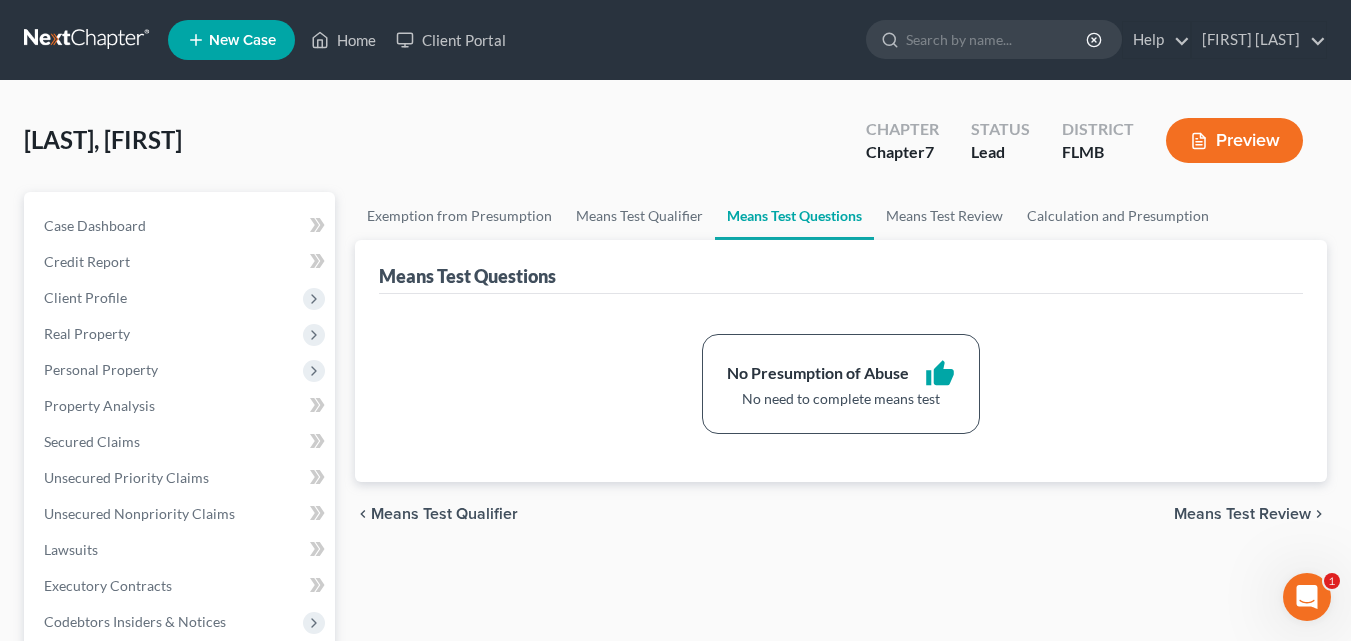 scroll, scrollTop: 200, scrollLeft: 0, axis: vertical 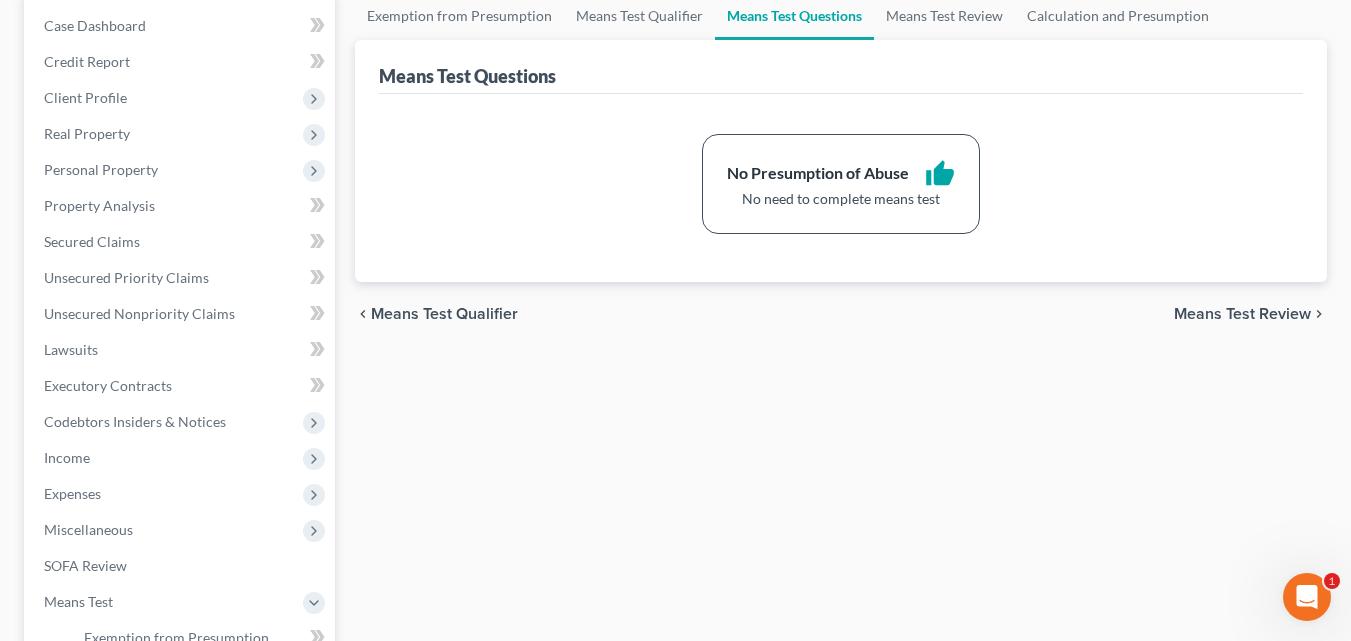 click on "Means Test Review" at bounding box center [1242, 314] 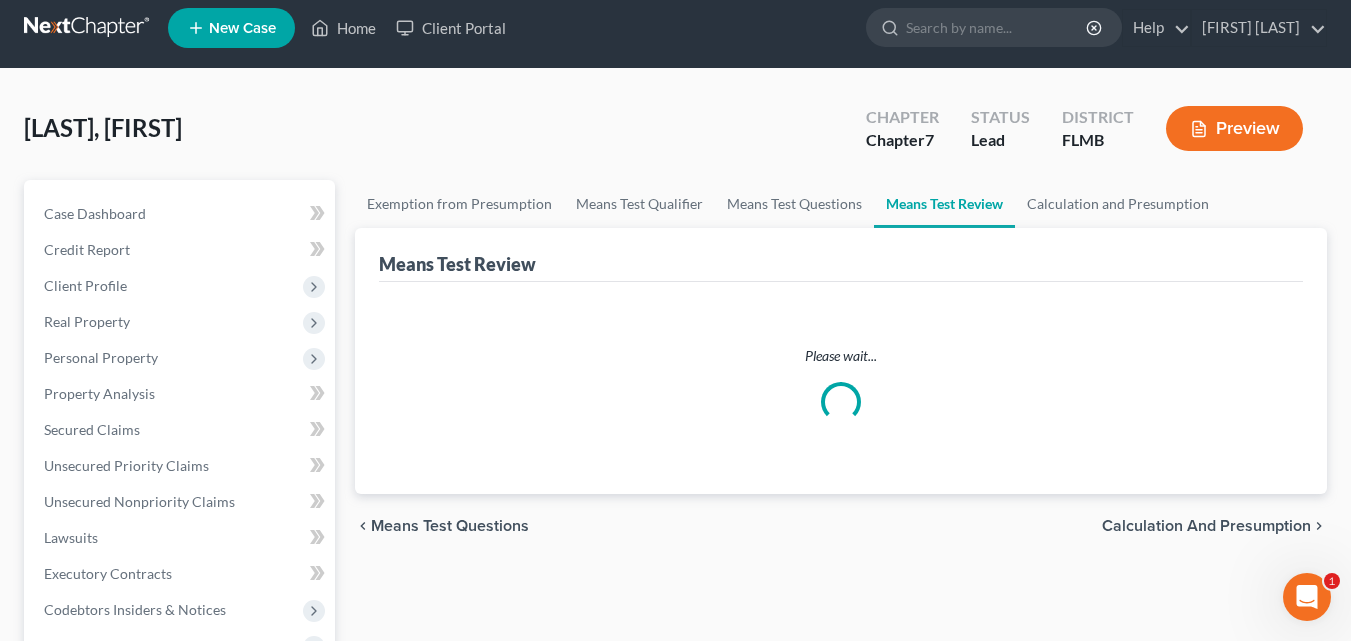 scroll, scrollTop: 0, scrollLeft: 0, axis: both 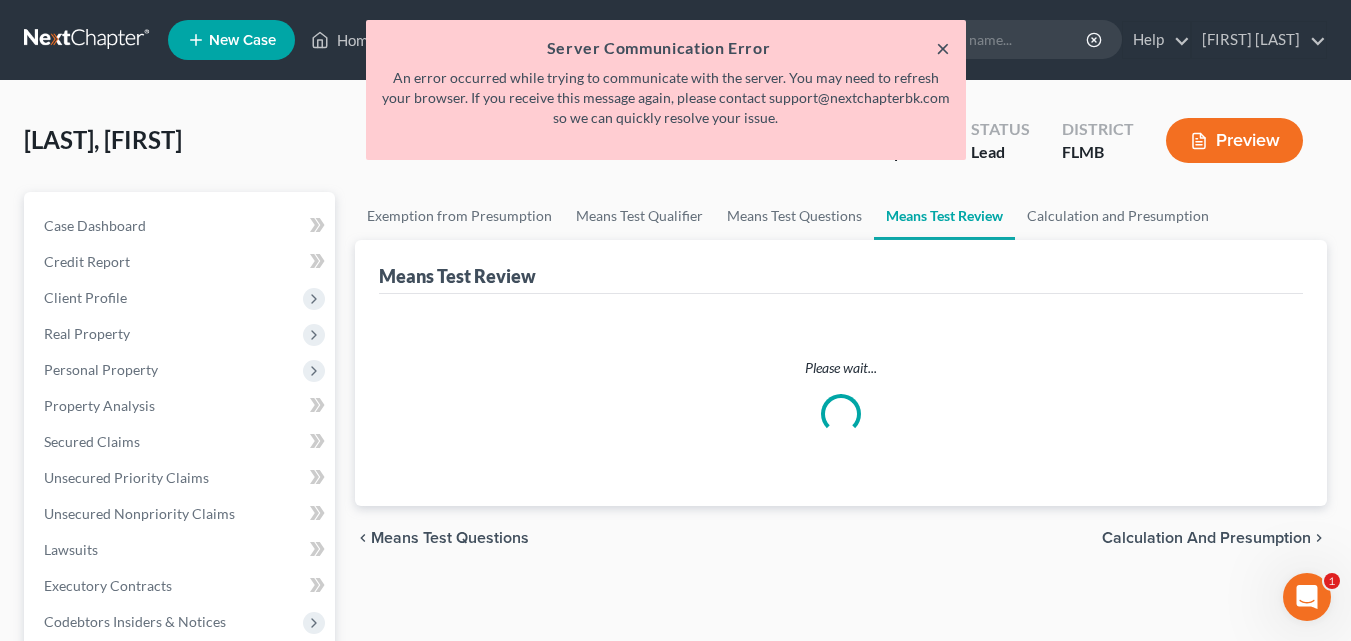 click on "×" at bounding box center [943, 48] 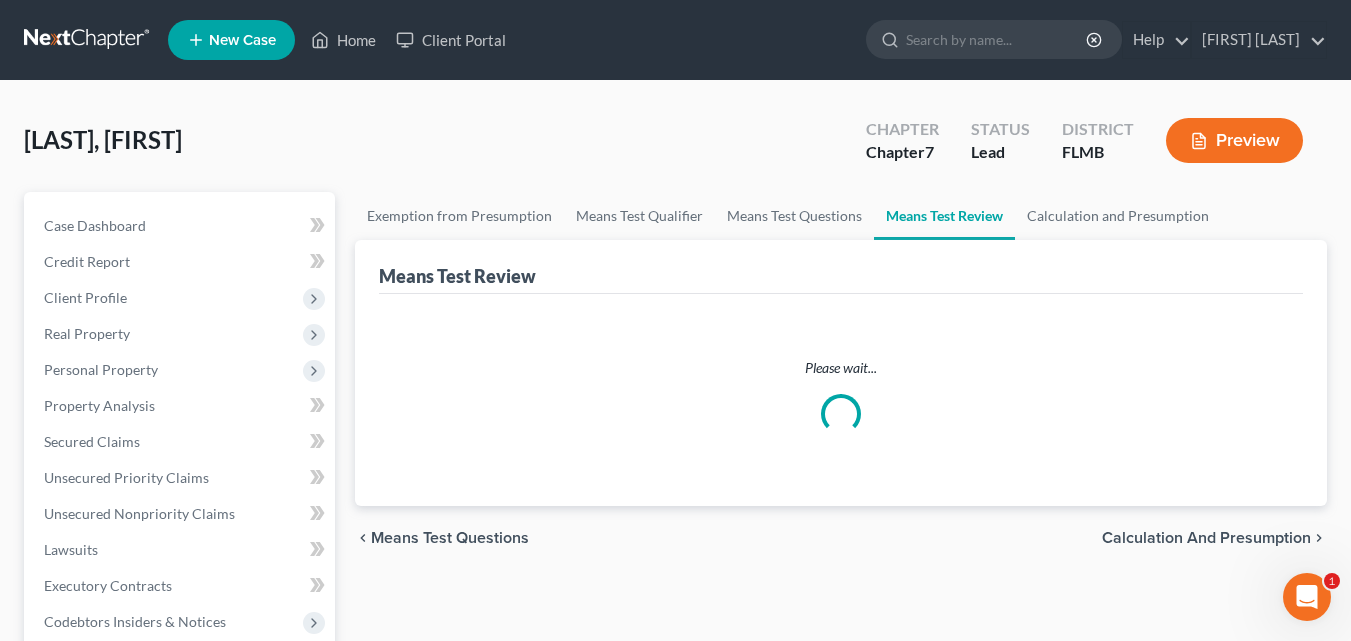 click on "Please wait..." at bounding box center (841, 400) 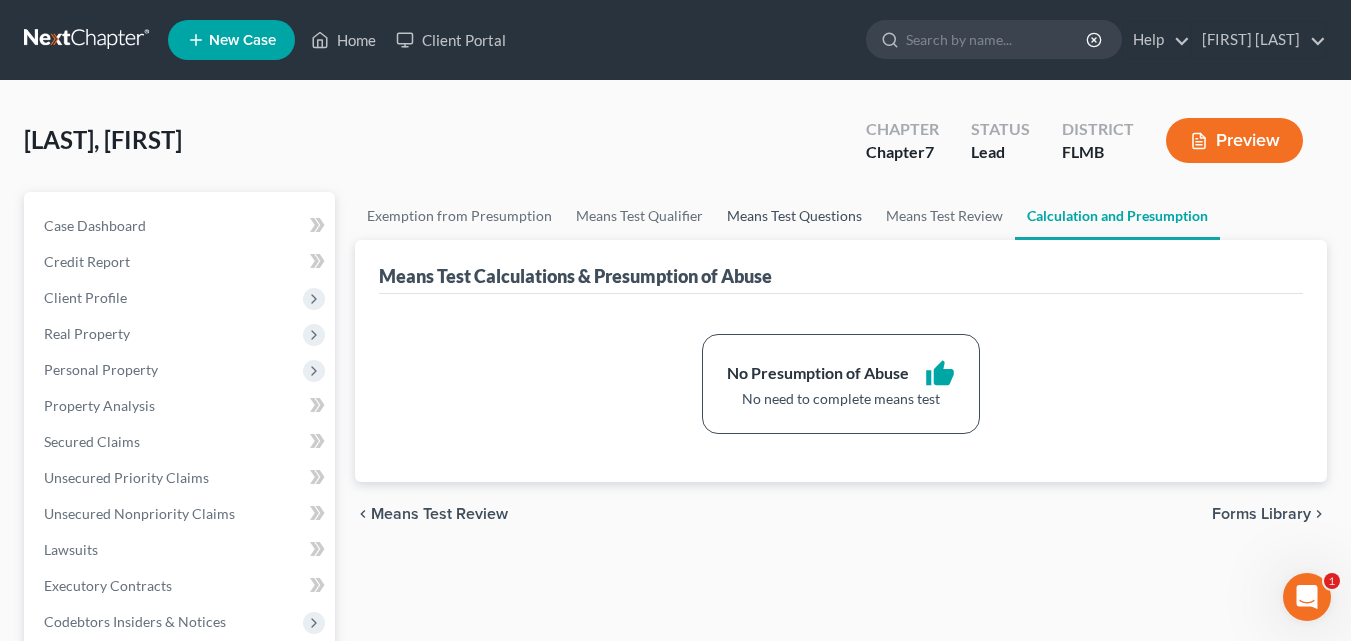 click on "Means Test Questions" at bounding box center [794, 216] 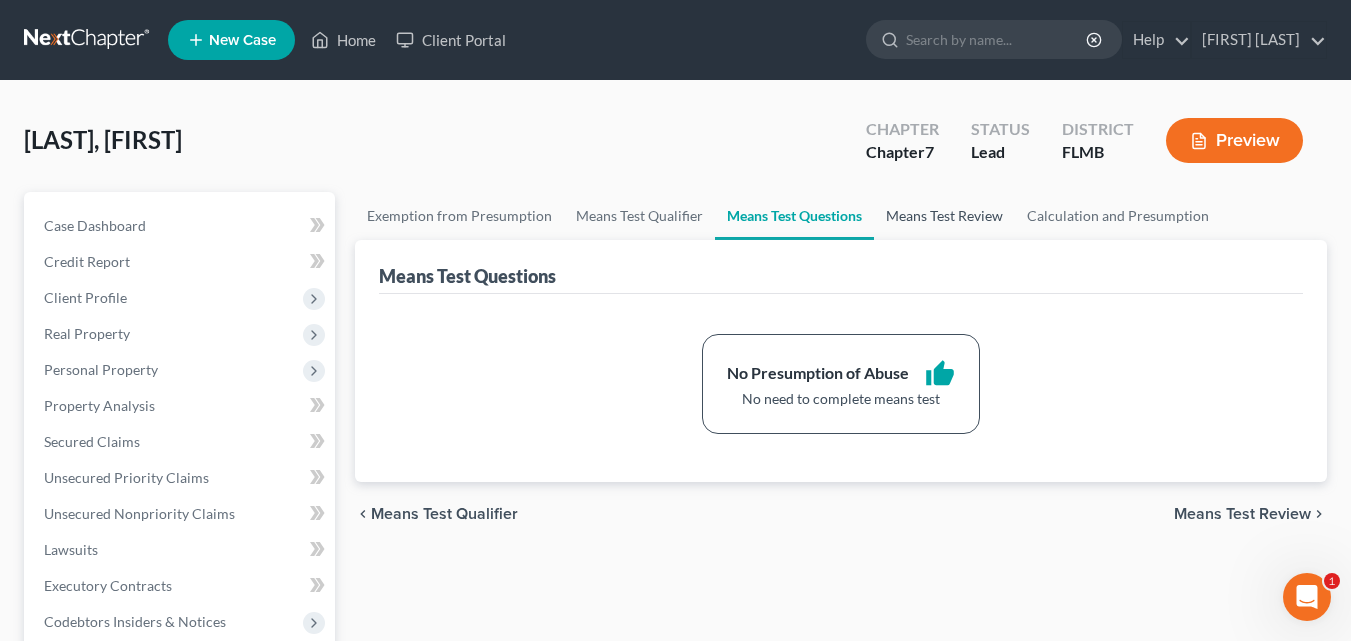 click on "Means Test Review" at bounding box center [944, 216] 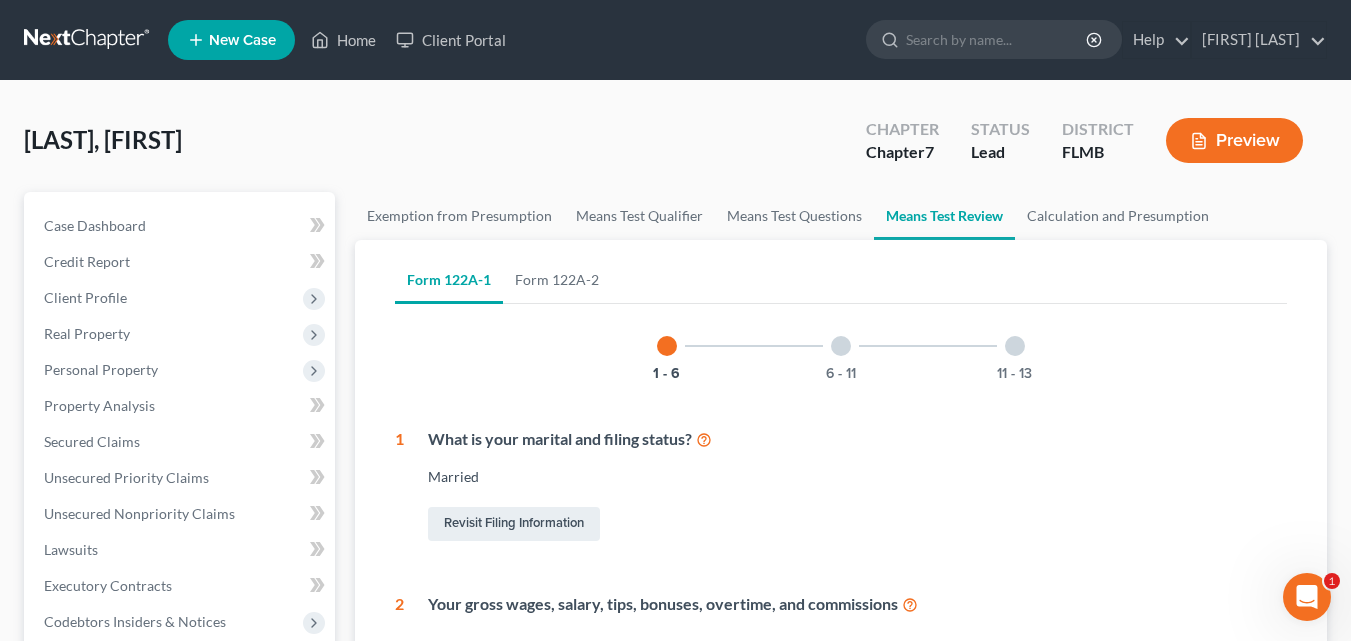 click at bounding box center [841, 346] 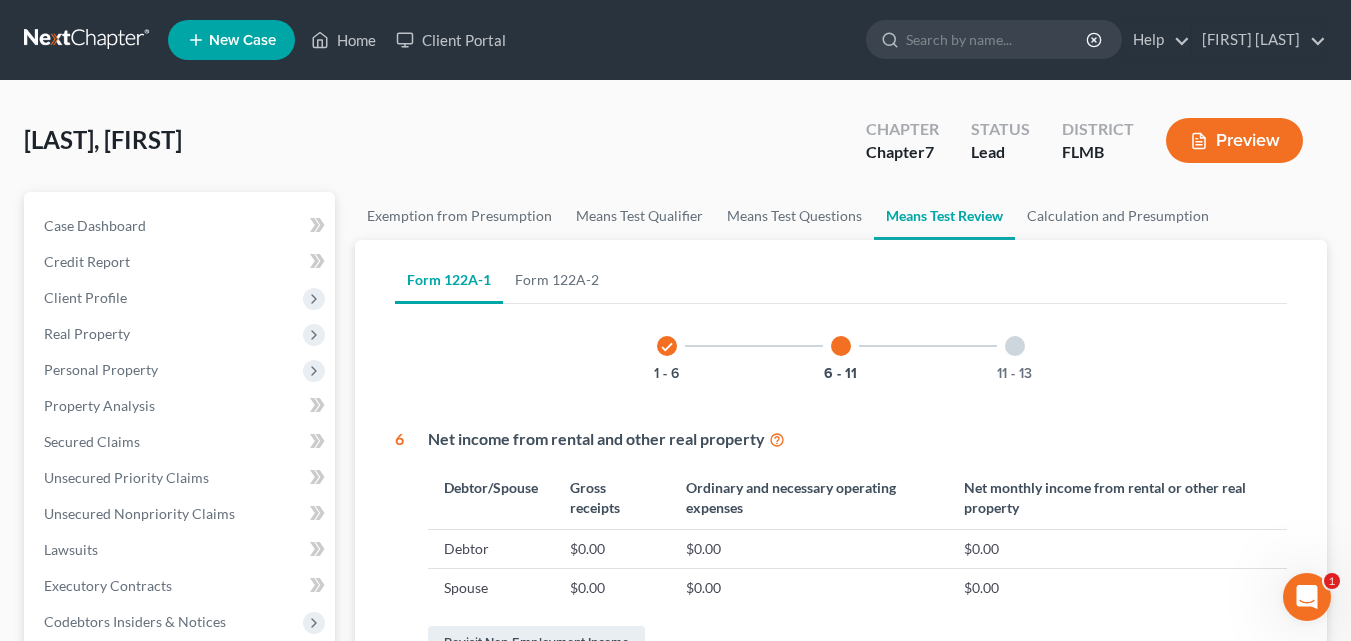 click on "11 - 13" at bounding box center (1015, 346) 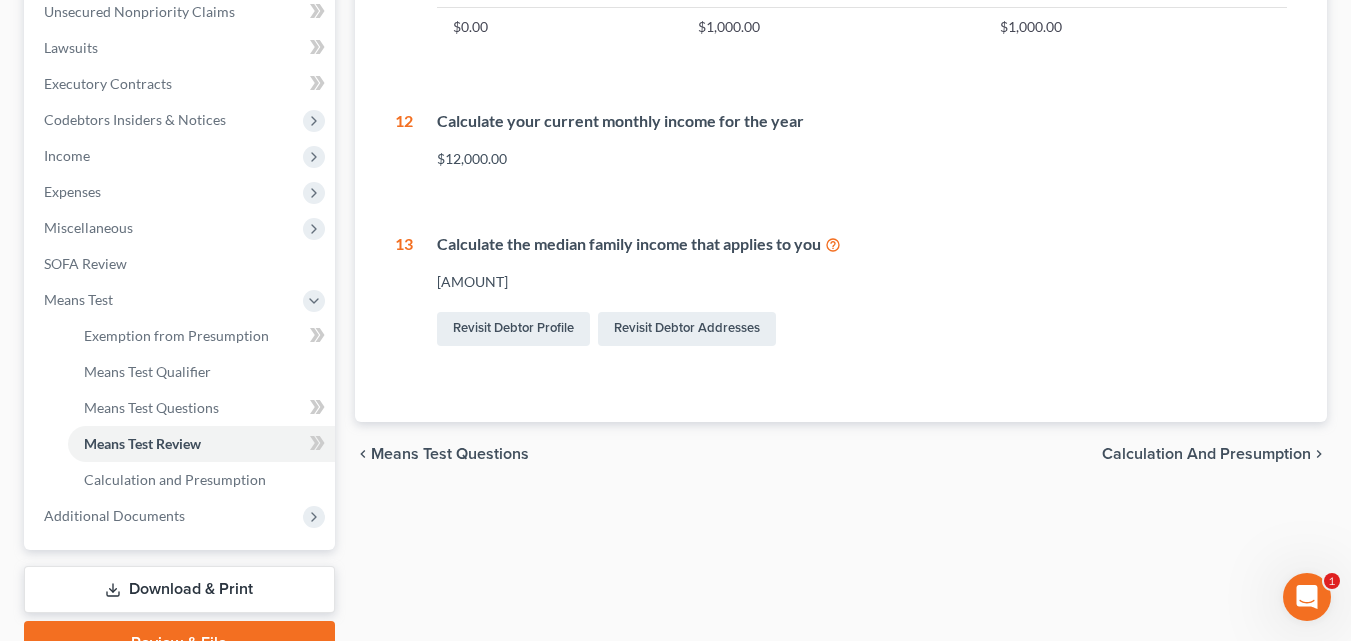 scroll, scrollTop: 602, scrollLeft: 0, axis: vertical 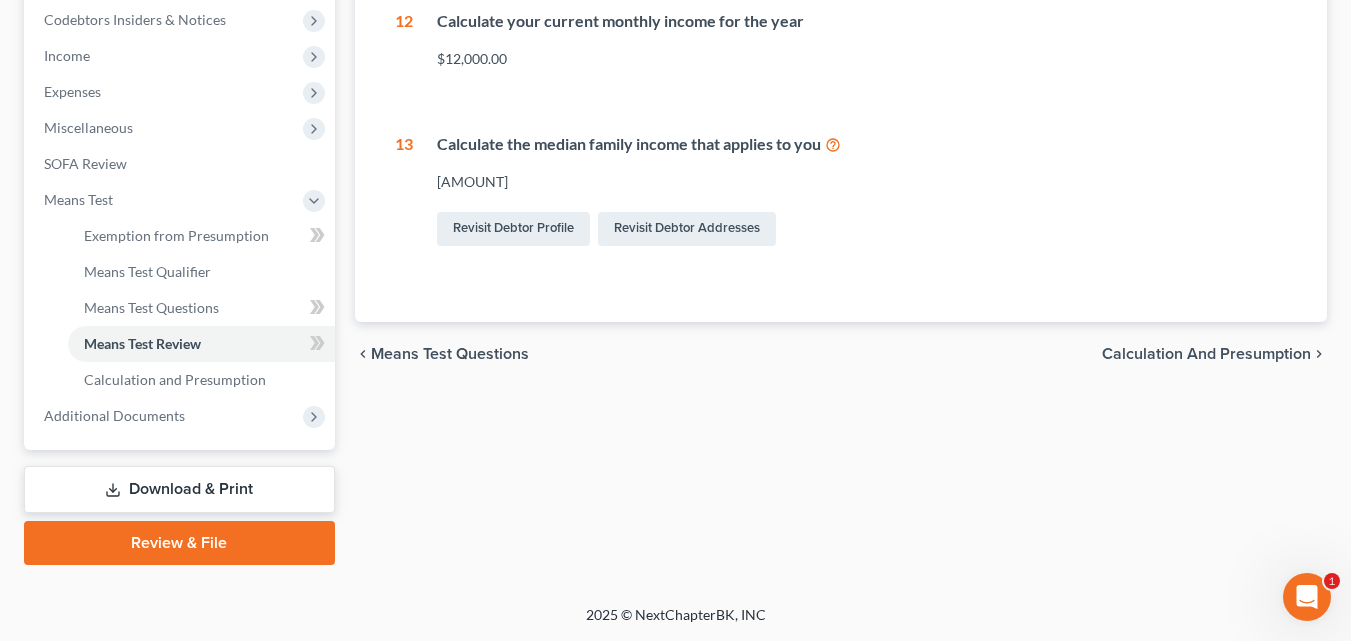 click on "Calculation and Presumption" at bounding box center [1206, 354] 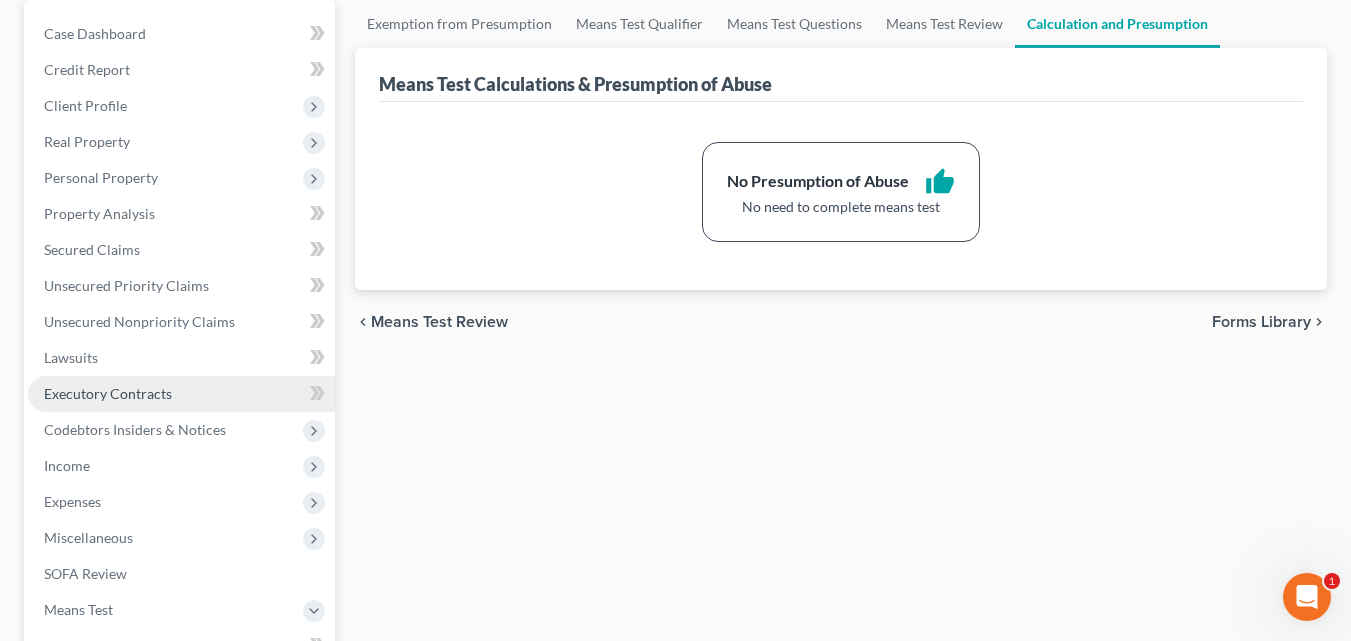 scroll, scrollTop: 0, scrollLeft: 0, axis: both 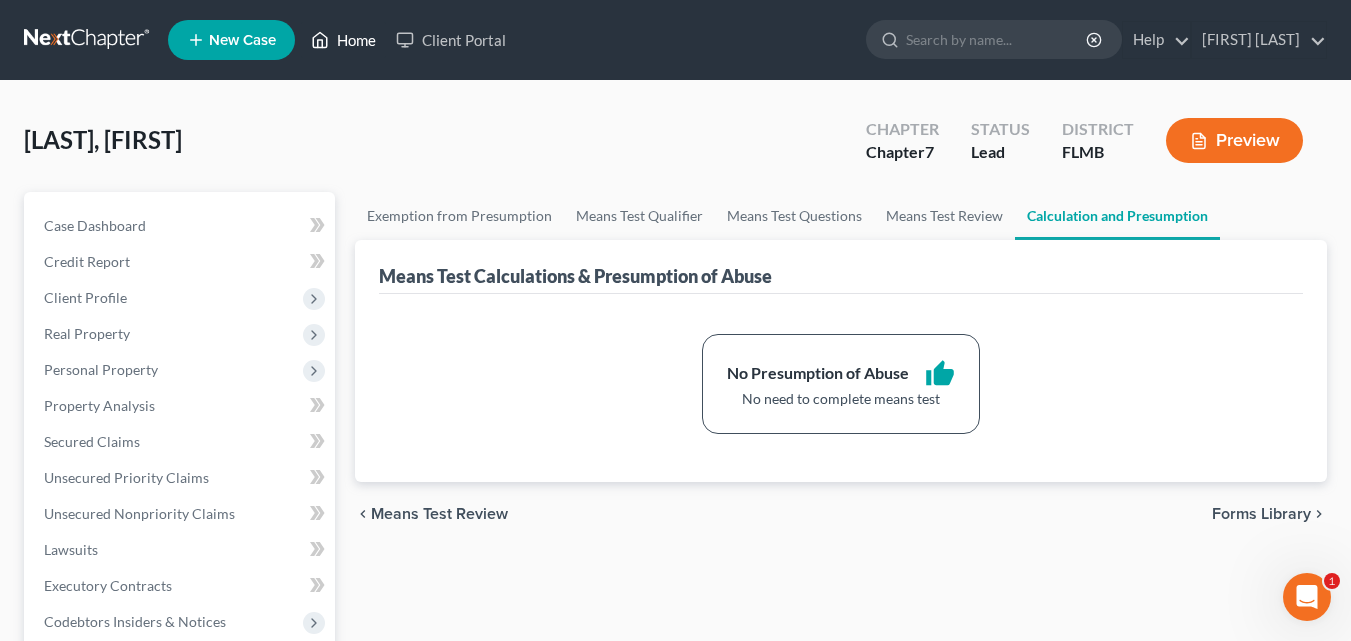 click on "Home" at bounding box center [343, 40] 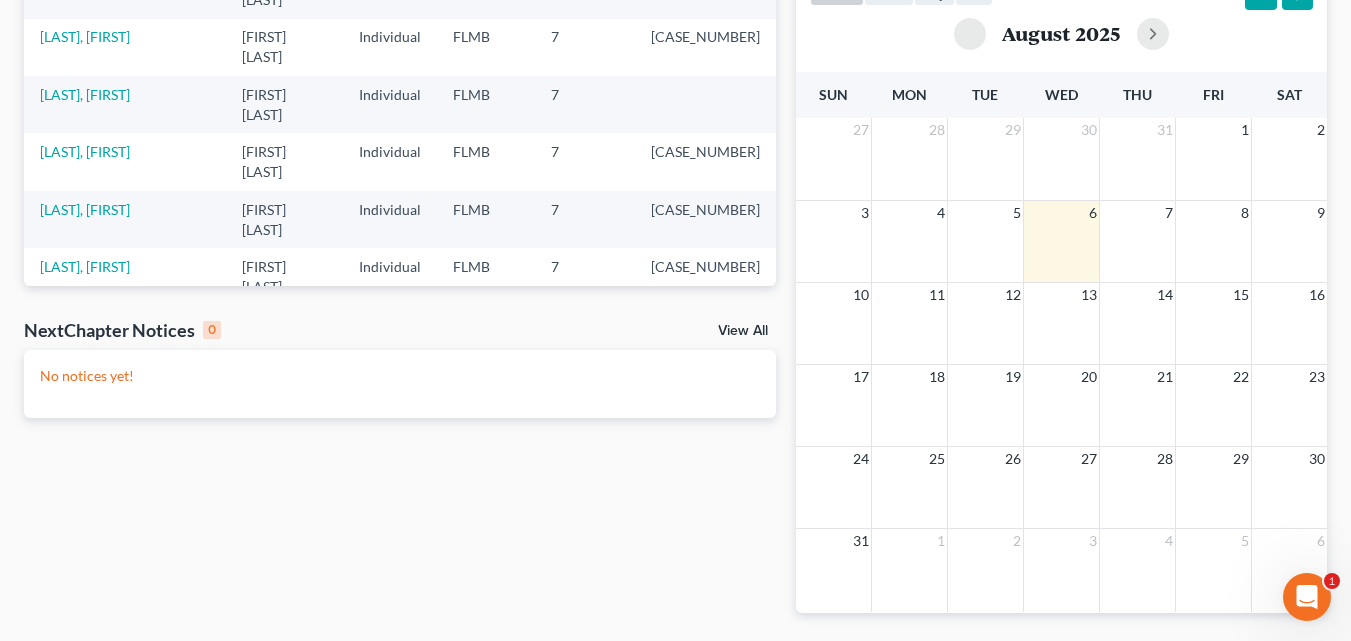 scroll, scrollTop: 402, scrollLeft: 0, axis: vertical 